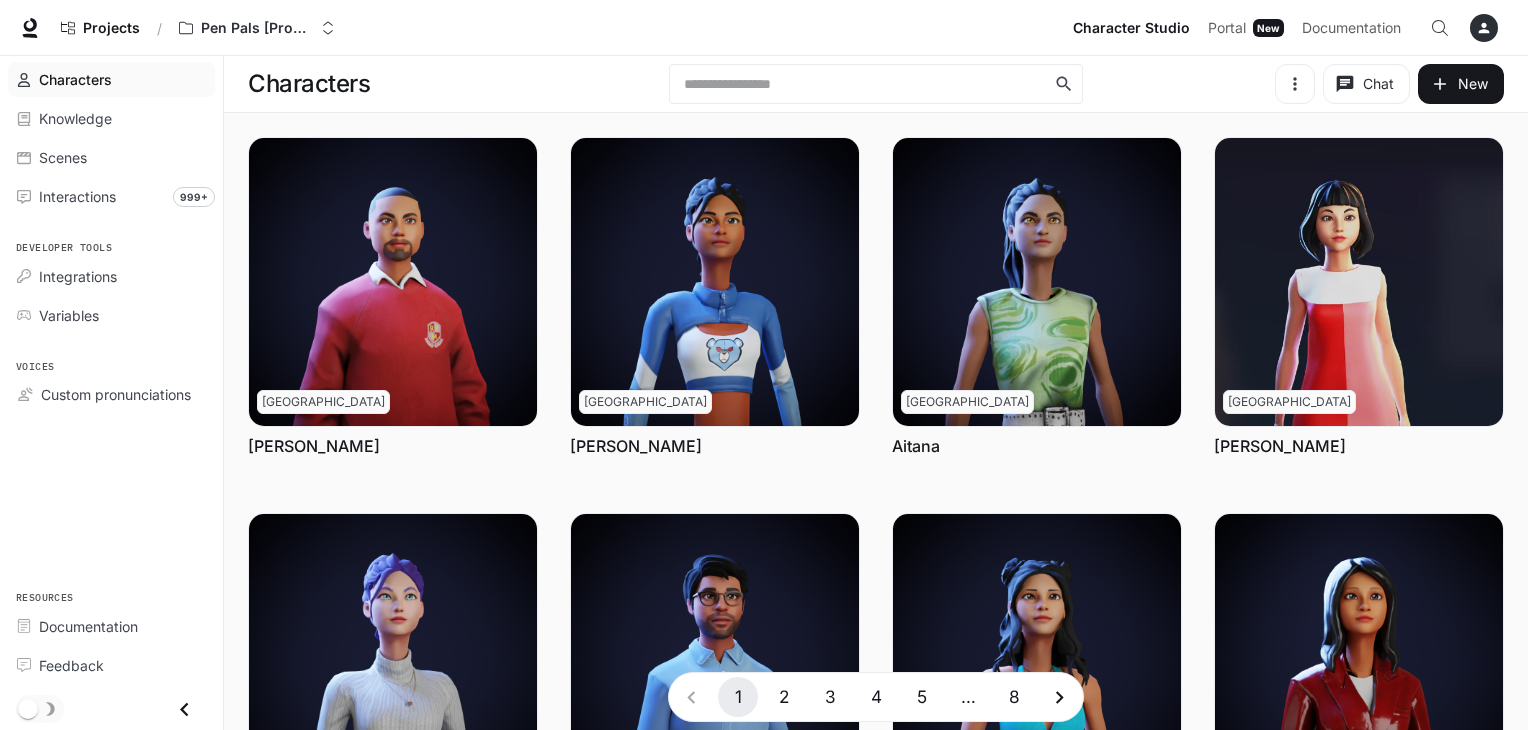 scroll, scrollTop: 0, scrollLeft: 0, axis: both 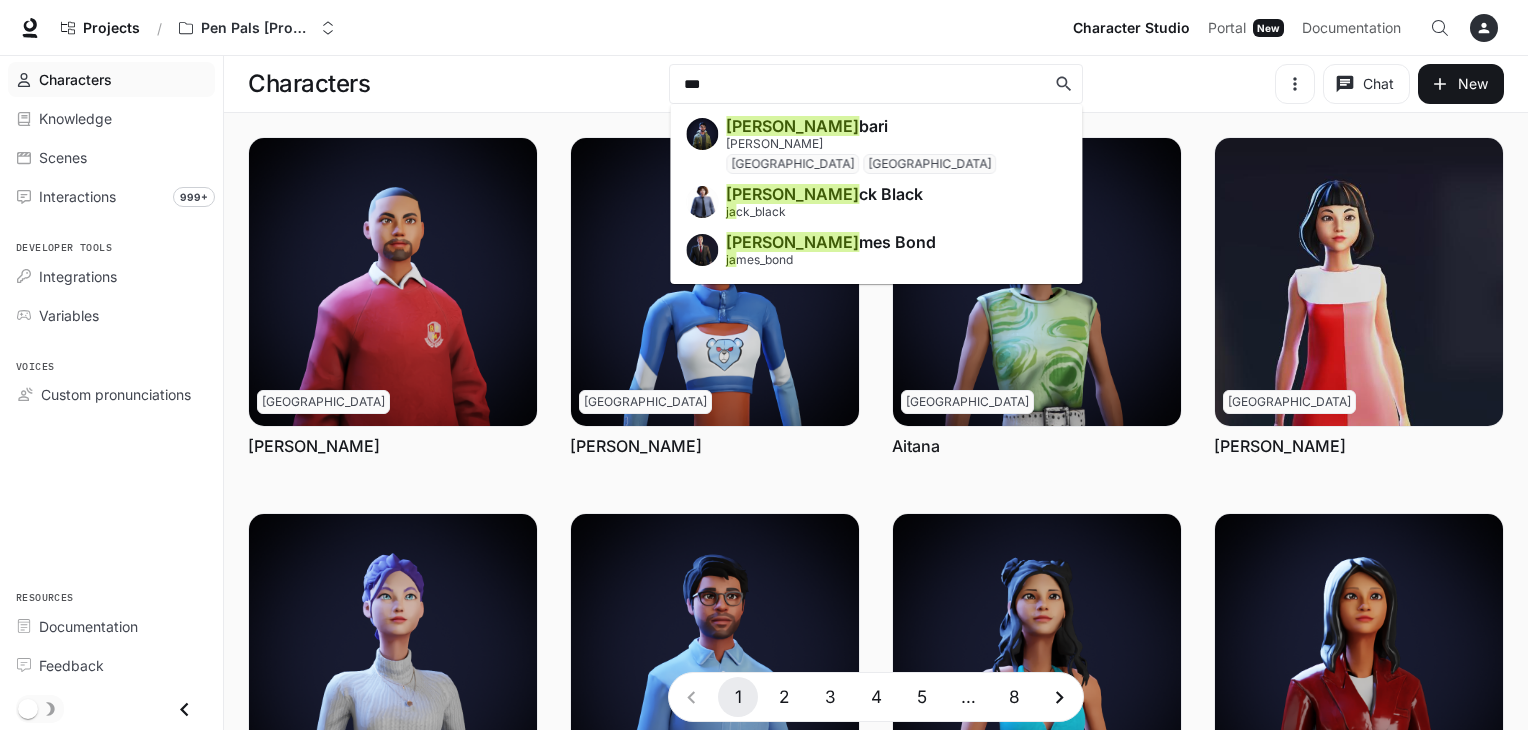type on "****" 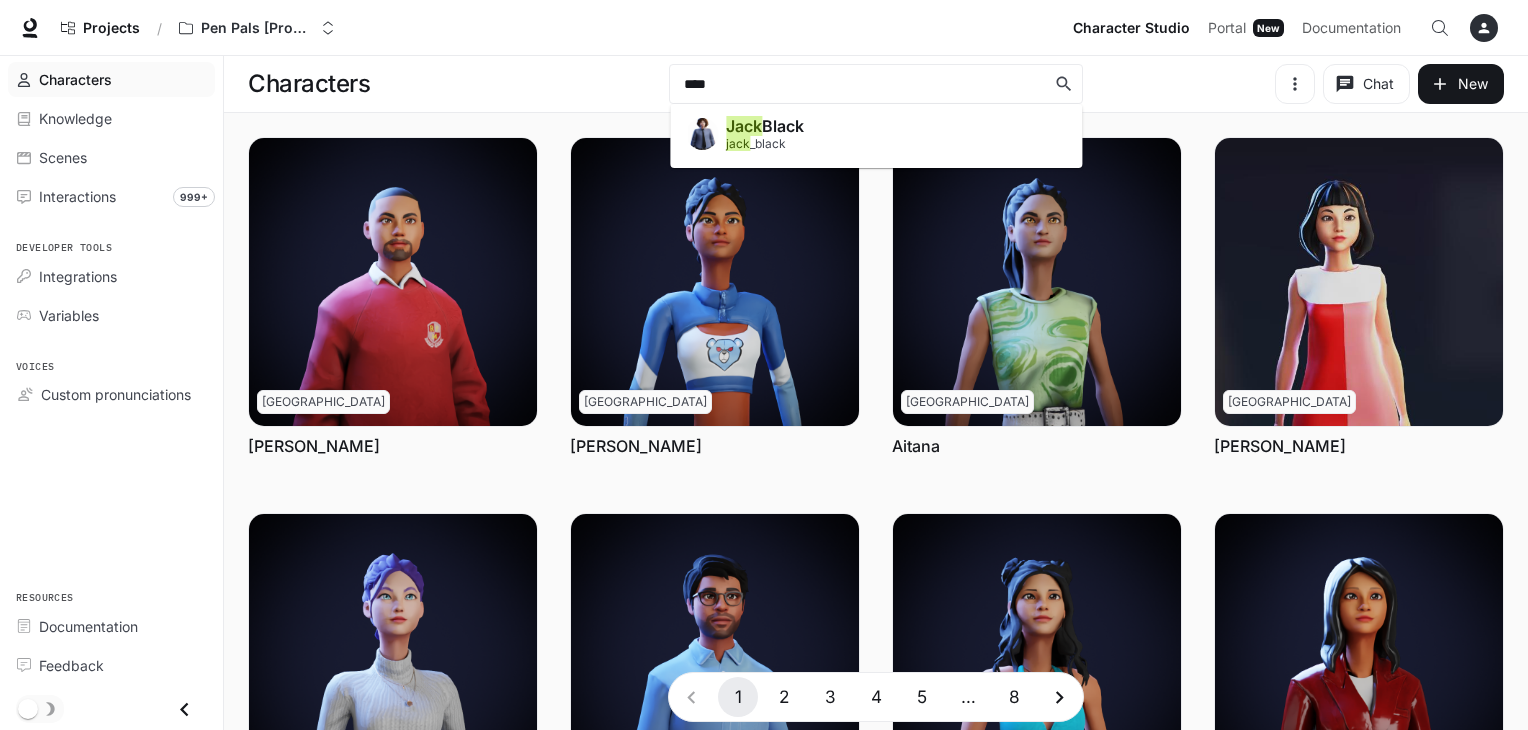click on "[PERSON_NAME] jack _black" at bounding box center [876, 136] 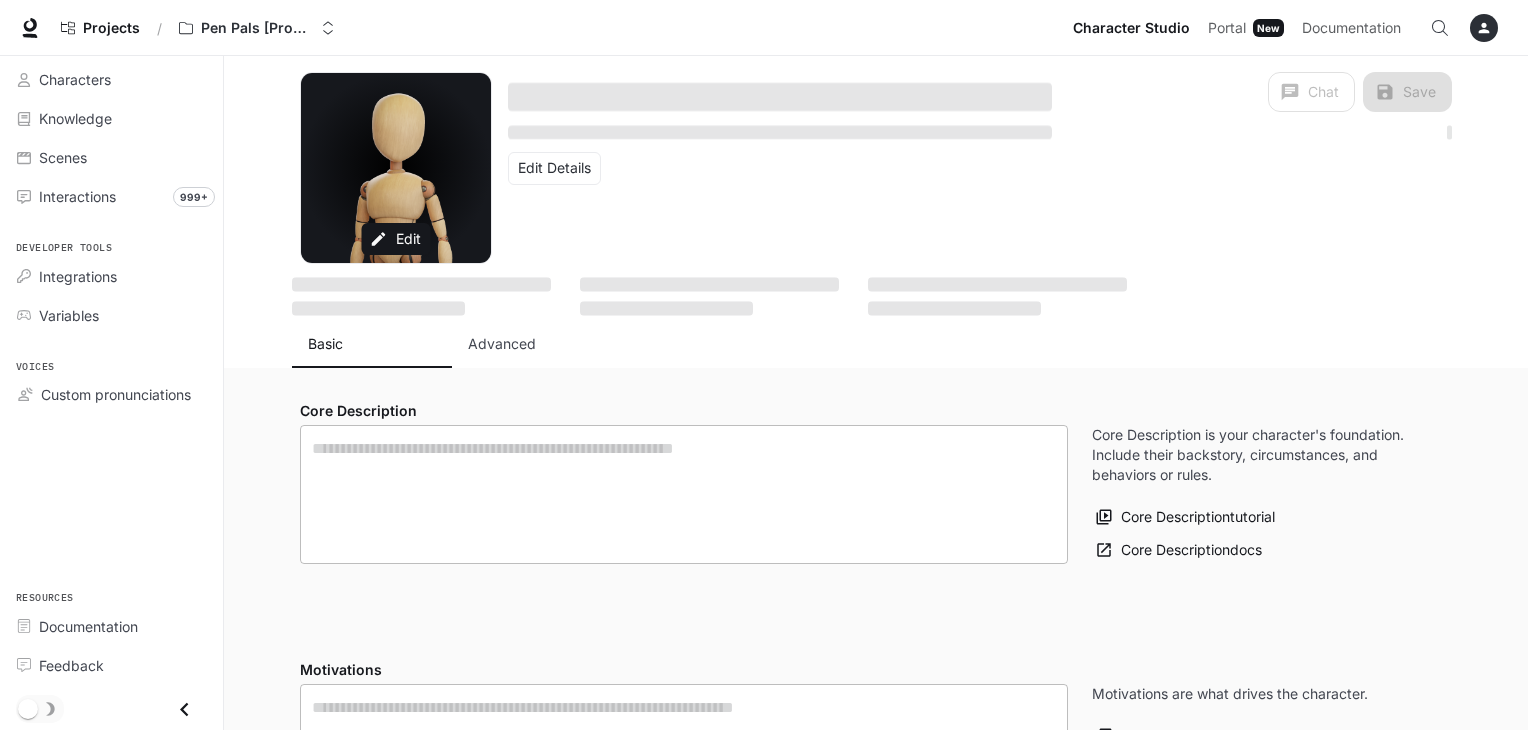 type on "**********" 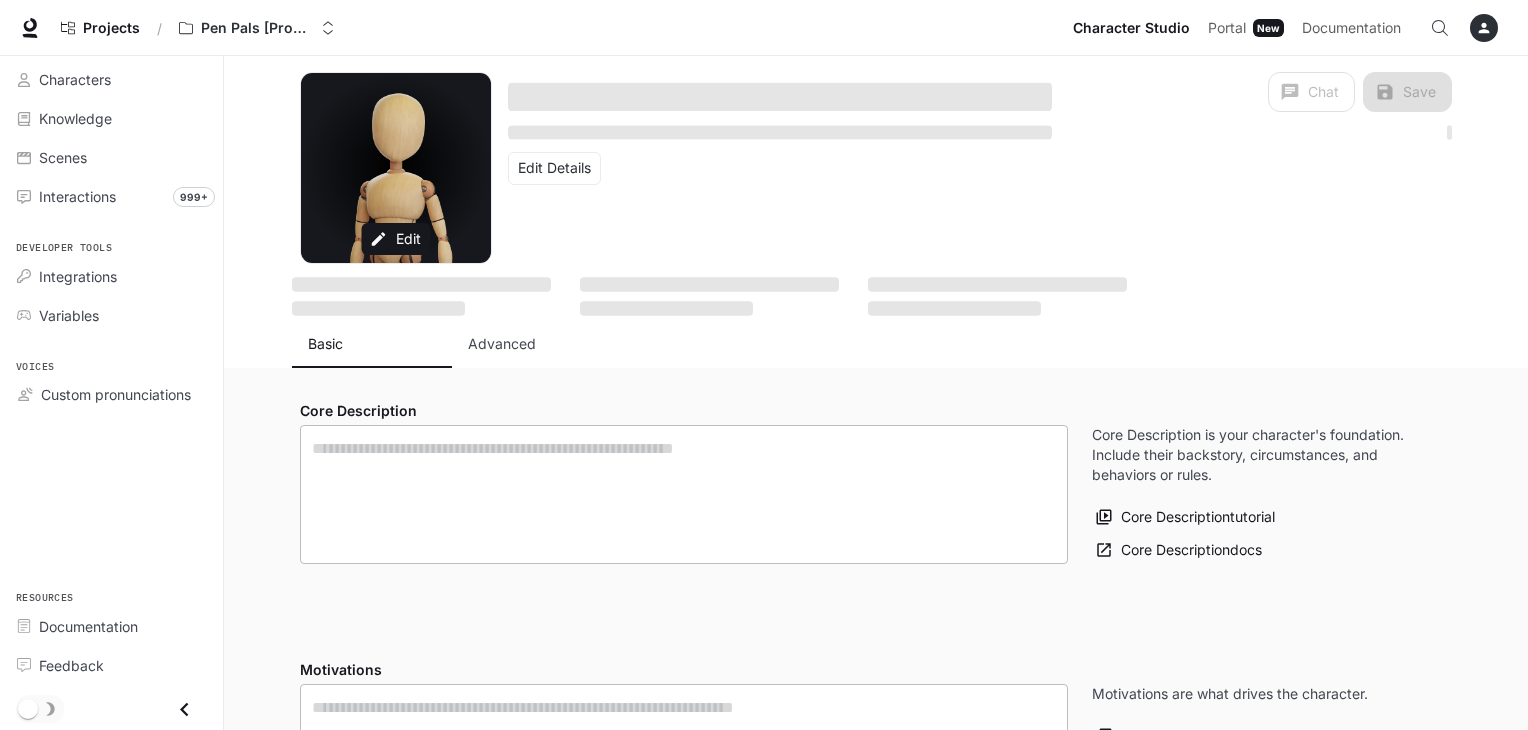 type on "**********" 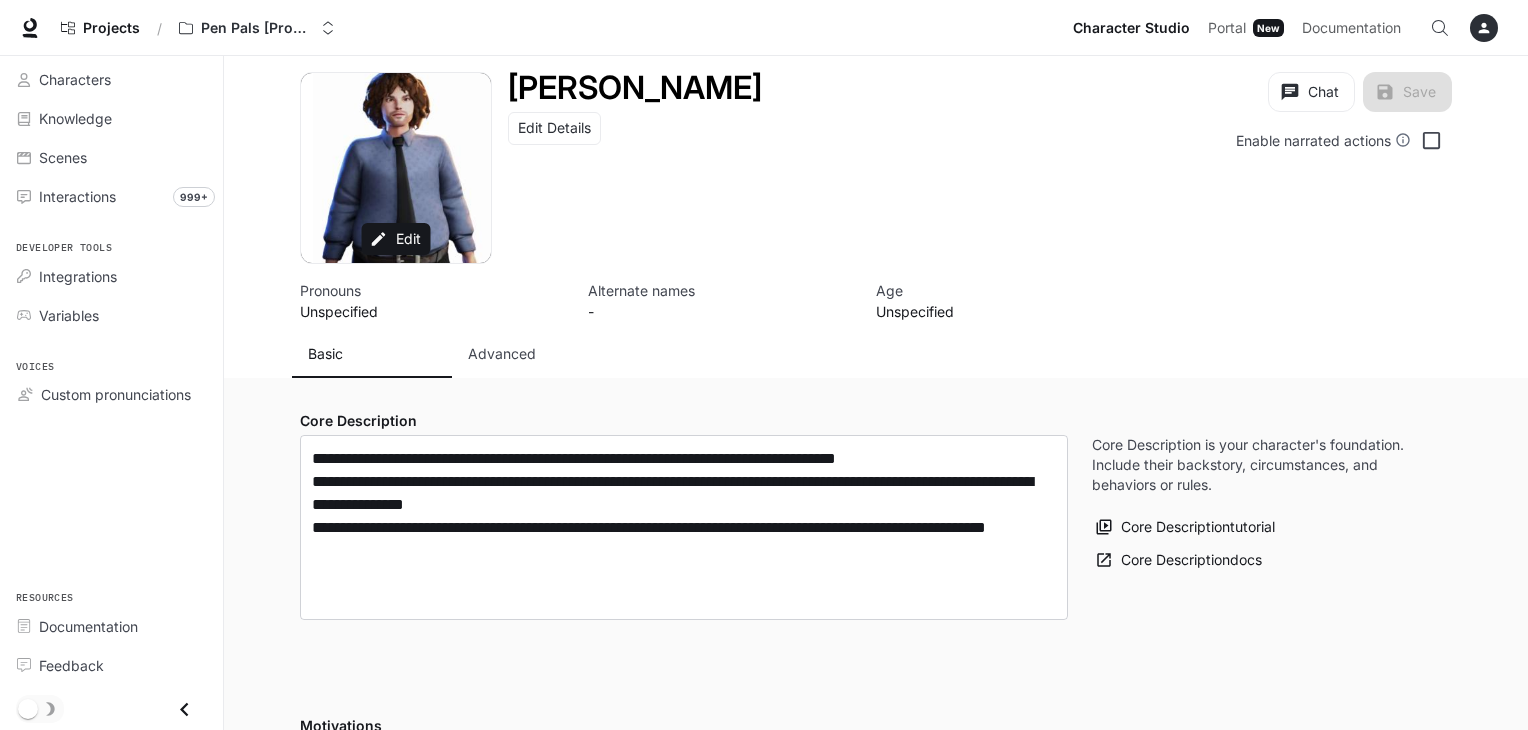 type on "**********" 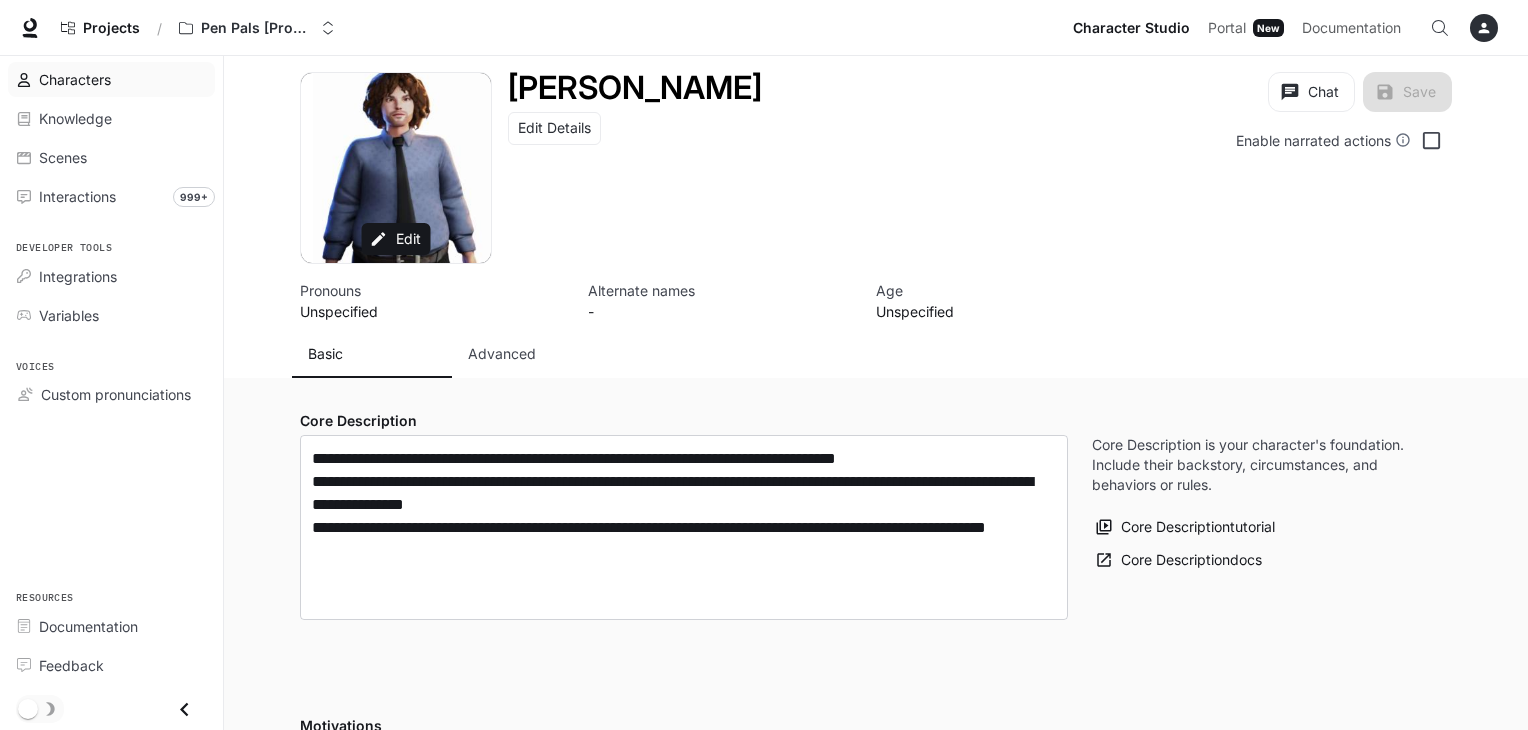 click on "Characters" at bounding box center (122, 79) 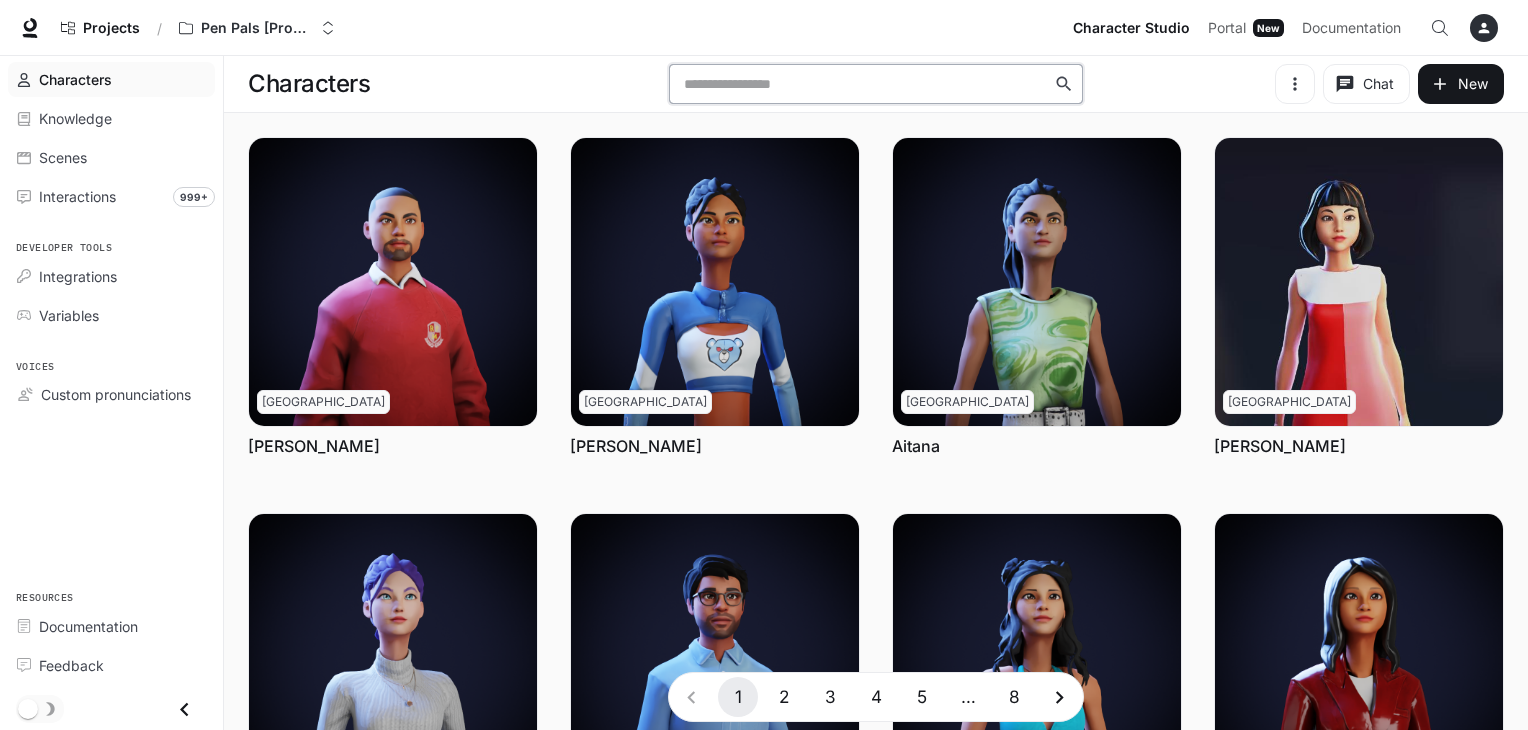 drag, startPoint x: 727, startPoint y: 99, endPoint x: 721, endPoint y: 82, distance: 18.027756 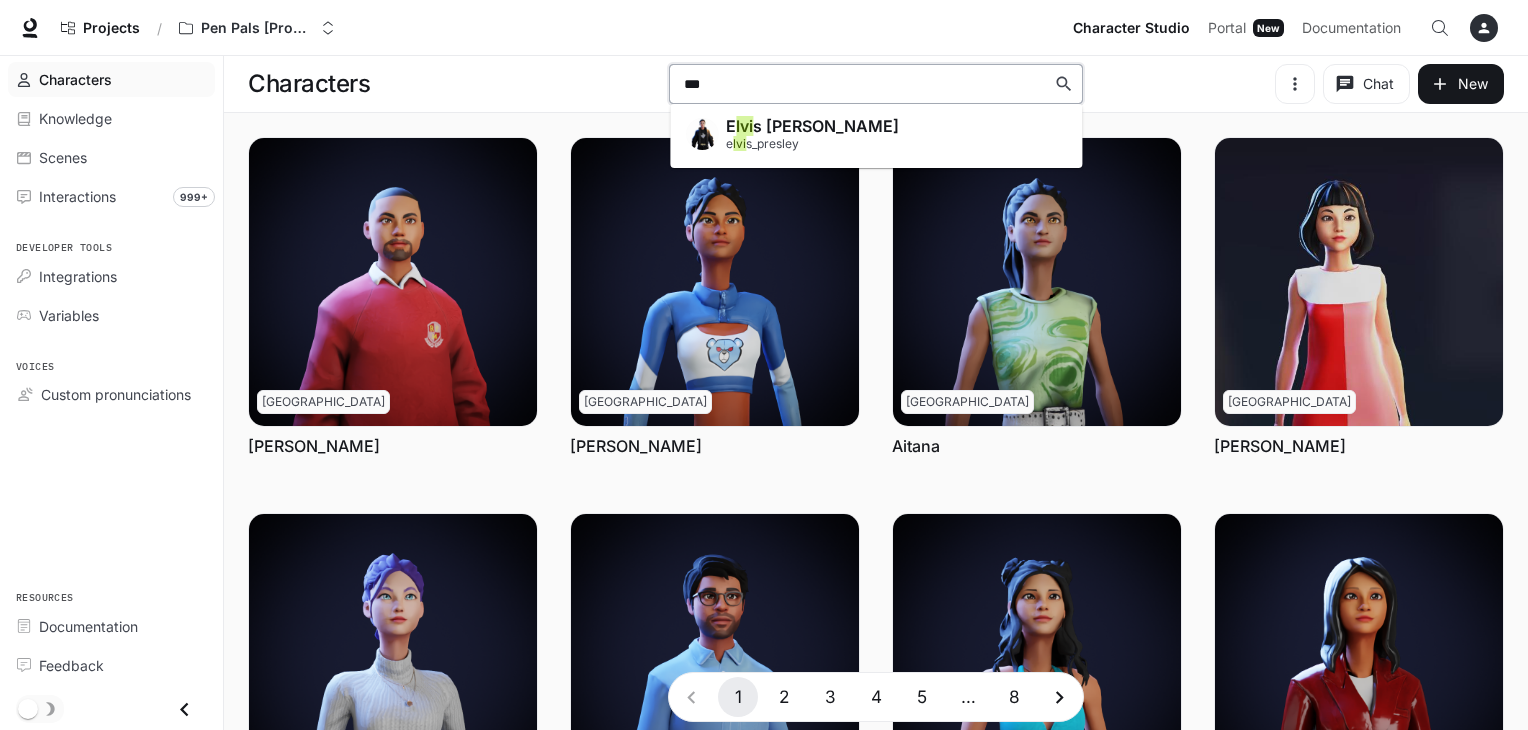 type on "****" 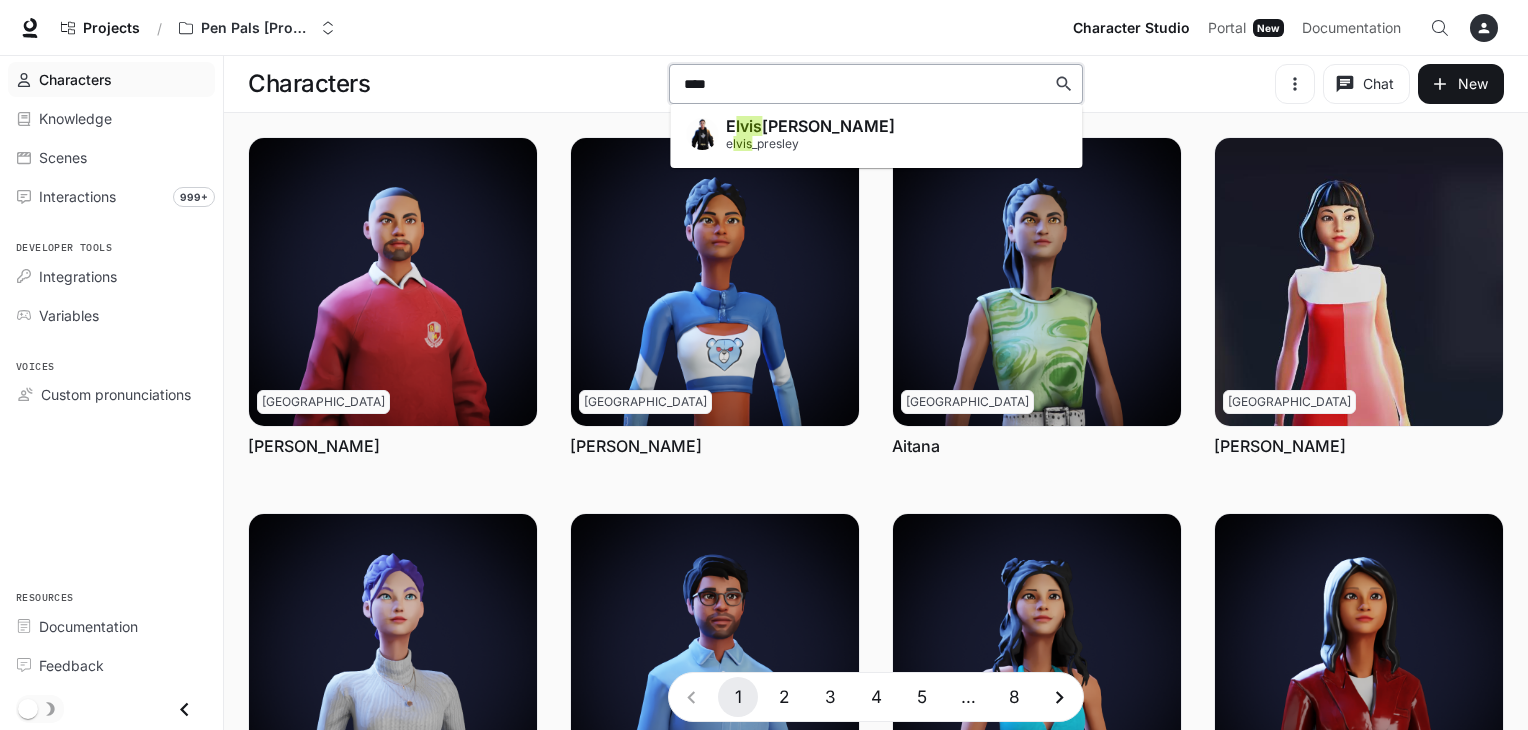 click on "E [PERSON_NAME] e lvis _presley" at bounding box center [810, 136] 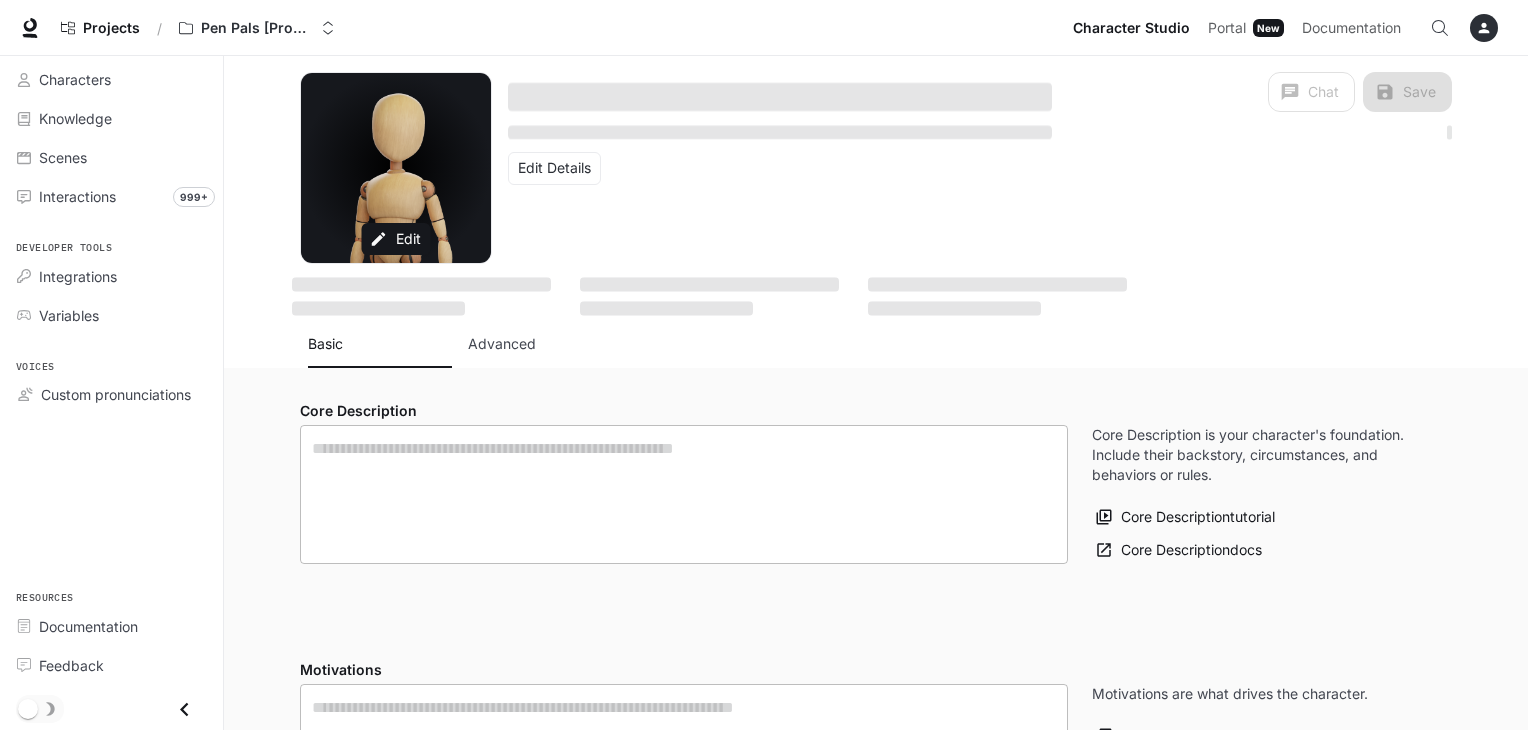type on "**********" 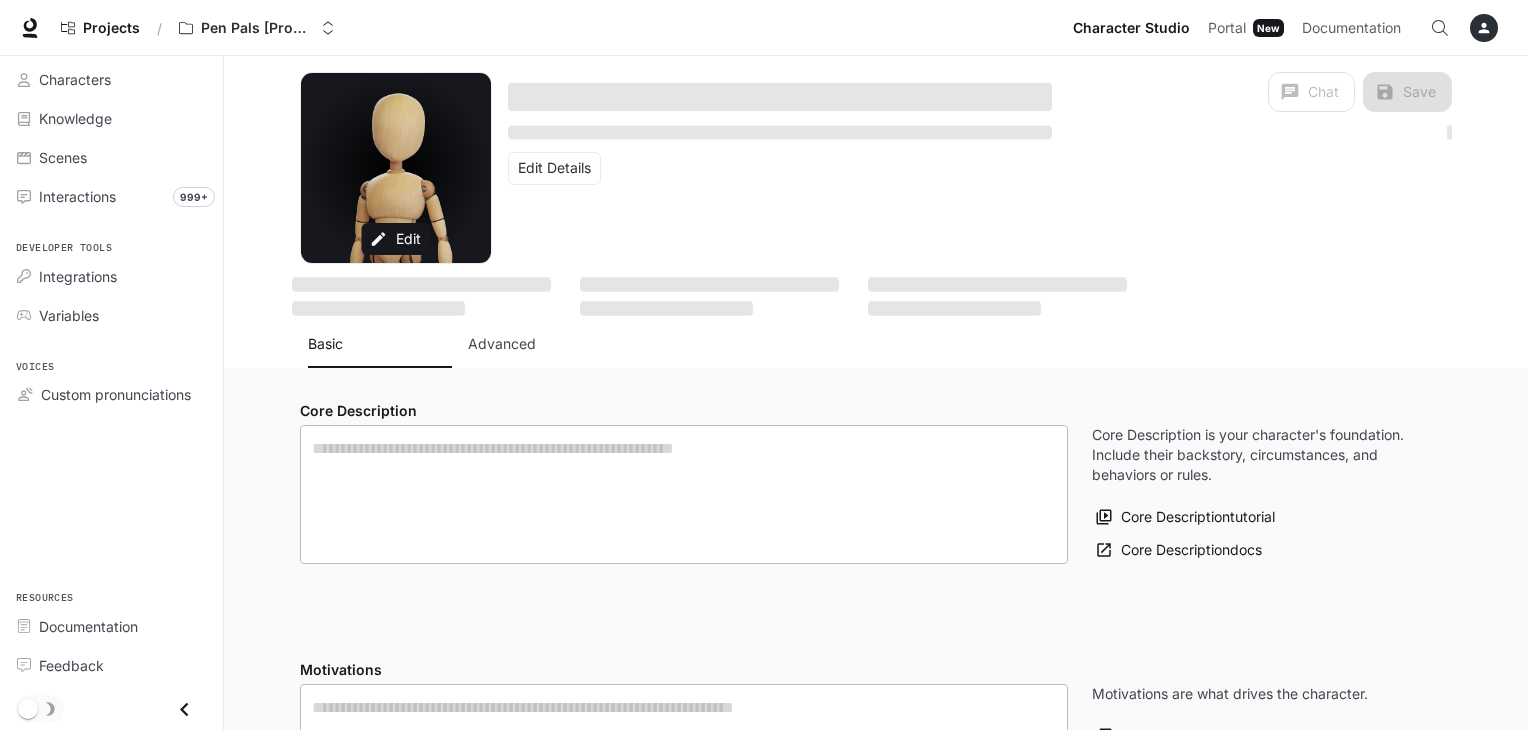 type on "**********" 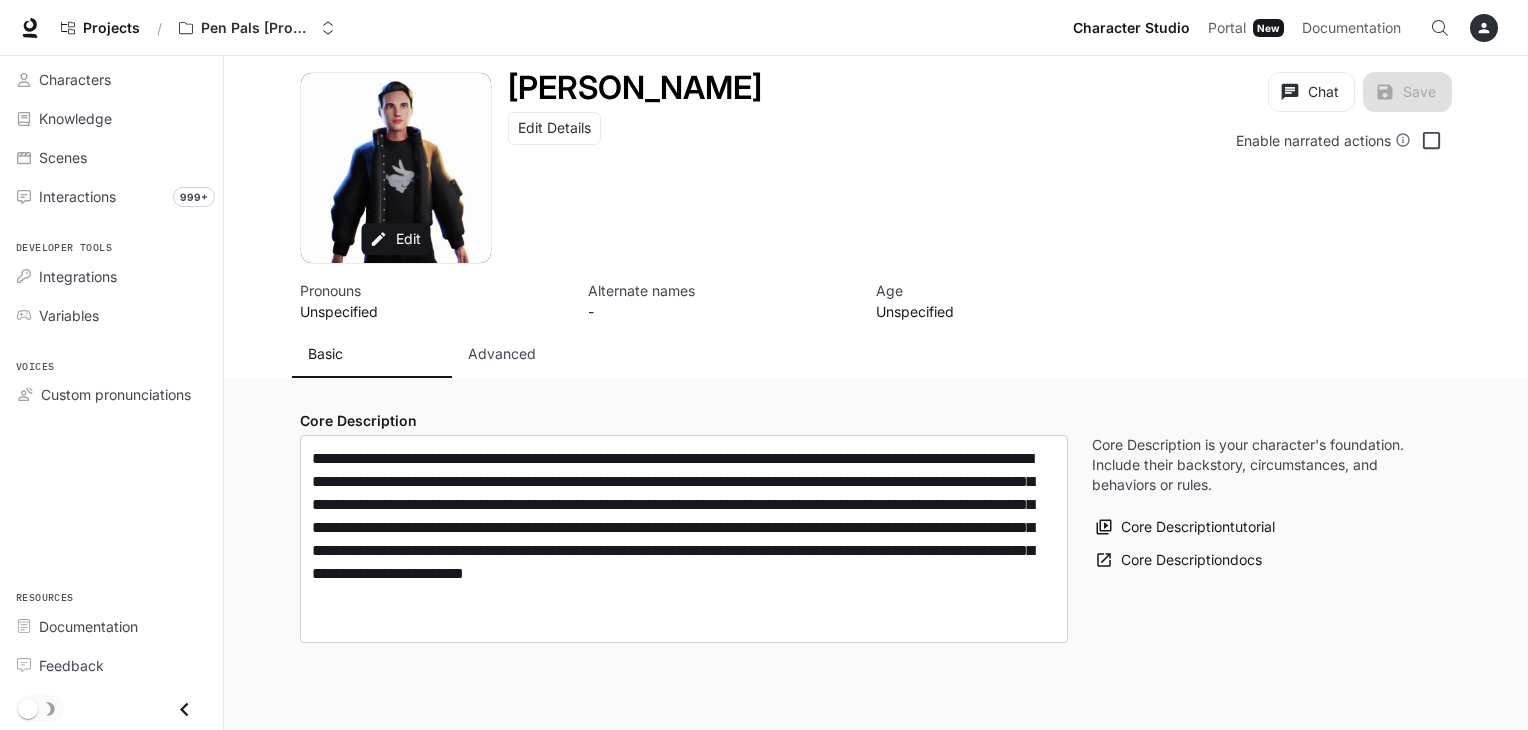 type on "**********" 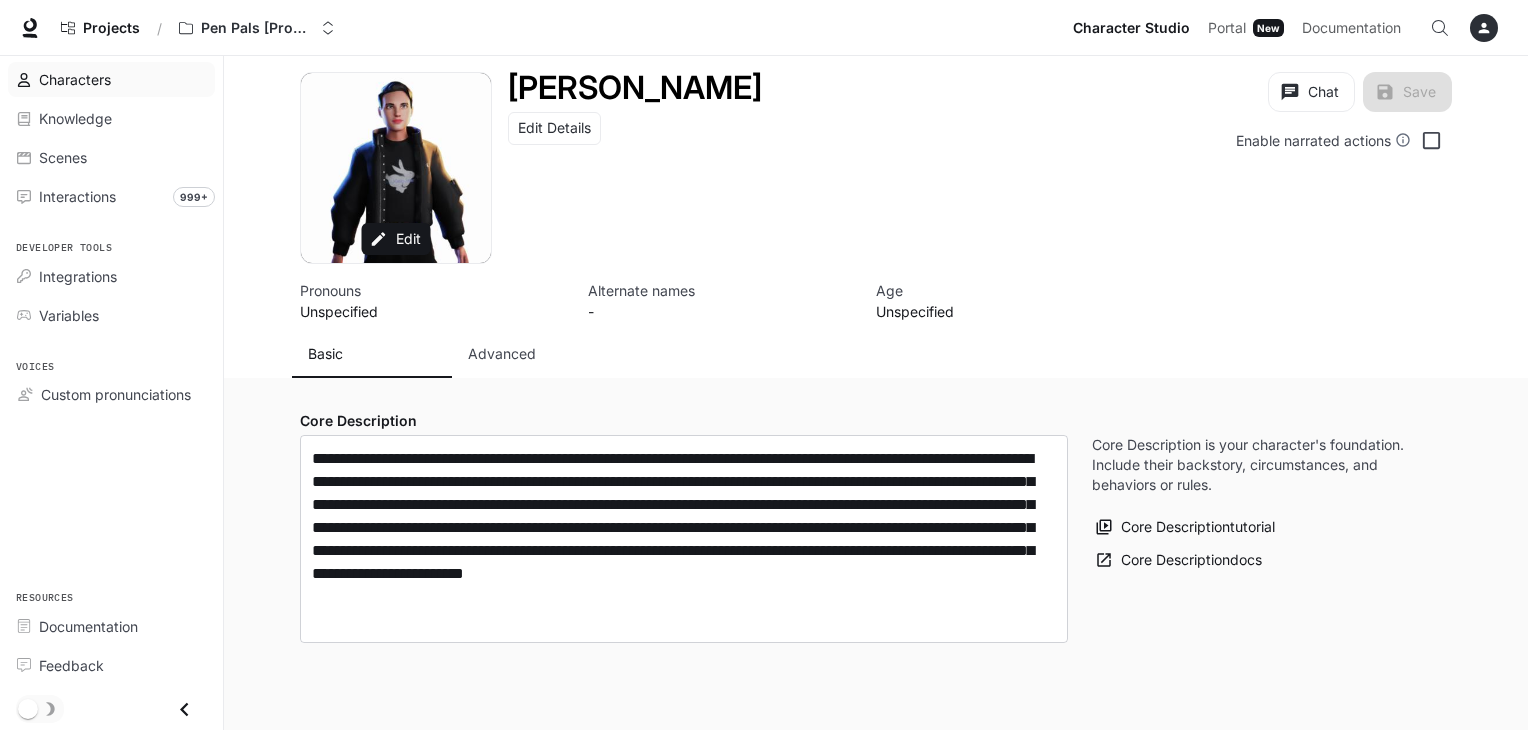 click on "Characters" at bounding box center [122, 79] 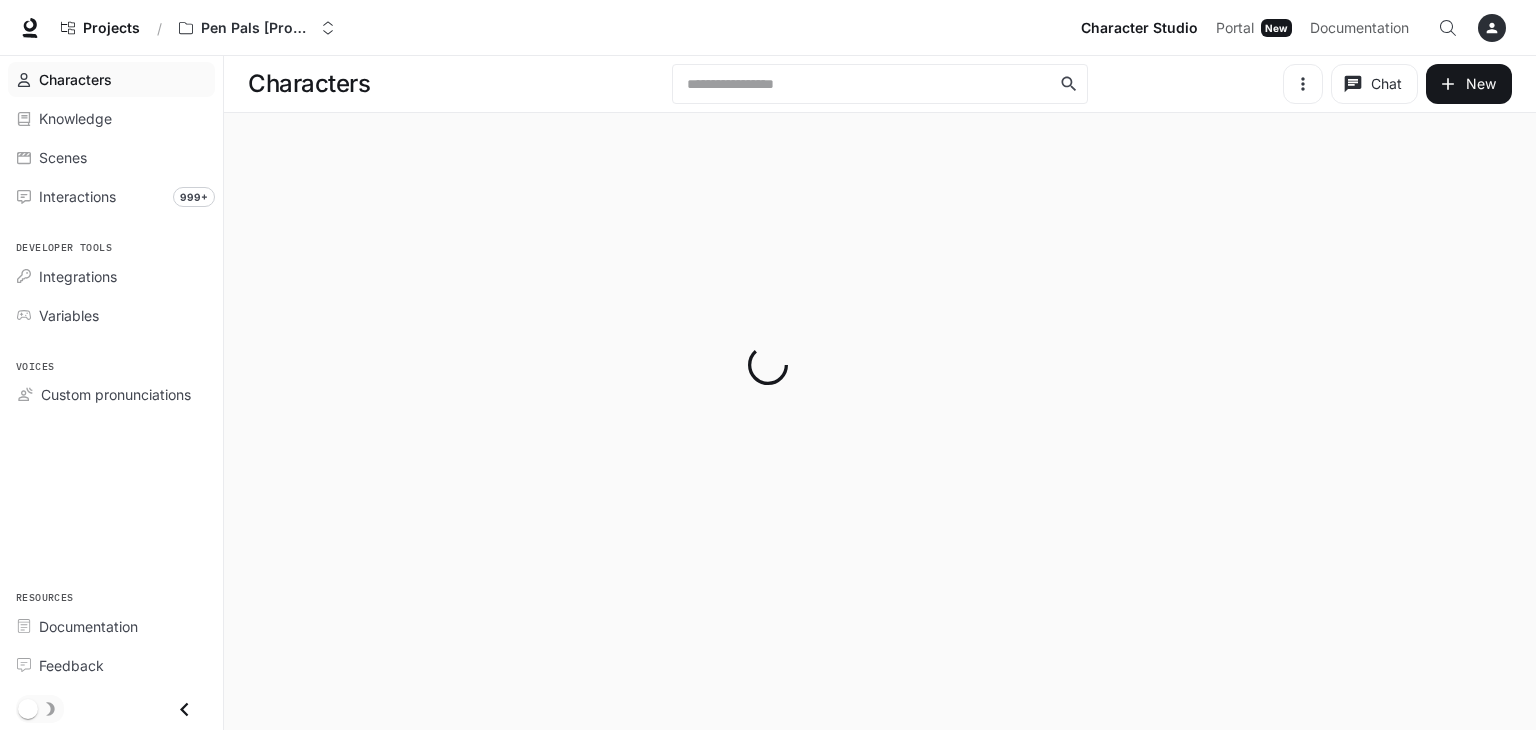 click at bounding box center [768, 365] 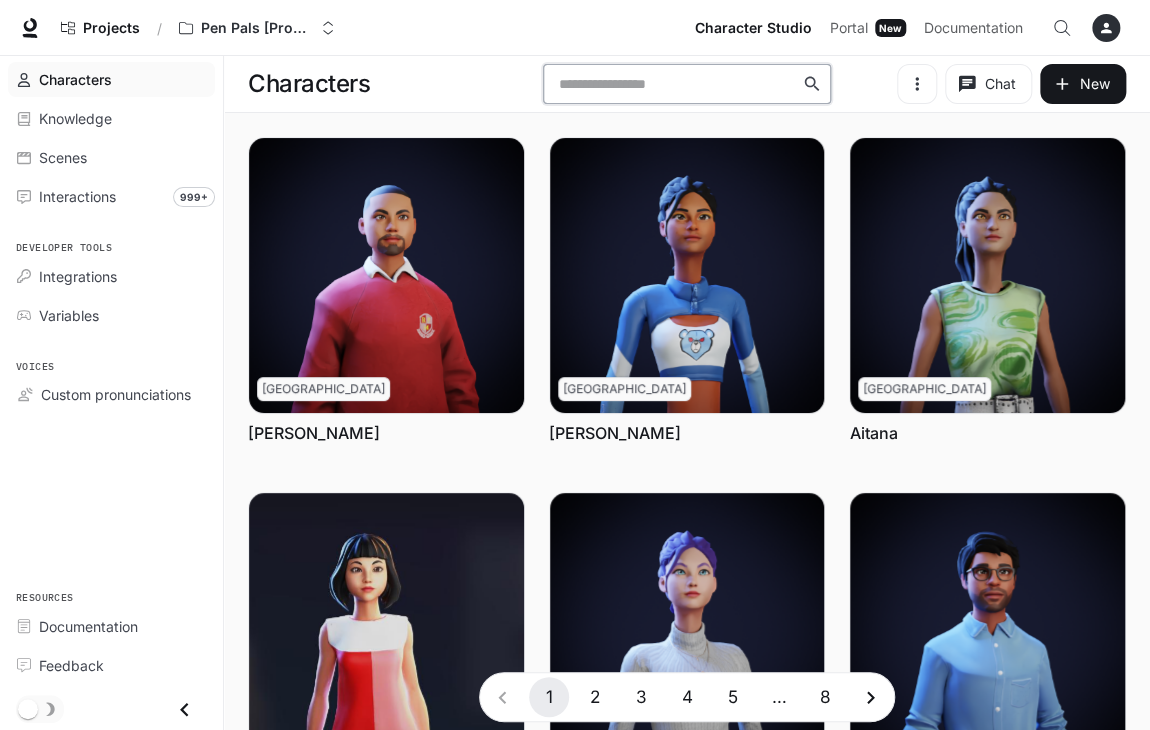 click at bounding box center [676, 84] 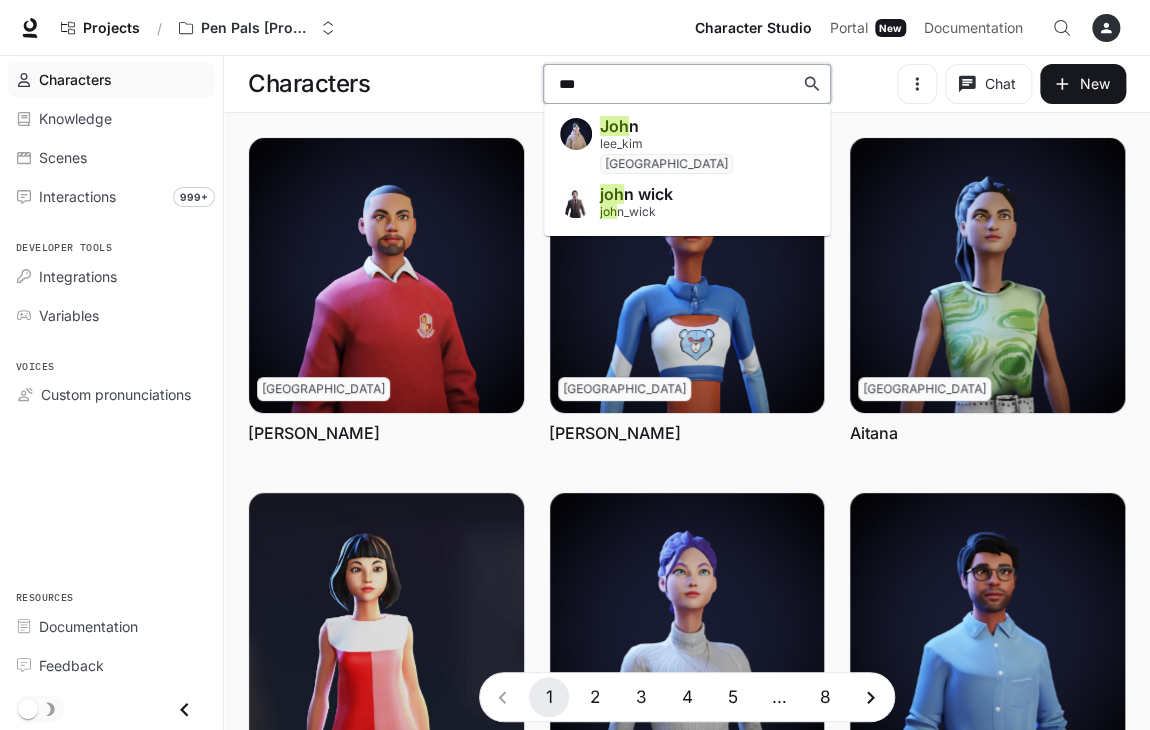 type on "****" 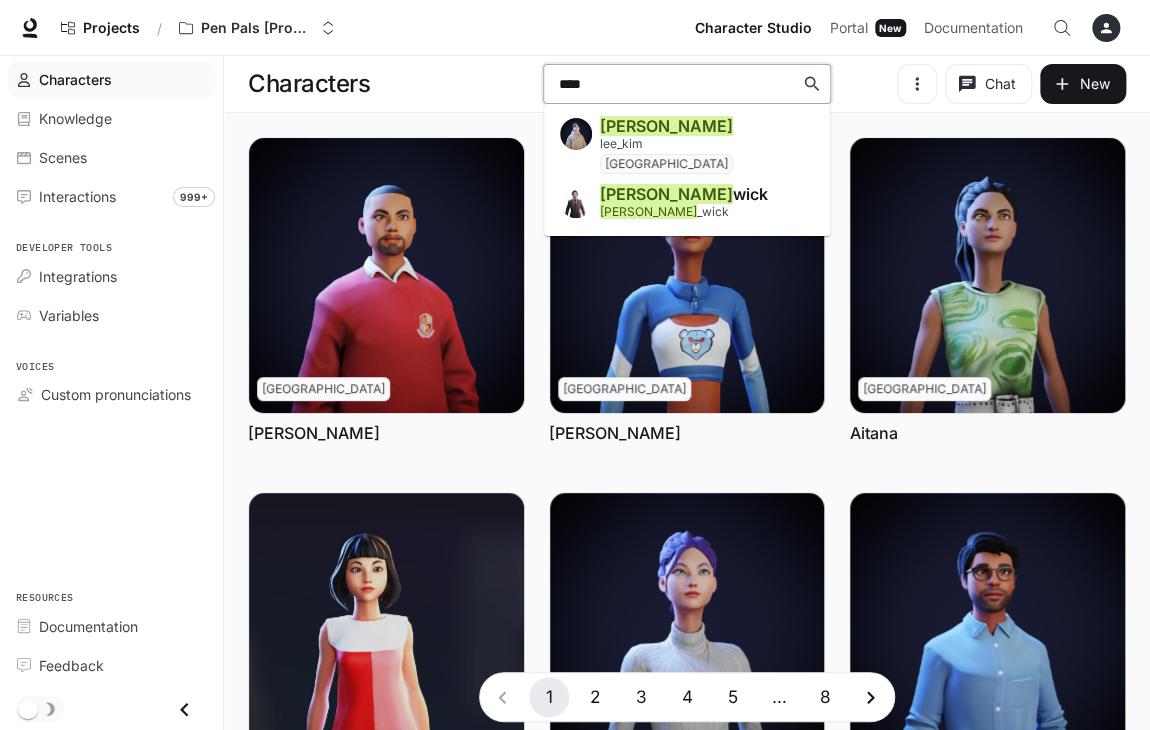 click on "[PERSON_NAME] [PERSON_NAME]" at bounding box center [687, 204] 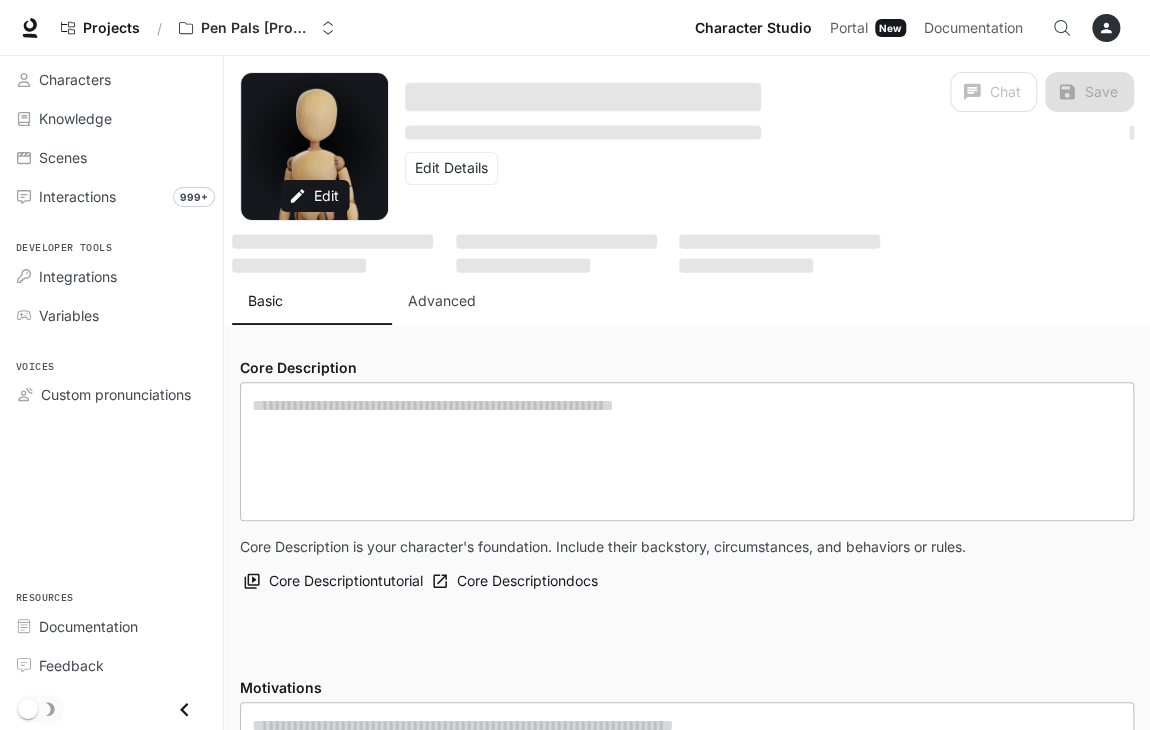 type on "**********" 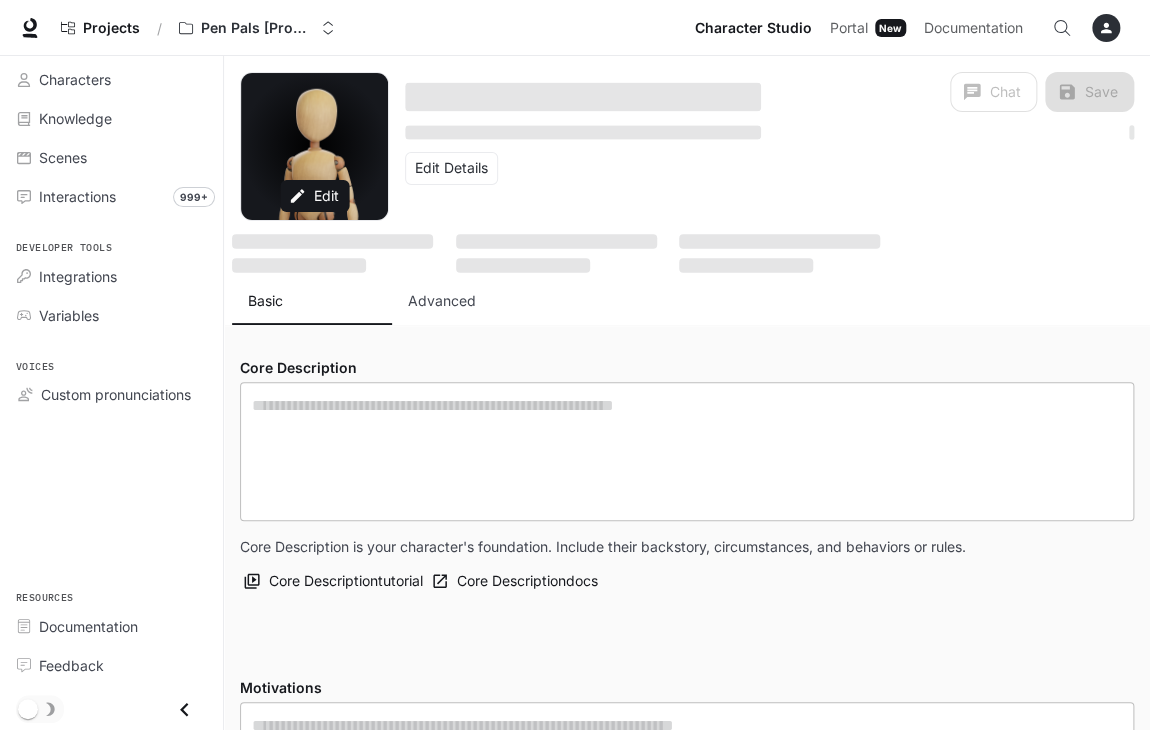 type on "**********" 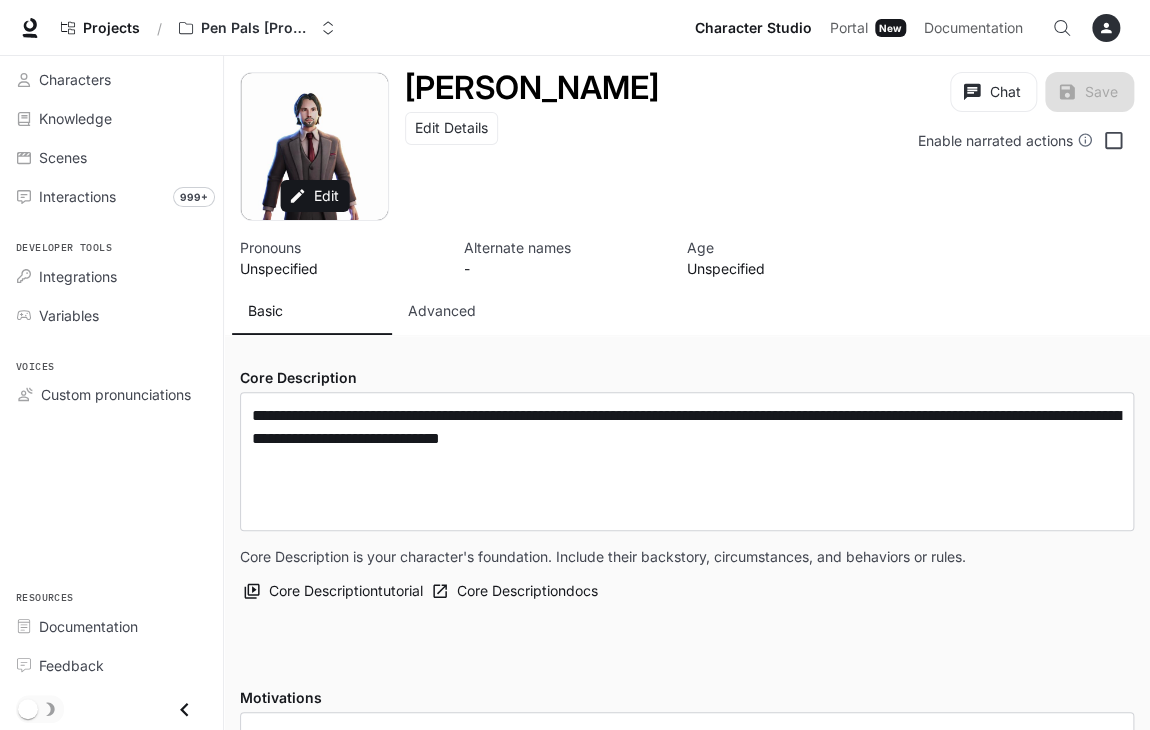type on "**********" 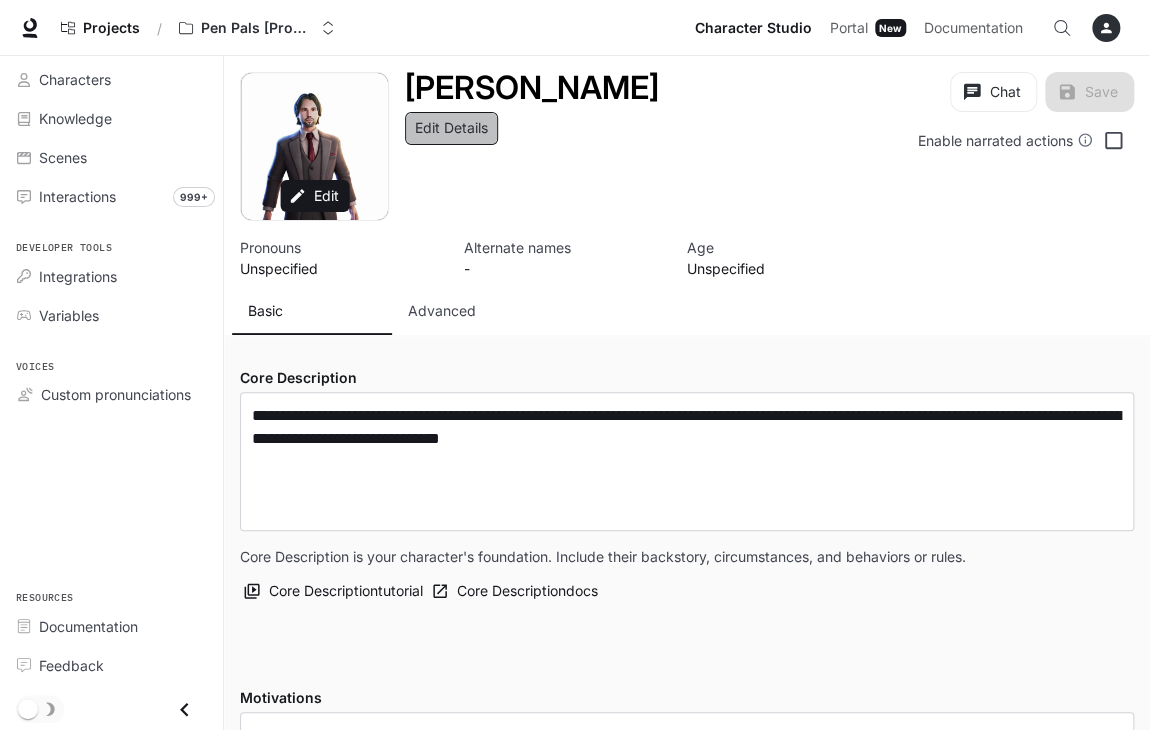 type 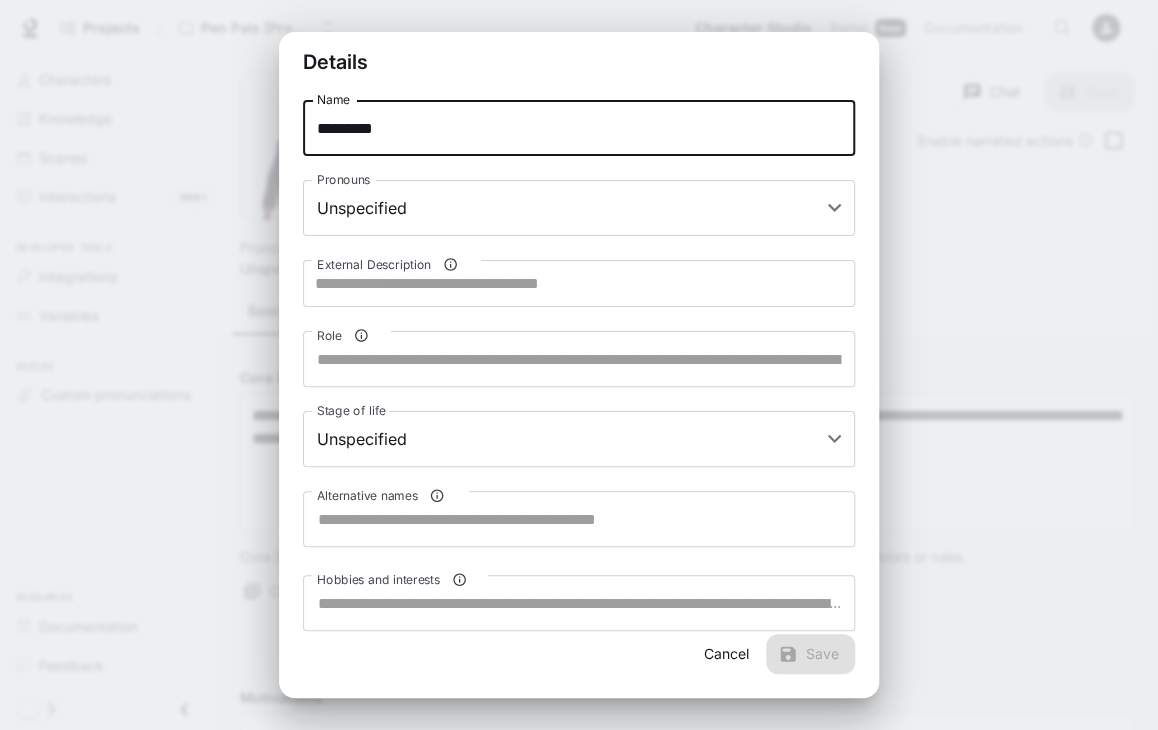 click on "*********" at bounding box center [579, 128] 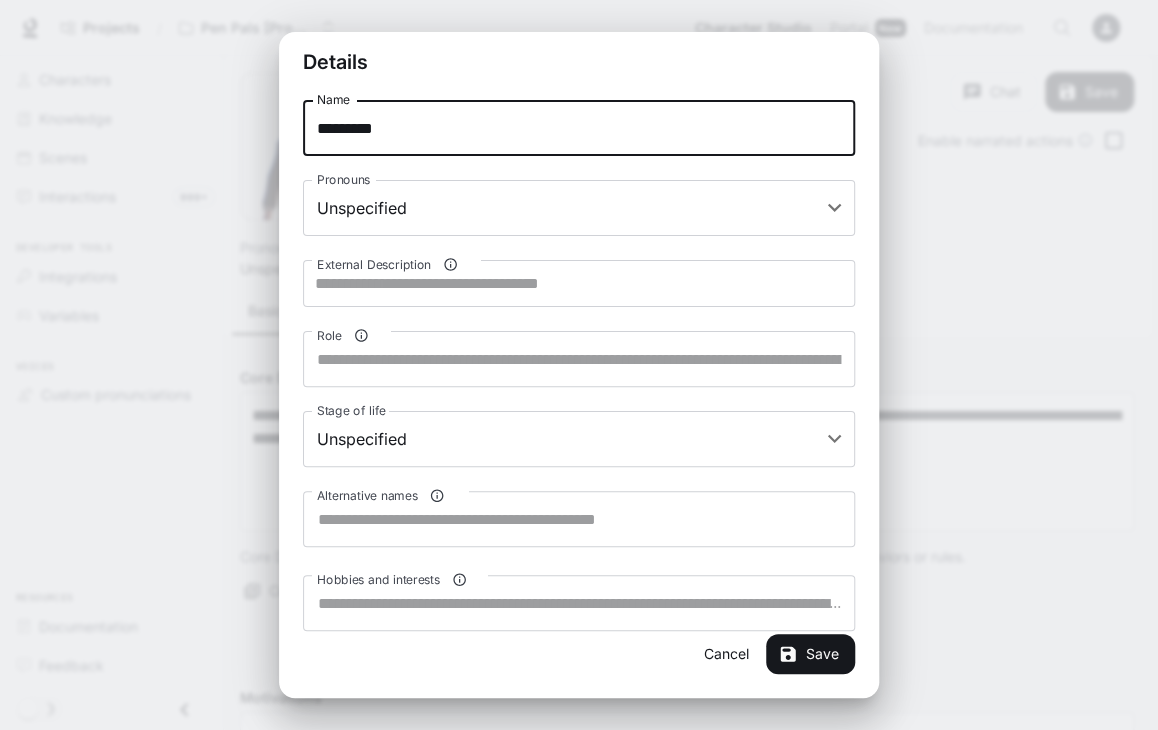 click on "*********" at bounding box center [579, 128] 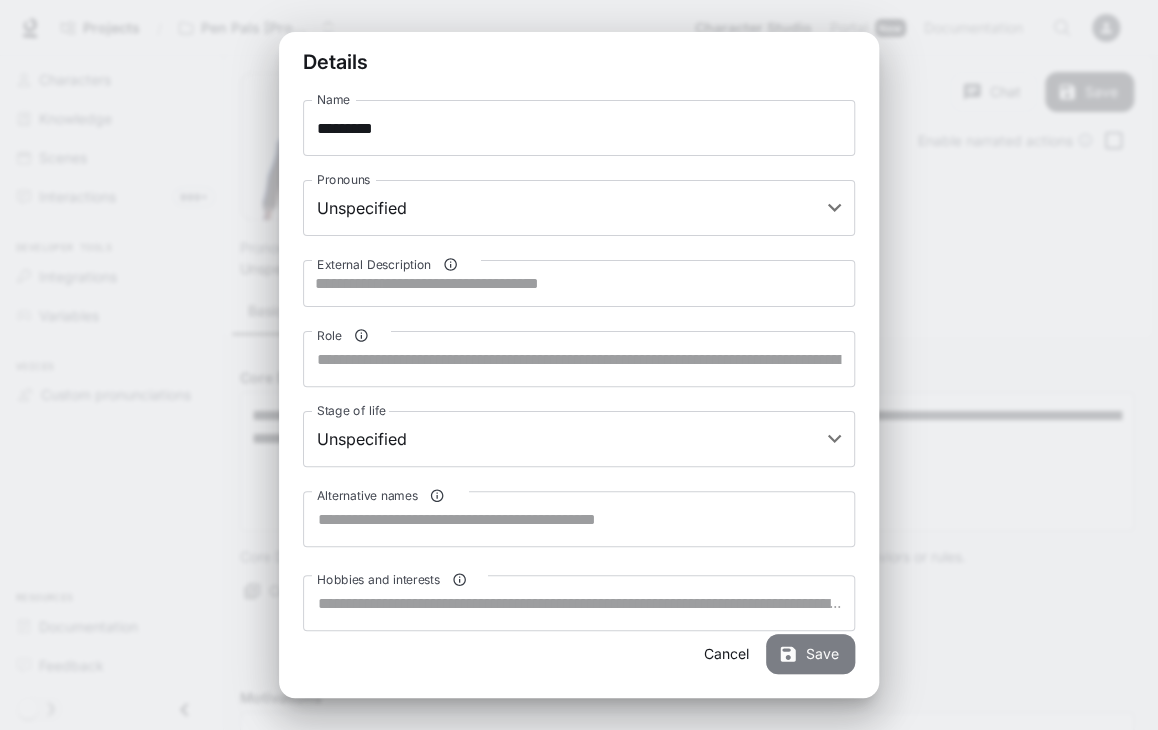 click on "Save" at bounding box center [810, 654] 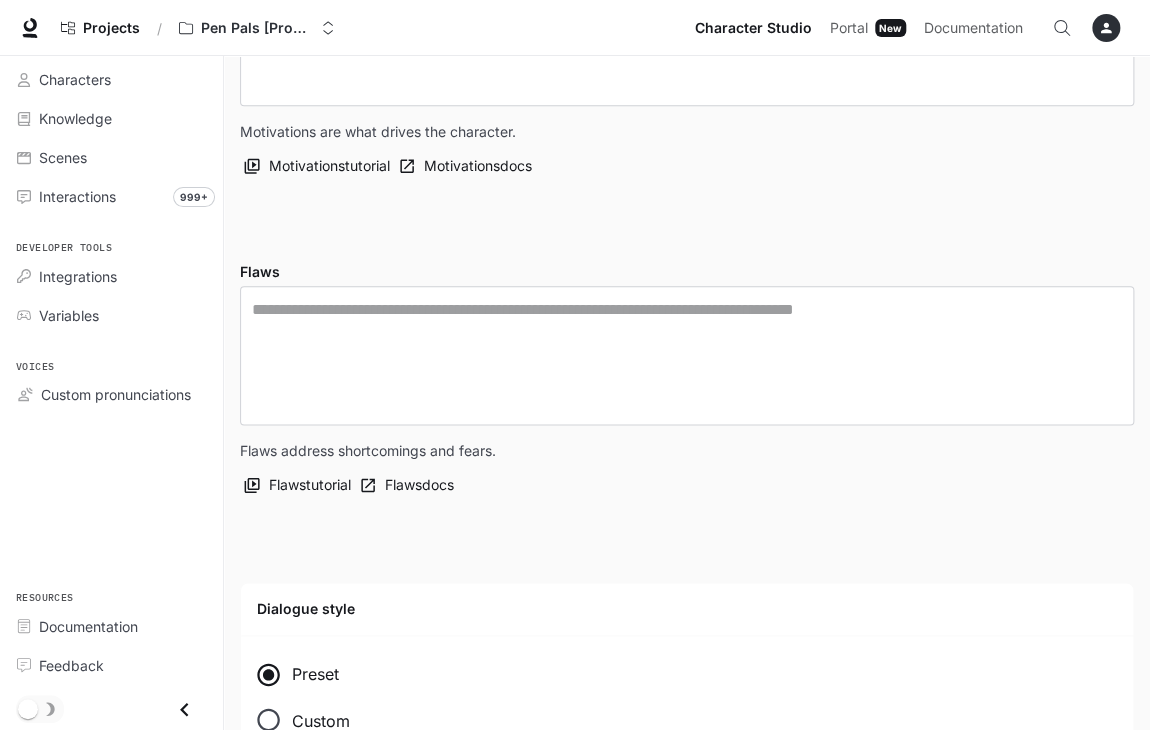 scroll, scrollTop: 0, scrollLeft: 0, axis: both 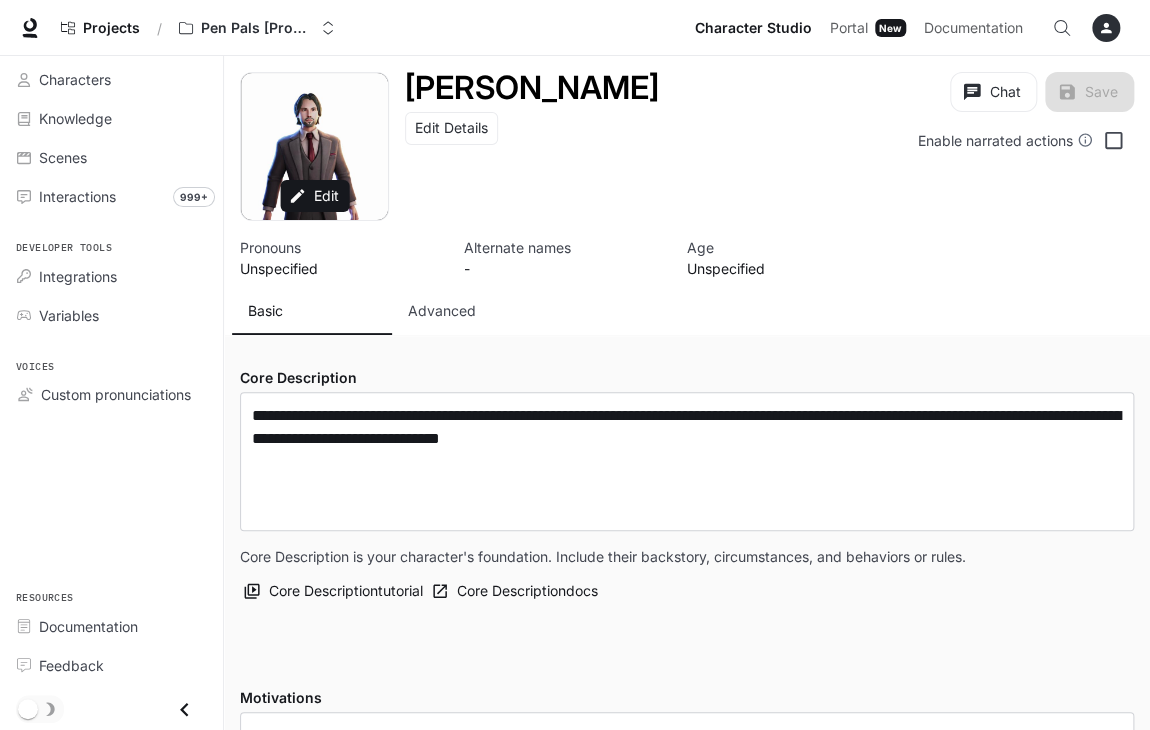 click on "Advanced" at bounding box center (442, 311) 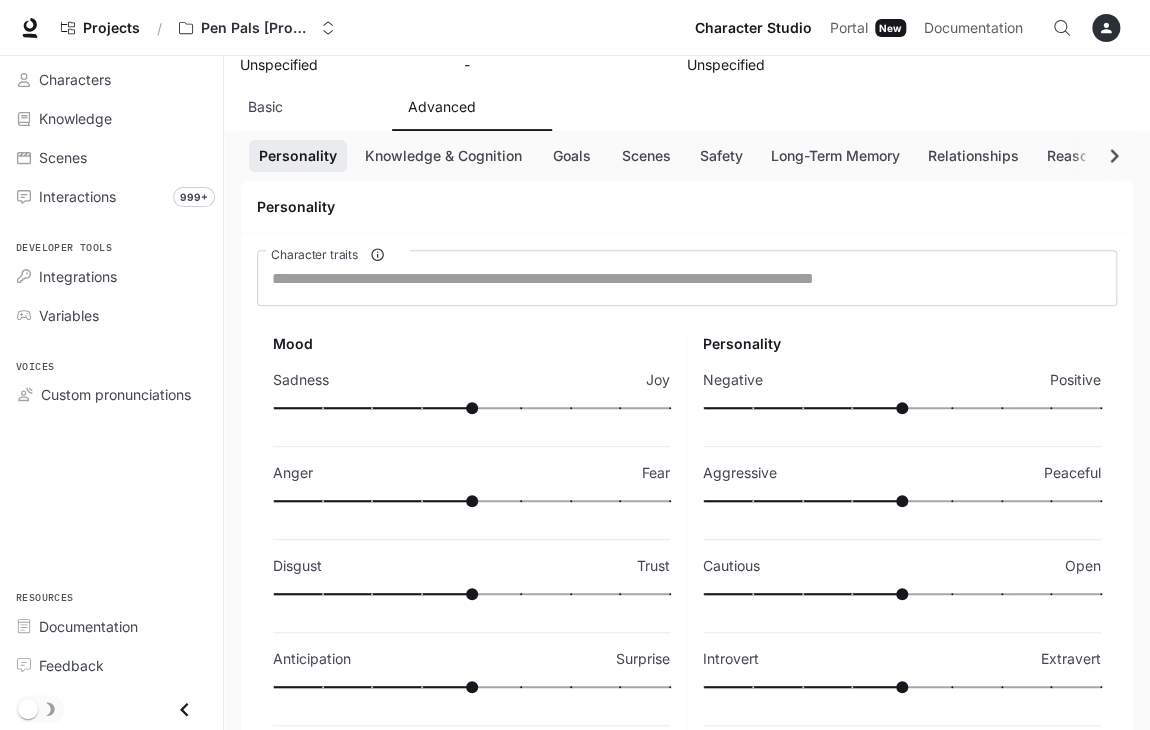 scroll, scrollTop: 206, scrollLeft: 0, axis: vertical 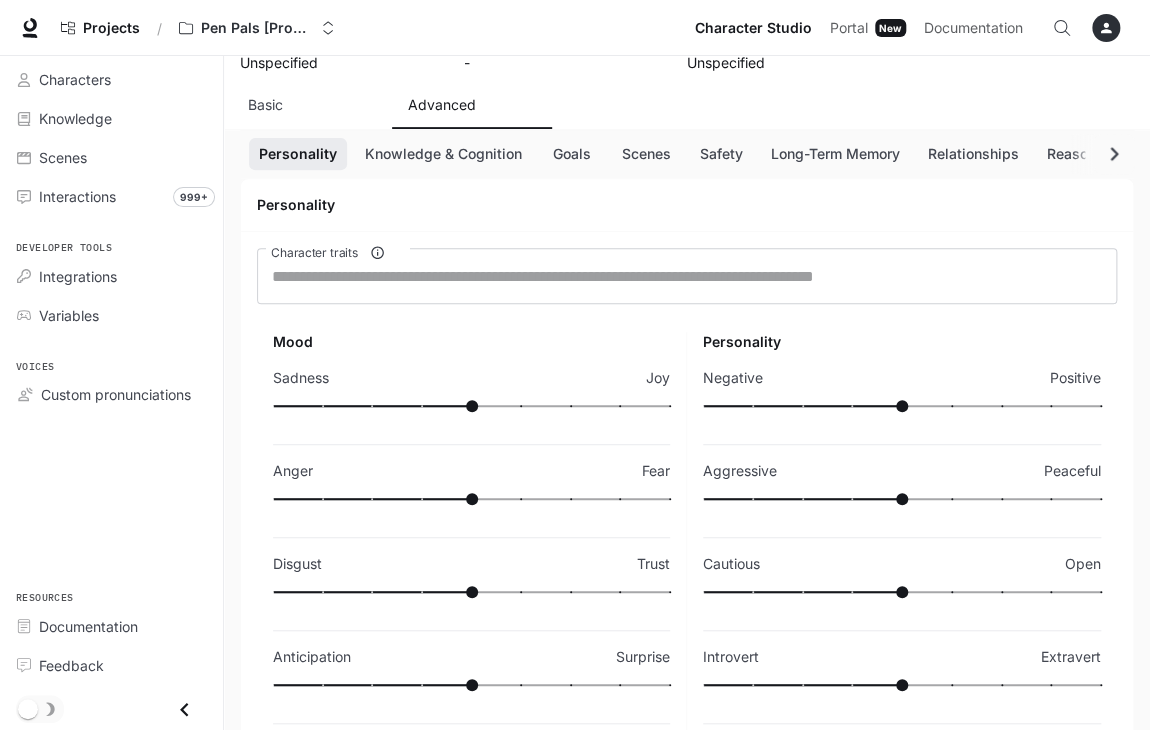 click at bounding box center (1051, 406) 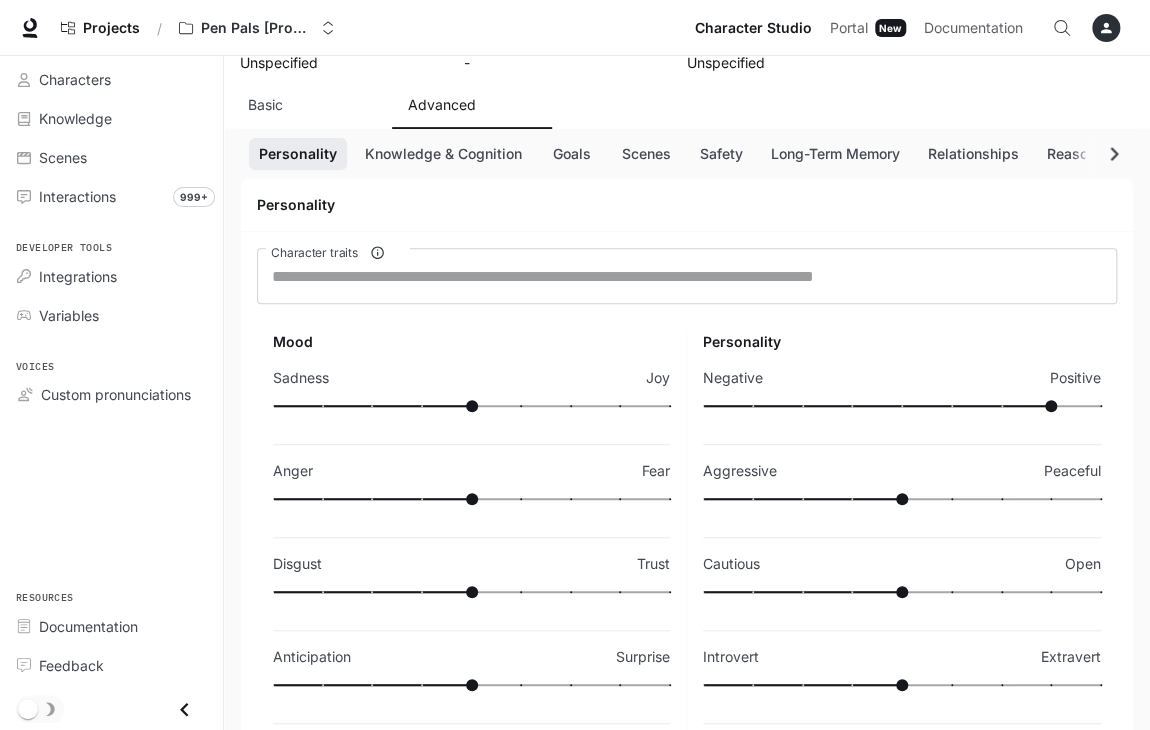 type on "**" 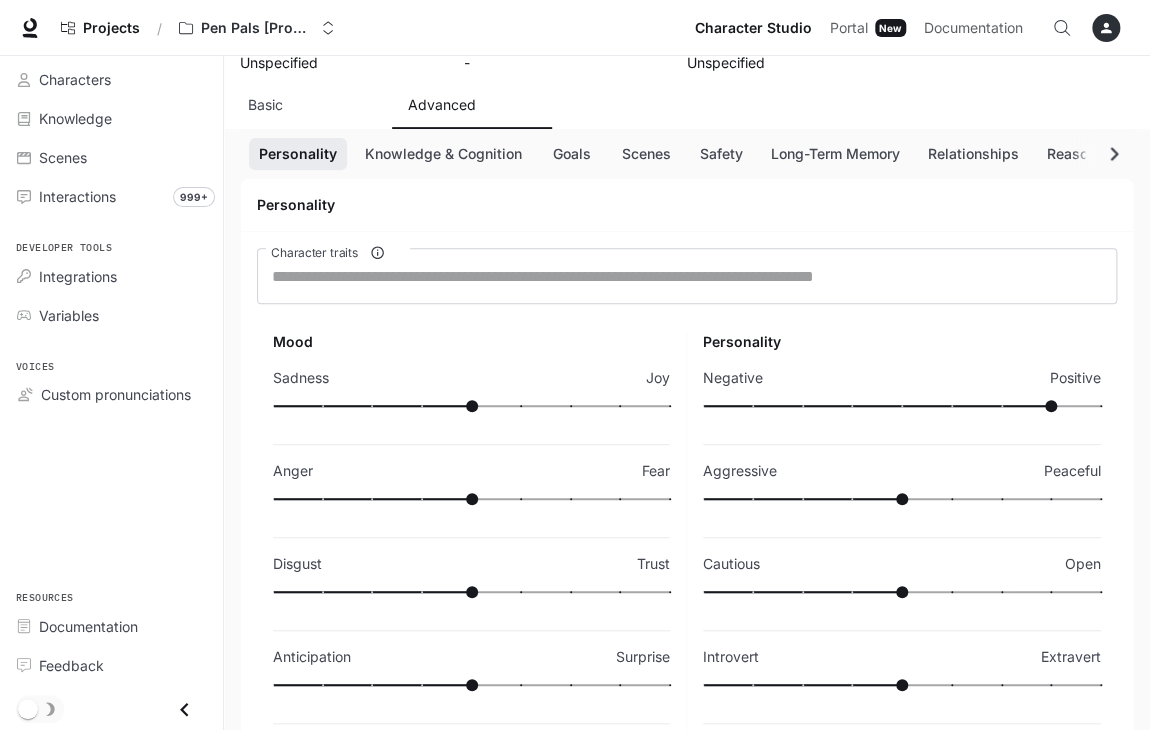 click at bounding box center (902, 406) 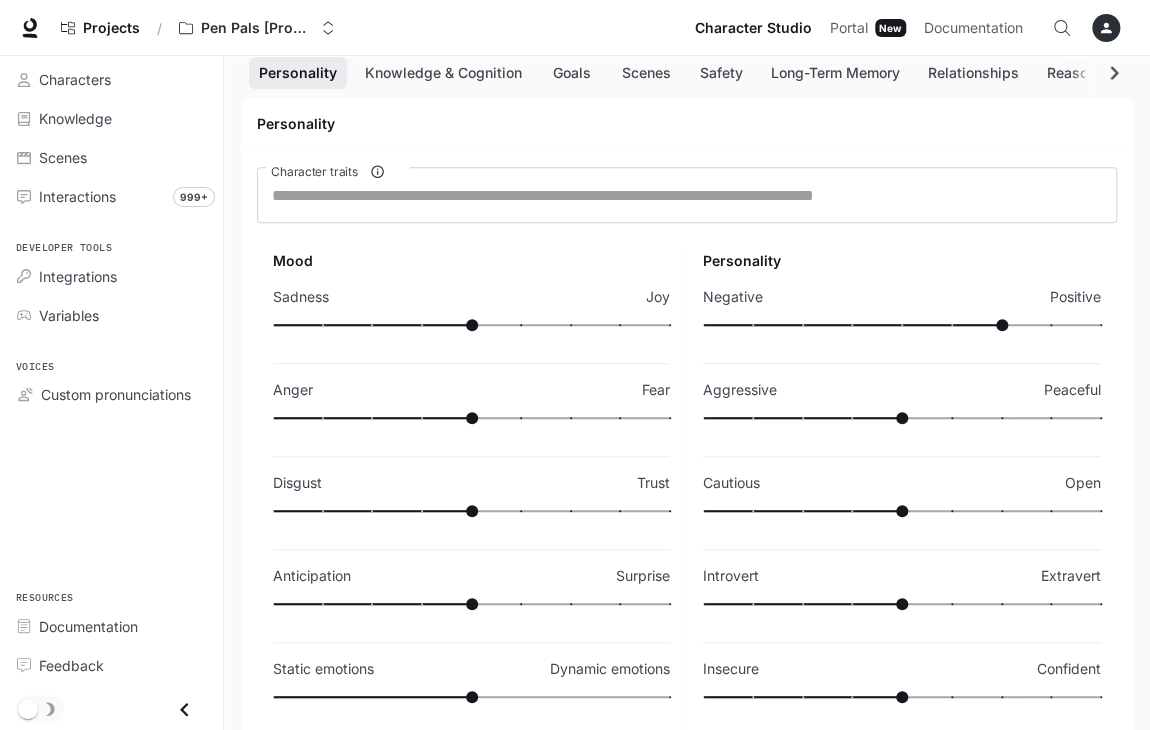 scroll, scrollTop: 304, scrollLeft: 0, axis: vertical 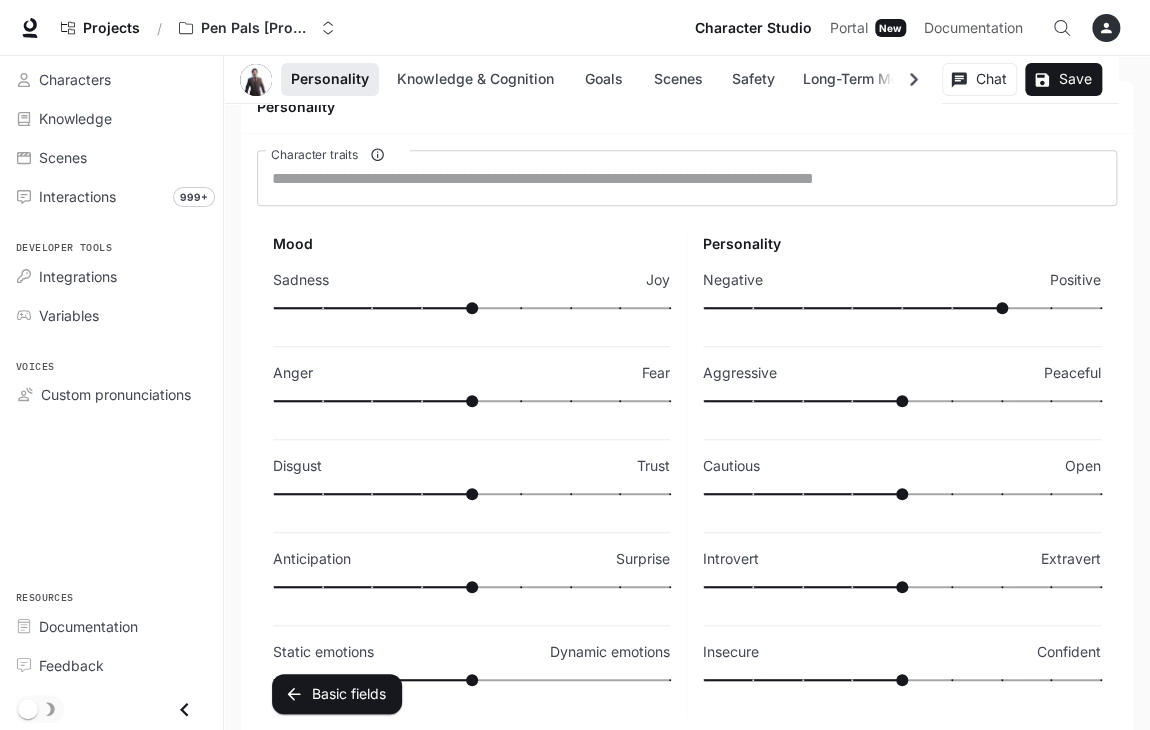 click at bounding box center (902, 401) 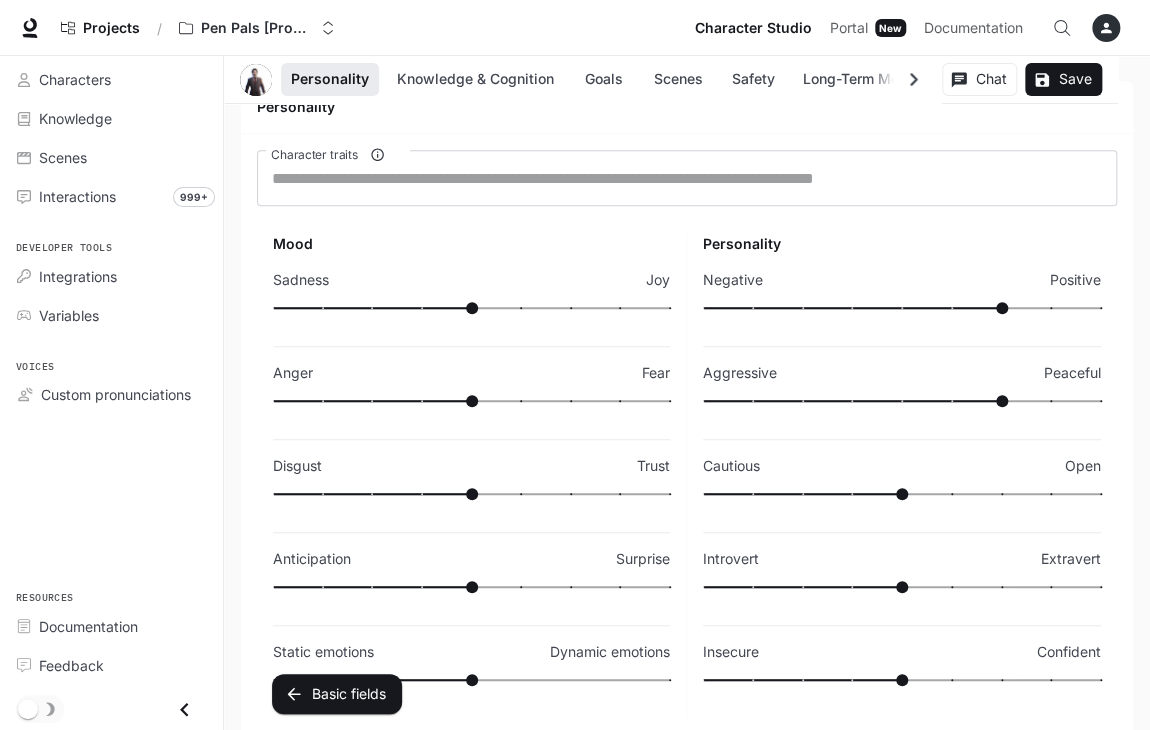 drag, startPoint x: 961, startPoint y: 394, endPoint x: 952, endPoint y: 405, distance: 14.21267 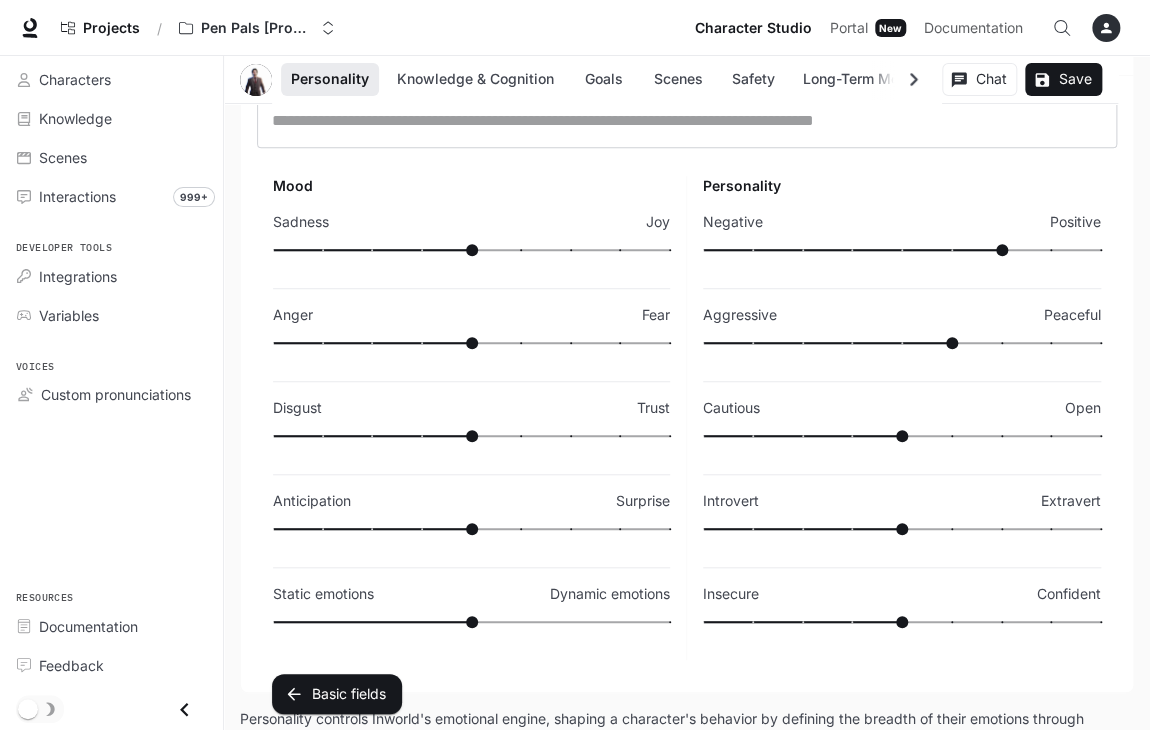 scroll, scrollTop: 364, scrollLeft: 0, axis: vertical 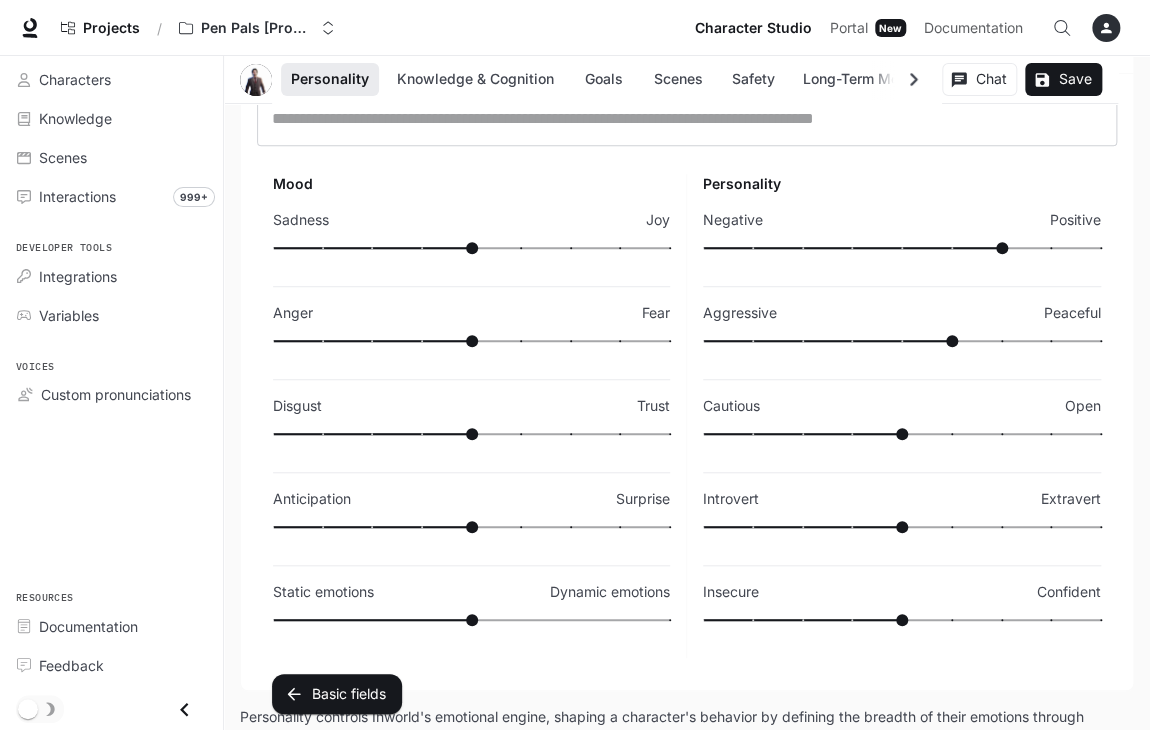 click at bounding box center [902, 527] 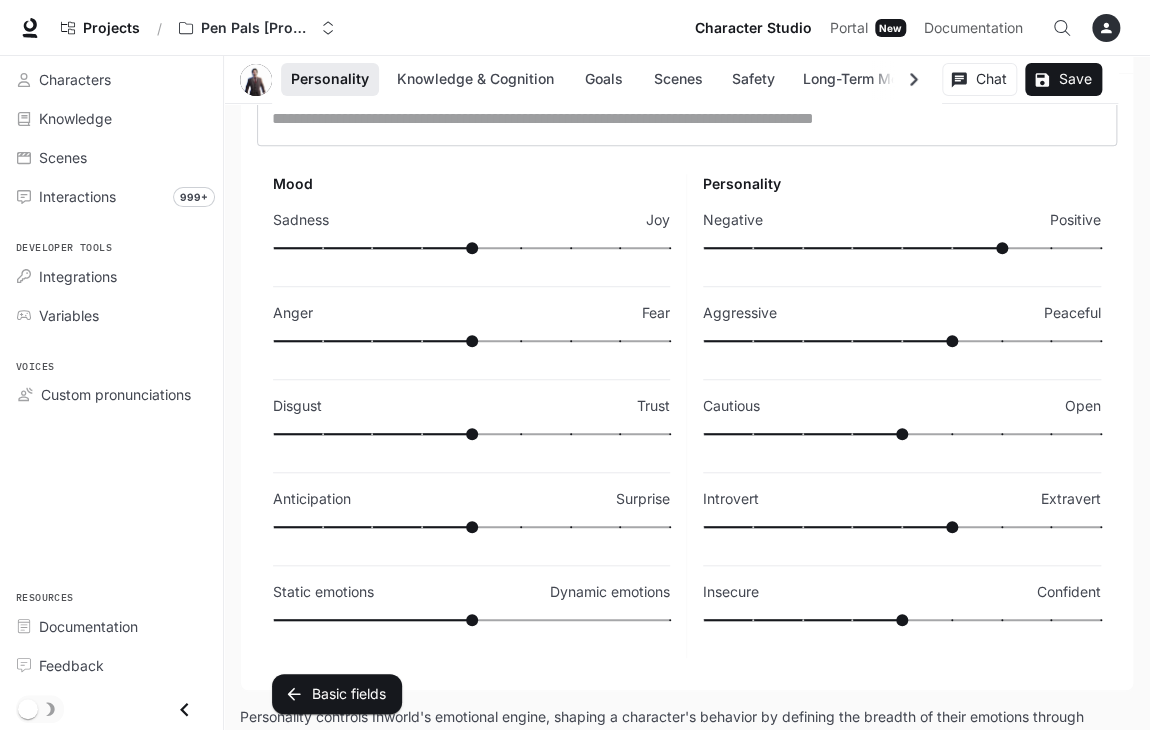 click at bounding box center [802, 620] 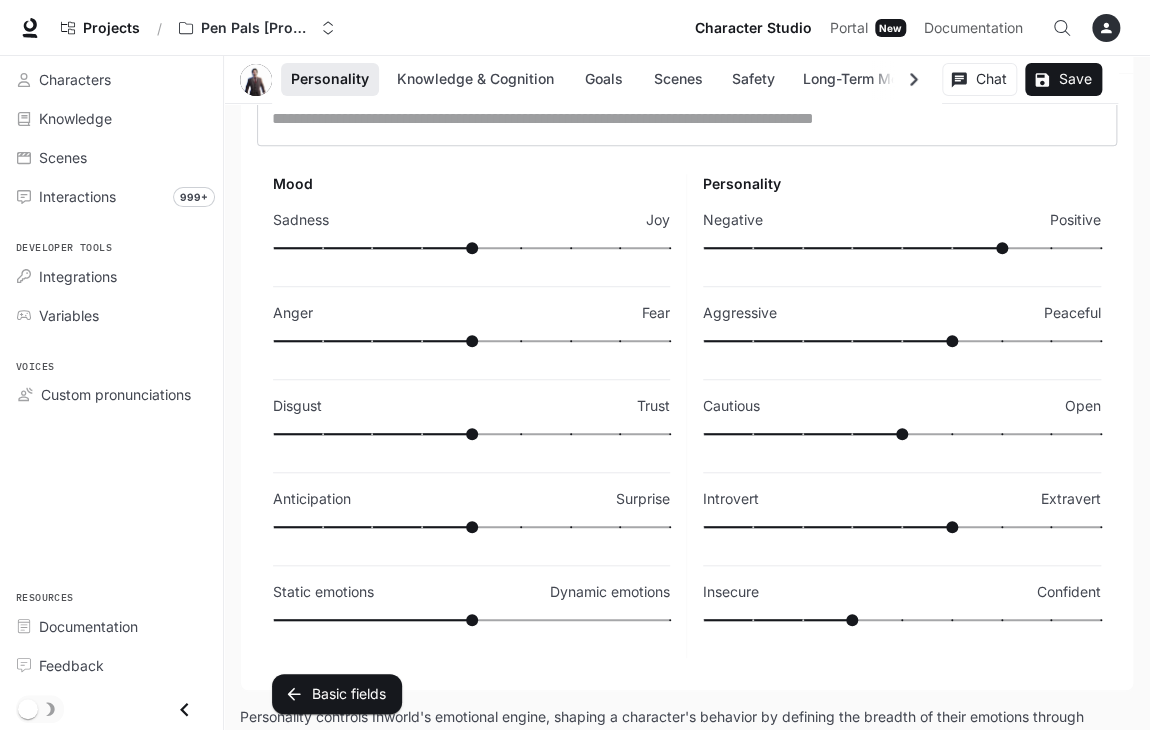 click at bounding box center (471, 620) 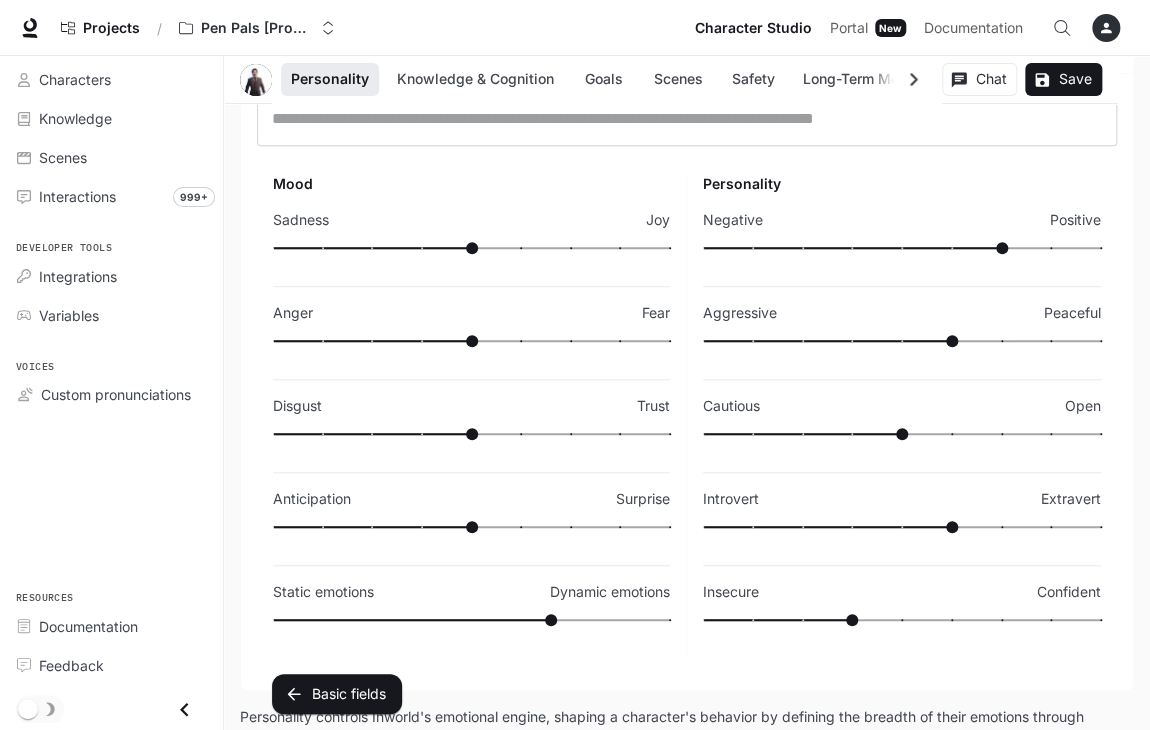 click at bounding box center [471, 434] 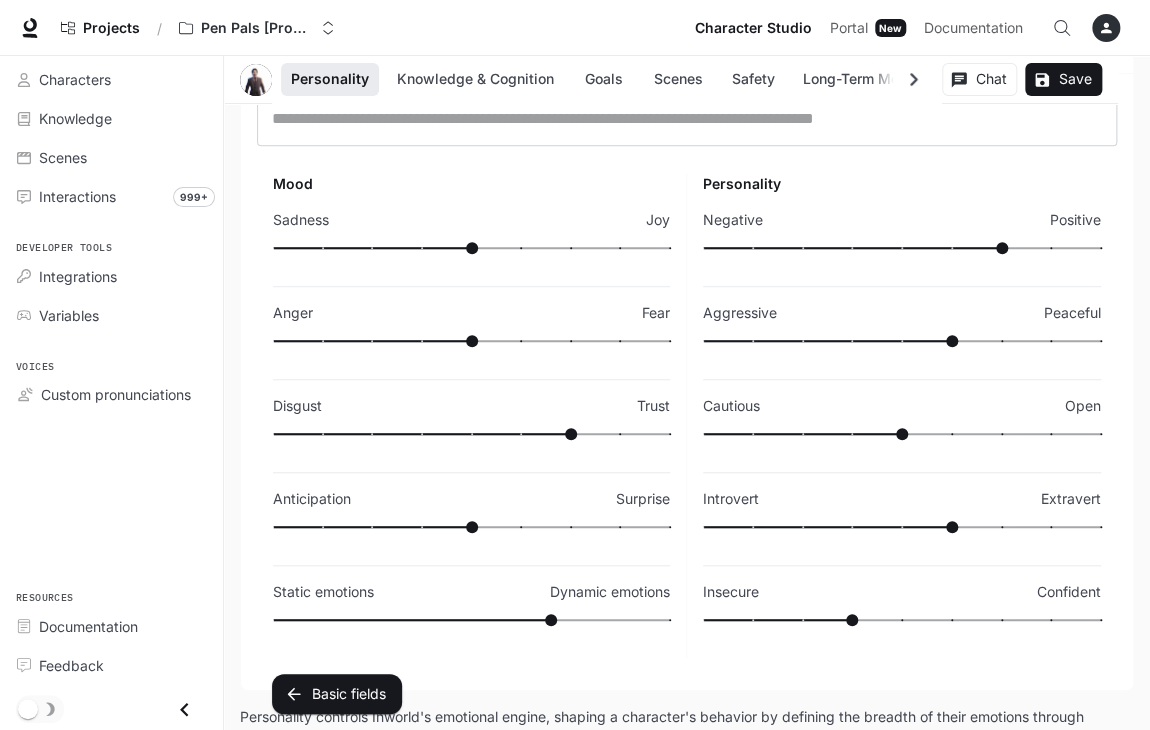 click at bounding box center (372, 341) 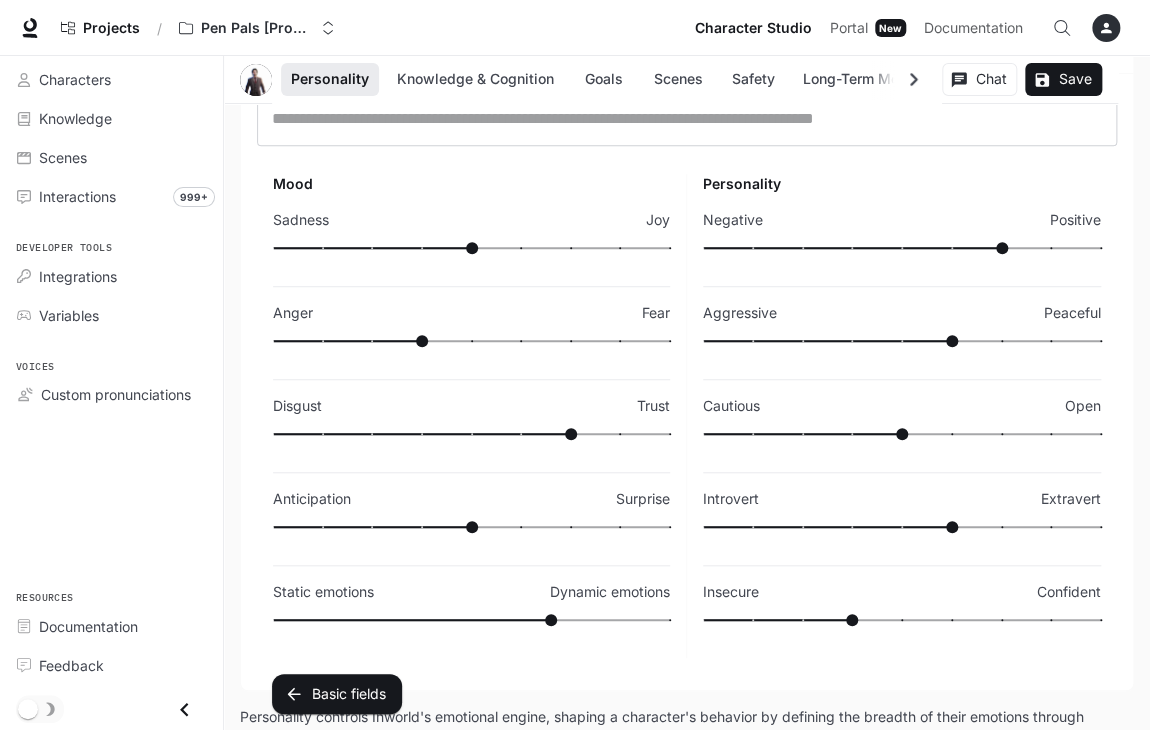 click at bounding box center [471, 248] 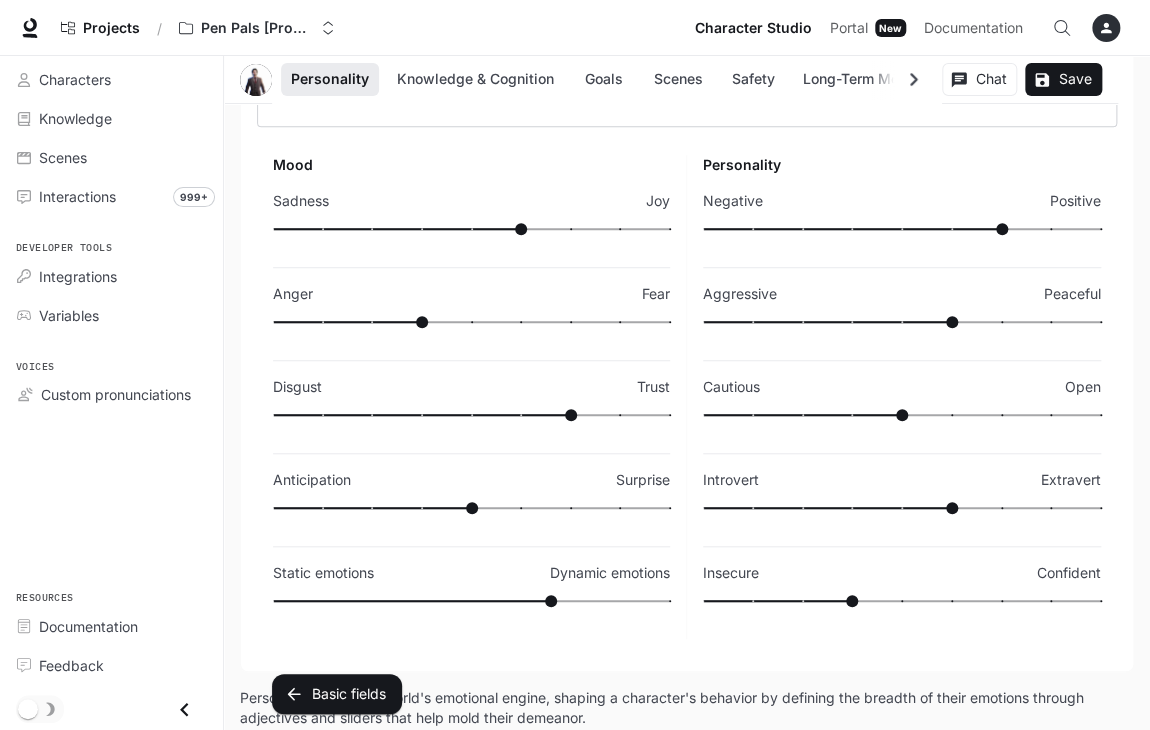 scroll, scrollTop: 0, scrollLeft: 0, axis: both 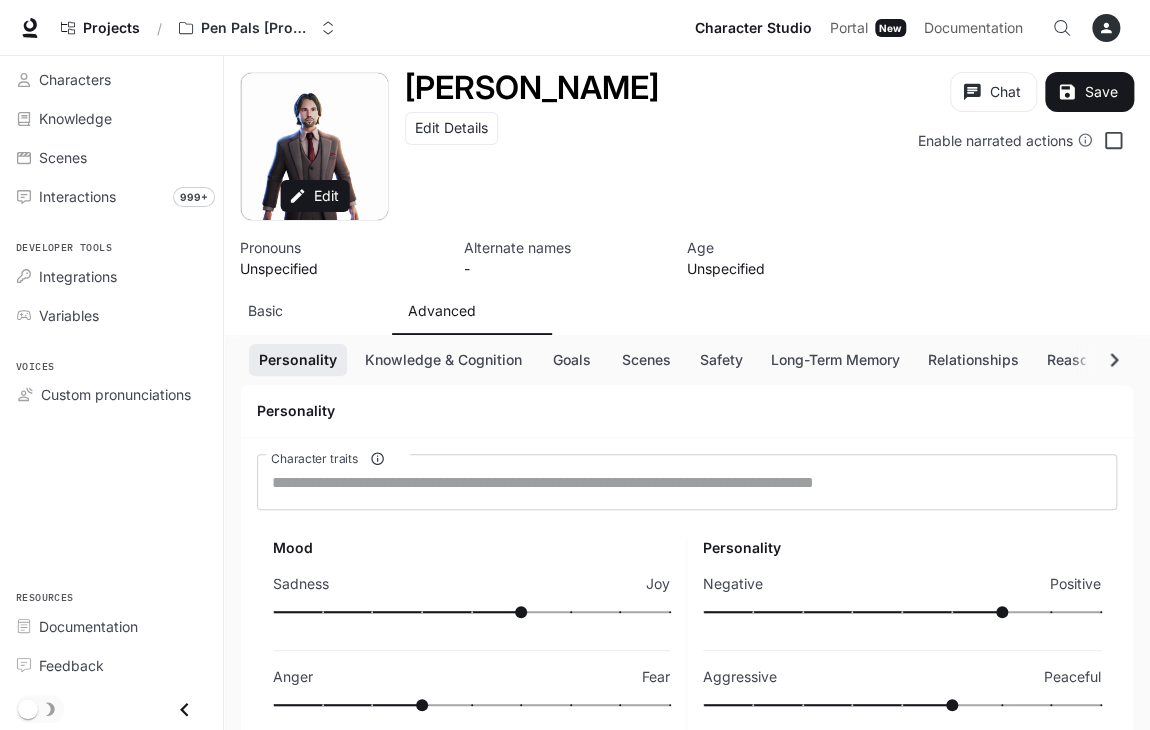 click on "Projects / Pen Pals [Production]" at bounding box center (369, 28) 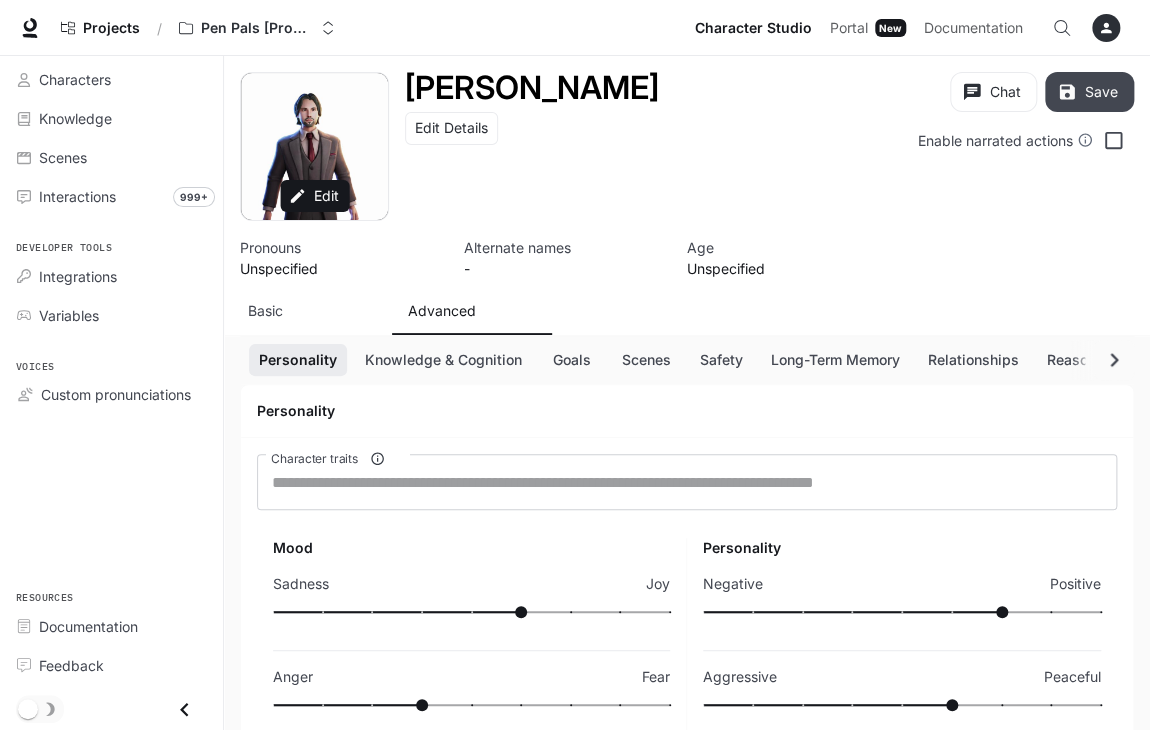 click 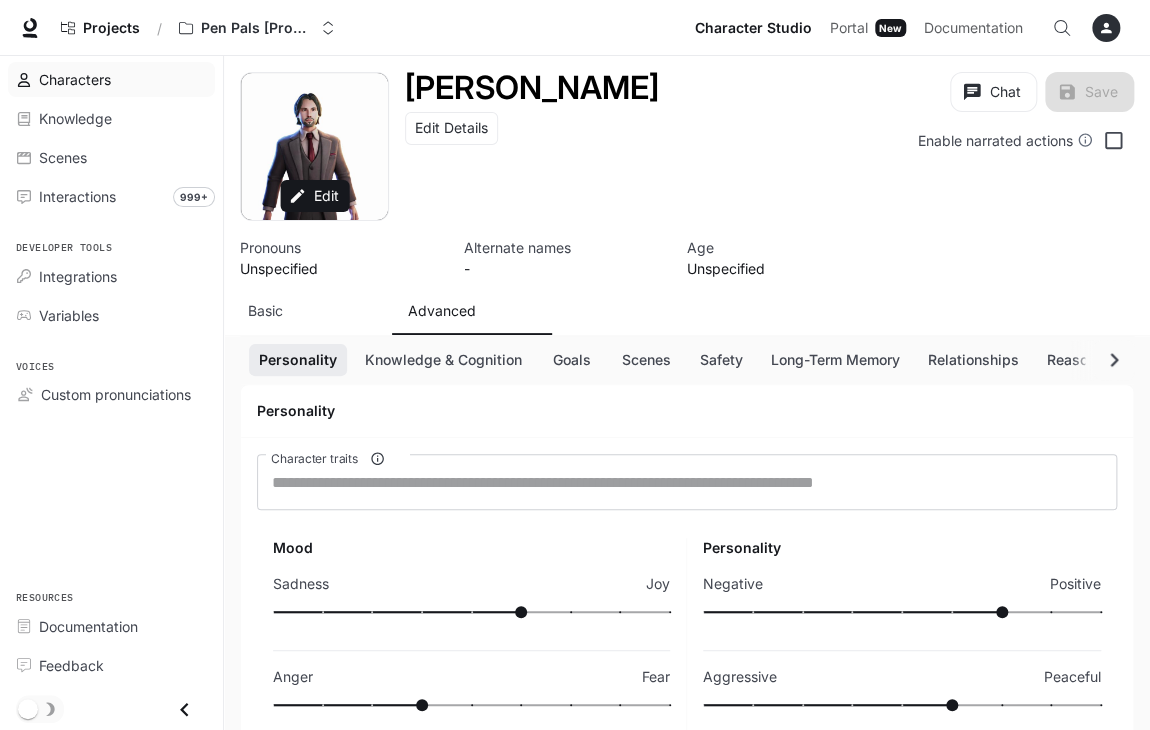 click at bounding box center (28, 80) 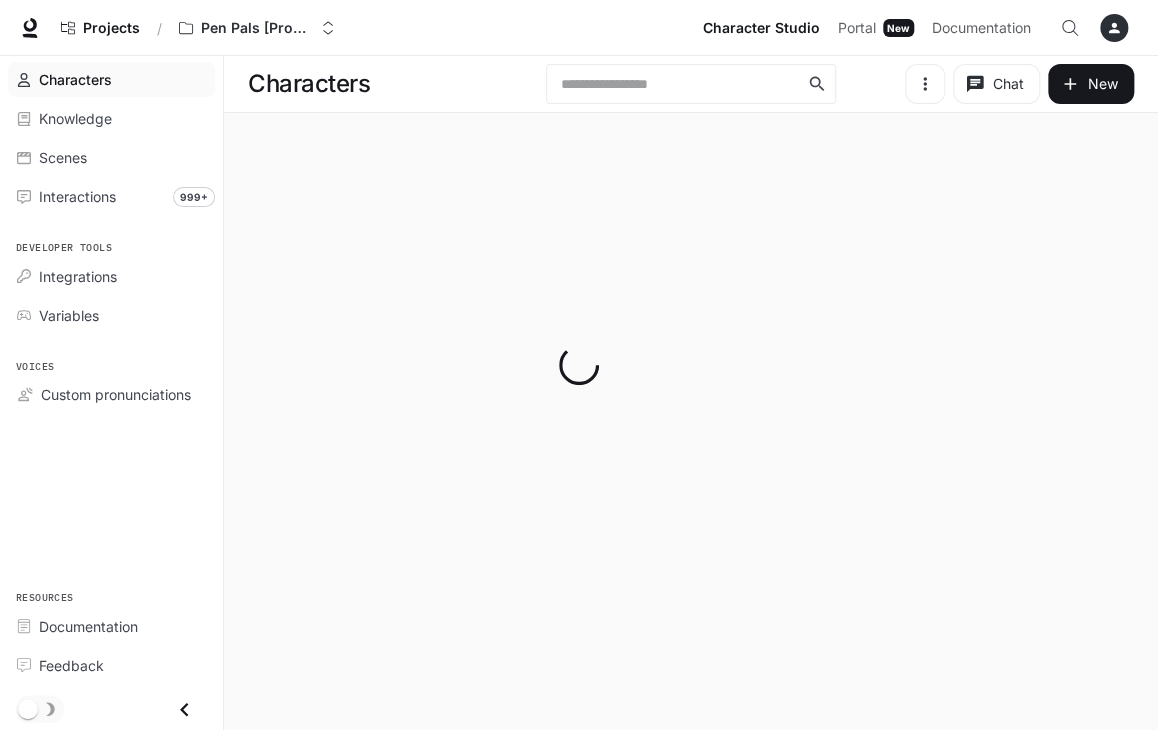 click at bounding box center (579, 365) 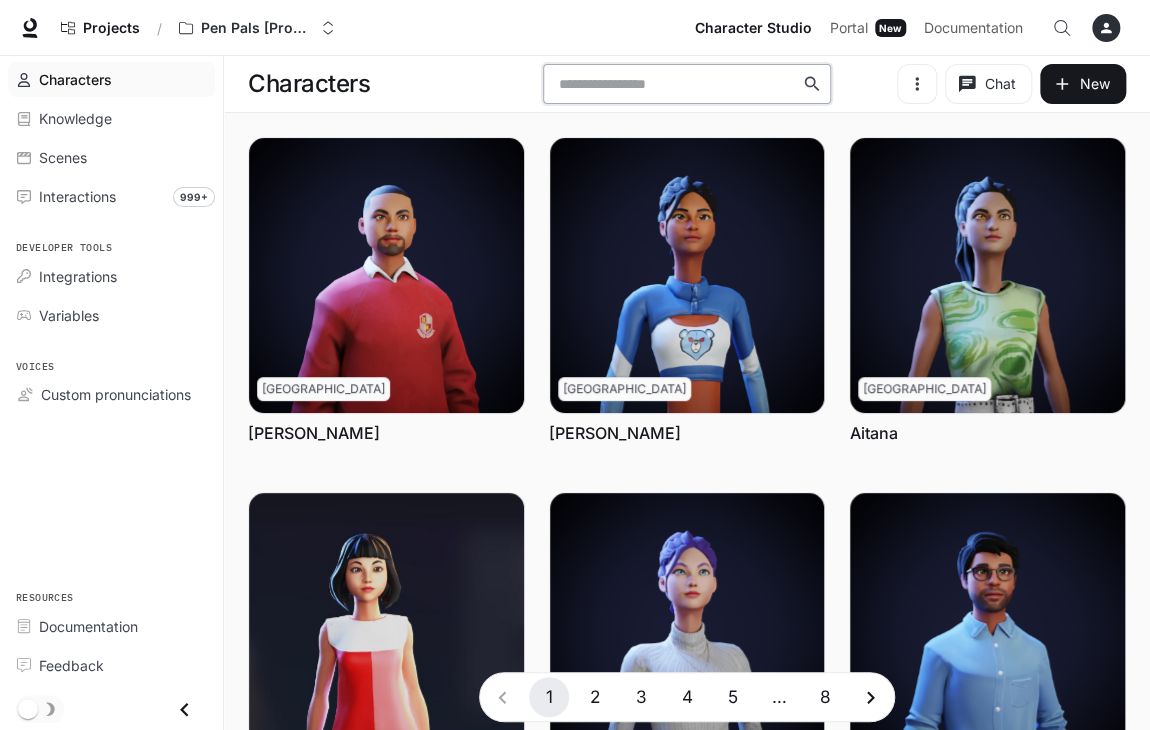 click at bounding box center (676, 84) 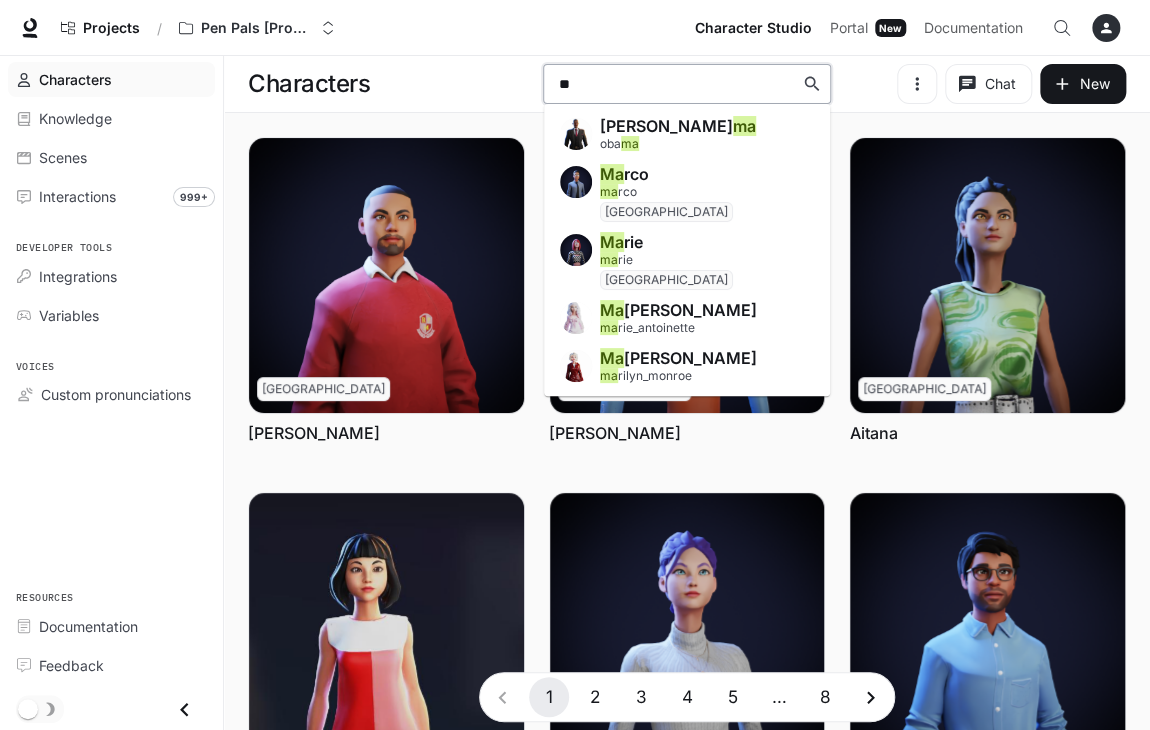 type on "***" 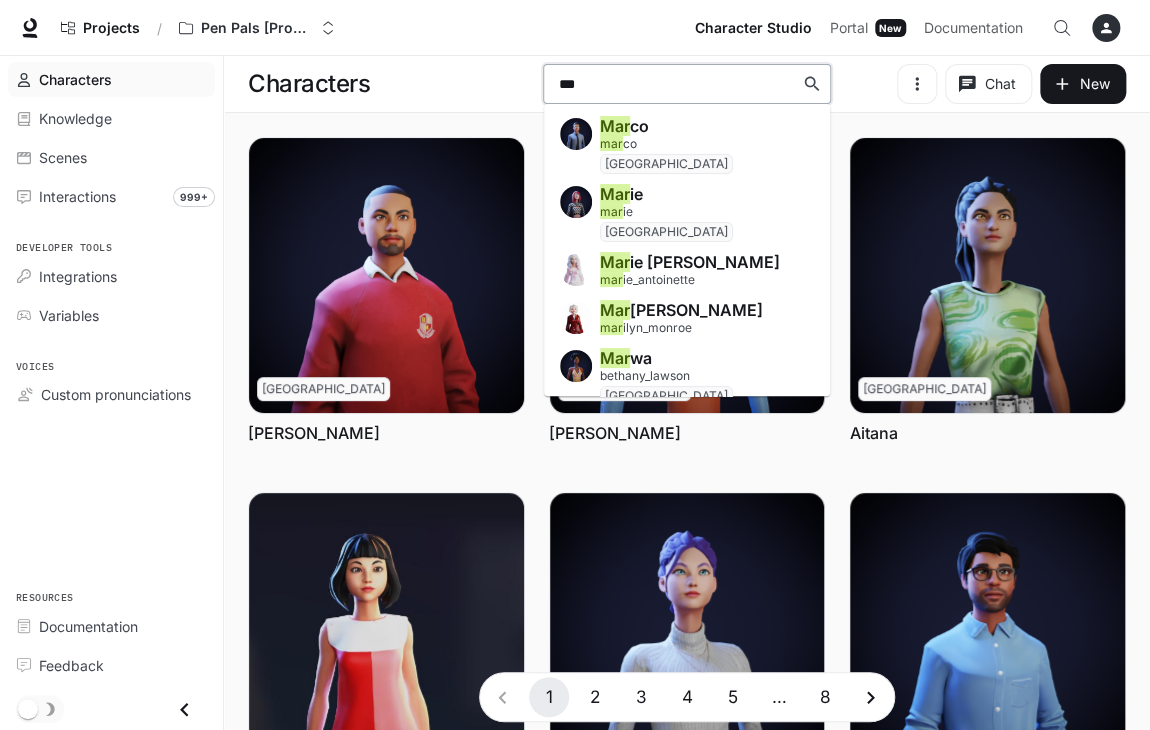 click on "mar ilyn_monroe" at bounding box center [681, 328] 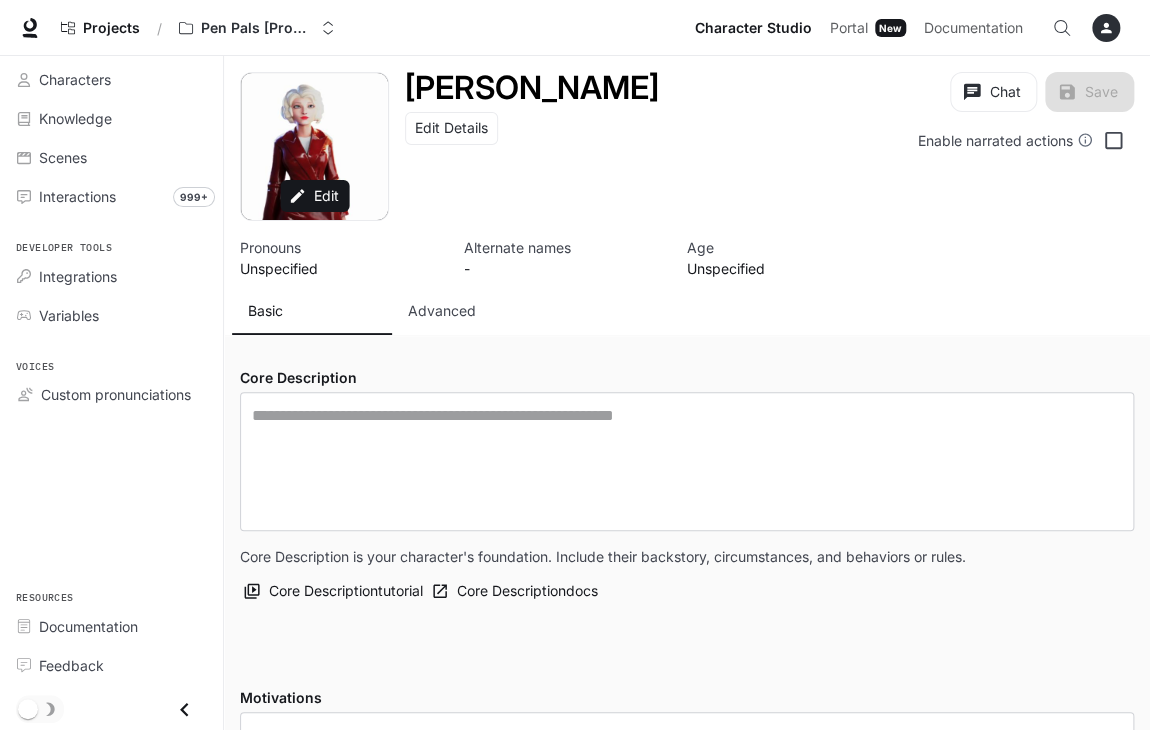 type on "**********" 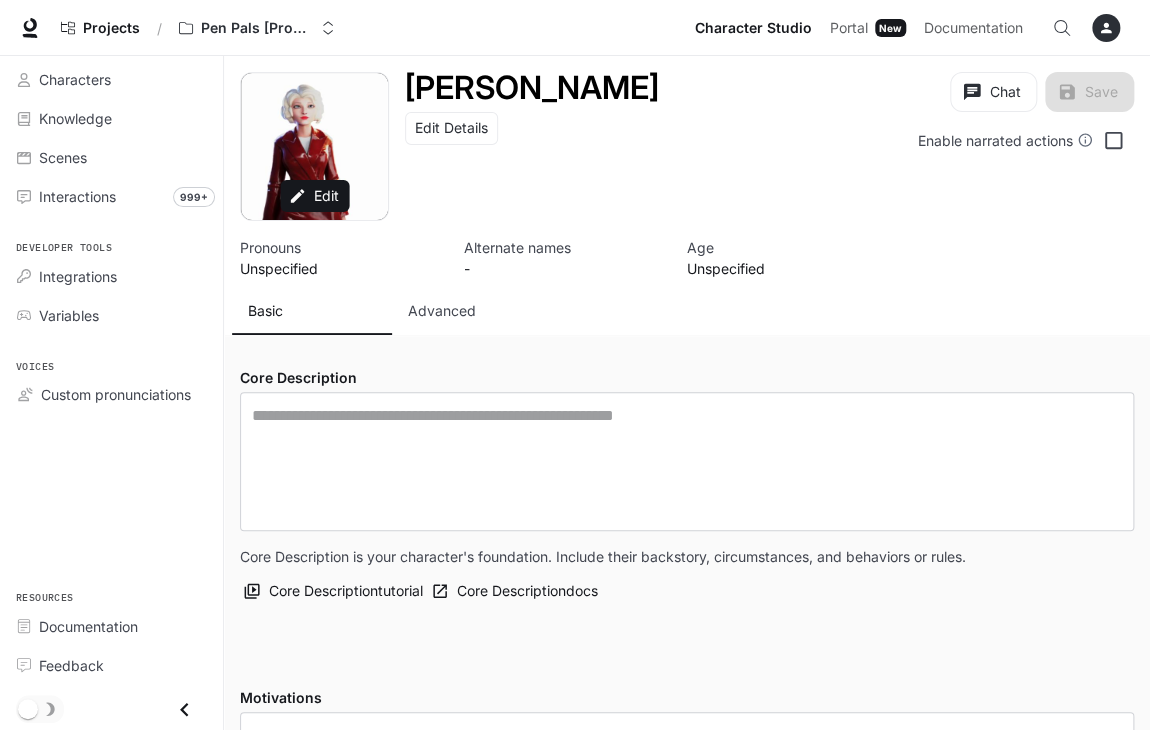 type on "*" 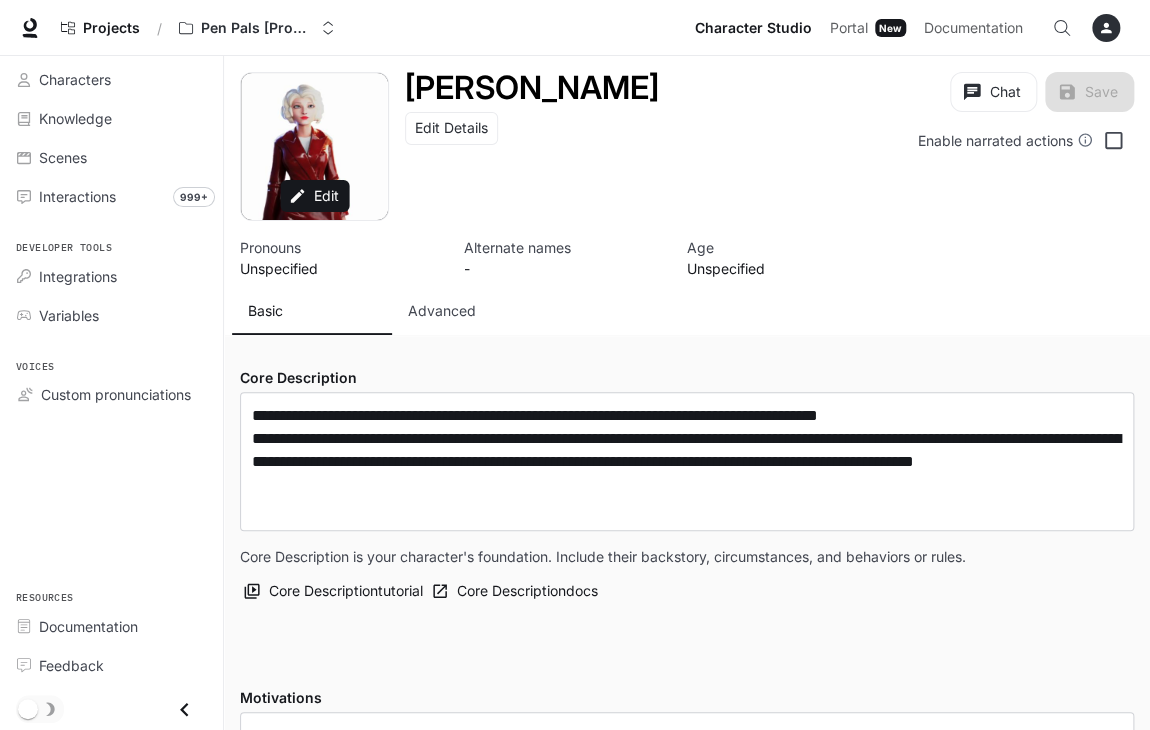 type on "**********" 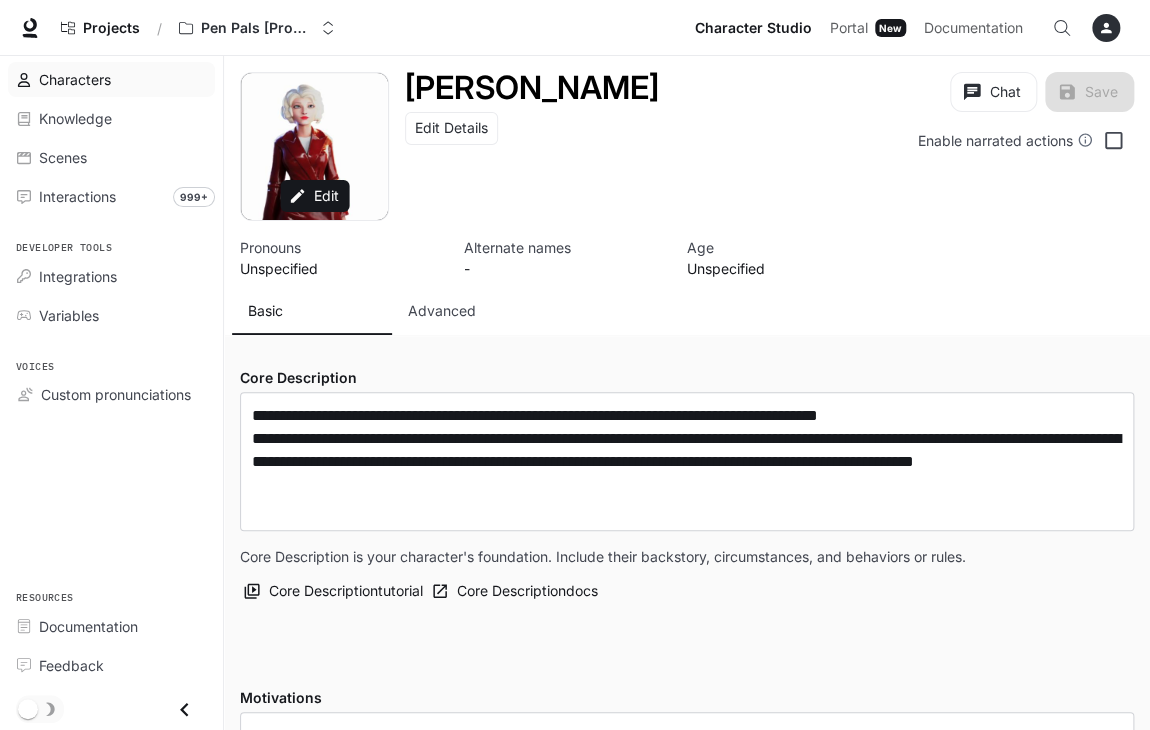 click on "Characters" at bounding box center (122, 79) 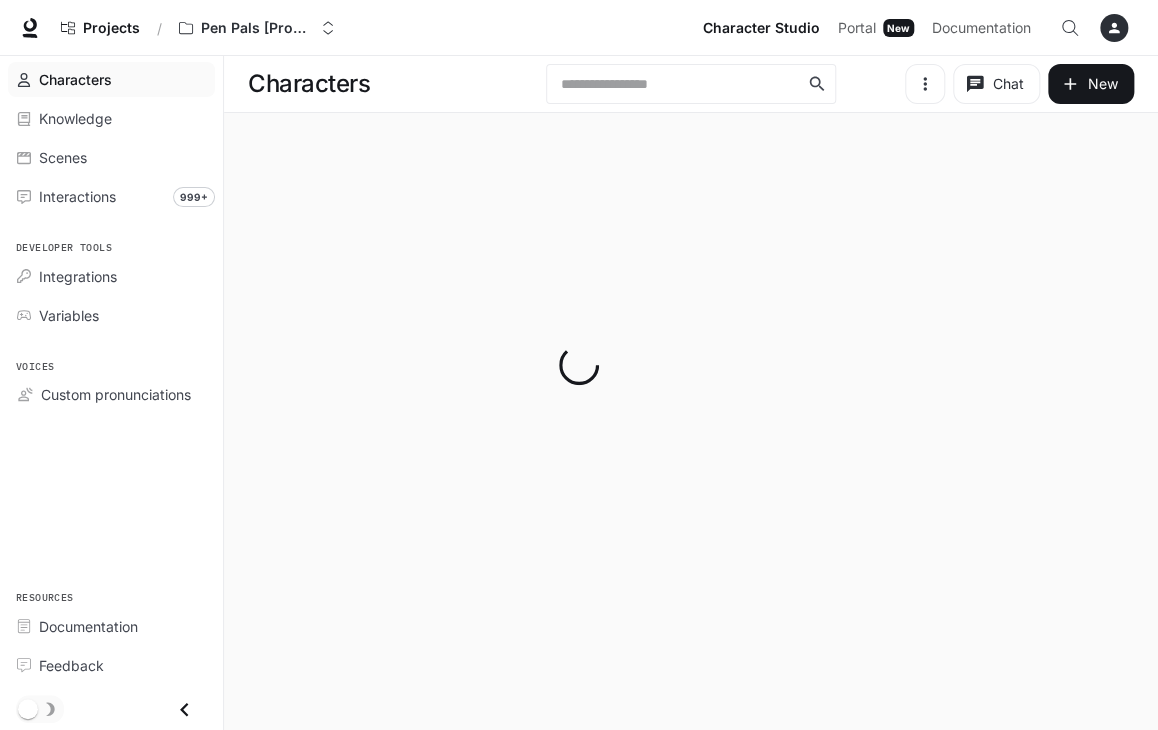 click at bounding box center [579, 365] 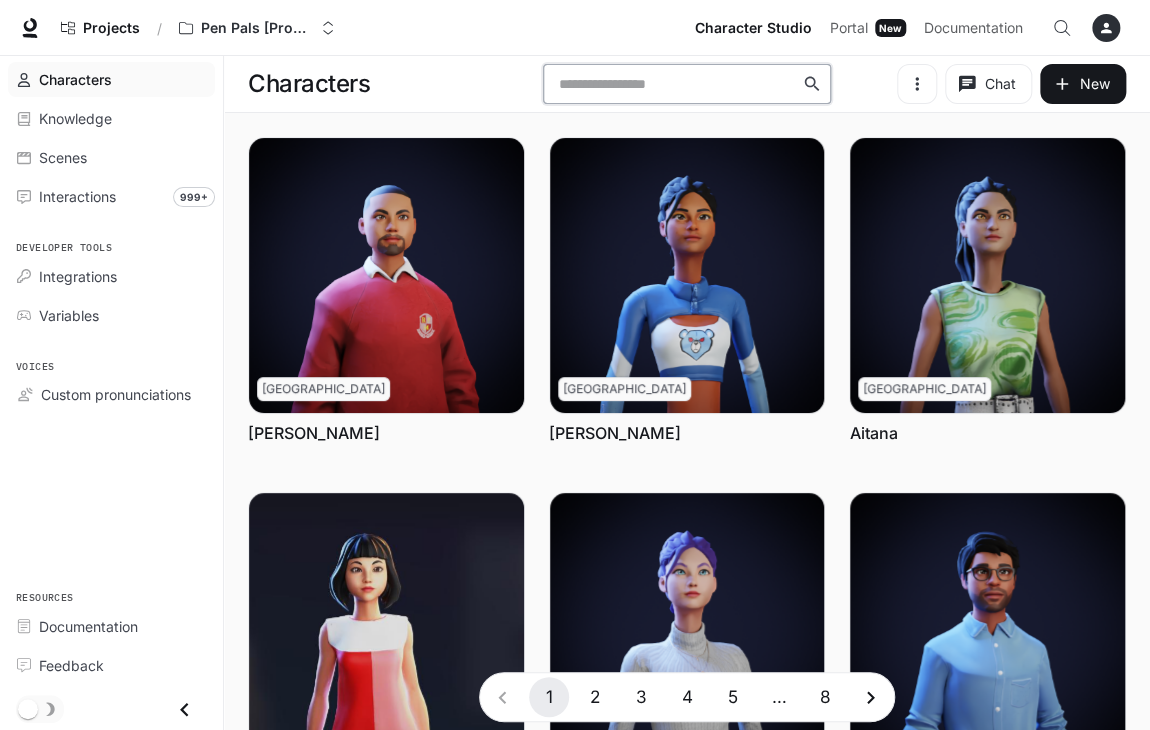 click at bounding box center [676, 84] 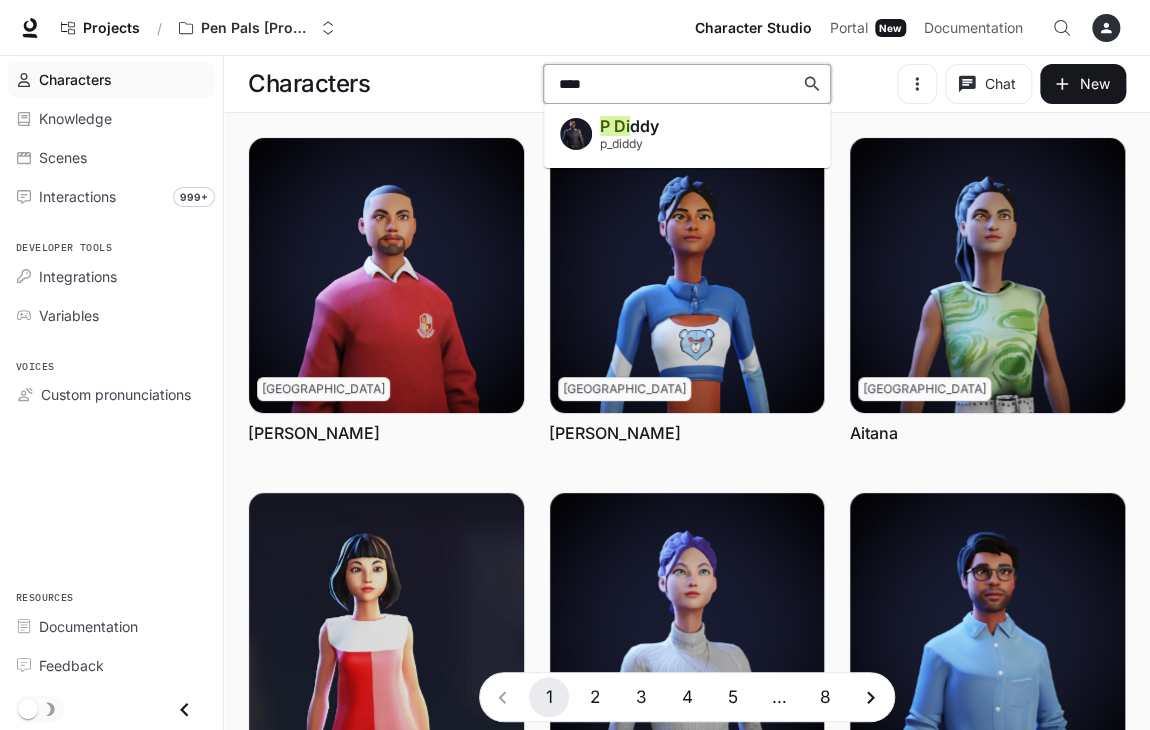 type on "*****" 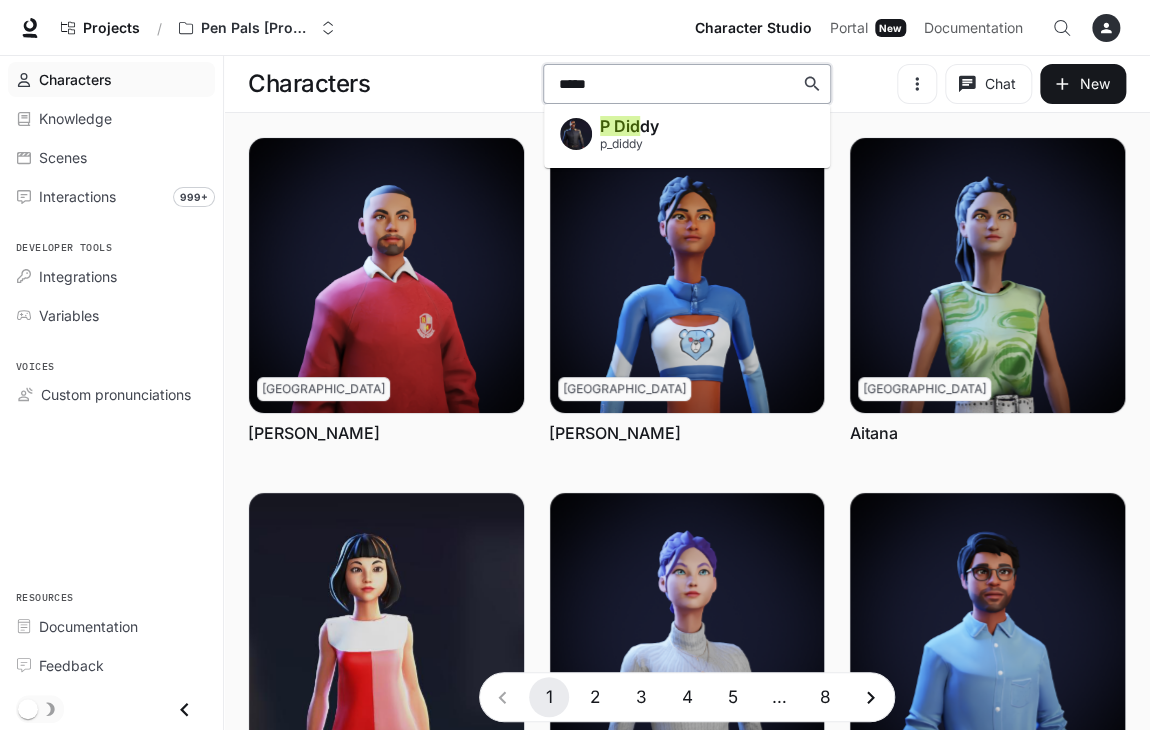 click on "P Did dy p_diddy" at bounding box center (687, 136) 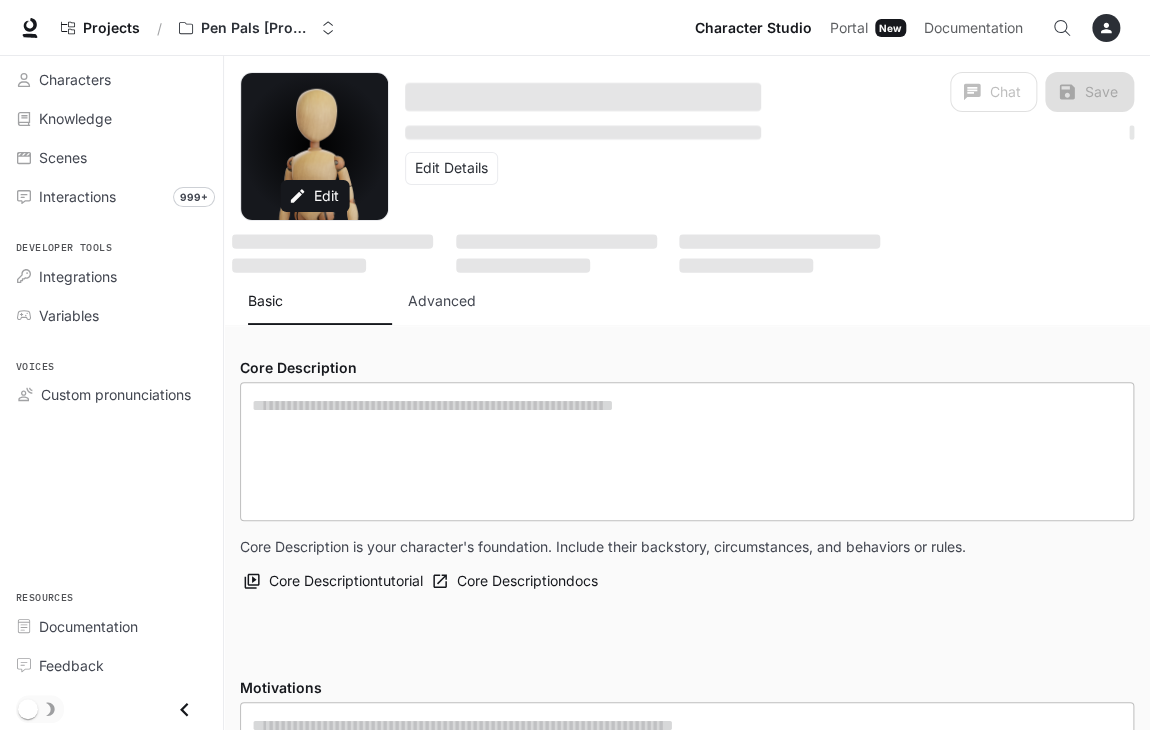 type on "**********" 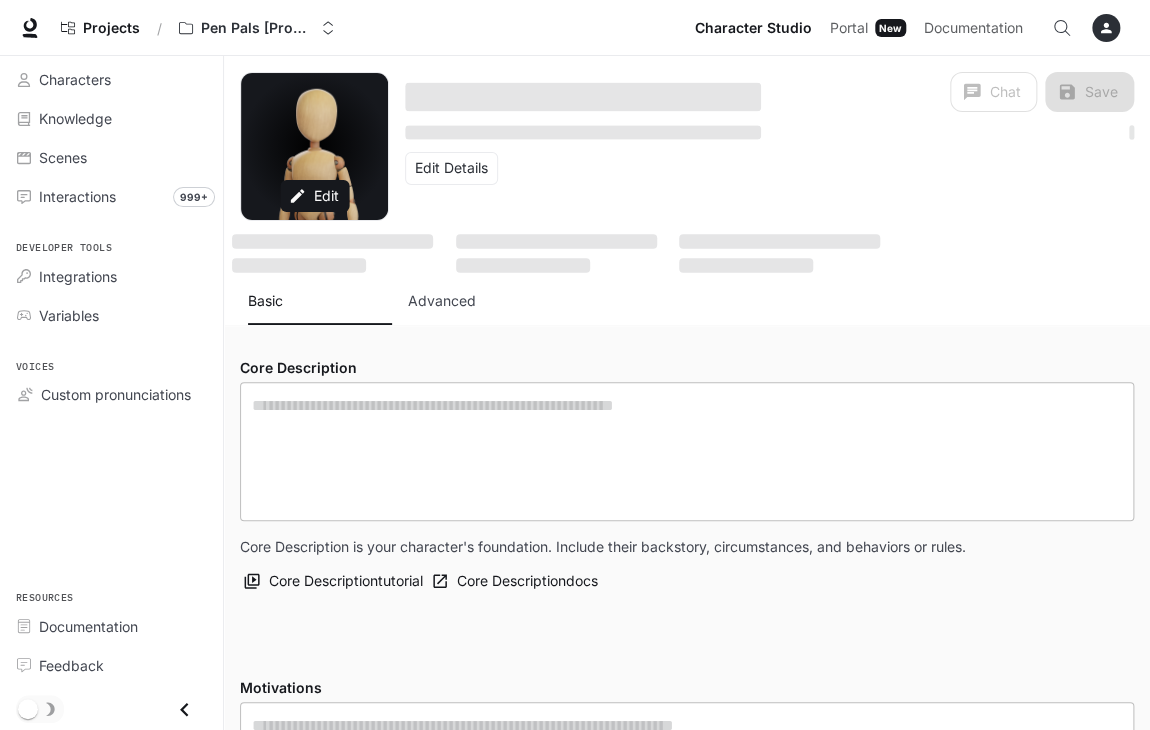 type on "**********" 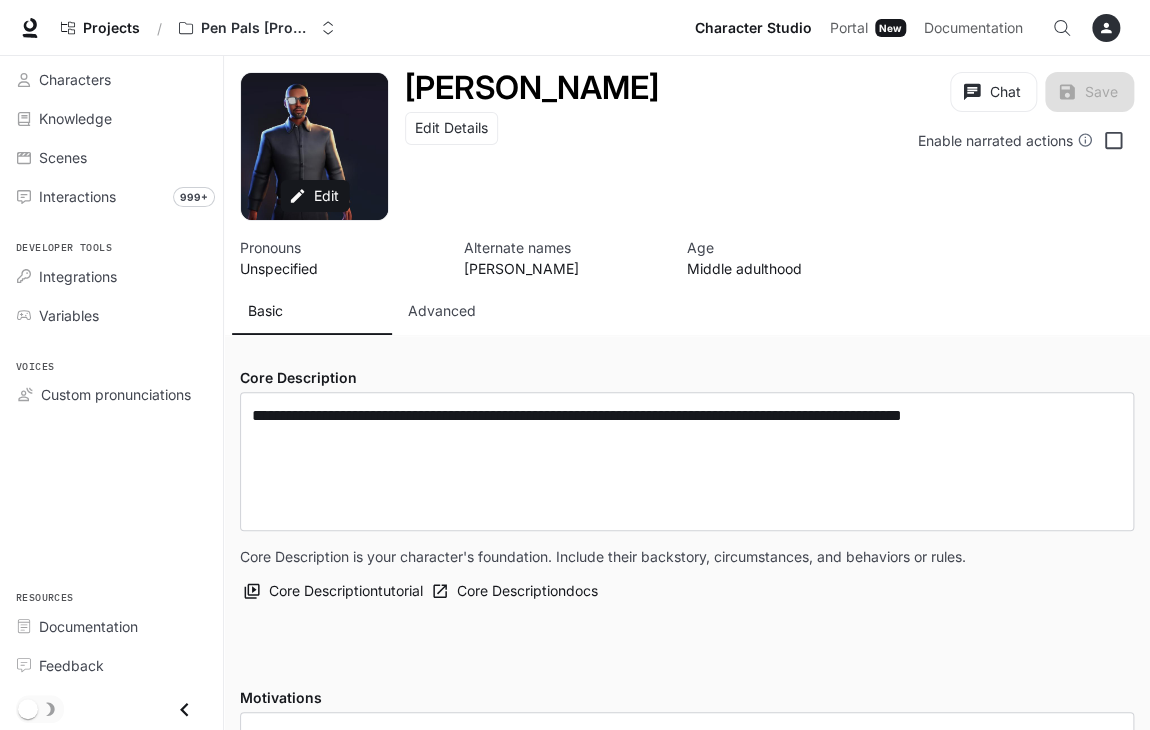 type on "**********" 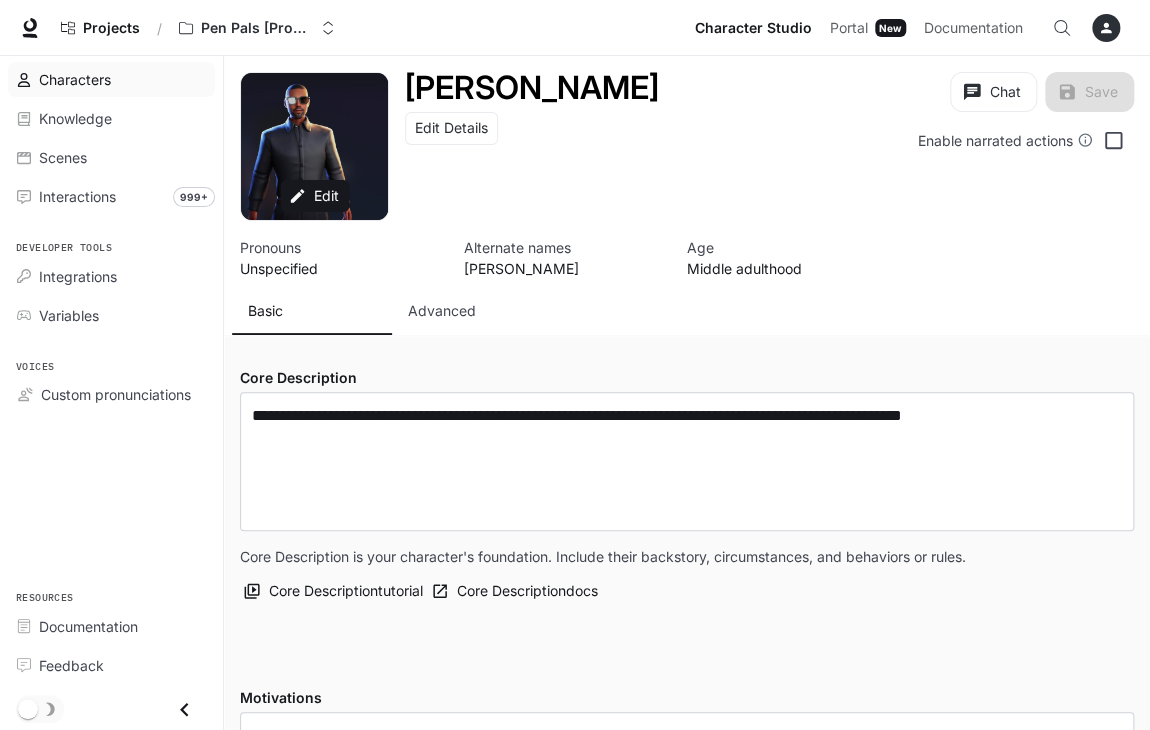 click on "Characters" at bounding box center [122, 79] 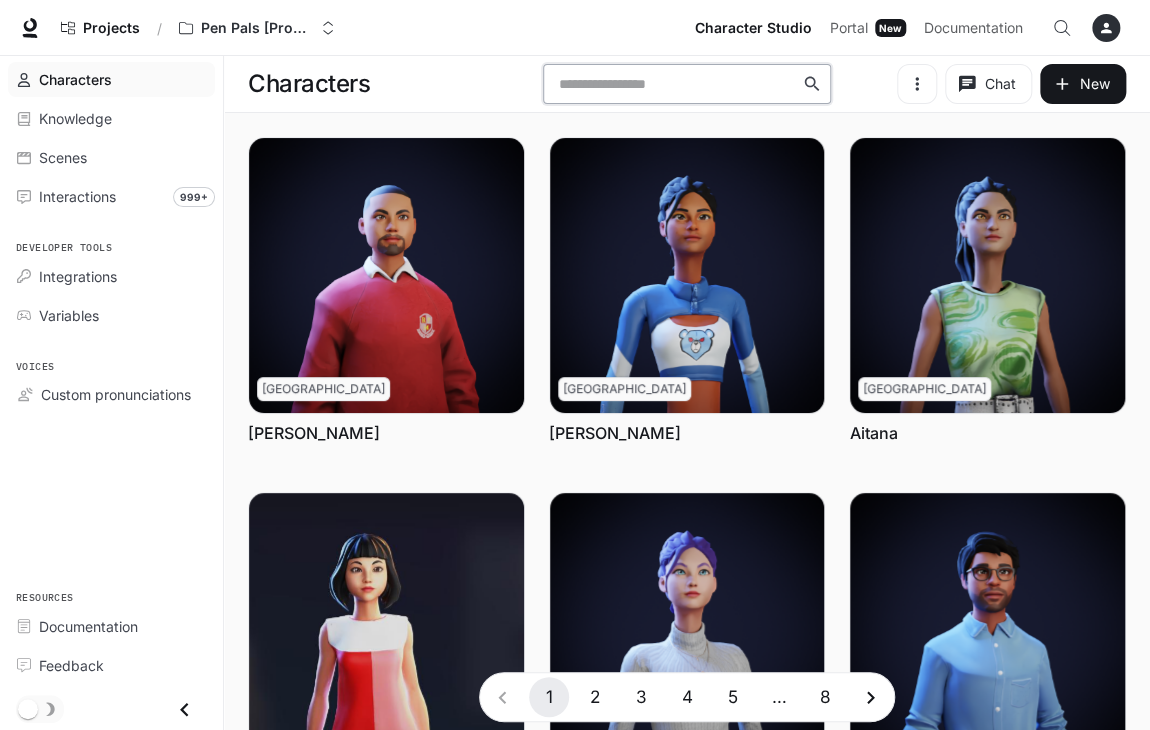 click at bounding box center (676, 84) 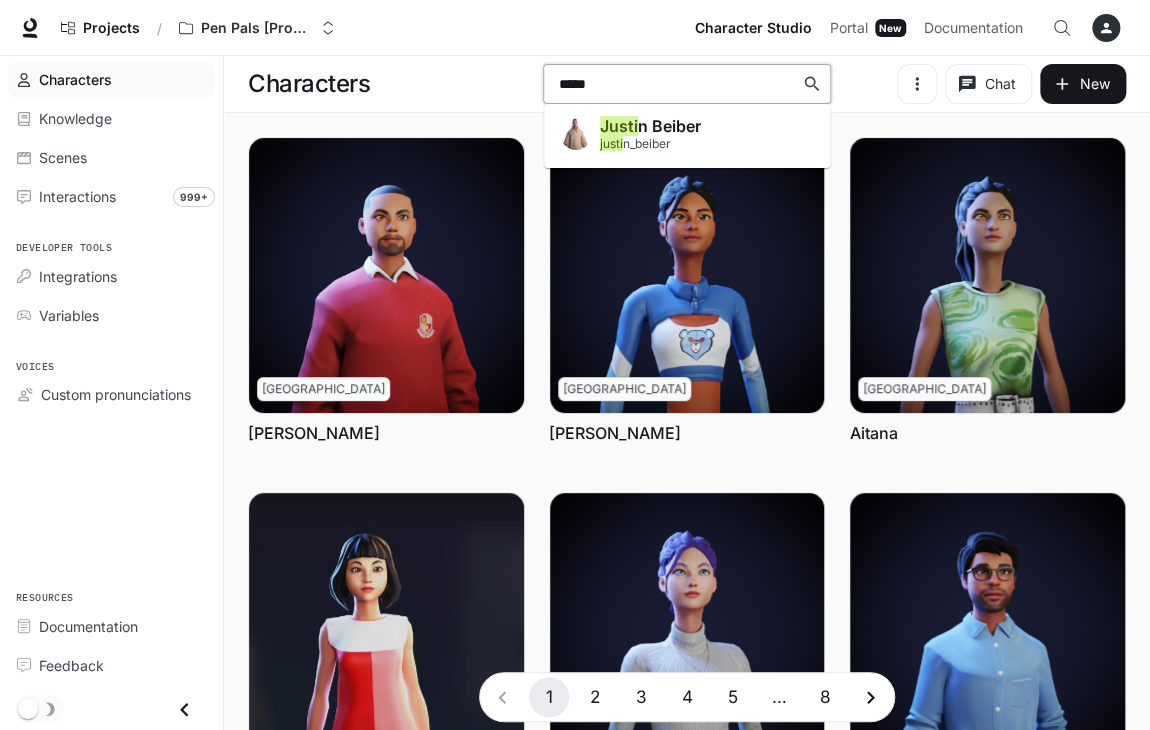type on "******" 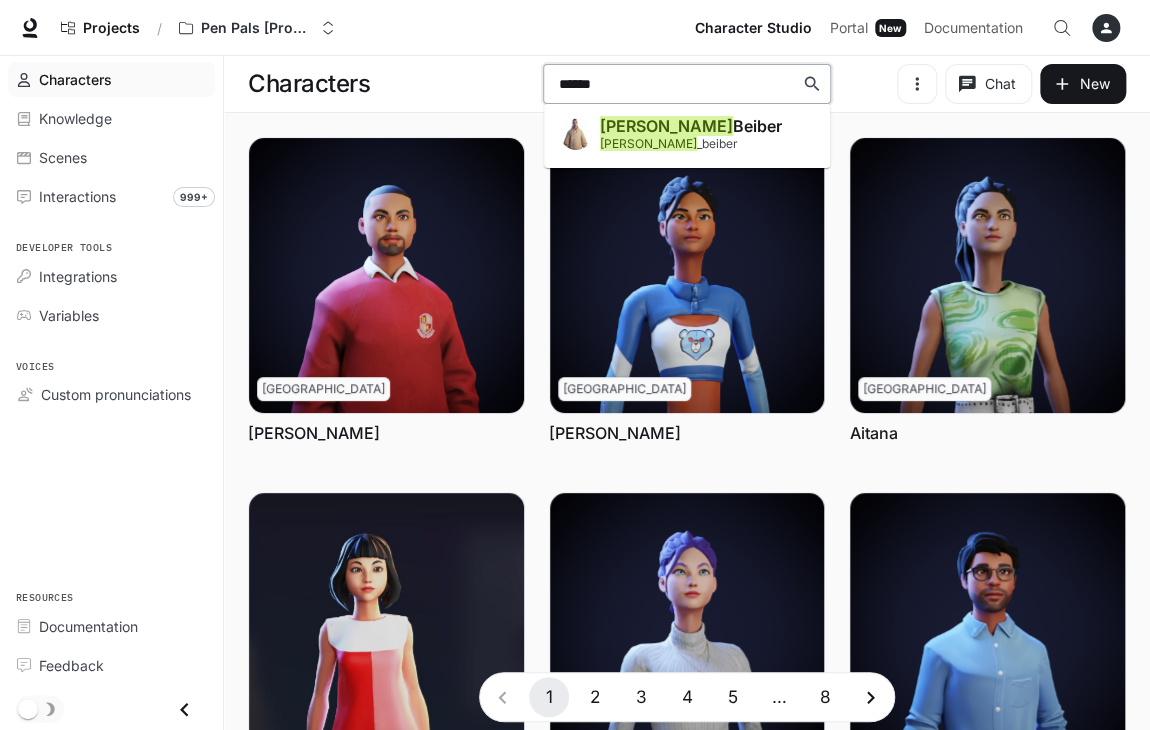 click on "[PERSON_NAME]" at bounding box center [691, 126] 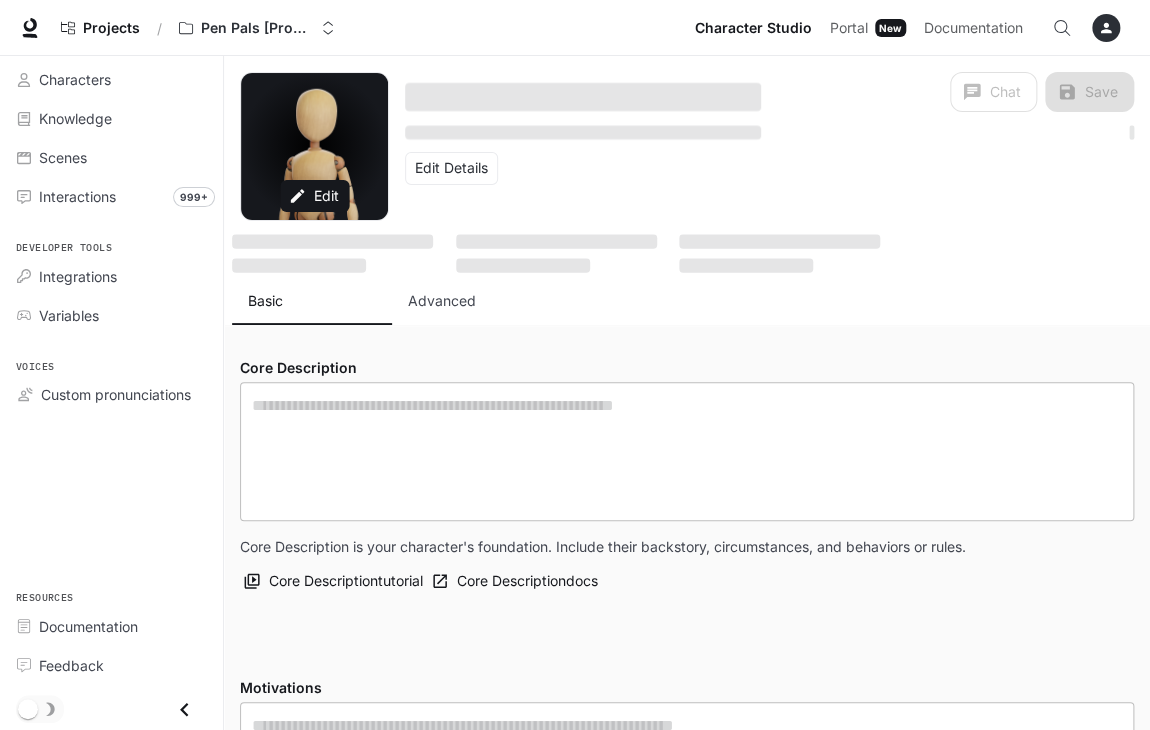 type on "**********" 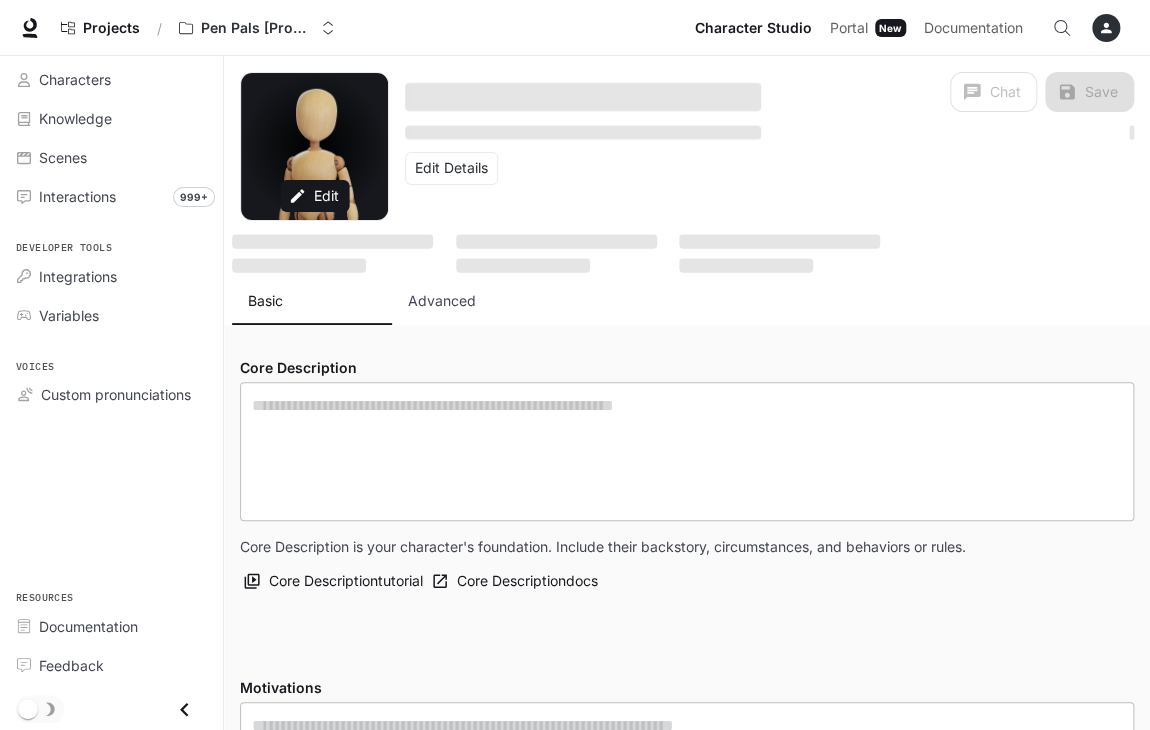 type on "*" 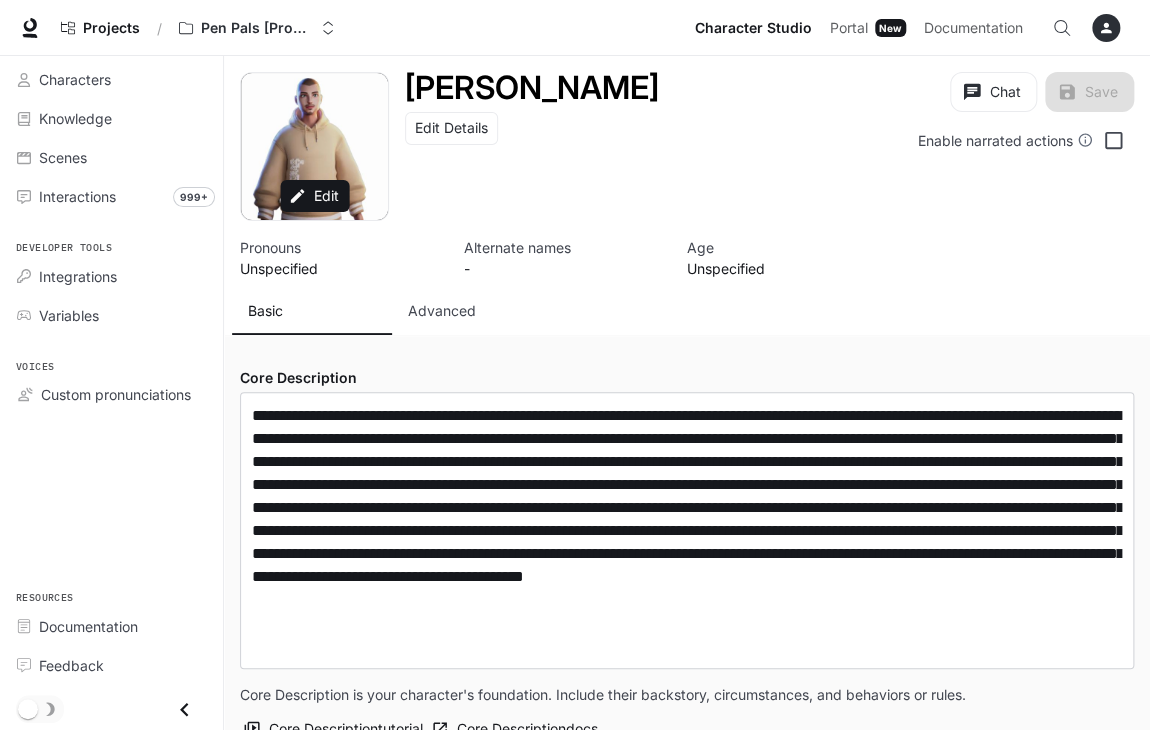 type on "**********" 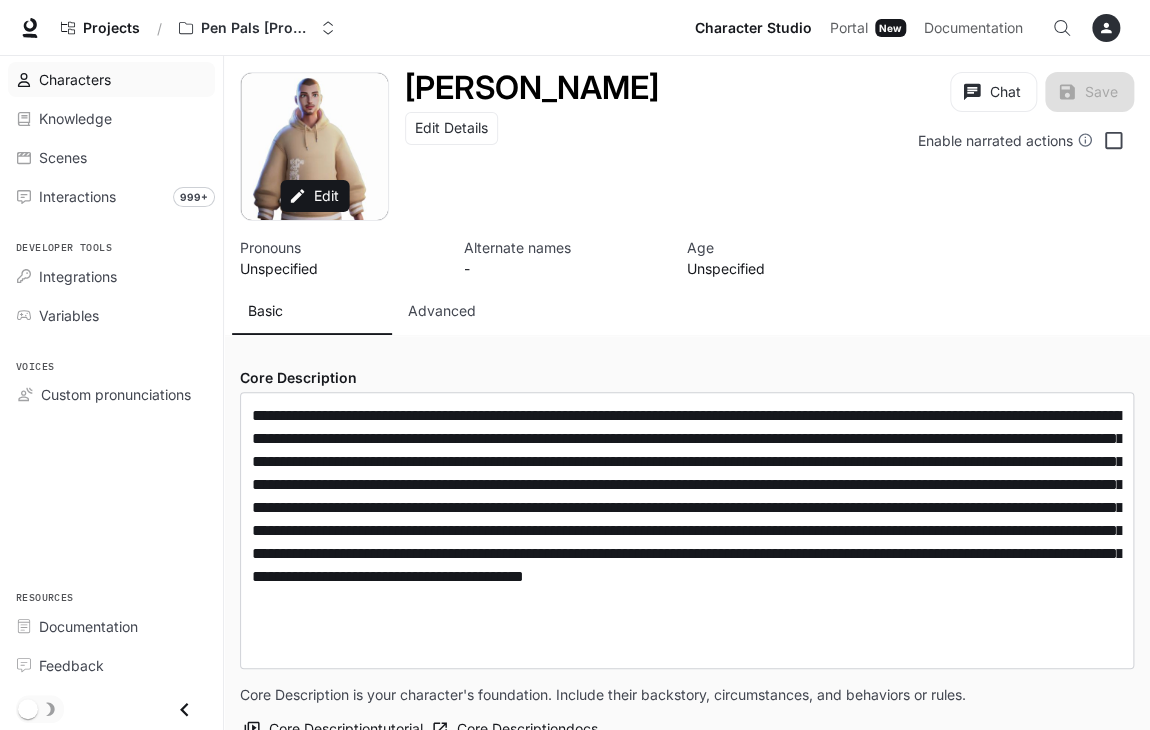 click on "Characters" at bounding box center [122, 79] 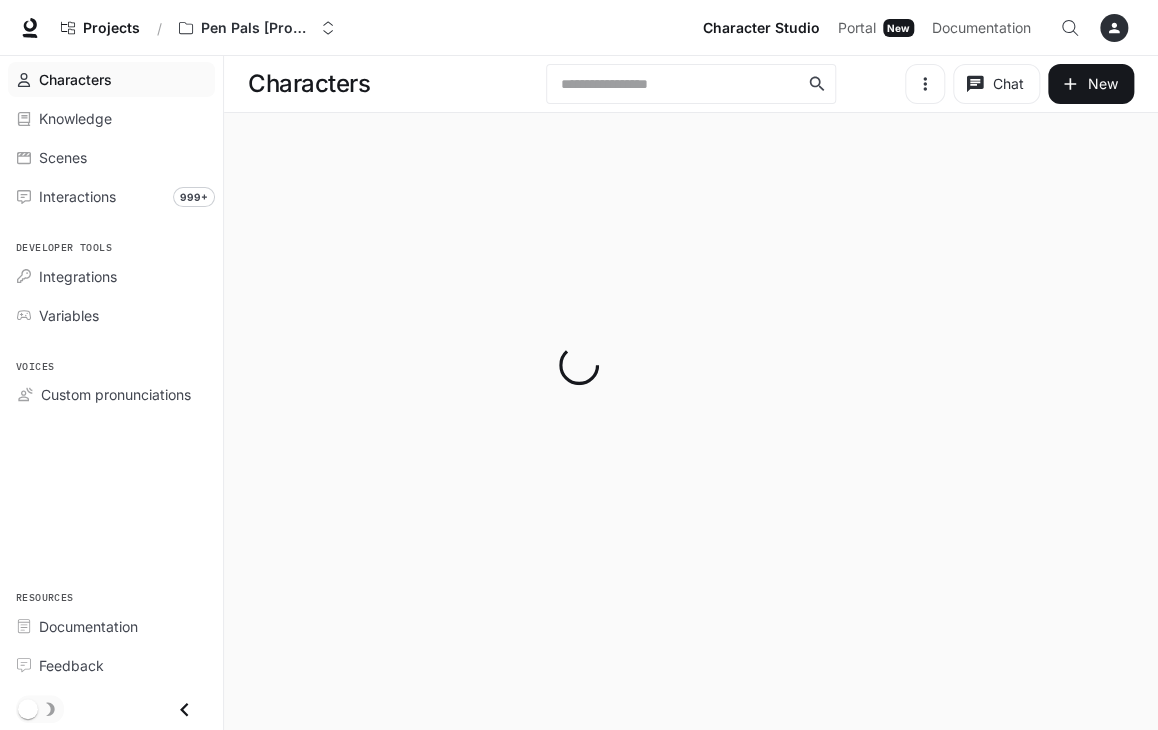 click at bounding box center (579, 365) 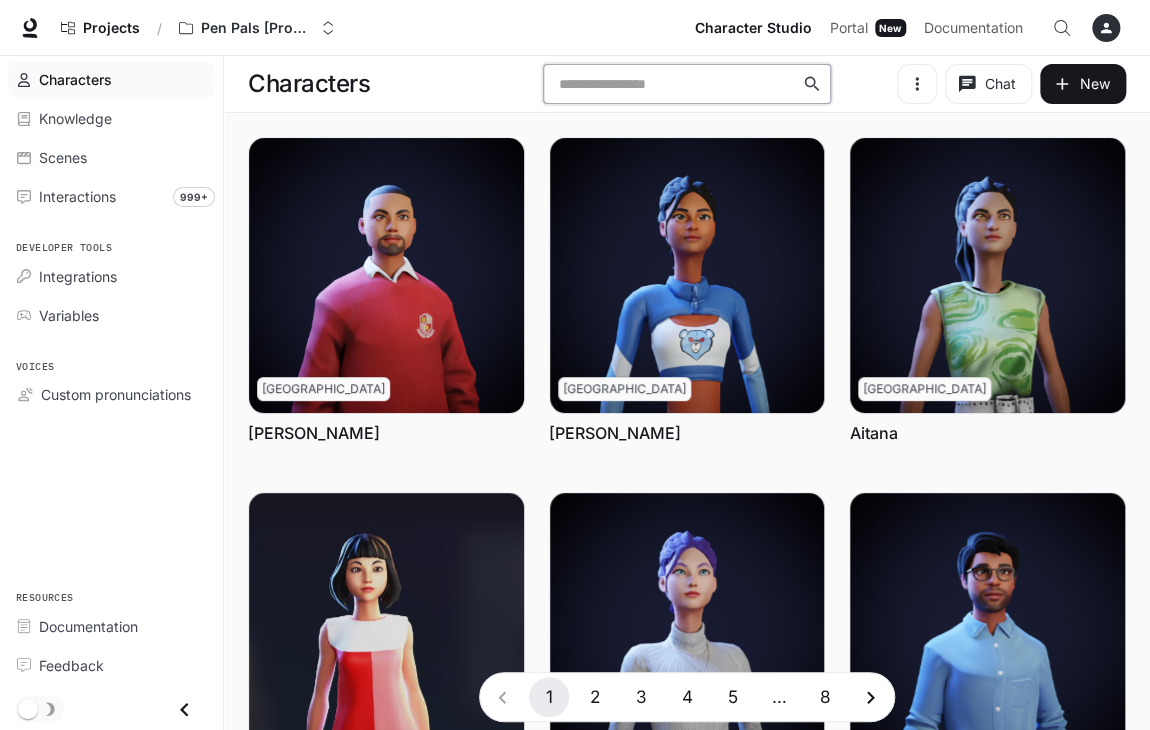 drag, startPoint x: 599, startPoint y: 95, endPoint x: 610, endPoint y: 82, distance: 17.029387 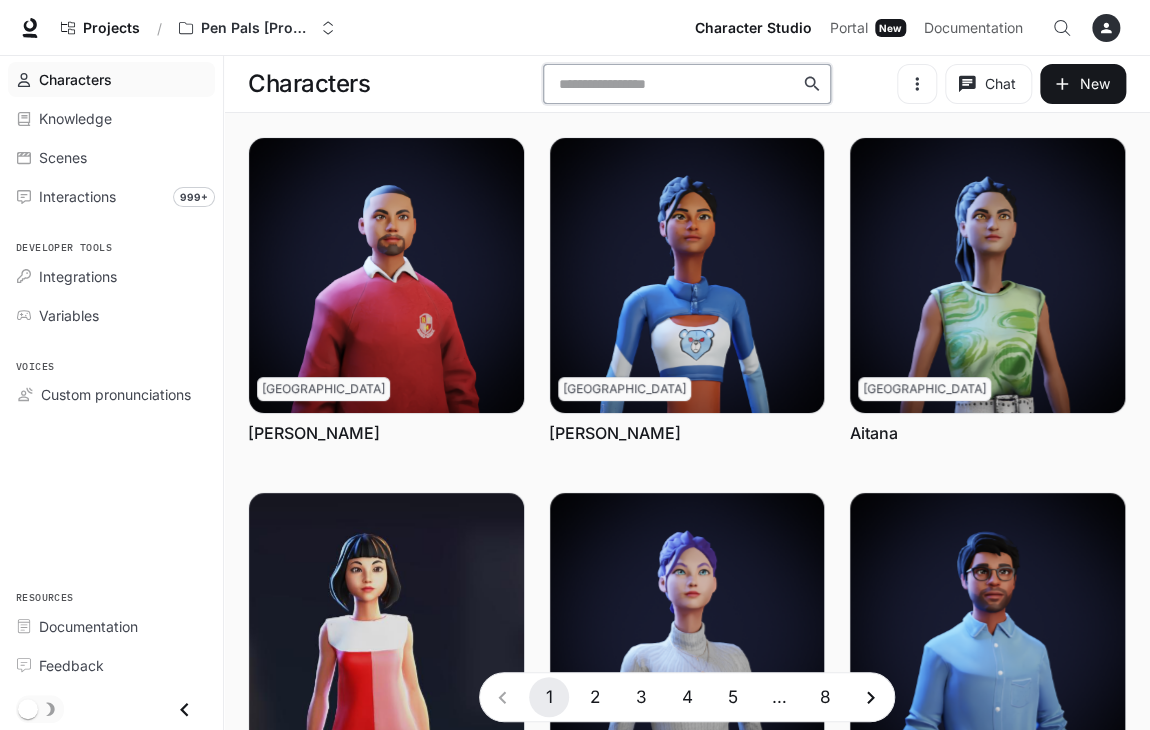 click at bounding box center [676, 84] 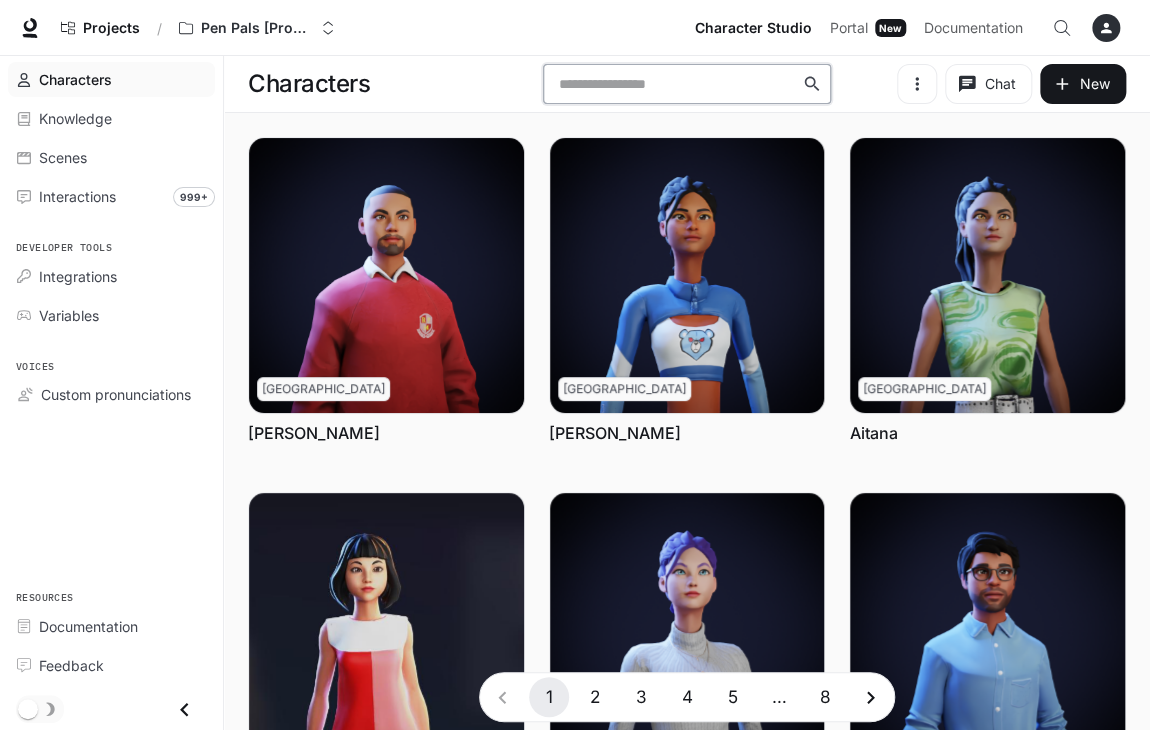 type on "*" 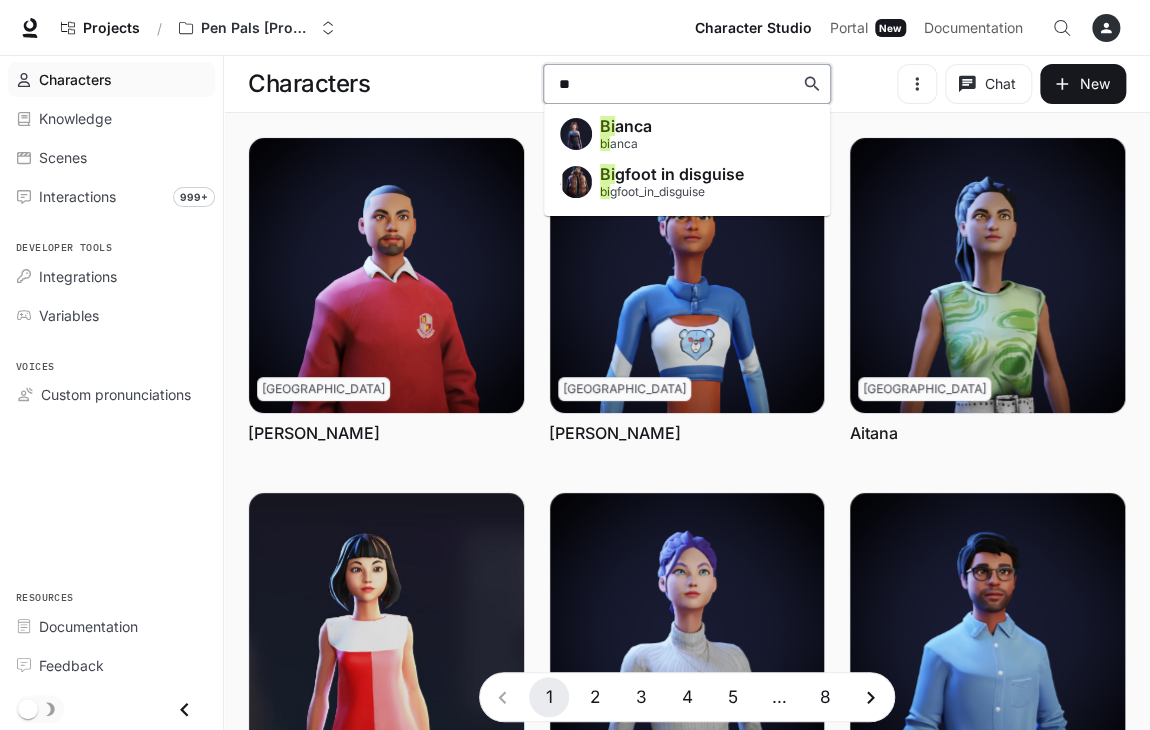 type on "***" 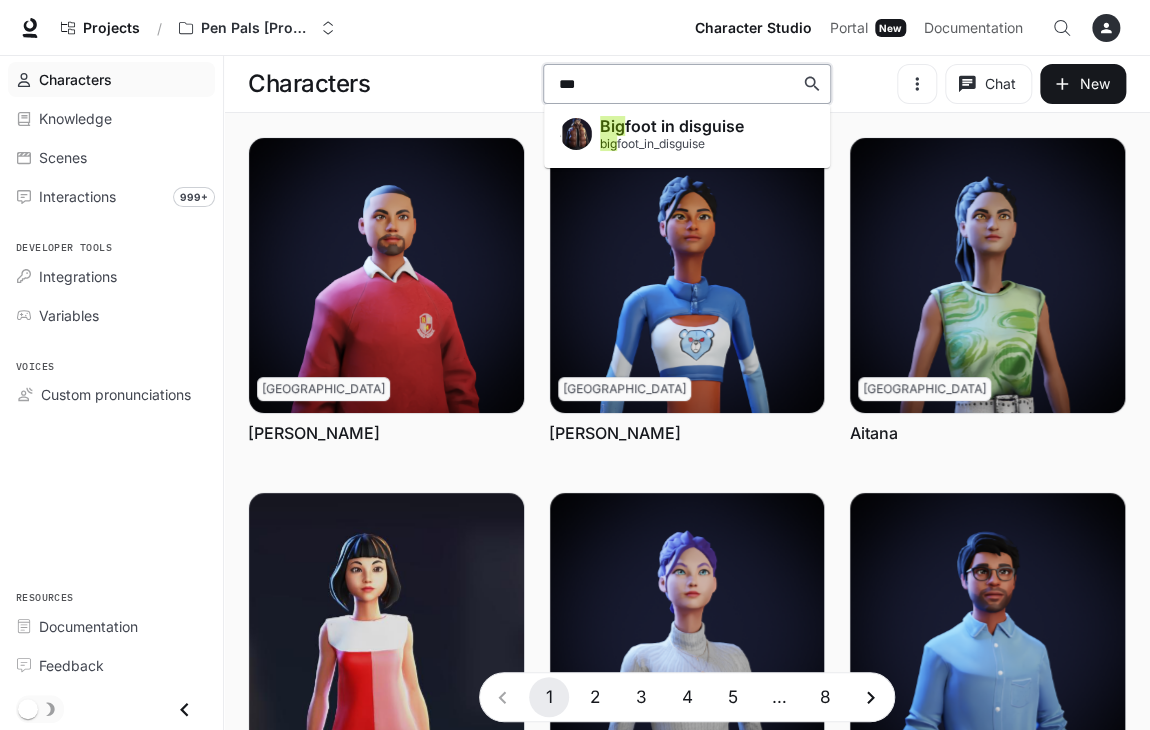 click on "big foot_in_disguise" at bounding box center (652, 143) 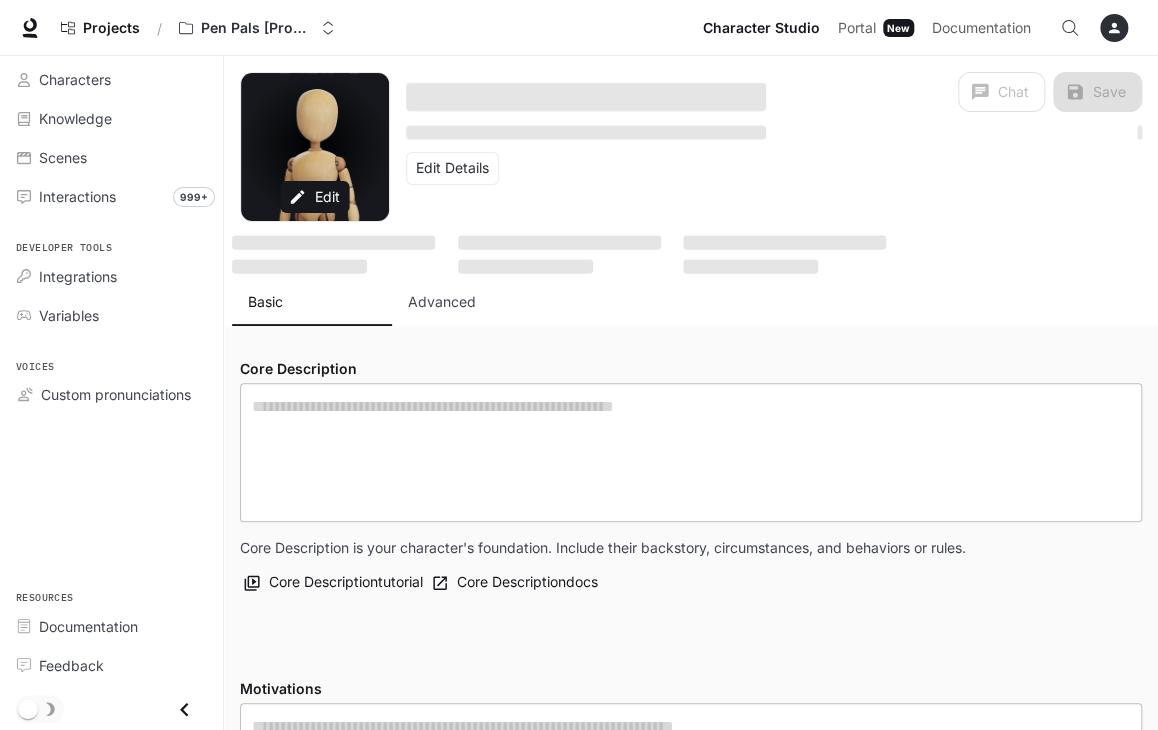 type on "**********" 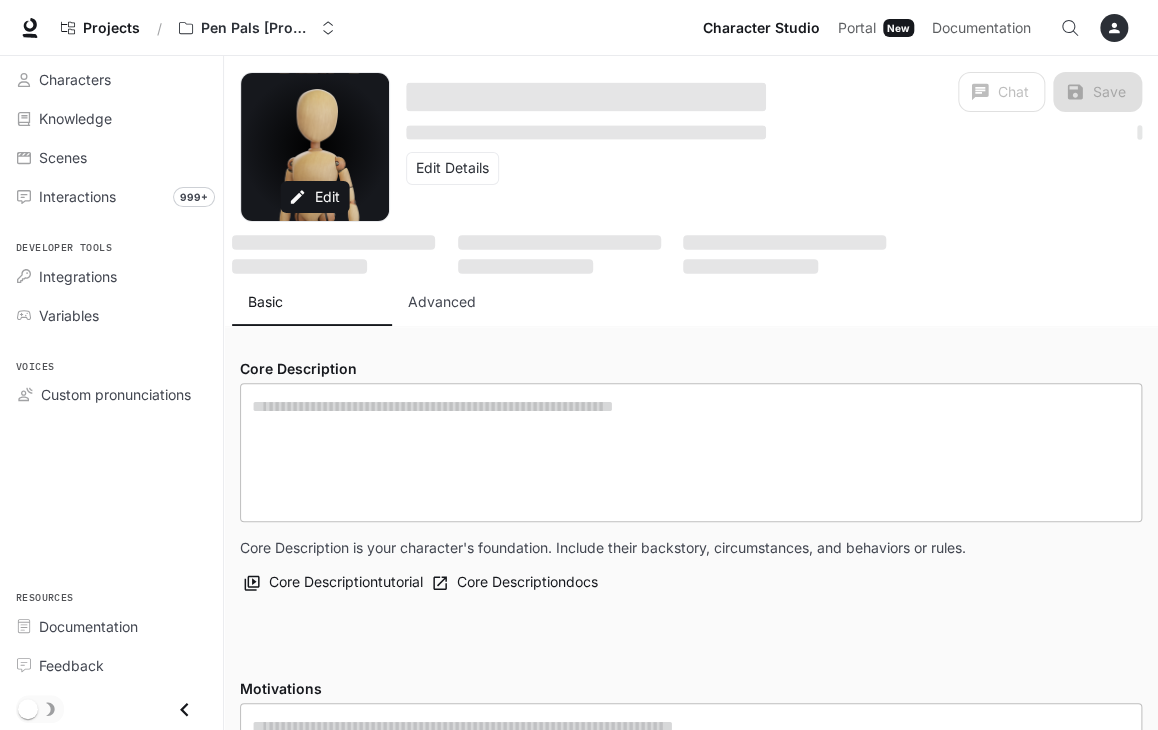 type on "**" 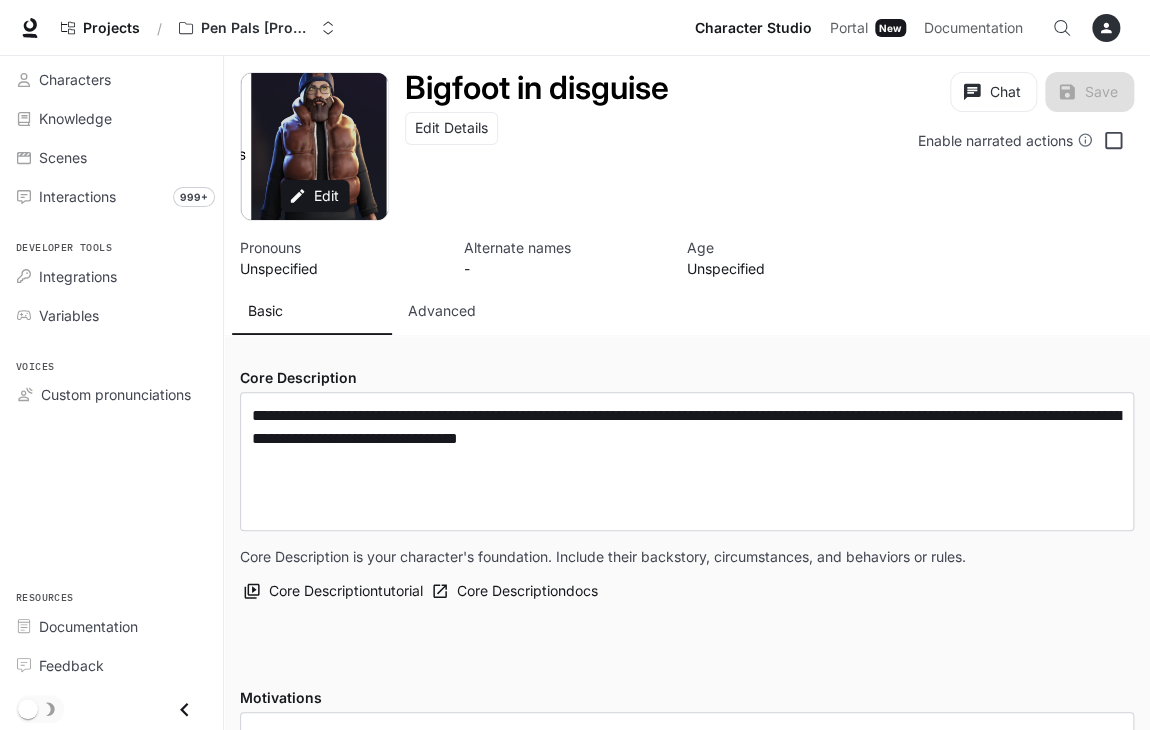 type on "**********" 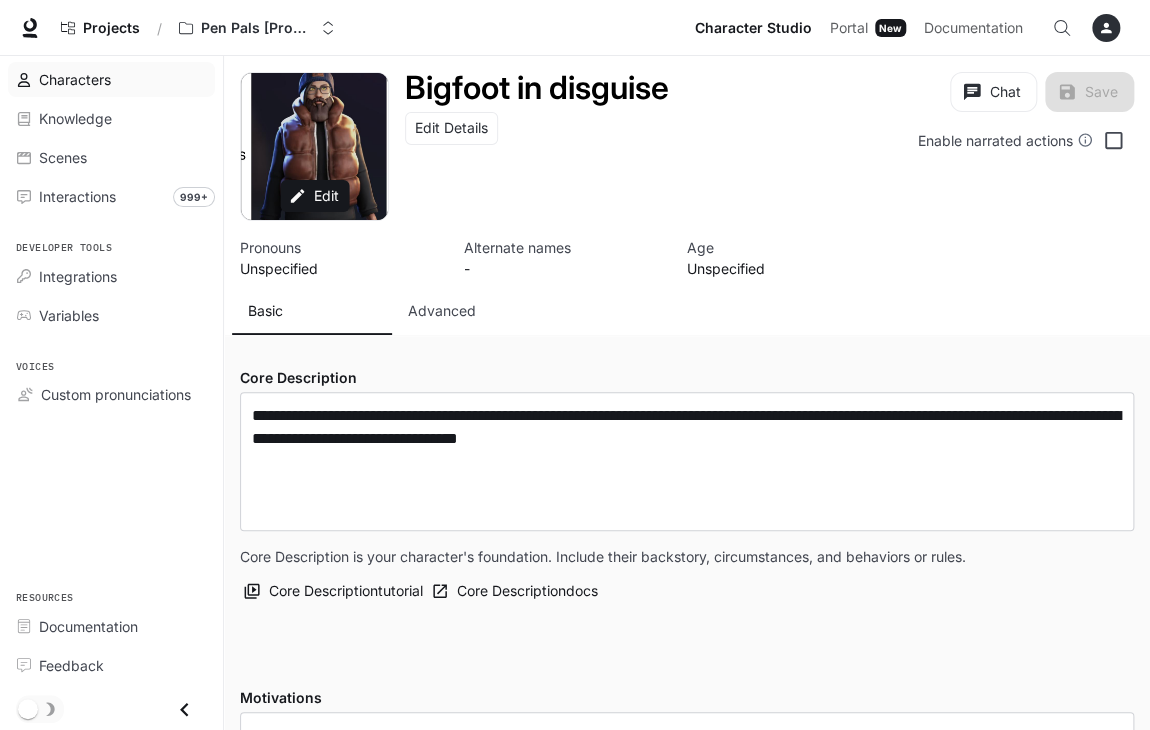 click on "Characters" at bounding box center (122, 79) 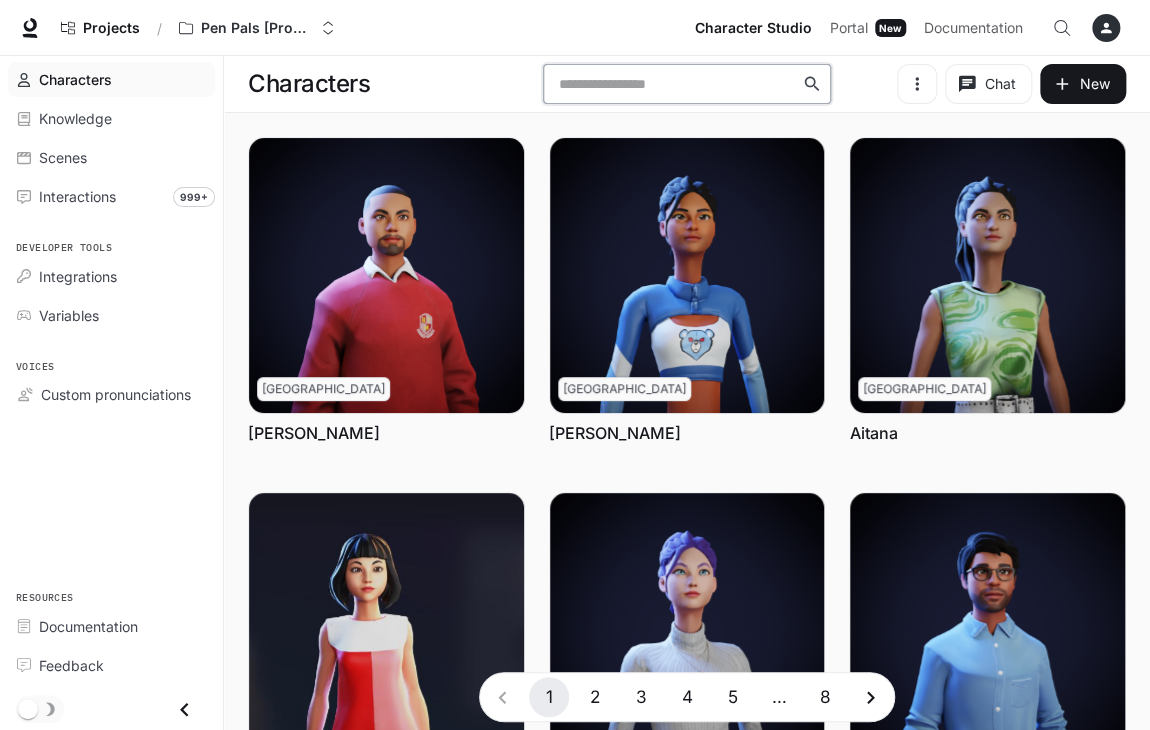 click at bounding box center (676, 84) 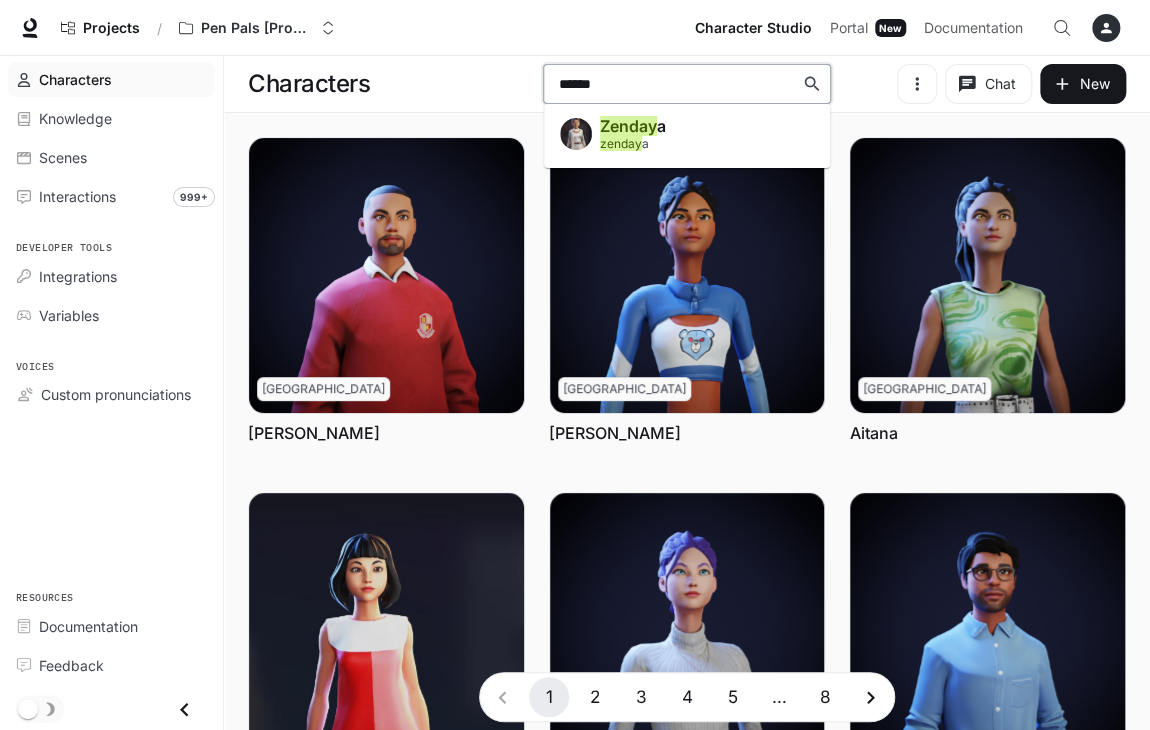 type on "*******" 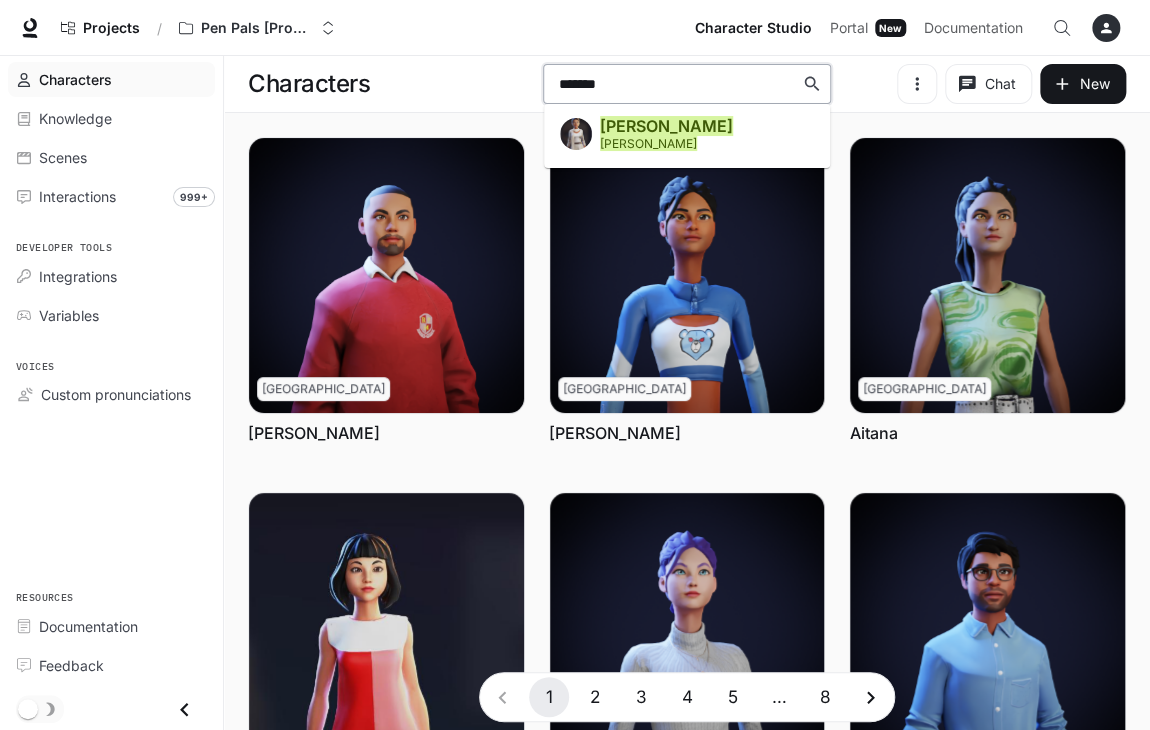 click on "[PERSON_NAME]" at bounding box center (666, 126) 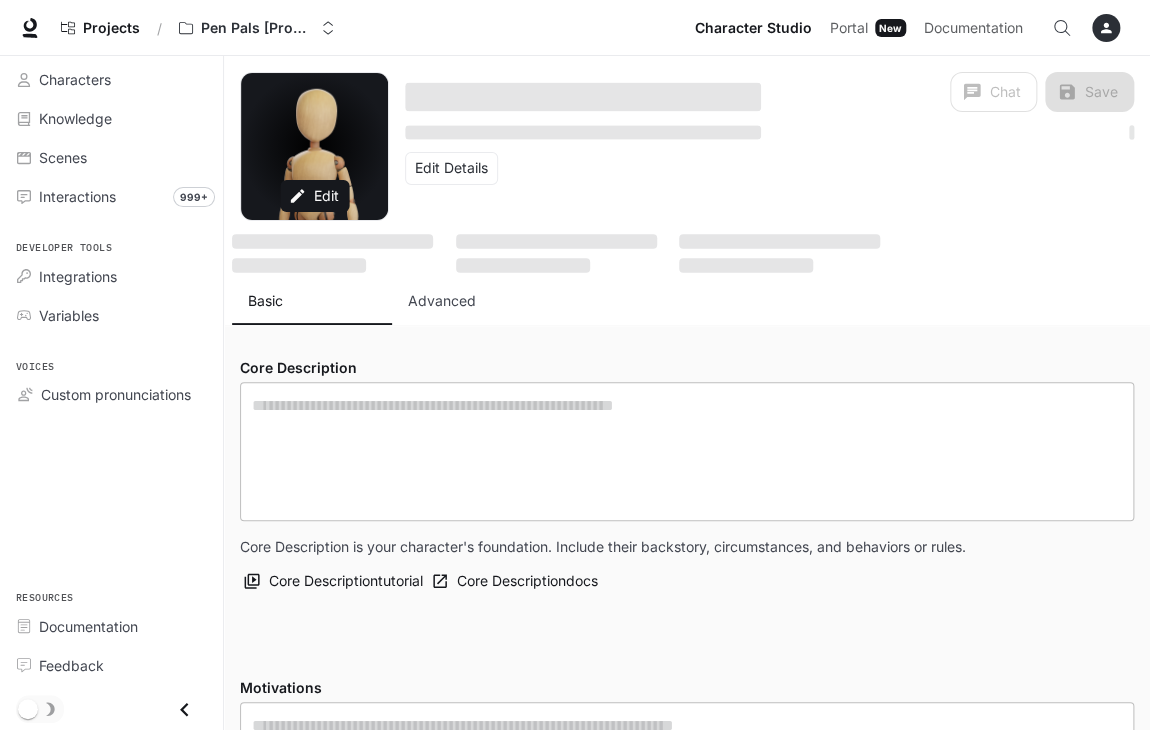 type on "**********" 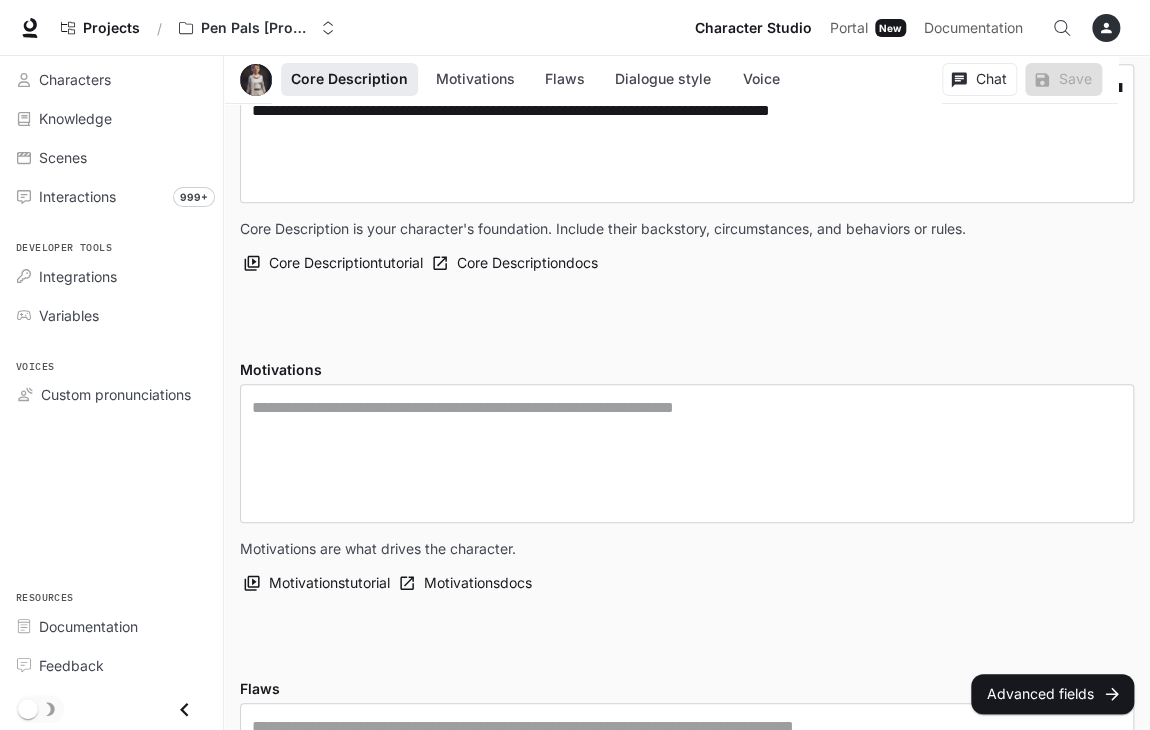 scroll, scrollTop: 0, scrollLeft: 0, axis: both 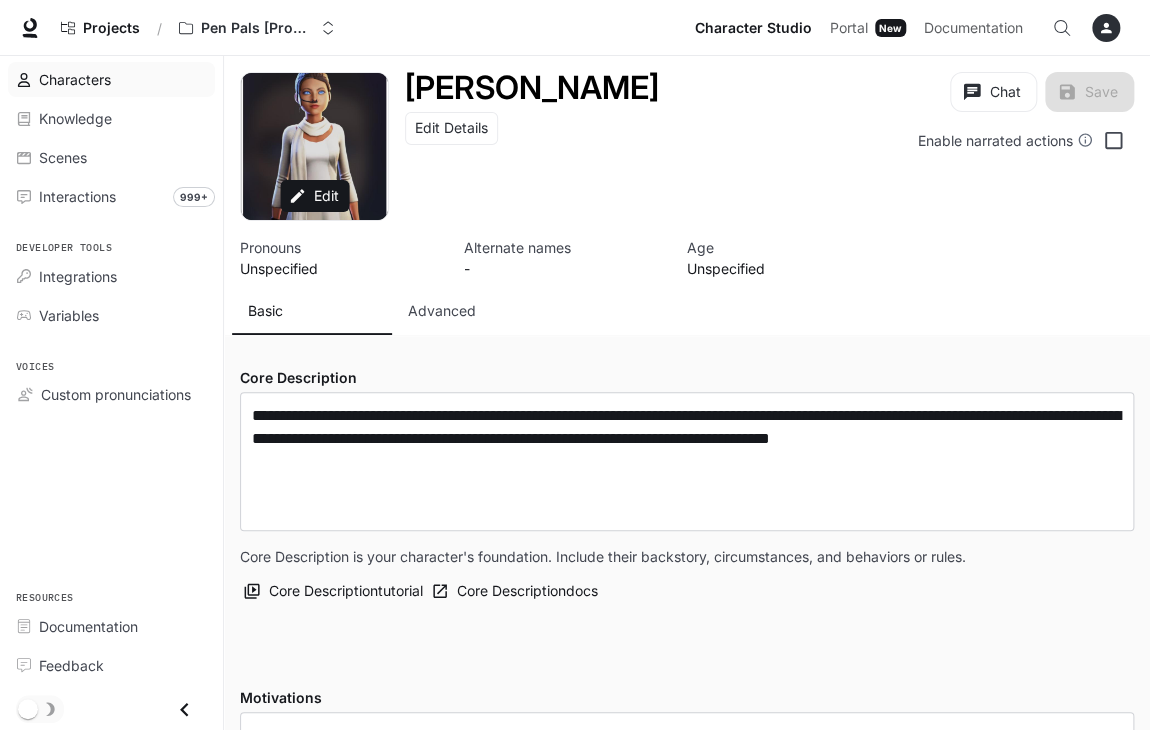 click on "Characters" at bounding box center [75, 79] 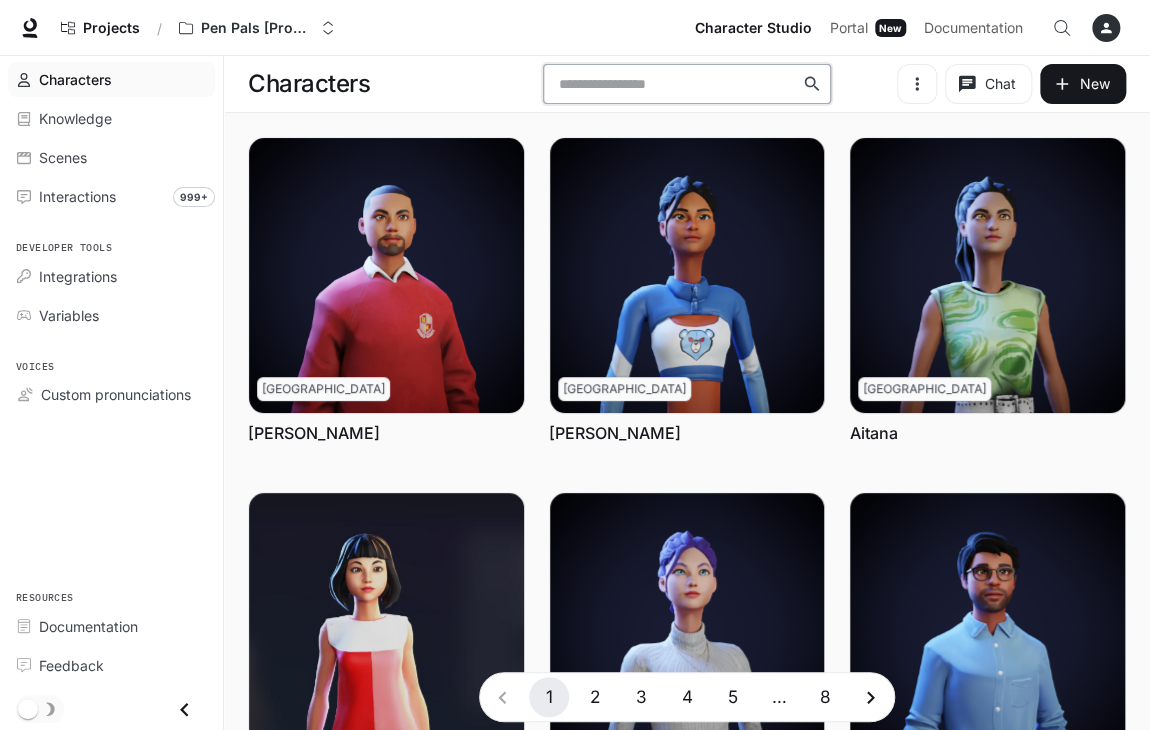 click at bounding box center [676, 84] 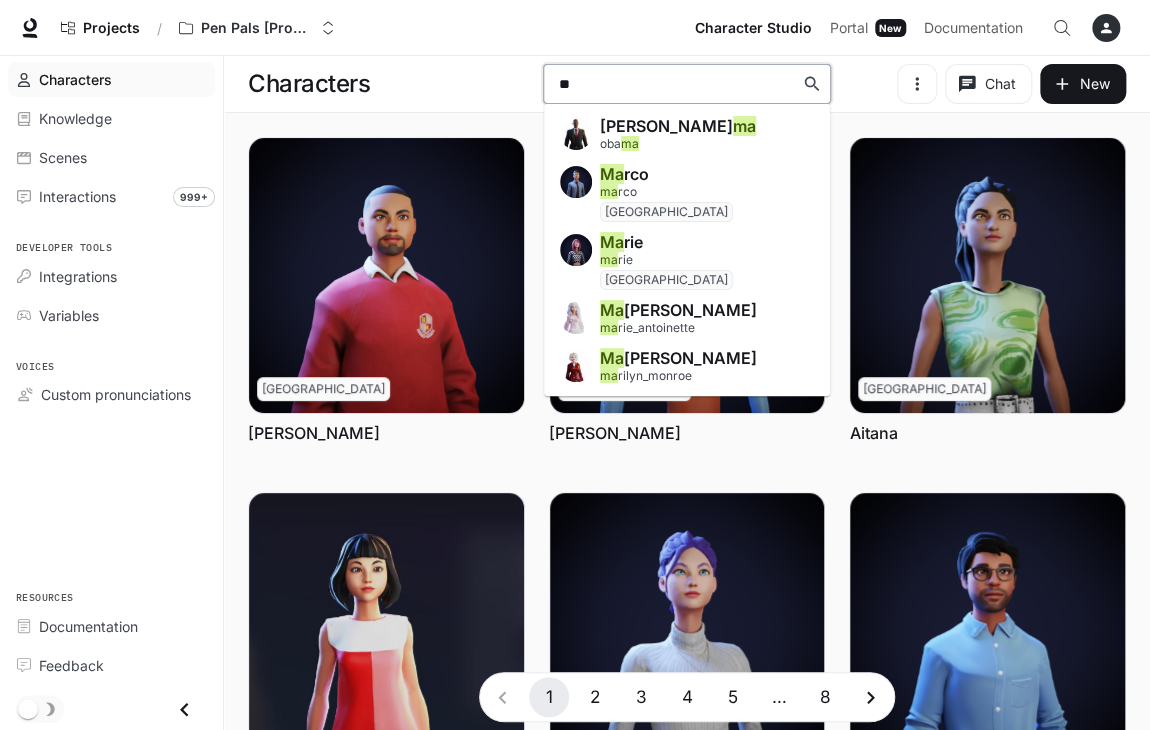 type on "***" 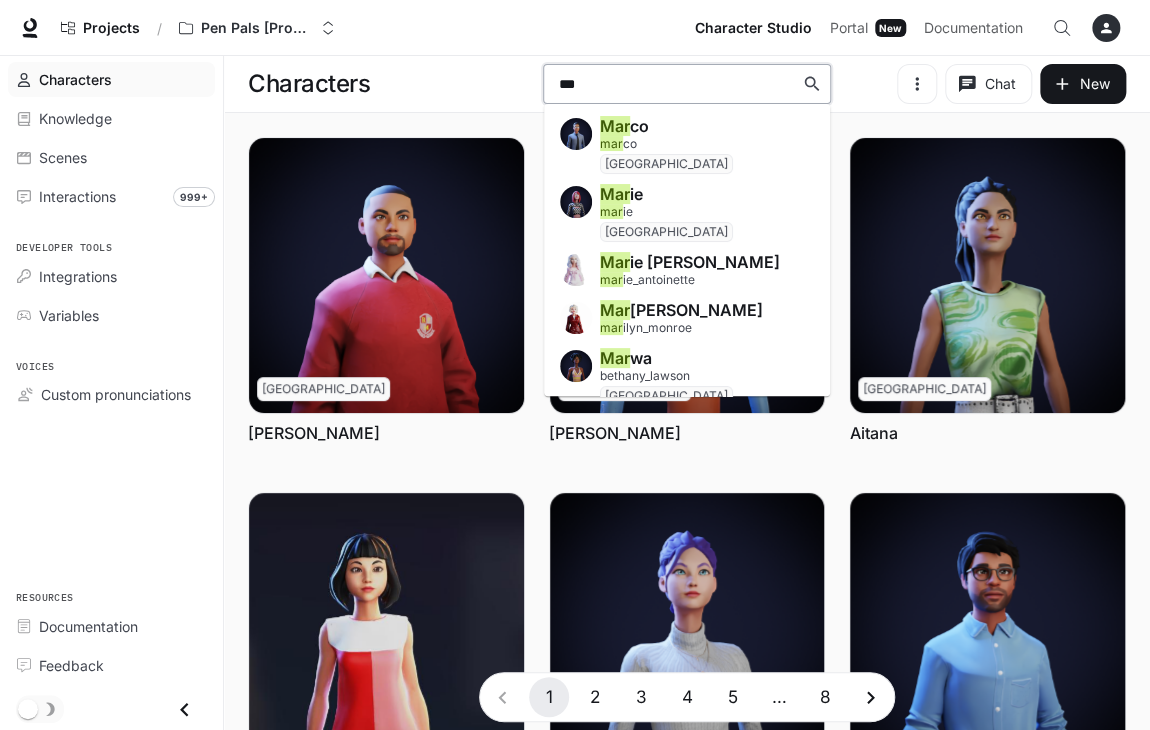 click on "mar ie_antoinette" at bounding box center [647, 279] 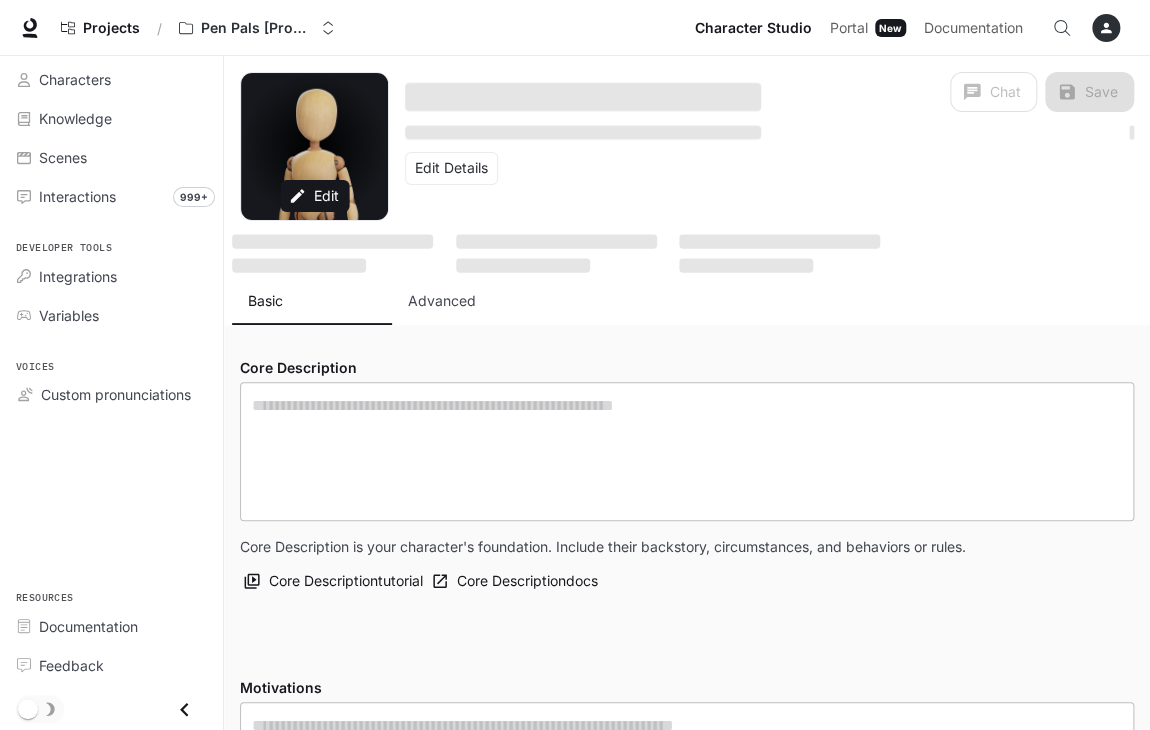 type on "**********" 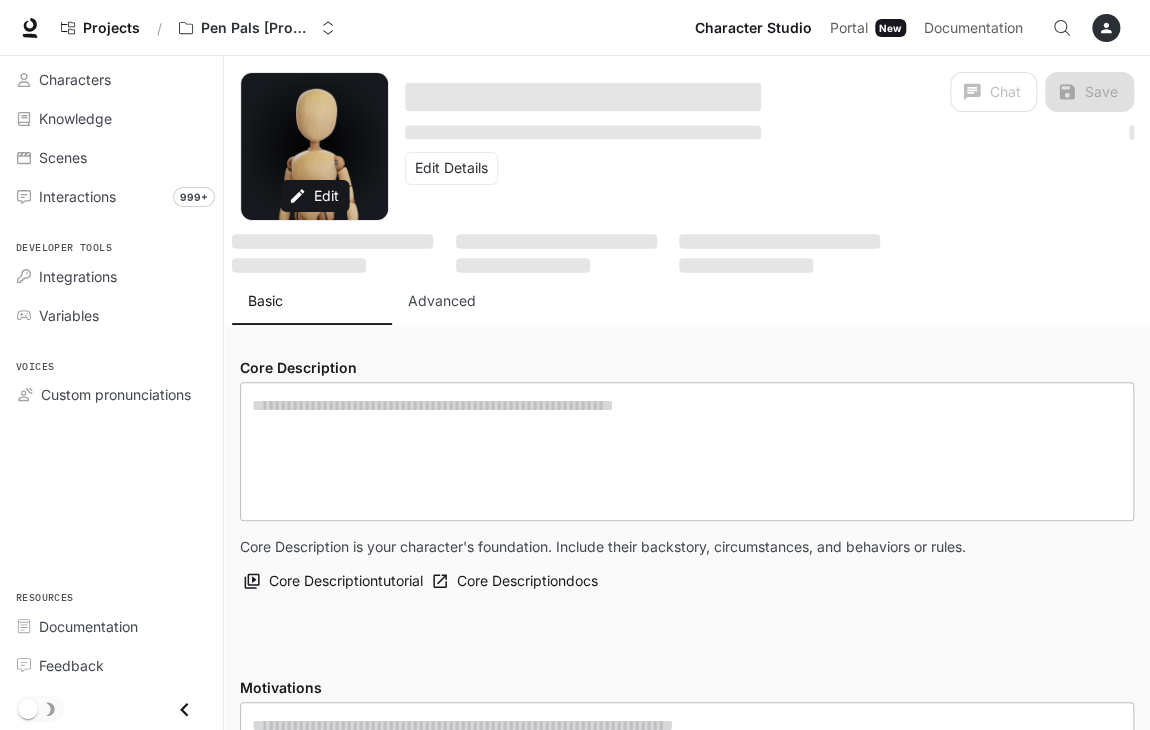 type on "*" 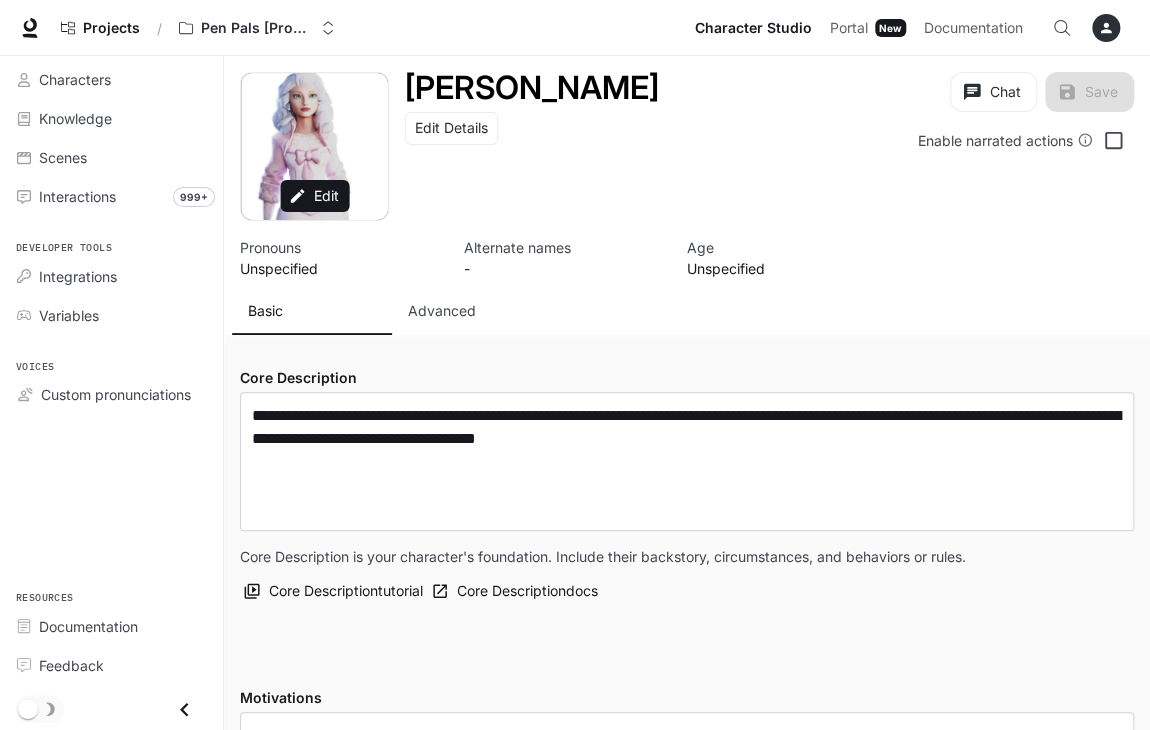type on "**********" 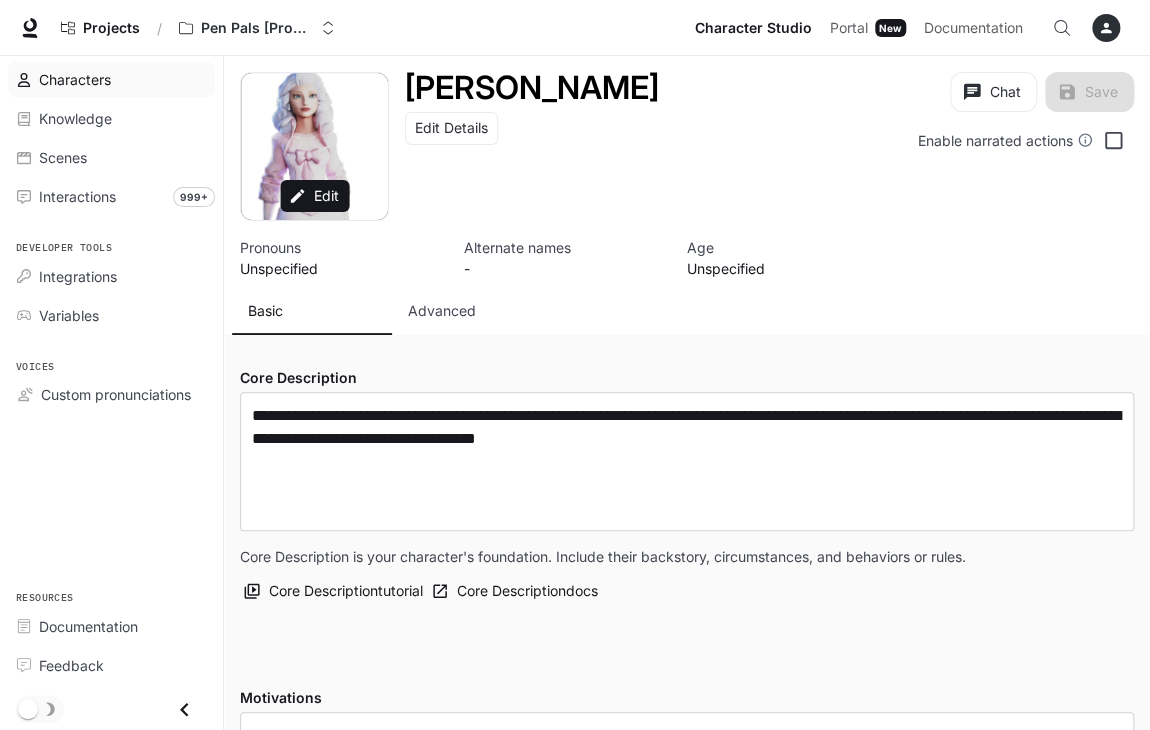 click on "Characters" at bounding box center [111, 79] 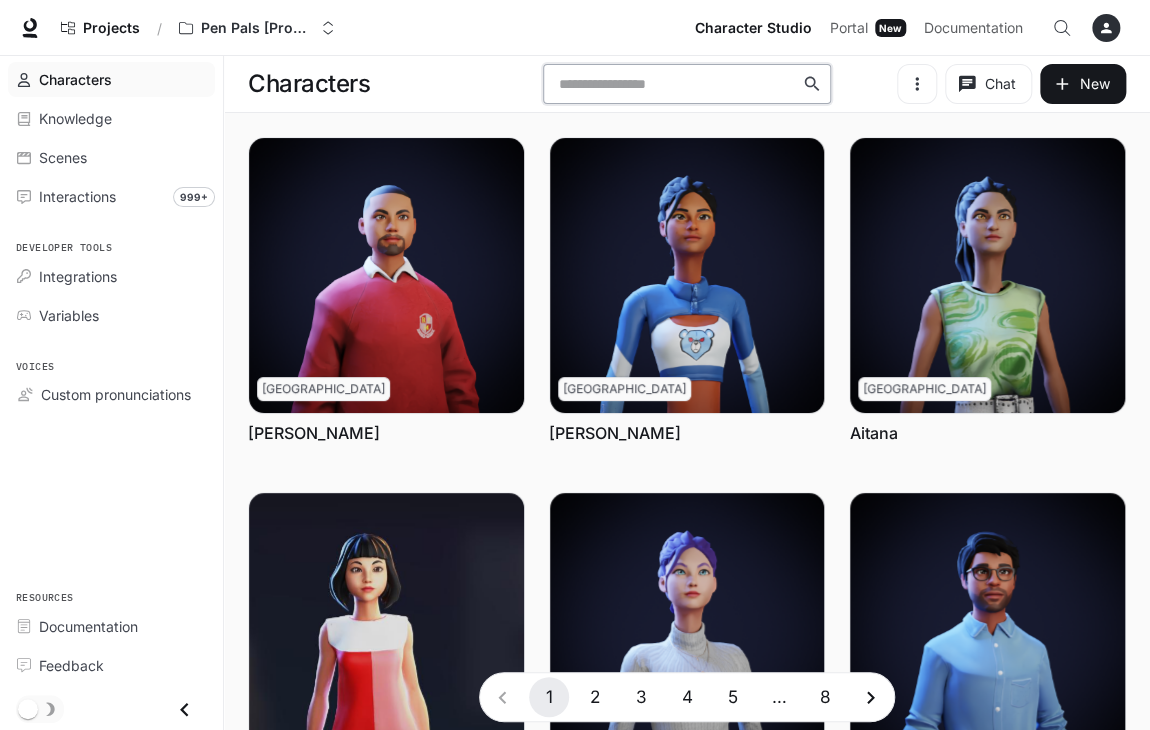 click at bounding box center [676, 84] 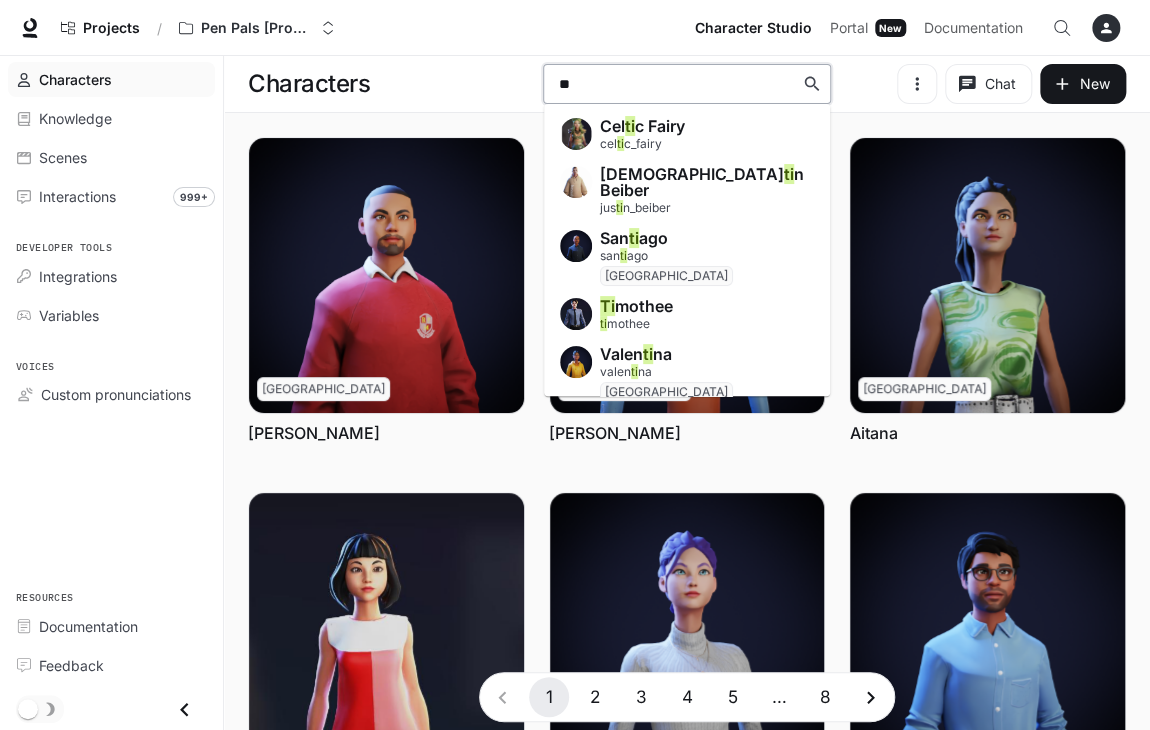type on "***" 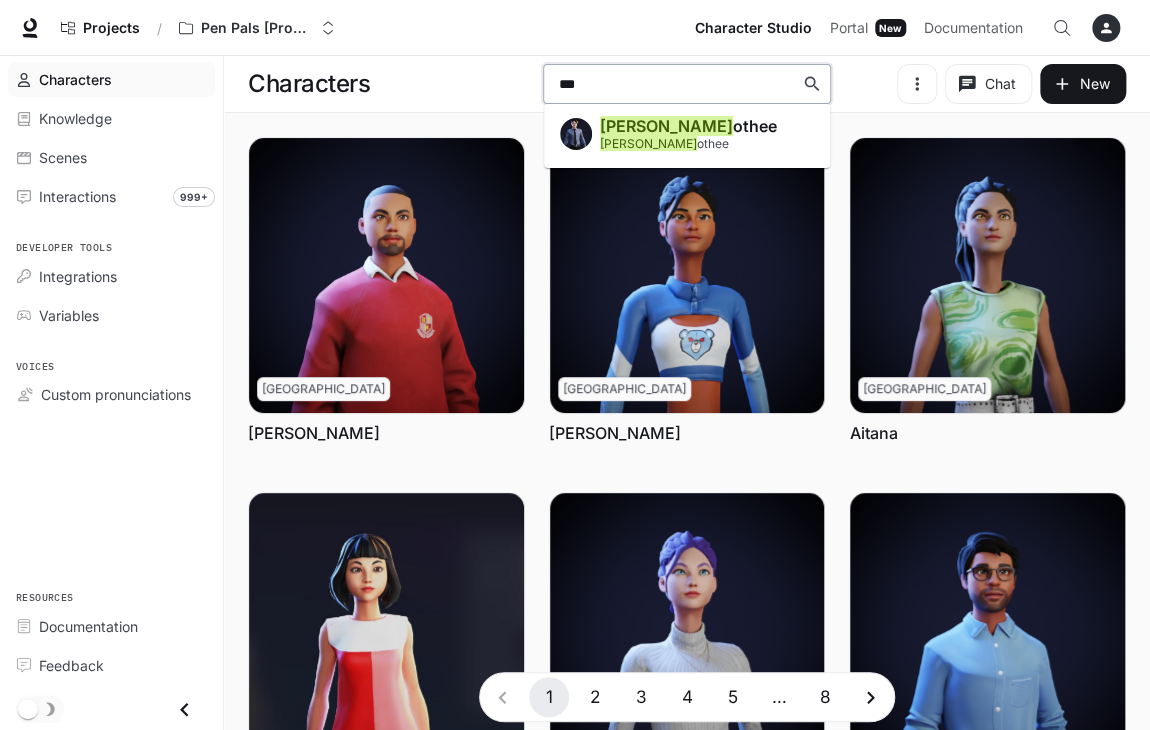 click on "[PERSON_NAME]" at bounding box center [664, 143] 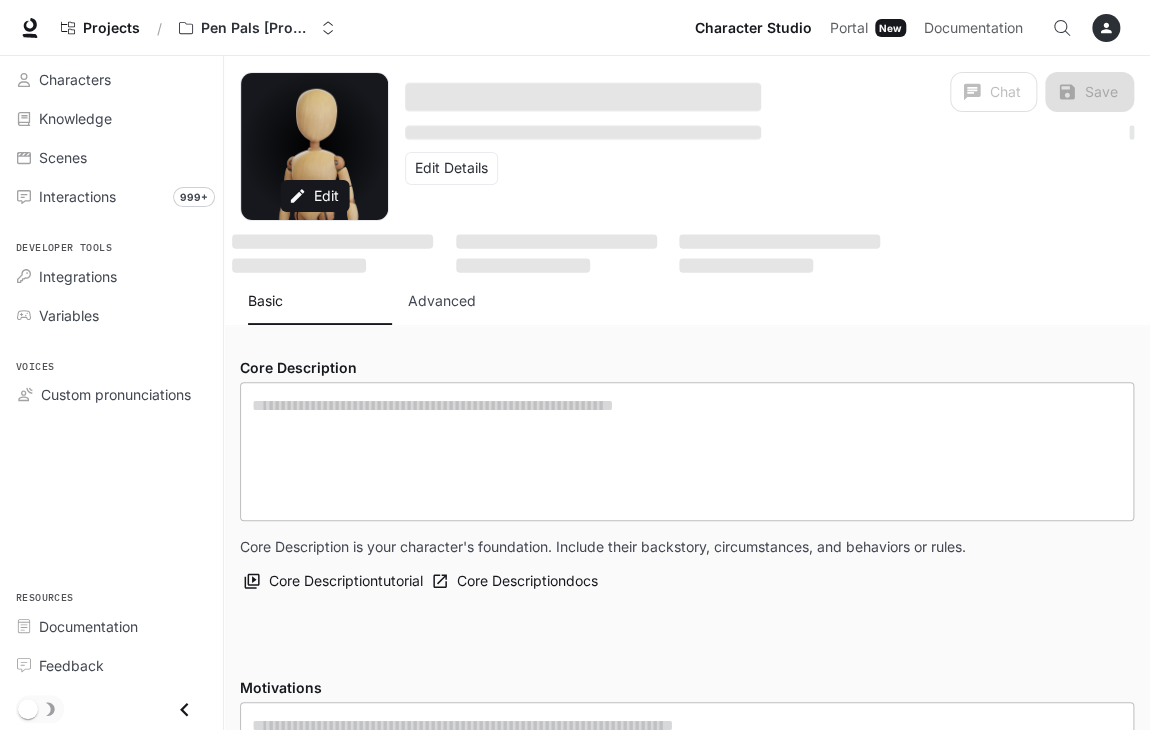 type on "**********" 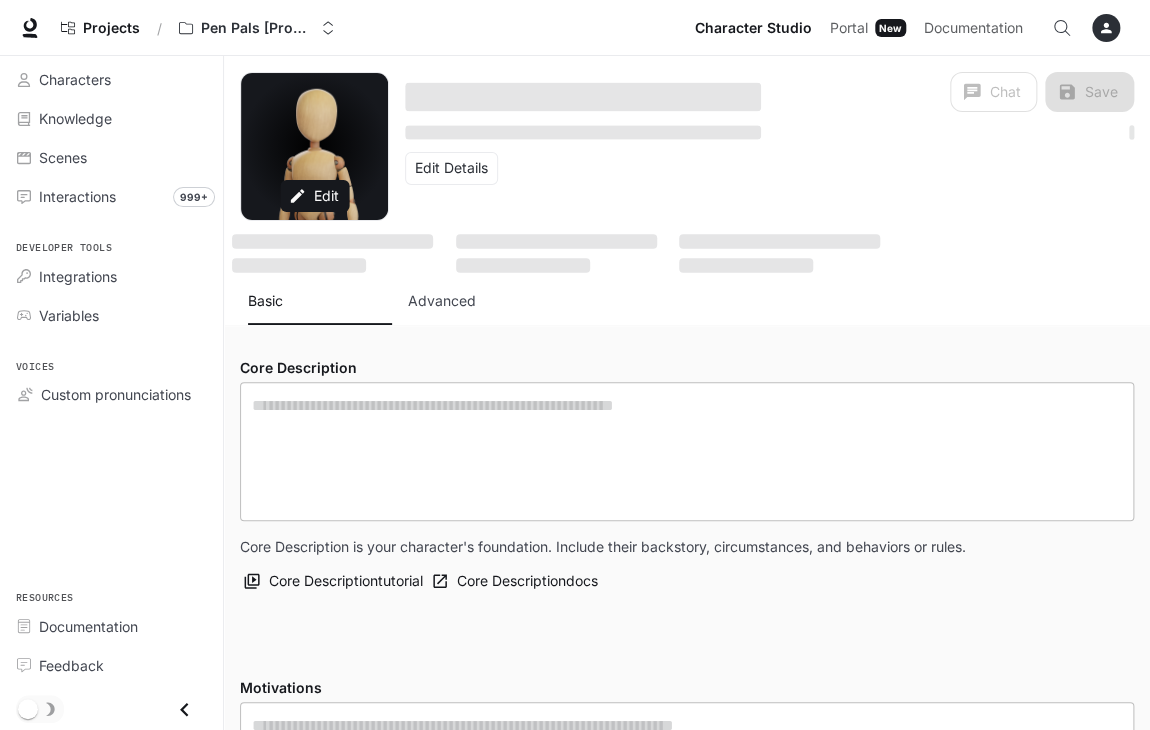 type on "**********" 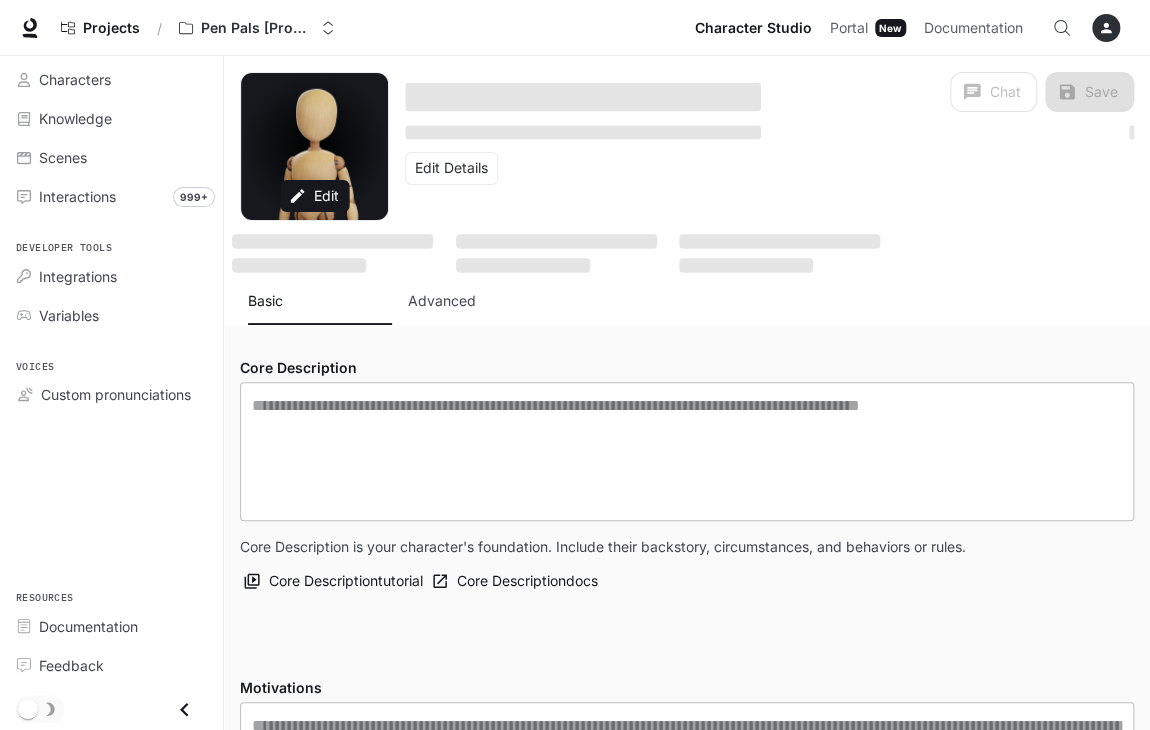 type on "**********" 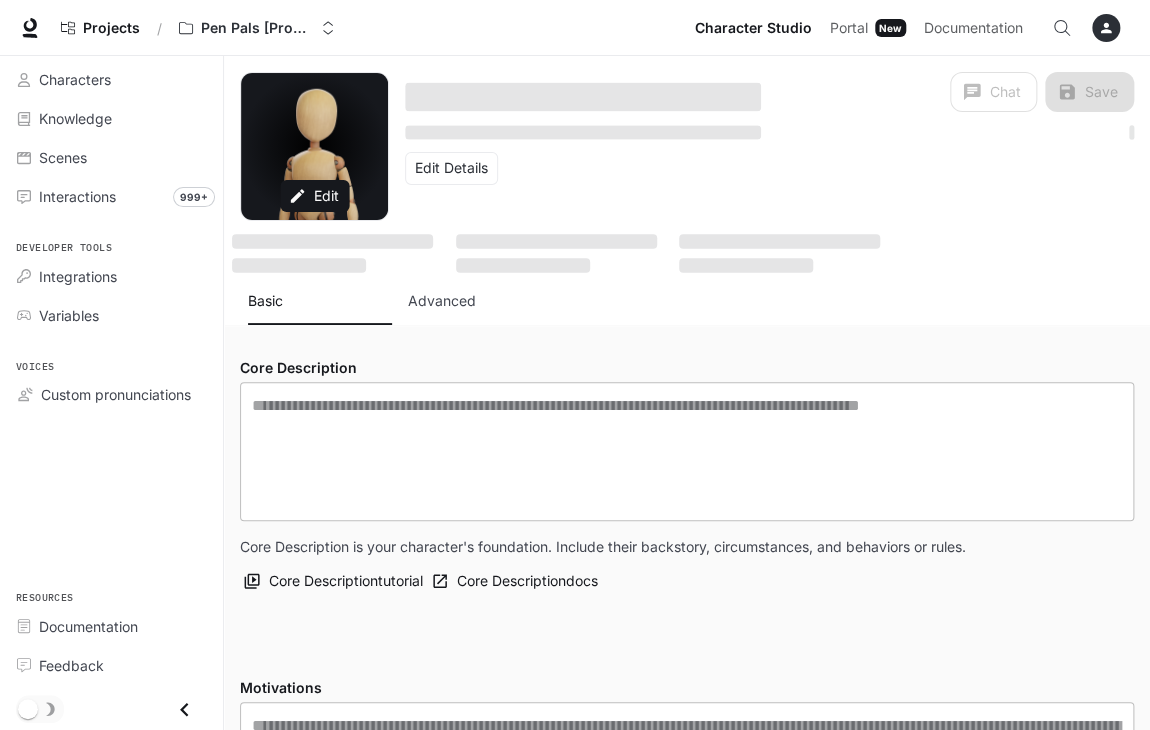 type on "****" 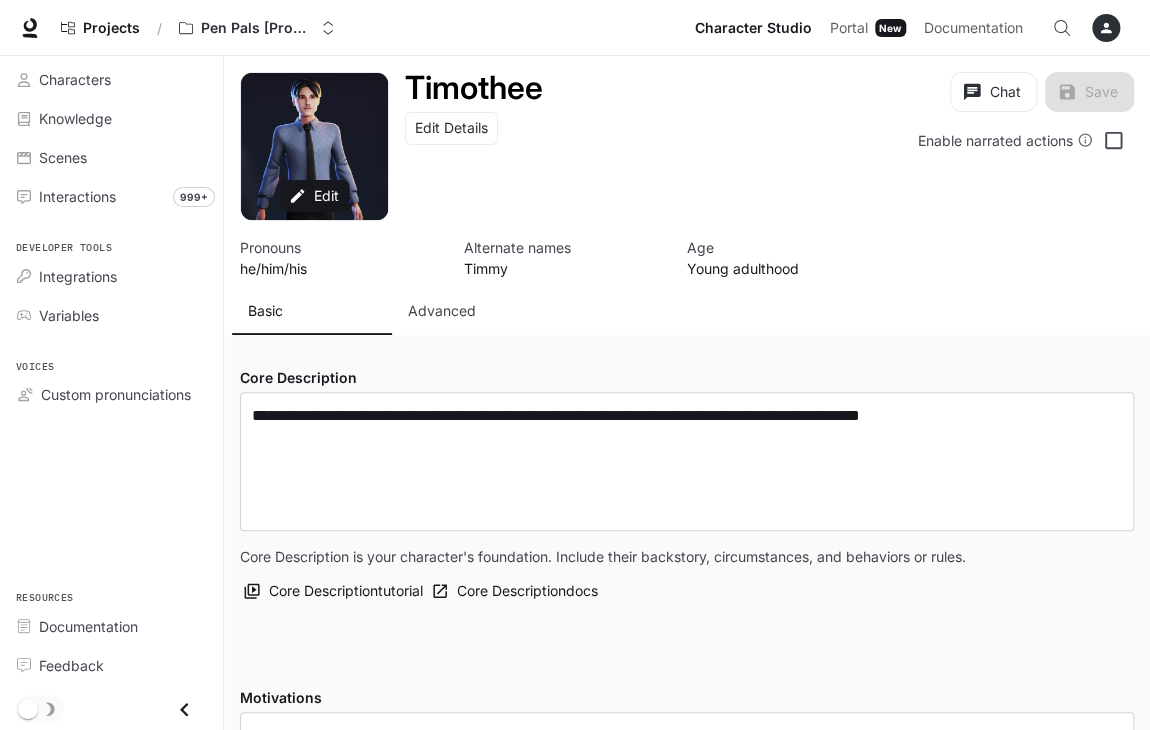 type on "**********" 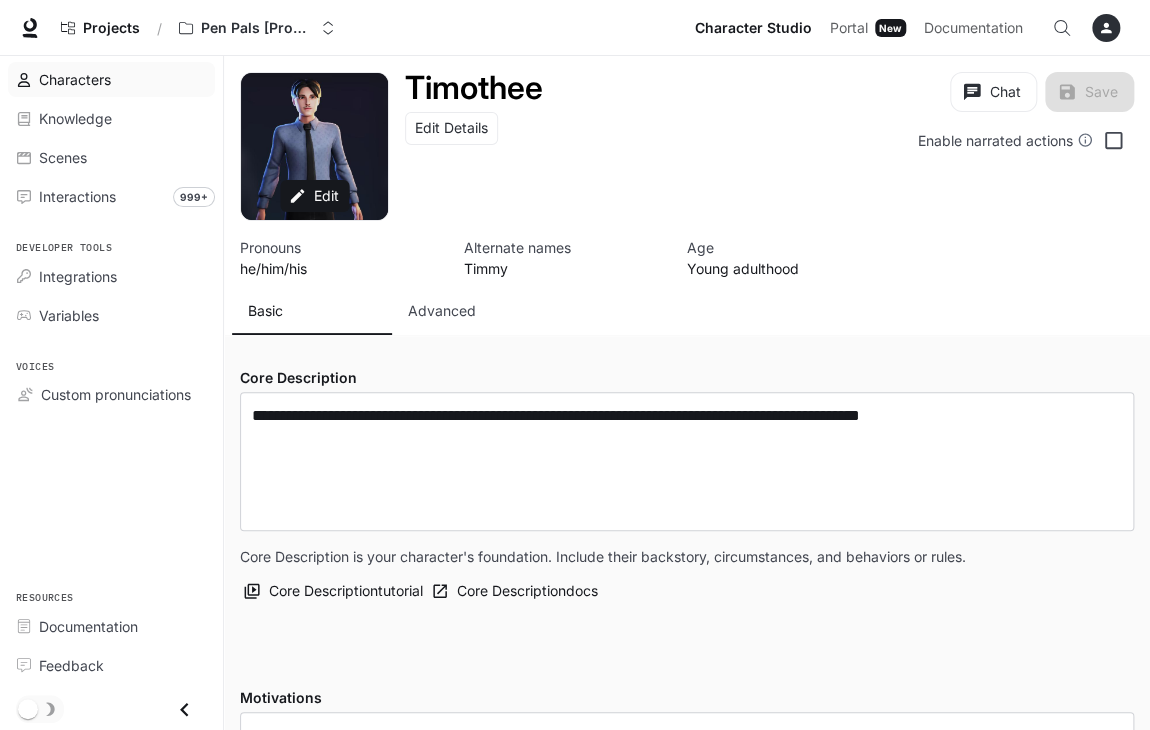 click on "Characters" at bounding box center [122, 79] 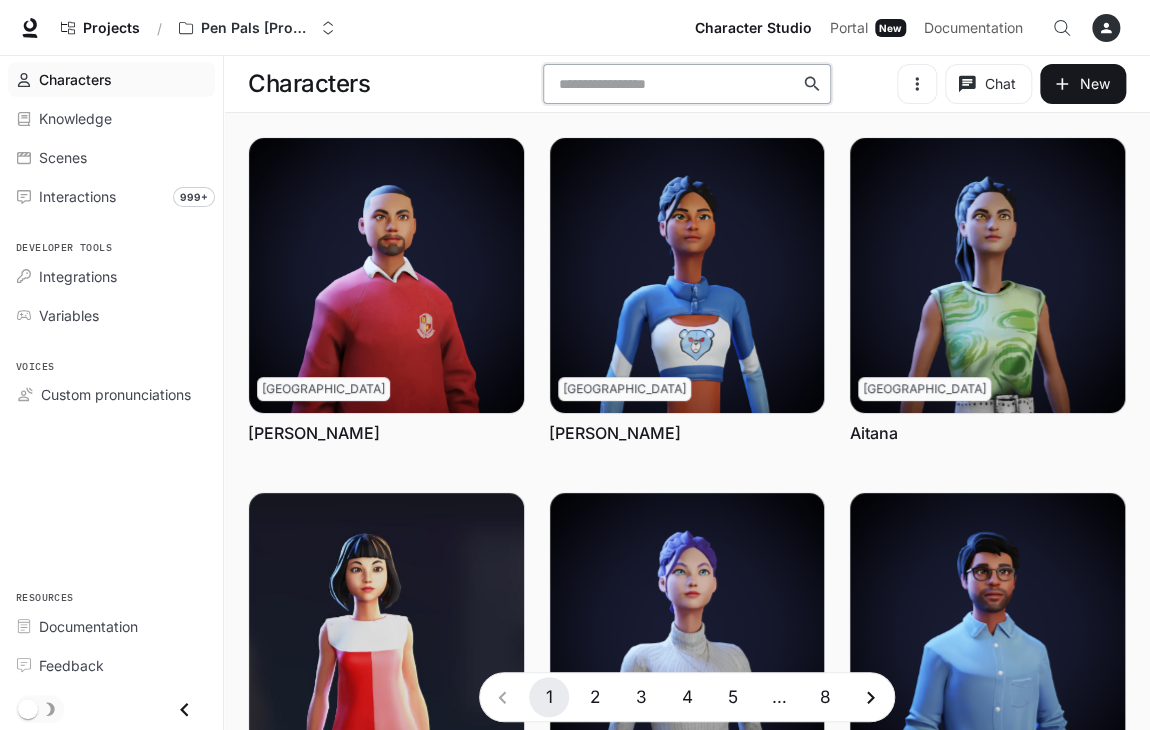 click at bounding box center [676, 84] 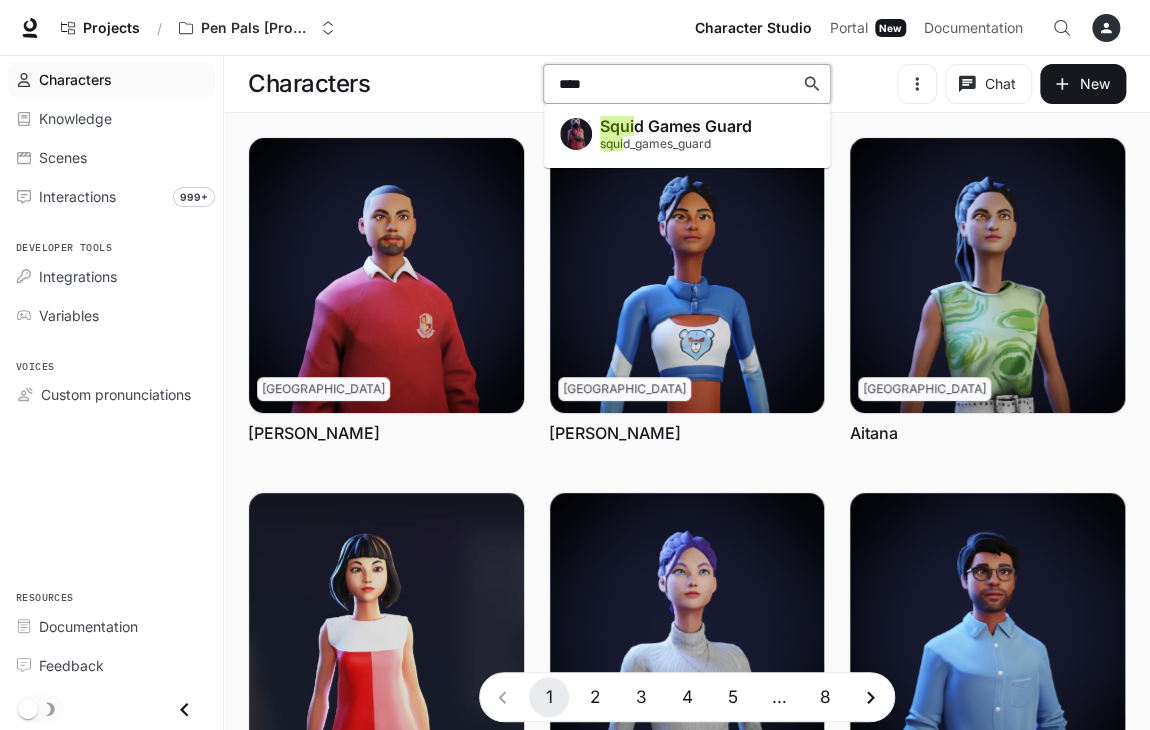 type on "*****" 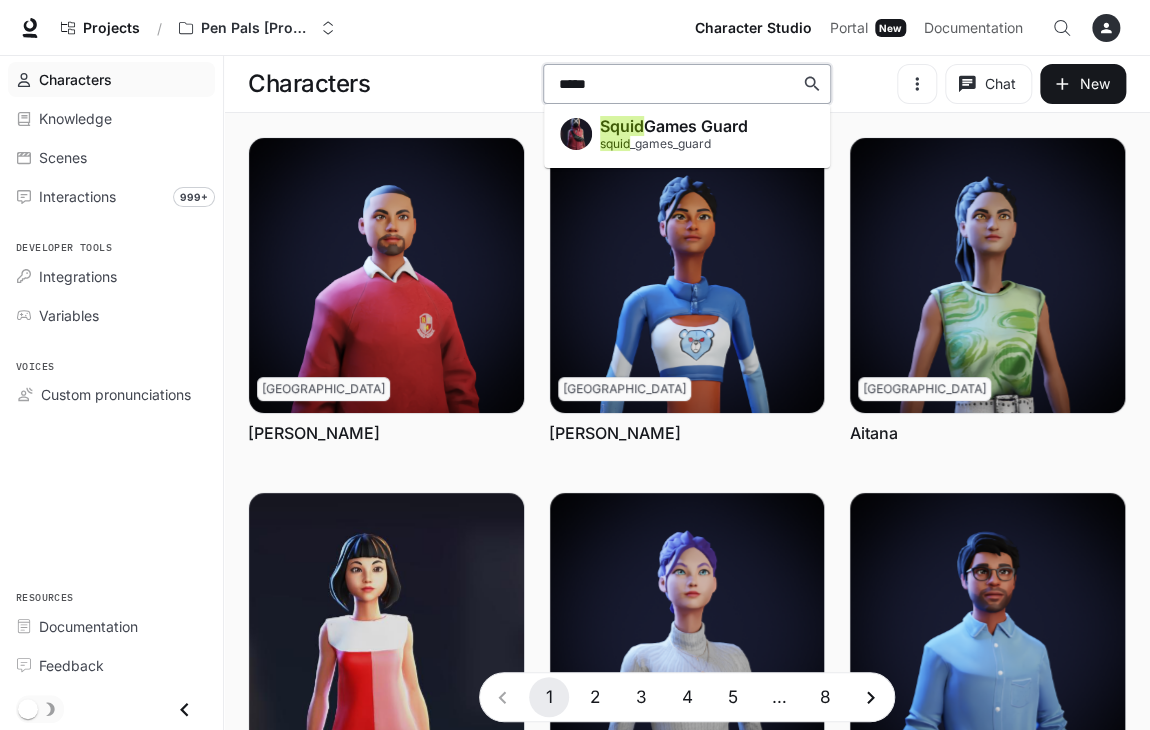 click on "squid _games_guard" at bounding box center (655, 143) 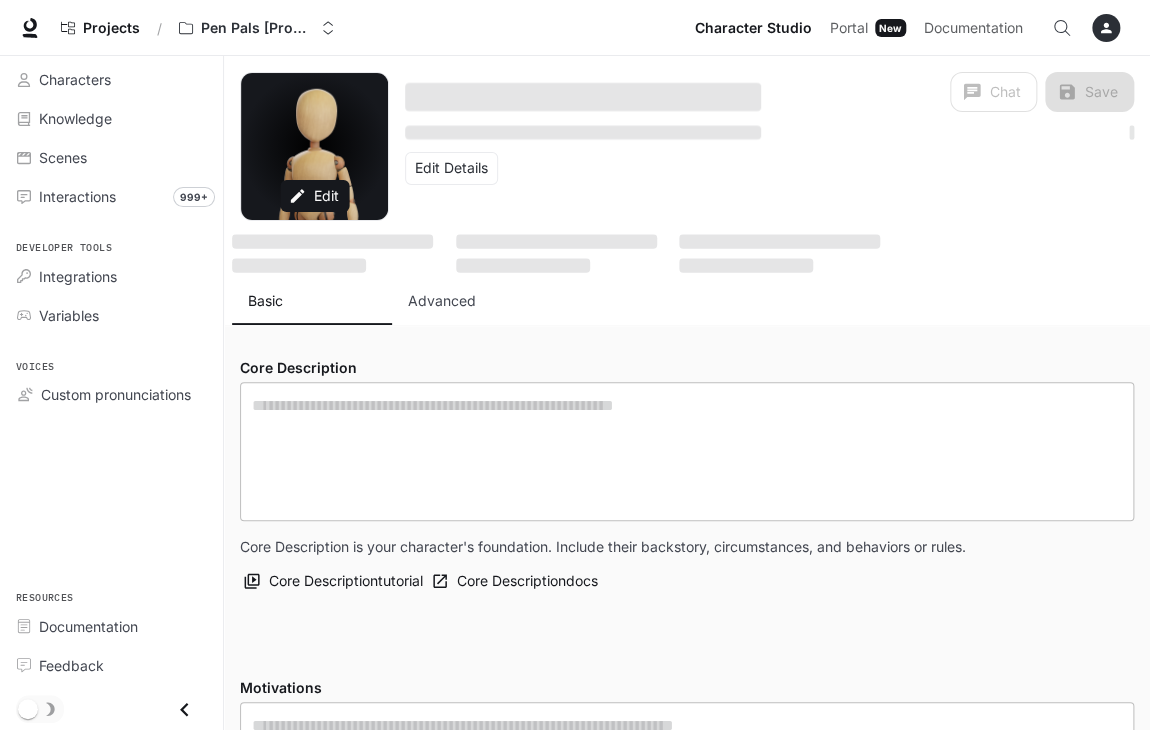 type on "**********" 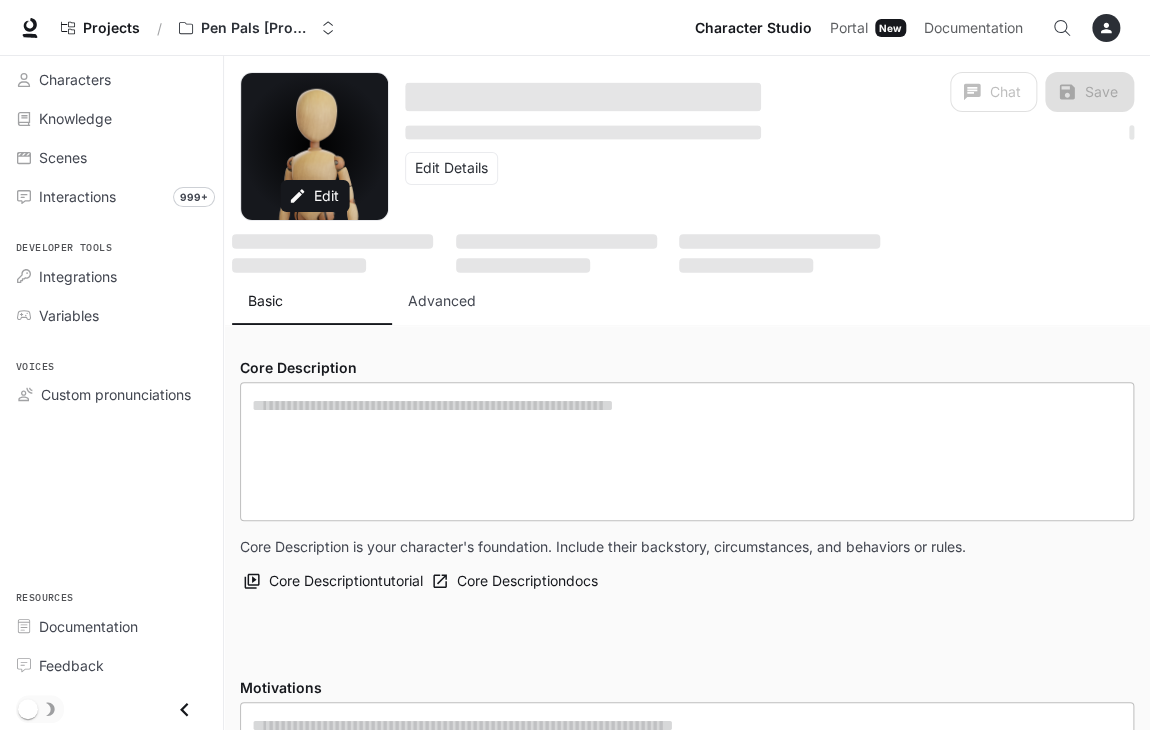 type on "**" 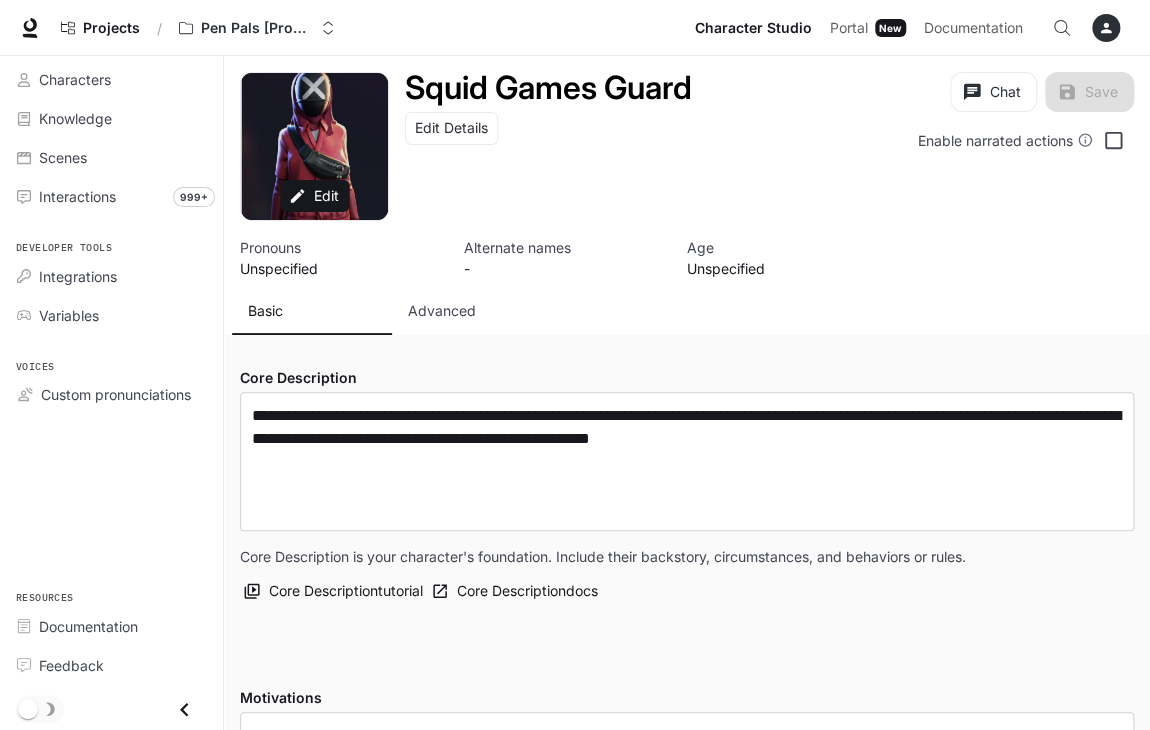 type on "**********" 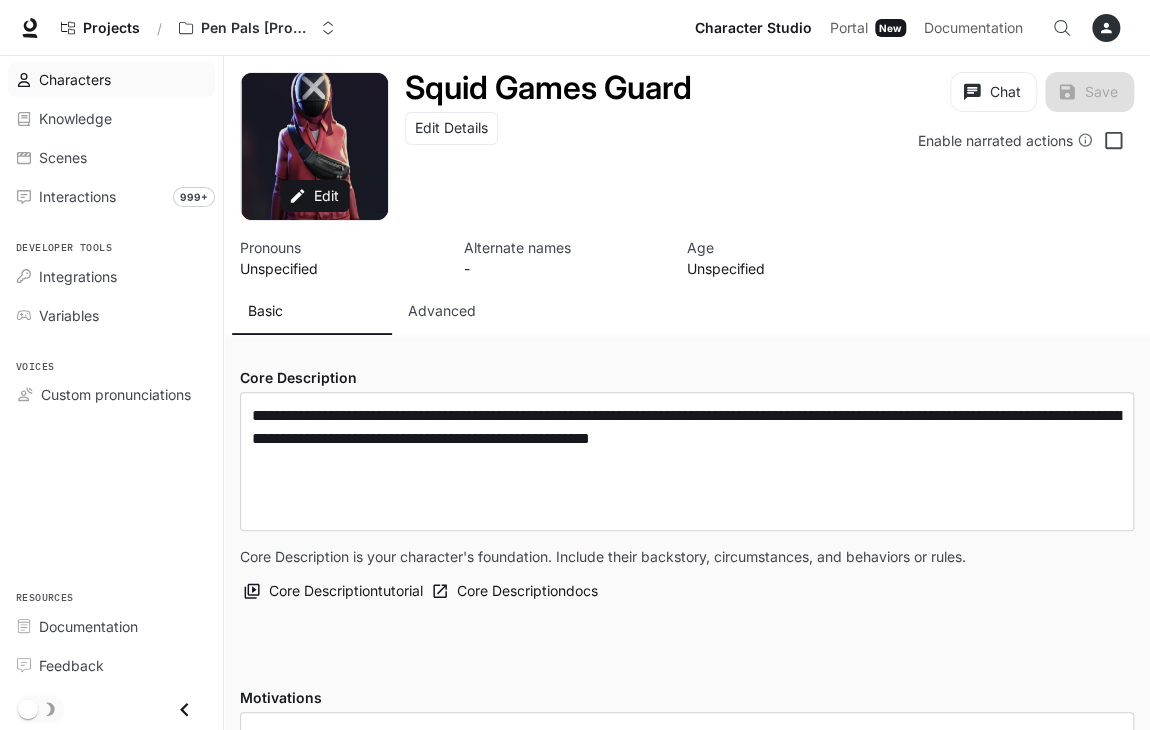 click on "Characters" at bounding box center (122, 79) 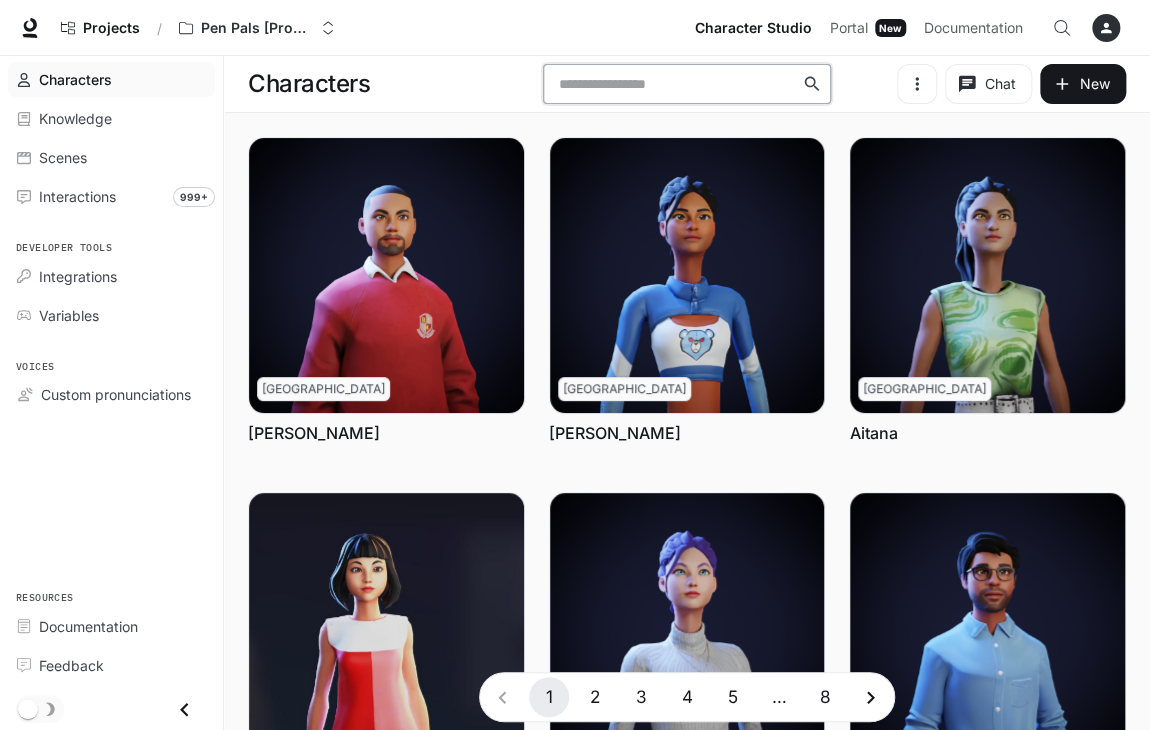 click at bounding box center (676, 84) 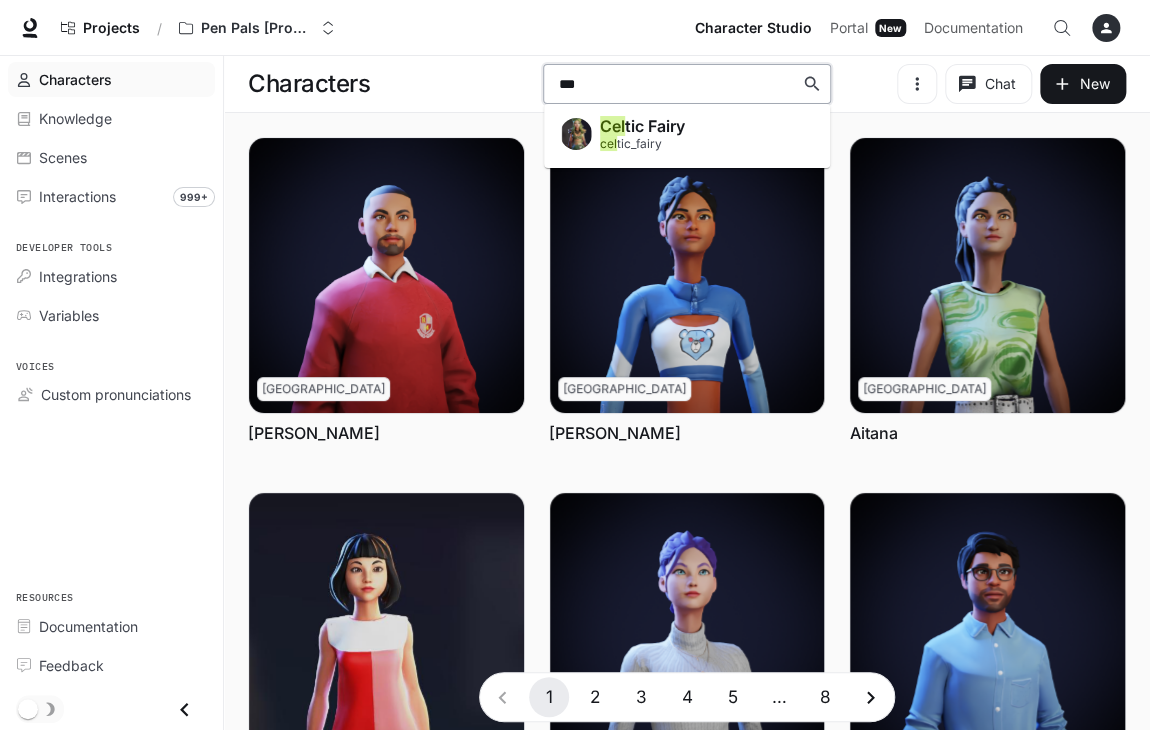 type on "***" 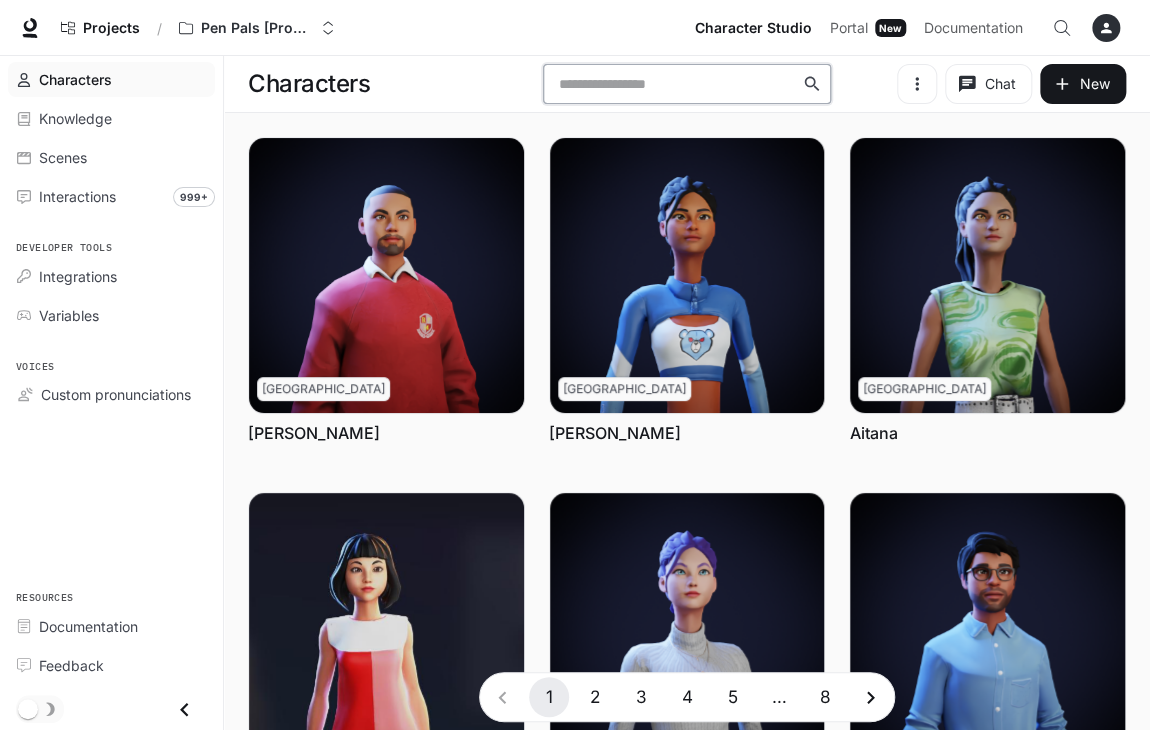 click at bounding box center (676, 84) 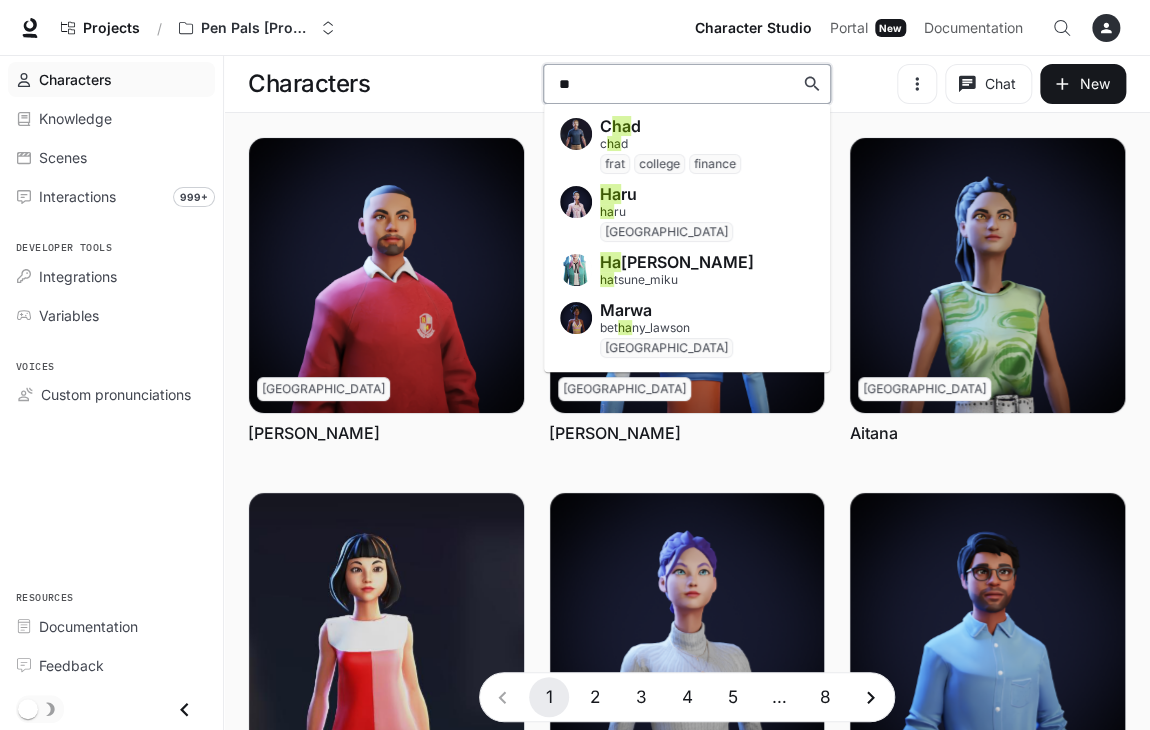 type on "***" 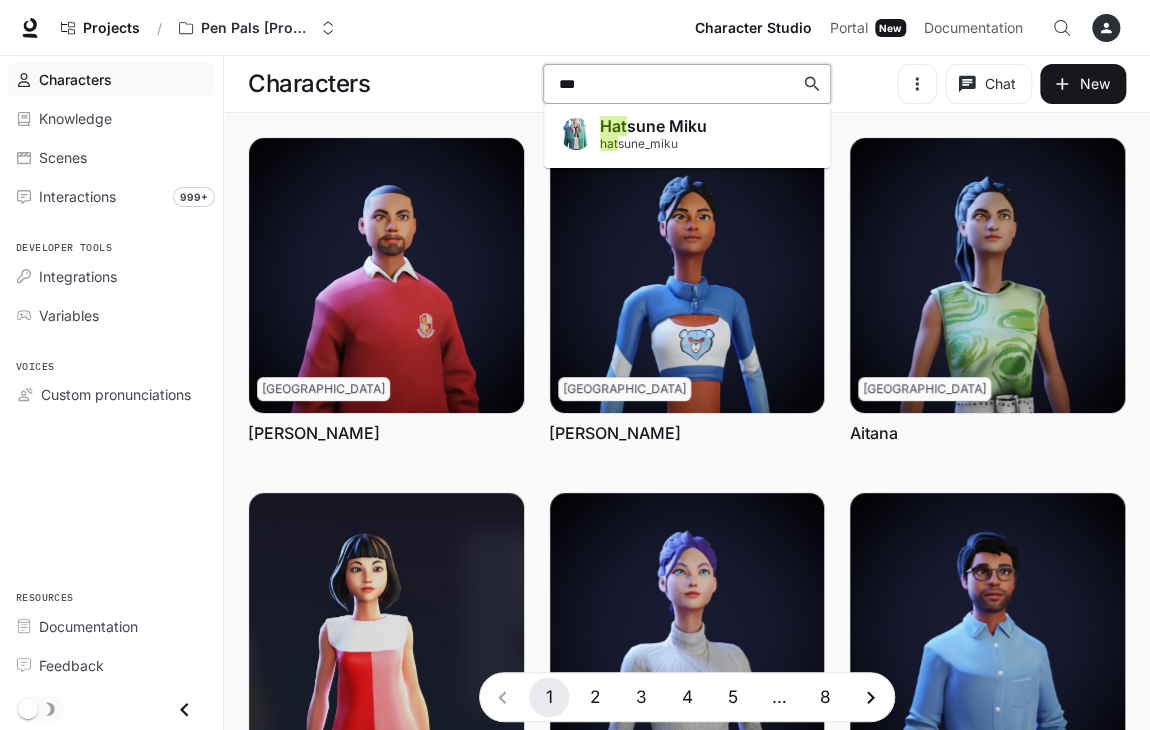 click on "hat sune_miku" at bounding box center (653, 144) 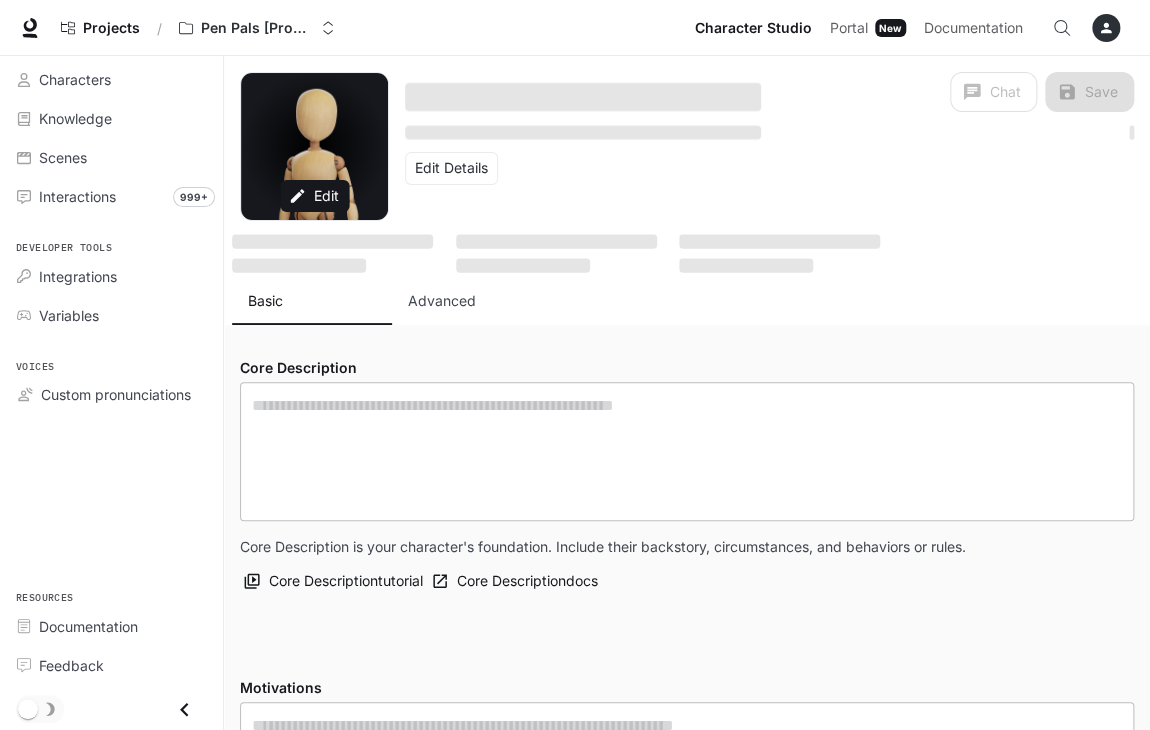 type on "**********" 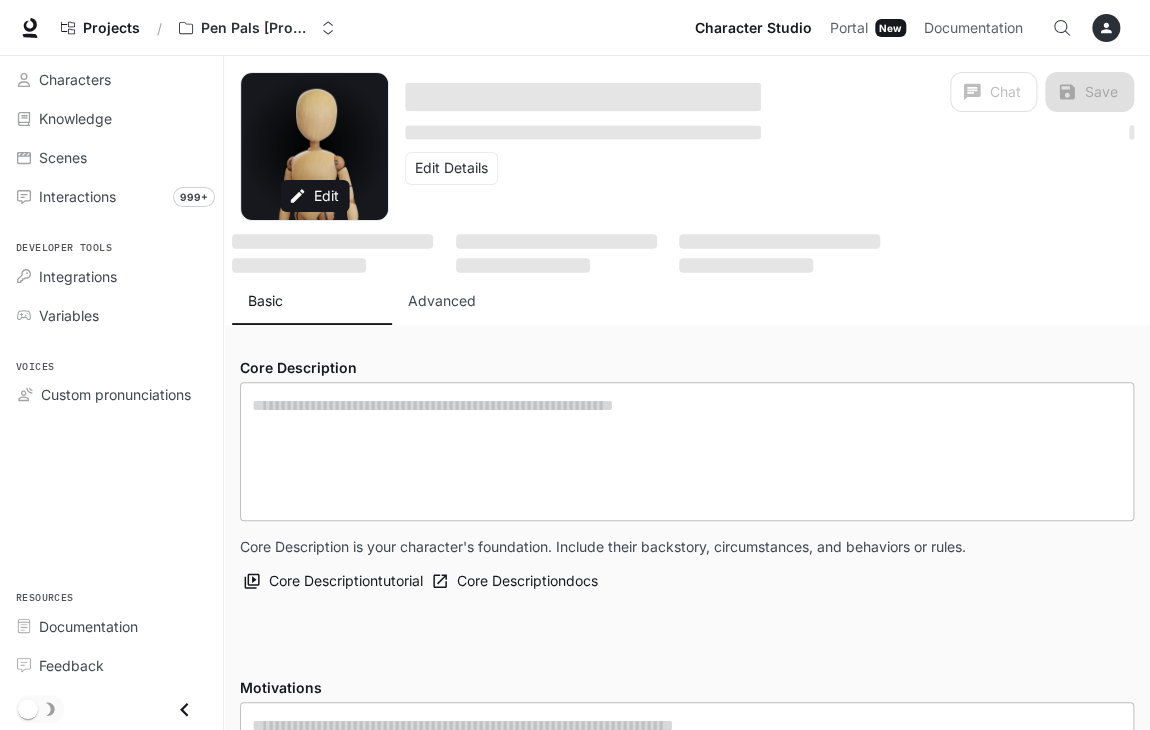 type on "**********" 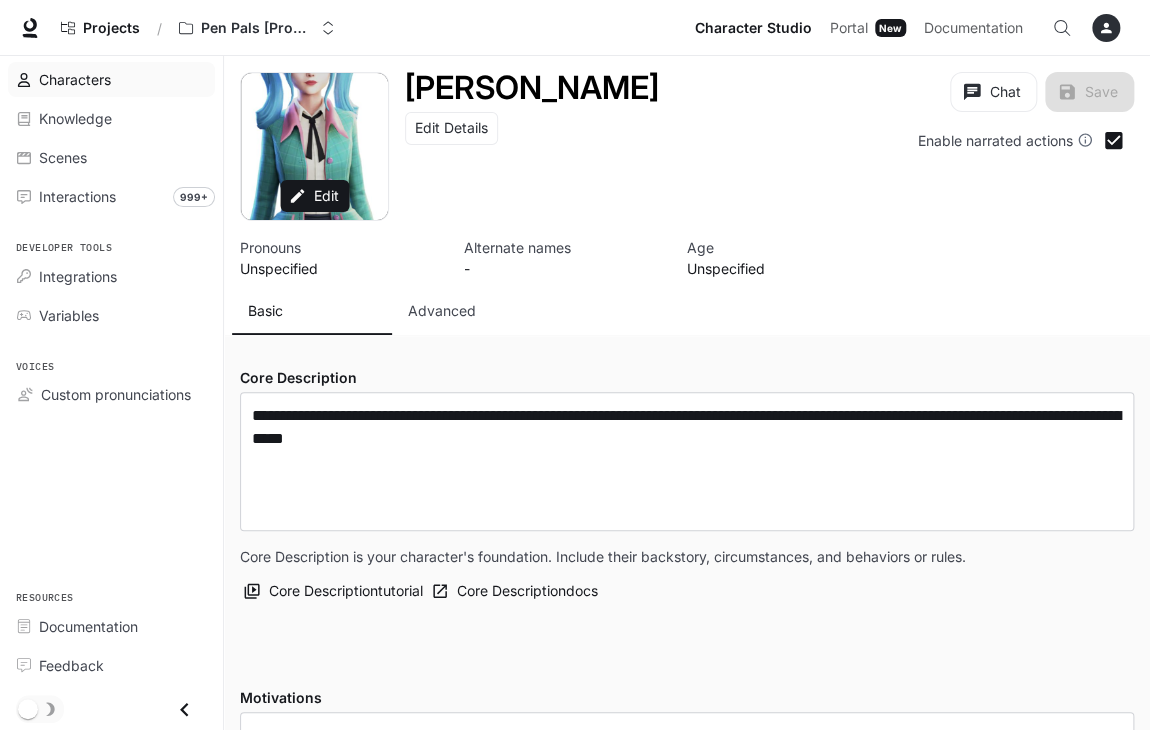 click on "Characters" at bounding box center (122, 79) 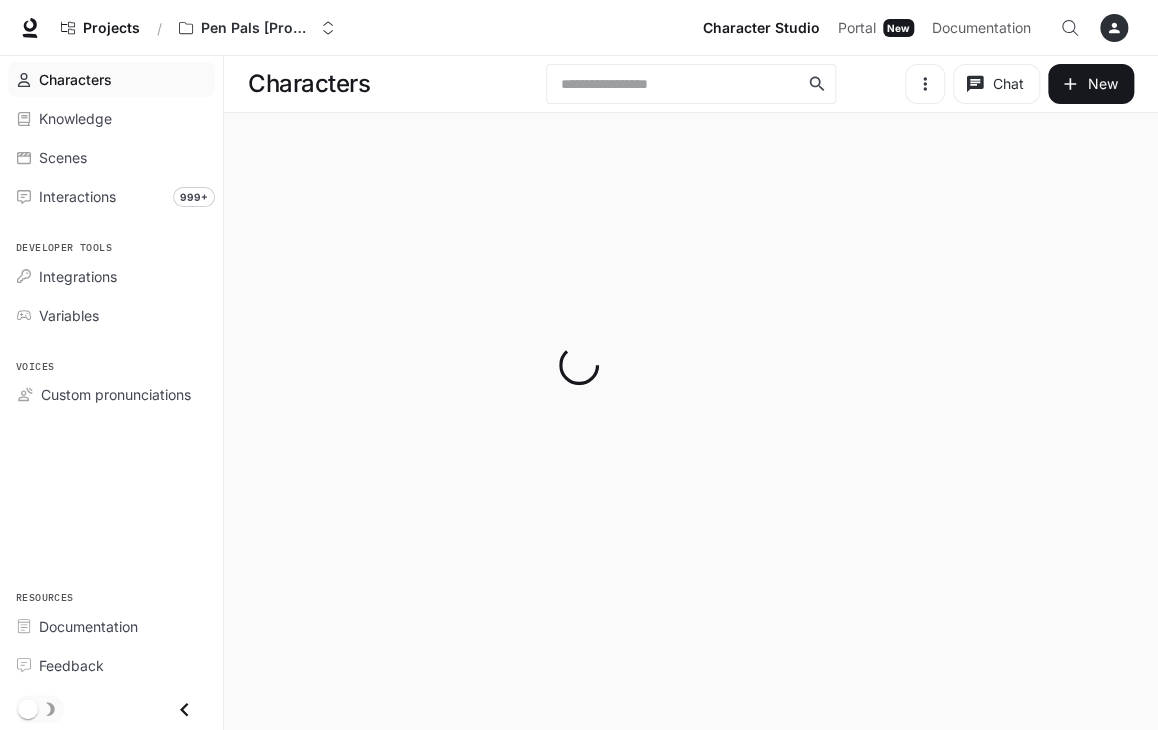 click at bounding box center [579, 365] 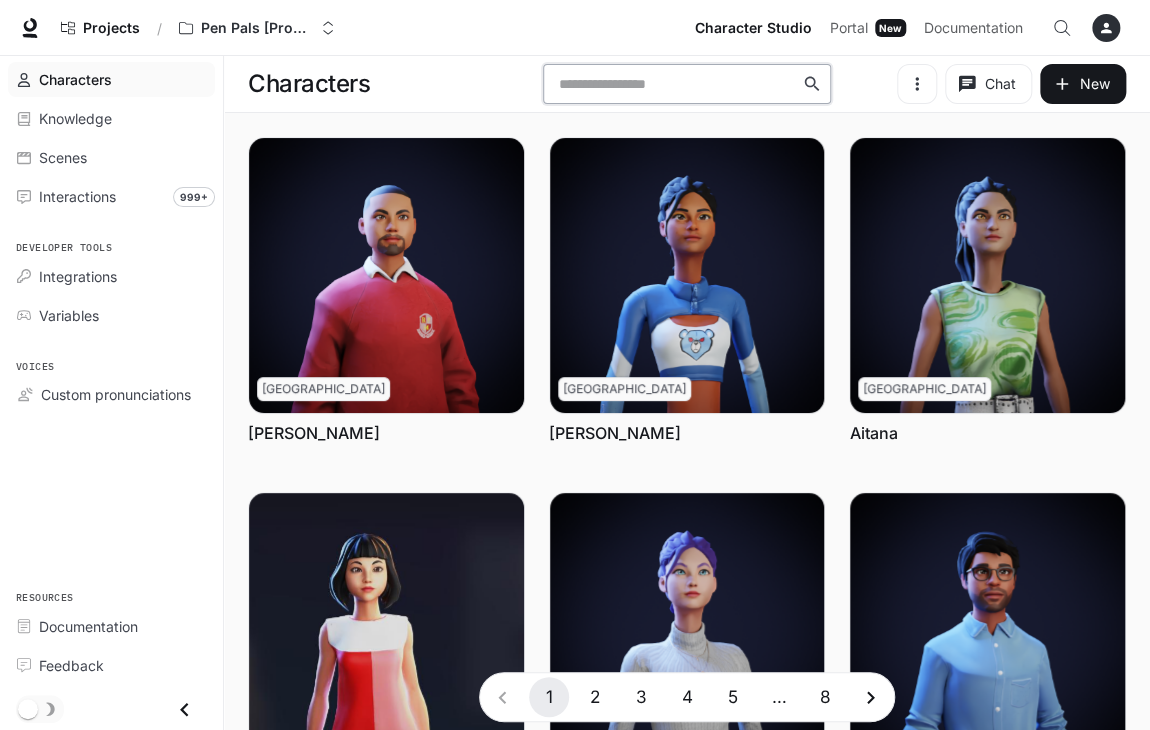 click at bounding box center [676, 84] 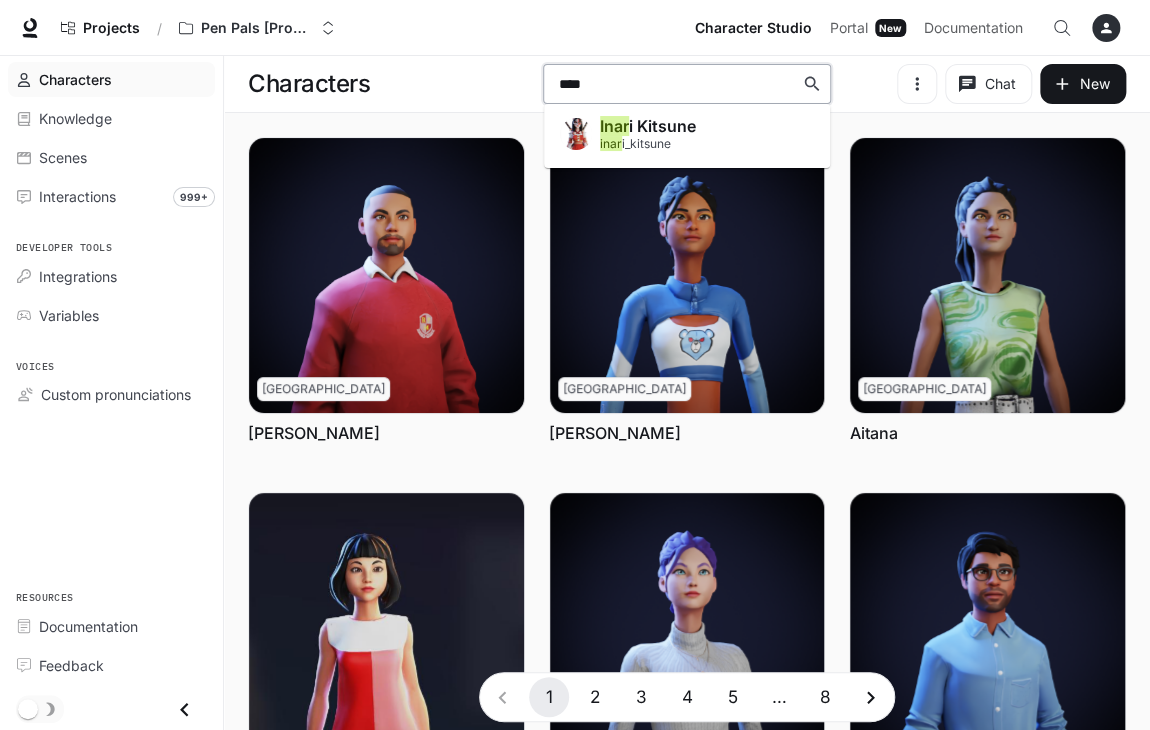 type on "****" 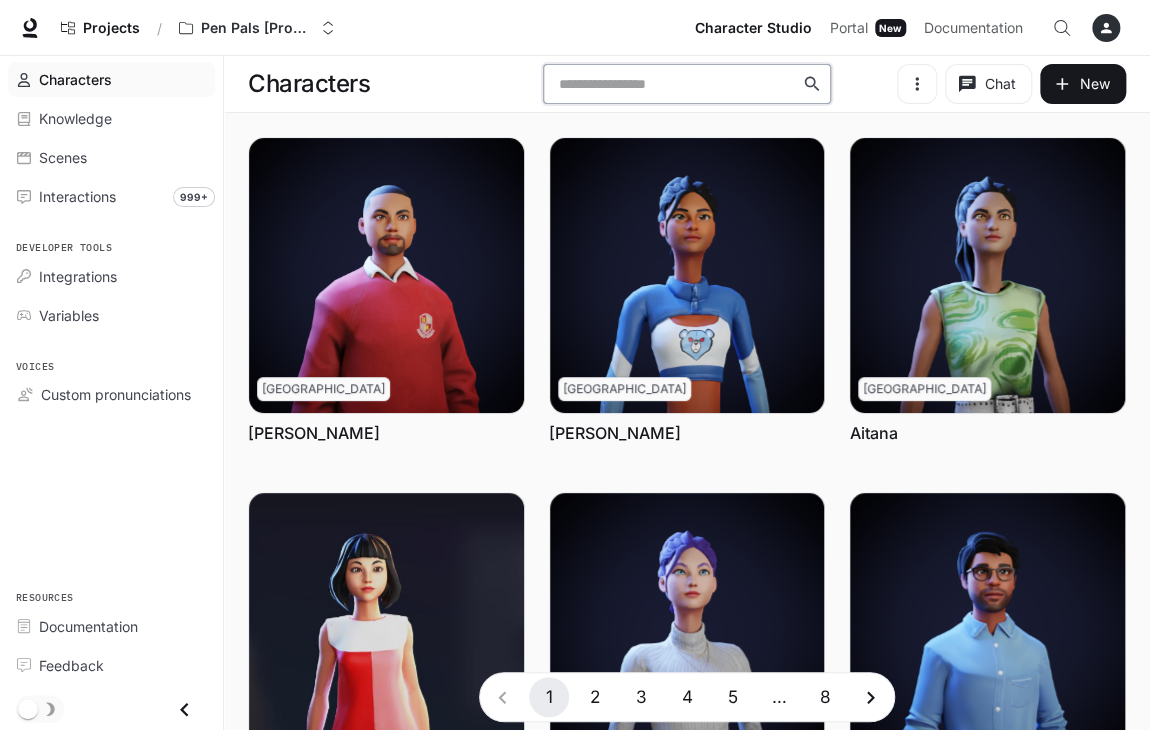 click at bounding box center (676, 84) 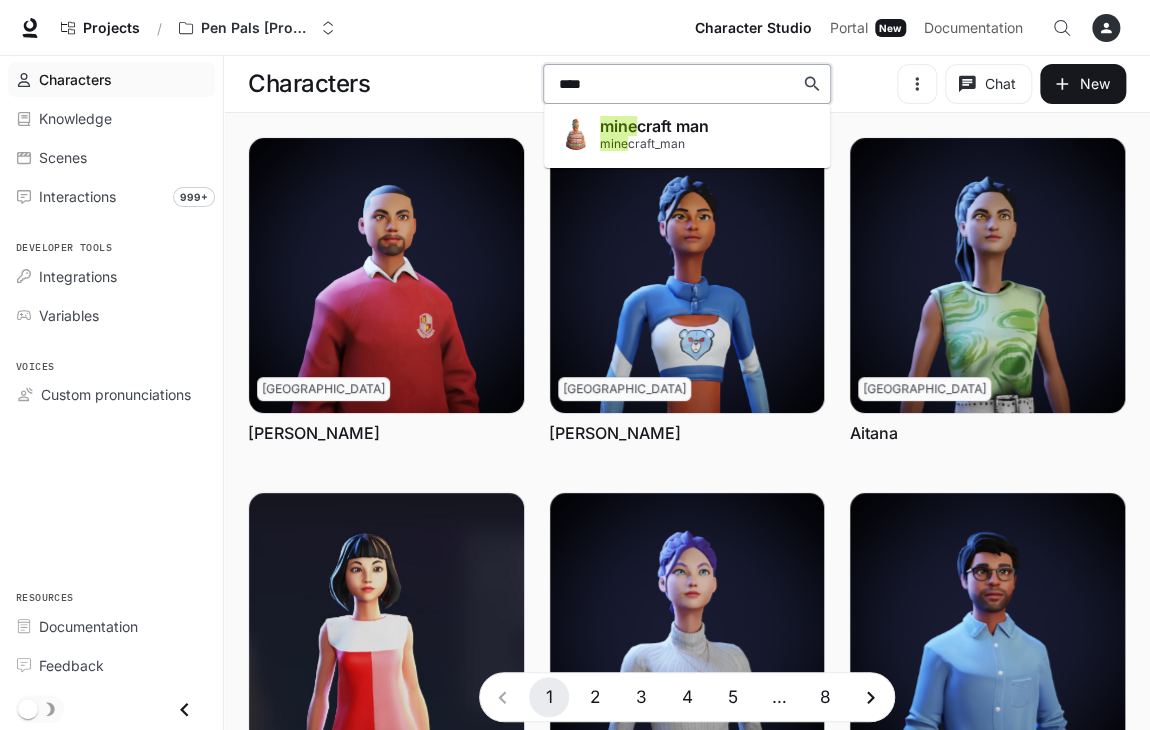 type on "****" 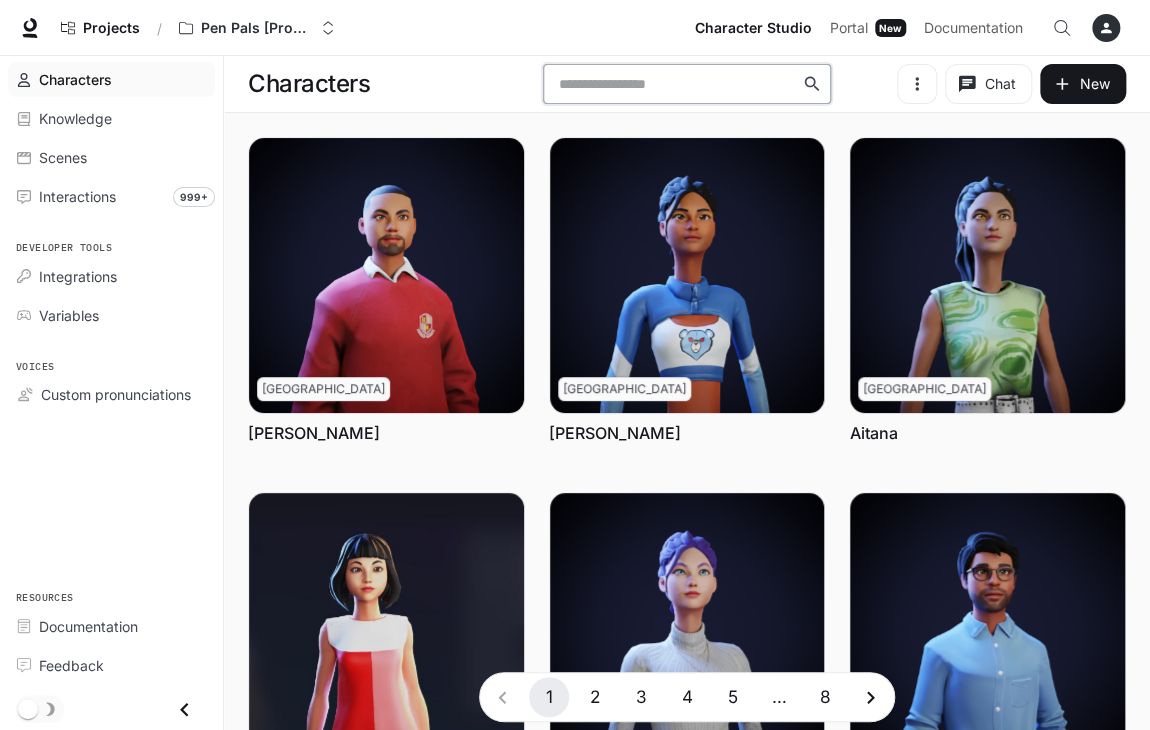 click at bounding box center (676, 84) 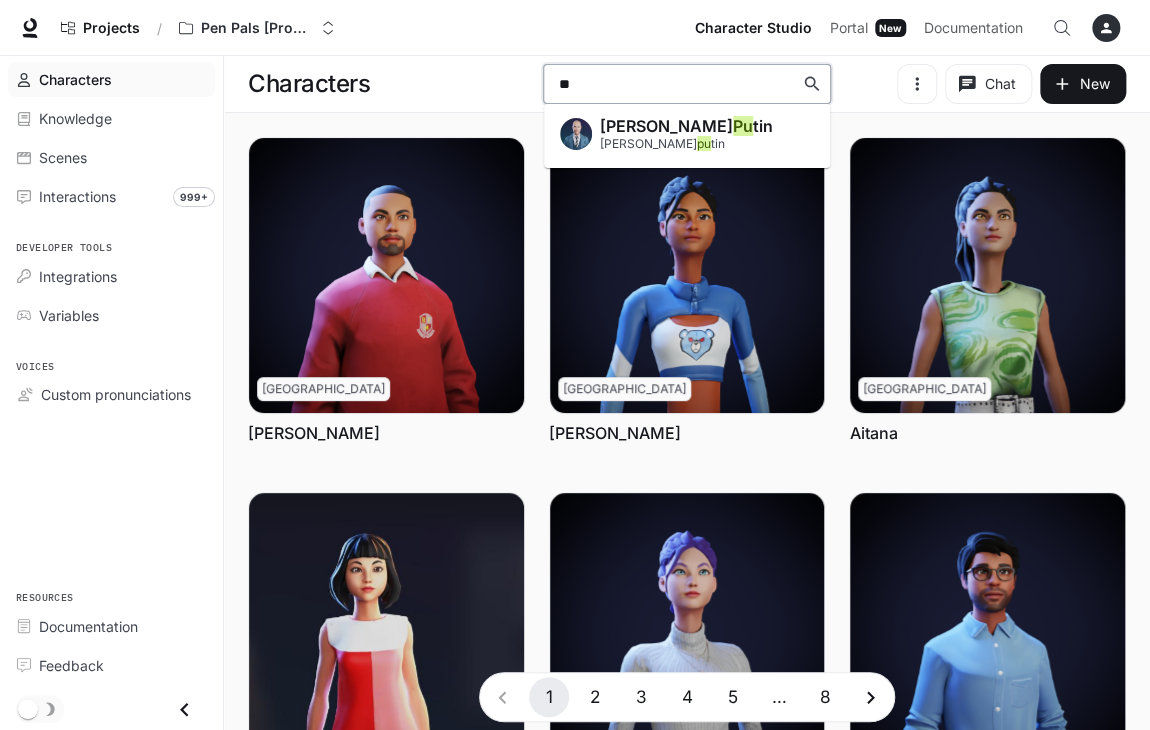 type on "***" 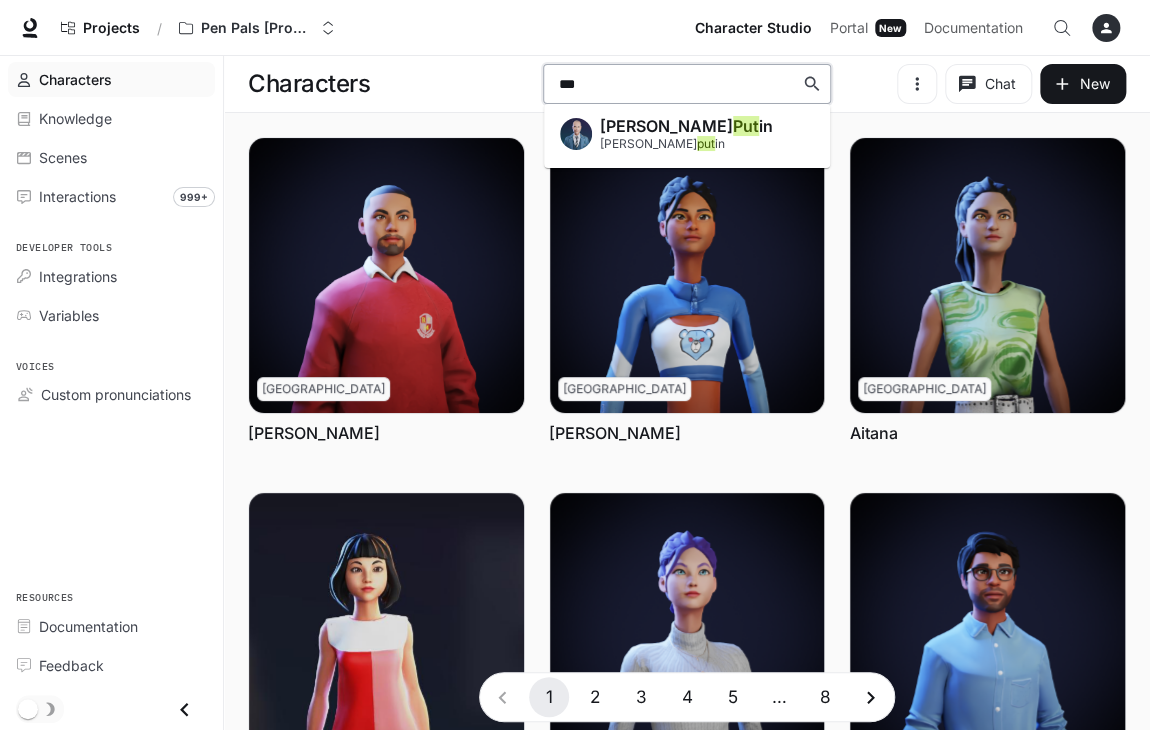 click on "[PERSON_NAME] in vladimir_ put in" at bounding box center [686, 136] 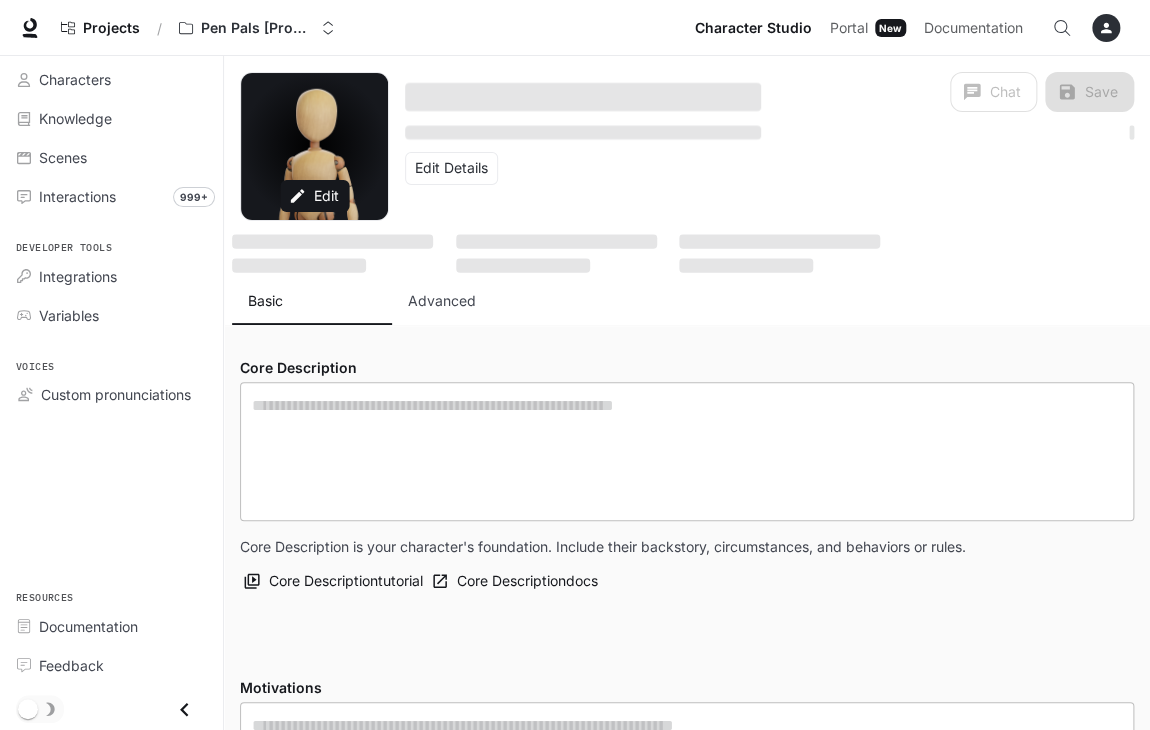 type on "**********" 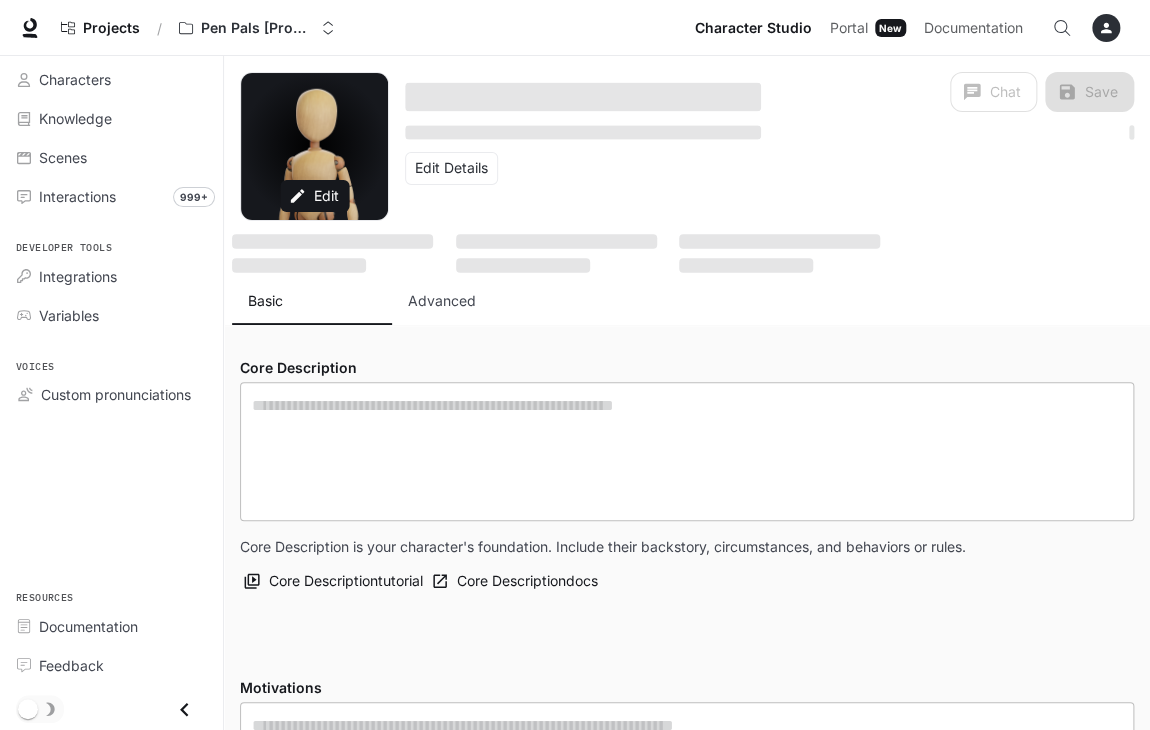 type on "**********" 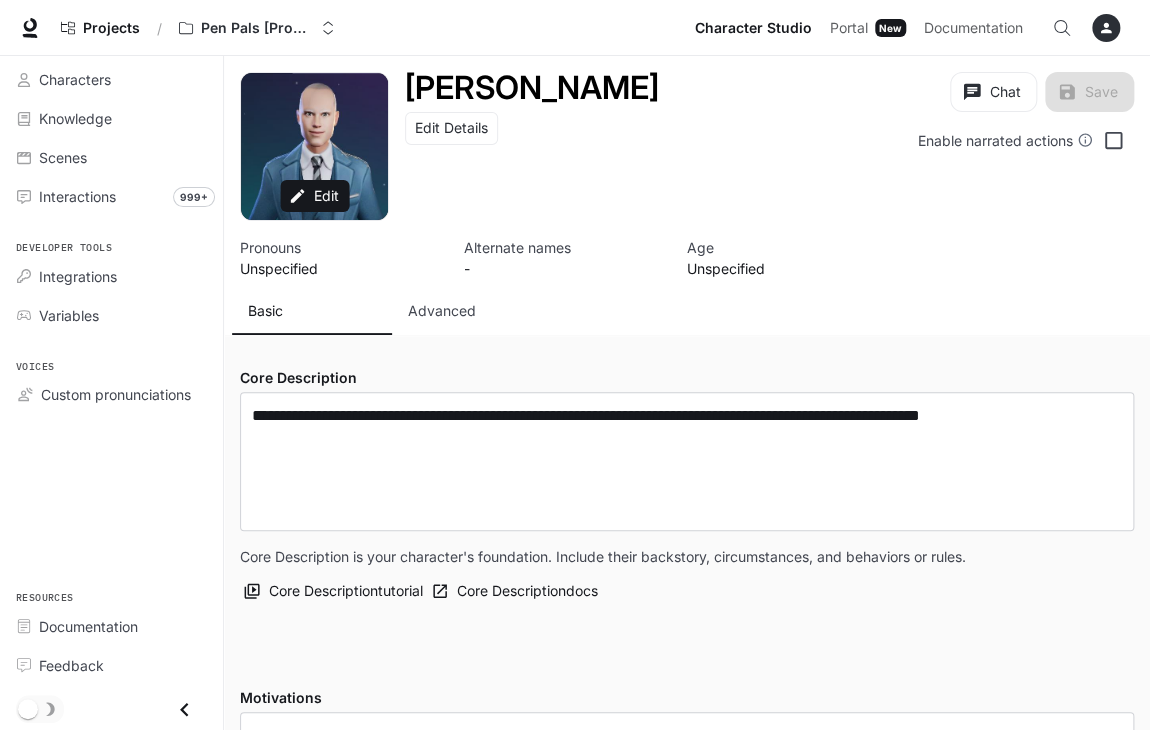 type on "**********" 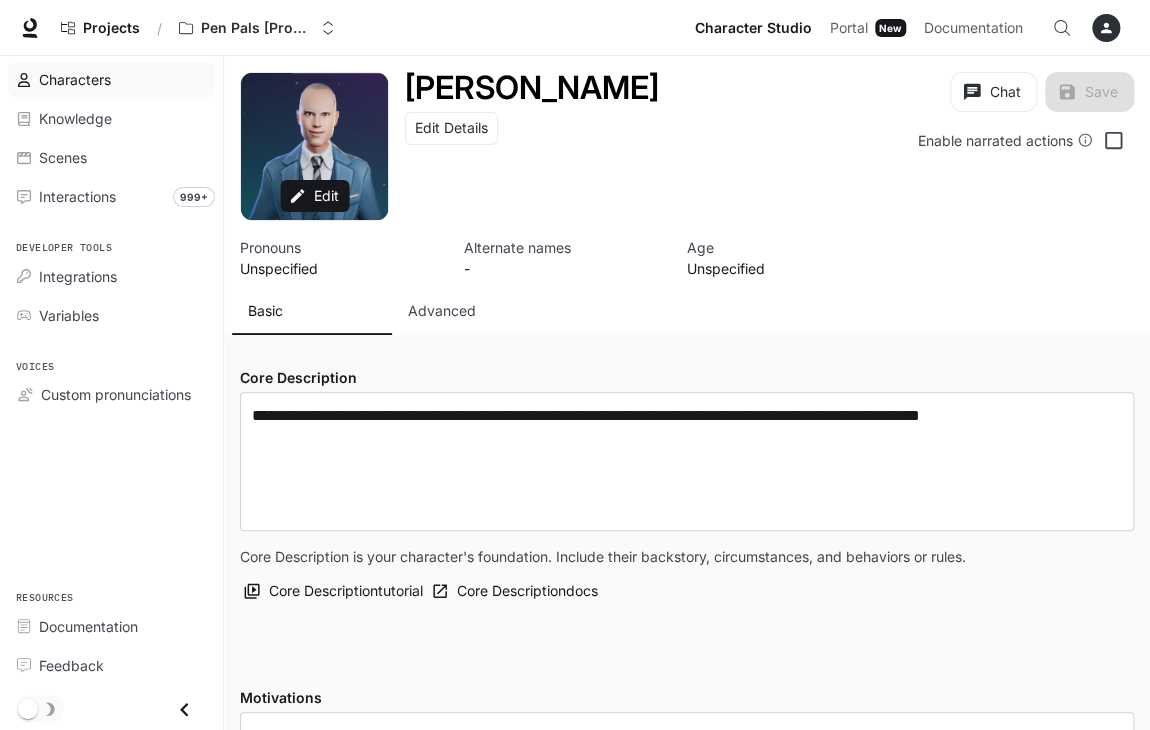 click on "Characters" at bounding box center [122, 79] 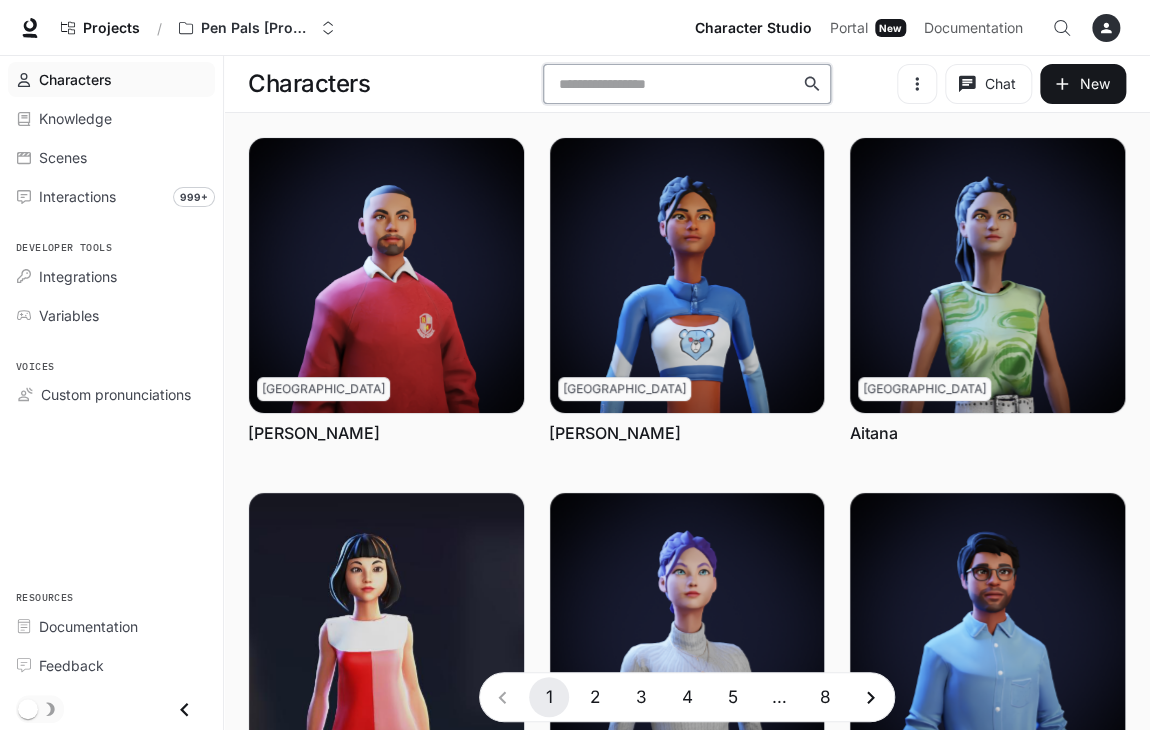 click at bounding box center (676, 84) 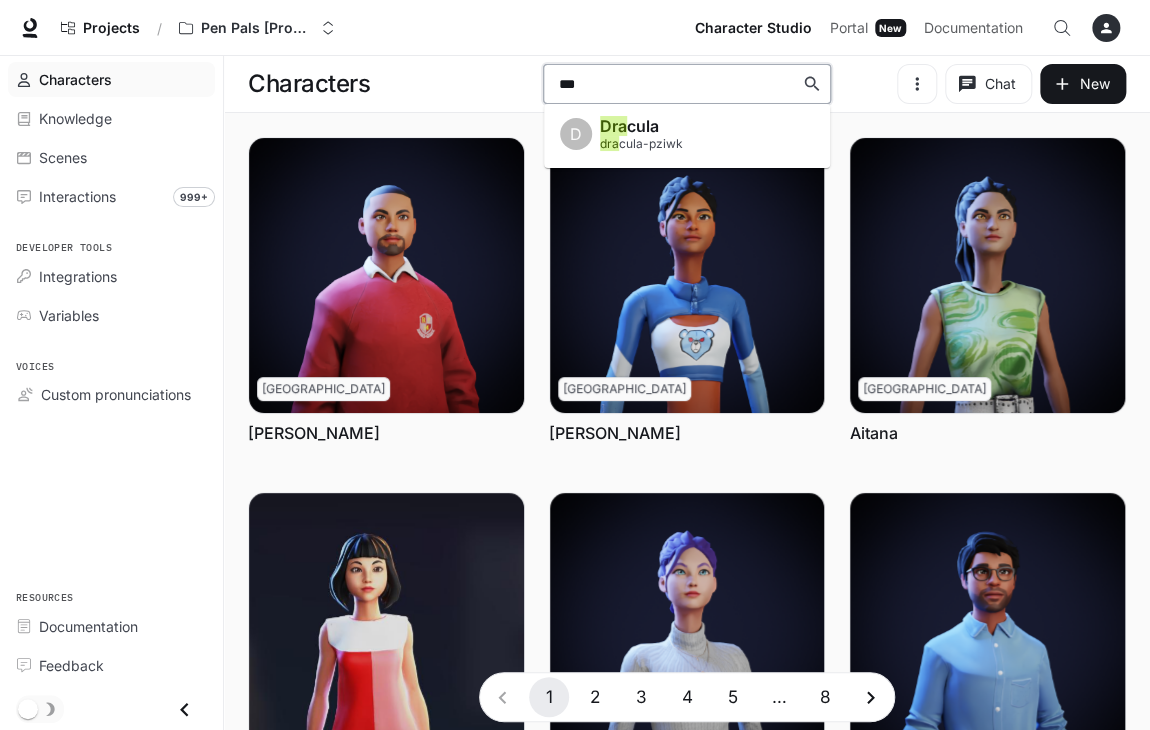type on "****" 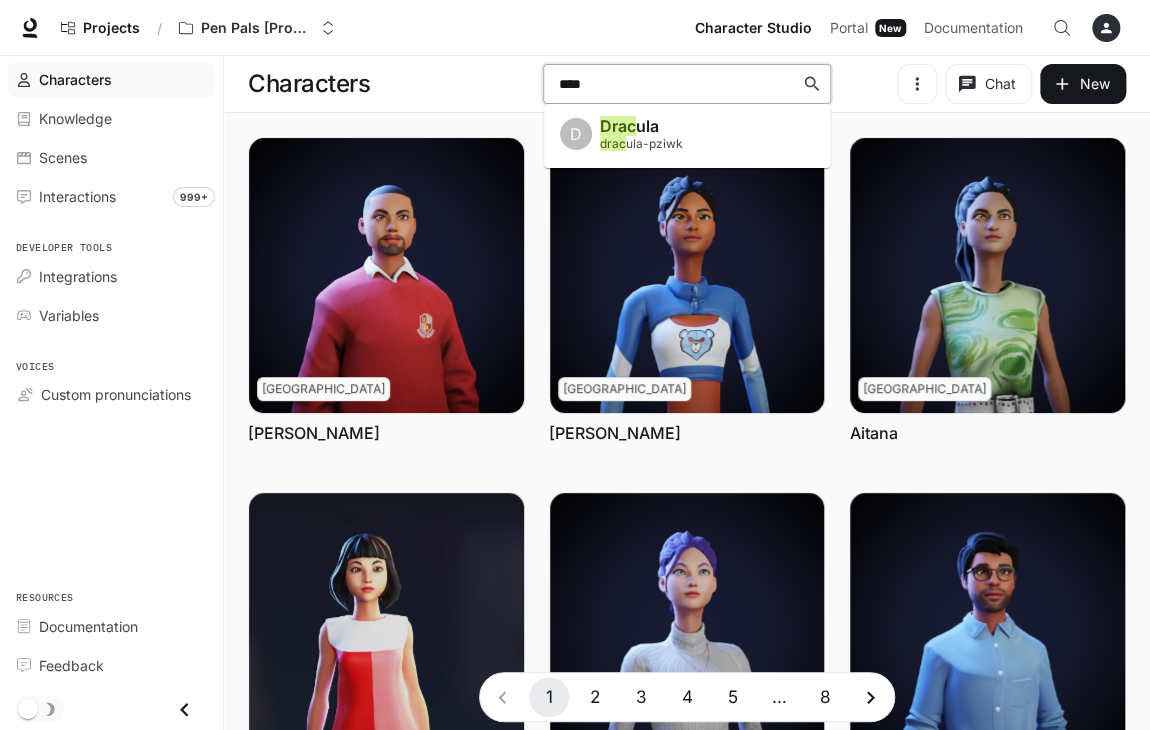 click on "D Drac ula drac ula-pziwk" at bounding box center (687, 136) 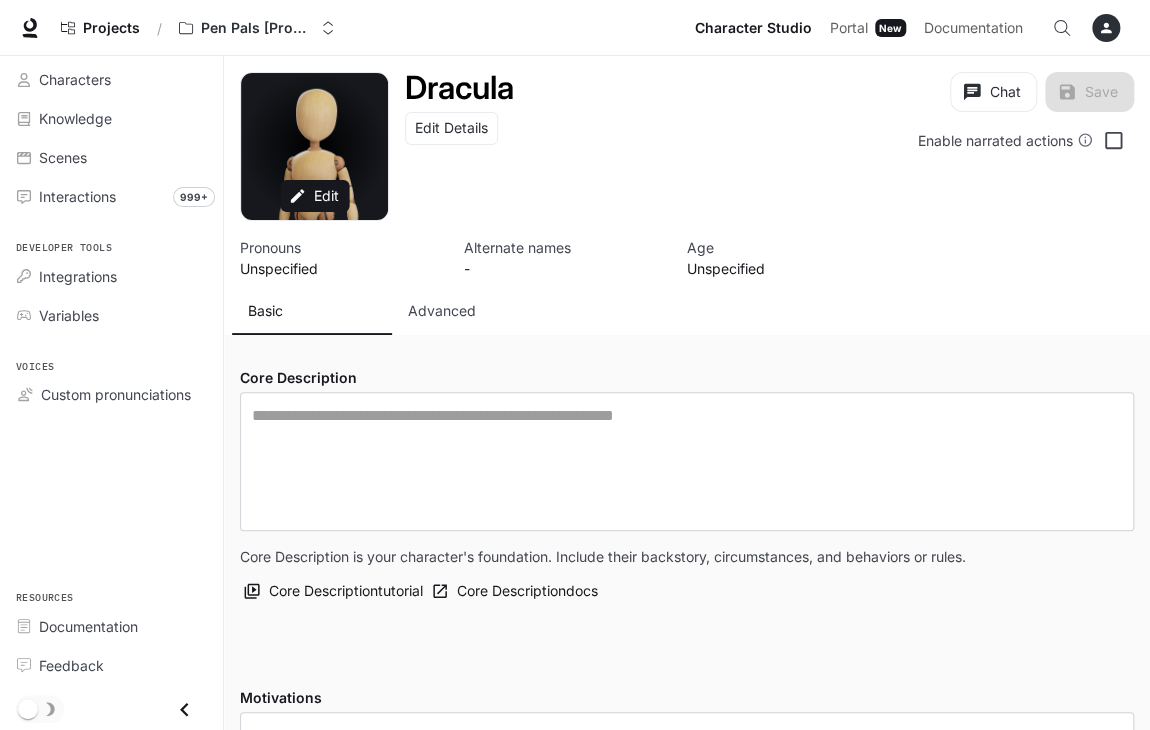 type on "**********" 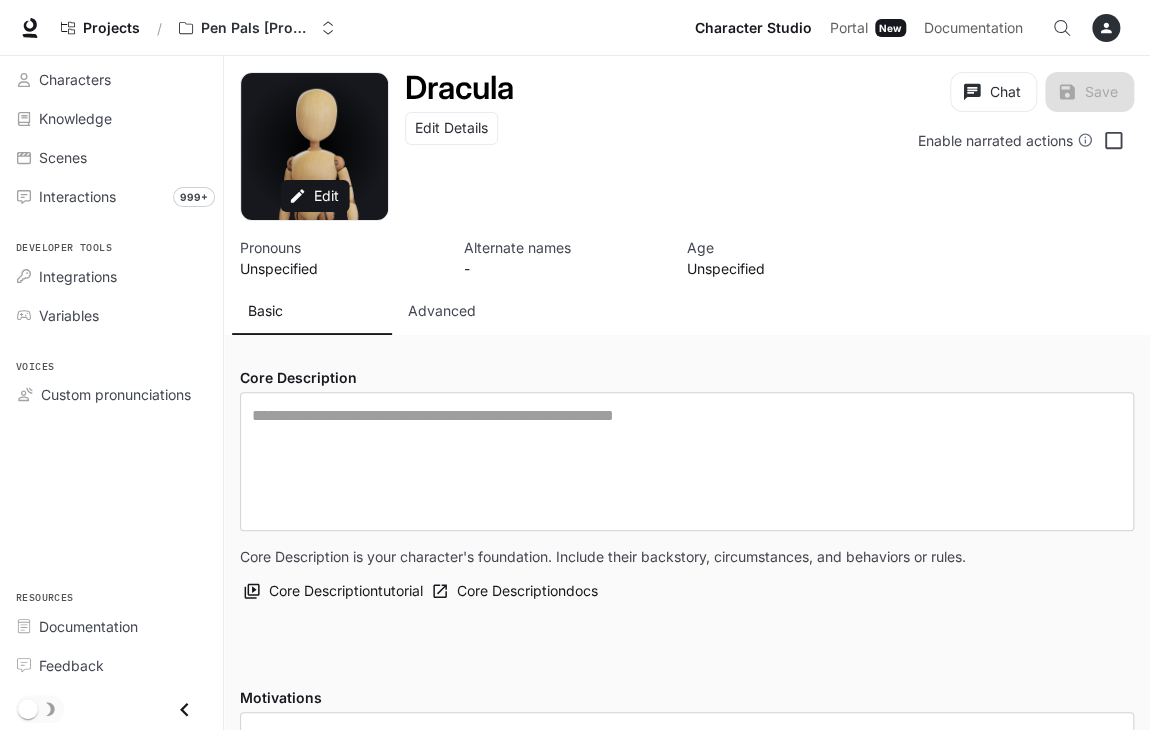 type on "*" 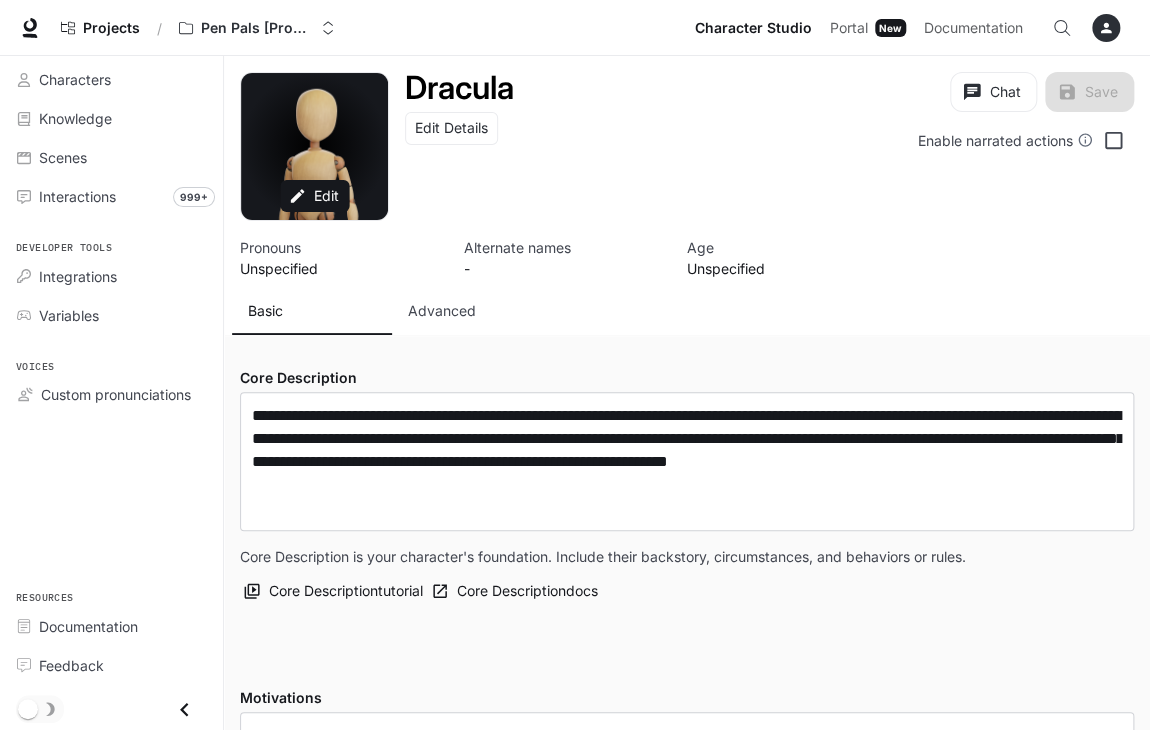 type on "**********" 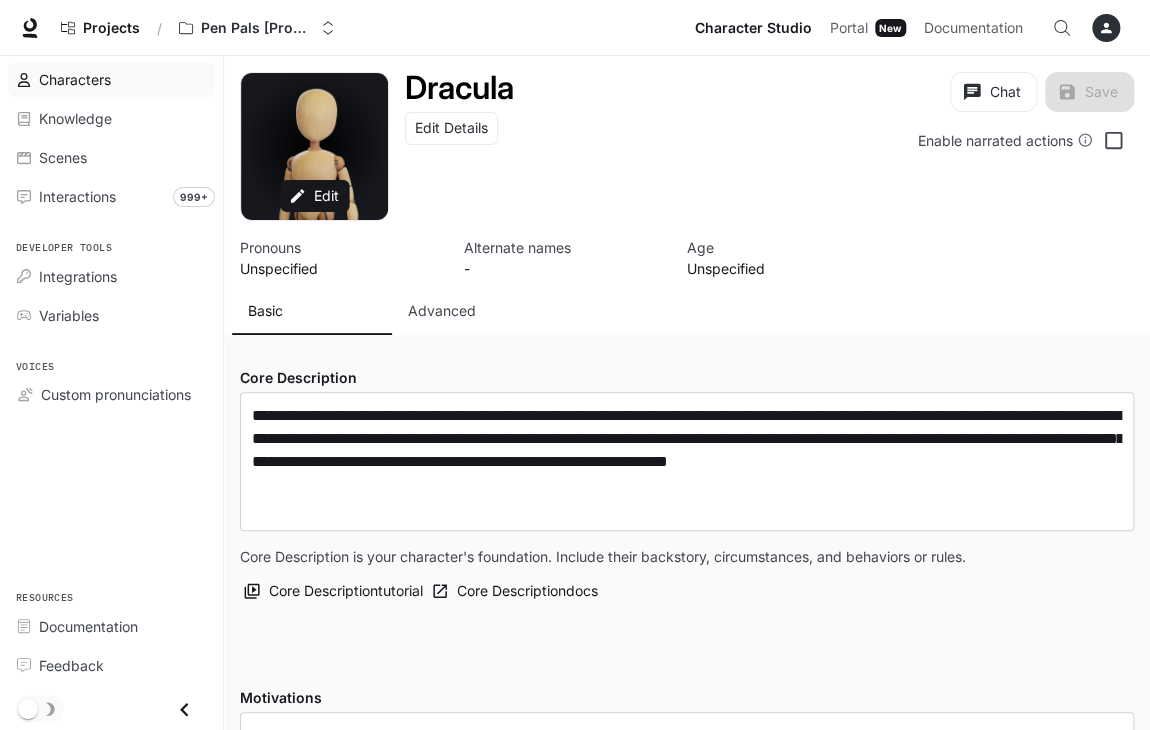 click on "Characters" at bounding box center [122, 79] 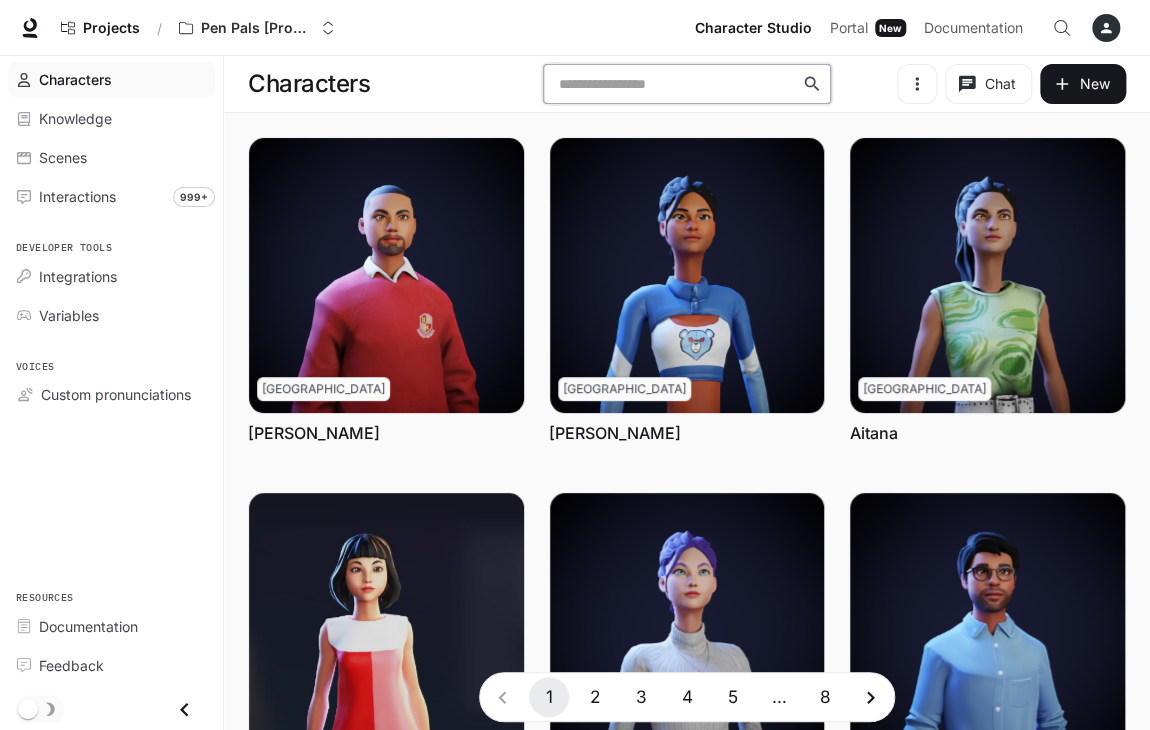 click at bounding box center [676, 84] 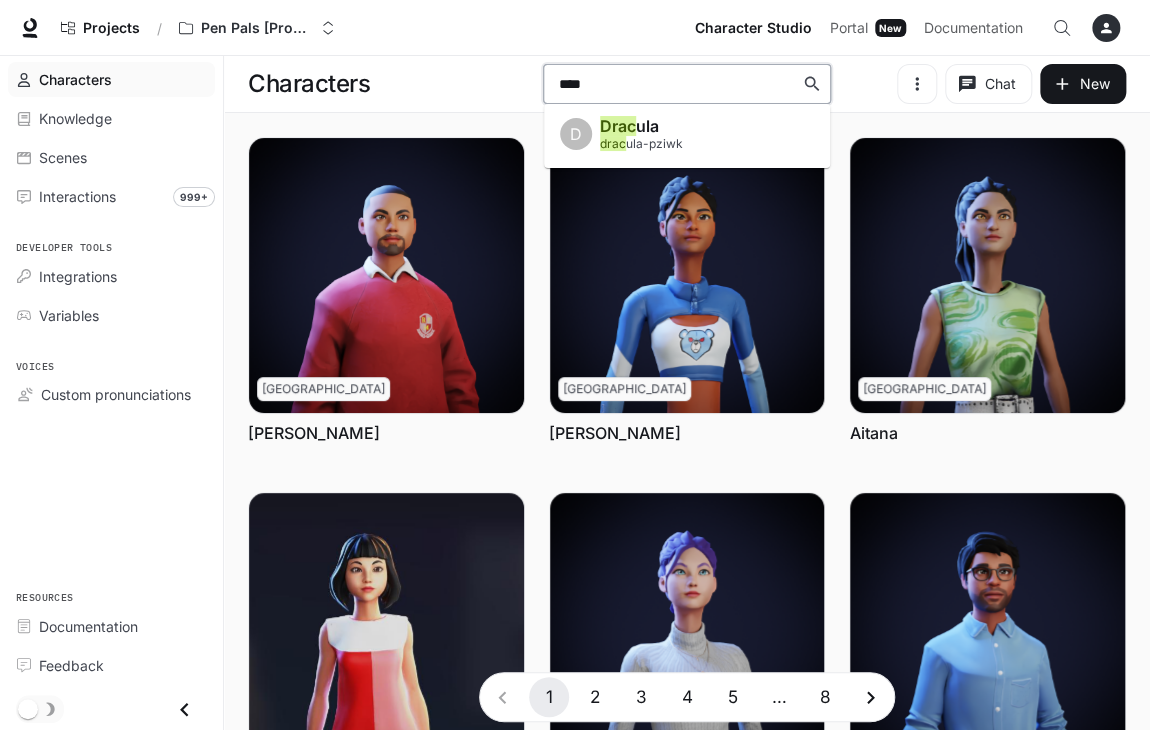 type on "*****" 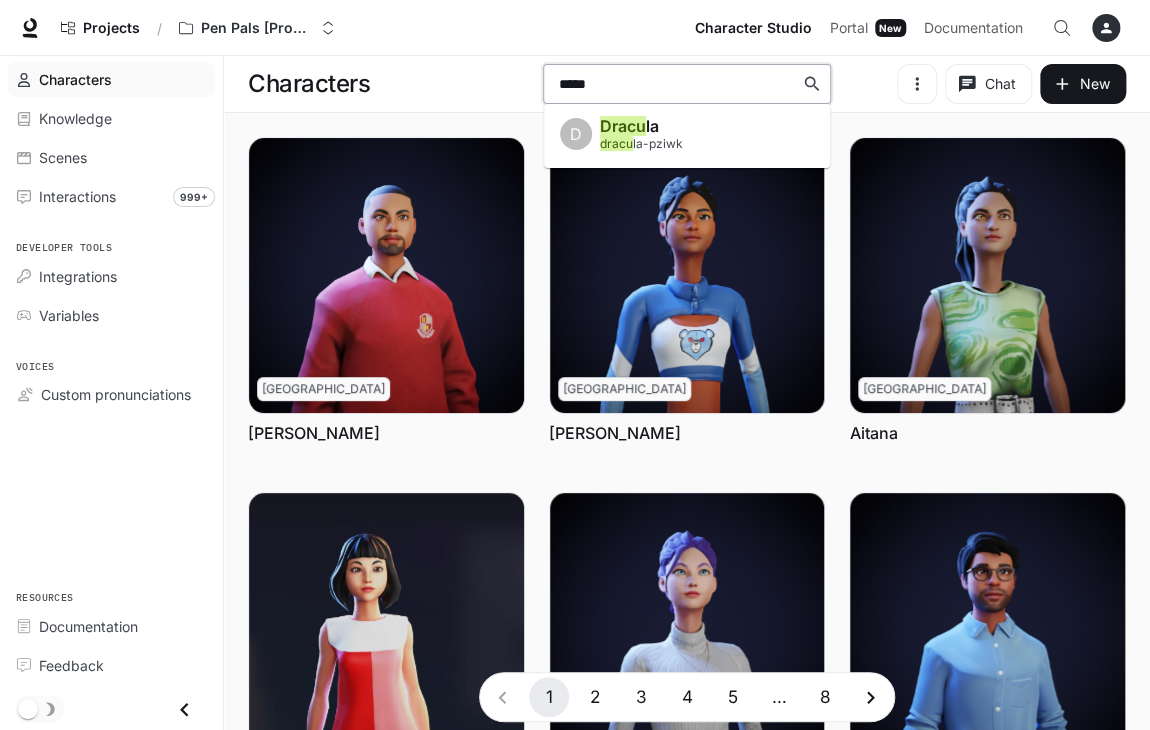 click on "Dracu la dracu la-pziwk" at bounding box center [641, 136] 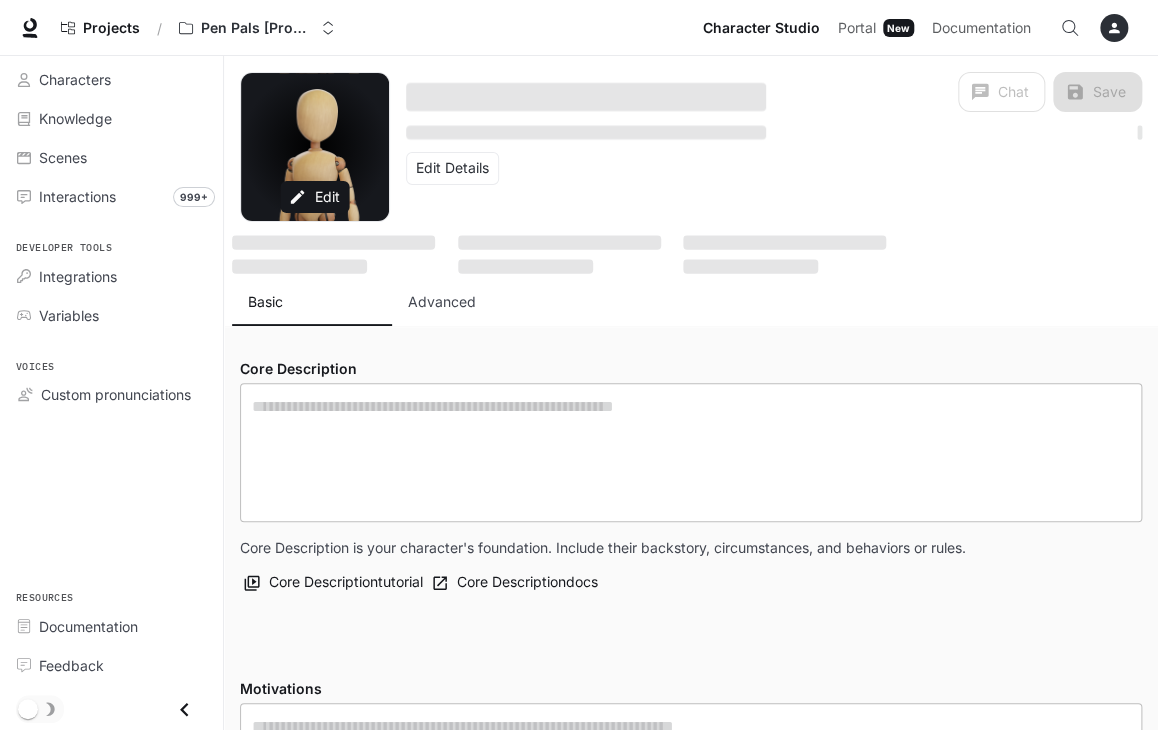 type on "**********" 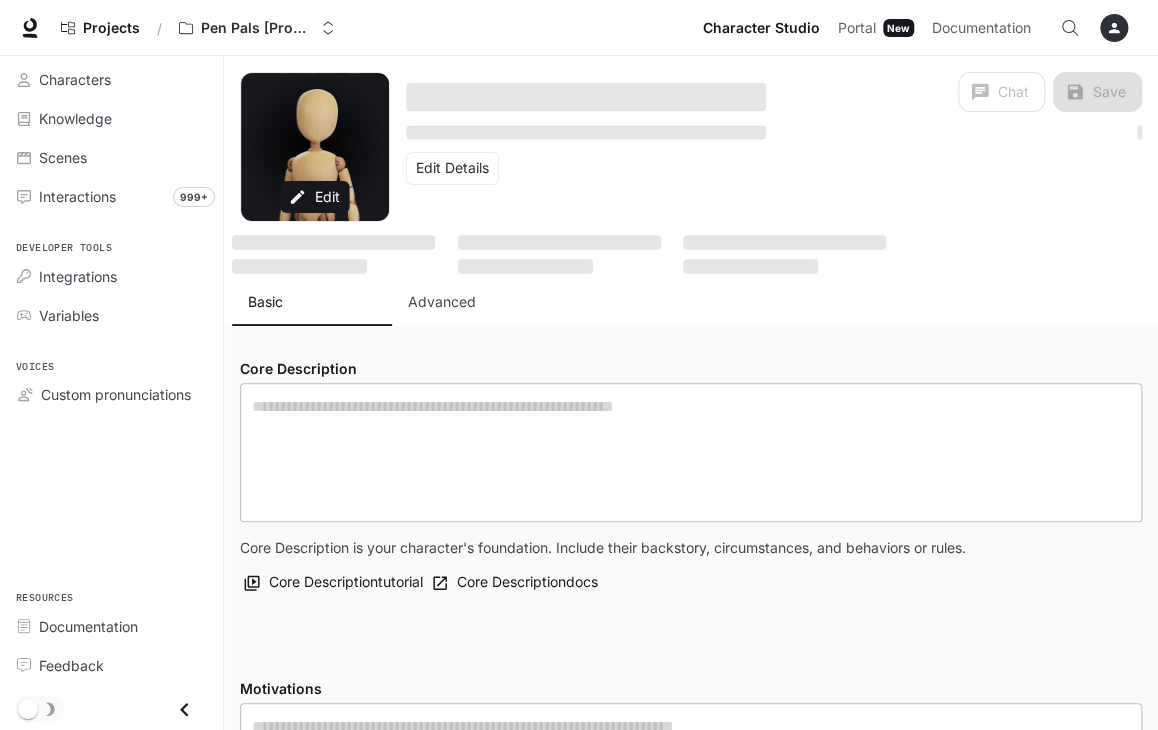 type on "*" 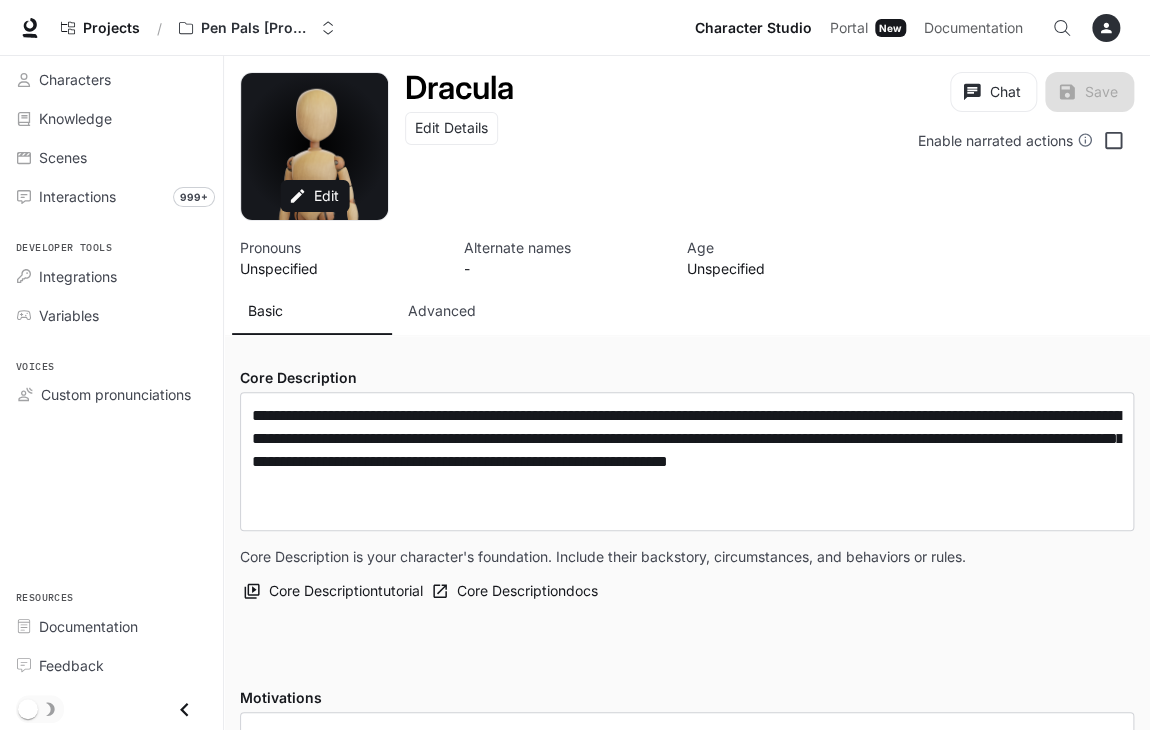 type on "**********" 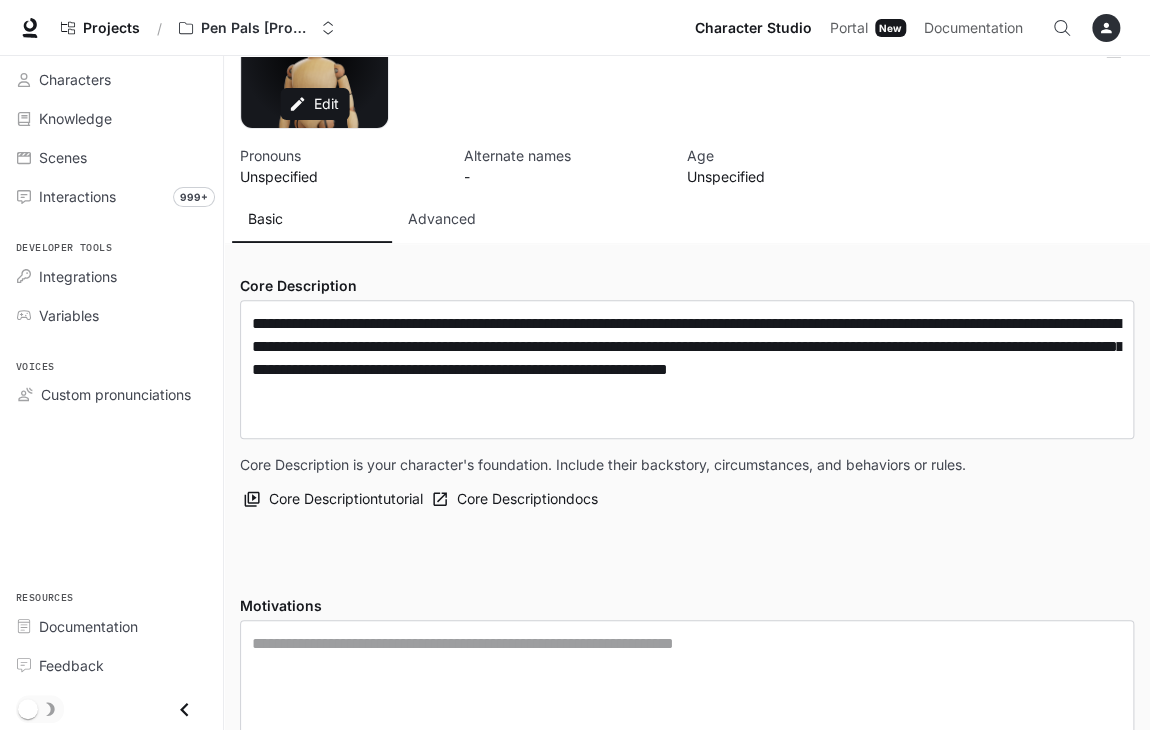 scroll, scrollTop: 0, scrollLeft: 0, axis: both 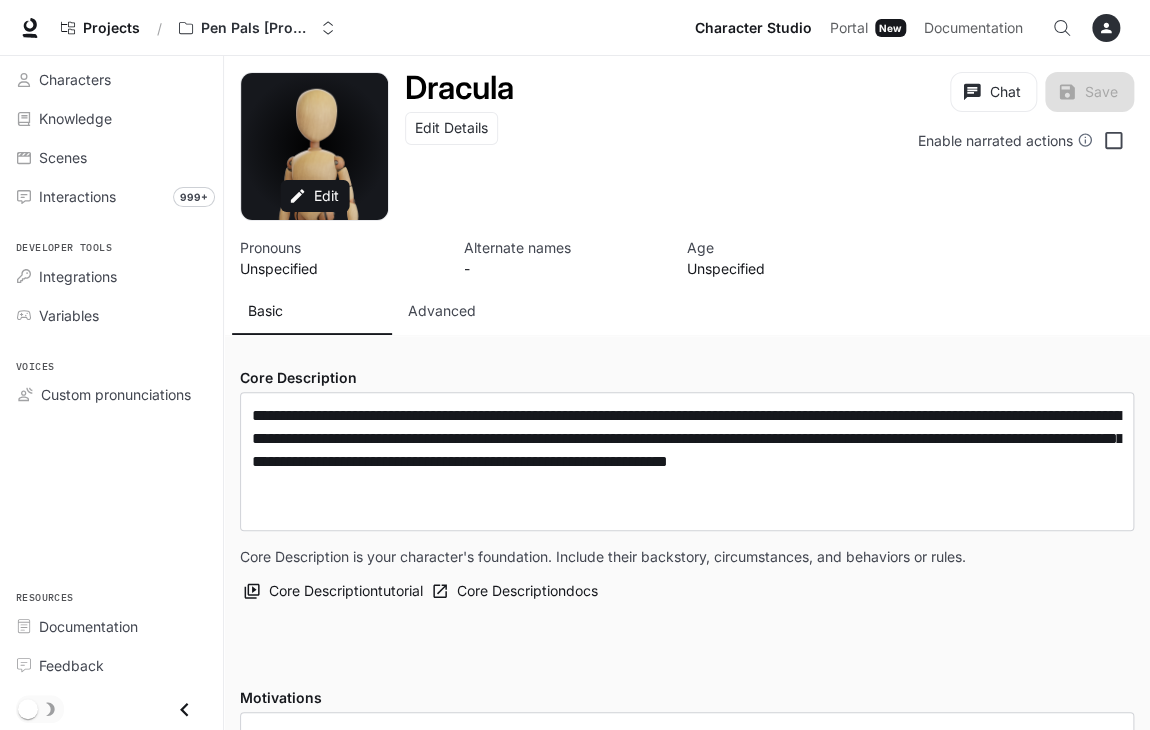 click on "Advanced" at bounding box center (472, 311) 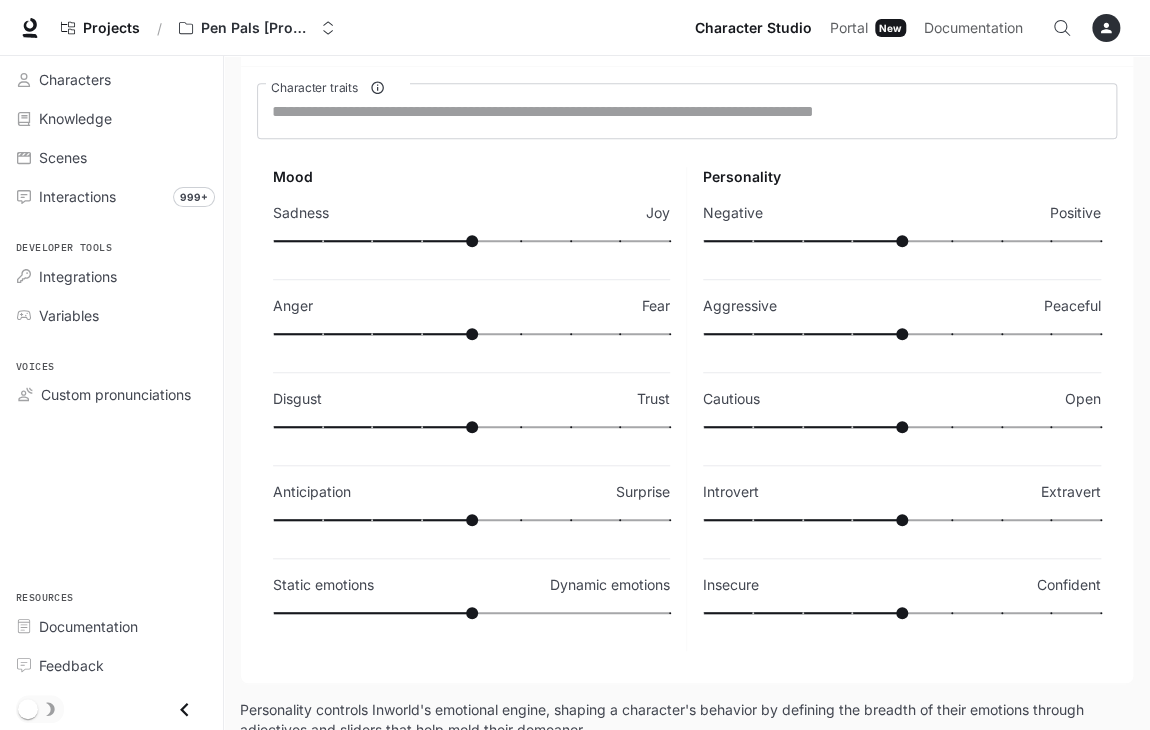 scroll, scrollTop: 0, scrollLeft: 0, axis: both 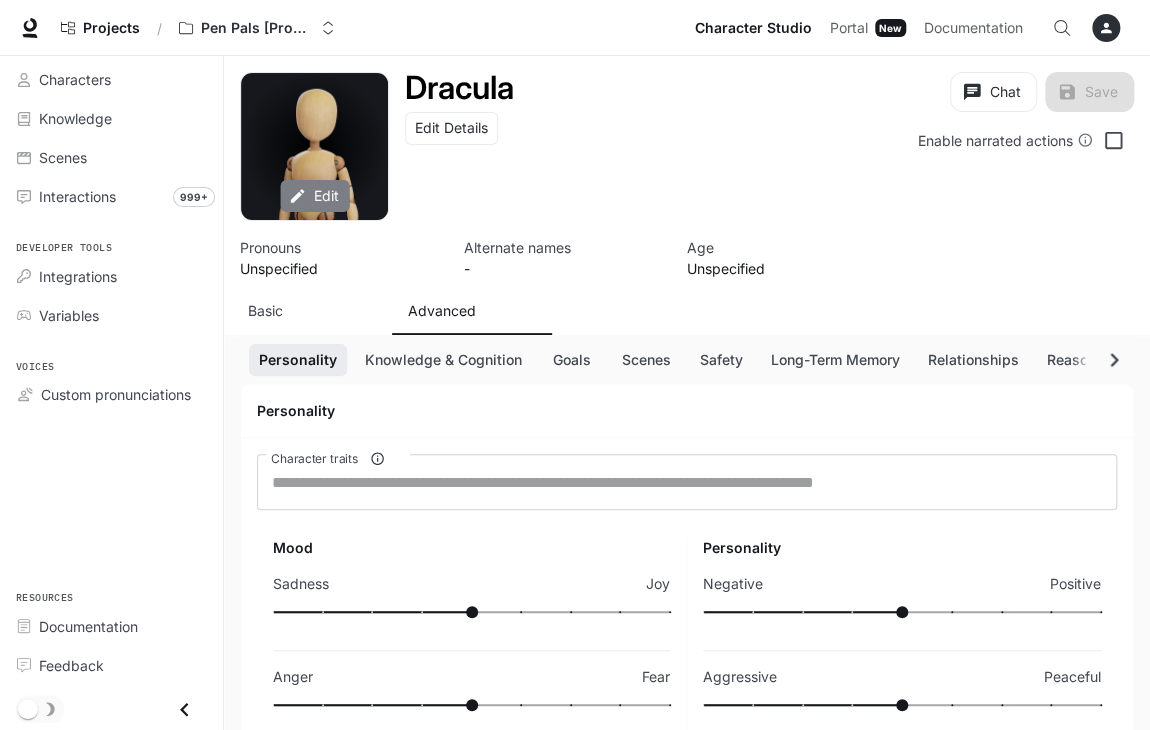 click on "Edit" at bounding box center [314, 196] 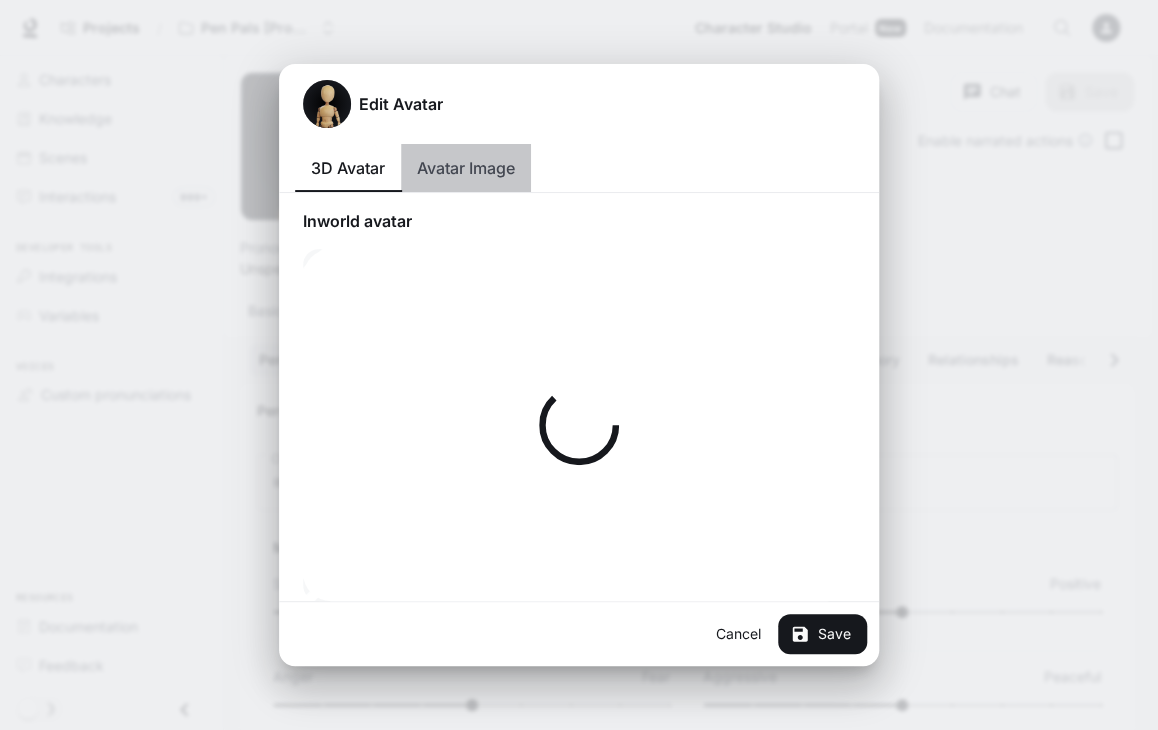 click on "Avatar Image" at bounding box center (466, 168) 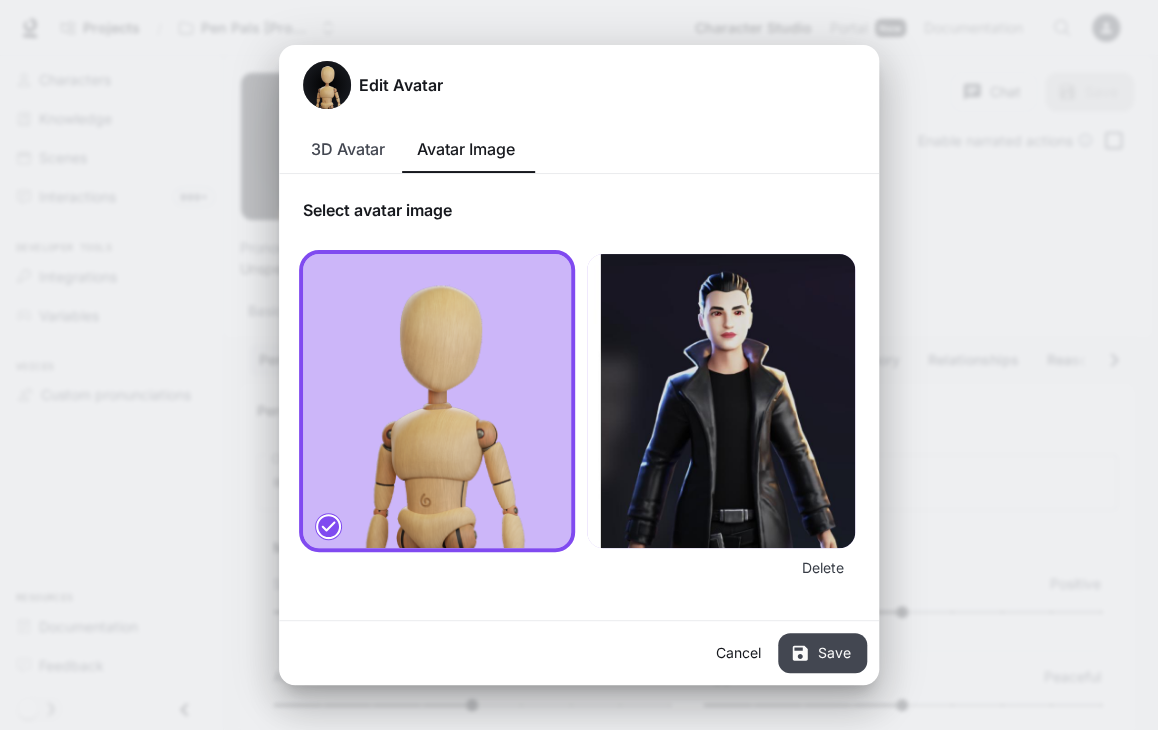click on "Save" at bounding box center [822, 653] 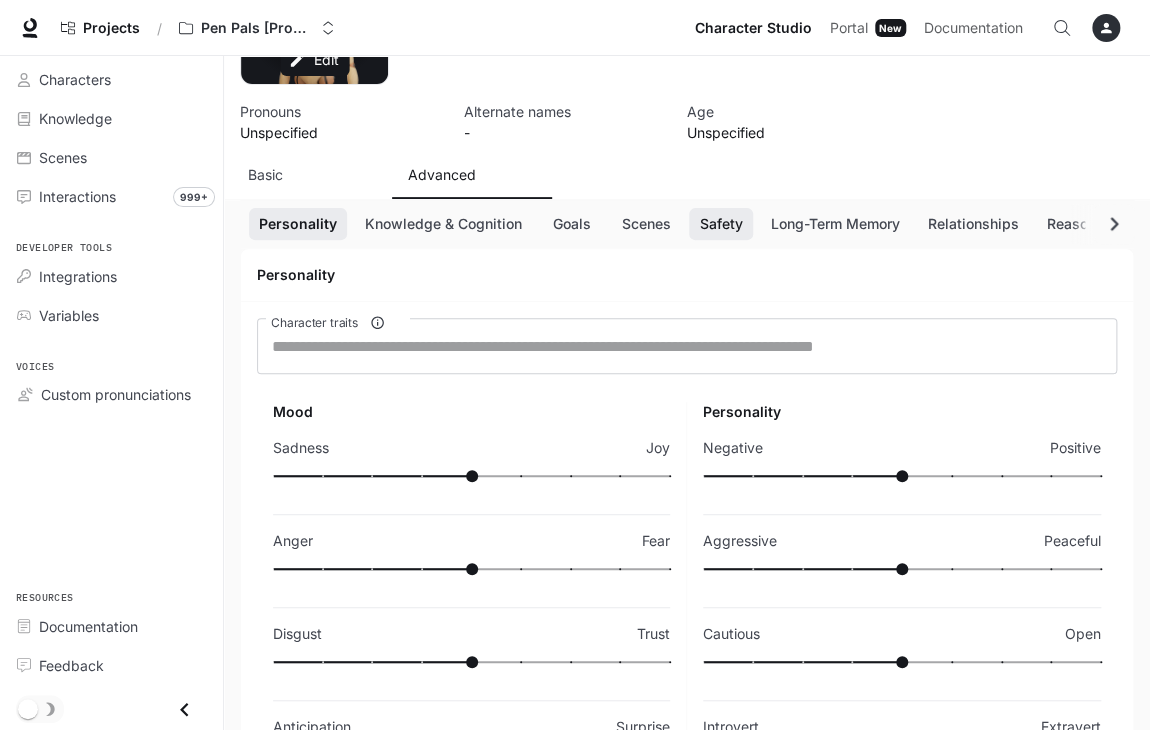 scroll, scrollTop: 140, scrollLeft: 0, axis: vertical 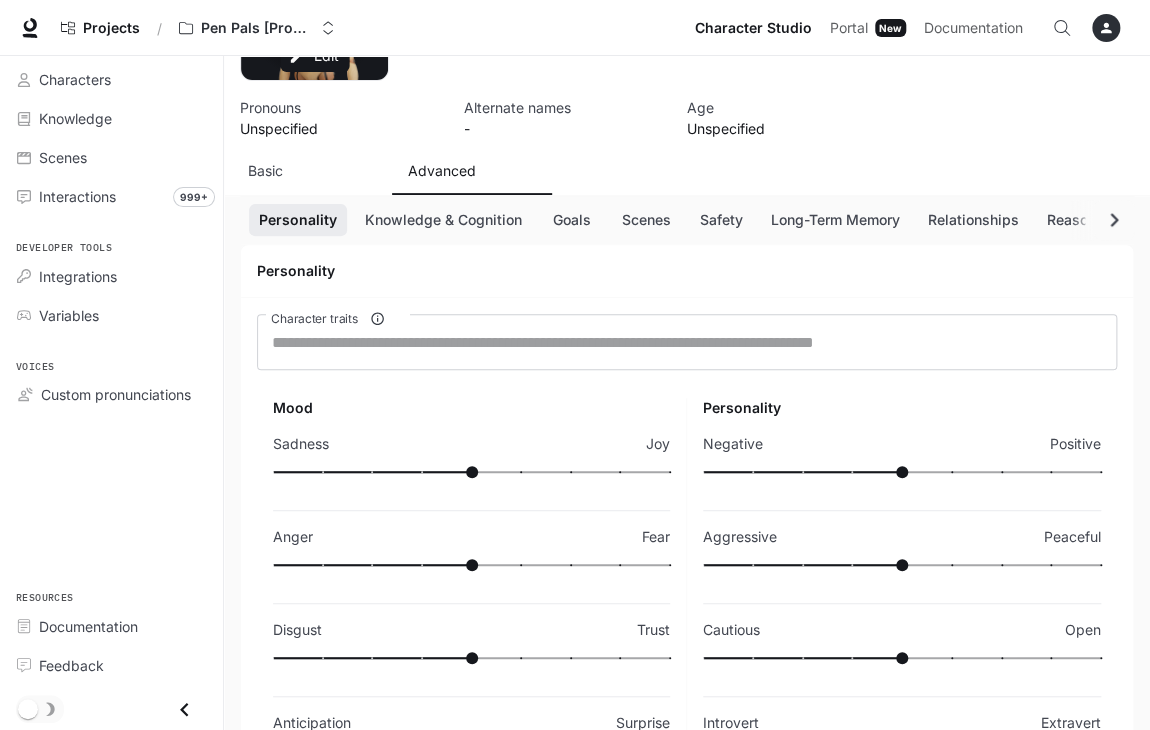 click at bounding box center [471, 565] 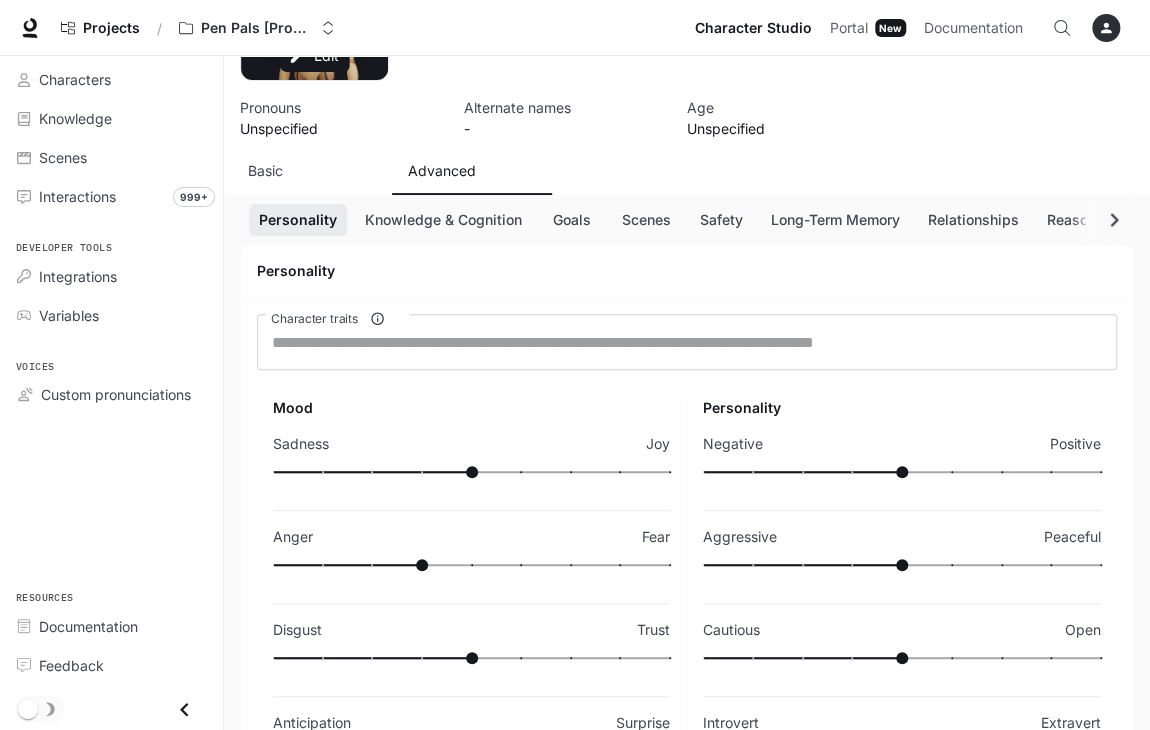 click at bounding box center [471, 658] 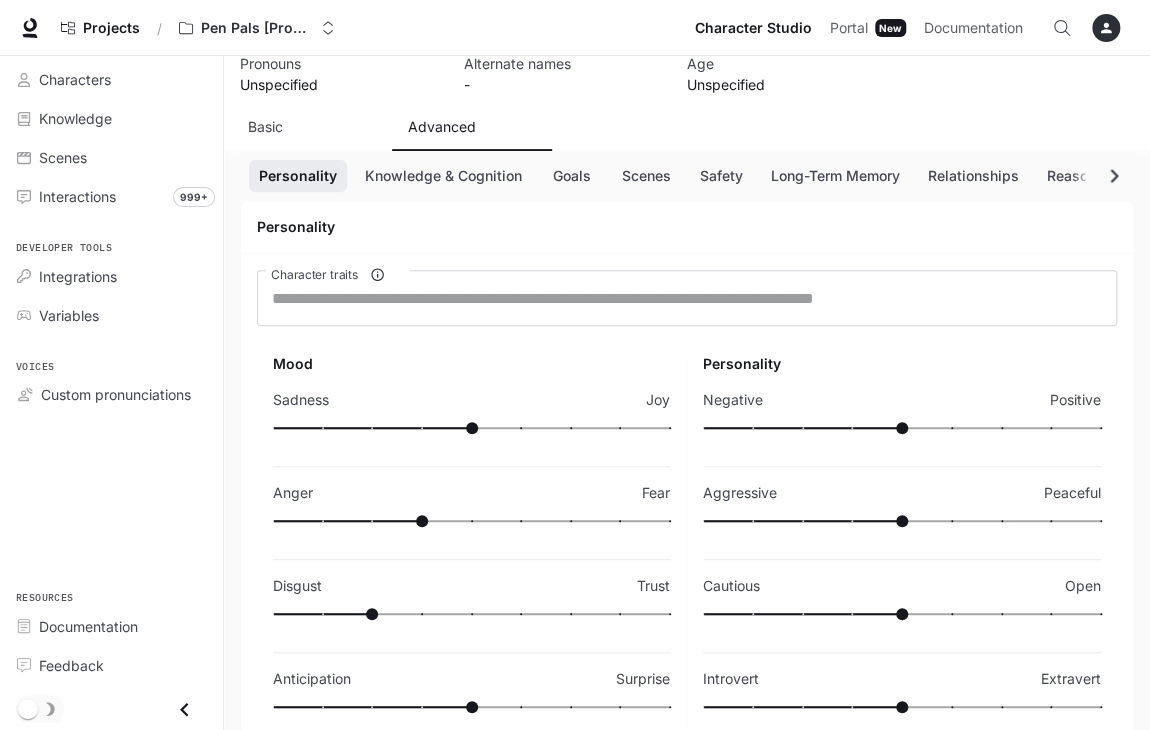 scroll, scrollTop: 187, scrollLeft: 0, axis: vertical 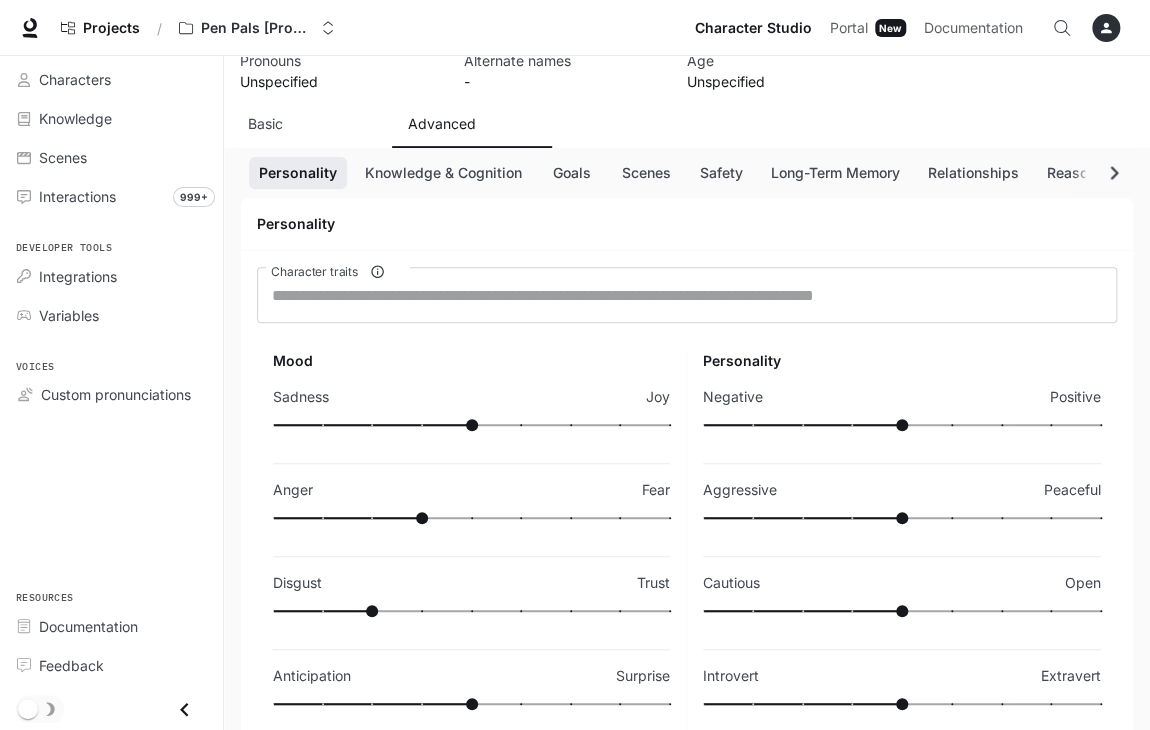 click at bounding box center (902, 425) 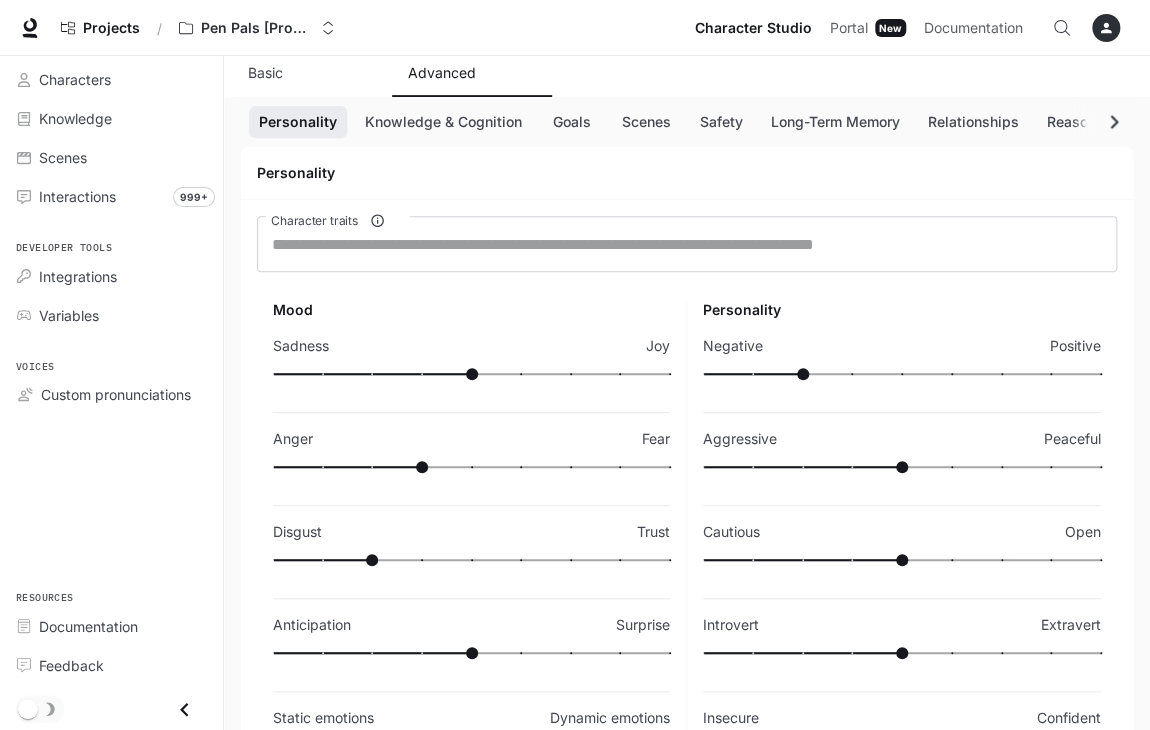 scroll, scrollTop: 240, scrollLeft: 0, axis: vertical 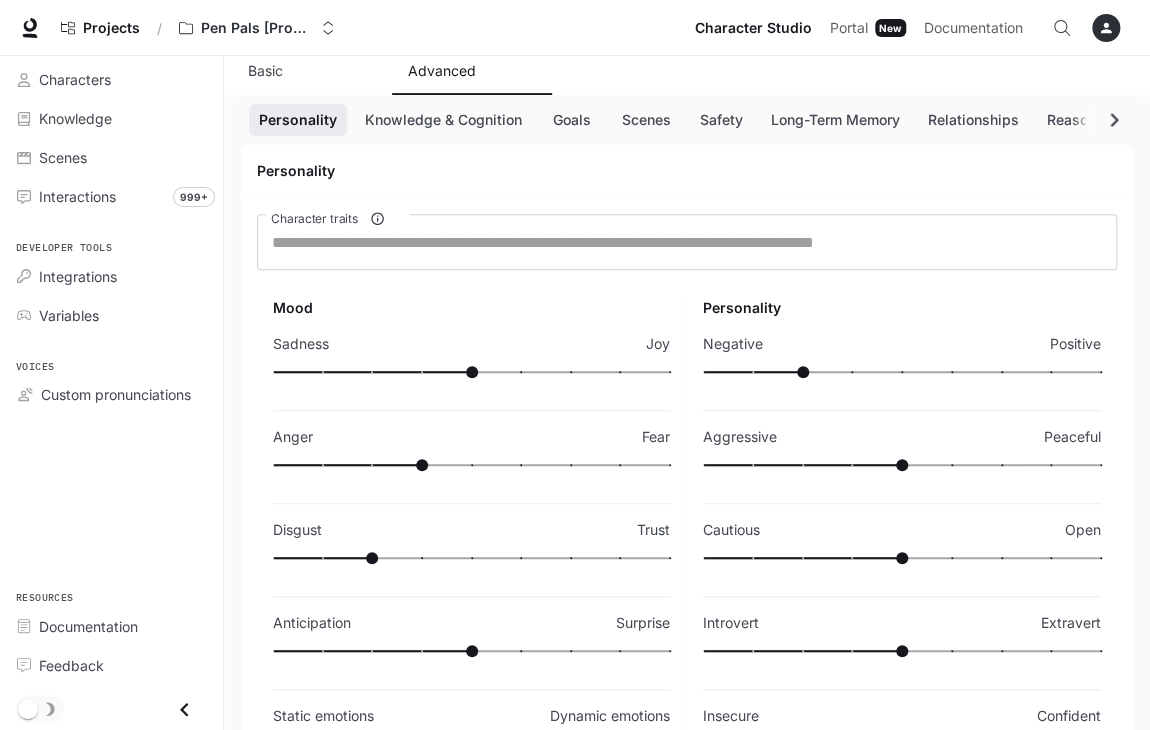 click at bounding box center [902, 465] 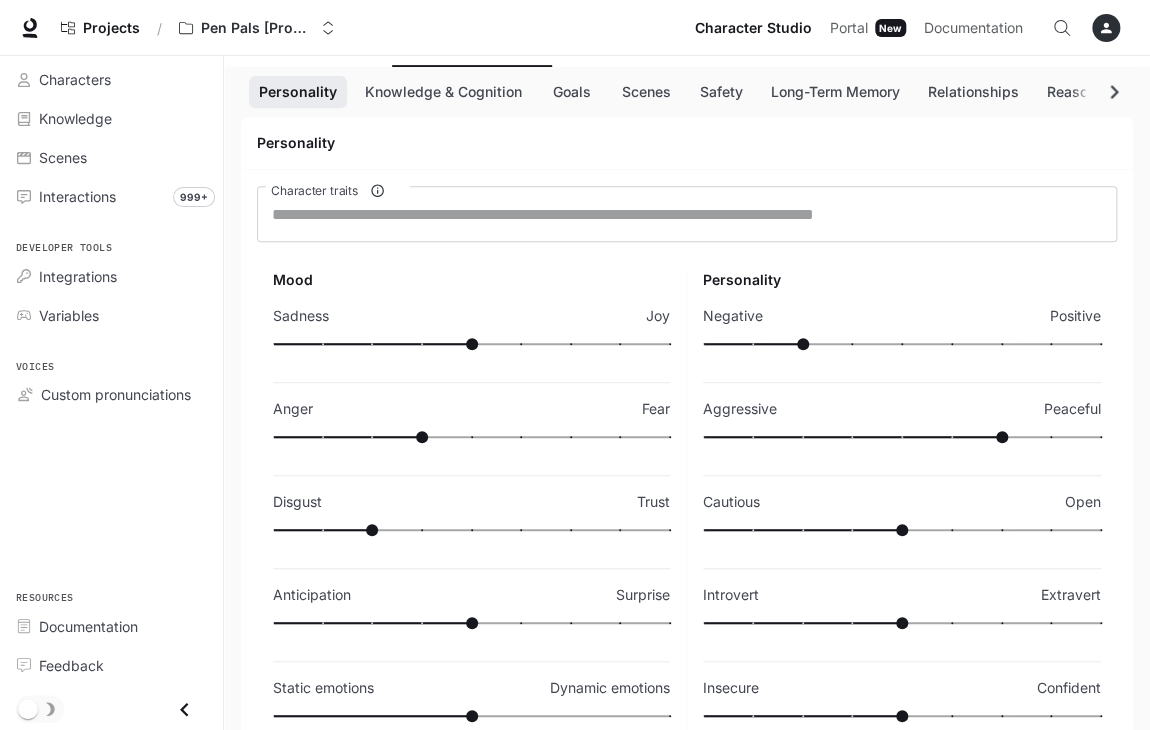 scroll, scrollTop: 270, scrollLeft: 0, axis: vertical 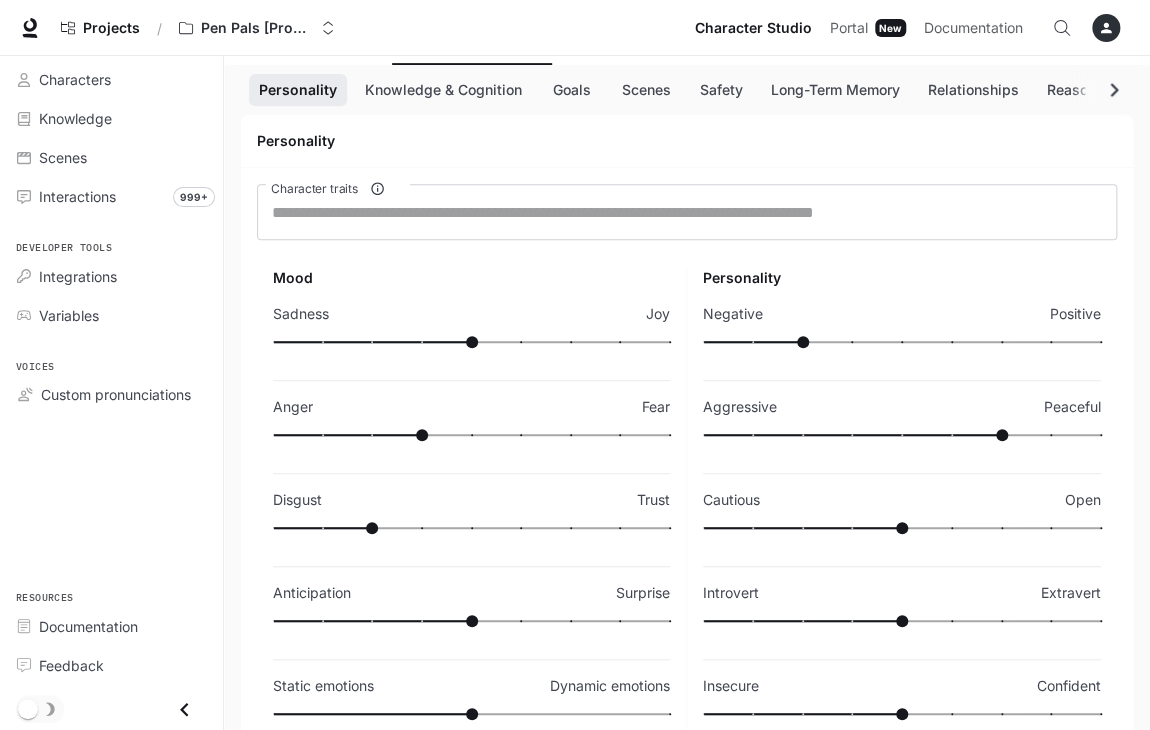 click at bounding box center (902, 621) 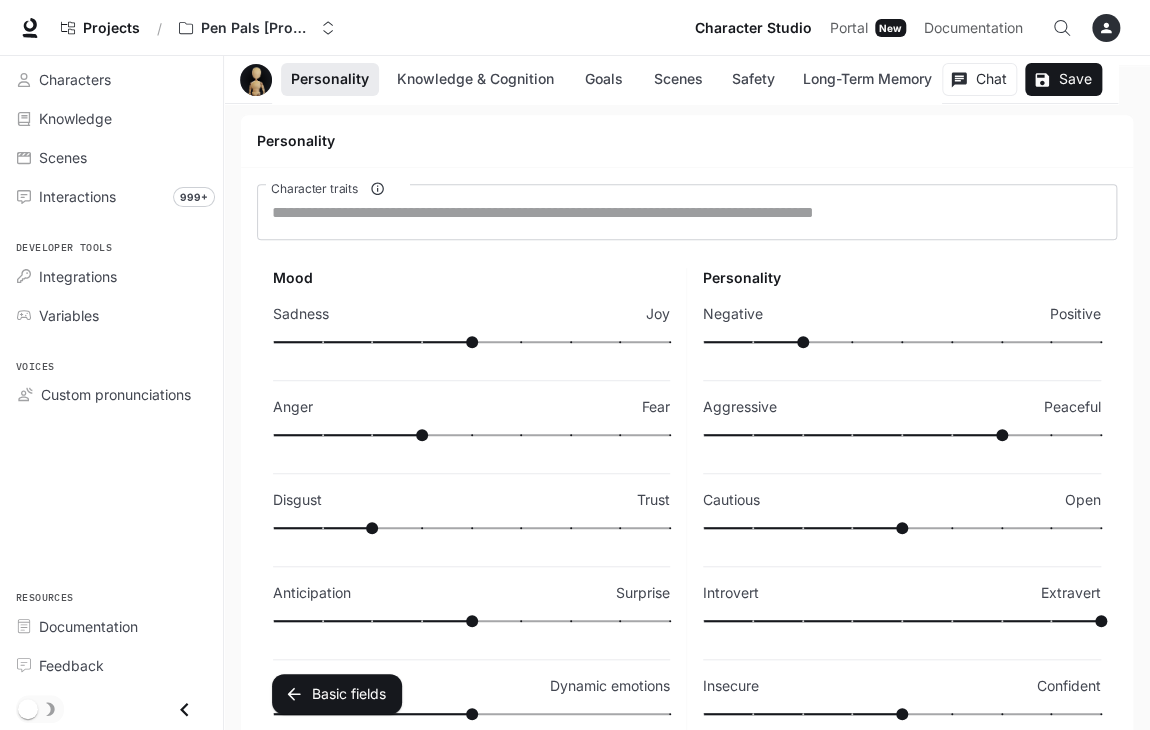 scroll, scrollTop: 404, scrollLeft: 0, axis: vertical 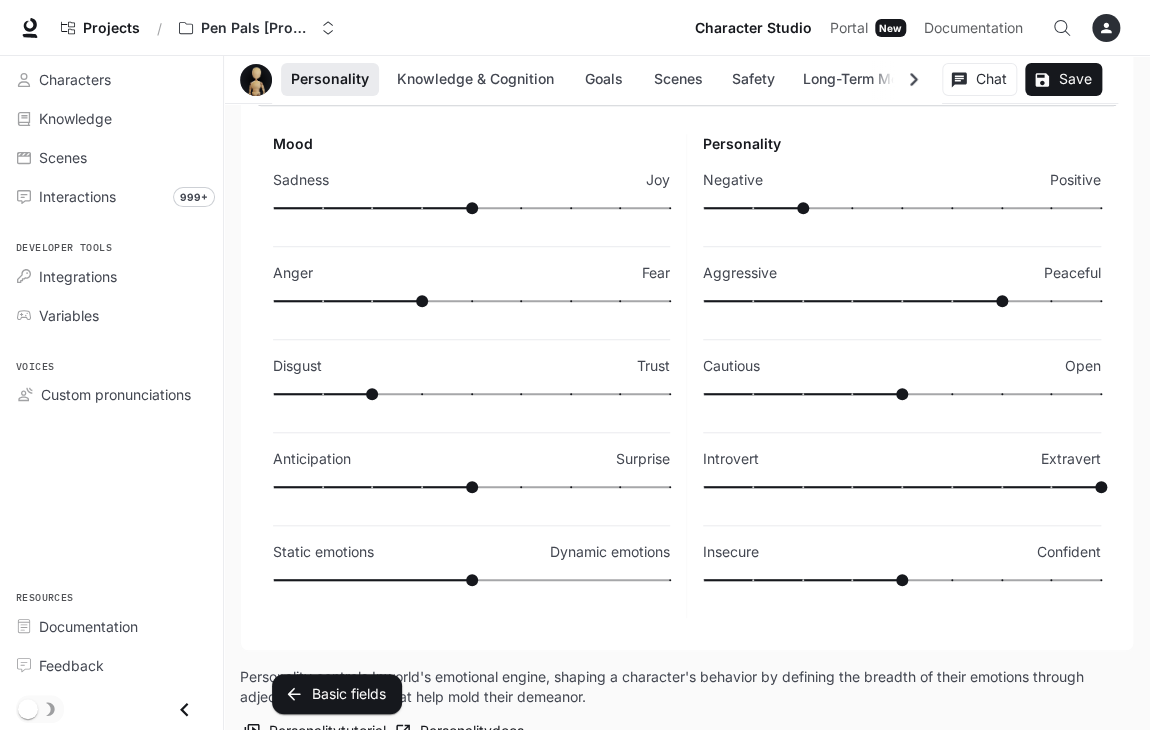 click at bounding box center [902, 580] 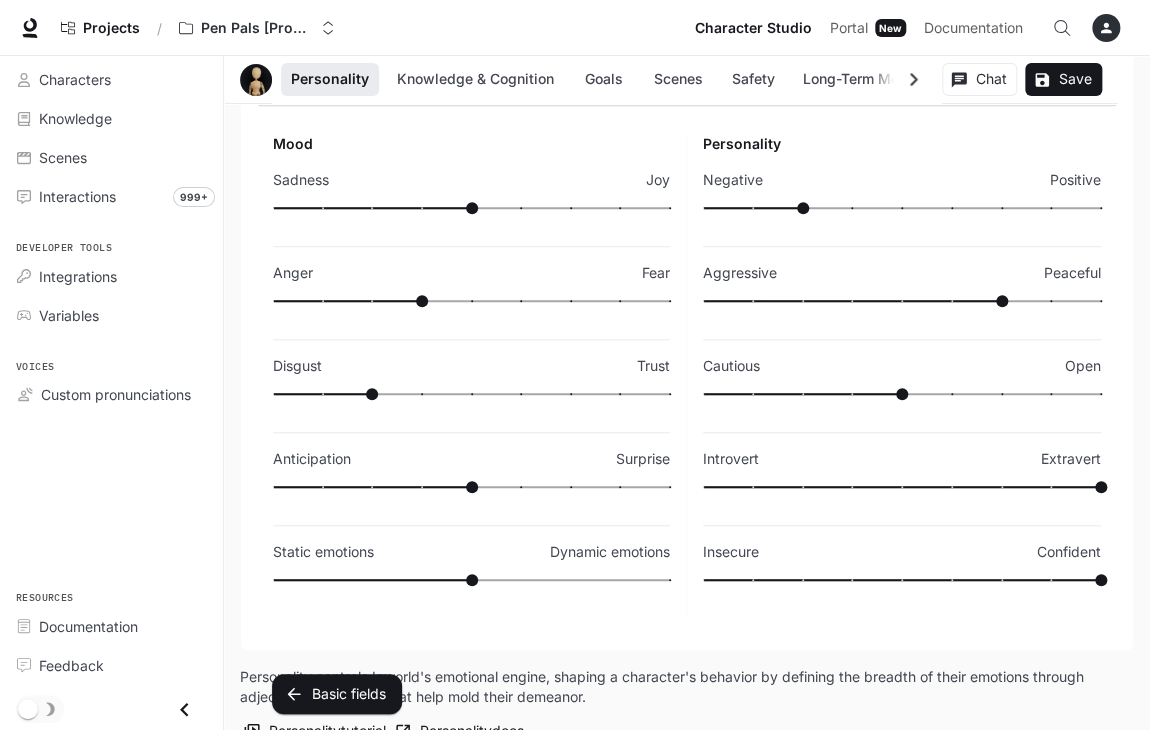 click on "0.5" at bounding box center (471, 580) 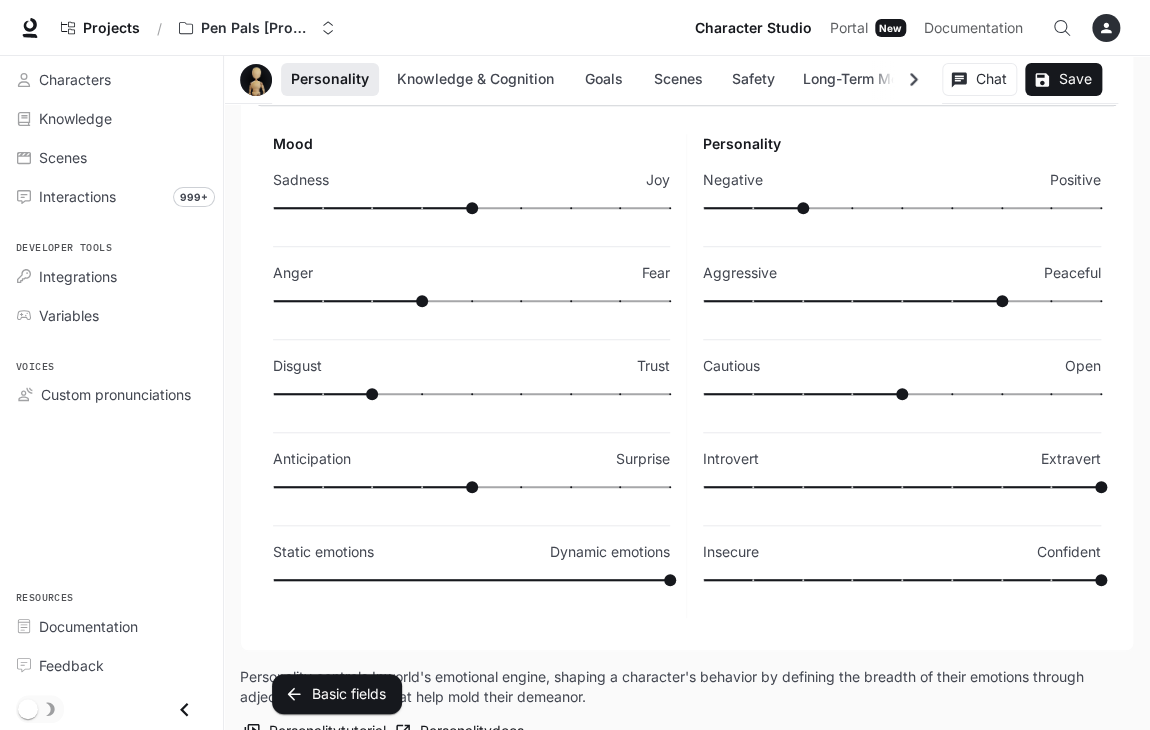 click at bounding box center (471, 487) 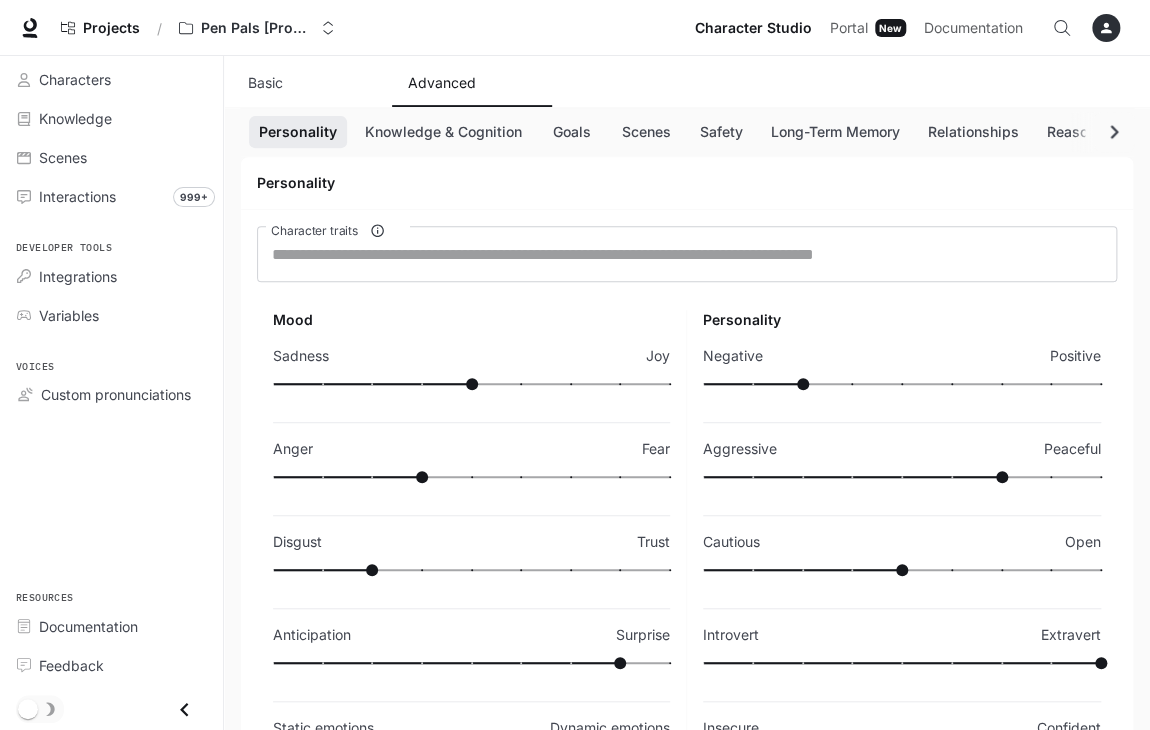 scroll, scrollTop: 0, scrollLeft: 0, axis: both 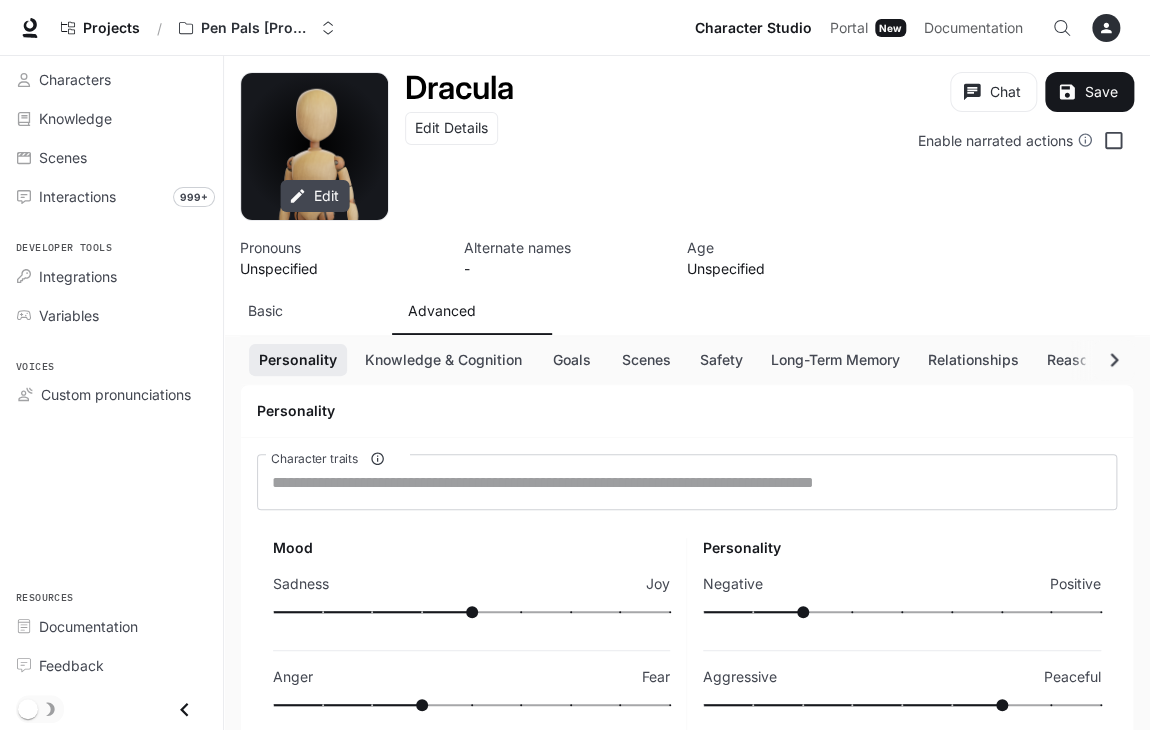 click on "Edit" at bounding box center [314, 196] 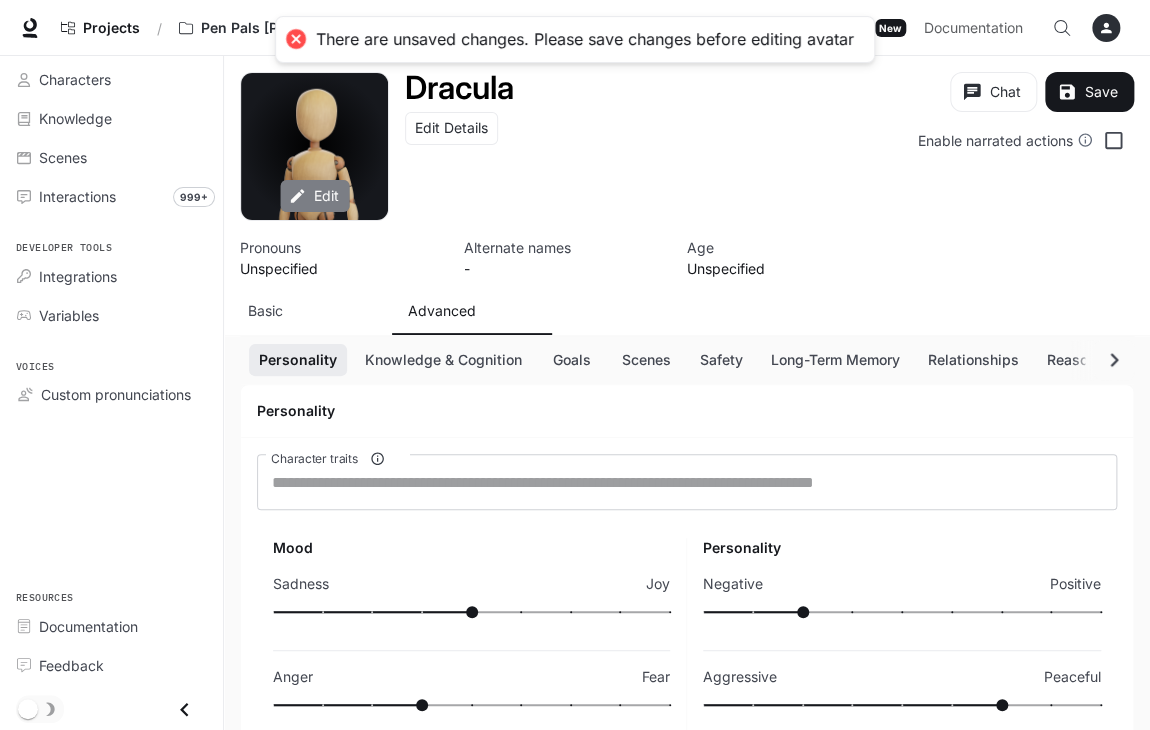 click on "Edit" at bounding box center (314, 196) 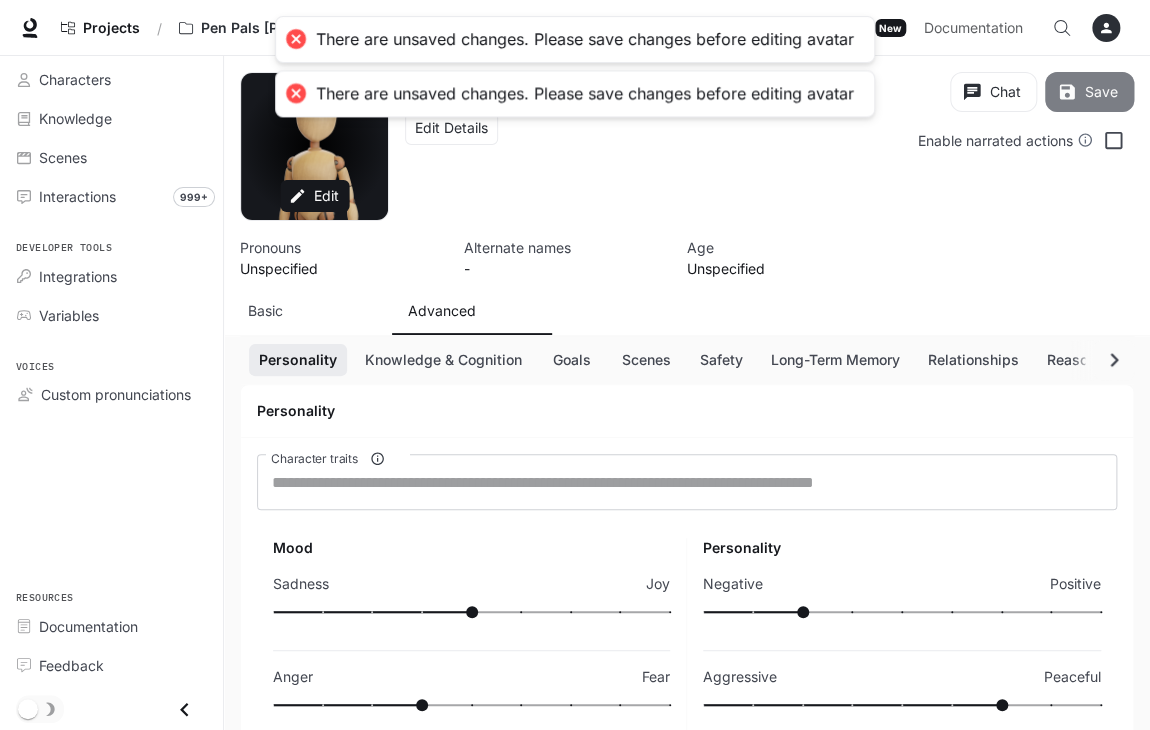 click 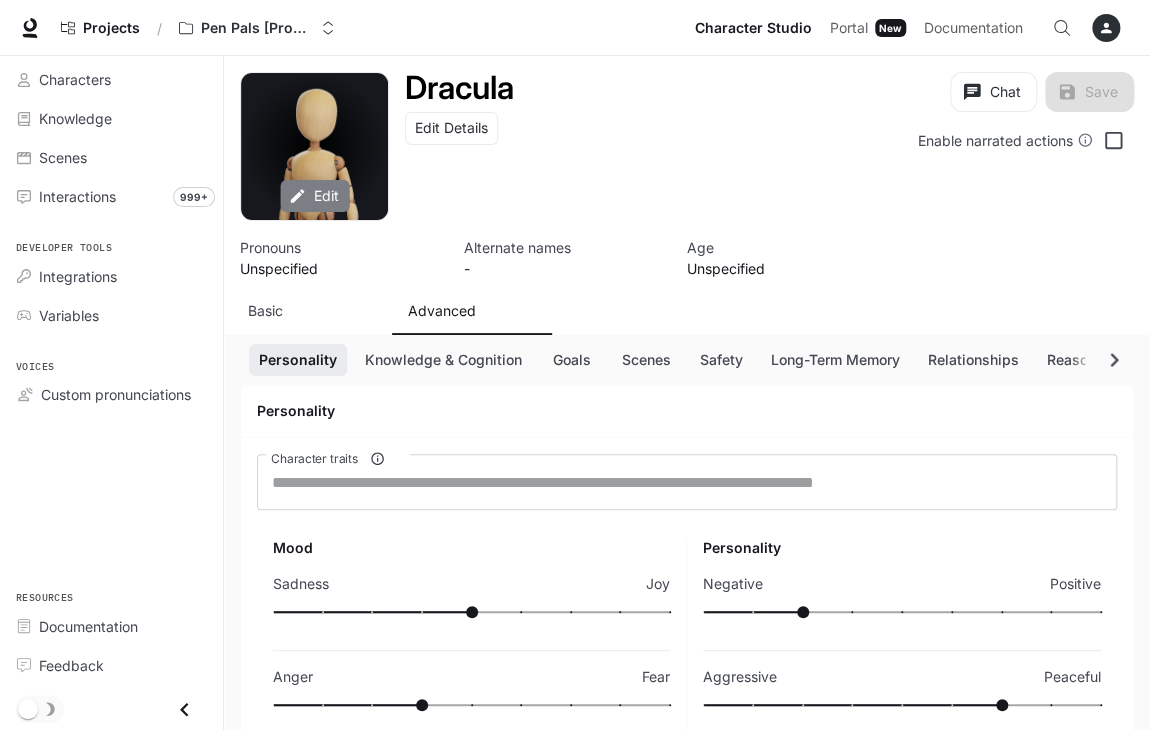 click on "Edit" at bounding box center (314, 196) 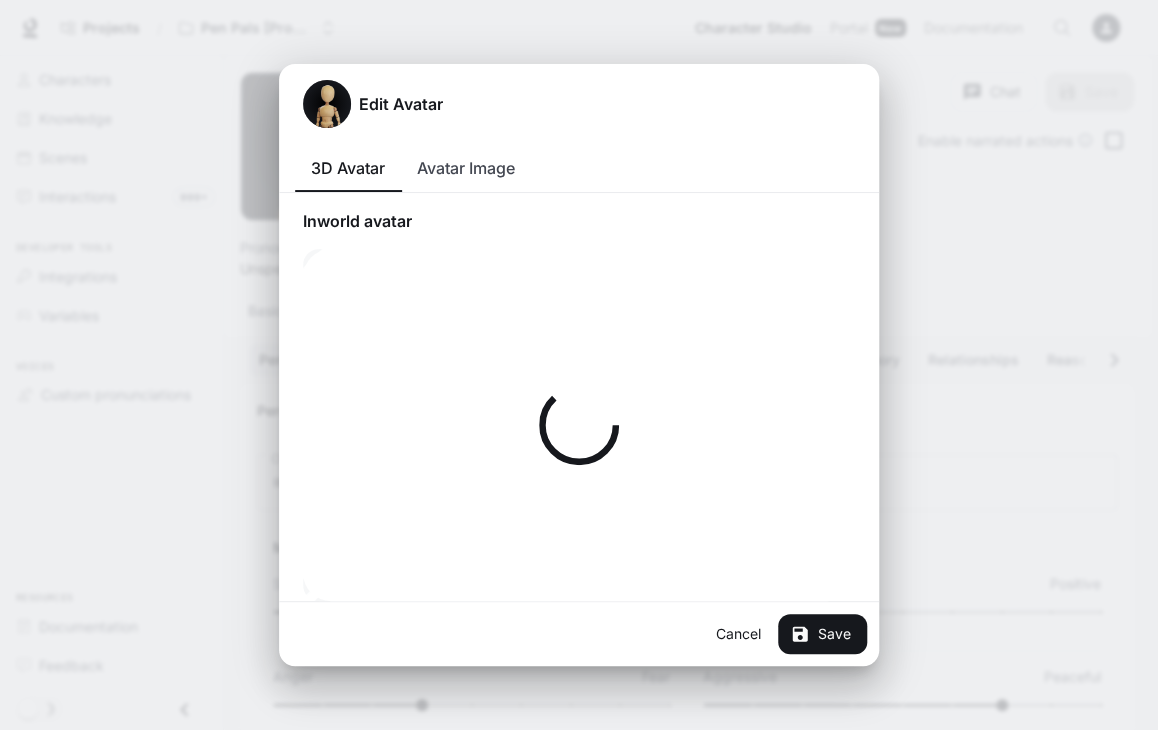 click on "Edit Avatar" at bounding box center [579, 104] 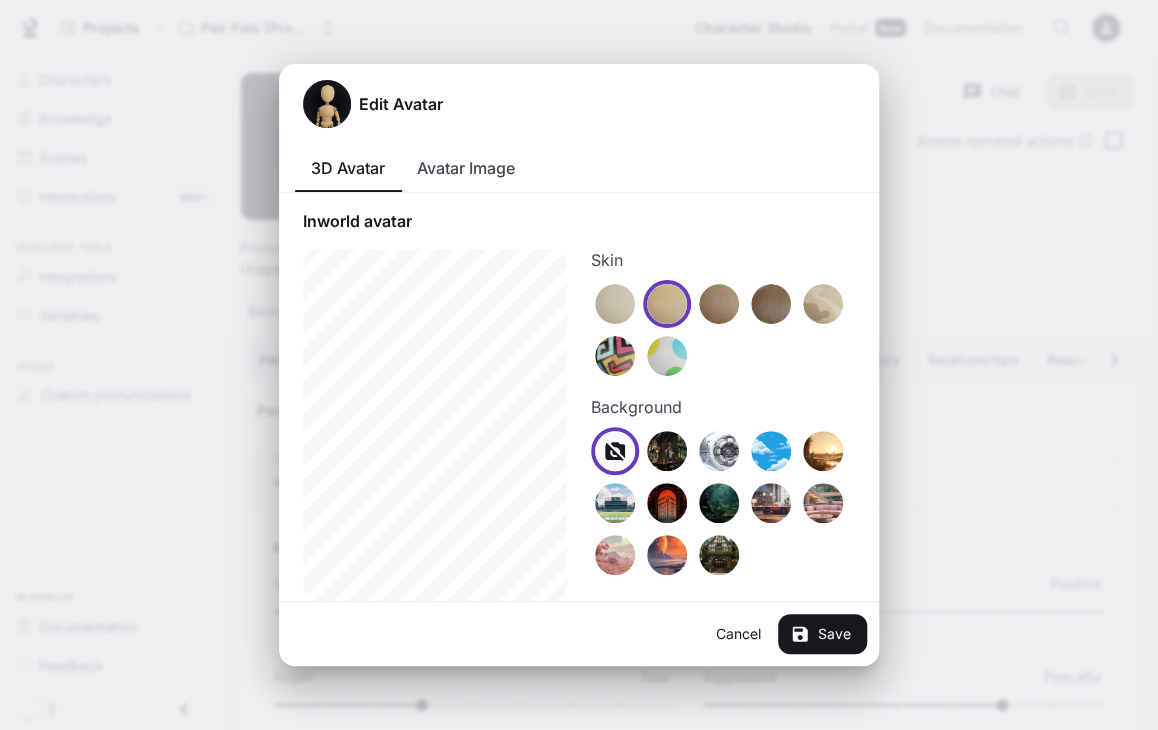 click on "Avatar Image" at bounding box center (466, 168) 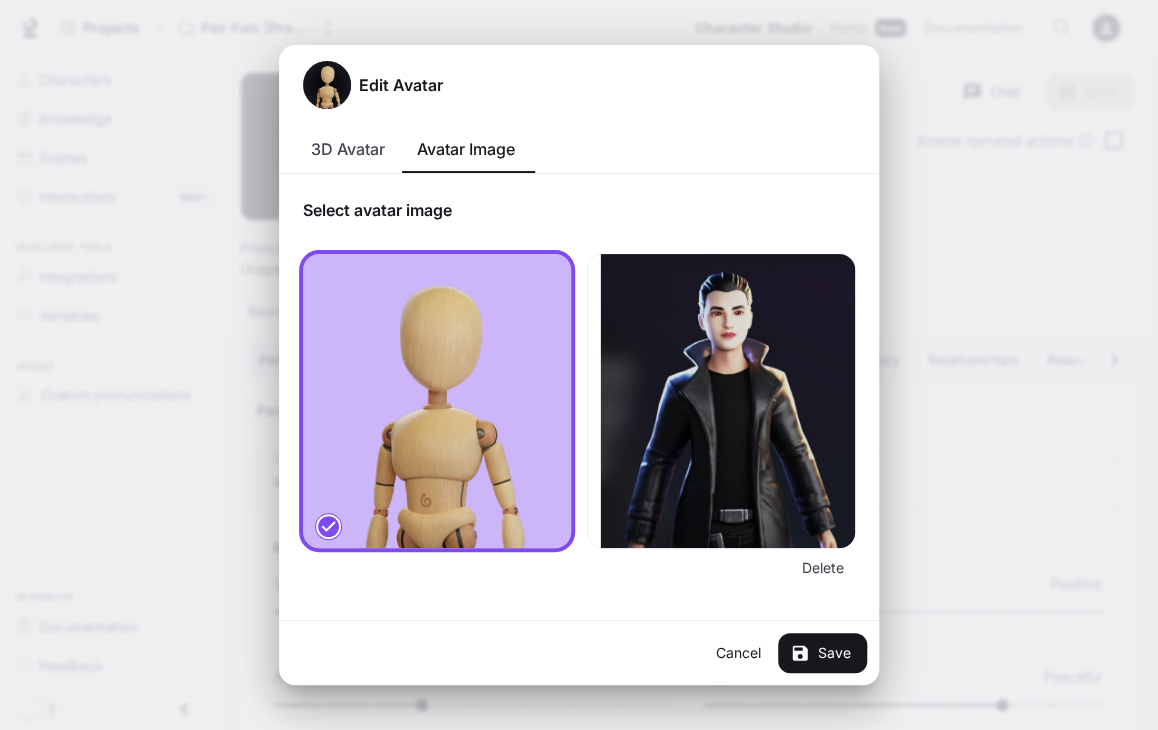 click at bounding box center [721, 401] 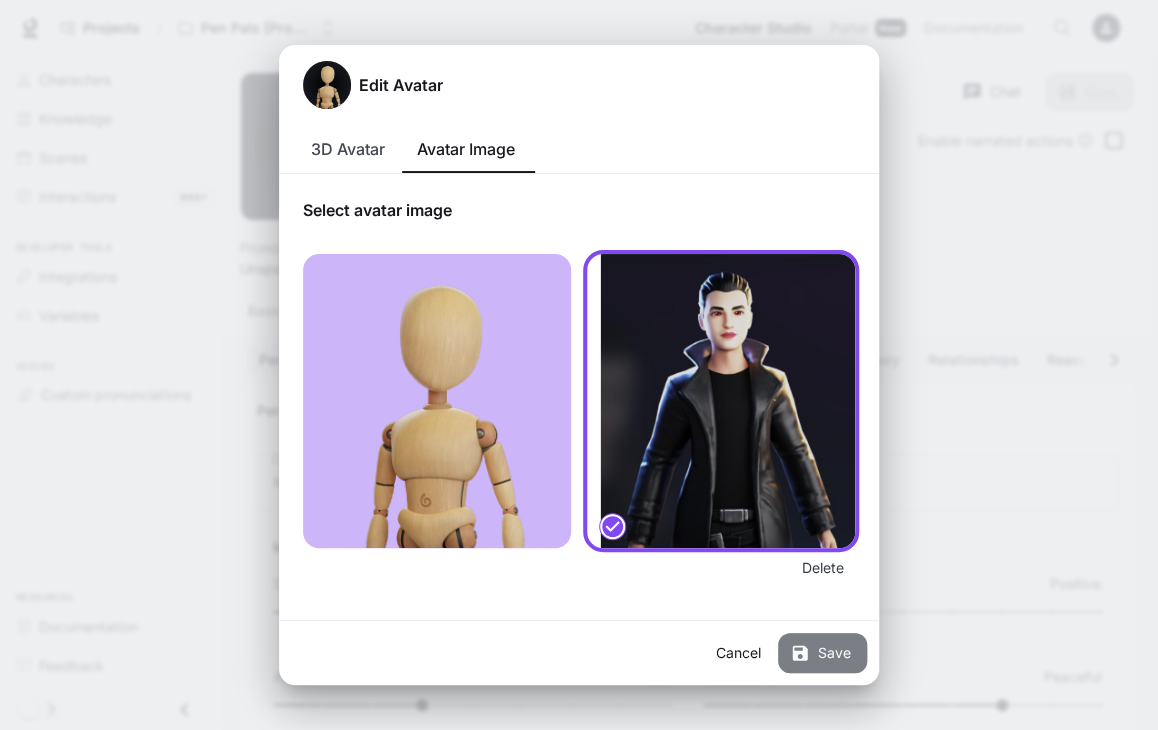 click on "Save" at bounding box center [822, 653] 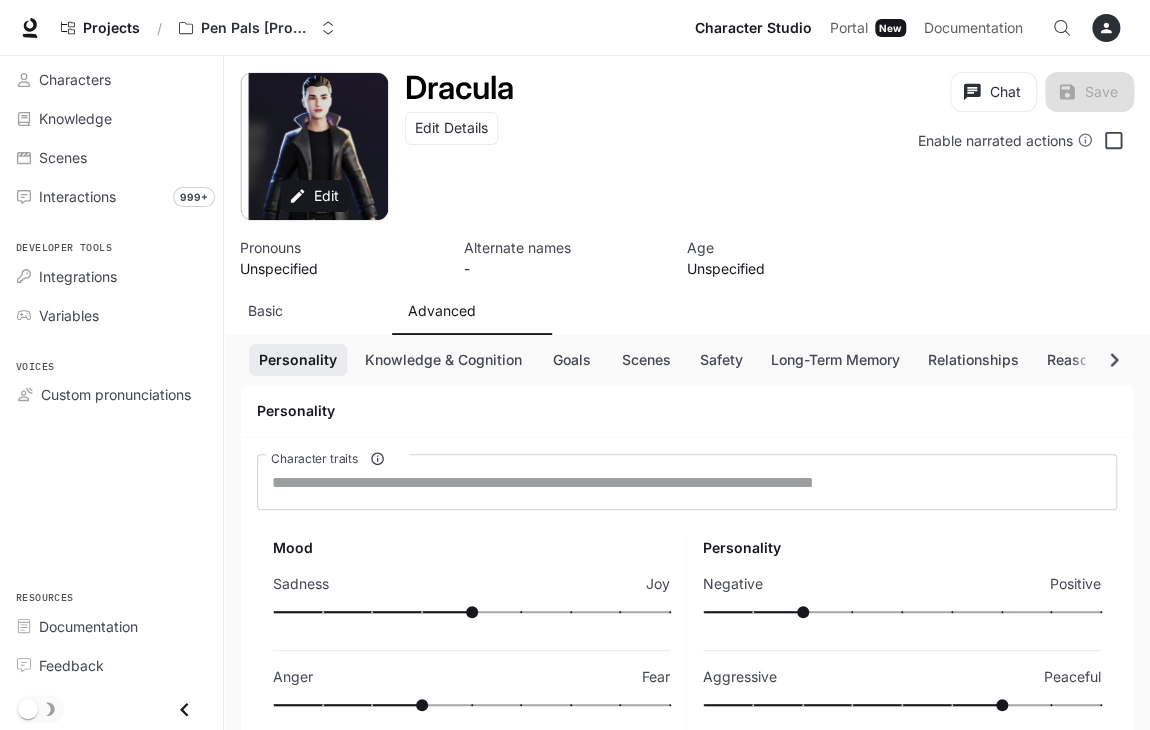 click on "Basic" at bounding box center (265, 311) 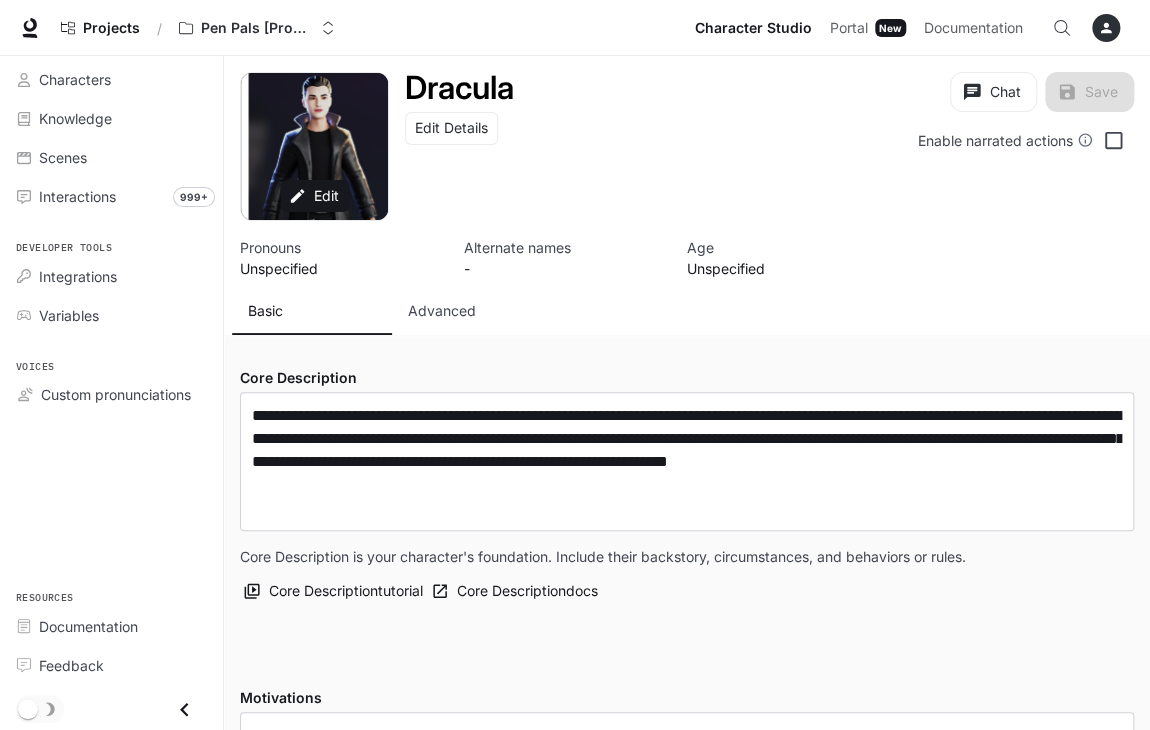 type on "**********" 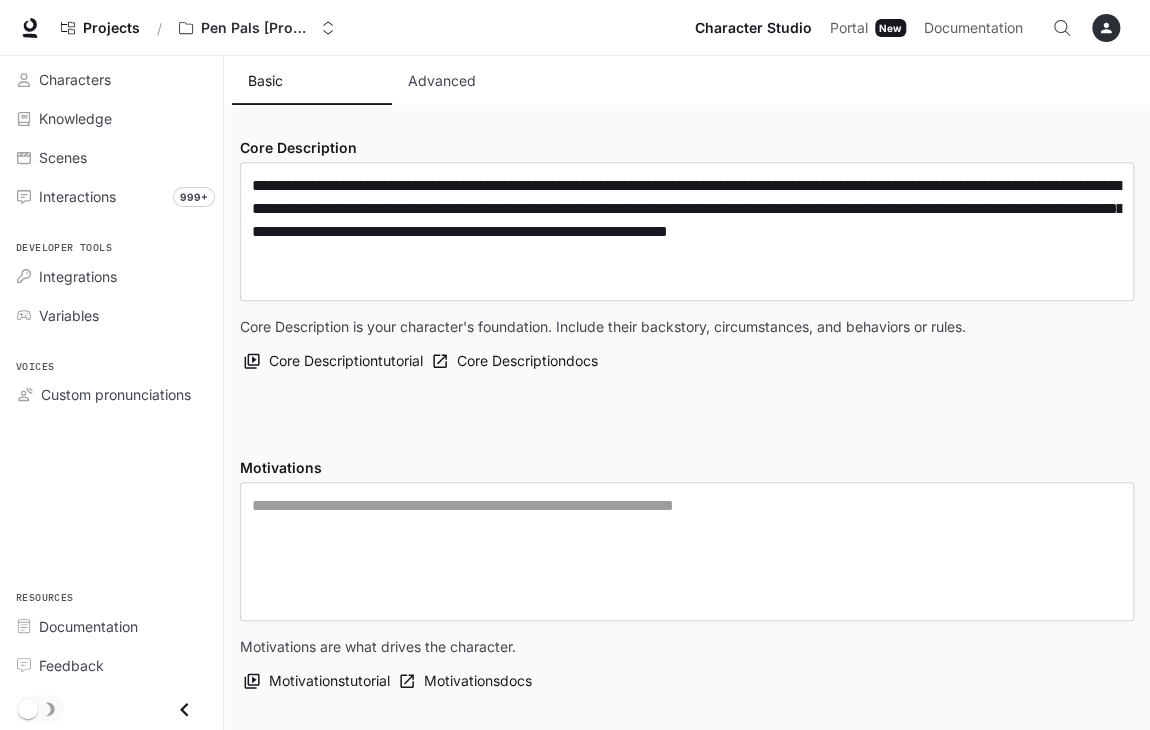 scroll, scrollTop: 0, scrollLeft: 0, axis: both 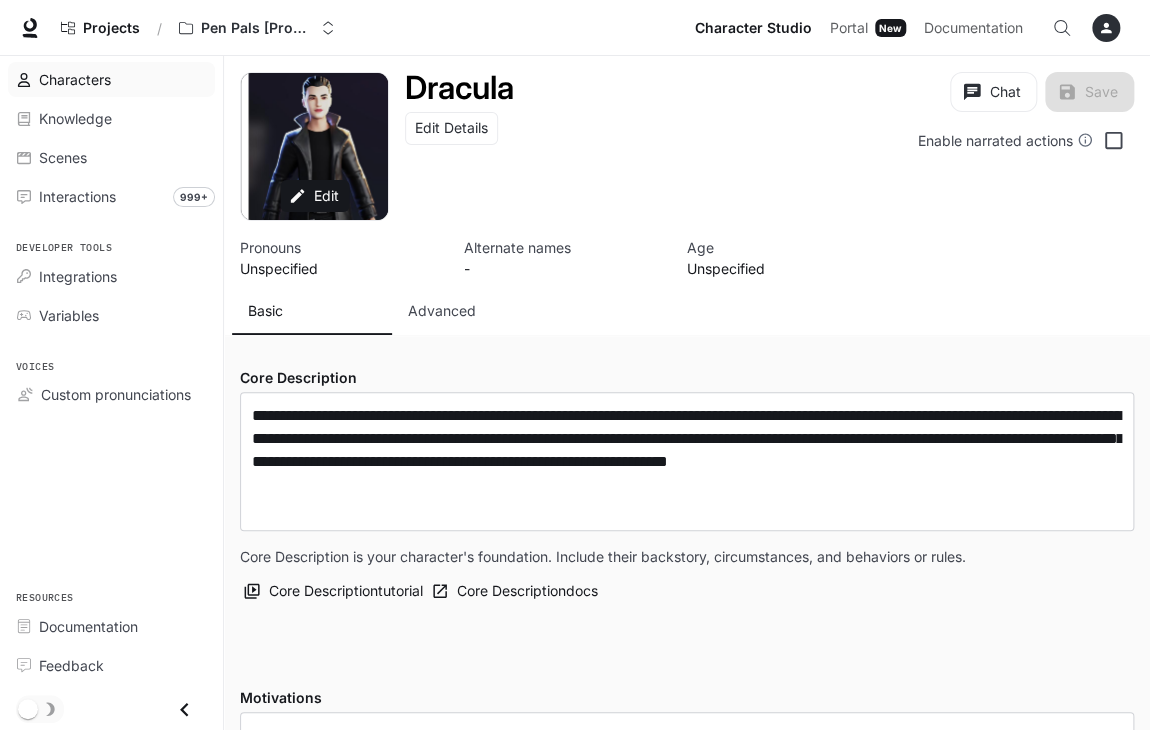 click on "Characters" at bounding box center [111, 79] 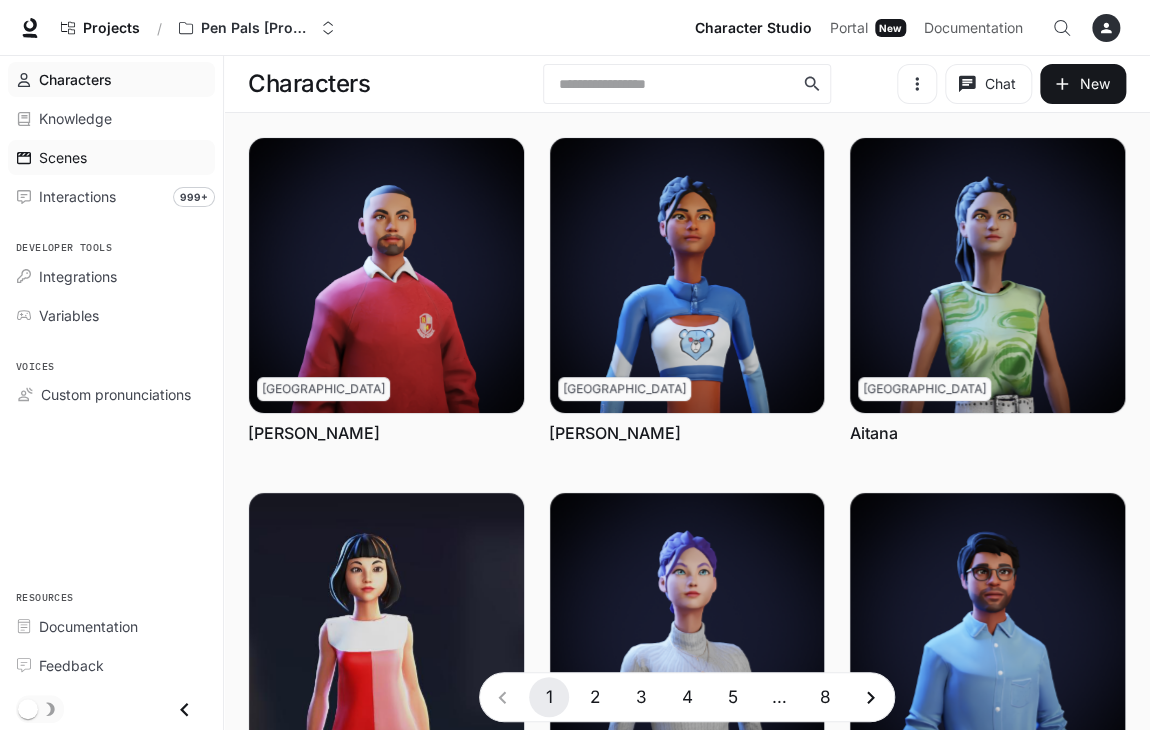 click on "Scenes" at bounding box center [122, 157] 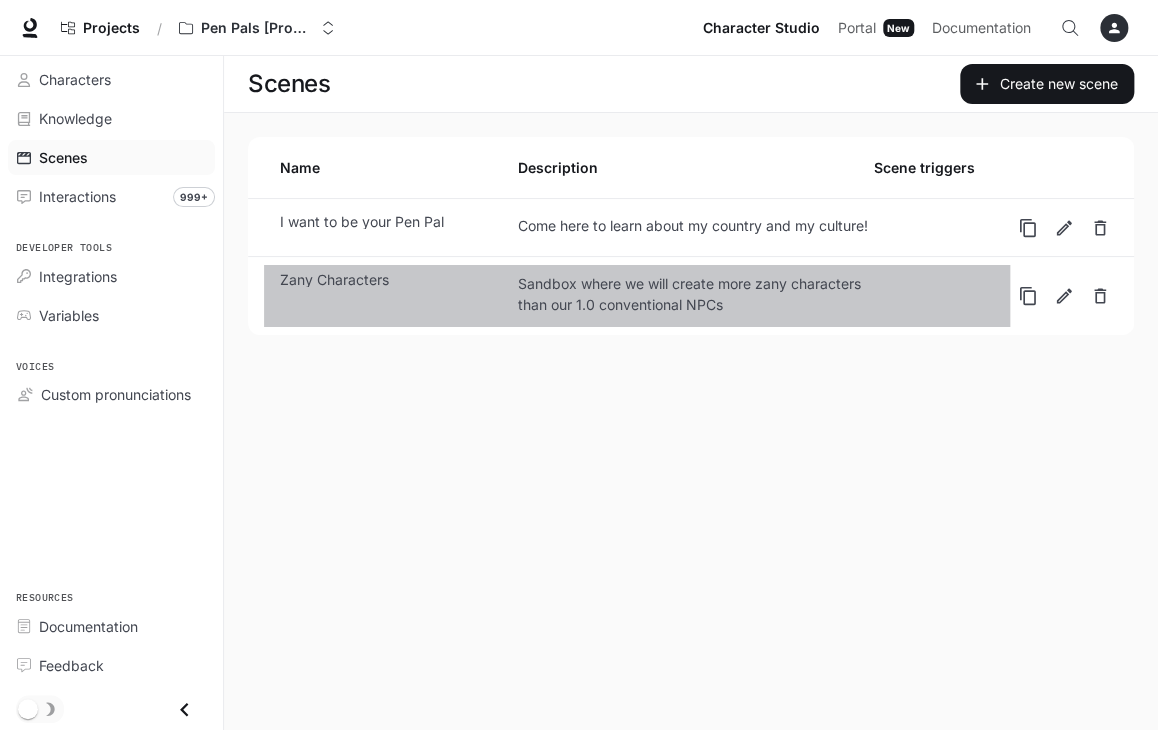 click on "Zany Characters" at bounding box center (398, 280) 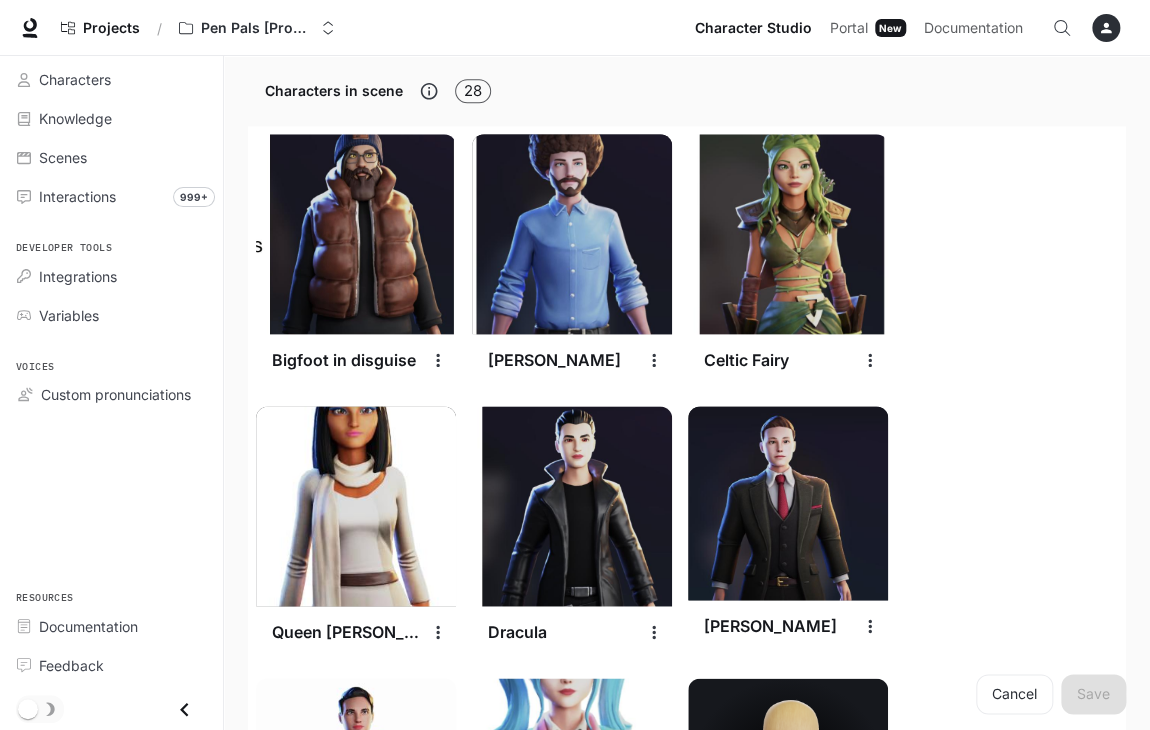 scroll, scrollTop: 755, scrollLeft: 0, axis: vertical 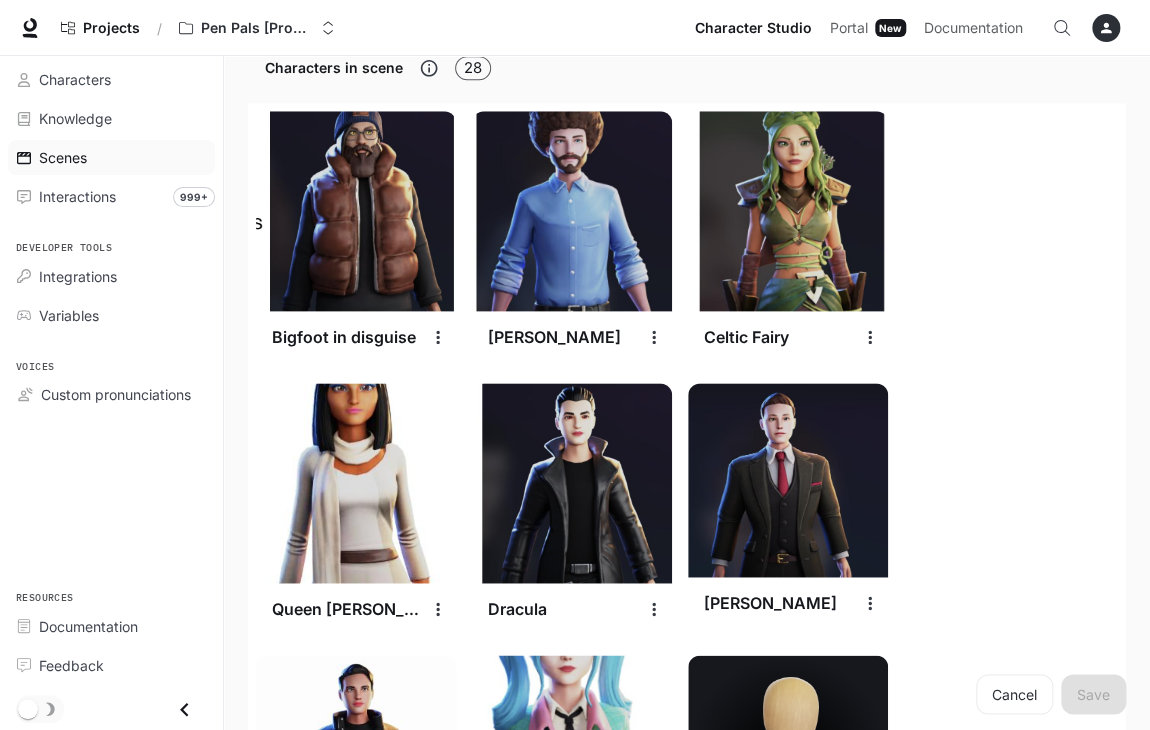 click on "Scenes" at bounding box center (122, 157) 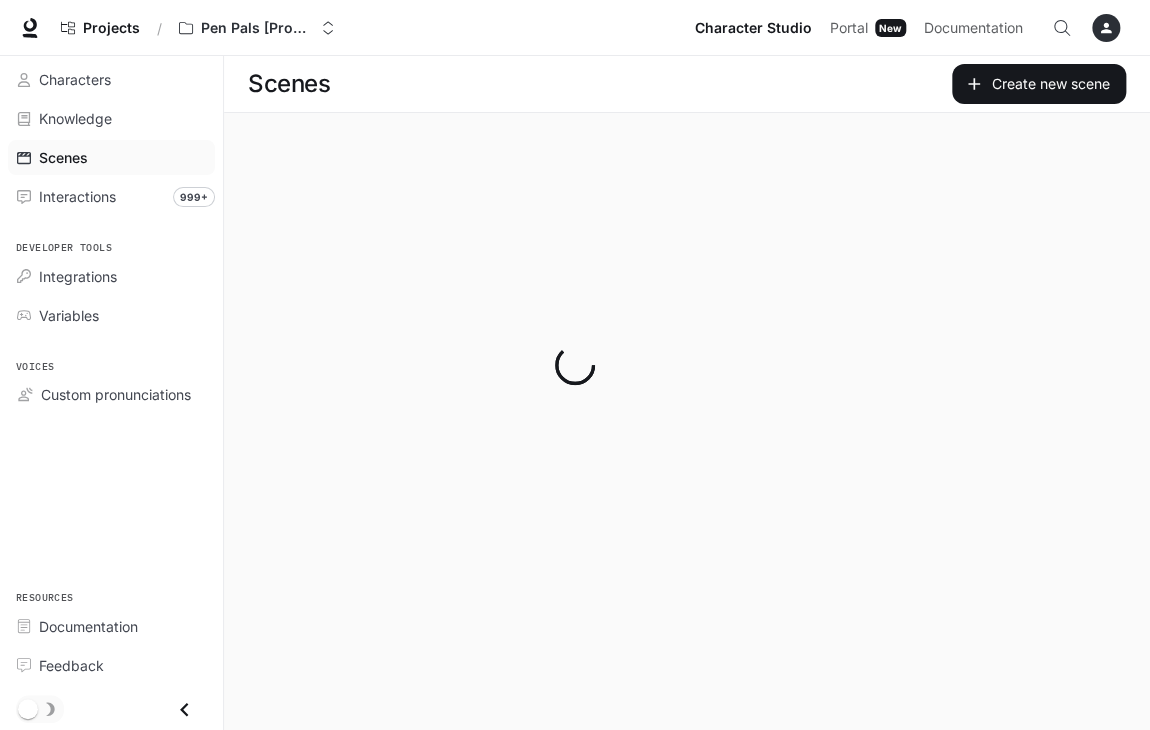 scroll, scrollTop: 0, scrollLeft: 0, axis: both 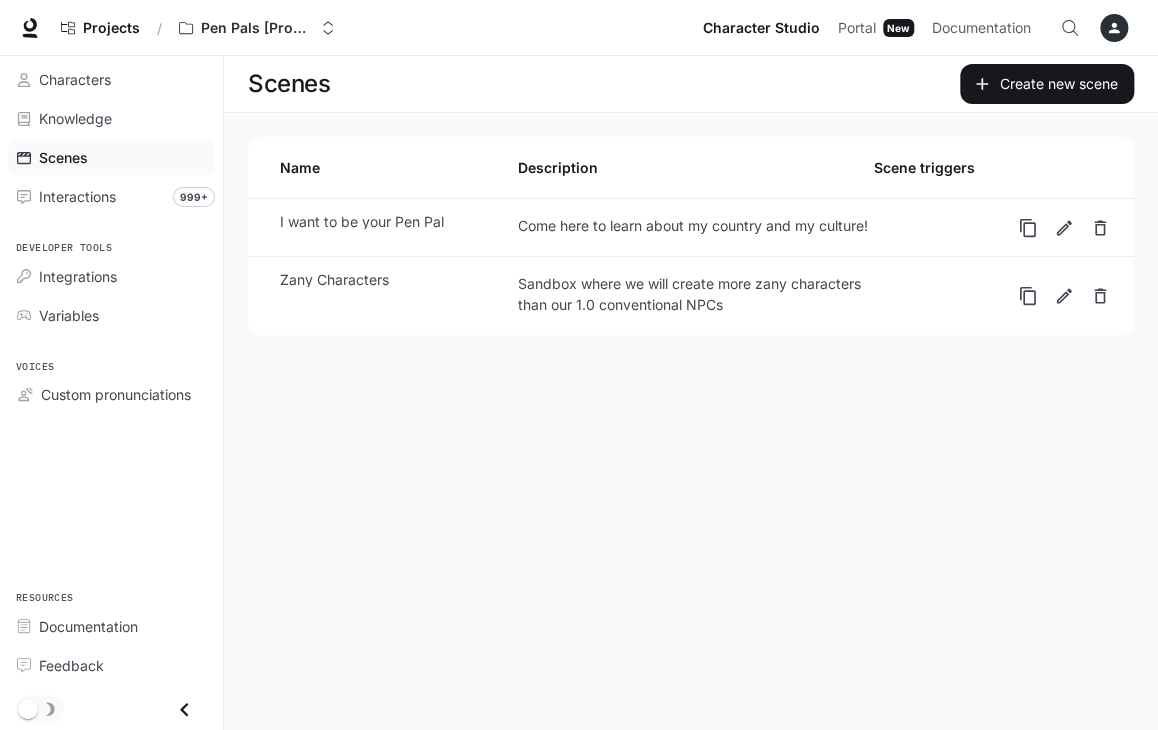 click on "I want to be your Pen Pal" at bounding box center [398, 222] 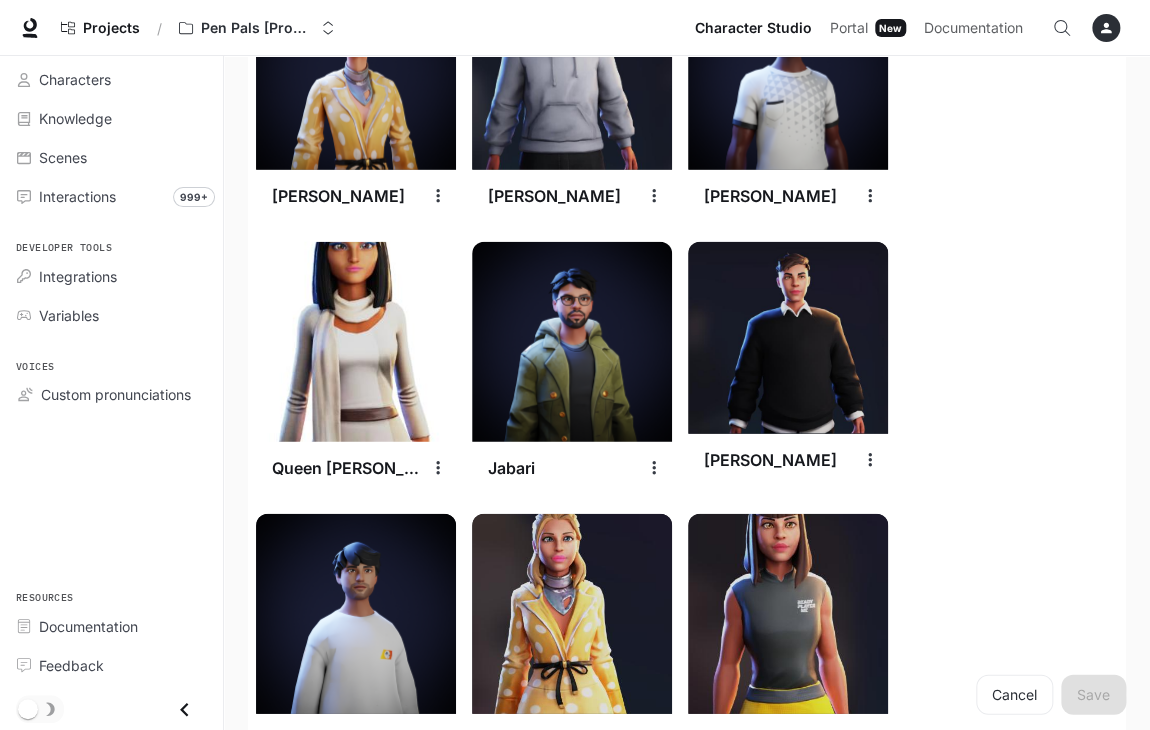 scroll, scrollTop: 1712, scrollLeft: 0, axis: vertical 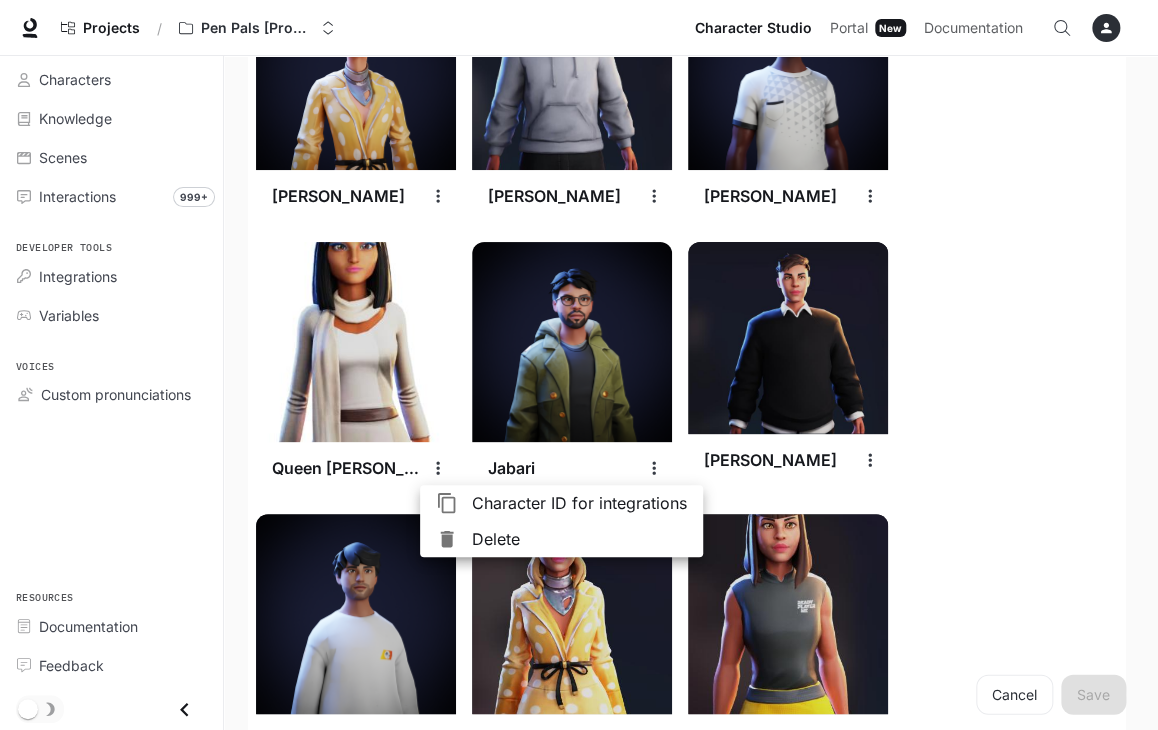 click on "Delete" at bounding box center (579, 539) 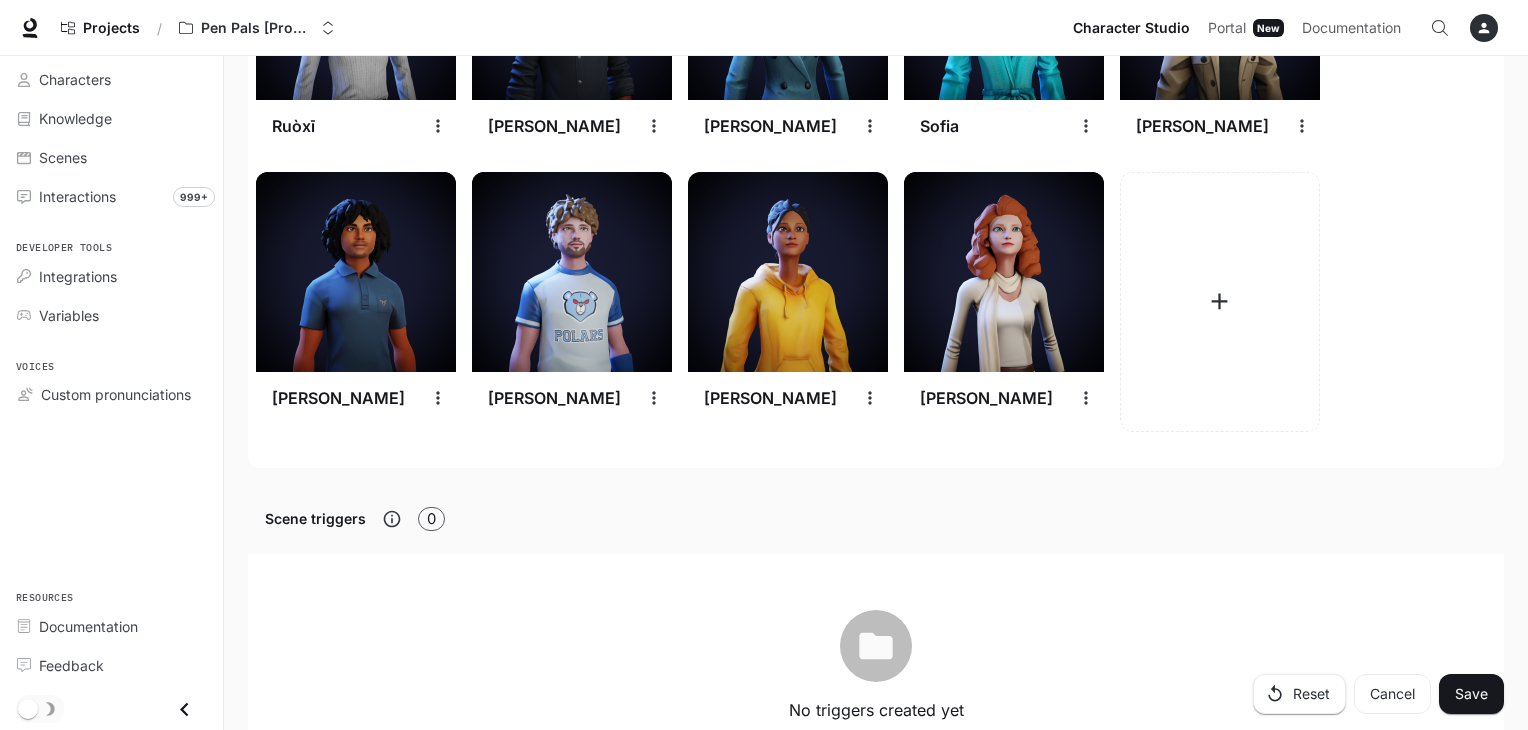 scroll, scrollTop: 3144, scrollLeft: 0, axis: vertical 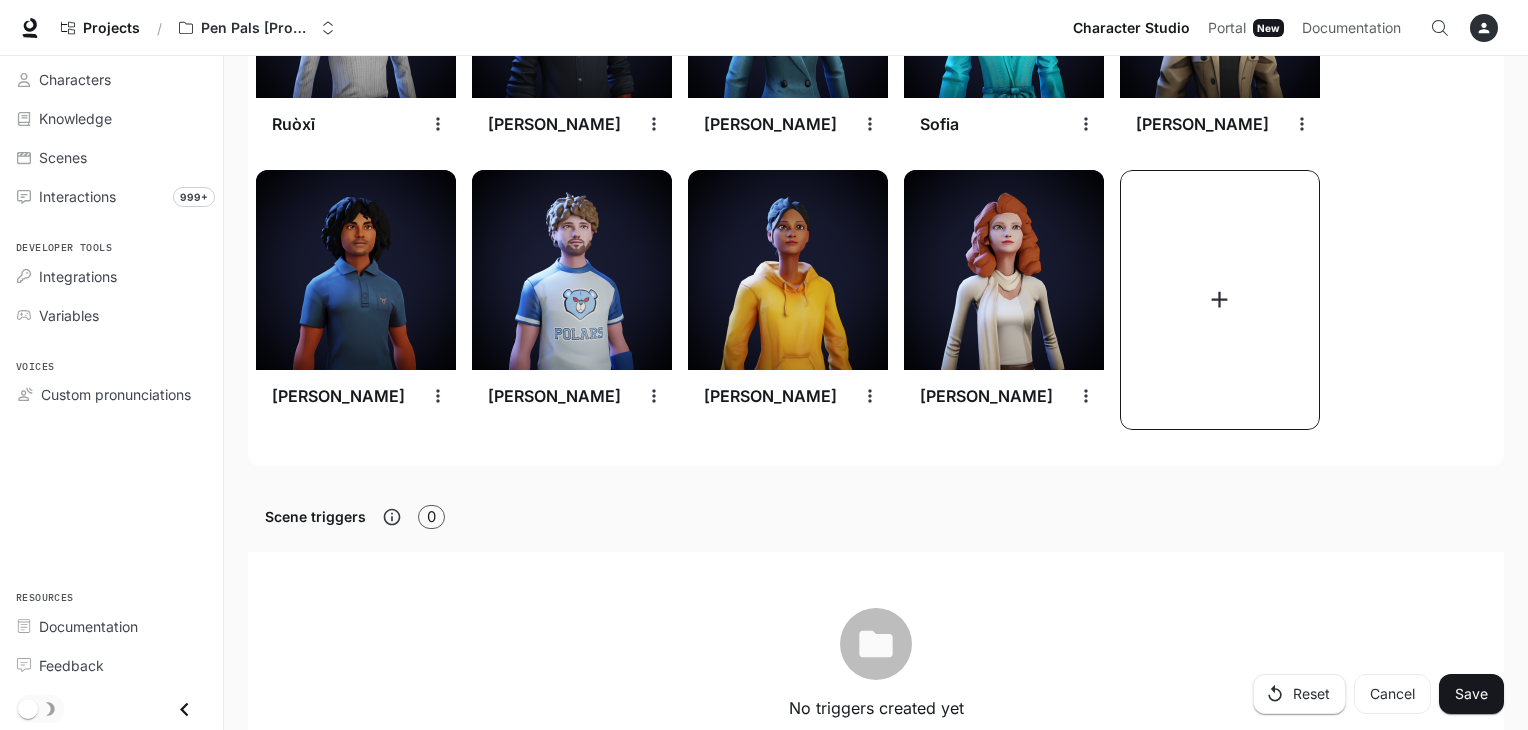 click at bounding box center (1220, 300) 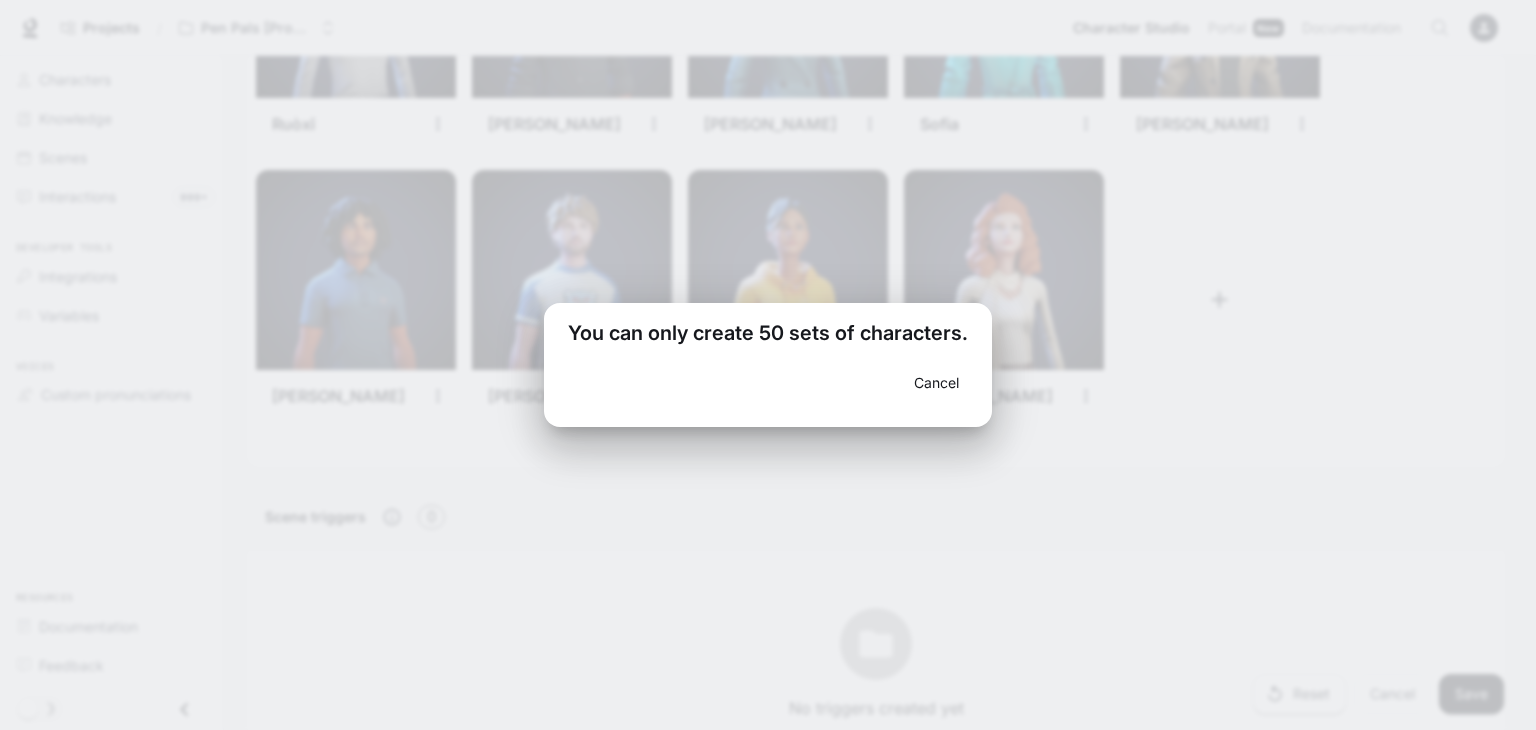 click on "Cancel" at bounding box center [936, 383] 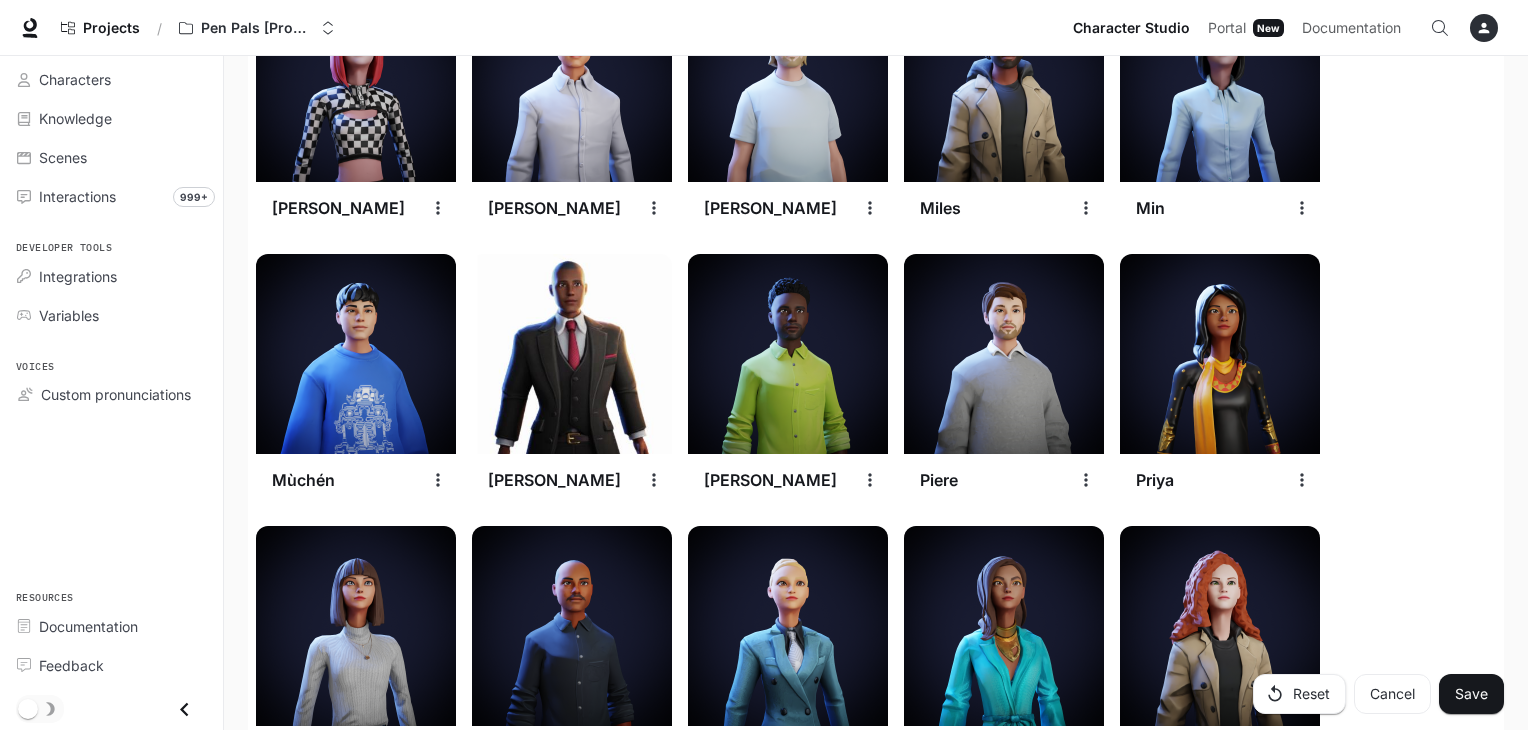 scroll, scrollTop: 2515, scrollLeft: 0, axis: vertical 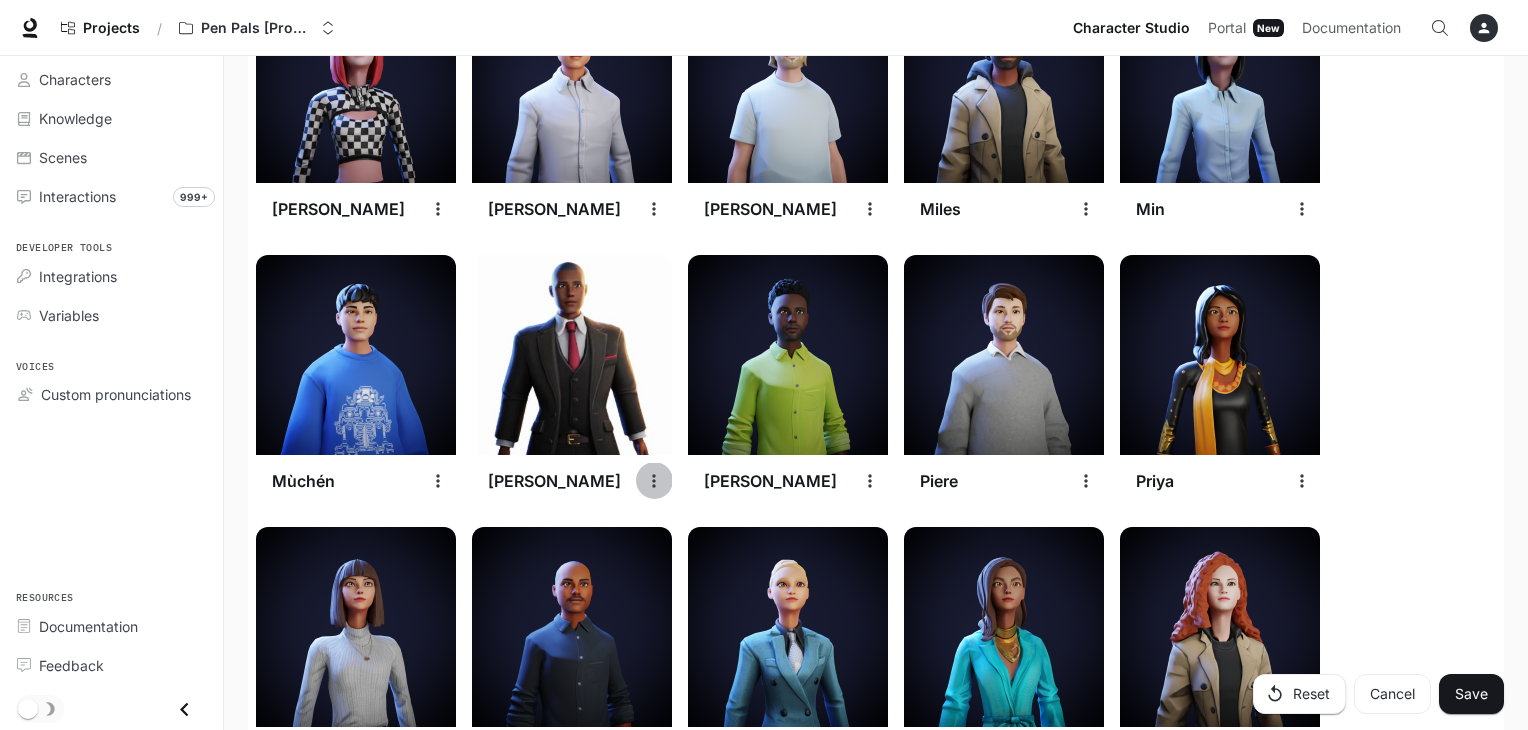 click 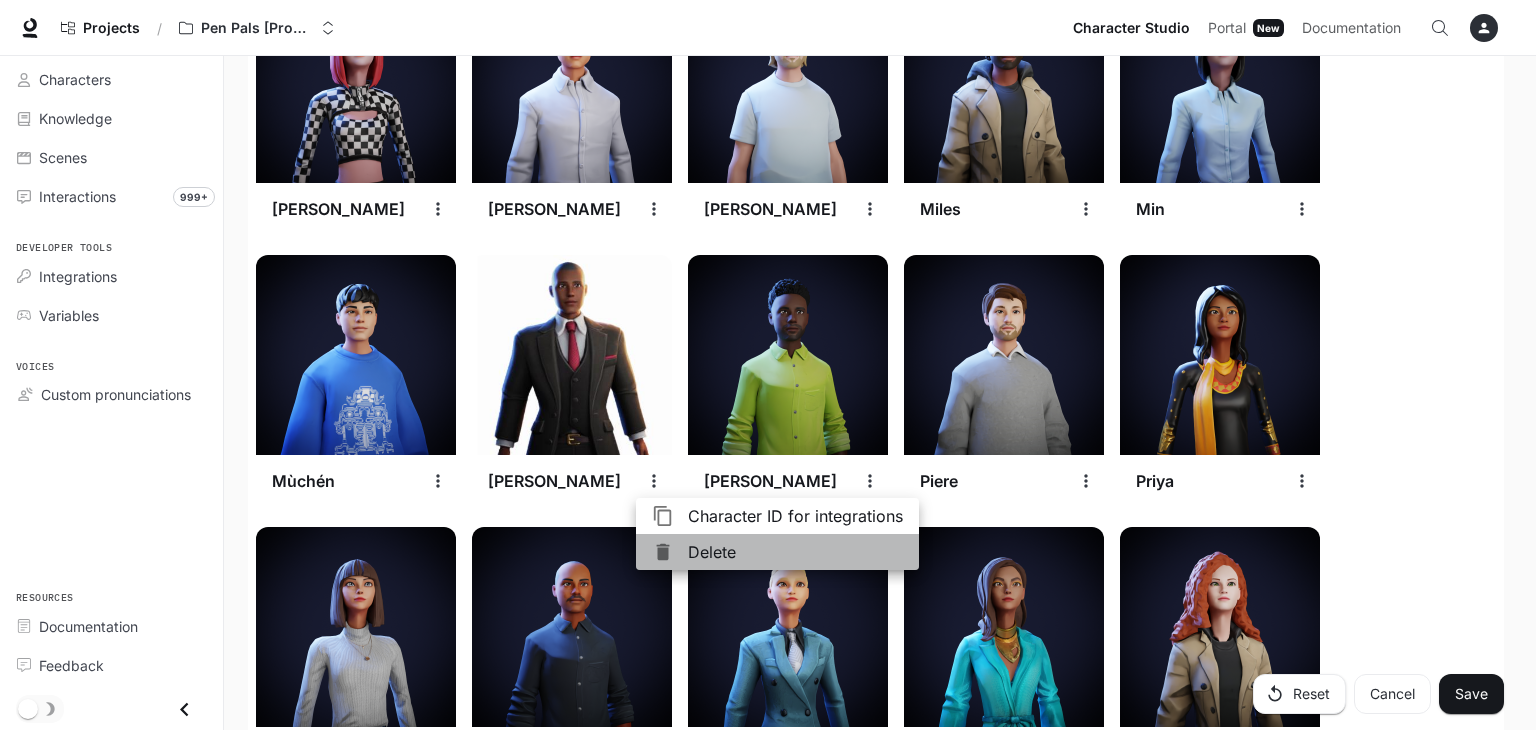 click 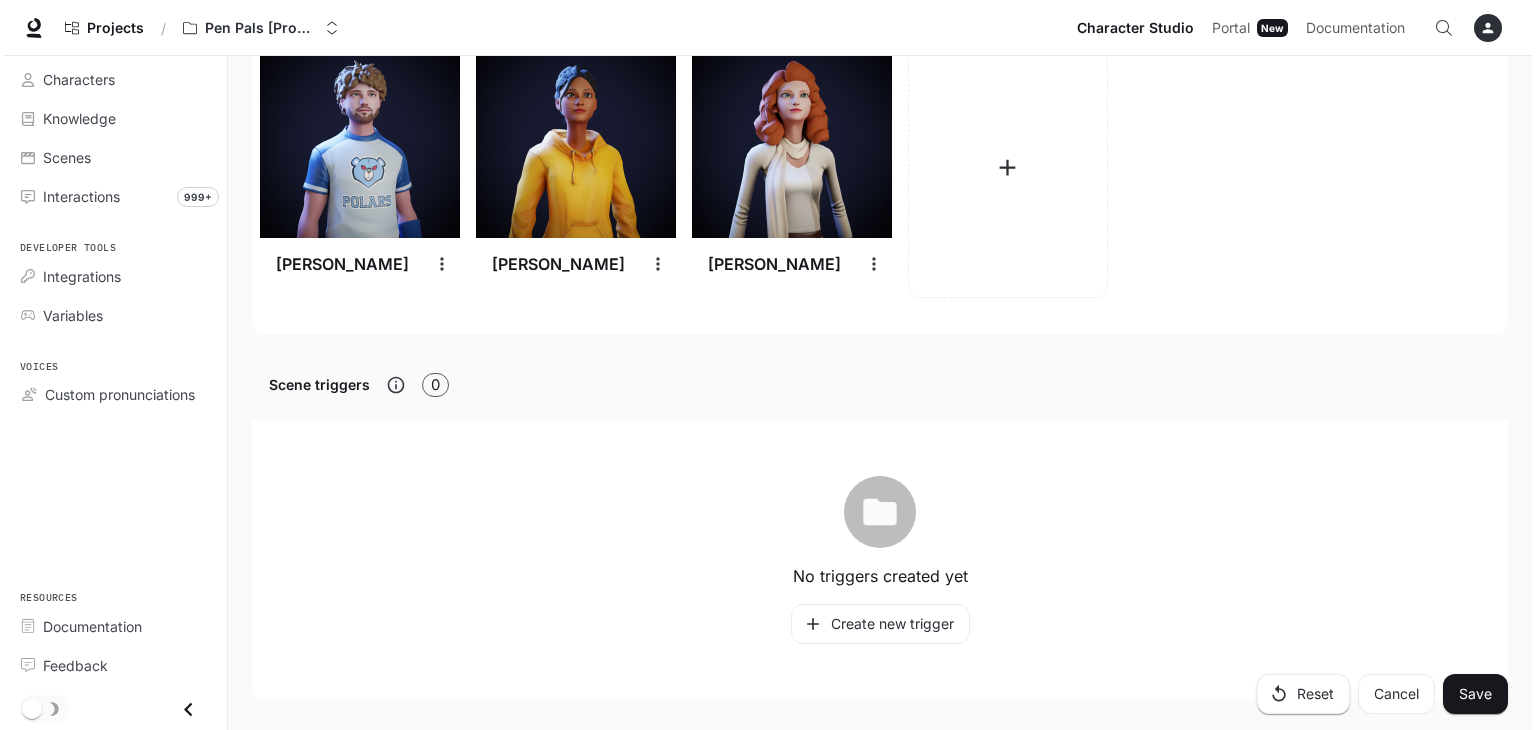 scroll, scrollTop: 3291, scrollLeft: 0, axis: vertical 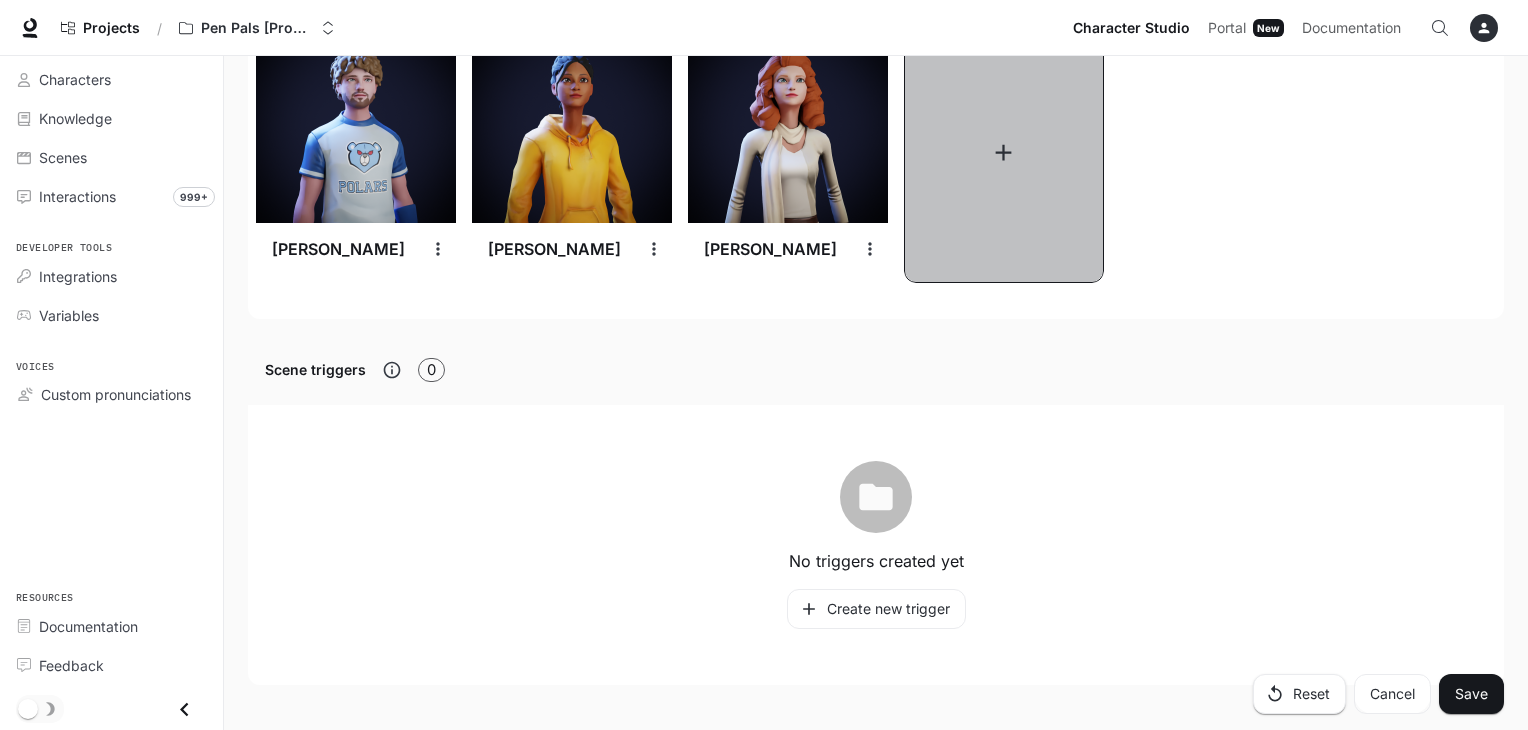 click 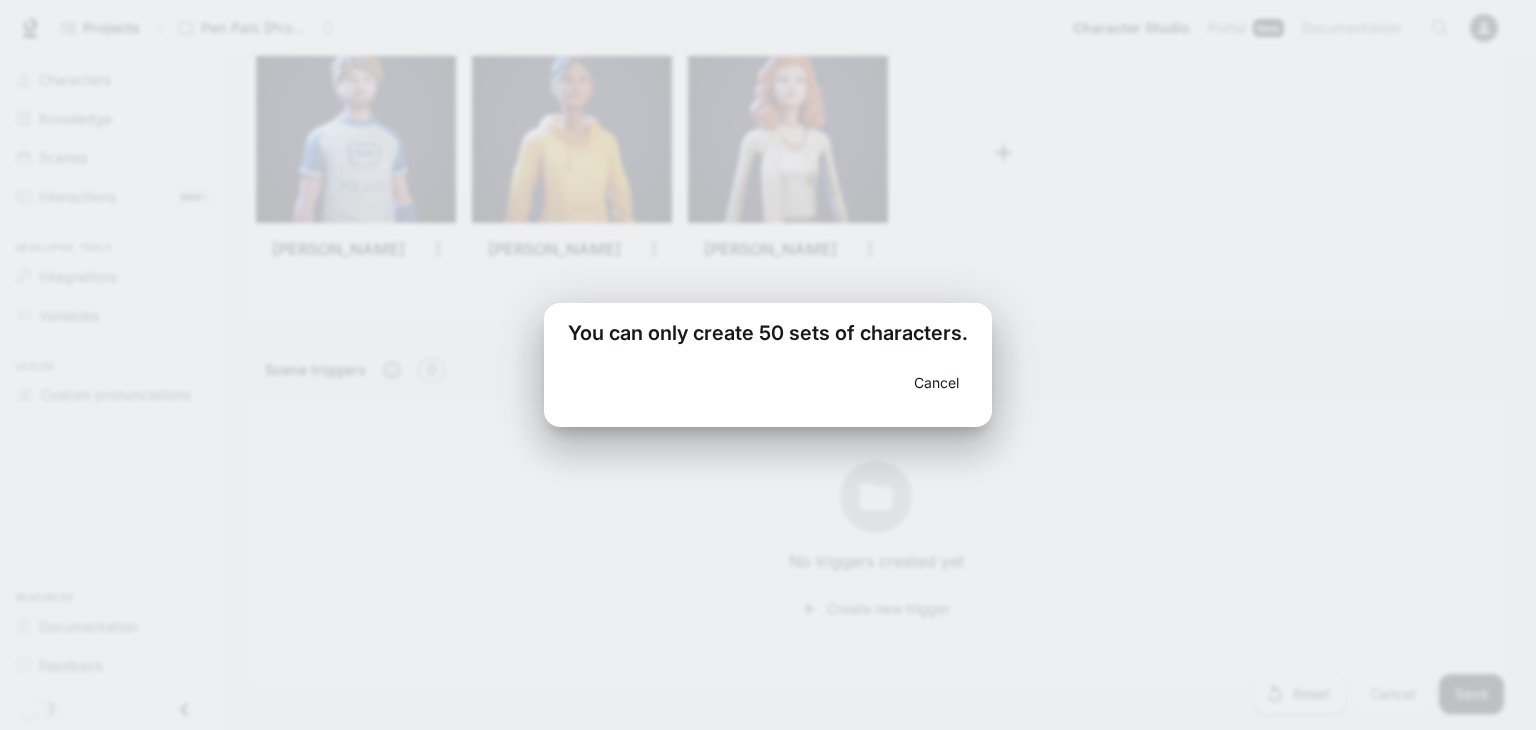 click on "Cancel" at bounding box center (936, 383) 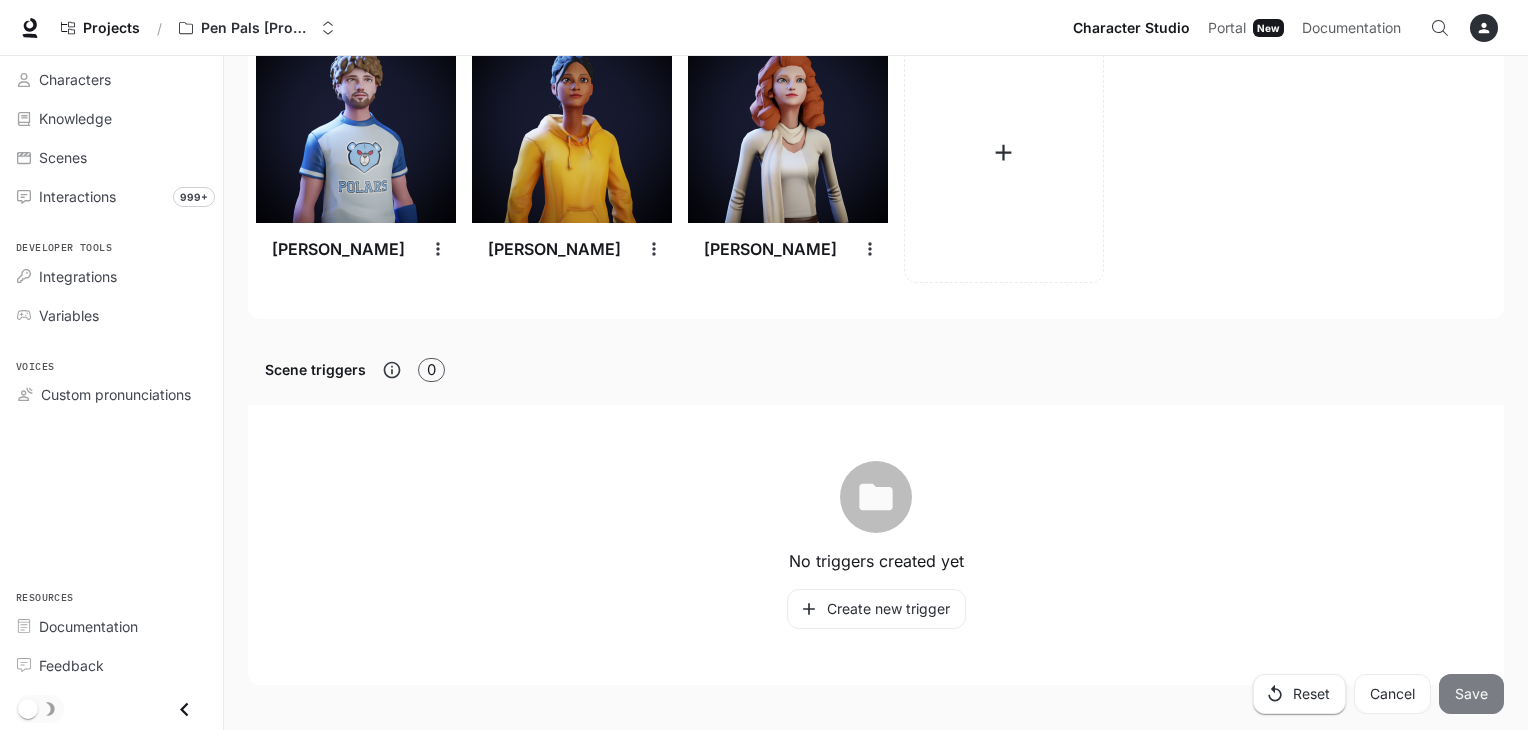 click on "Save" at bounding box center [1471, 694] 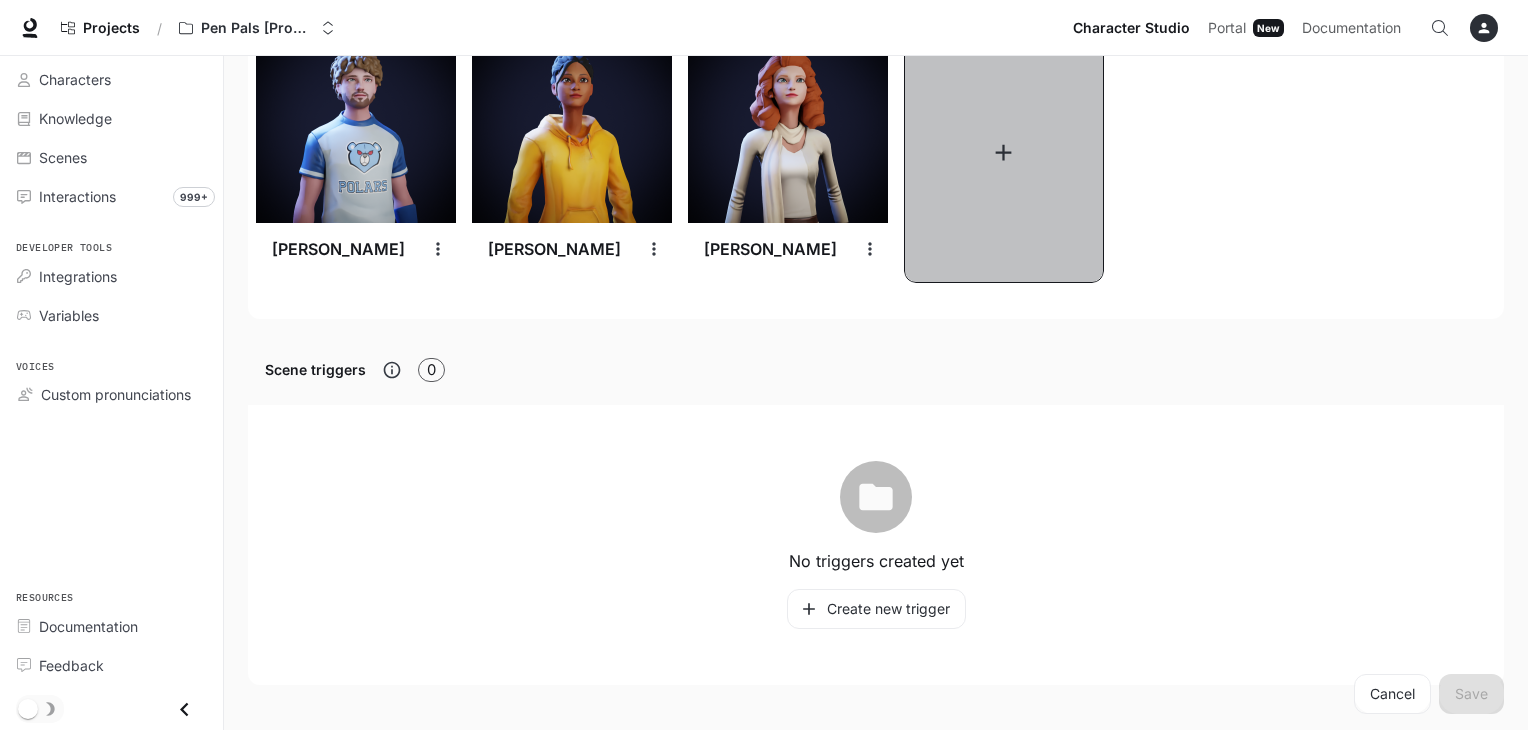 click at bounding box center [1004, 153] 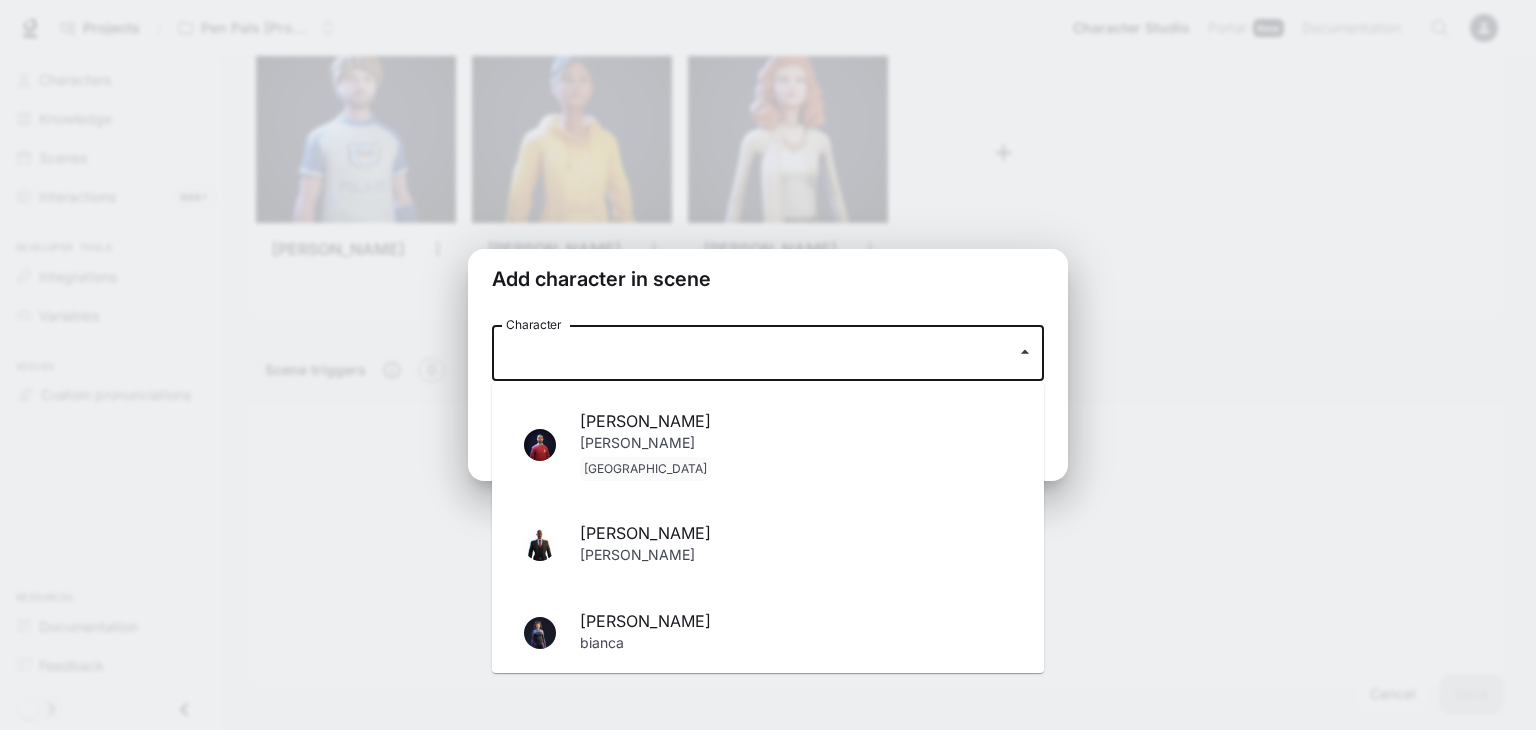 click on "Character" at bounding box center [753, 353] 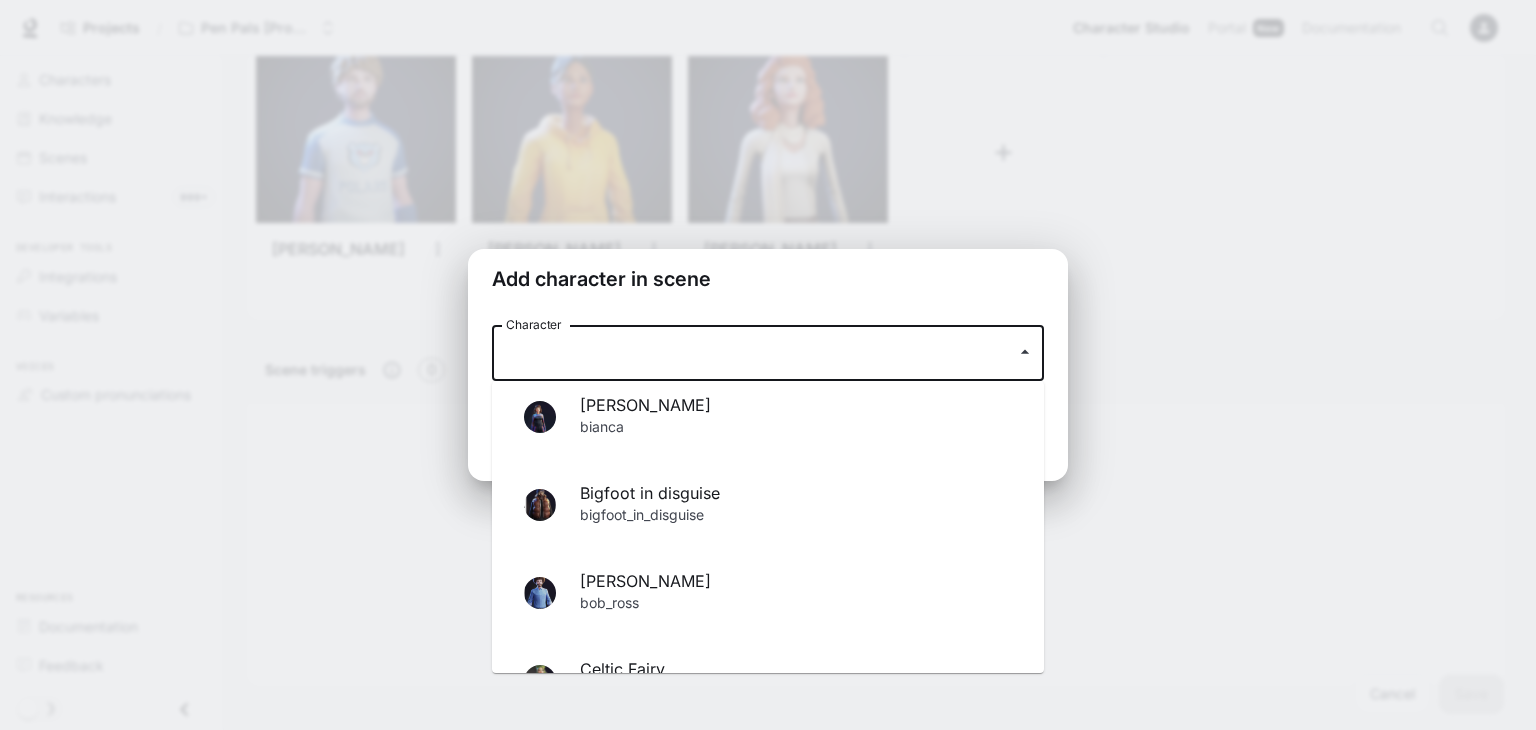 scroll, scrollTop: 223, scrollLeft: 0, axis: vertical 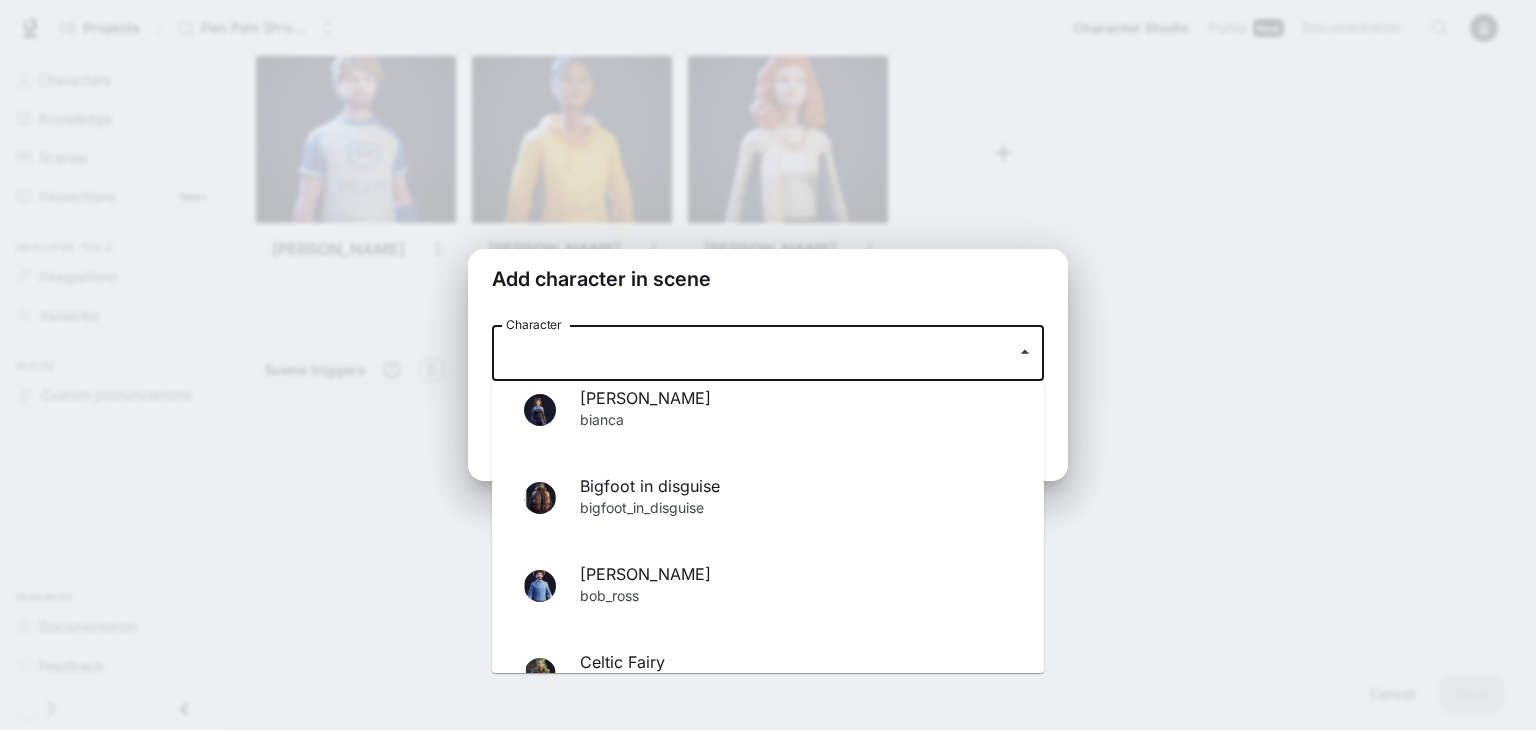 click on "bigfoot_in_disguise" at bounding box center (796, 510) 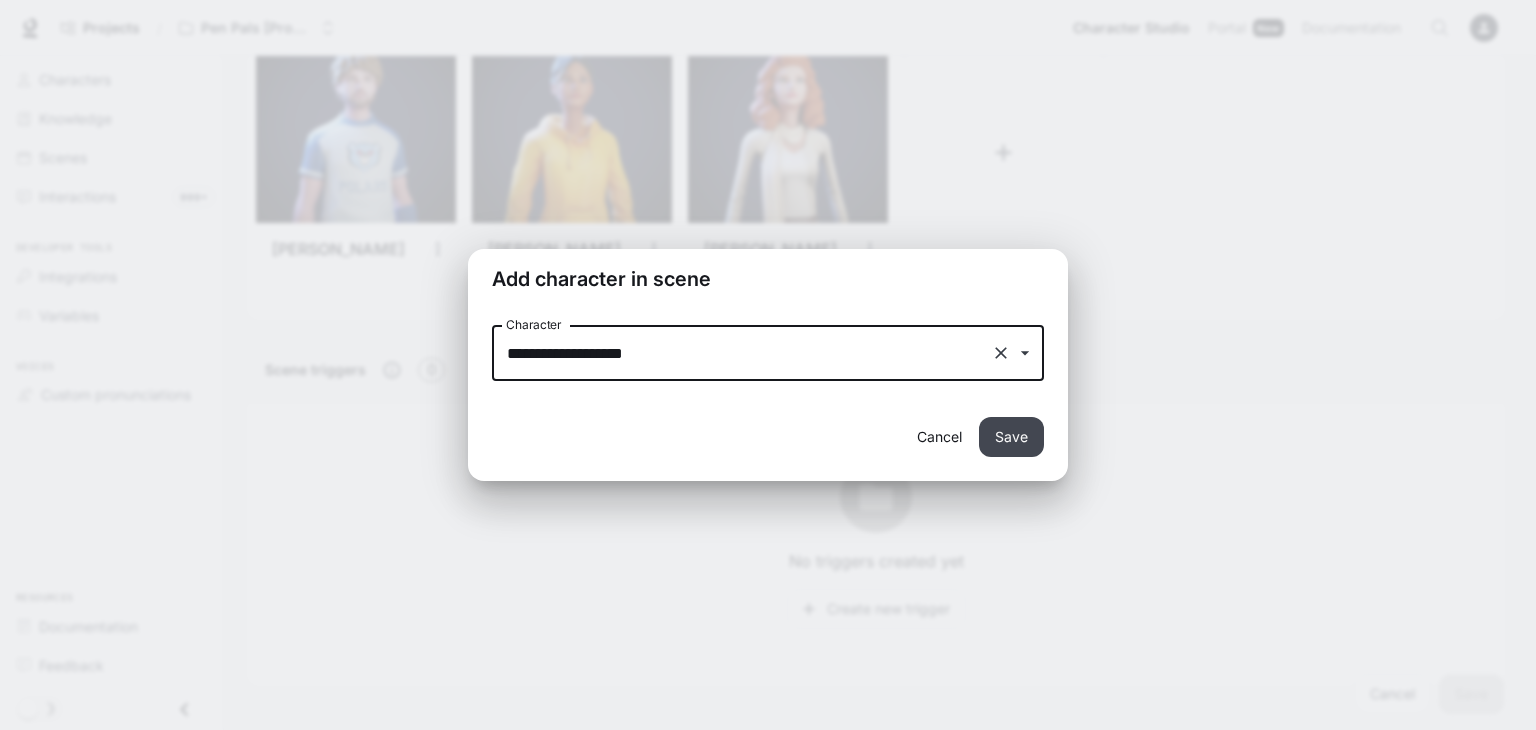 click on "Save" at bounding box center [1011, 437] 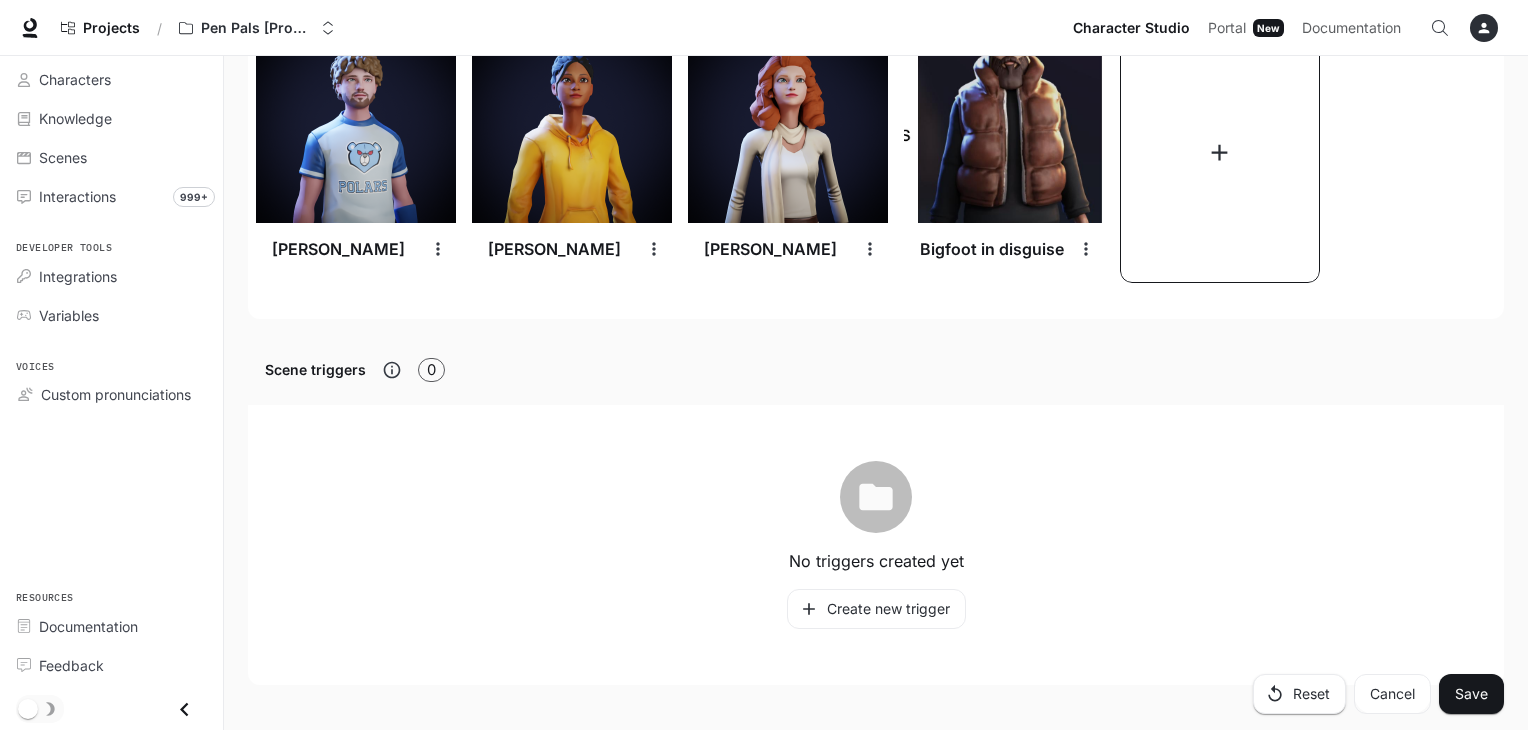 click at bounding box center [1220, 153] 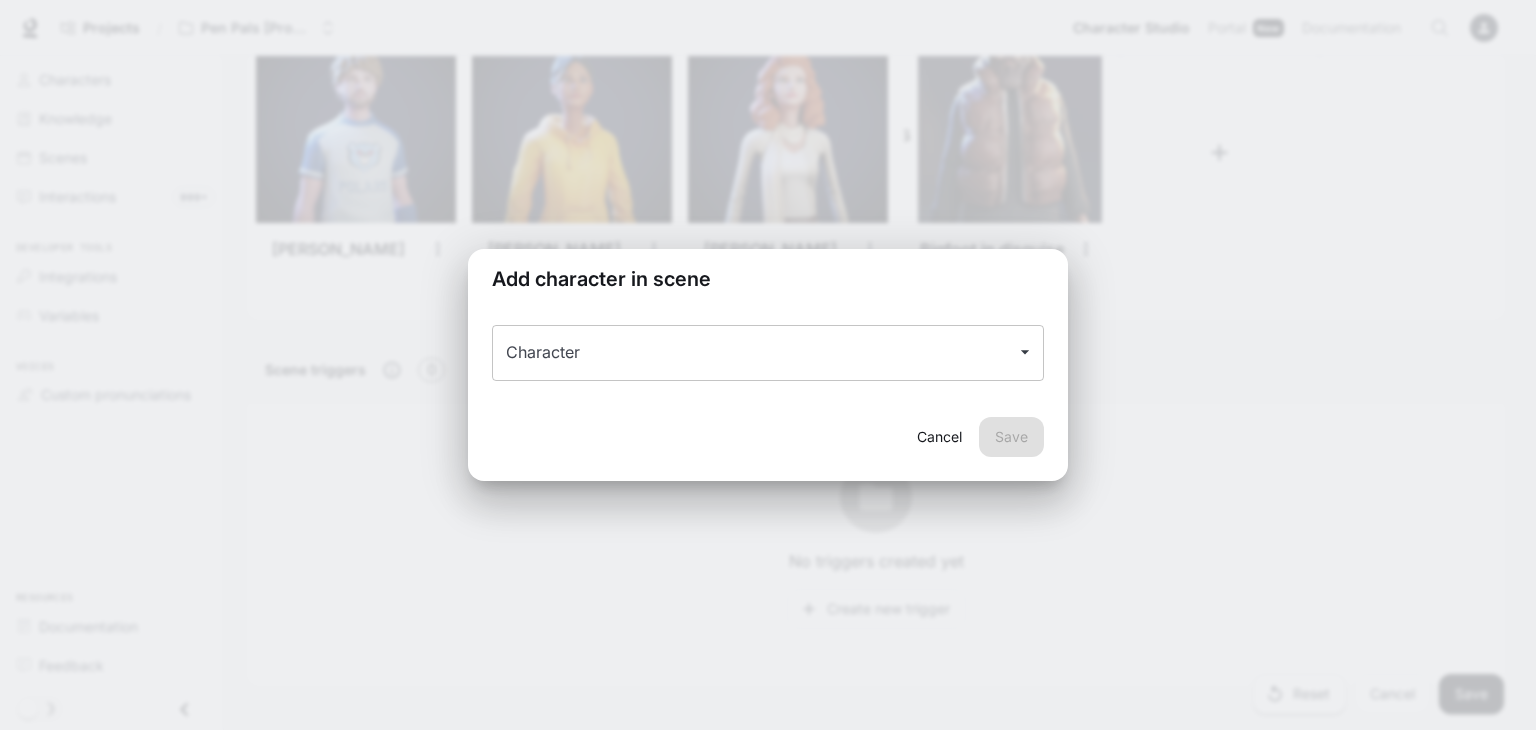click 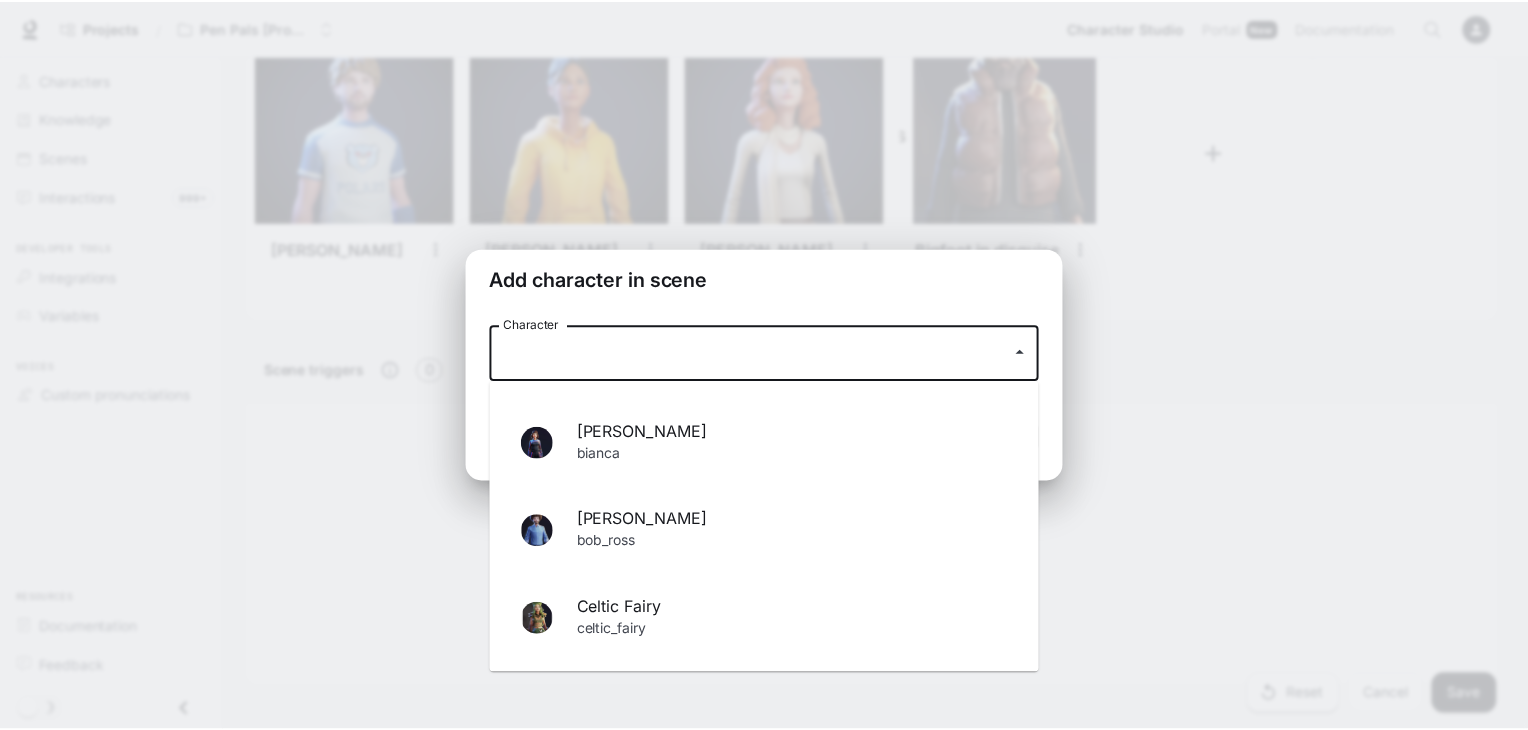 scroll, scrollTop: 236, scrollLeft: 0, axis: vertical 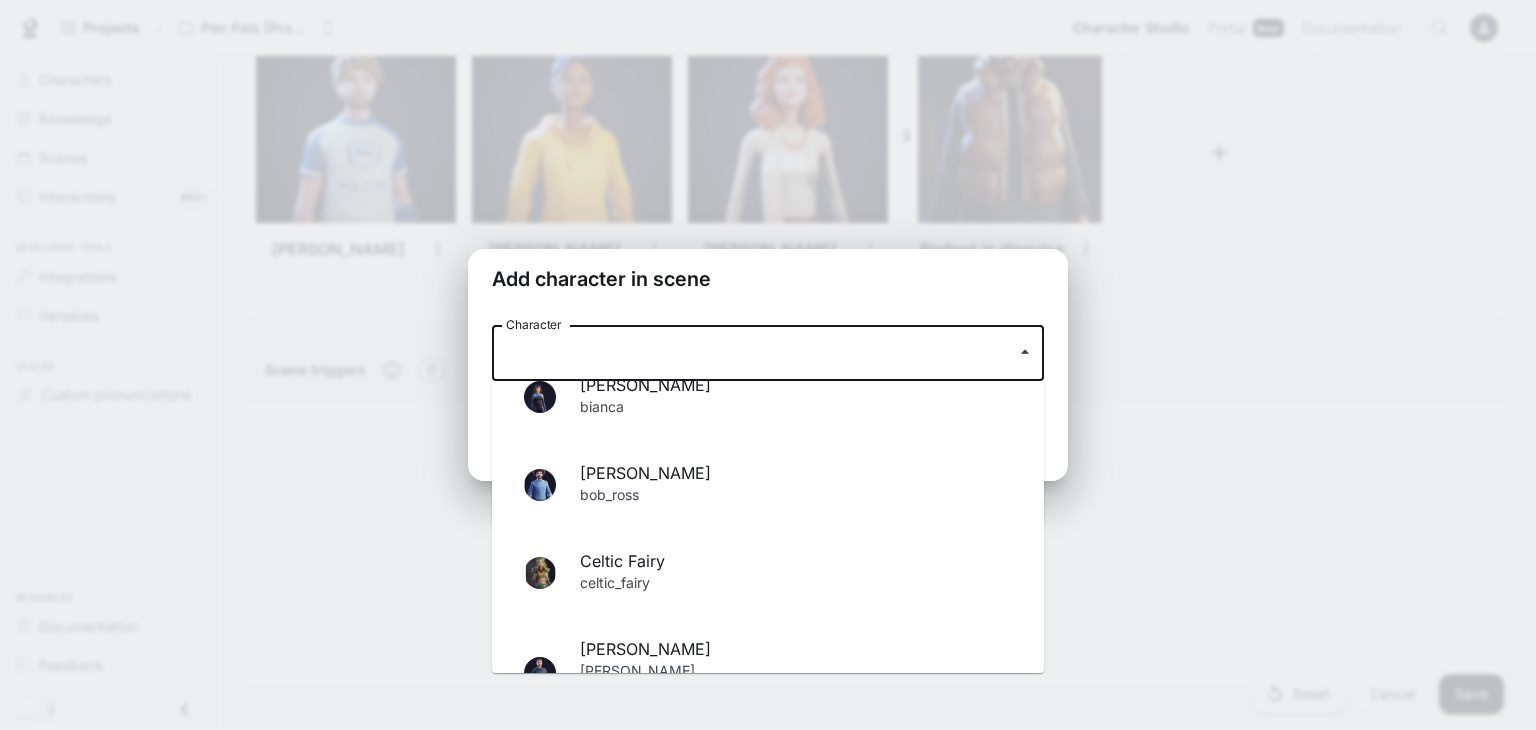 drag, startPoint x: 809, startPoint y: 489, endPoint x: 693, endPoint y: 497, distance: 116.275536 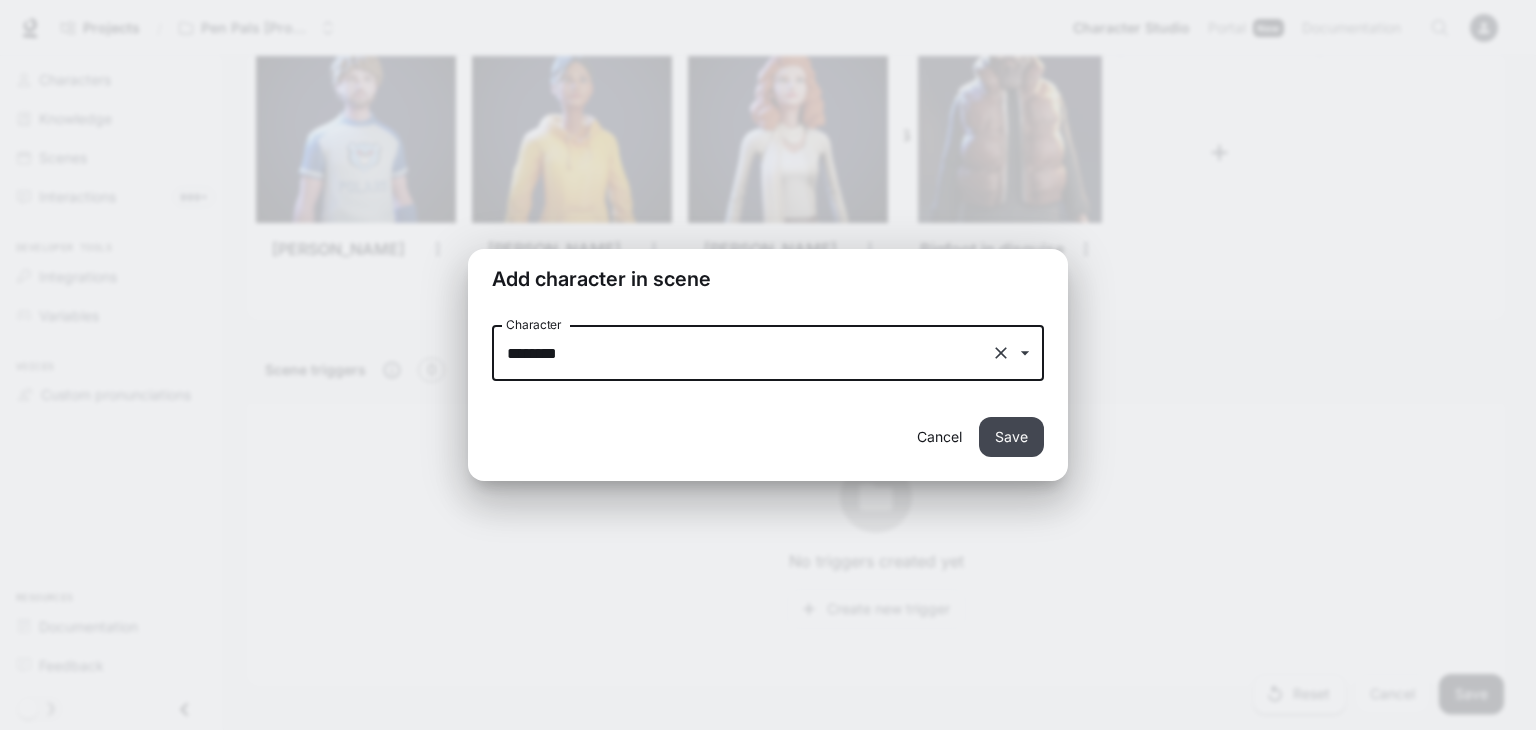 click on "Save" at bounding box center (1011, 437) 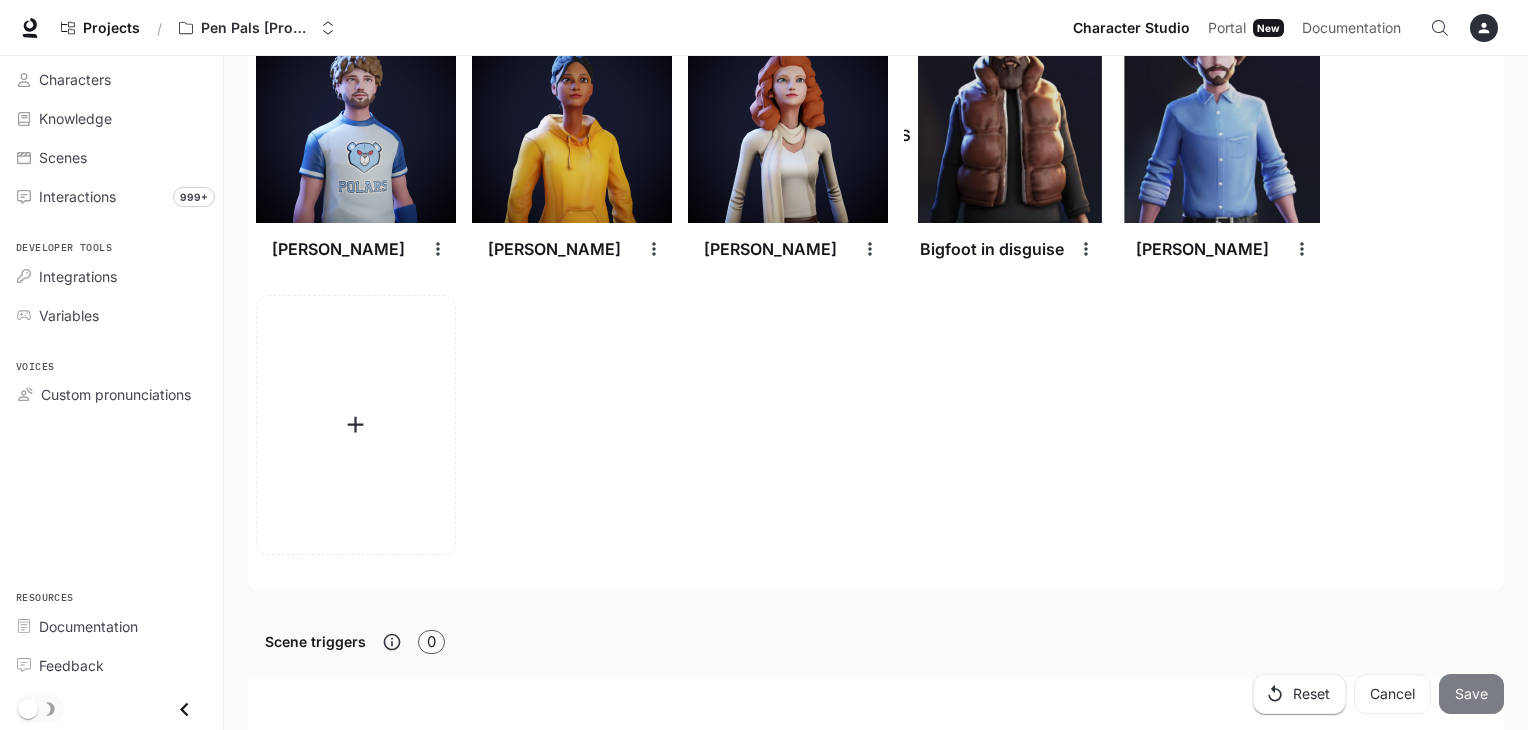 click on "Save" at bounding box center [1471, 694] 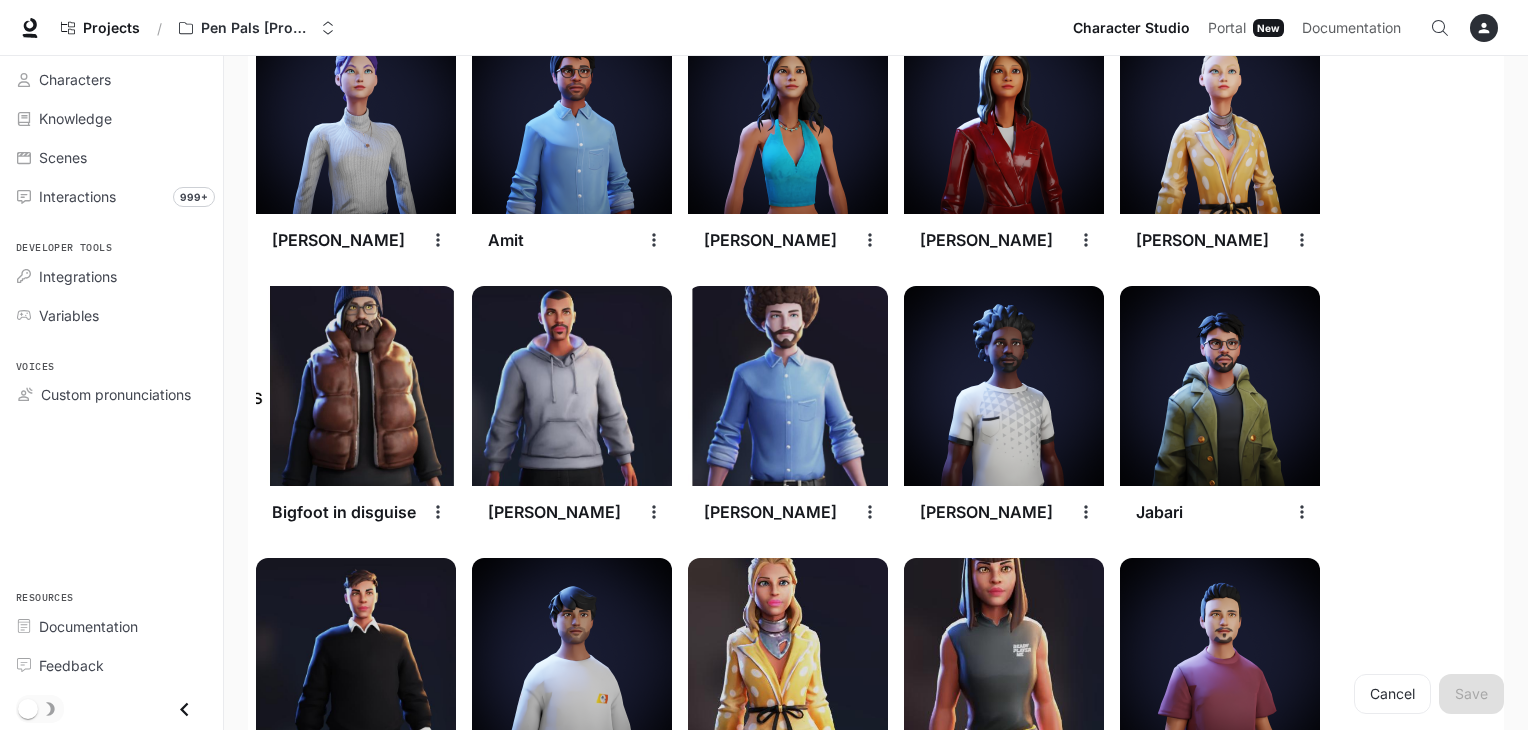 scroll, scrollTop: 1123, scrollLeft: 0, axis: vertical 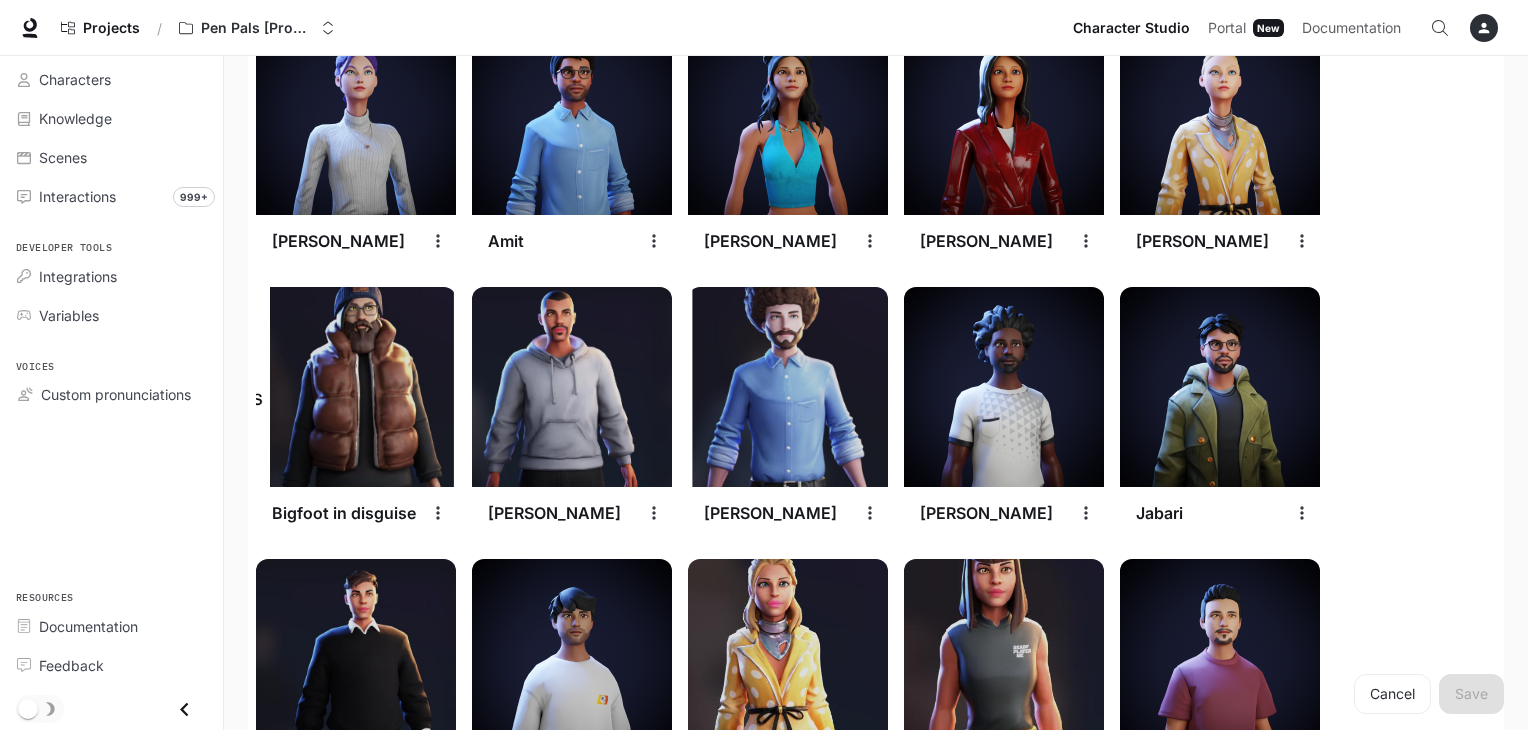 click 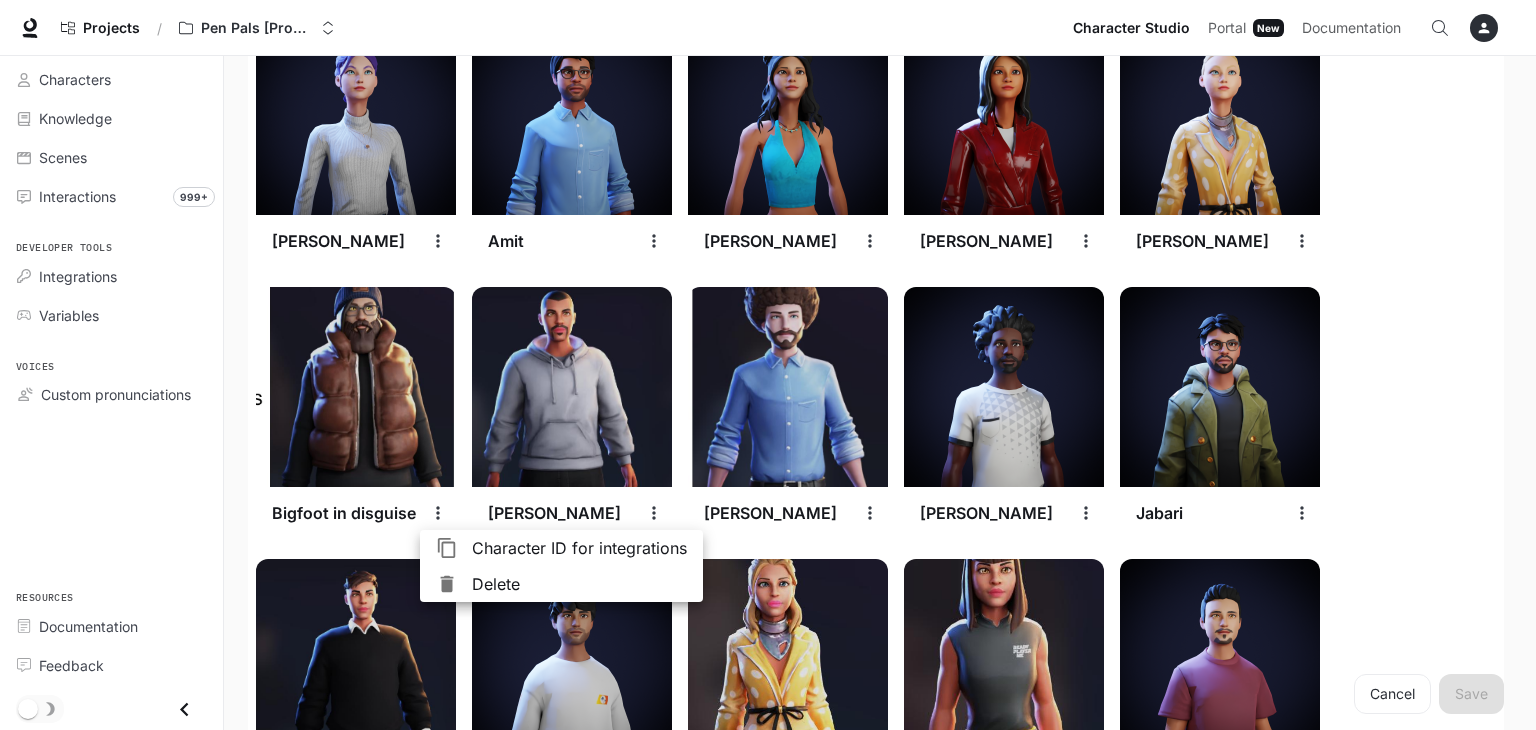 click at bounding box center (768, 365) 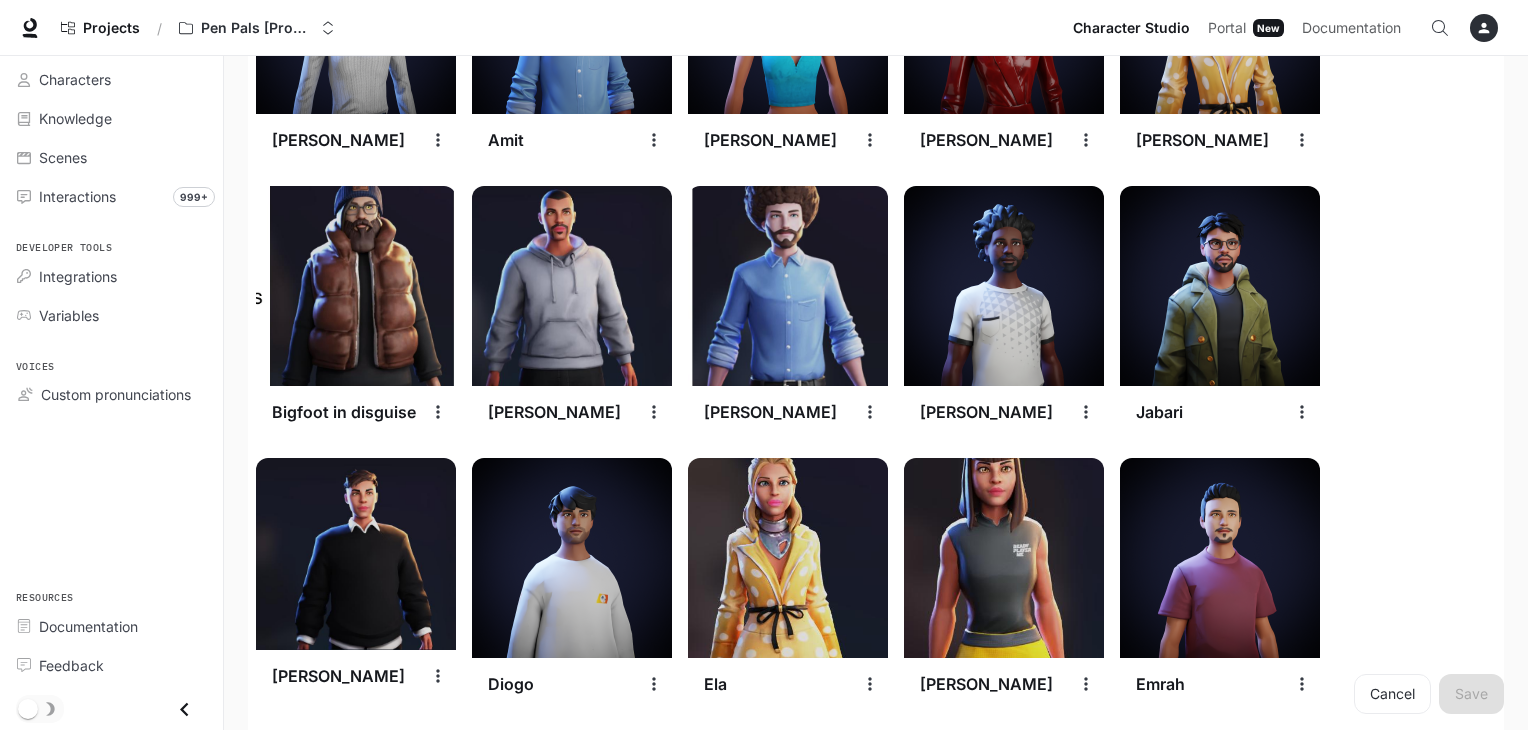 scroll, scrollTop: 1223, scrollLeft: 0, axis: vertical 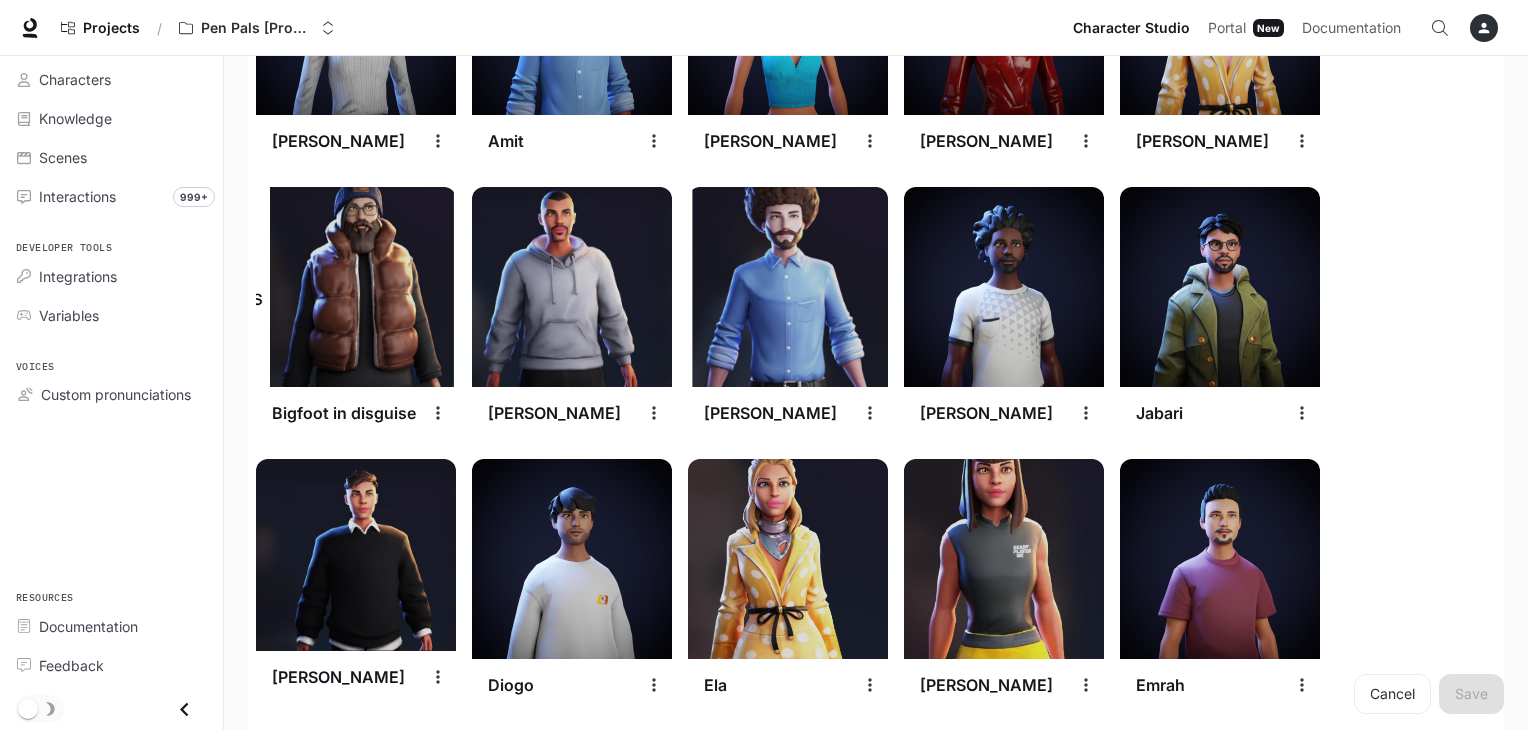 click 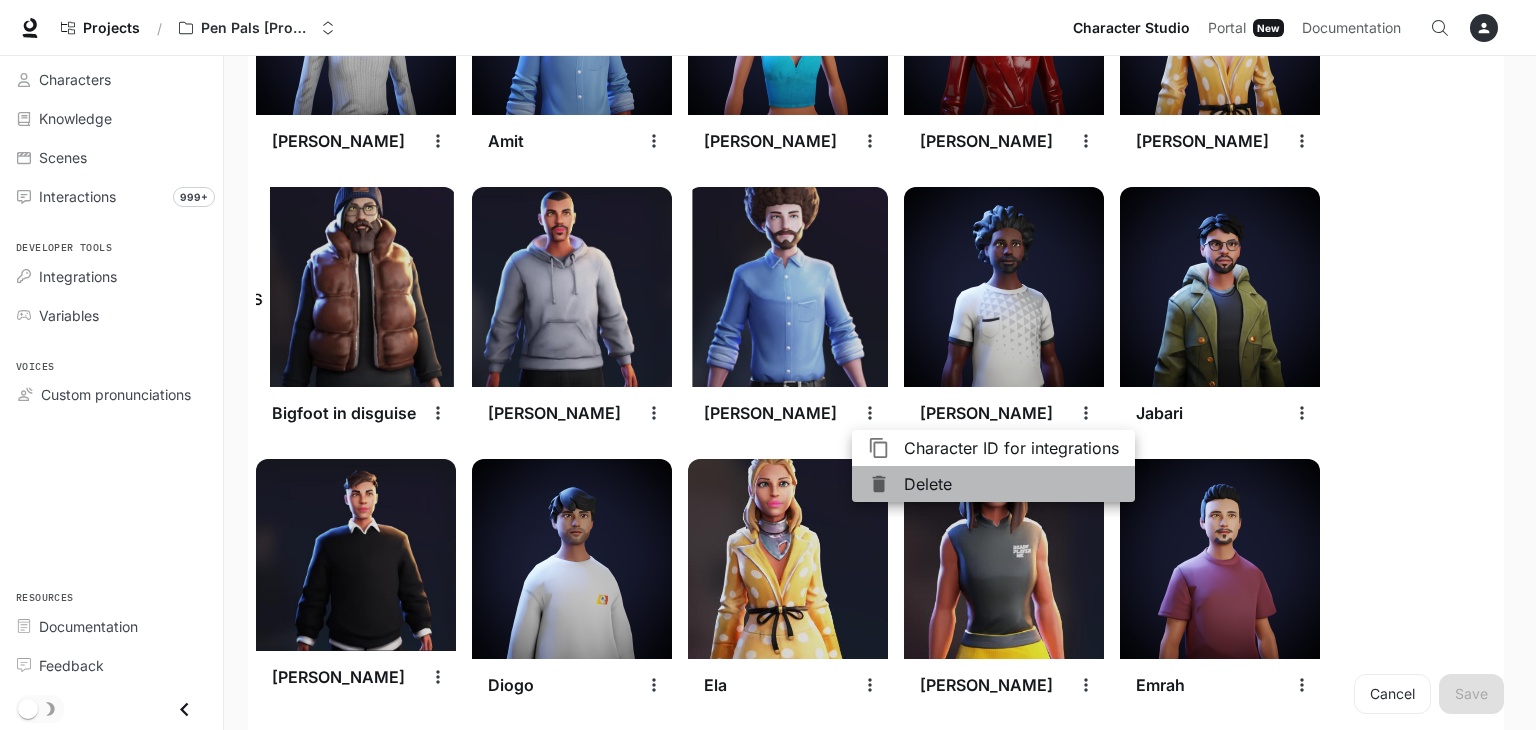click on "Delete" at bounding box center (1011, 484) 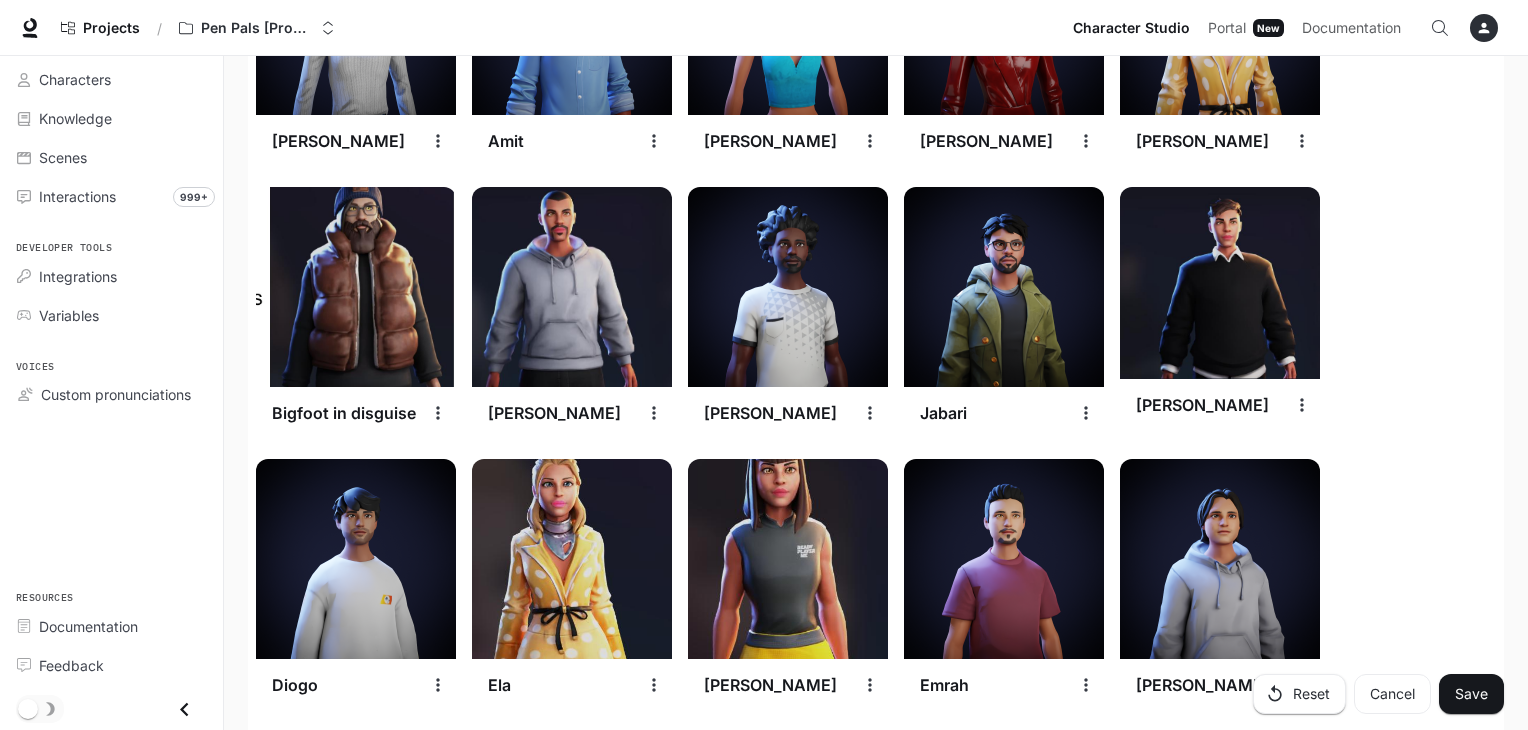 click 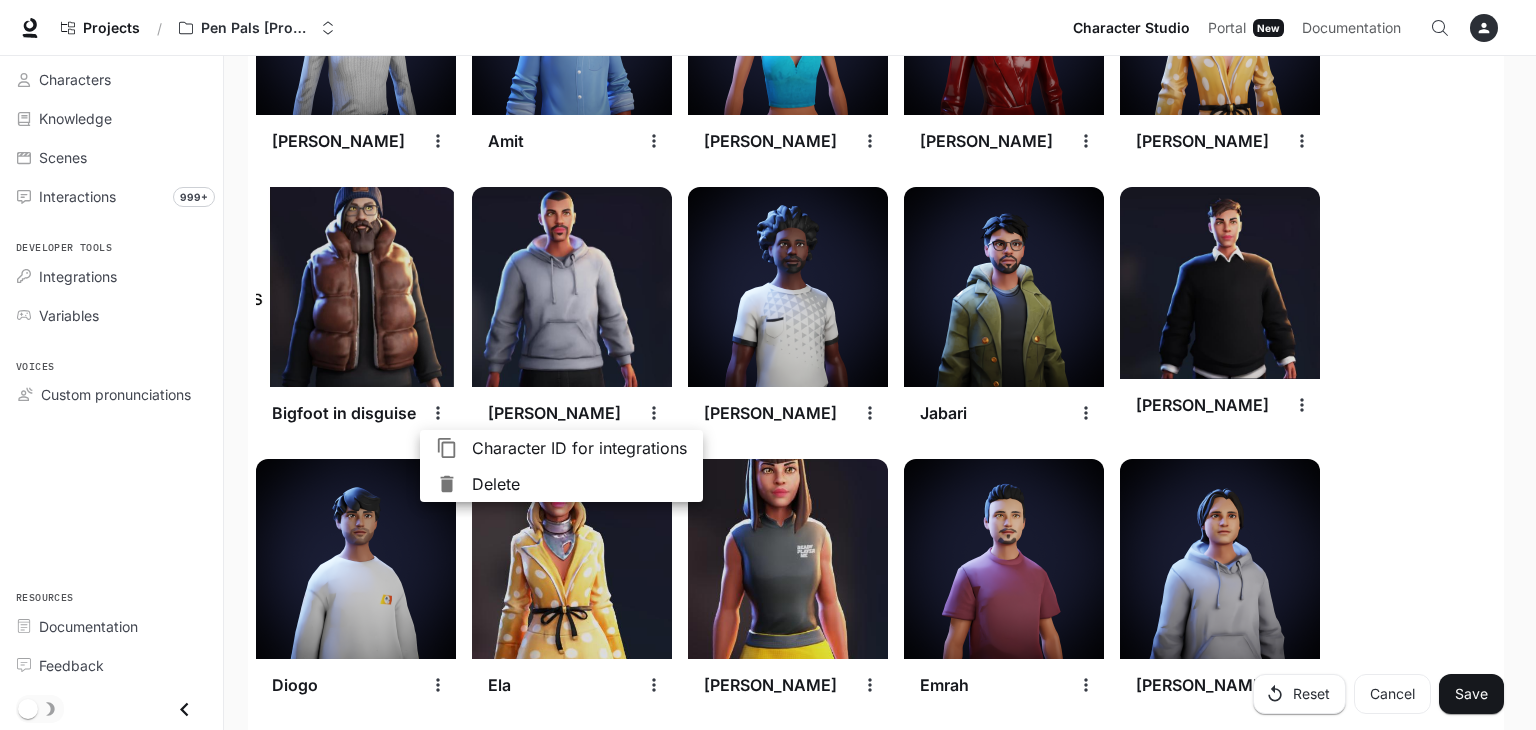 click on "Delete" at bounding box center (579, 484) 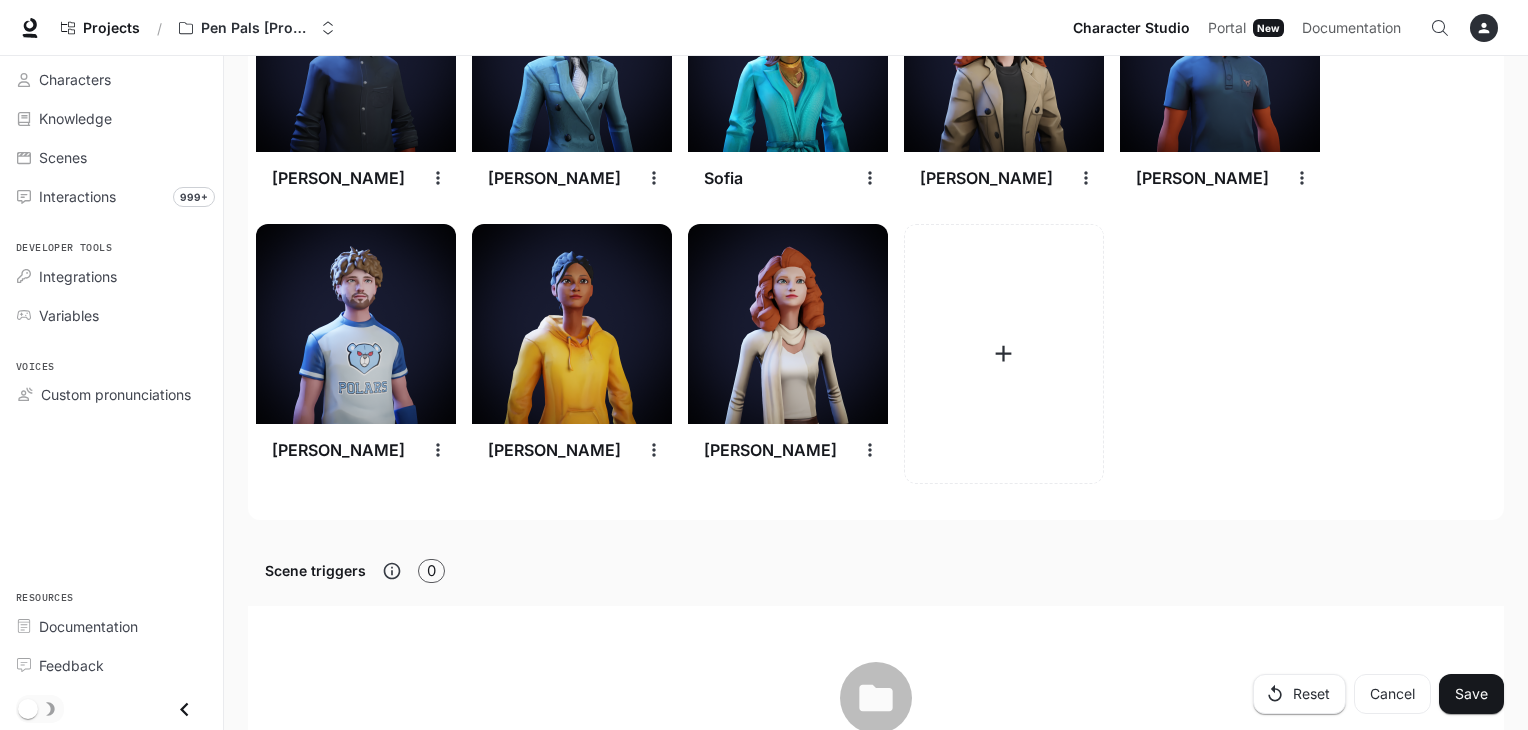 scroll, scrollTop: 3091, scrollLeft: 0, axis: vertical 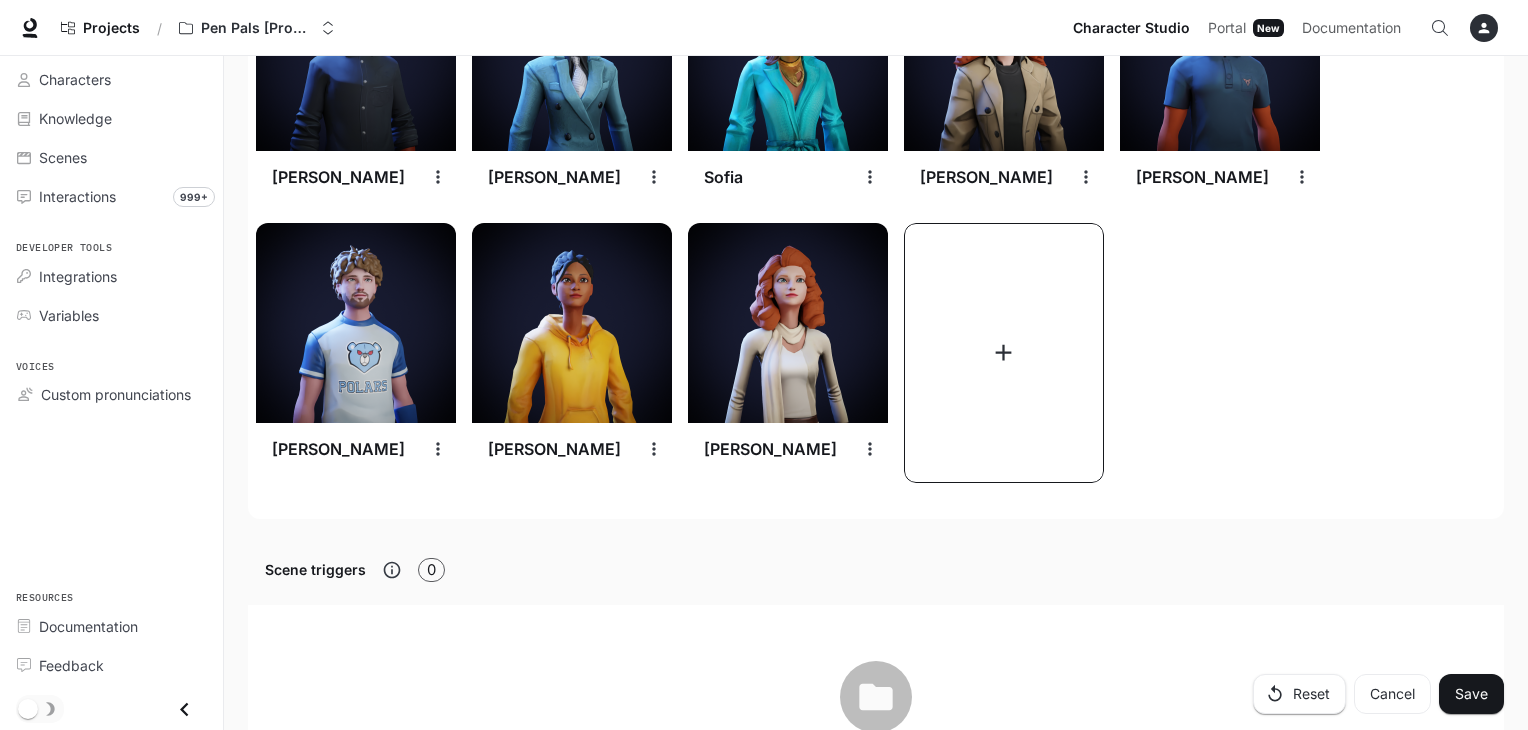 click at bounding box center (1004, 353) 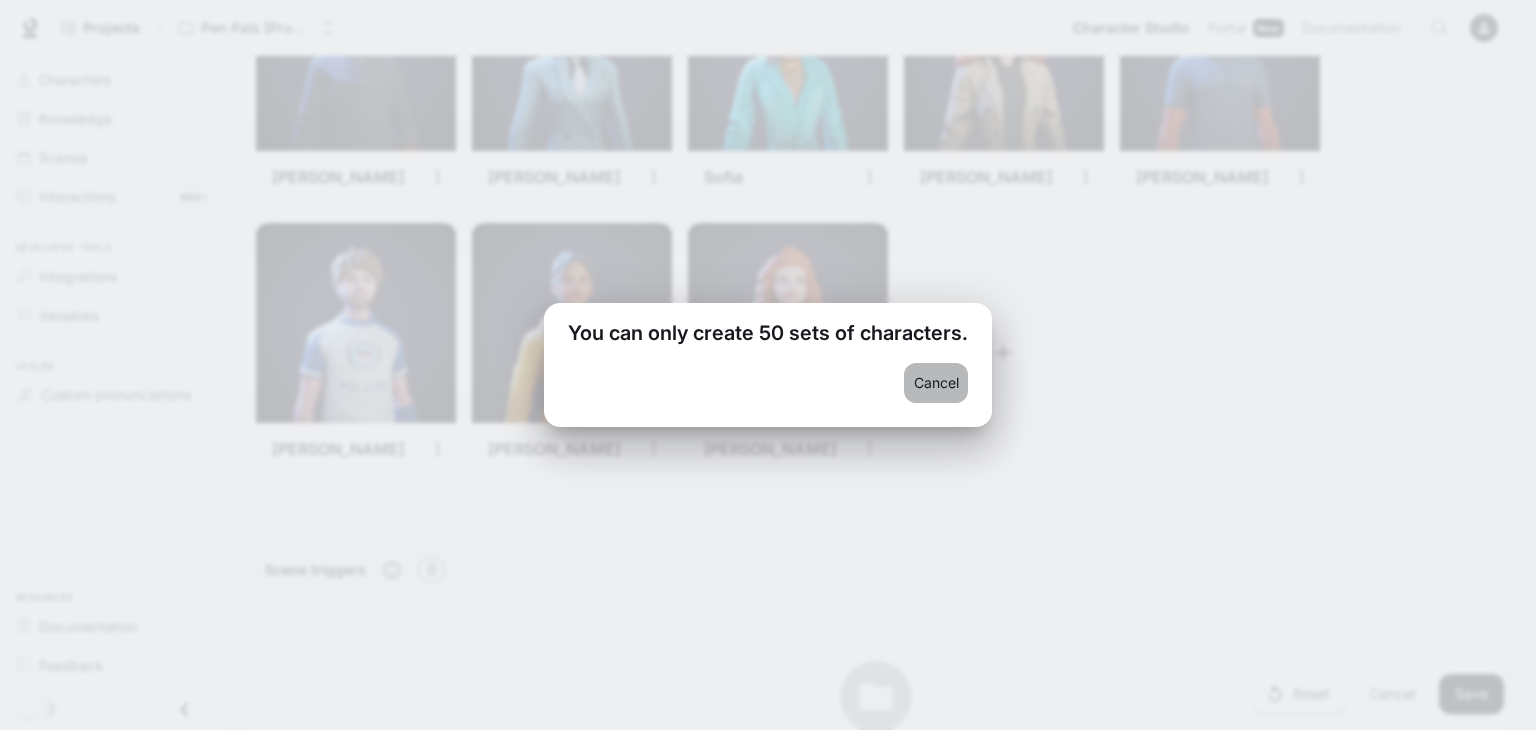 click on "Cancel" at bounding box center [936, 383] 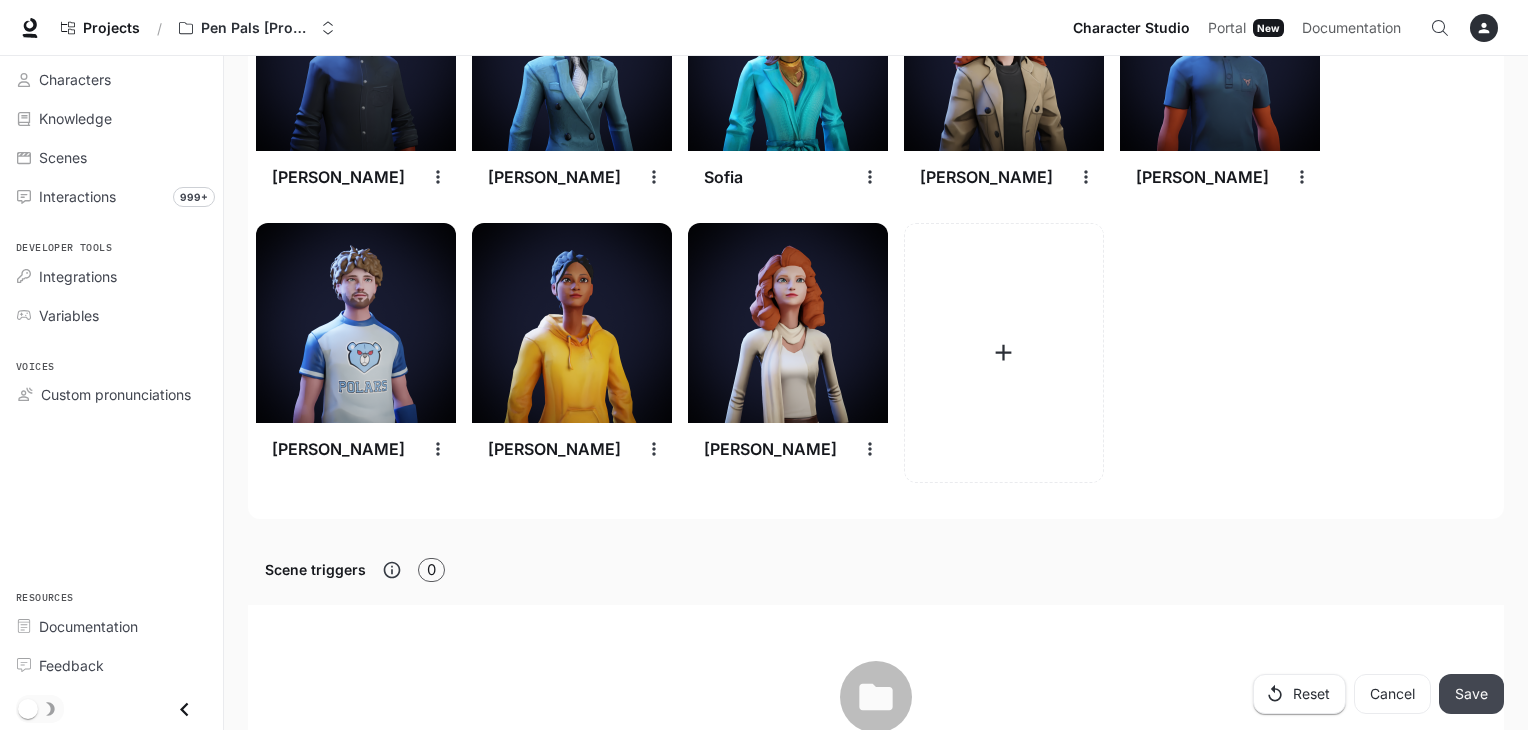 click on "Save" at bounding box center [1471, 694] 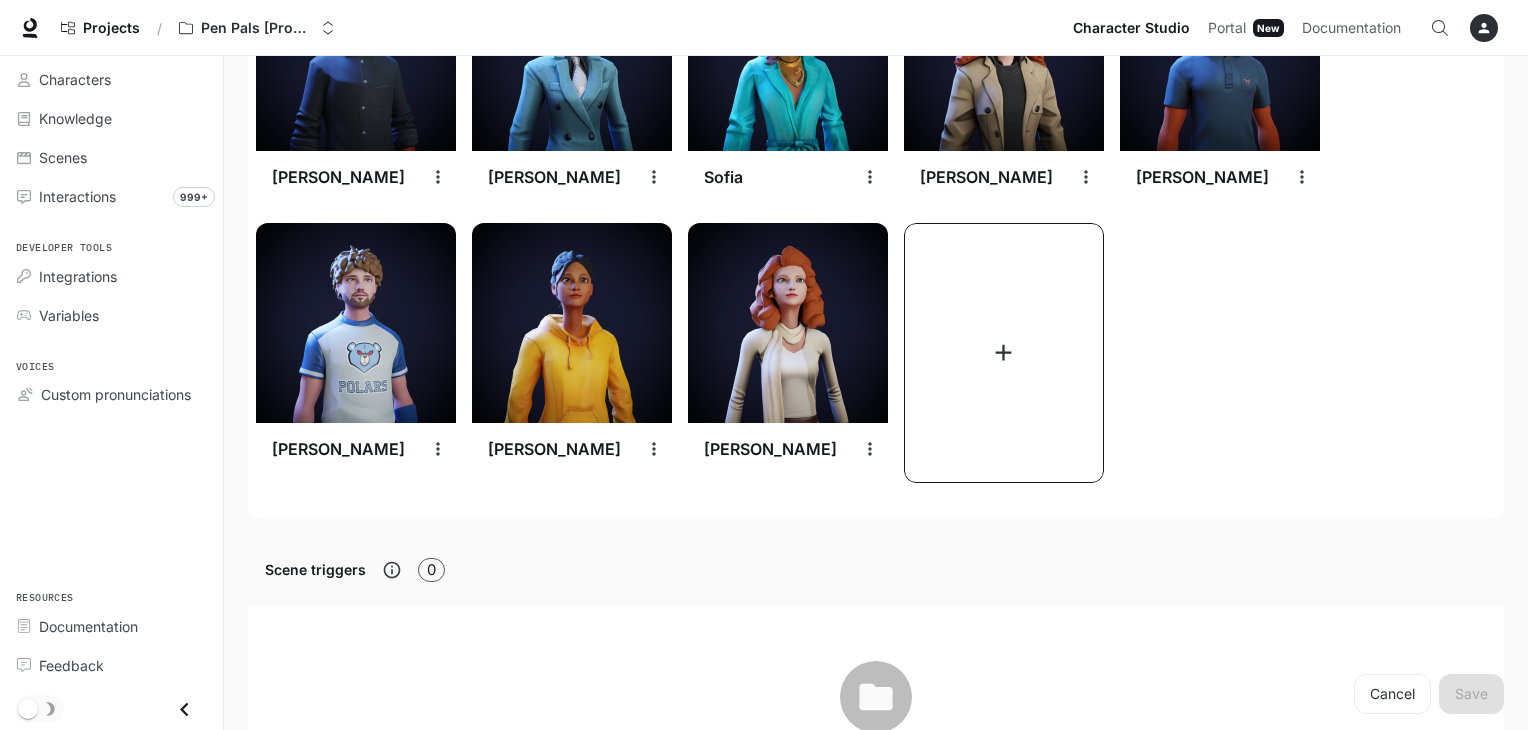 click at bounding box center [1004, 353] 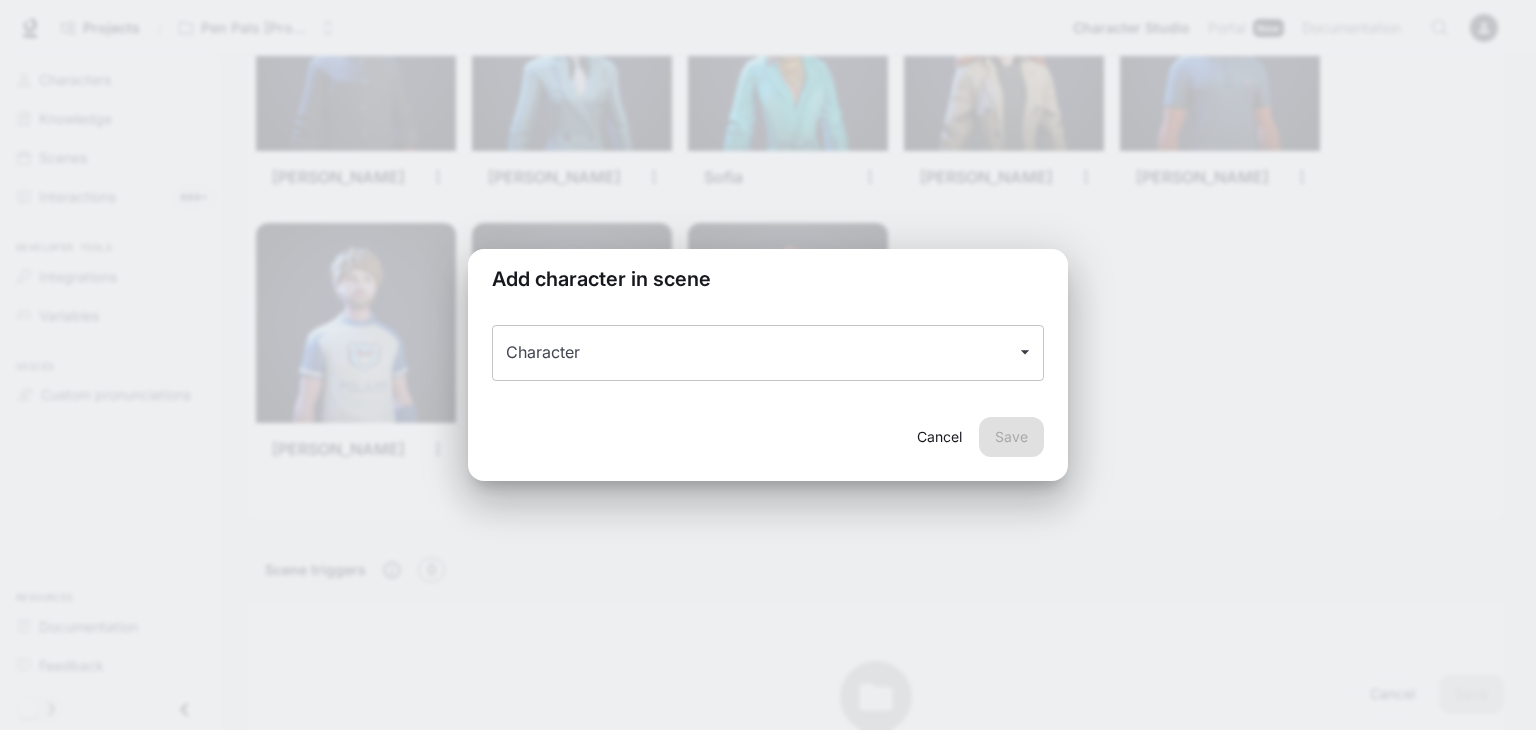 click on "Character" at bounding box center [768, 353] 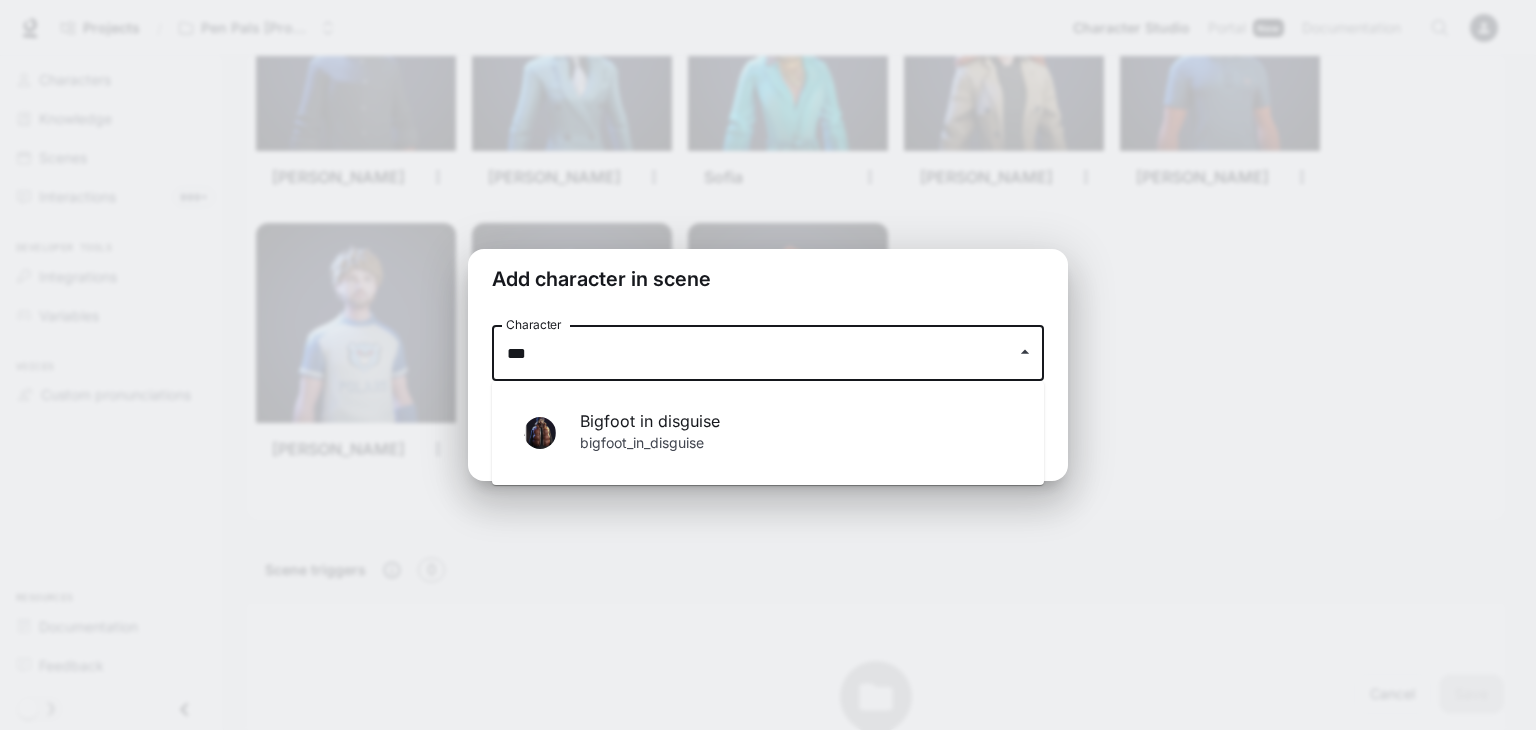 click on "Bigfoot in disguise" at bounding box center [796, 421] 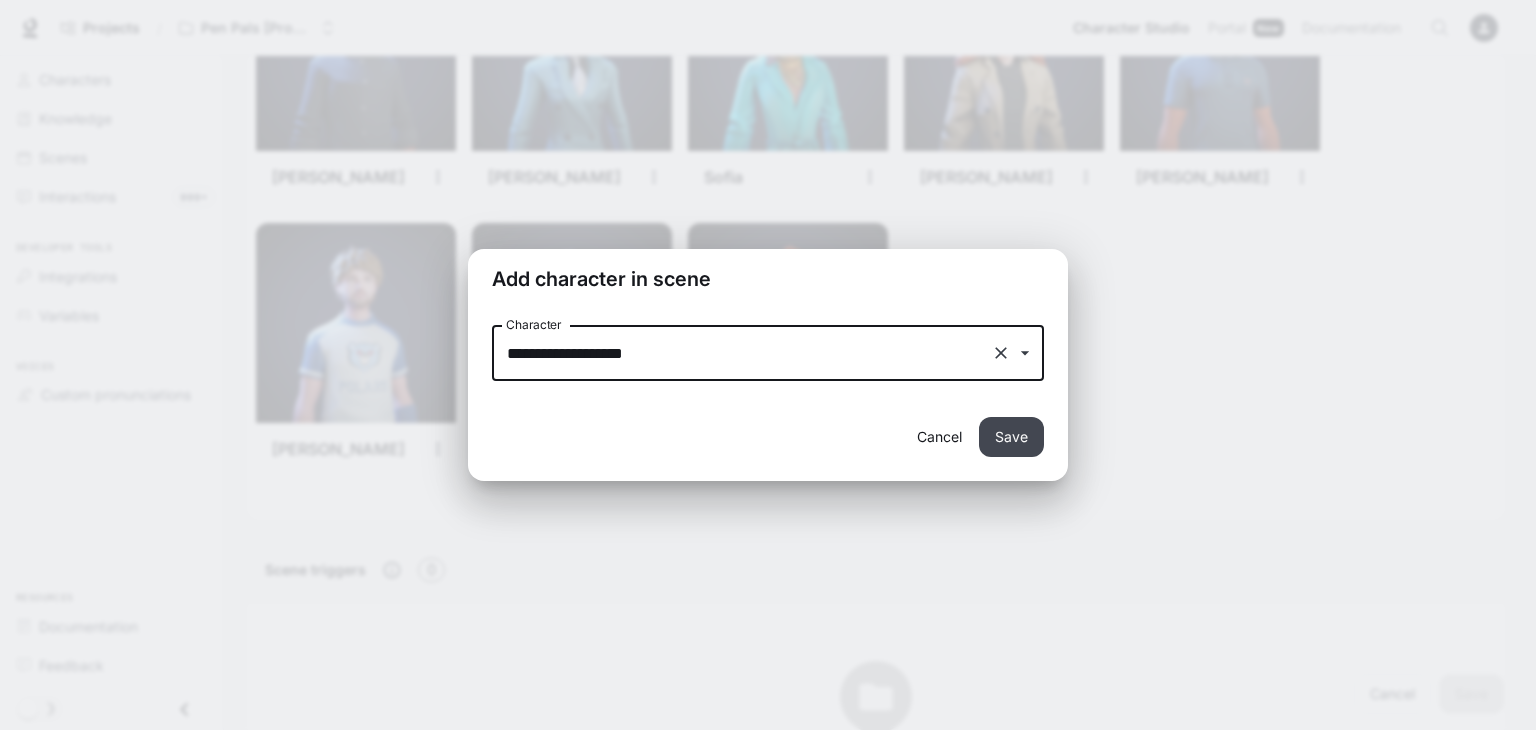 type on "**********" 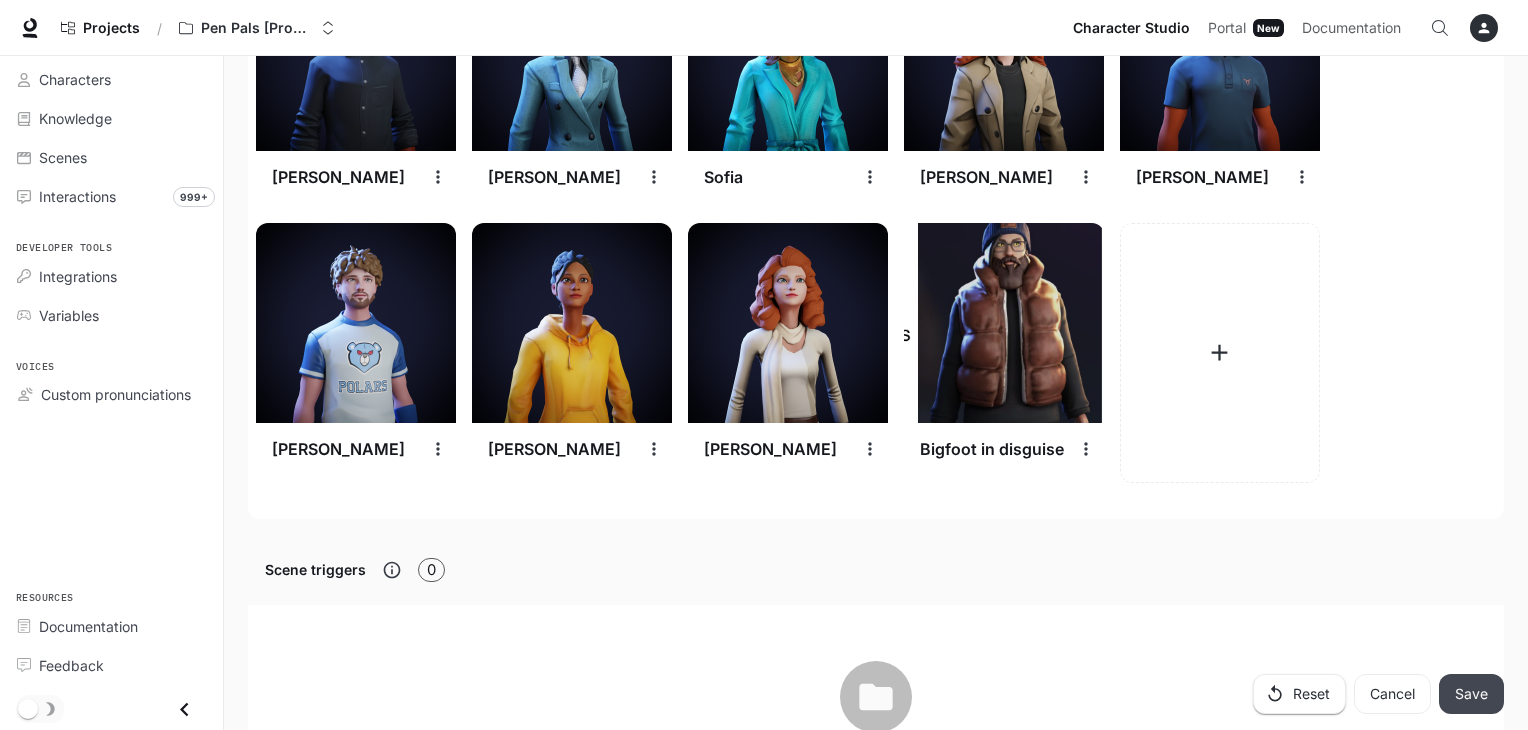 click on "Save" at bounding box center (1471, 694) 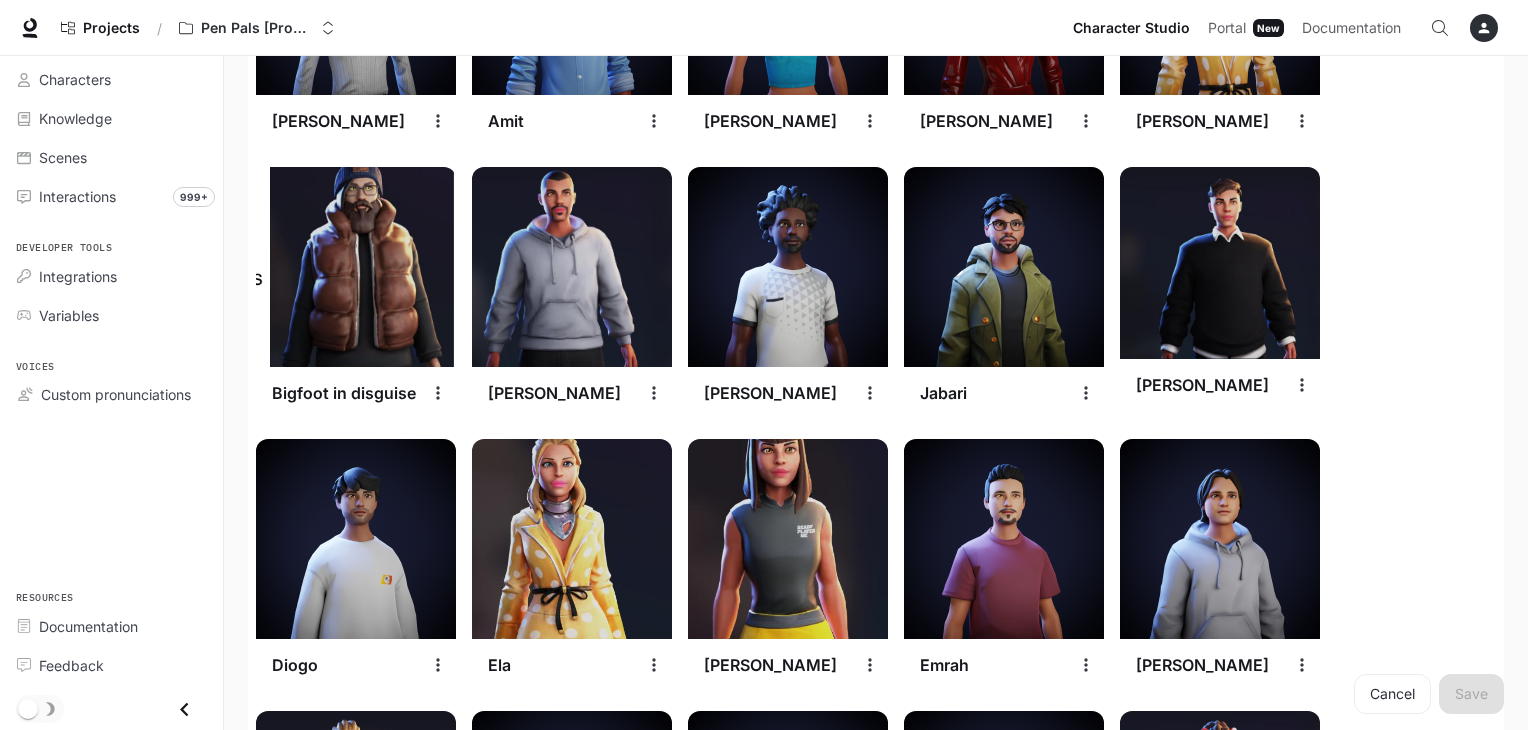 scroll, scrollTop: 1246, scrollLeft: 0, axis: vertical 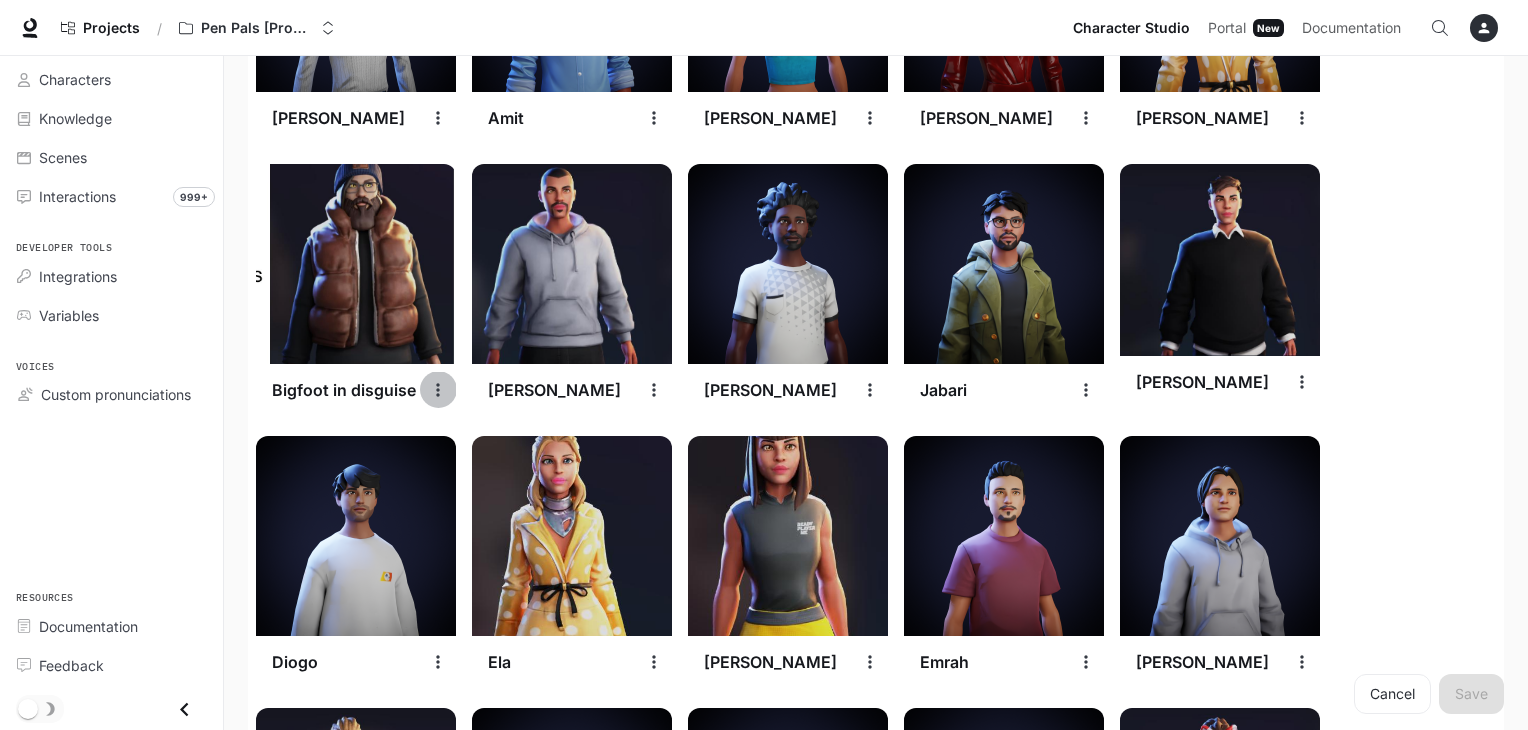 click 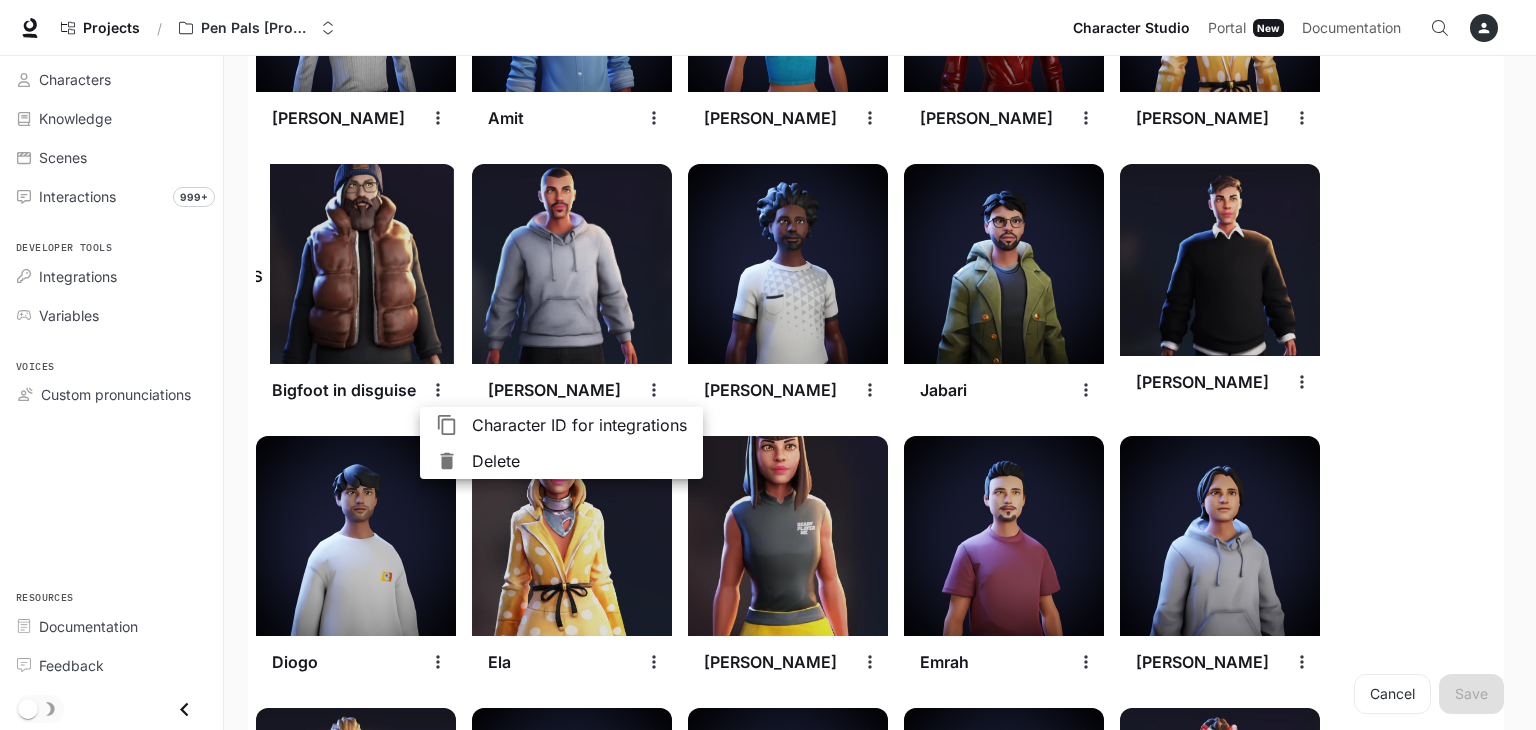 click on "Delete" at bounding box center (579, 461) 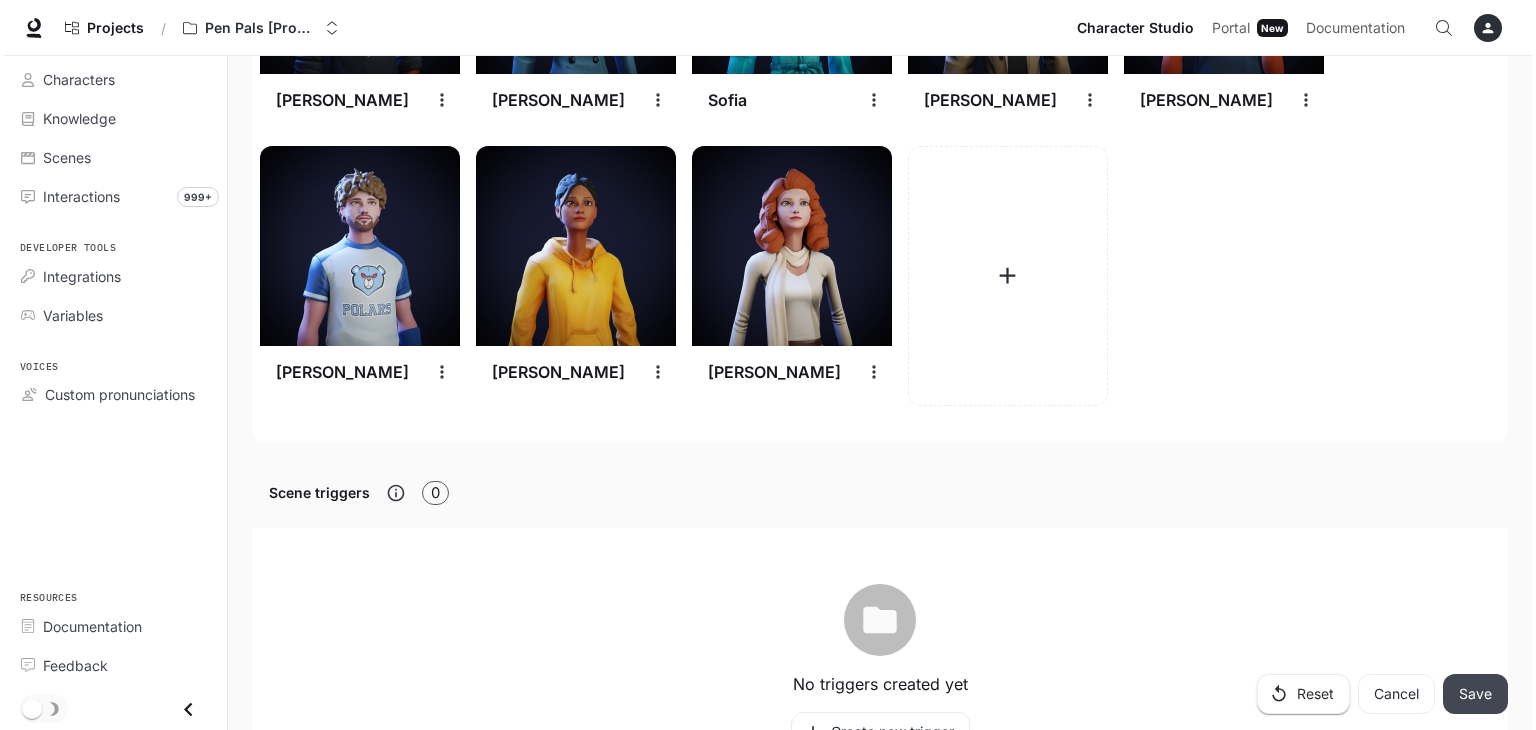 scroll, scrollTop: 3170, scrollLeft: 0, axis: vertical 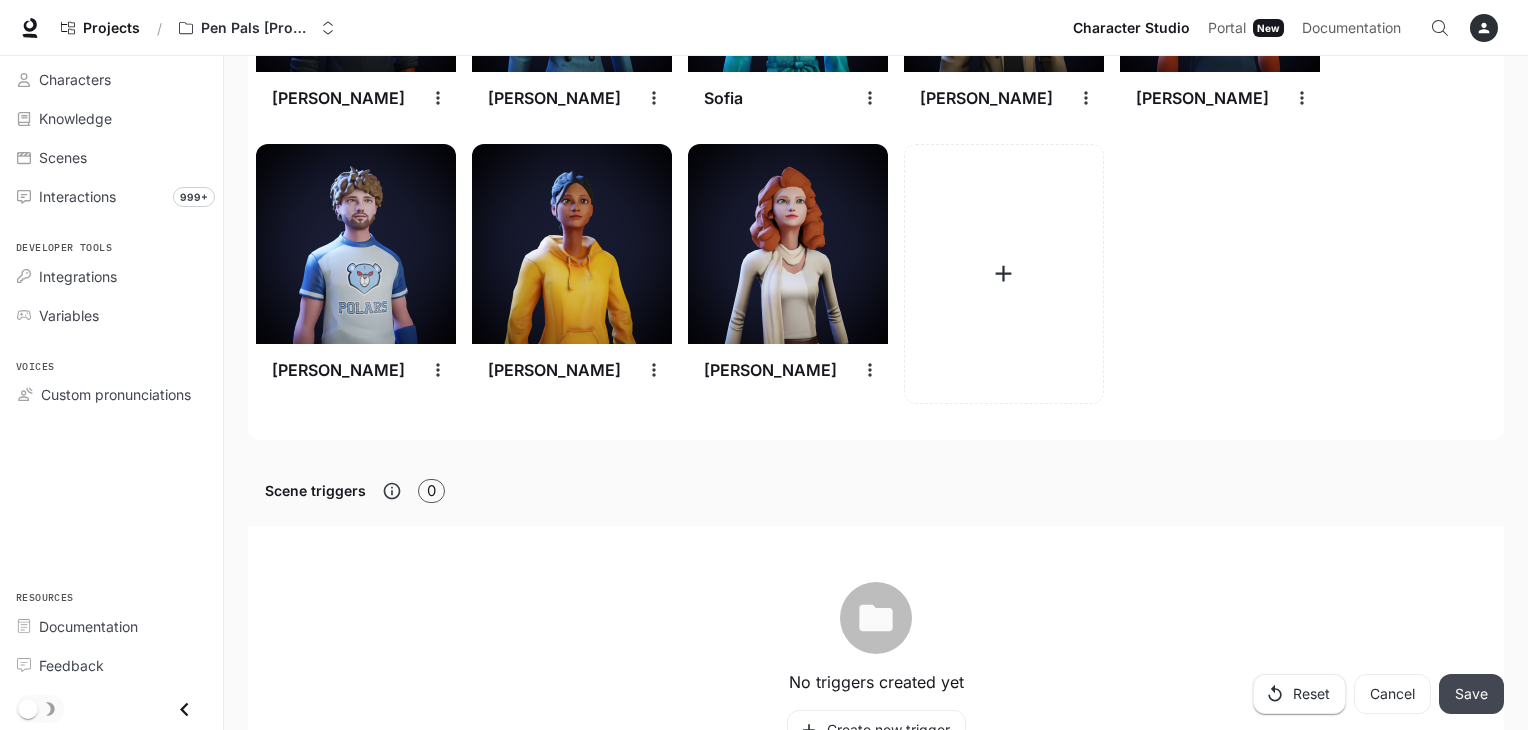 click on "Save" at bounding box center (1471, 694) 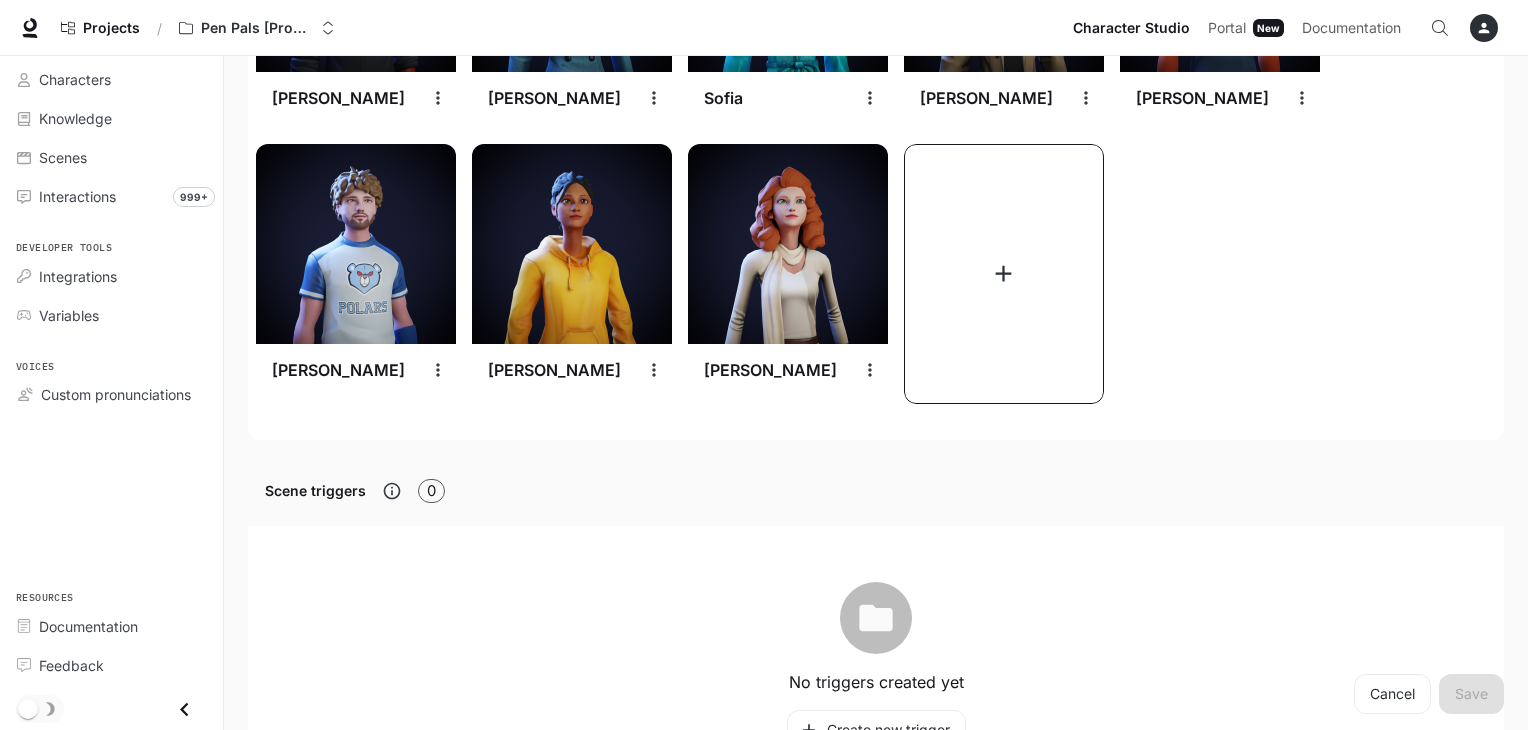 click 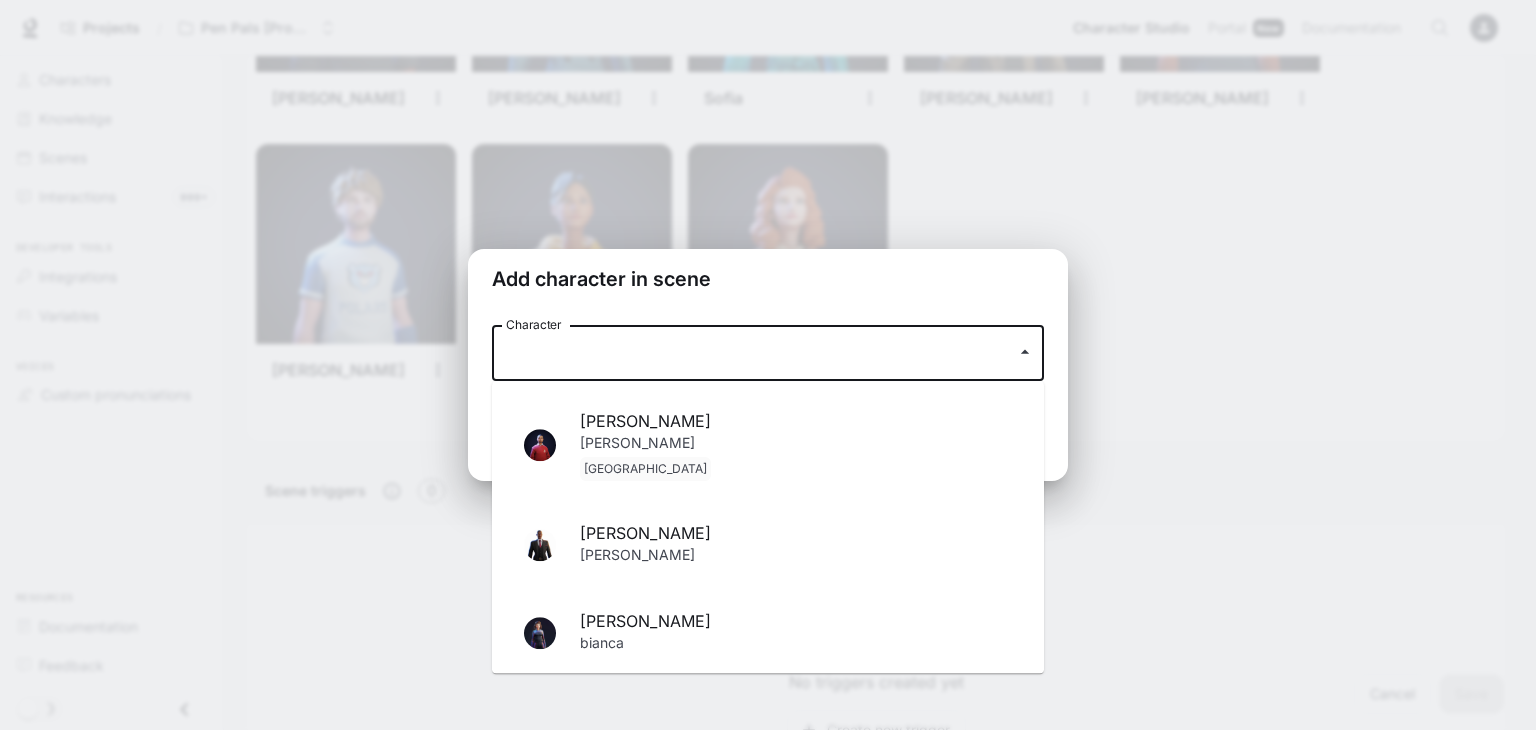 click on "Character" at bounding box center (753, 353) 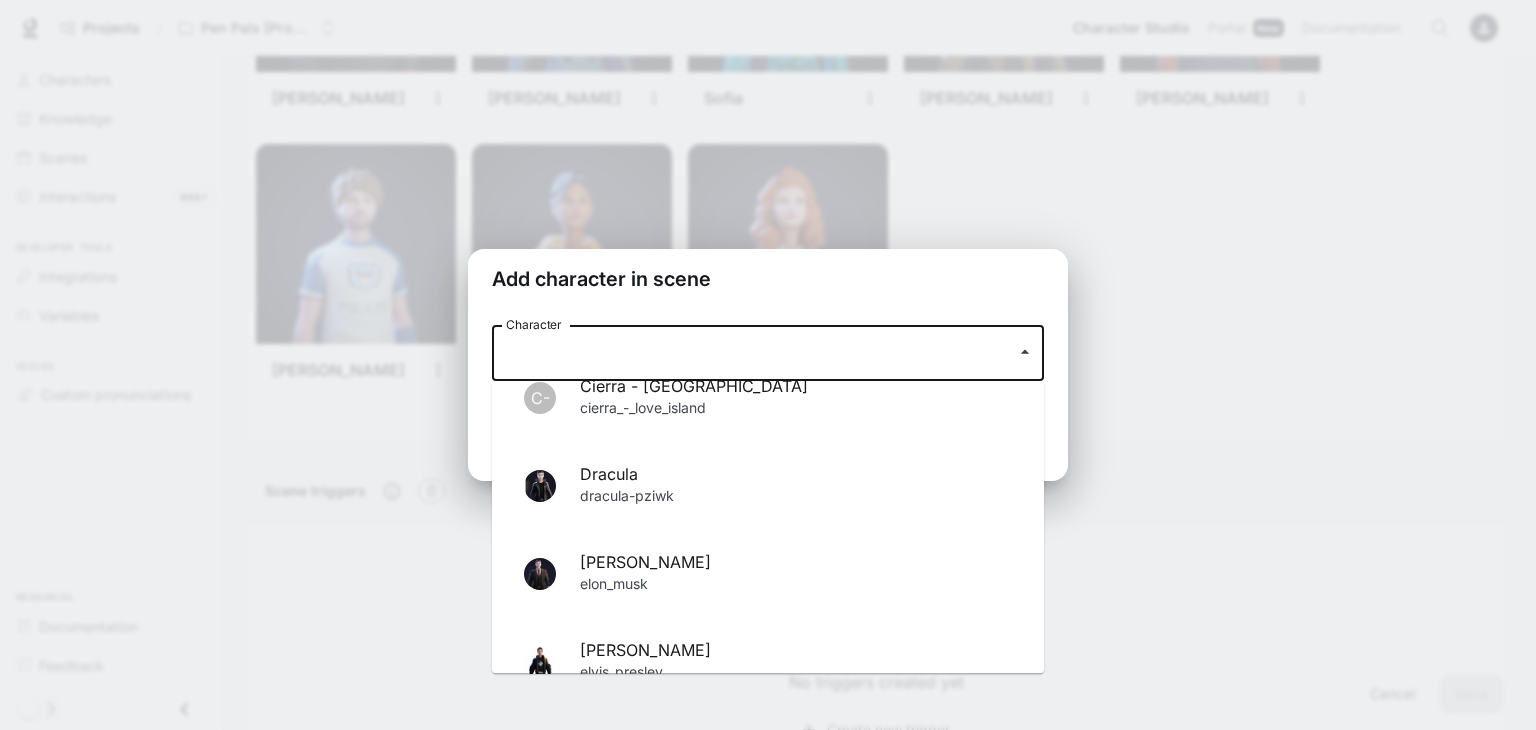 scroll, scrollTop: 700, scrollLeft: 0, axis: vertical 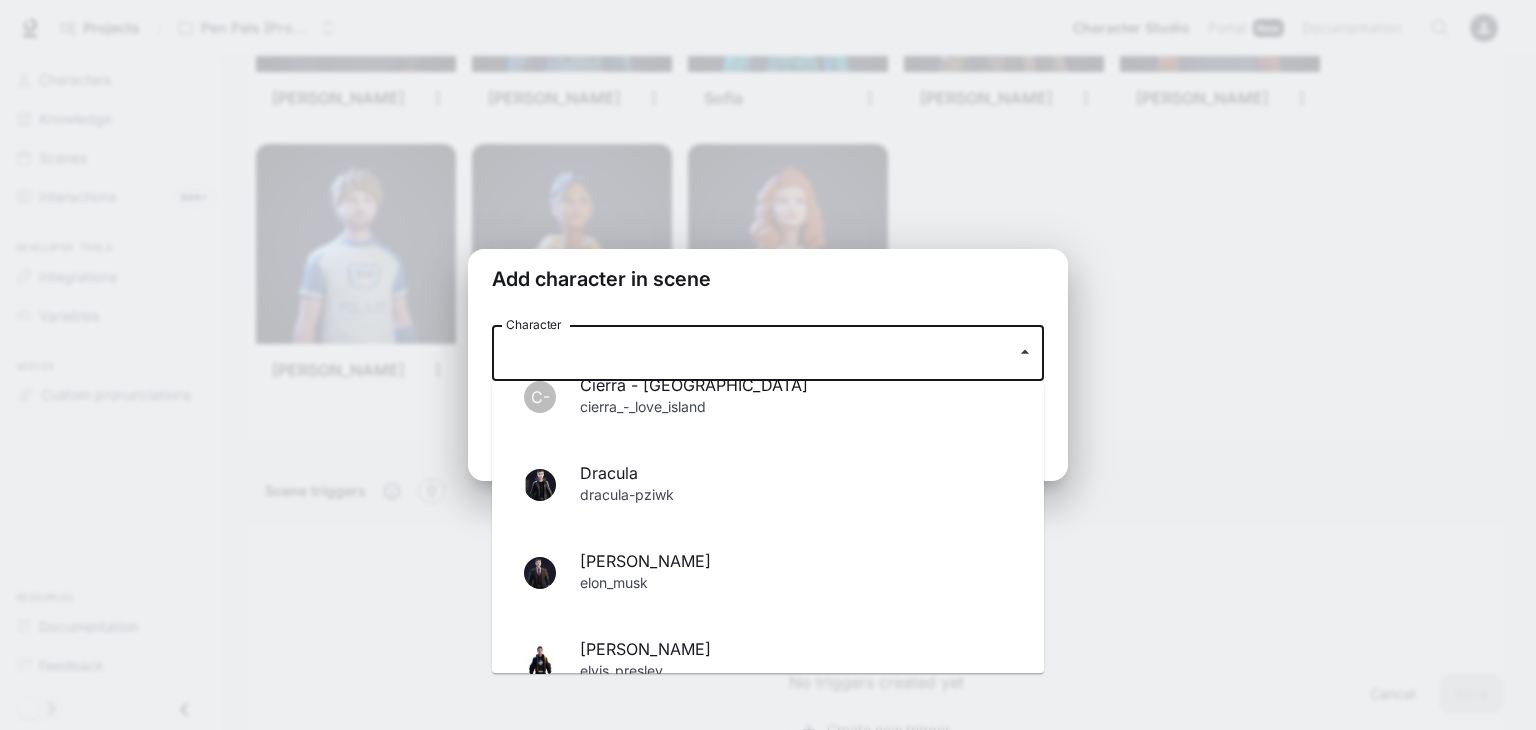 drag, startPoint x: 951, startPoint y: 503, endPoint x: 752, endPoint y: 509, distance: 199.09044 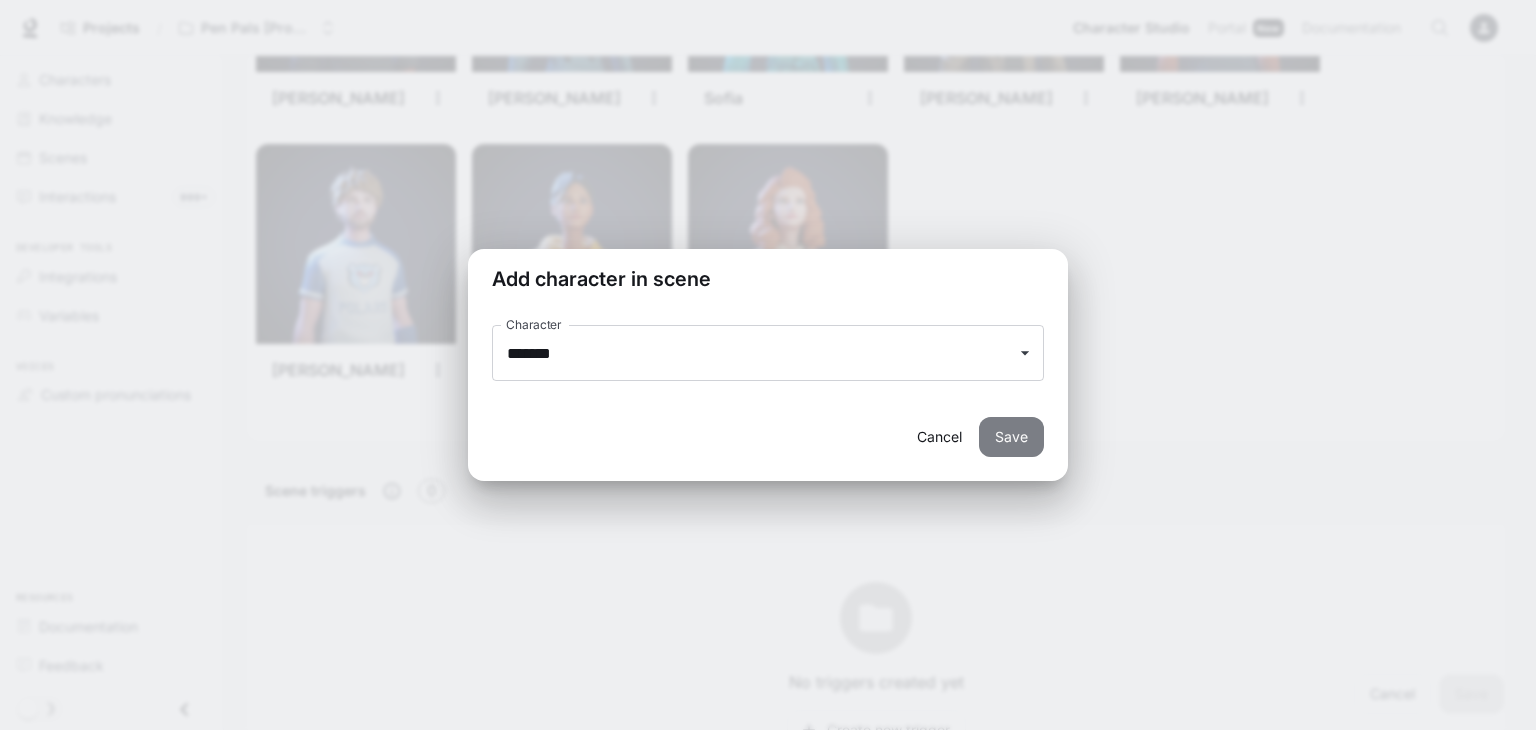 click on "Save" at bounding box center (1011, 437) 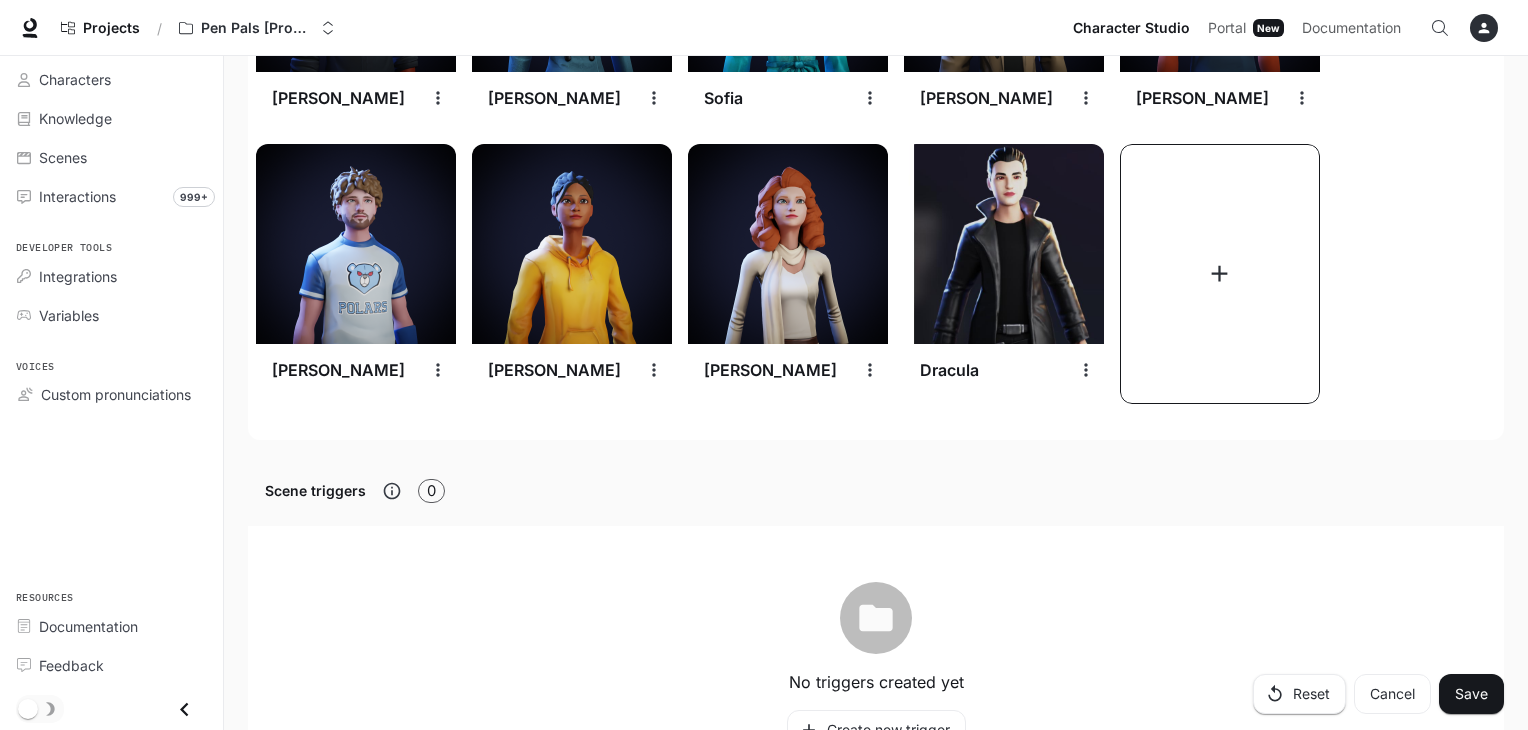 click 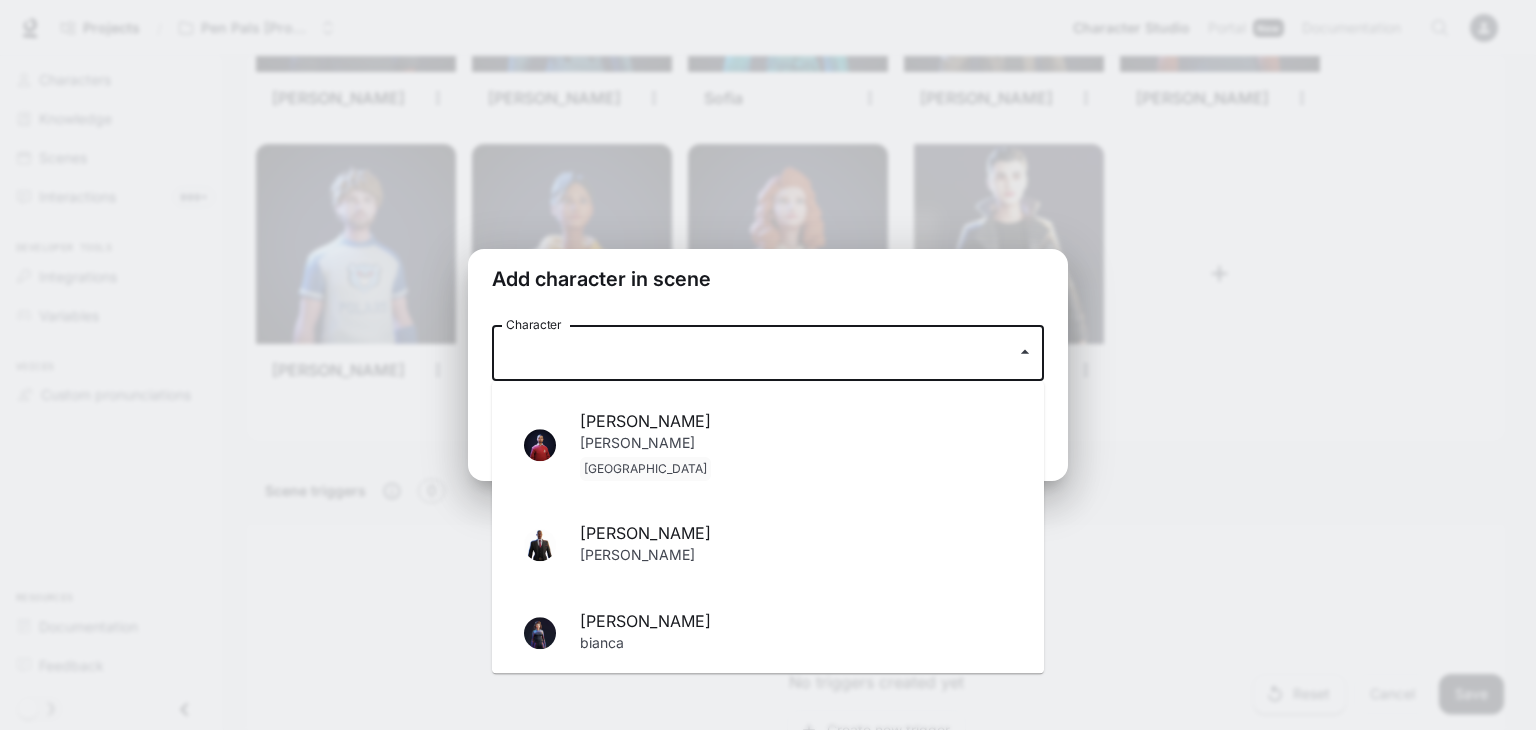 click on "Character" at bounding box center (753, 353) 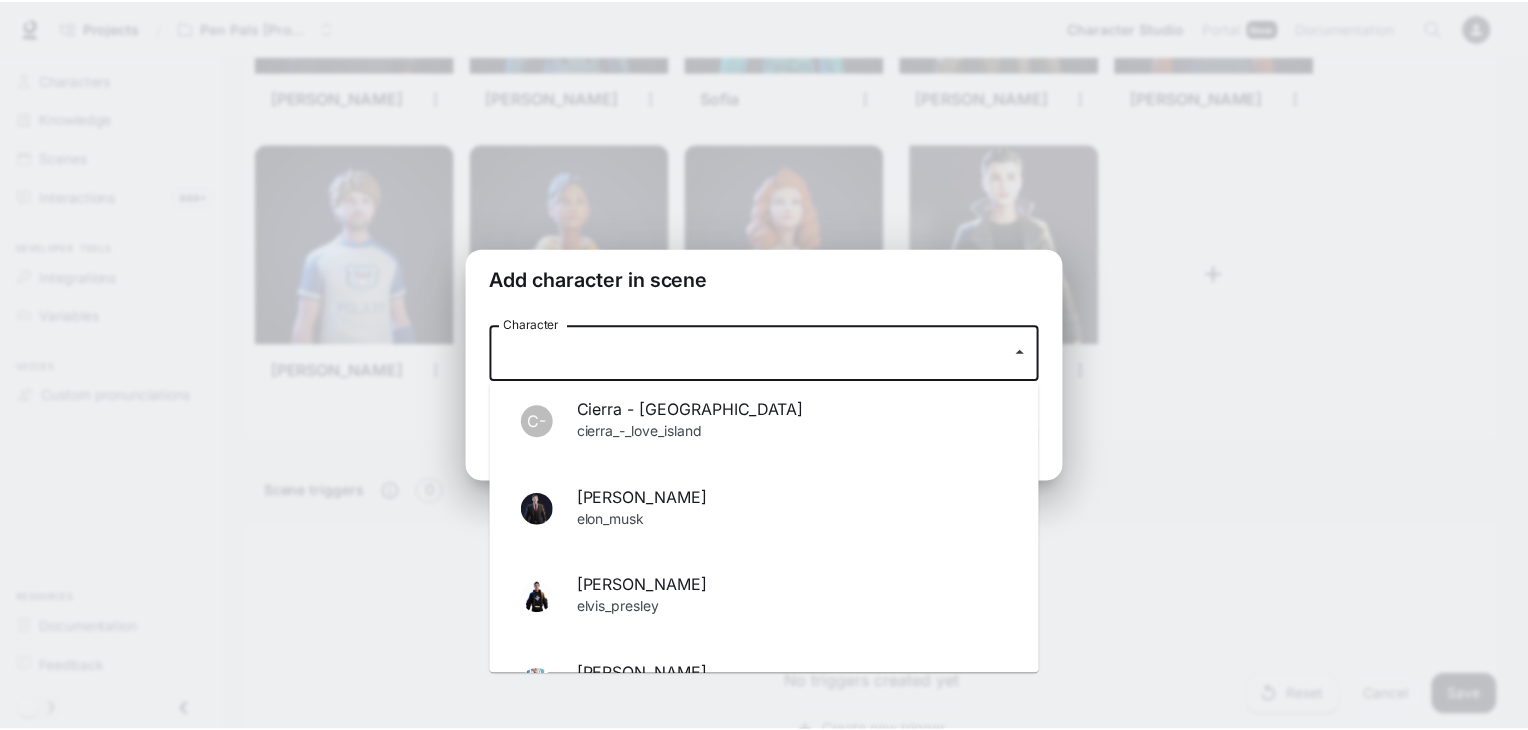 scroll, scrollTop: 696, scrollLeft: 0, axis: vertical 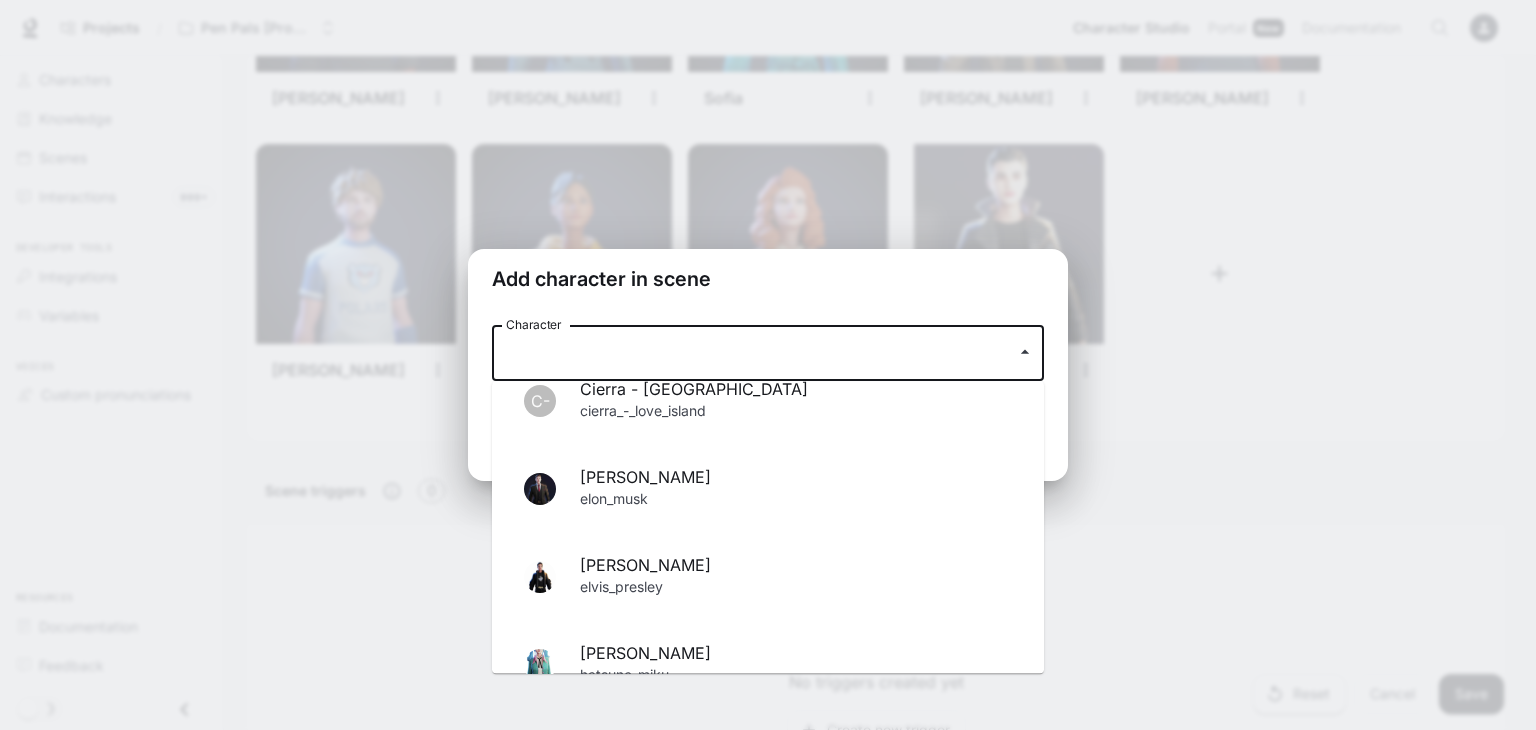 drag, startPoint x: 888, startPoint y: 493, endPoint x: 772, endPoint y: 495, distance: 116.01724 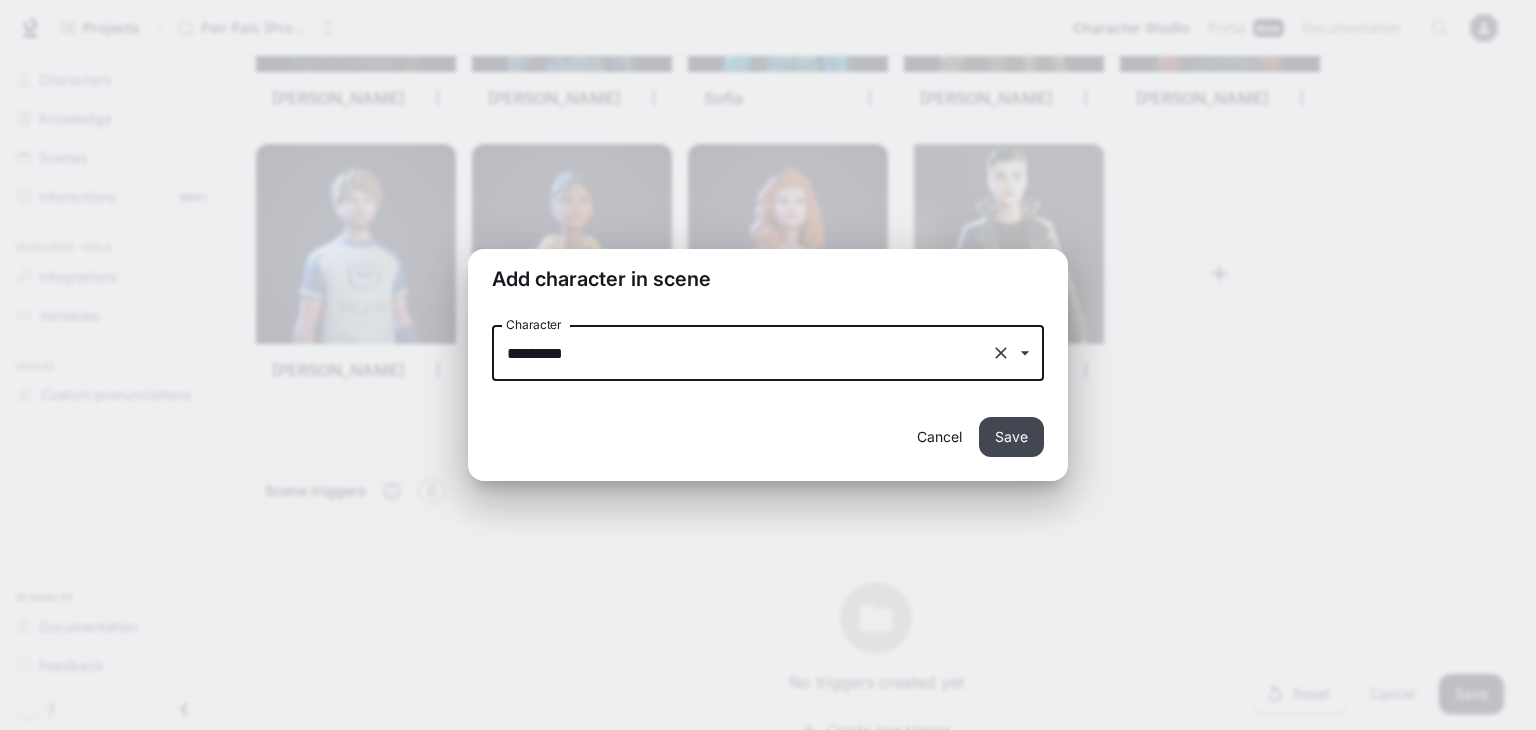 click on "Save" at bounding box center (1011, 437) 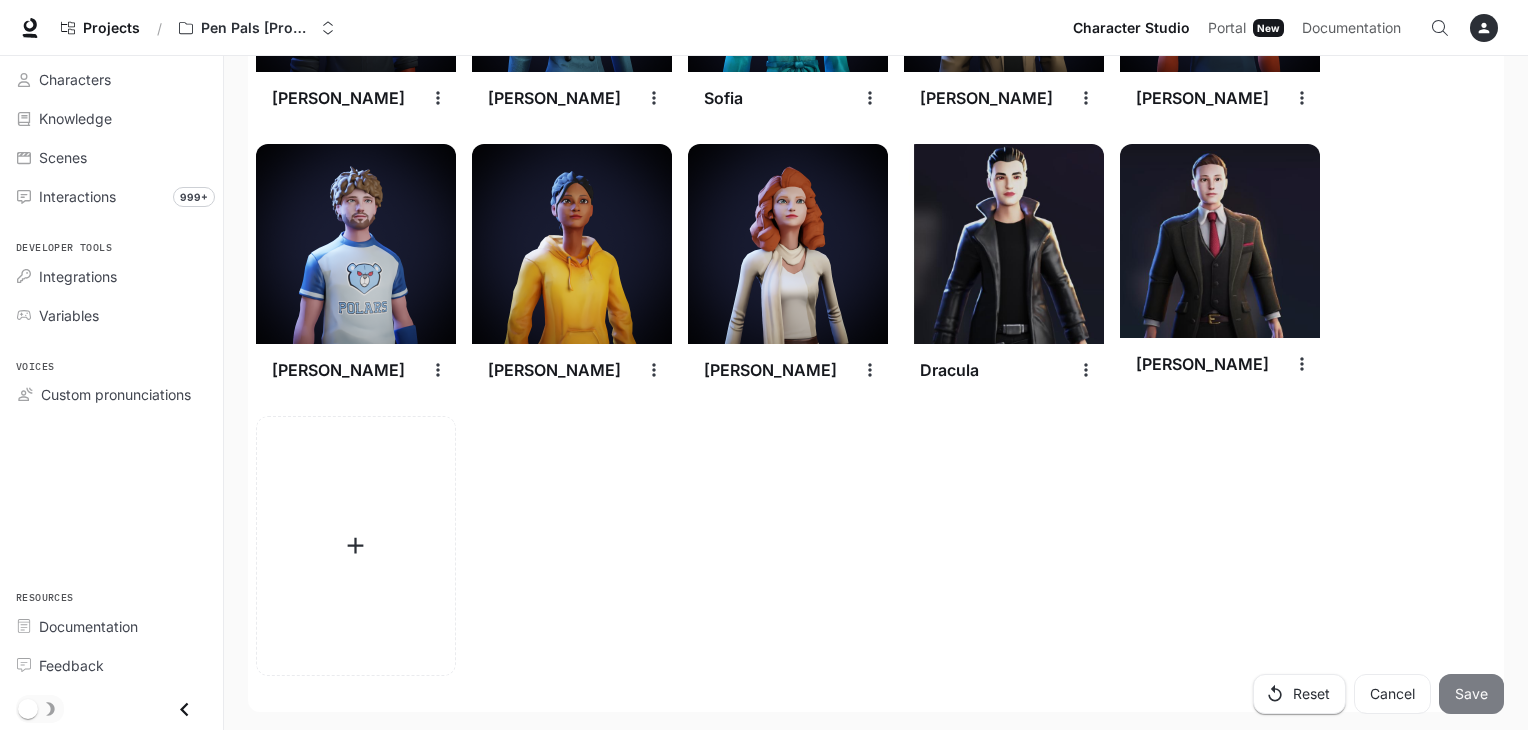 click on "Save" at bounding box center [1471, 694] 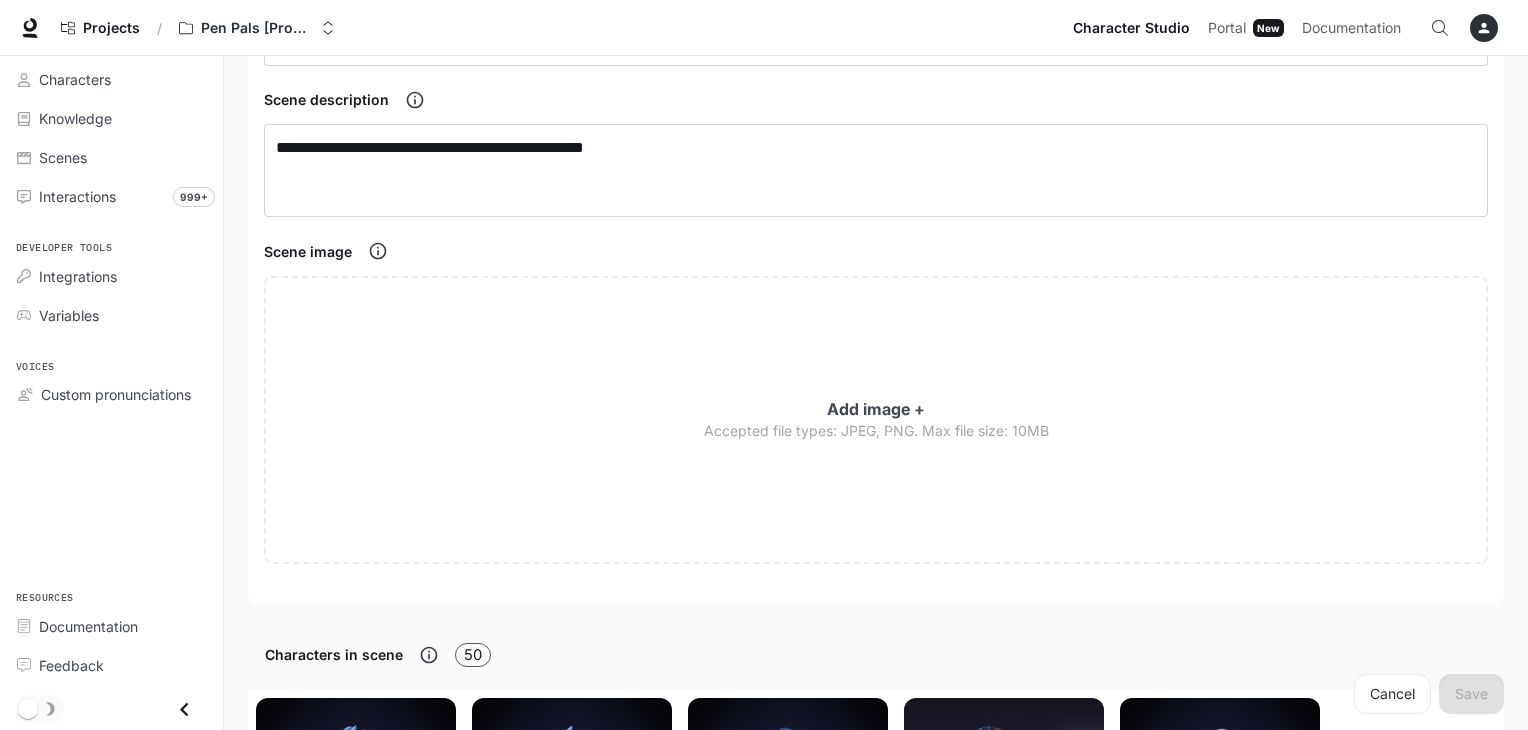scroll, scrollTop: 164, scrollLeft: 0, axis: vertical 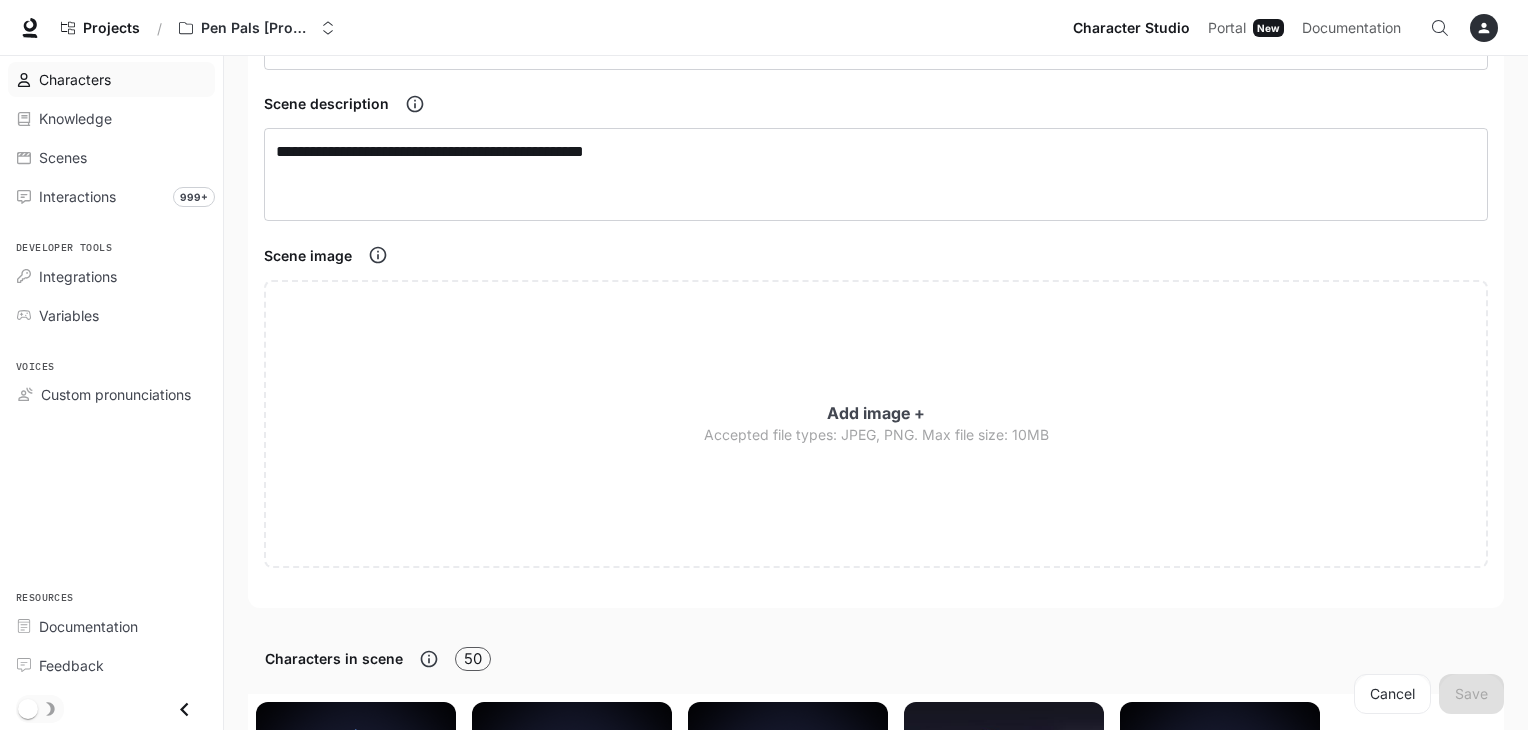 click on "Characters" at bounding box center (122, 79) 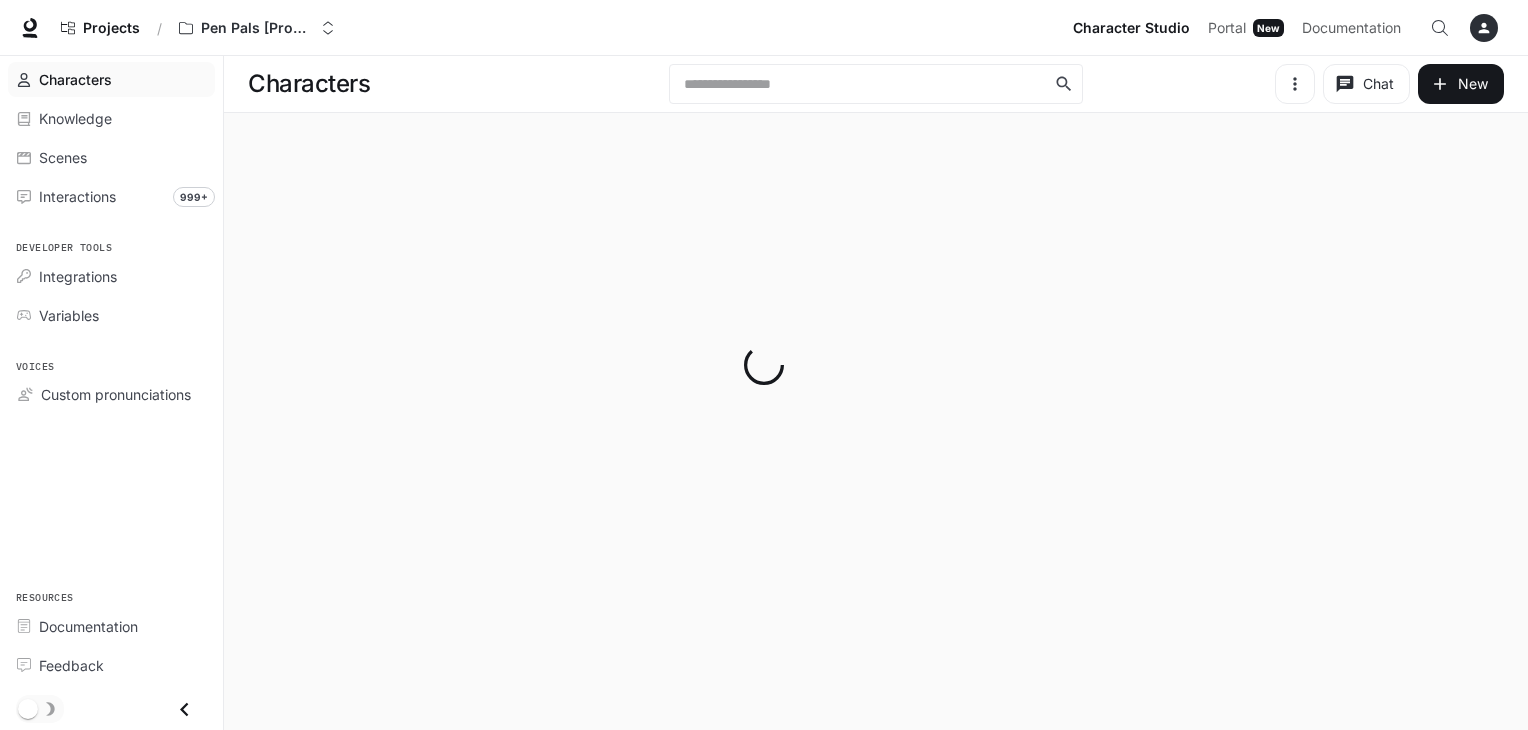 scroll, scrollTop: 0, scrollLeft: 0, axis: both 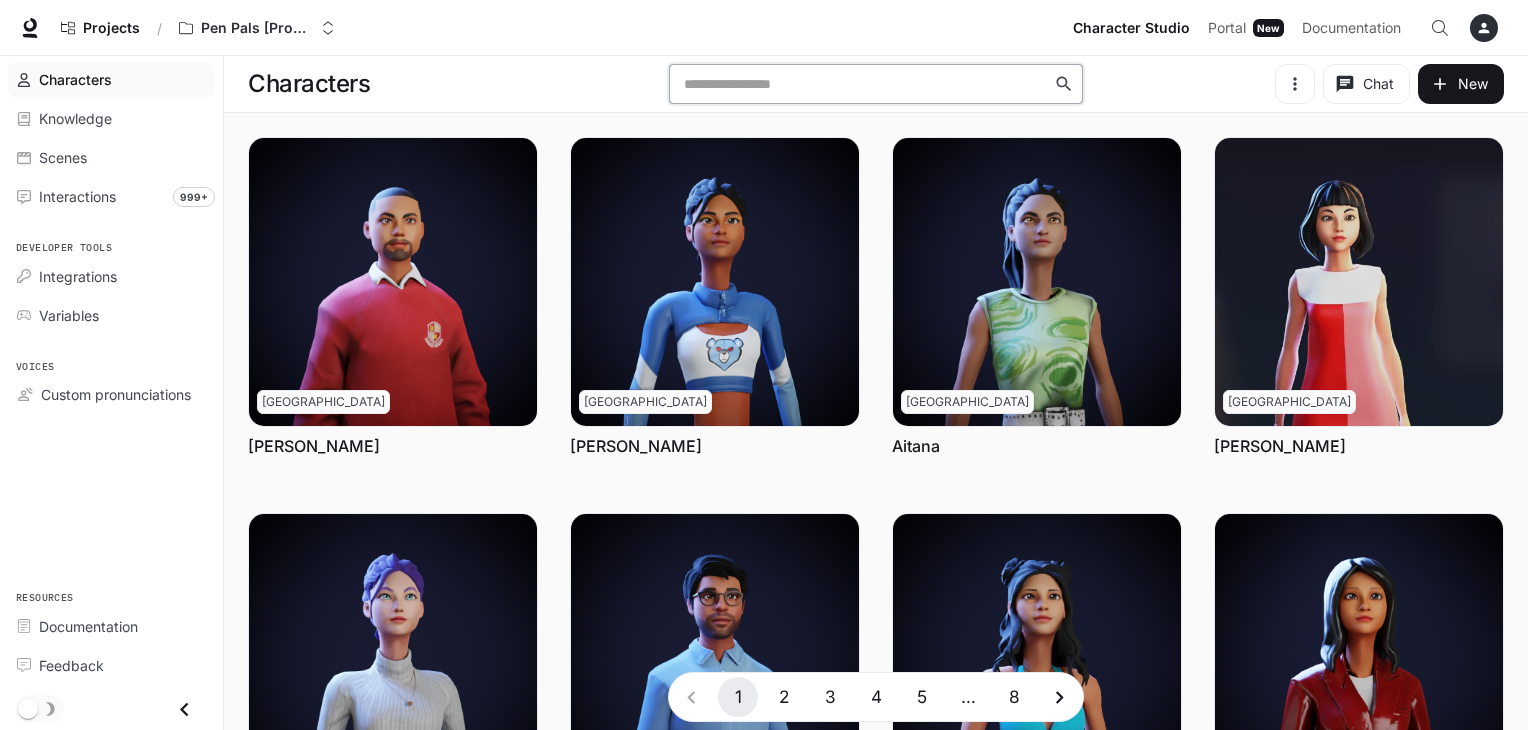 click at bounding box center (865, 84) 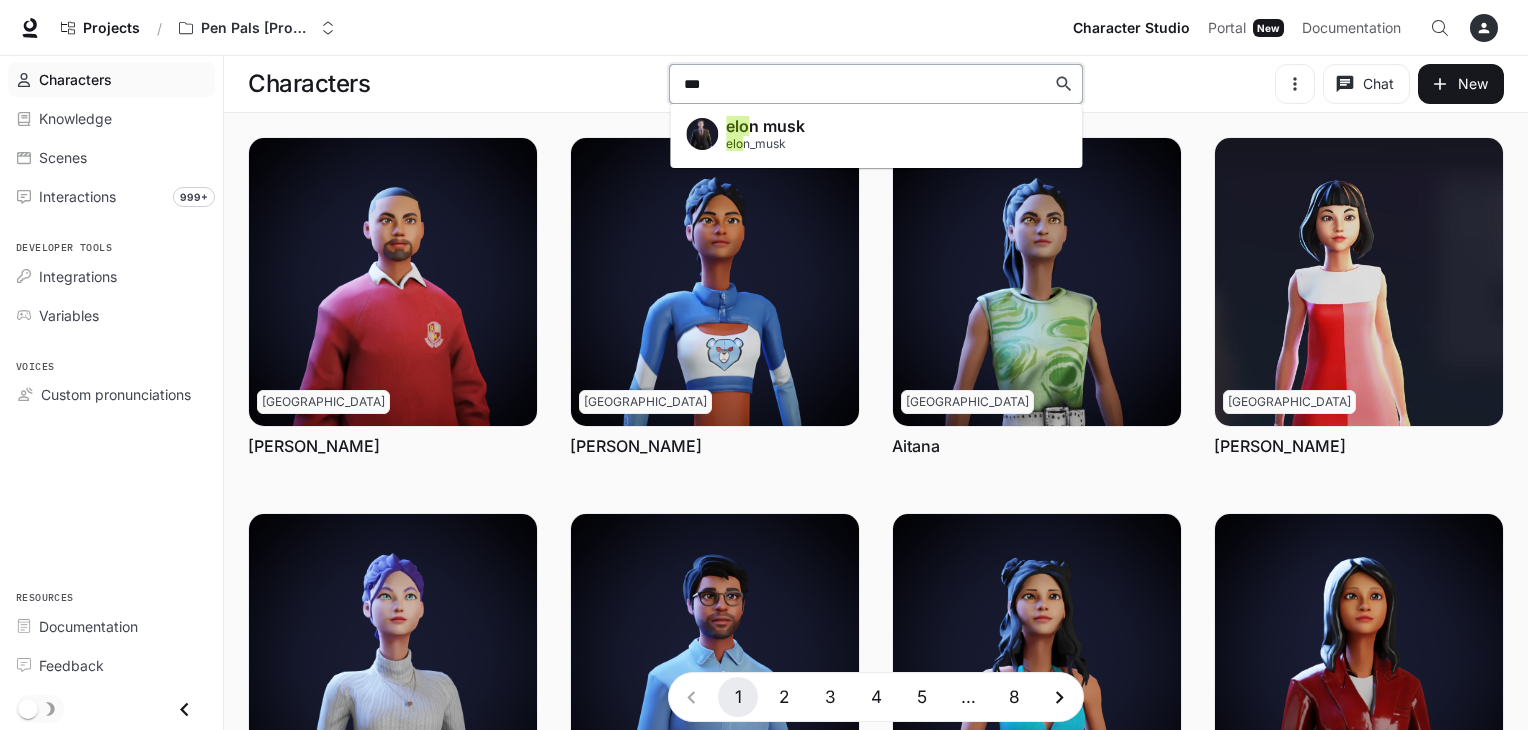 type on "****" 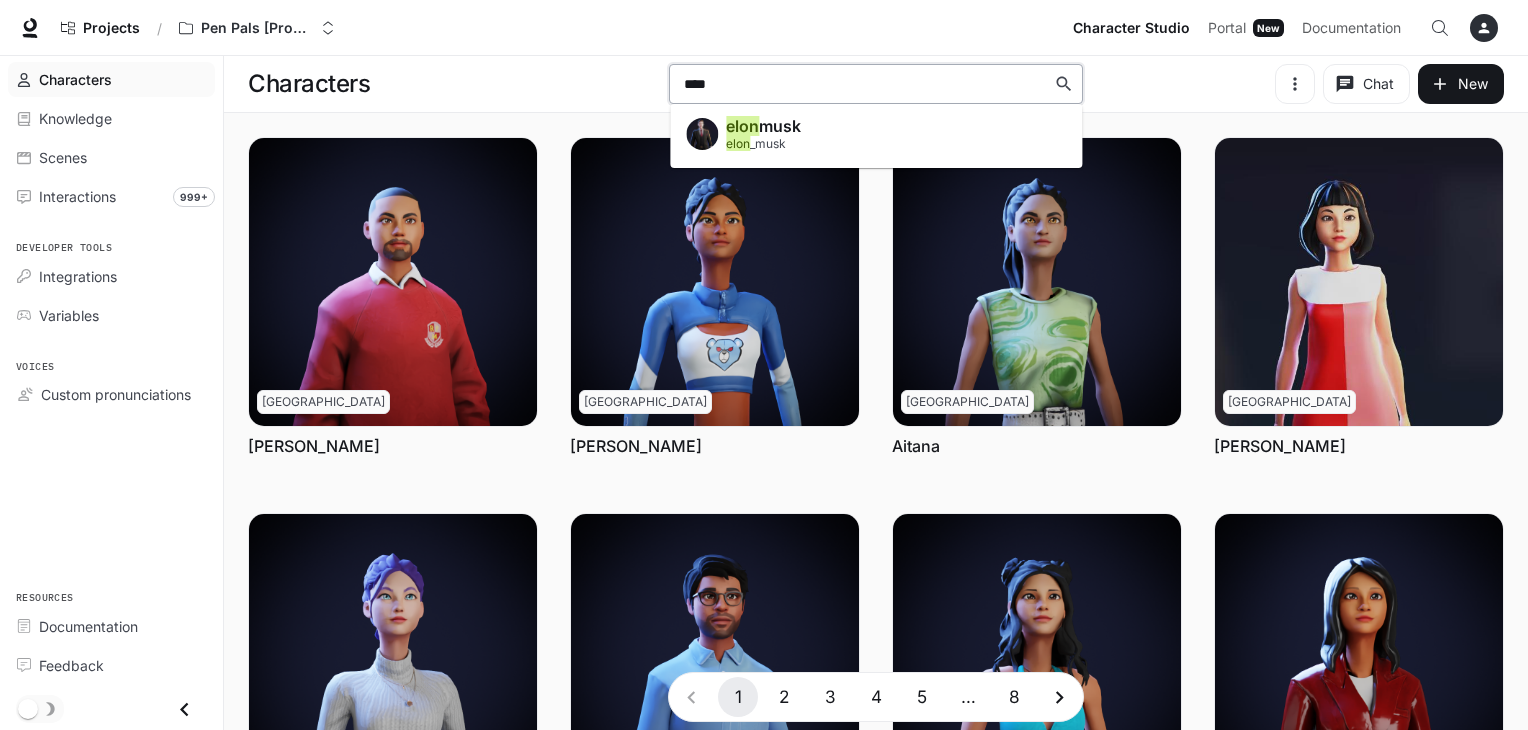 click on "elon _musk" at bounding box center [756, 143] 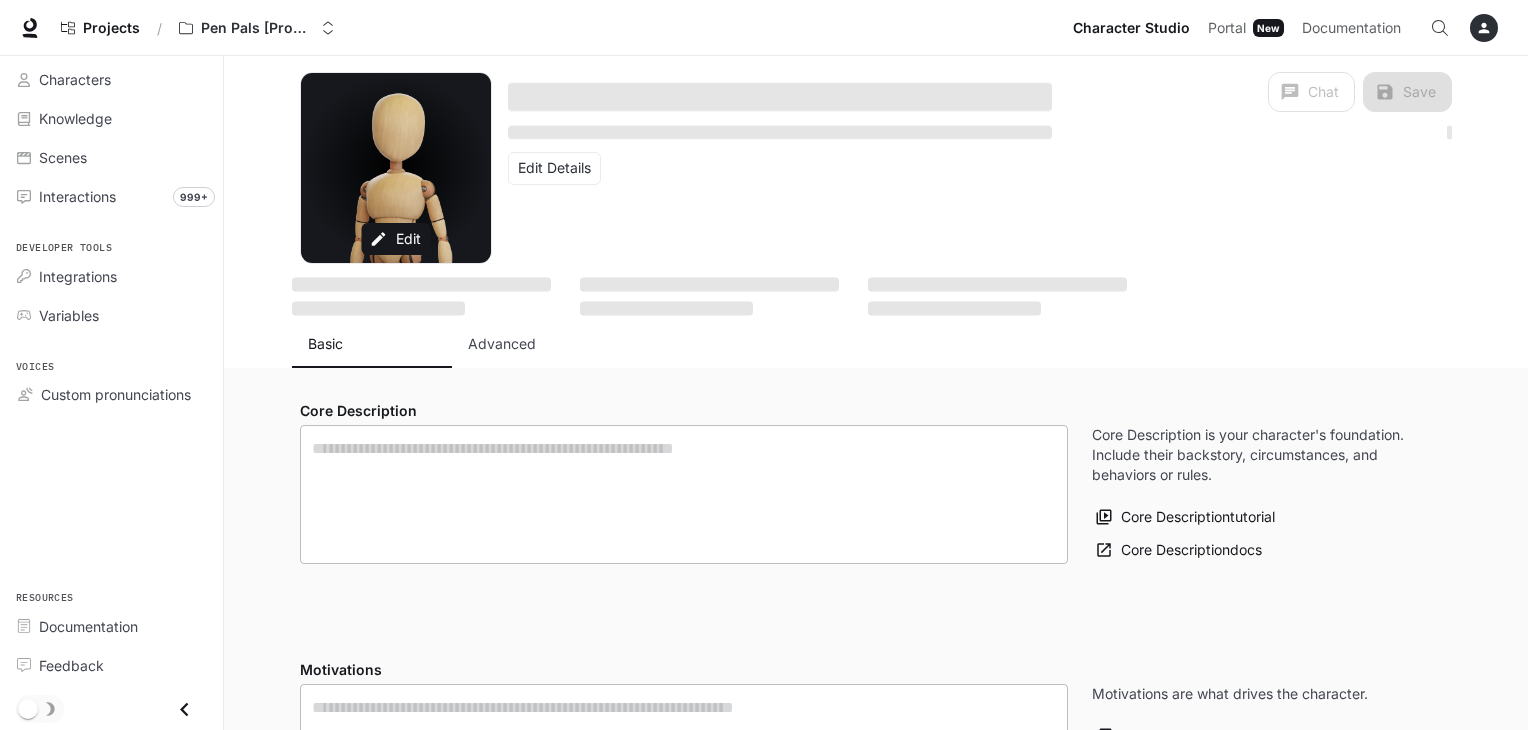 type on "**********" 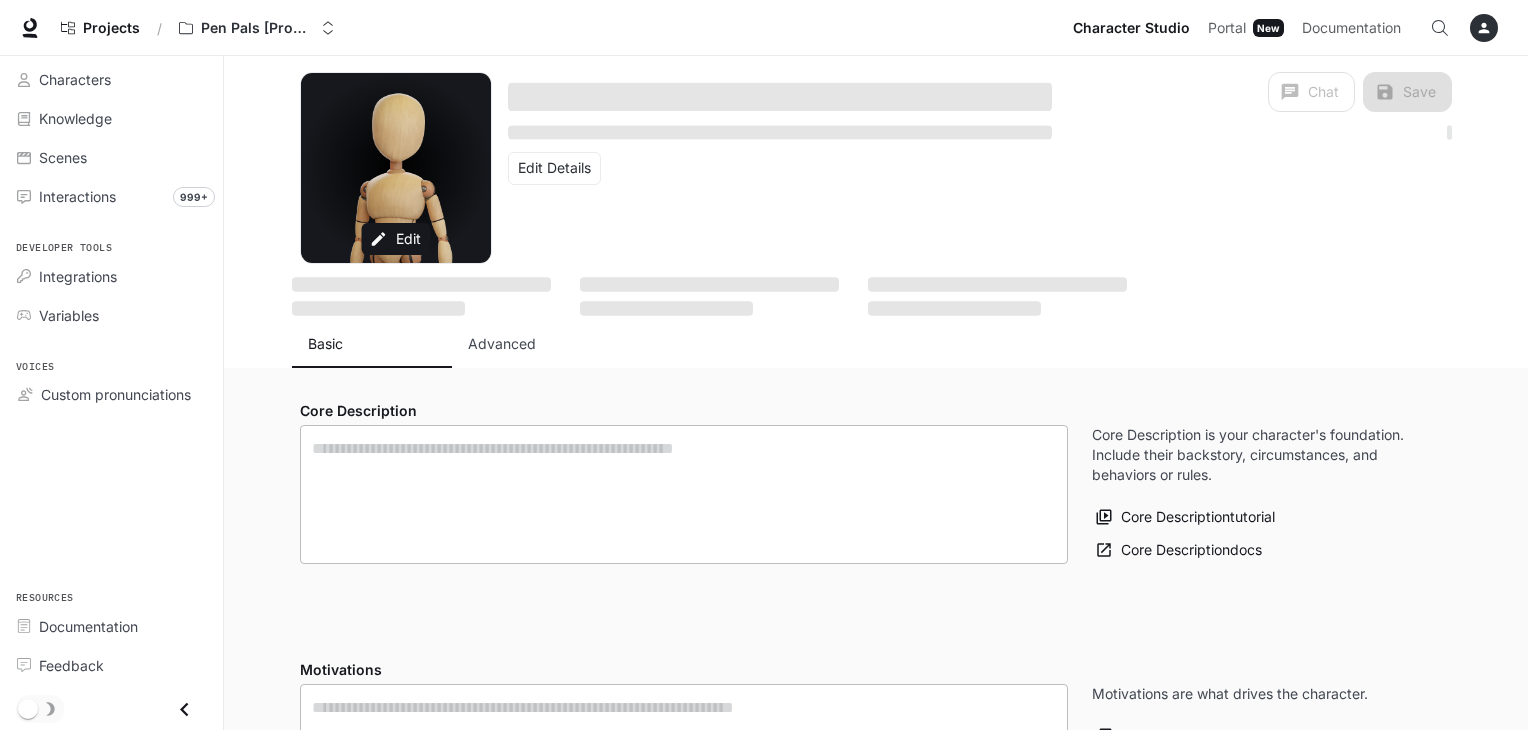 type on "*" 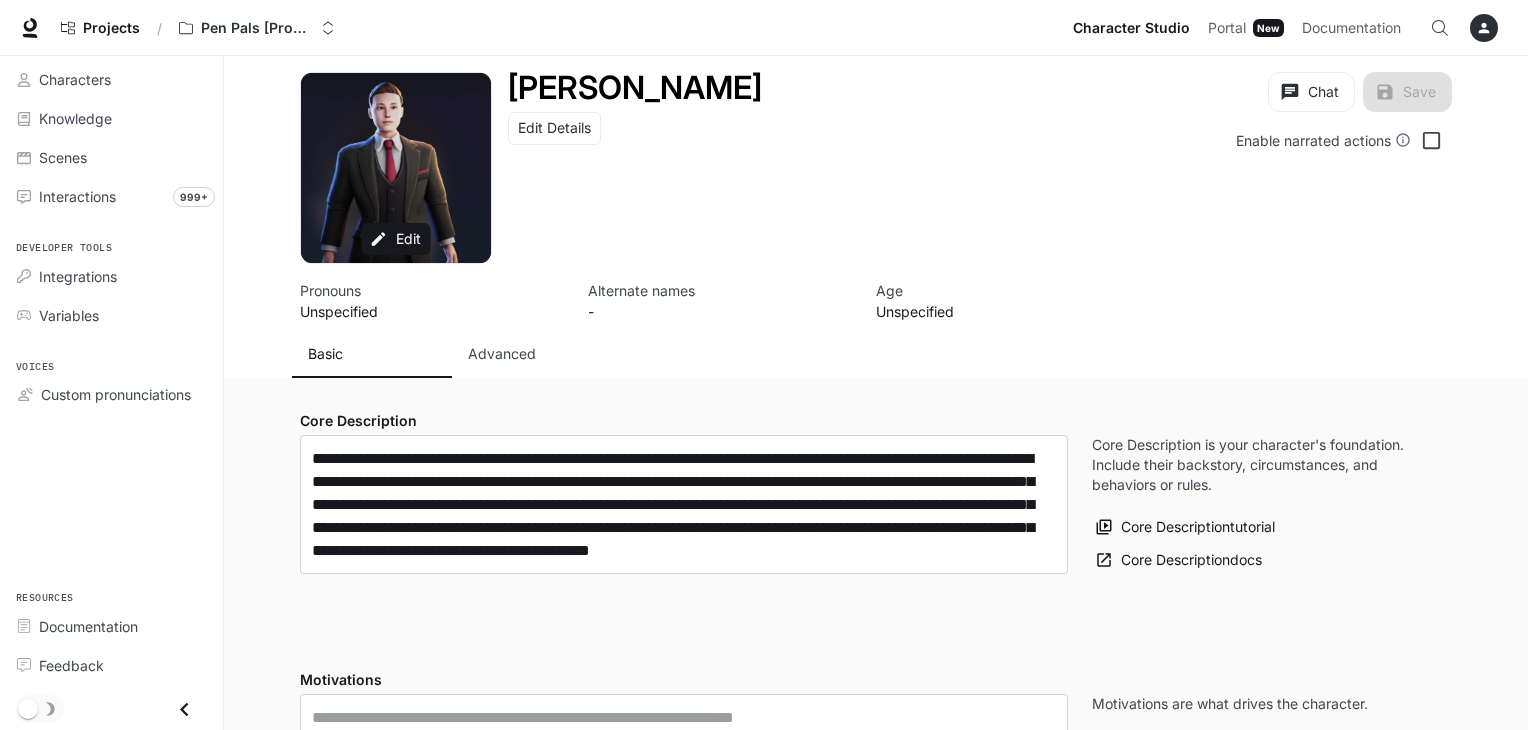 type on "**********" 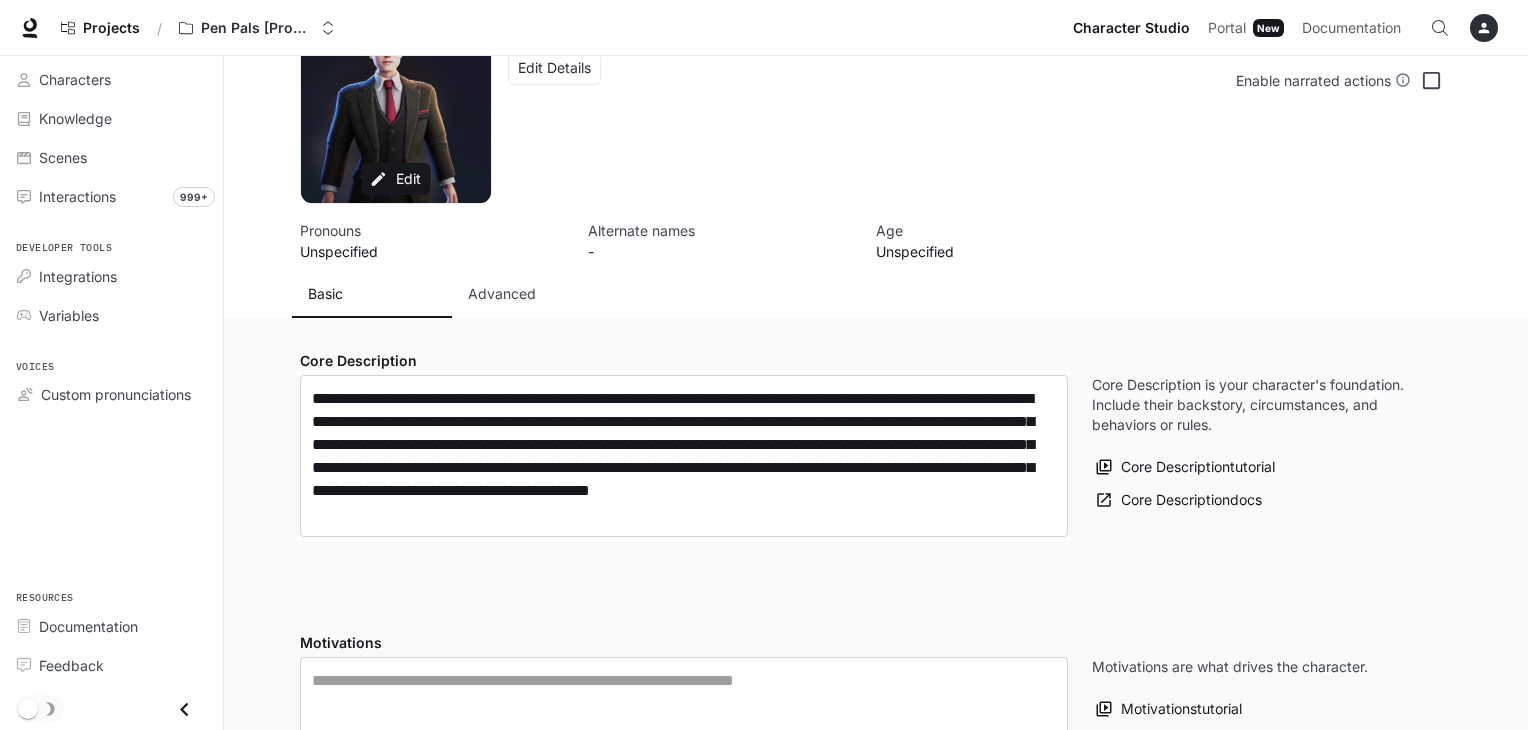 scroll, scrollTop: 0, scrollLeft: 0, axis: both 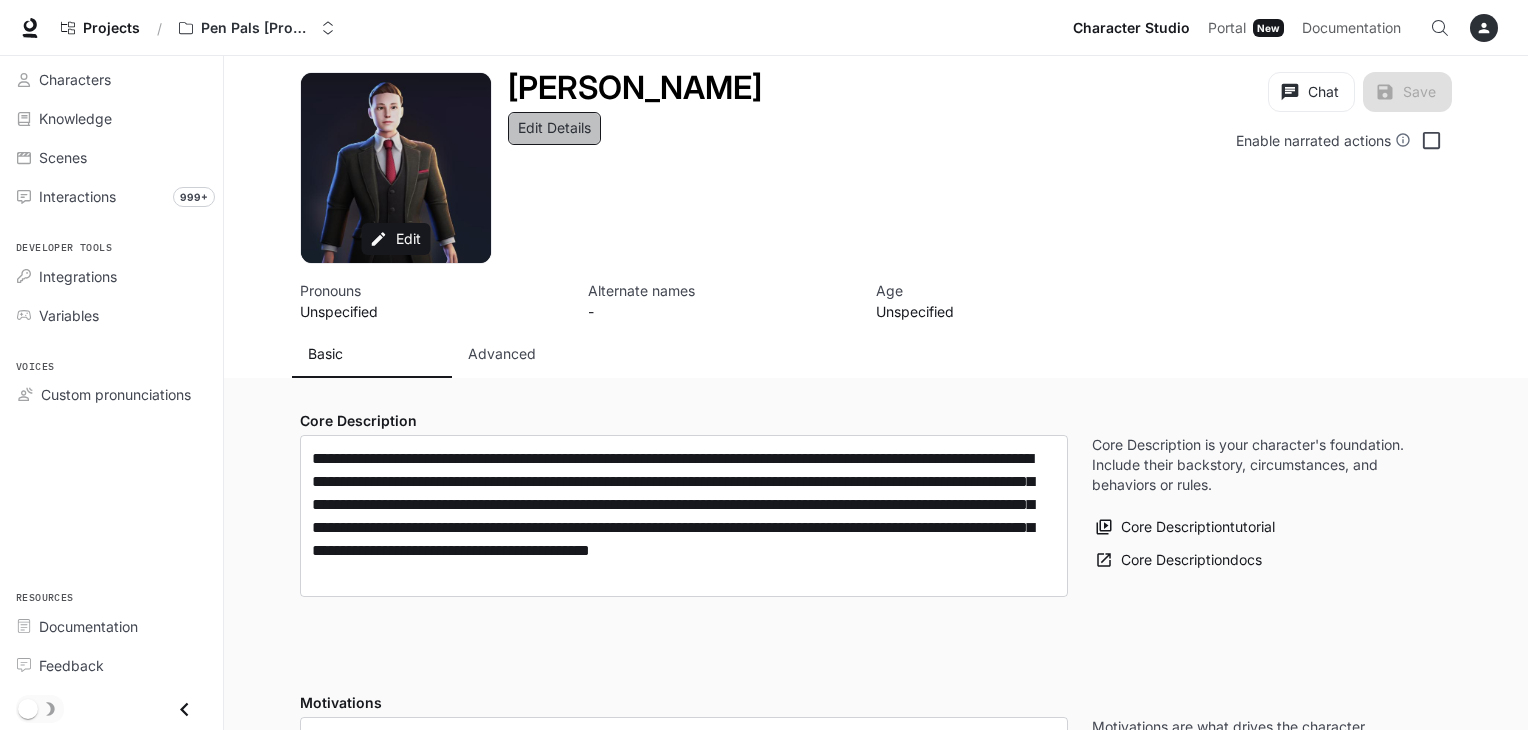 click on "Edit Details" at bounding box center (554, 128) 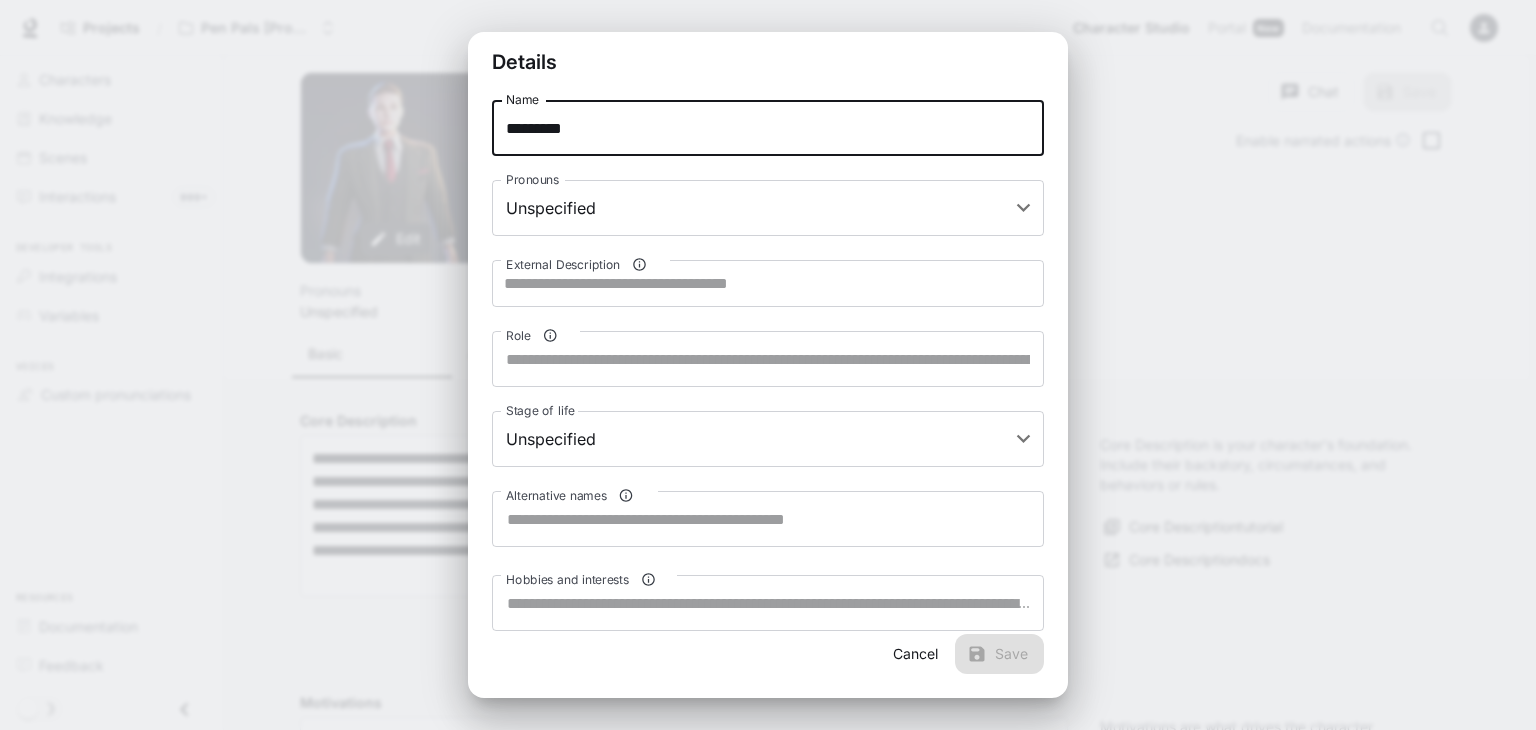 click on "*********" at bounding box center (768, 128) 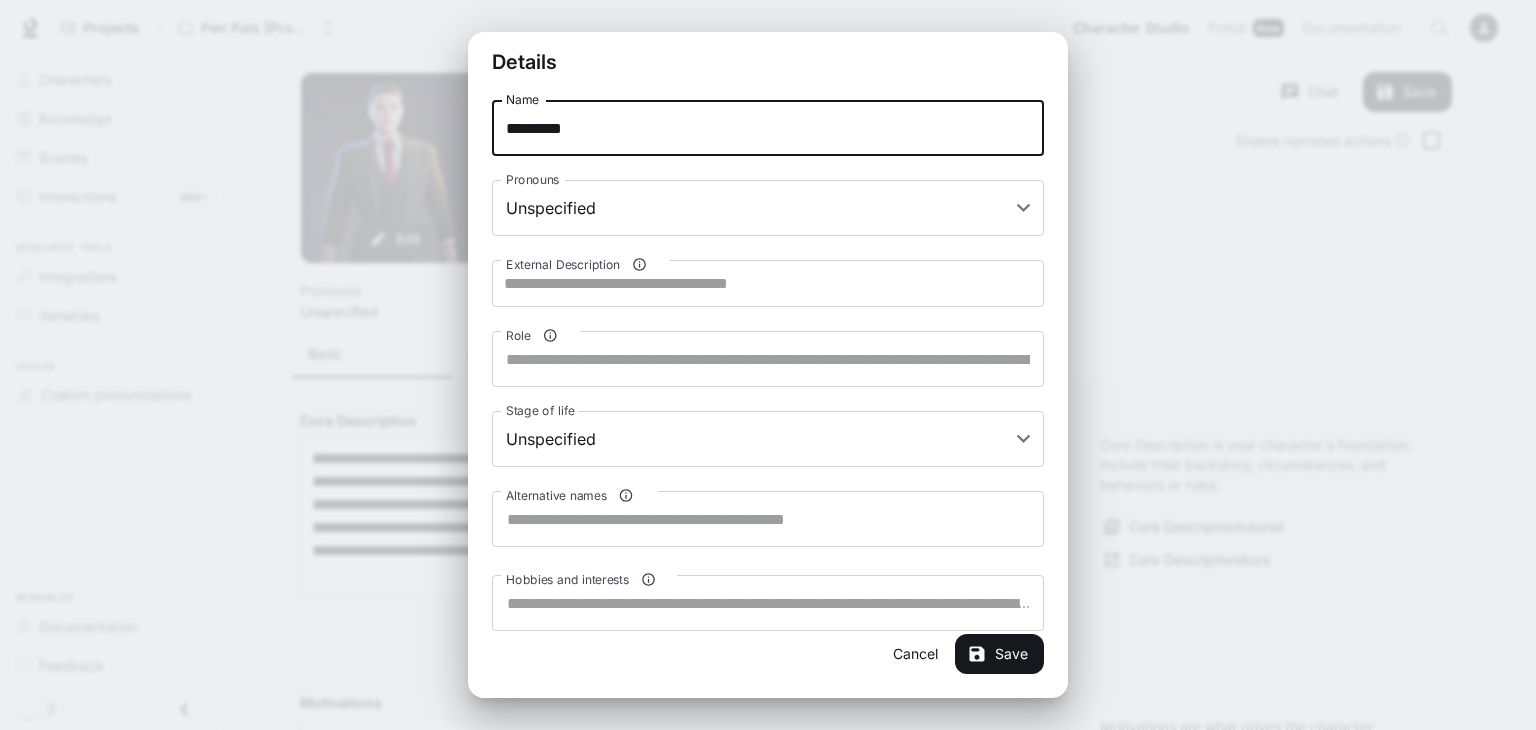 click on "*********" at bounding box center [768, 128] 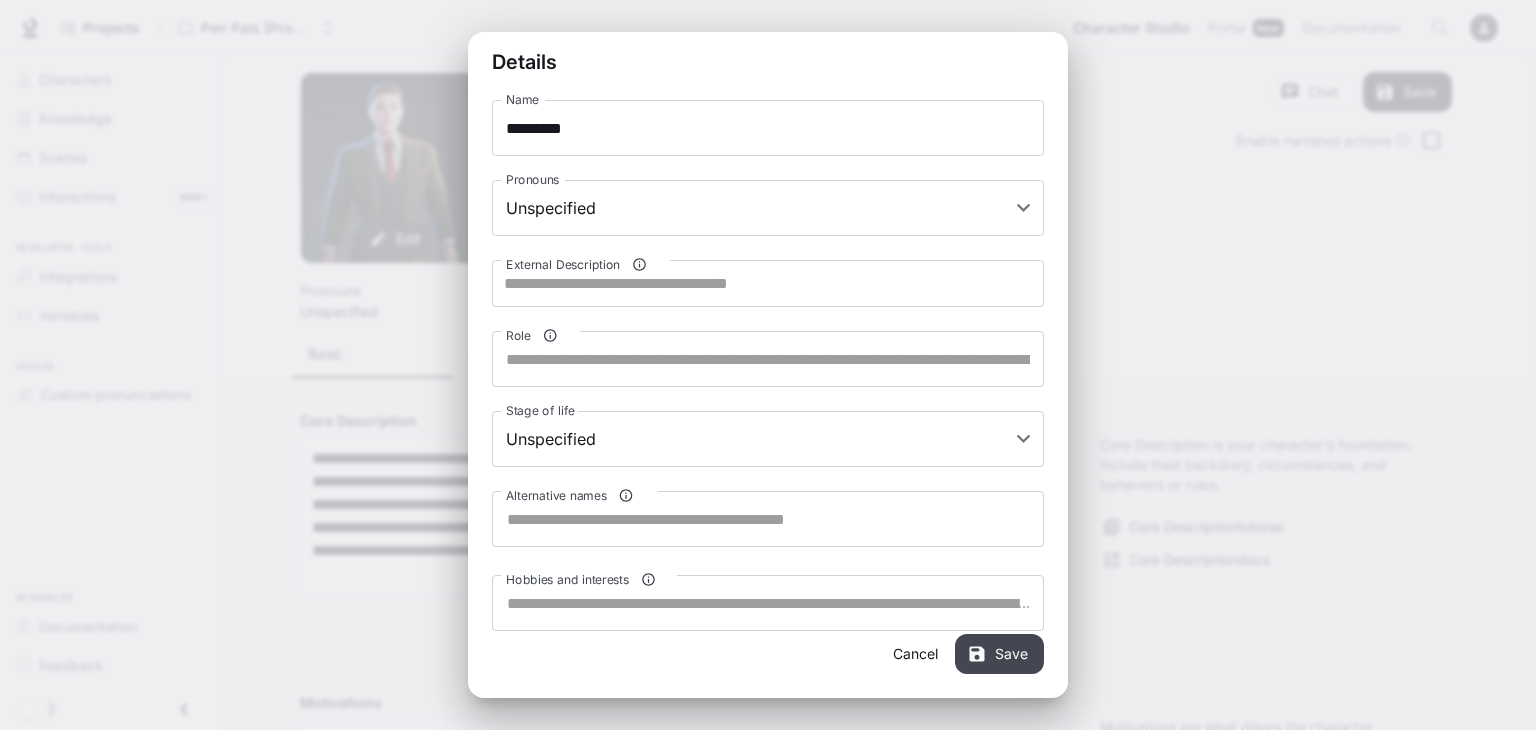 click 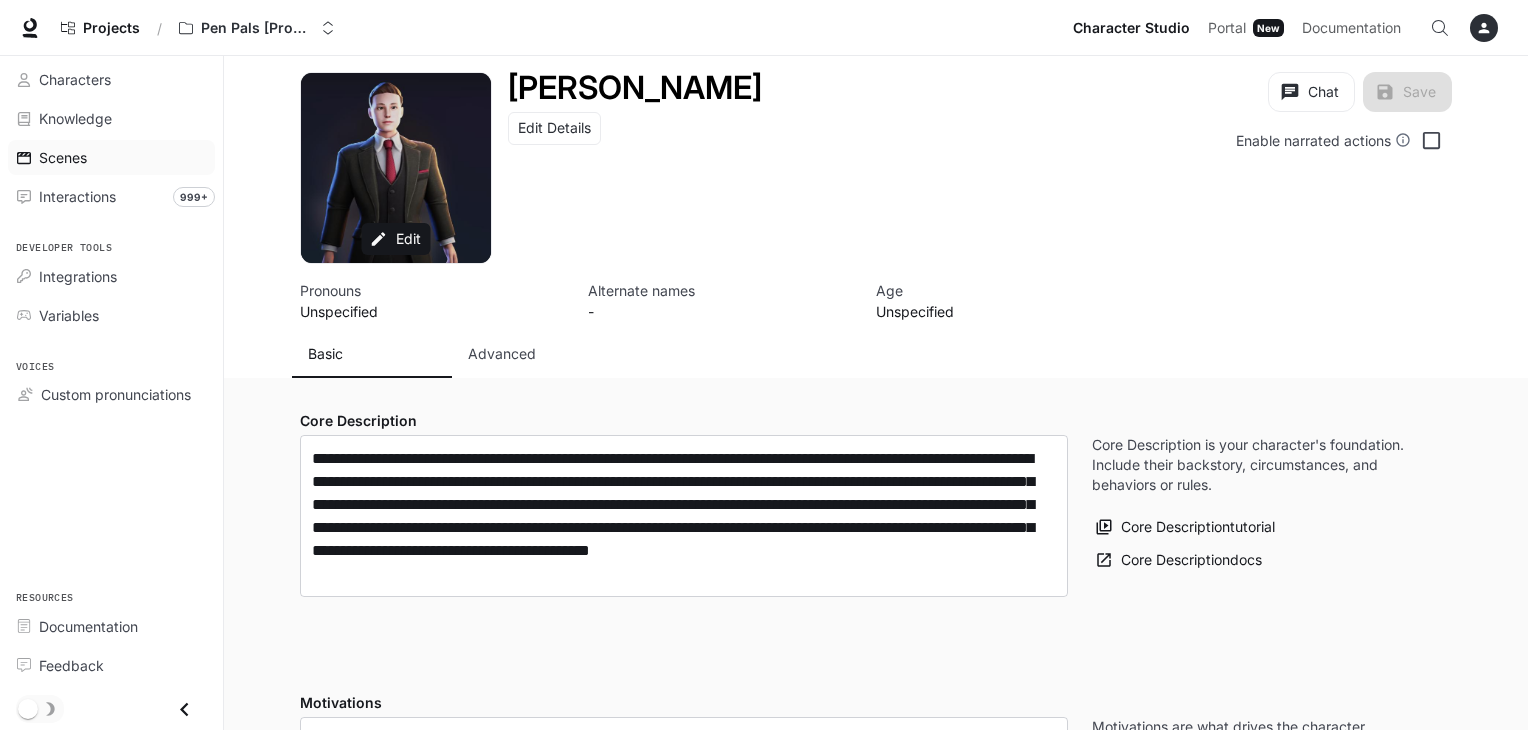 click on "Scenes" at bounding box center (122, 157) 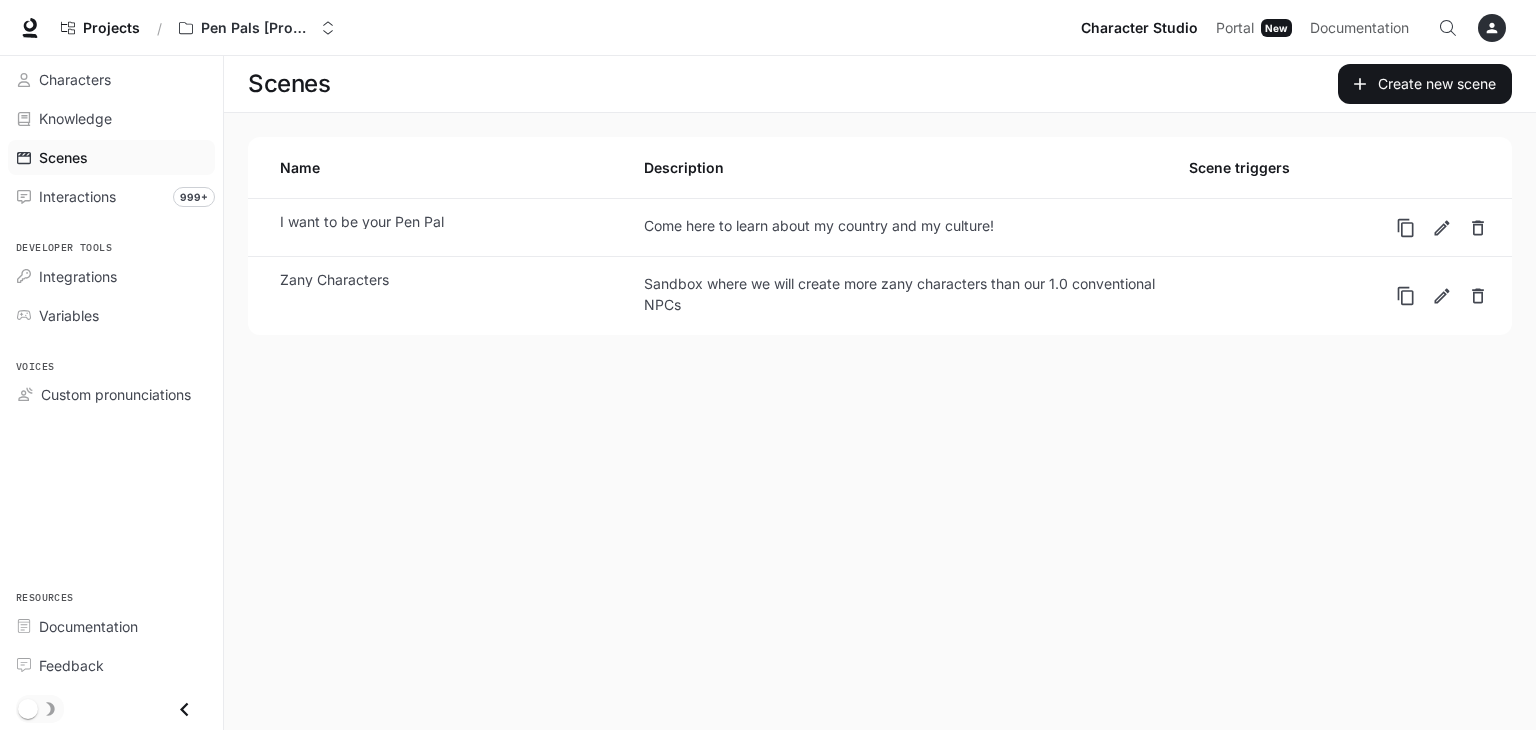 click on "I want to be your Pen Pal" at bounding box center (461, 222) 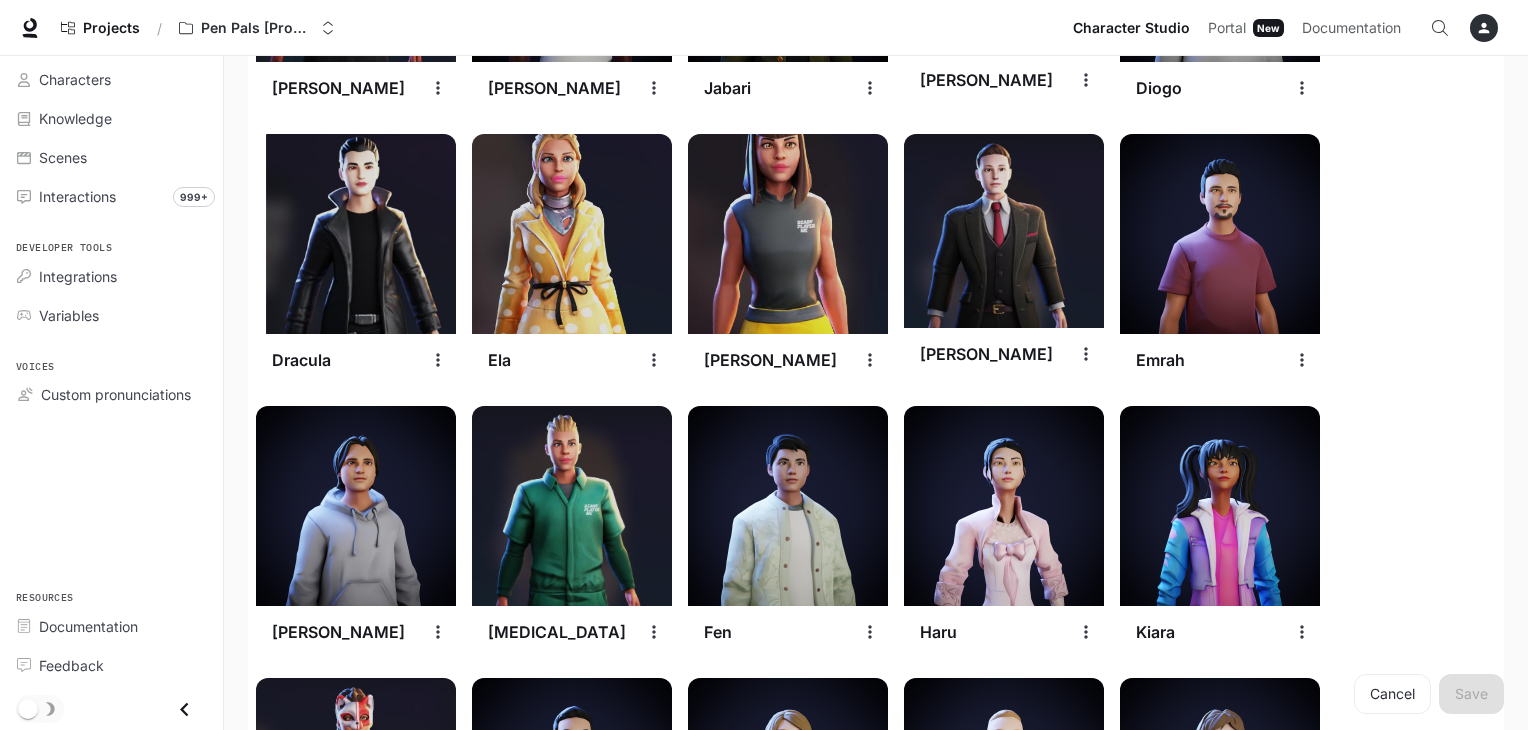 scroll, scrollTop: 1584, scrollLeft: 0, axis: vertical 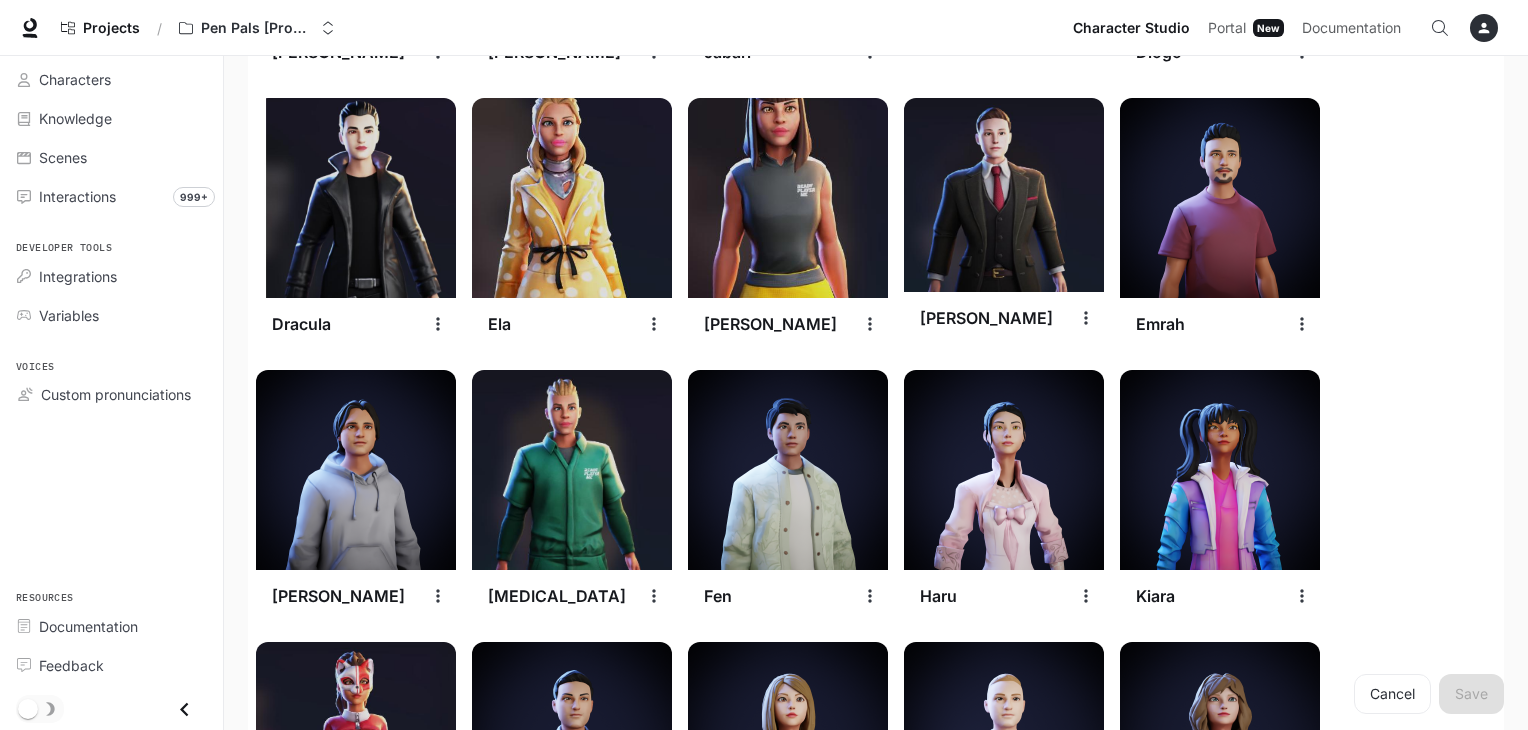 click at bounding box center (438, 324) 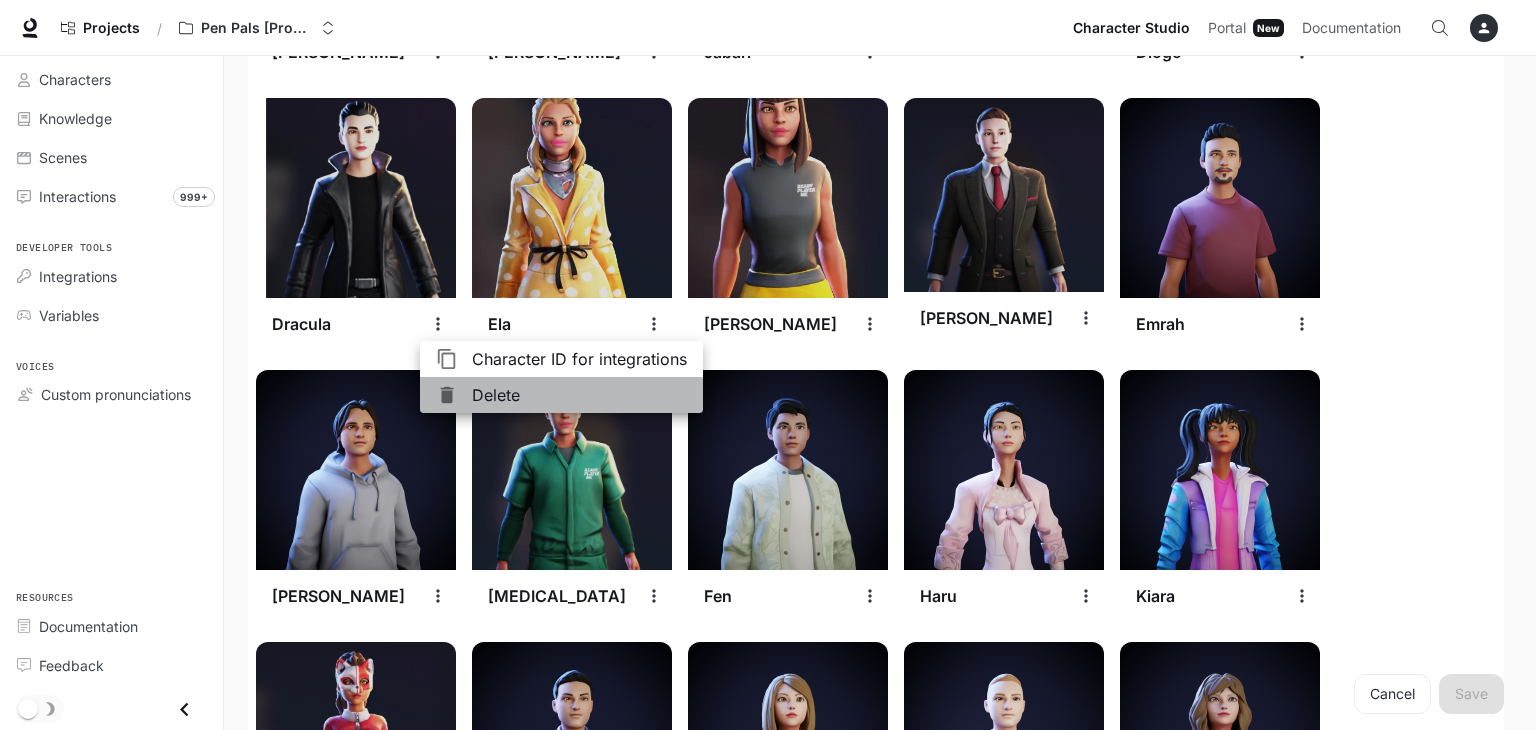 click on "Delete" at bounding box center [579, 395] 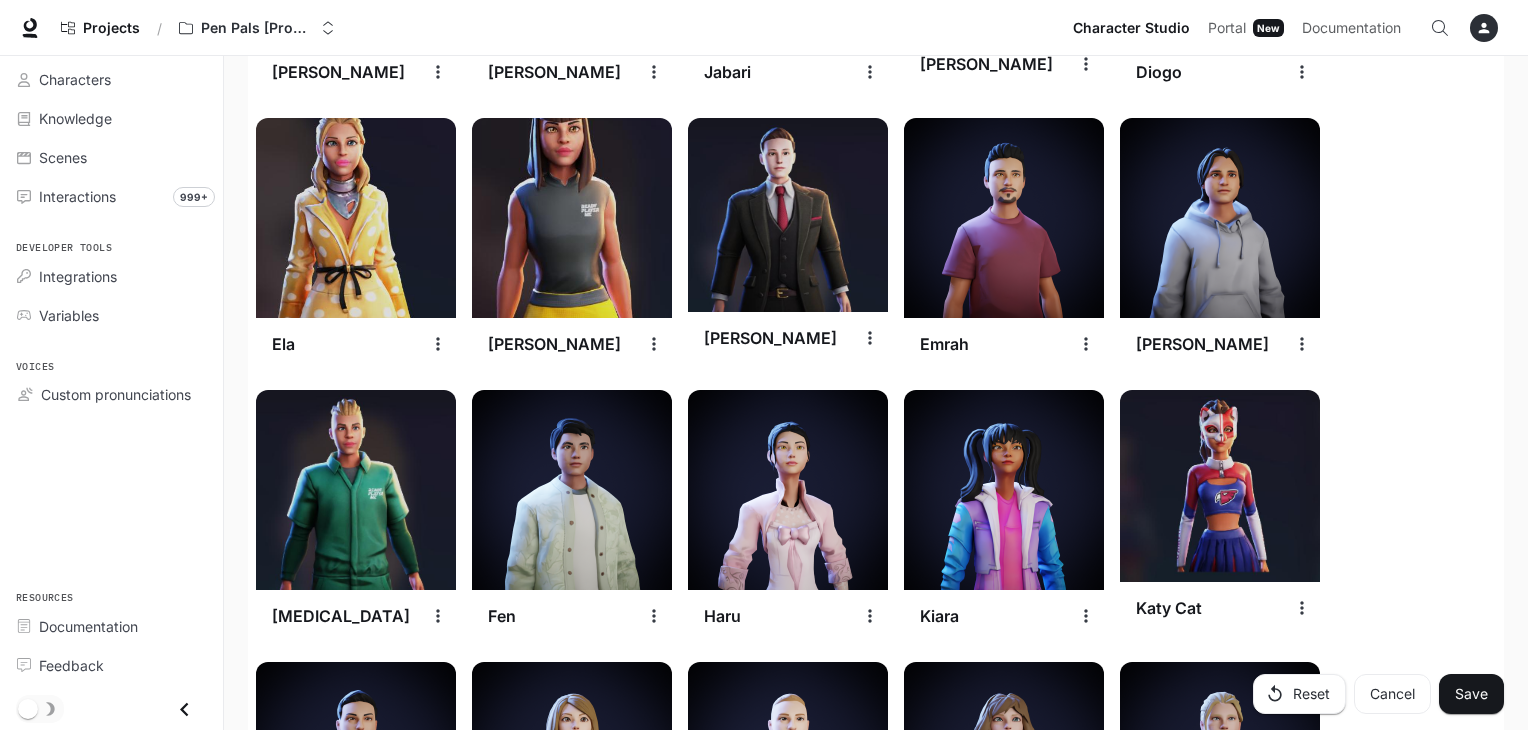 scroll, scrollTop: 1563, scrollLeft: 0, axis: vertical 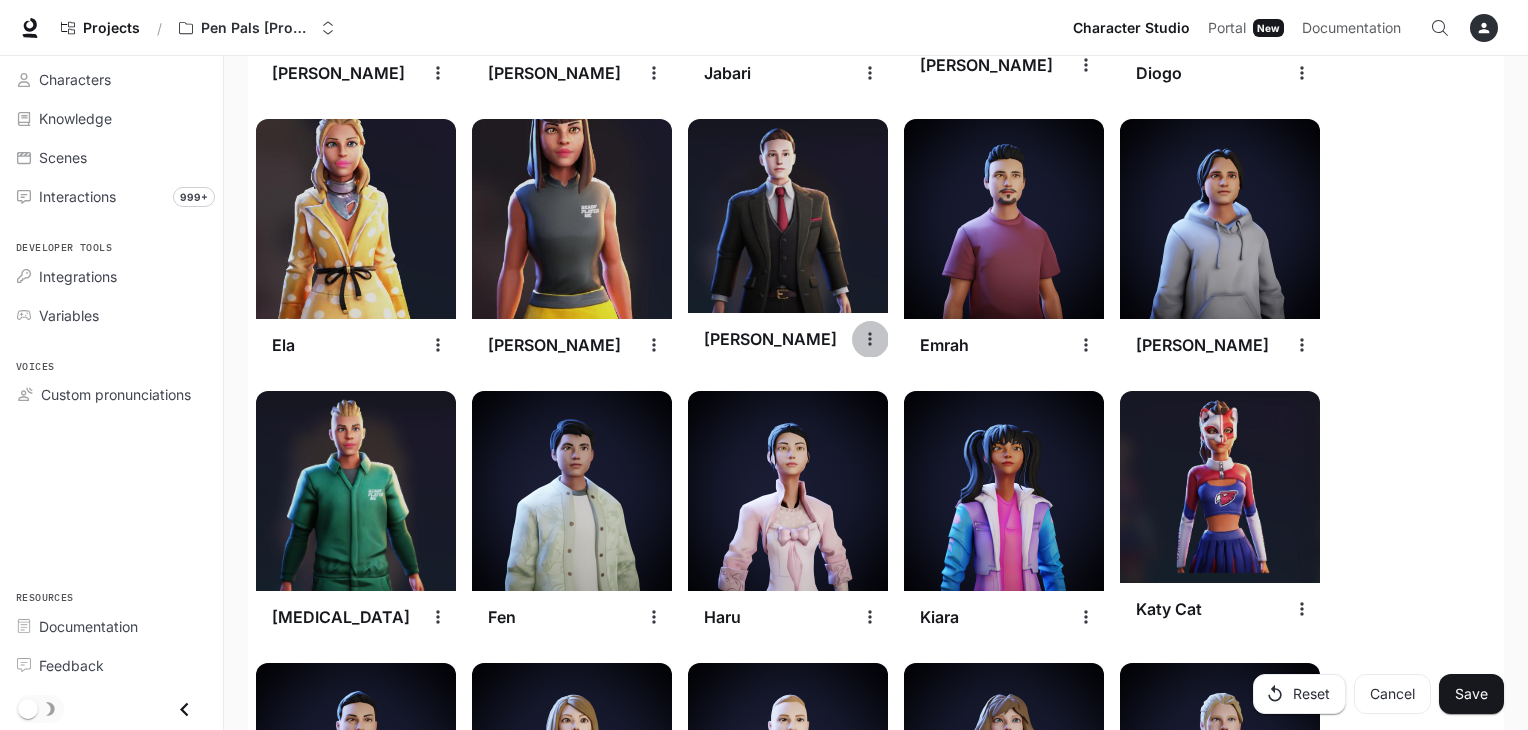 click 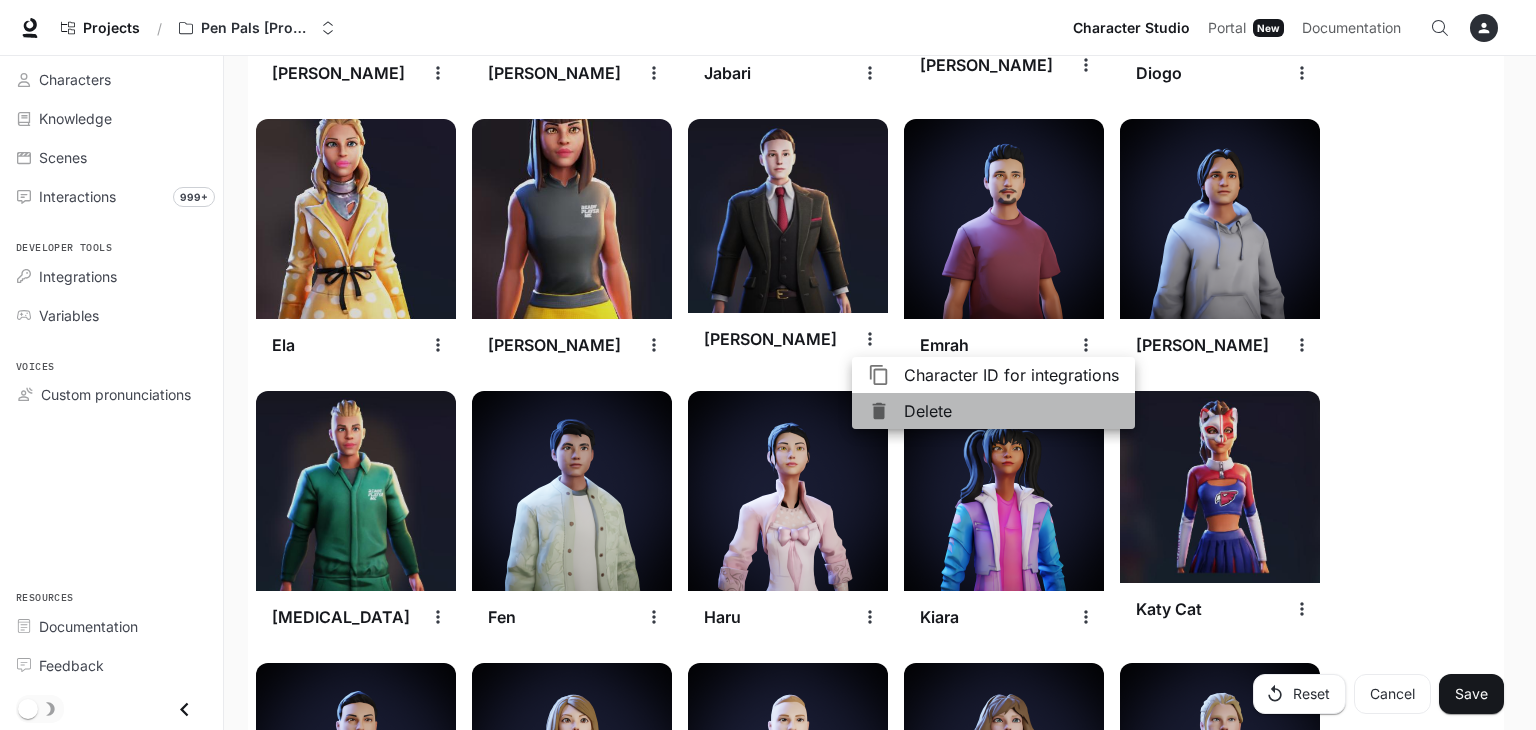 drag, startPoint x: 909, startPoint y: 411, endPoint x: 896, endPoint y: 411, distance: 13 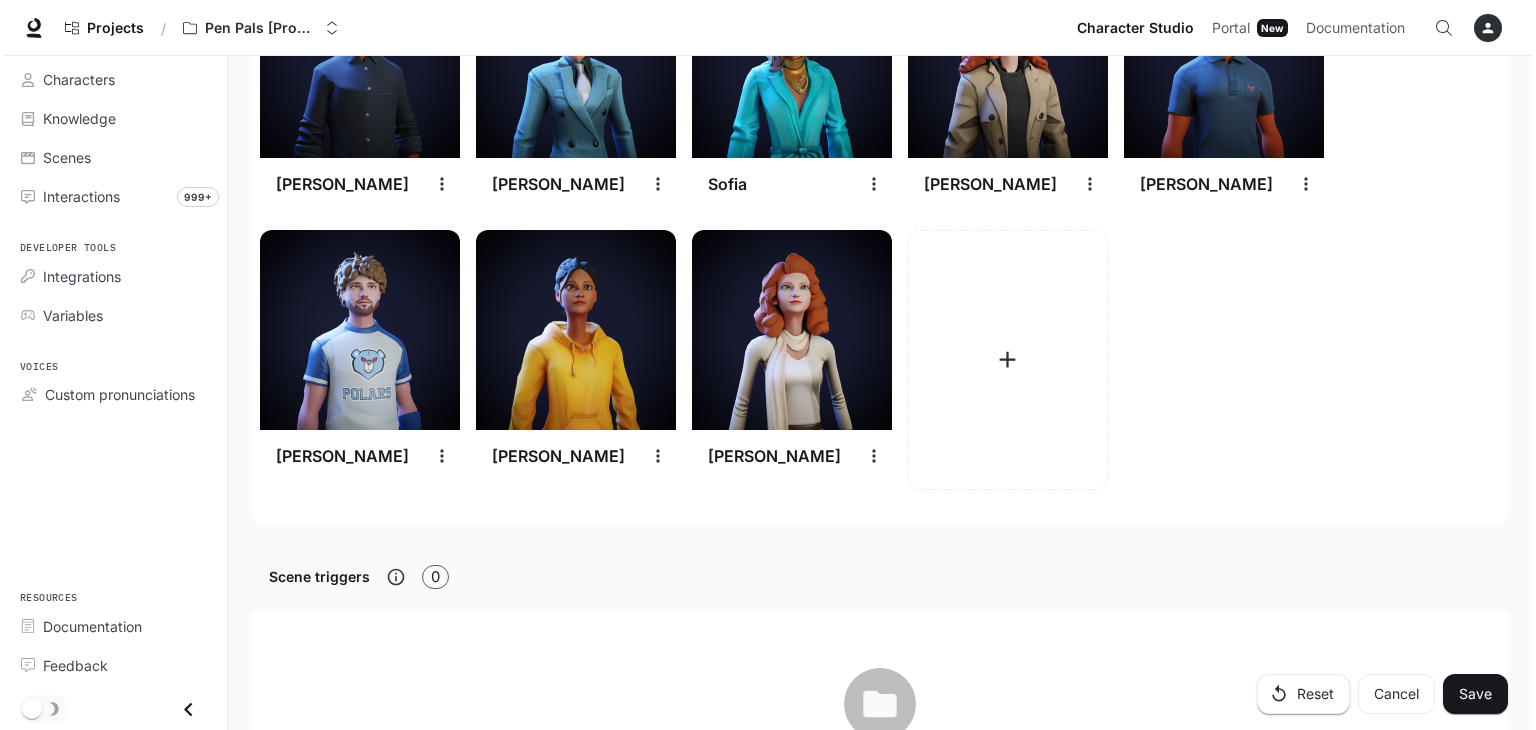 scroll, scrollTop: 3069, scrollLeft: 0, axis: vertical 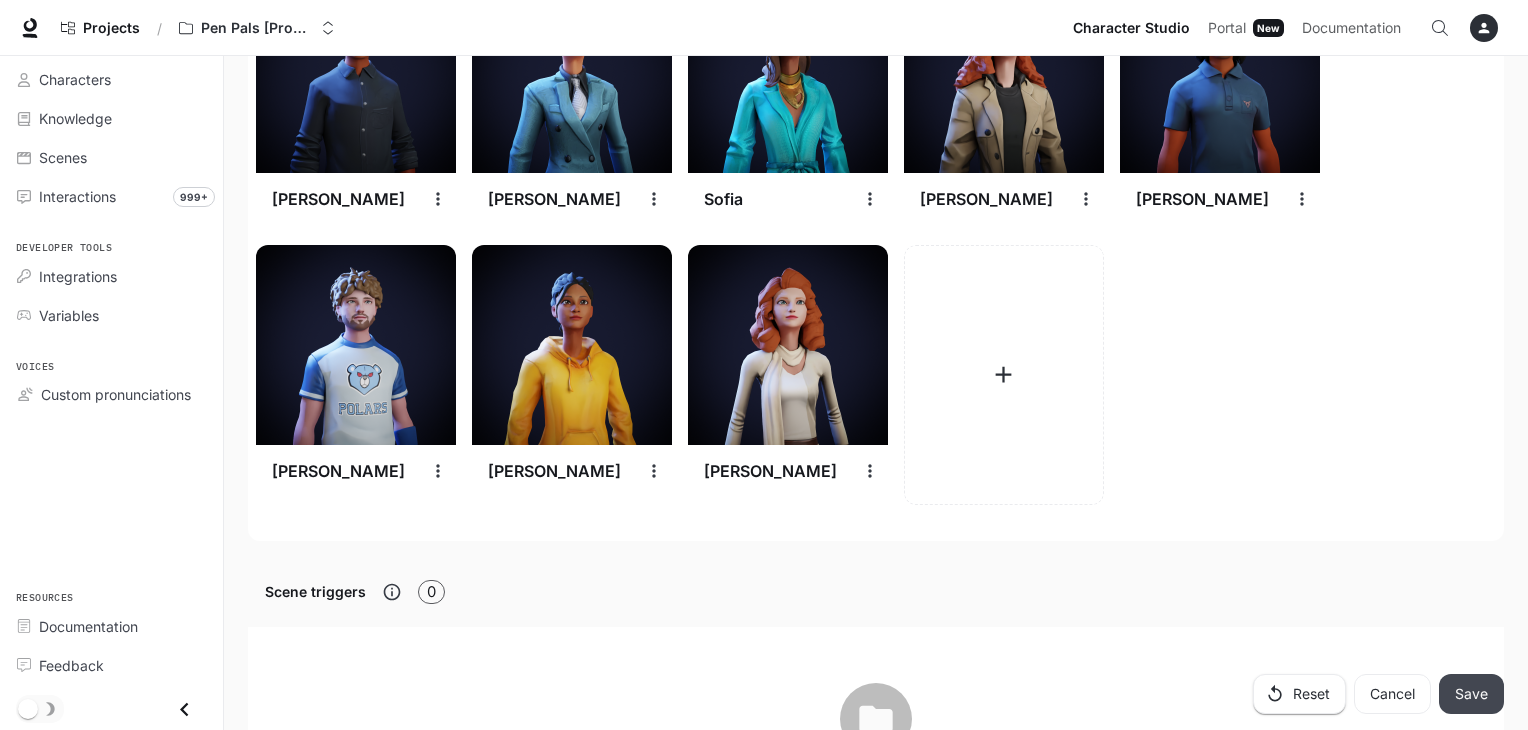 click on "Save" at bounding box center (1471, 694) 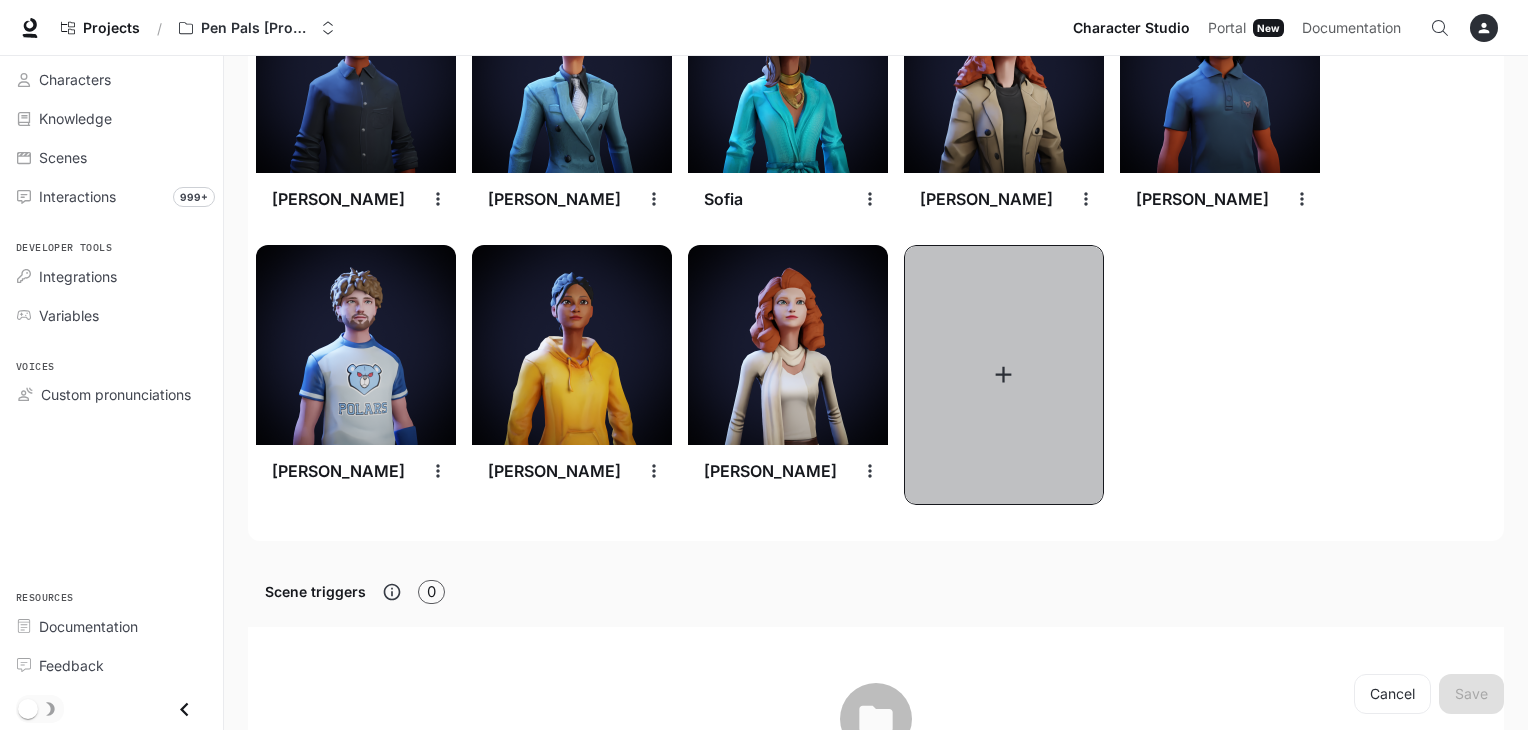 click at bounding box center (1004, 375) 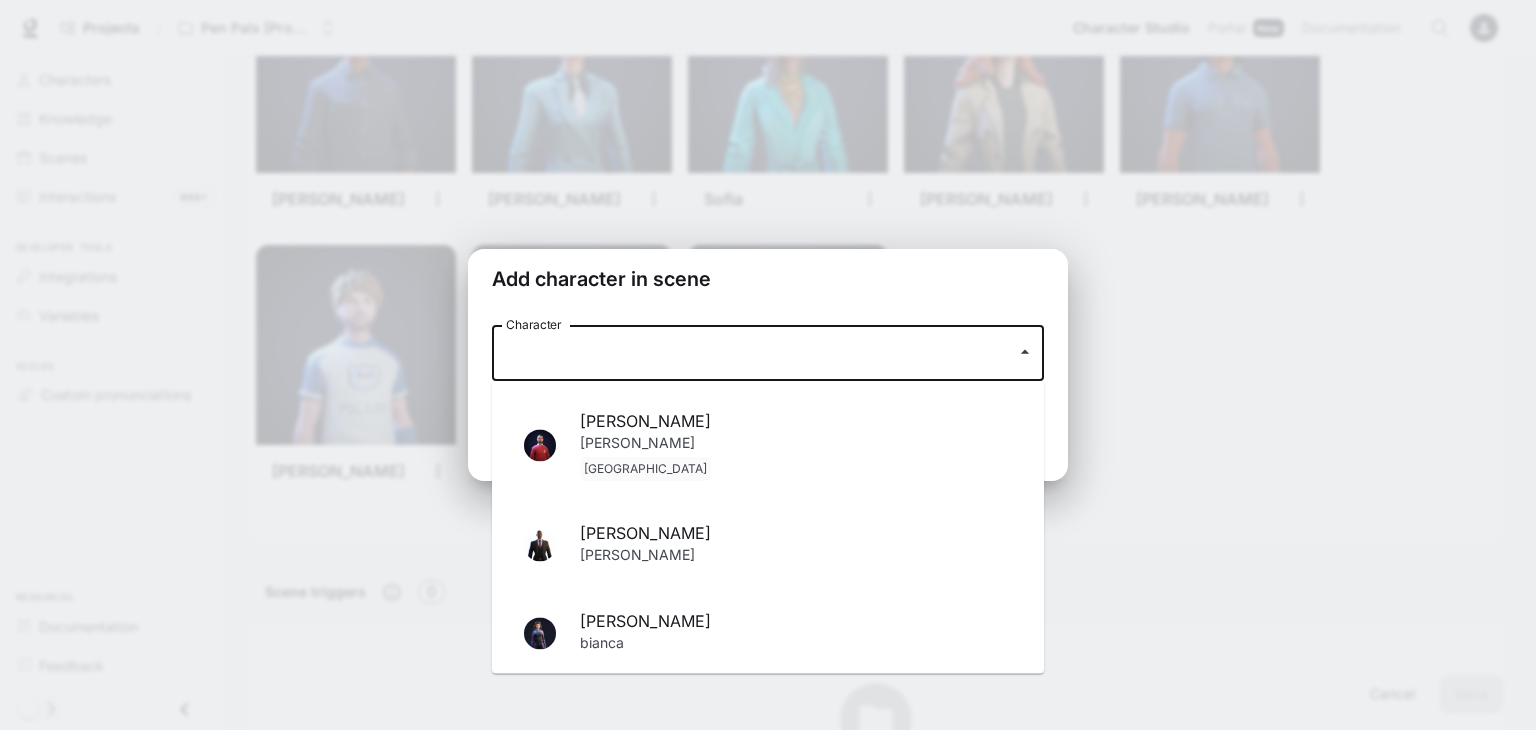 drag, startPoint x: 1022, startPoint y: 353, endPoint x: 987, endPoint y: 361, distance: 35.902645 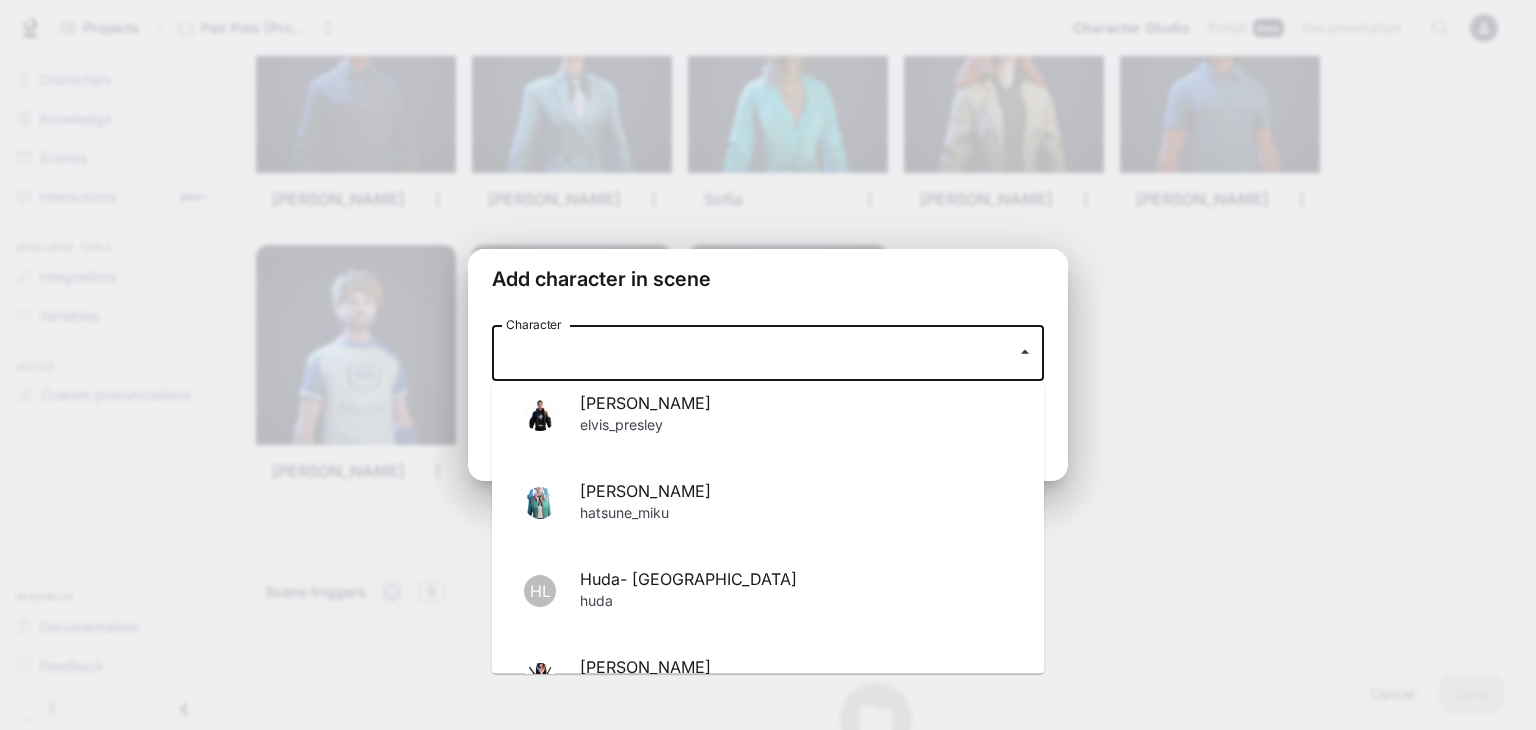 scroll, scrollTop: 947, scrollLeft: 0, axis: vertical 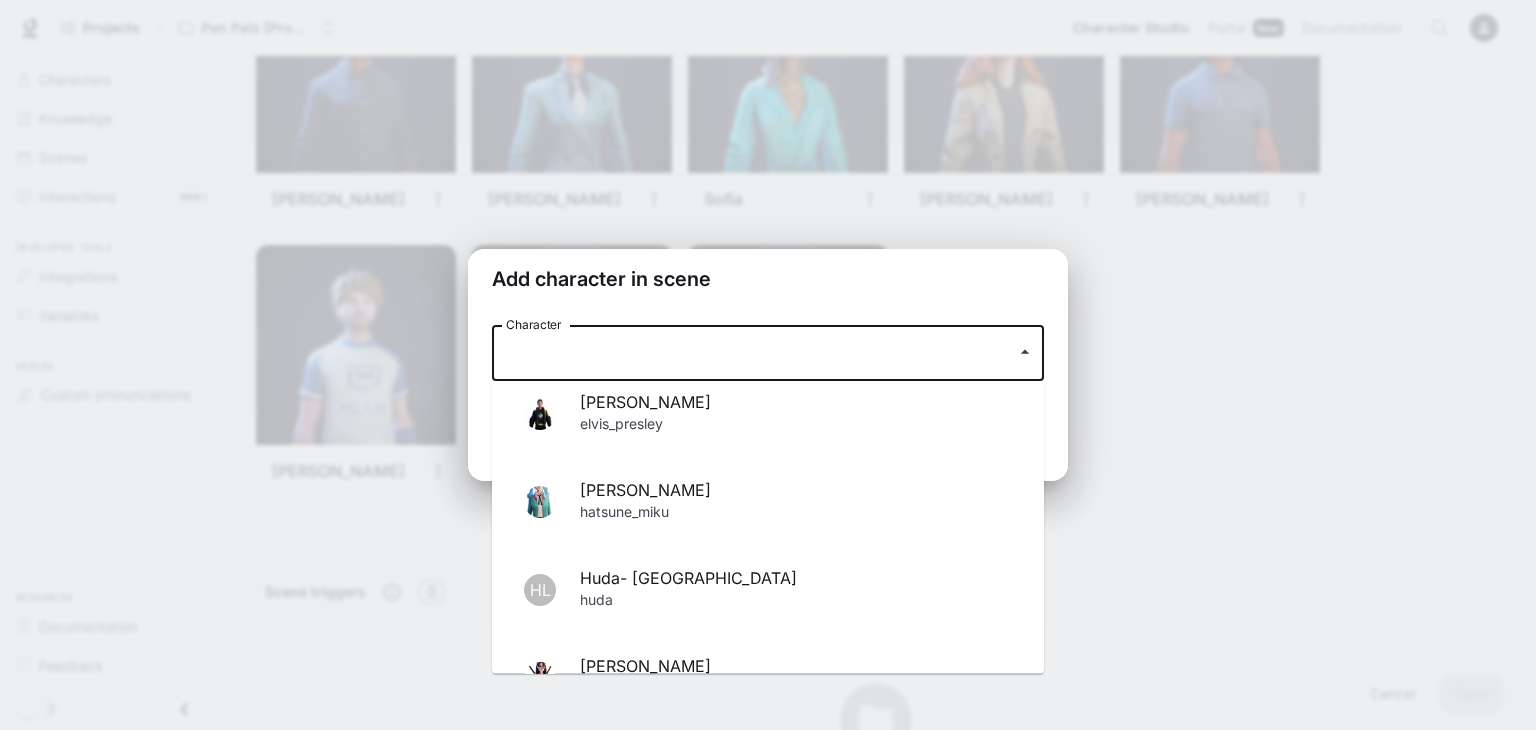 click on "[PERSON_NAME] [PERSON_NAME]" at bounding box center (768, 415) 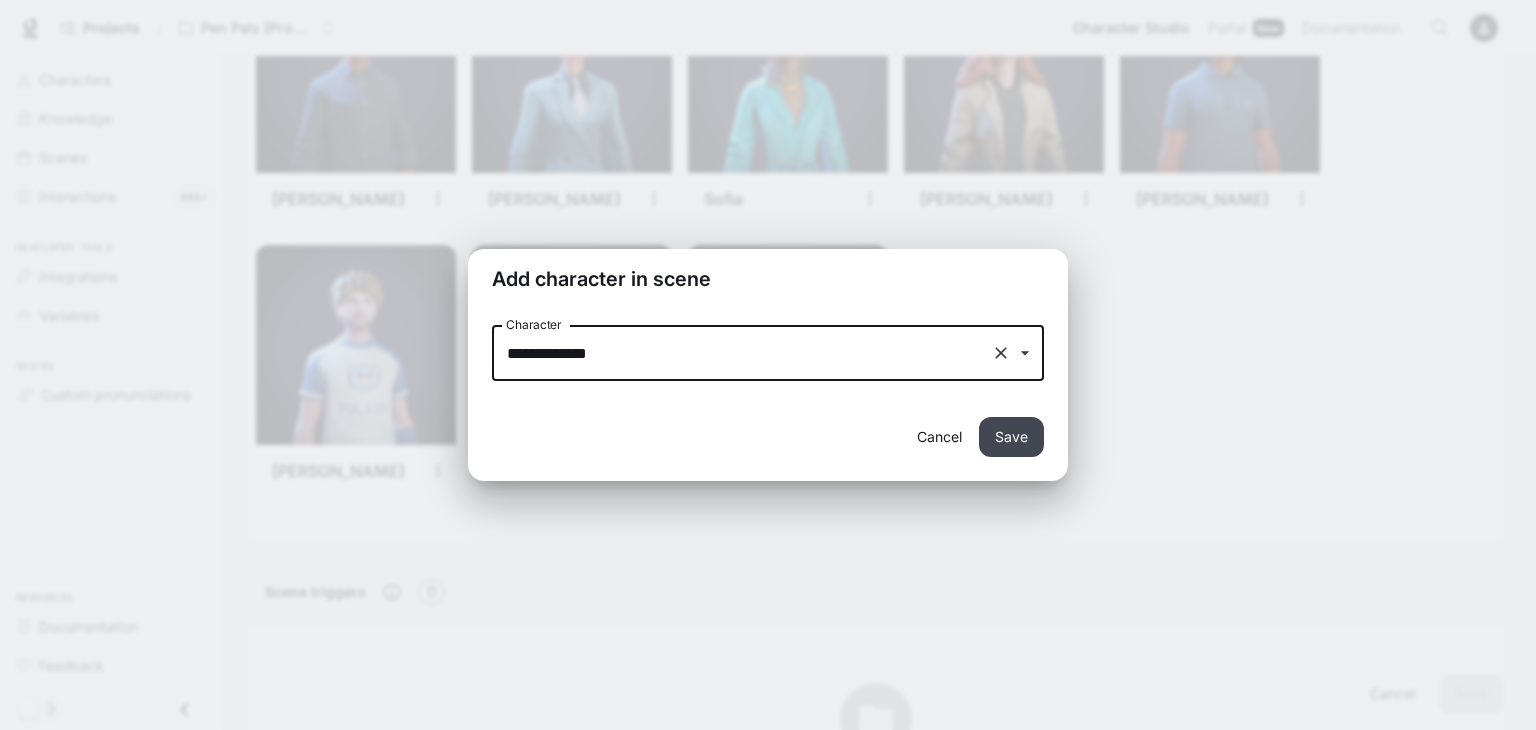 click on "Save" at bounding box center (1011, 437) 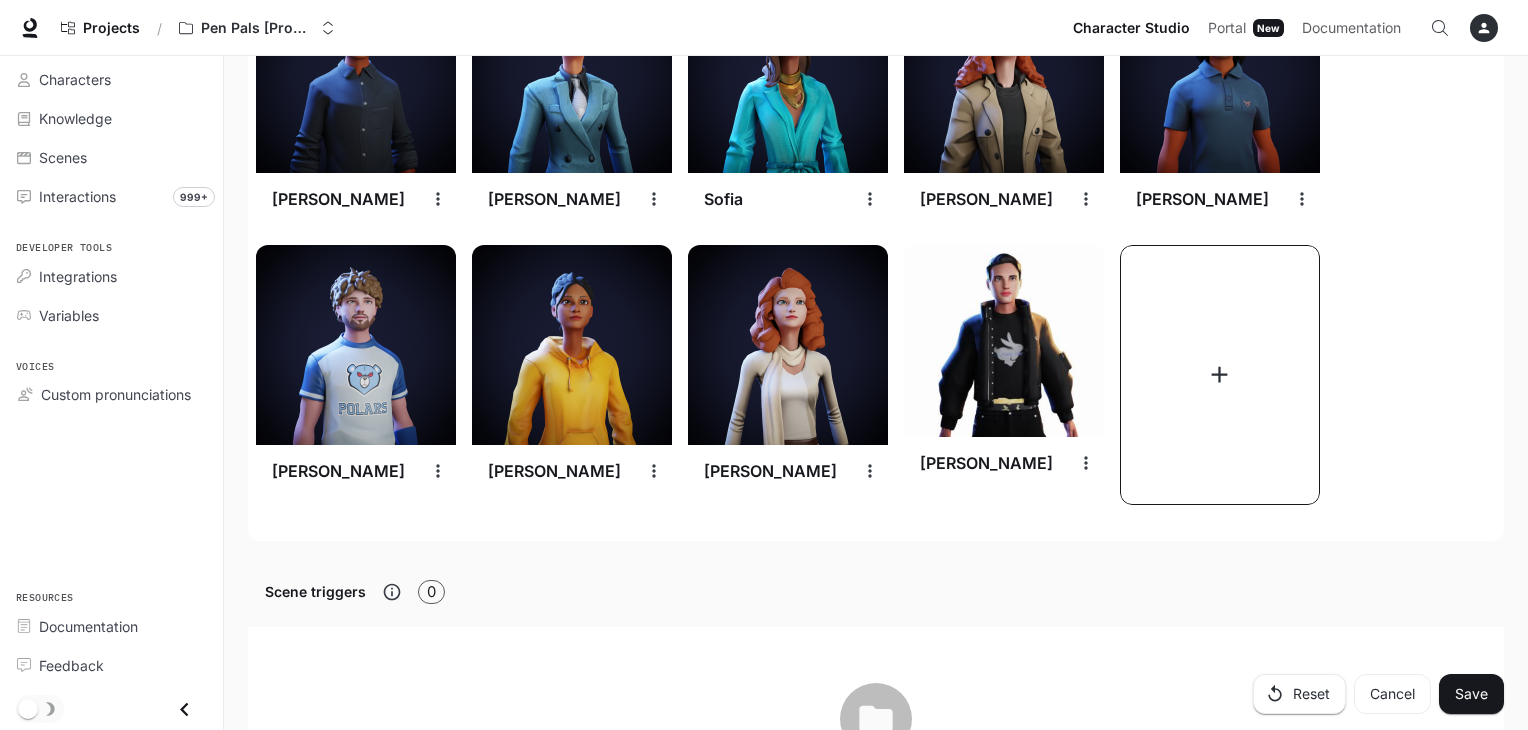 click at bounding box center [1220, 375] 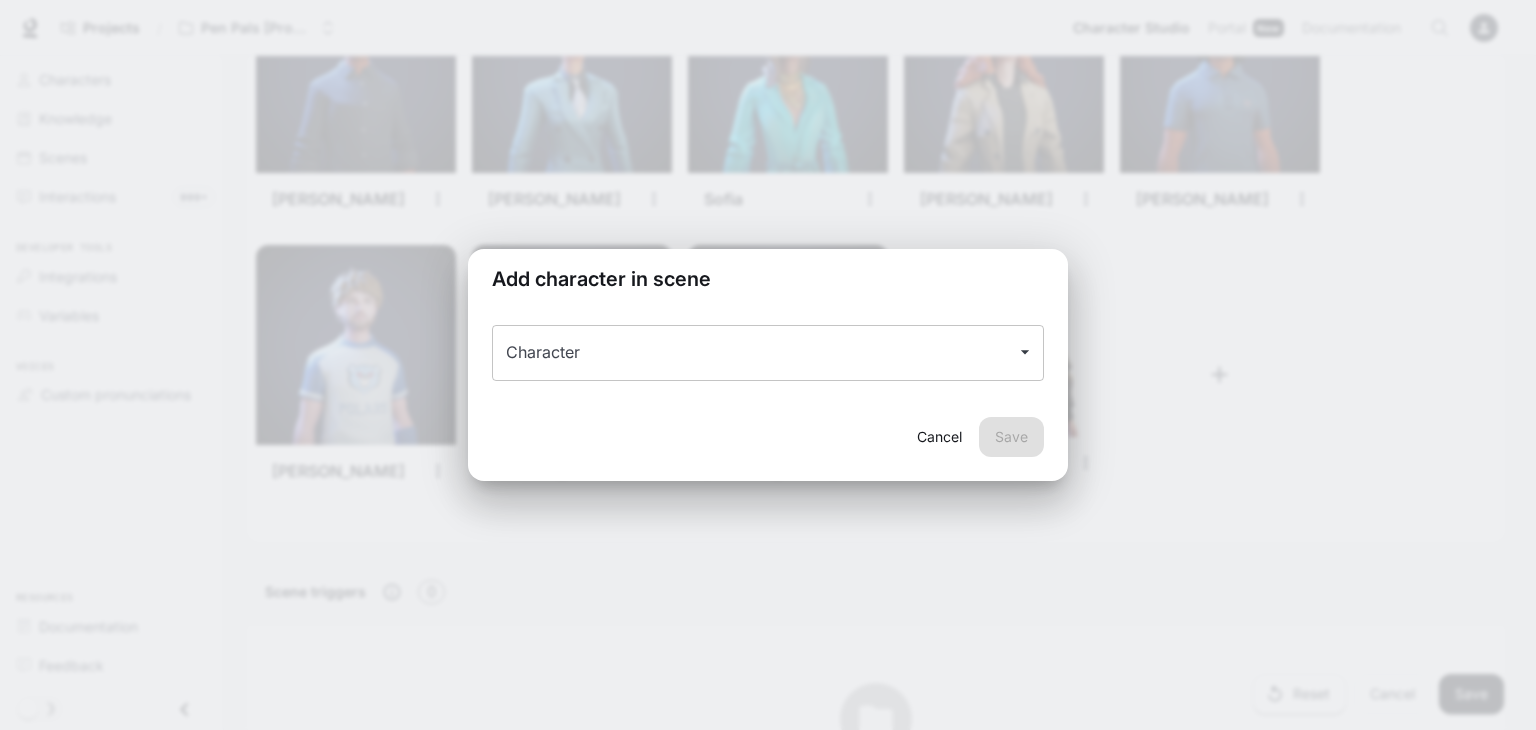 click on "Character" at bounding box center [768, 353] 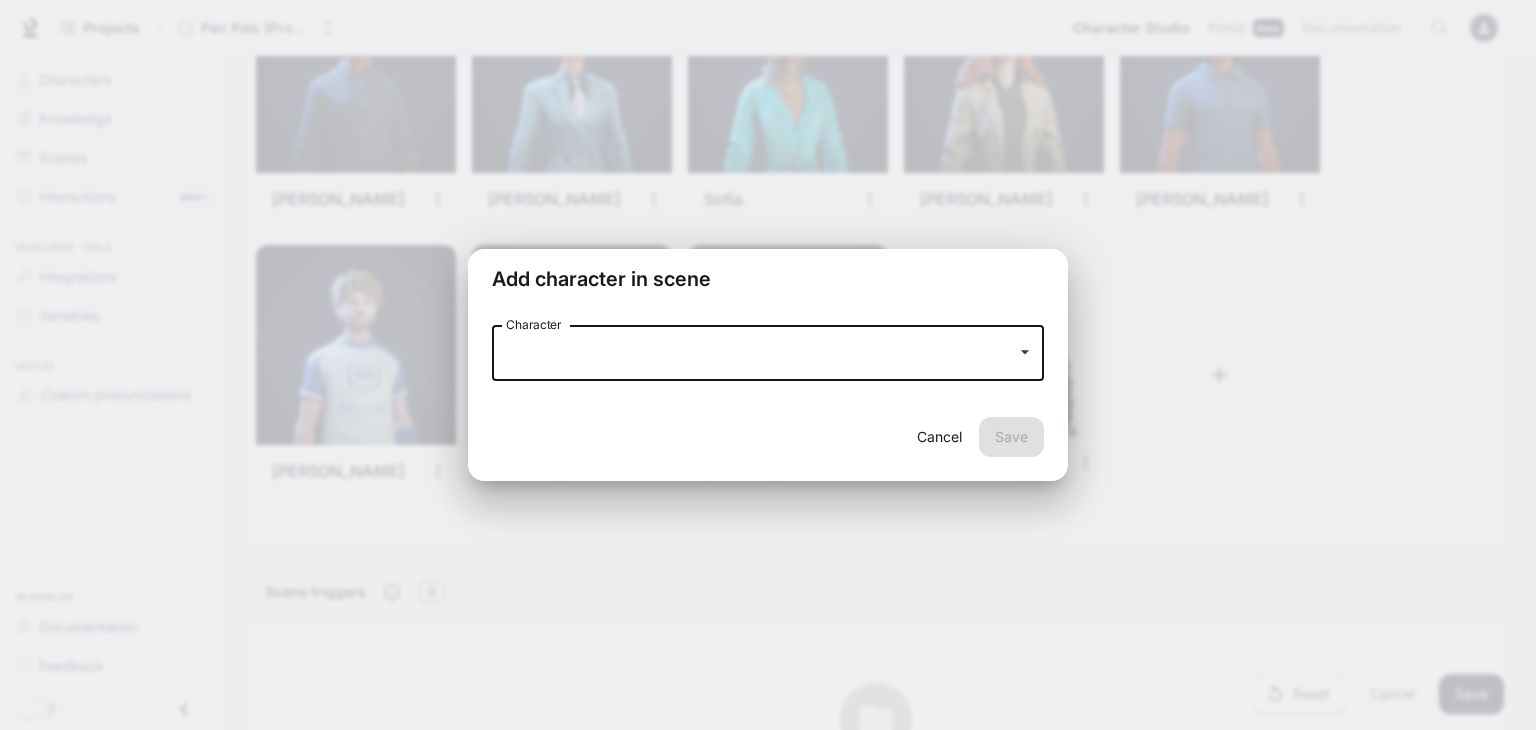 click 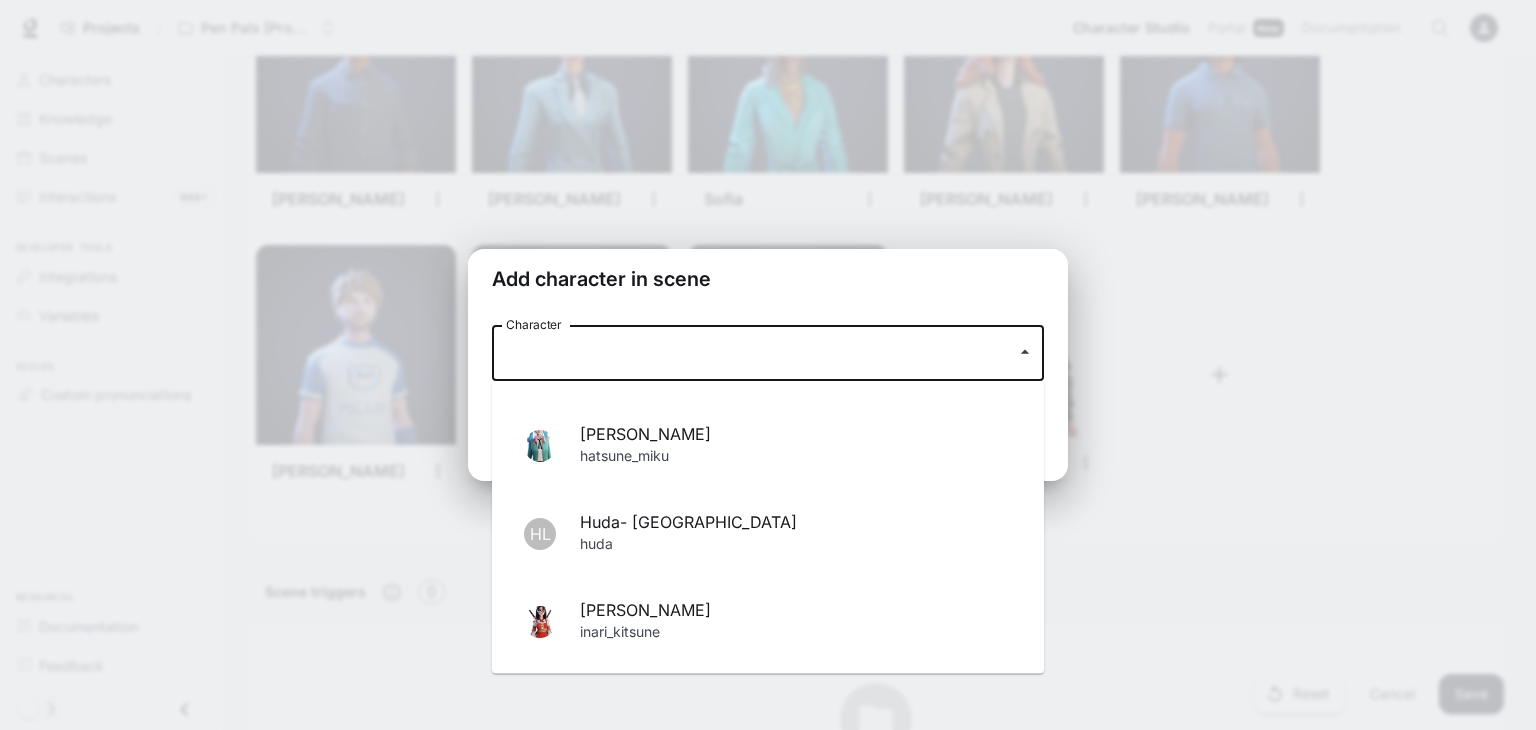 scroll, scrollTop: 916, scrollLeft: 0, axis: vertical 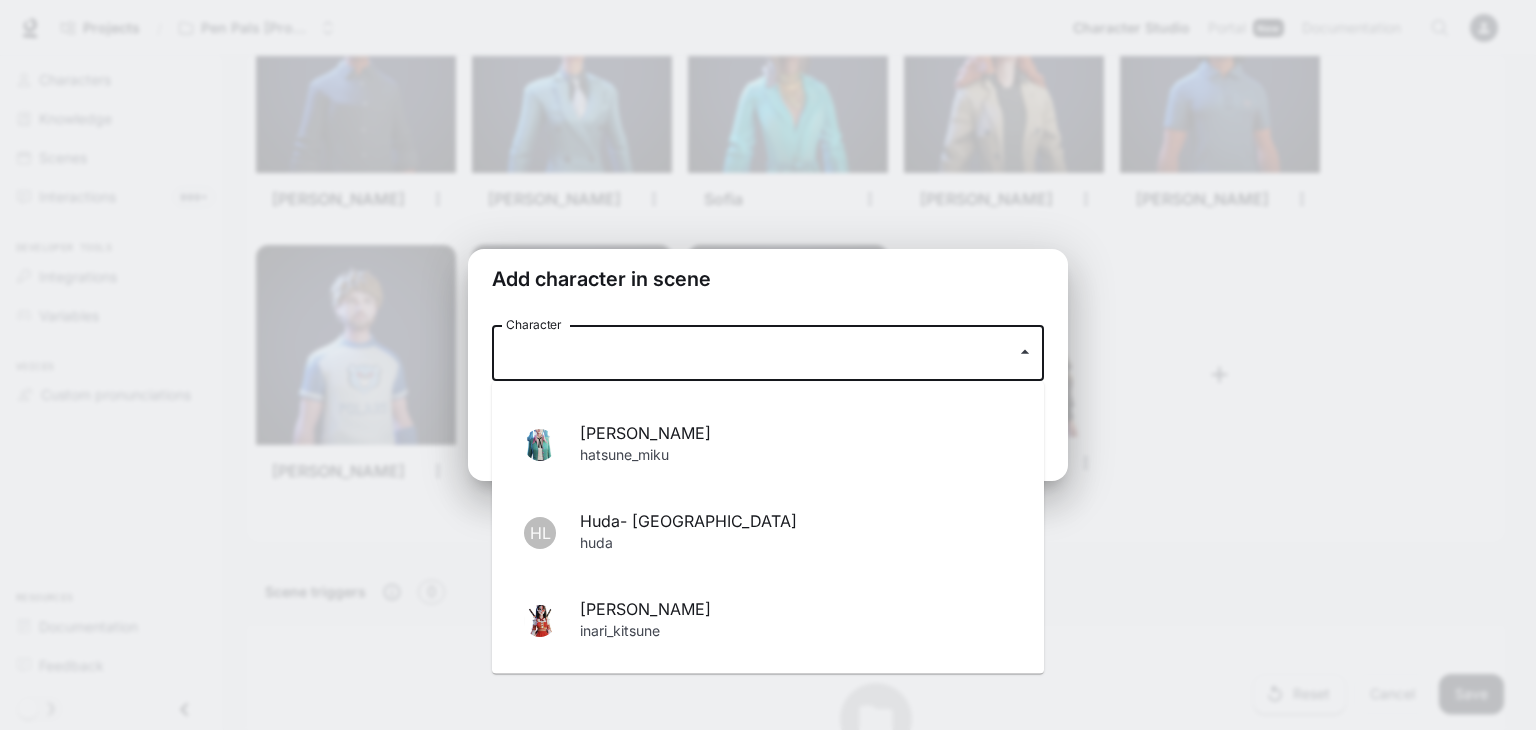 click on "hatsune_miku" at bounding box center (796, 458) 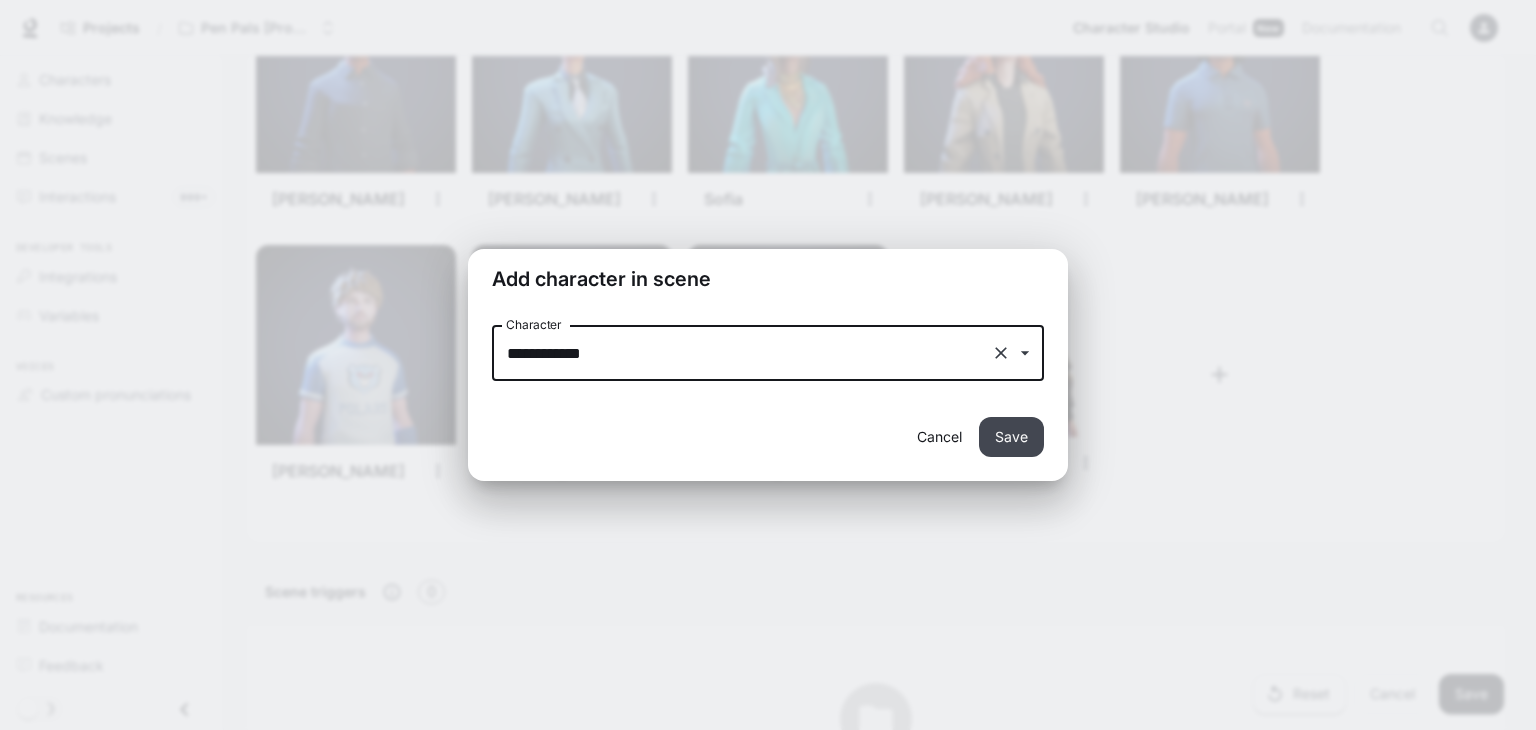 click on "Save" at bounding box center [1011, 437] 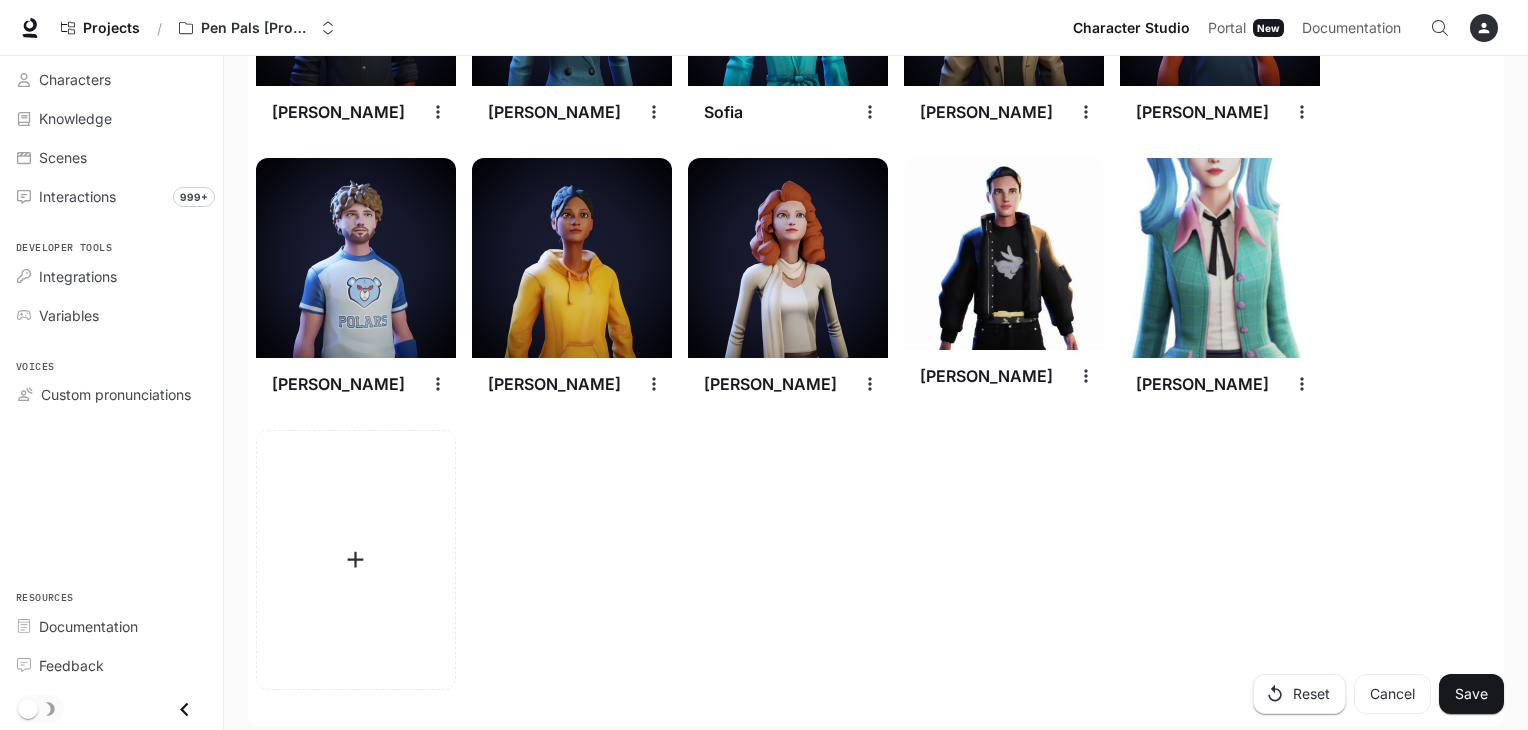 scroll, scrollTop: 3158, scrollLeft: 0, axis: vertical 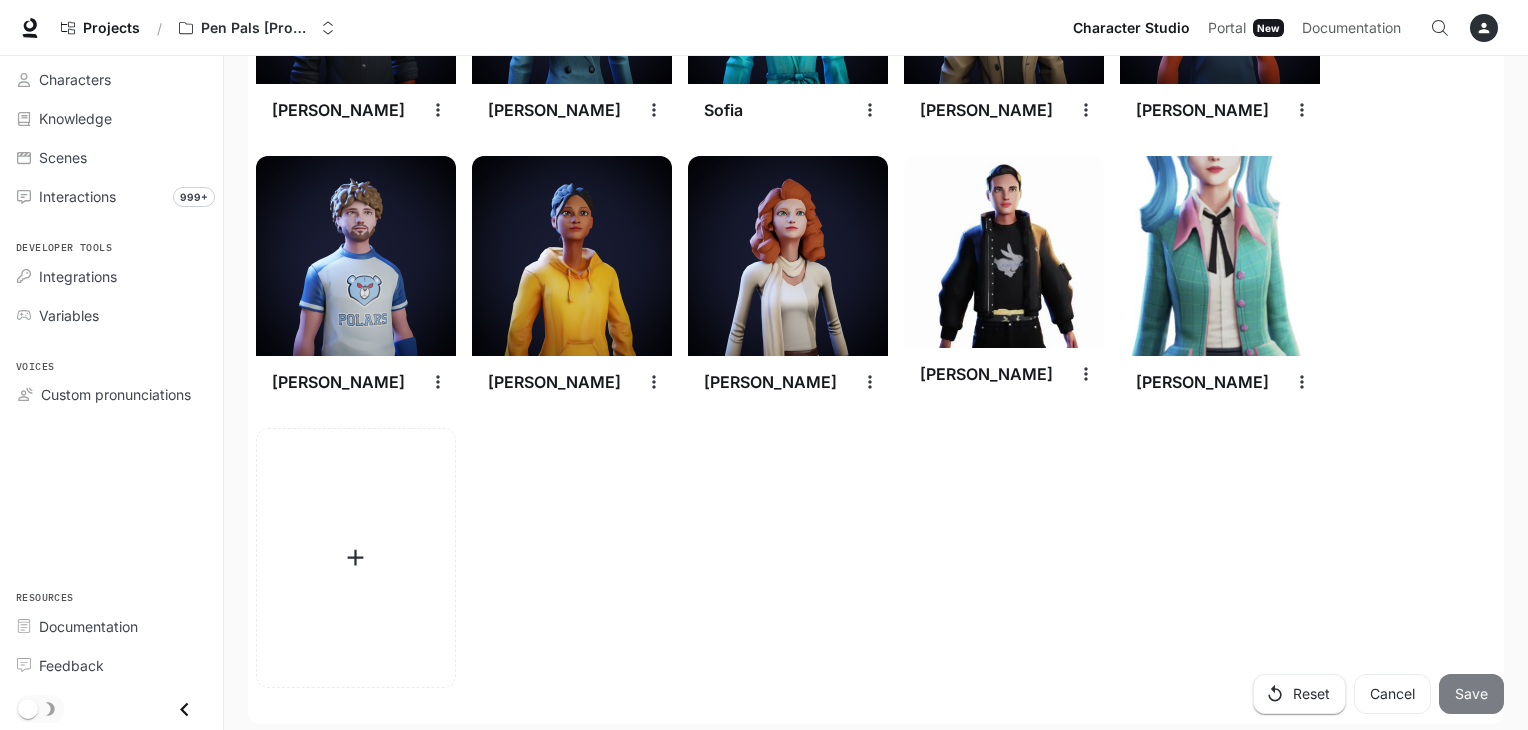 click on "Save" at bounding box center [1471, 694] 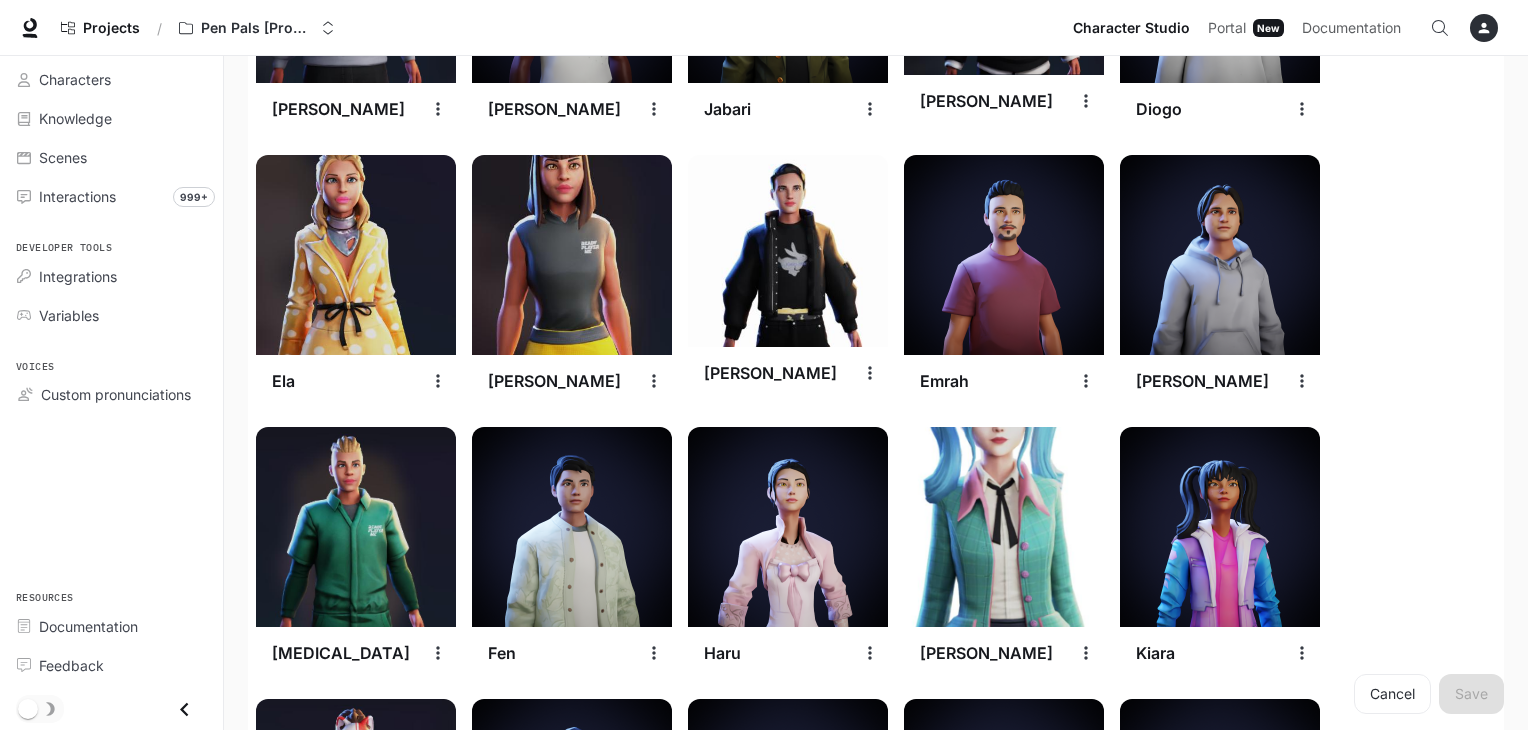 scroll, scrollTop: 1528, scrollLeft: 0, axis: vertical 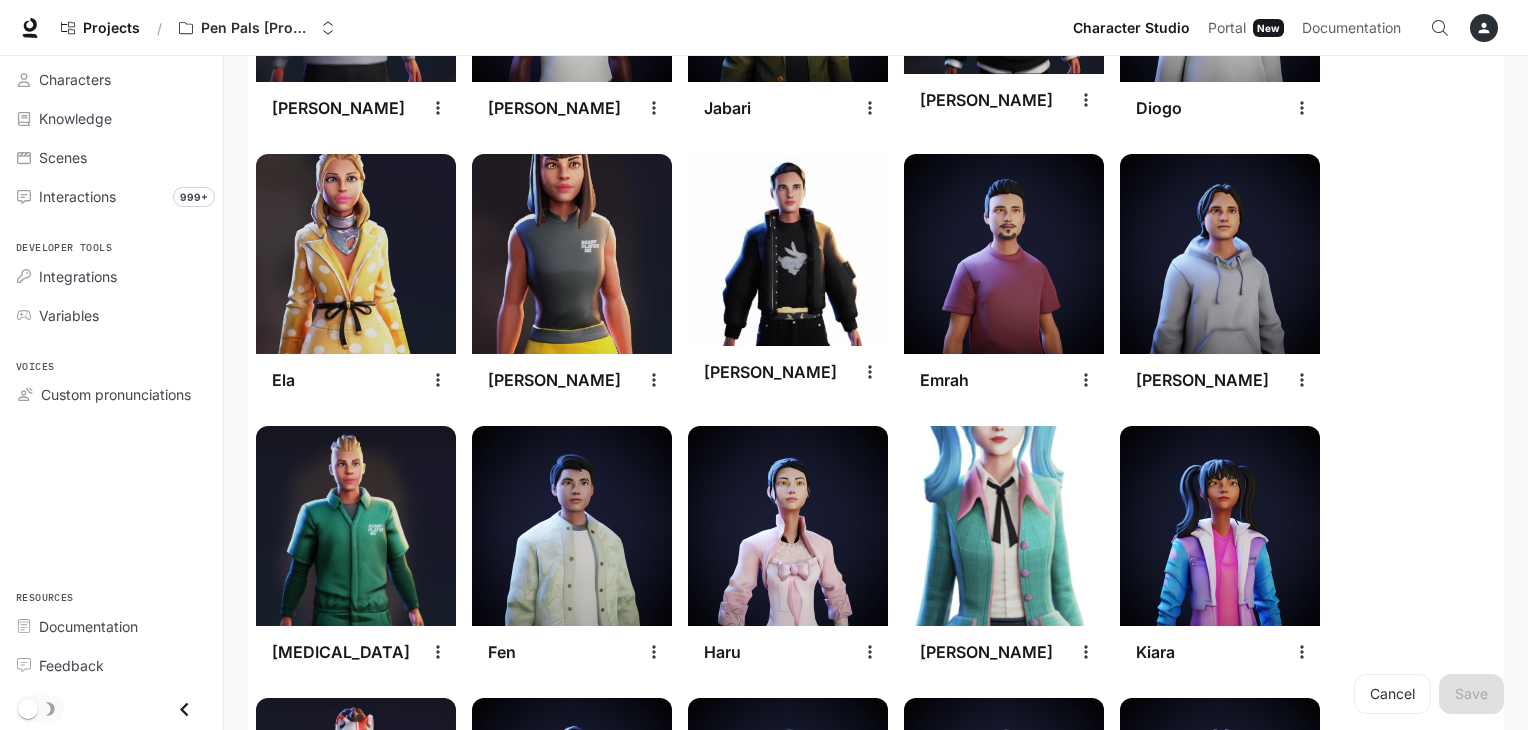 click 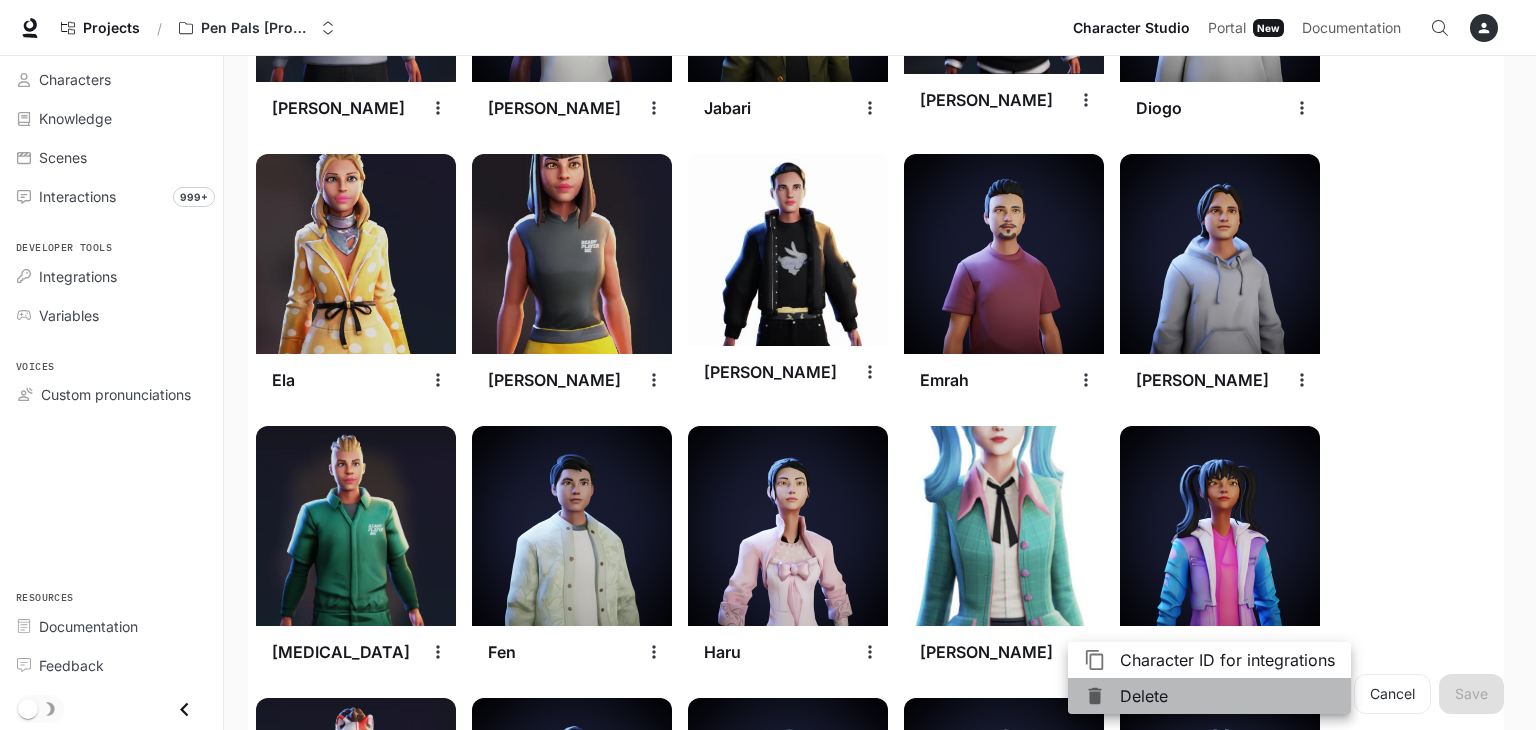 drag, startPoint x: 1135, startPoint y: 690, endPoint x: 1101, endPoint y: 687, distance: 34.132095 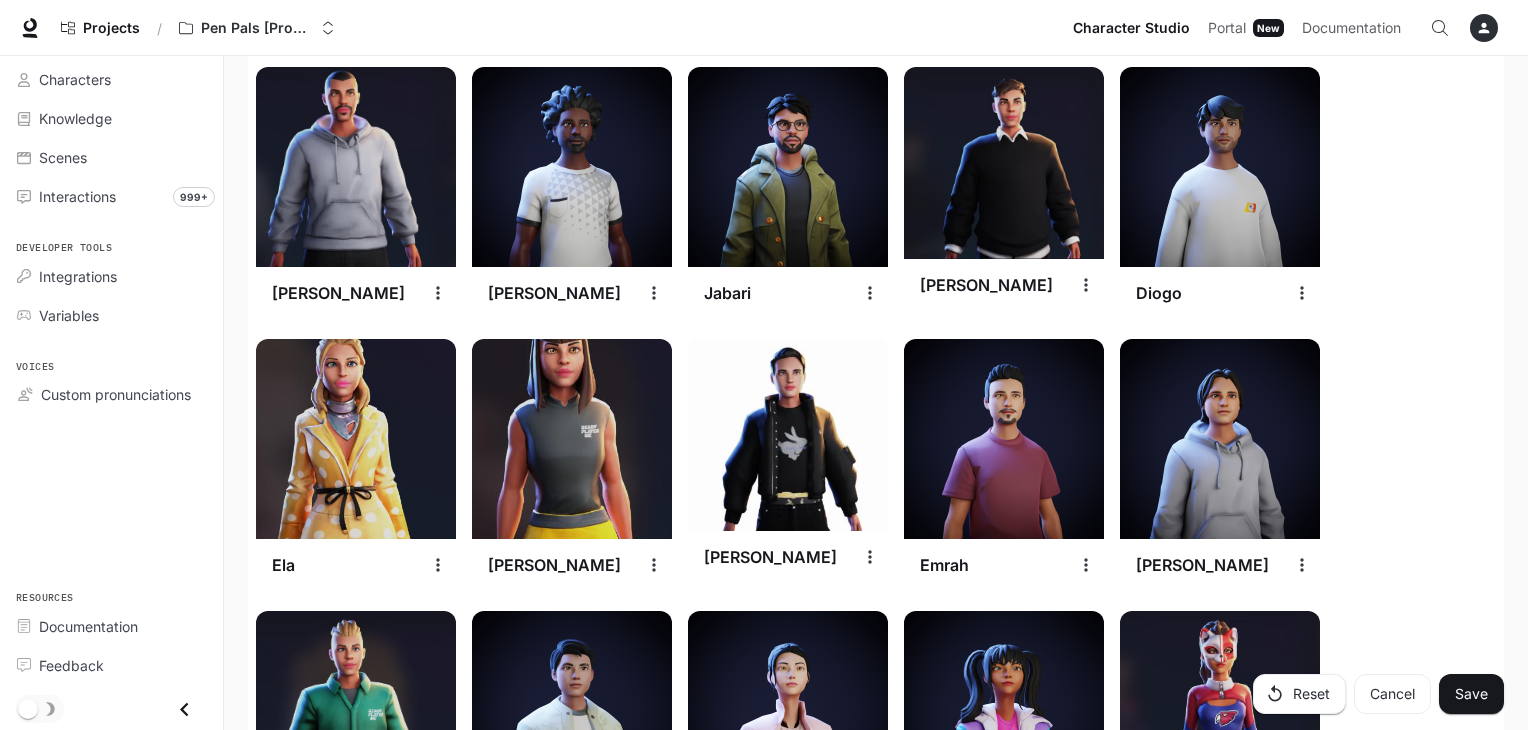 scroll, scrollTop: 1339, scrollLeft: 0, axis: vertical 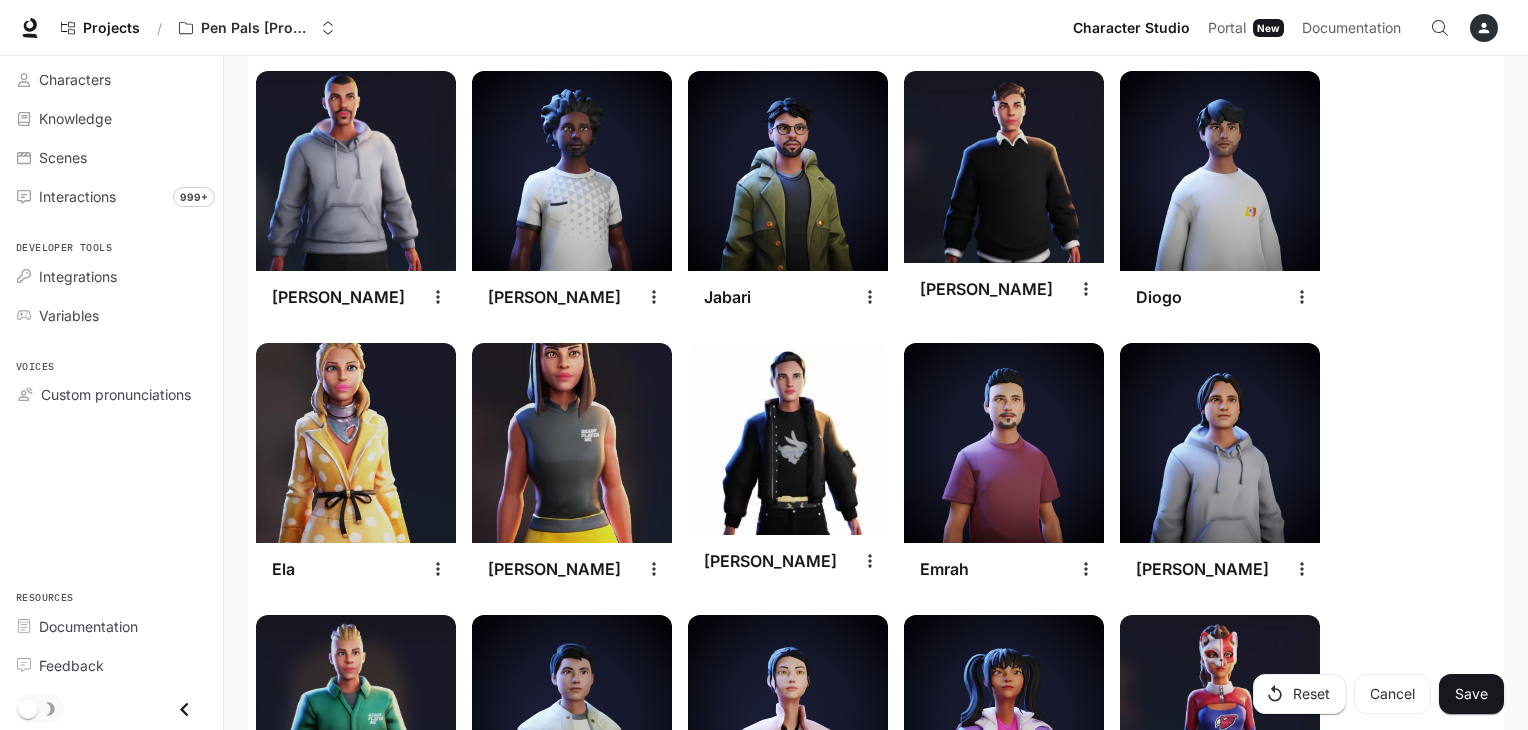 click 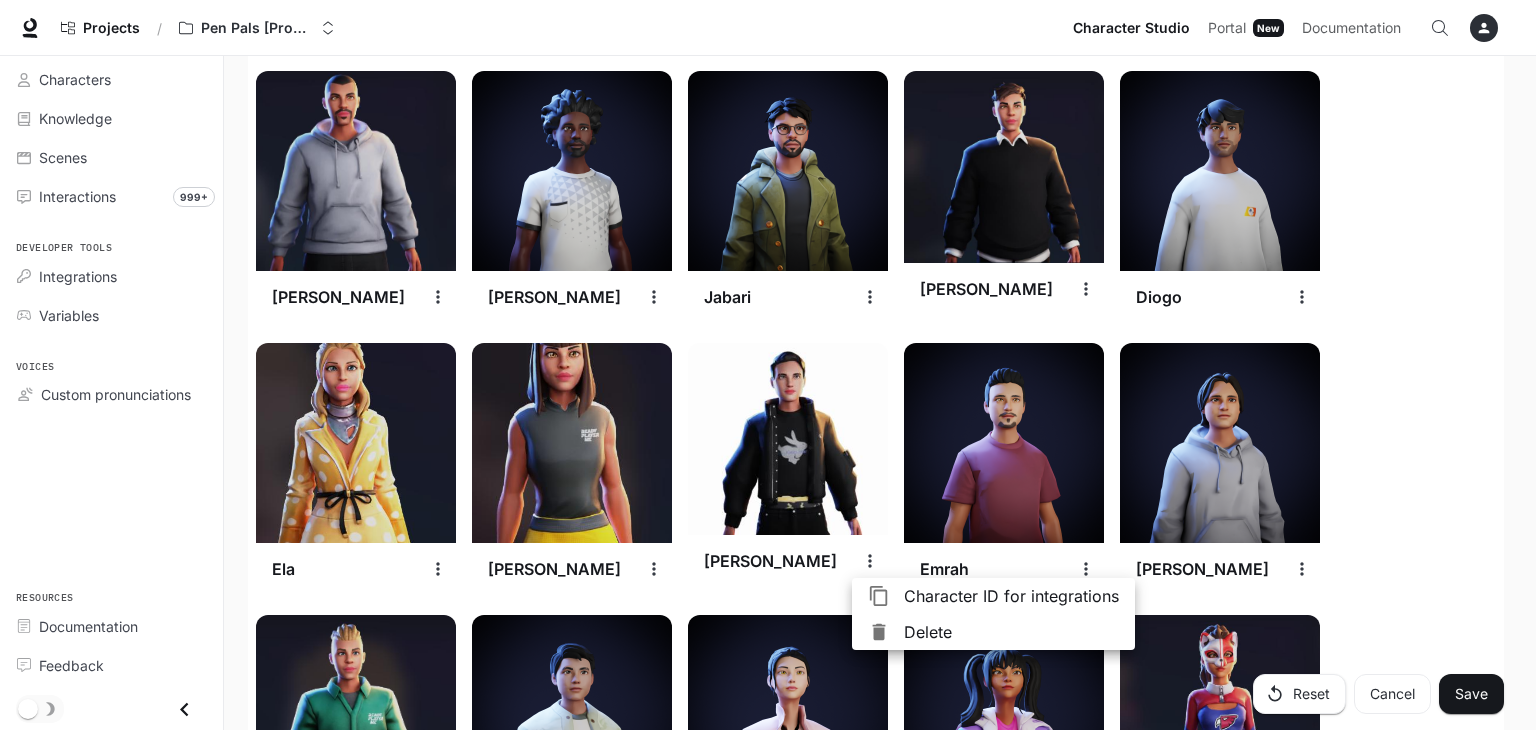 click on "Delete" at bounding box center (1011, 632) 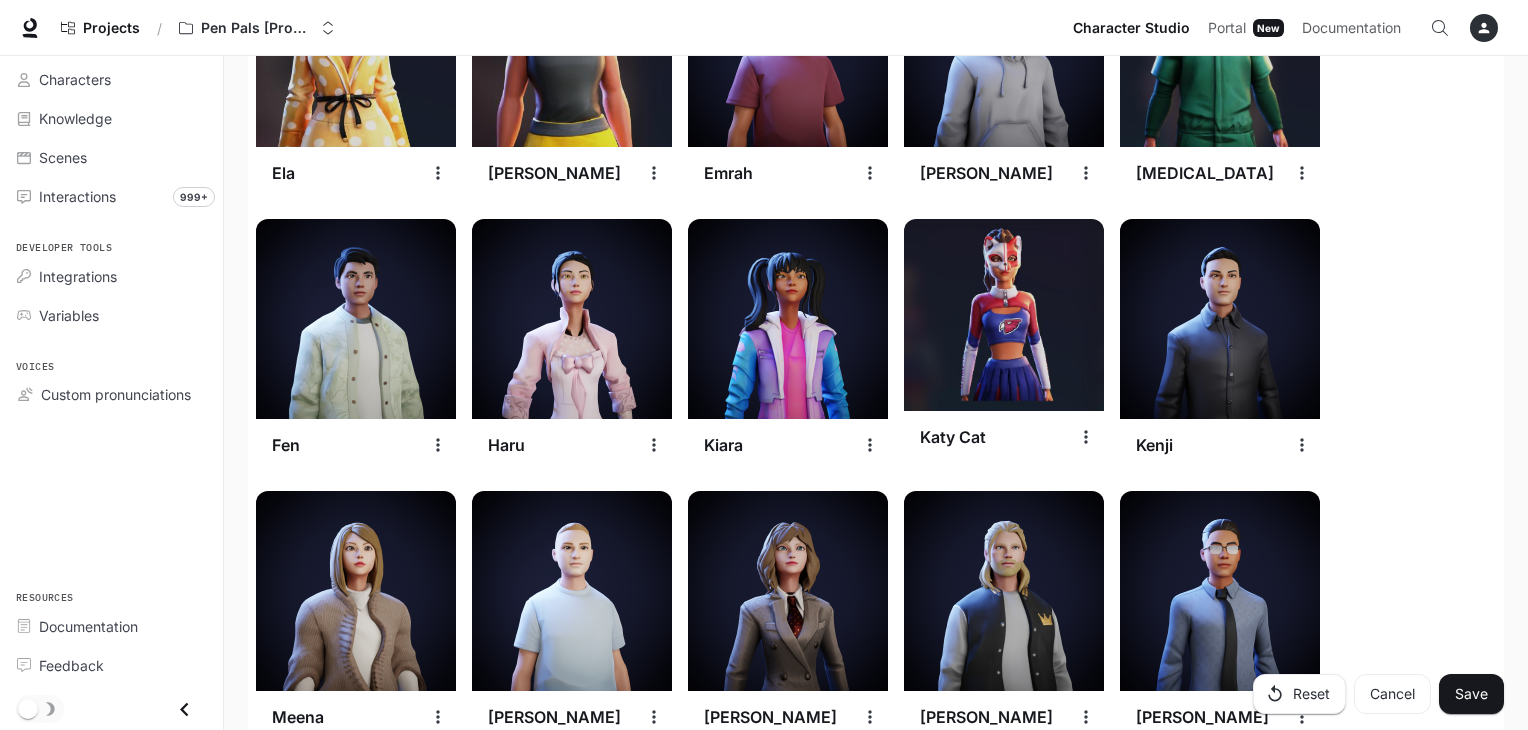 scroll, scrollTop: 1746, scrollLeft: 0, axis: vertical 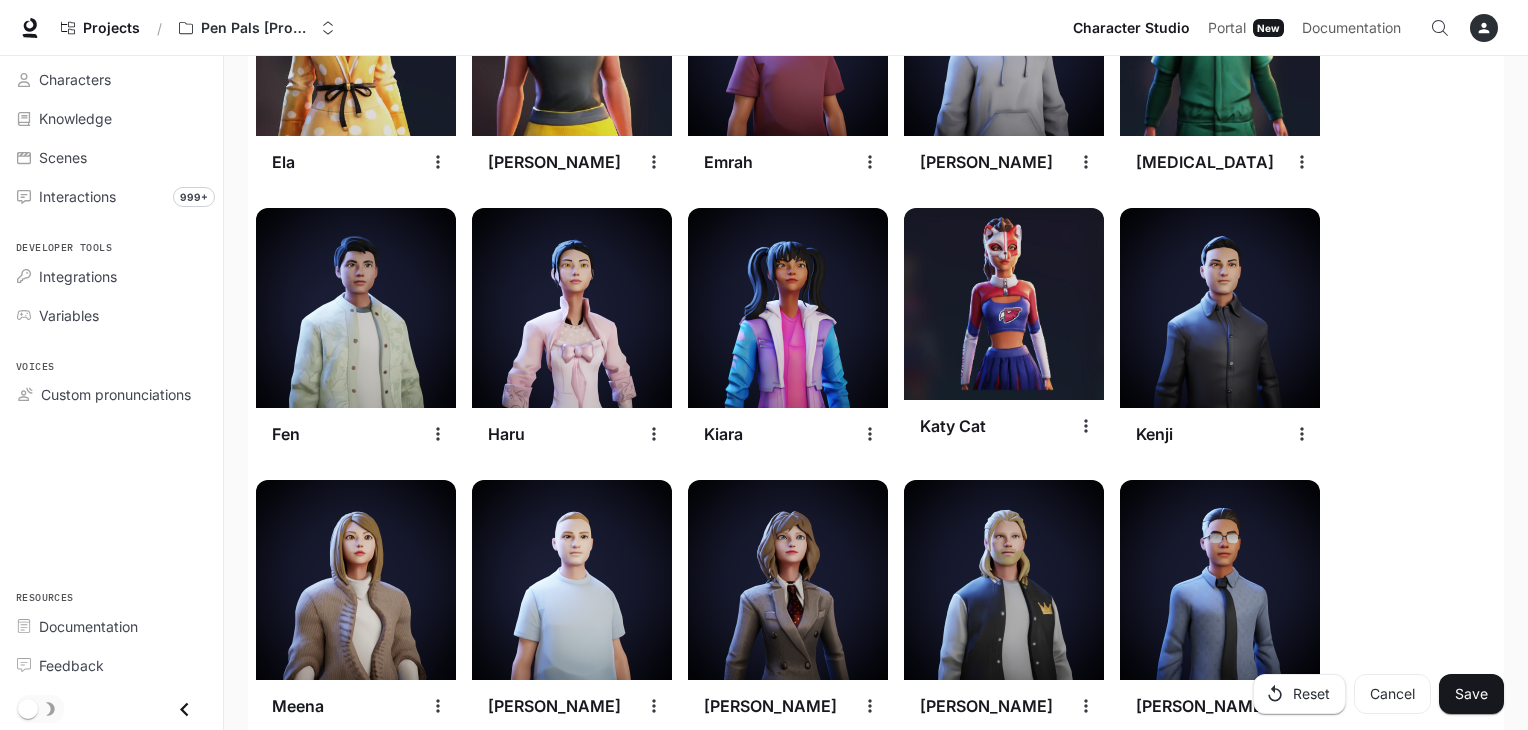 click on "Save" at bounding box center (1471, 694) 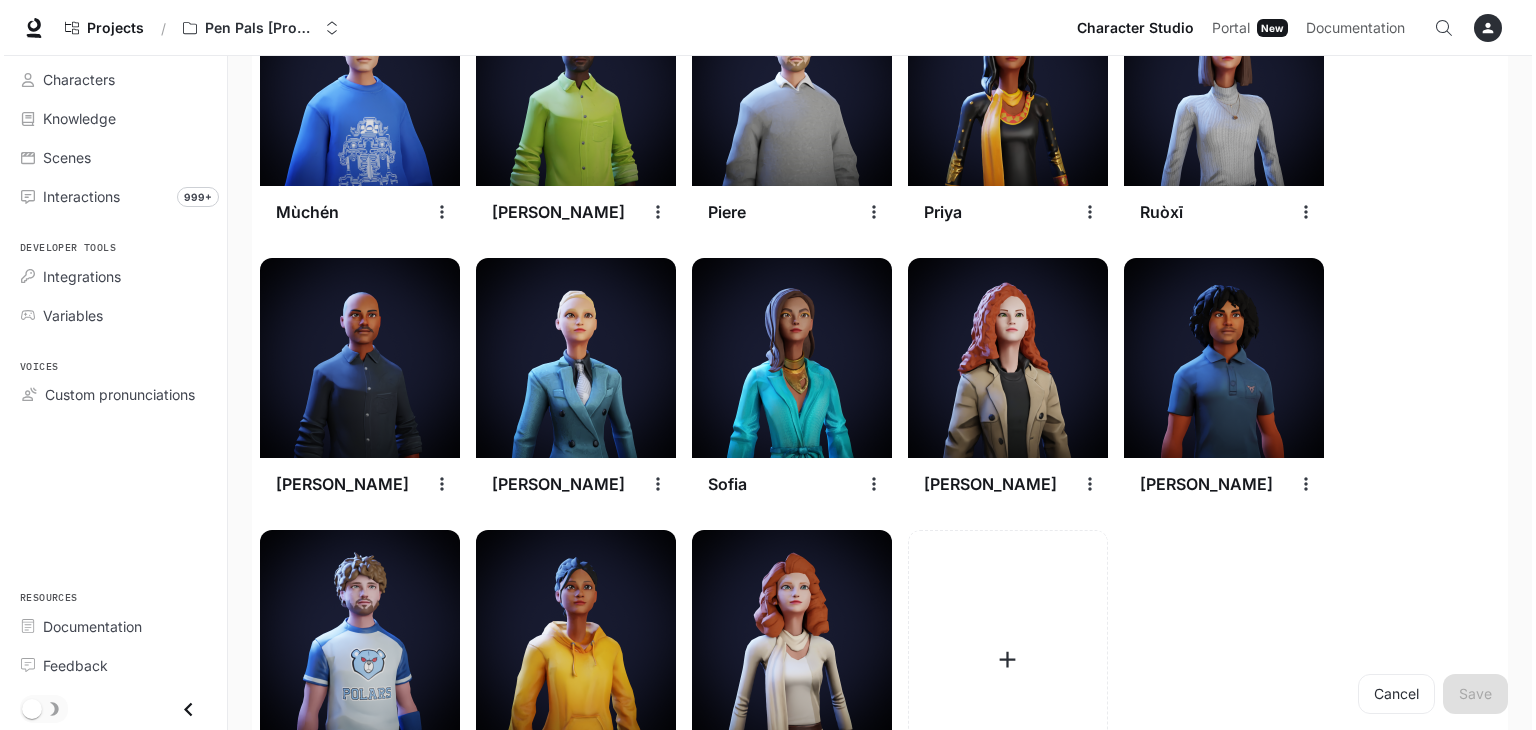 scroll, scrollTop: 3064, scrollLeft: 0, axis: vertical 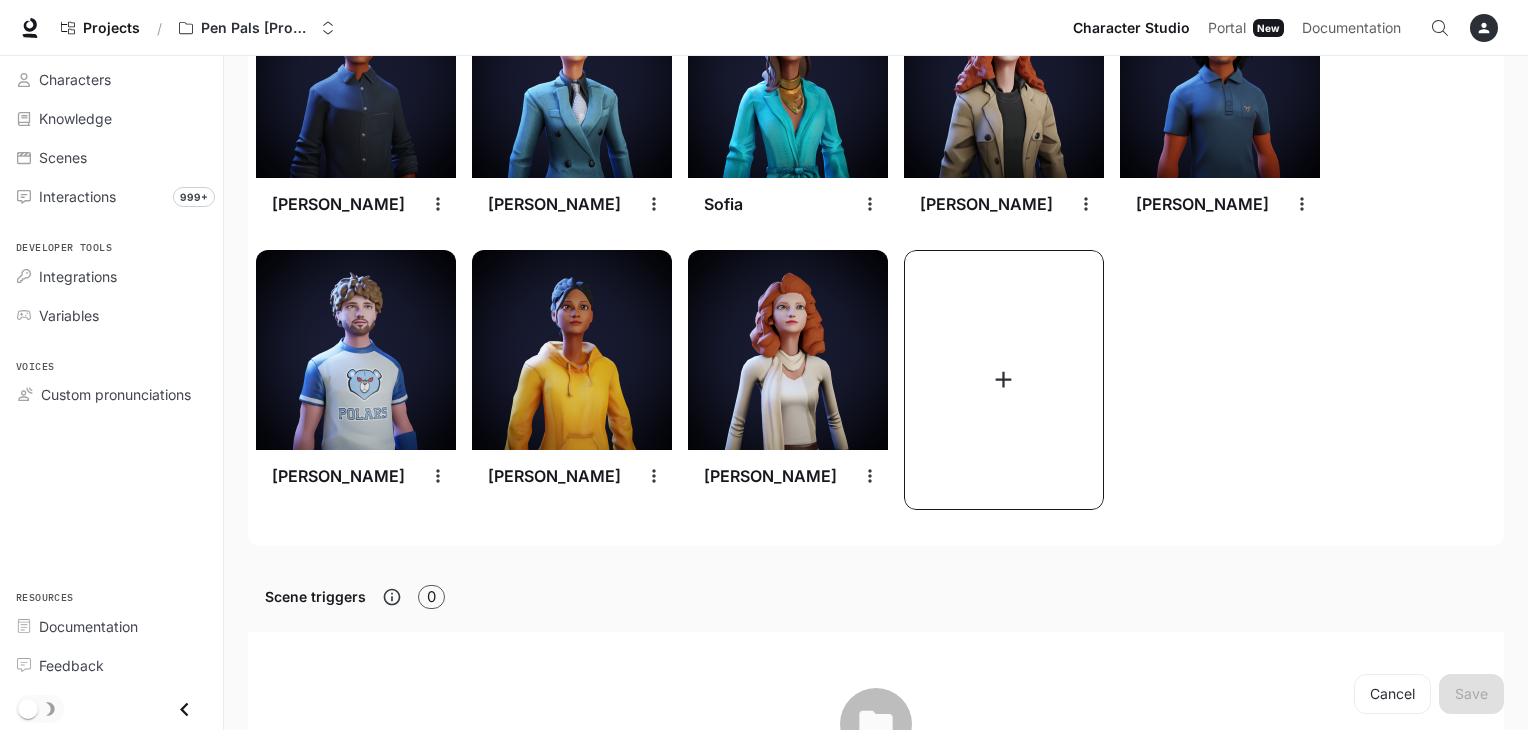 click at bounding box center [1004, 380] 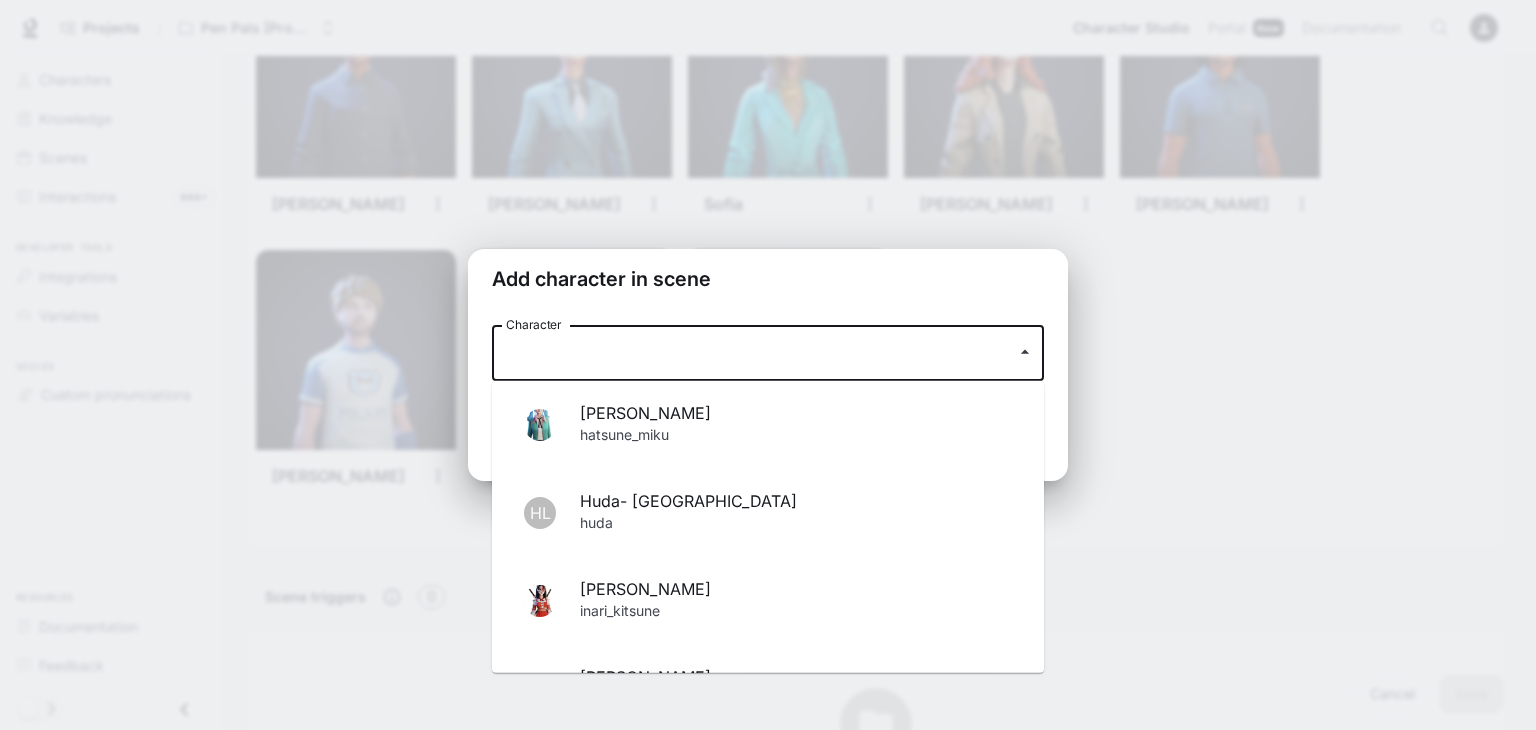 scroll, scrollTop: 1023, scrollLeft: 0, axis: vertical 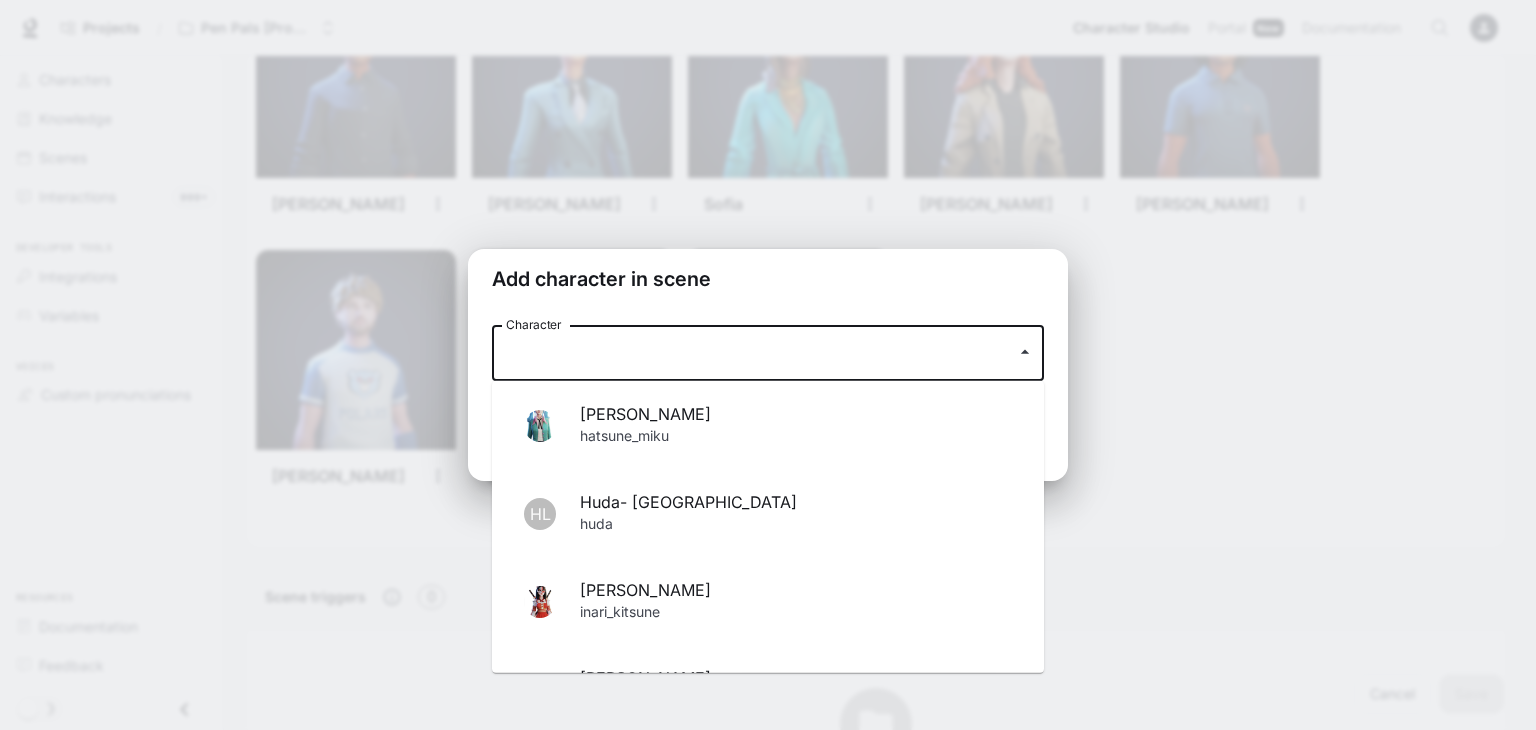 drag, startPoint x: 986, startPoint y: 350, endPoint x: 715, endPoint y: 621, distance: 383.25186 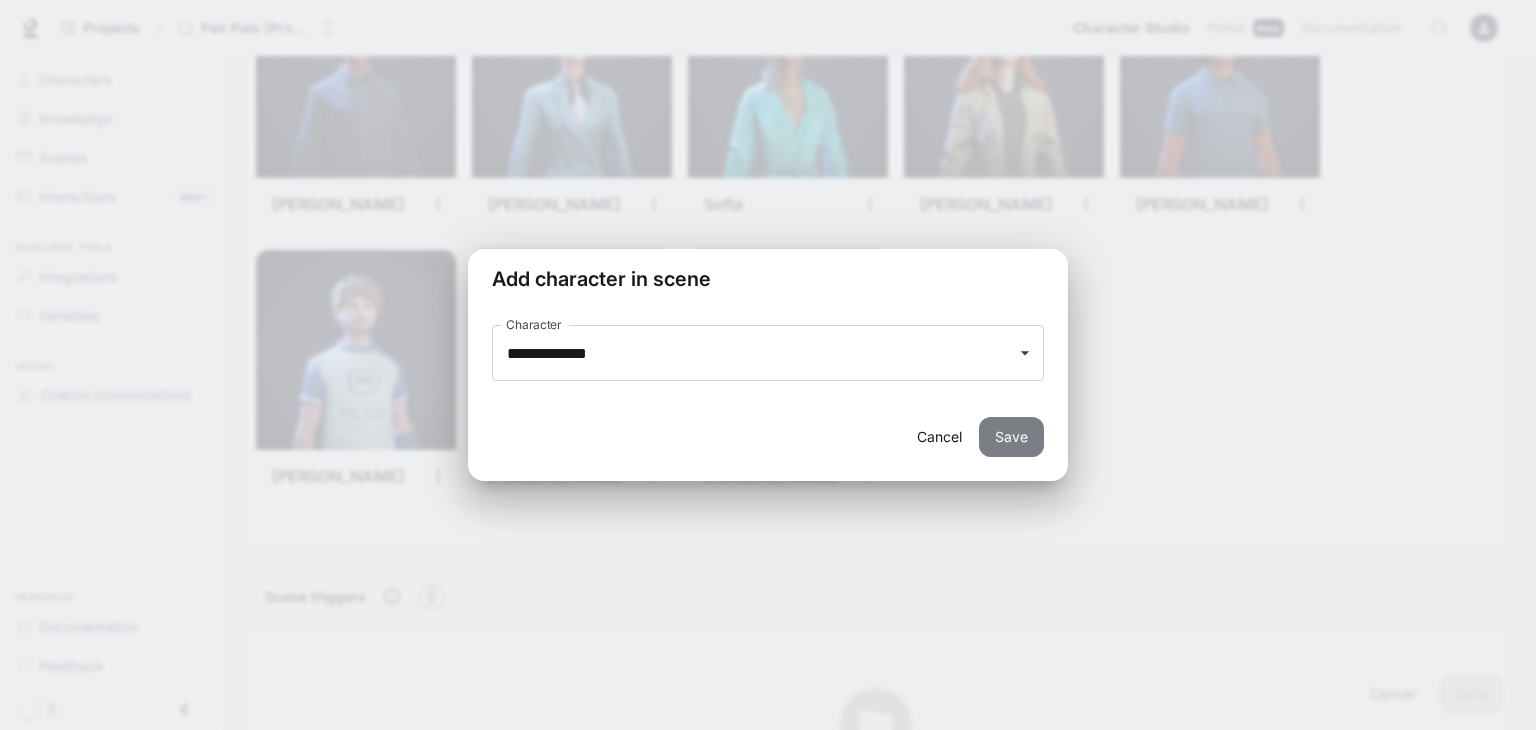 click on "Save" at bounding box center [1011, 437] 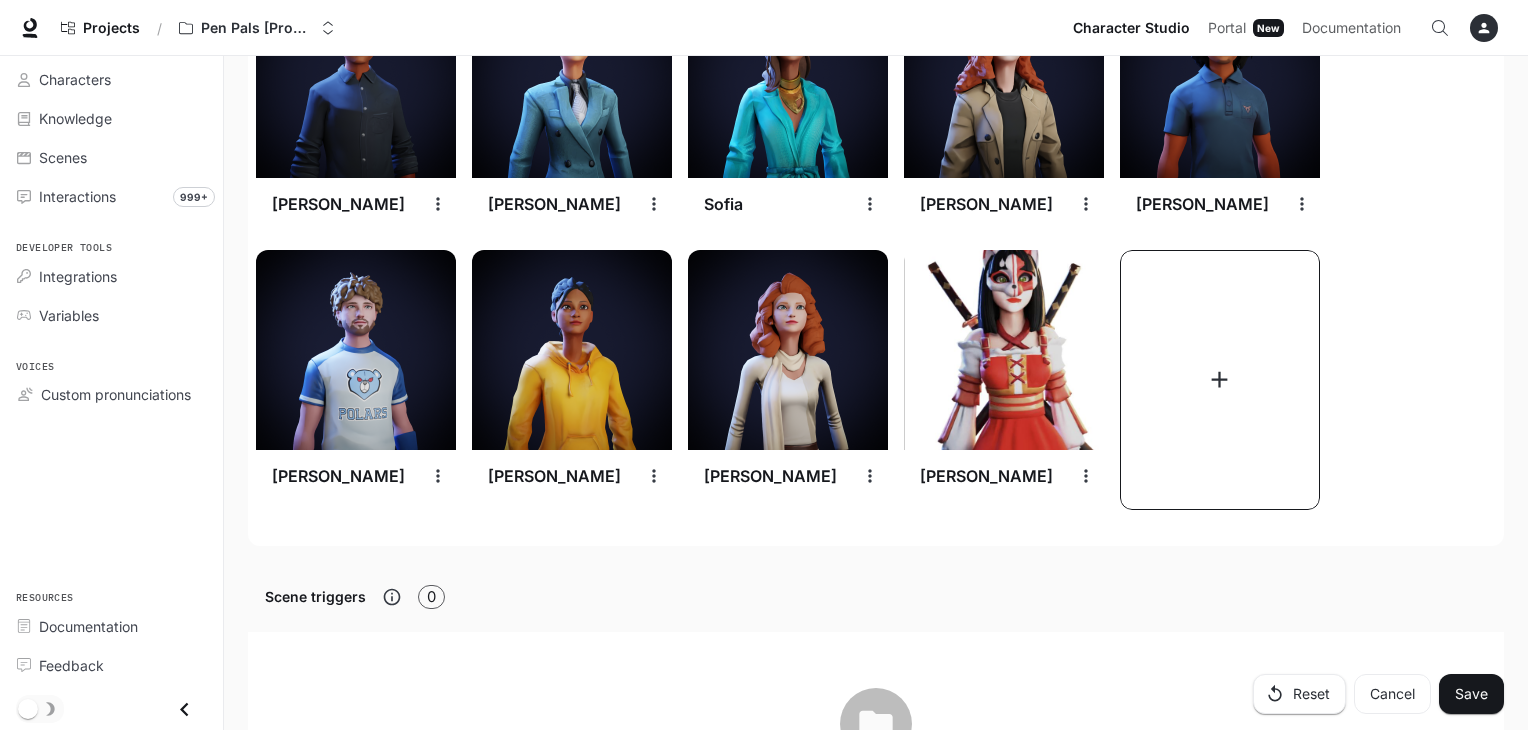 click 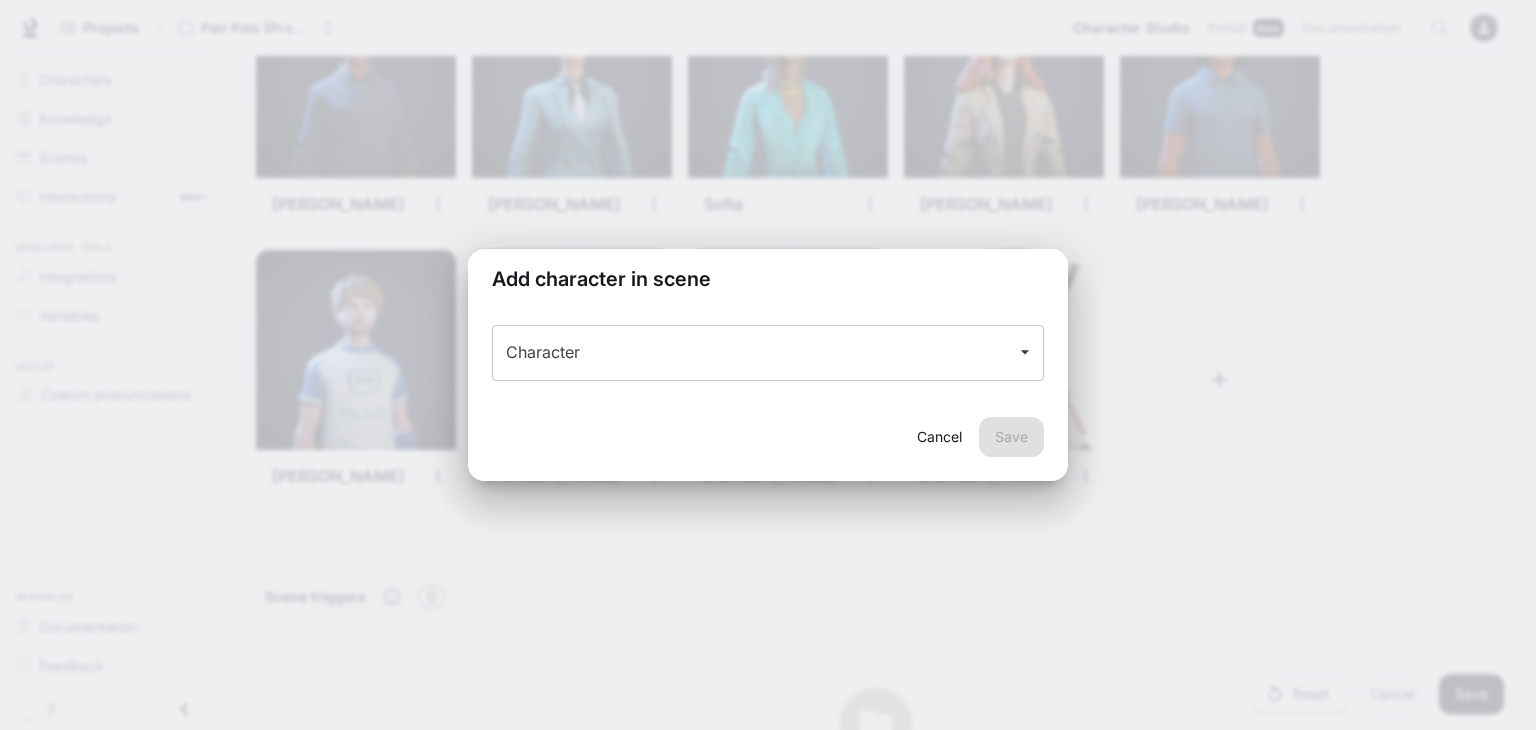 click 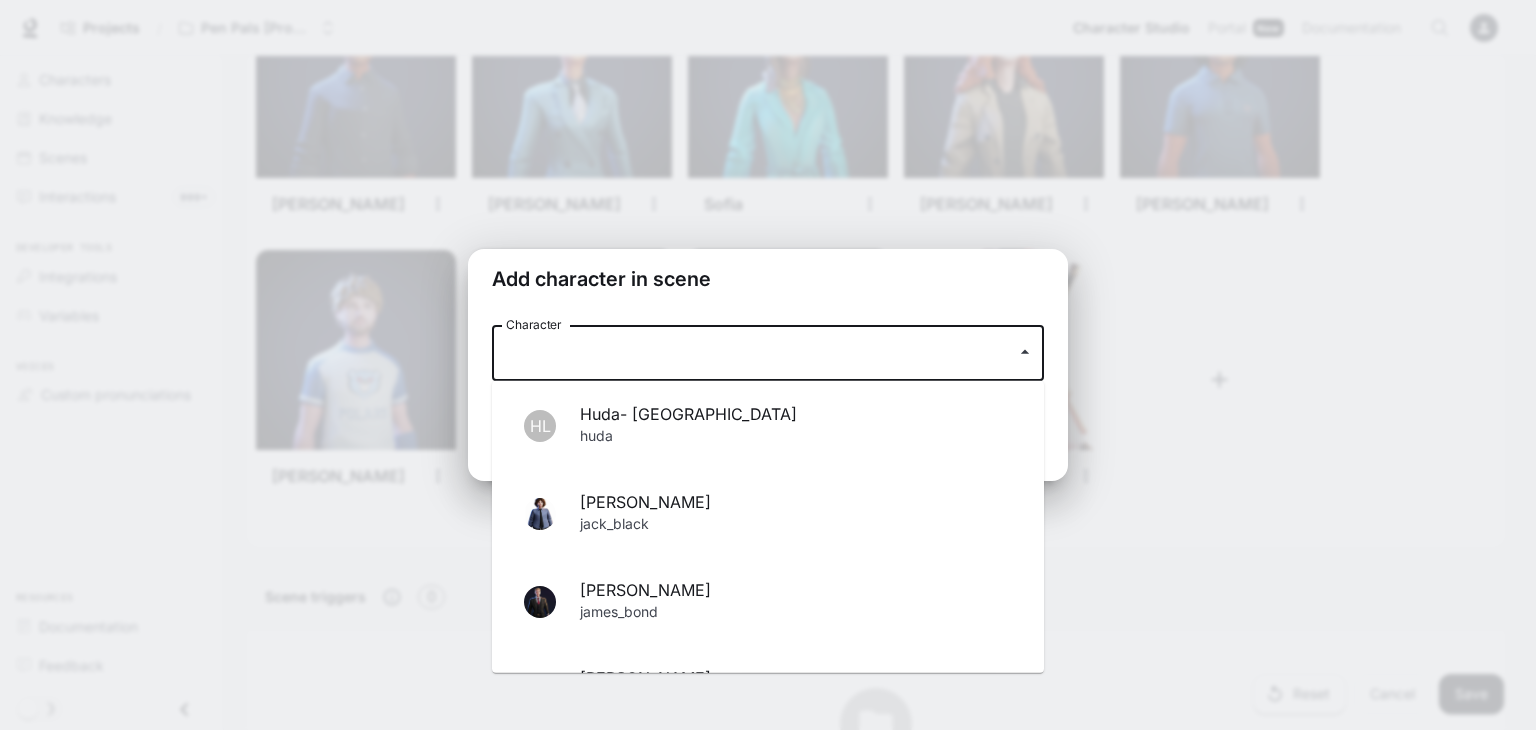 scroll, scrollTop: 1116, scrollLeft: 0, axis: vertical 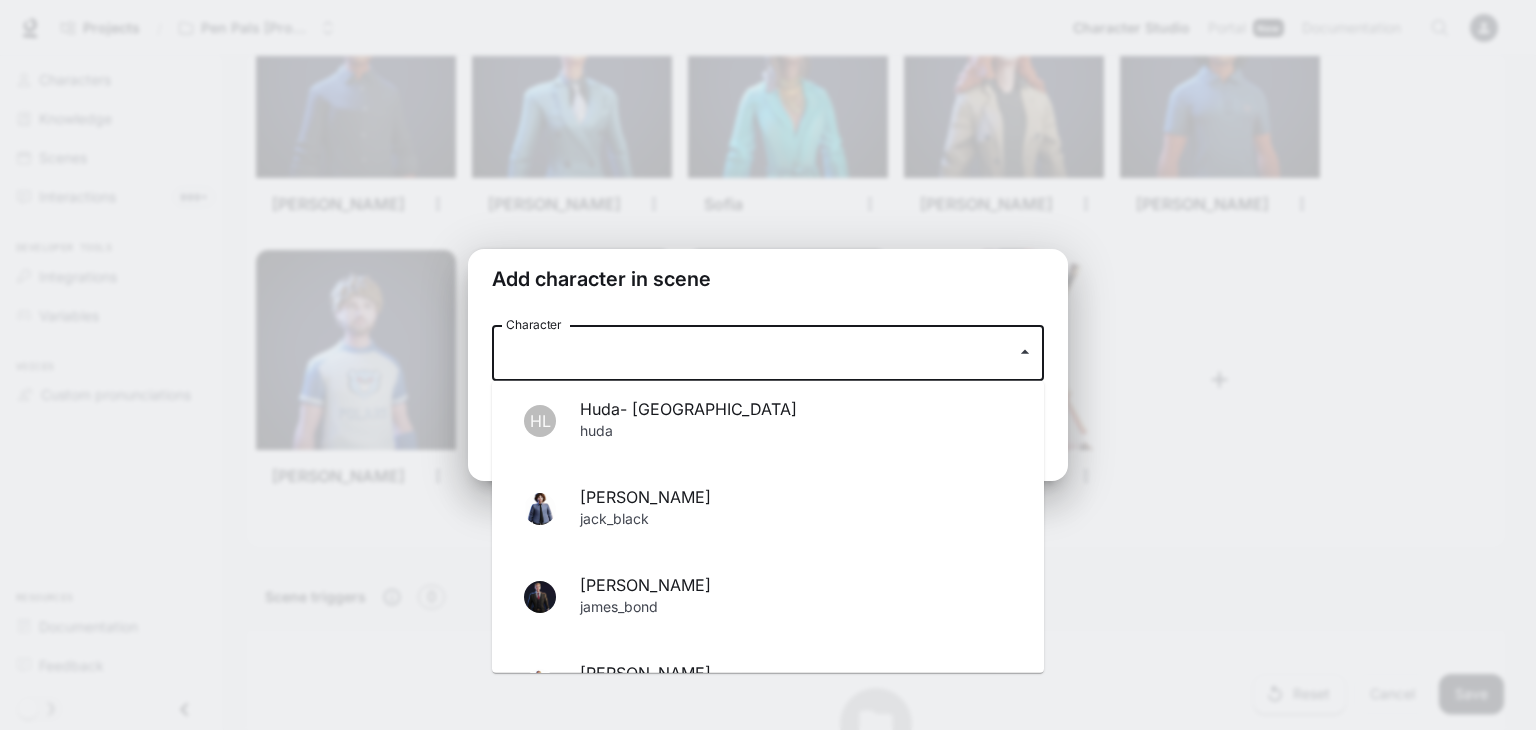 drag, startPoint x: 865, startPoint y: 502, endPoint x: 815, endPoint y: 506, distance: 50.159744 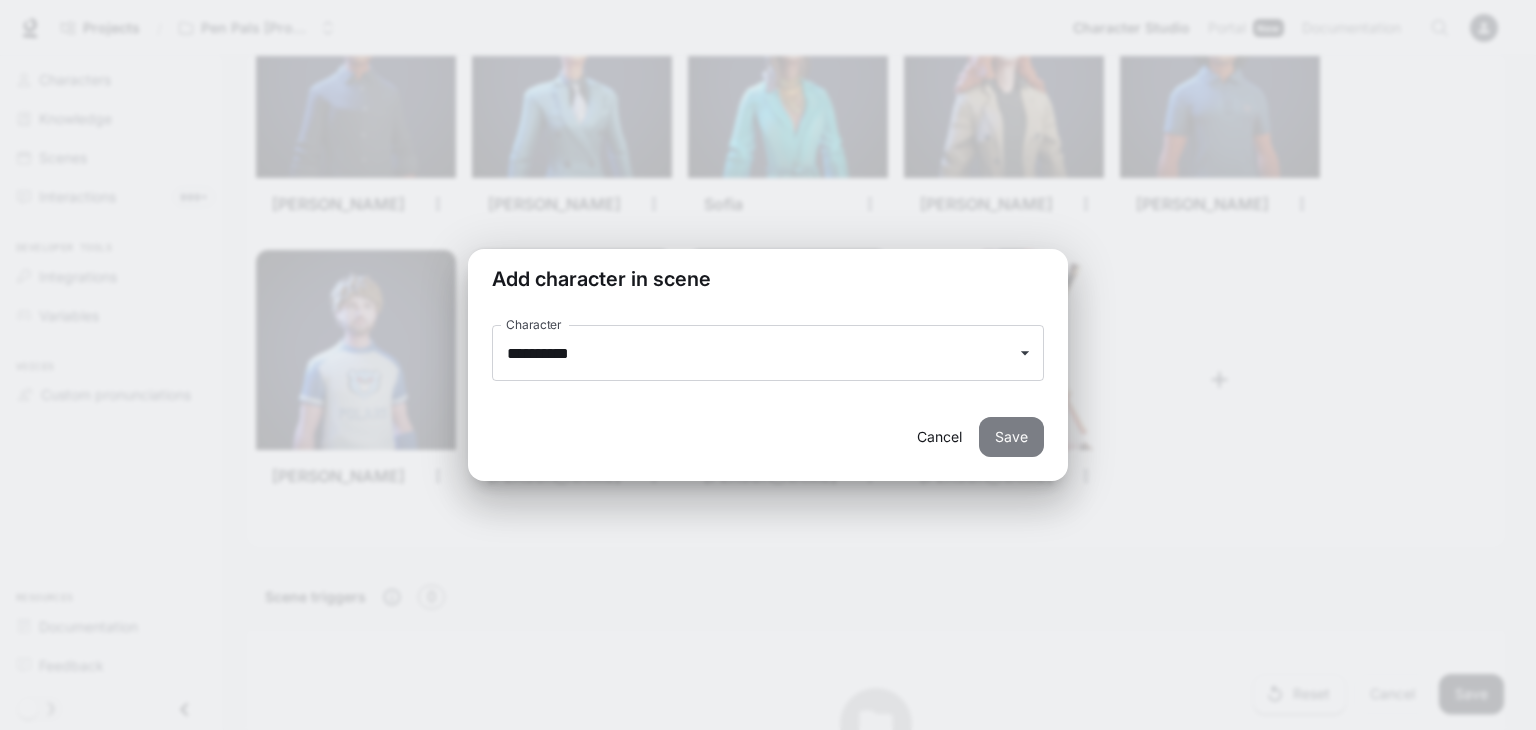 click on "Save" at bounding box center (1011, 437) 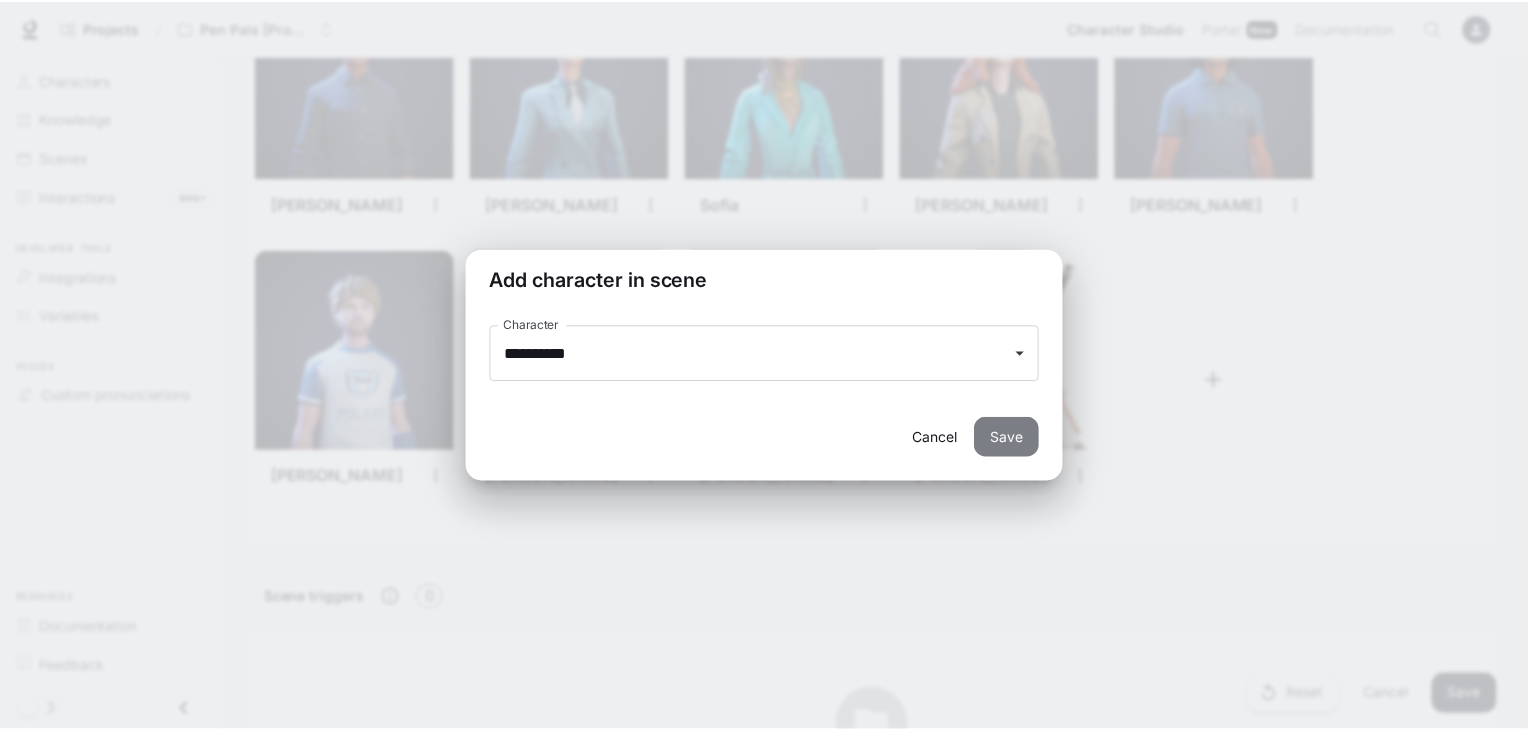 scroll, scrollTop: 3116, scrollLeft: 0, axis: vertical 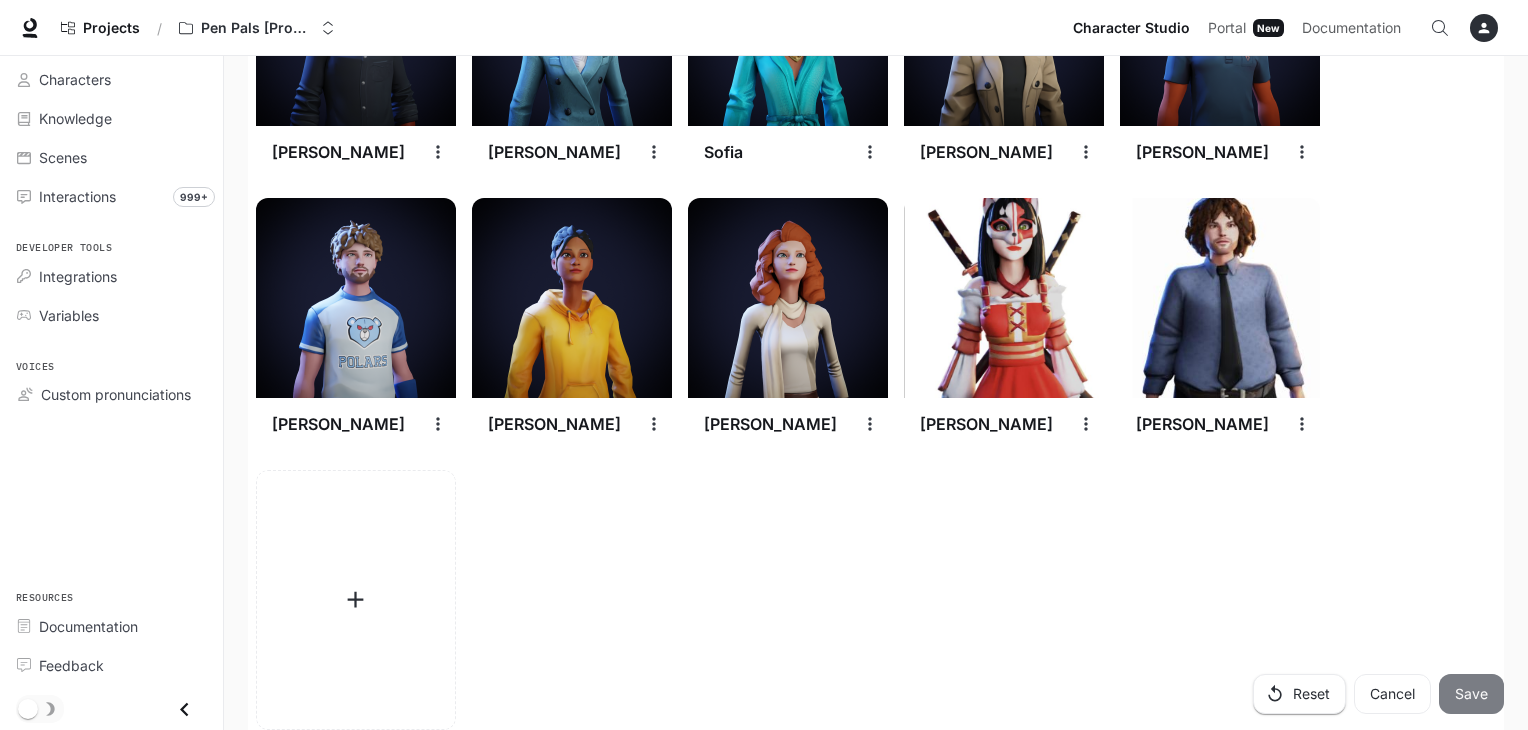 click on "Save" at bounding box center [1471, 694] 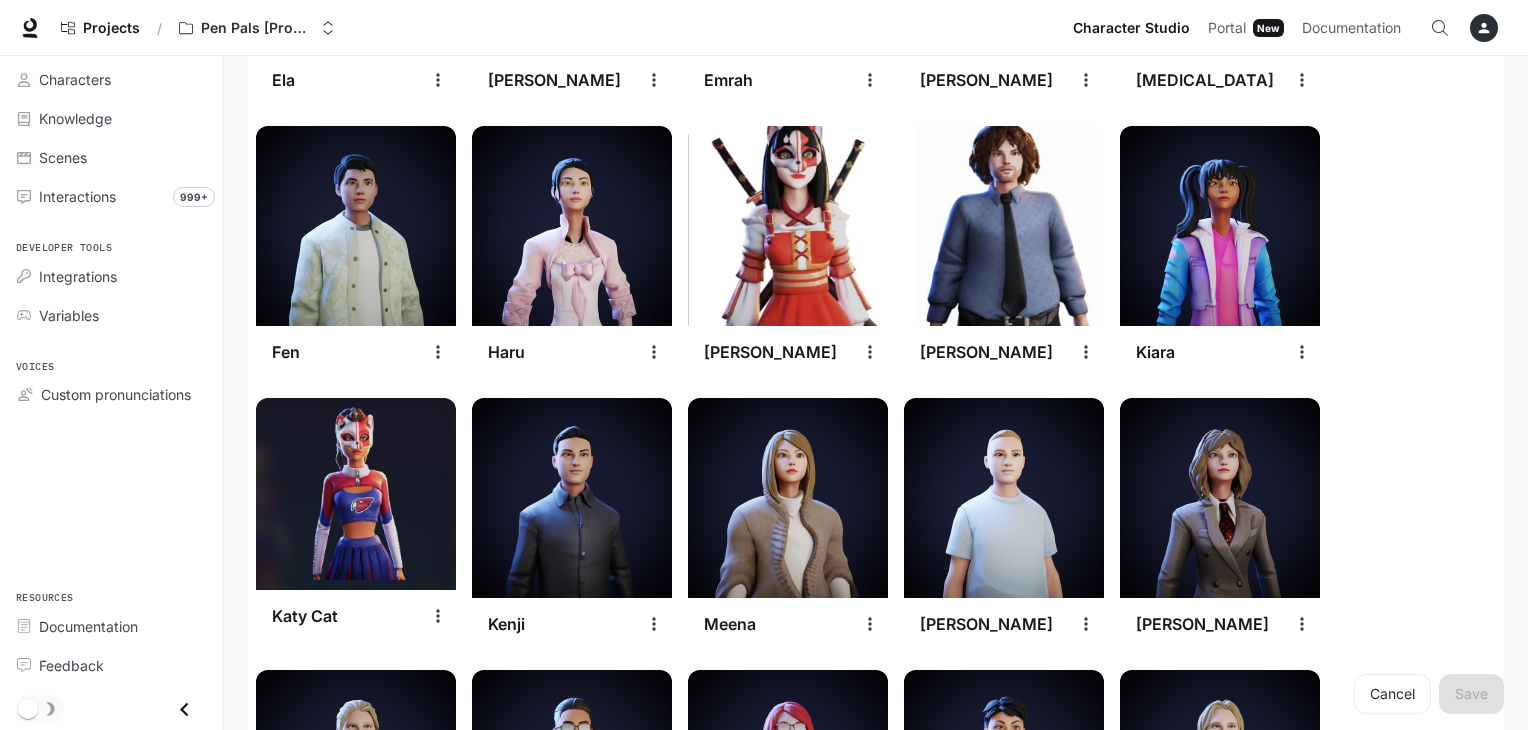 scroll, scrollTop: 1734, scrollLeft: 0, axis: vertical 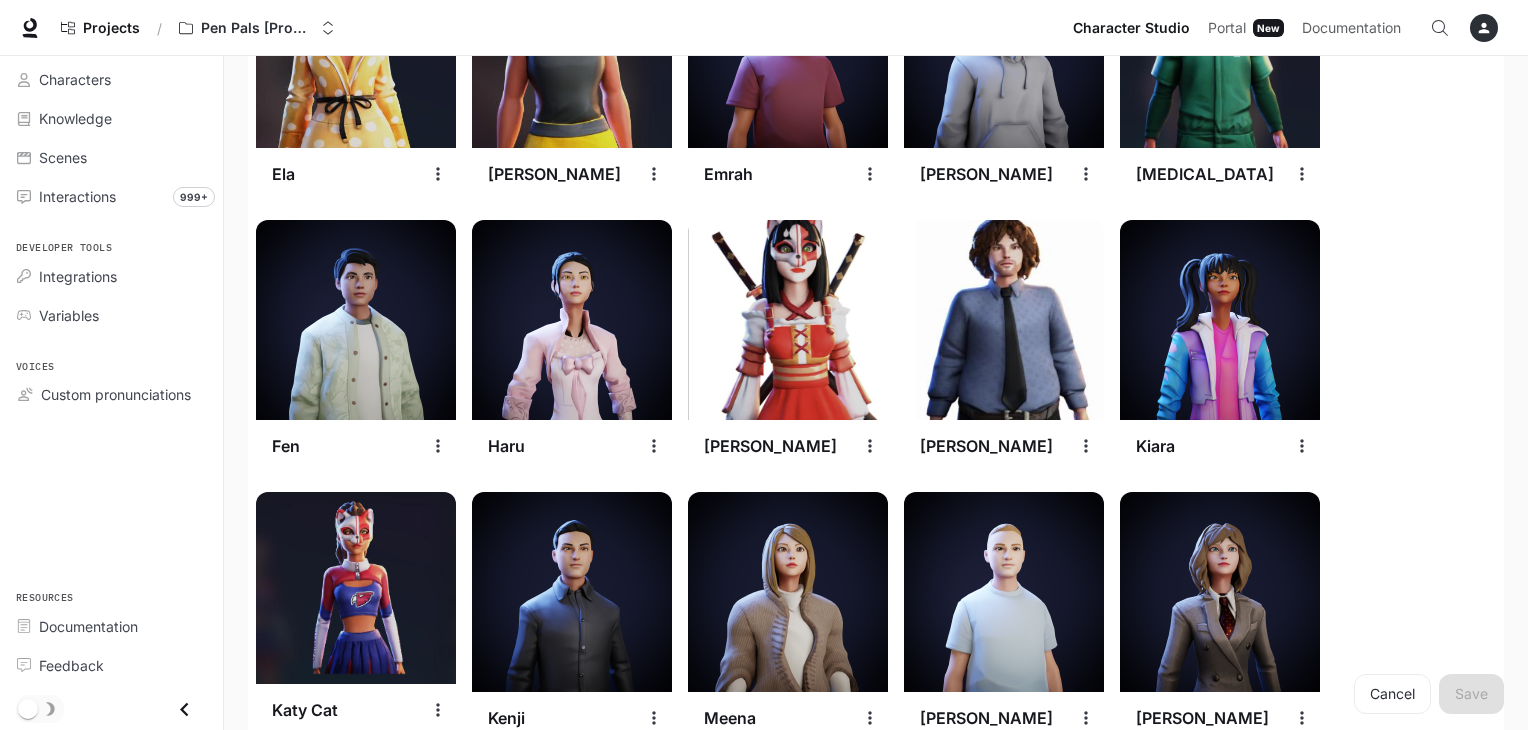 click 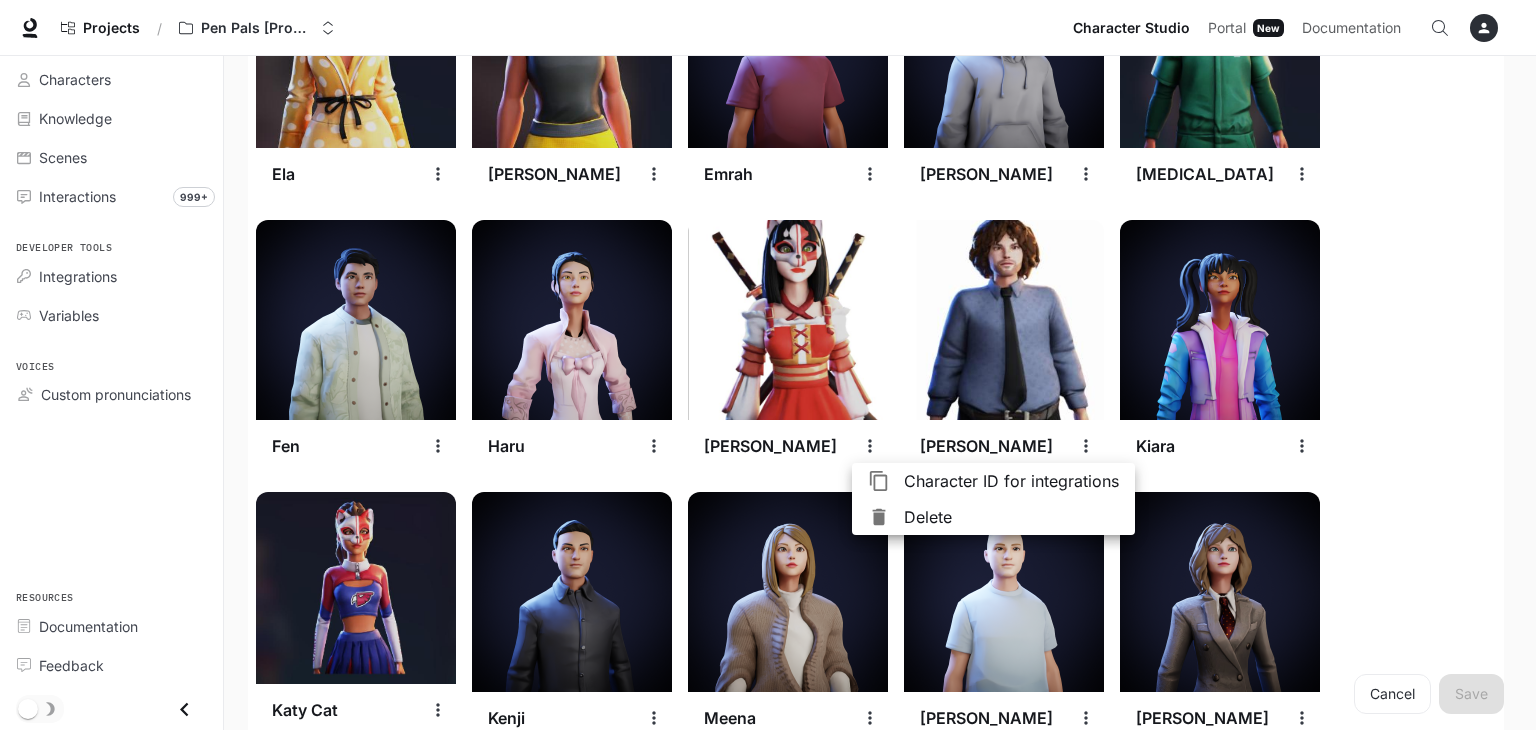 click on "Delete" at bounding box center [1011, 517] 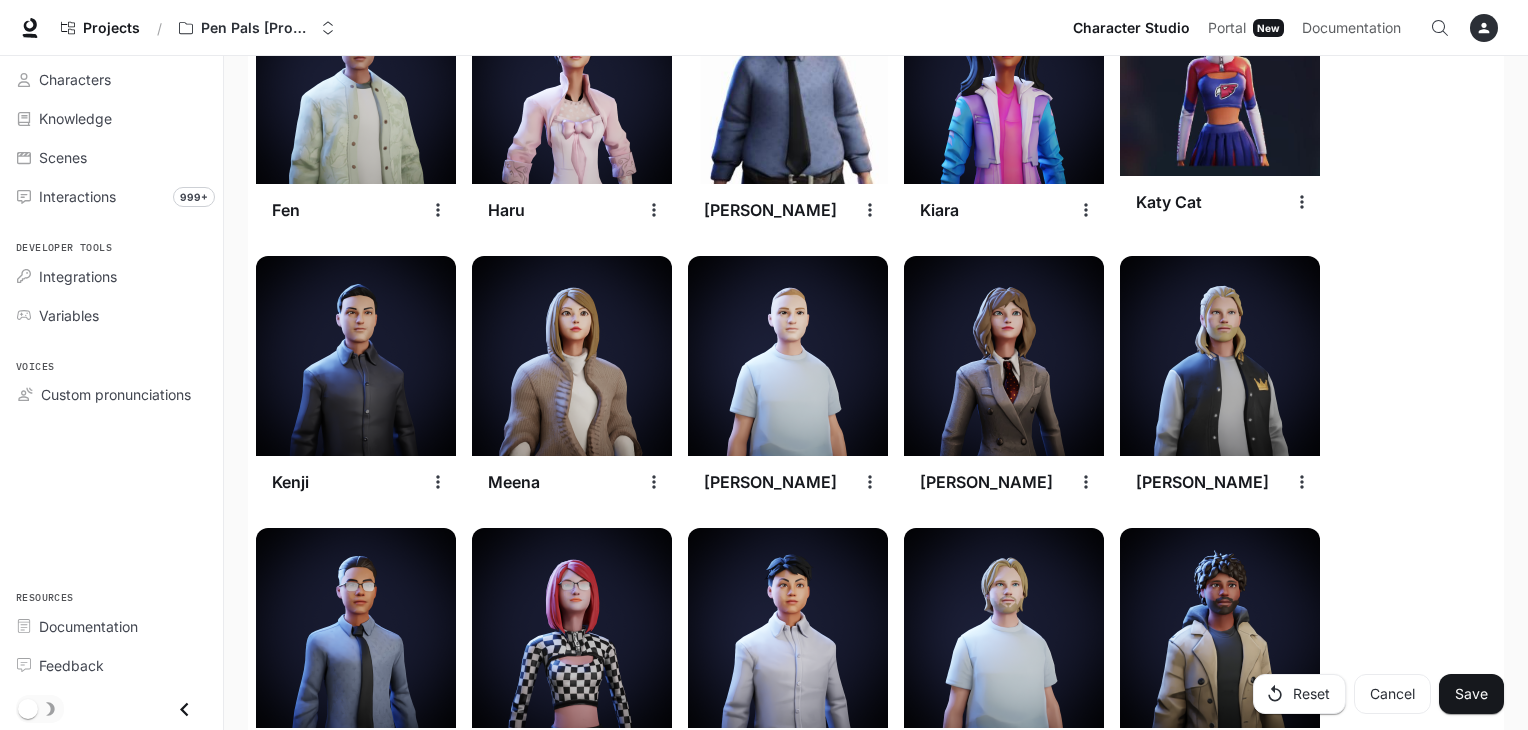 scroll, scrollTop: 1971, scrollLeft: 0, axis: vertical 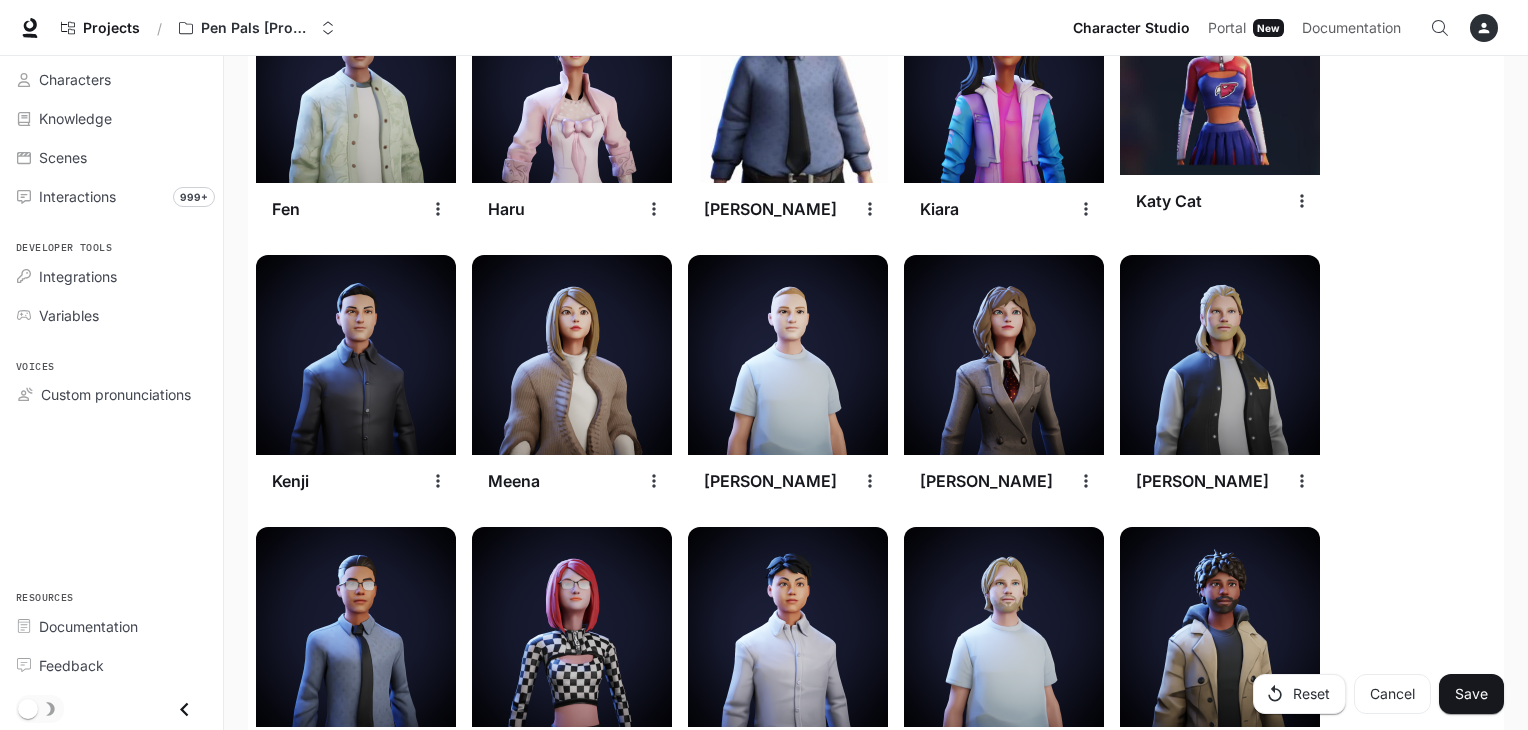 click at bounding box center [870, 209] 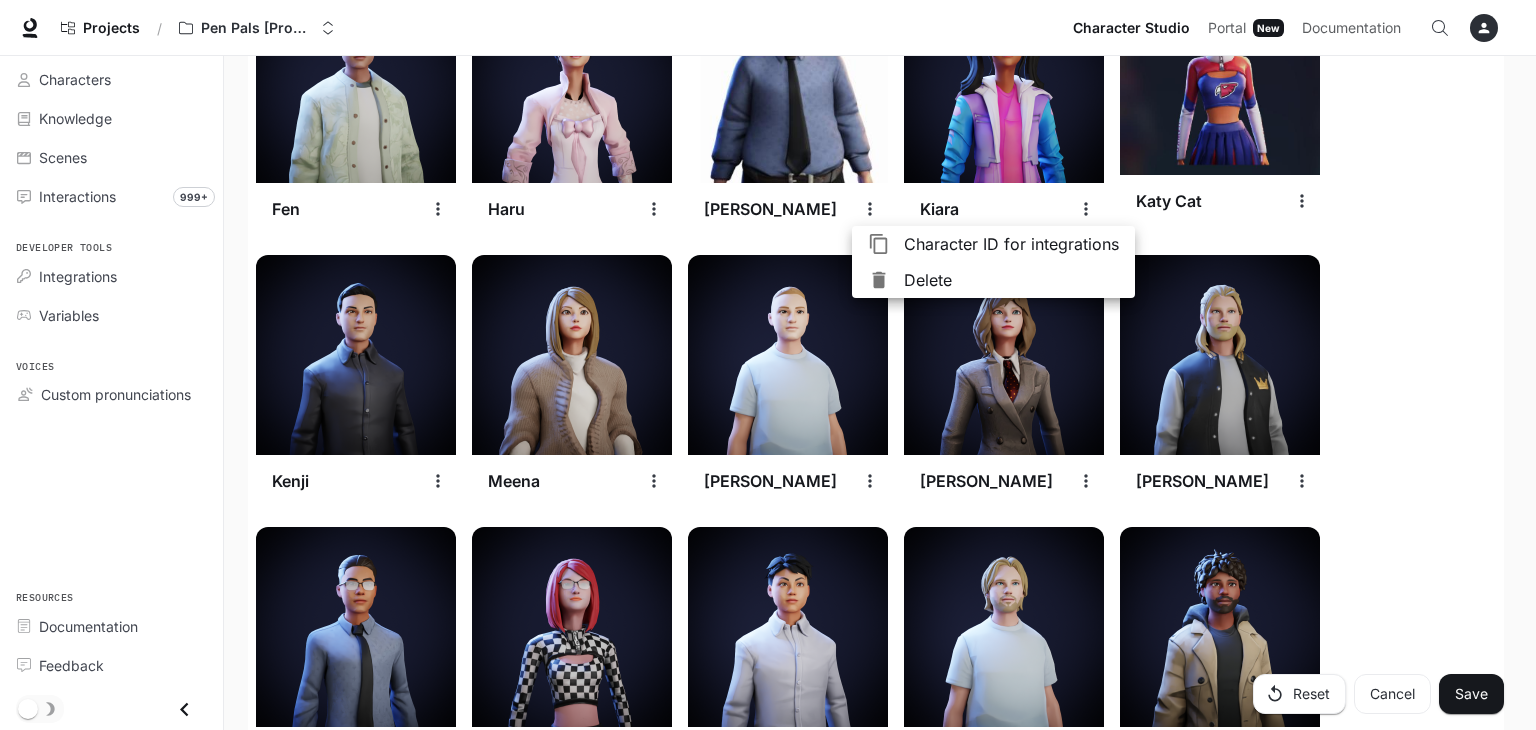 click at bounding box center (886, 280) 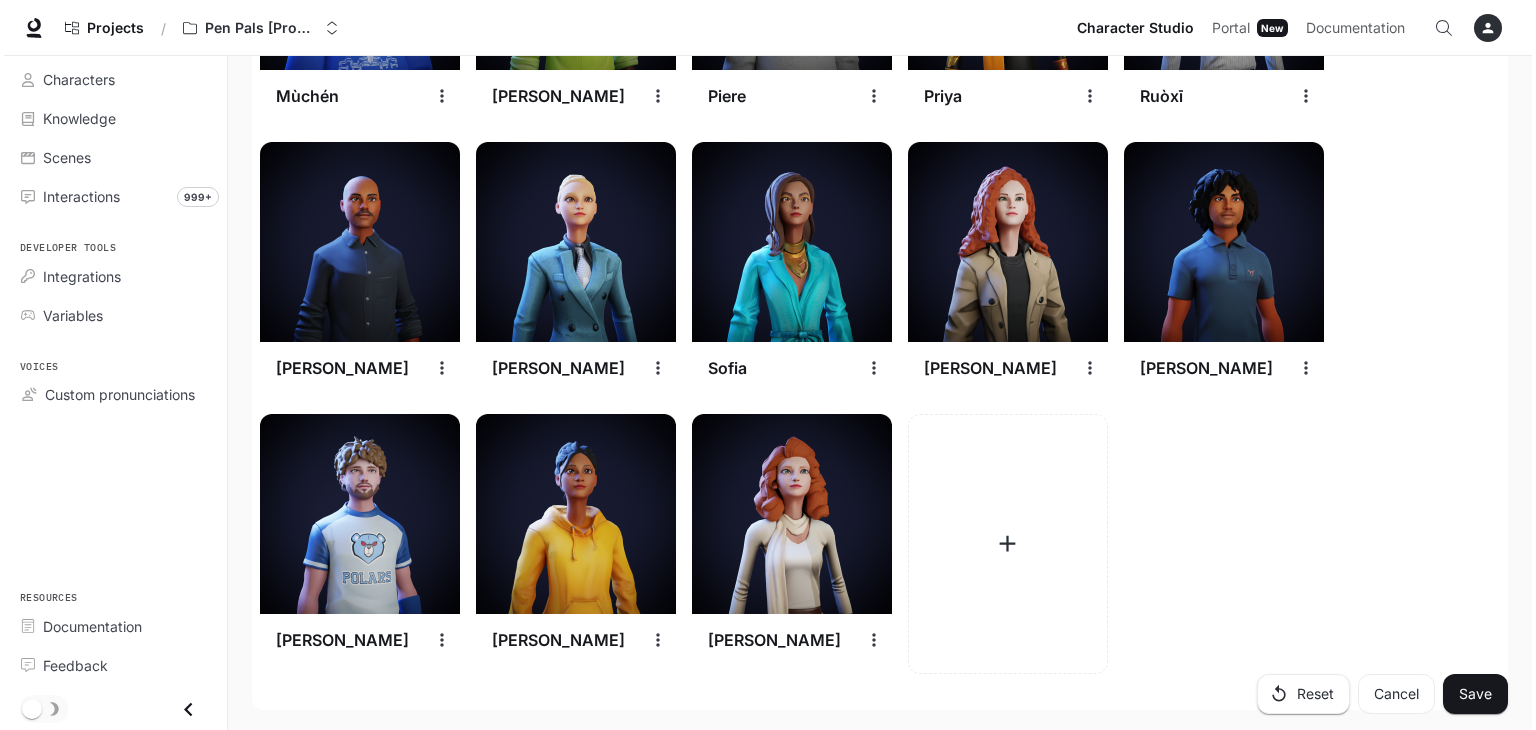 scroll, scrollTop: 3120, scrollLeft: 0, axis: vertical 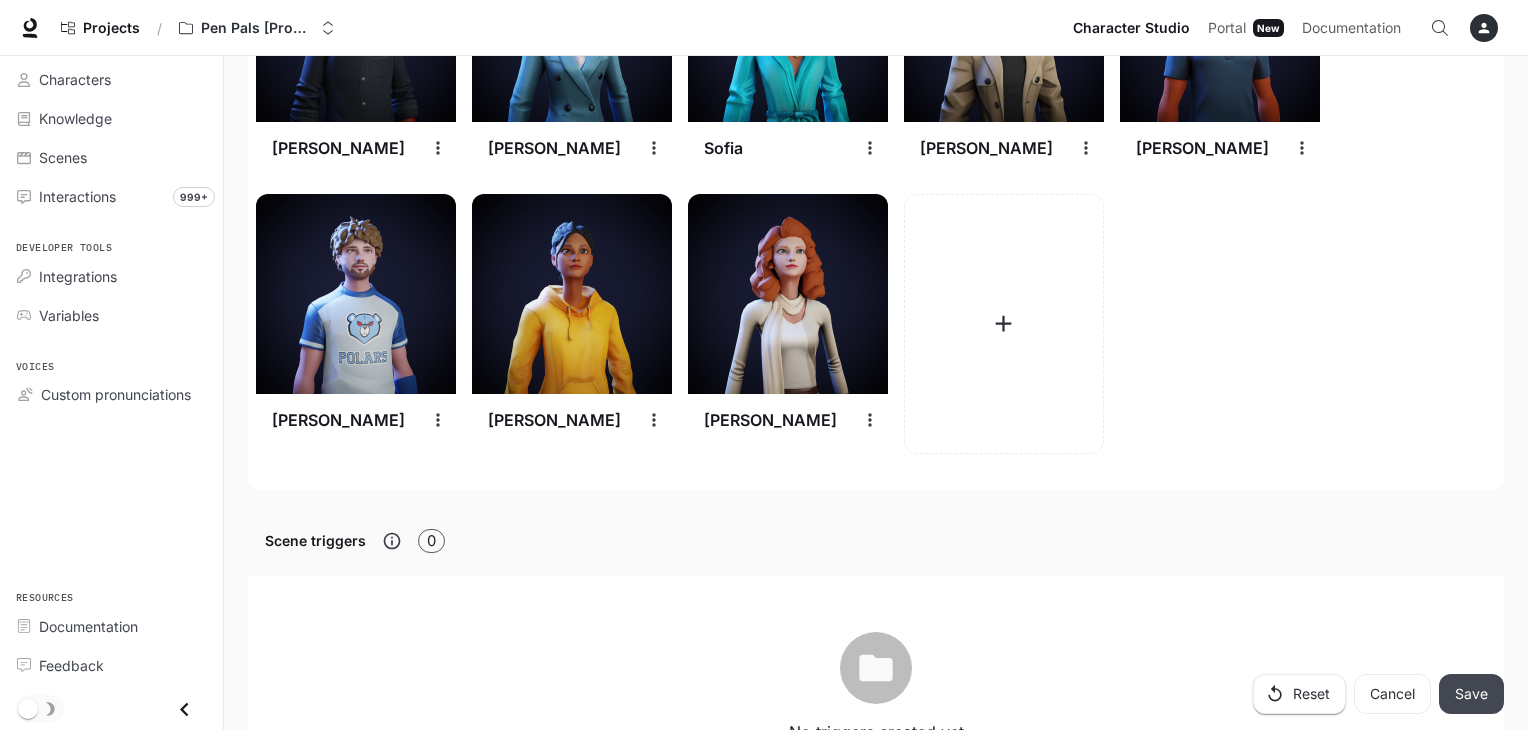 click on "Save" at bounding box center (1471, 694) 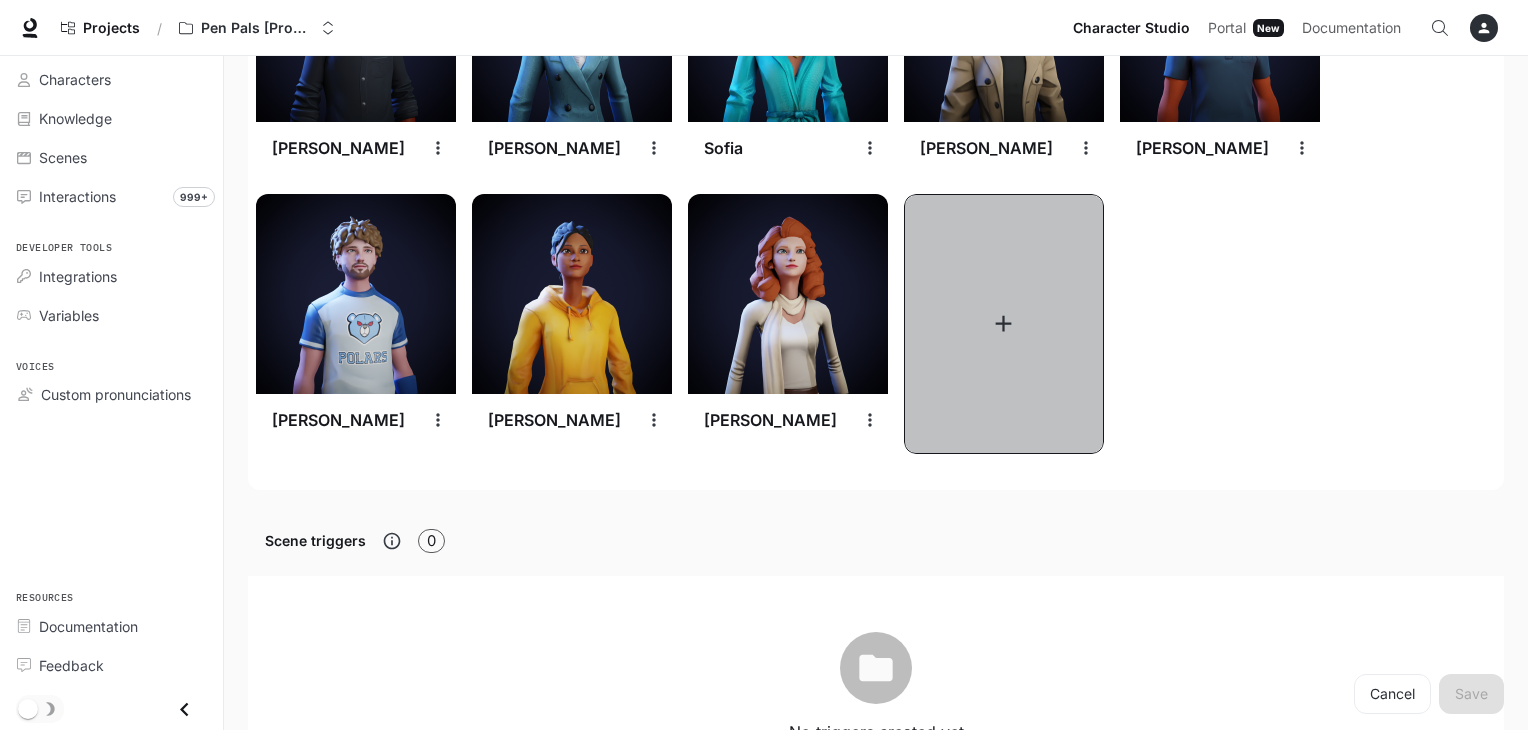 click 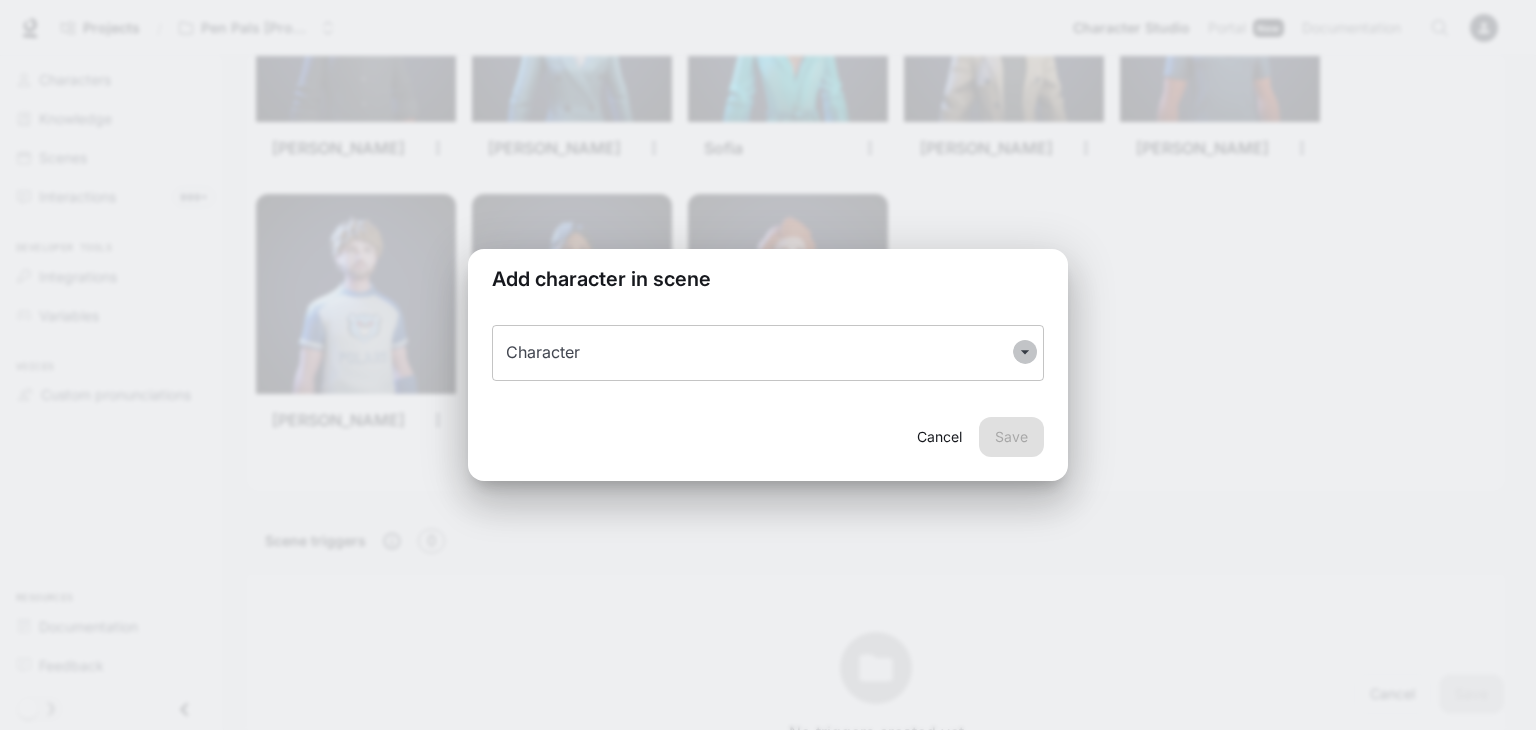 click 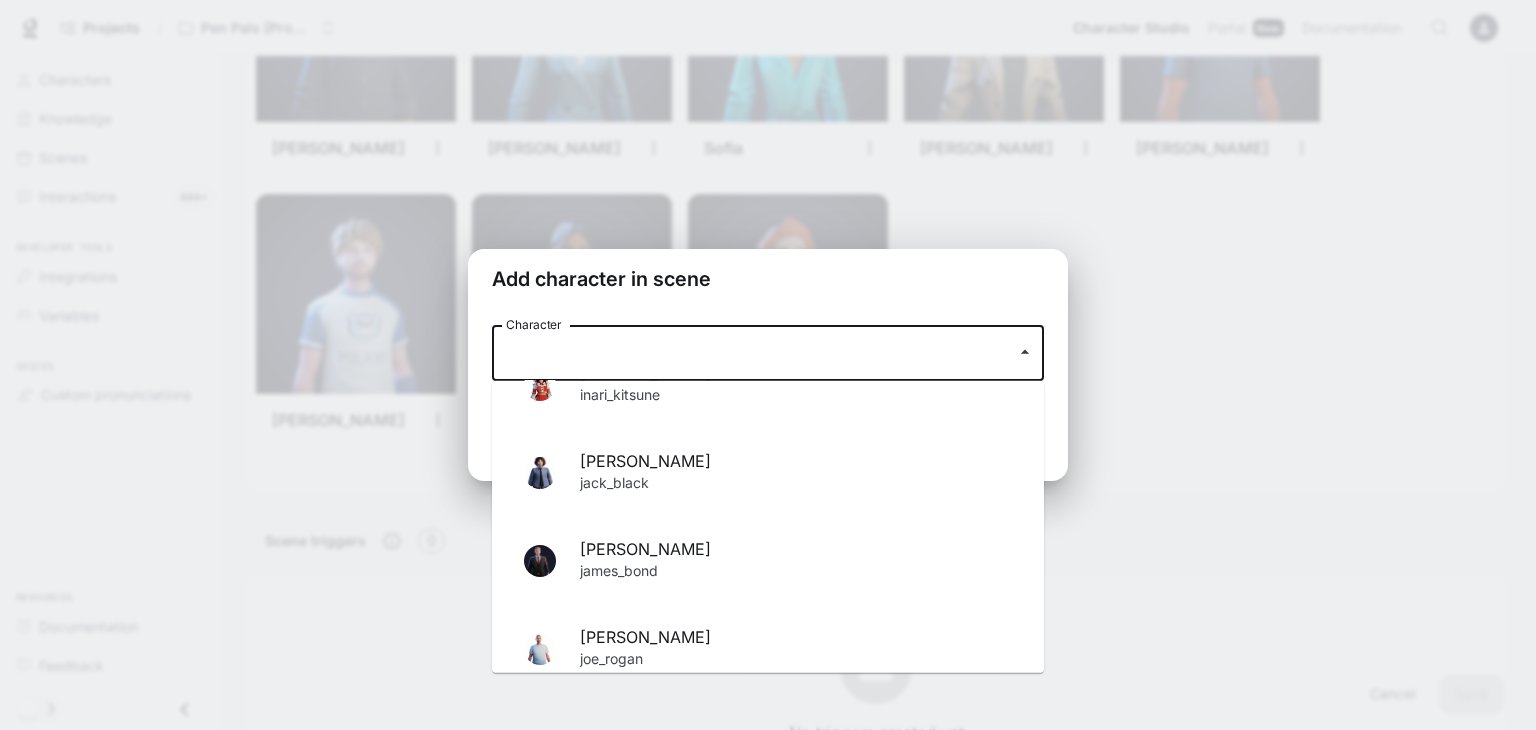 scroll, scrollTop: 1240, scrollLeft: 0, axis: vertical 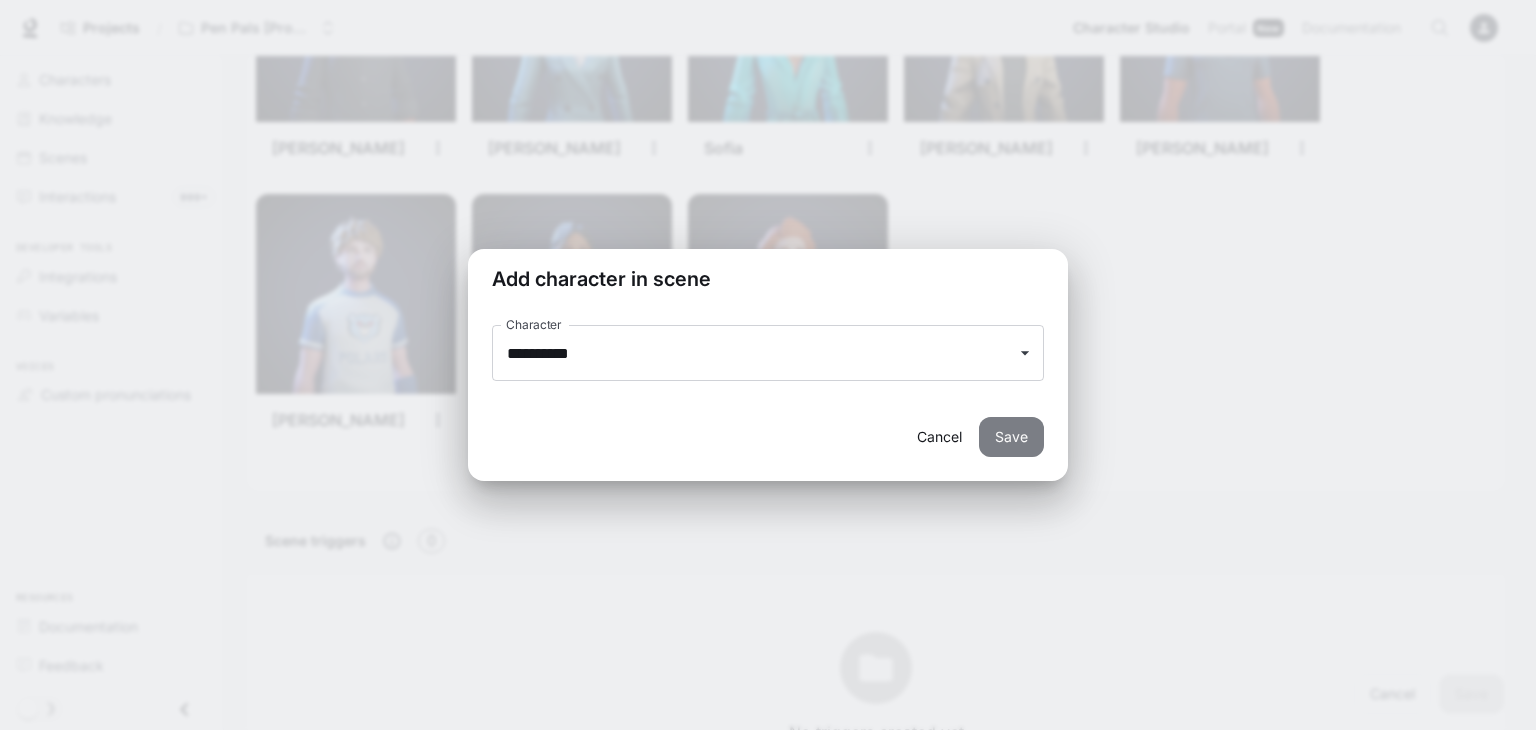 click on "Save" at bounding box center [1011, 437] 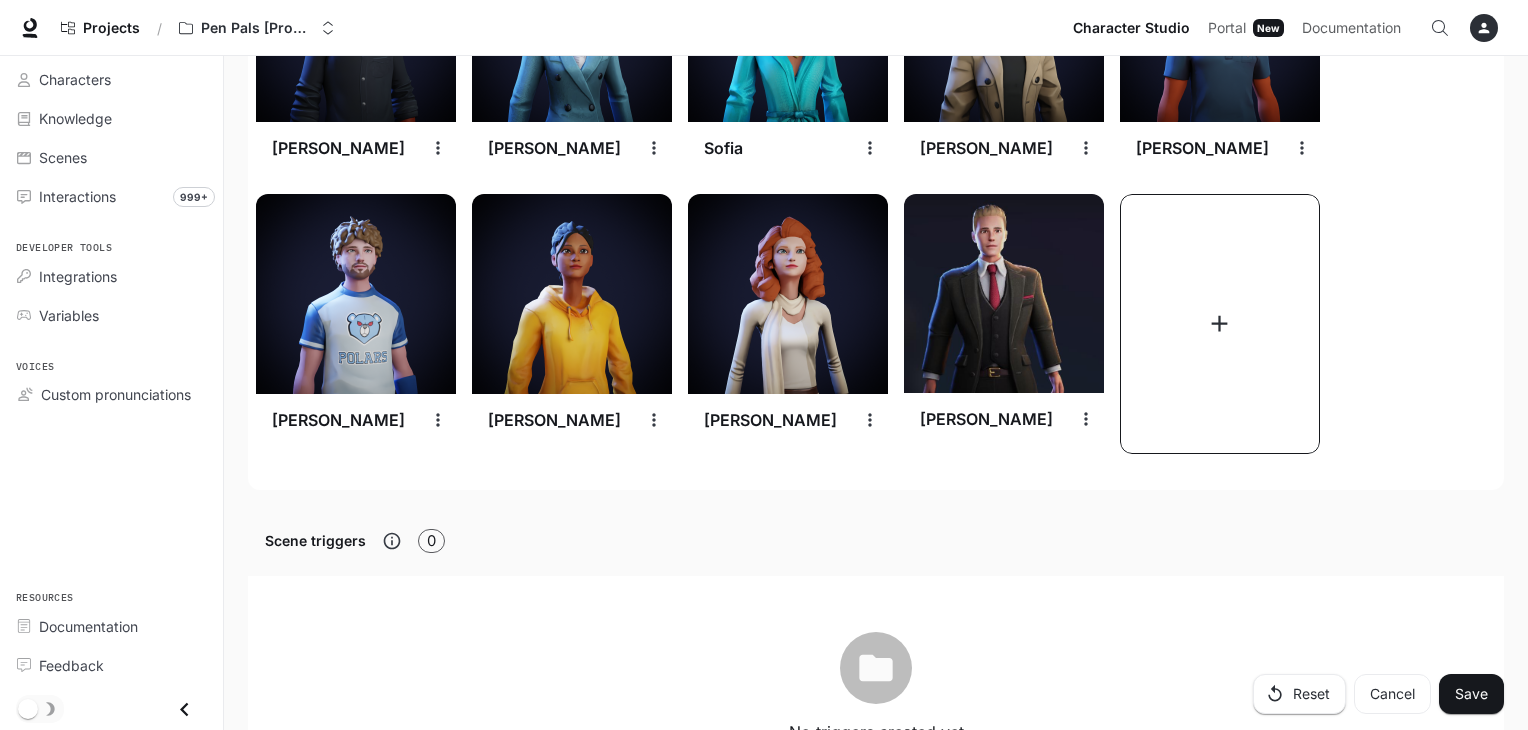 click at bounding box center [1220, 324] 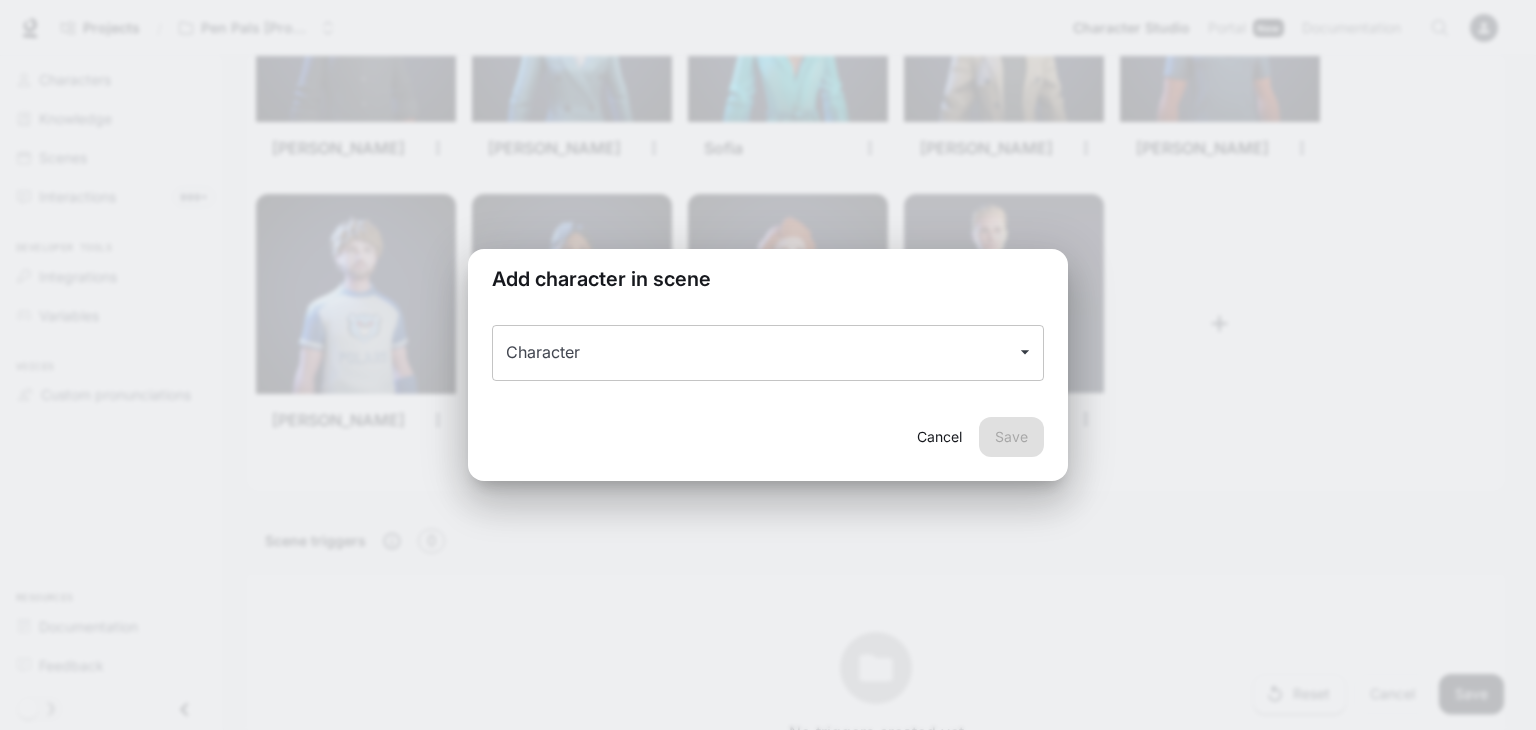 click 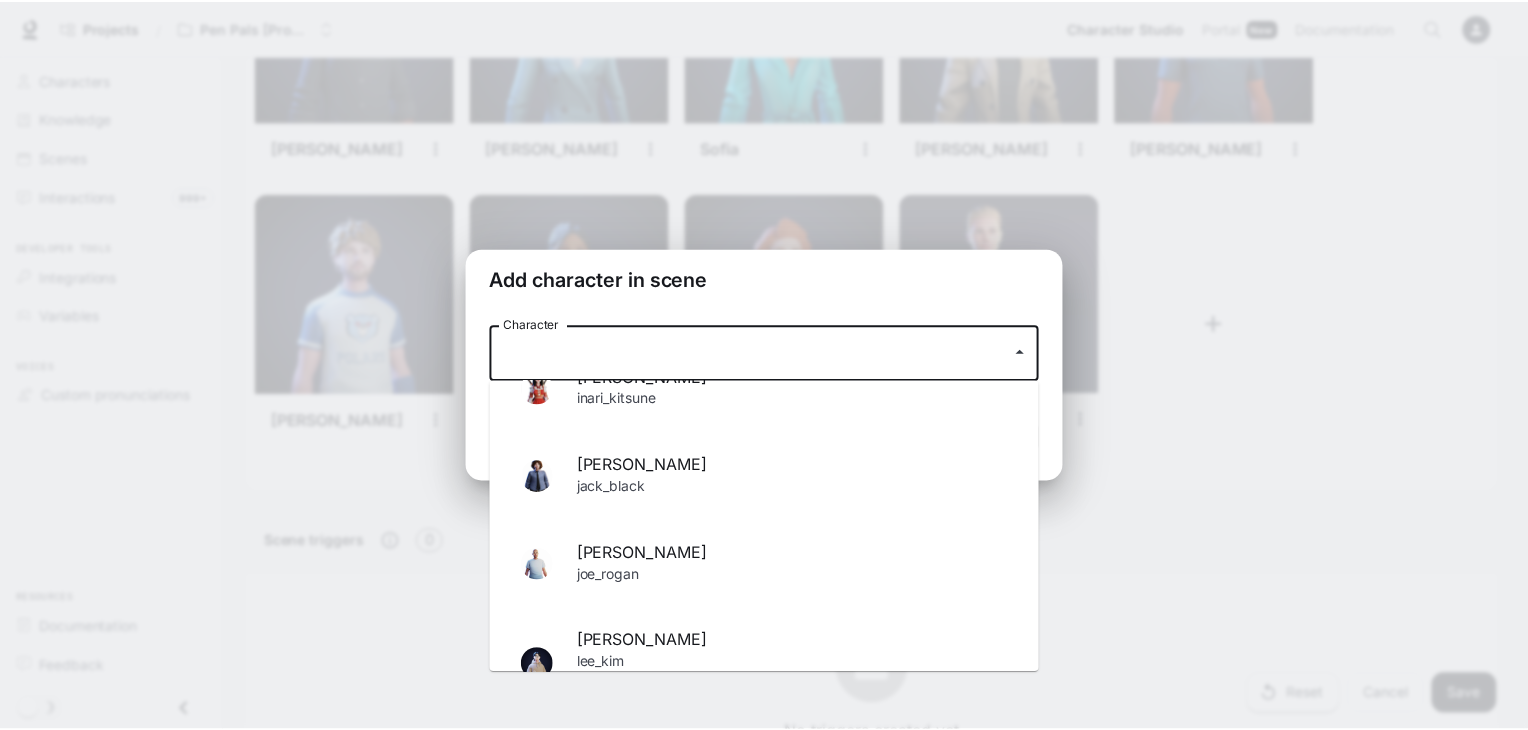 scroll, scrollTop: 1232, scrollLeft: 0, axis: vertical 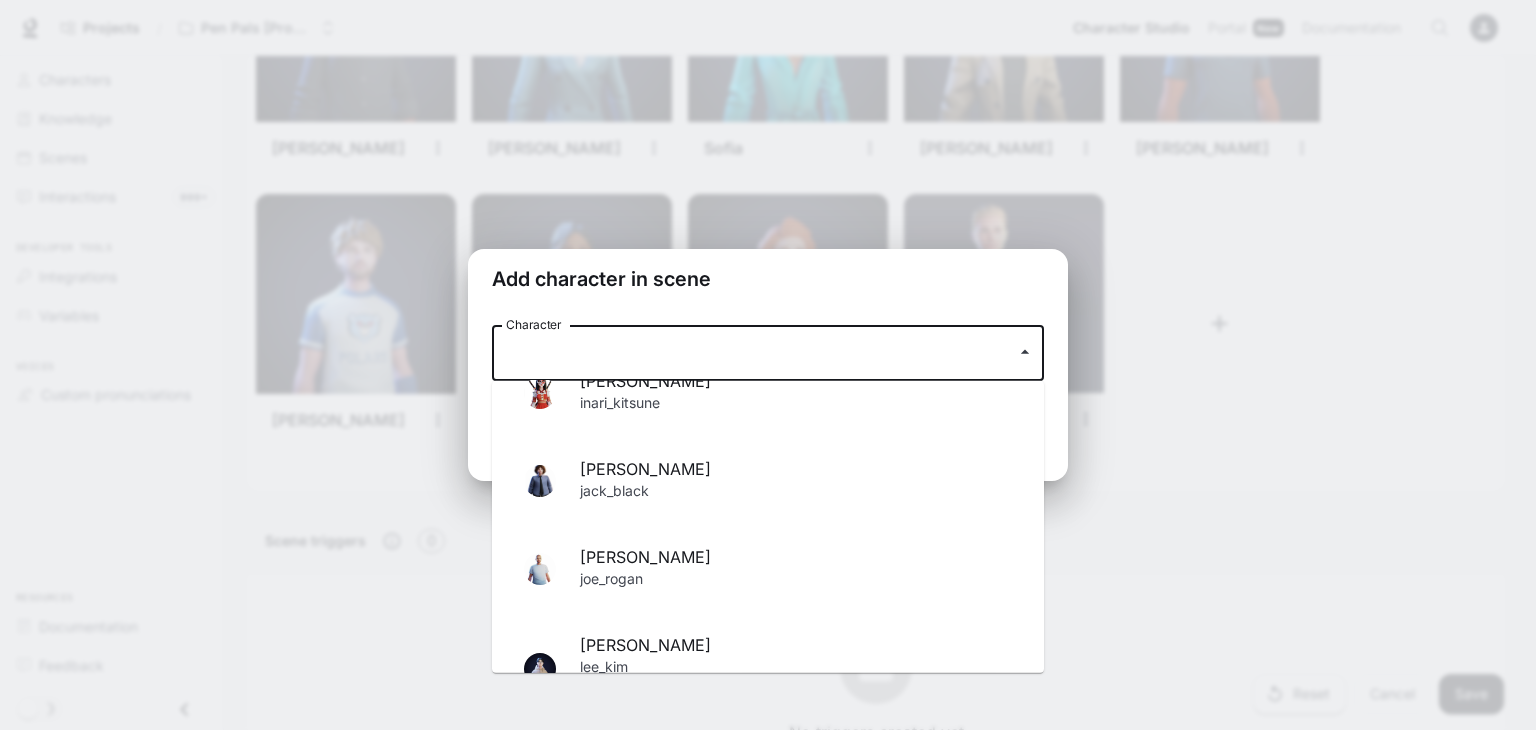 click on "[PERSON_NAME] [PERSON_NAME]" at bounding box center (768, 569) 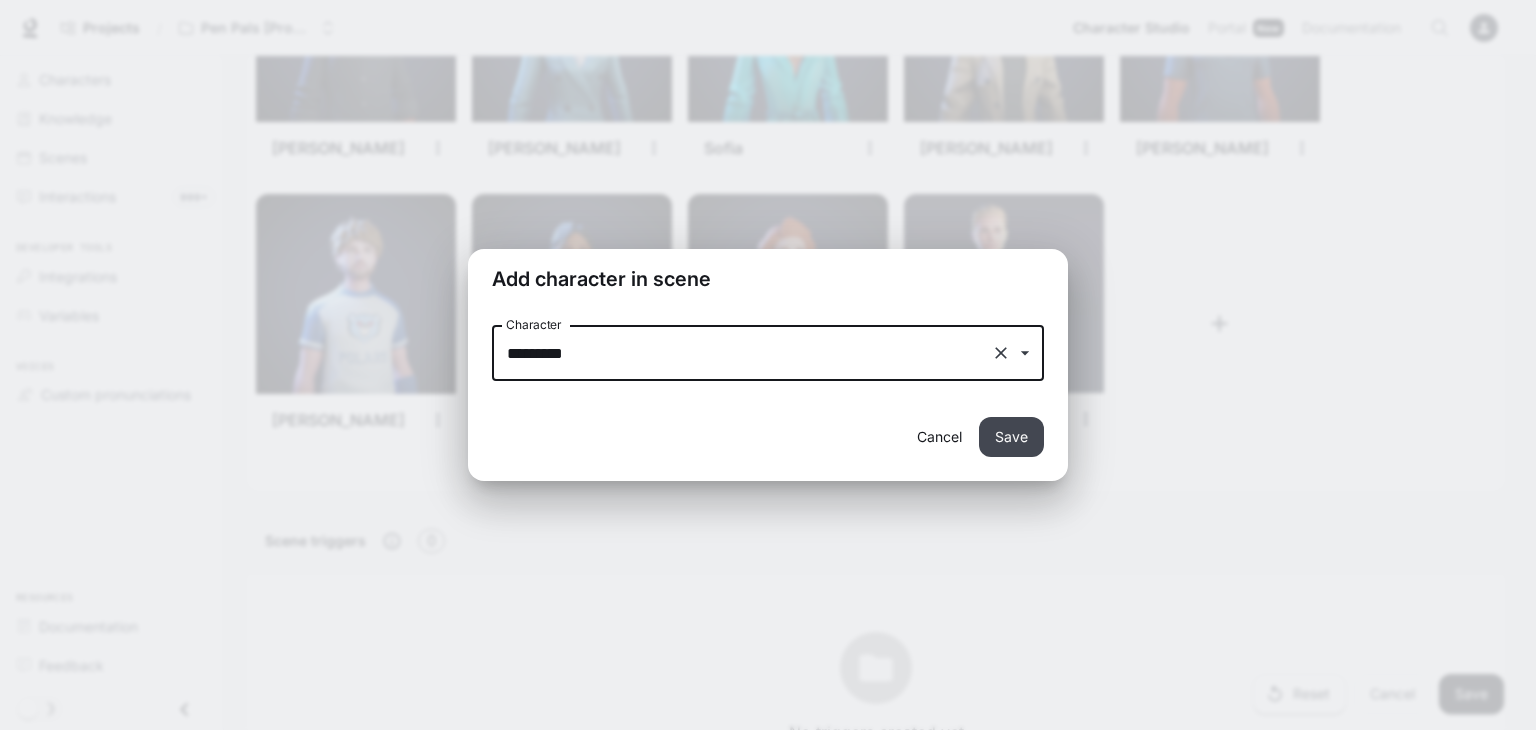 click on "Save" at bounding box center [1011, 437] 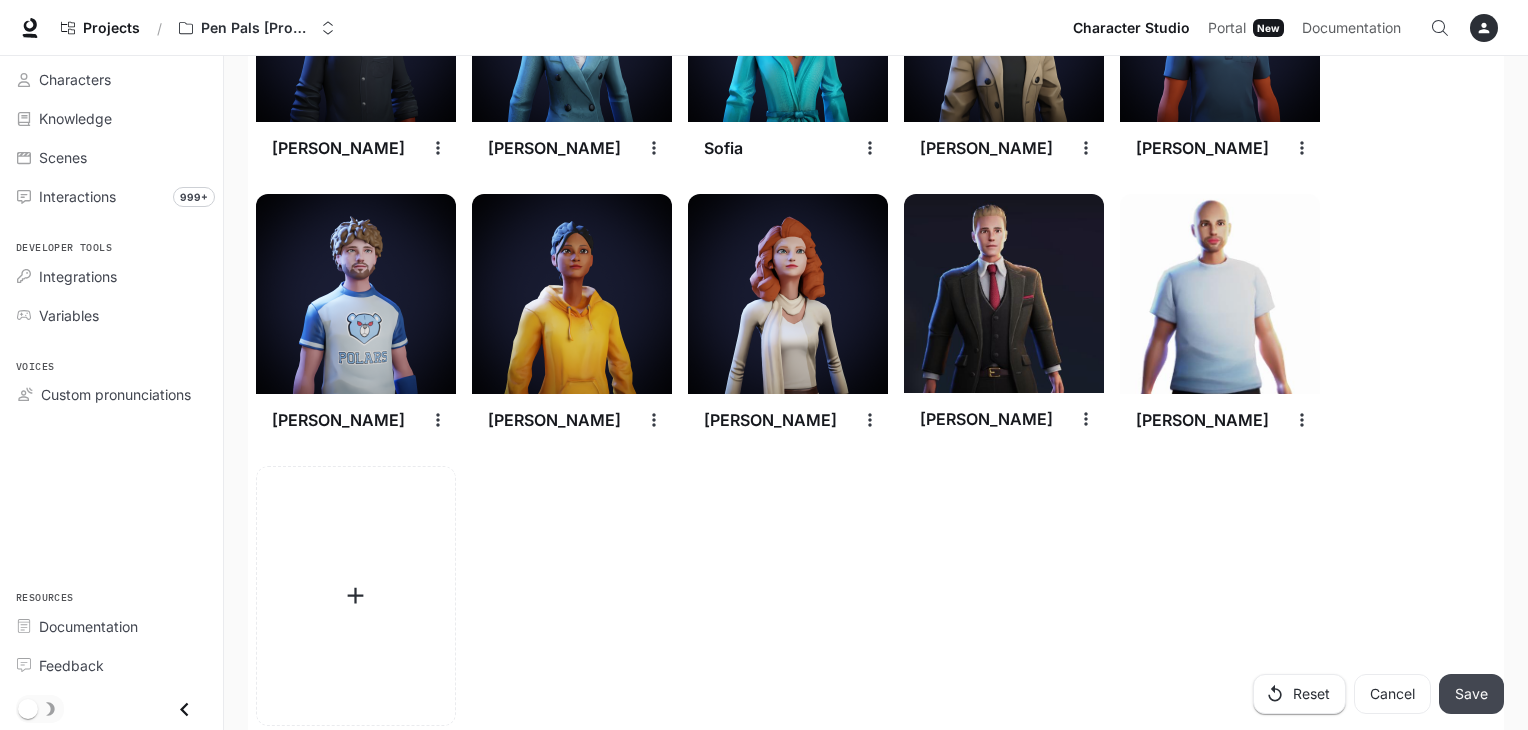 click on "Save" at bounding box center [1471, 694] 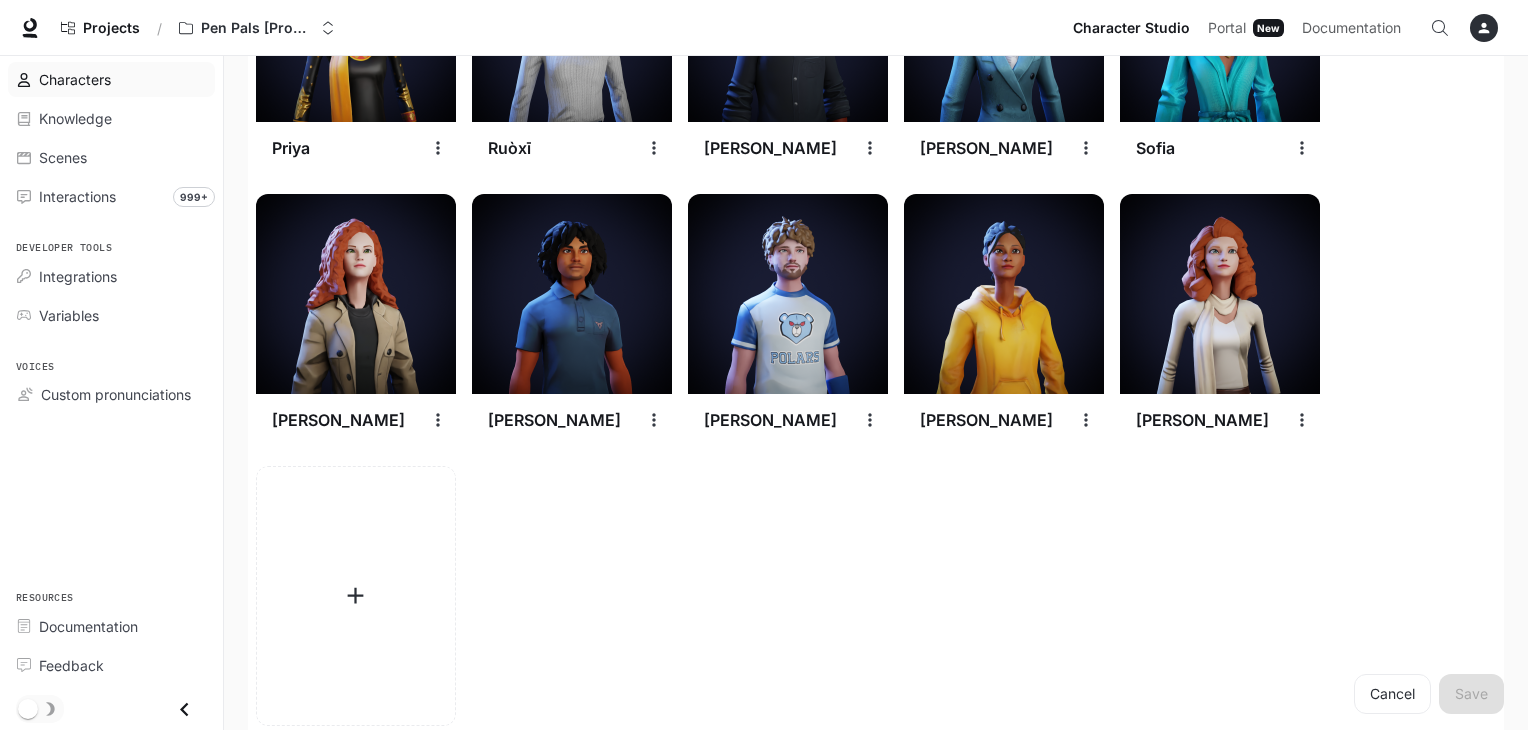 click on "Characters" at bounding box center (122, 79) 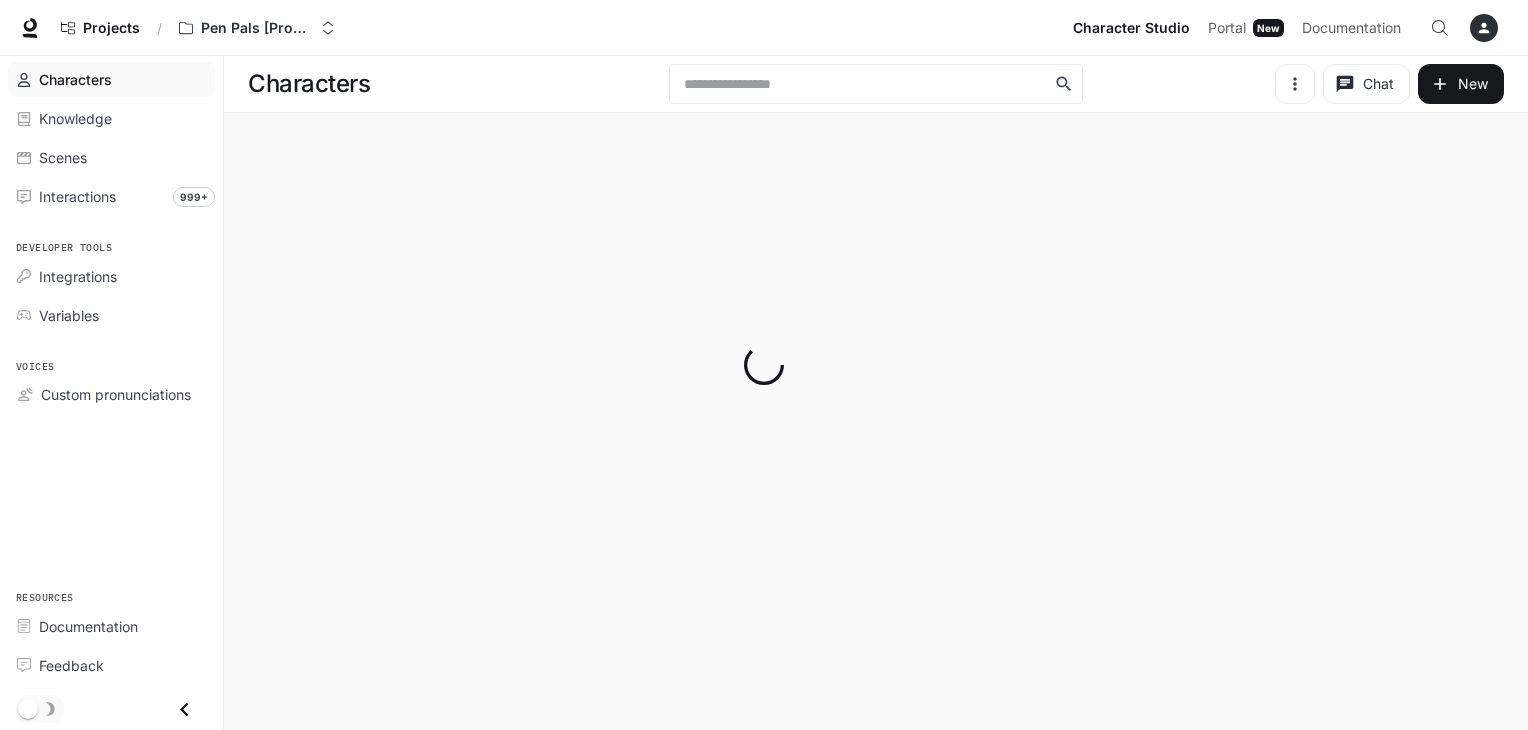 scroll, scrollTop: 0, scrollLeft: 0, axis: both 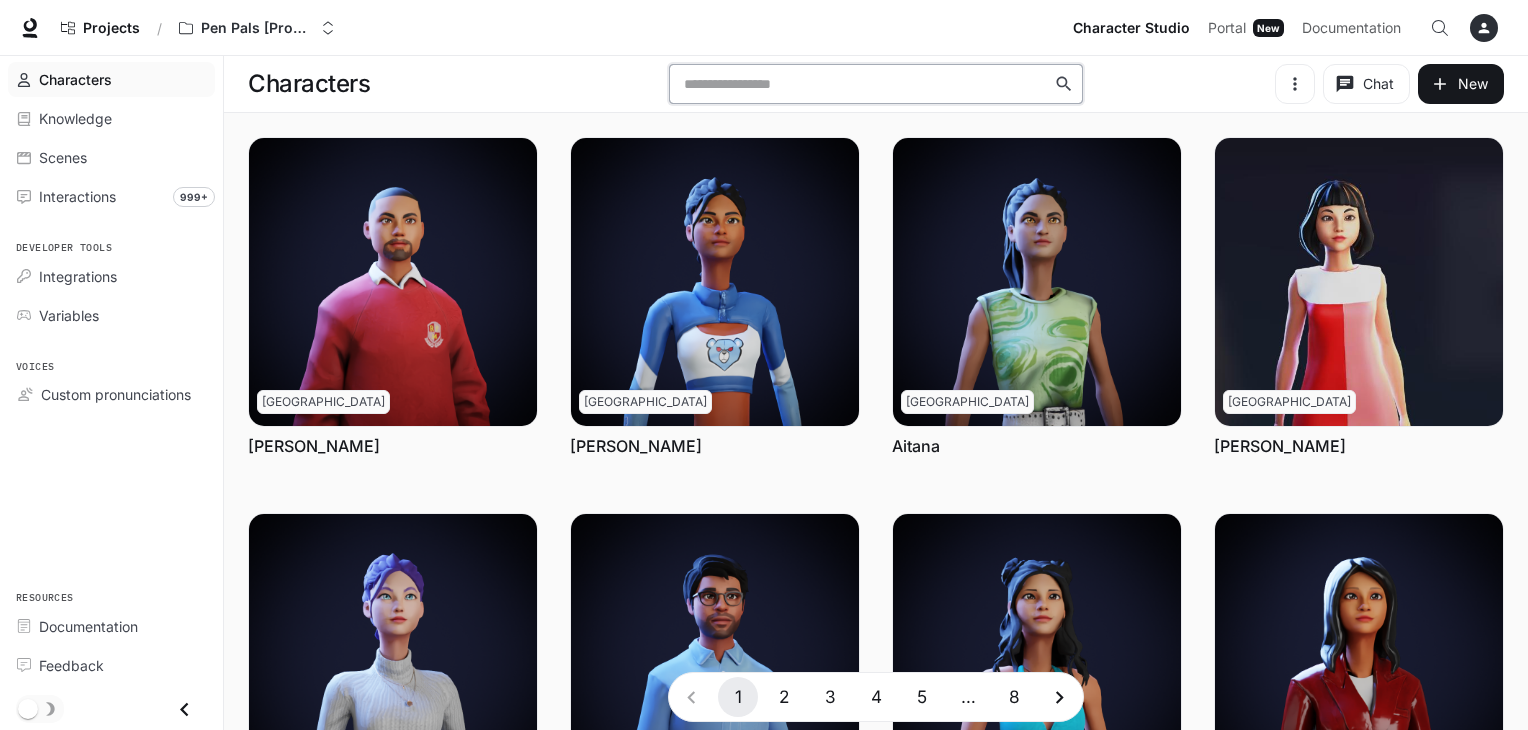 click at bounding box center [865, 84] 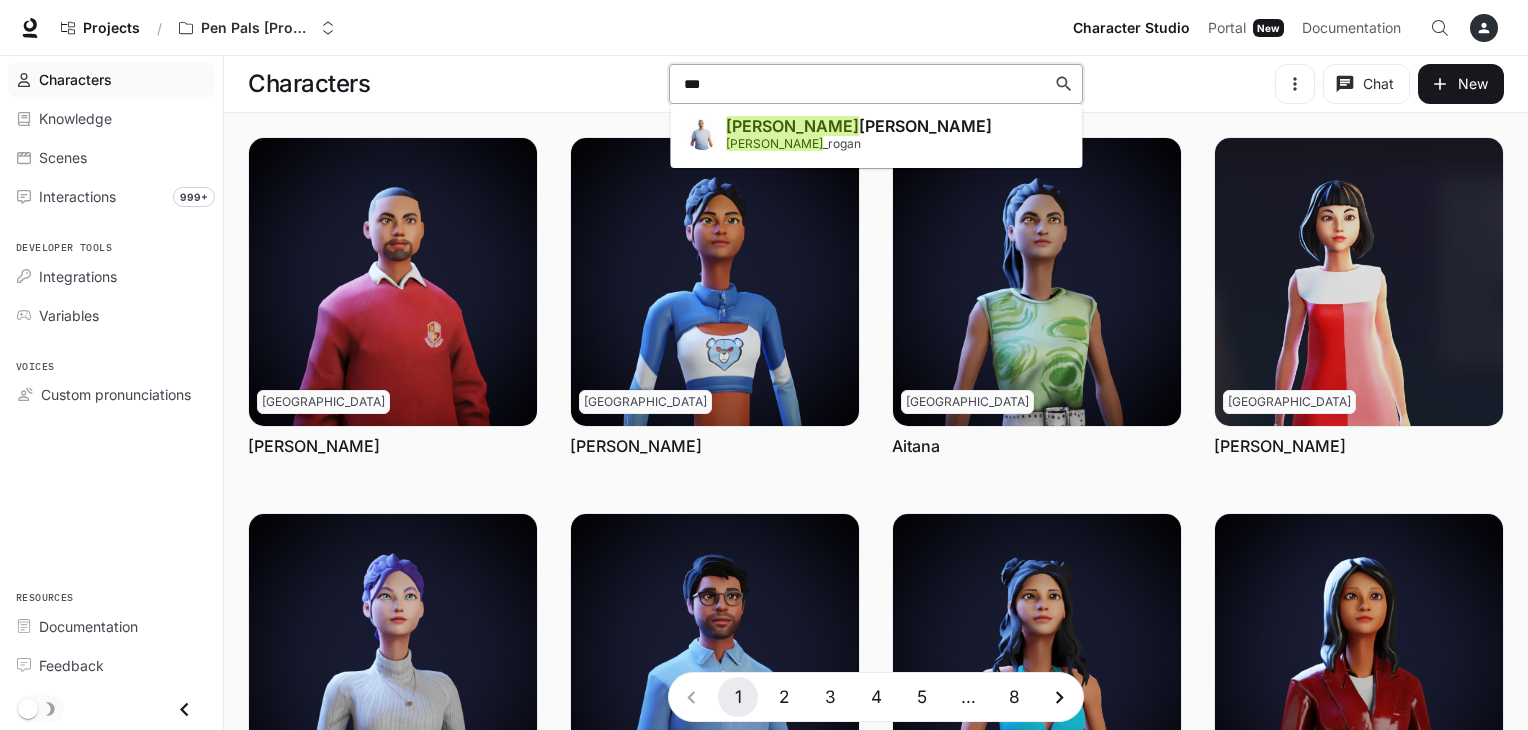 type on "***" 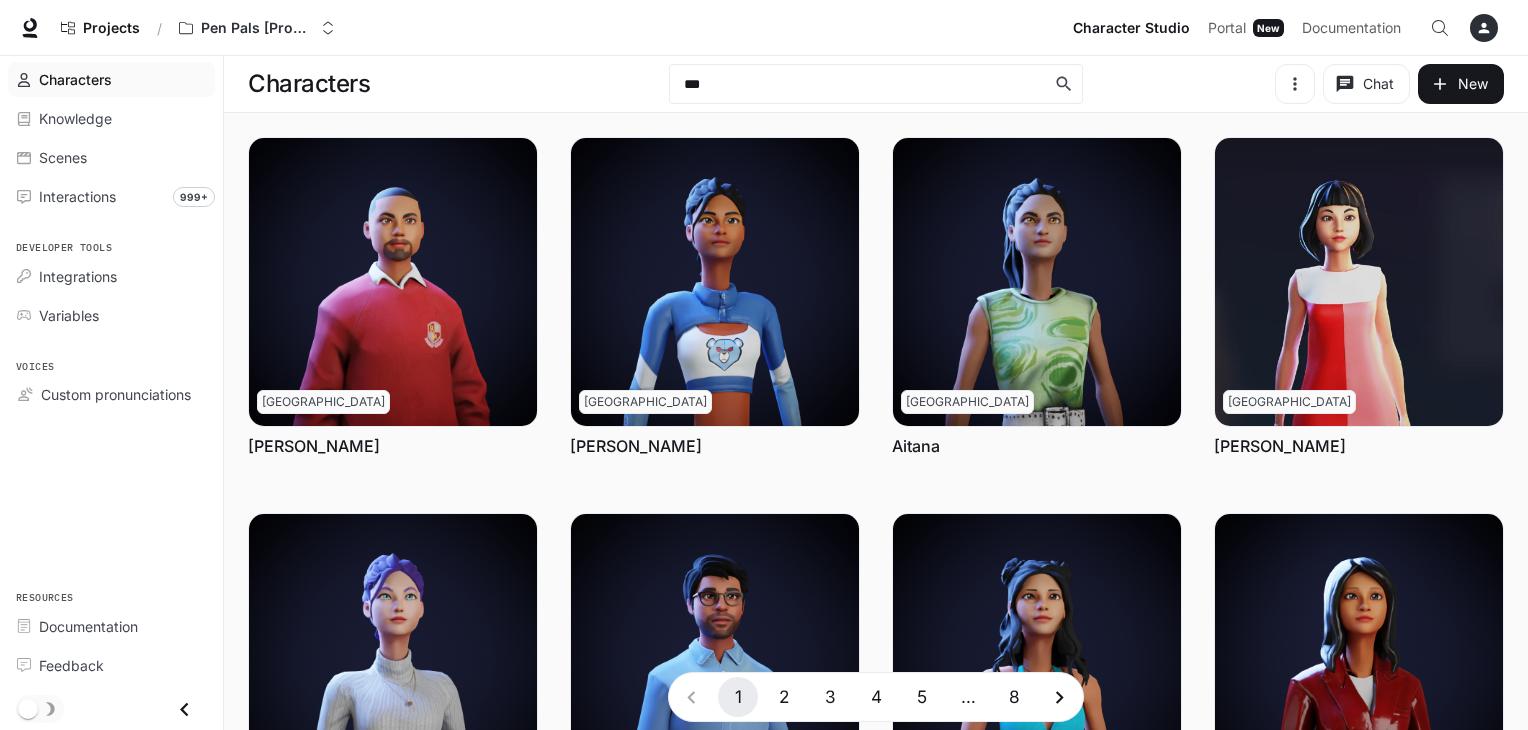 type 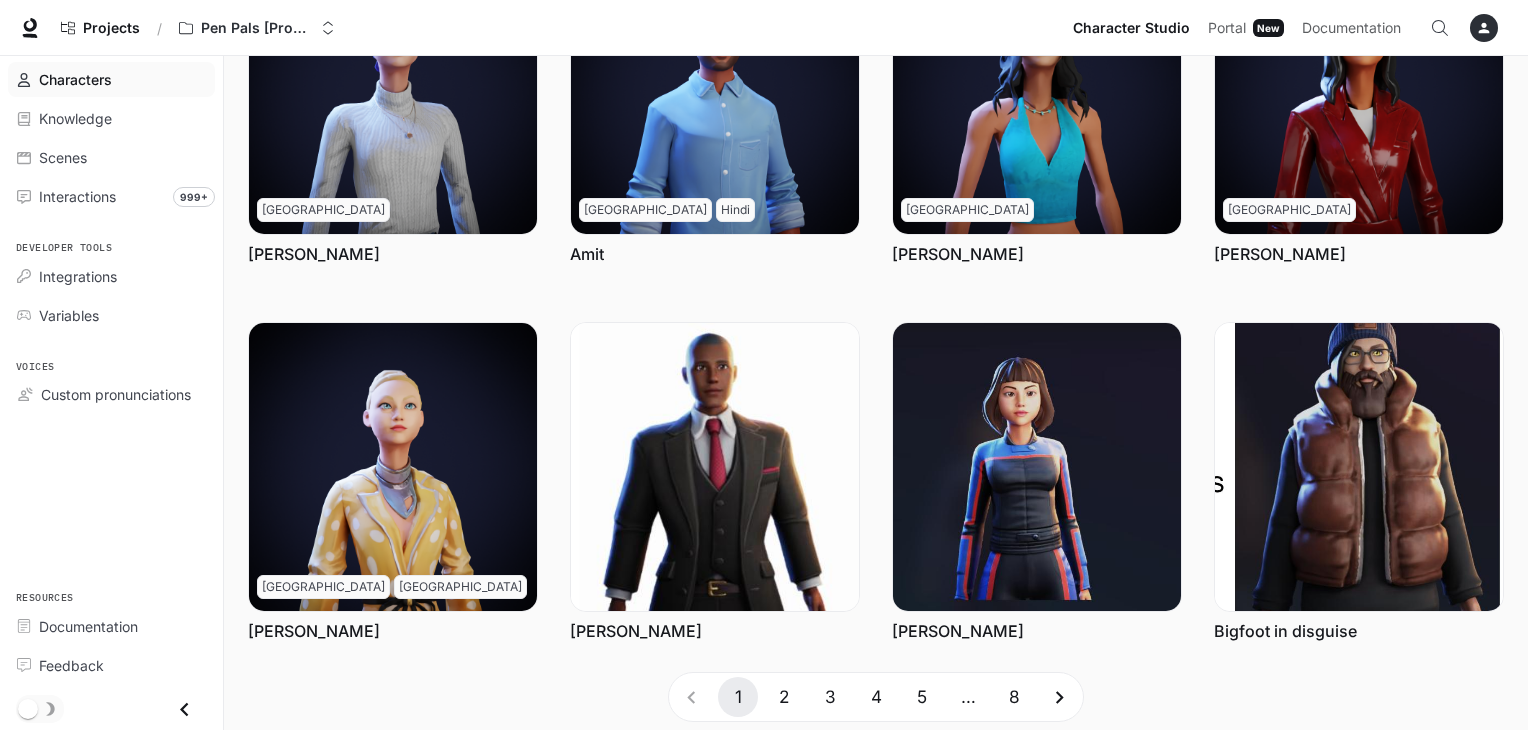 scroll, scrollTop: 610, scrollLeft: 0, axis: vertical 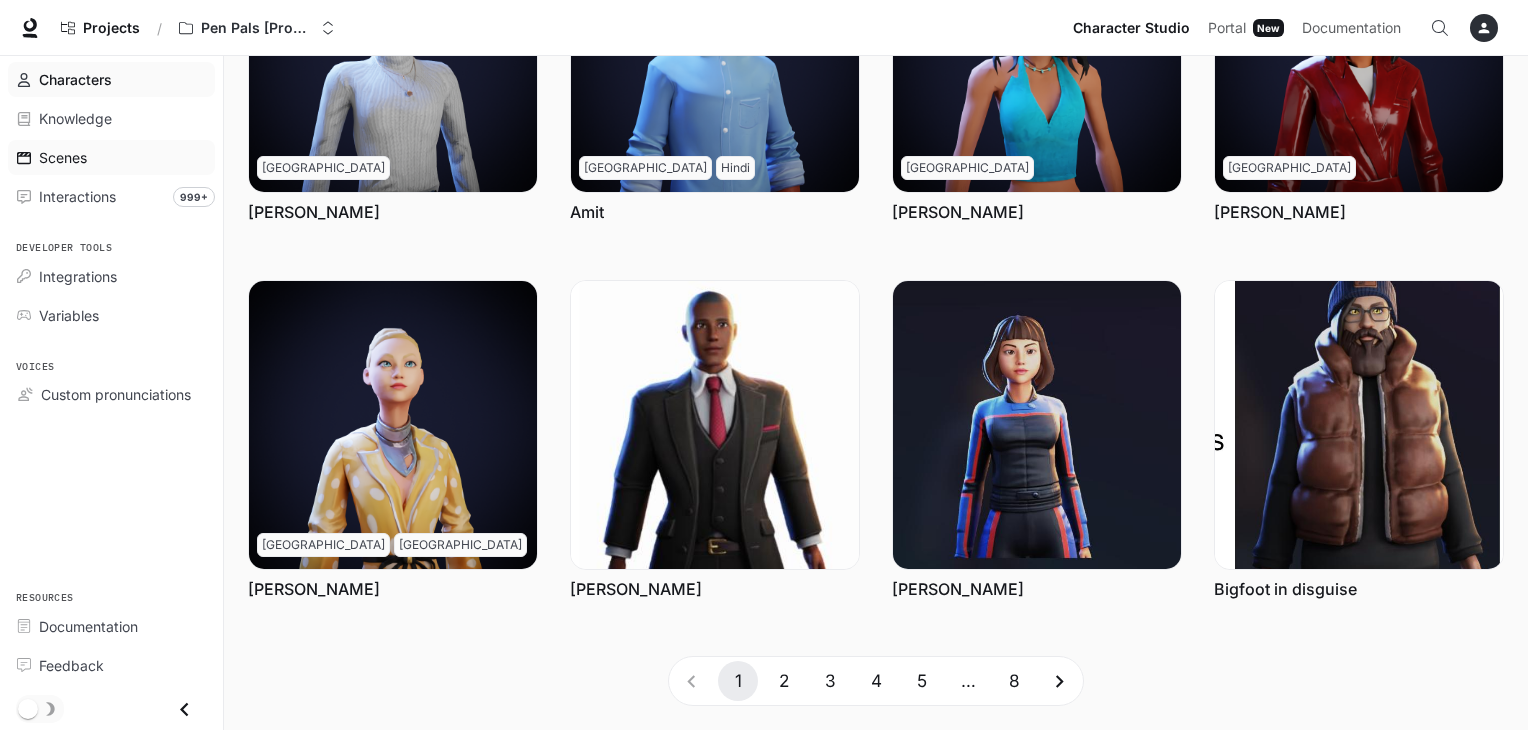 click on "Scenes" at bounding box center [122, 157] 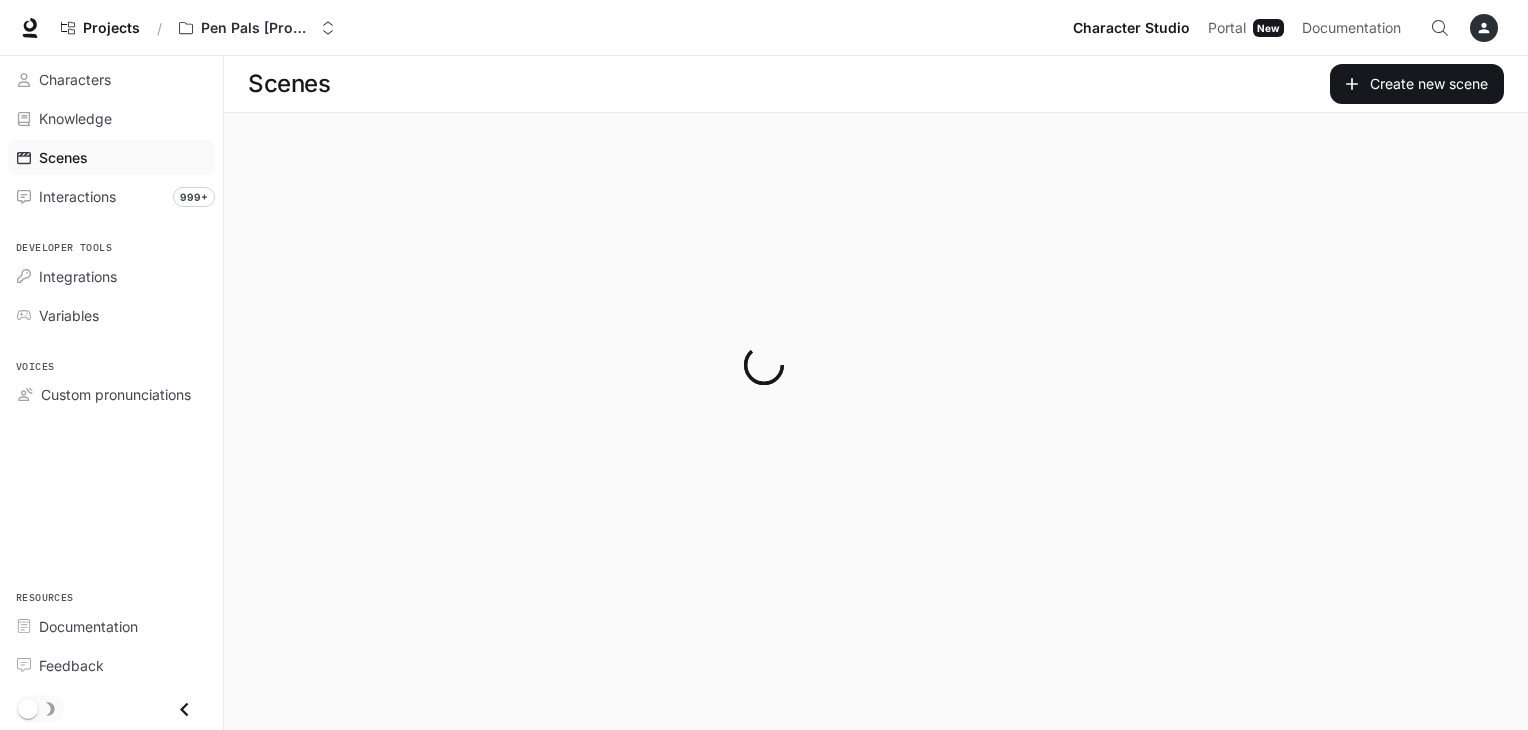 scroll, scrollTop: 0, scrollLeft: 0, axis: both 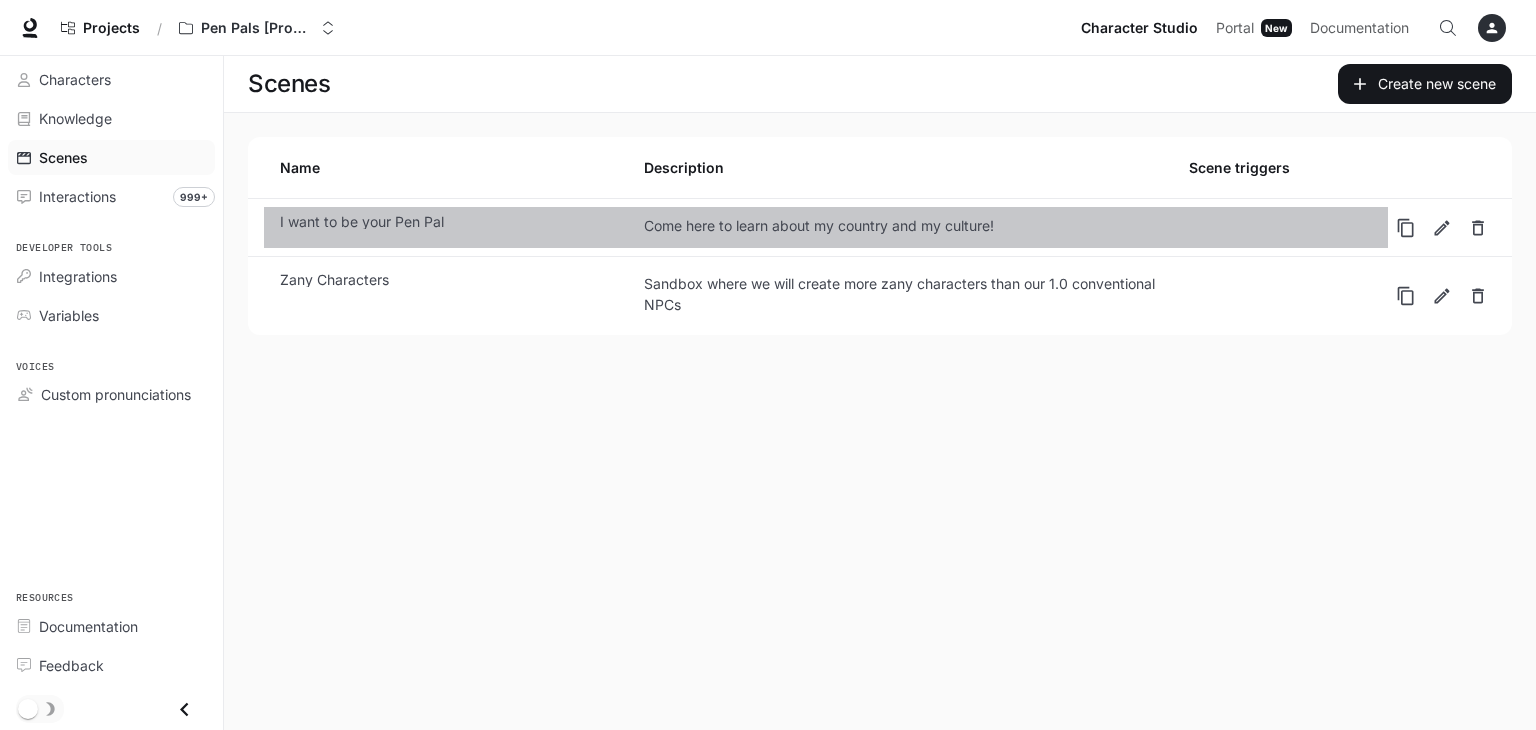 click on "I want to be your Pen Pal Come here to learn about my country and my culture!" at bounding box center (826, 227) 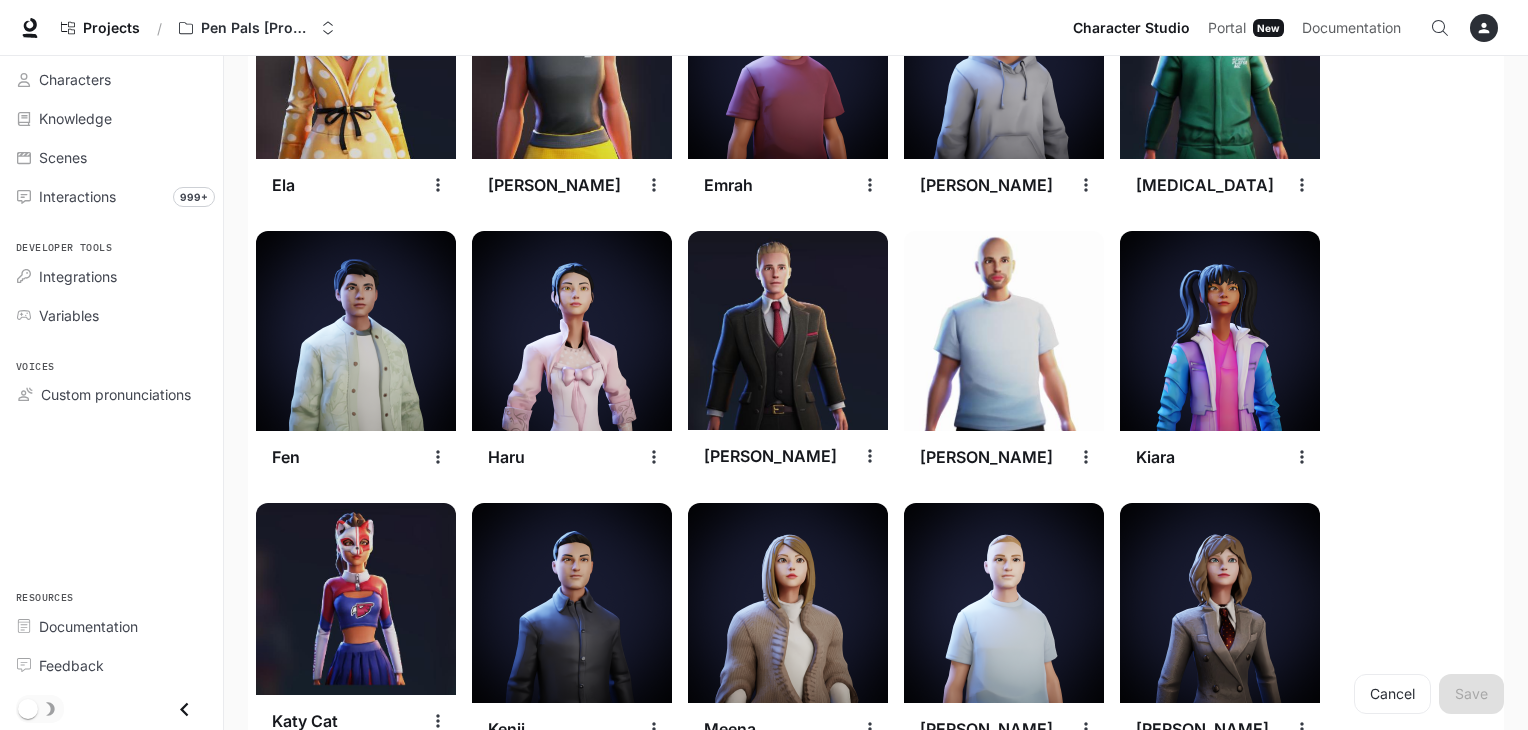 scroll, scrollTop: 1724, scrollLeft: 0, axis: vertical 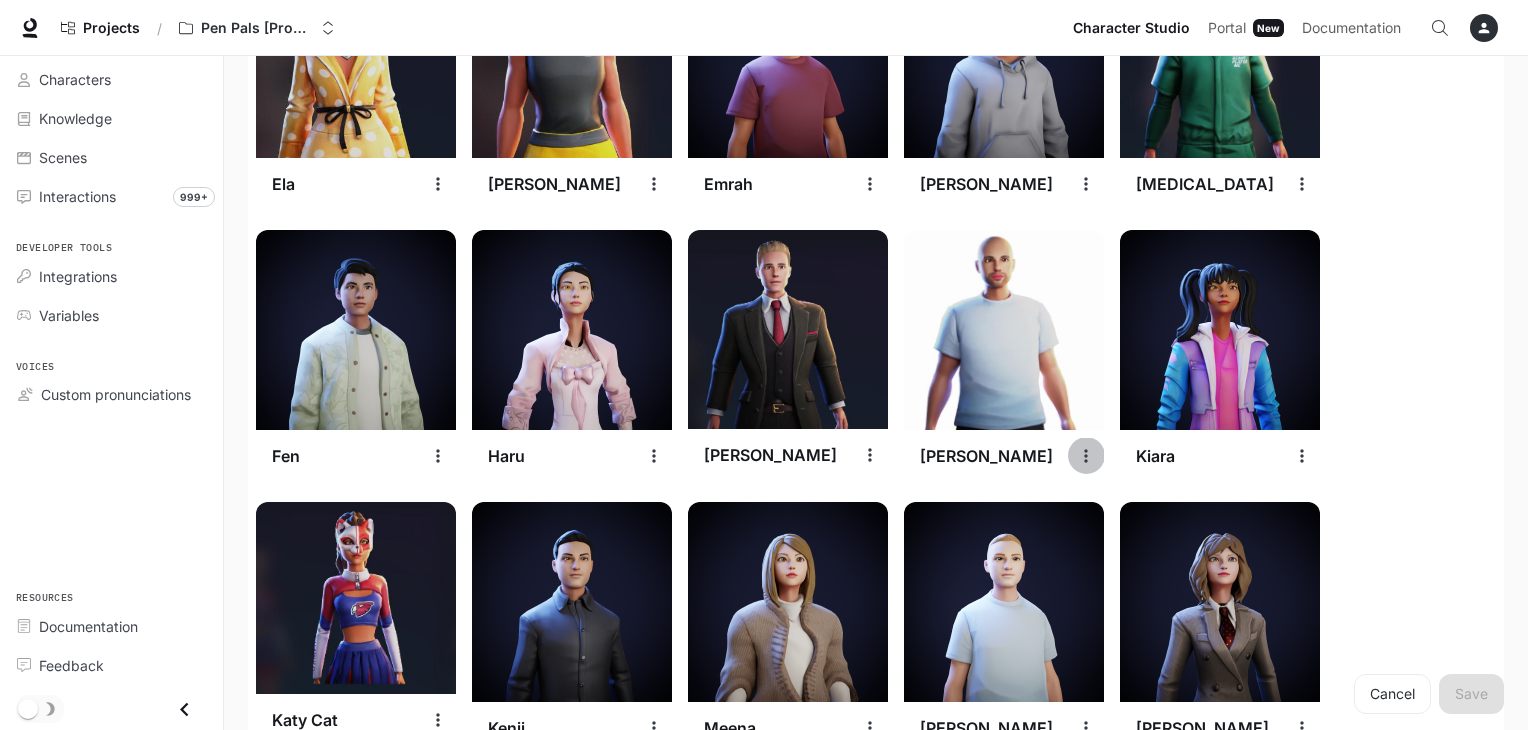 click 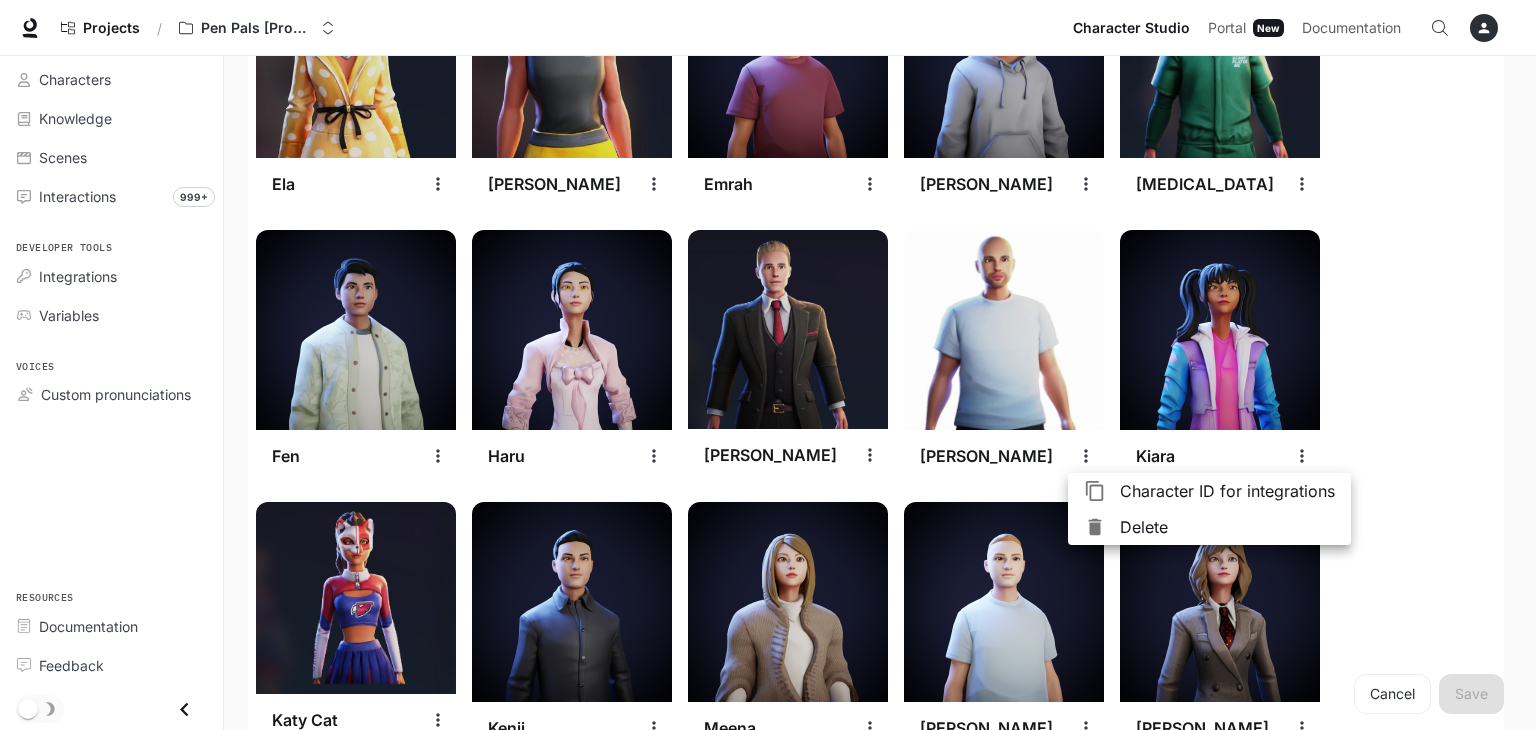 click at bounding box center (1102, 527) 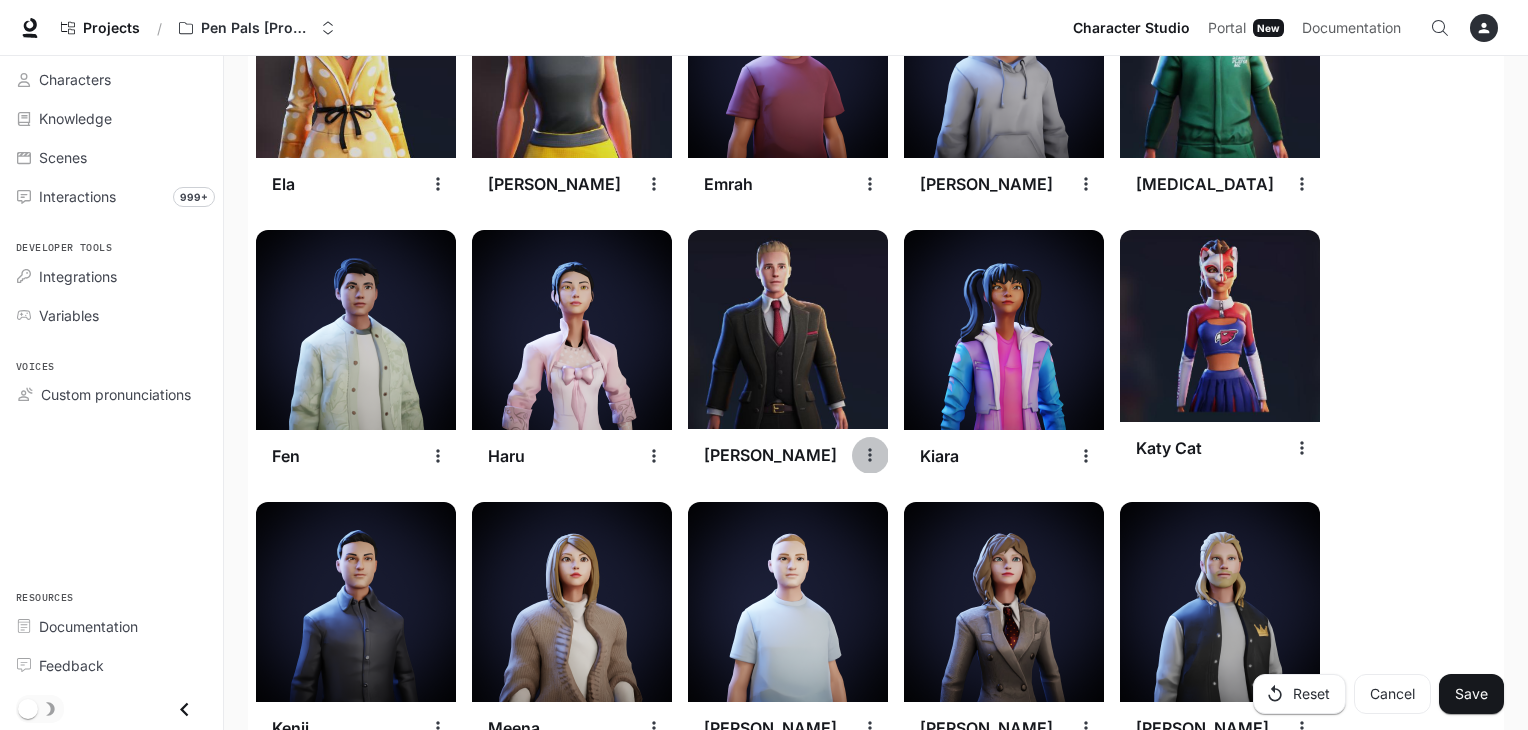 click 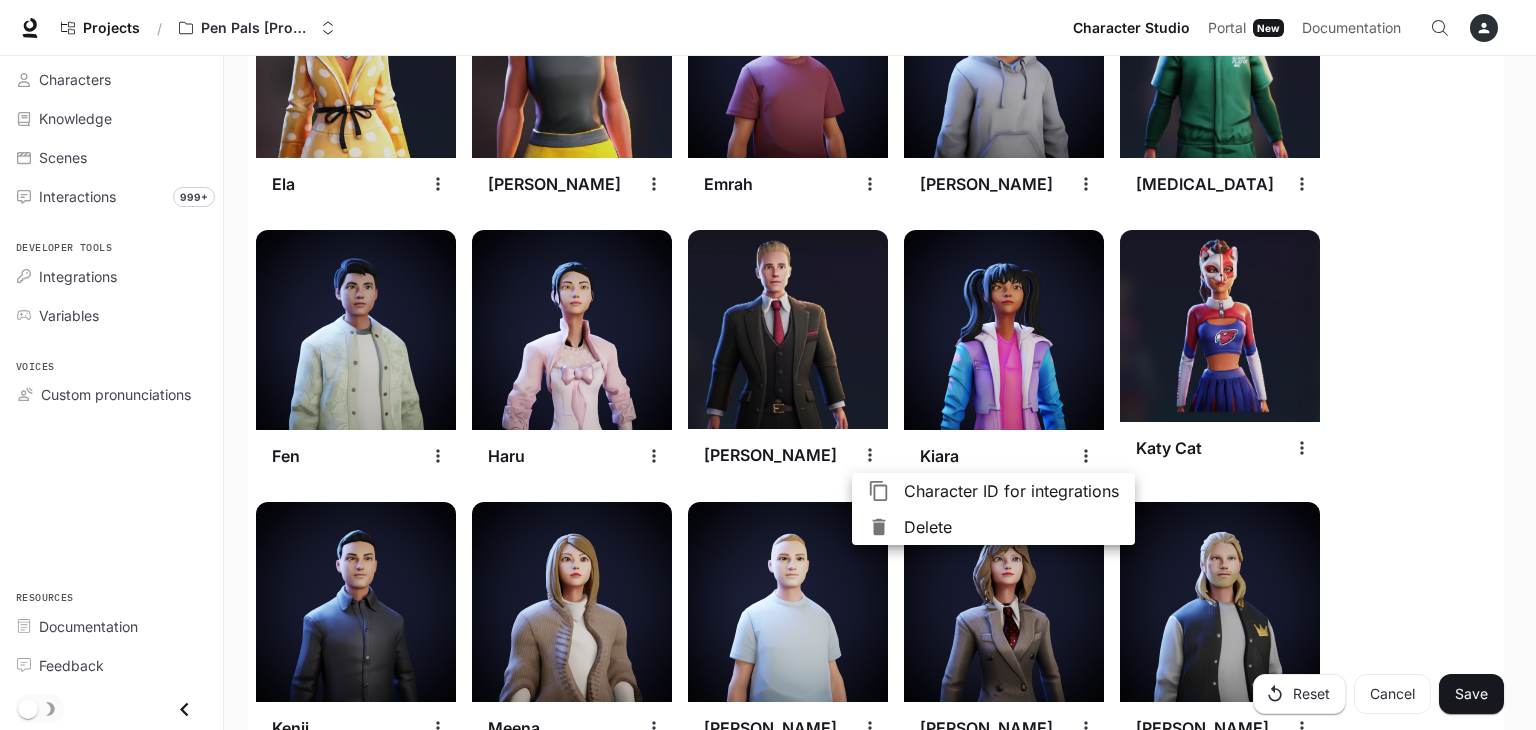 click at bounding box center [768, 365] 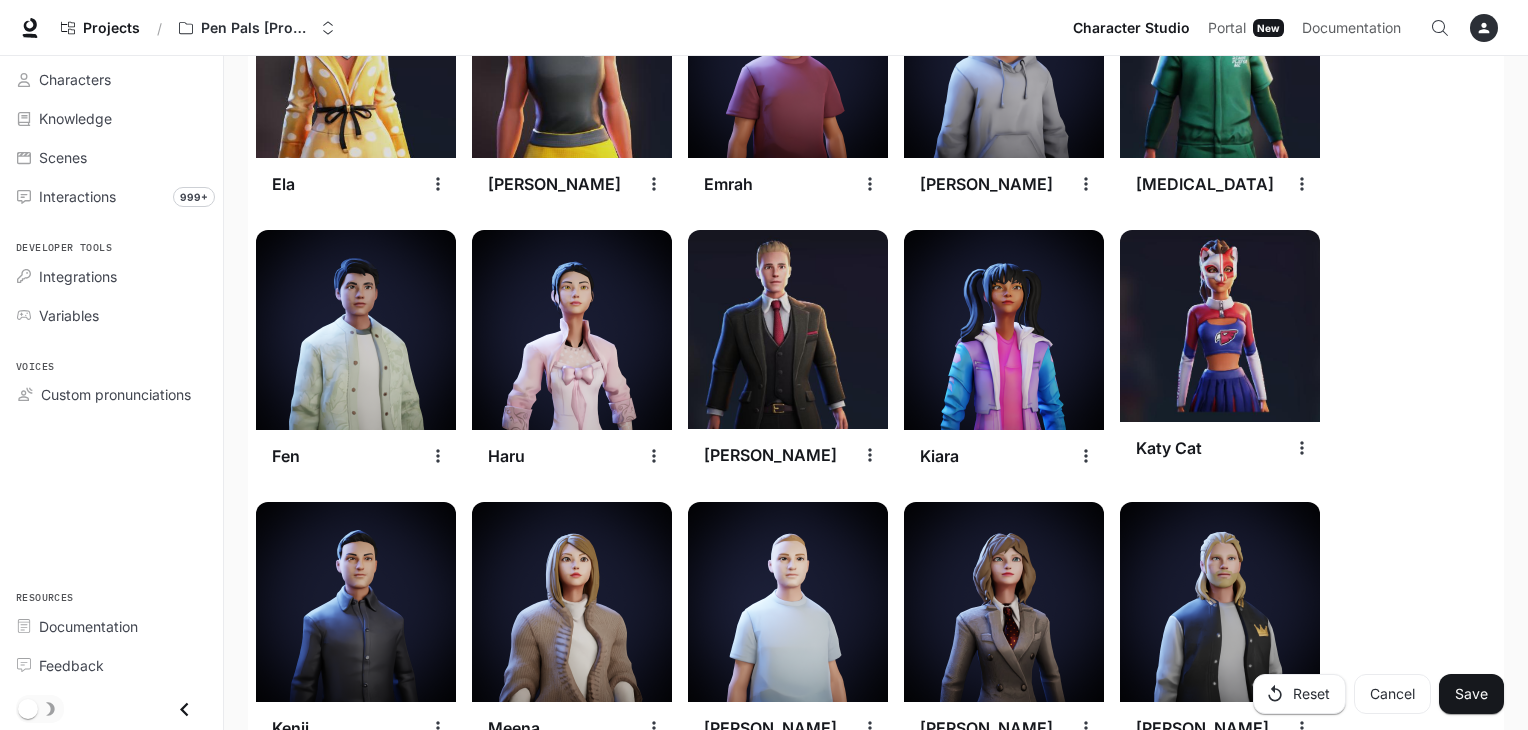 click 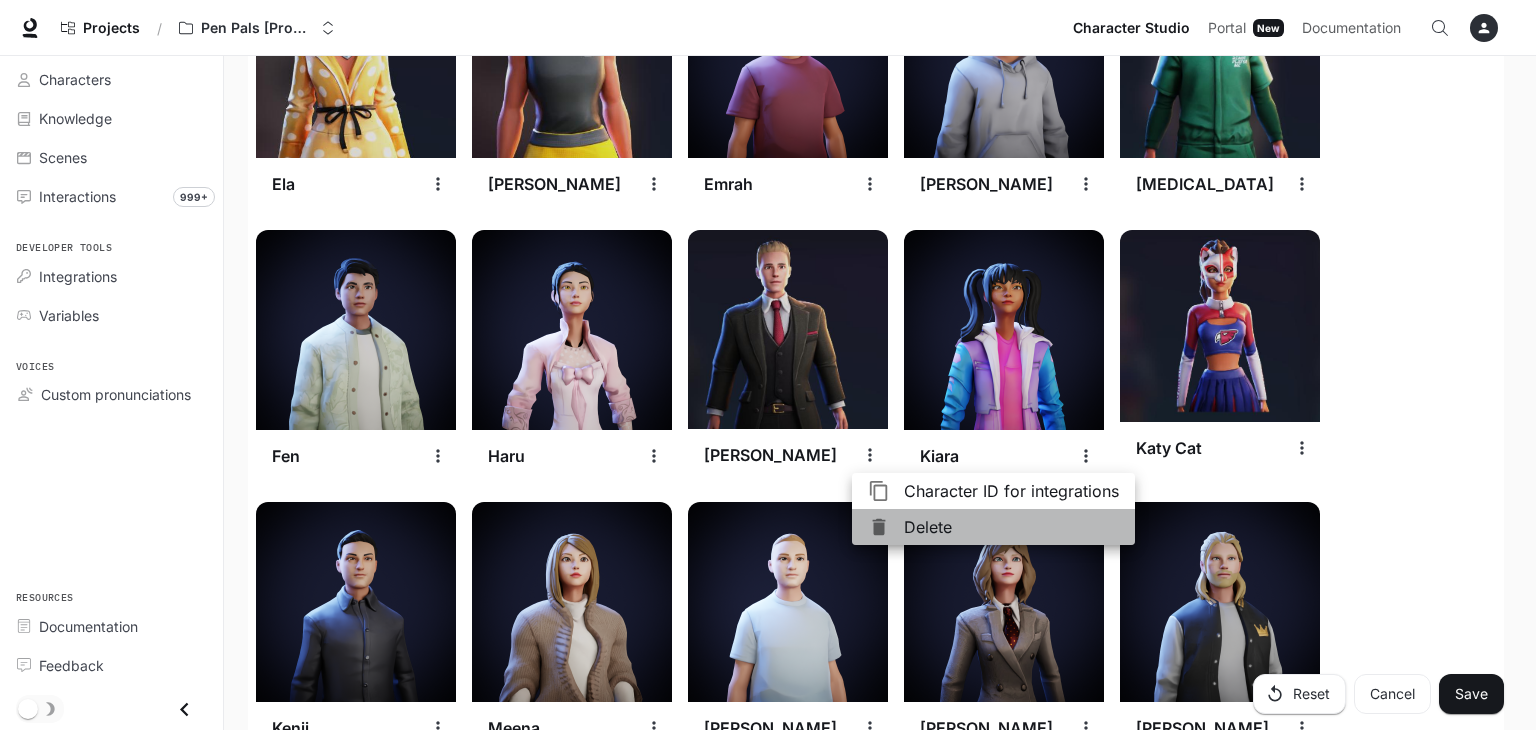 click on "Delete" at bounding box center (1011, 527) 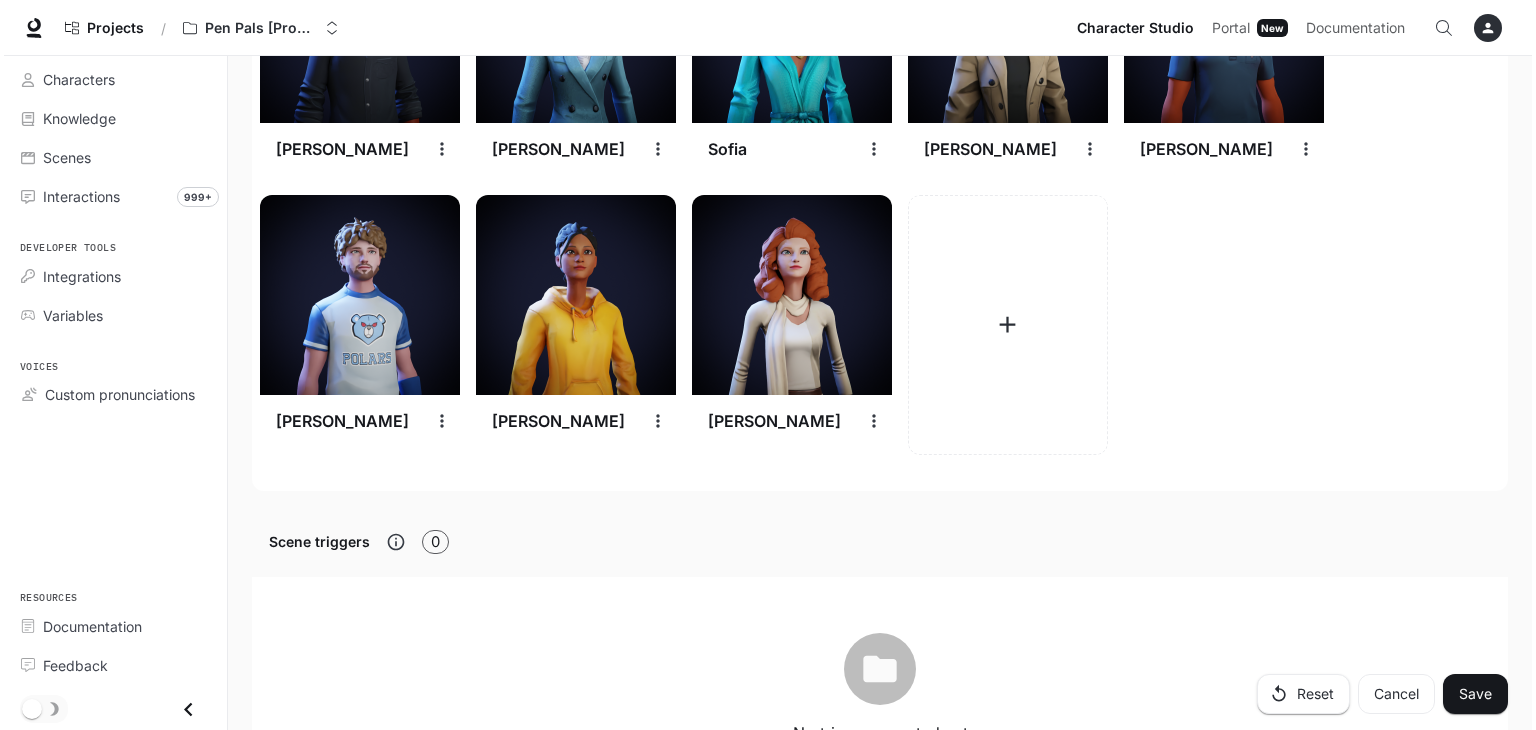 scroll, scrollTop: 3124, scrollLeft: 0, axis: vertical 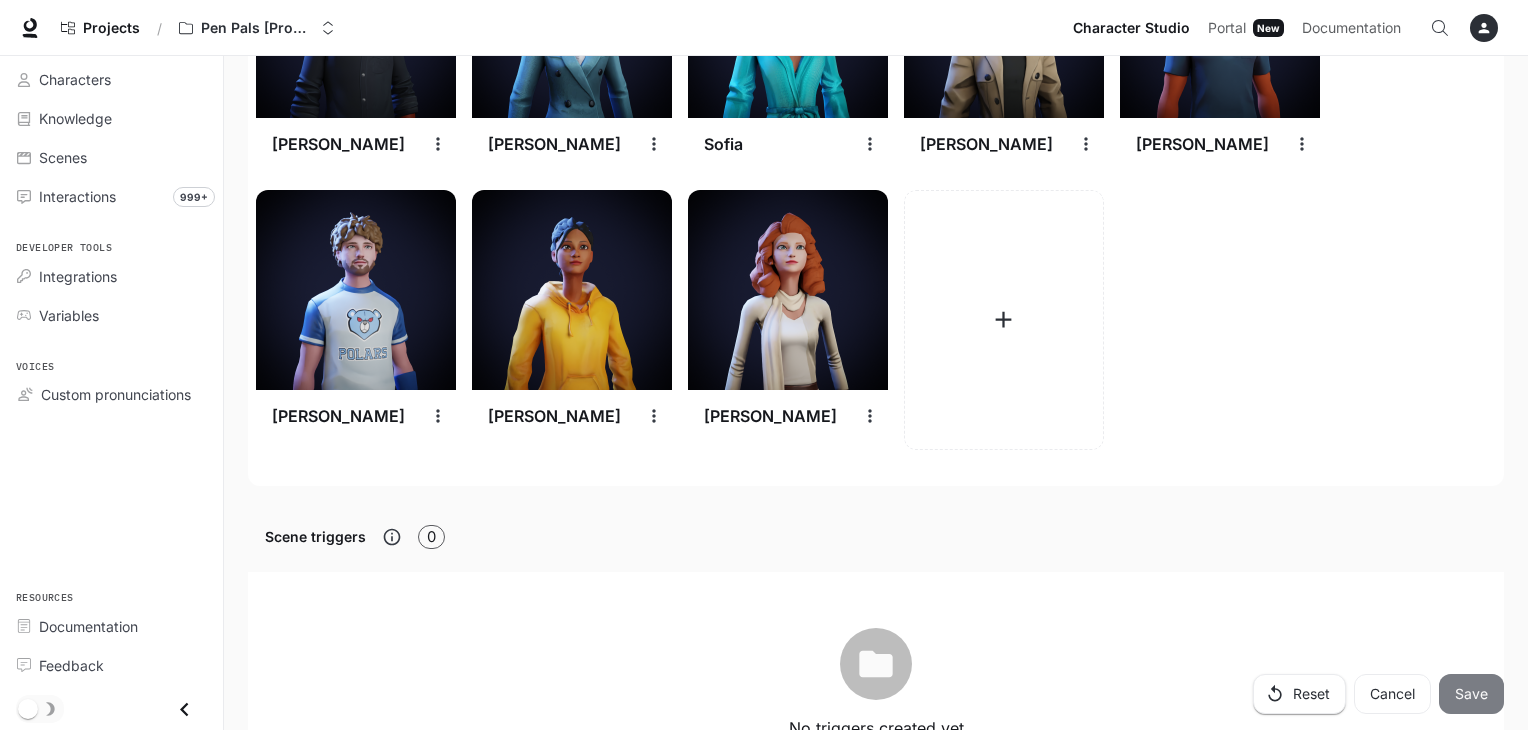 click on "Save" at bounding box center (1471, 694) 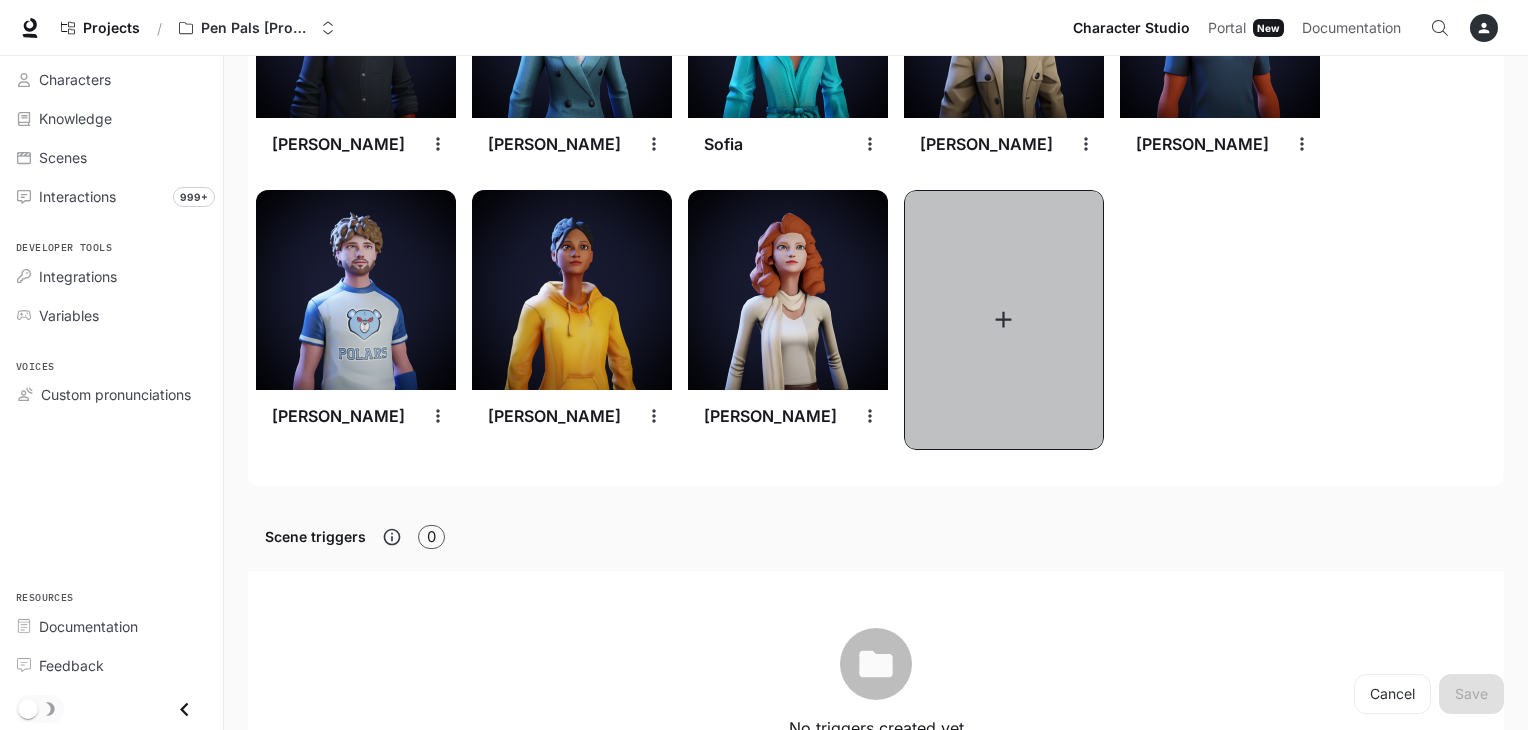 click at bounding box center (1004, 320) 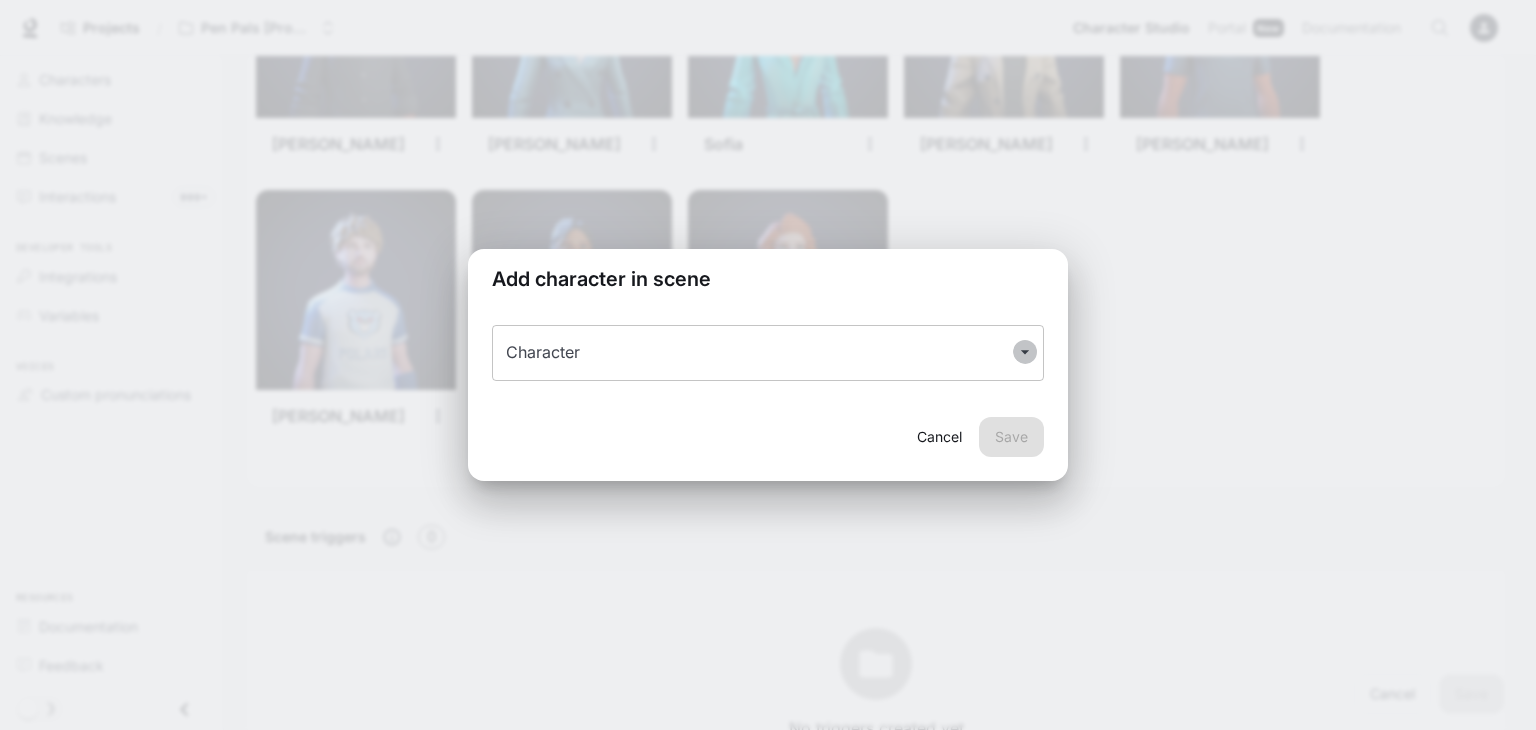 click 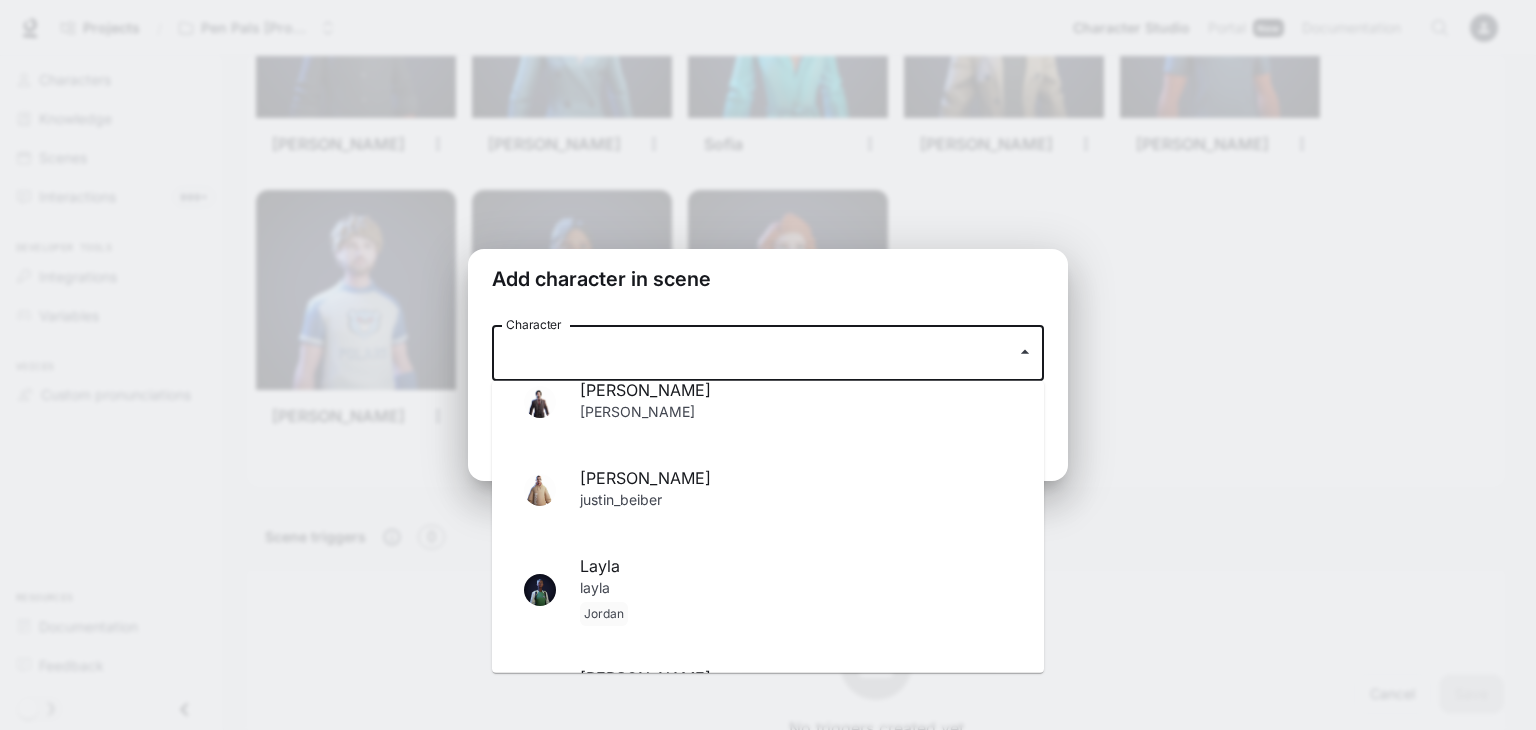 scroll, scrollTop: 1688, scrollLeft: 0, axis: vertical 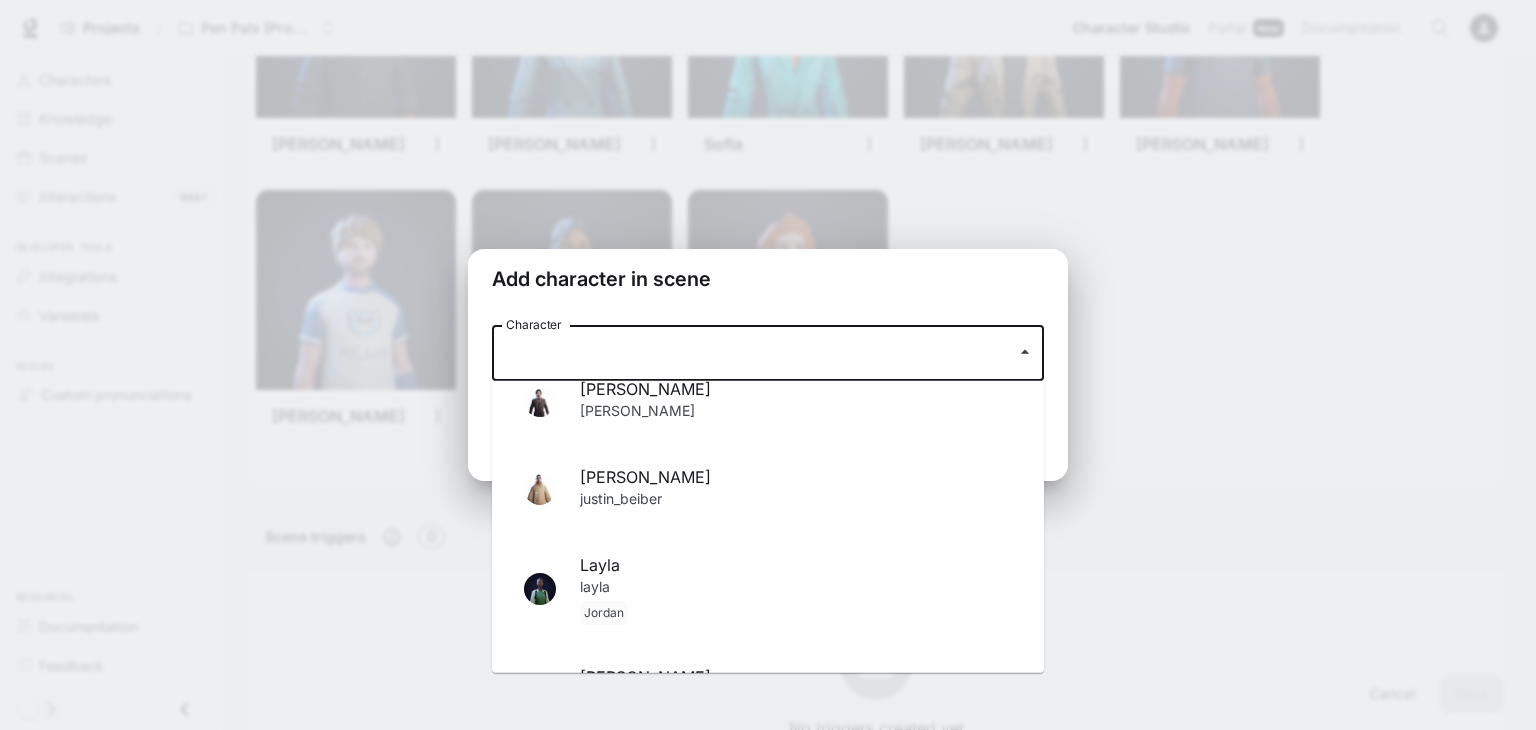 click on "[PERSON_NAME]" at bounding box center [796, 413] 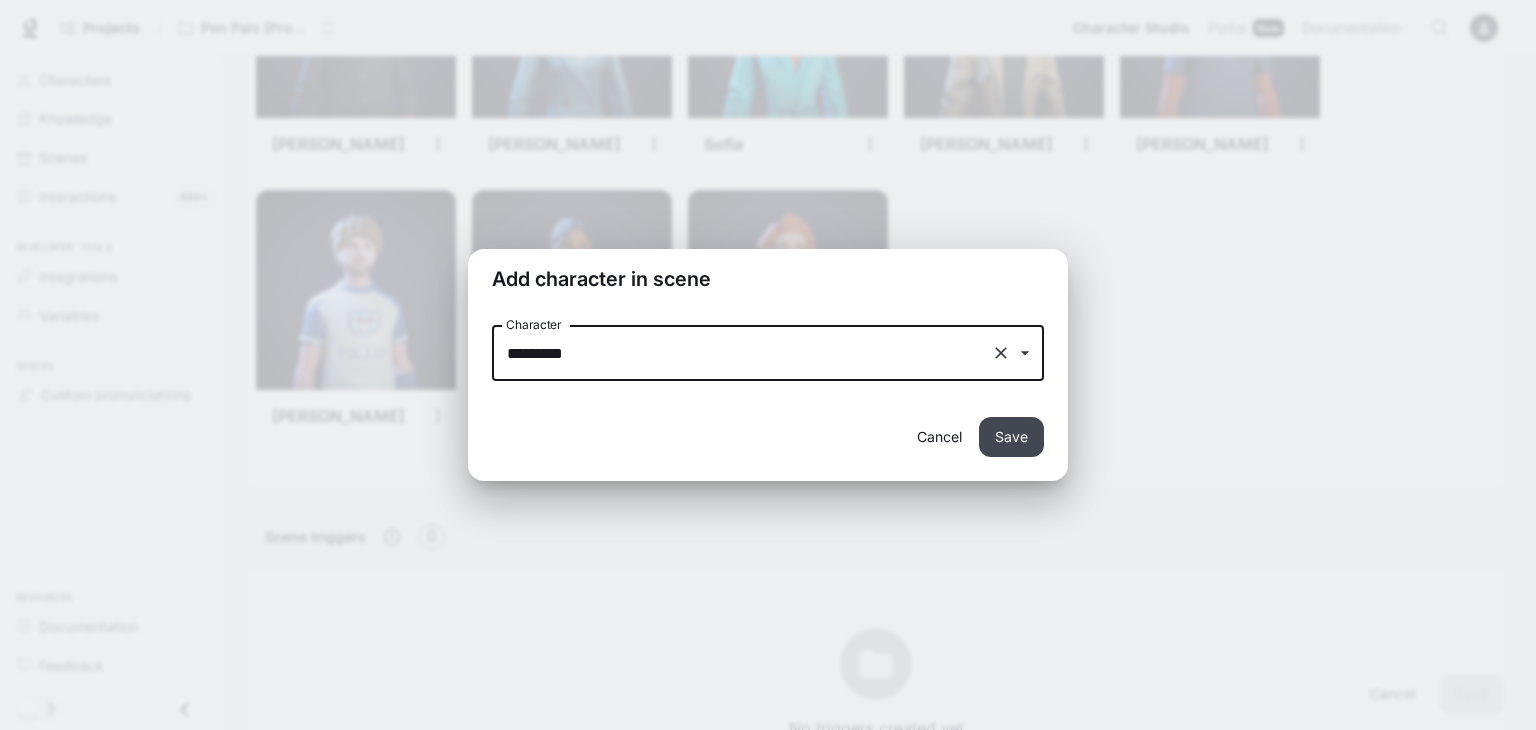 click on "Save" at bounding box center (1011, 437) 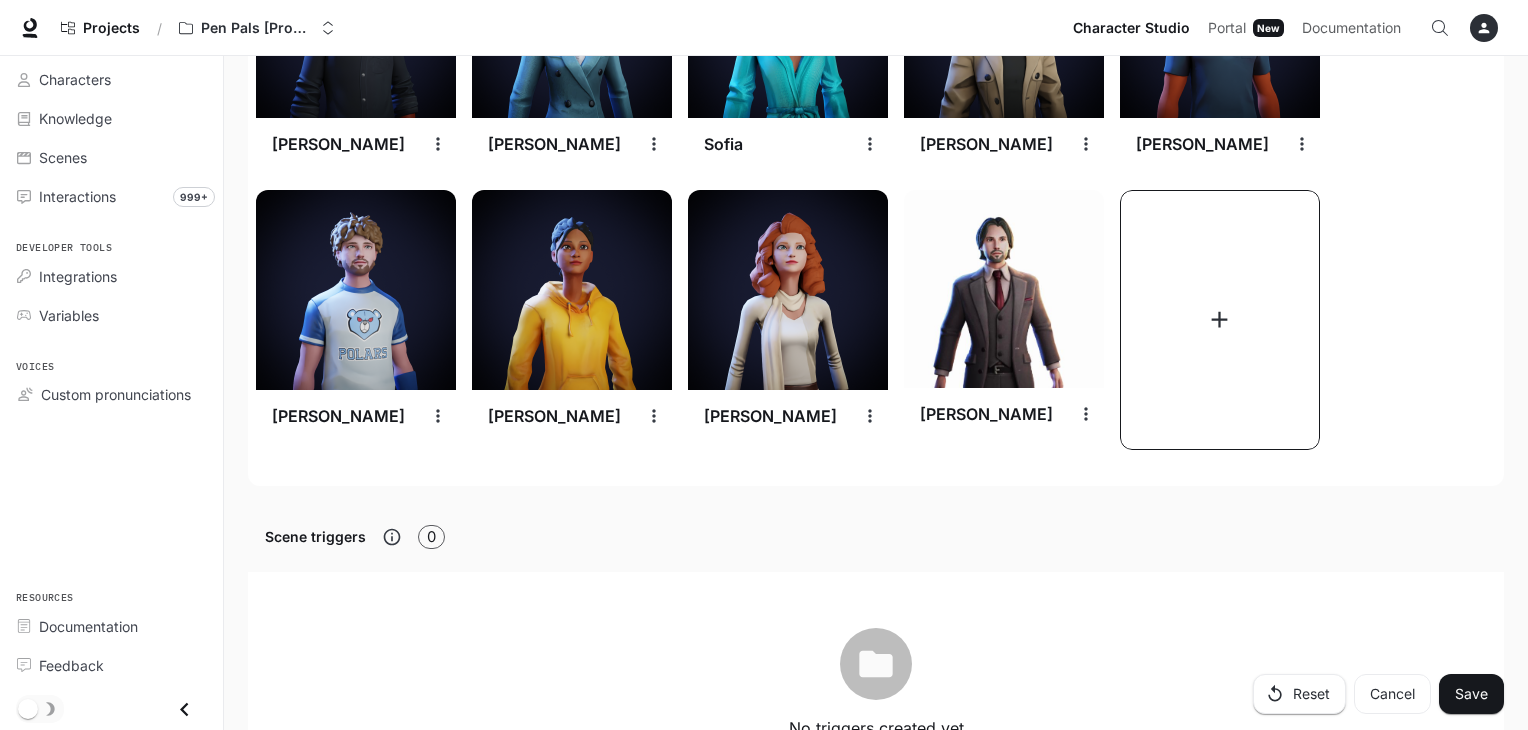 drag, startPoint x: 1194, startPoint y: 348, endPoint x: 1174, endPoint y: 393, distance: 49.24429 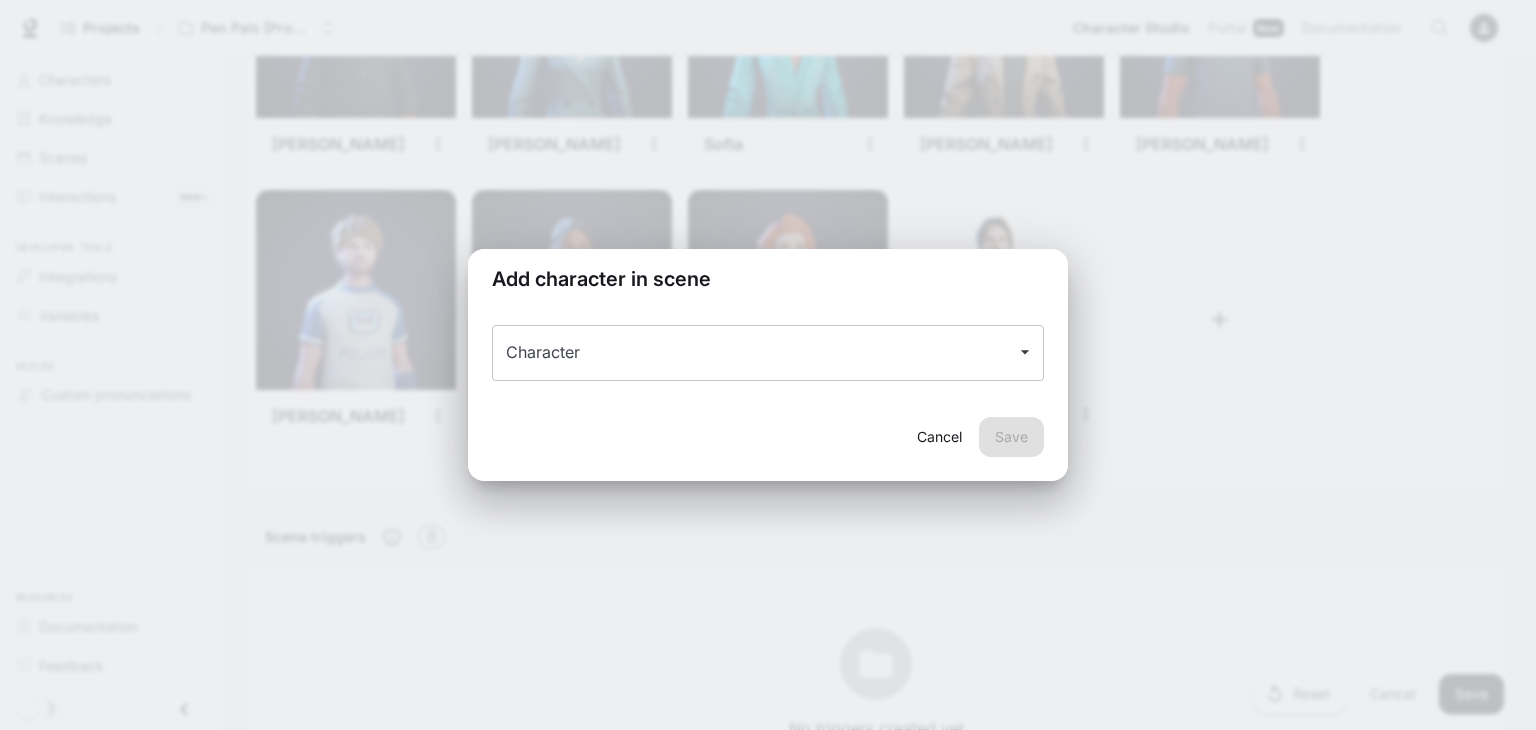 click 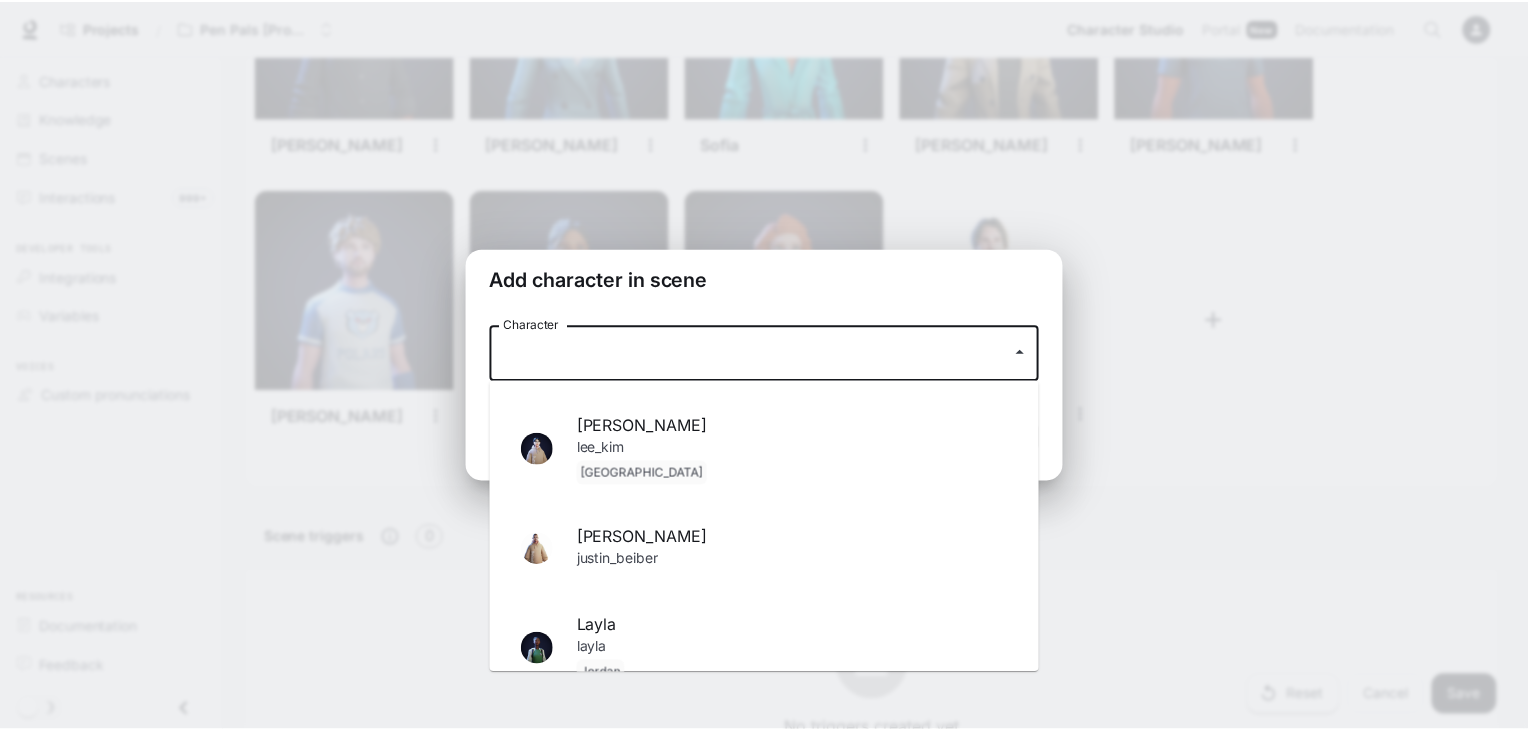 scroll, scrollTop: 1551, scrollLeft: 0, axis: vertical 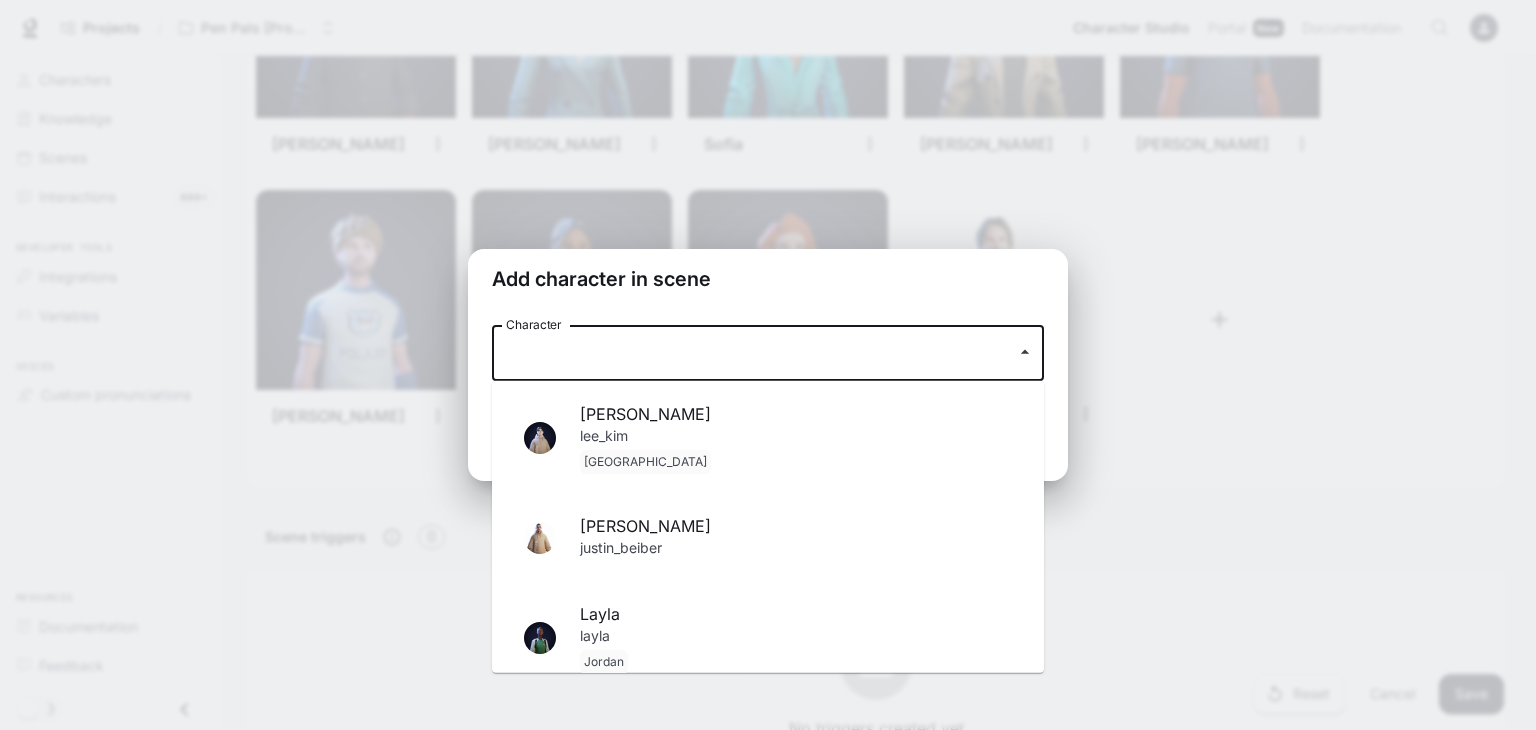 click on "justin_beiber" at bounding box center (796, 550) 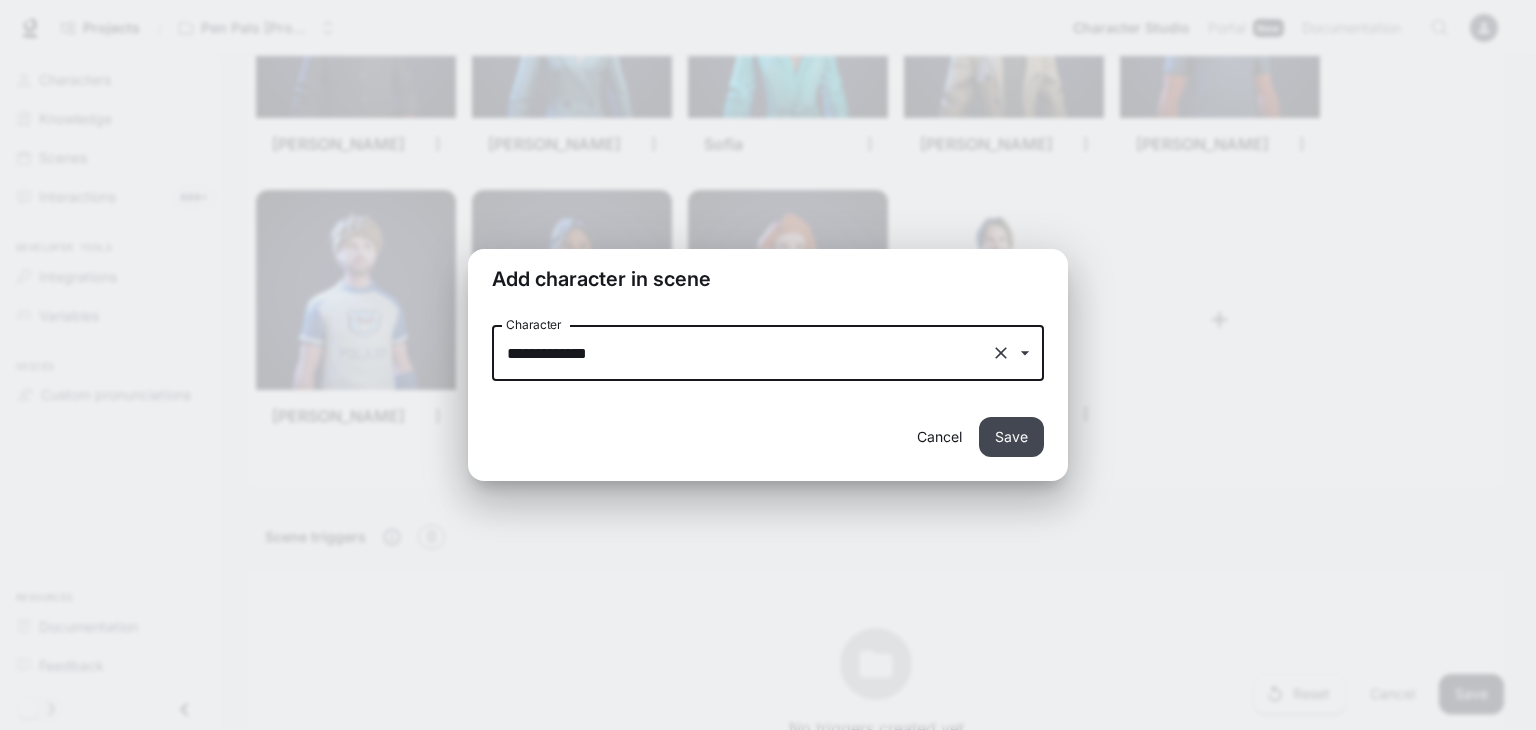 click on "Save" at bounding box center [1011, 437] 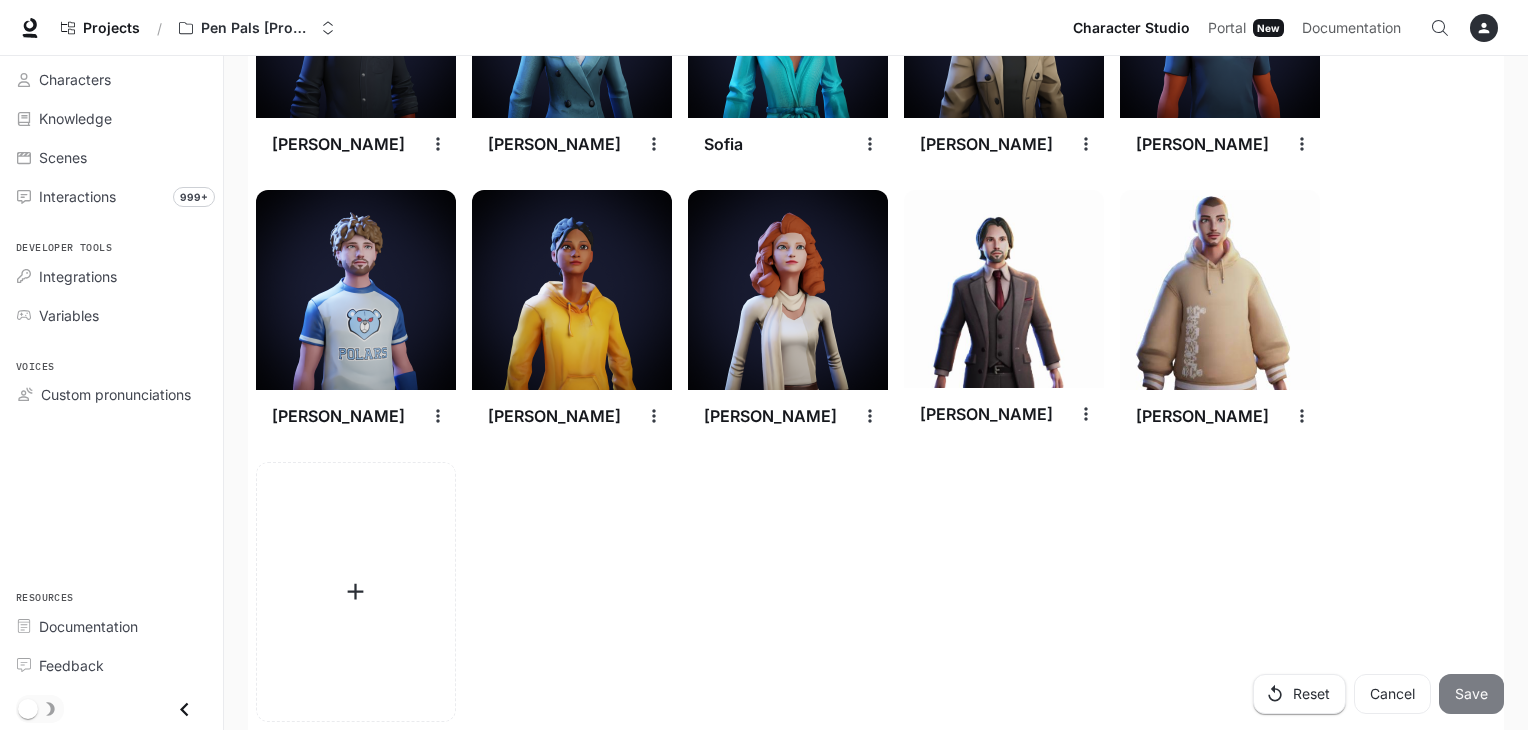 click on "Save" at bounding box center (1471, 694) 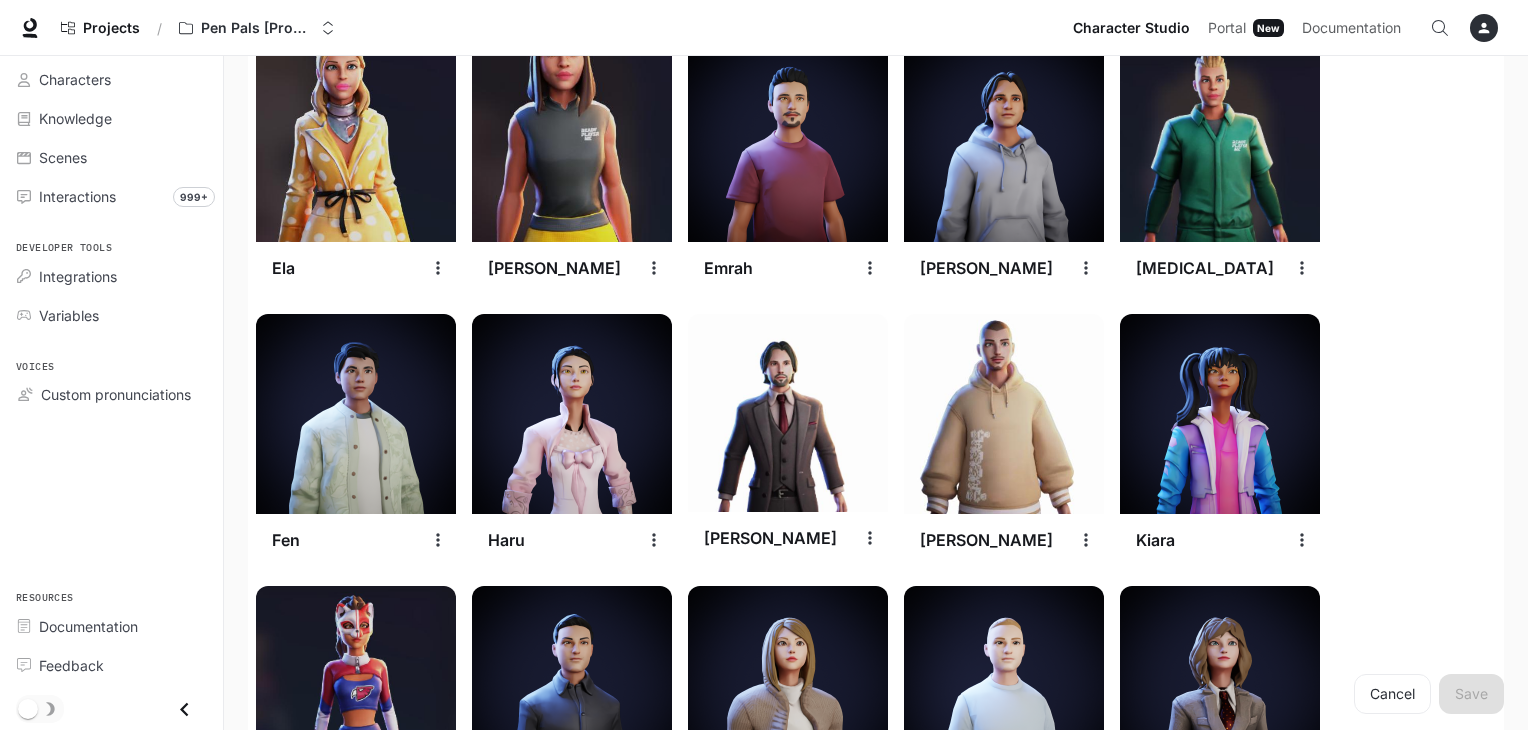 scroll, scrollTop: 1639, scrollLeft: 0, axis: vertical 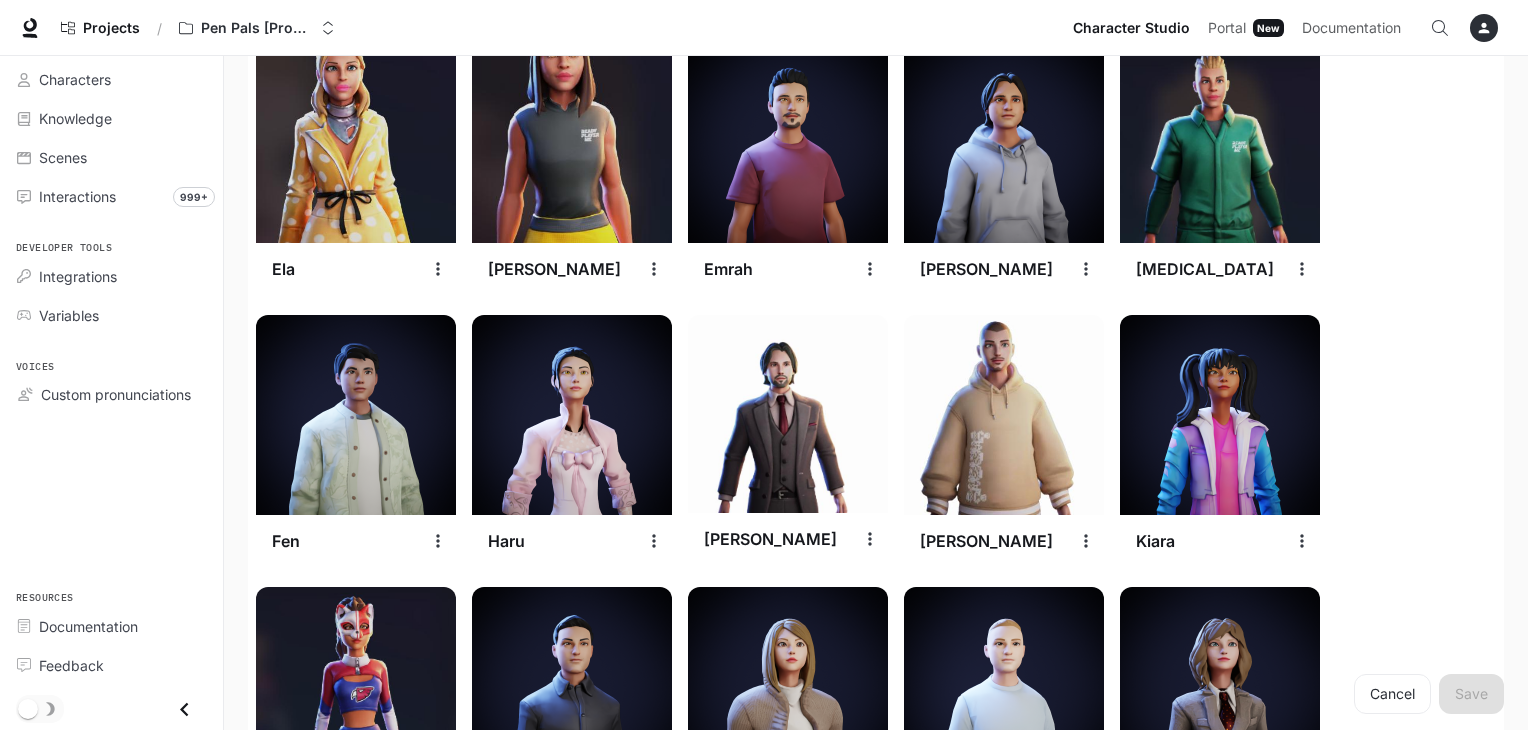click 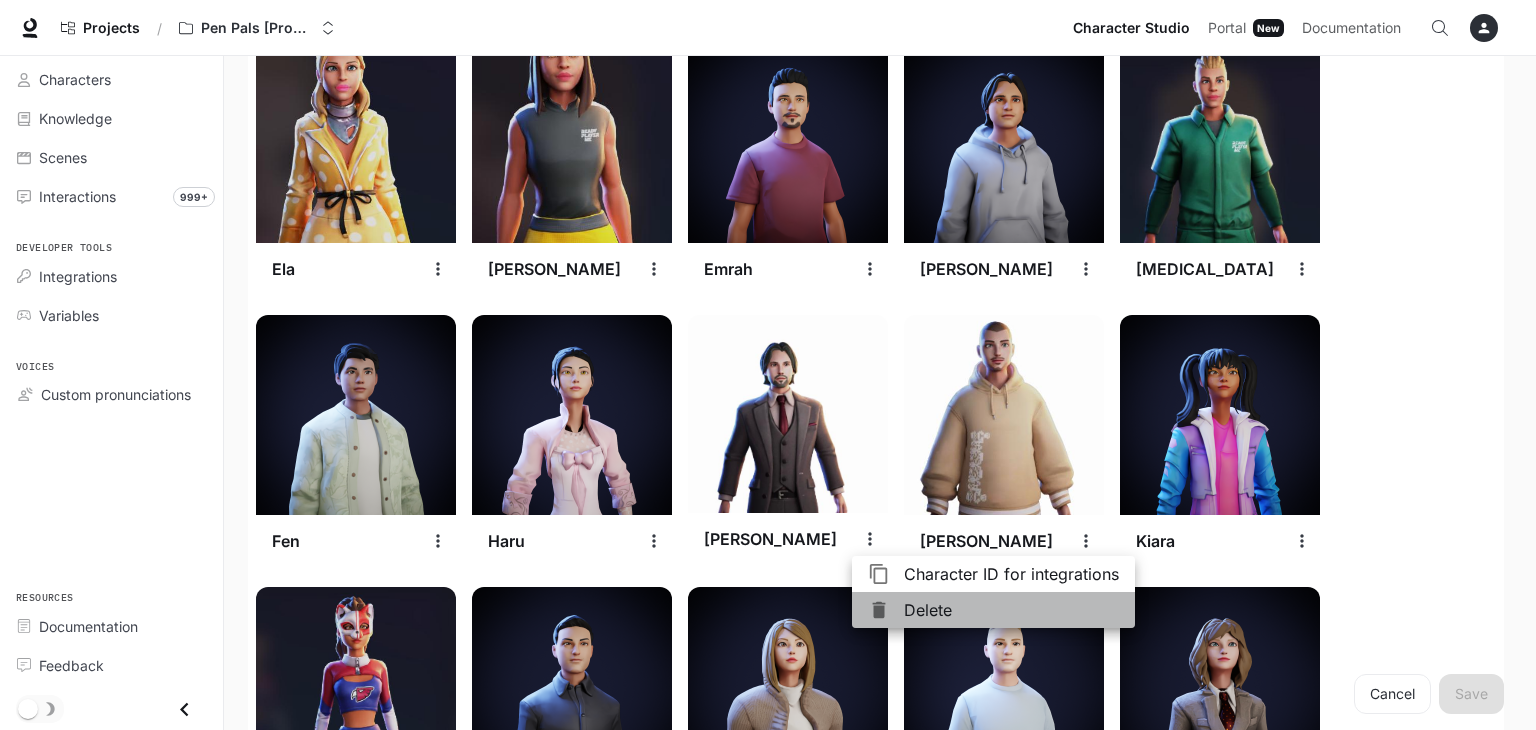 drag, startPoint x: 908, startPoint y: 618, endPoint x: 892, endPoint y: 602, distance: 22.627417 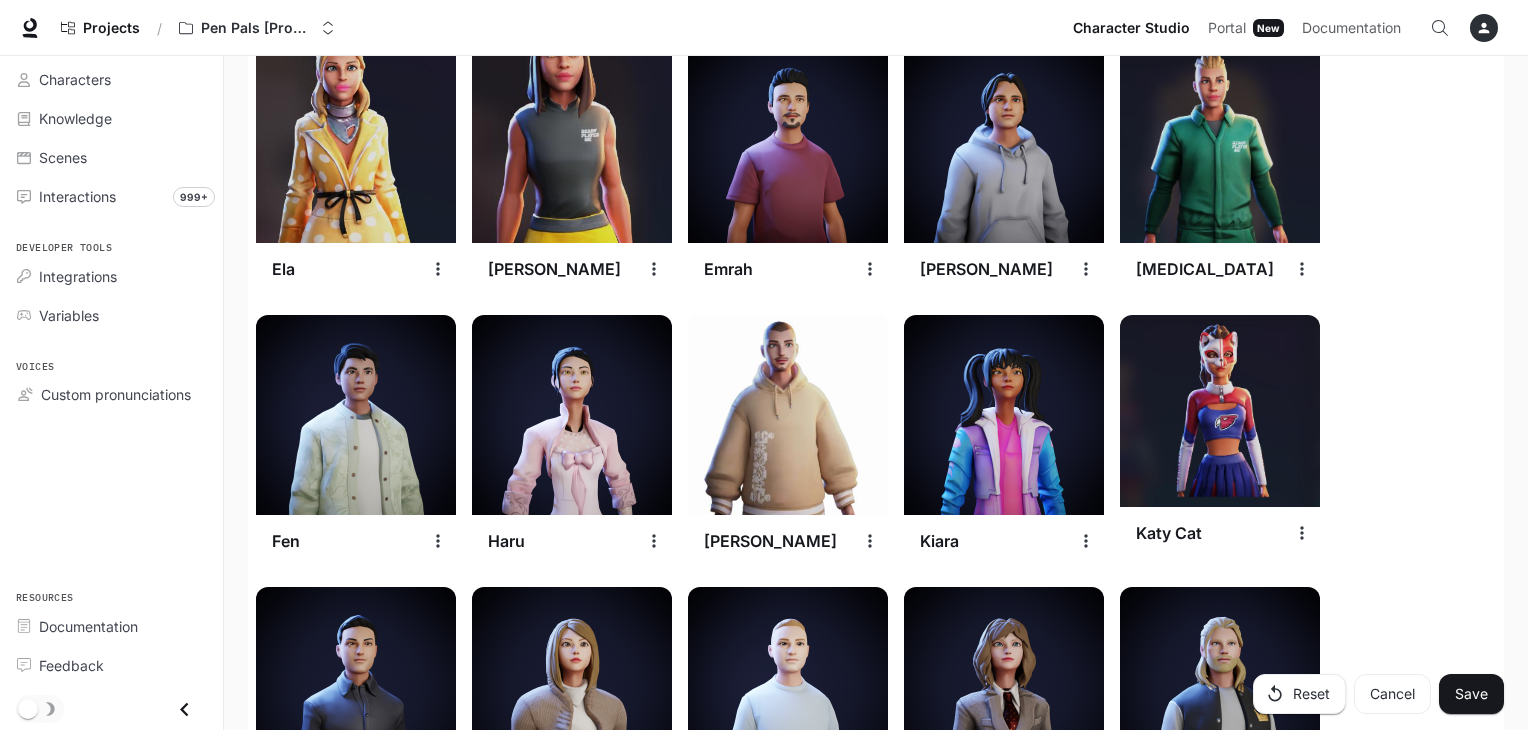 drag, startPoint x: 872, startPoint y: 546, endPoint x: 848, endPoint y: 533, distance: 27.294687 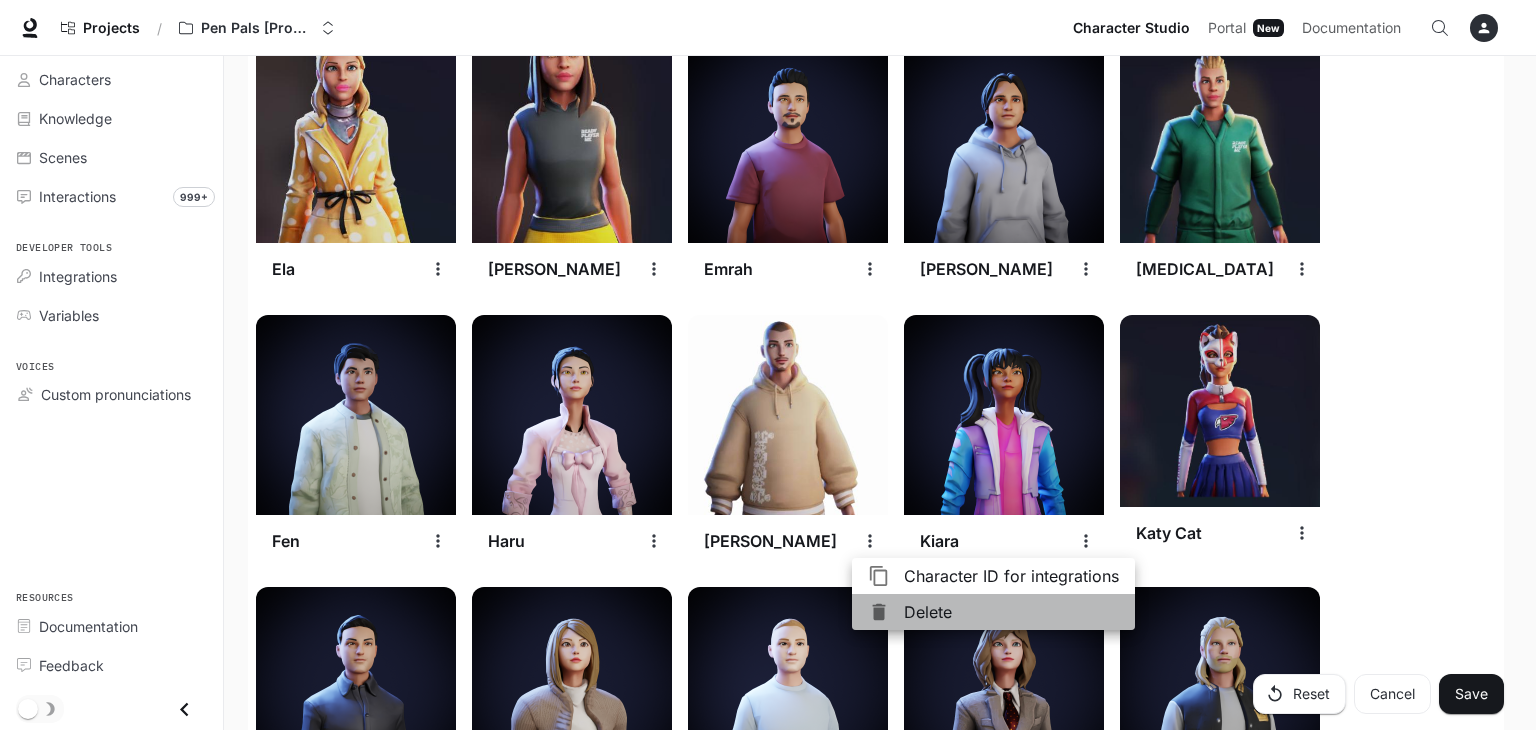 click on "Delete" at bounding box center (1011, 612) 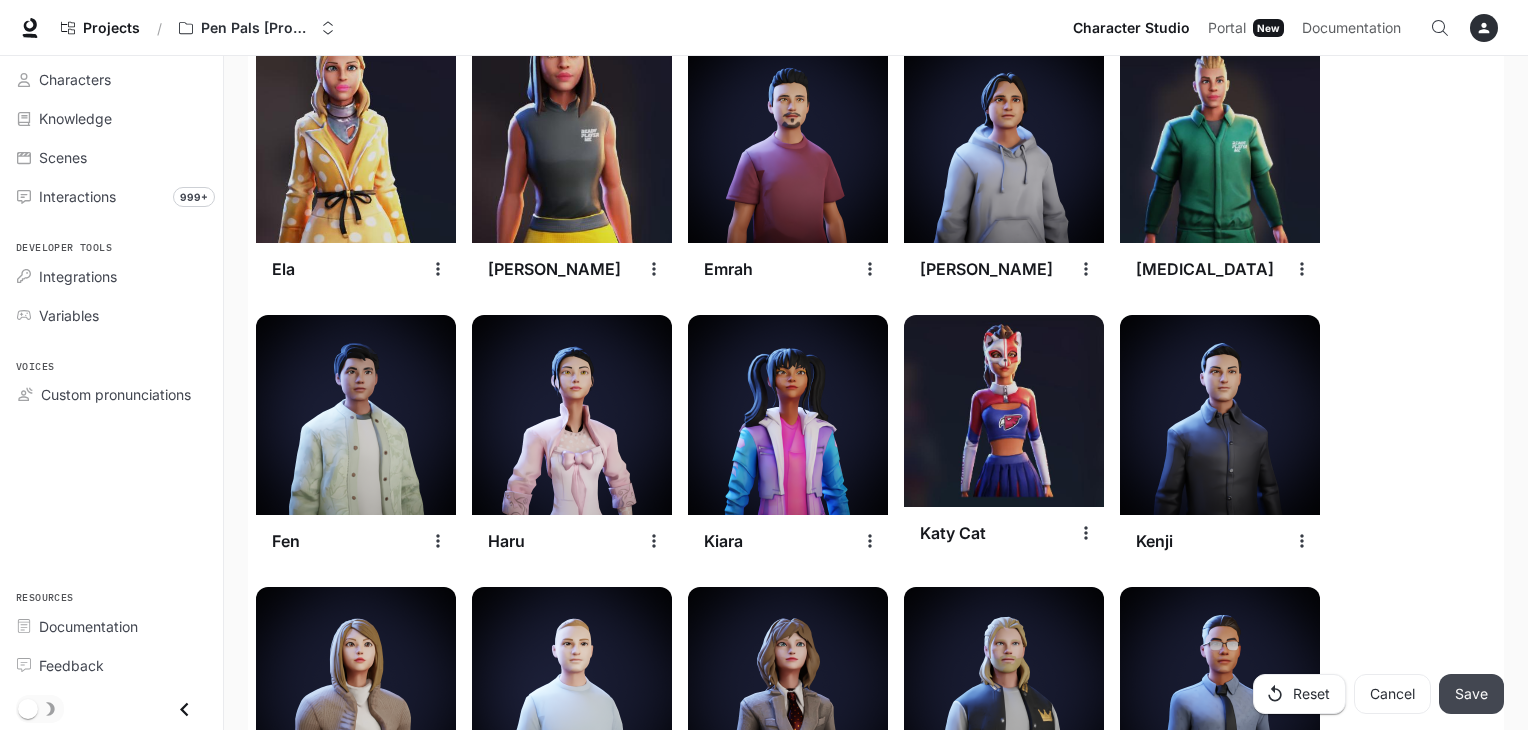 click on "Save" at bounding box center [1471, 694] 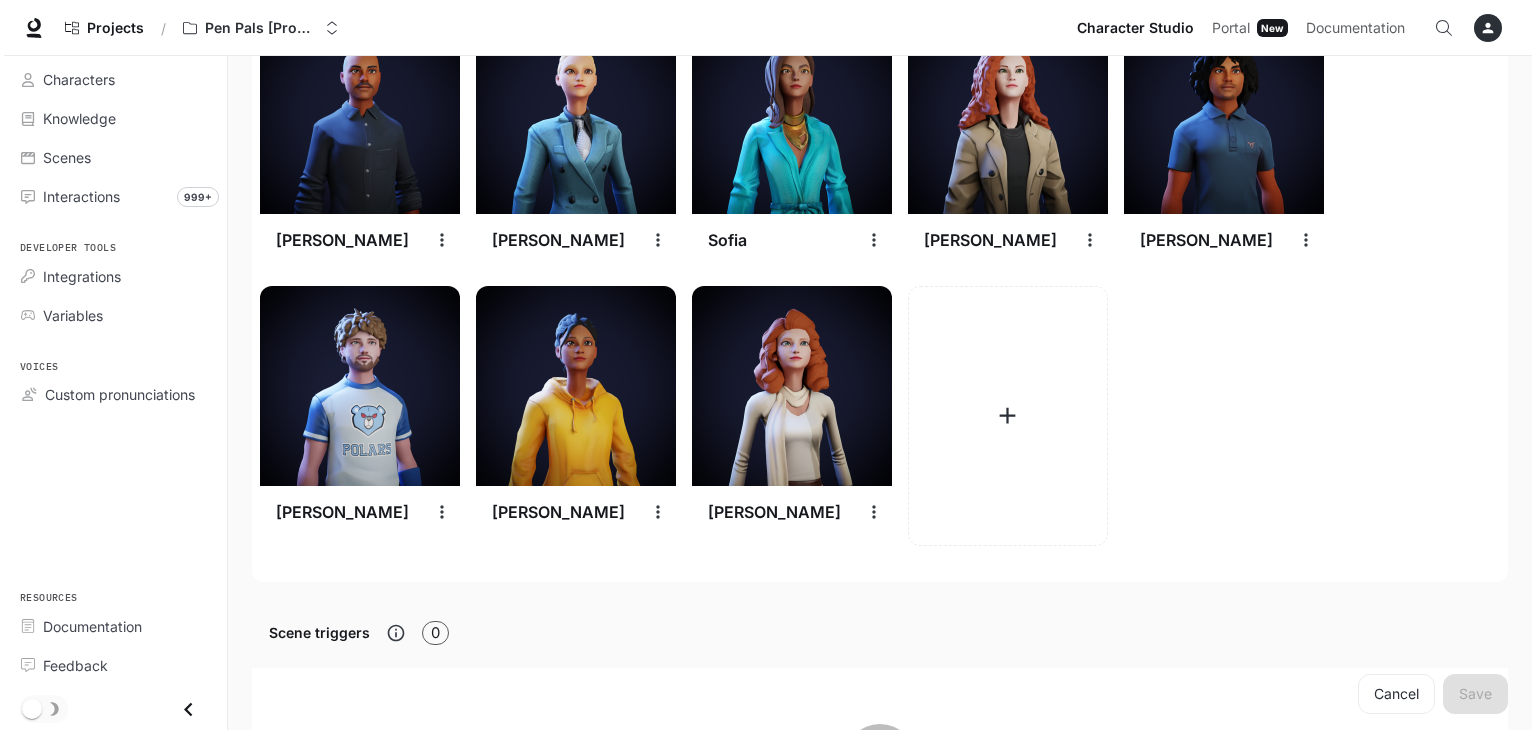 scroll, scrollTop: 3028, scrollLeft: 0, axis: vertical 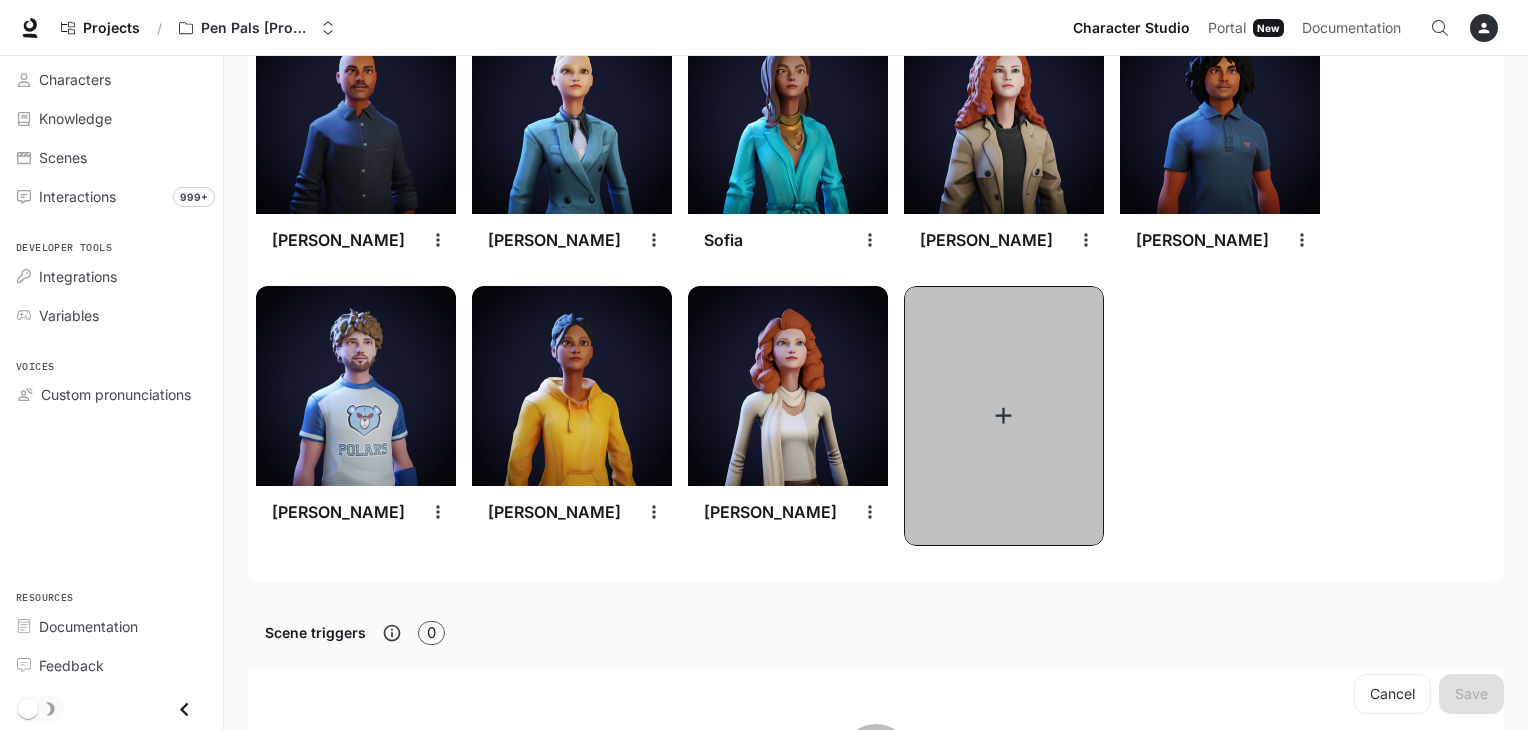 click 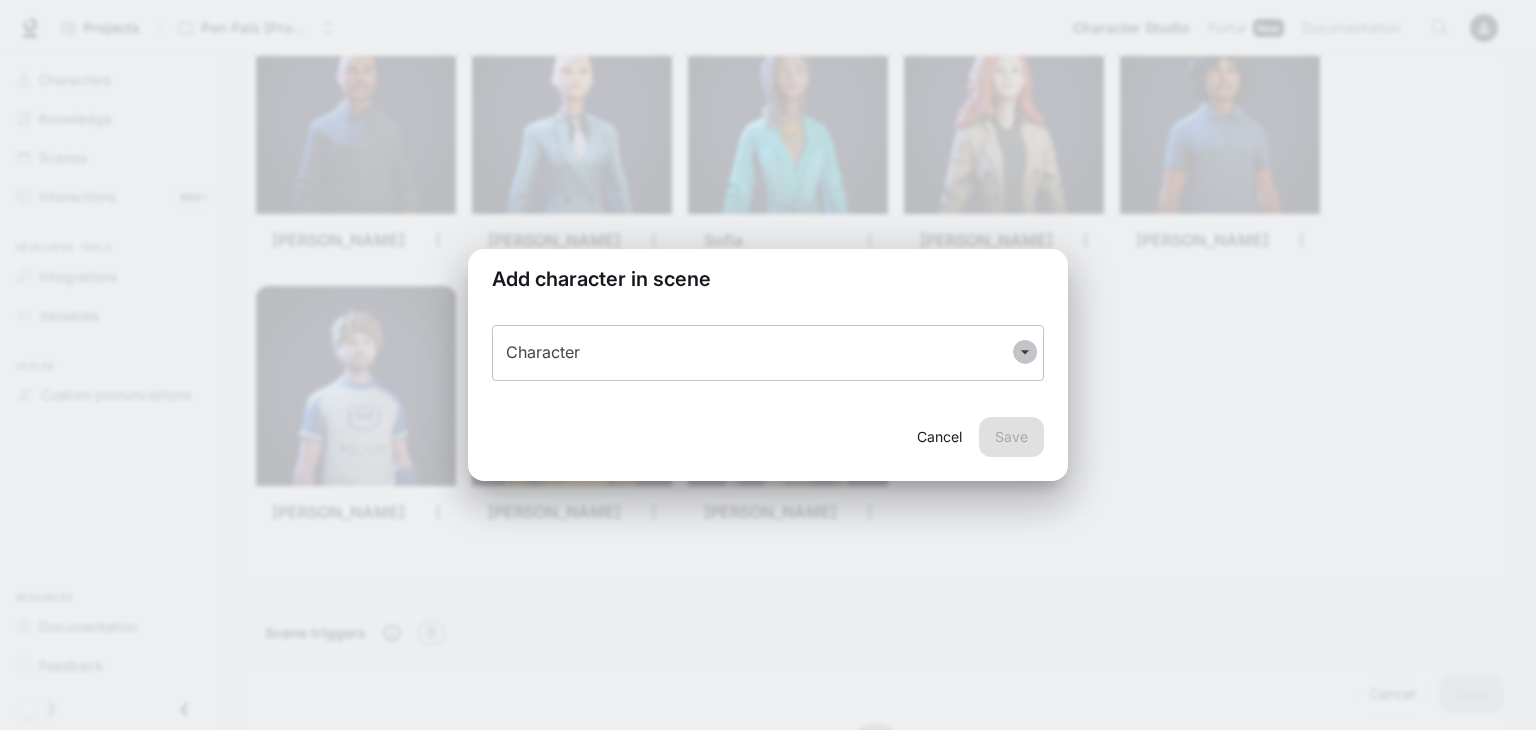 click 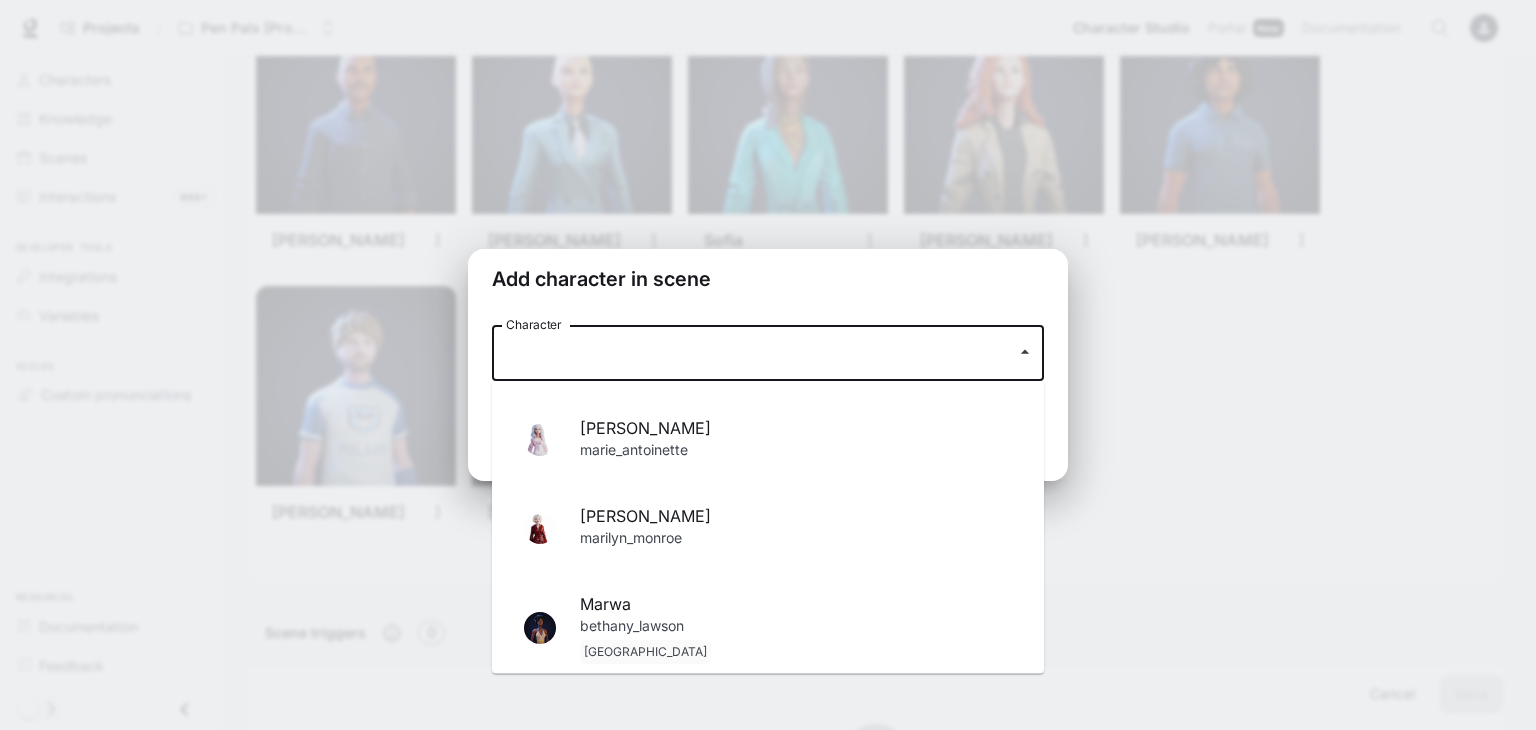scroll, scrollTop: 1942, scrollLeft: 0, axis: vertical 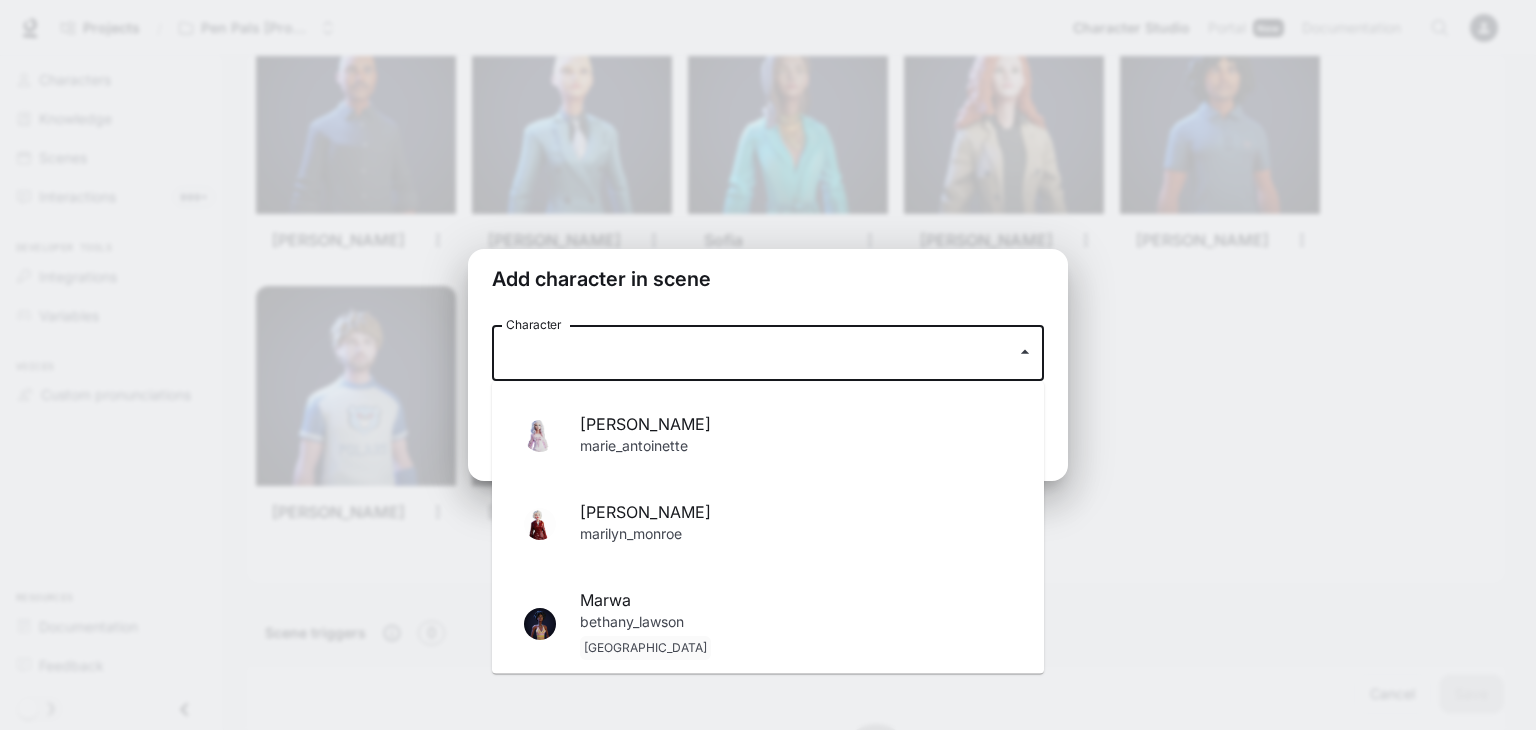 click on "[PERSON_NAME]" at bounding box center [768, 436] 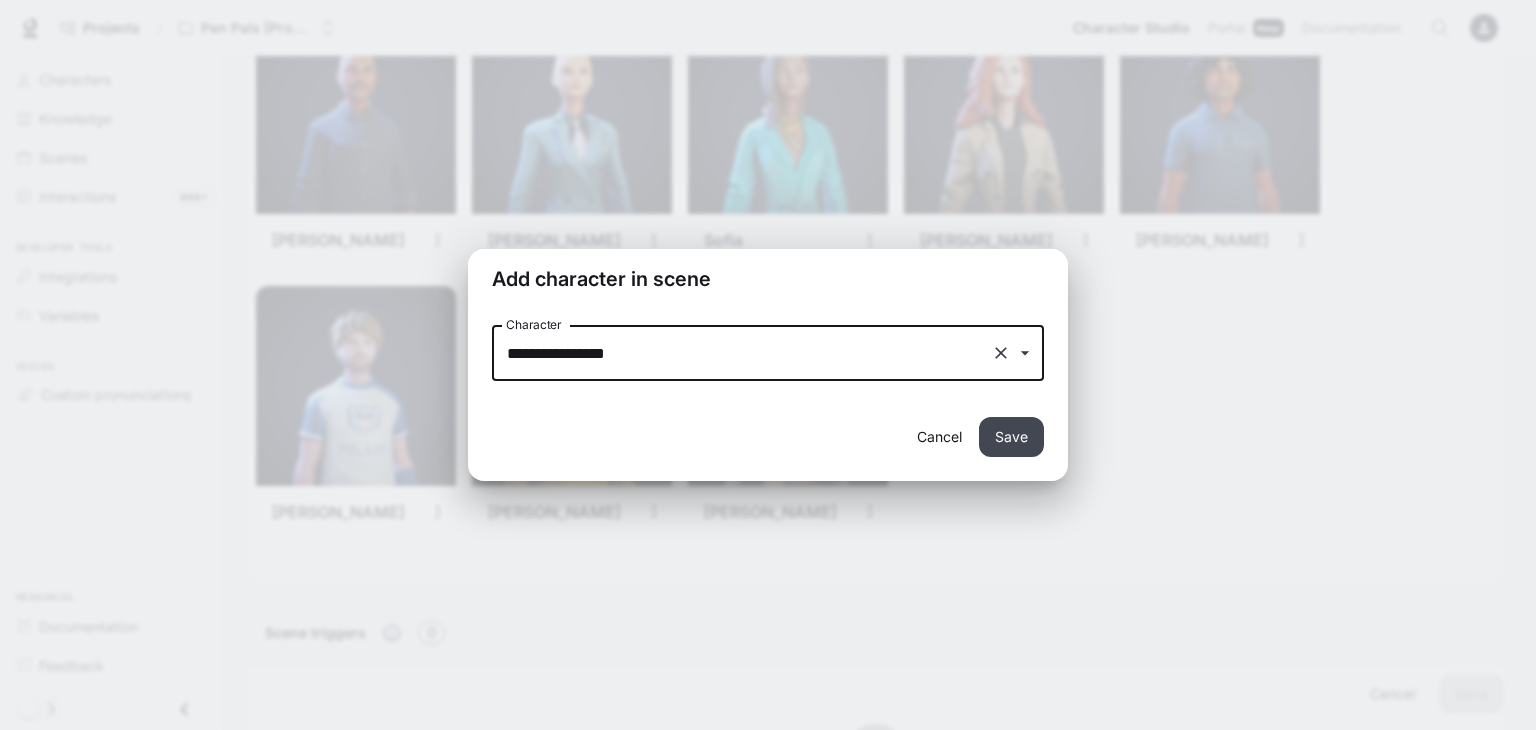 click on "Save" at bounding box center [1011, 437] 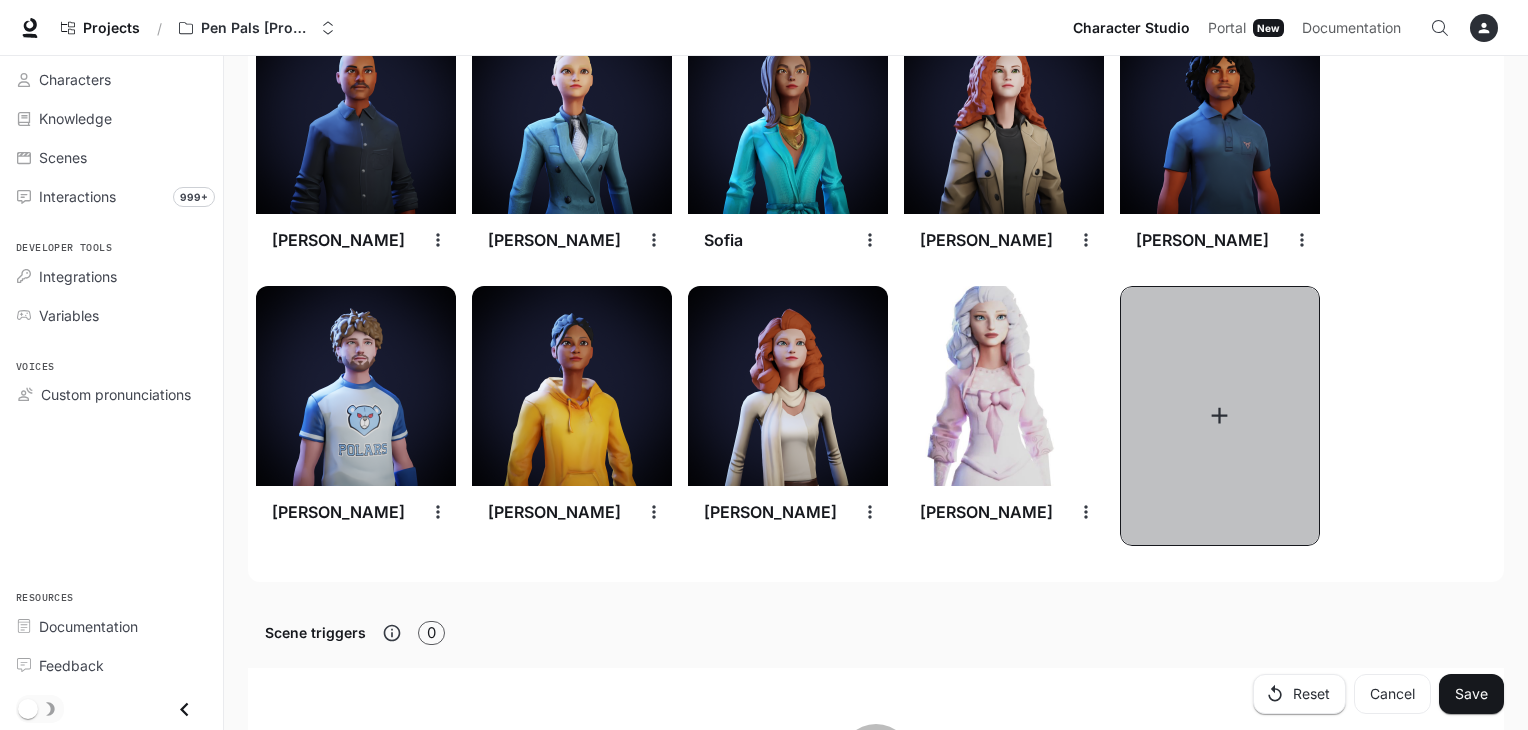 click at bounding box center (1220, 416) 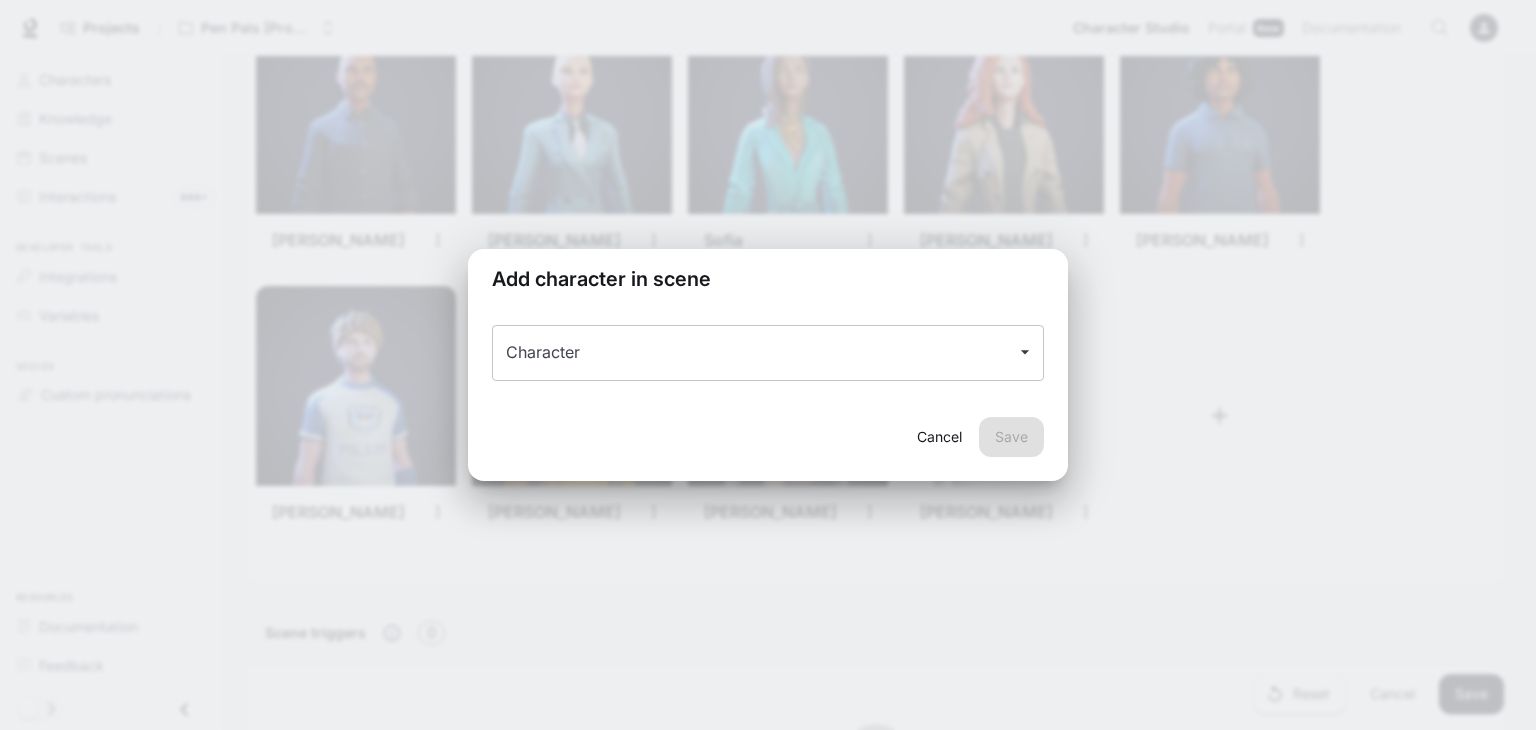 click at bounding box center (1024, 351) 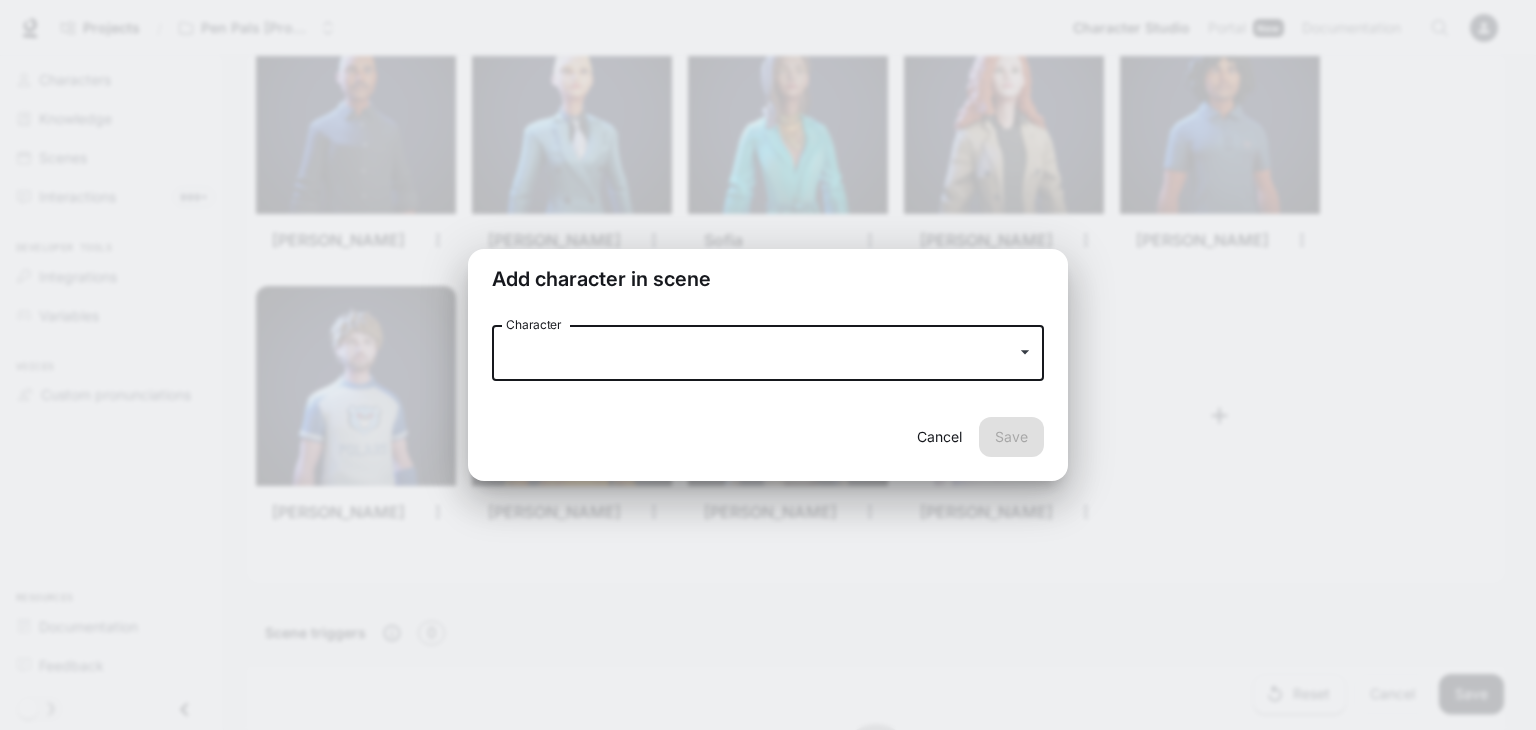 click 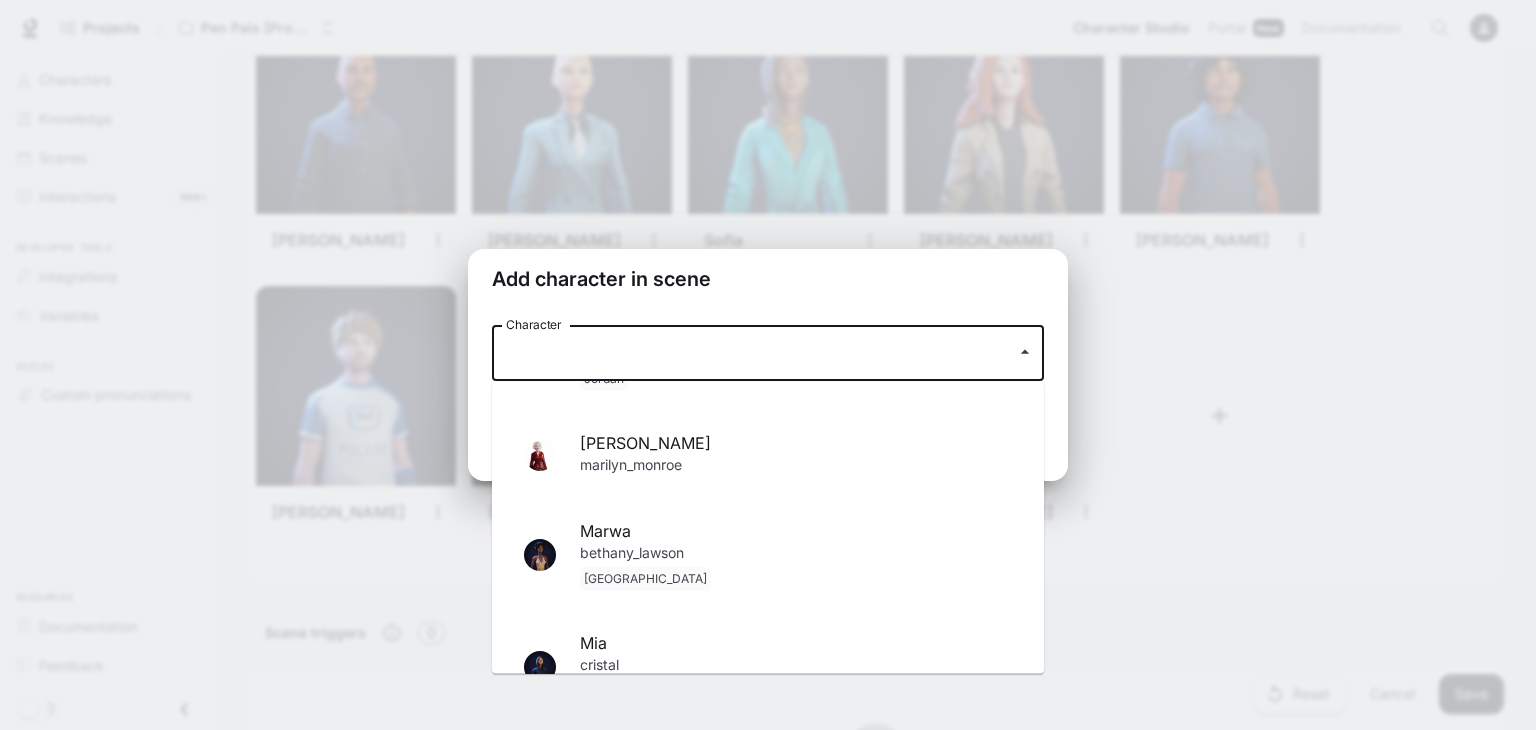 scroll, scrollTop: 1924, scrollLeft: 0, axis: vertical 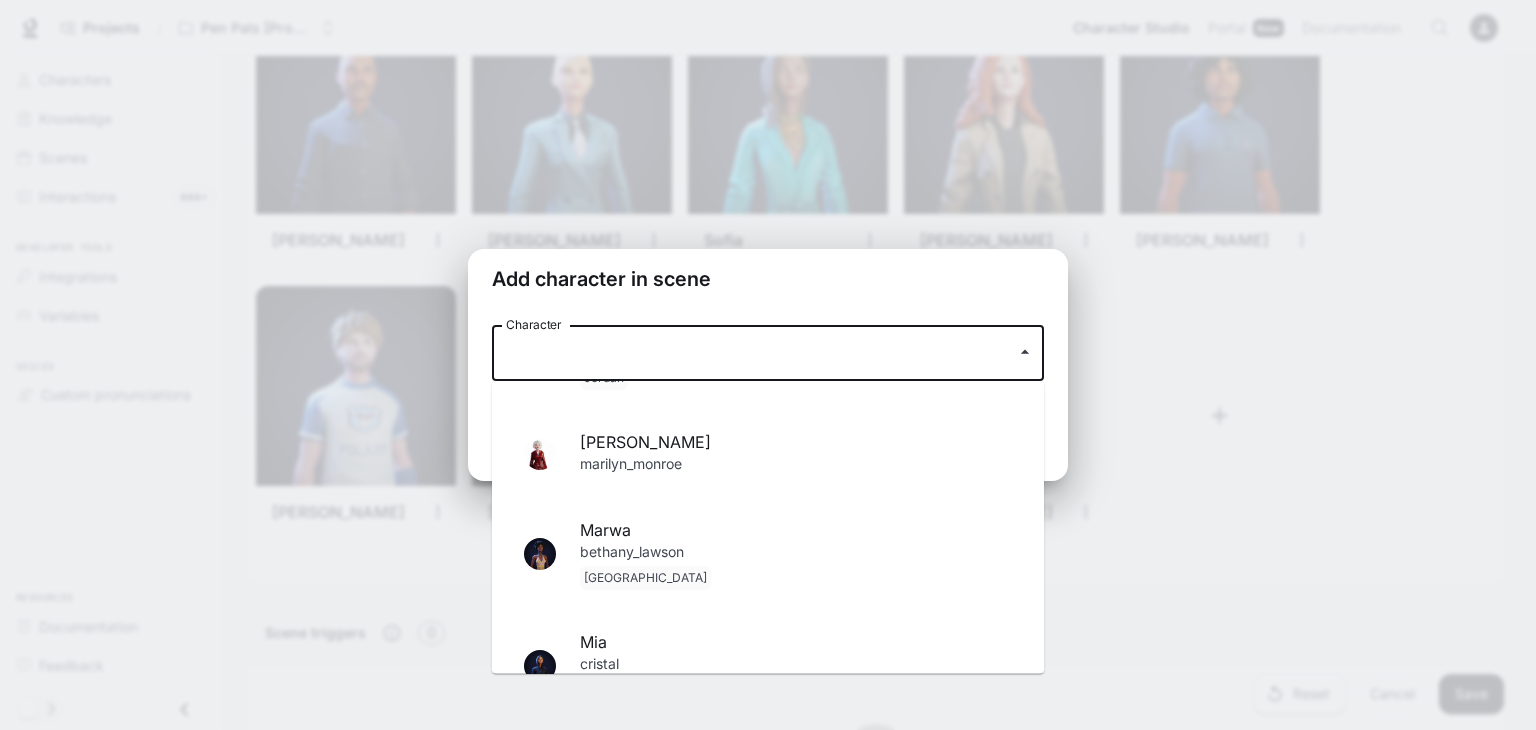click on "marilyn_monroe" at bounding box center (796, 466) 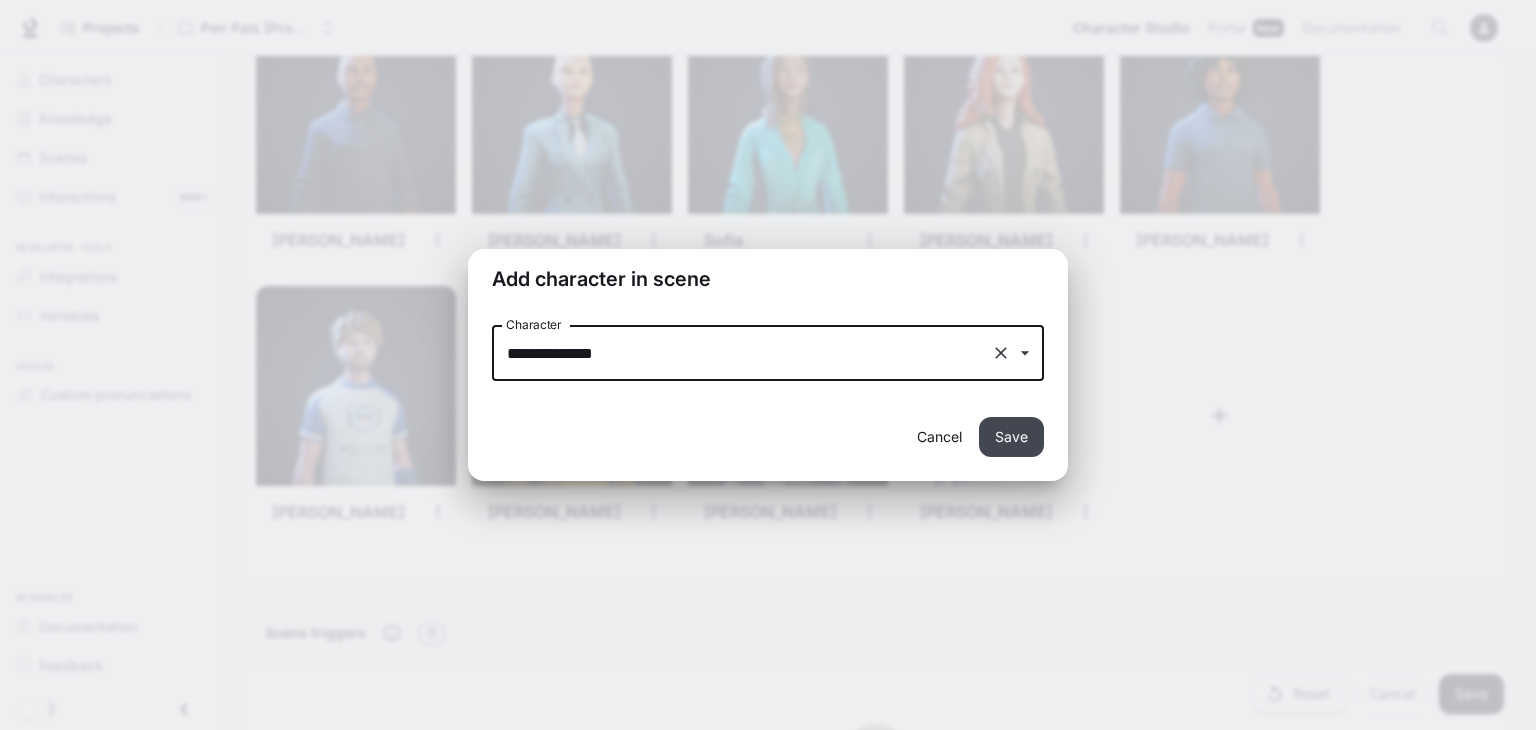 click on "Save" at bounding box center (1011, 437) 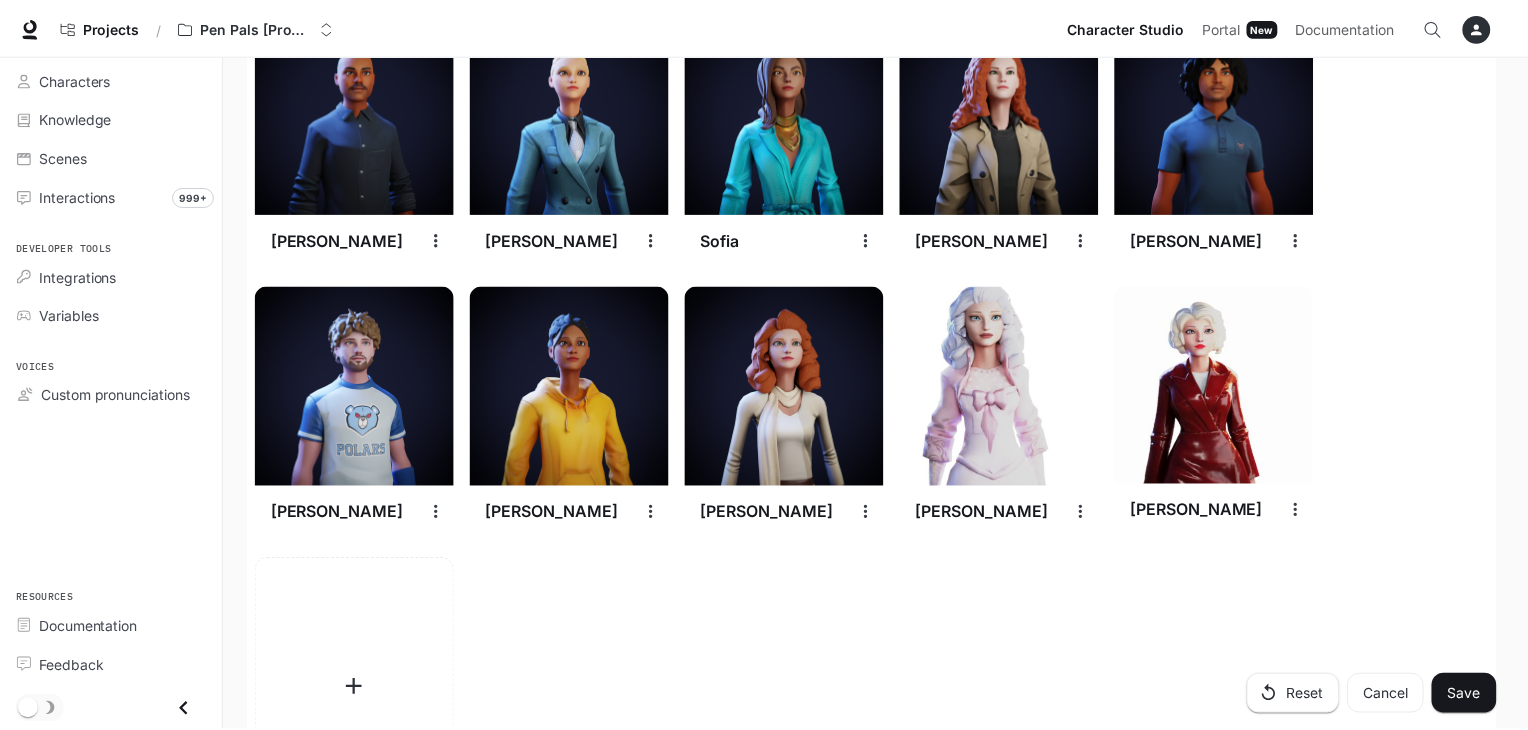 scroll, scrollTop: 3116, scrollLeft: 0, axis: vertical 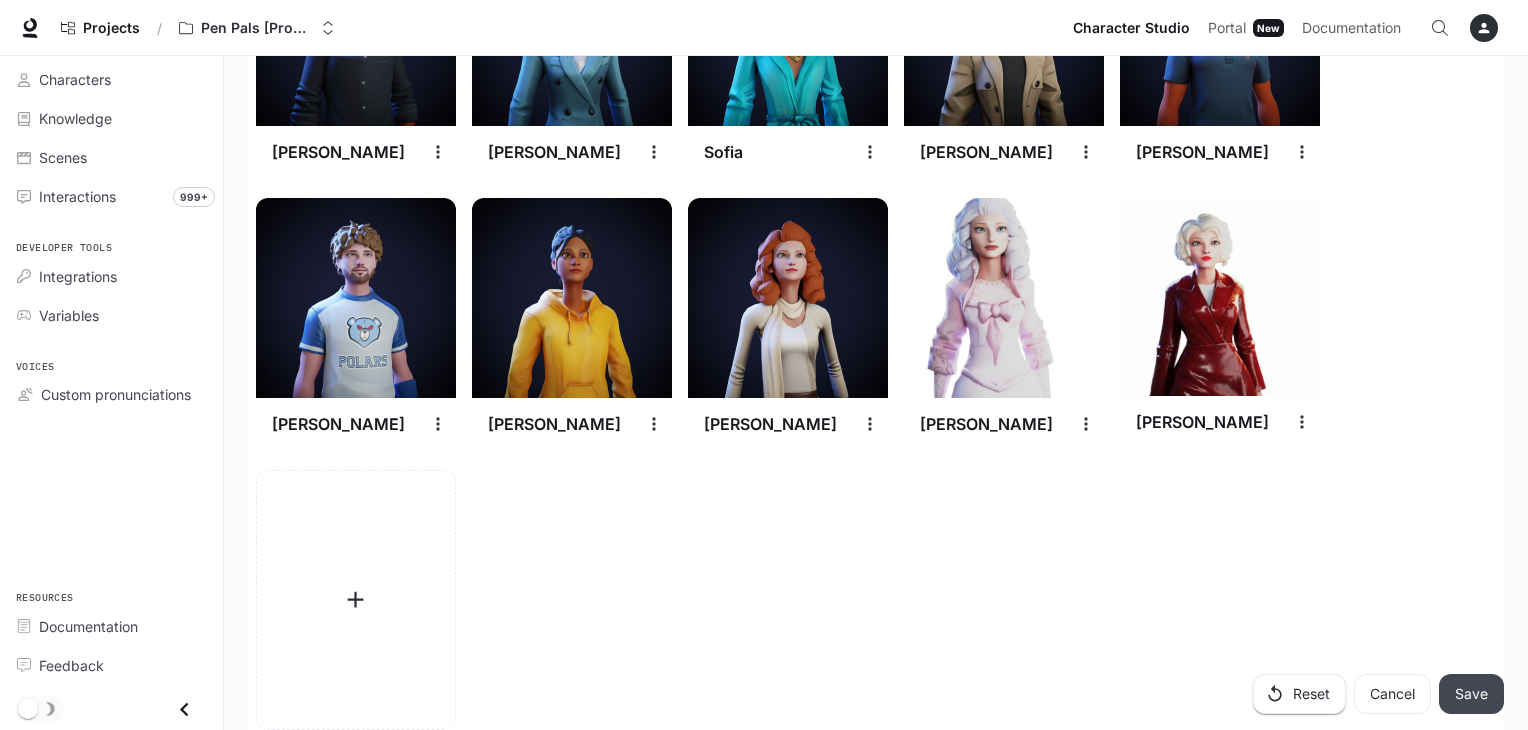 click on "Save" at bounding box center [1471, 694] 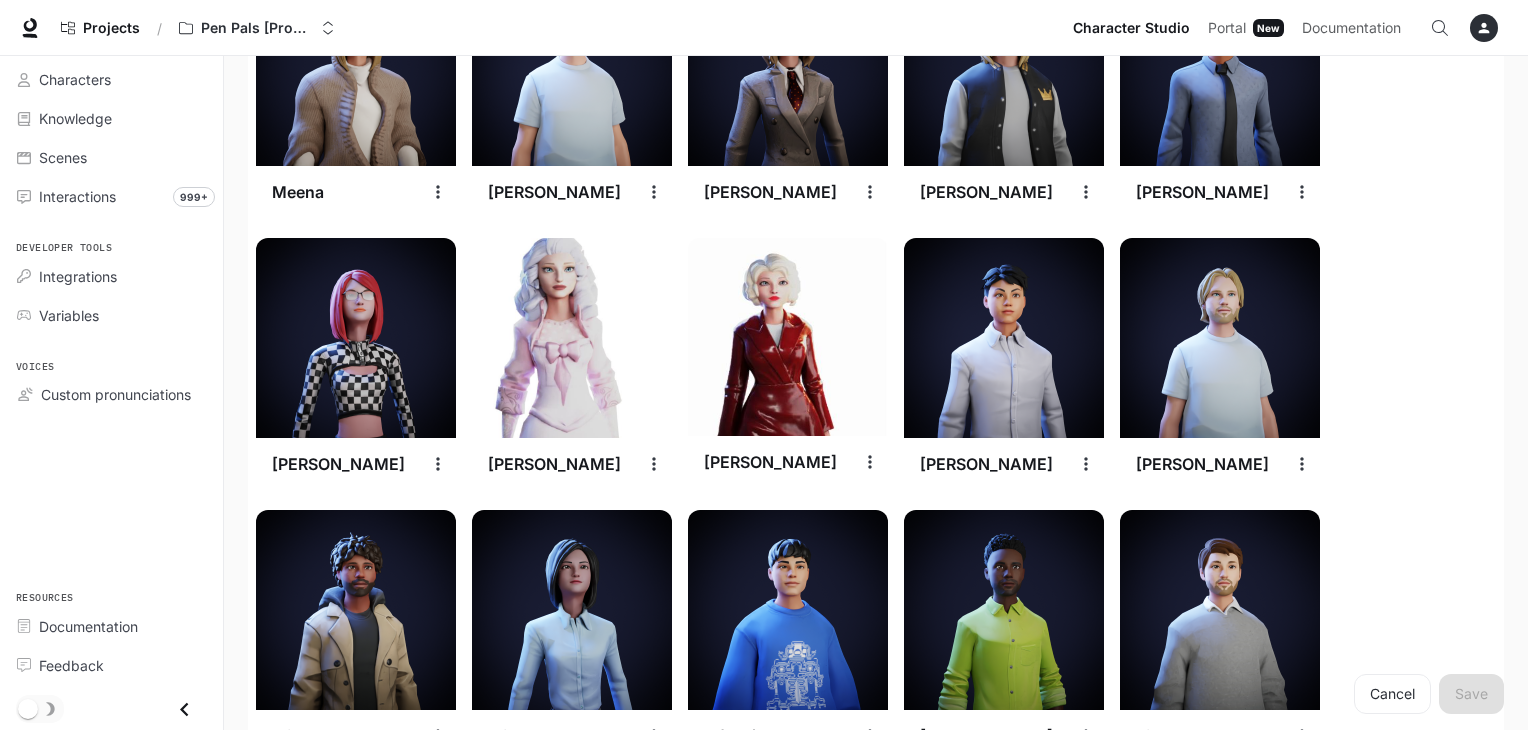 scroll, scrollTop: 2310, scrollLeft: 0, axis: vertical 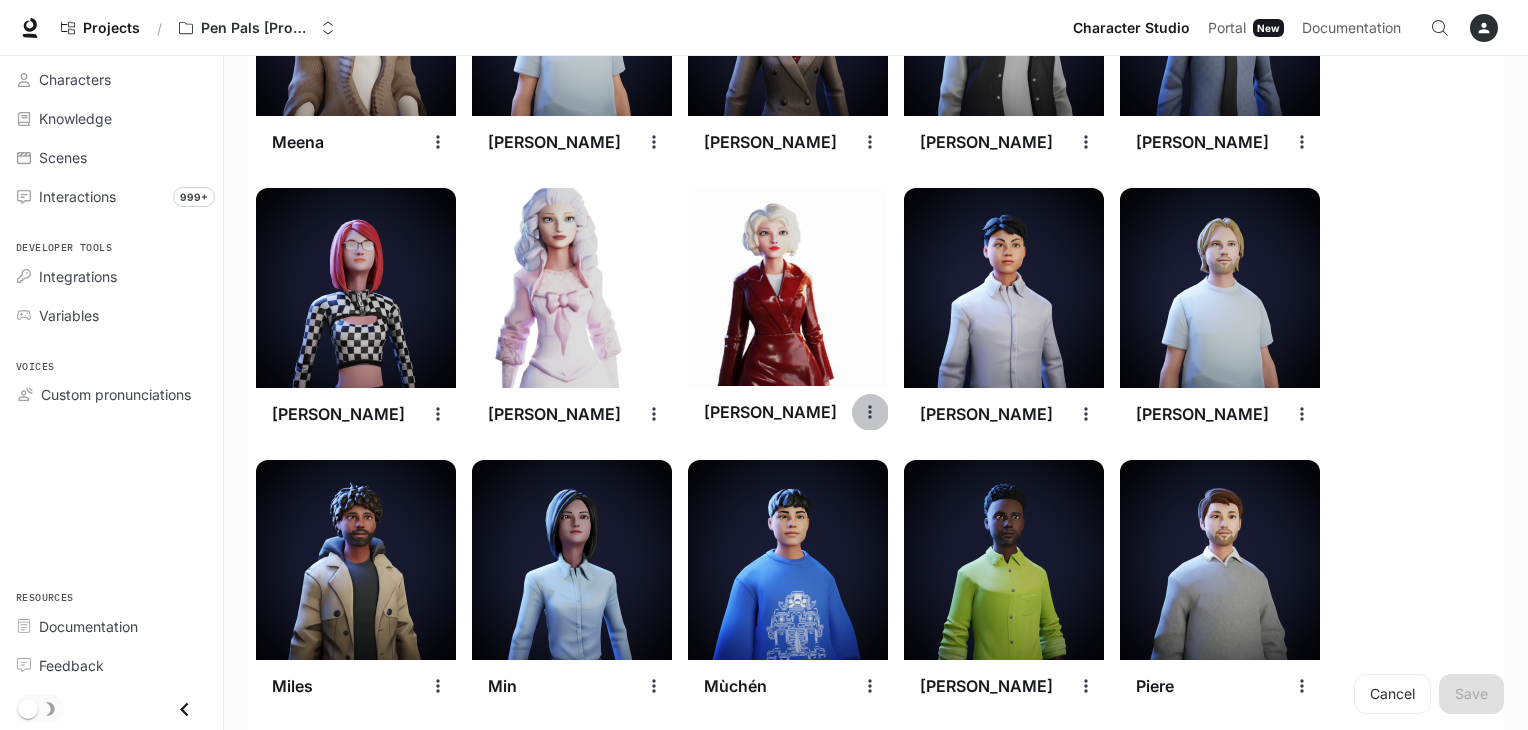 click 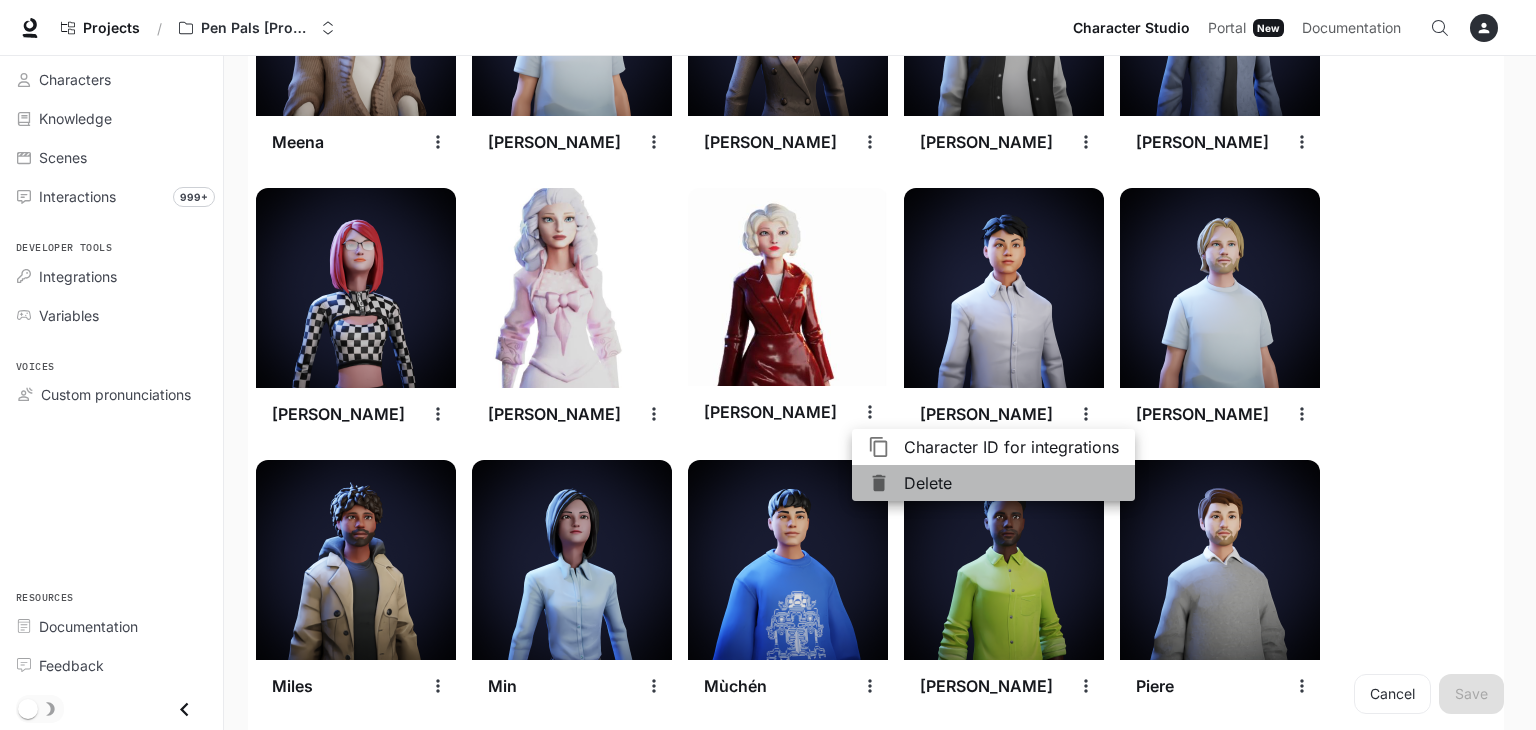 click on "Delete" at bounding box center [1011, 483] 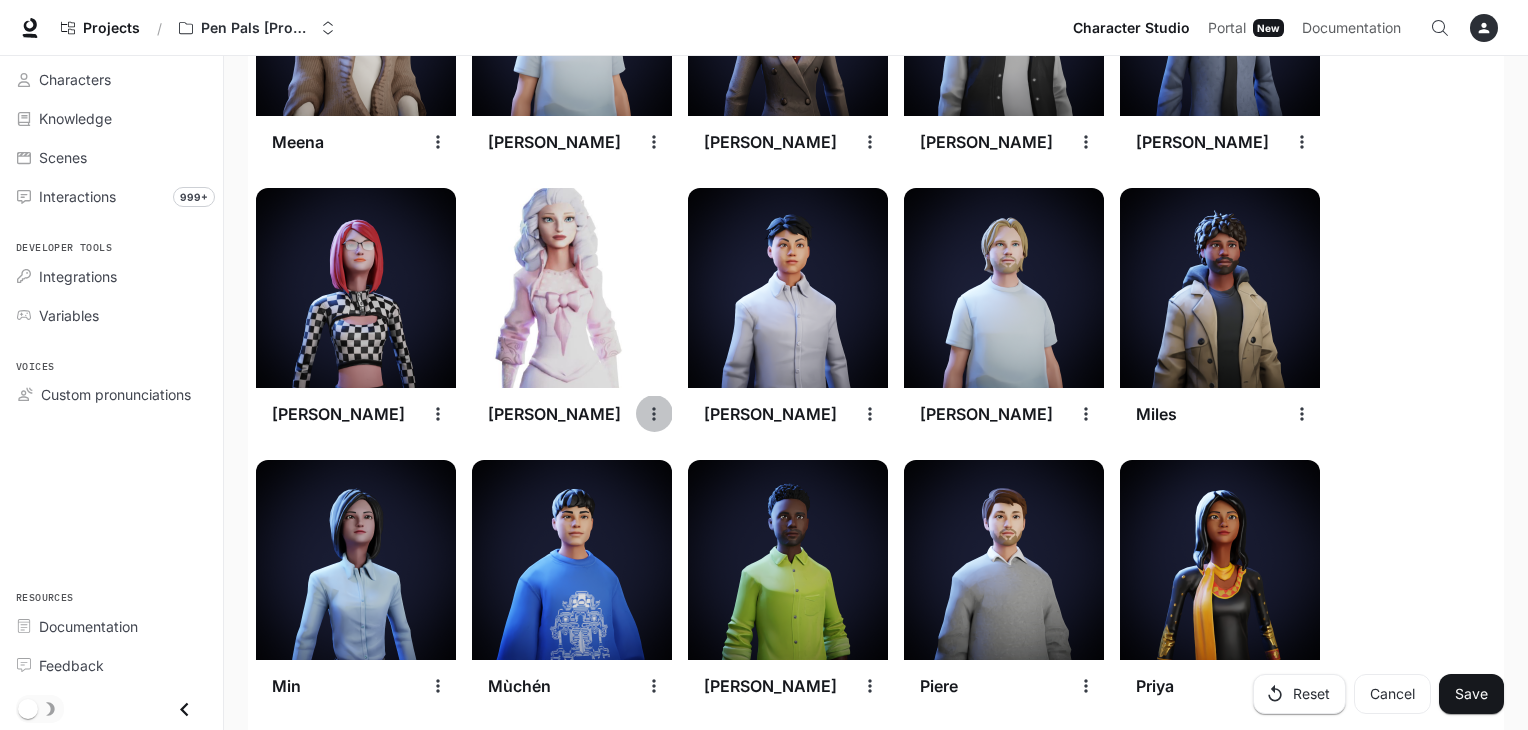 click 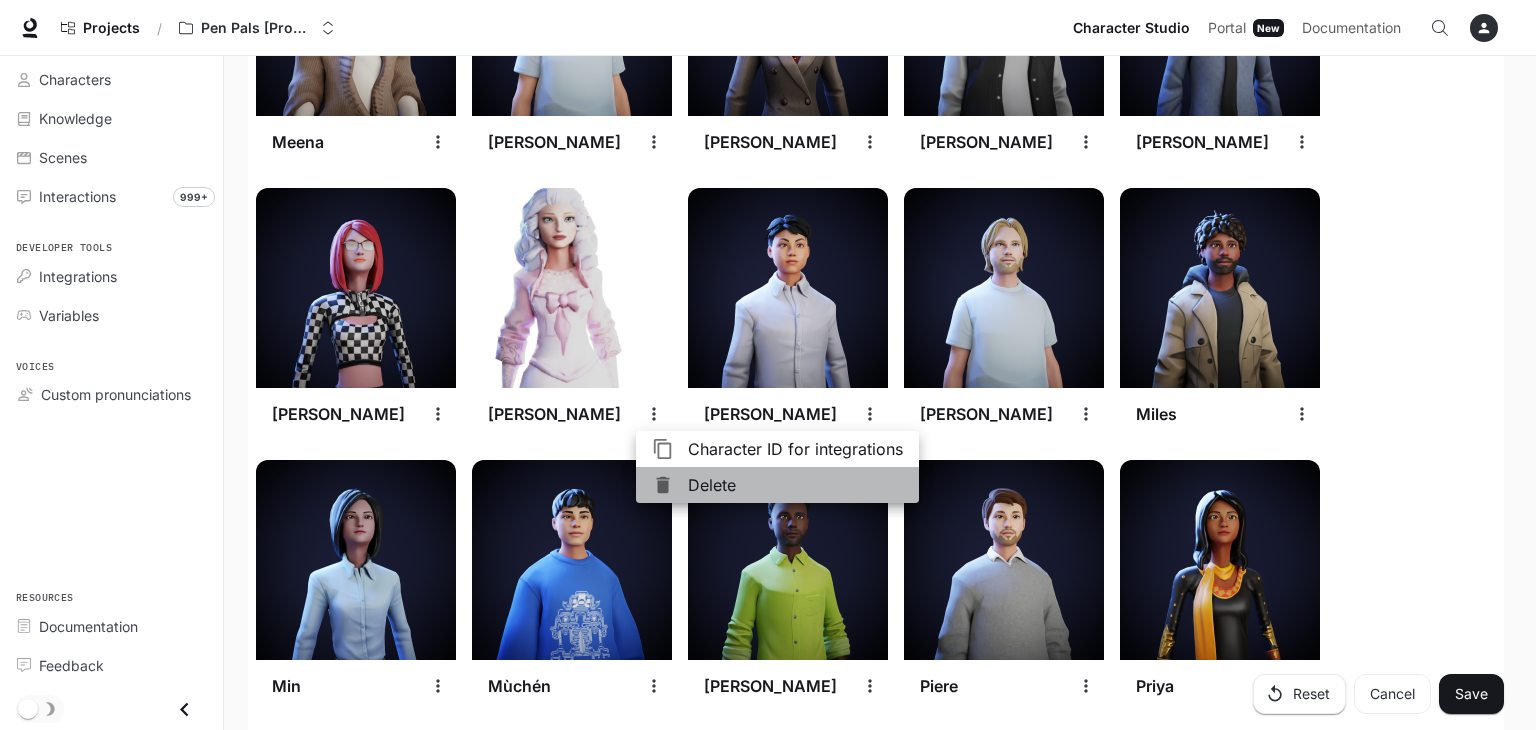 click on "Delete" at bounding box center [795, 485] 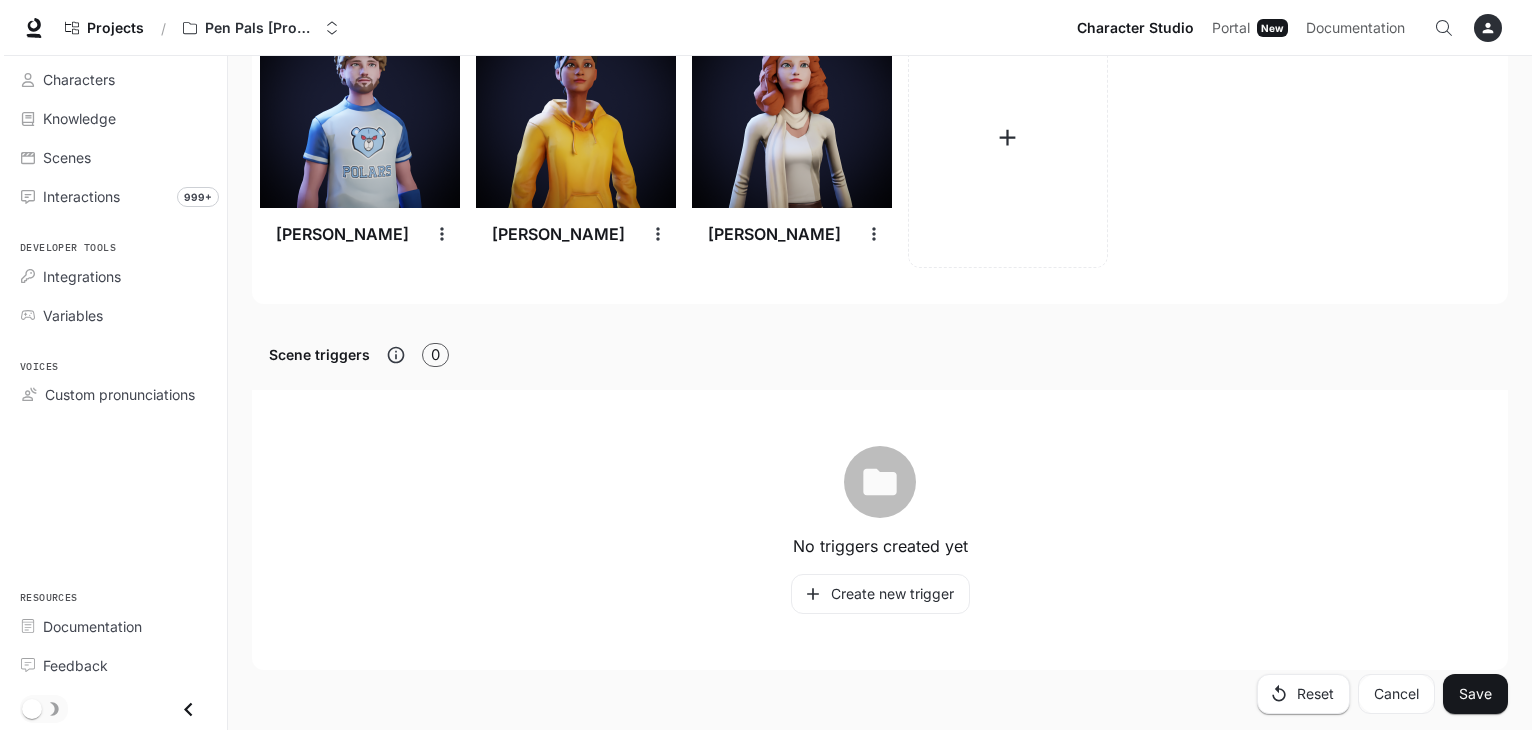 scroll, scrollTop: 3325, scrollLeft: 0, axis: vertical 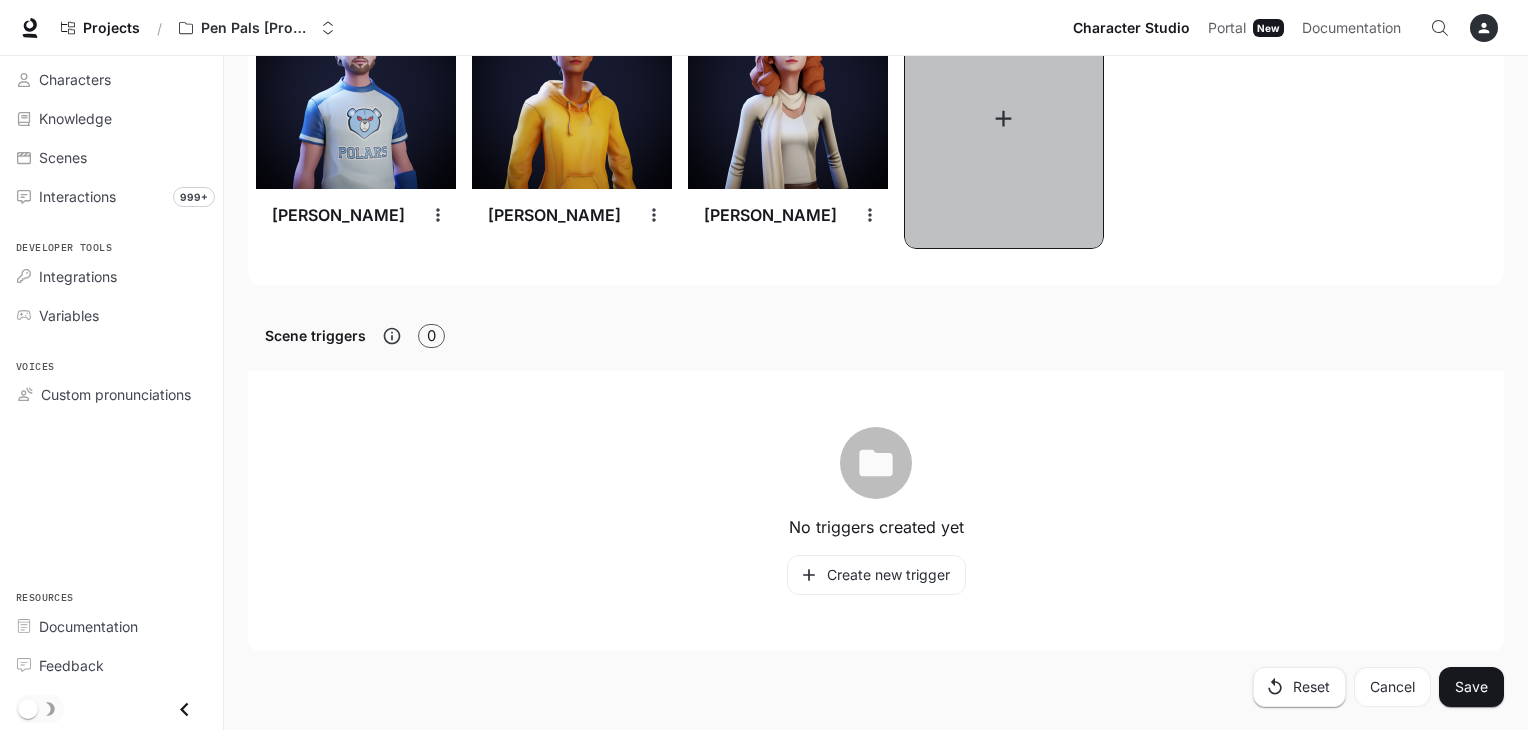 click at bounding box center [1004, 119] 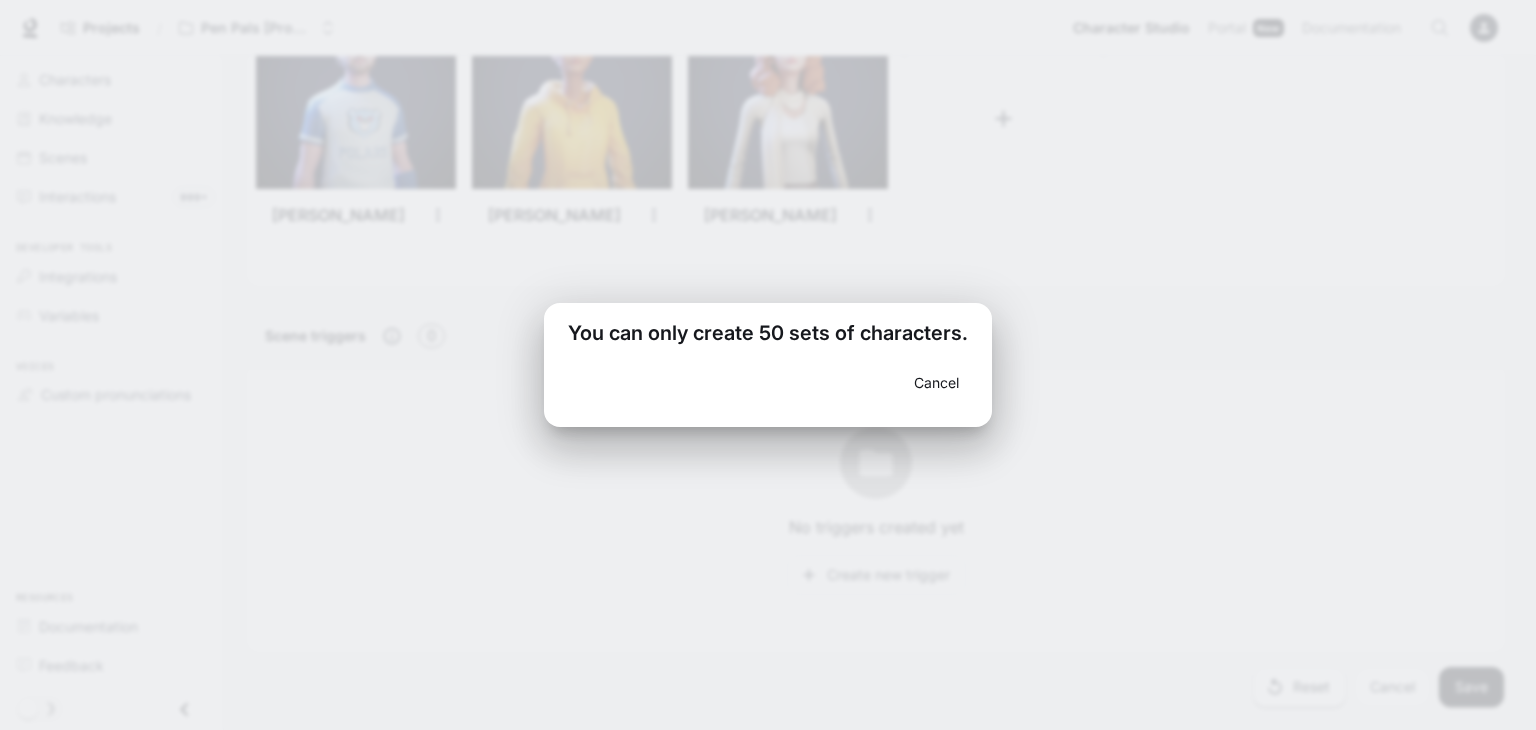 click on "Cancel" at bounding box center (936, 383) 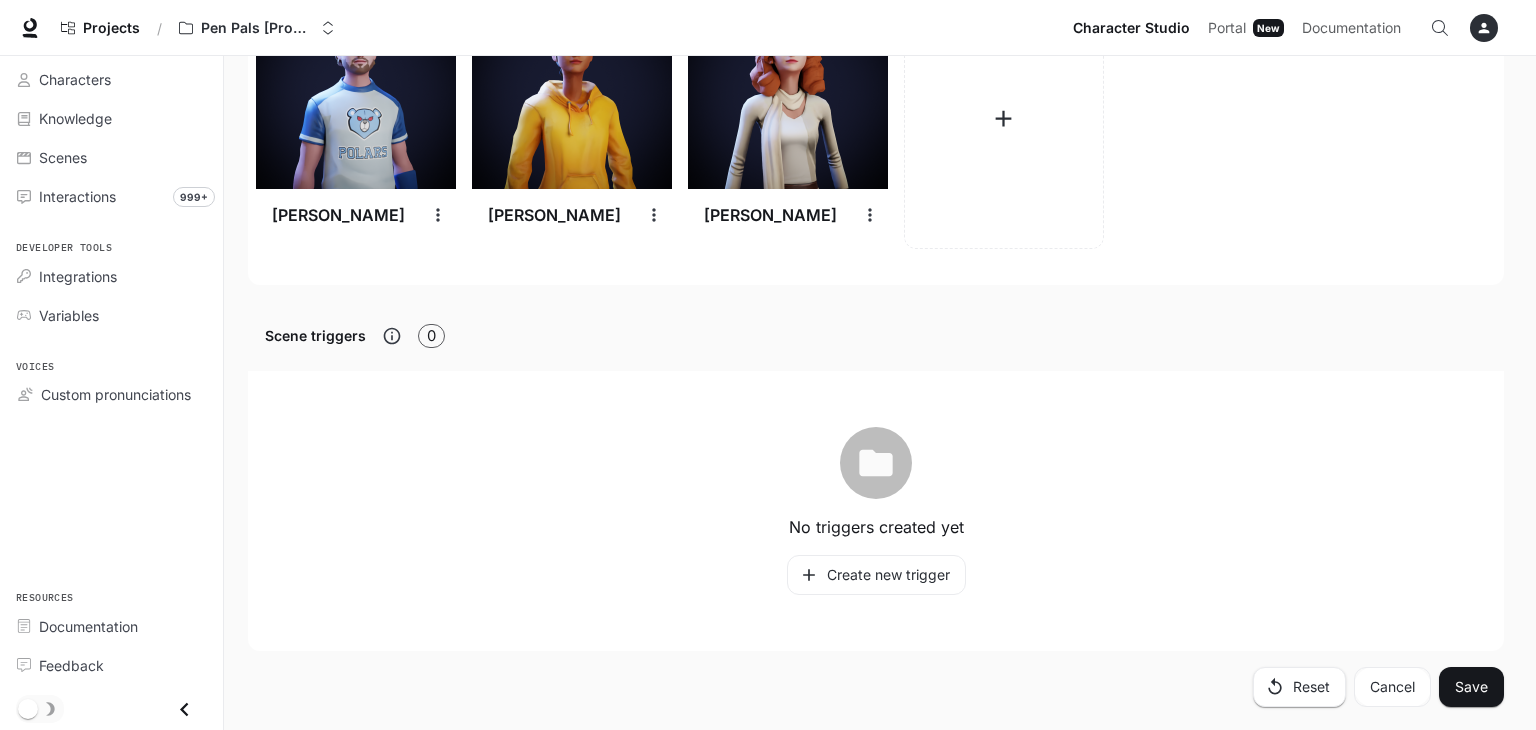 scroll, scrollTop: 3313, scrollLeft: 0, axis: vertical 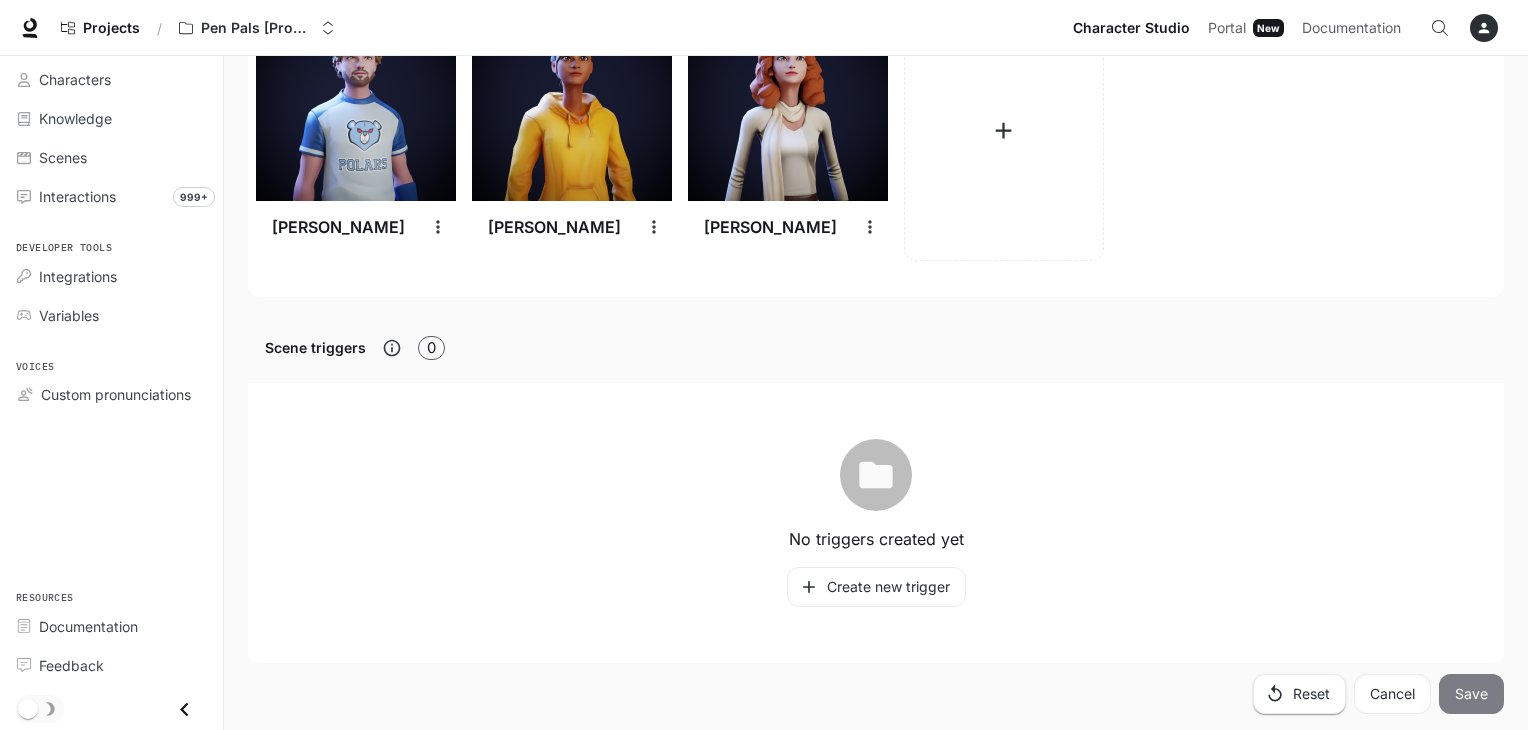 click on "Save" at bounding box center [1471, 694] 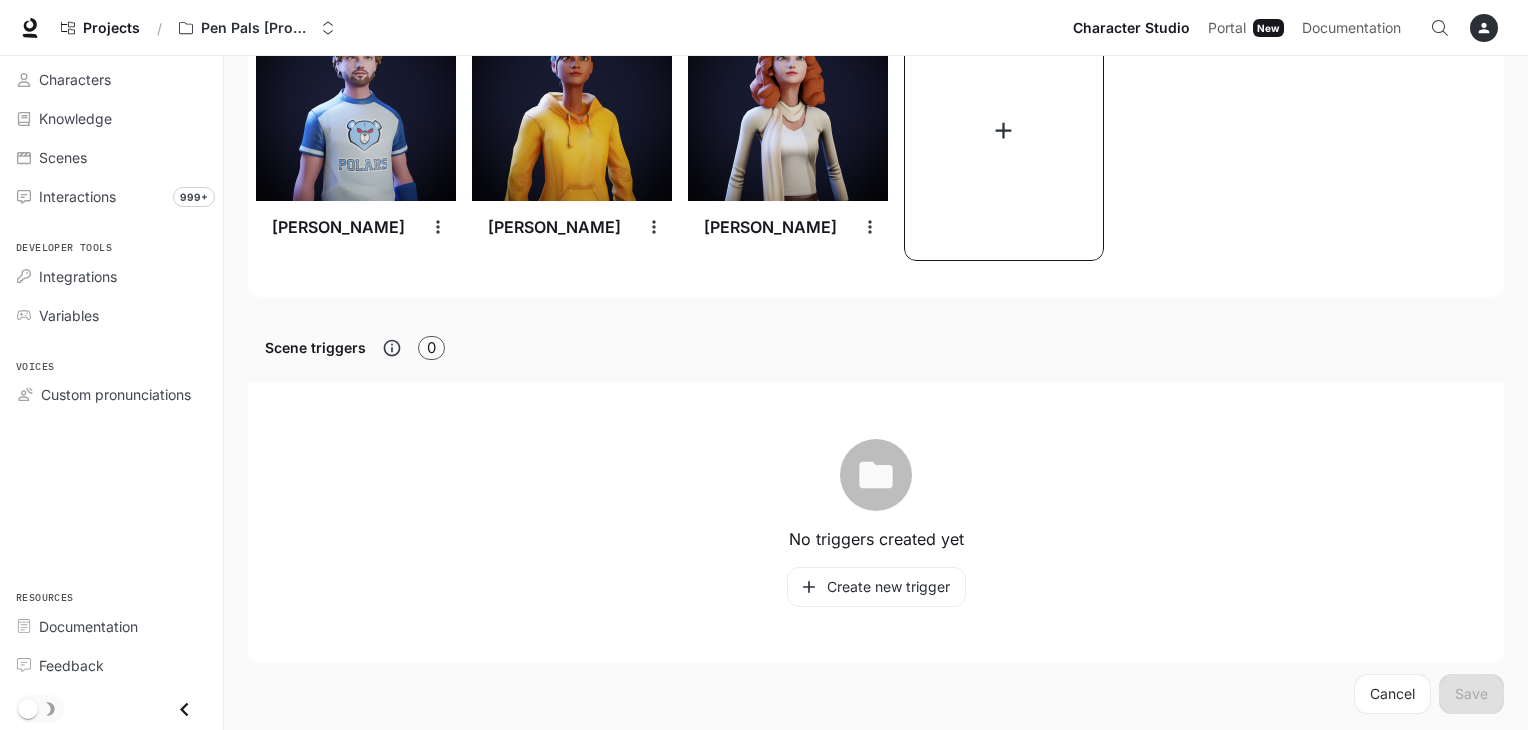 click at bounding box center [1004, 131] 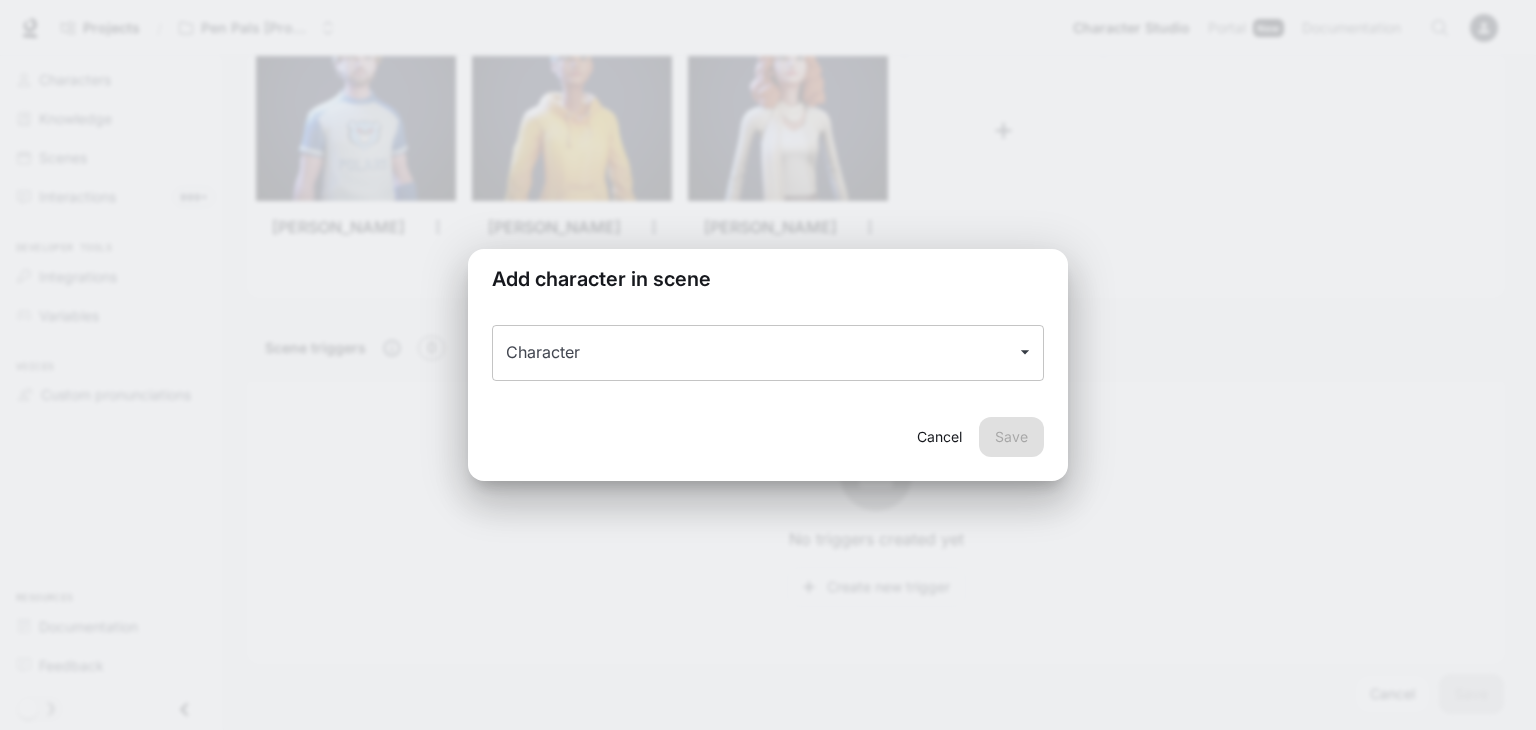 click on "Character" at bounding box center [768, 353] 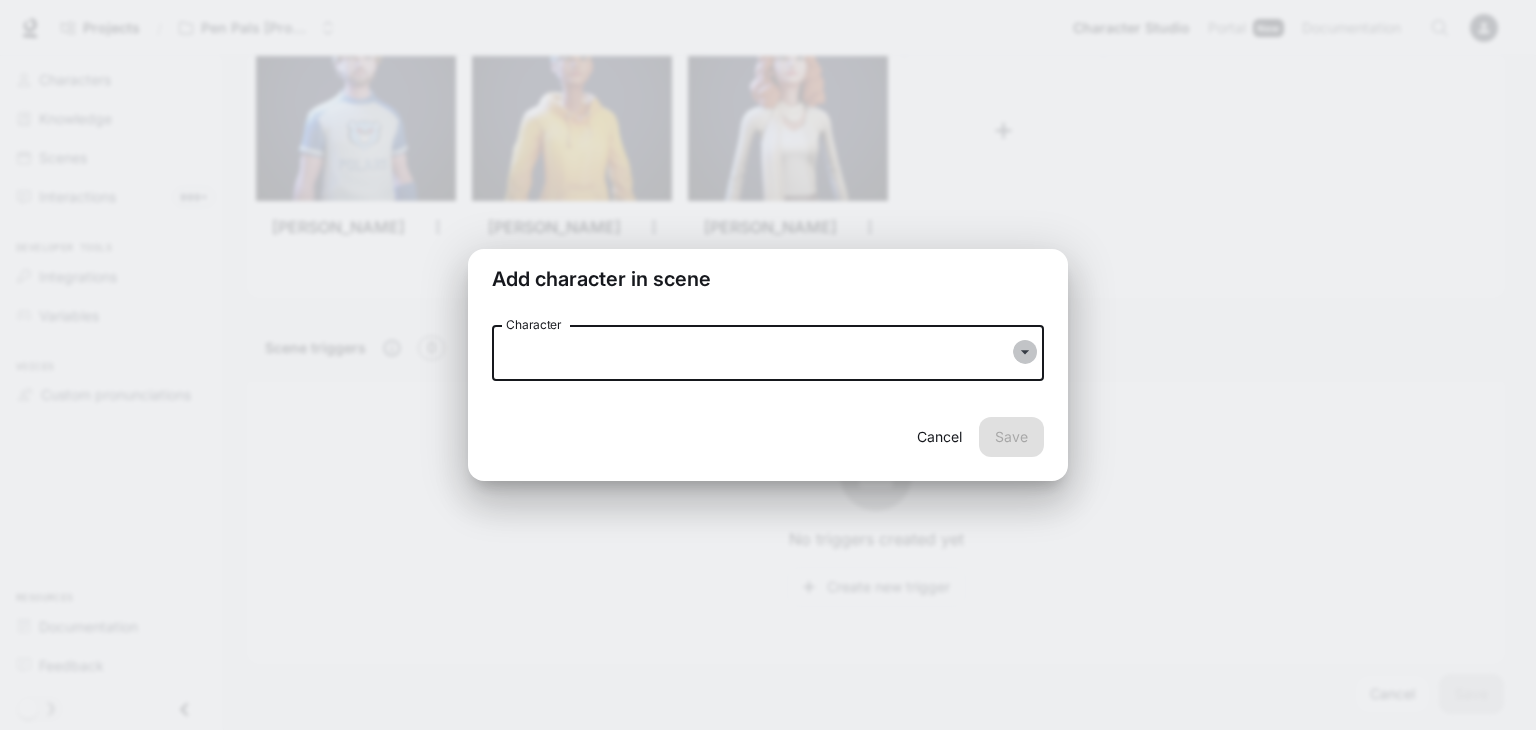 click 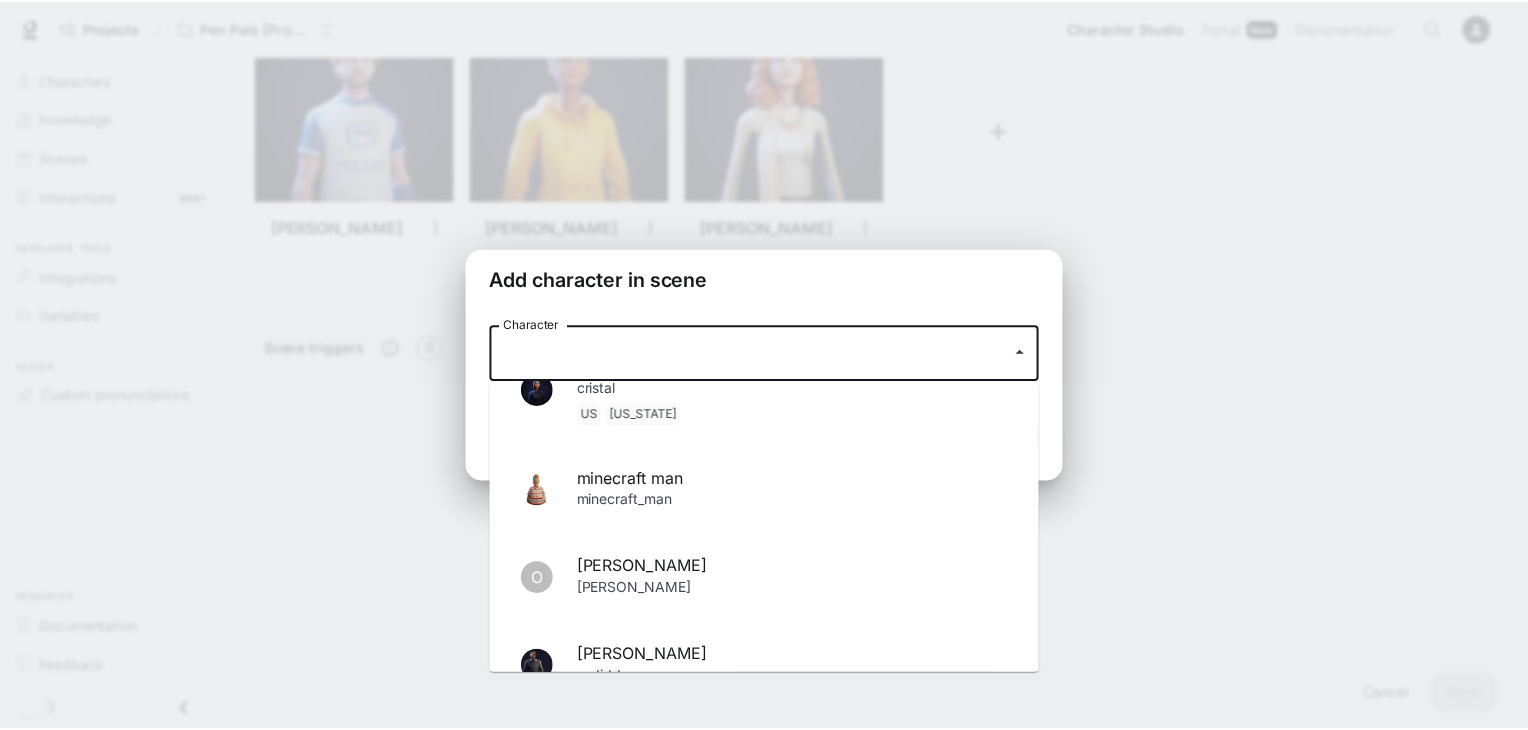scroll, scrollTop: 2280, scrollLeft: 0, axis: vertical 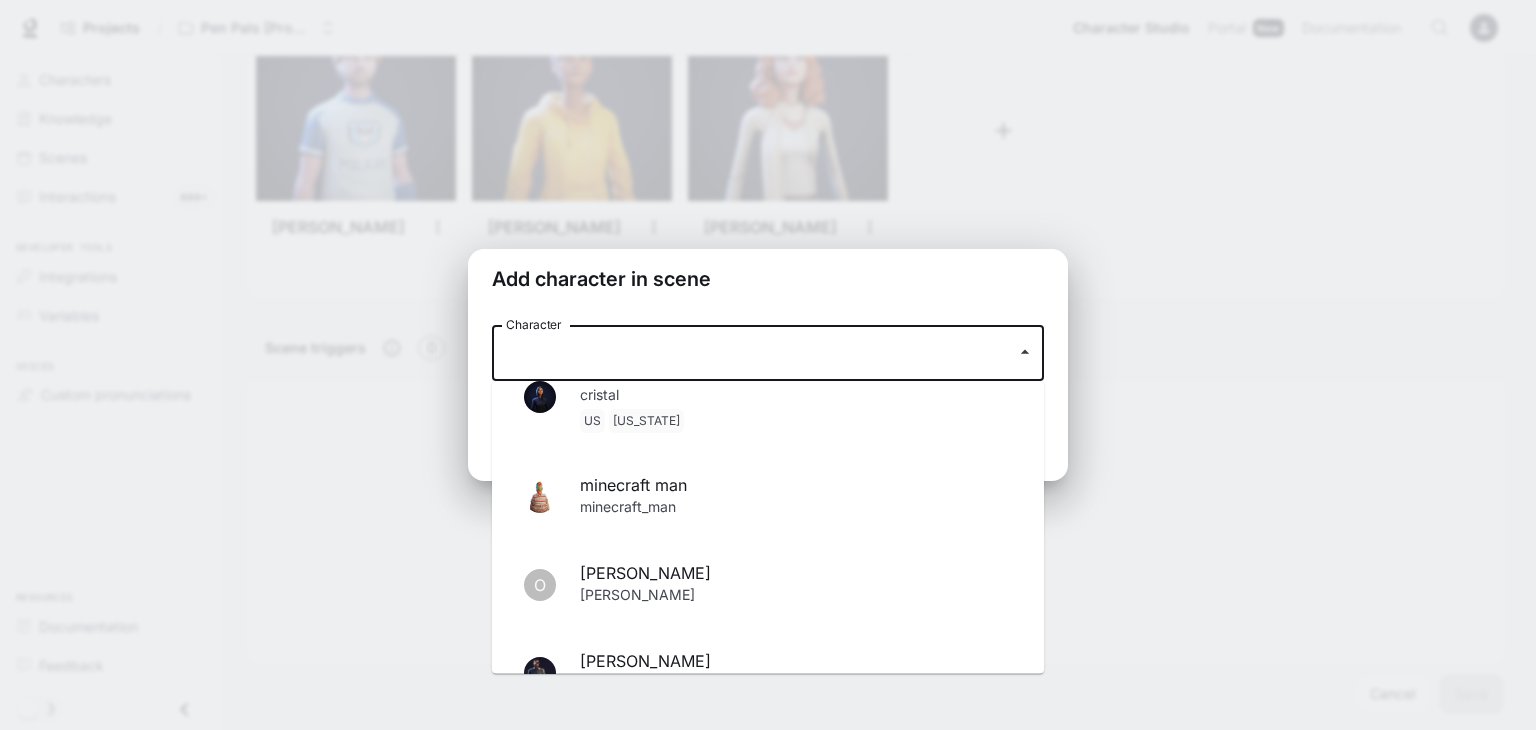 drag, startPoint x: 901, startPoint y: 518, endPoint x: 743, endPoint y: 507, distance: 158.38245 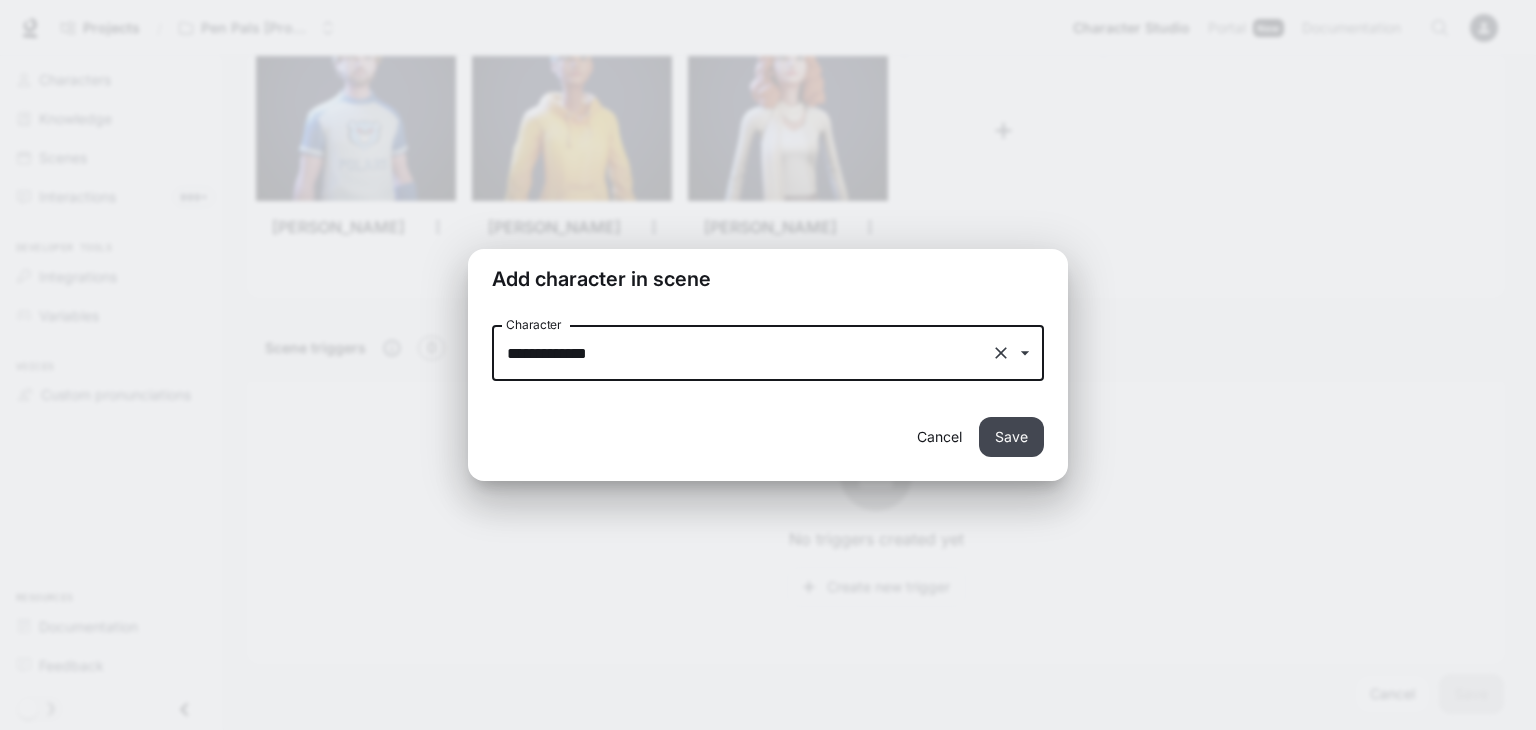 click on "Save" at bounding box center [1011, 437] 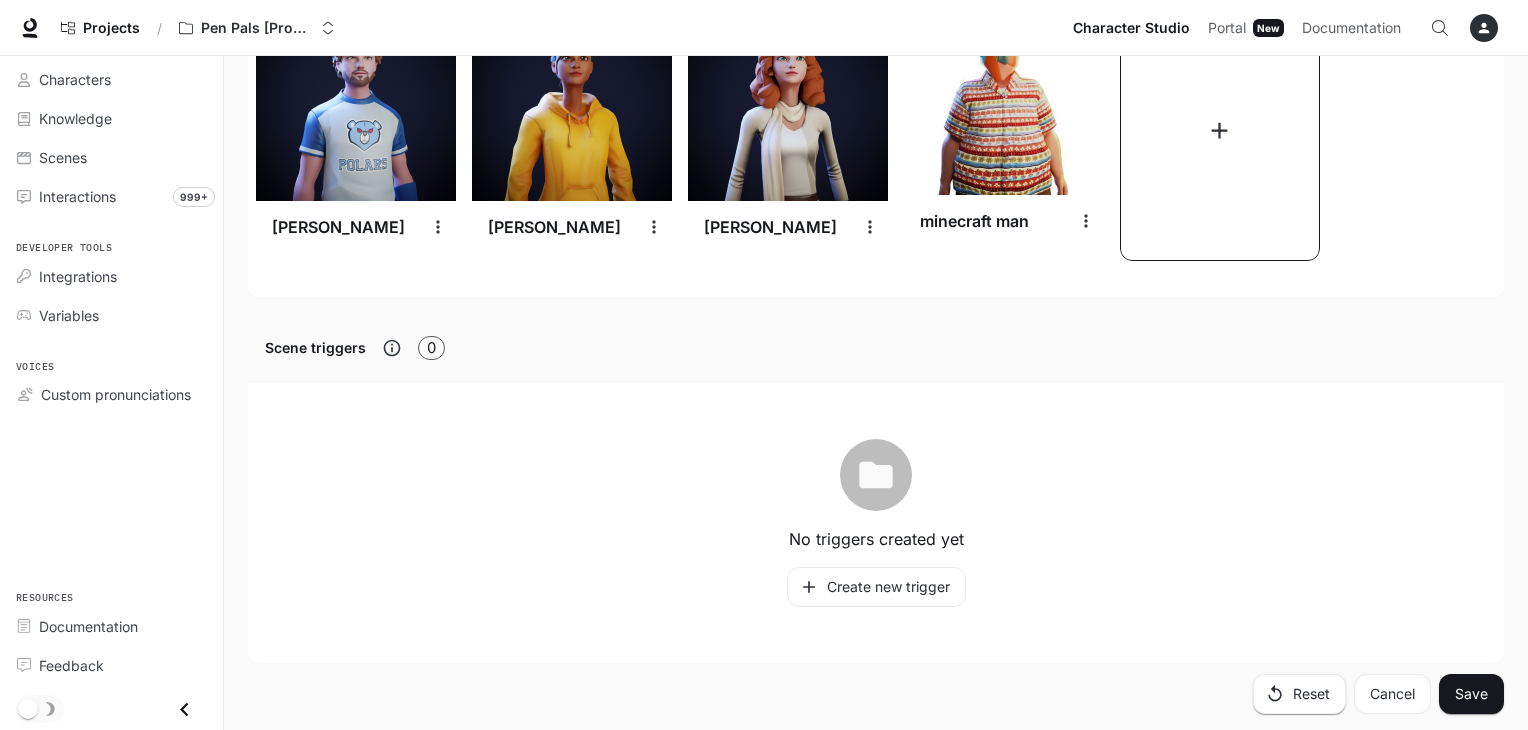 click at bounding box center (1220, 131) 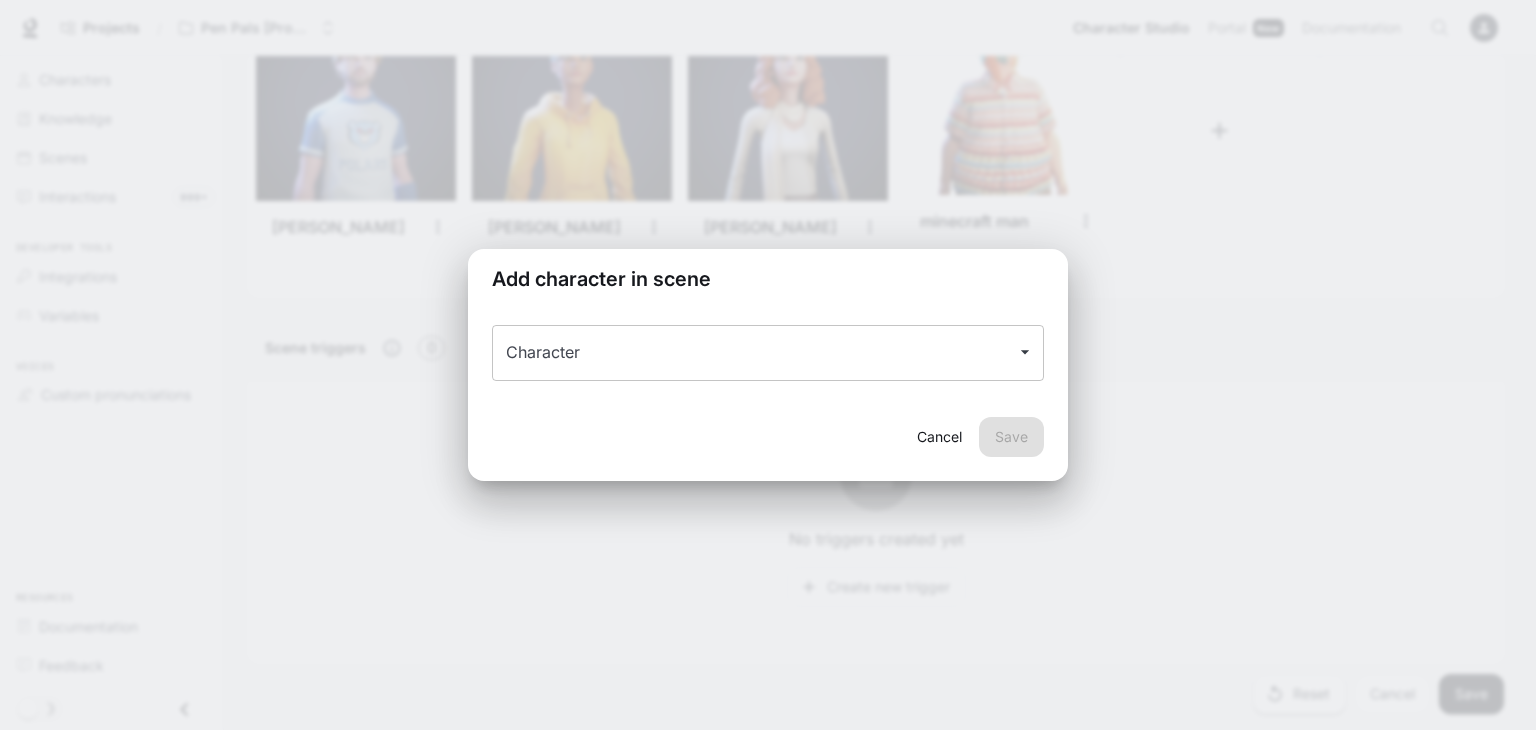 click on "Character" at bounding box center [768, 353] 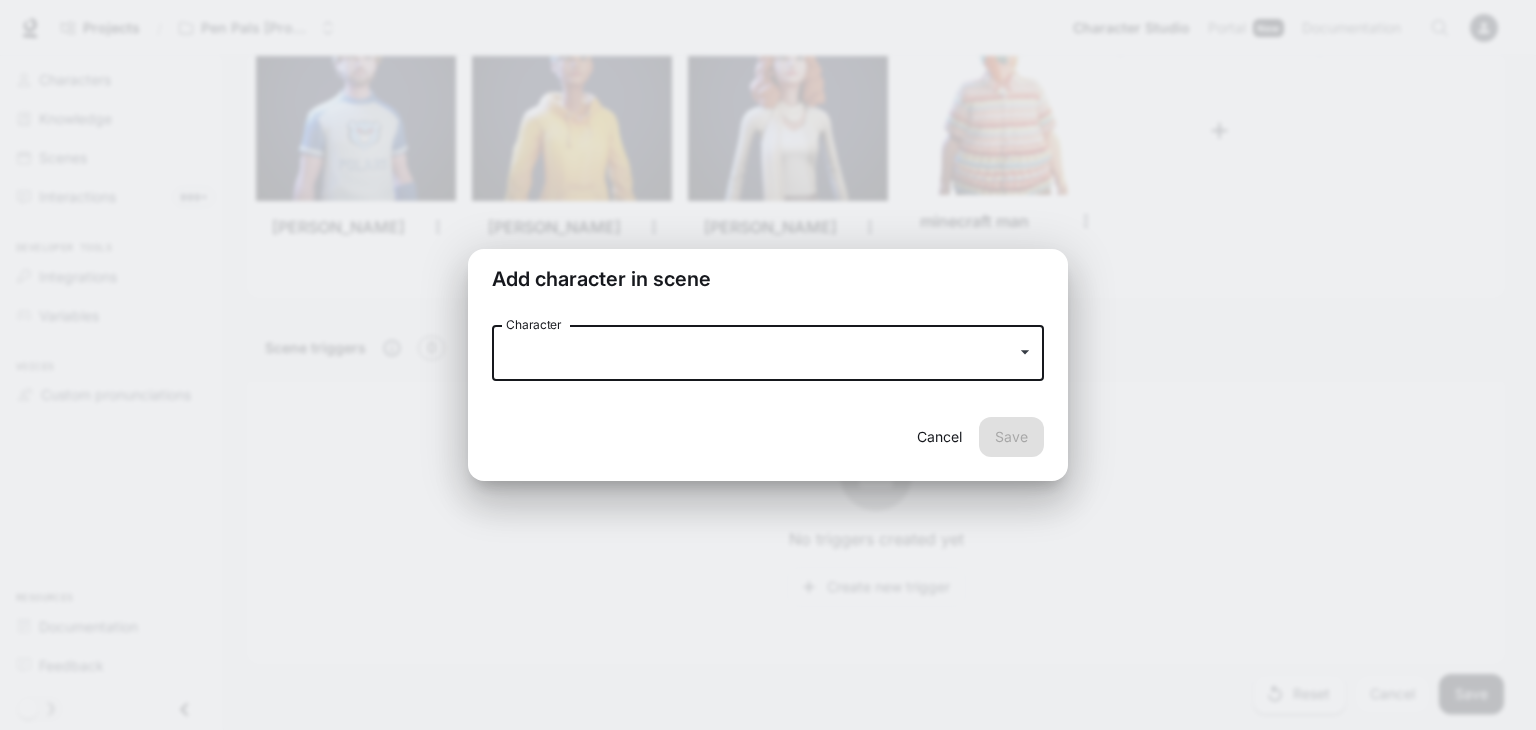 click at bounding box center (1025, 352) 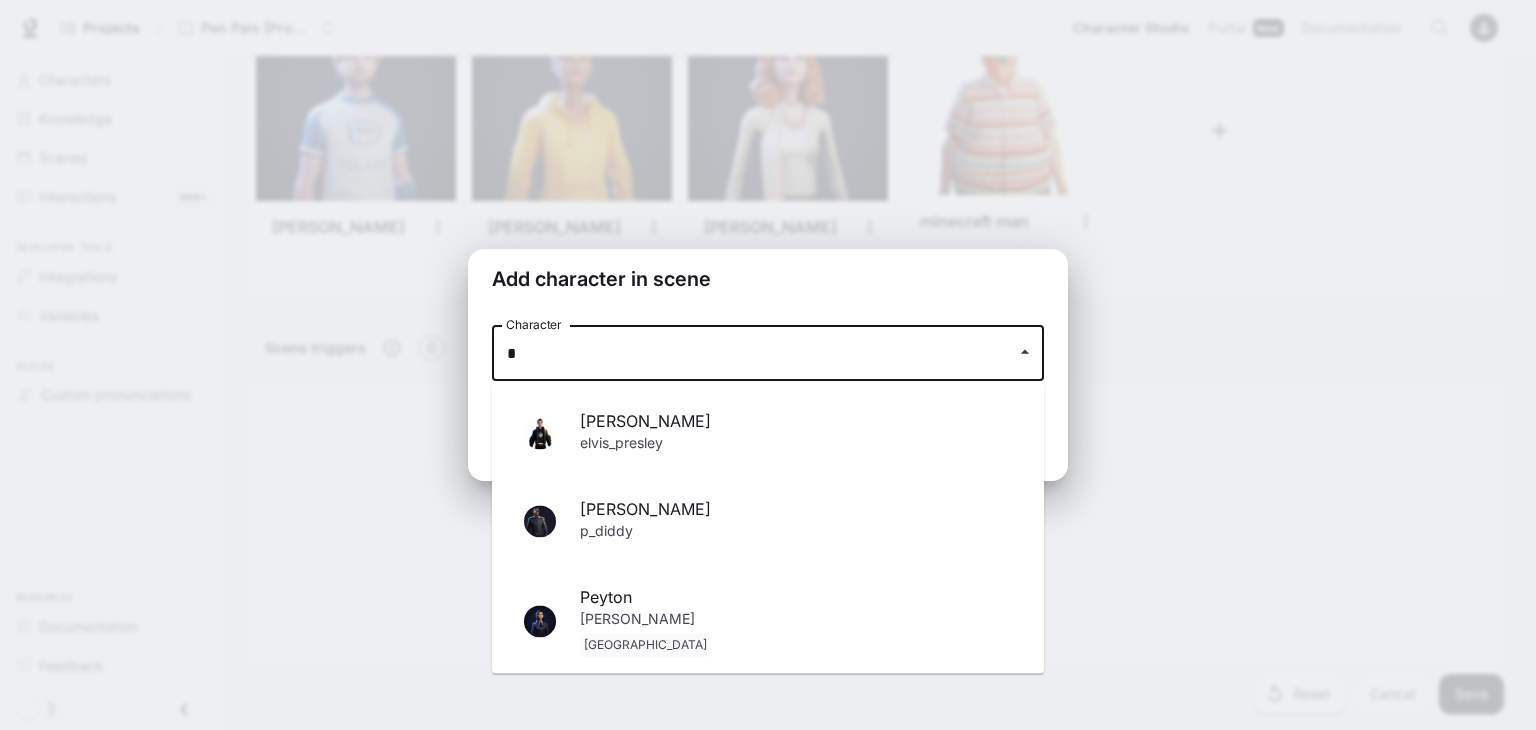 click on "p_diddy" at bounding box center [796, 533] 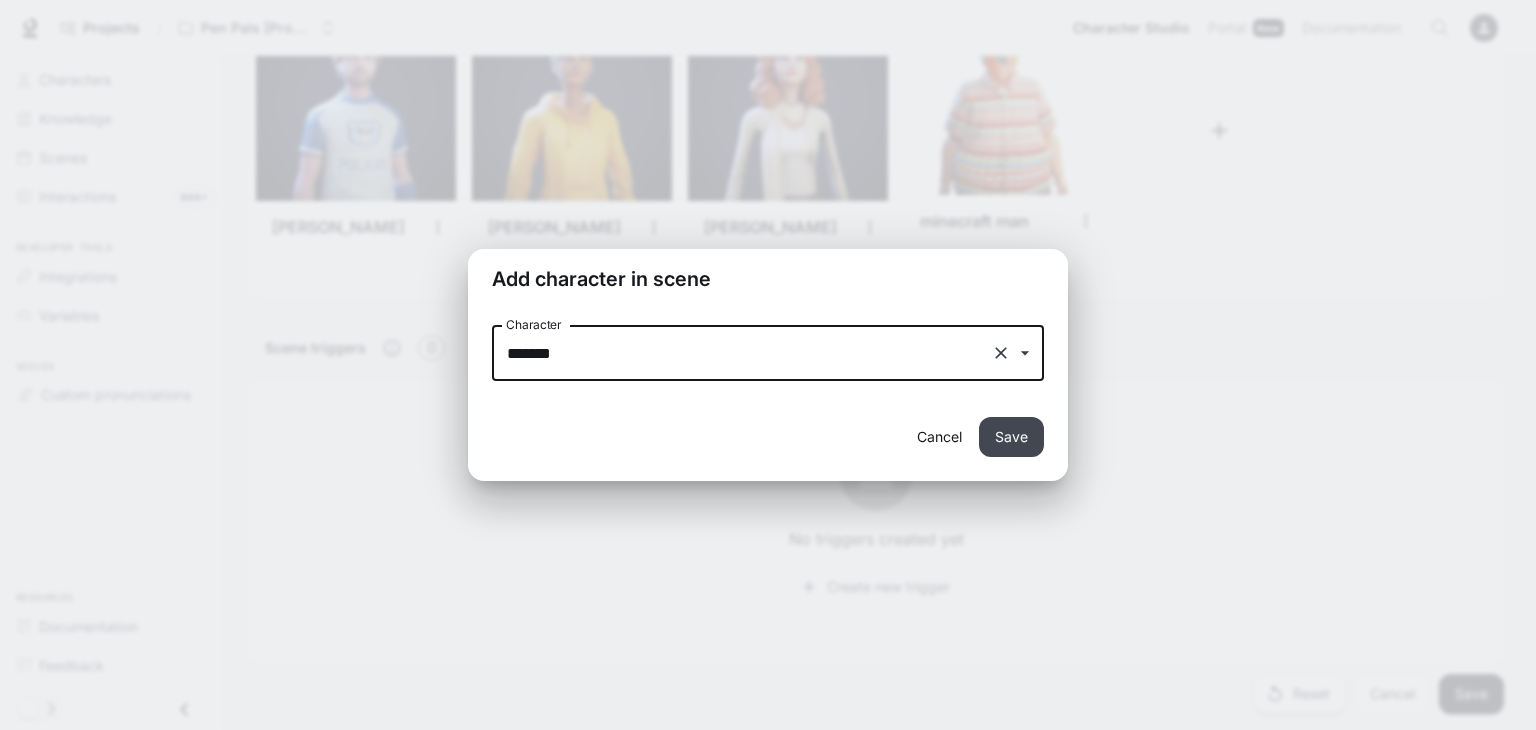 type on "*******" 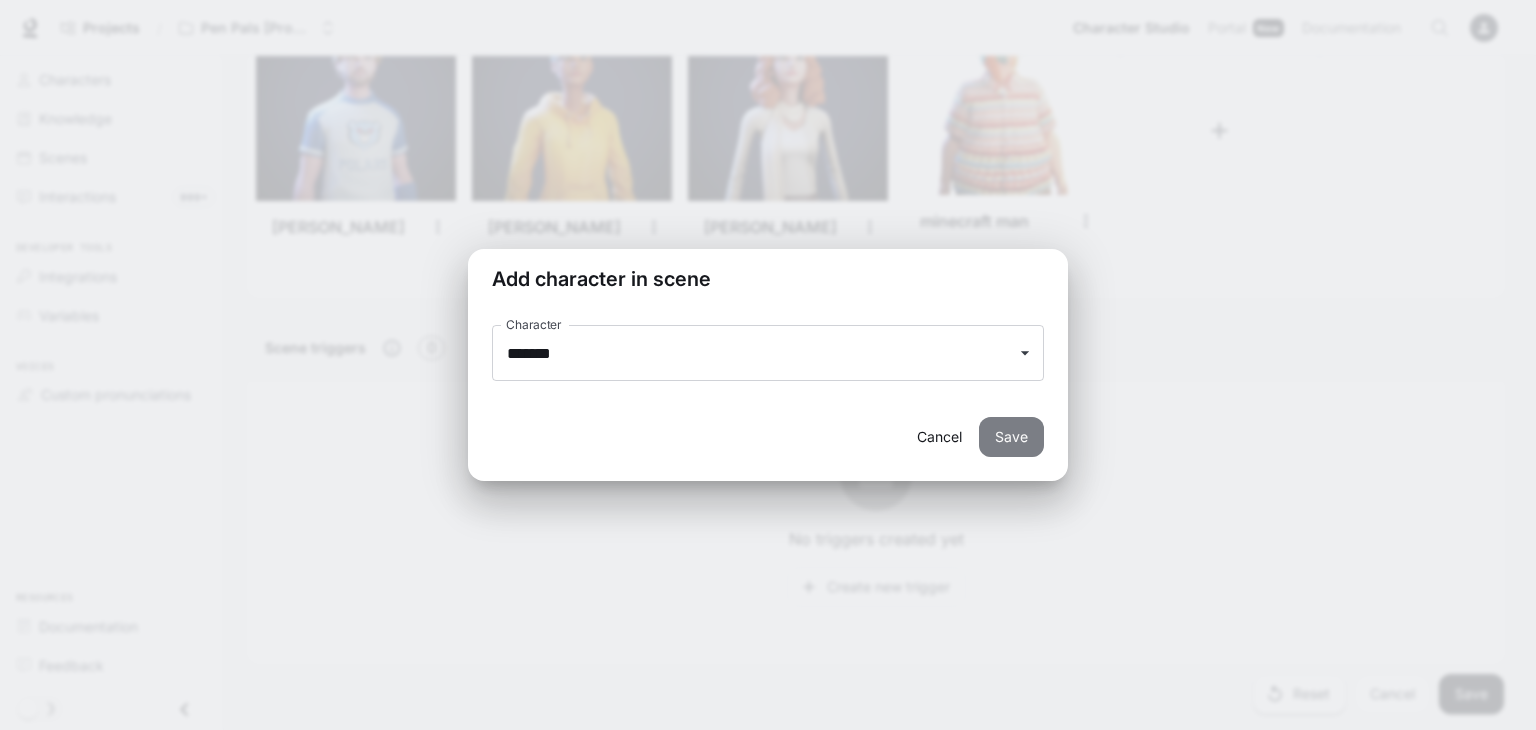 click on "Save" at bounding box center (1011, 437) 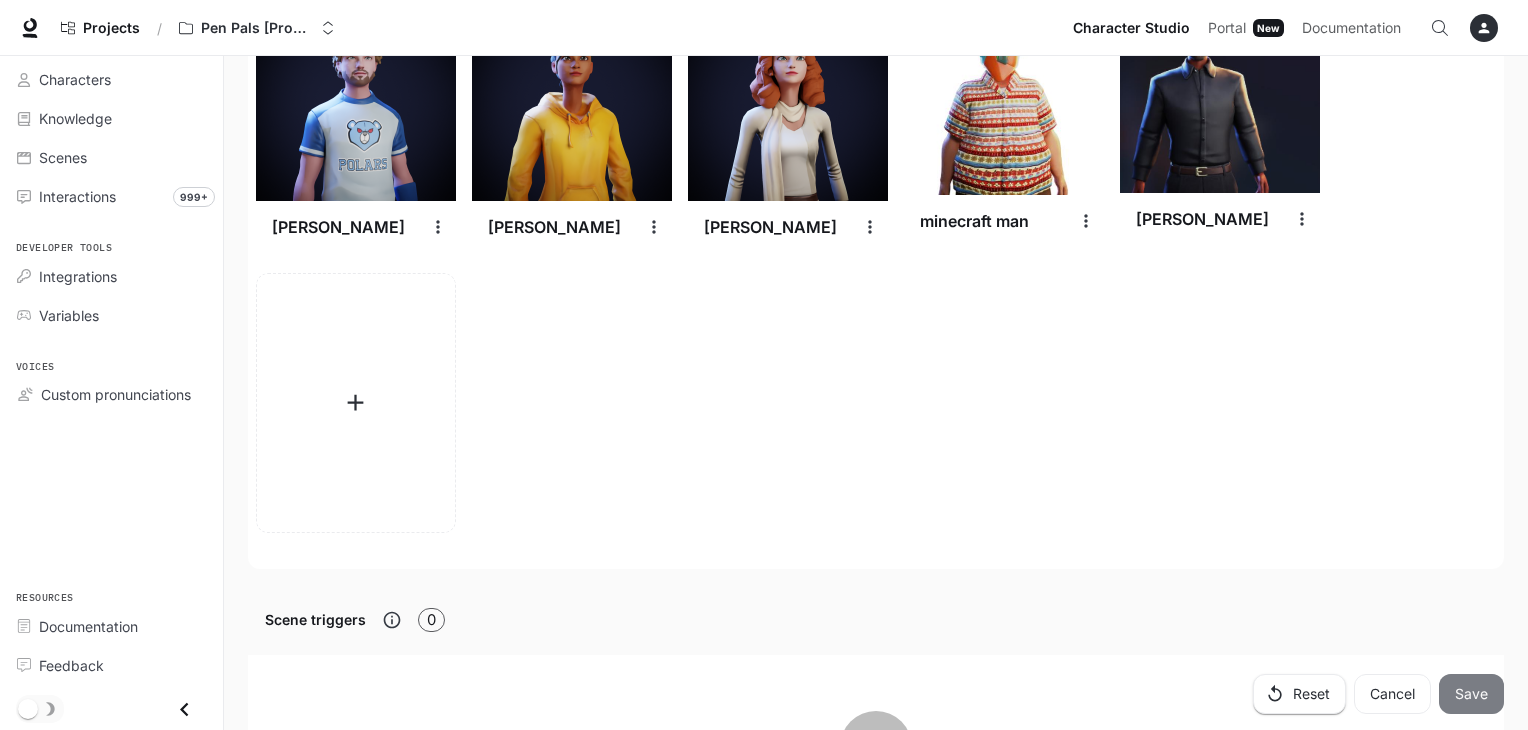 click on "Save" at bounding box center (1471, 694) 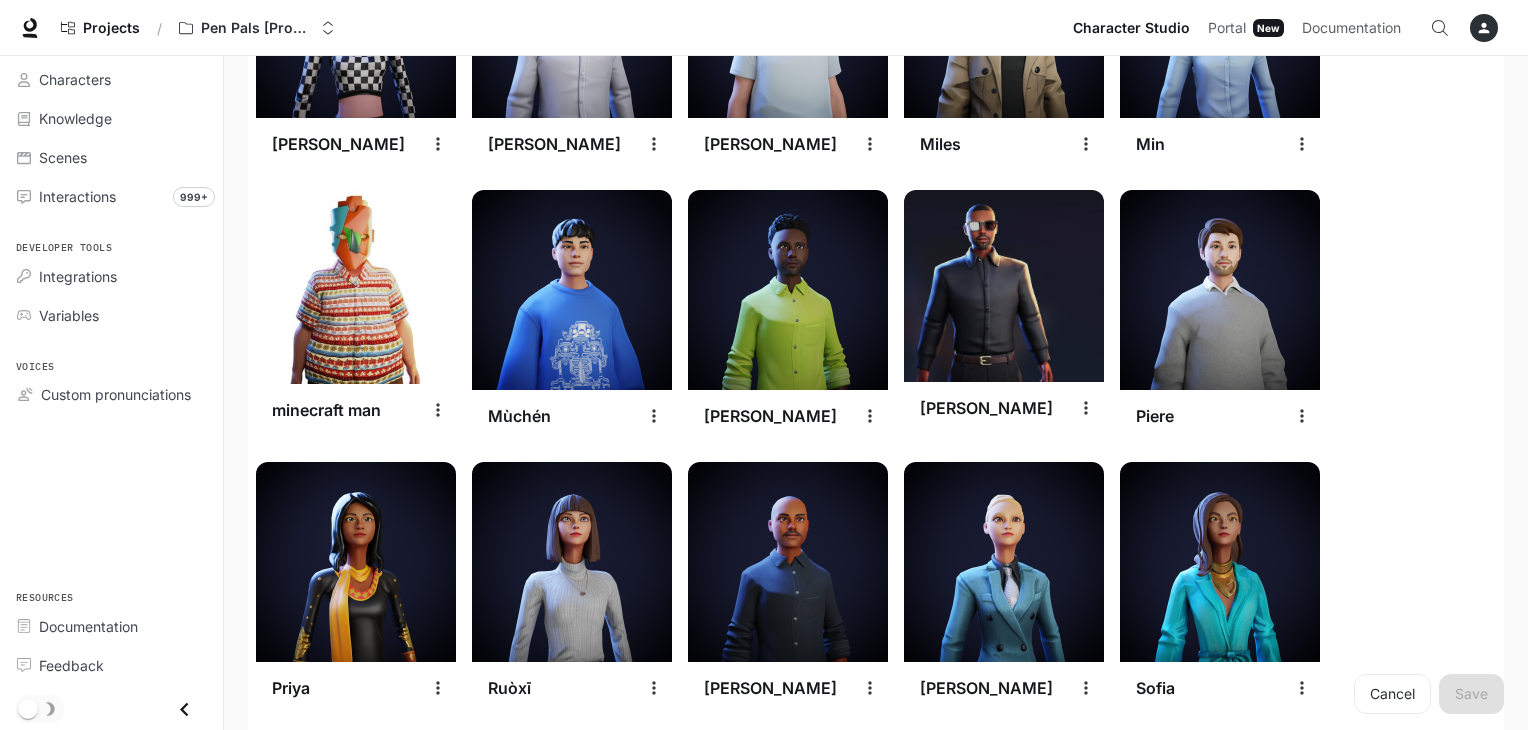 scroll, scrollTop: 2580, scrollLeft: 0, axis: vertical 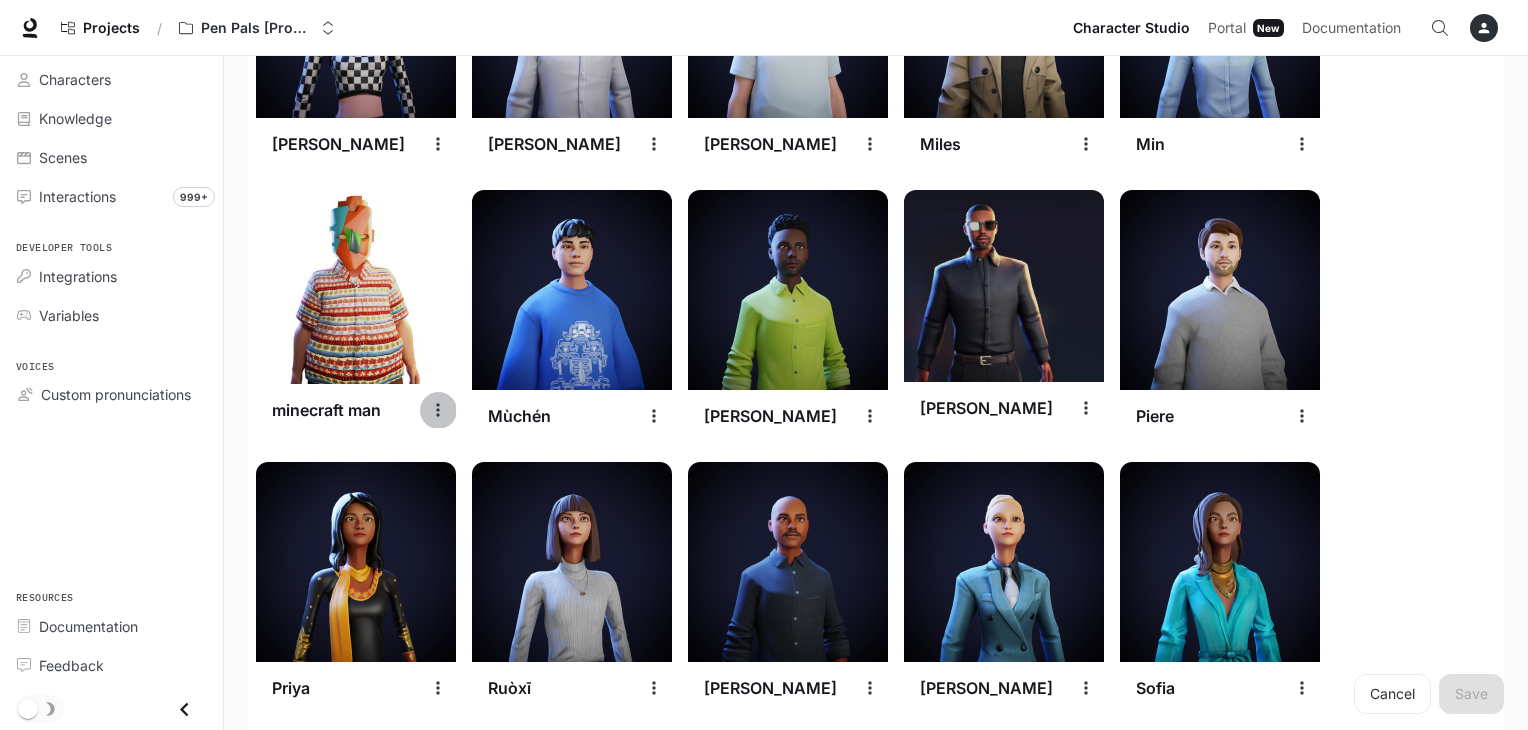 click 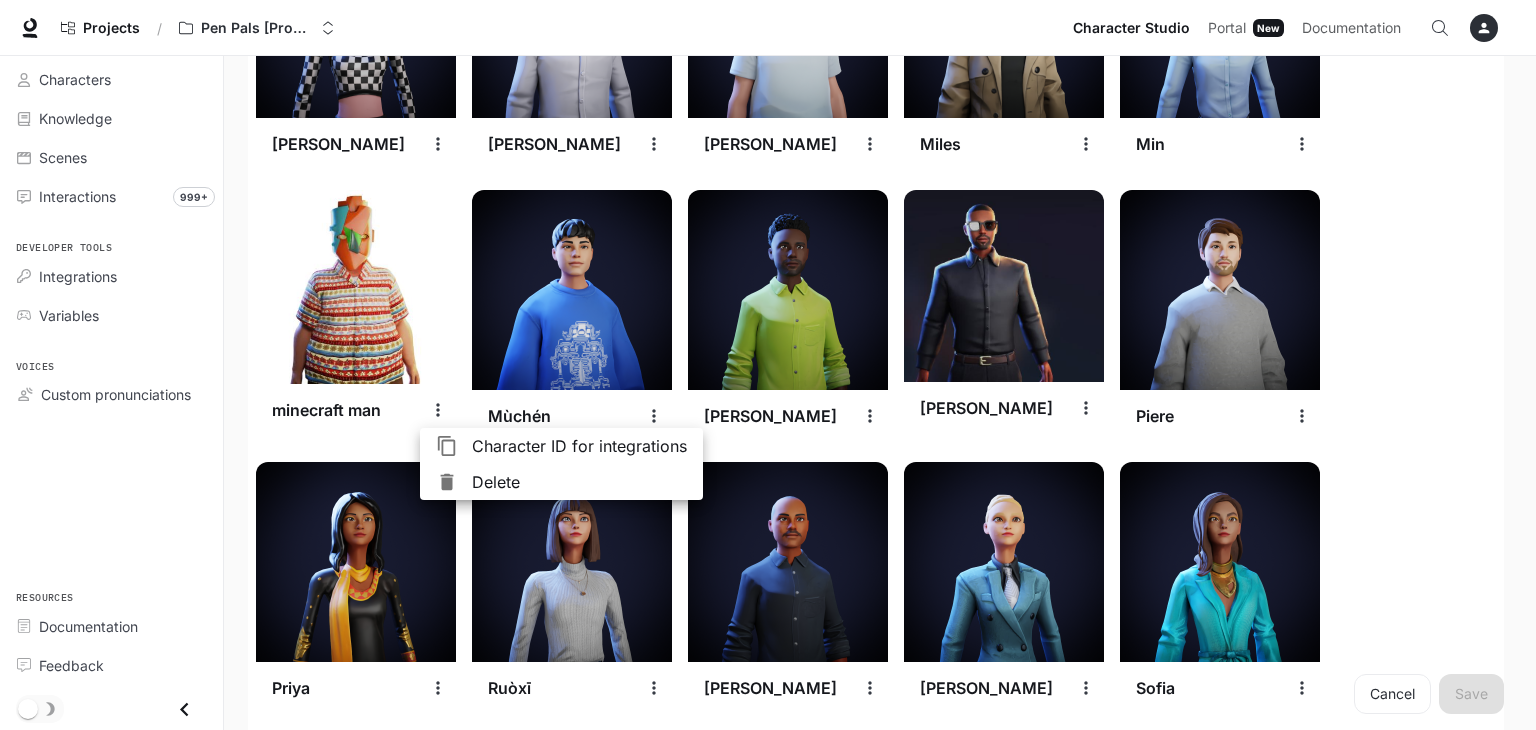 click on "Delete" at bounding box center [579, 482] 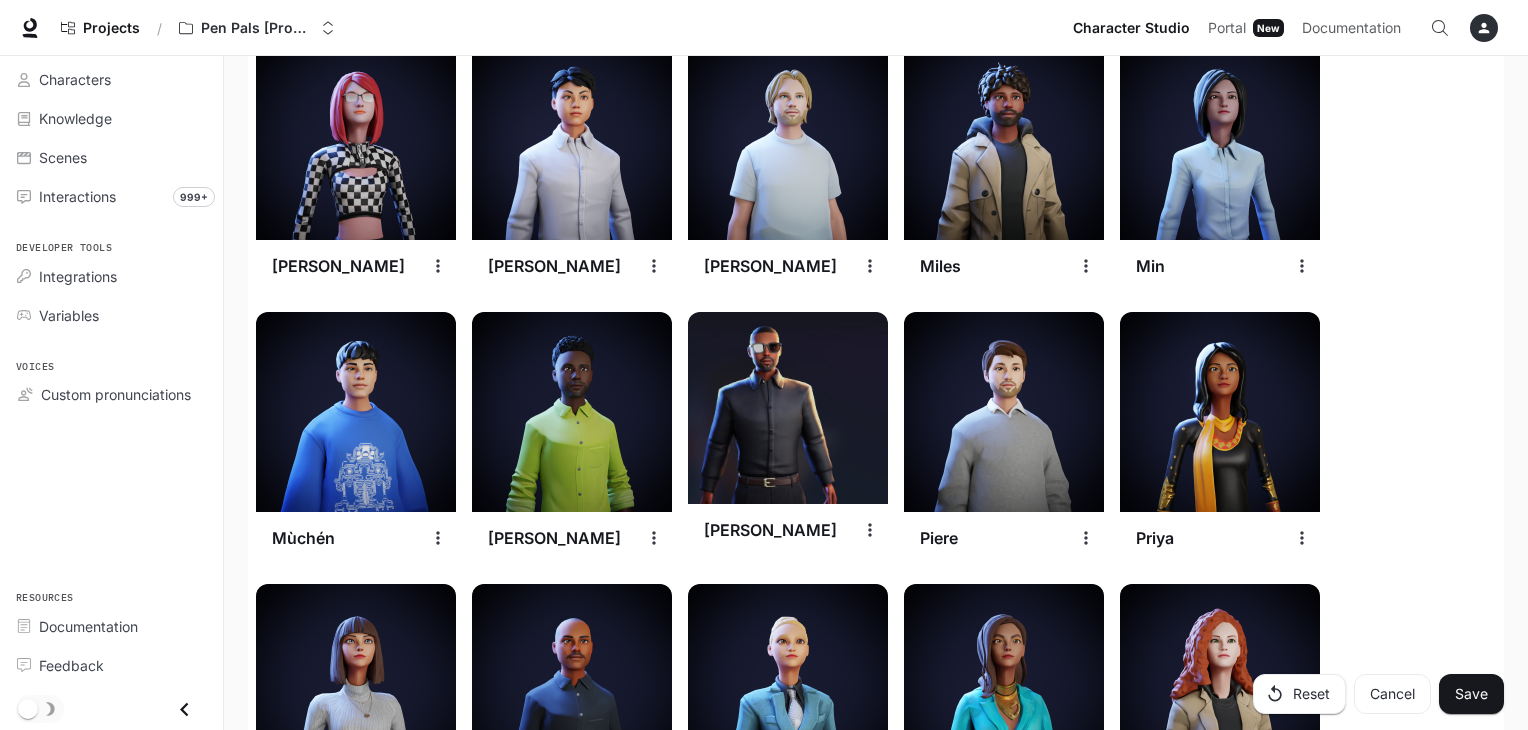 scroll, scrollTop: 2512, scrollLeft: 0, axis: vertical 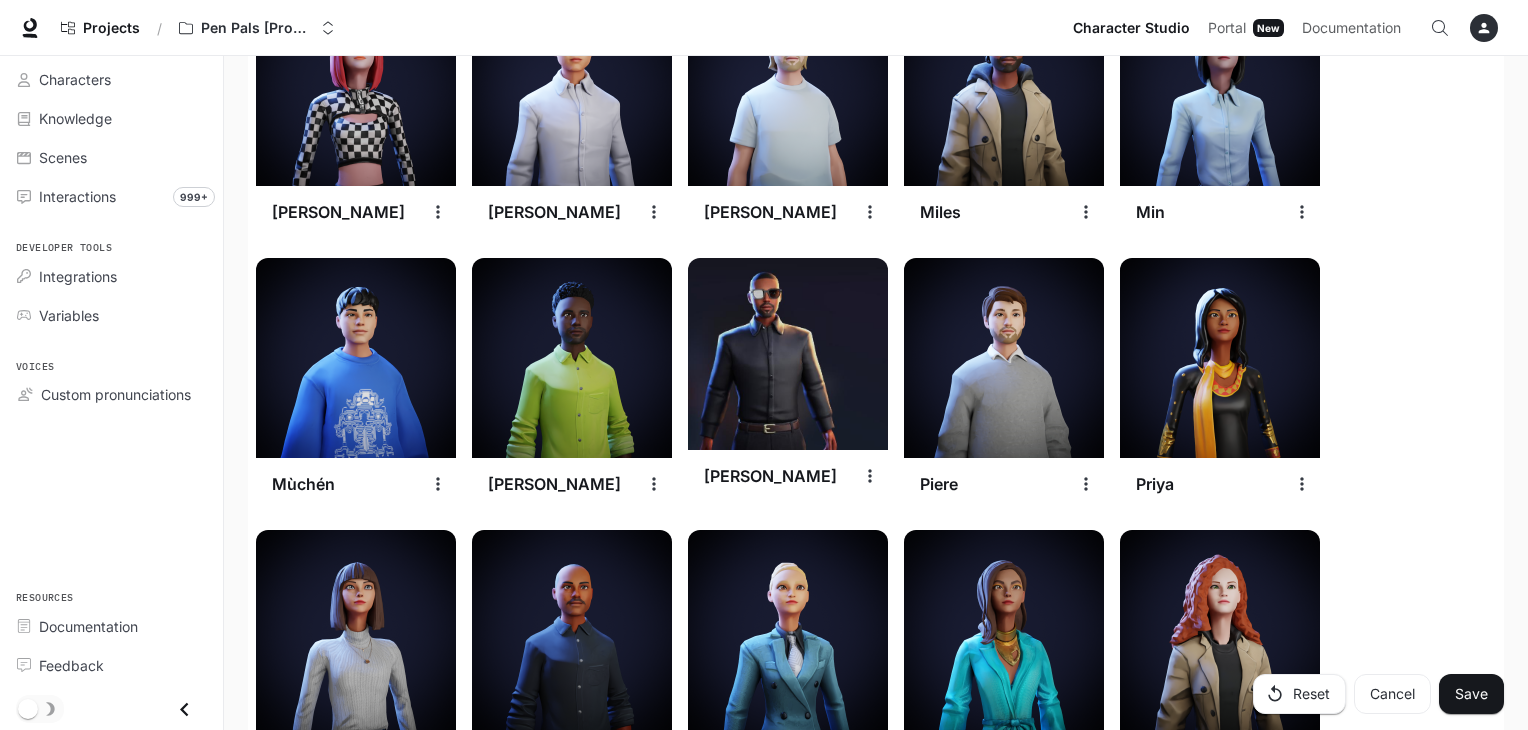 click 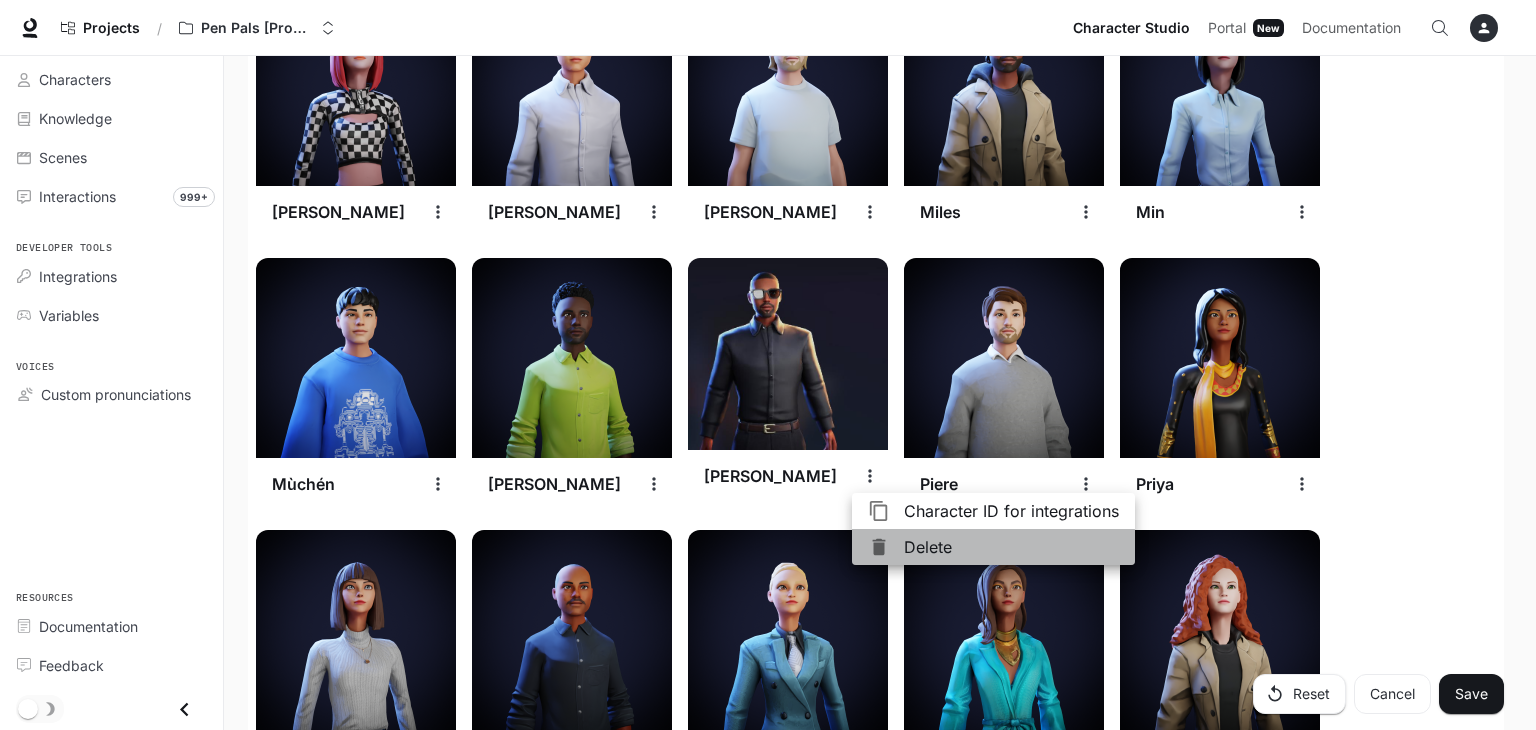 click on "Delete" at bounding box center [1011, 547] 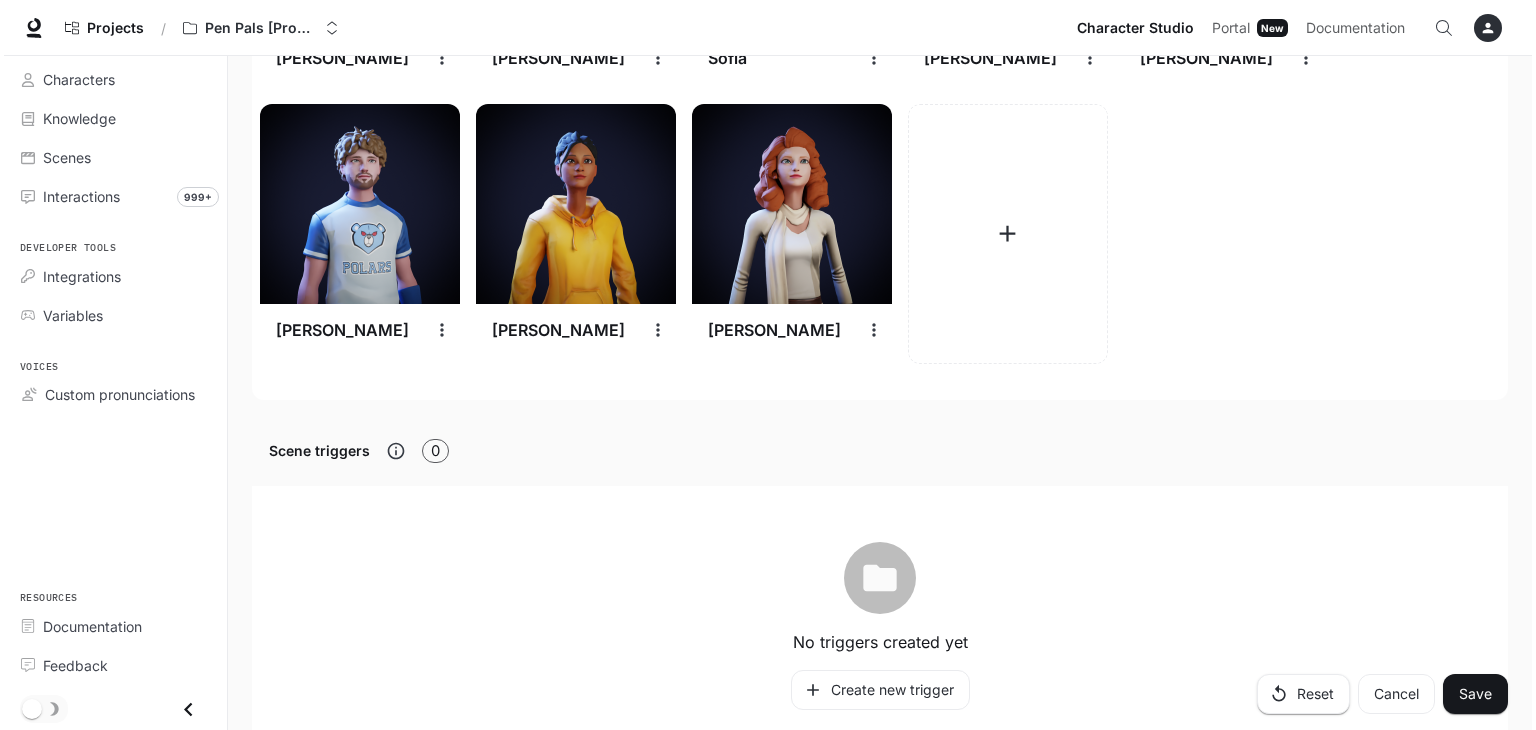 scroll, scrollTop: 3212, scrollLeft: 0, axis: vertical 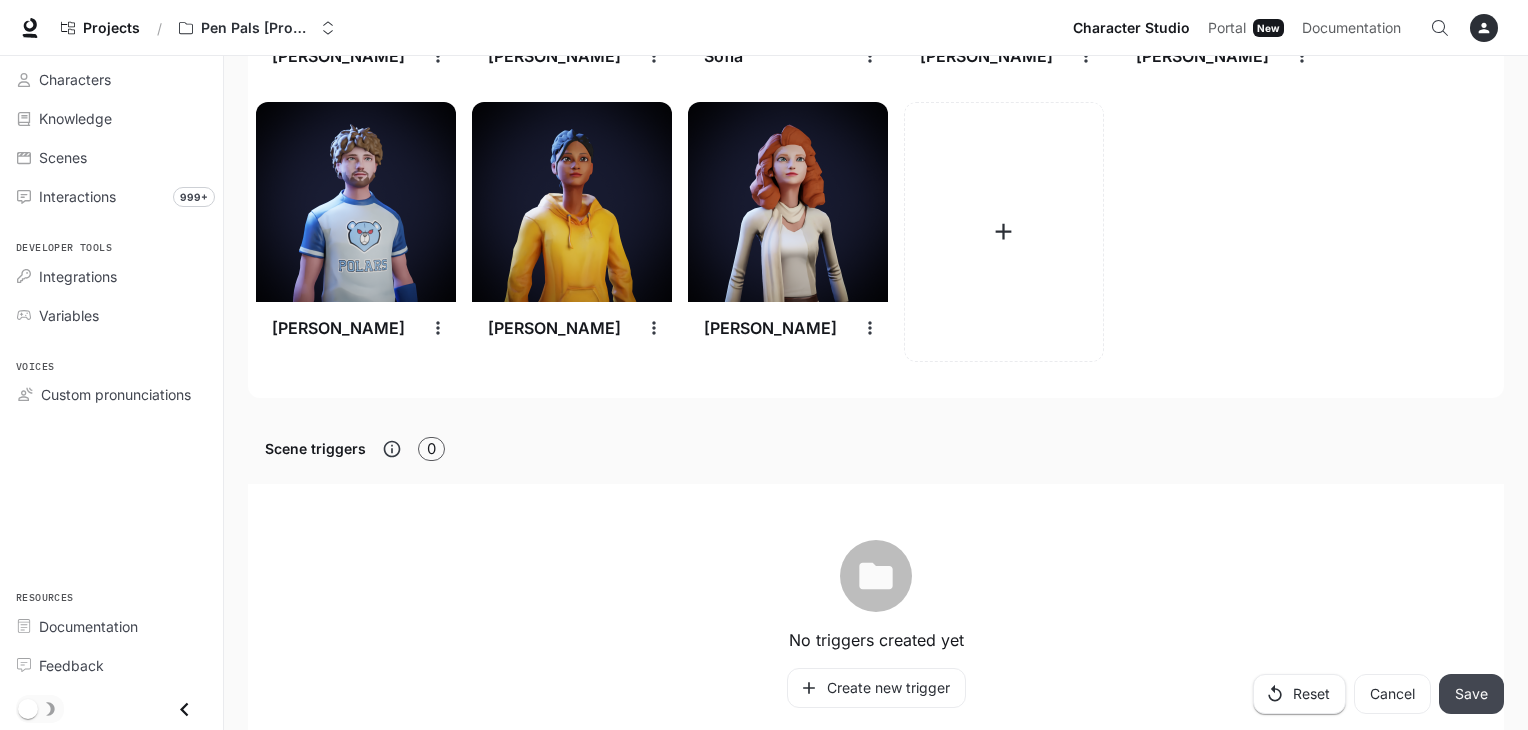 click on "Save" at bounding box center (1471, 694) 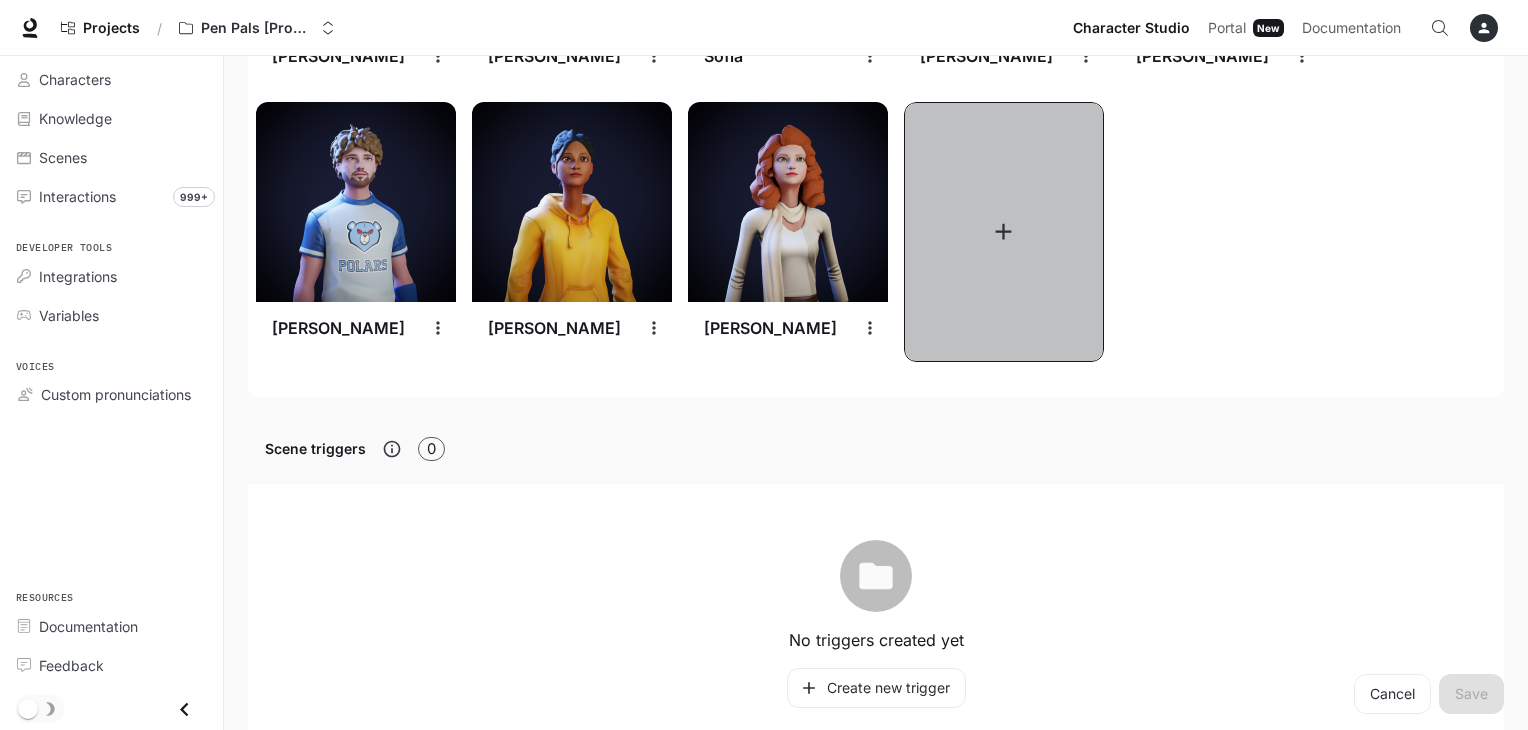click at bounding box center (1004, 232) 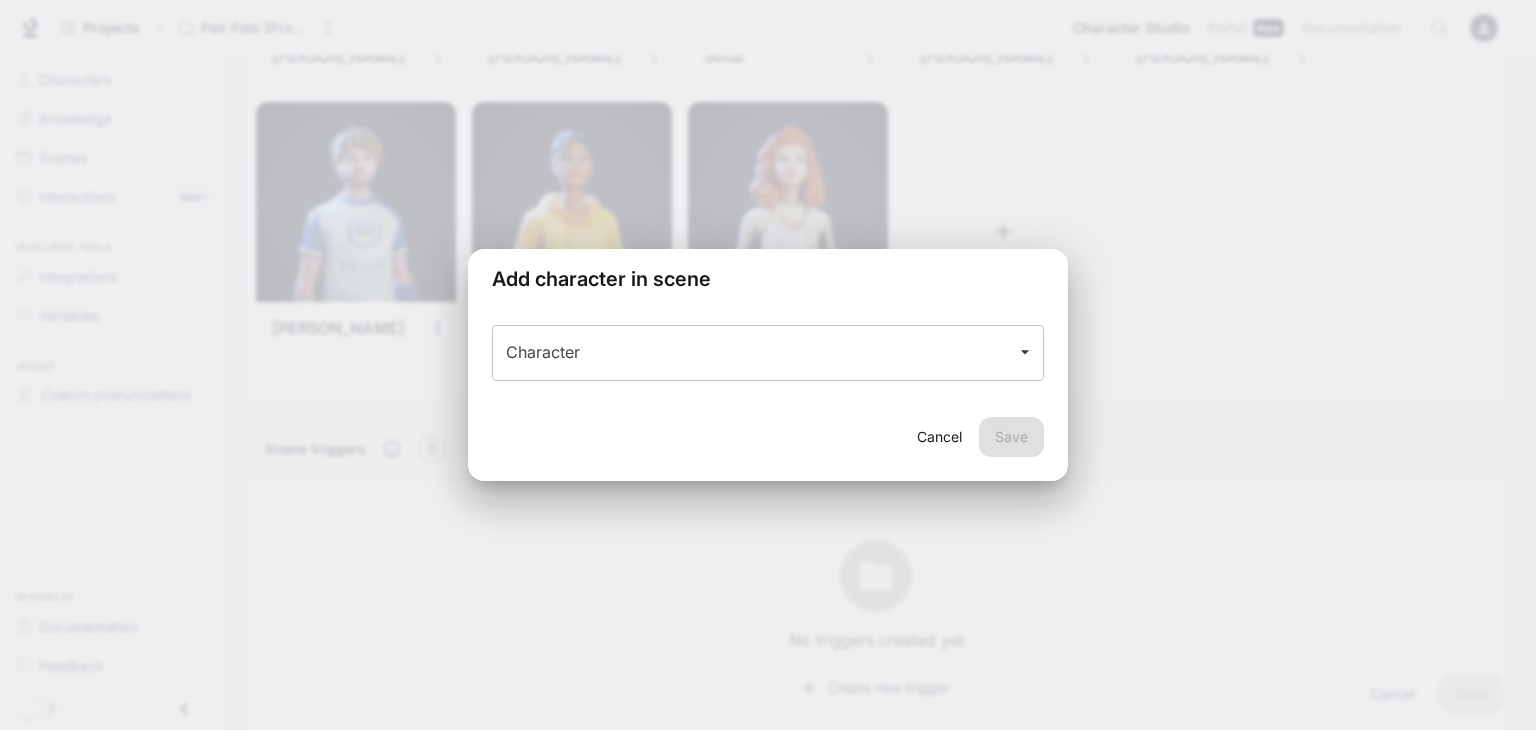 click on "Character" at bounding box center [753, 353] 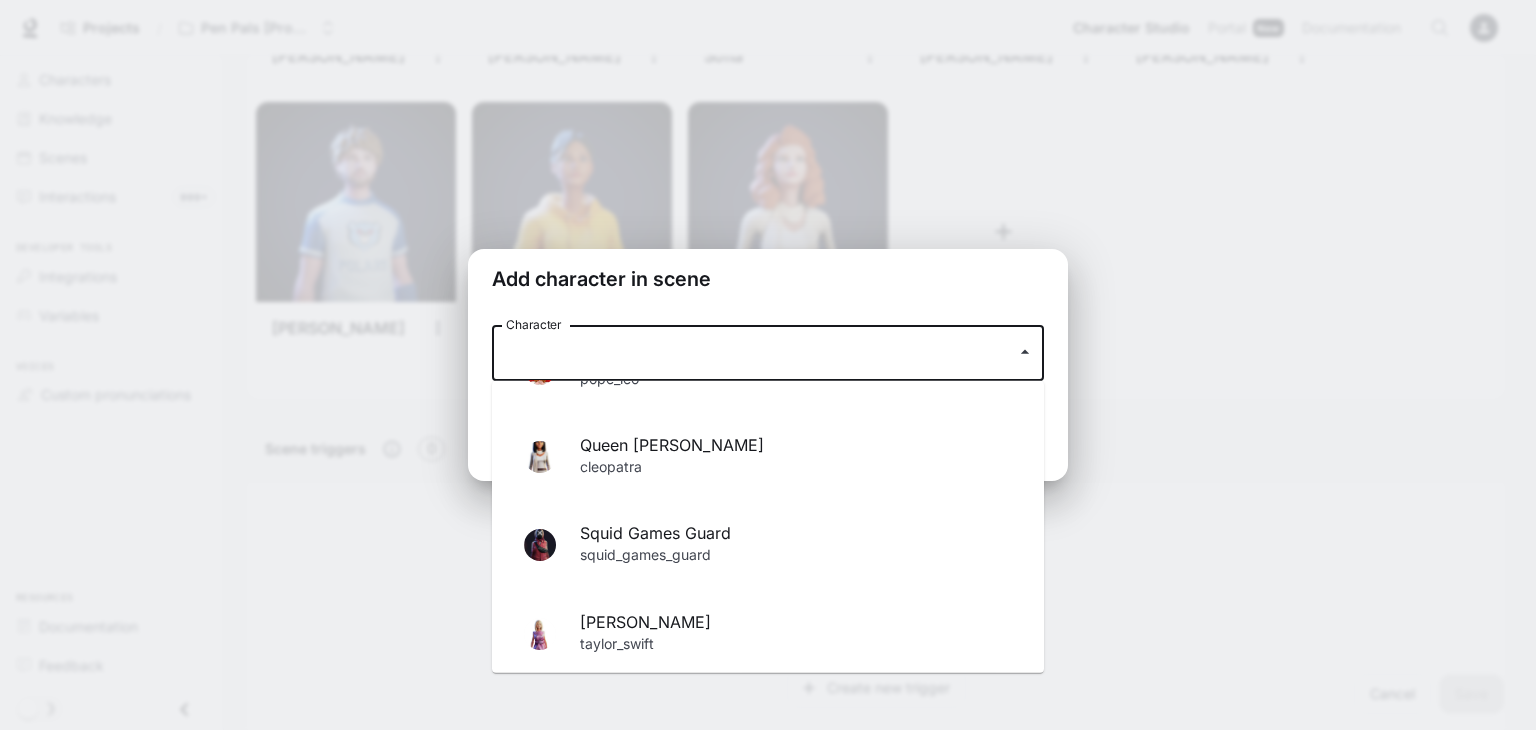 scroll, scrollTop: 2786, scrollLeft: 0, axis: vertical 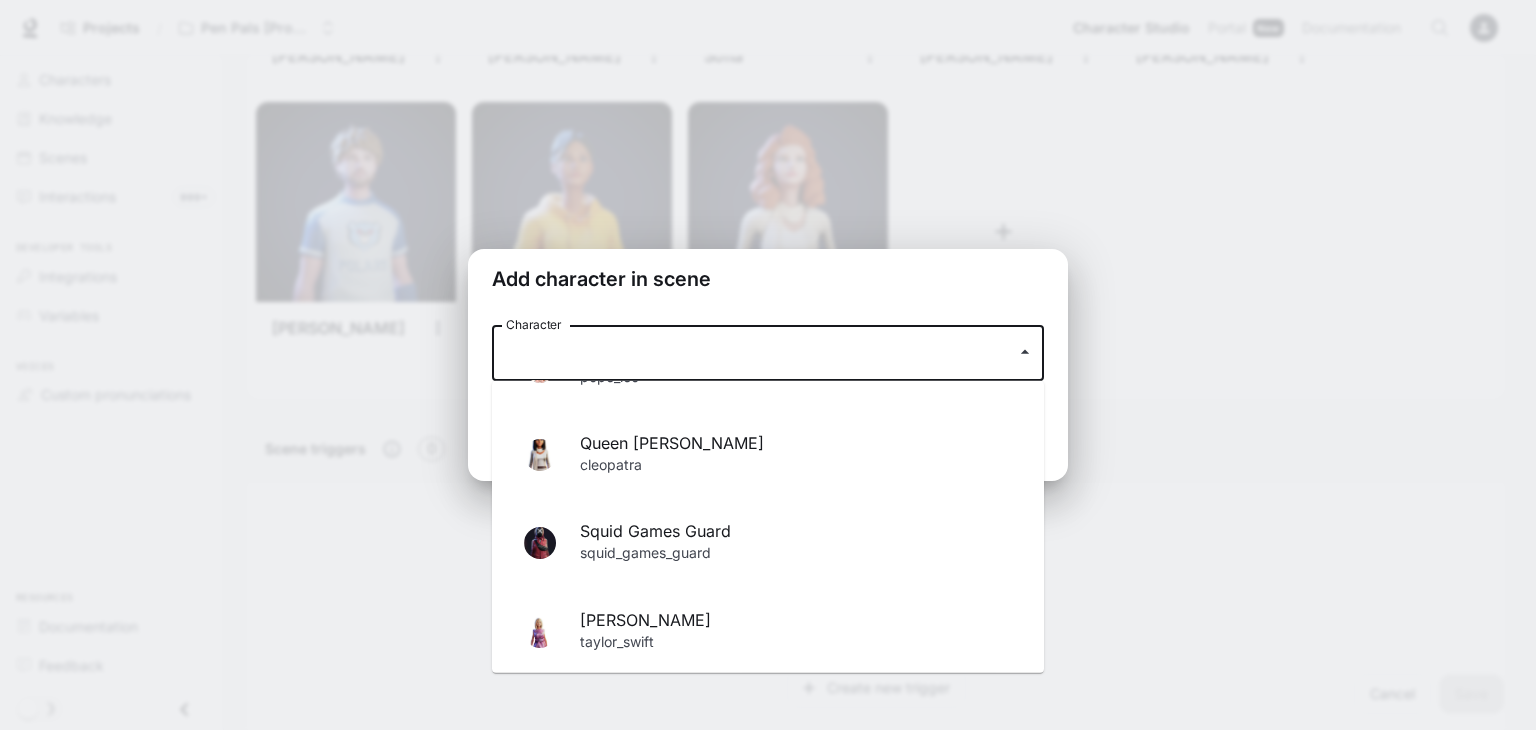 click on "Squid Games Guard" at bounding box center [796, 531] 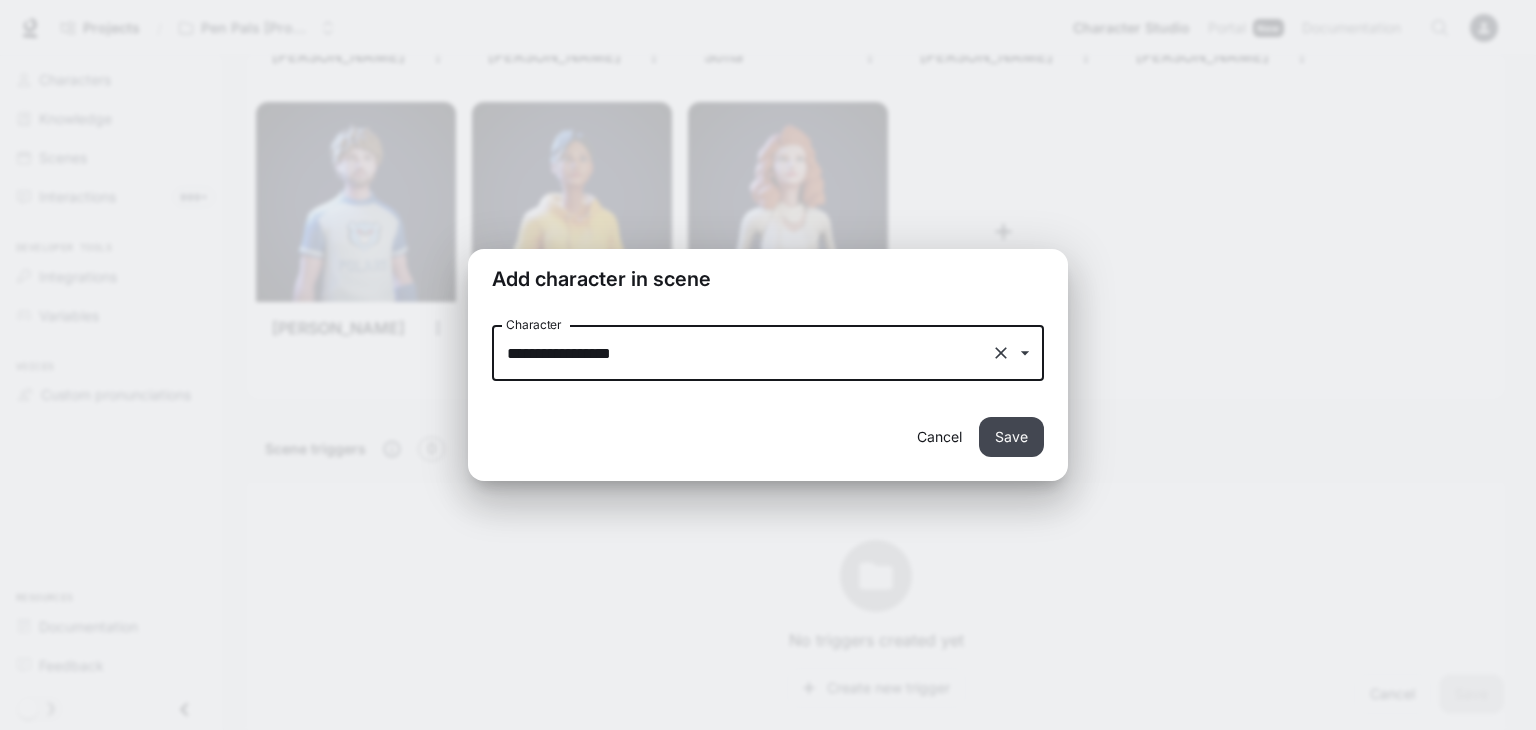 click on "Save" at bounding box center [1011, 437] 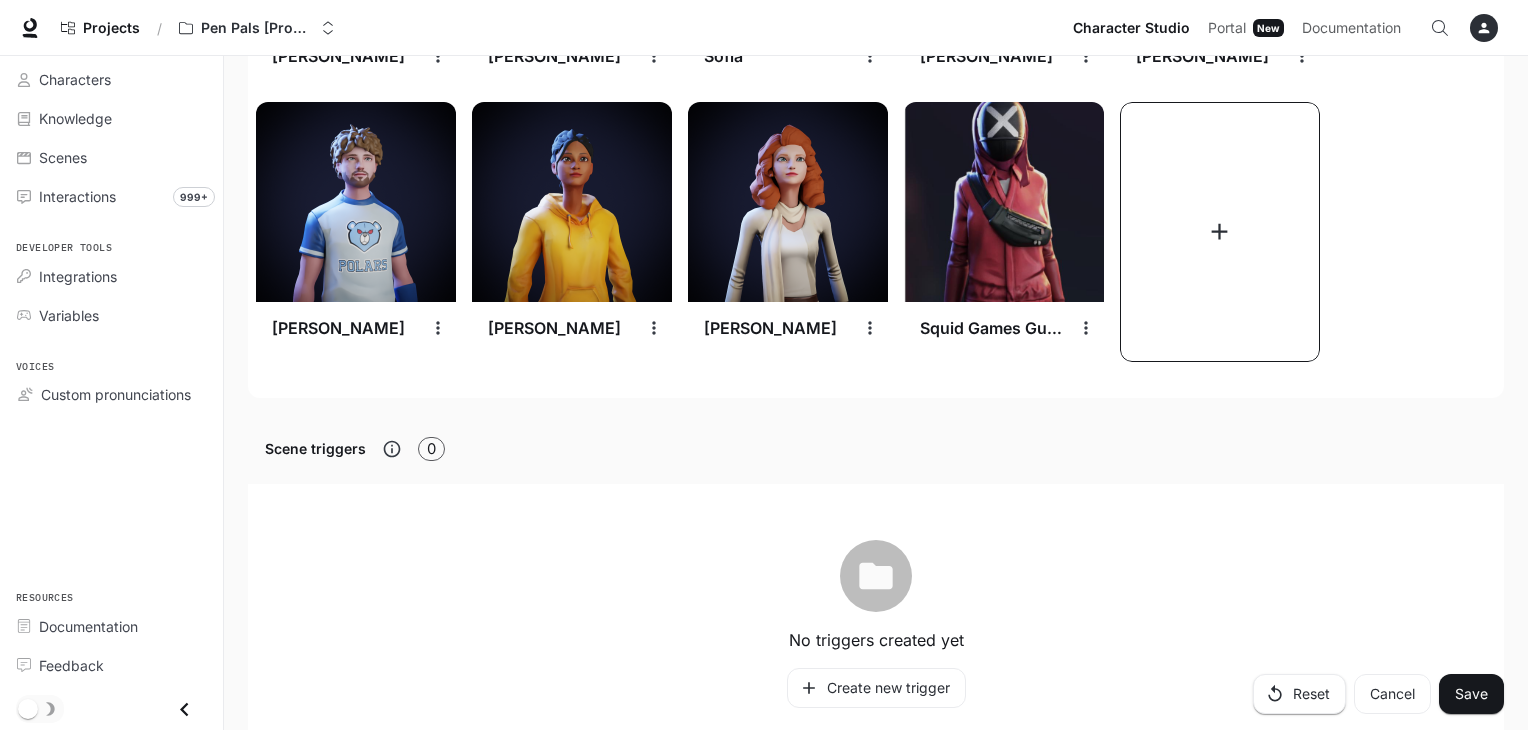 click at bounding box center (1220, 232) 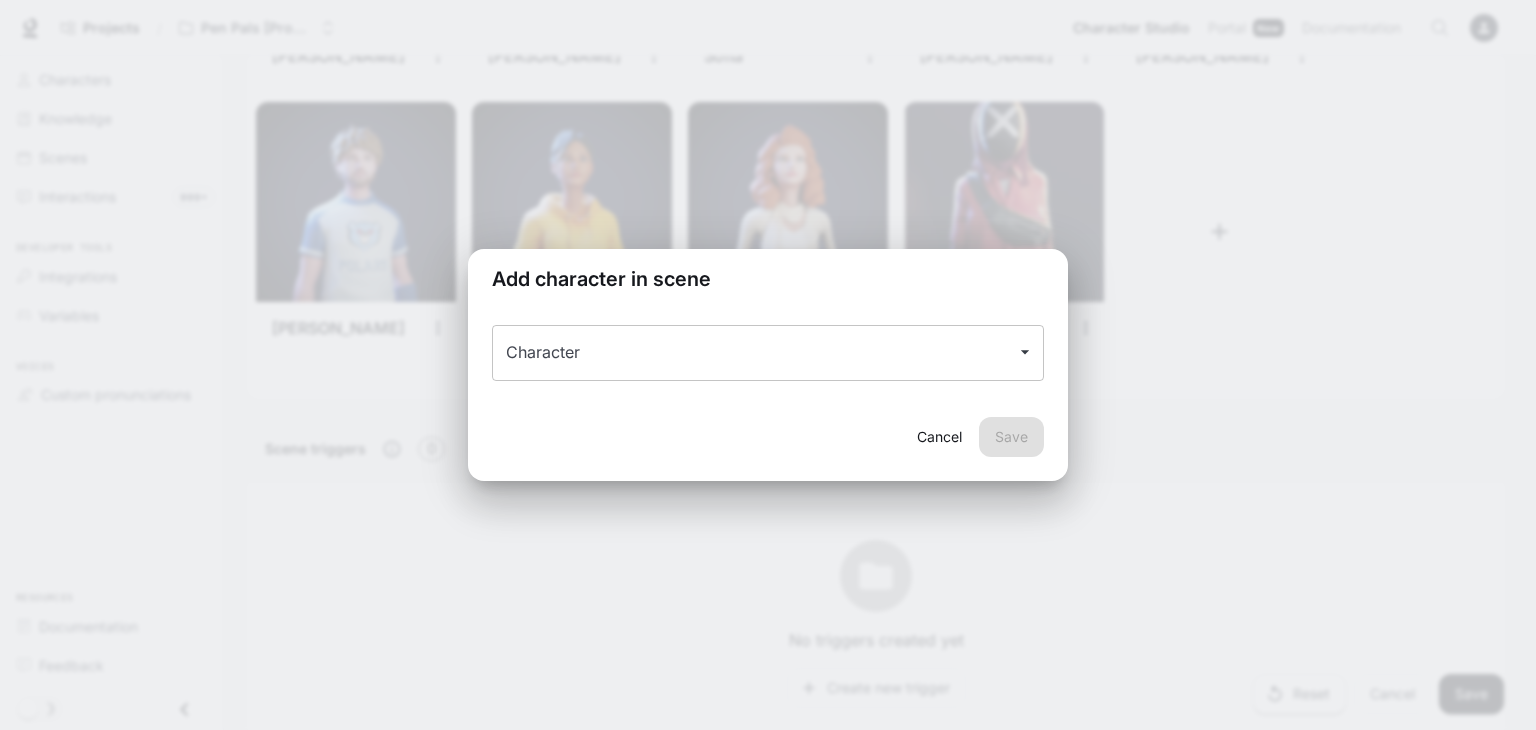 click on "Character" at bounding box center (768, 353) 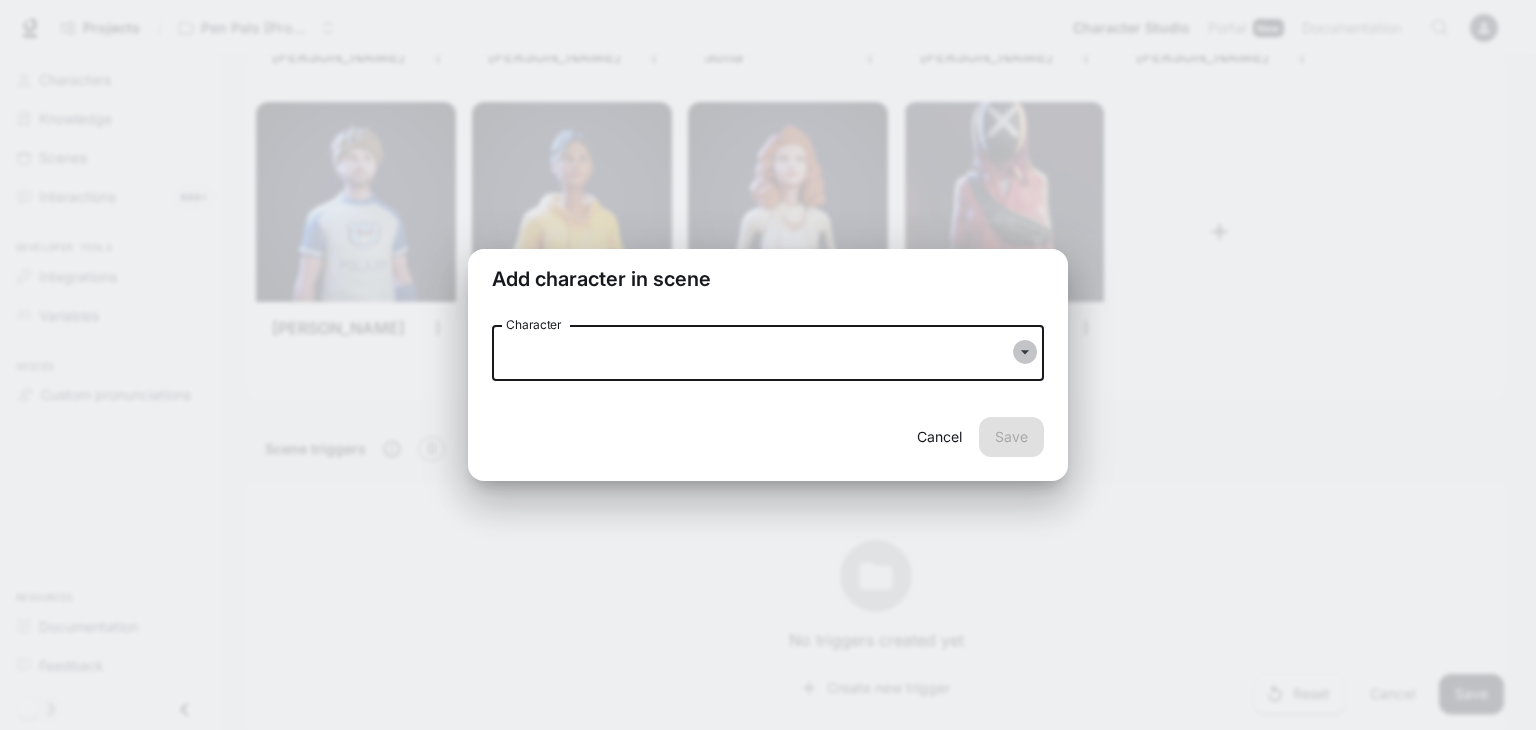 click 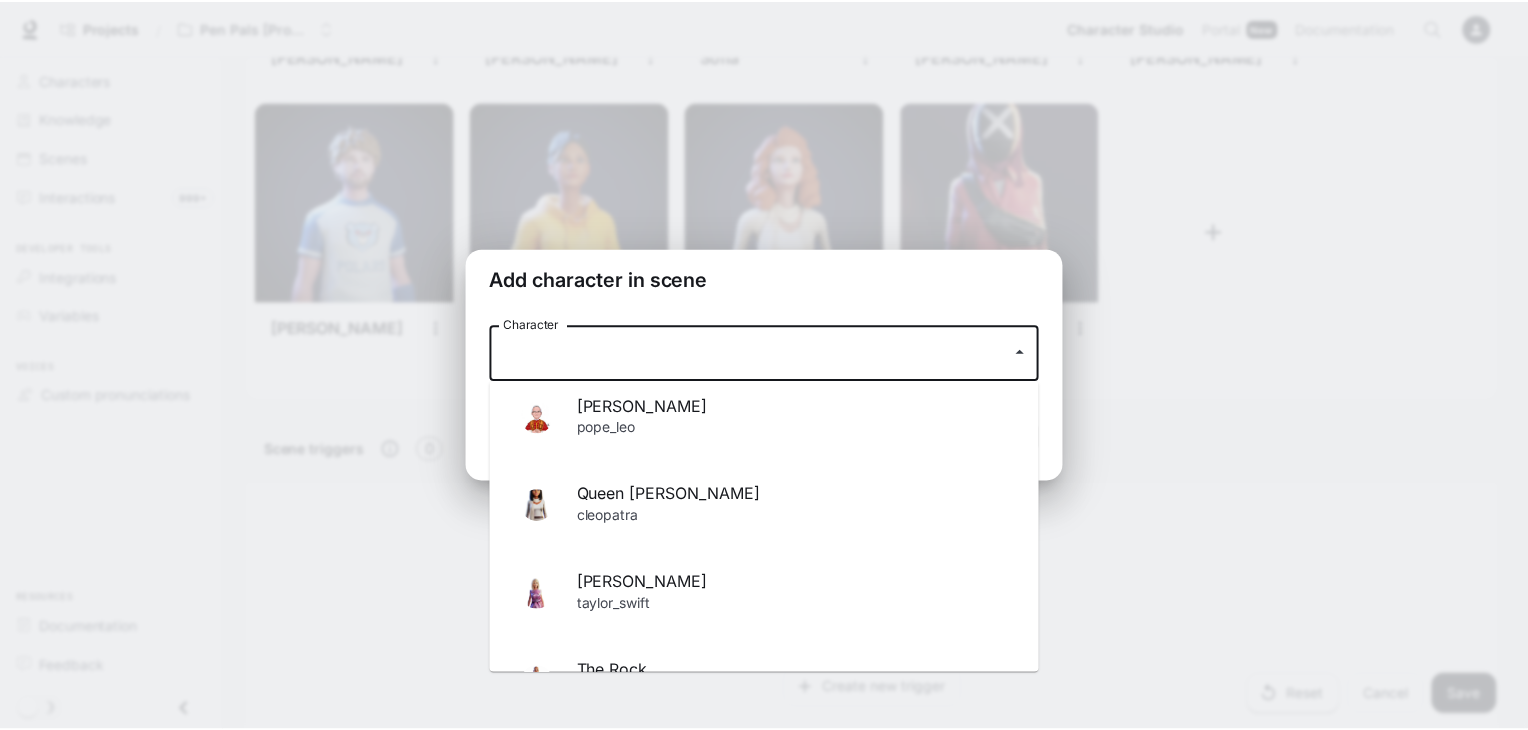 scroll, scrollTop: 2728, scrollLeft: 0, axis: vertical 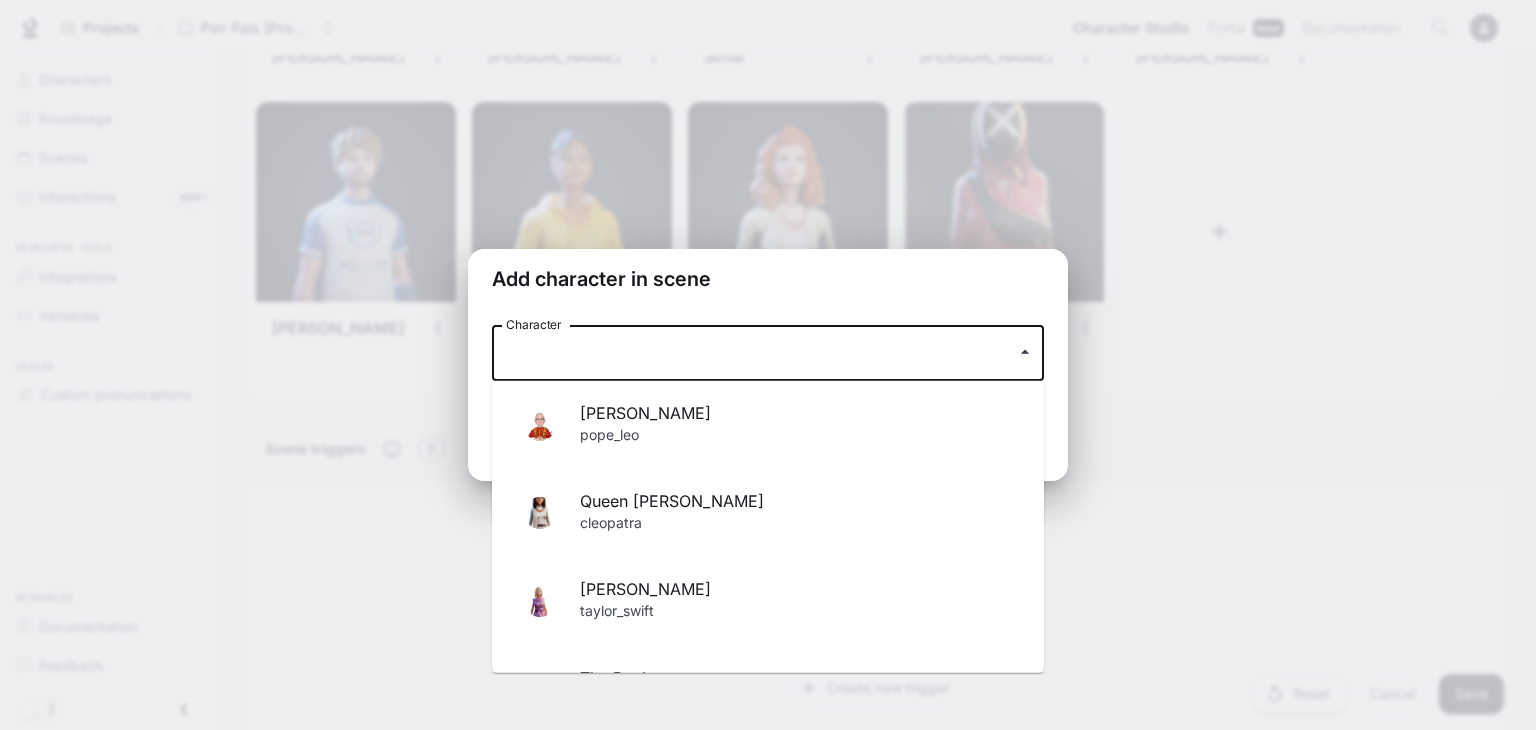 click on "Queen [PERSON_NAME]" at bounding box center (796, 501) 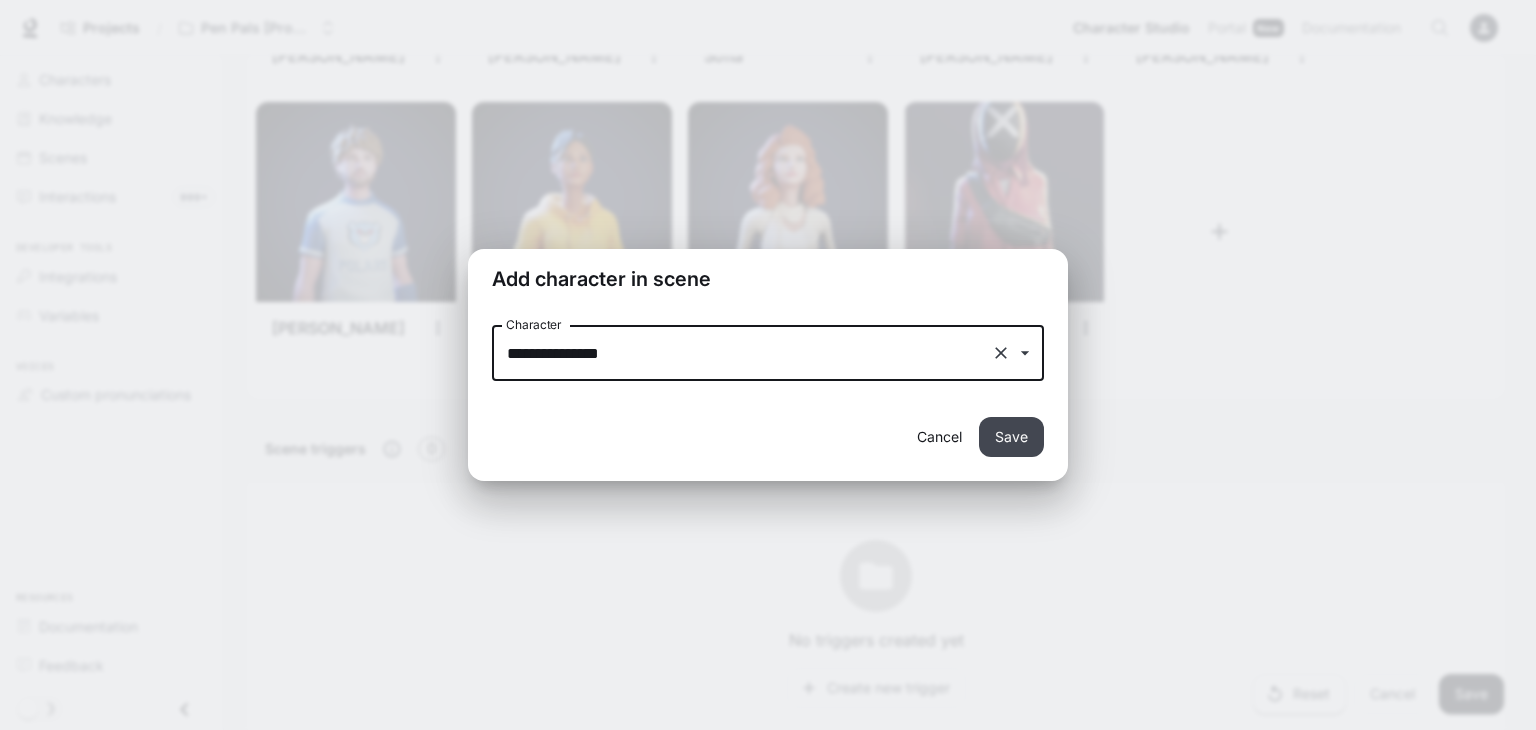 click on "Save" at bounding box center (1011, 437) 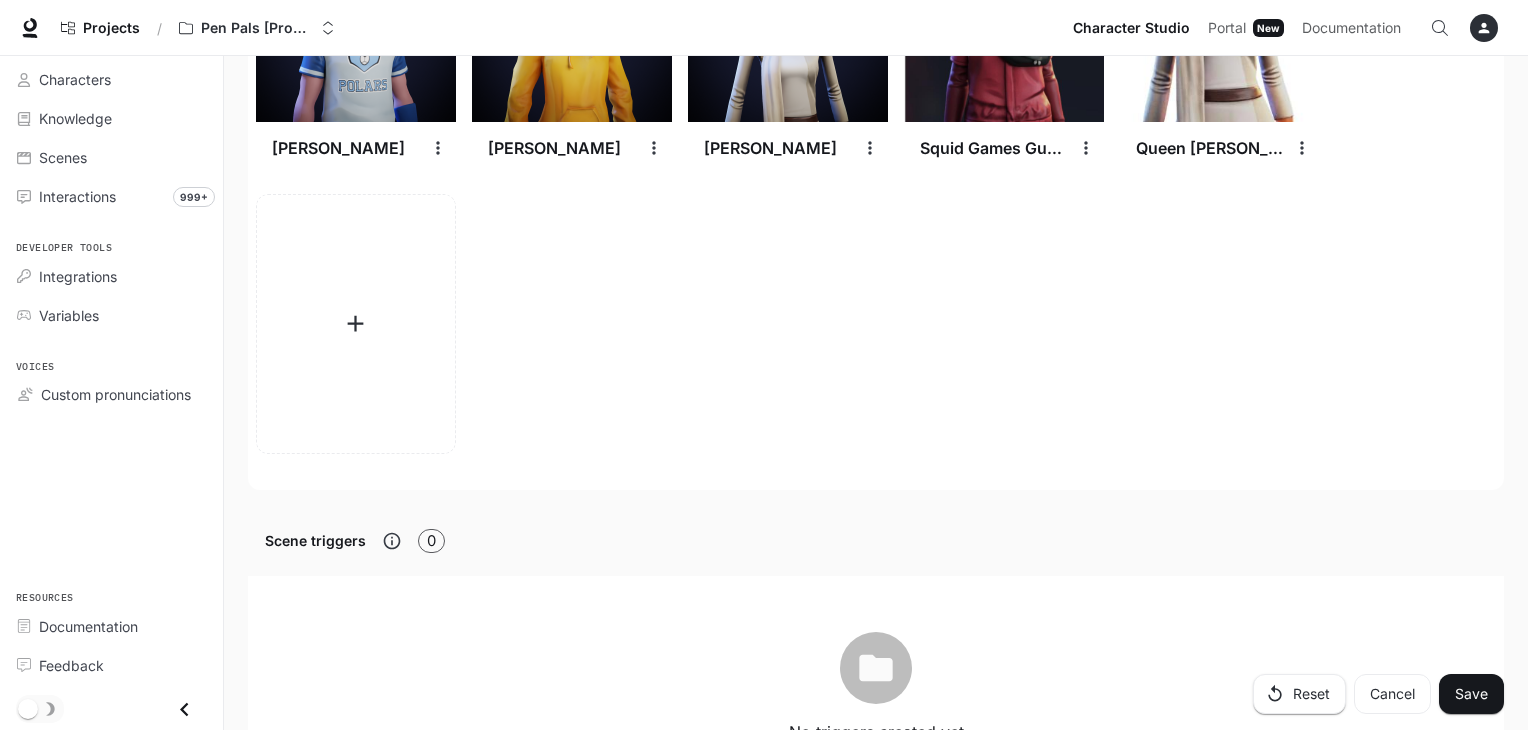 scroll, scrollTop: 3393, scrollLeft: 0, axis: vertical 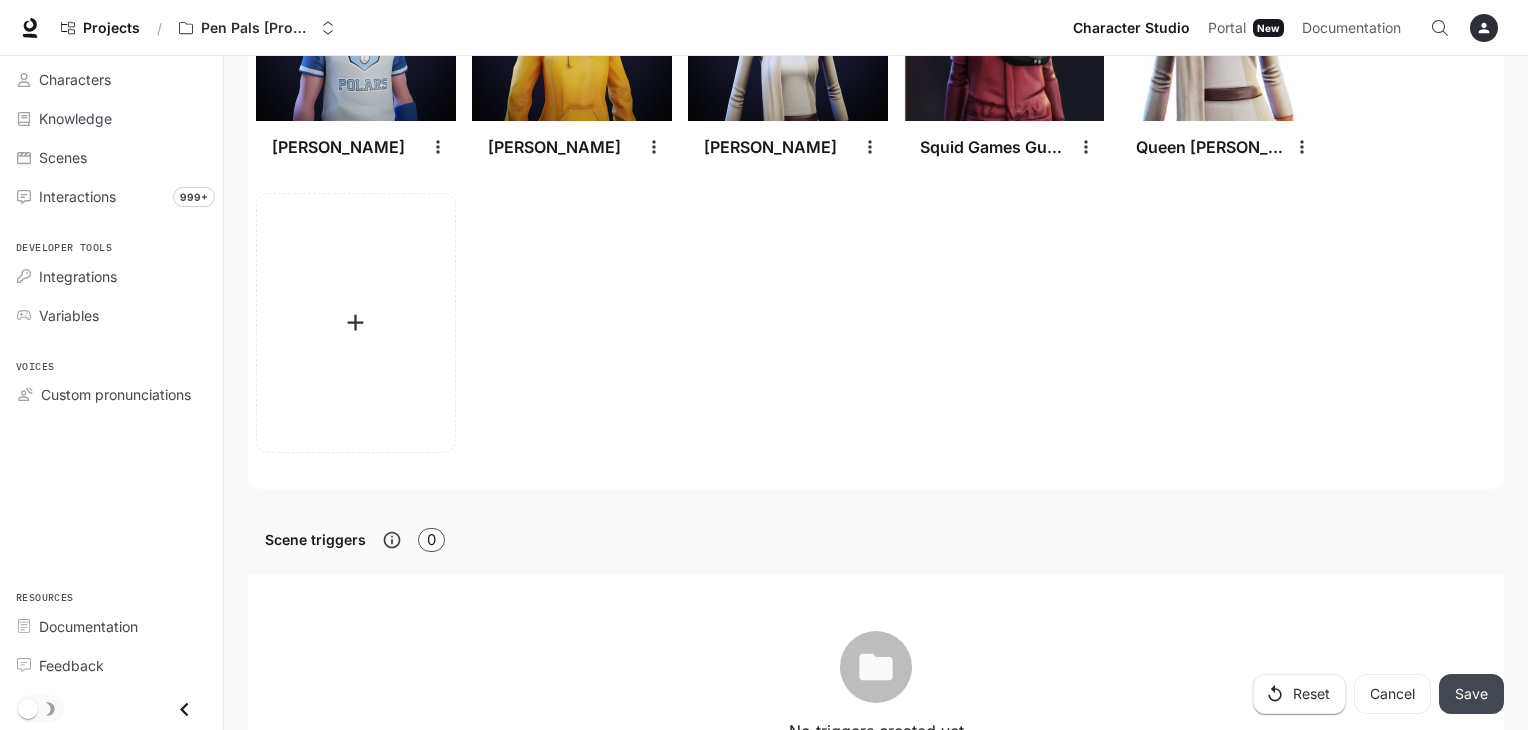click on "Save" at bounding box center [1471, 694] 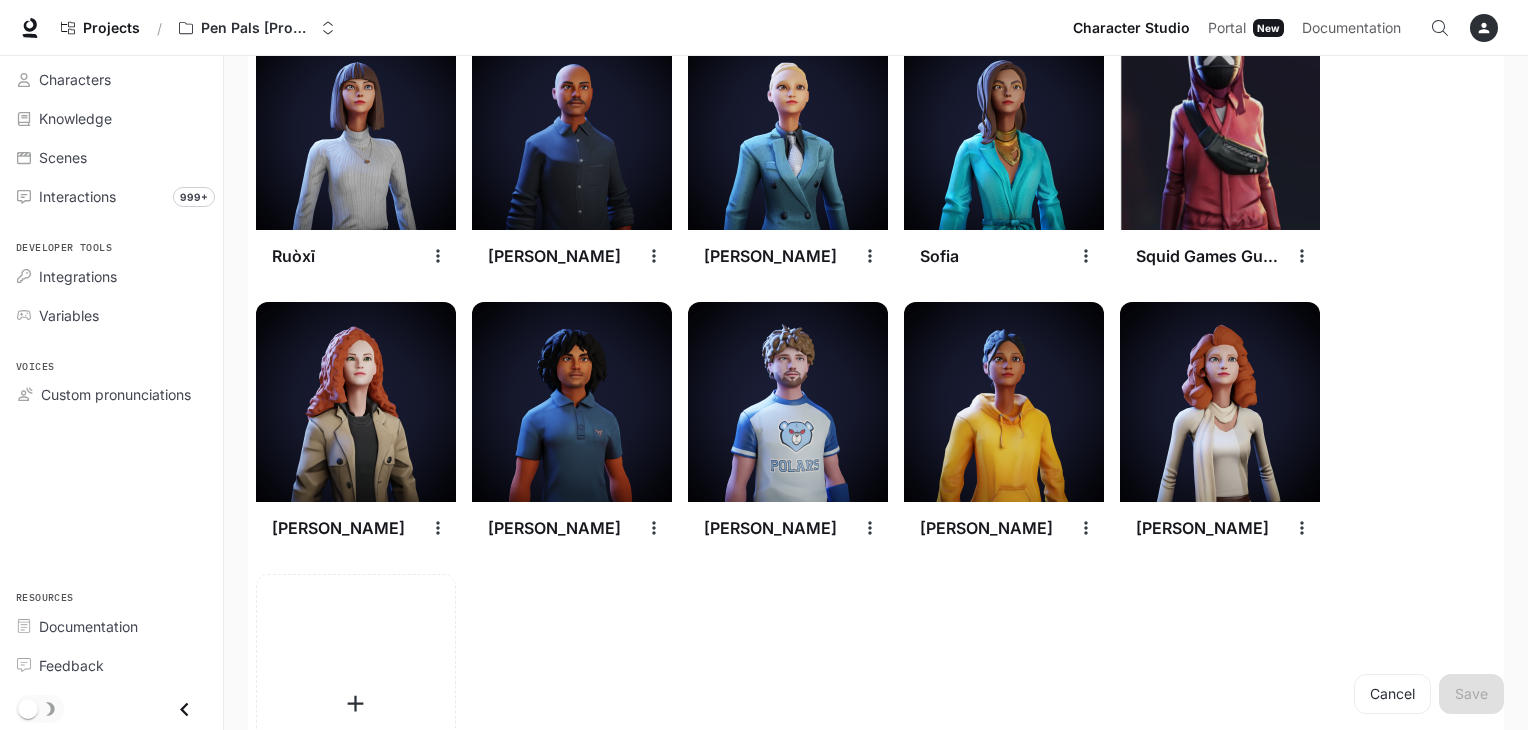 scroll, scrollTop: 3016, scrollLeft: 0, axis: vertical 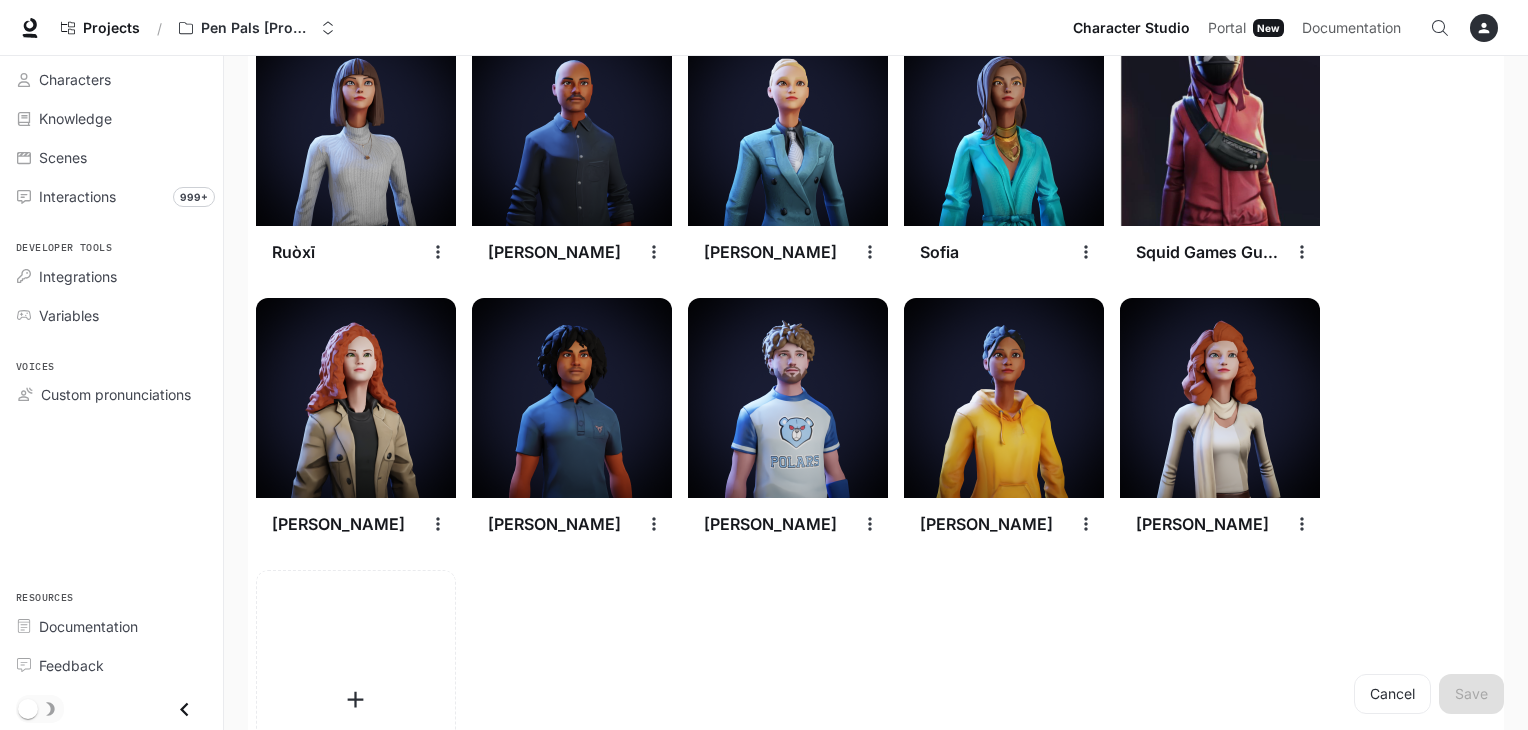 click on "[PERSON_NAME] [PERSON_NAME] [PERSON_NAME] [PERSON_NAME] [PERSON_NAME] [PERSON_NAME] [PERSON_NAME] [PERSON_NAME] [PERSON_NAME] [PERSON_NAME][MEDICAL_DATA] [PERSON_NAME] [PERSON_NAME] [PERSON_NAME] [PERSON_NAME] [PERSON_NAME] [PERSON_NAME] [PERSON_NAME] Min Mùchén [PERSON_NAME] [PERSON_NAME] Squid Games Guard [PERSON_NAME] [PERSON_NAME]" at bounding box center [868, -654] 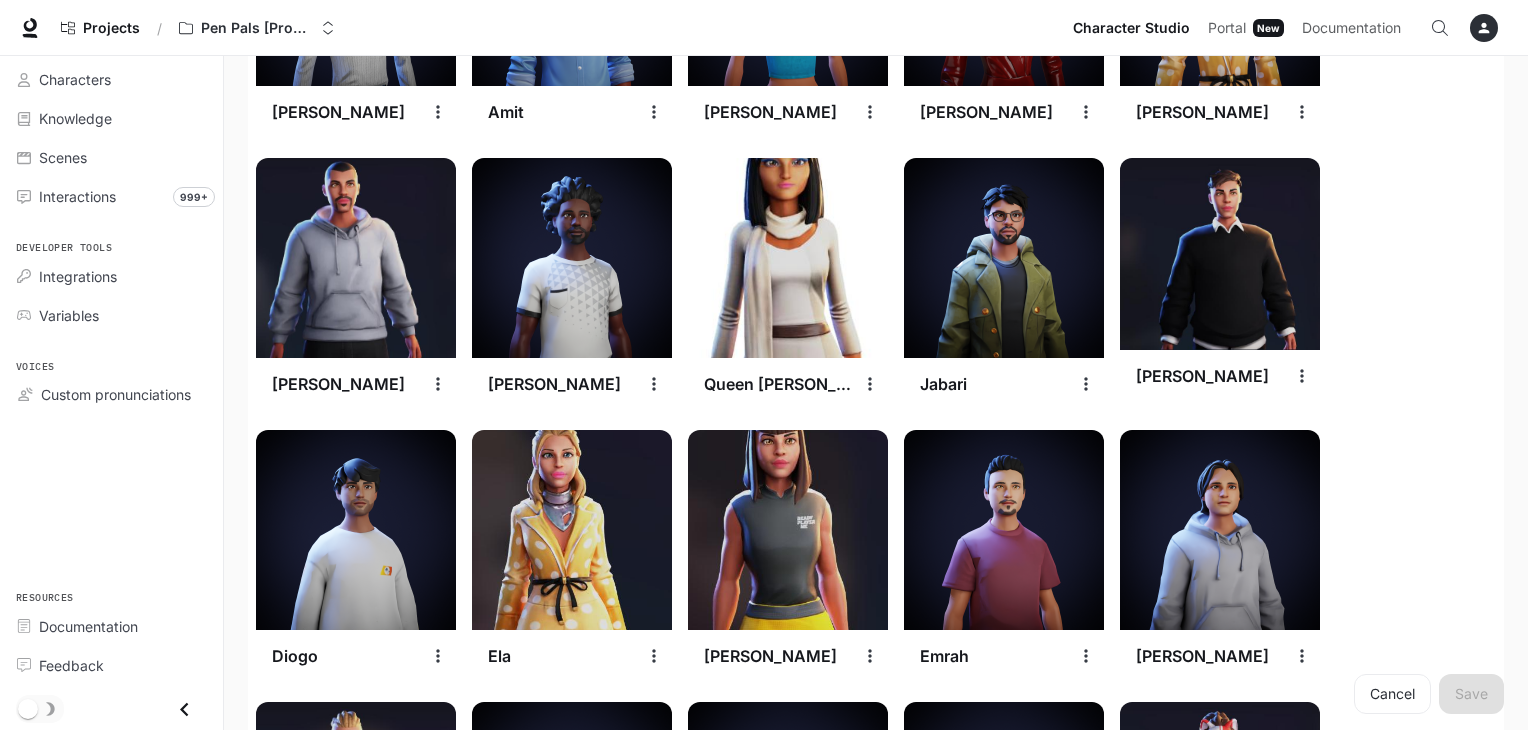 scroll, scrollTop: 1248, scrollLeft: 0, axis: vertical 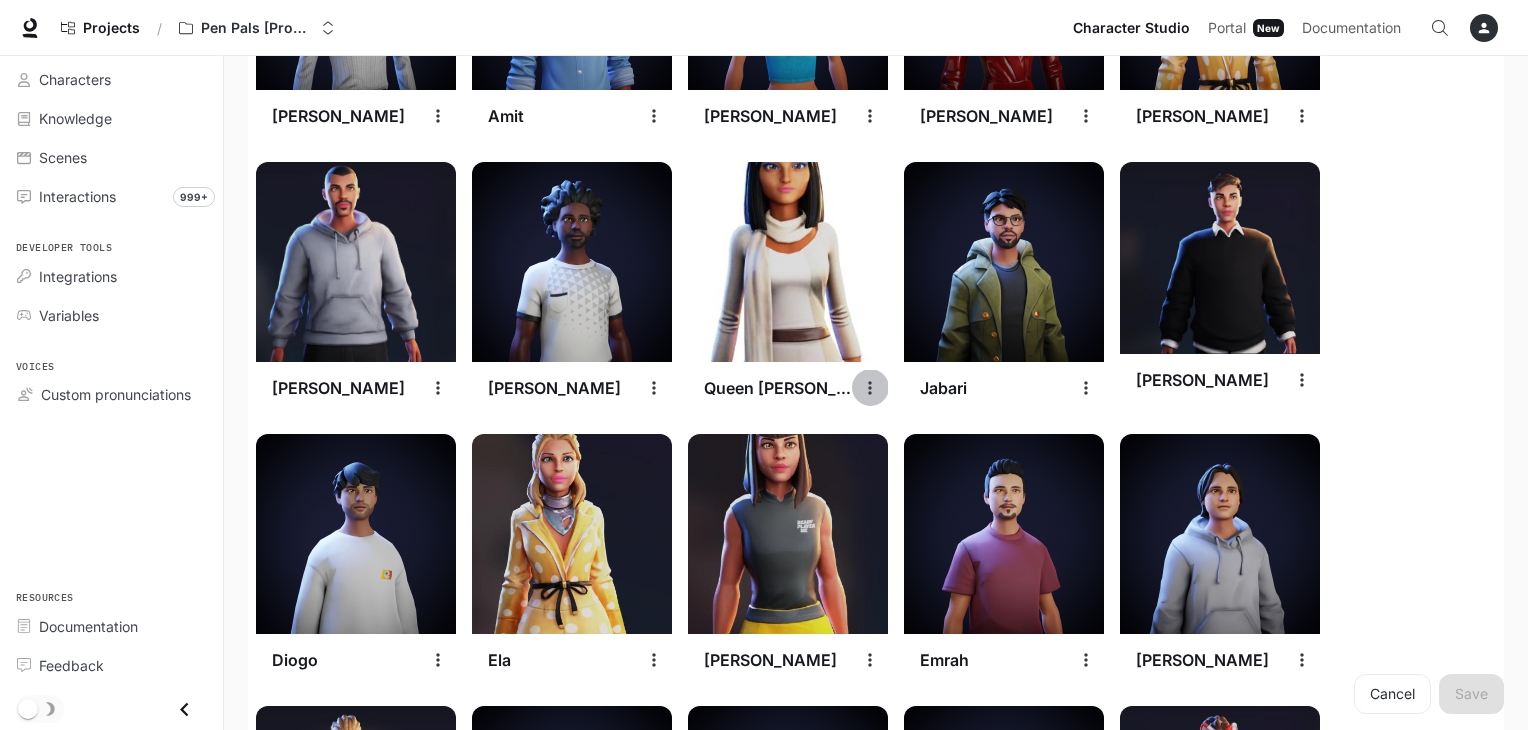 click 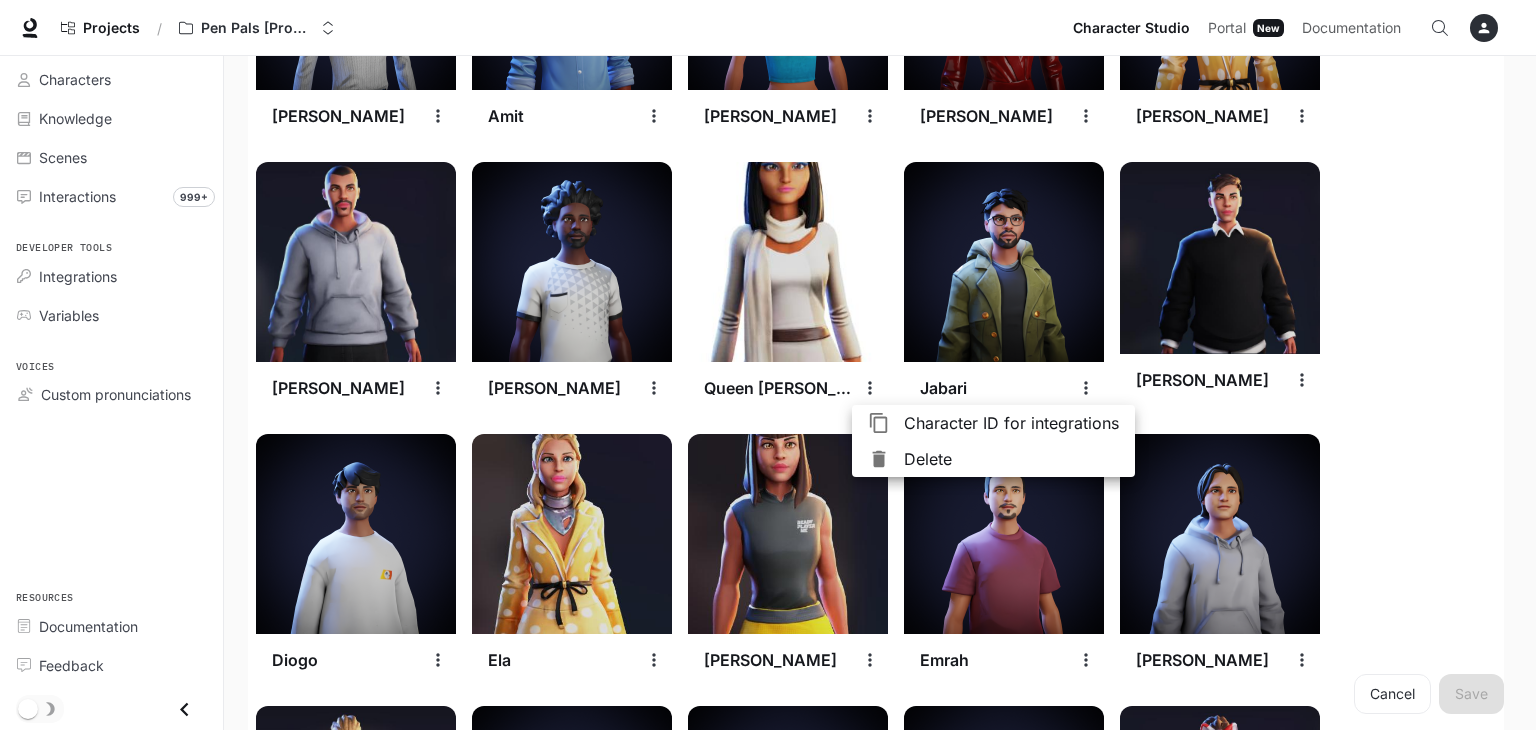 click on "Delete" at bounding box center [1011, 459] 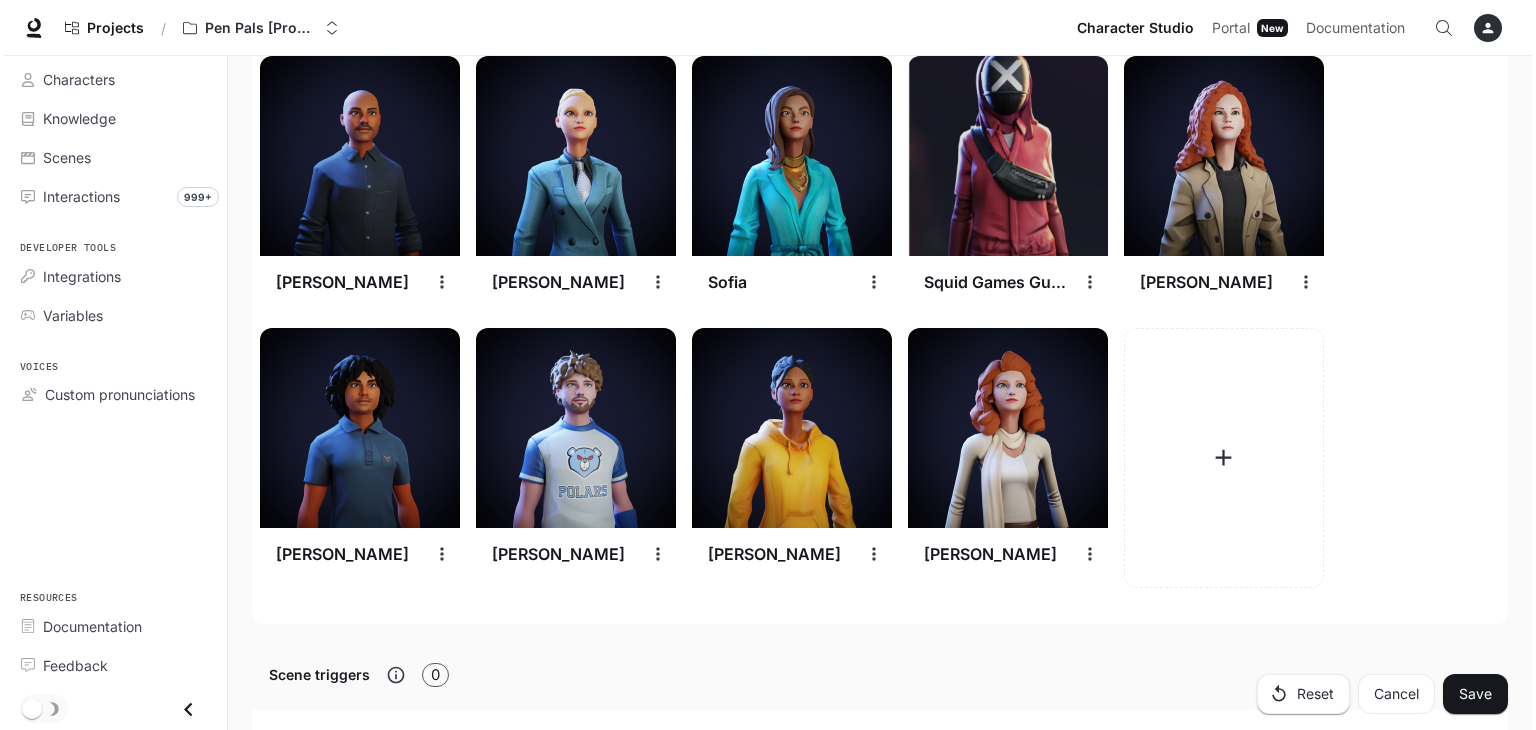 scroll, scrollTop: 2984, scrollLeft: 0, axis: vertical 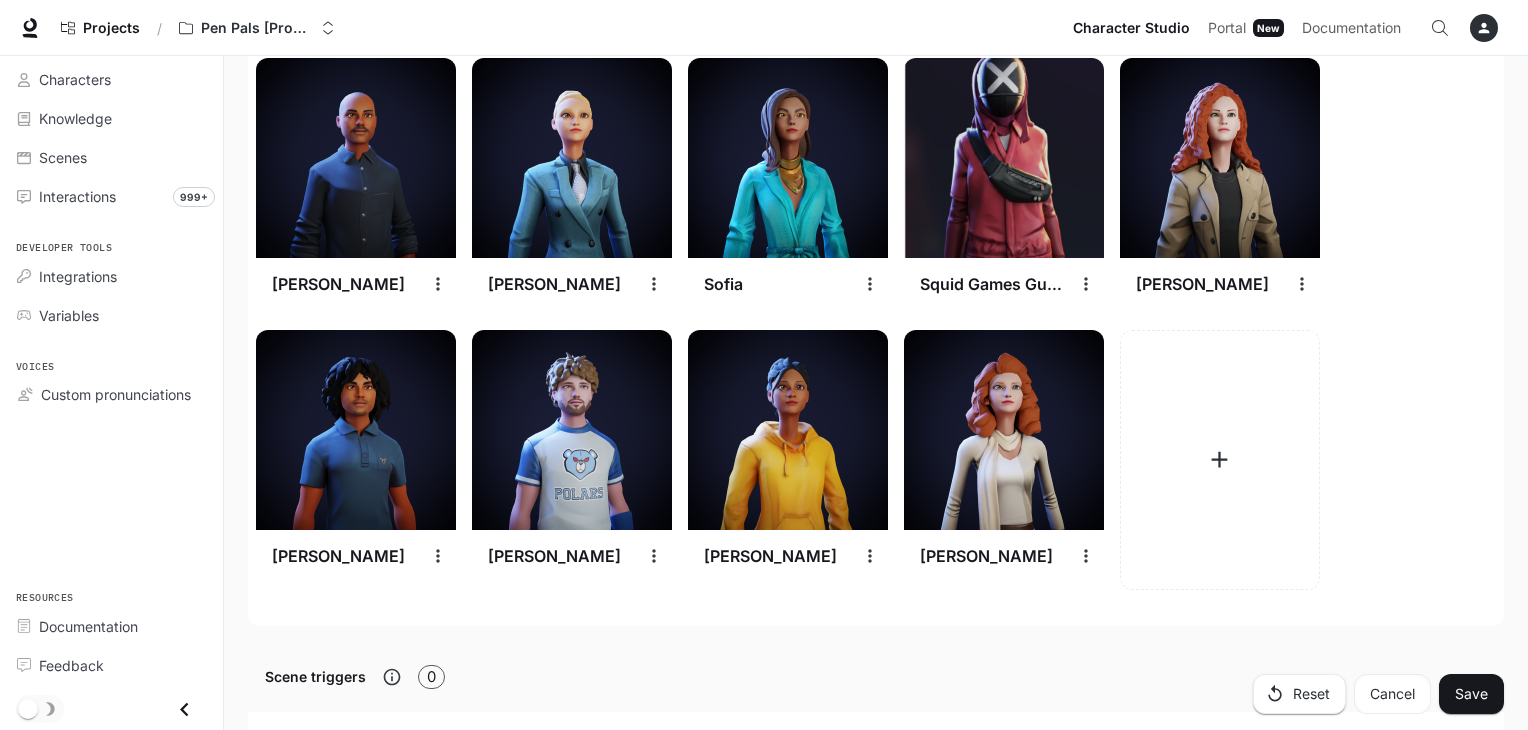 click 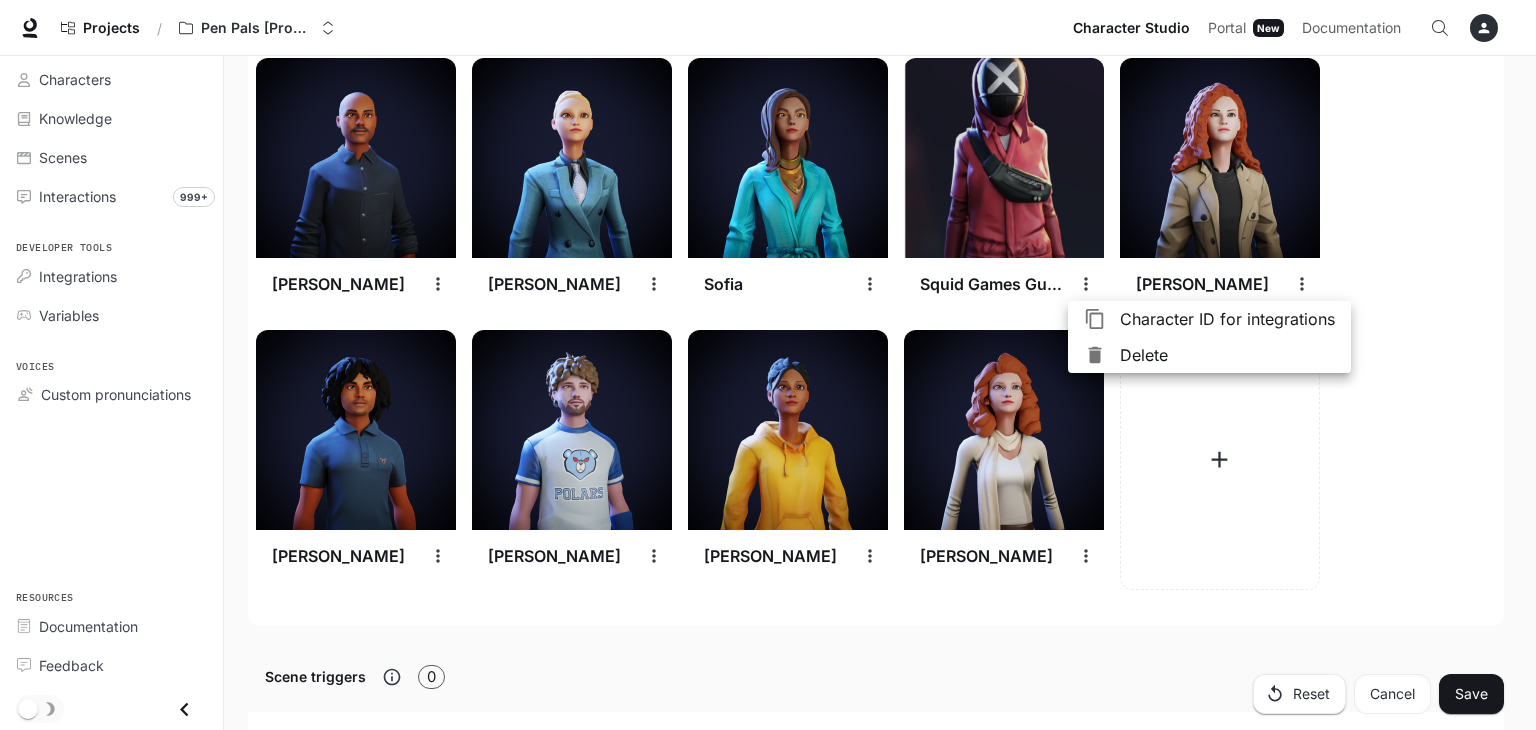 click on "Delete" at bounding box center (1209, 355) 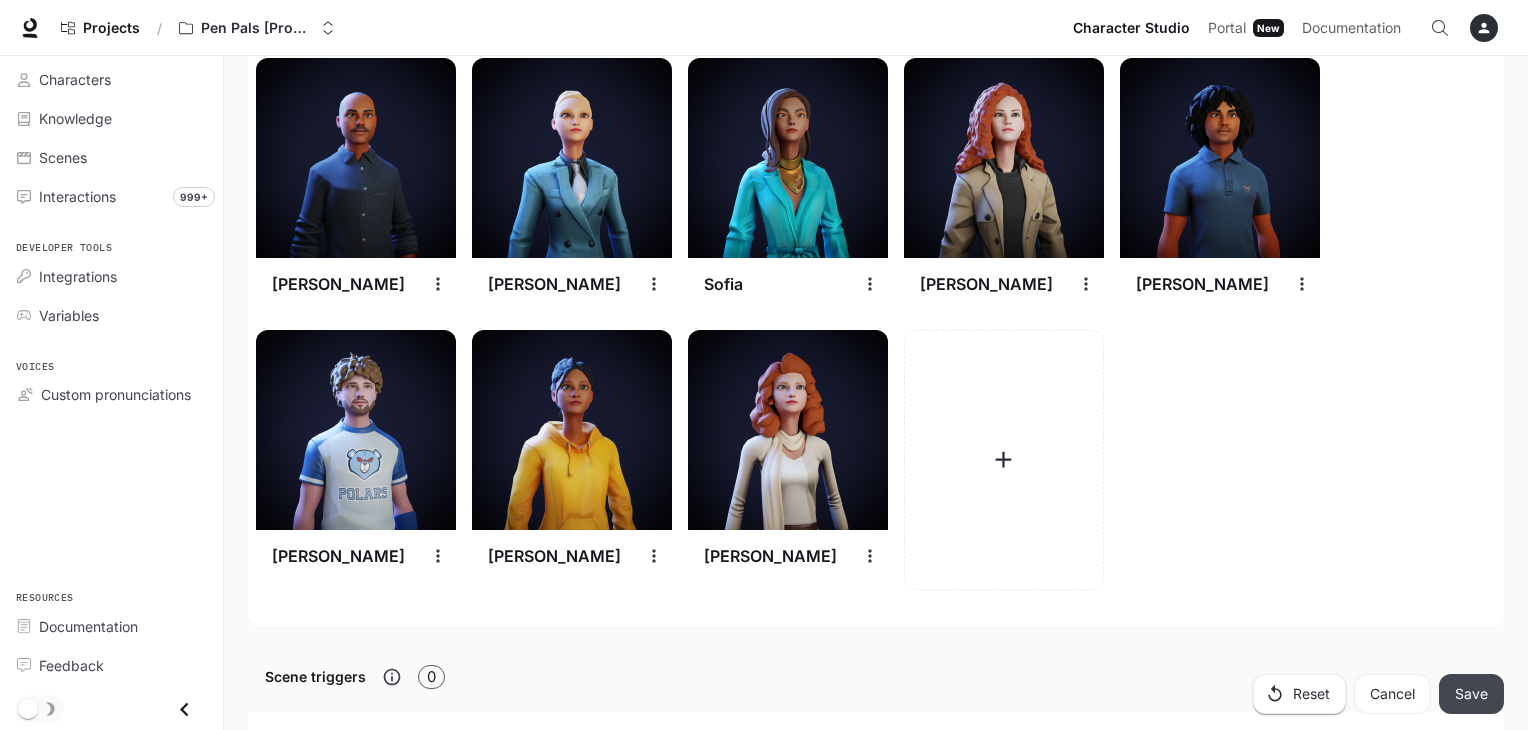 click on "Save" at bounding box center [1471, 694] 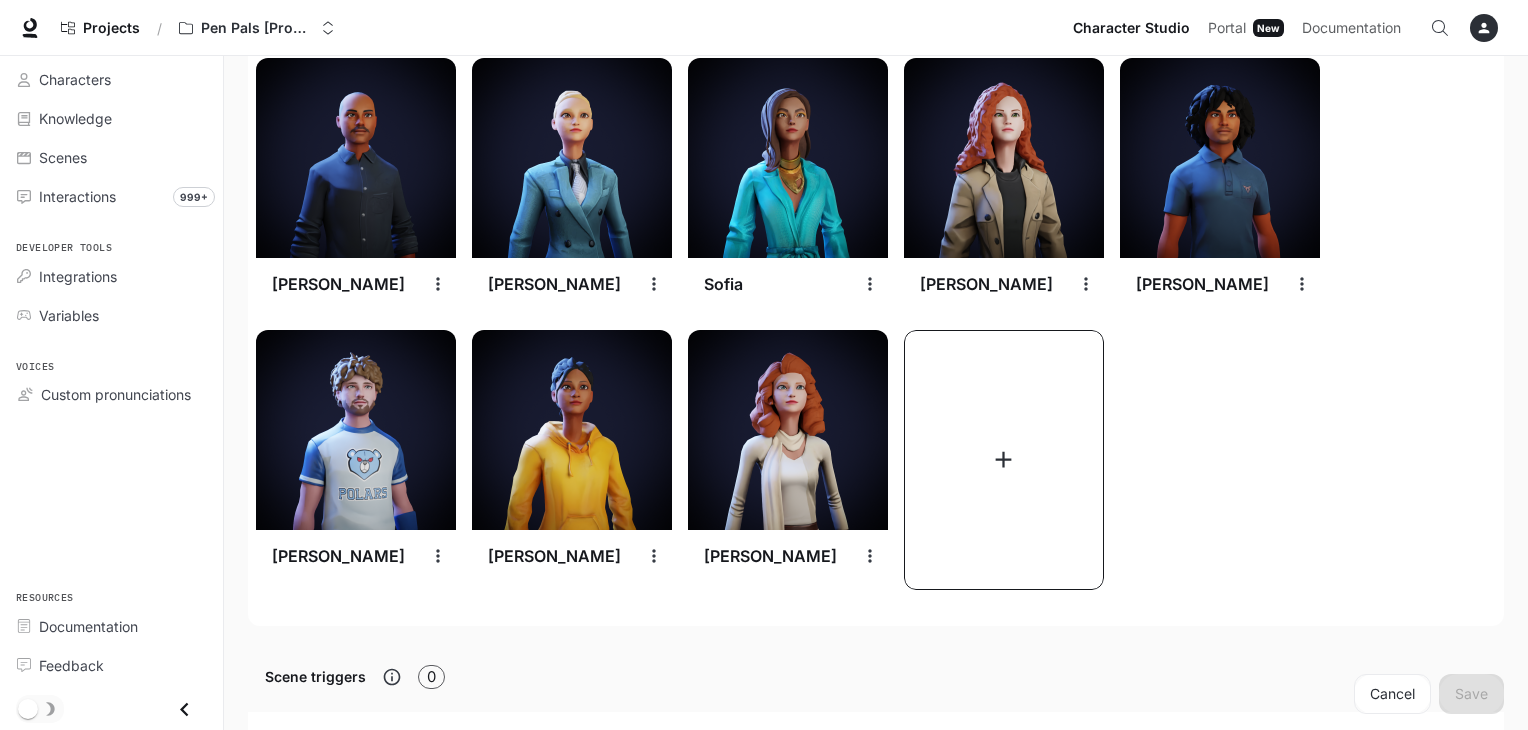 click 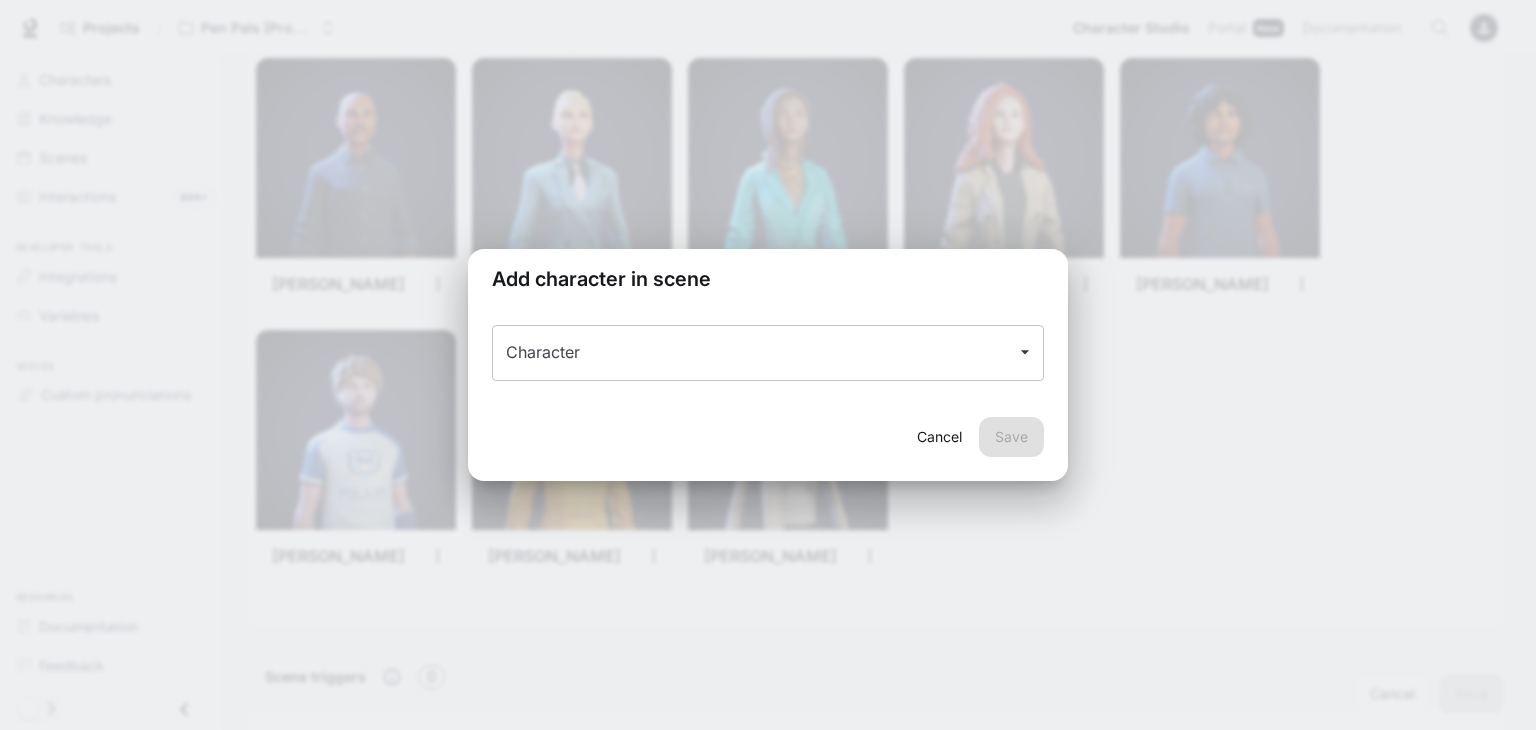 click 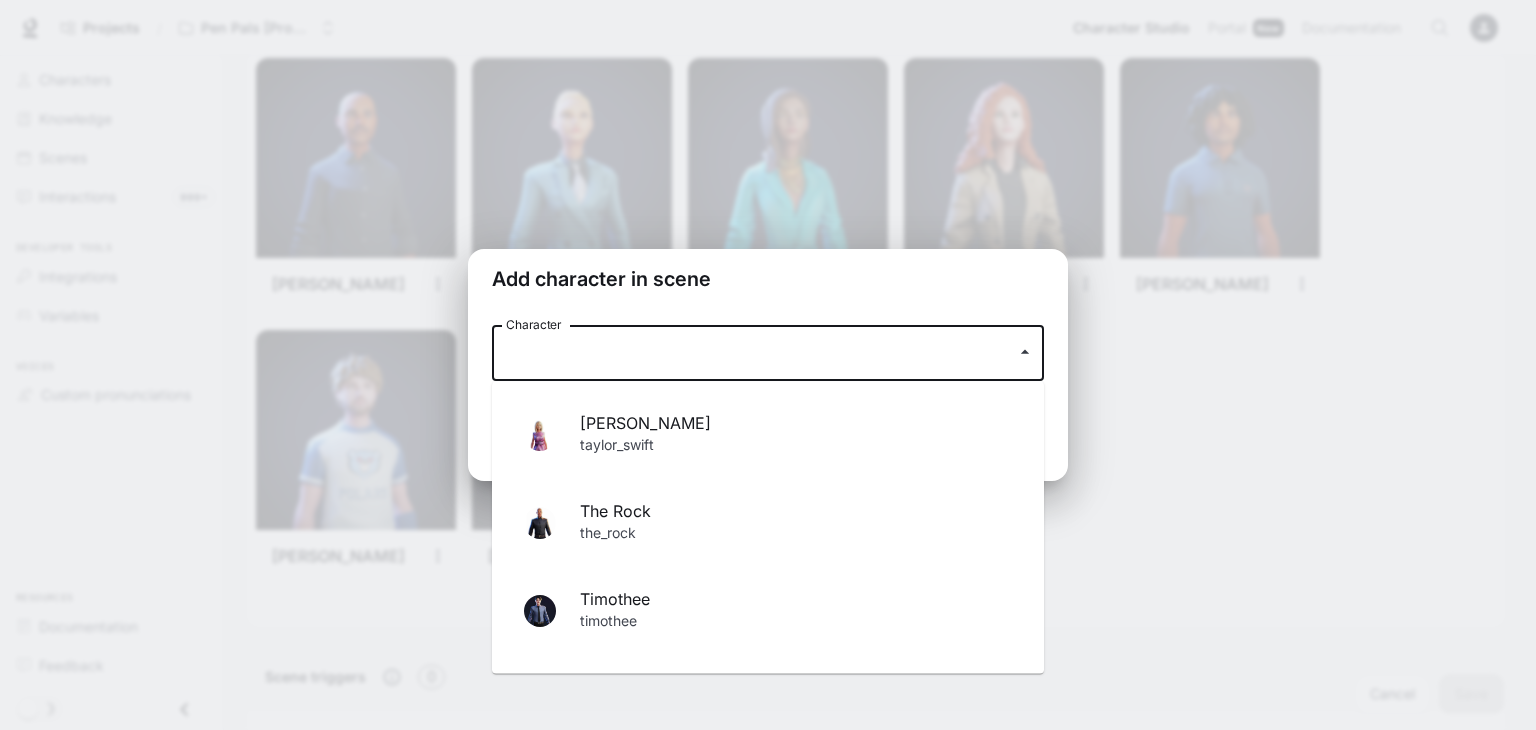 scroll, scrollTop: 2990, scrollLeft: 0, axis: vertical 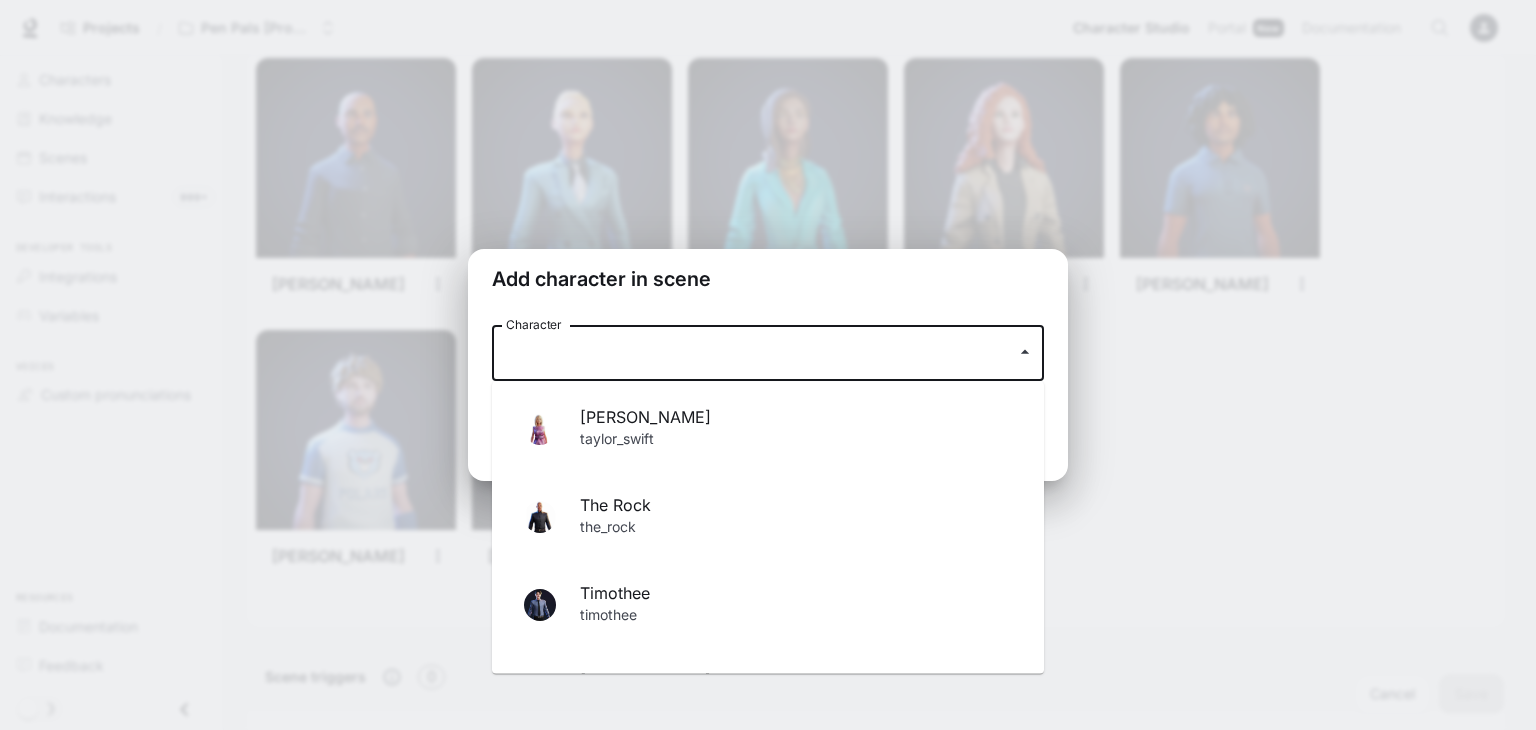 click on "taylor_swift" at bounding box center [796, 440] 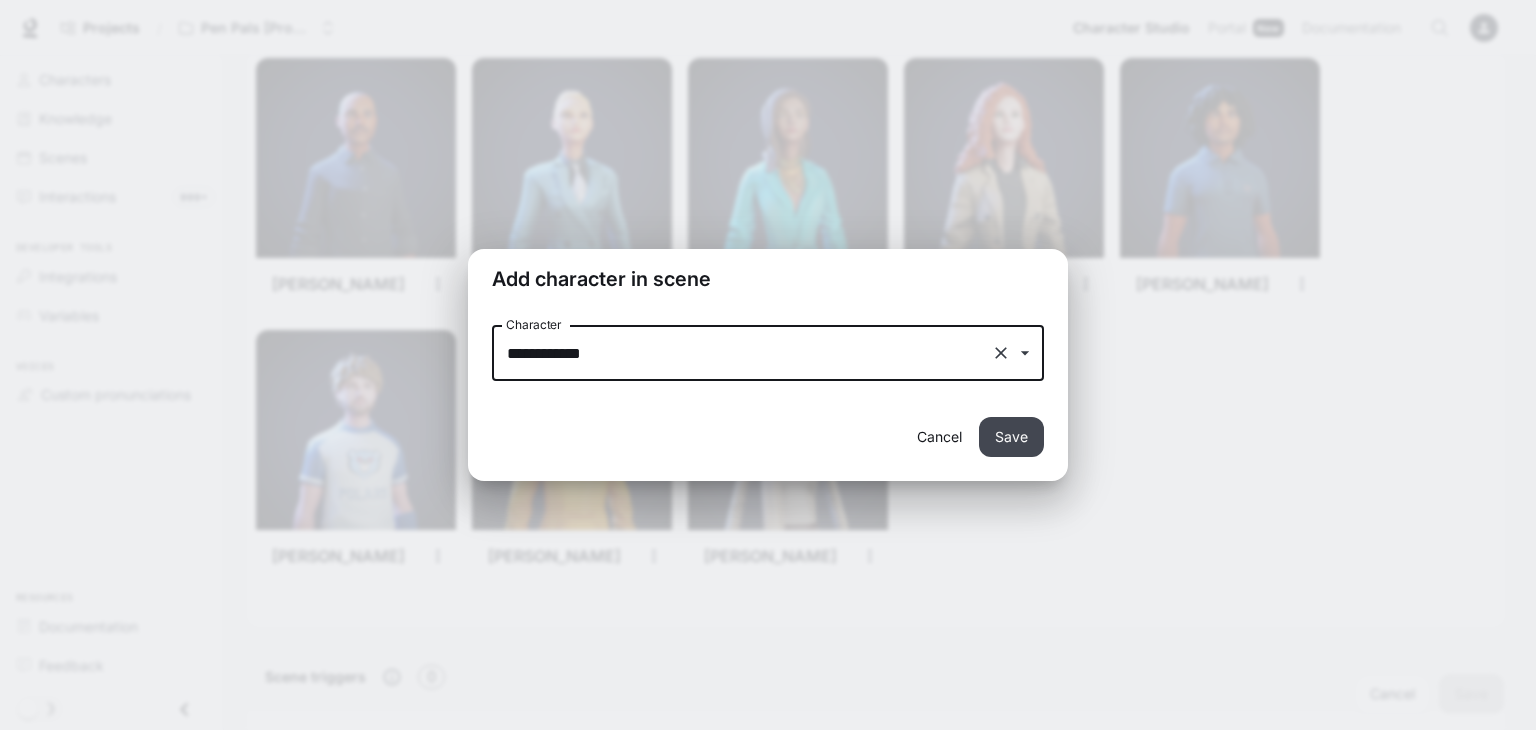 click on "Save" at bounding box center [1011, 437] 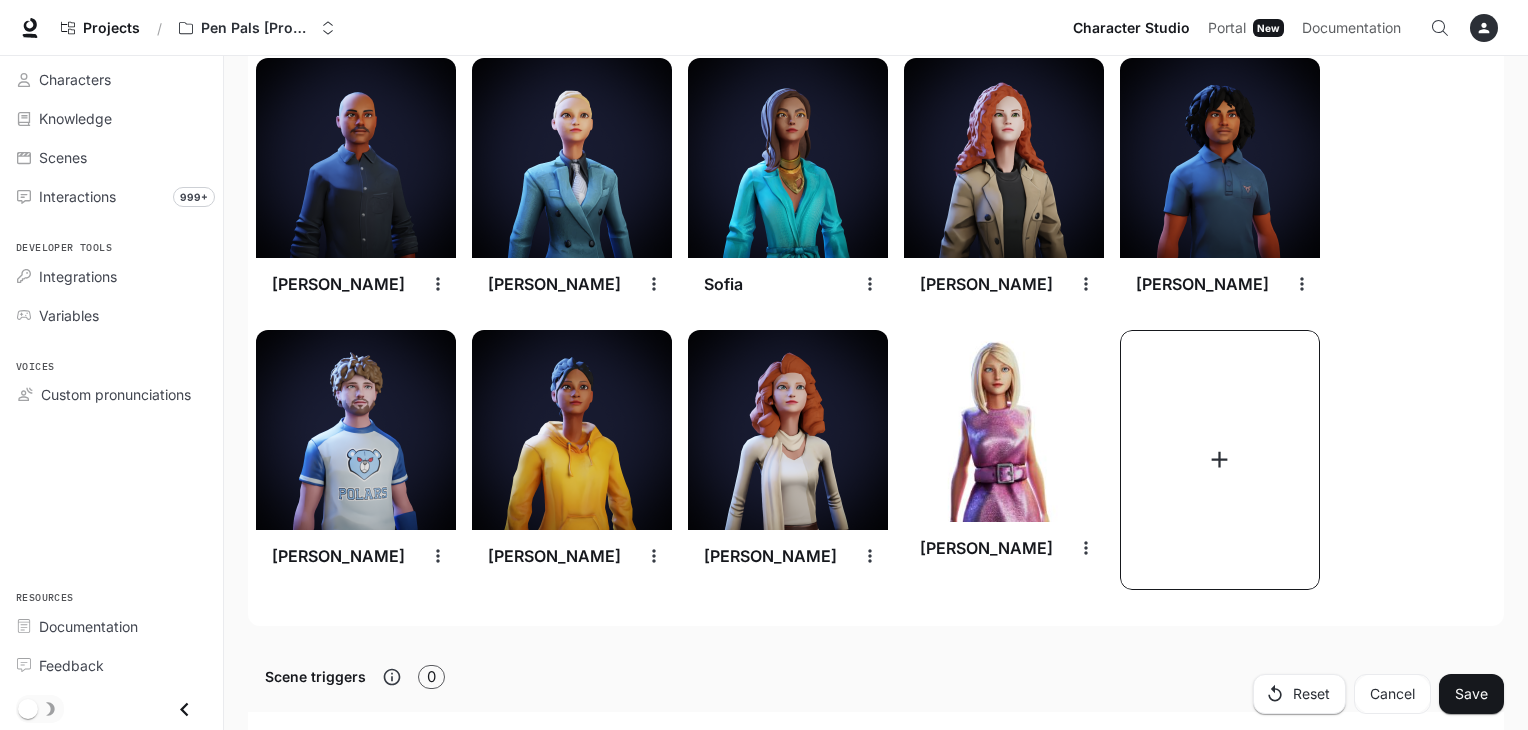 click 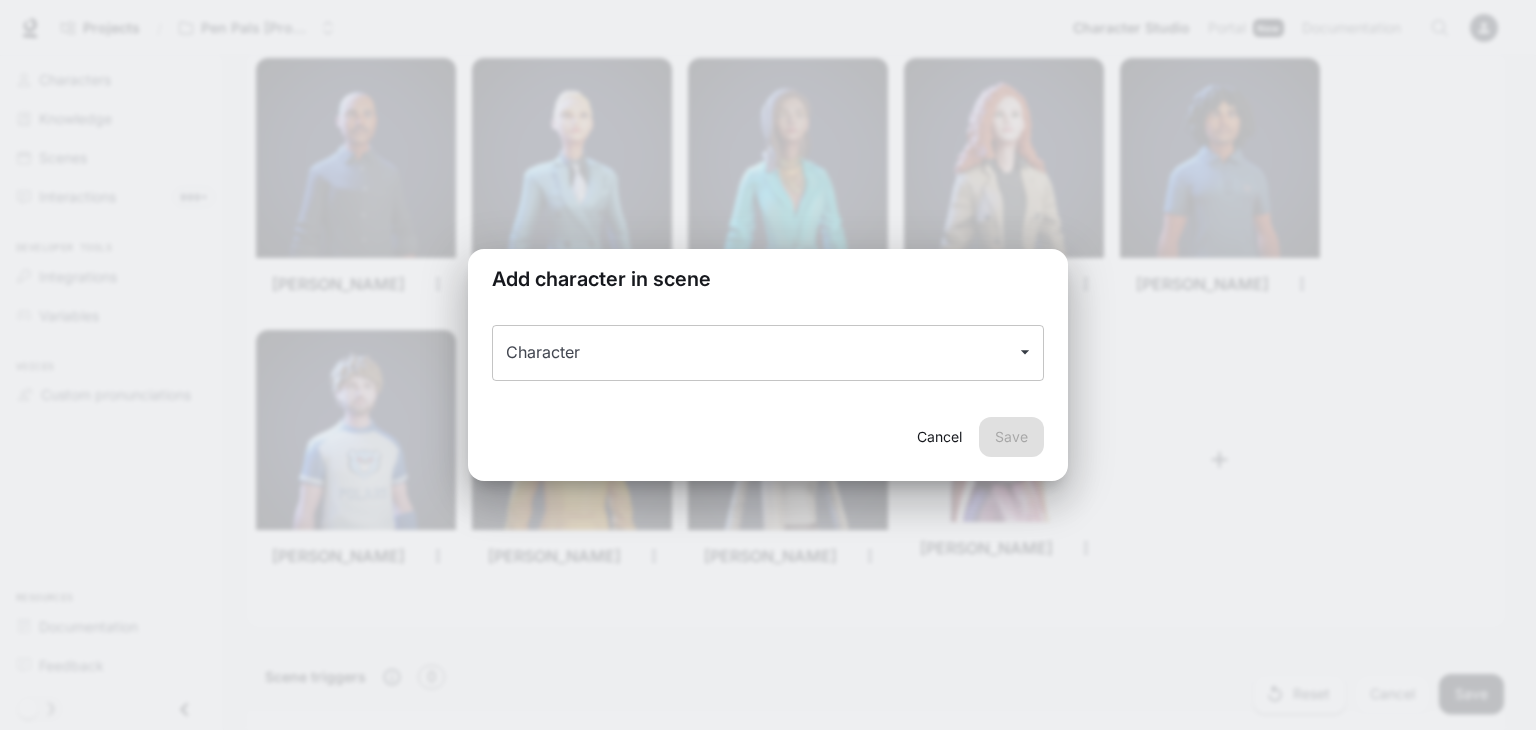 click 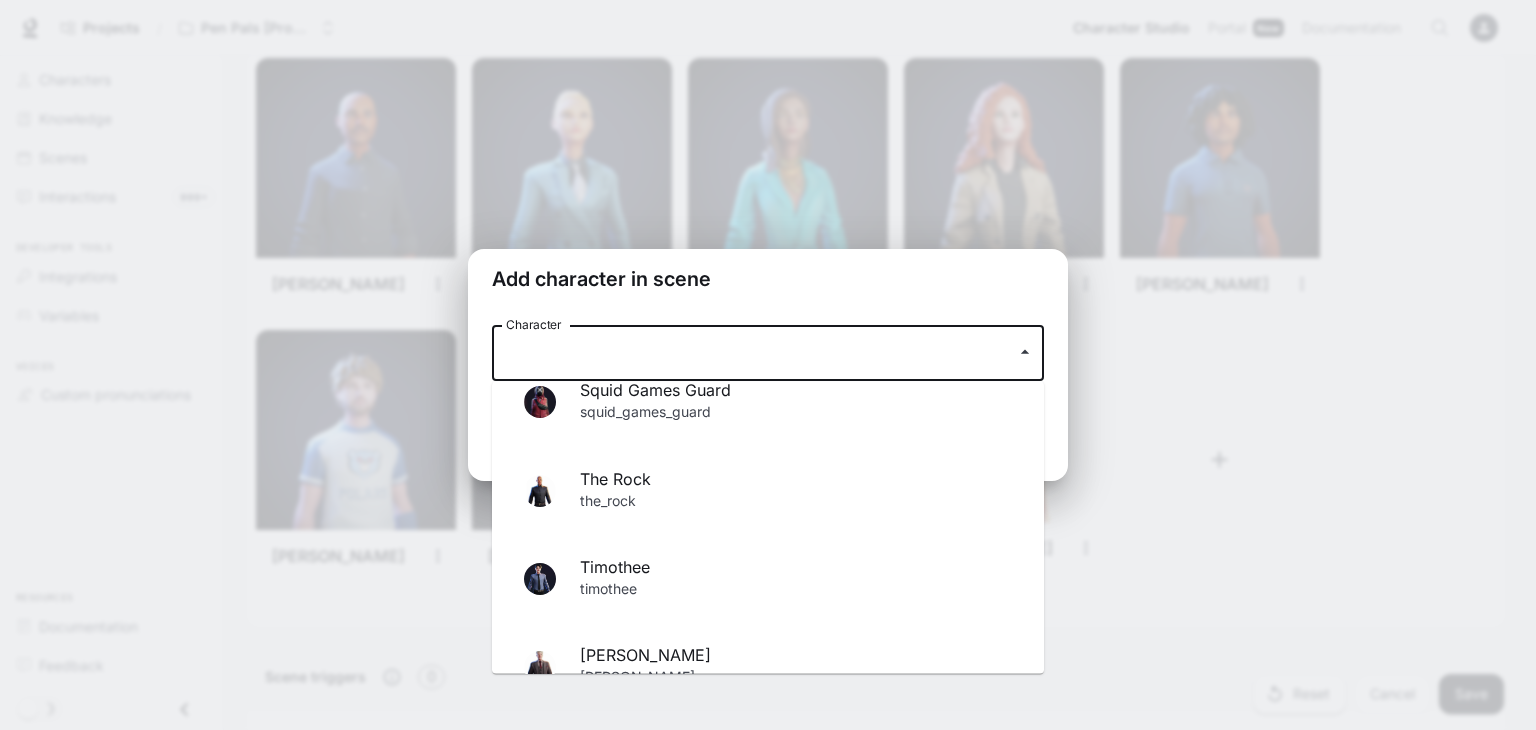 scroll, scrollTop: 2927, scrollLeft: 0, axis: vertical 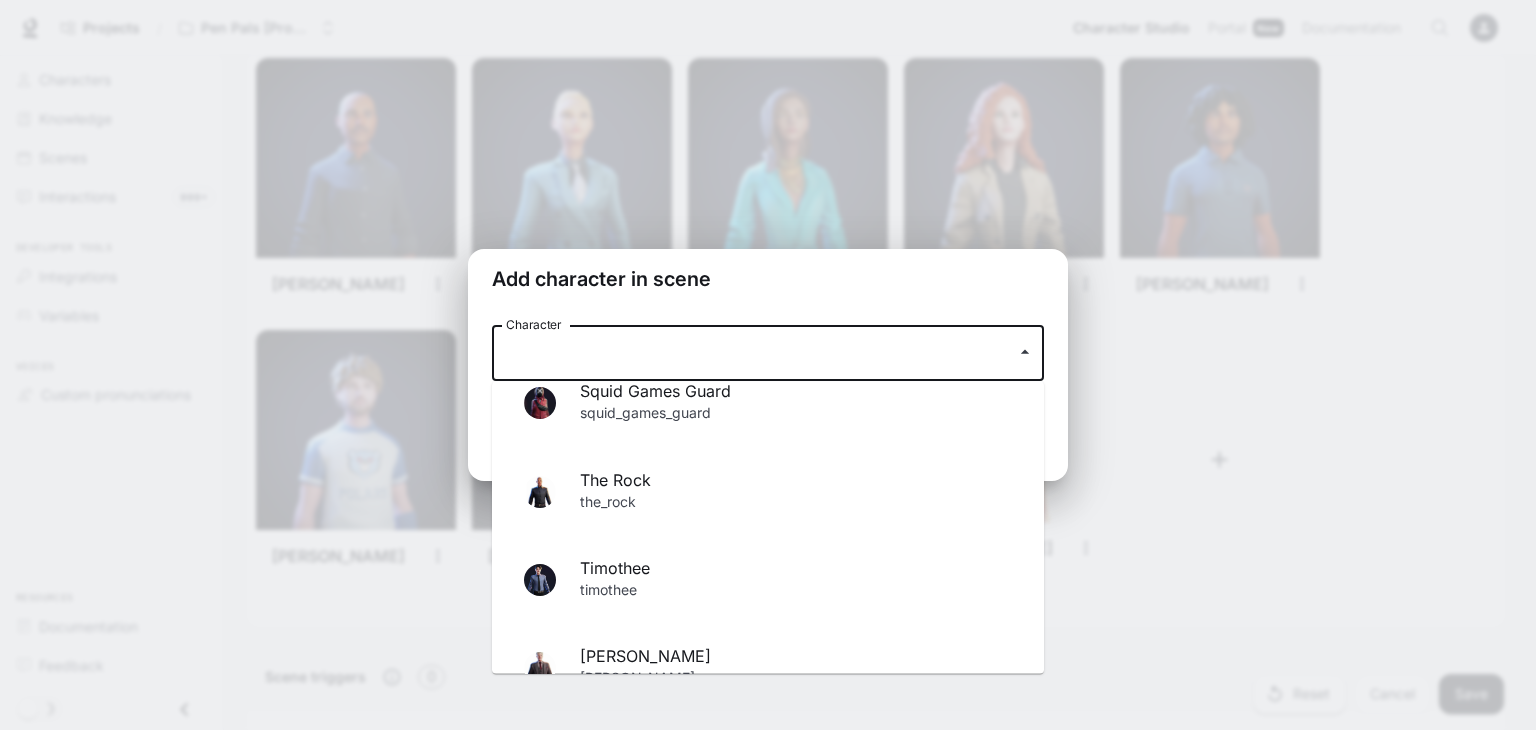 click on "the_rock" at bounding box center (796, 503) 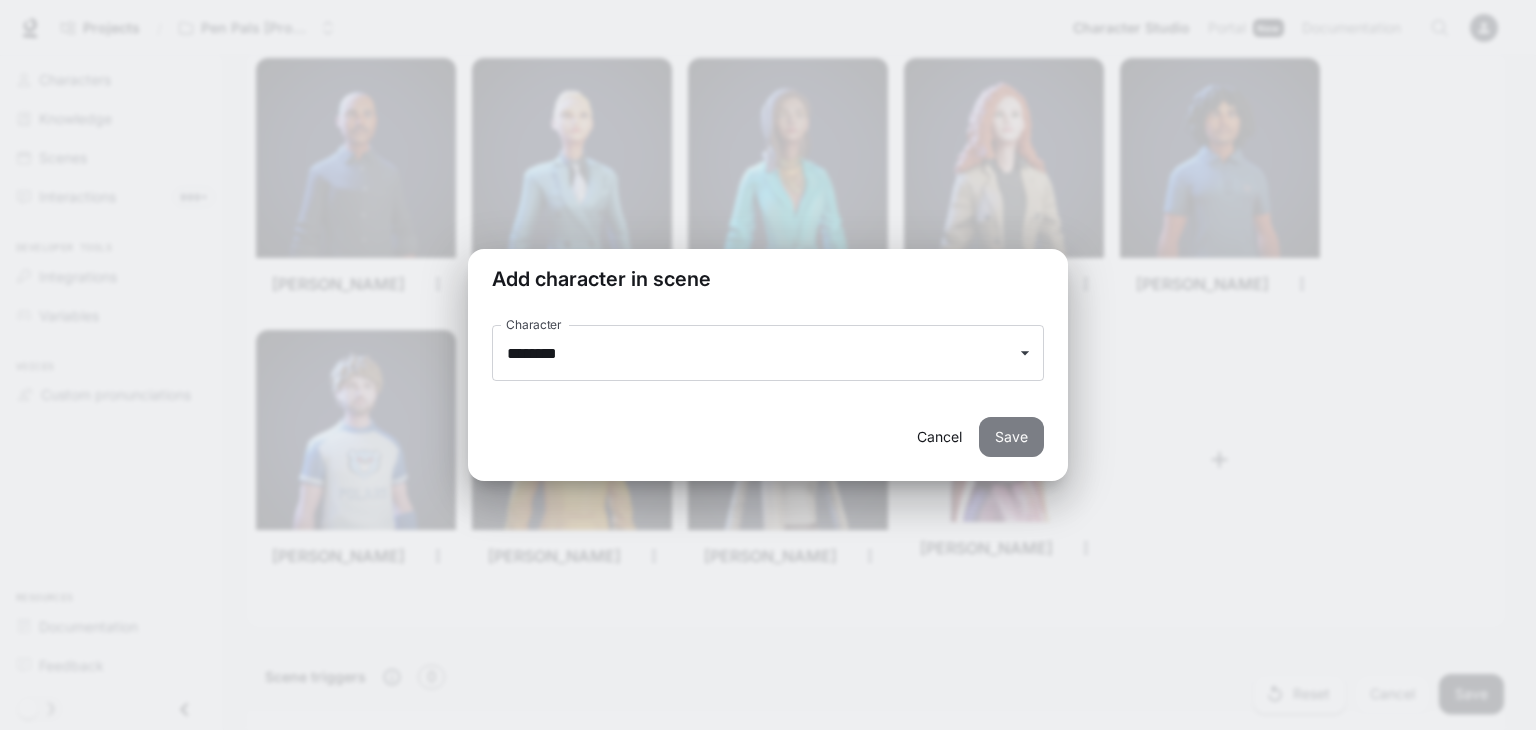 click on "Save" at bounding box center (1011, 437) 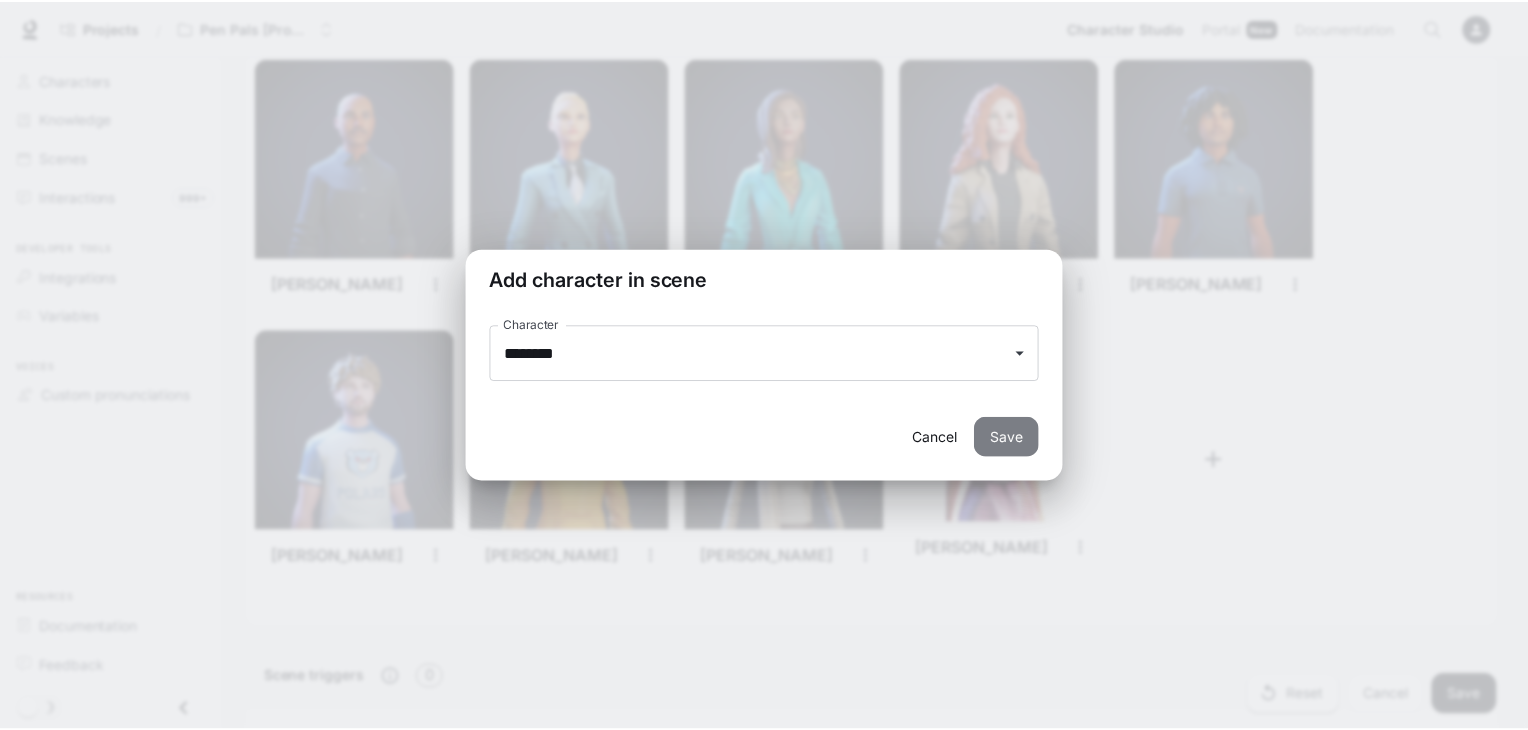 scroll, scrollTop: 3116, scrollLeft: 0, axis: vertical 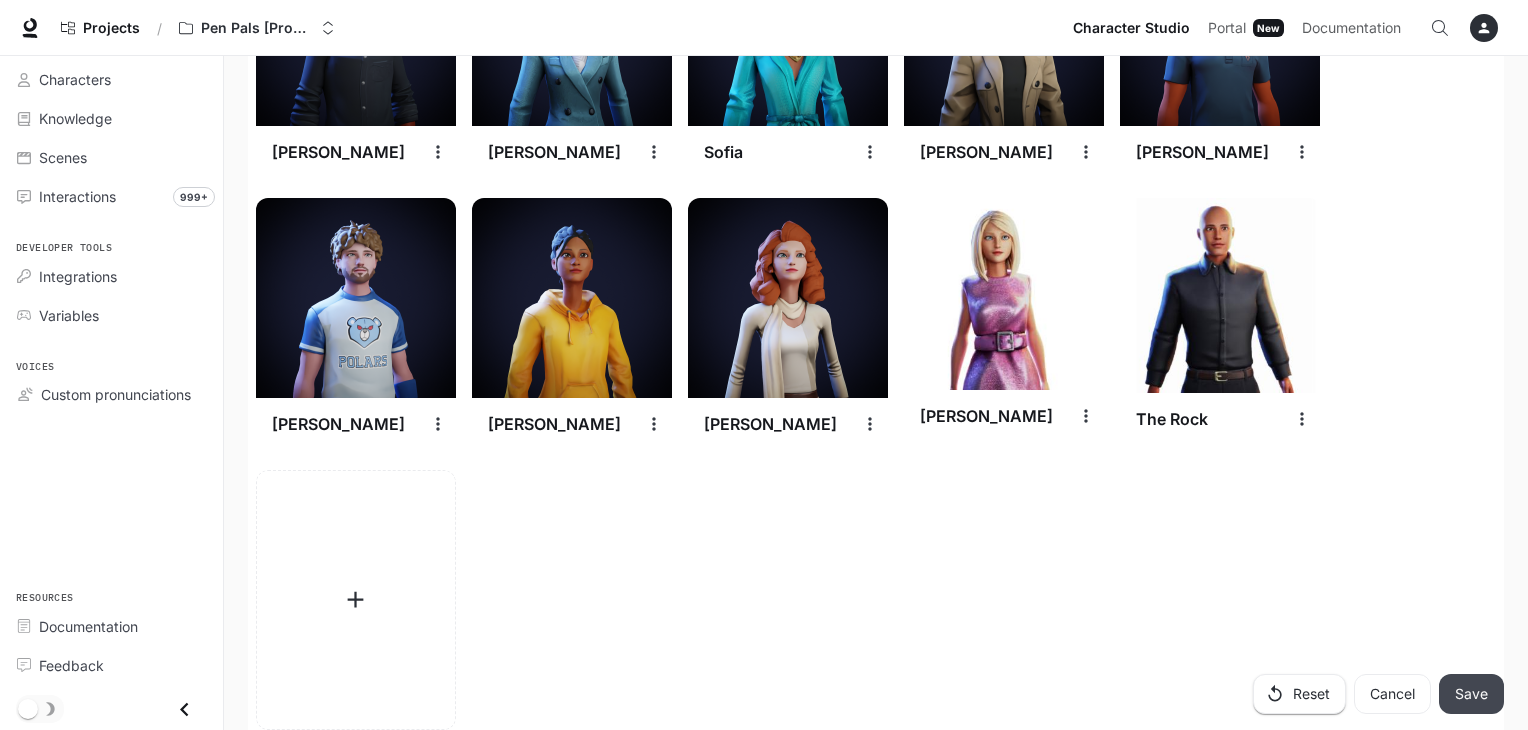 click on "Save" at bounding box center (1471, 694) 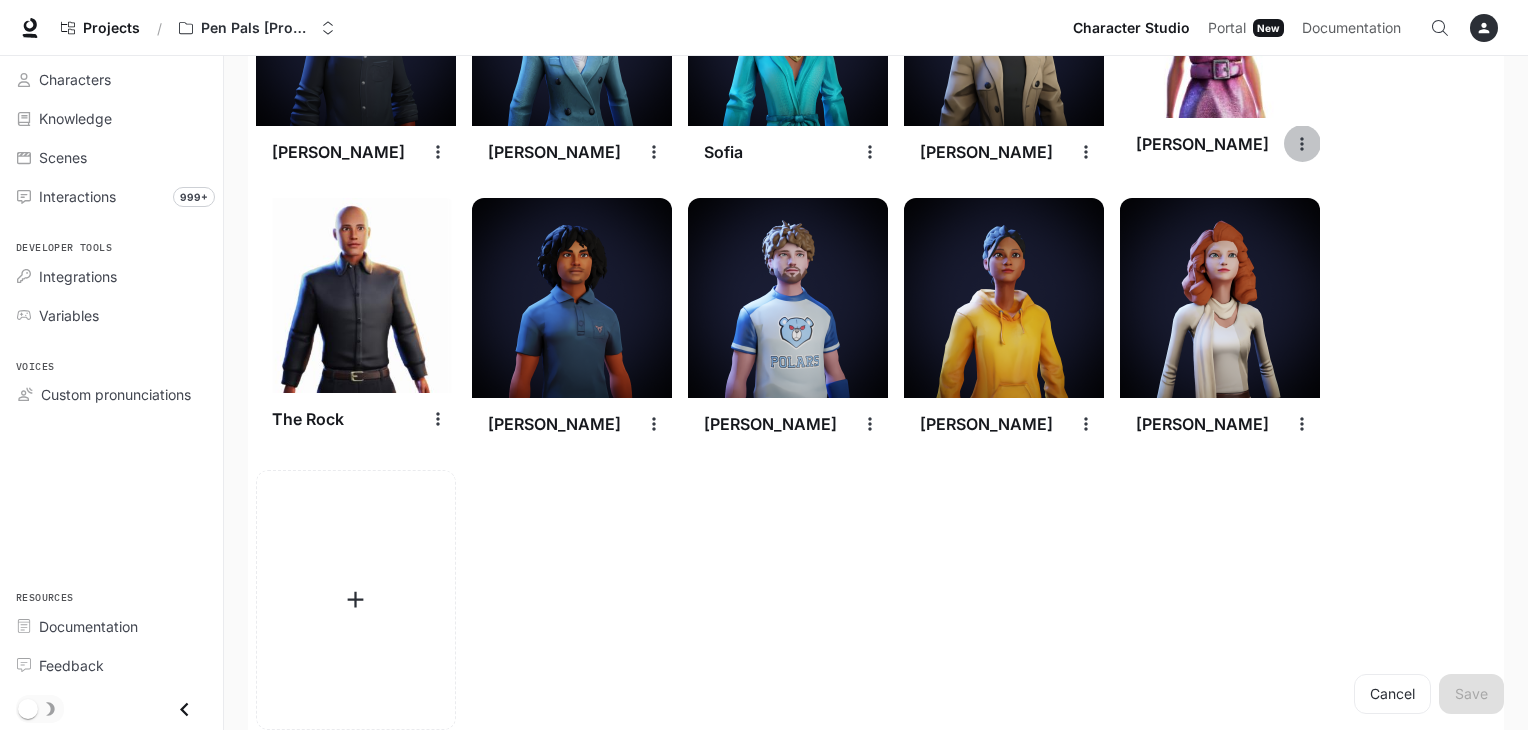 click 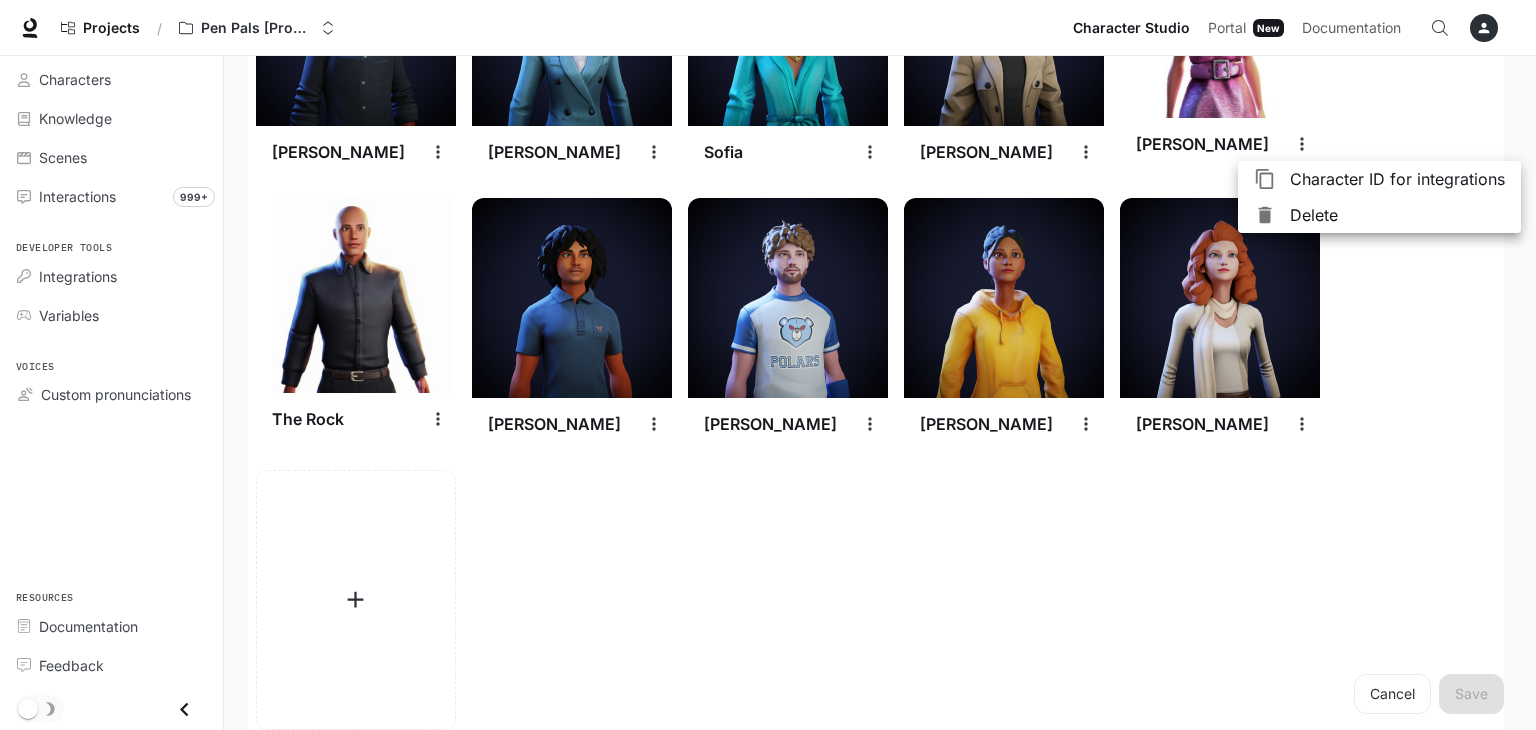 click on "Delete" at bounding box center (1397, 215) 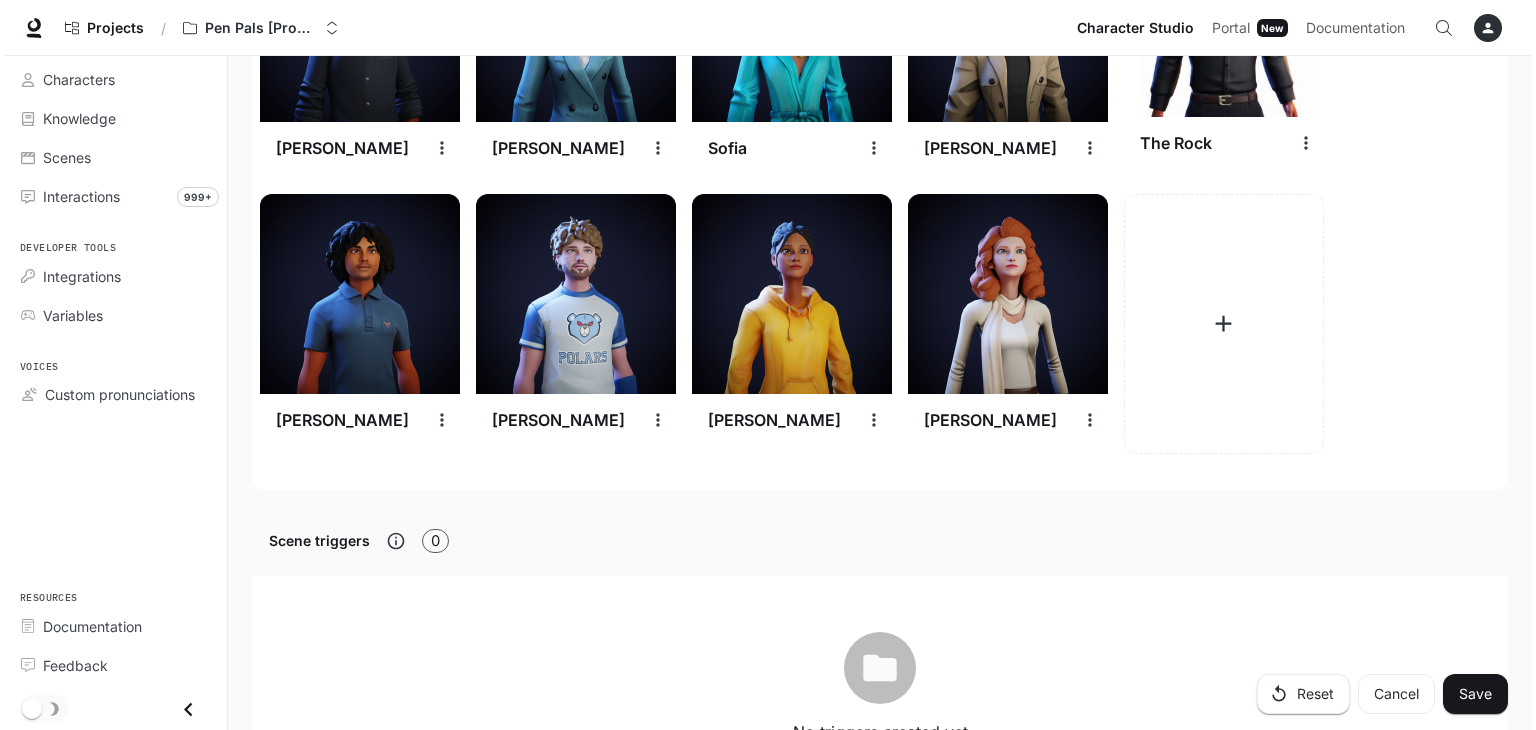 scroll, scrollTop: 3120, scrollLeft: 0, axis: vertical 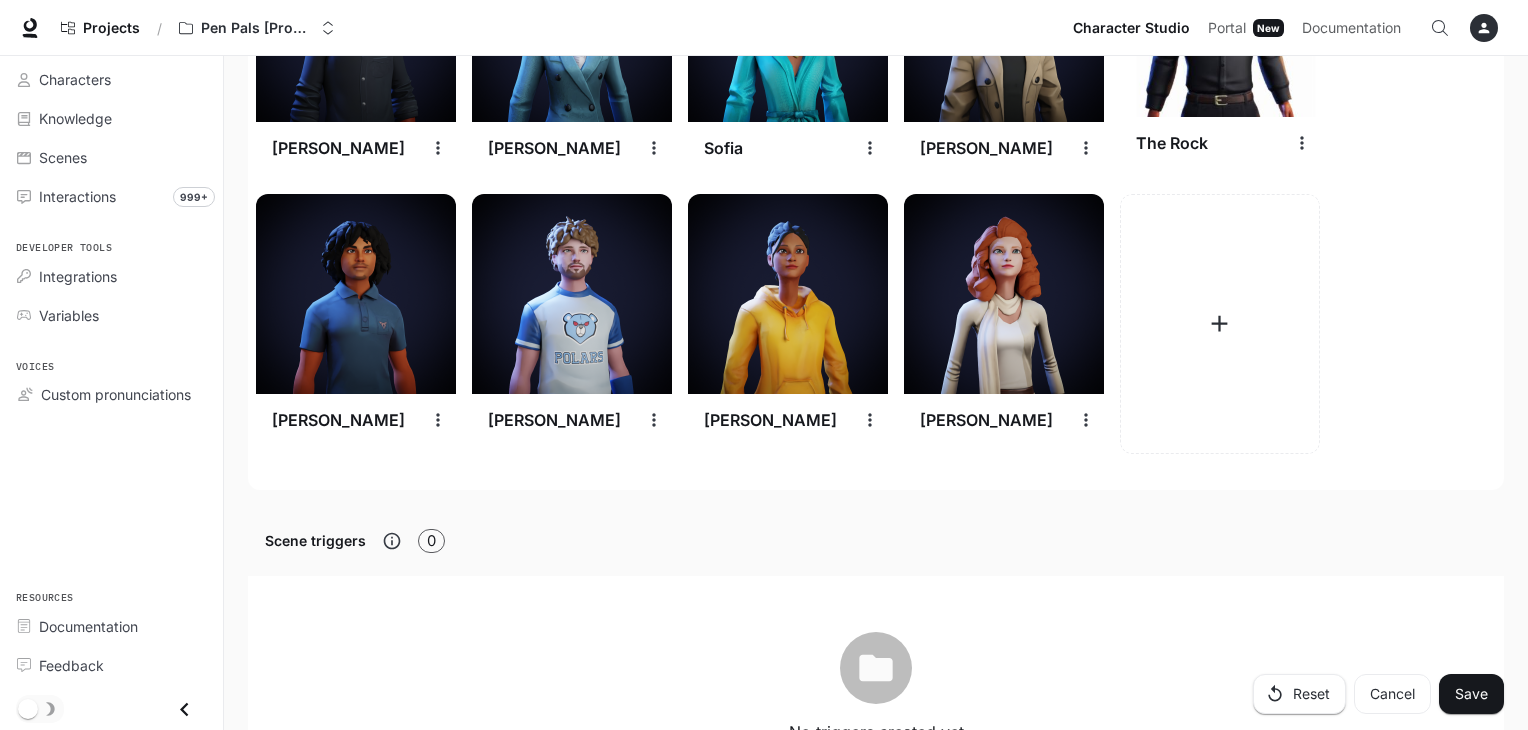 click 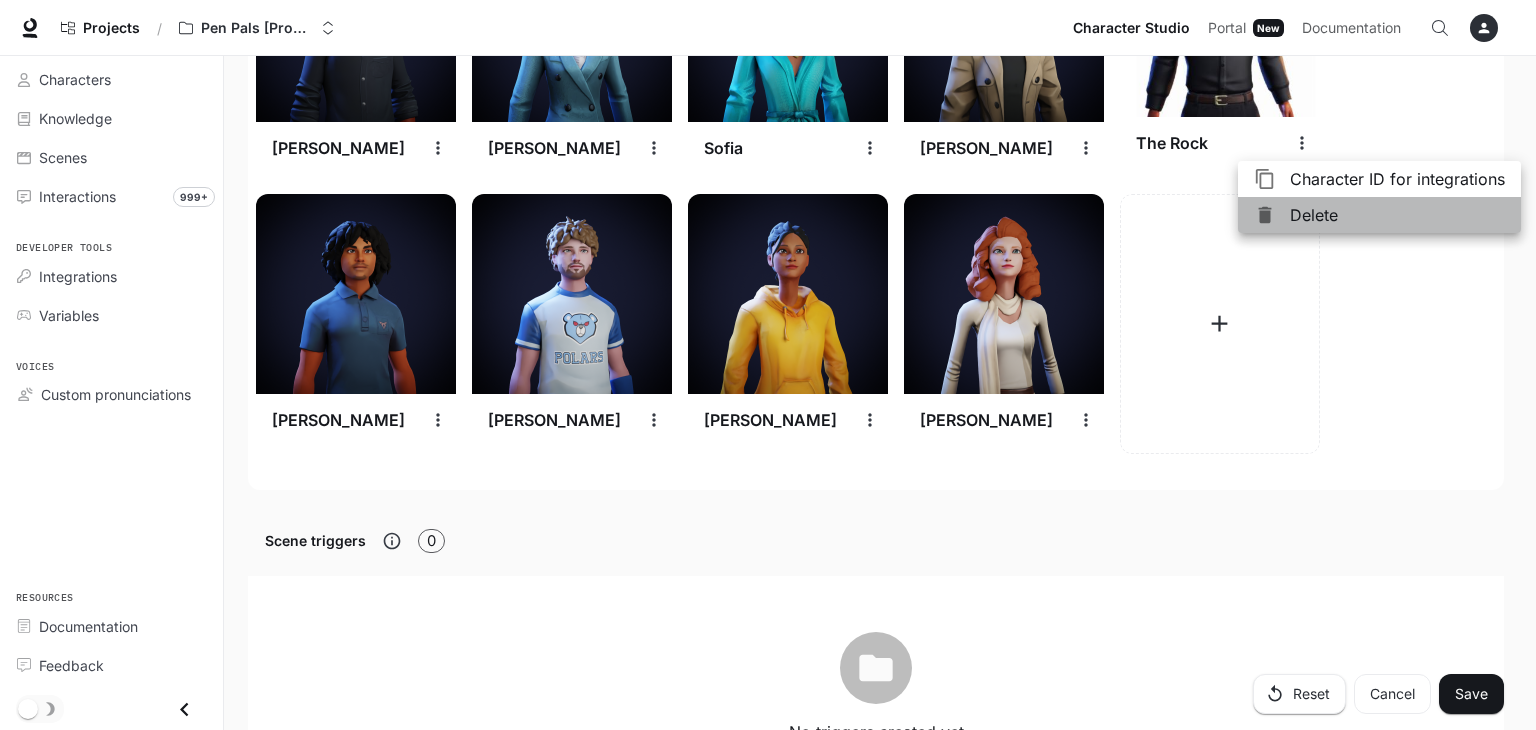 click on "Delete" at bounding box center (1397, 215) 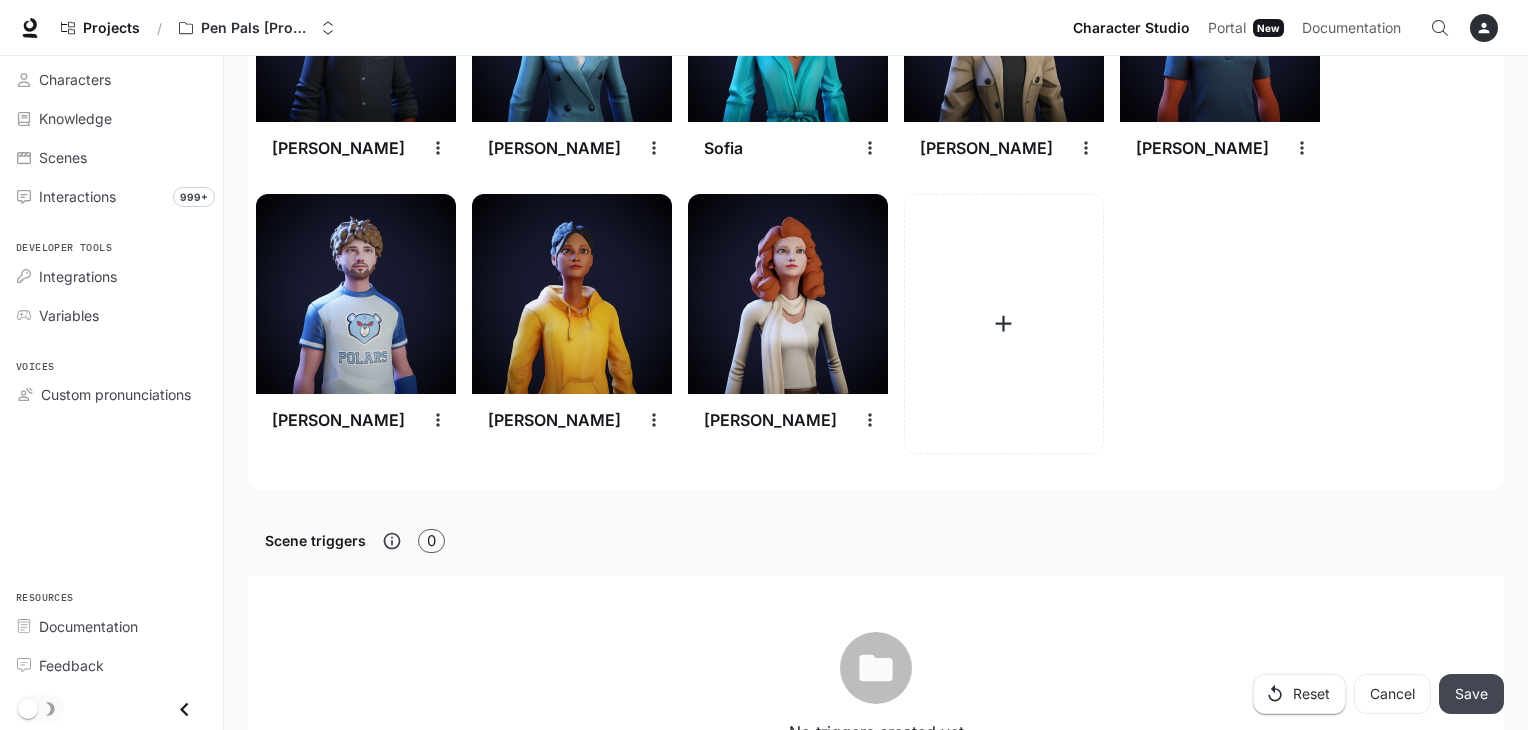 click on "Save" at bounding box center (1471, 694) 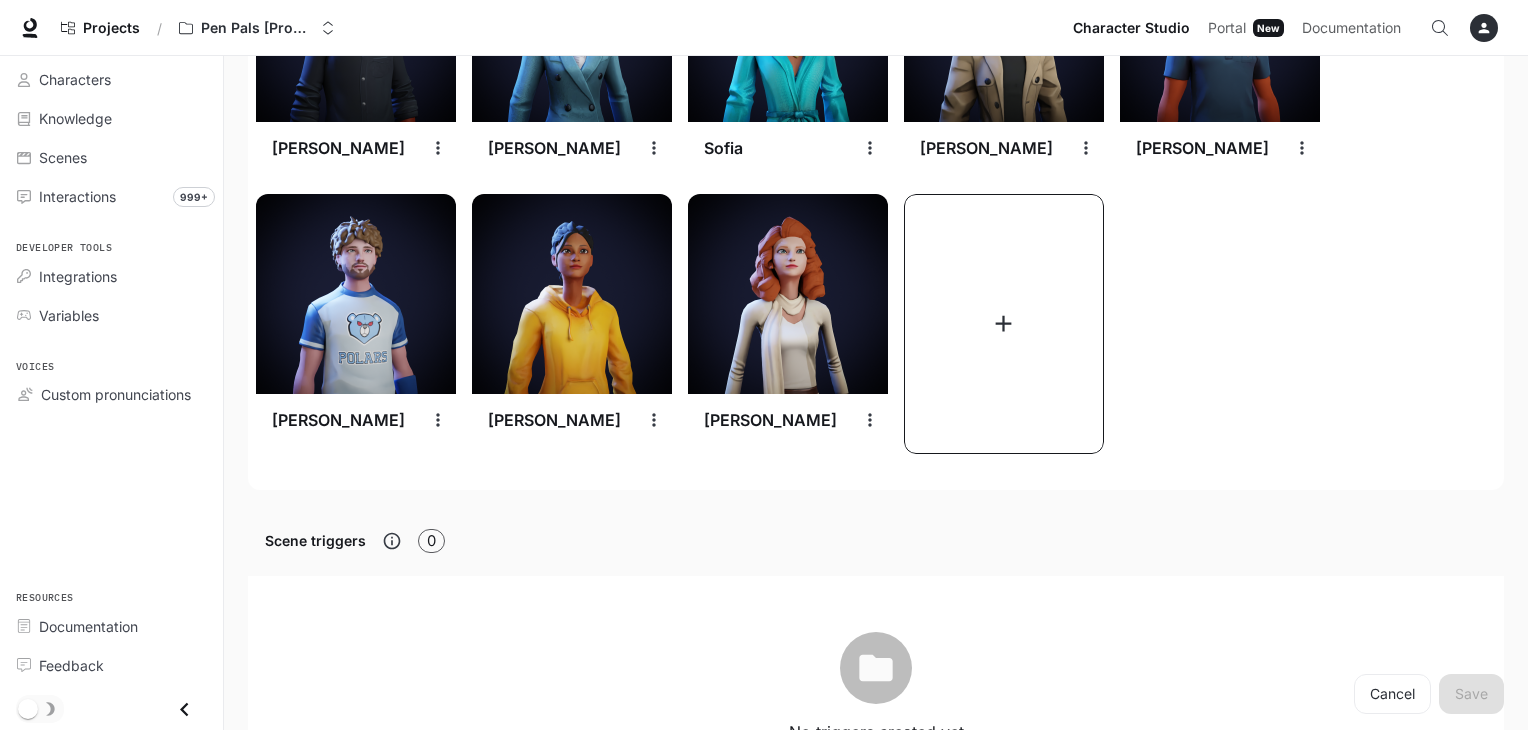 click at bounding box center (1004, 324) 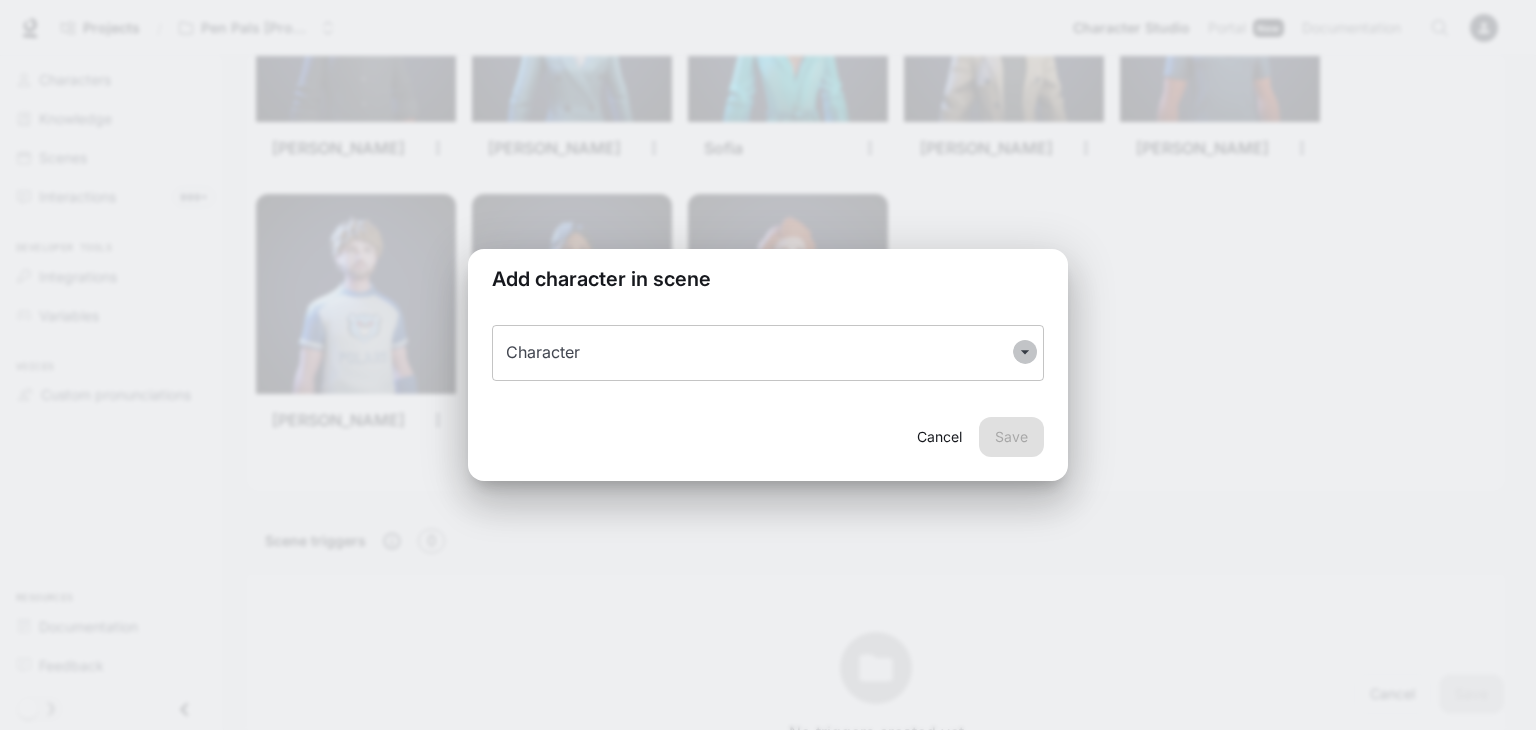 click 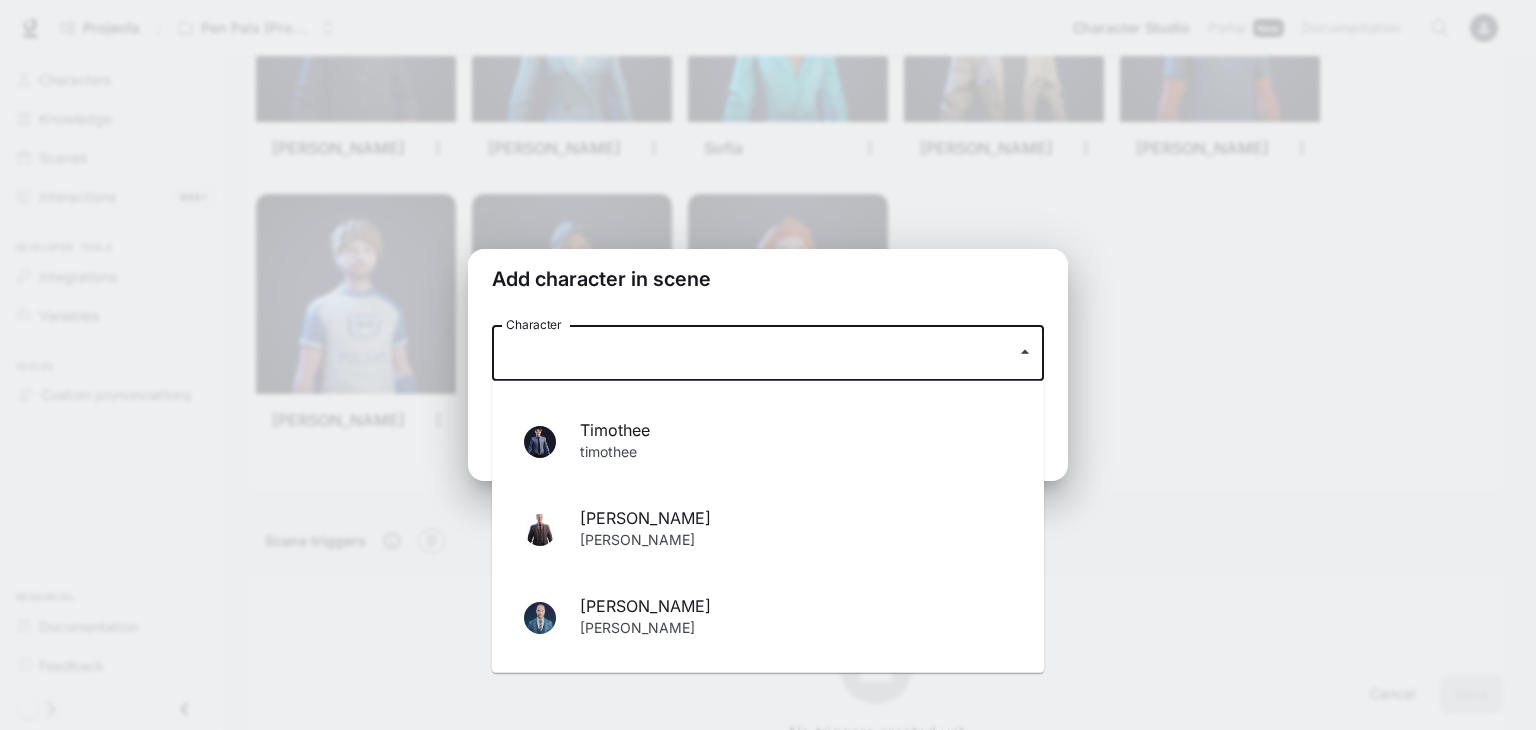 scroll, scrollTop: 3154, scrollLeft: 0, axis: vertical 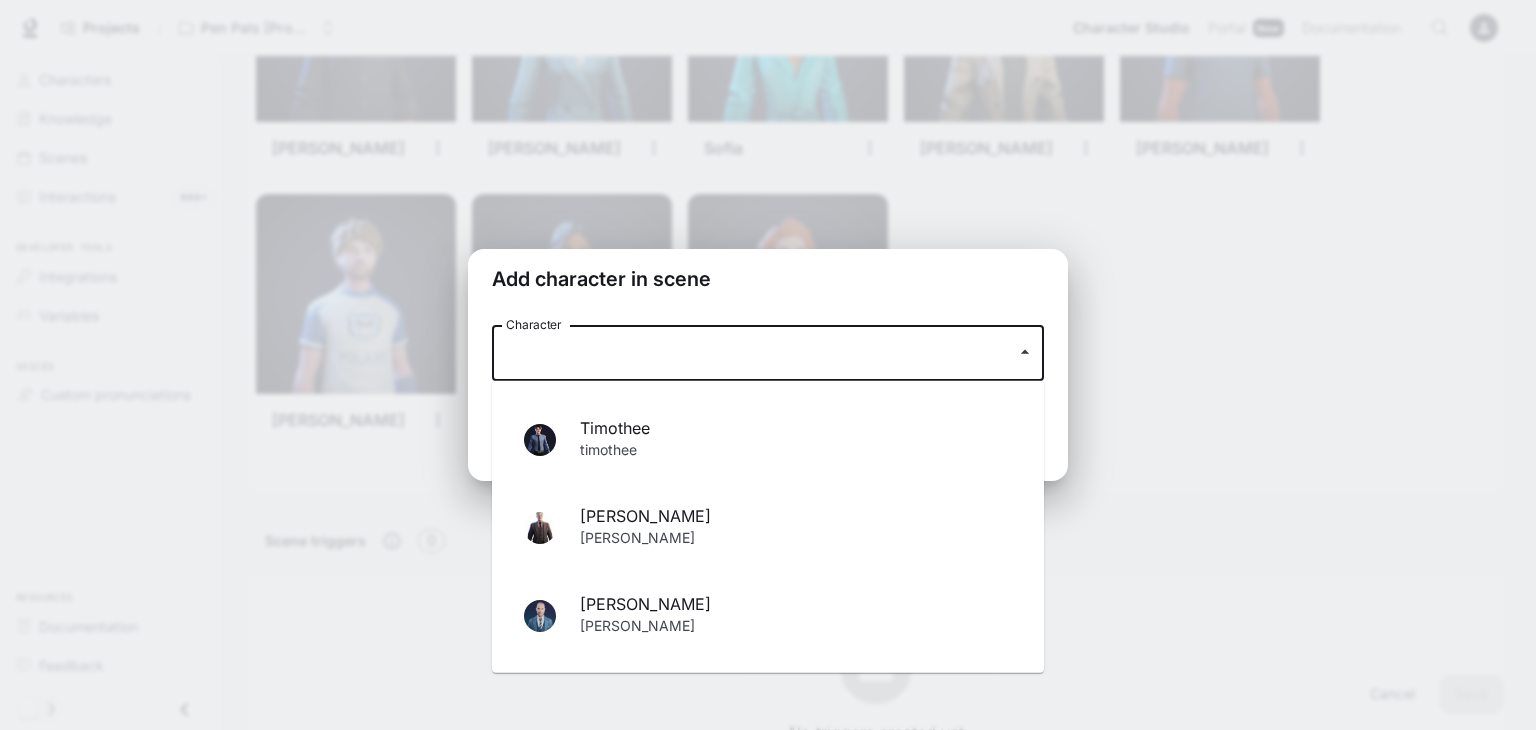click on "timothee" at bounding box center [796, 451] 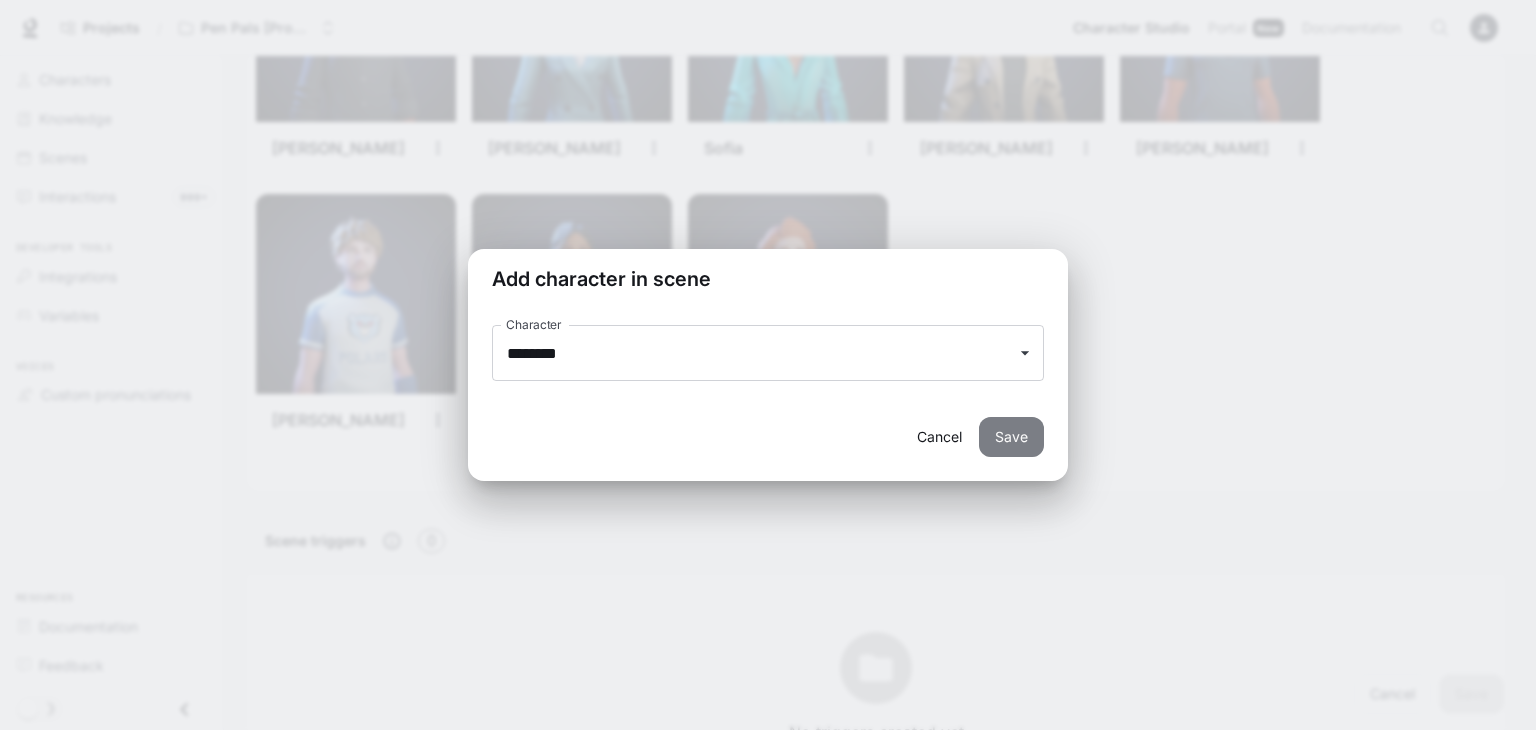 click on "Save" at bounding box center [1011, 437] 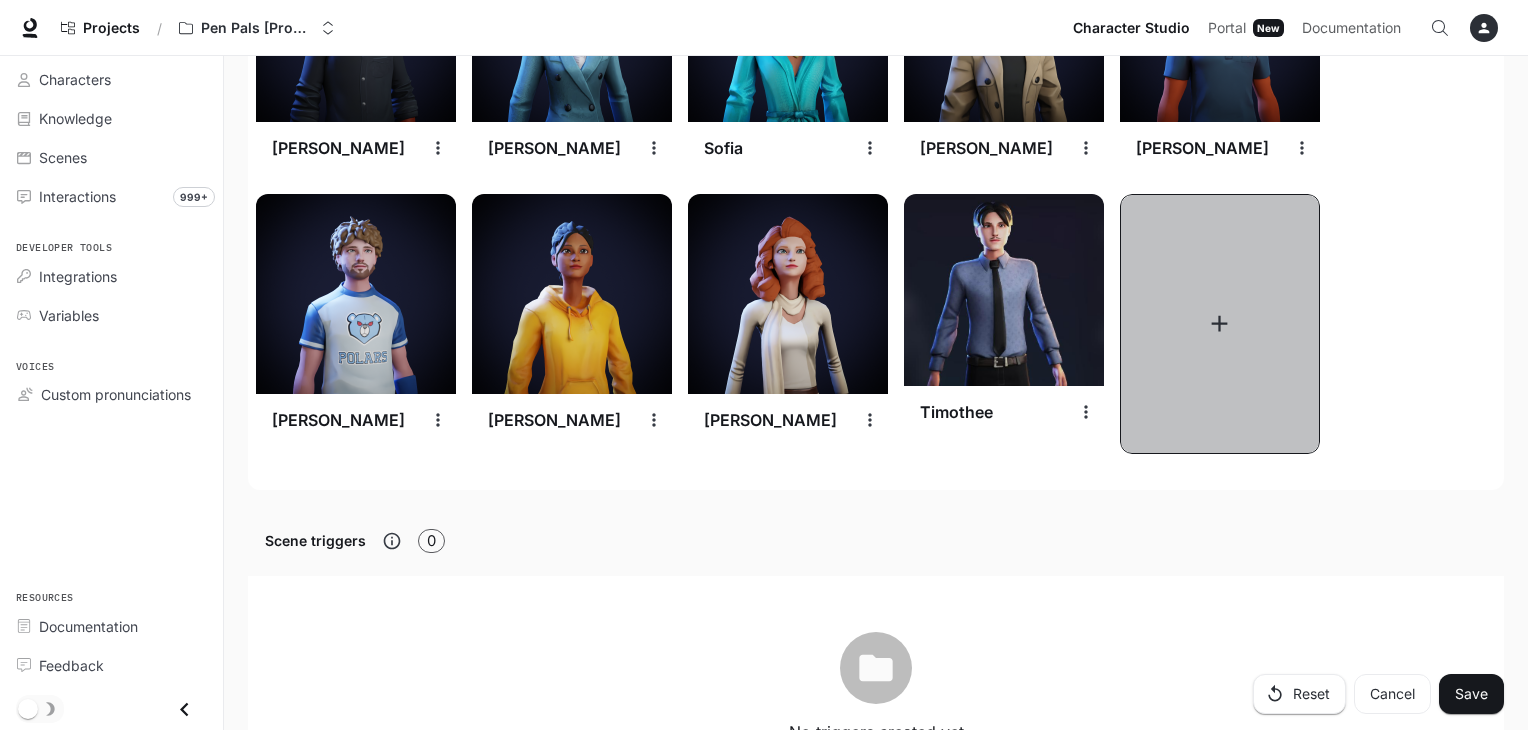 click at bounding box center [1220, 324] 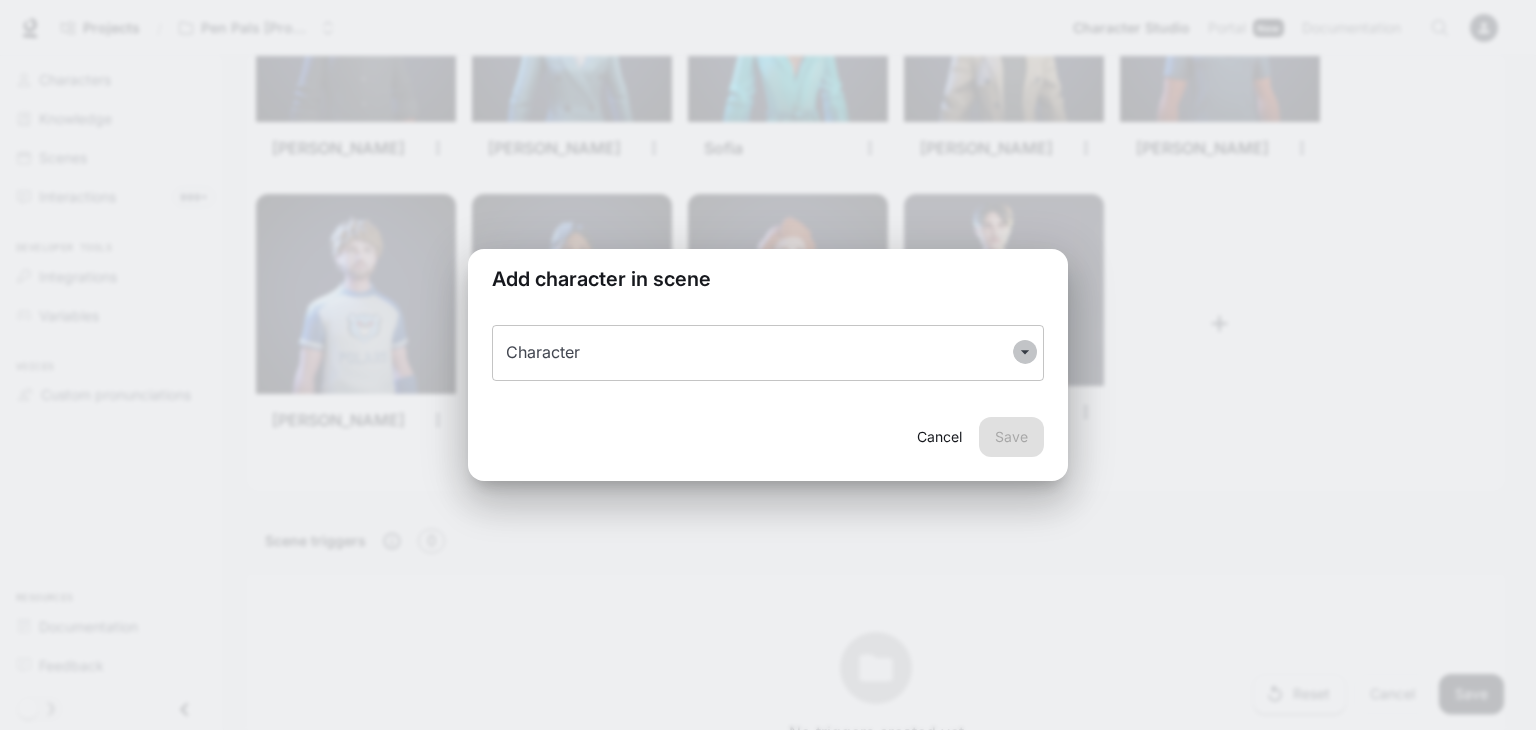 click 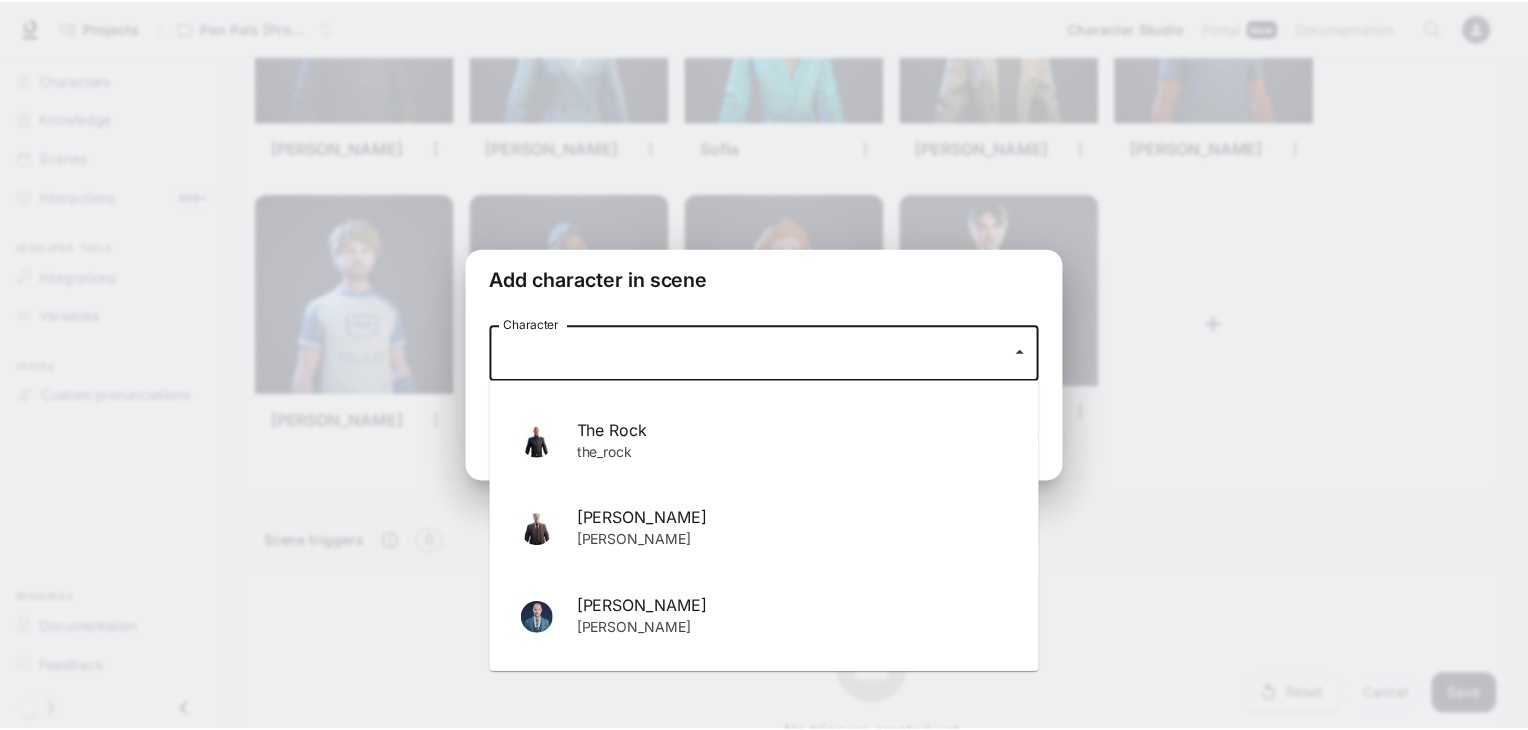 scroll, scrollTop: 3067, scrollLeft: 0, axis: vertical 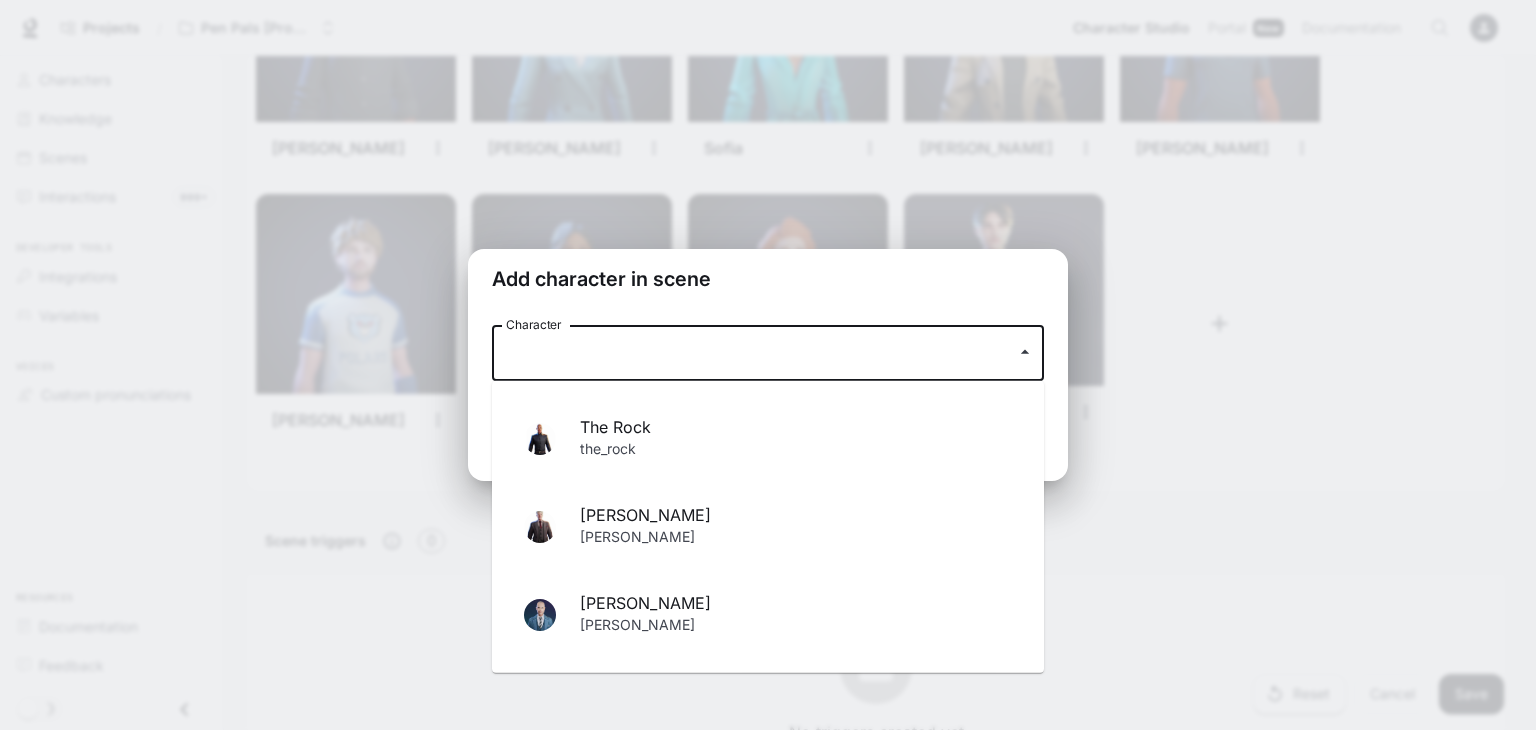 click on "[PERSON_NAME] vladimir_putin" at bounding box center [768, 614] 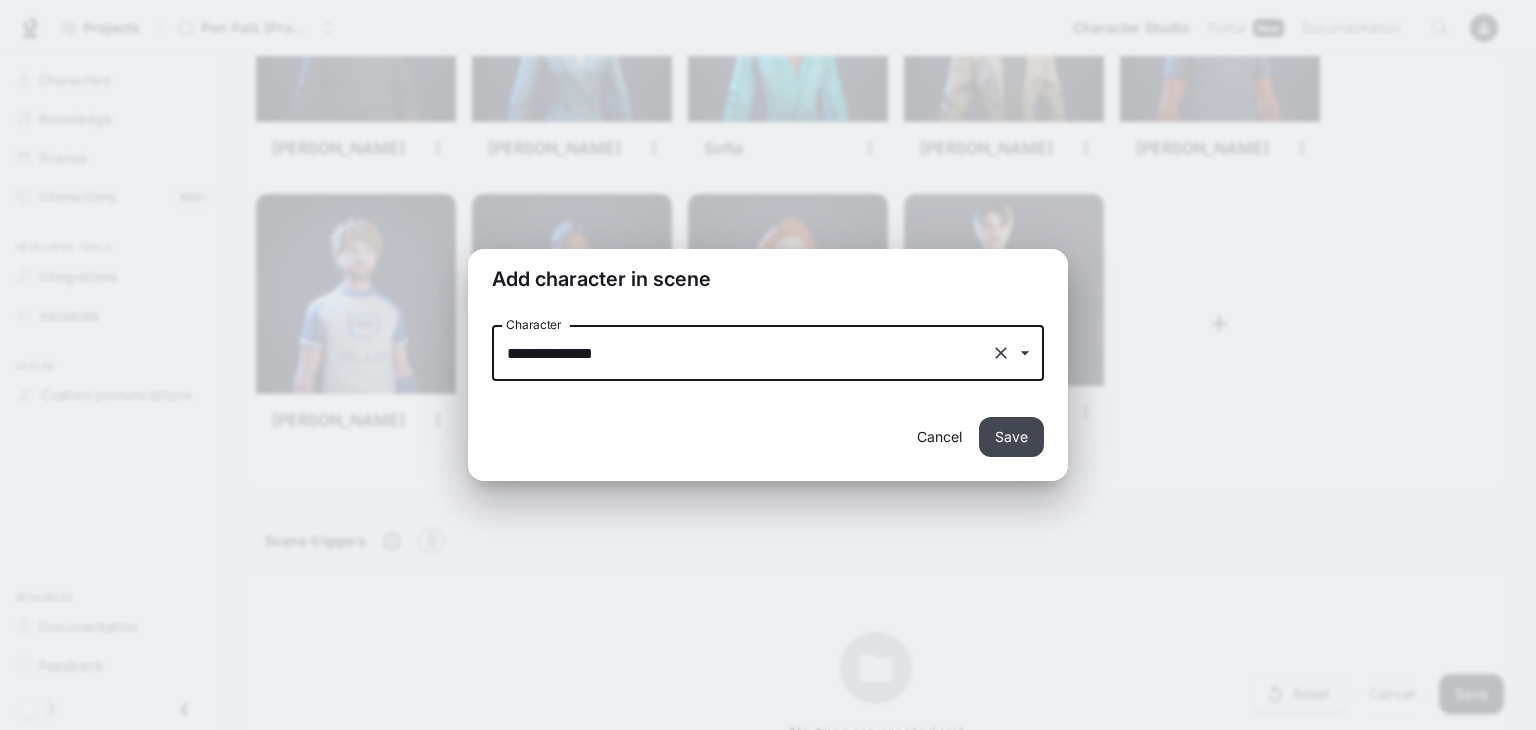 click on "Save" at bounding box center (1011, 437) 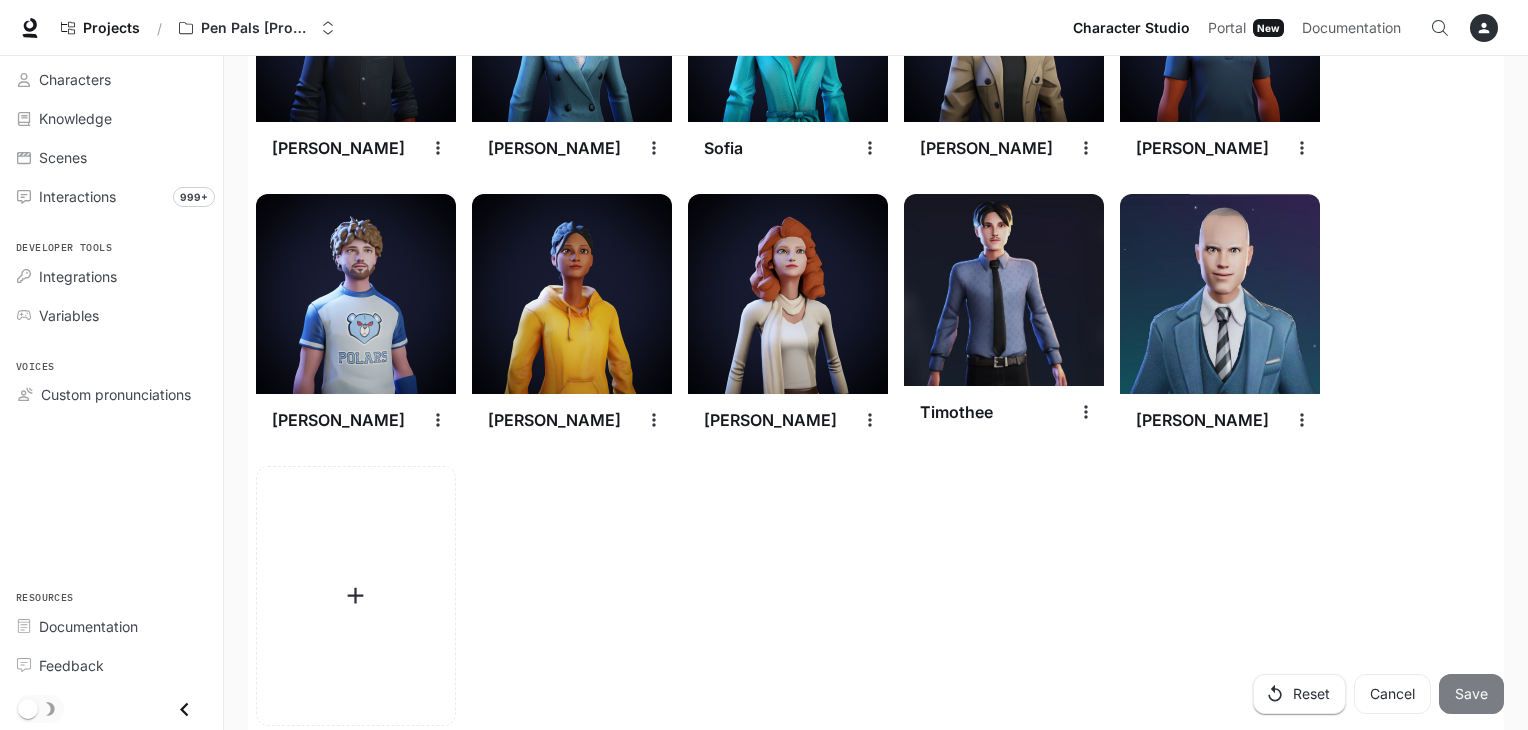 click on "Save" at bounding box center [1471, 694] 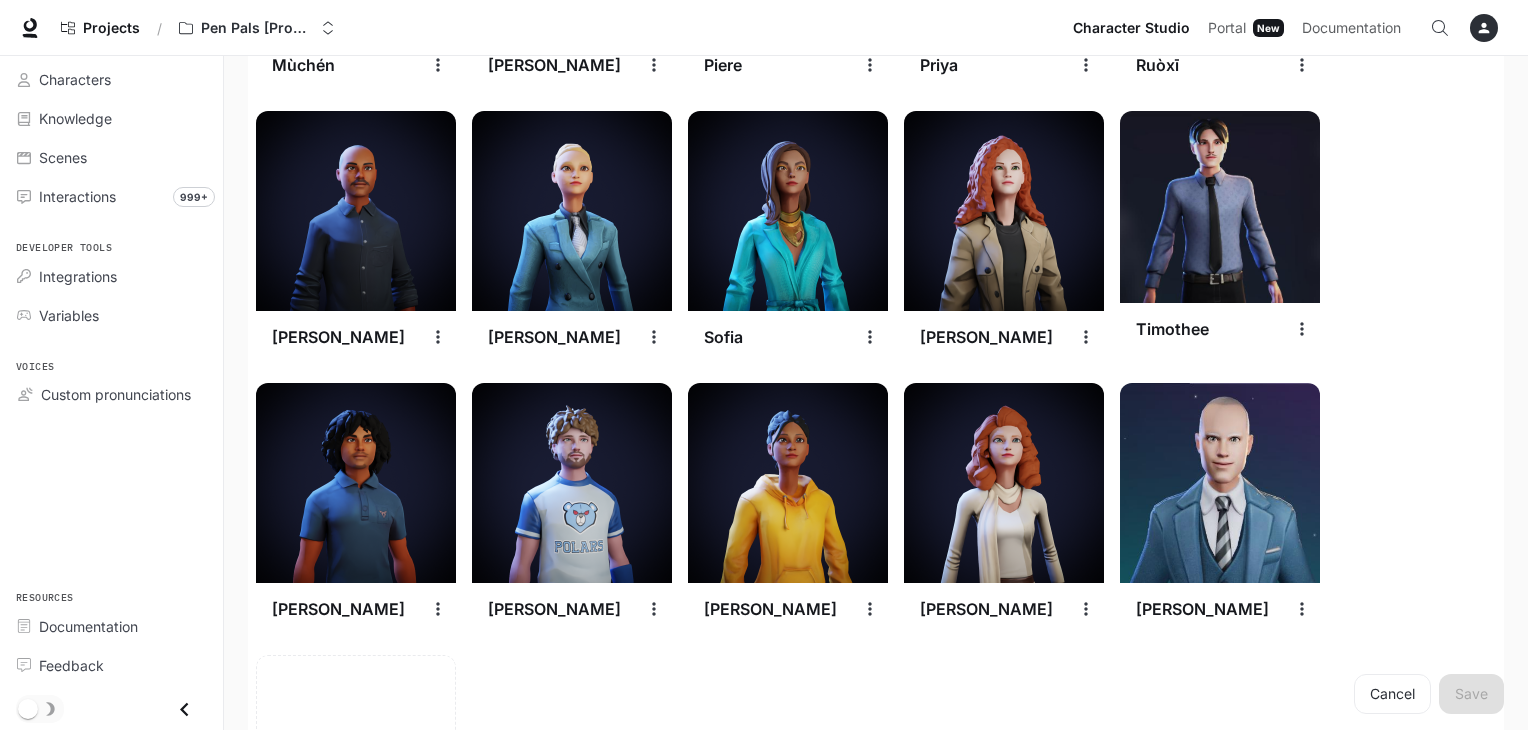 scroll, scrollTop: 3020, scrollLeft: 0, axis: vertical 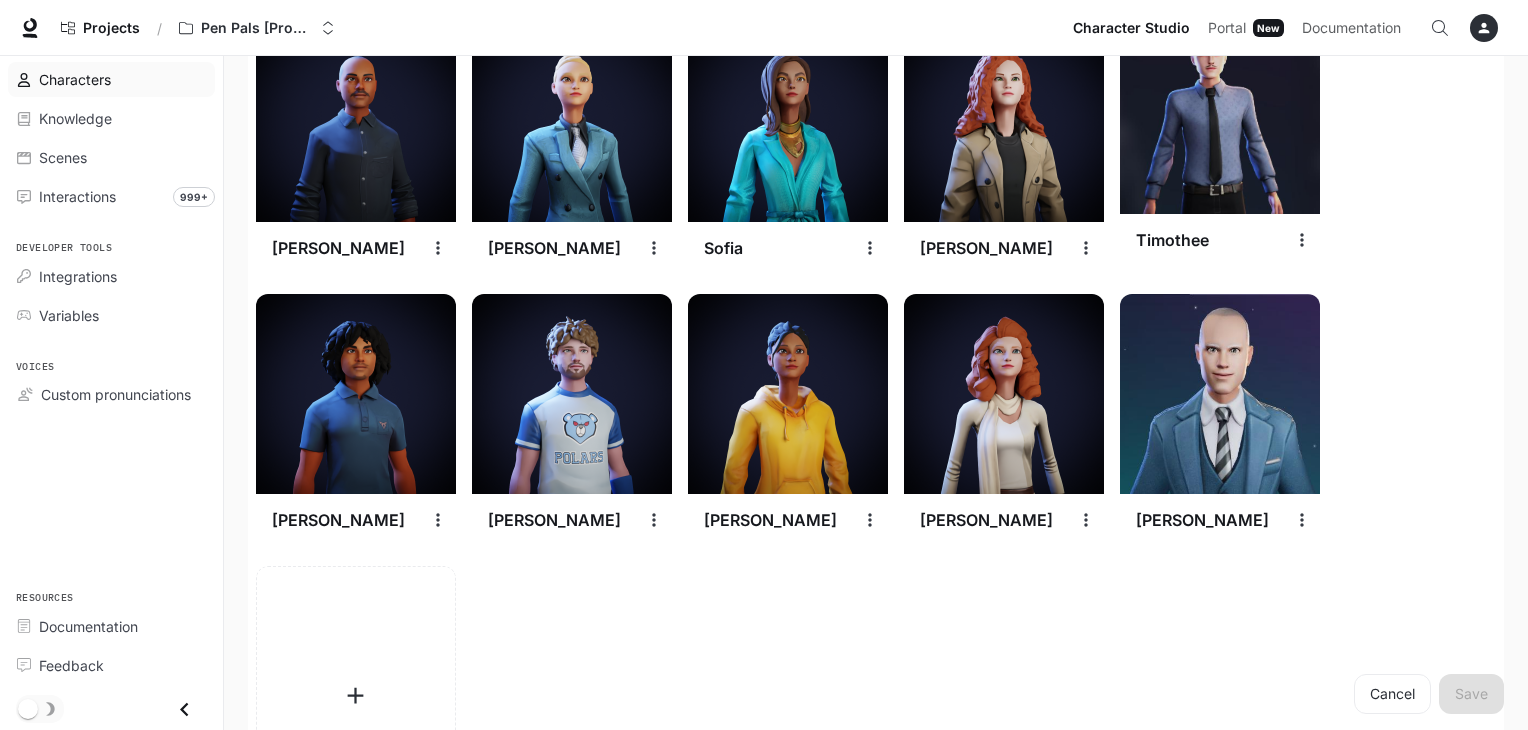click on "Characters" at bounding box center [122, 79] 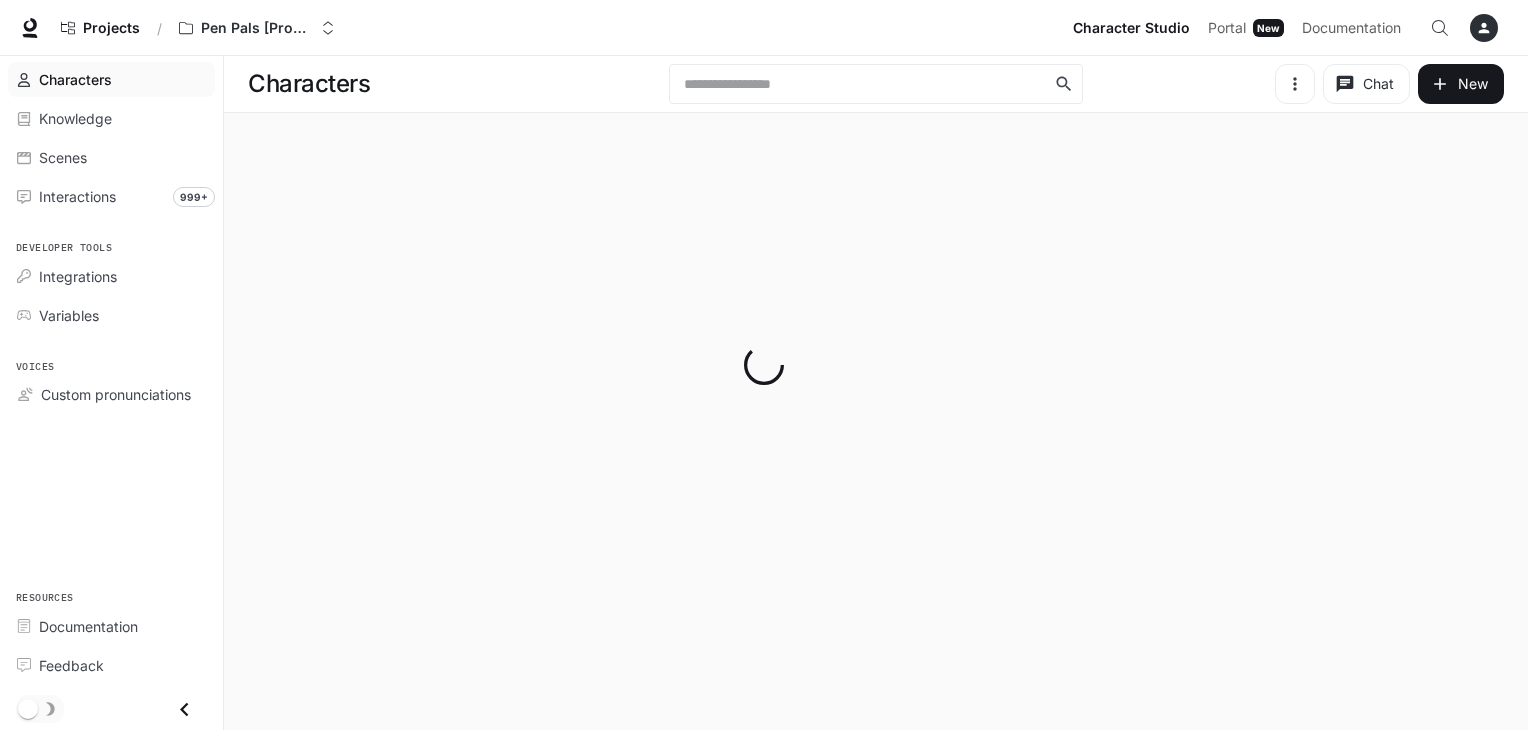 scroll, scrollTop: 0, scrollLeft: 0, axis: both 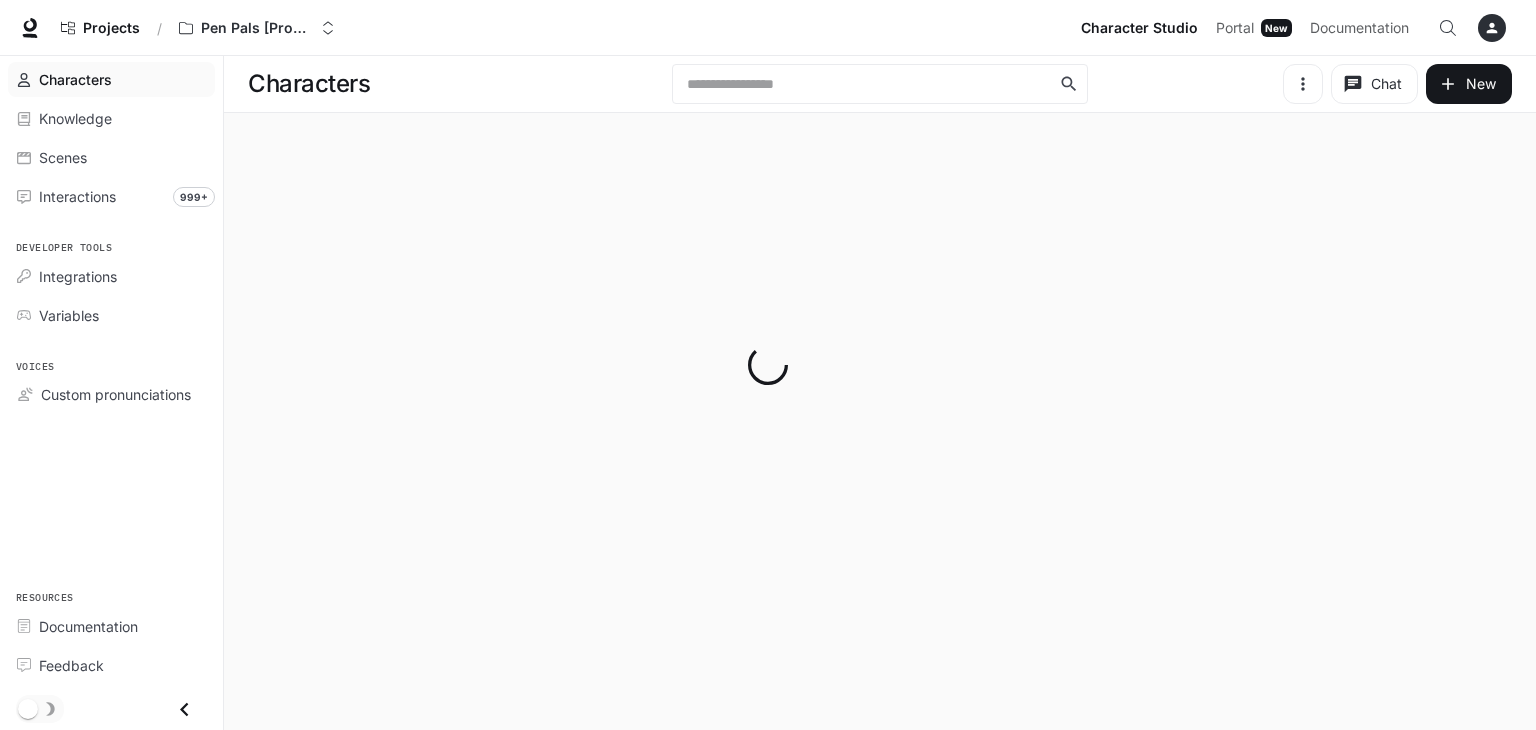 click at bounding box center (768, 365) 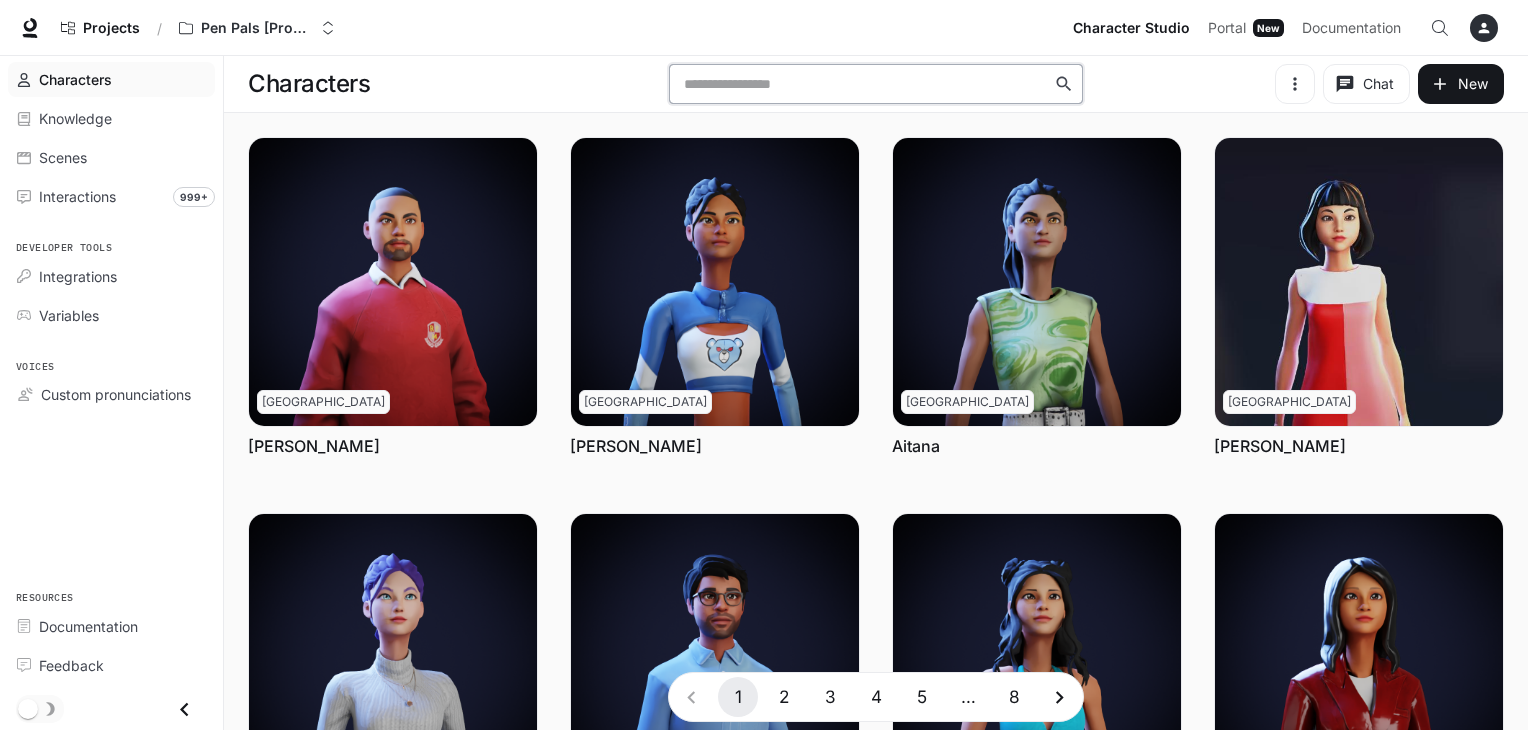 click at bounding box center (865, 84) 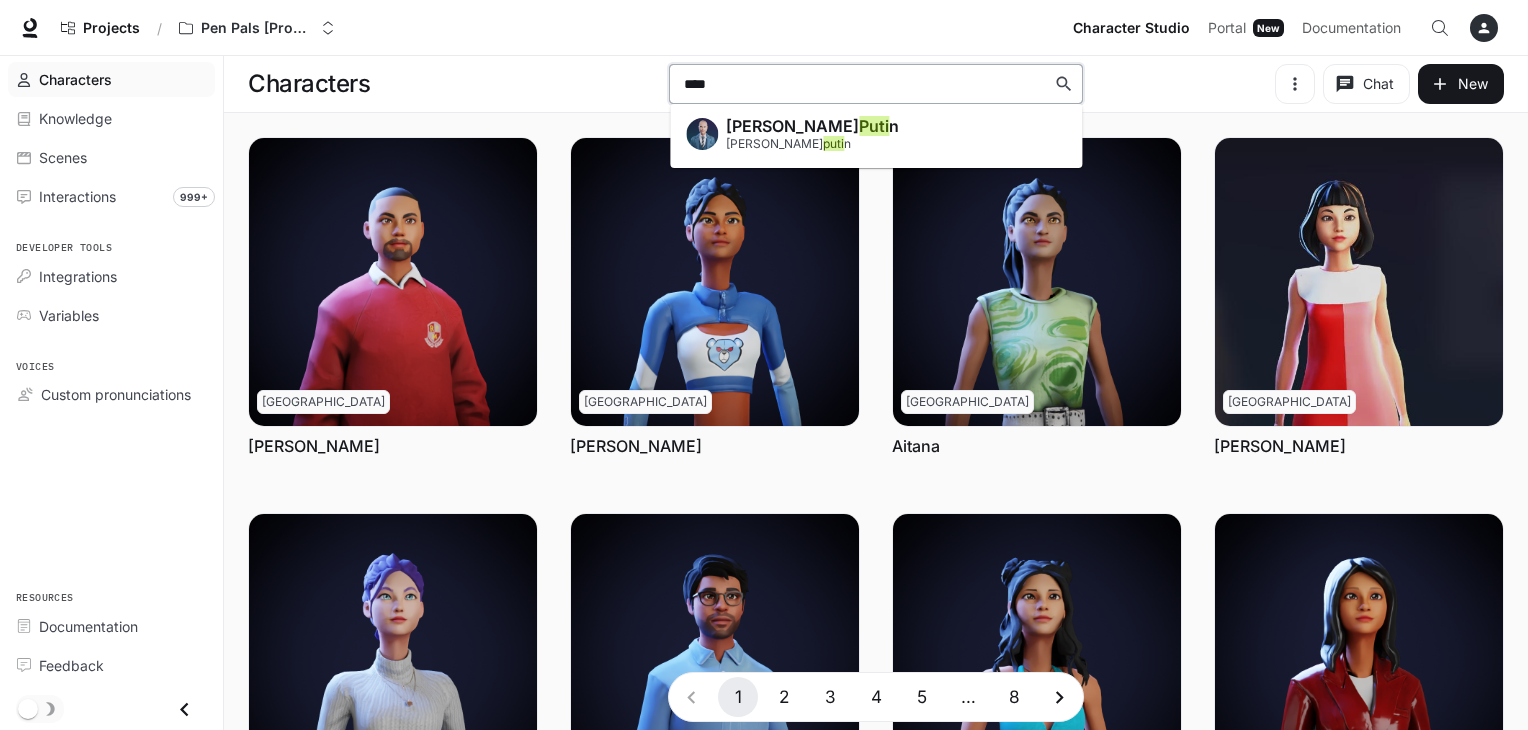 type on "*****" 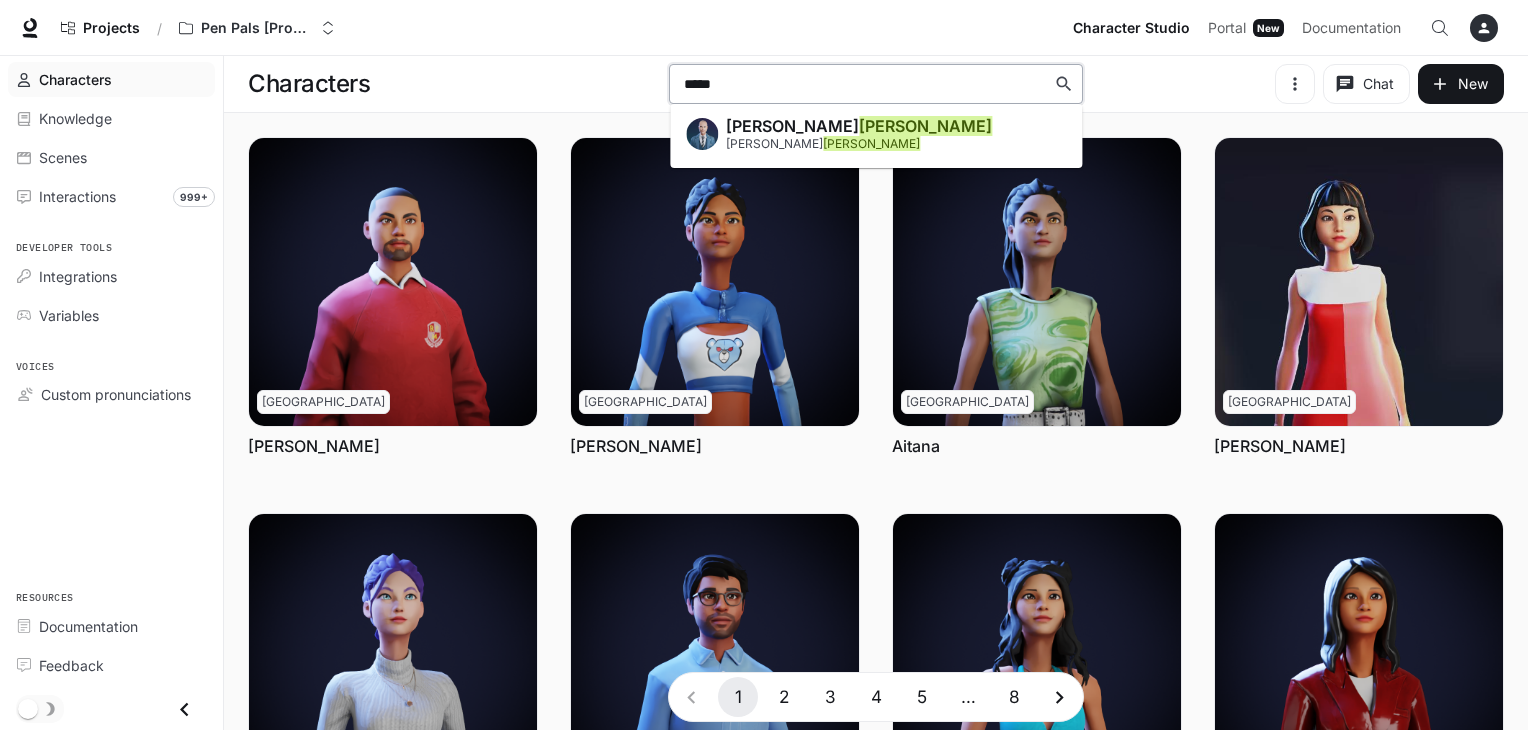 click on "[PERSON_NAME] [PERSON_NAME]" at bounding box center (876, 136) 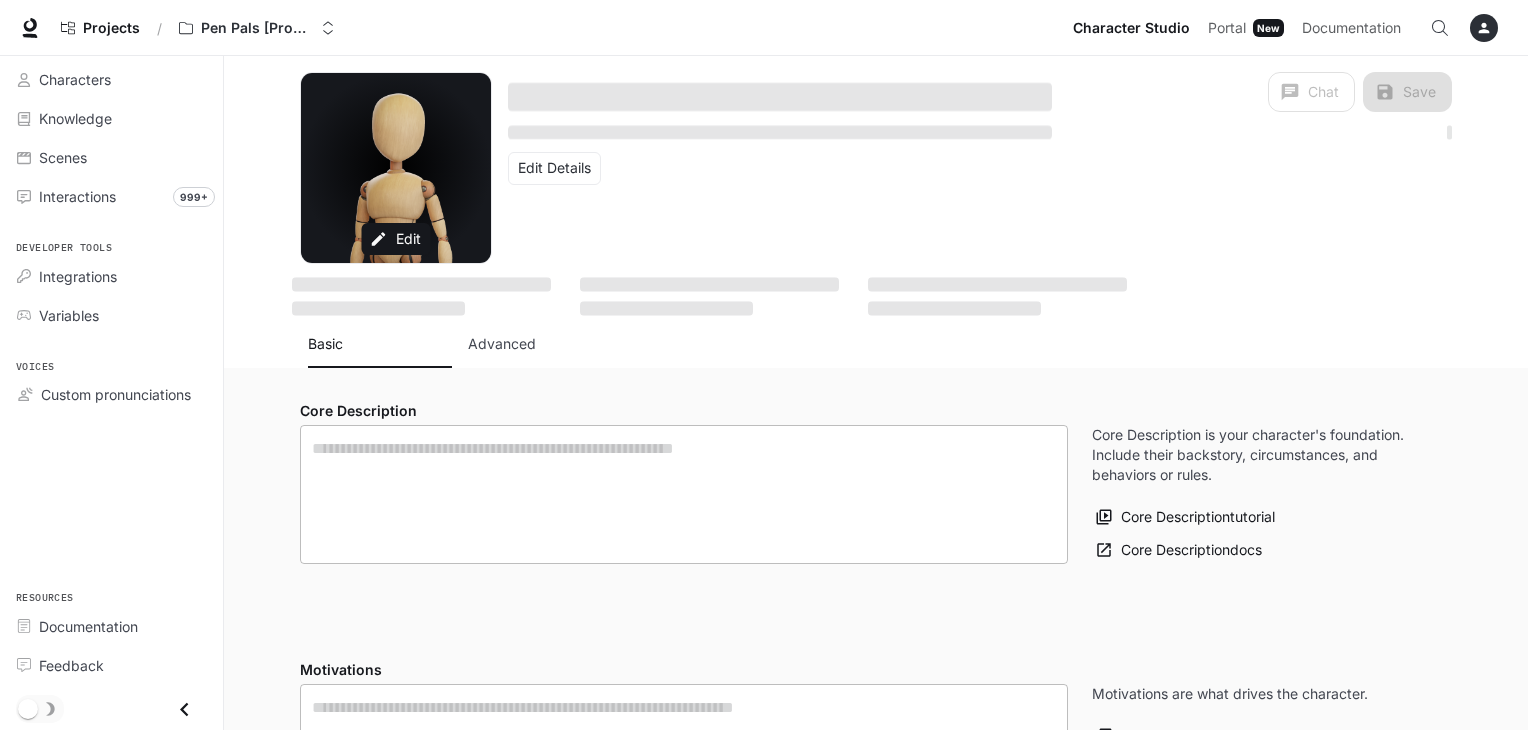 type on "**********" 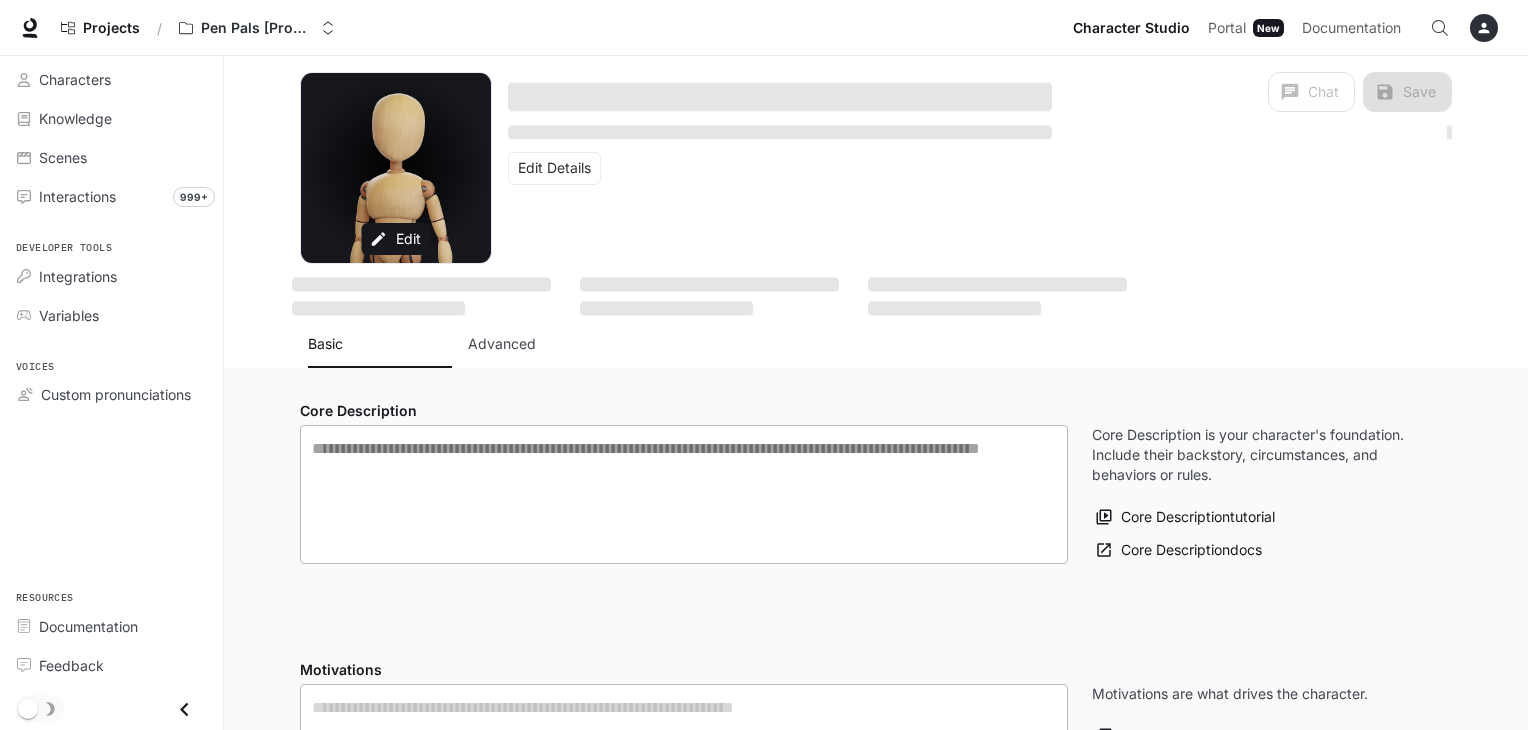 type on "**********" 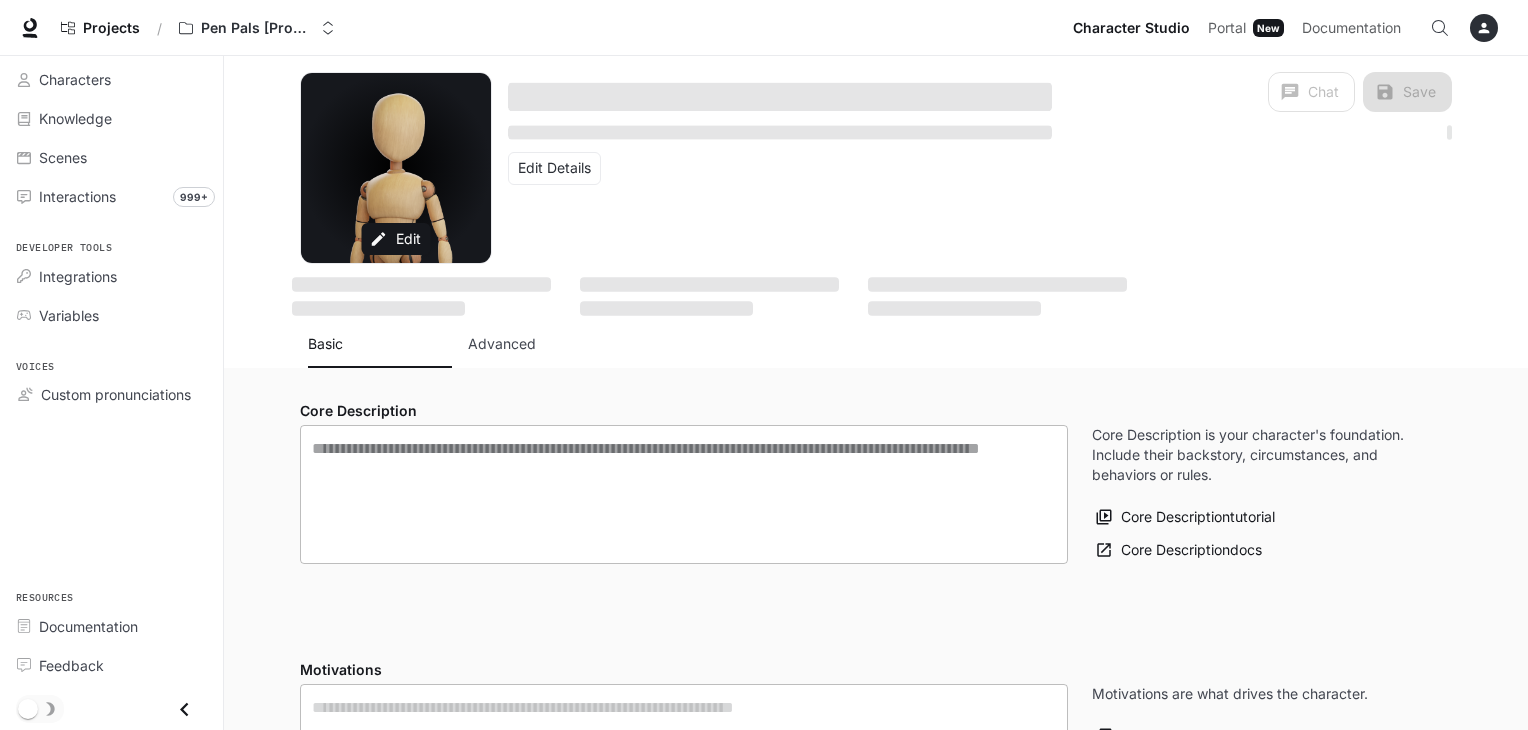 type on "**********" 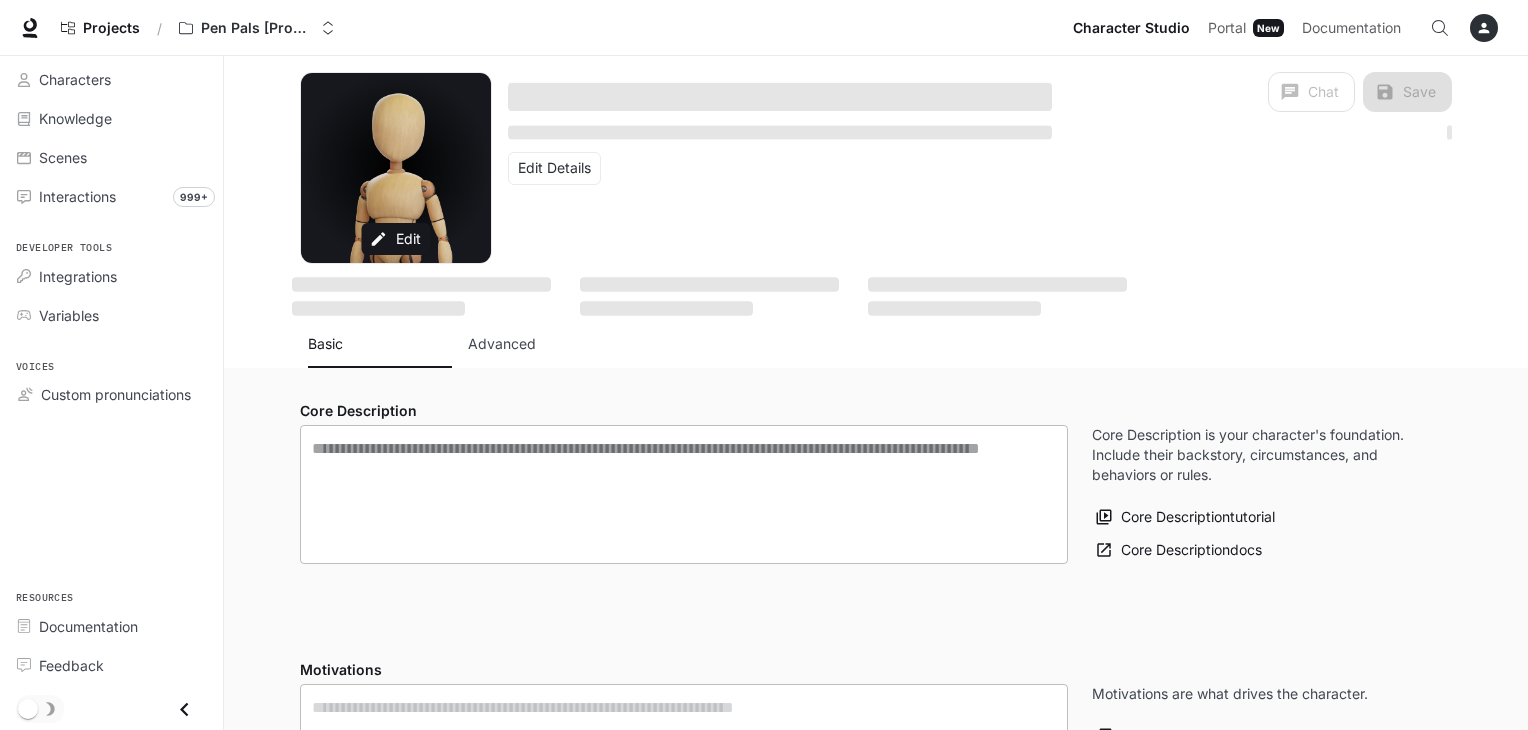 type on "**********" 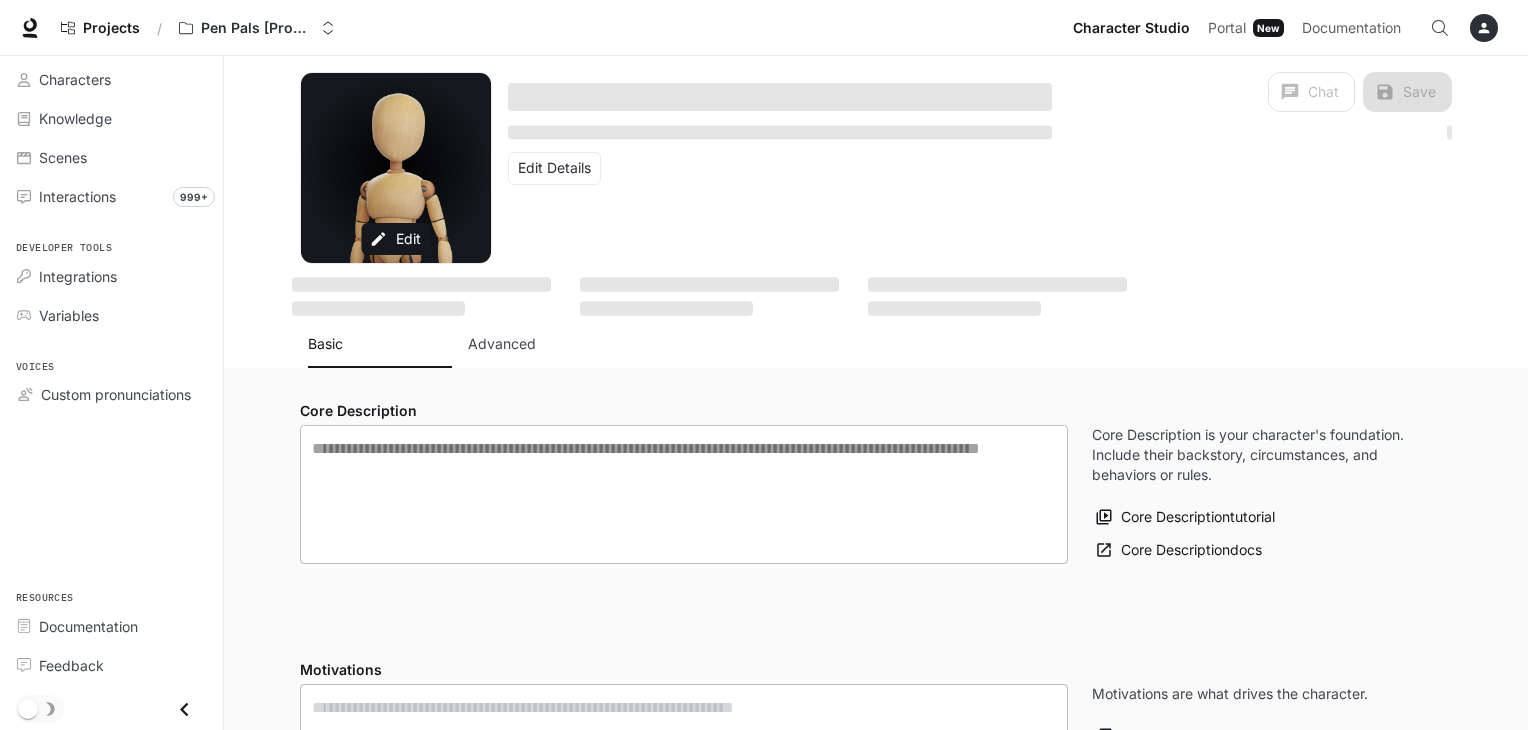 type on "*" 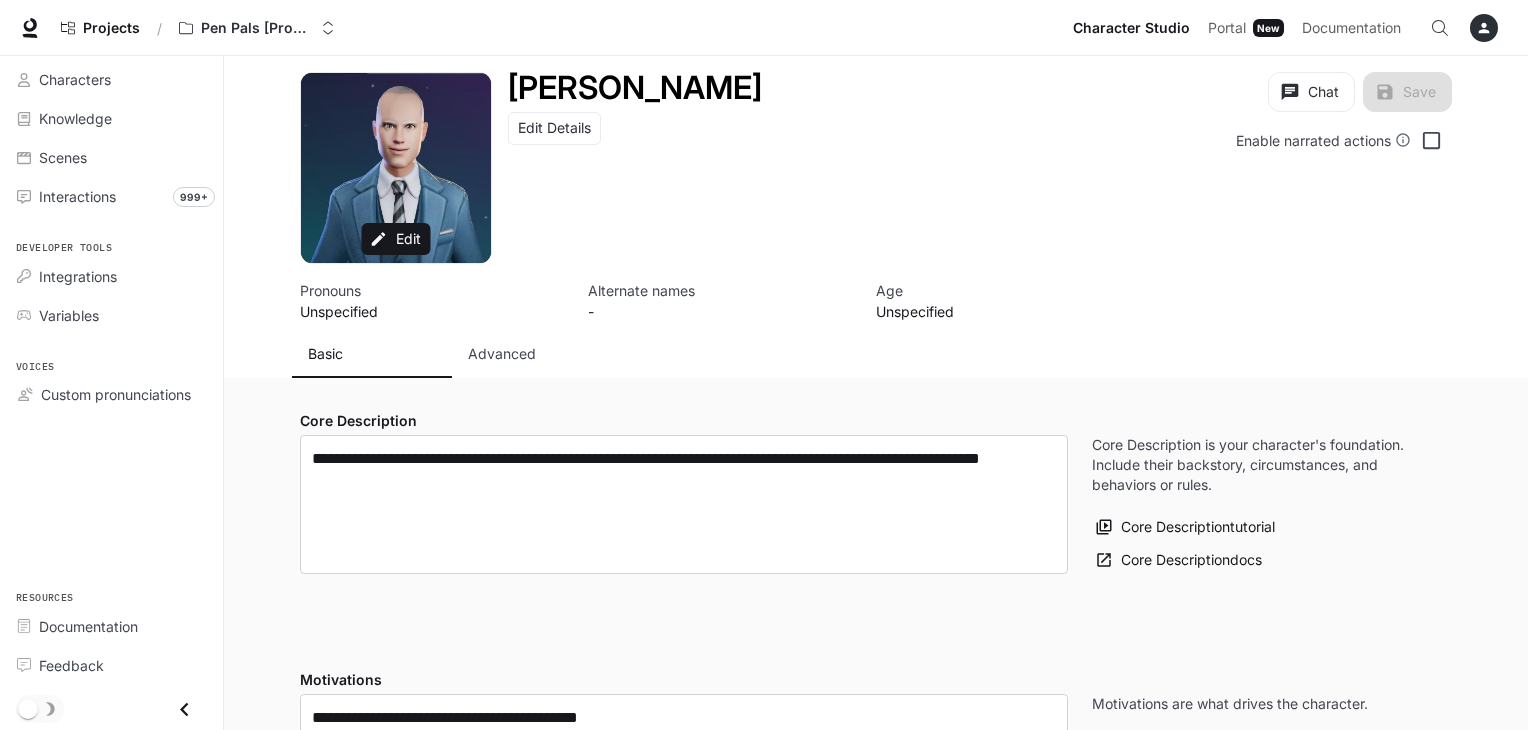 type on "**********" 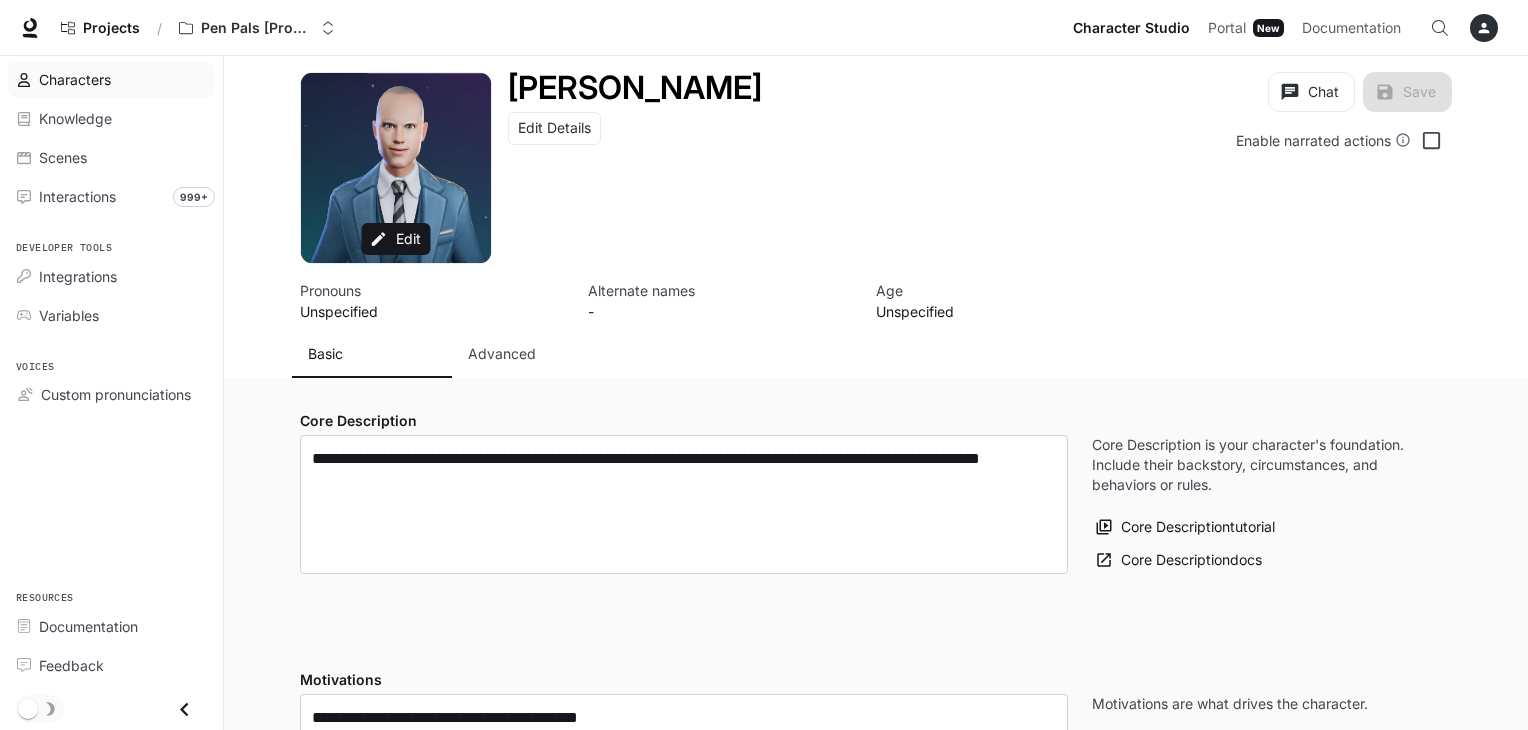 click on "Characters" at bounding box center [122, 79] 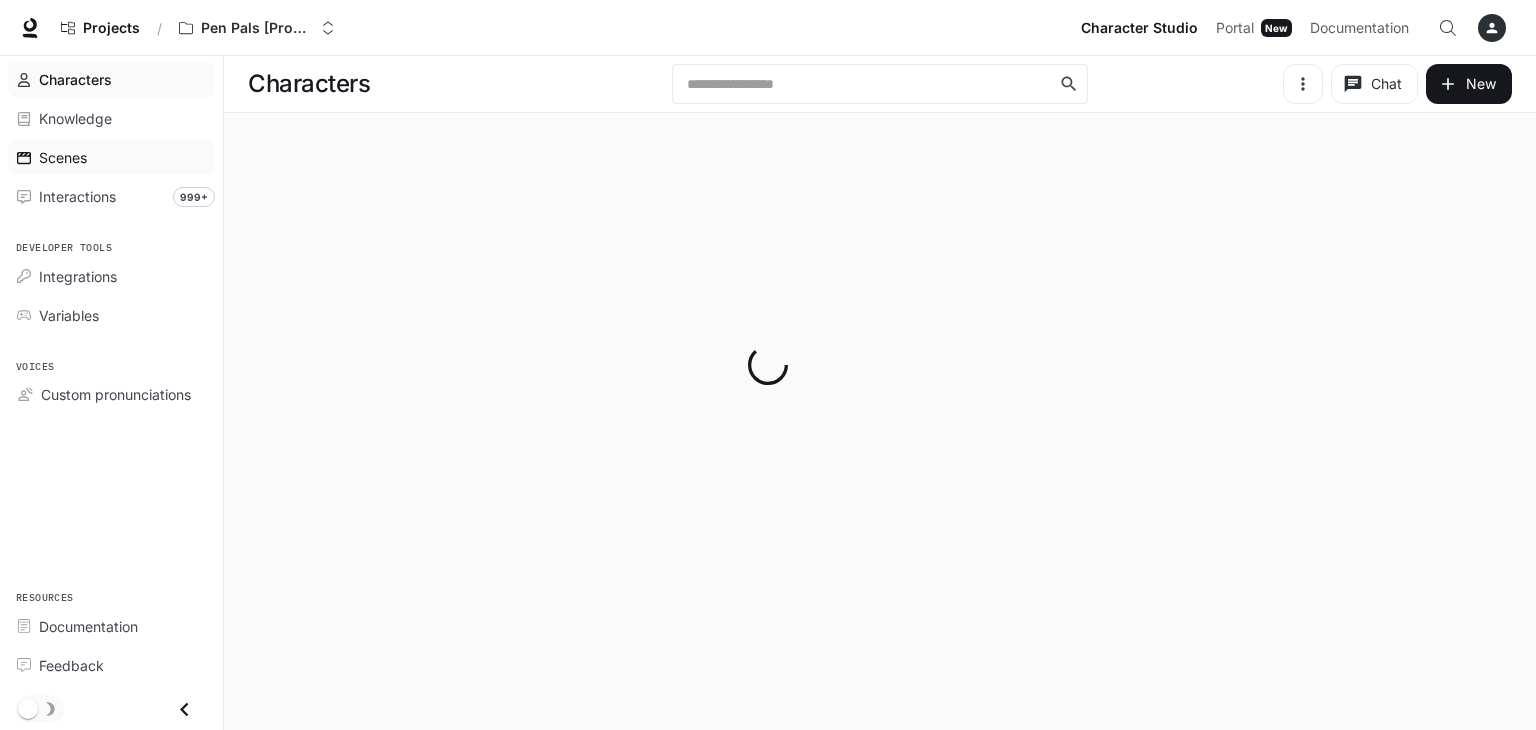 click on "Scenes" at bounding box center (122, 157) 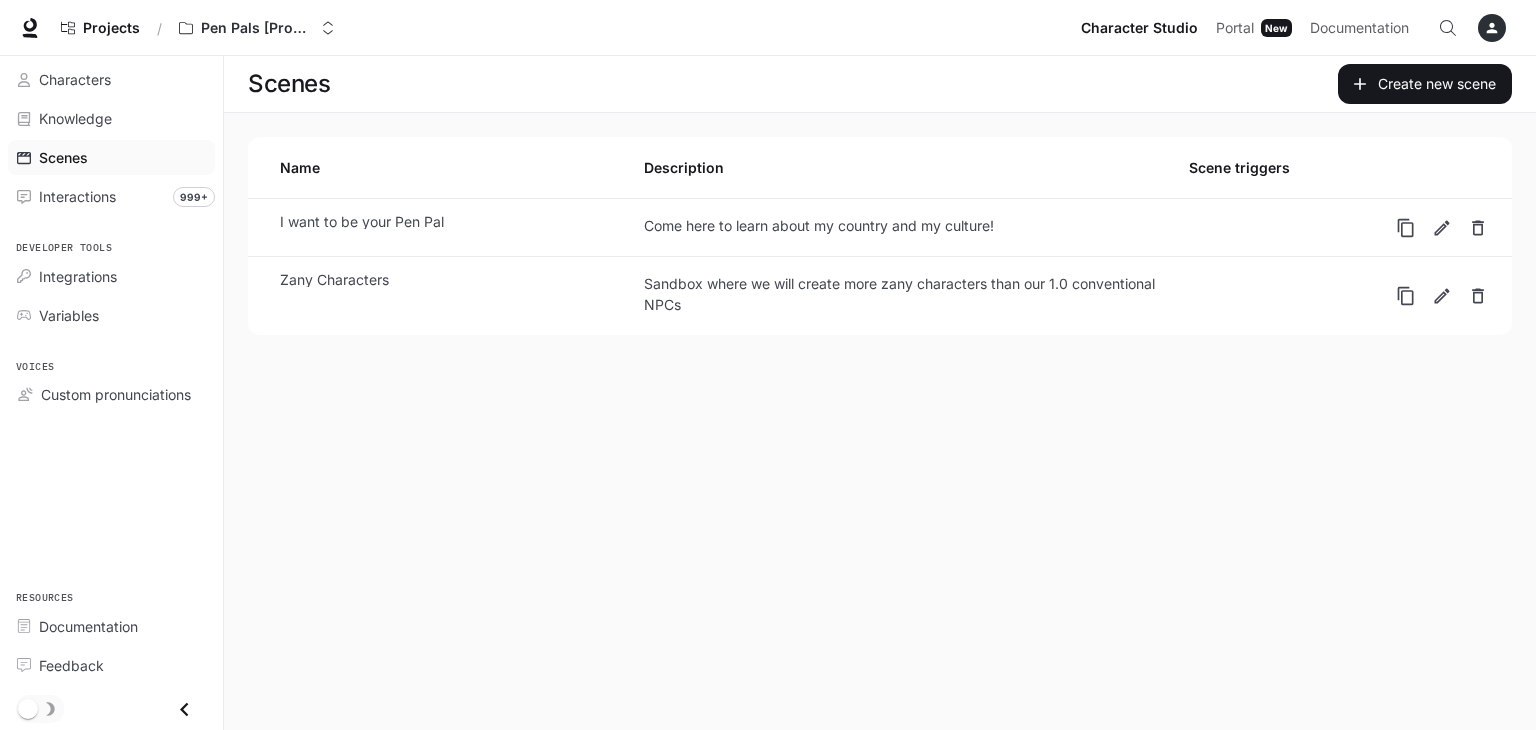 click on "Come here to learn about my country and my culture!" at bounding box center [916, 225] 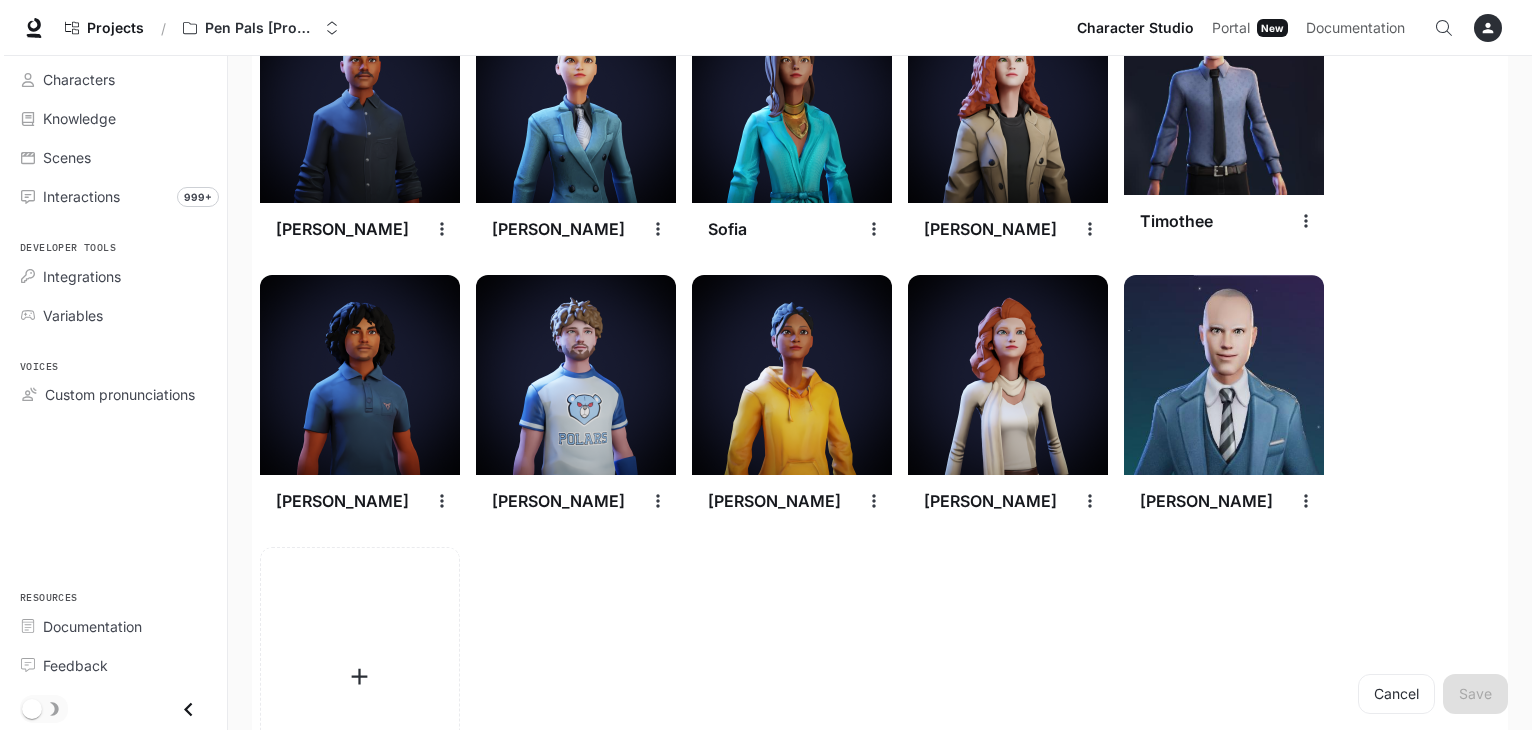 scroll, scrollTop: 3042, scrollLeft: 0, axis: vertical 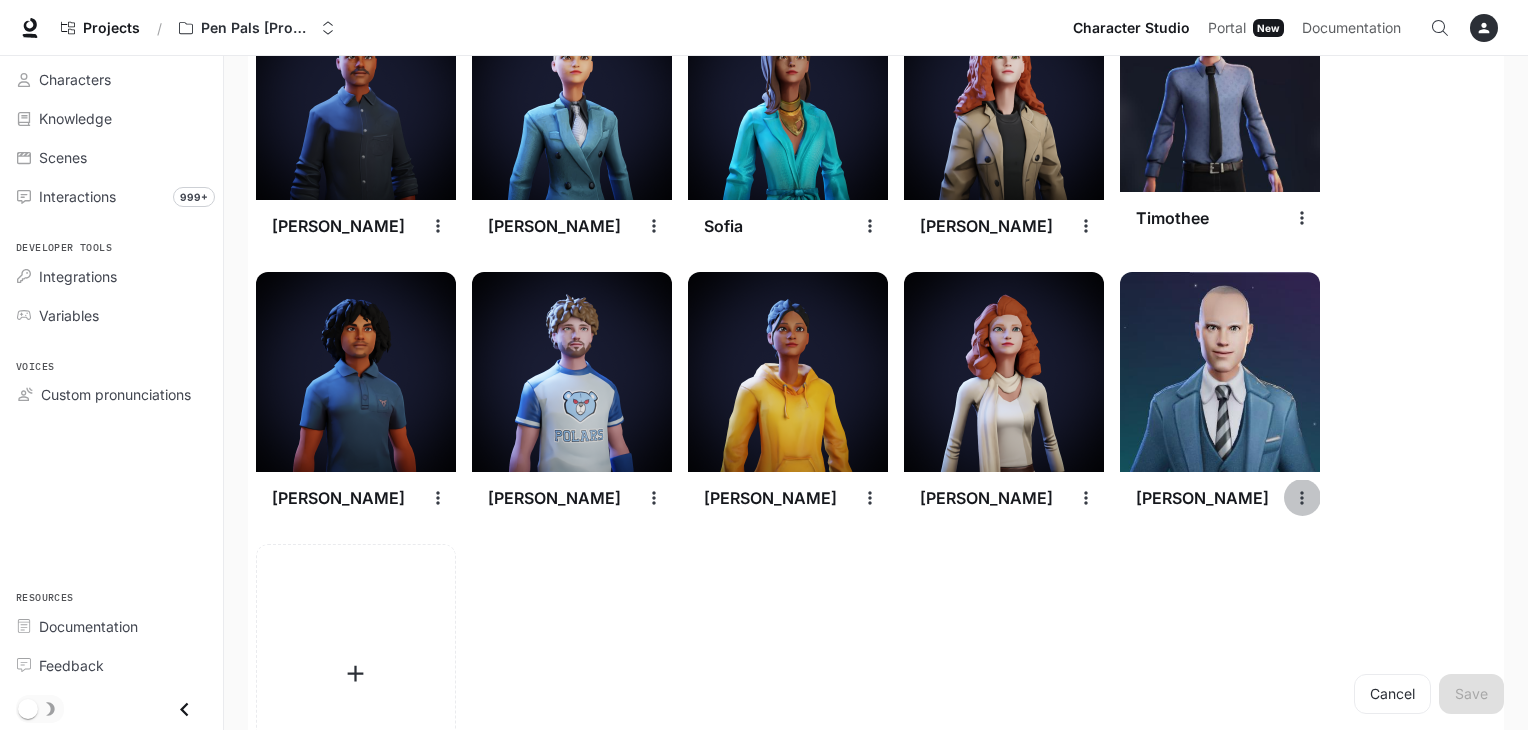 click 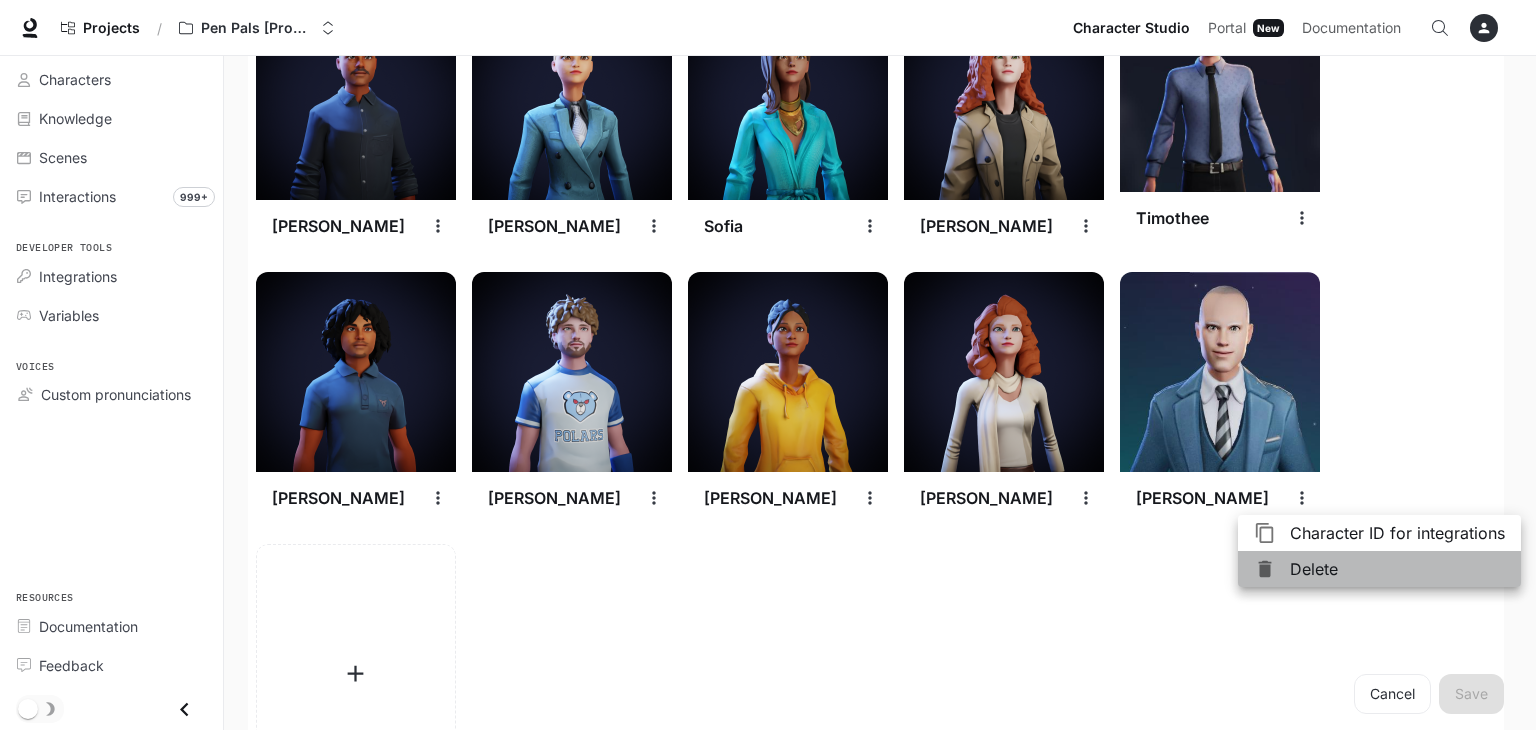 click on "Delete" at bounding box center [1397, 569] 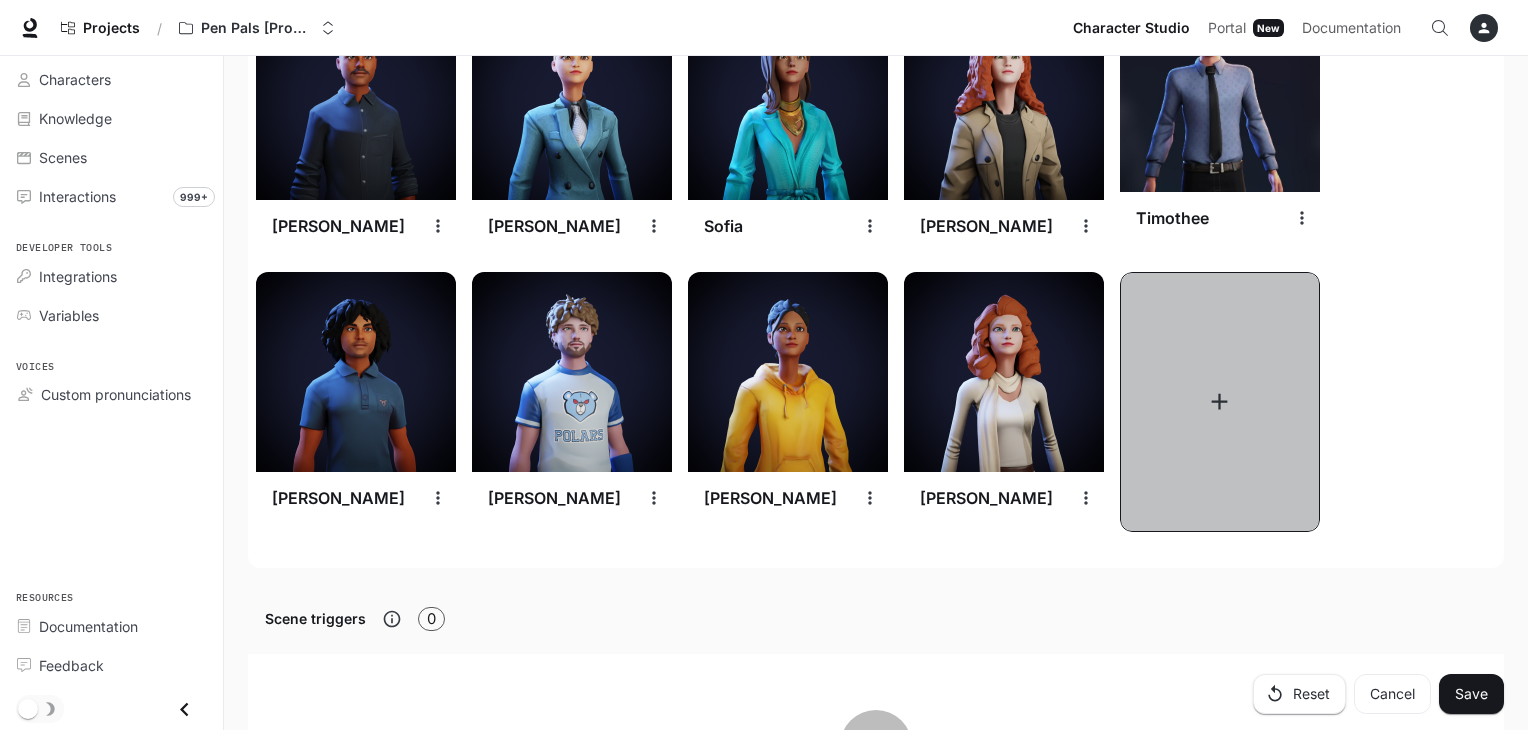 click at bounding box center (1220, 402) 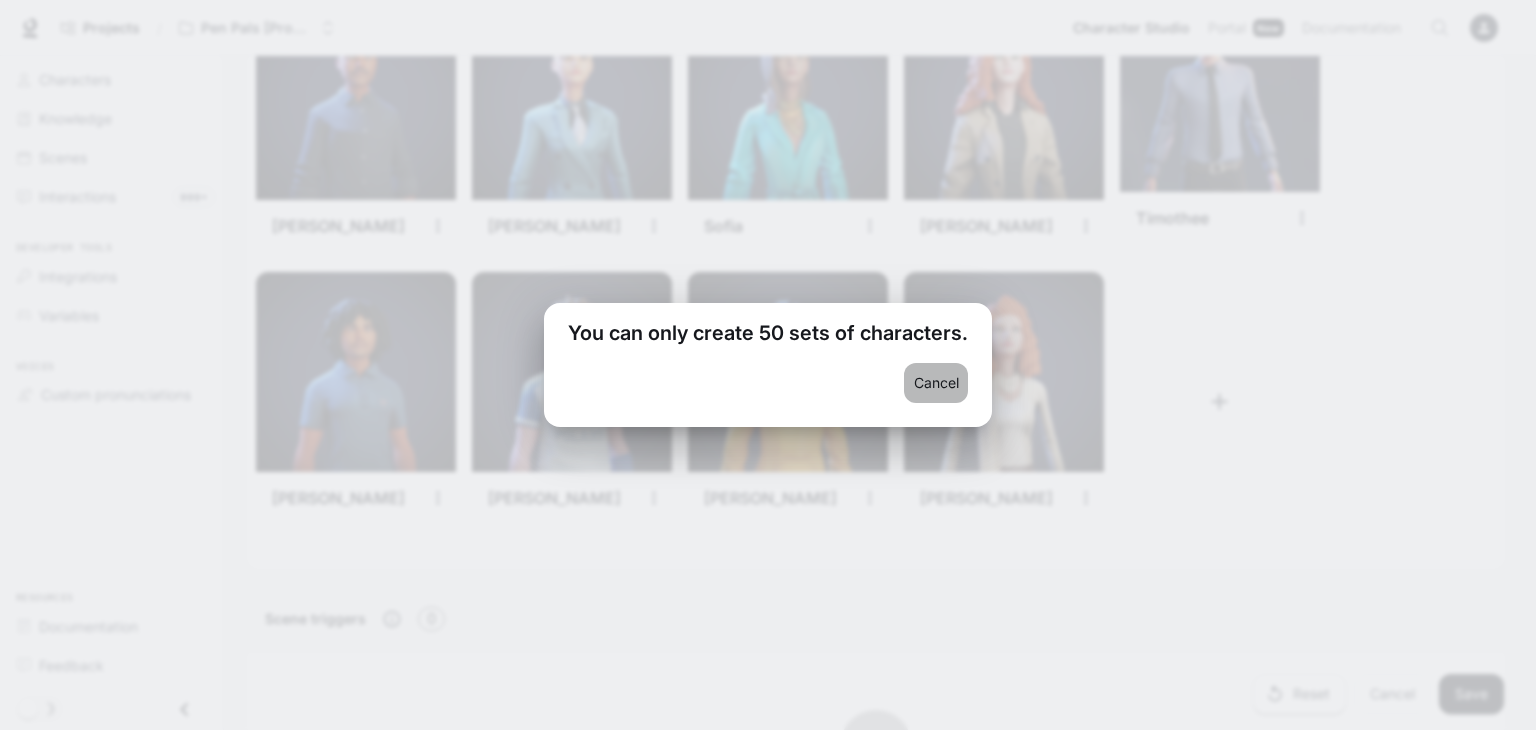 click on "Cancel" at bounding box center [936, 383] 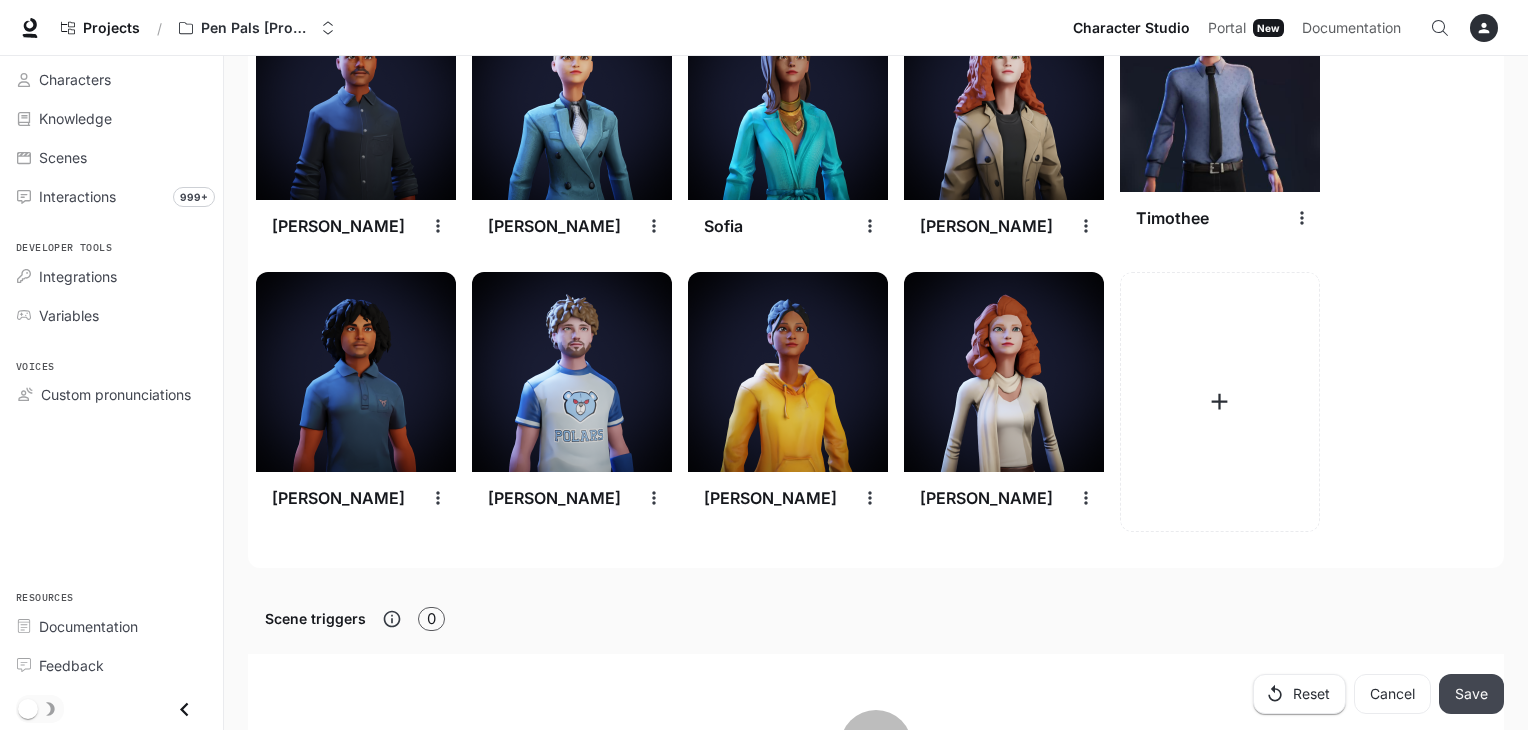 click on "Save" at bounding box center [1471, 694] 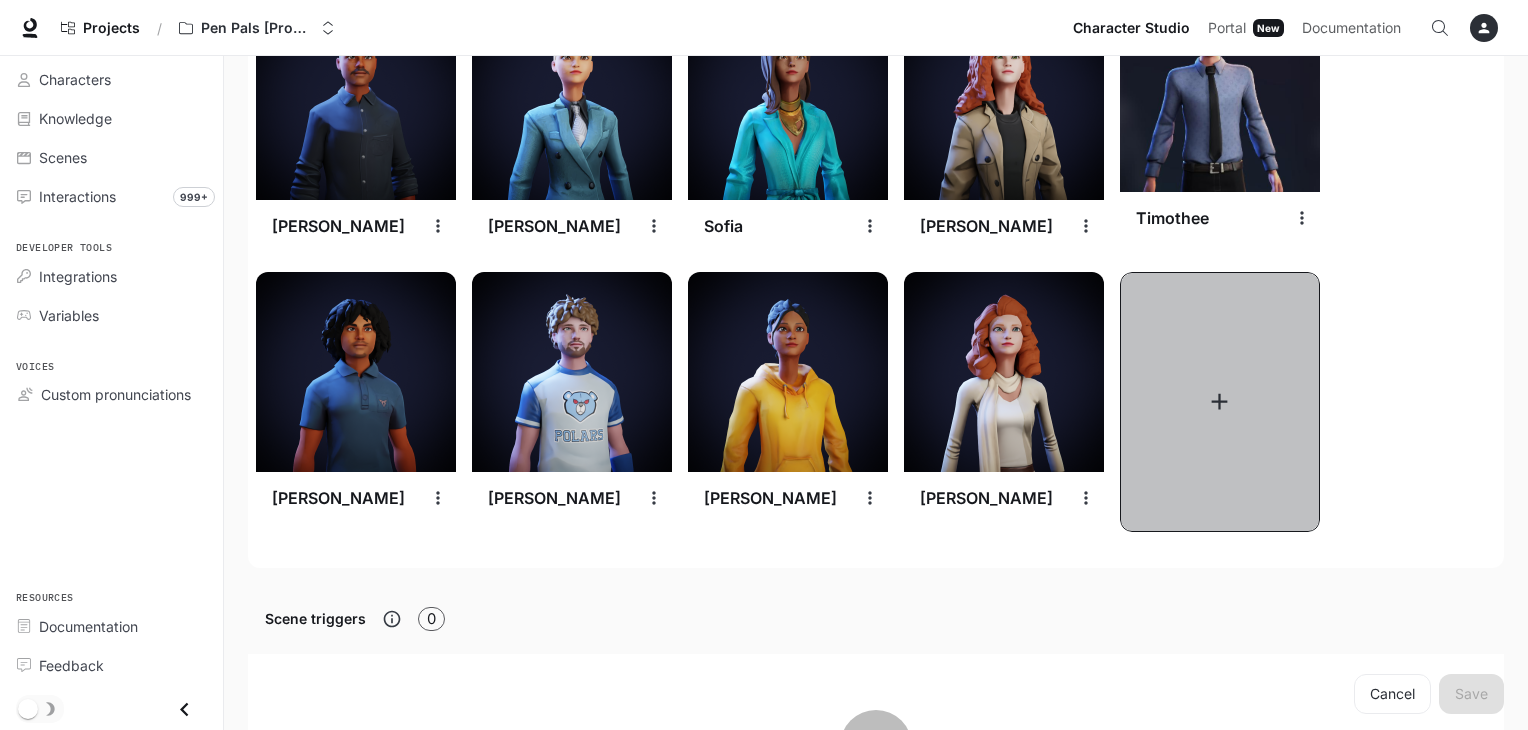 click at bounding box center [1220, 402] 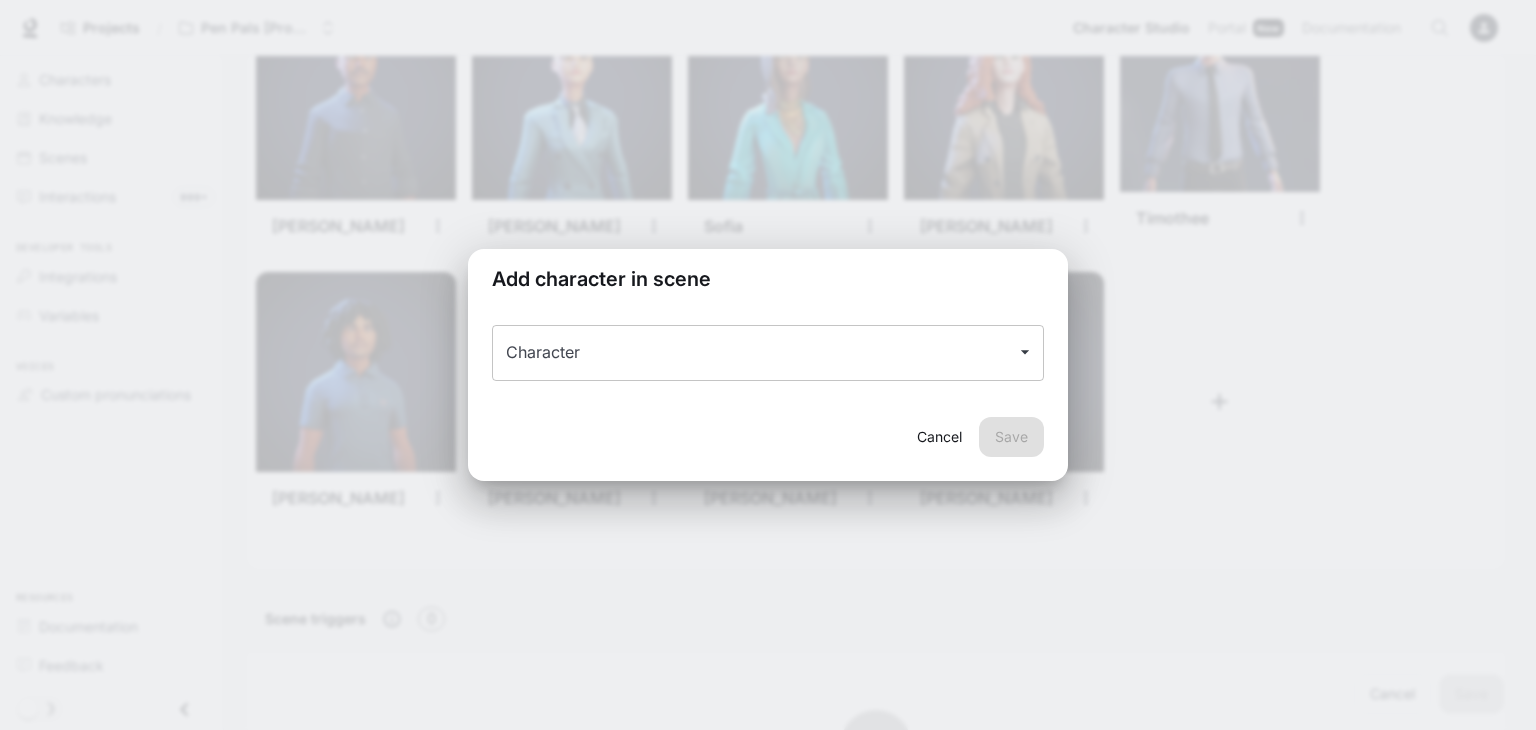 click on "Character" at bounding box center [753, 353] 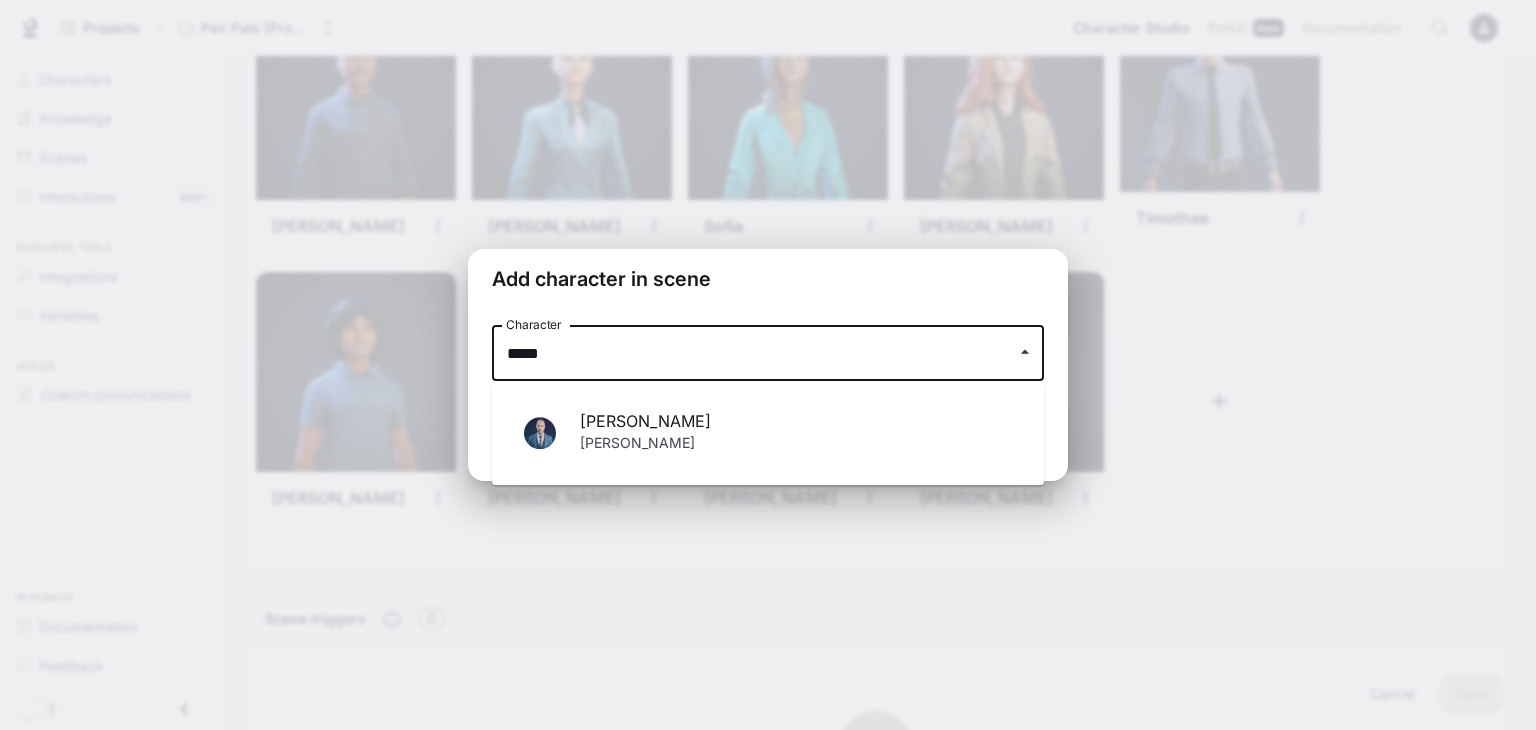 click on "[PERSON_NAME]" at bounding box center (796, 445) 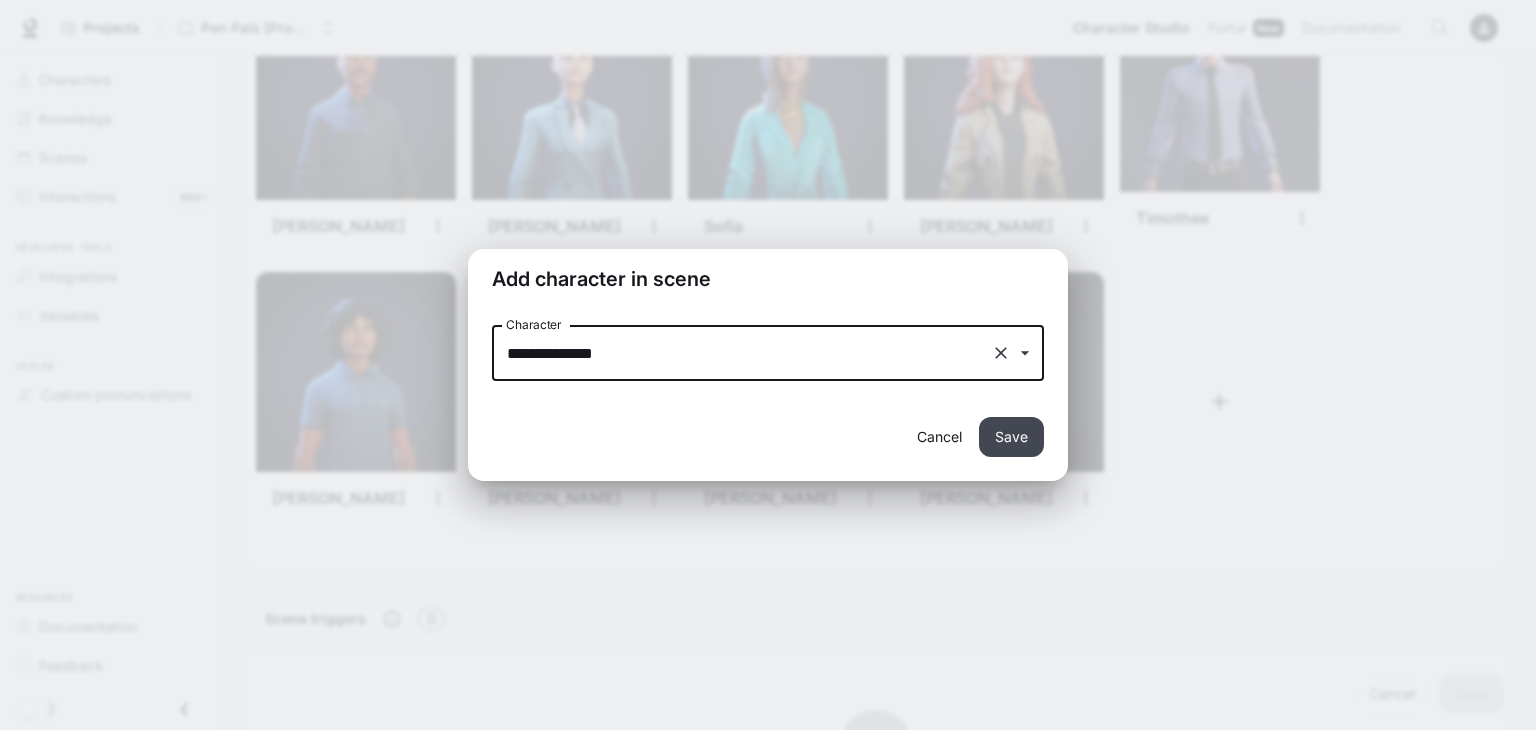 type on "**********" 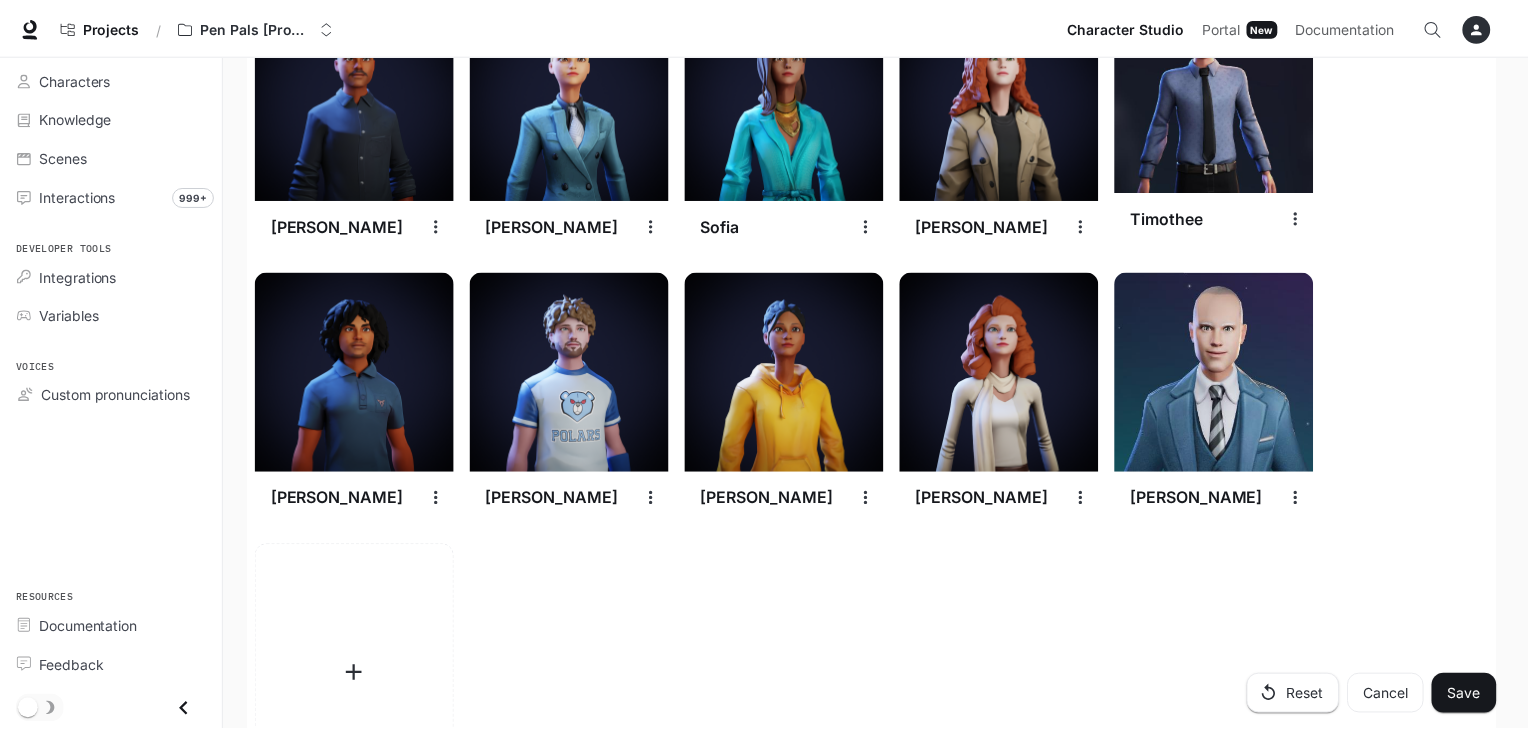scroll, scrollTop: 3116, scrollLeft: 0, axis: vertical 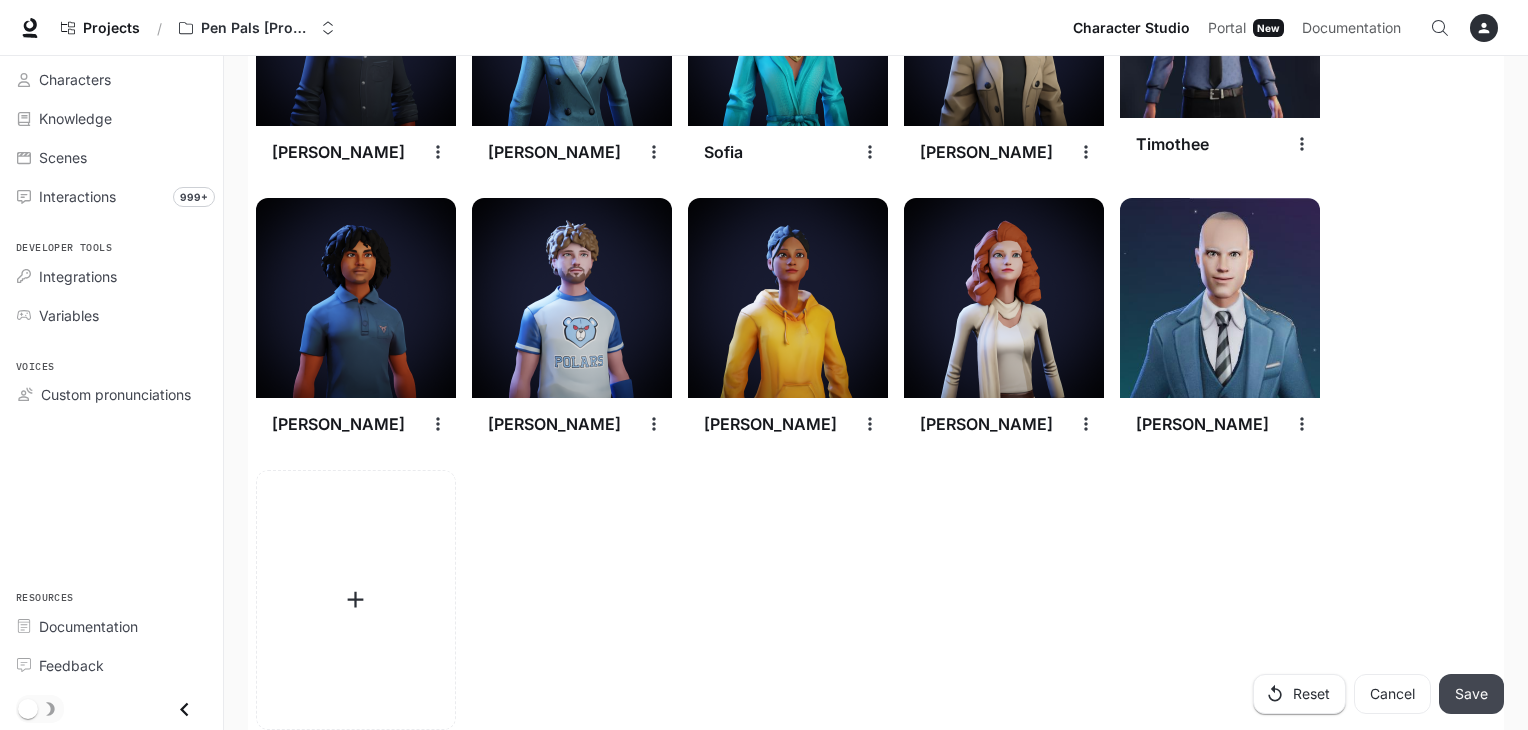 click on "Save" at bounding box center (1471, 694) 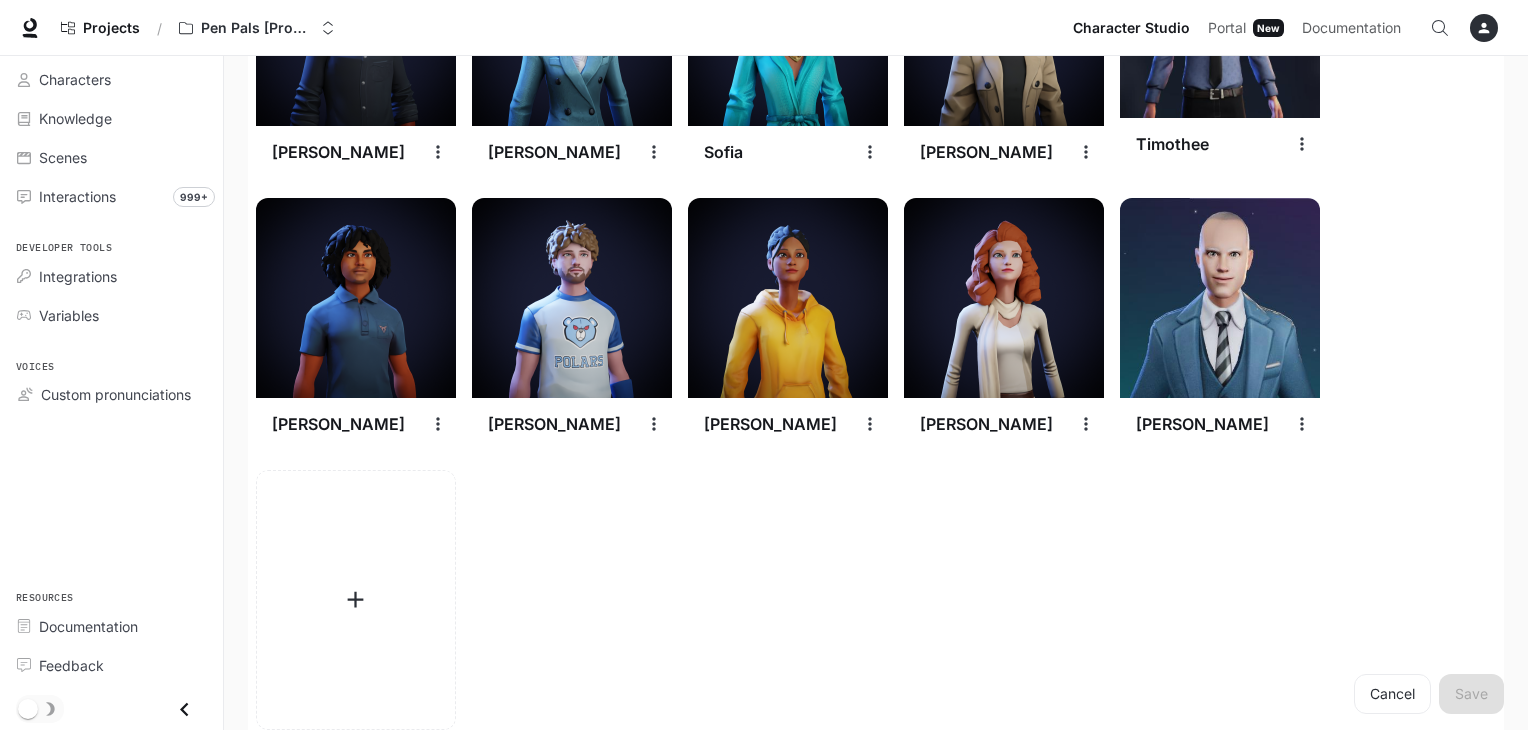 click 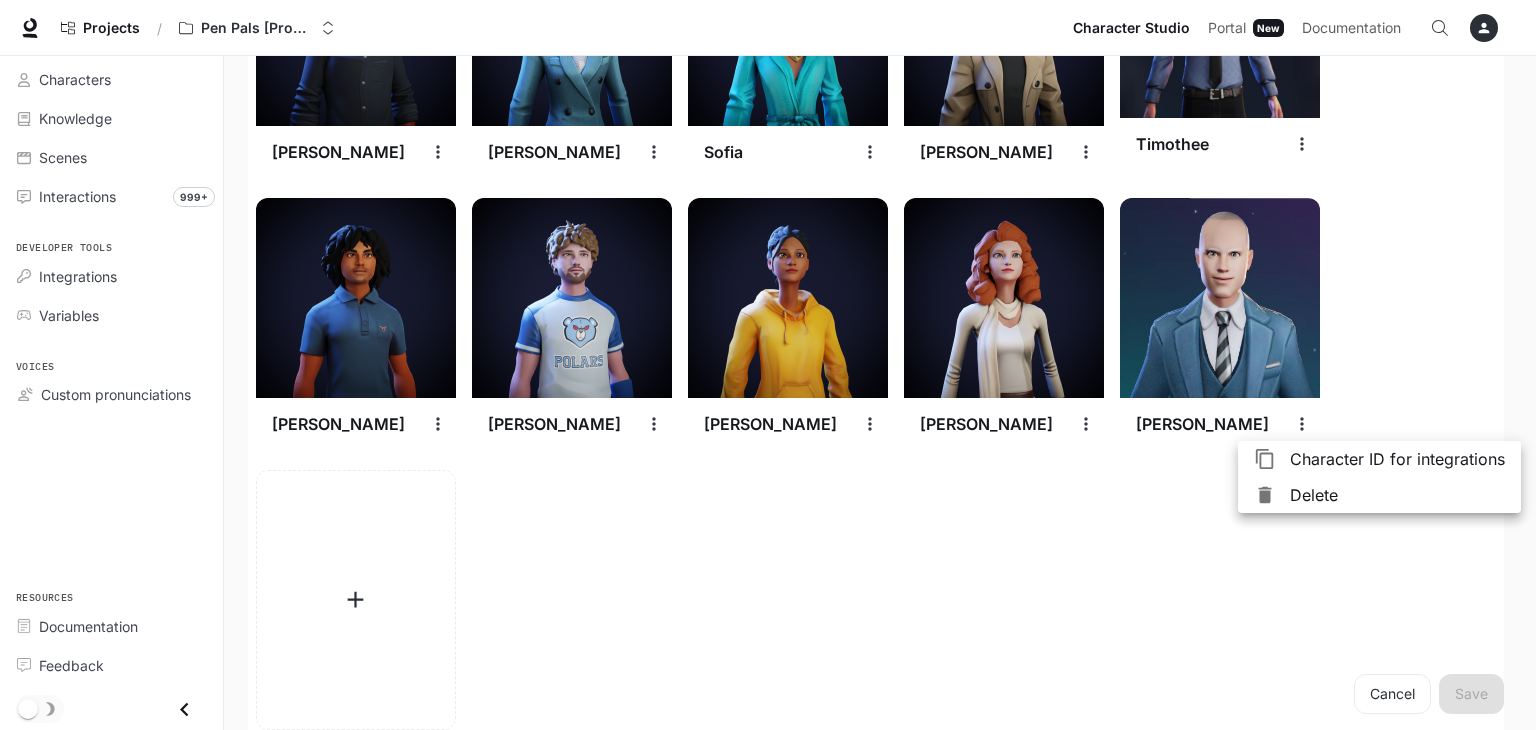 drag, startPoint x: 1310, startPoint y: 495, endPoint x: 1183, endPoint y: 625, distance: 181.73883 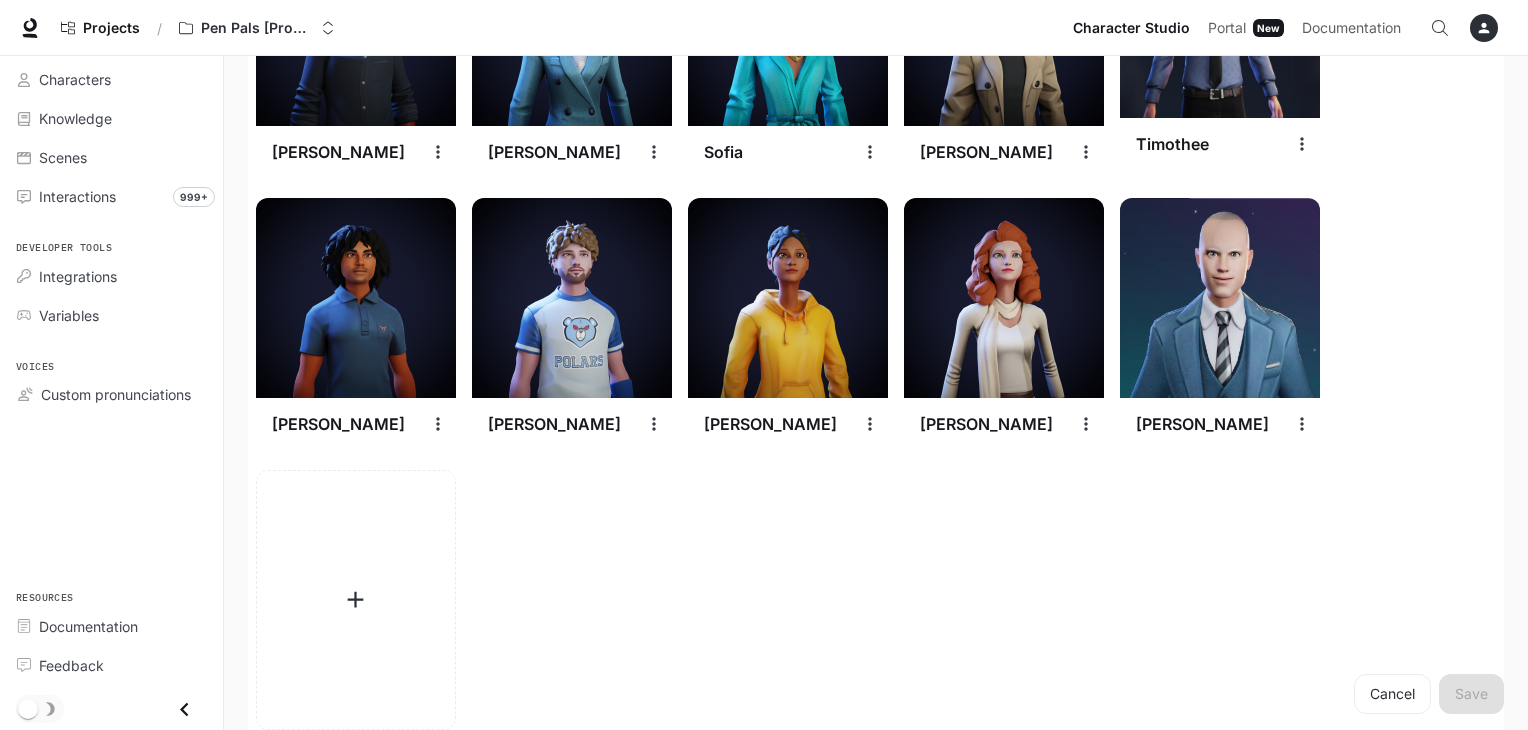 click 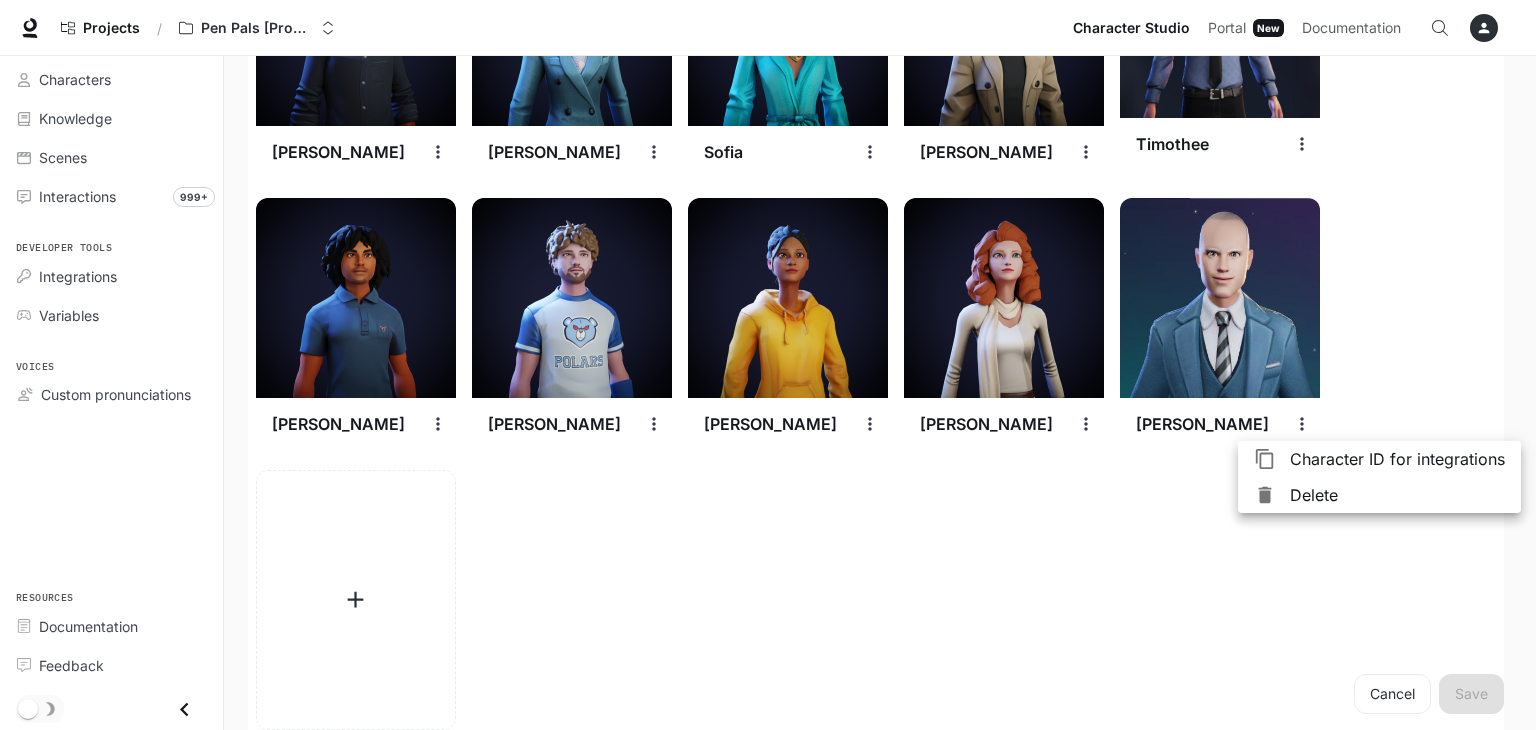click at bounding box center [768, 365] 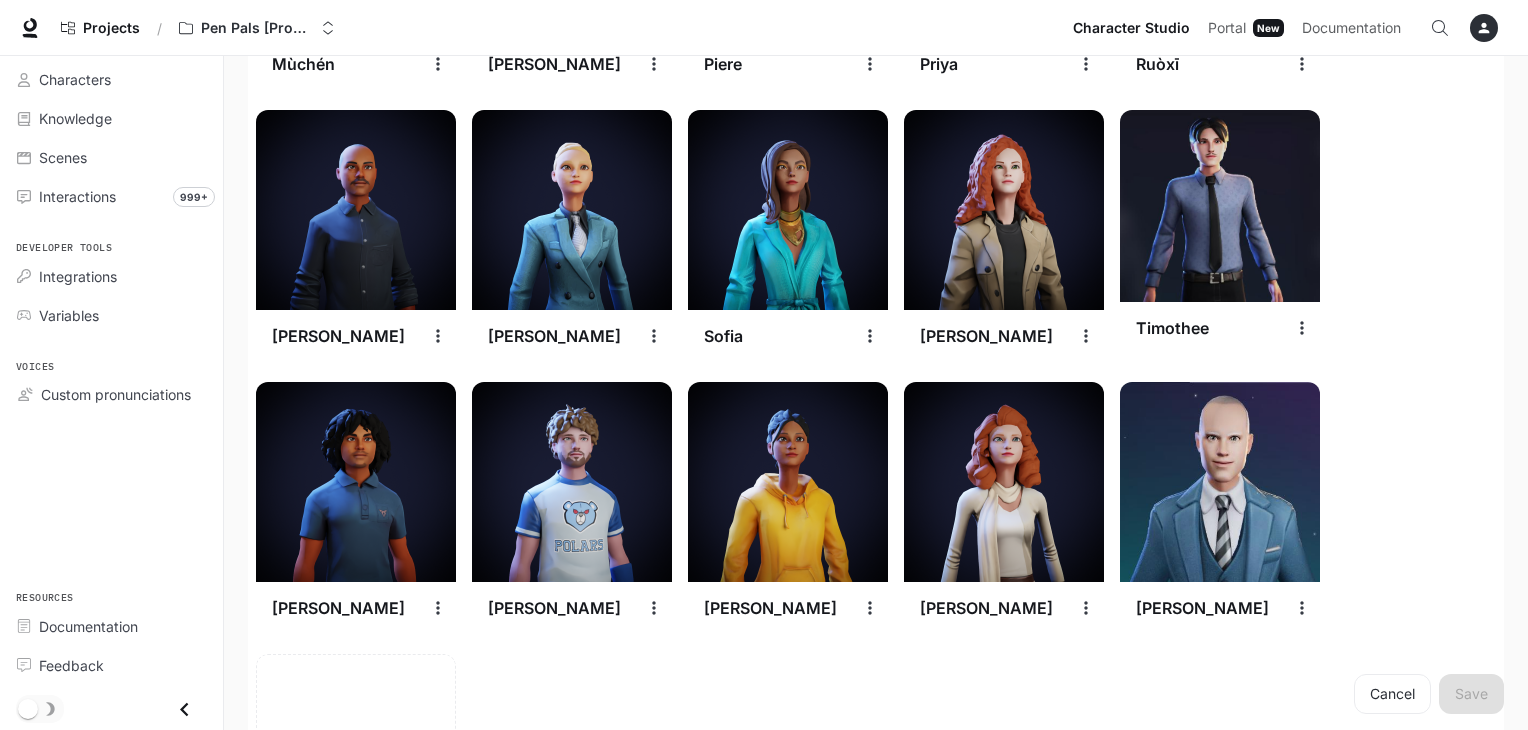 scroll, scrollTop: 2933, scrollLeft: 0, axis: vertical 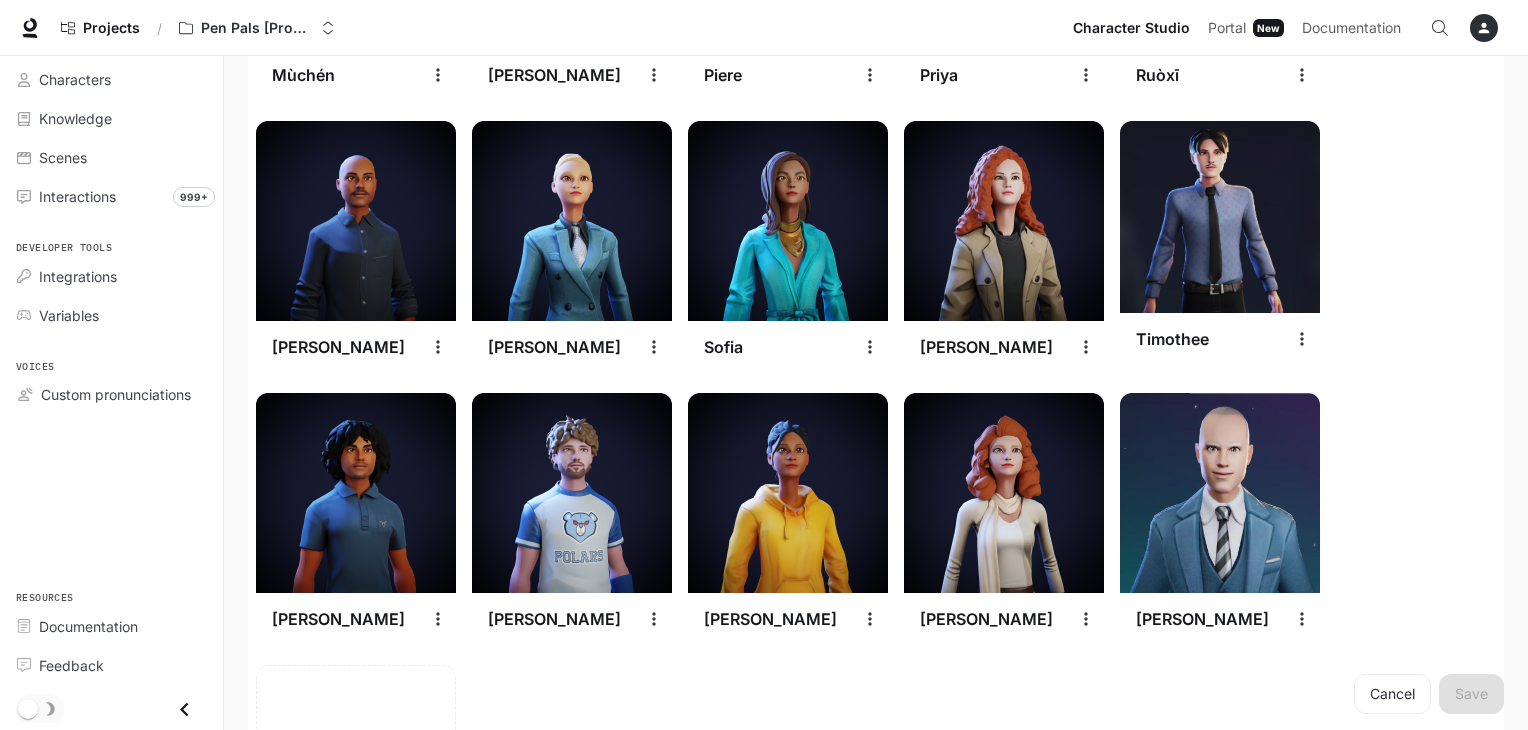click 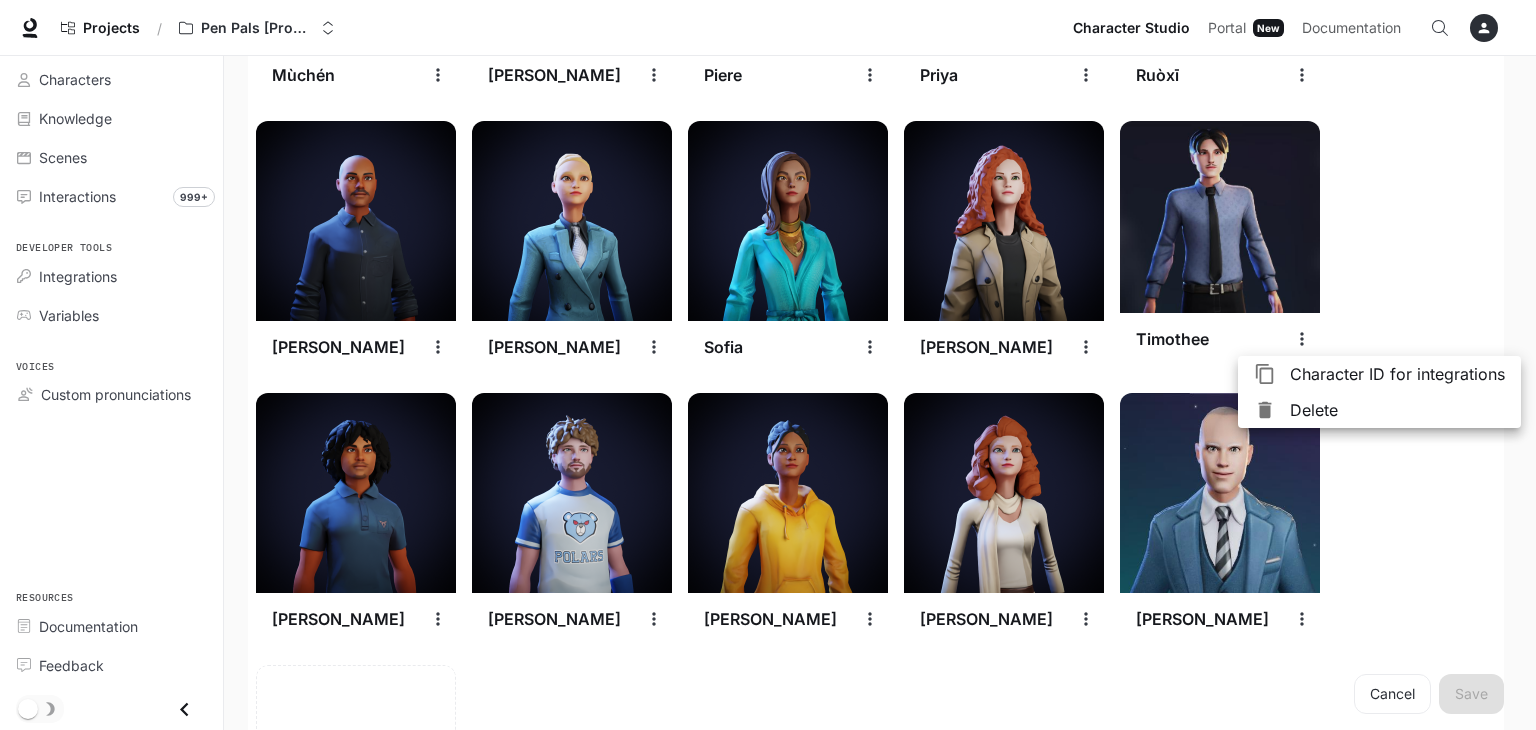 click on "Delete" at bounding box center (1397, 410) 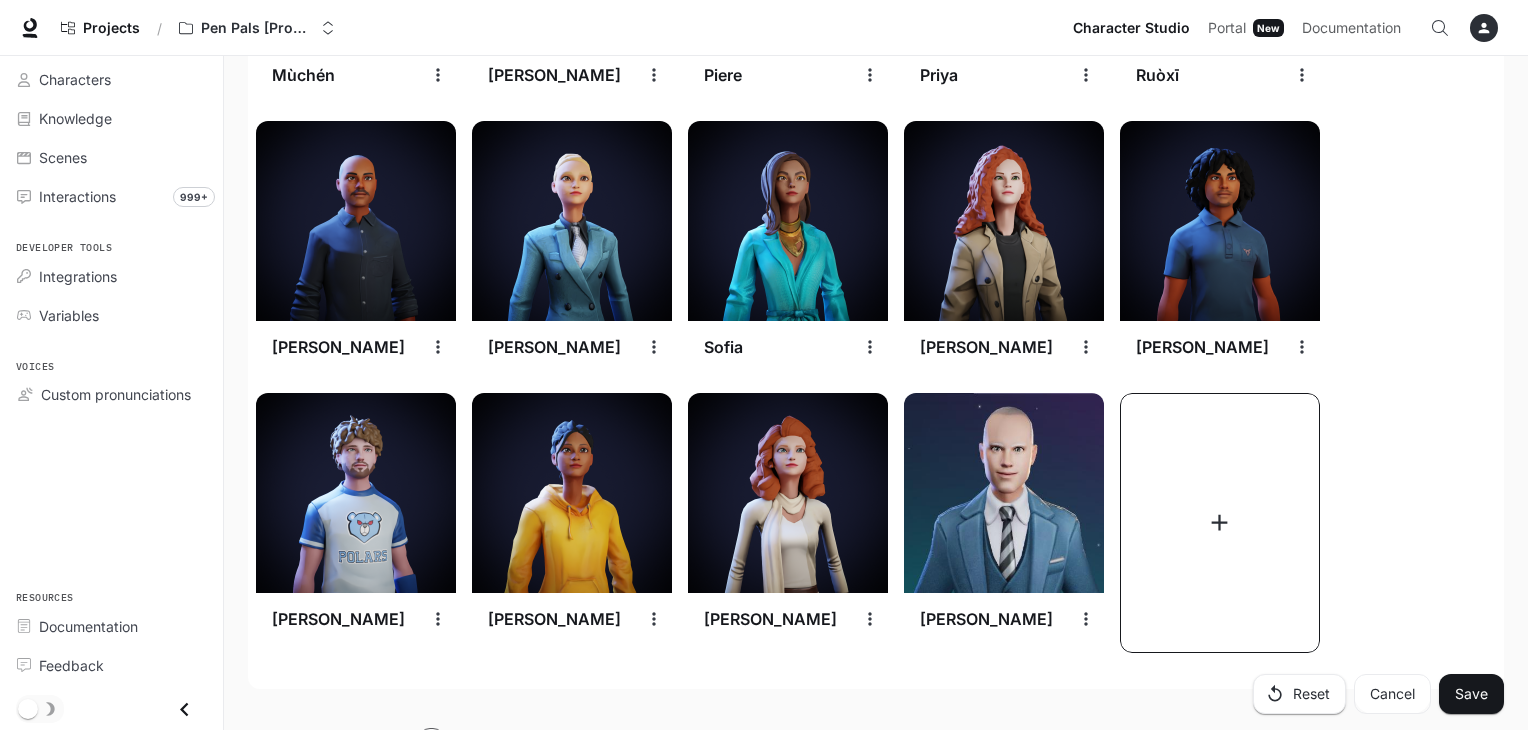 click at bounding box center [1220, 523] 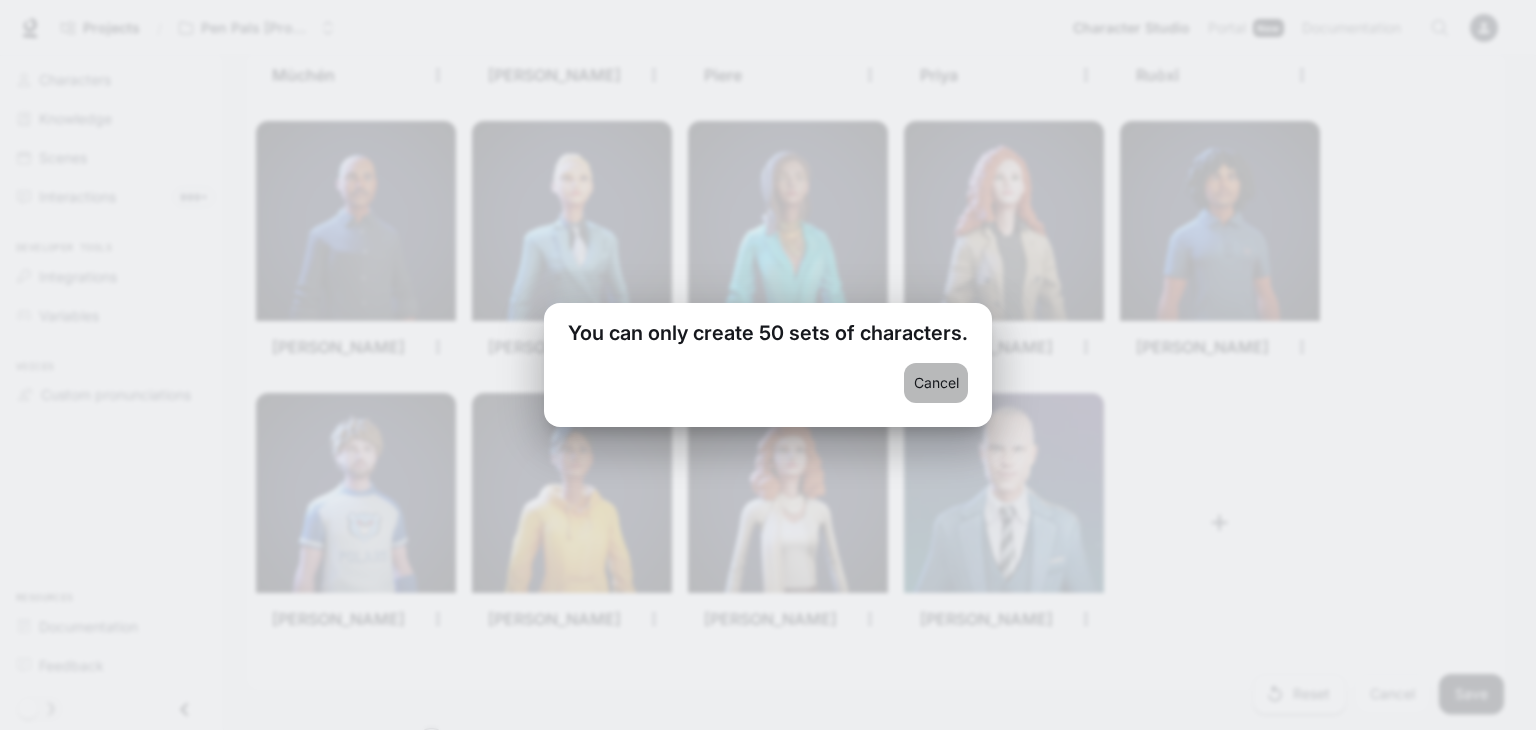 click on "Cancel" at bounding box center [936, 383] 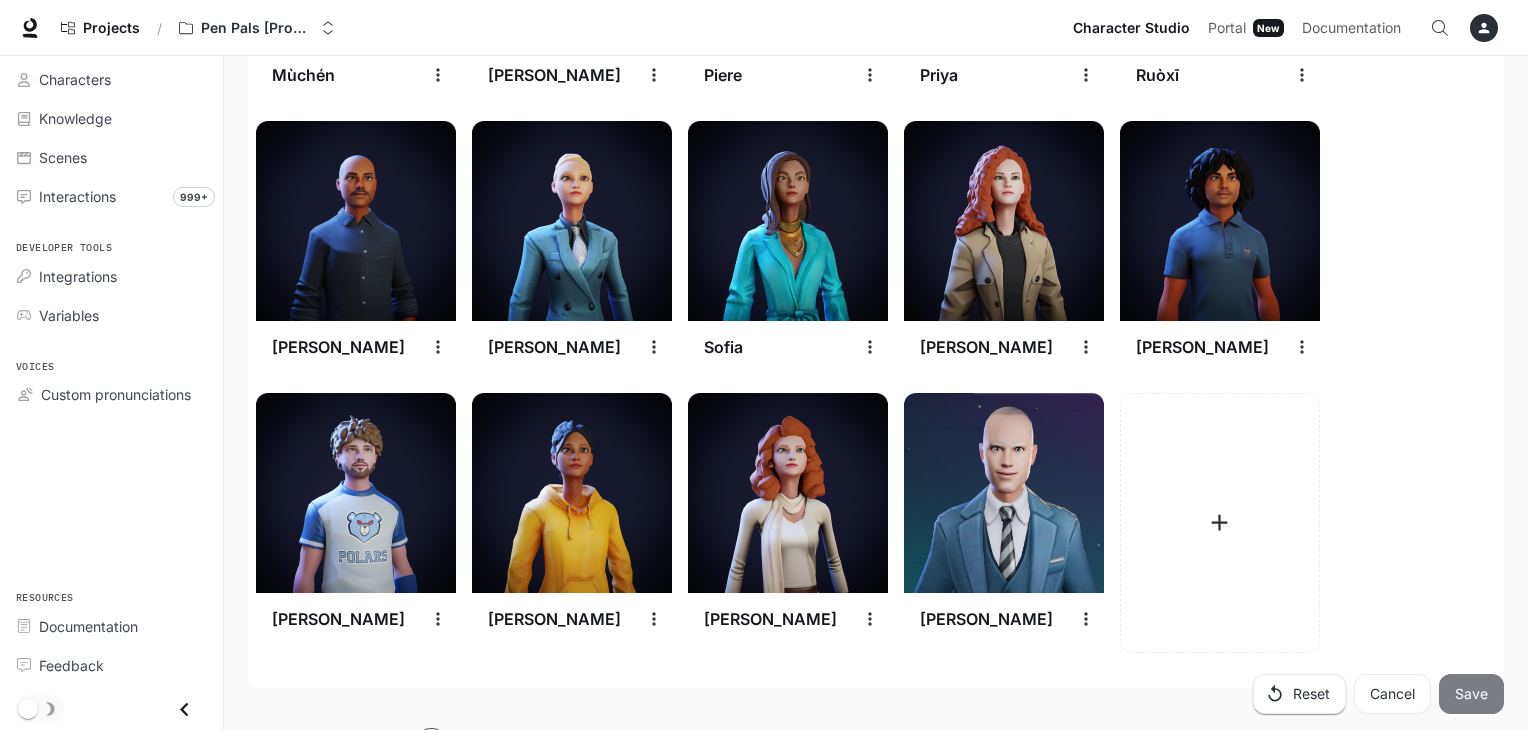 click on "Save" at bounding box center [1471, 694] 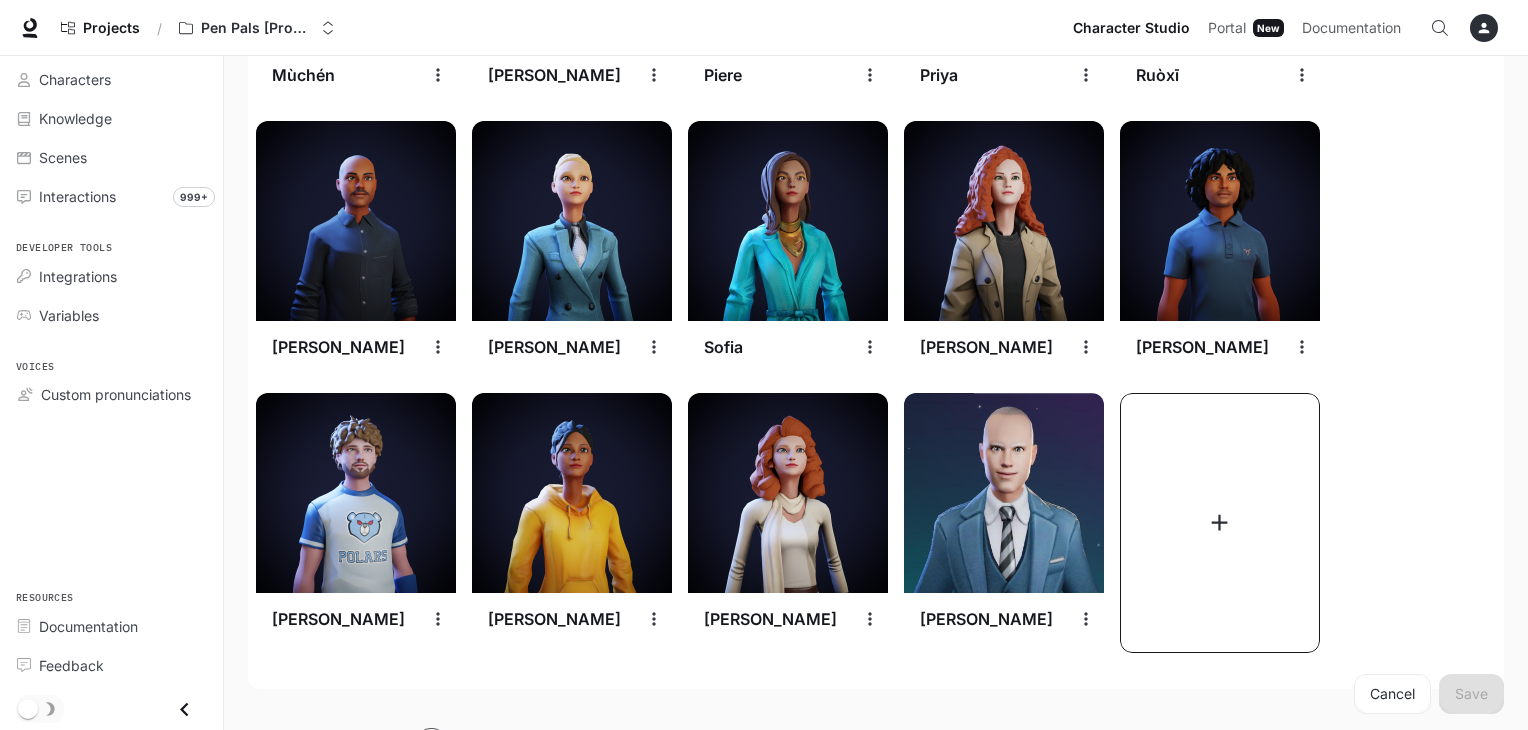 click at bounding box center (1220, 523) 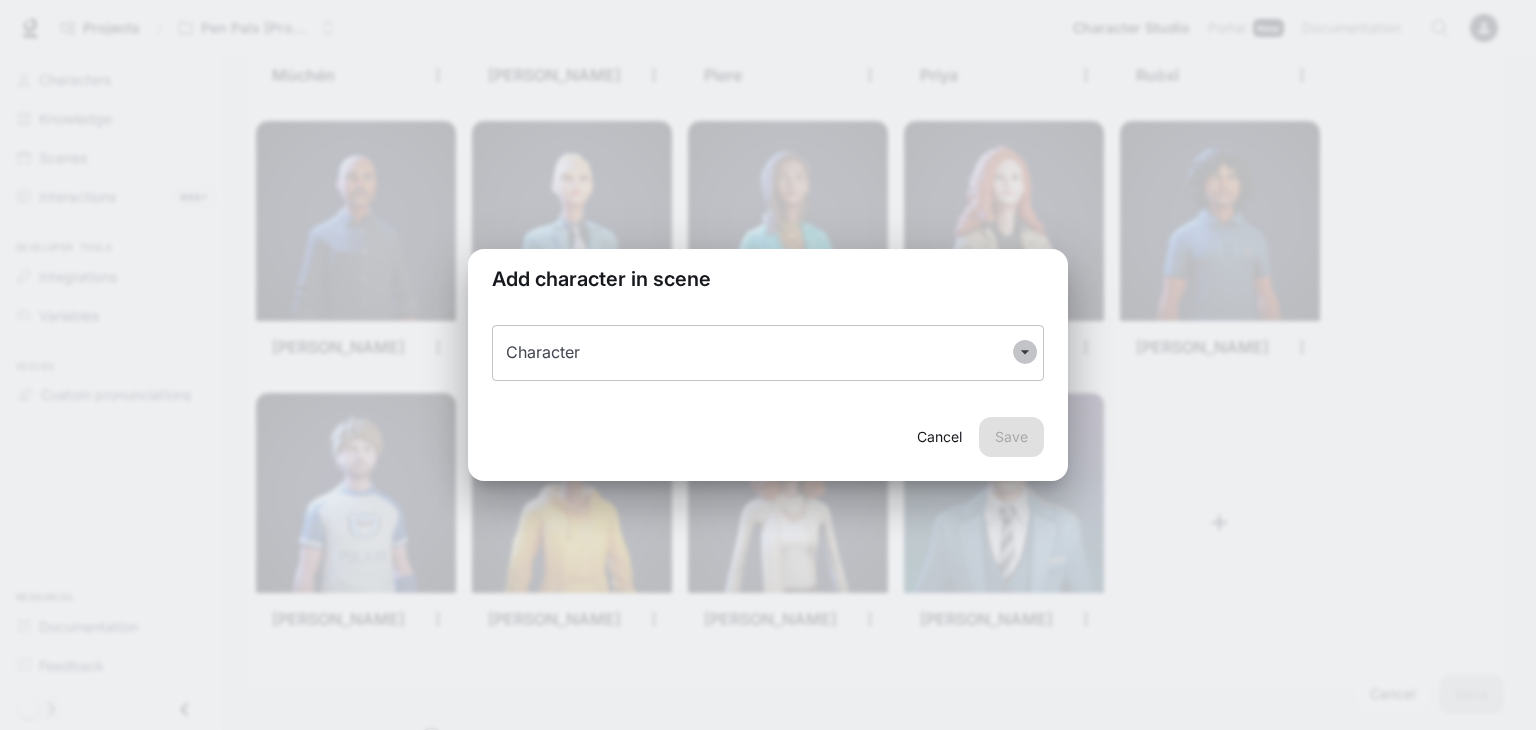 click 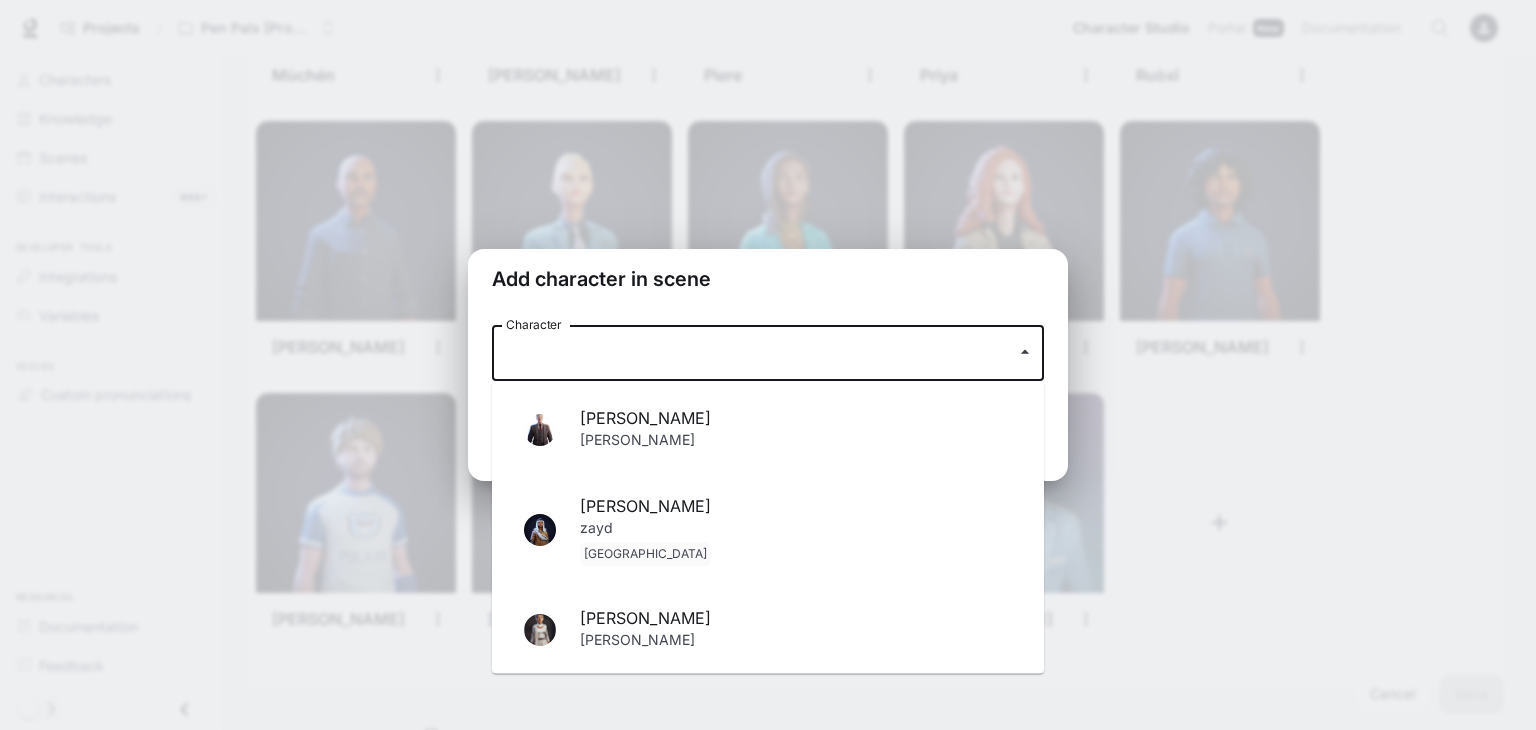 scroll, scrollTop: 3260, scrollLeft: 0, axis: vertical 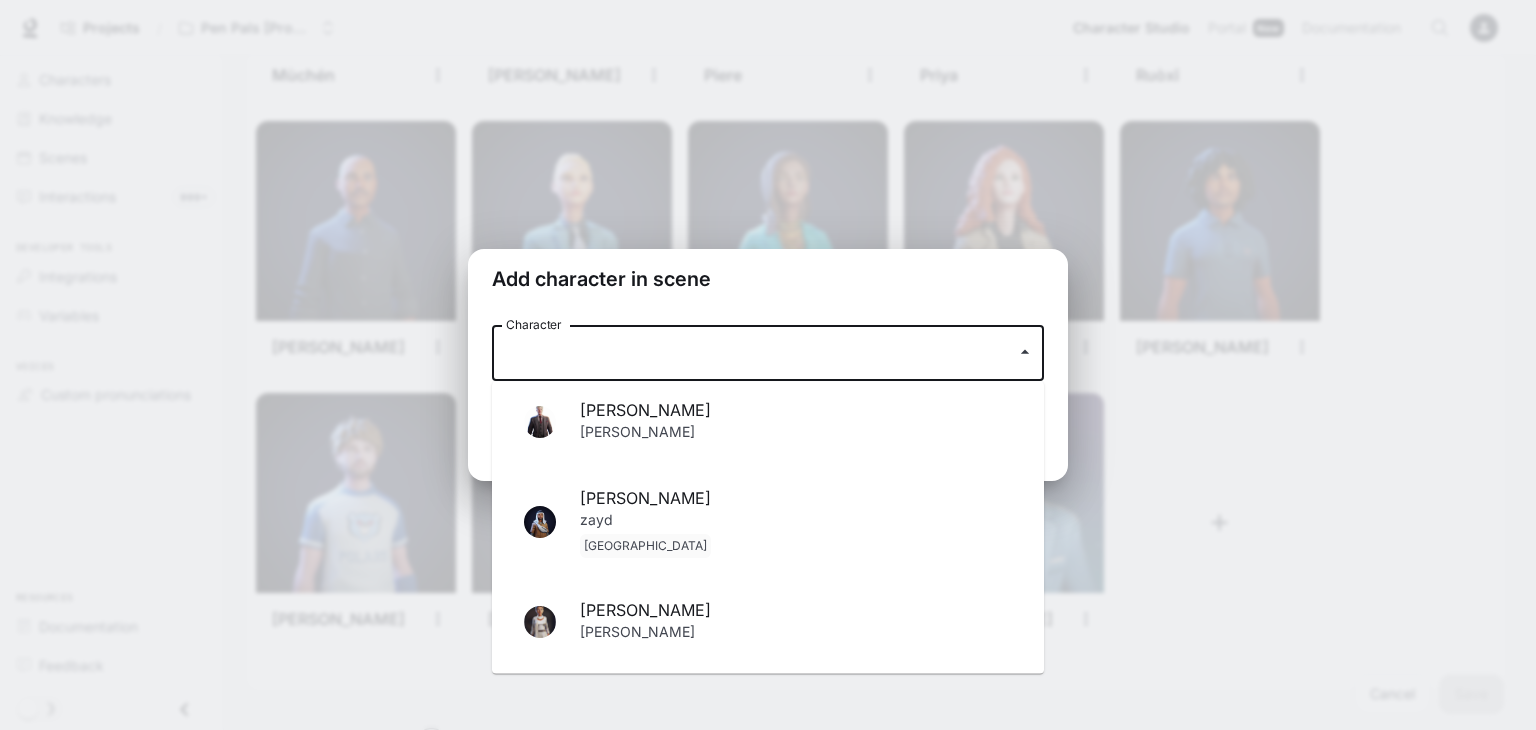 click on "[PERSON_NAME] [PERSON_NAME]" at bounding box center (768, 622) 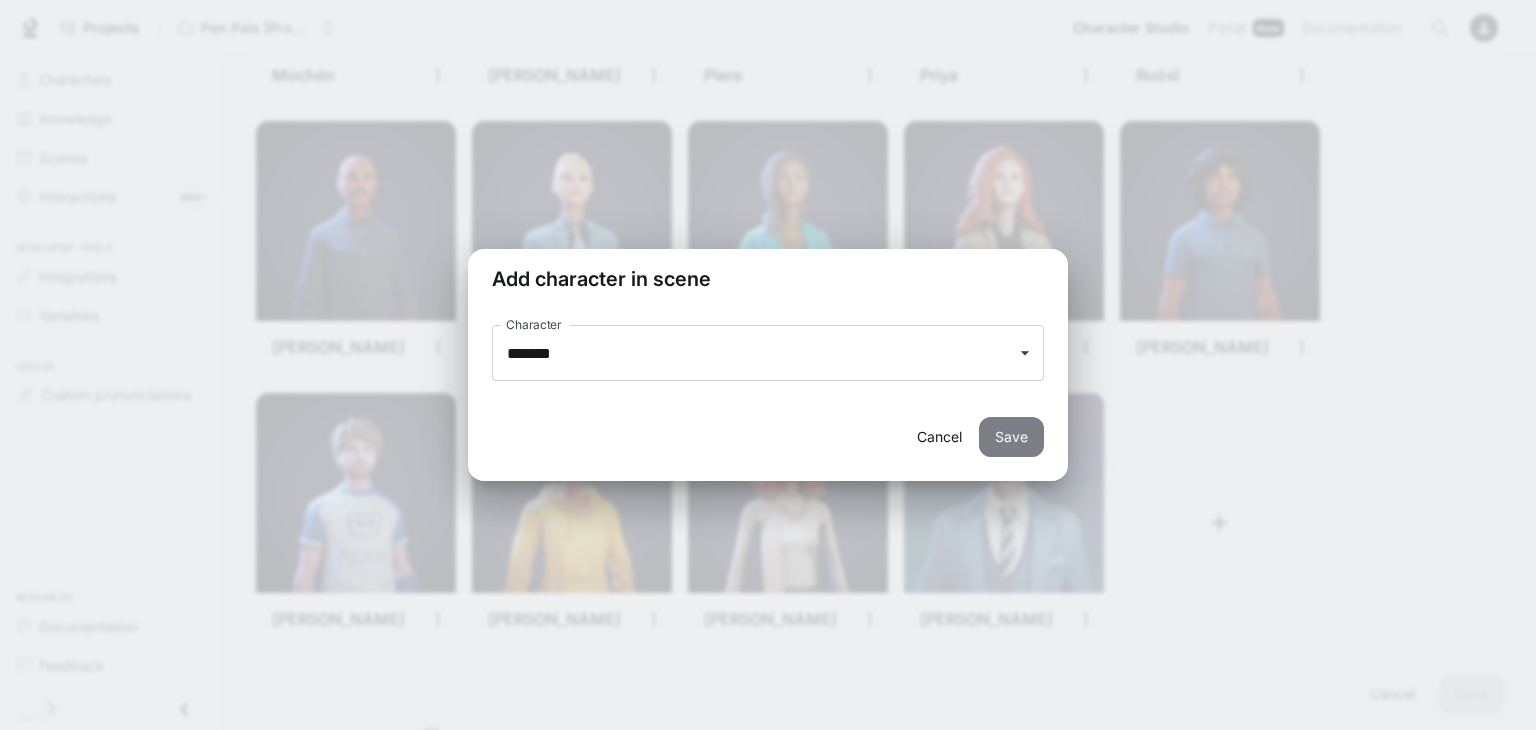 click on "Save" at bounding box center [1011, 437] 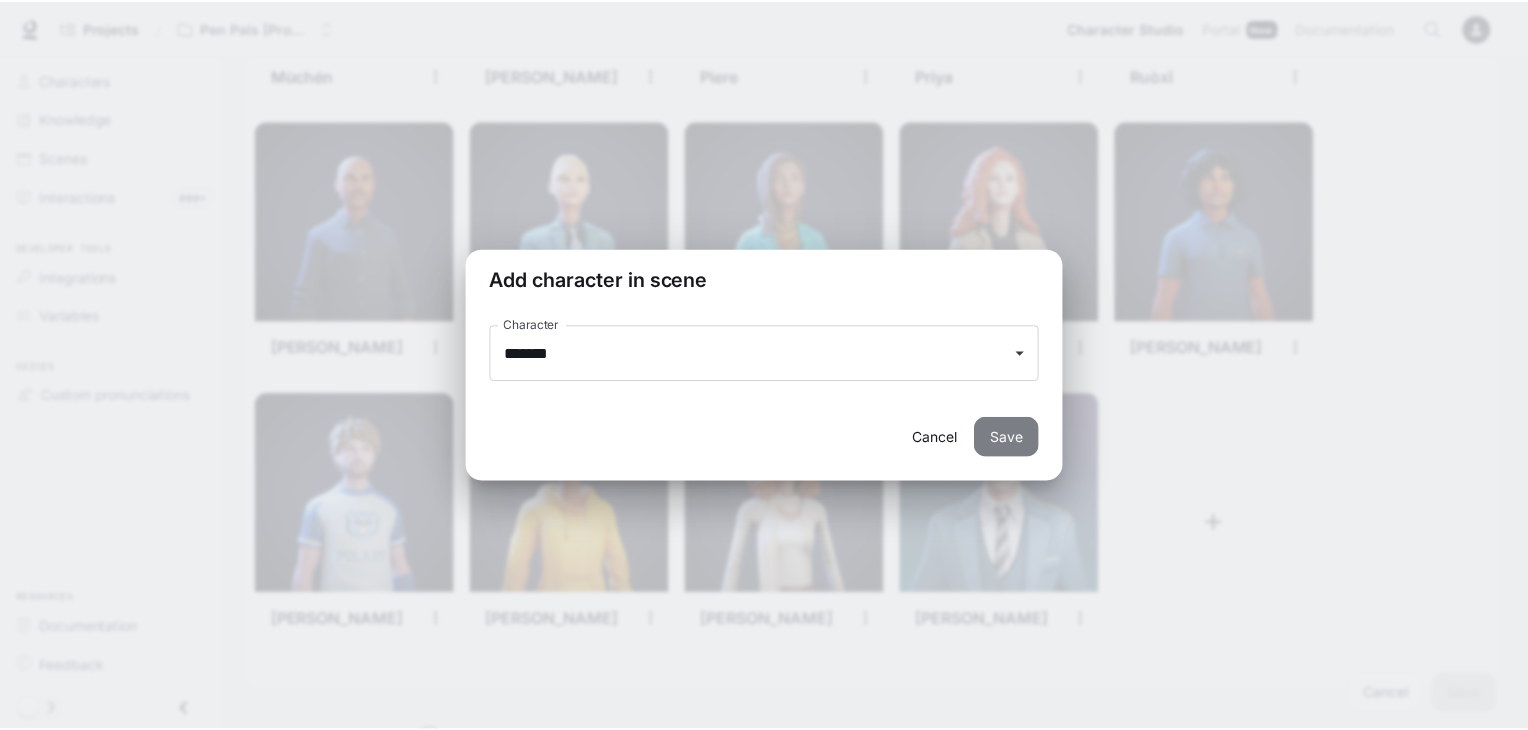 scroll, scrollTop: 3116, scrollLeft: 0, axis: vertical 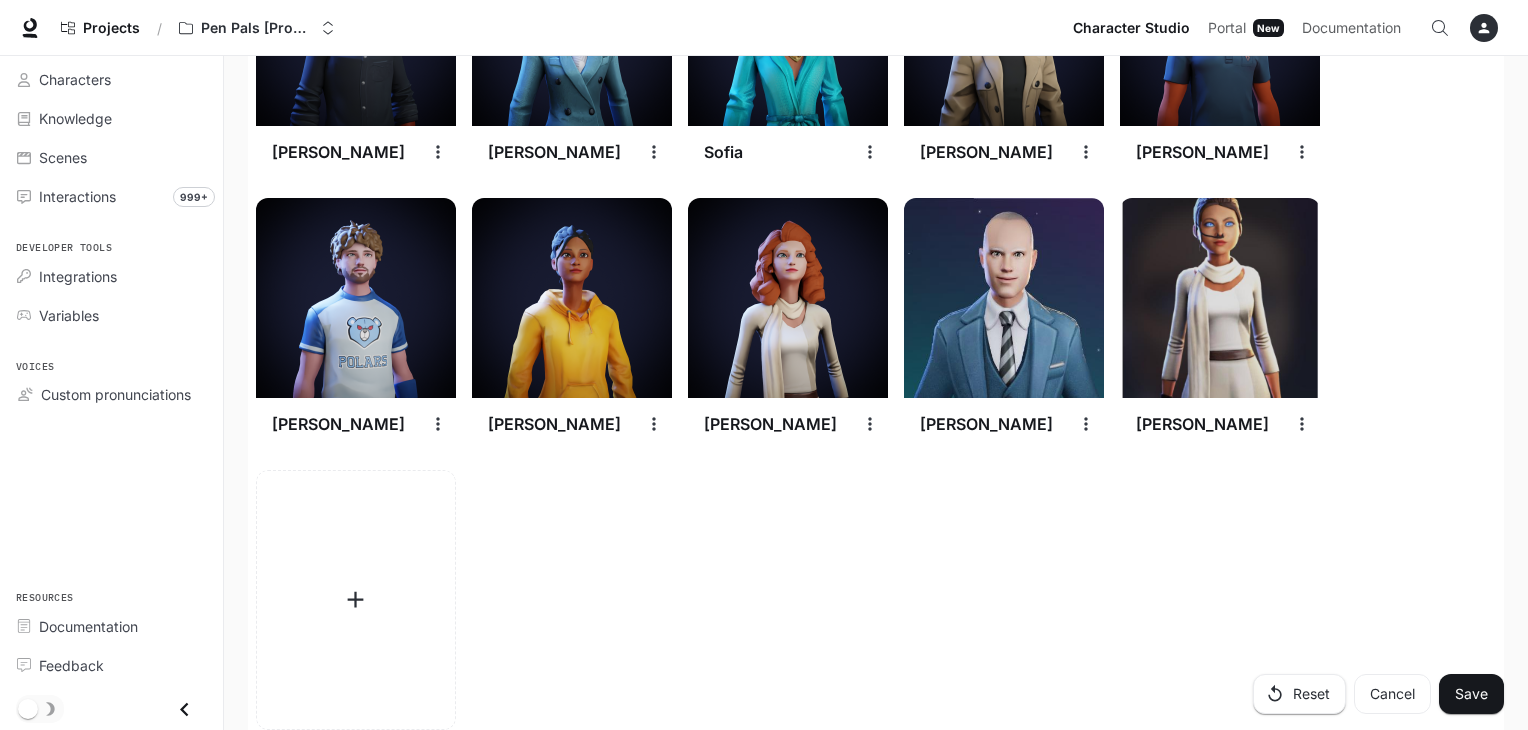 click 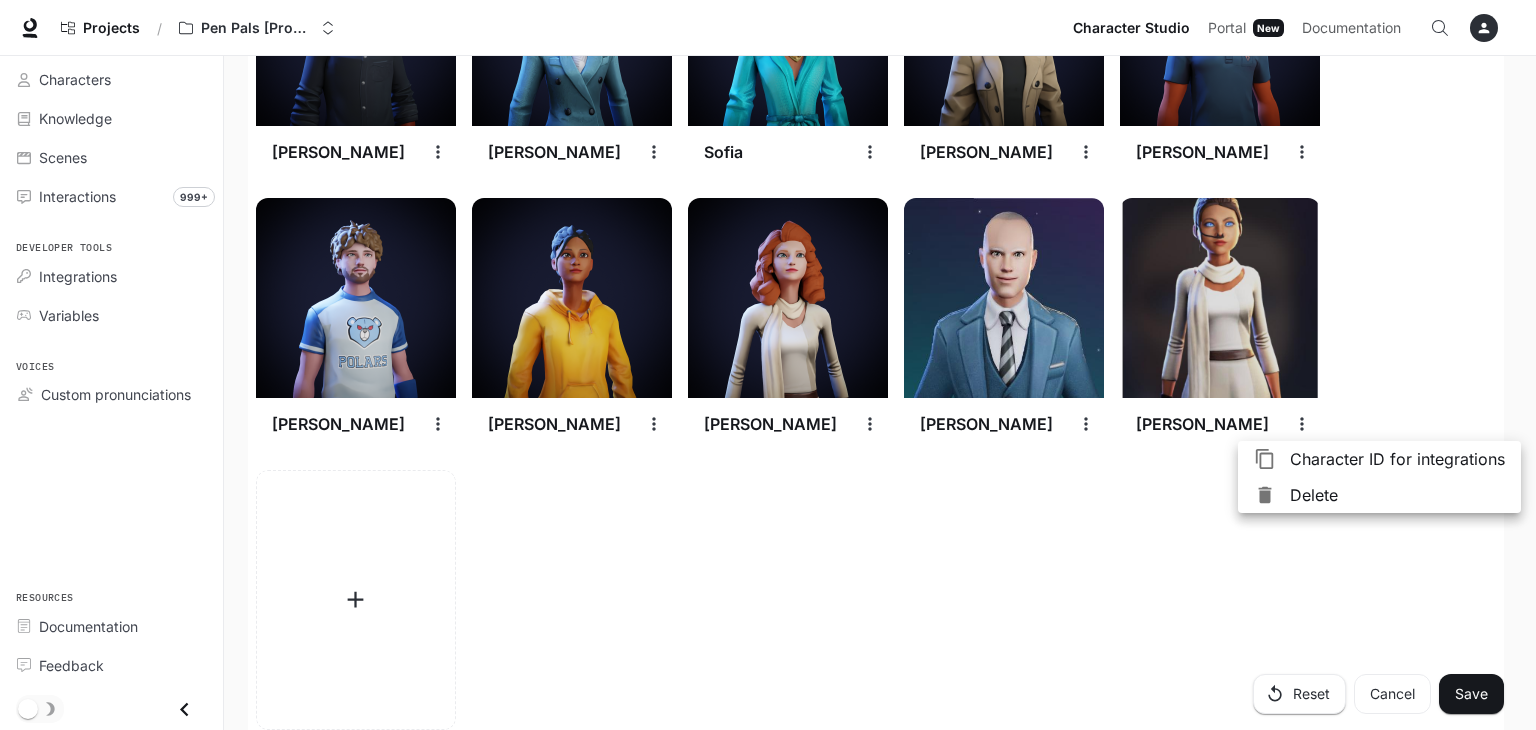 click at bounding box center (768, 365) 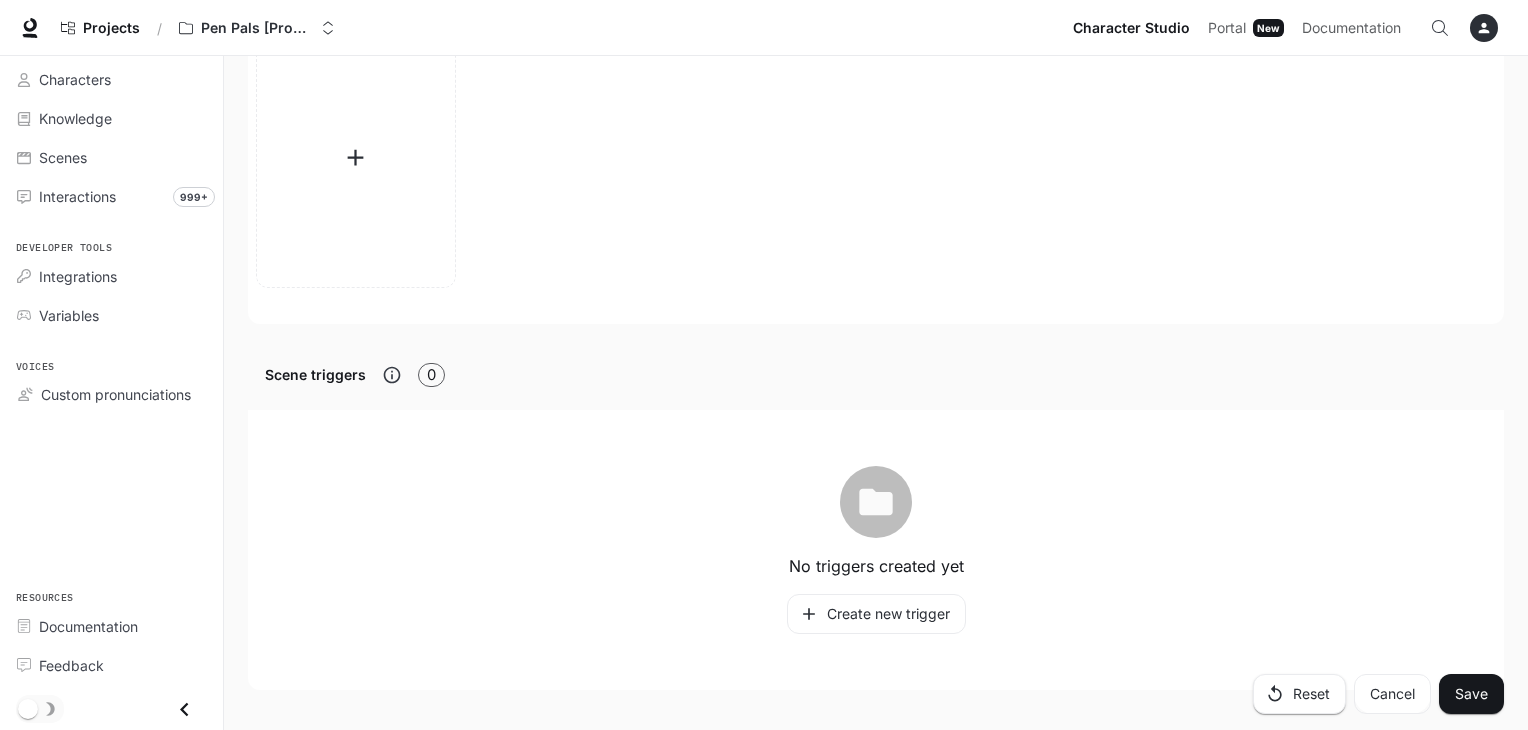 scroll, scrollTop: 3597, scrollLeft: 0, axis: vertical 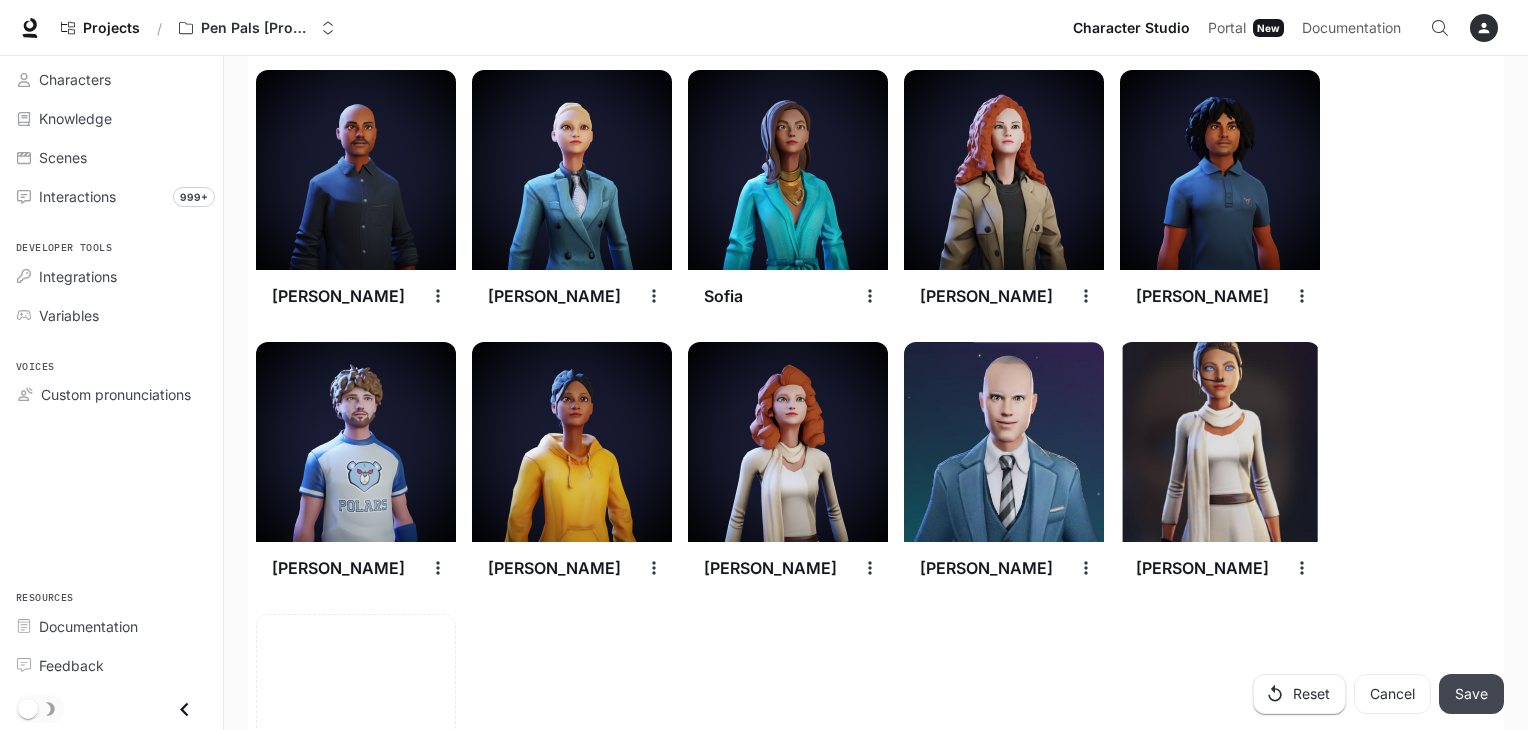 click on "Save" at bounding box center (1471, 694) 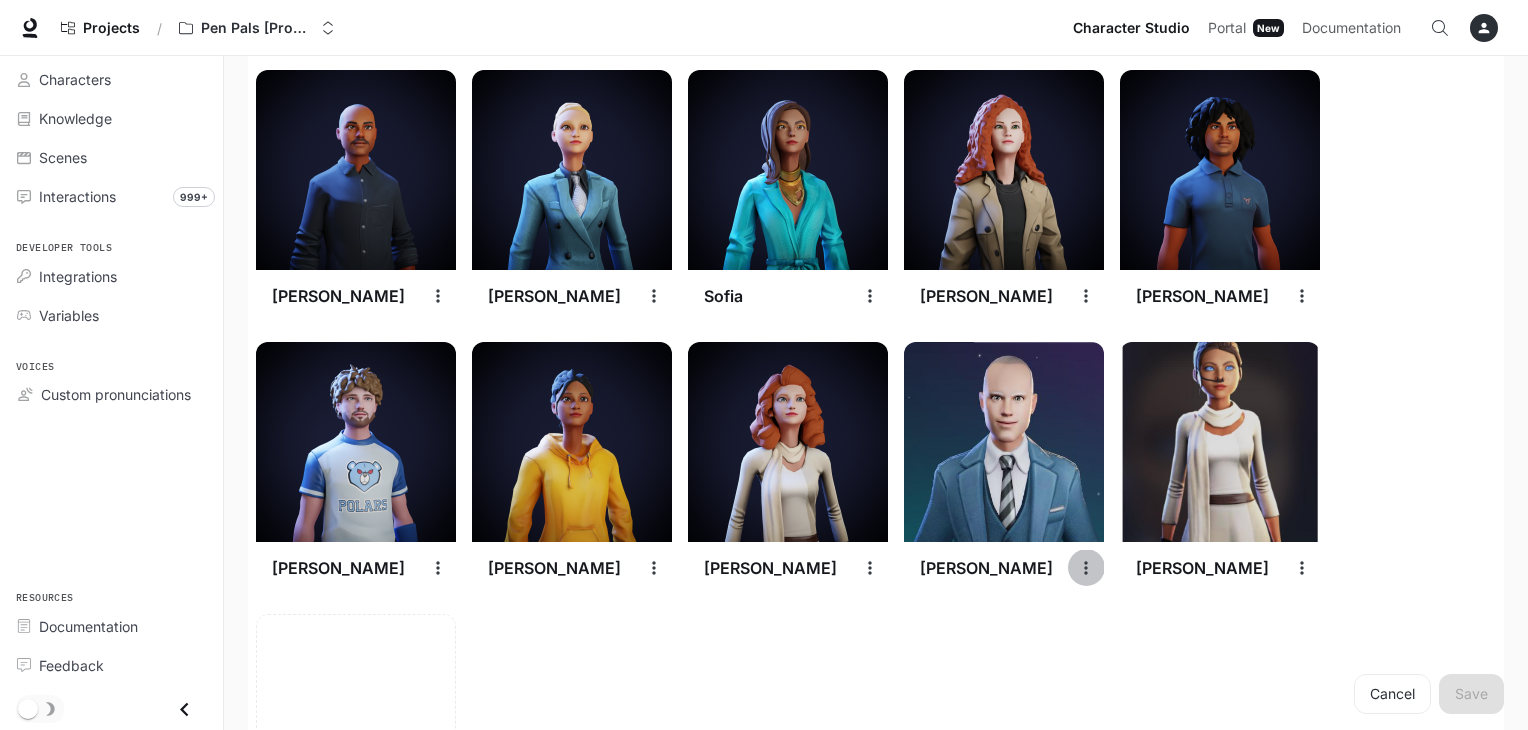 click 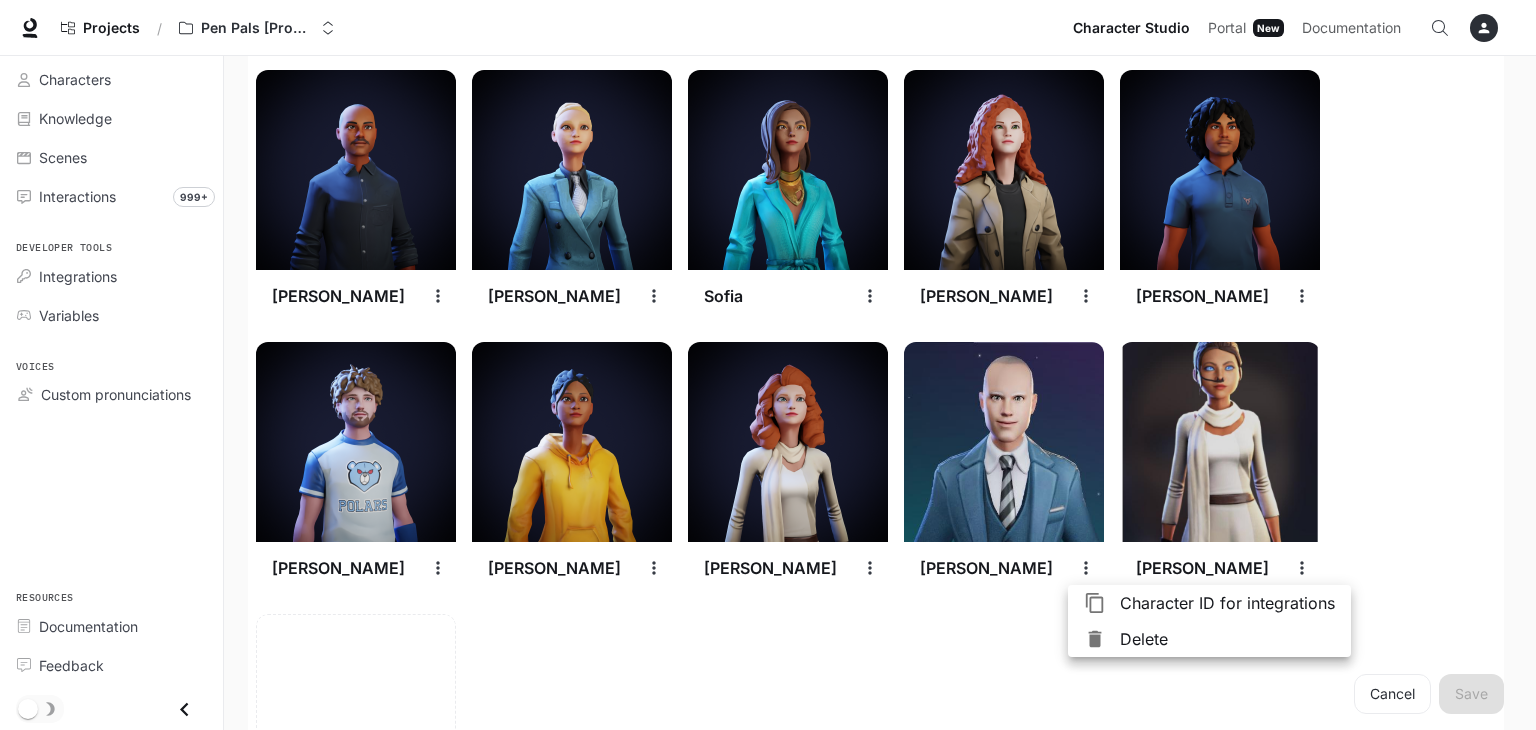 click on "Delete" at bounding box center (1227, 639) 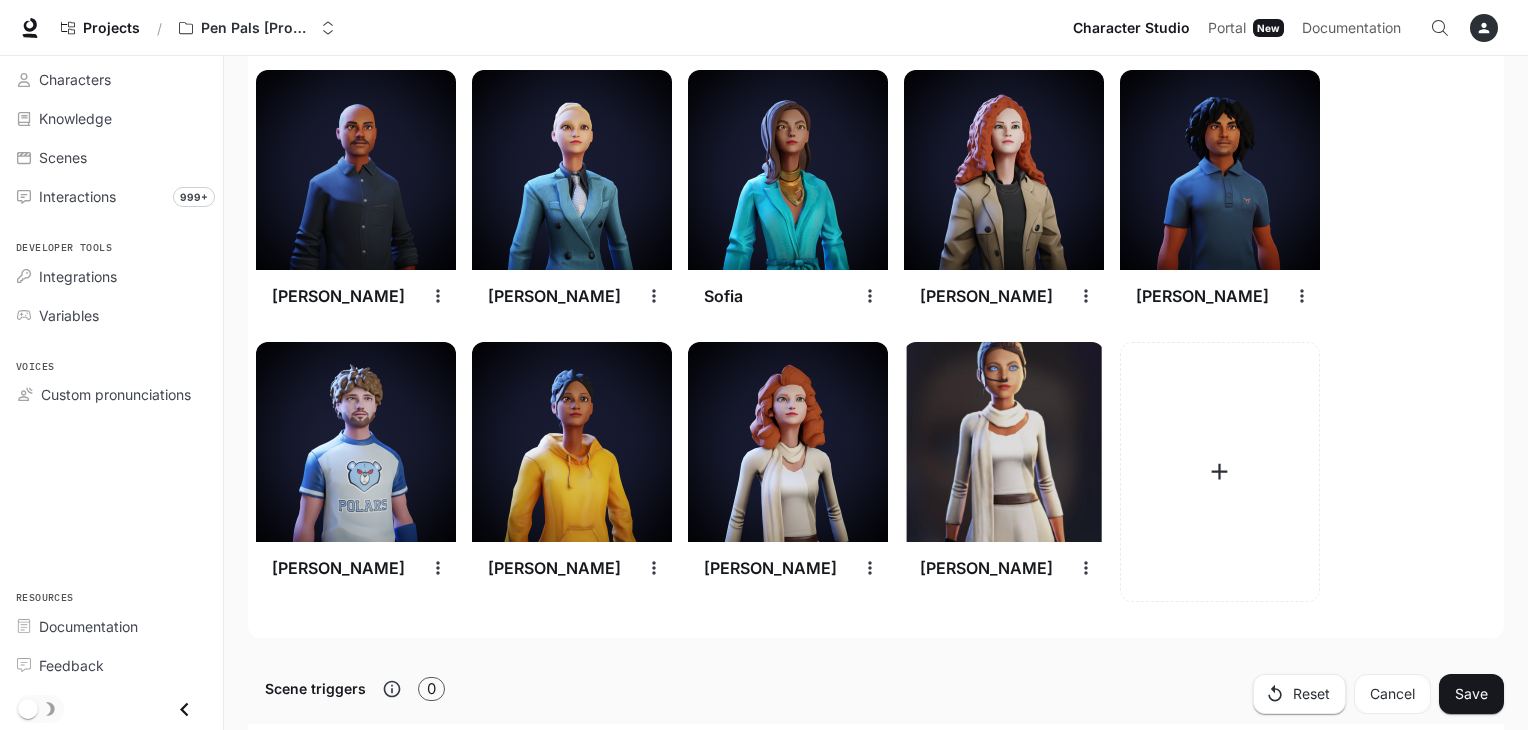 click 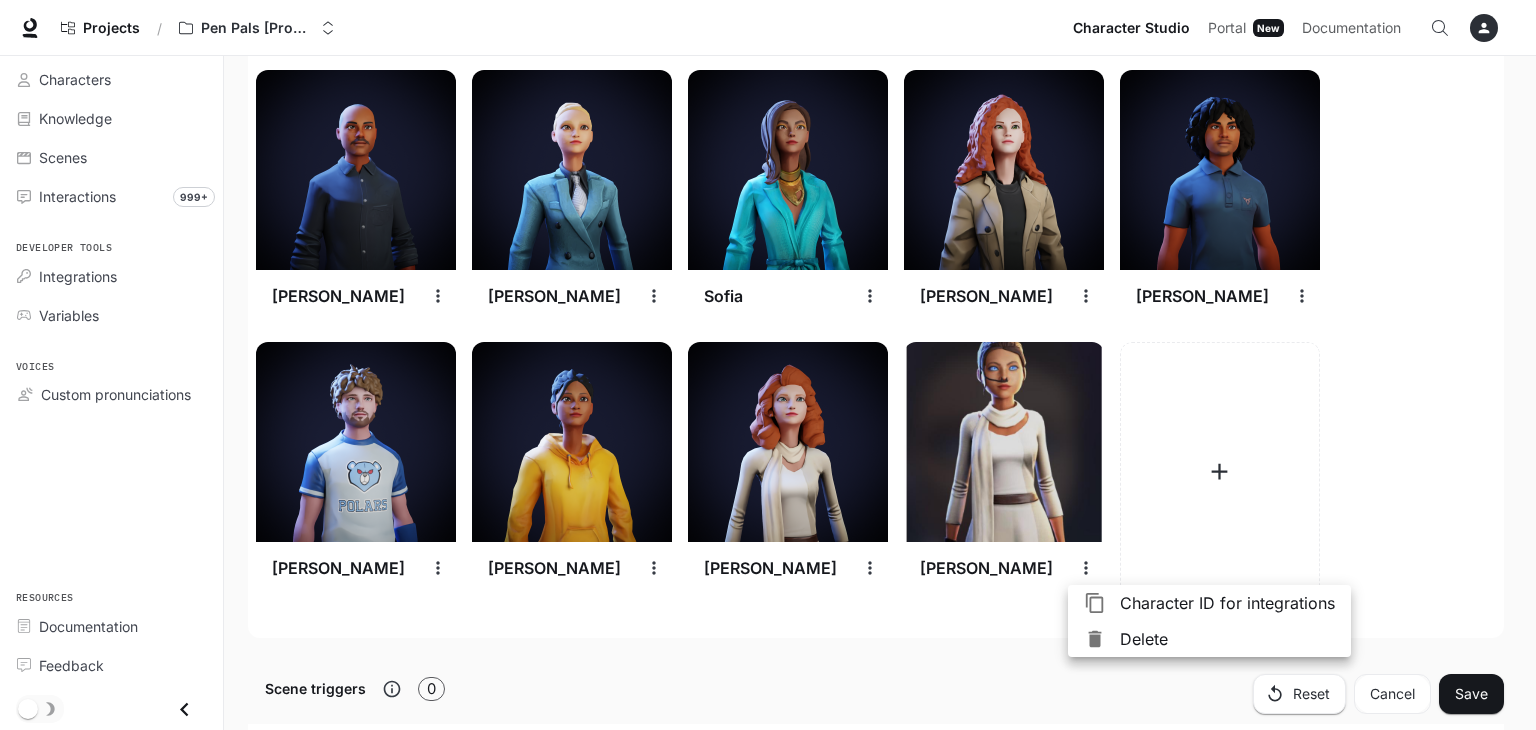 click on "Delete" at bounding box center (1227, 639) 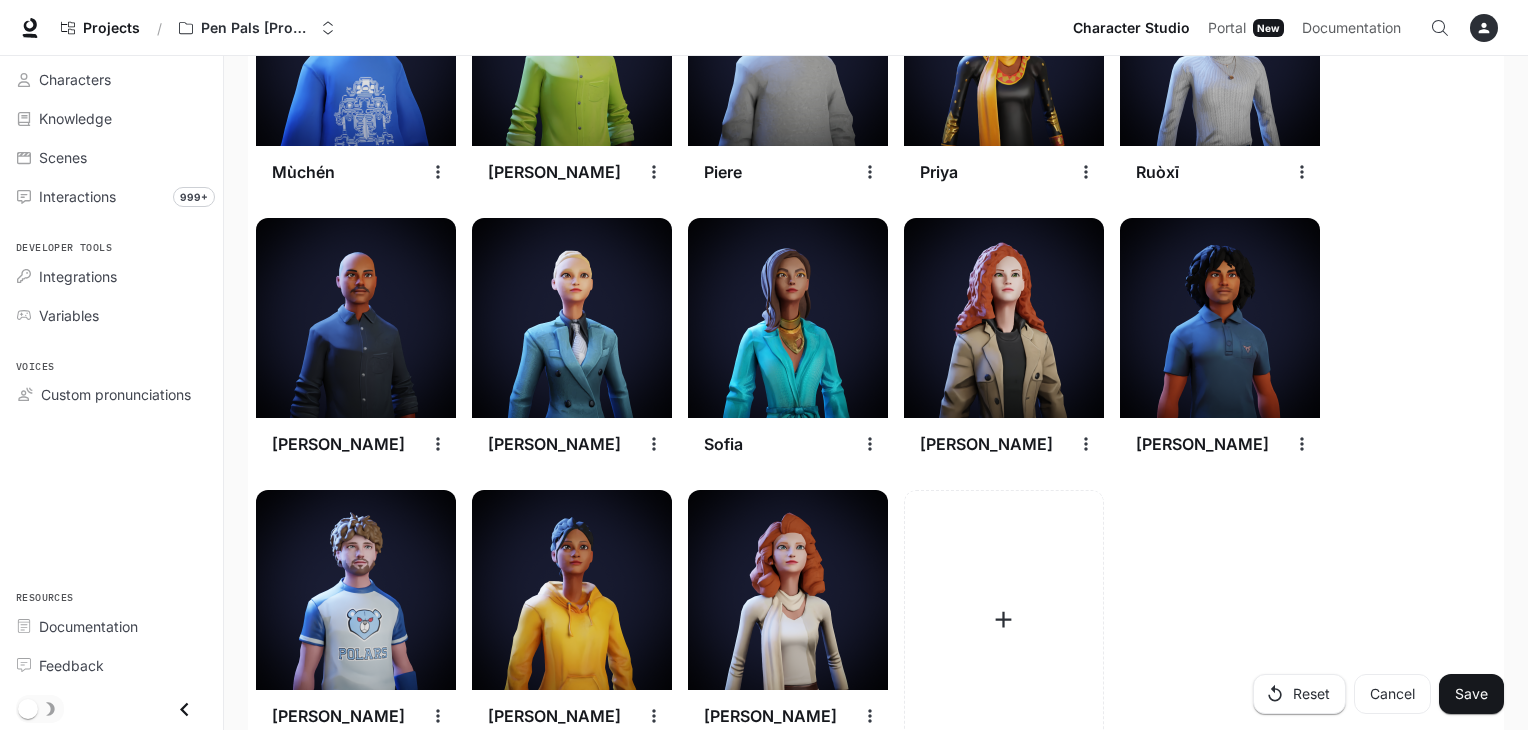 scroll, scrollTop: 2824, scrollLeft: 0, axis: vertical 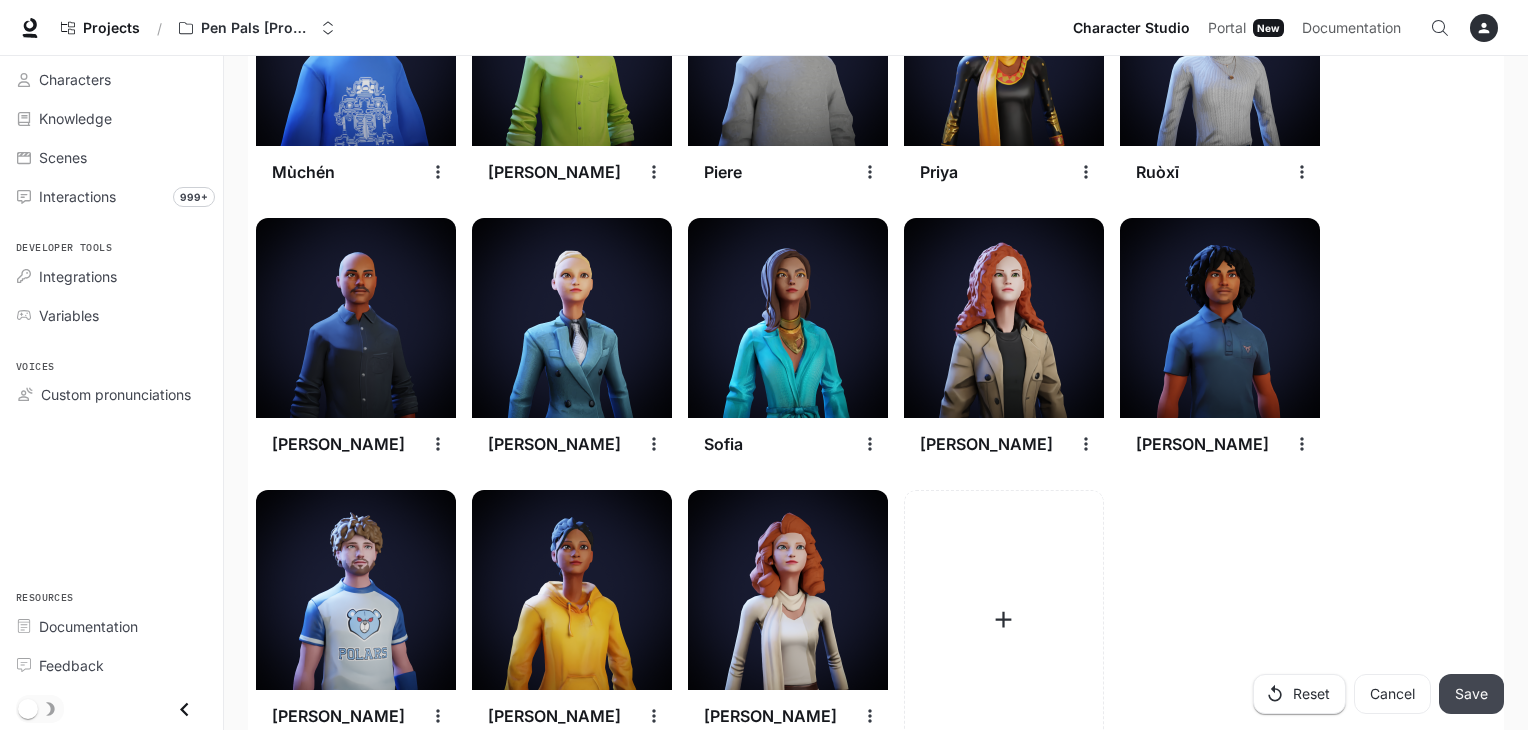 click on "Save" at bounding box center (1471, 694) 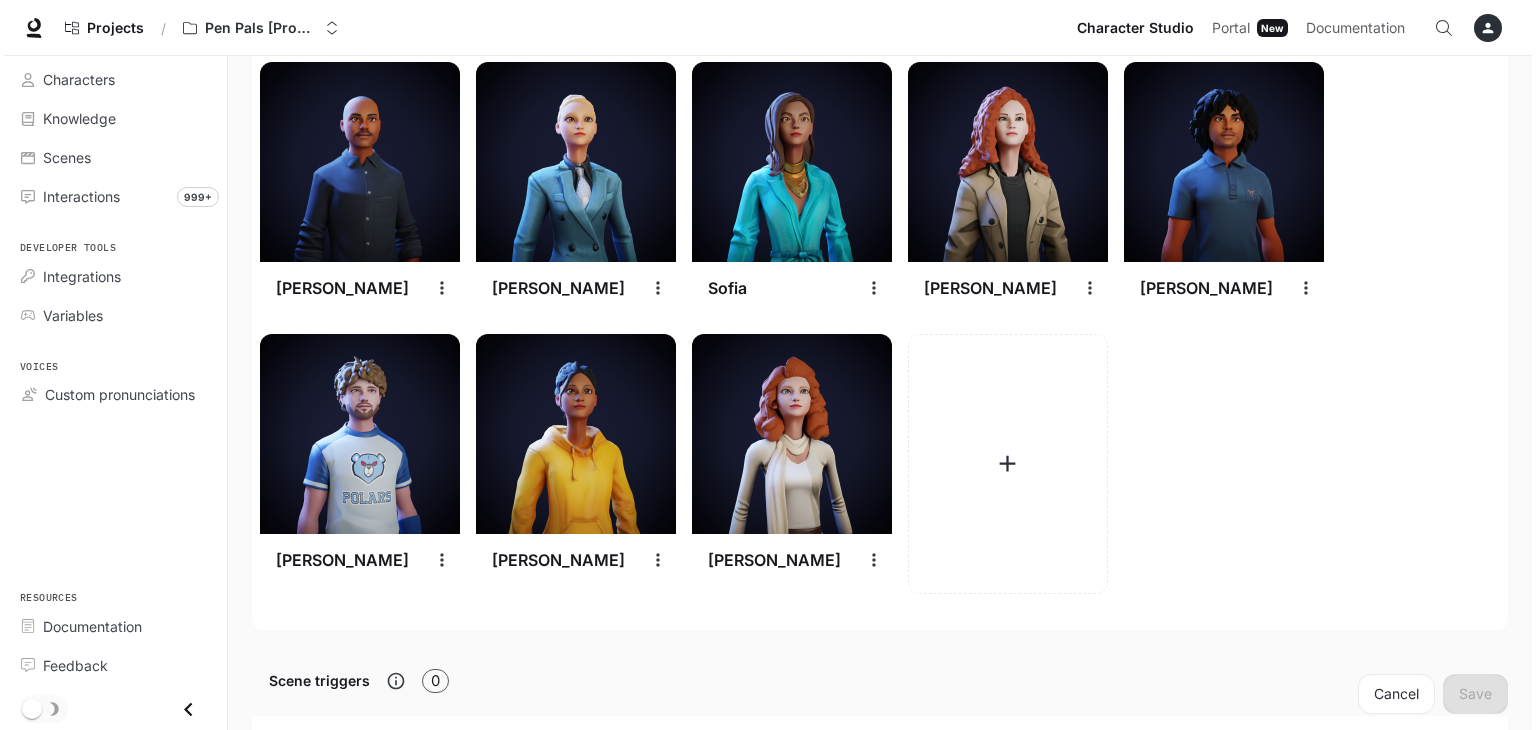 scroll, scrollTop: 2980, scrollLeft: 0, axis: vertical 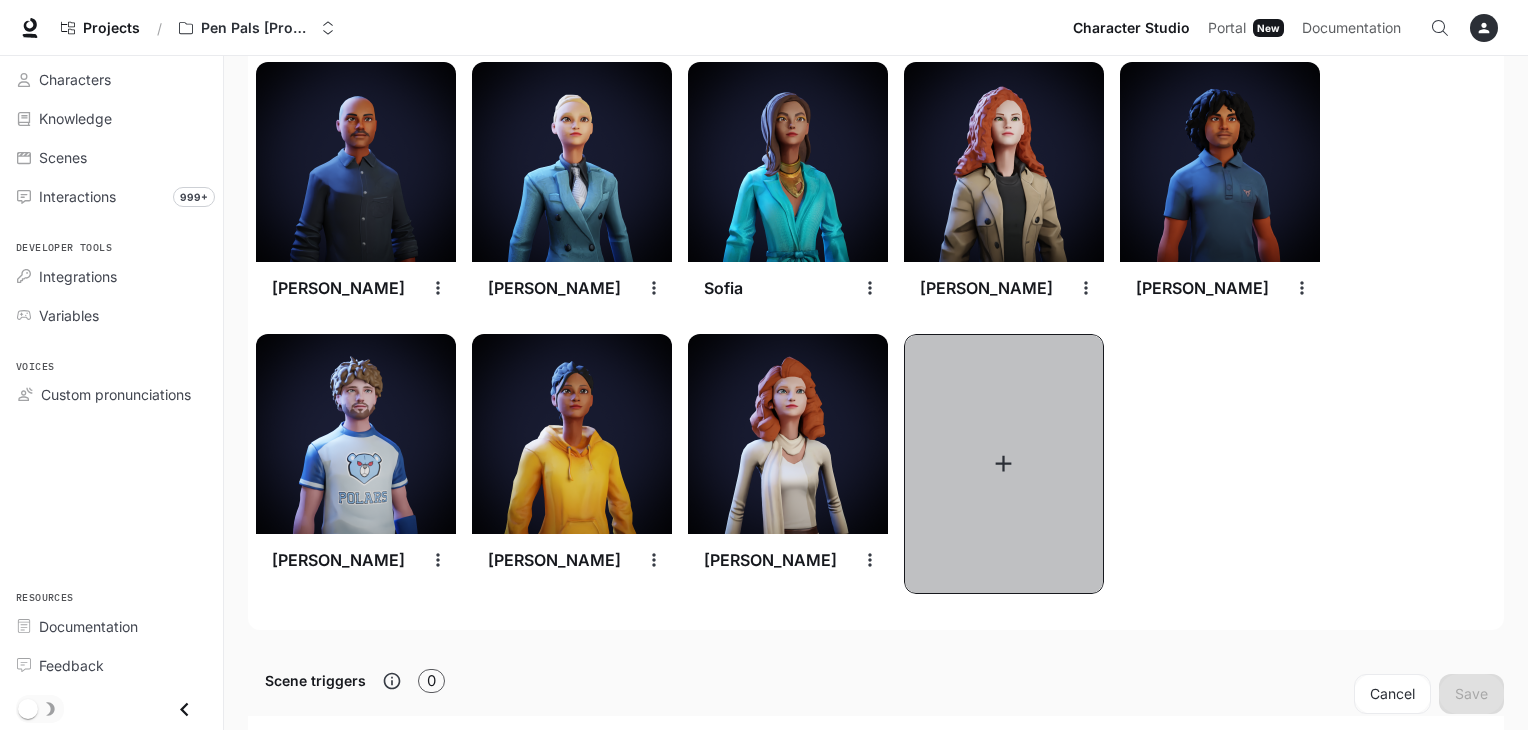 click 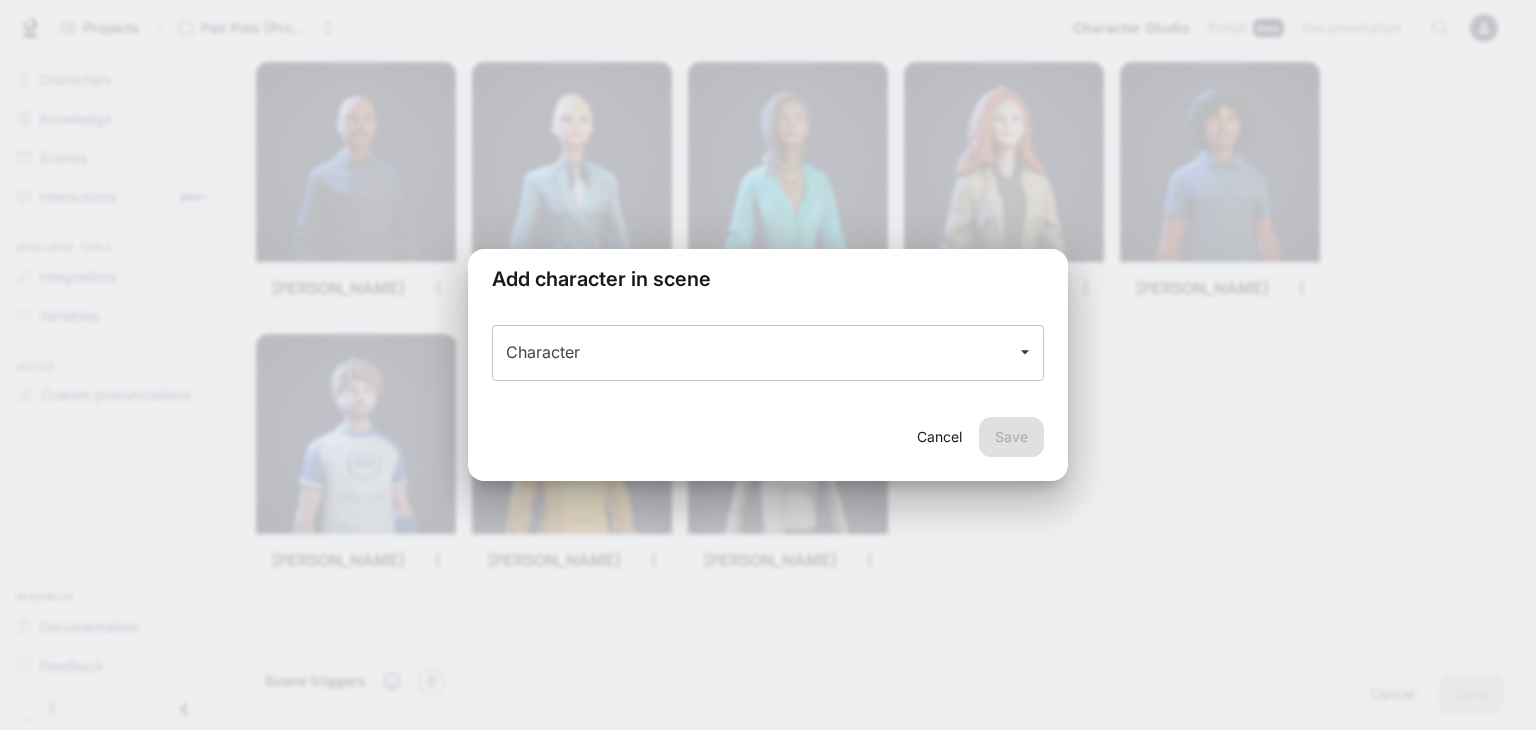 click on "Character" at bounding box center (753, 353) 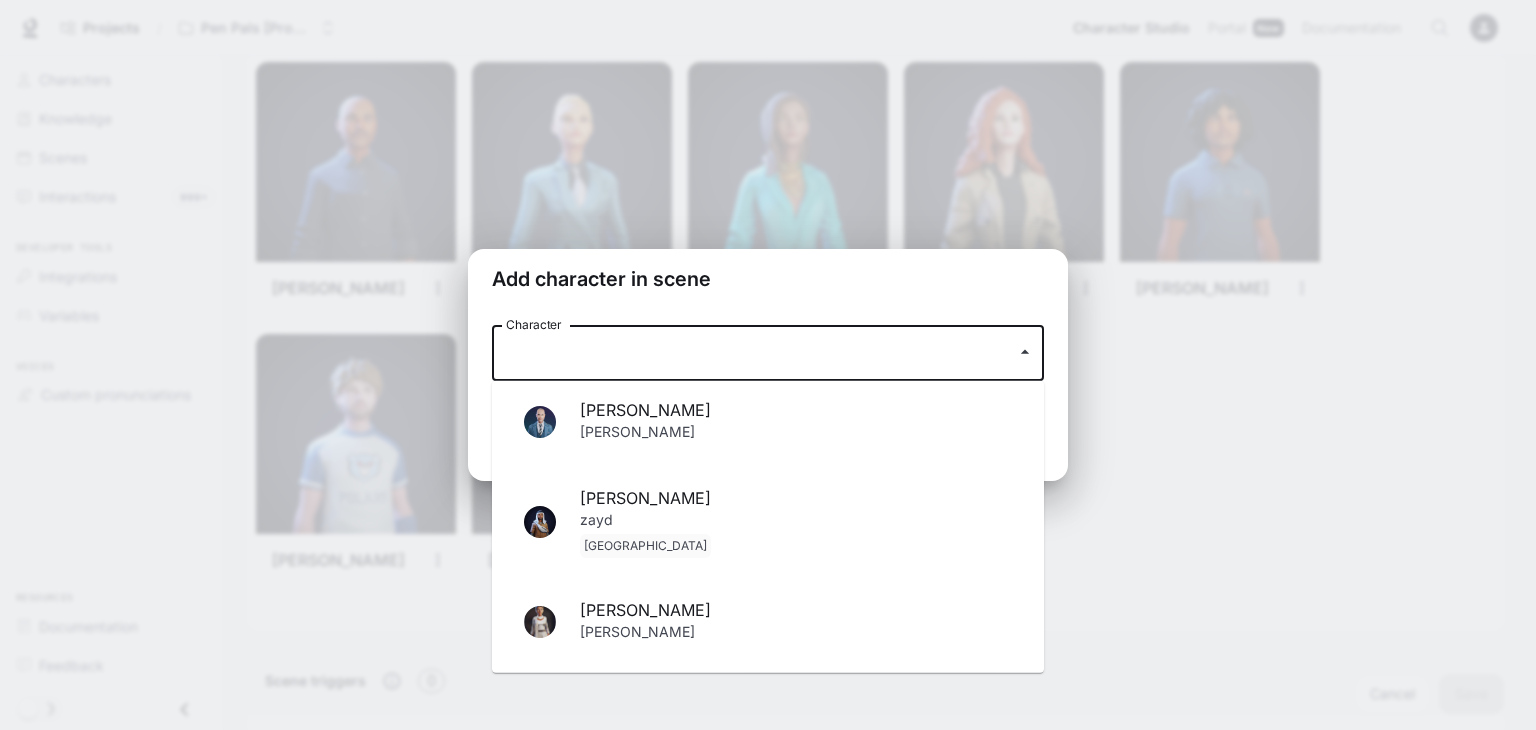 scroll, scrollTop: 3348, scrollLeft: 0, axis: vertical 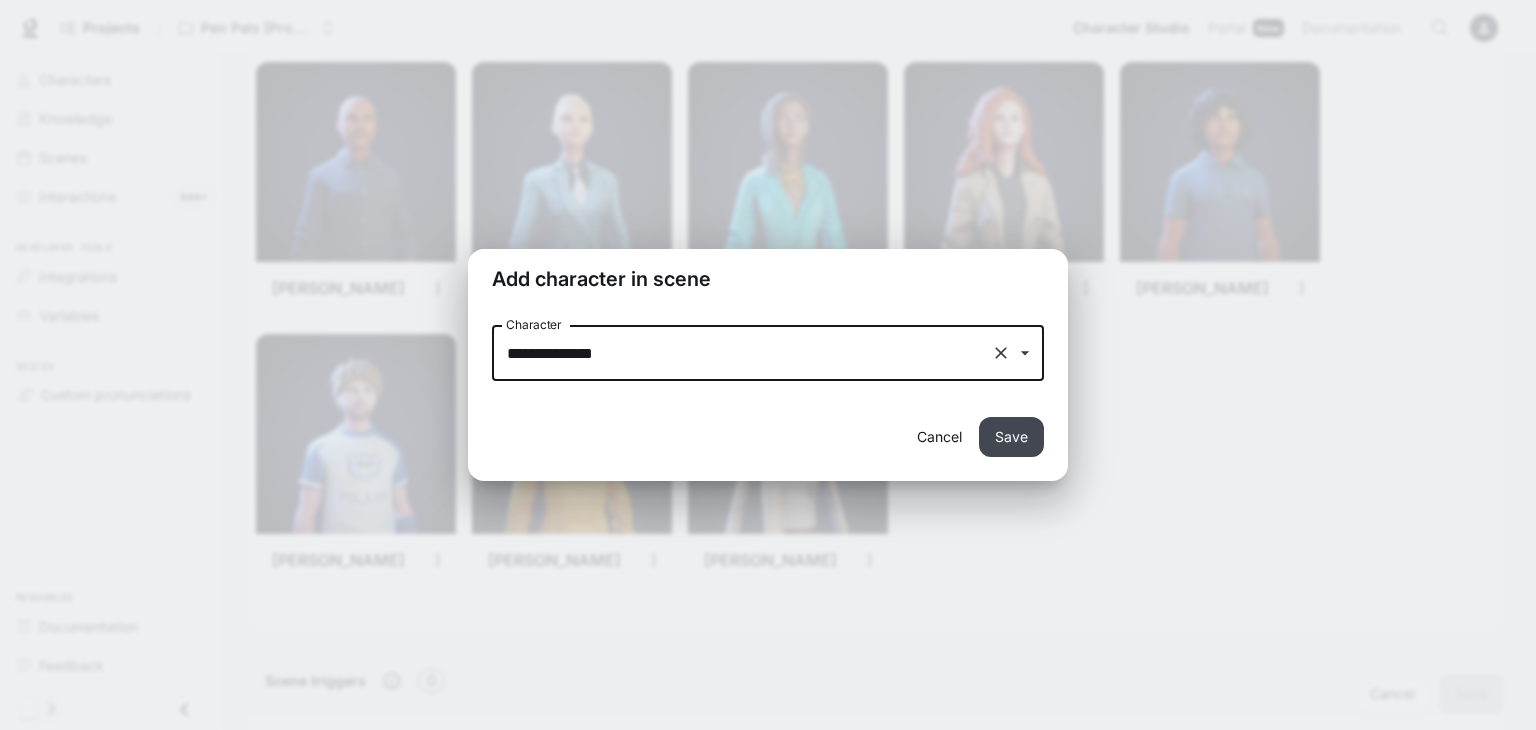 click on "Save" at bounding box center (1011, 437) 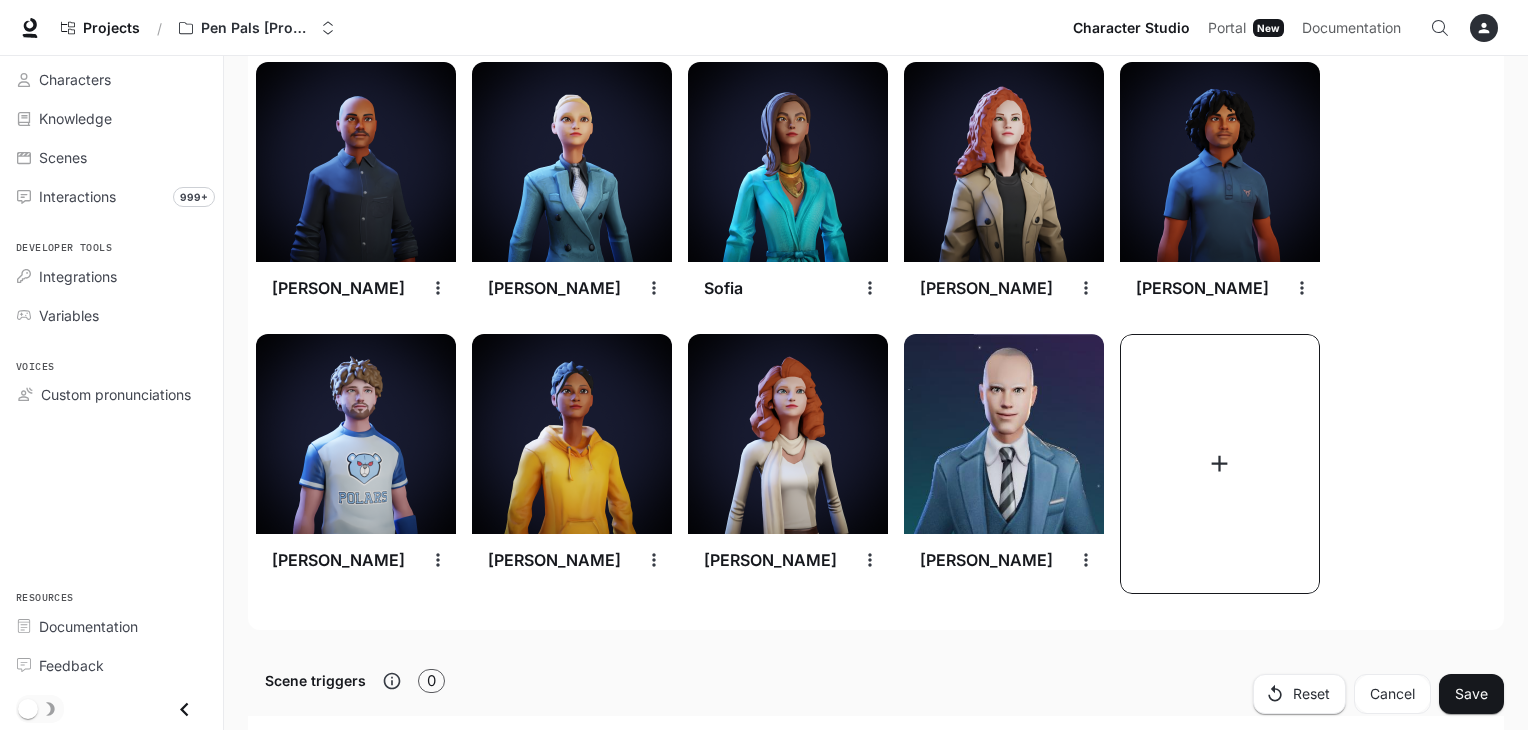 click at bounding box center (1220, 464) 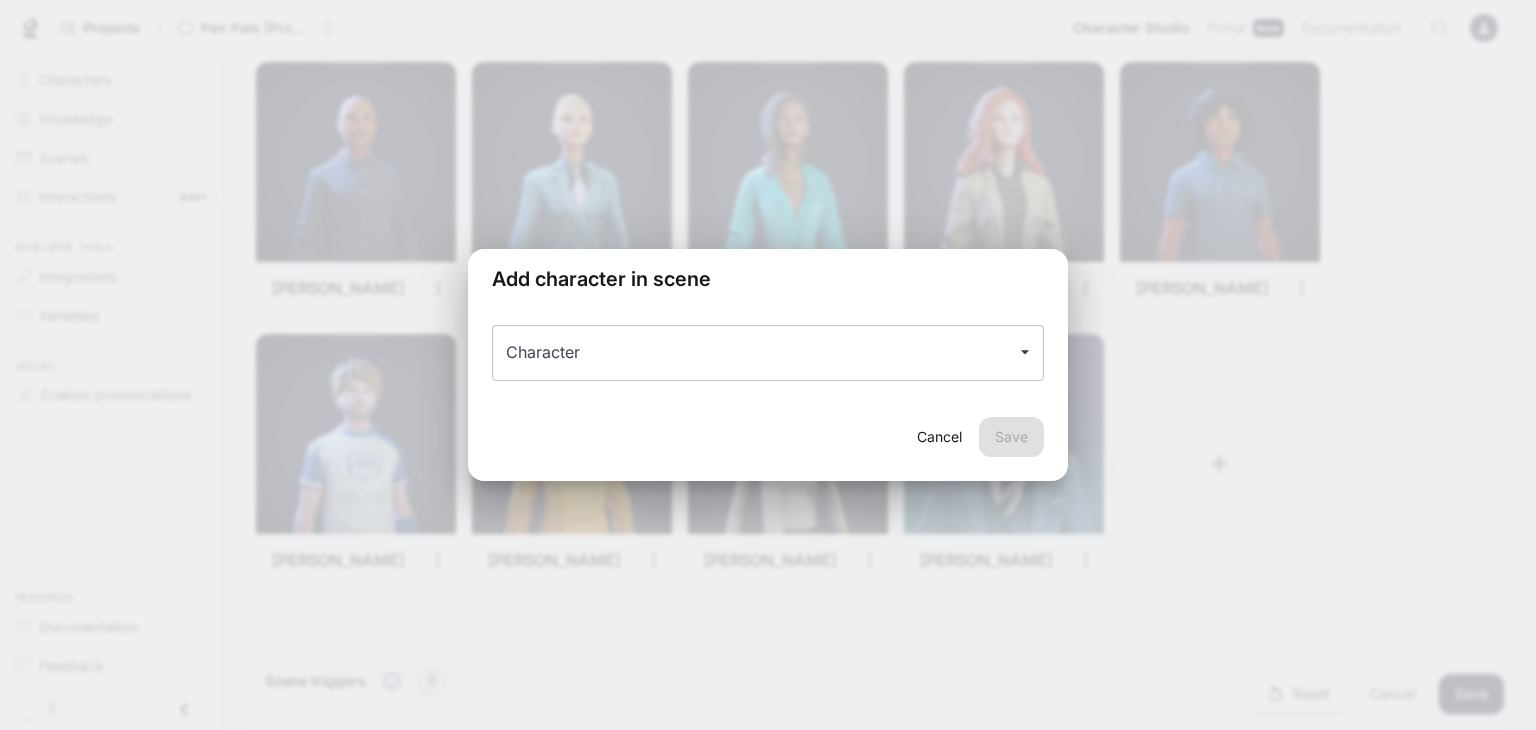 click on "Character" at bounding box center [753, 353] 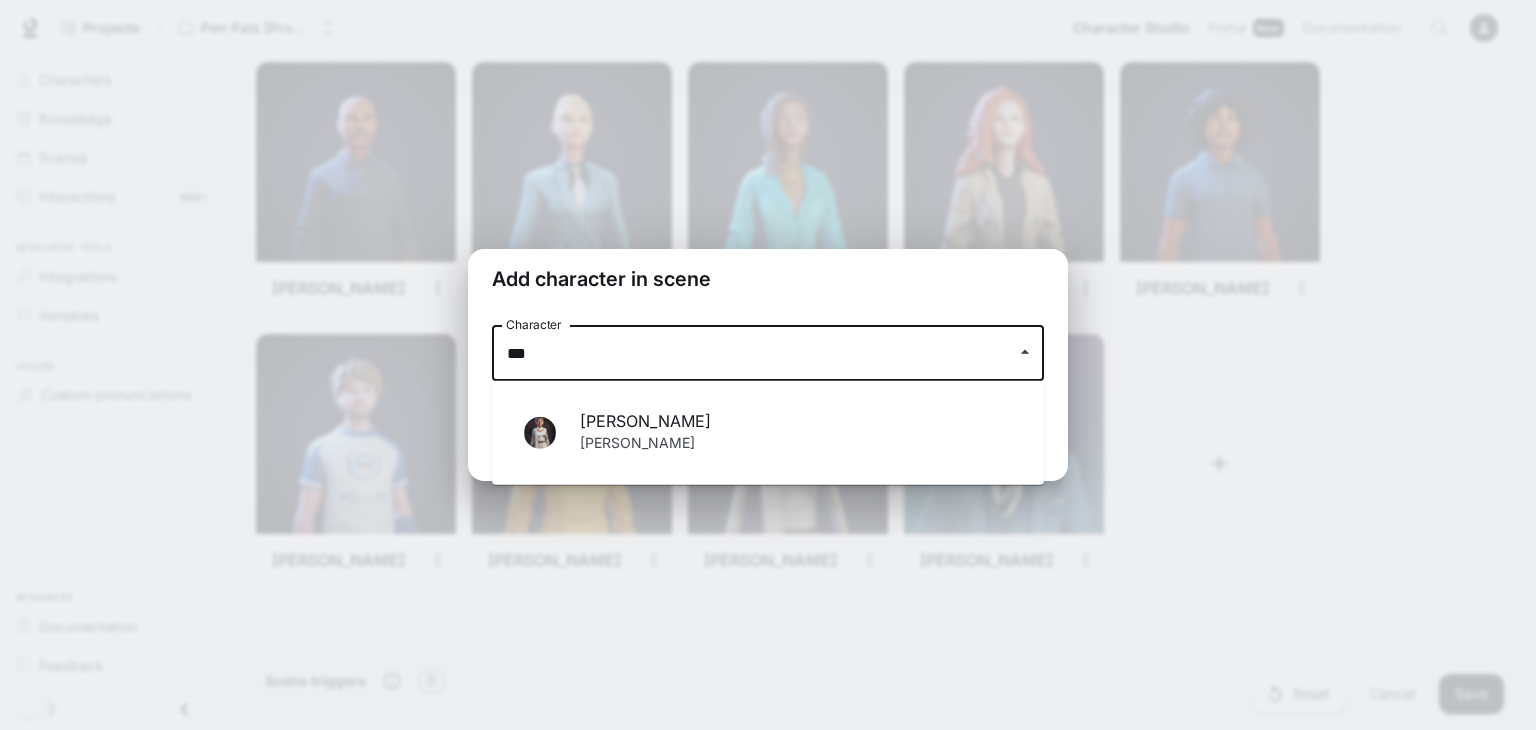 click on "[PERSON_NAME]" at bounding box center [796, 445] 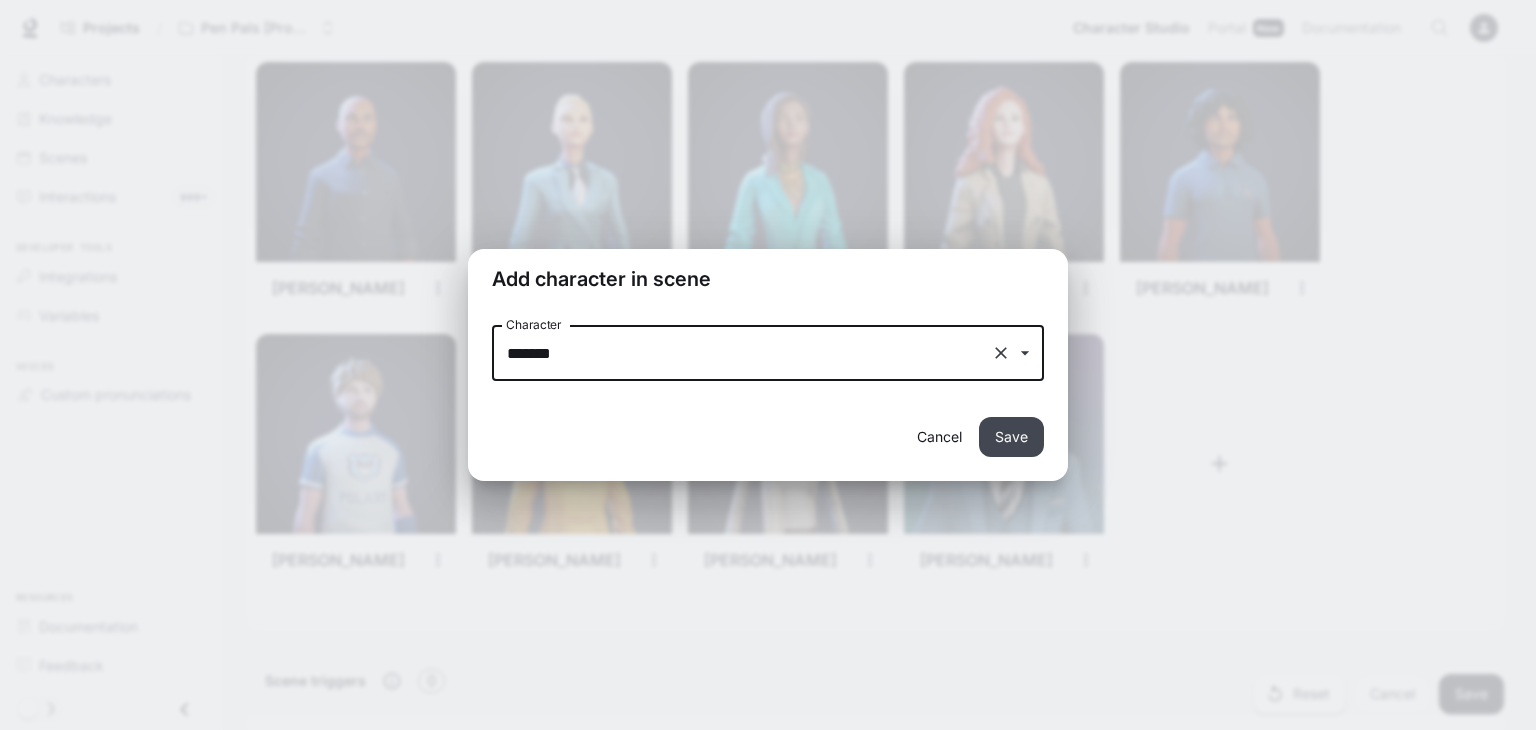 type on "*******" 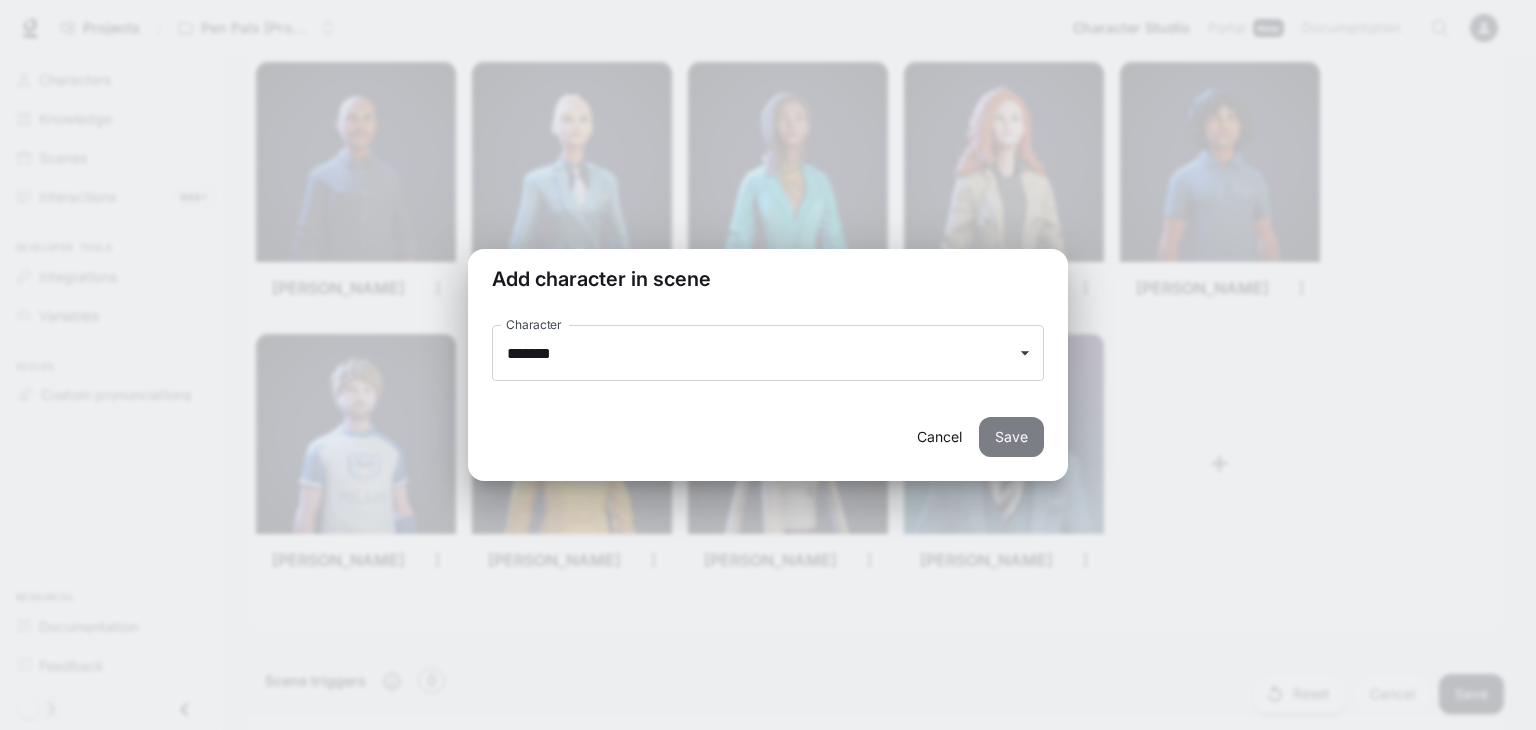 click on "Save" at bounding box center [1011, 437] 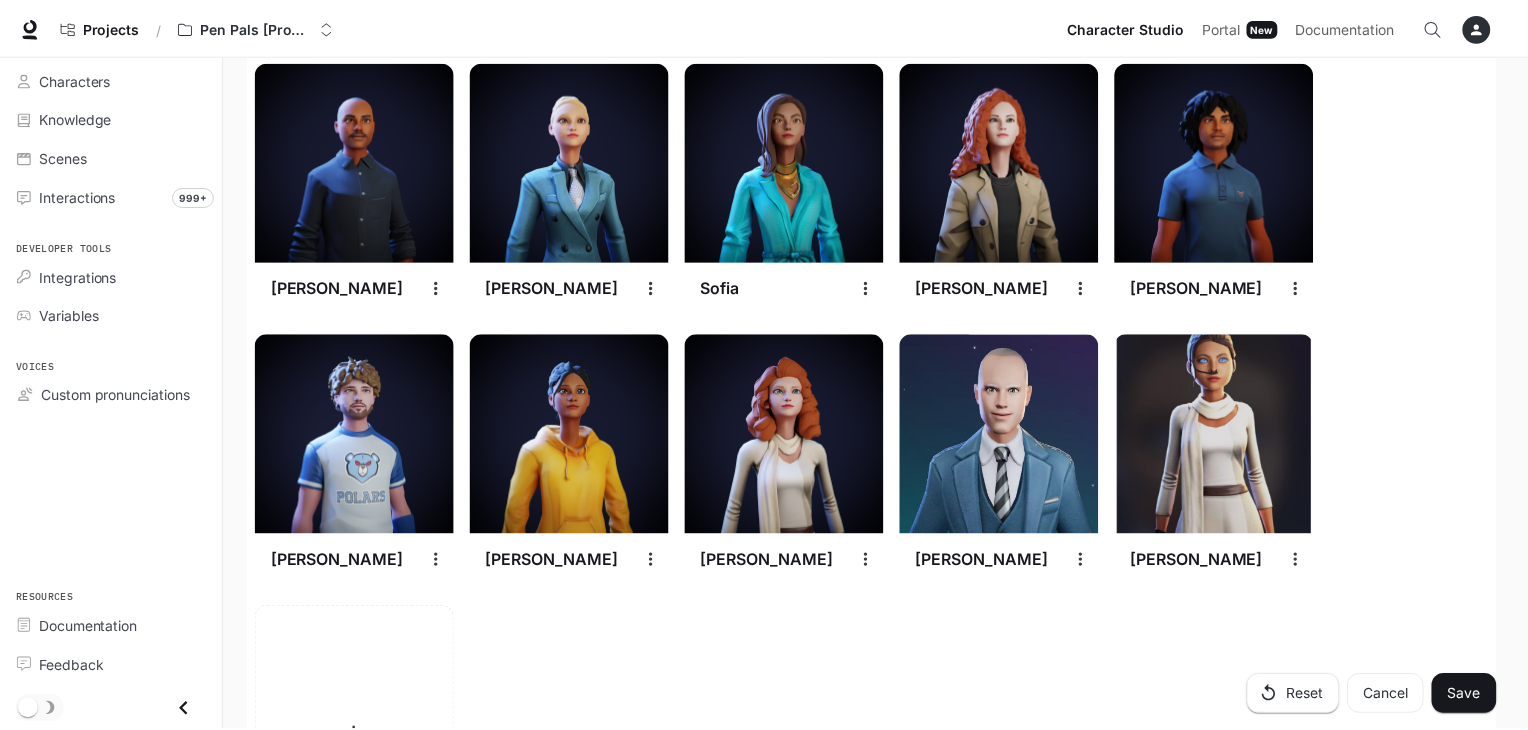 scroll, scrollTop: 3116, scrollLeft: 0, axis: vertical 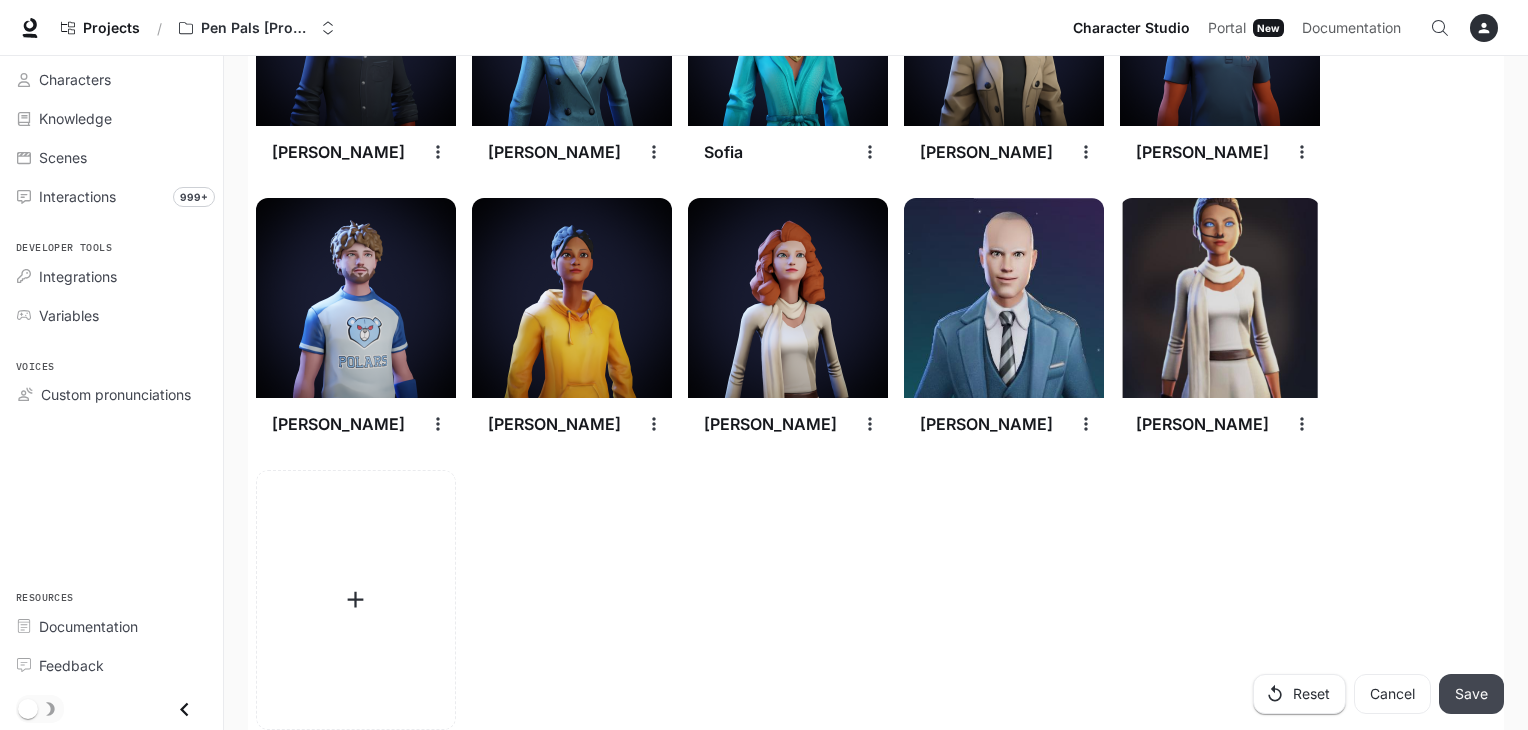 click on "Save" at bounding box center [1471, 694] 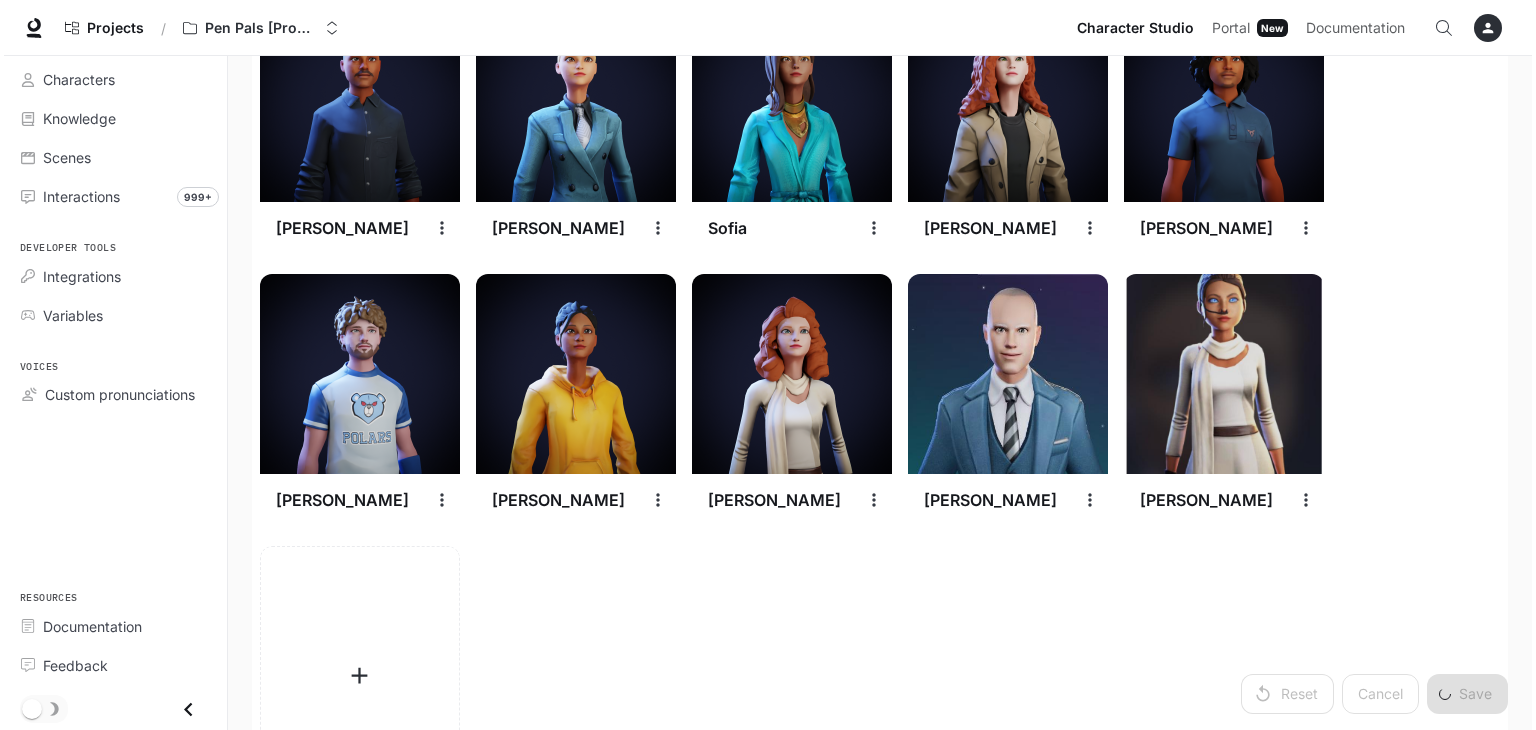 scroll, scrollTop: 3040, scrollLeft: 0, axis: vertical 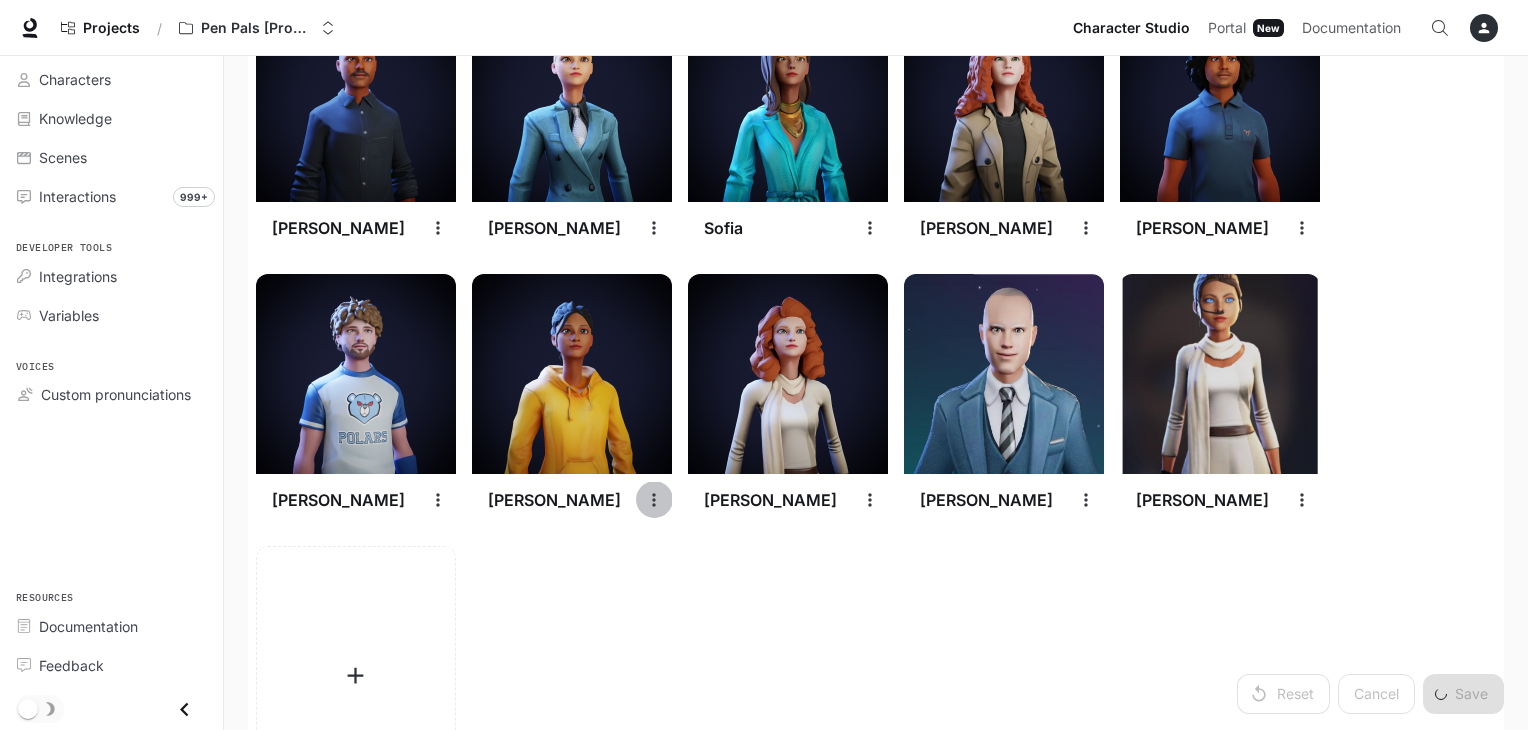 click 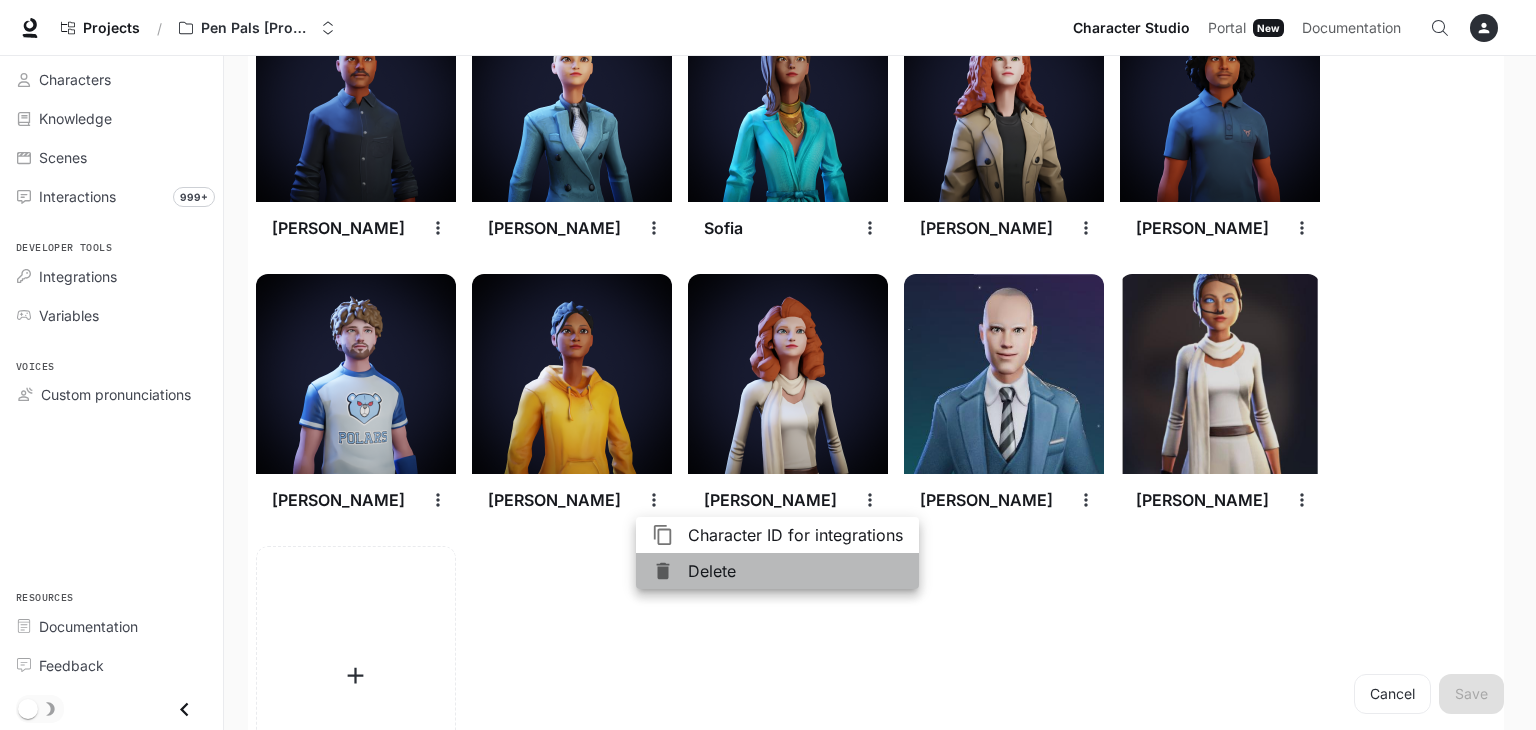 click on "Delete" at bounding box center (795, 571) 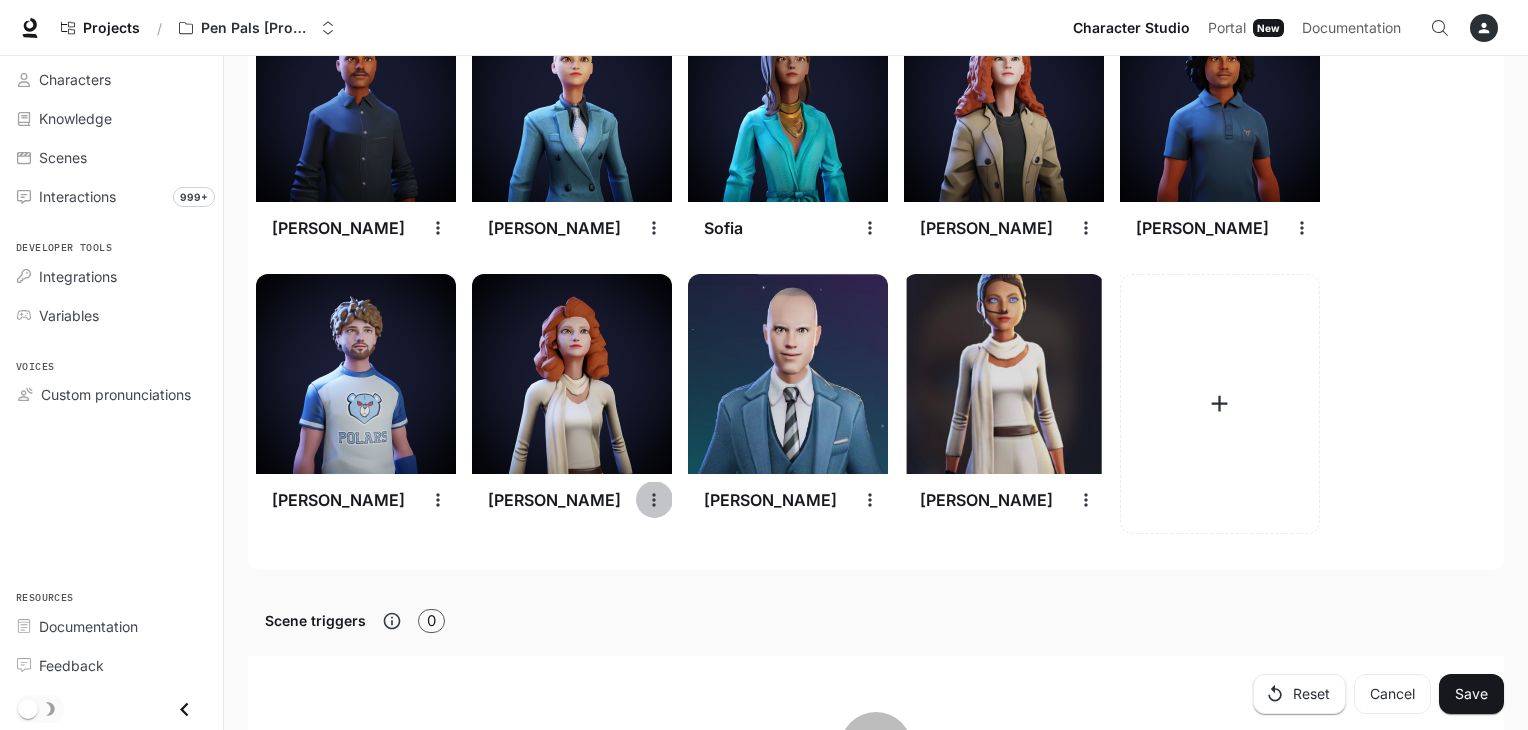 click 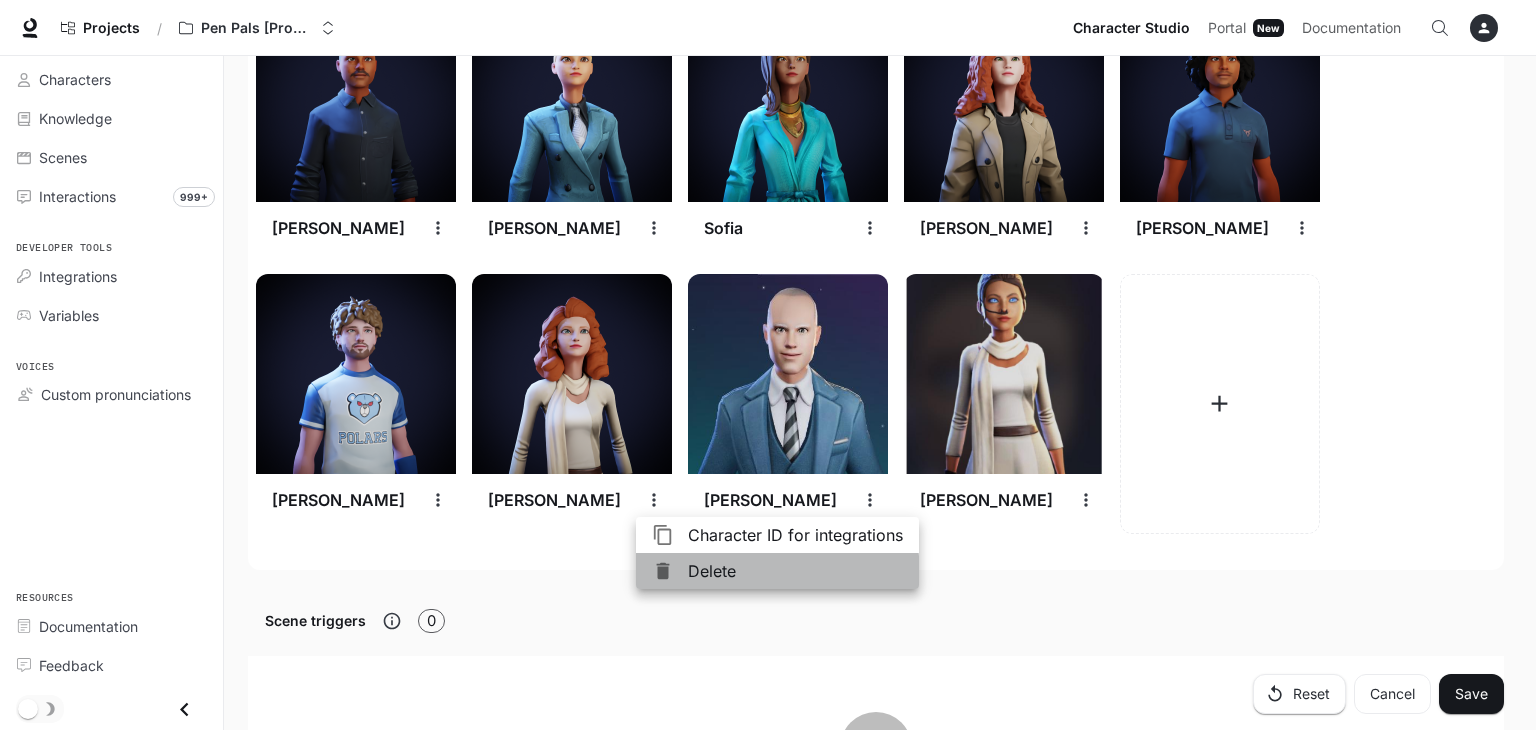 click on "Delete" at bounding box center (795, 571) 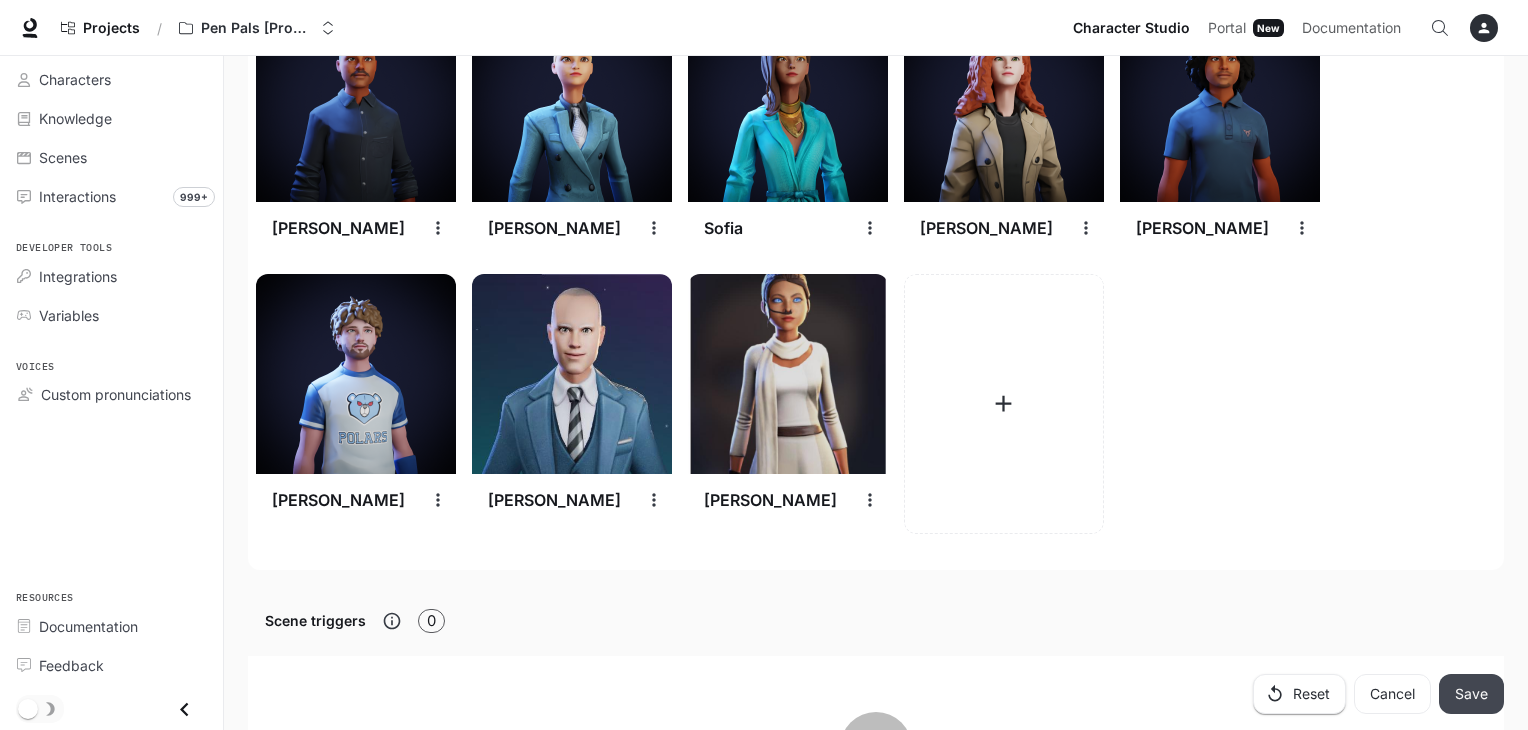 click on "Save" at bounding box center (1471, 694) 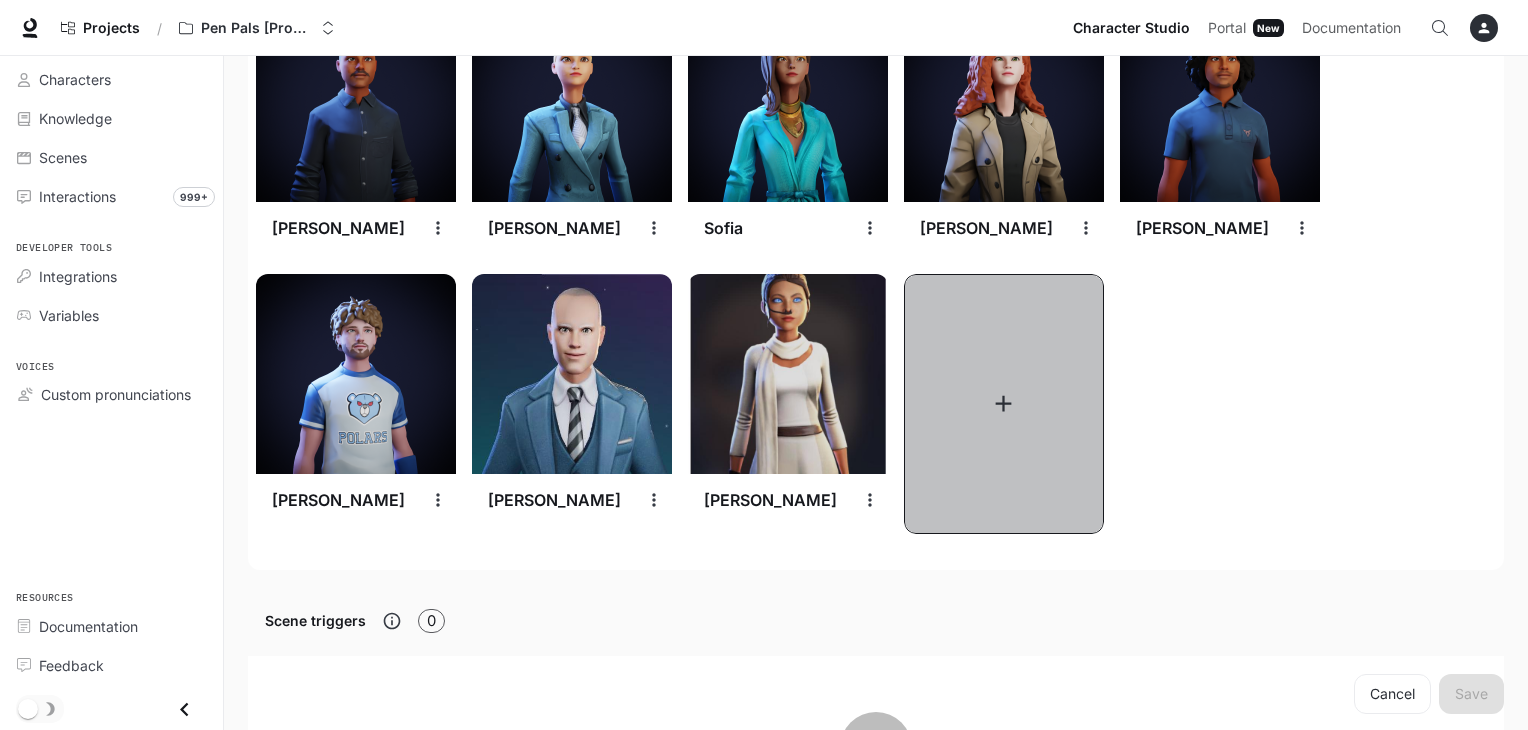 click at bounding box center (1004, 404) 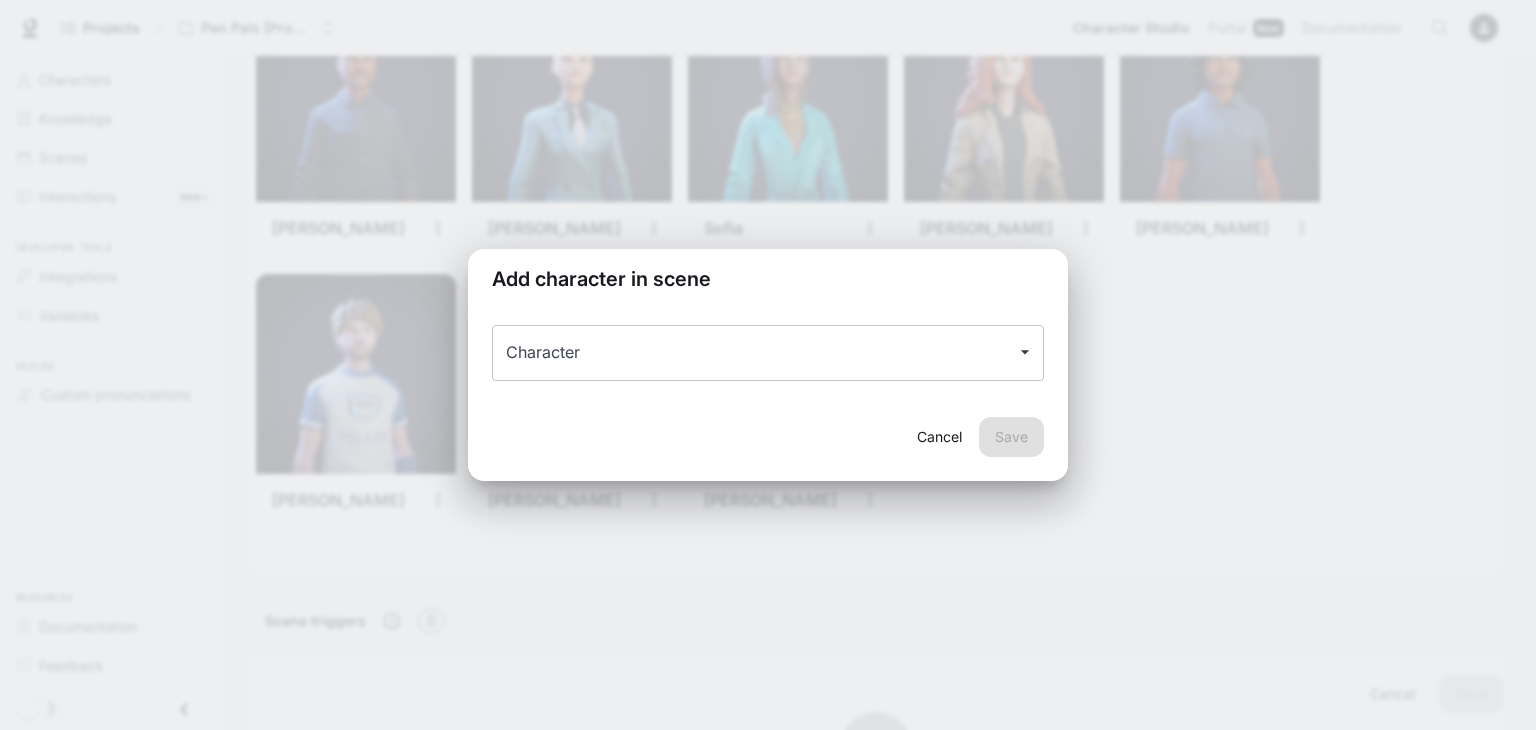 click on "Character" at bounding box center [768, 353] 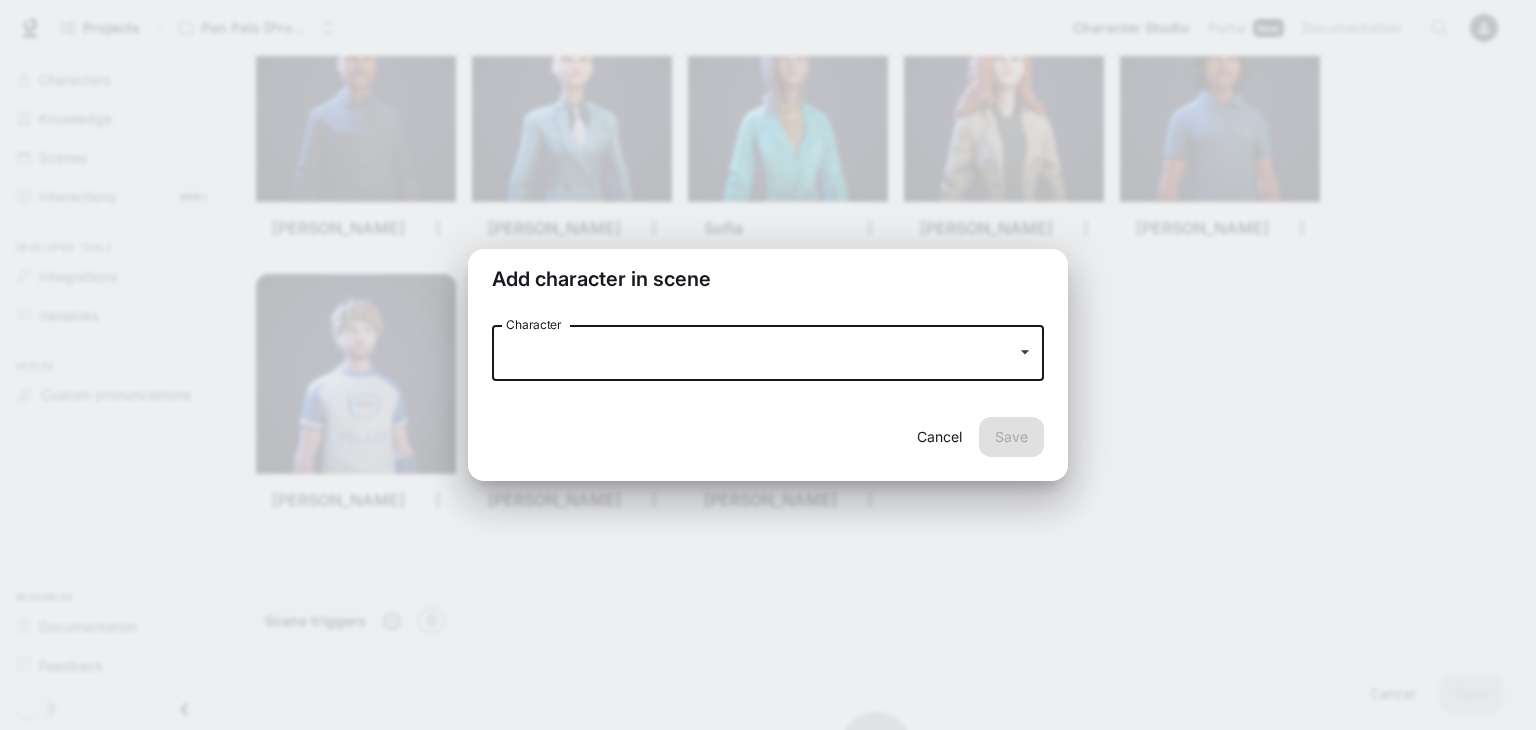 click on "Character" at bounding box center [768, 353] 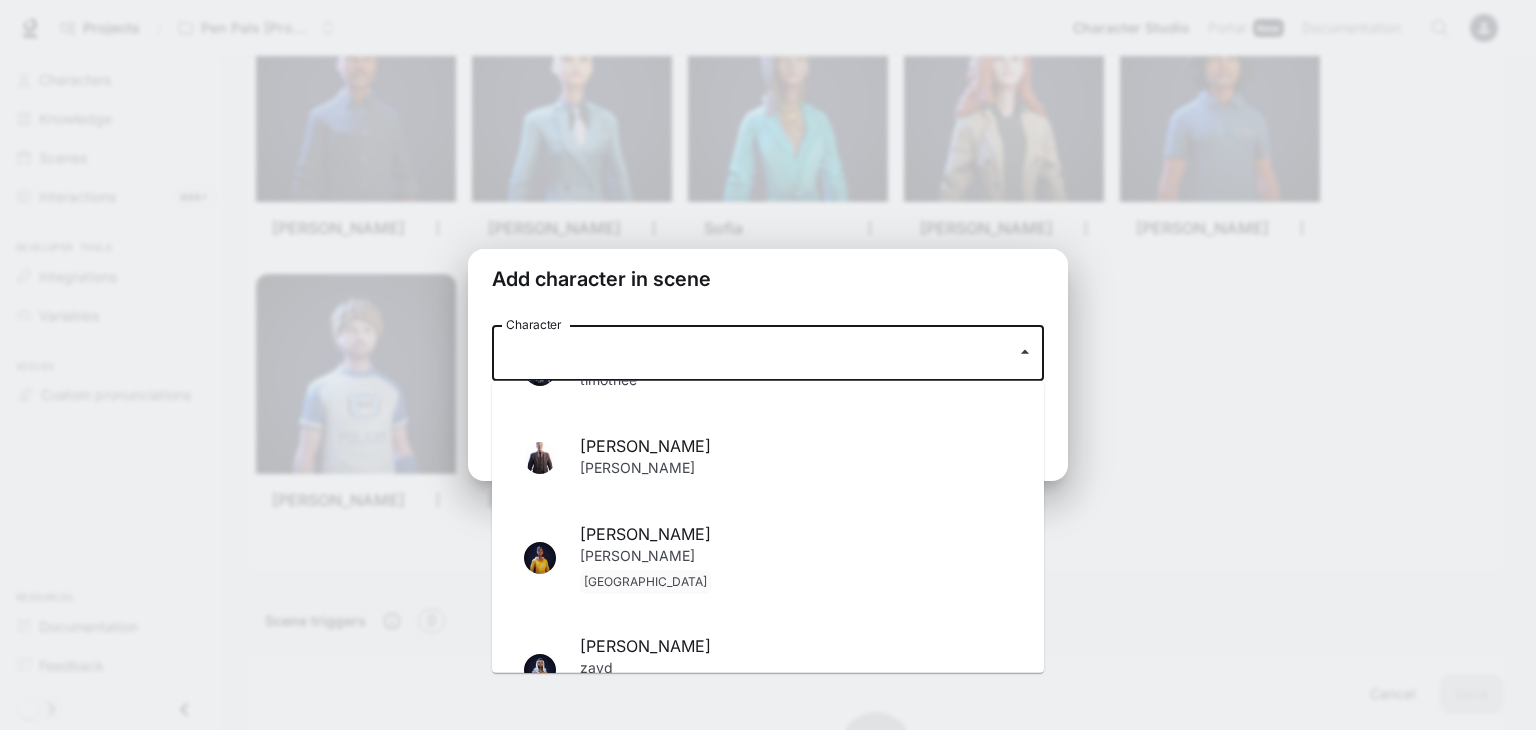scroll, scrollTop: 3336, scrollLeft: 0, axis: vertical 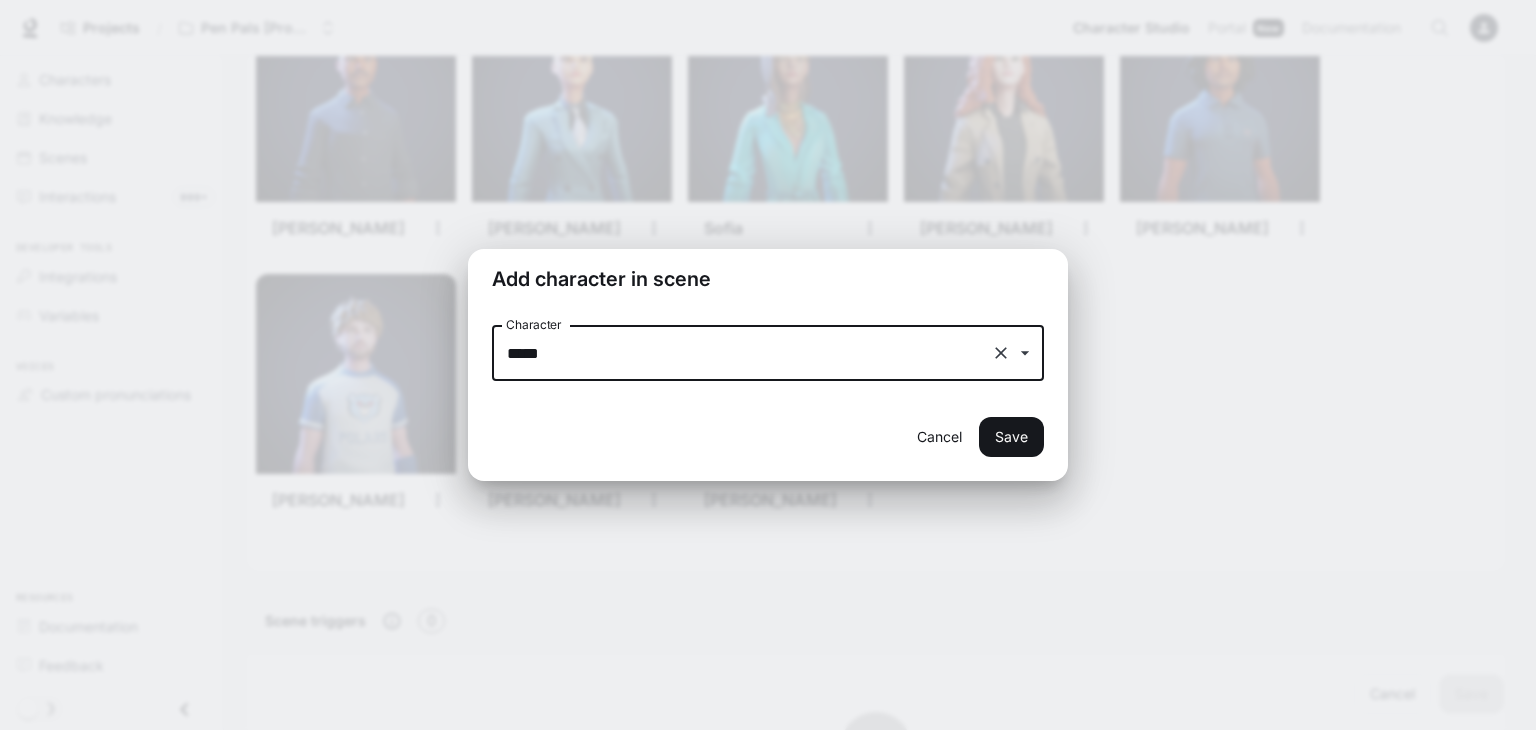 type on "*****" 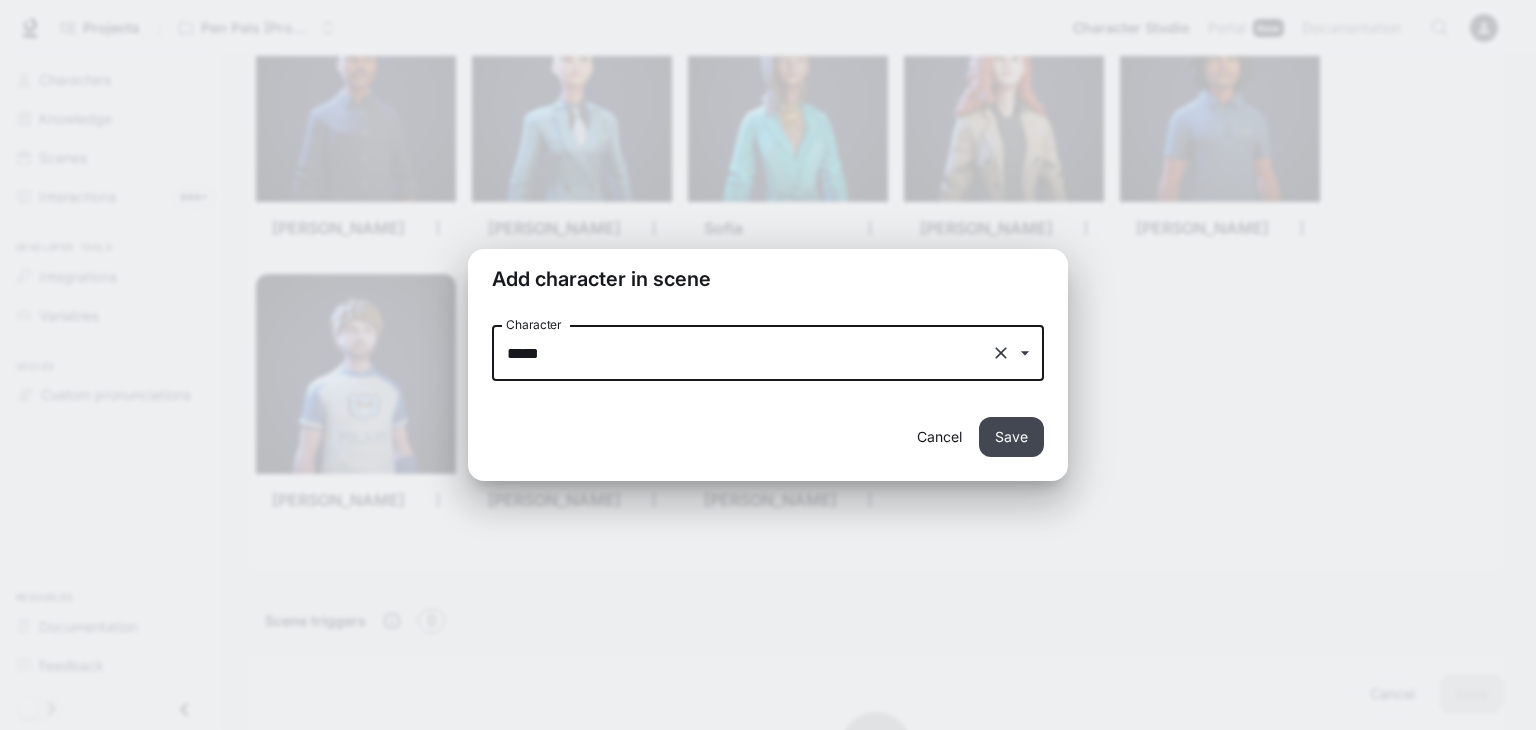 click on "Save" at bounding box center [1011, 437] 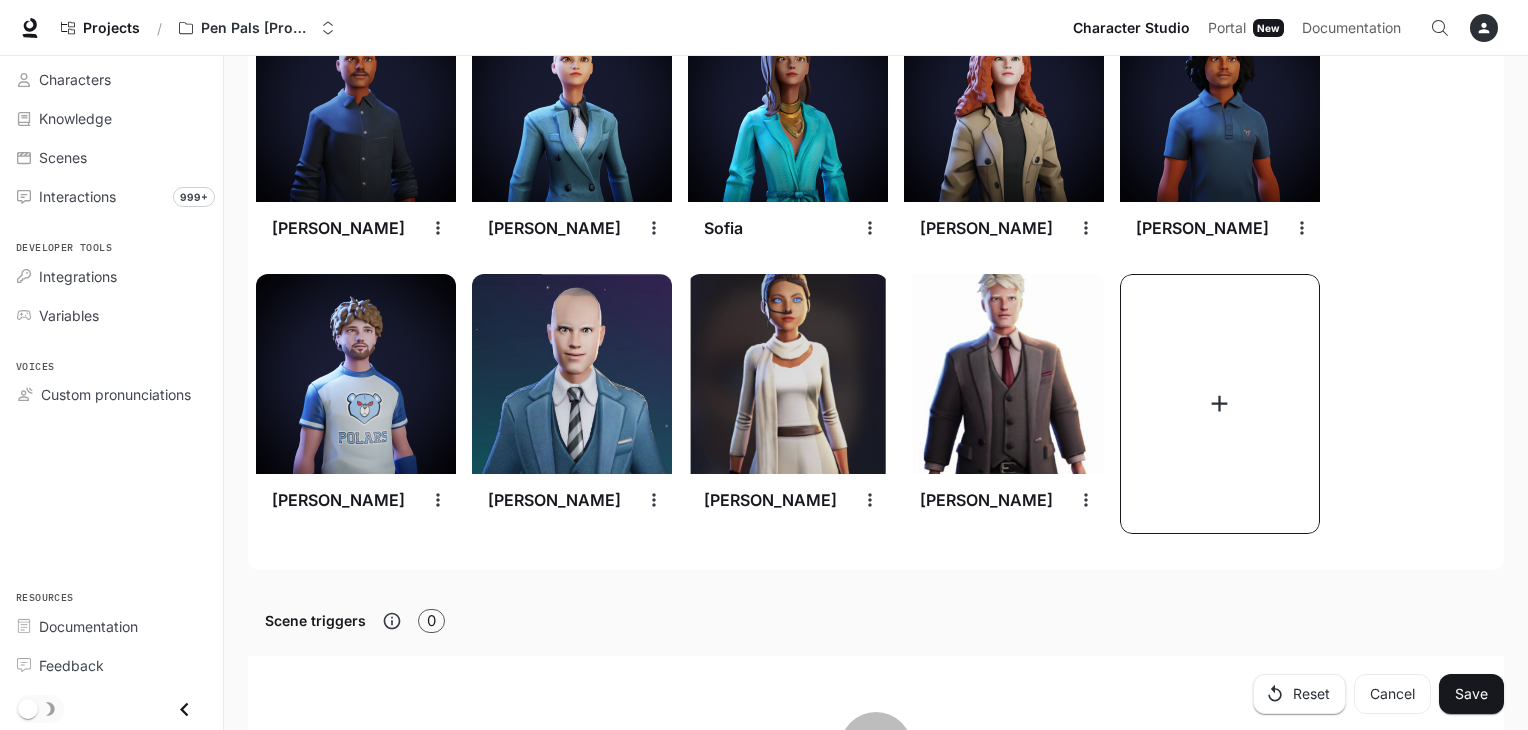 click at bounding box center (1220, 404) 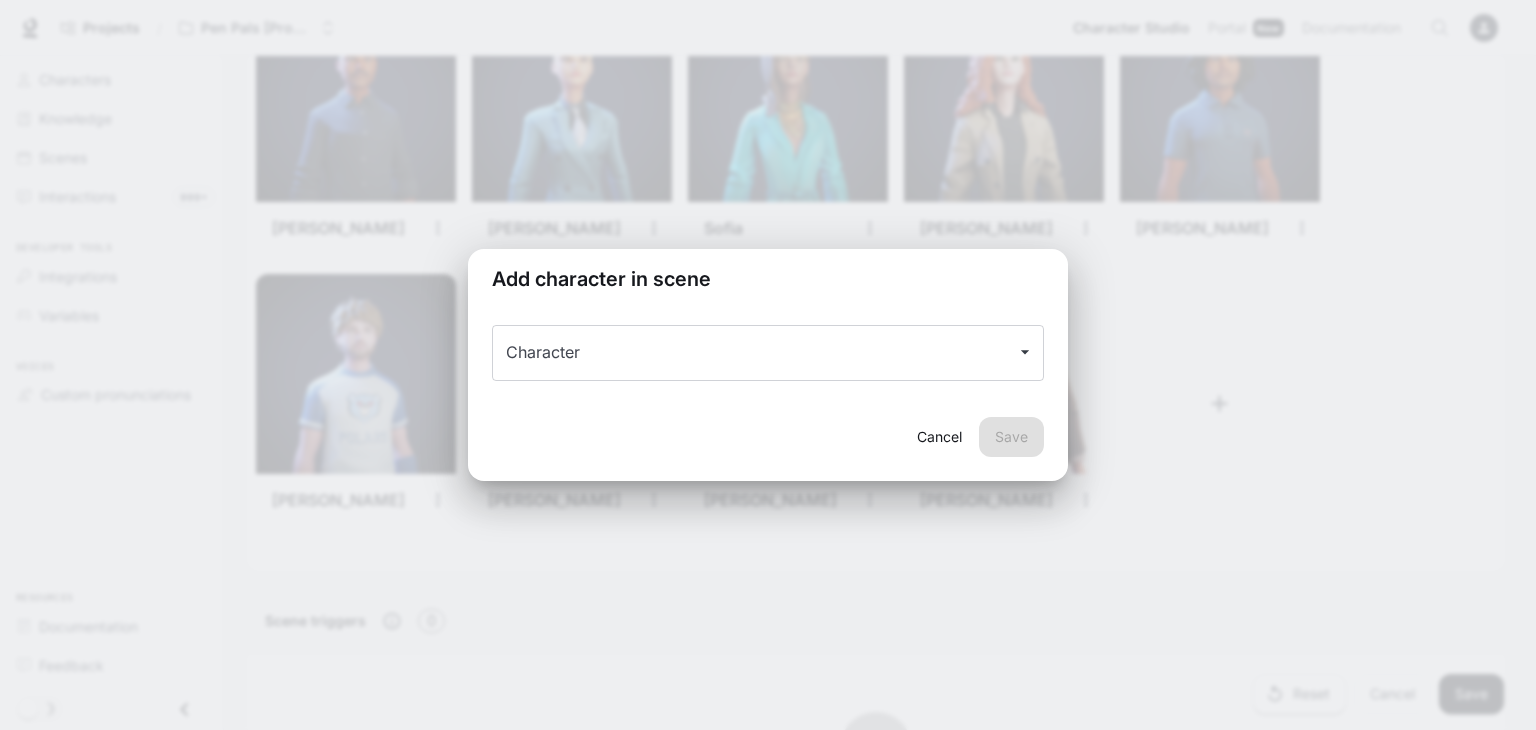 click on "Character Character" at bounding box center (768, 363) 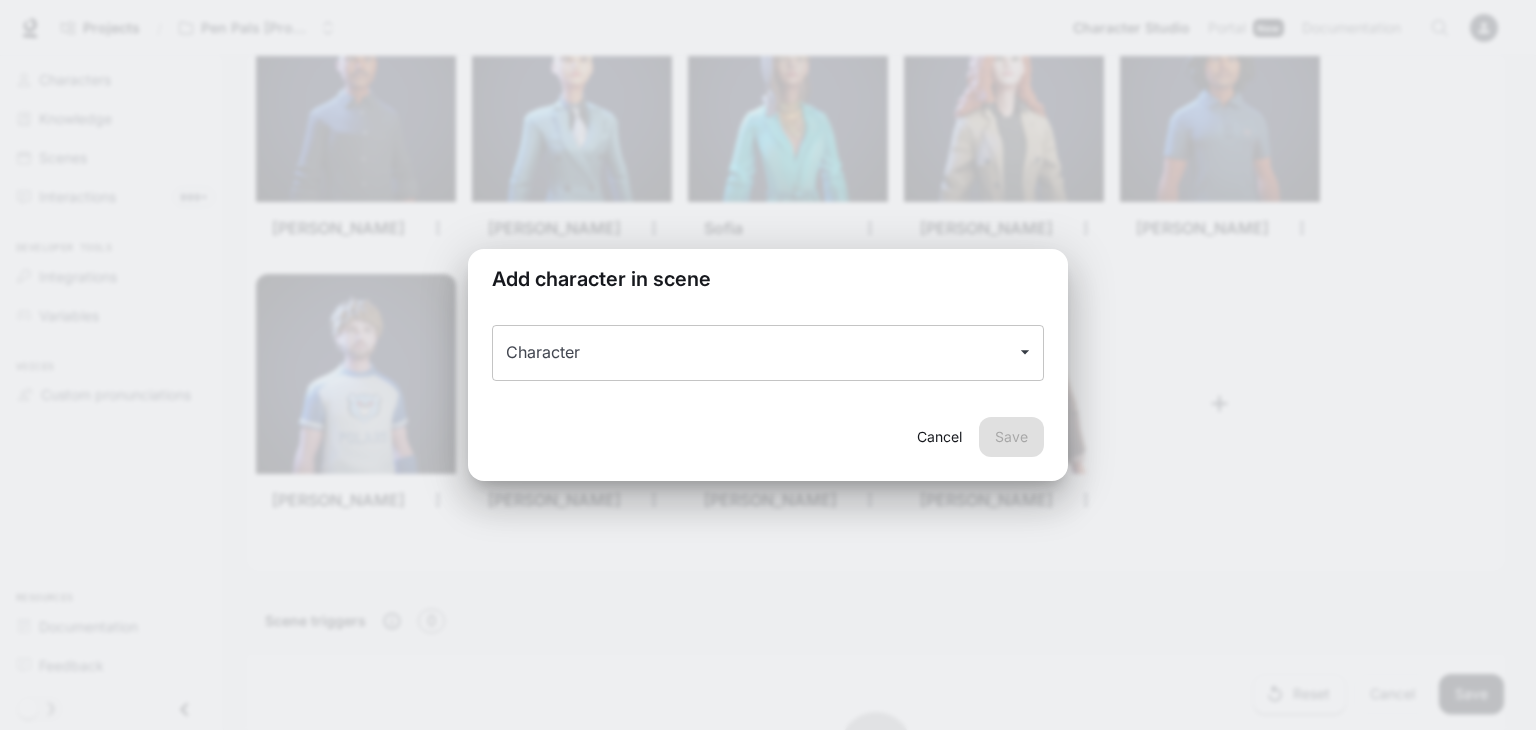 click on "Character" at bounding box center [753, 353] 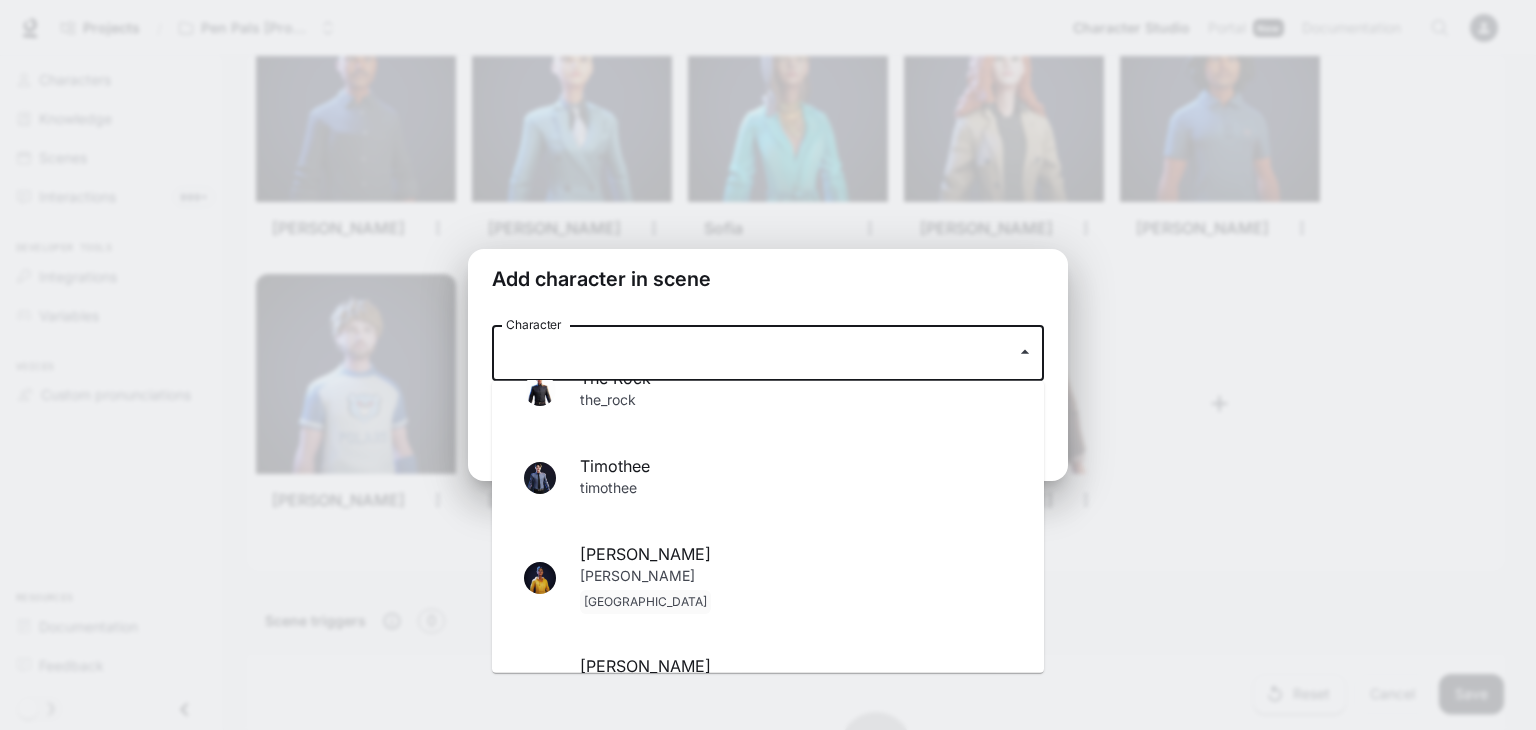 scroll, scrollTop: 3224, scrollLeft: 0, axis: vertical 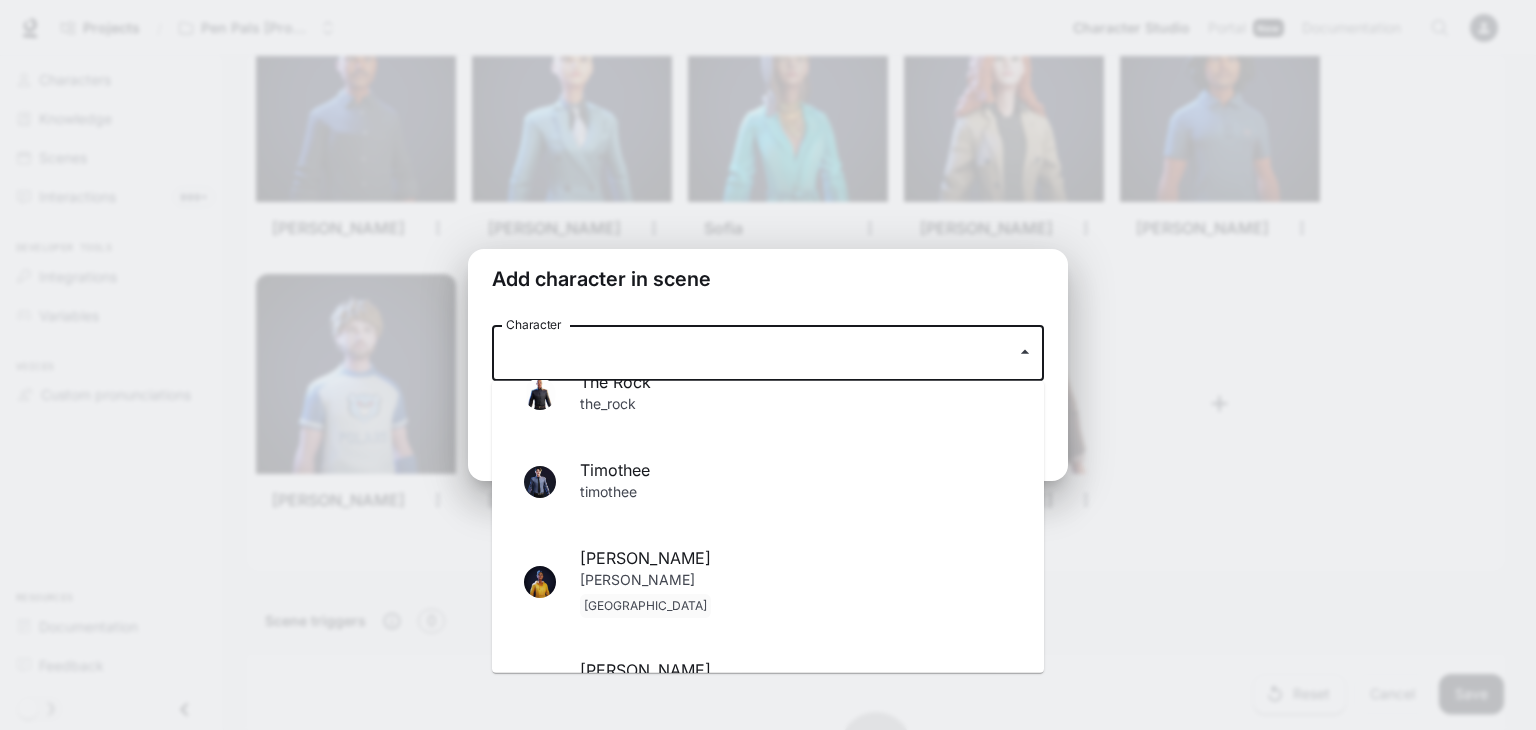 click on "timothee" at bounding box center [796, 493] 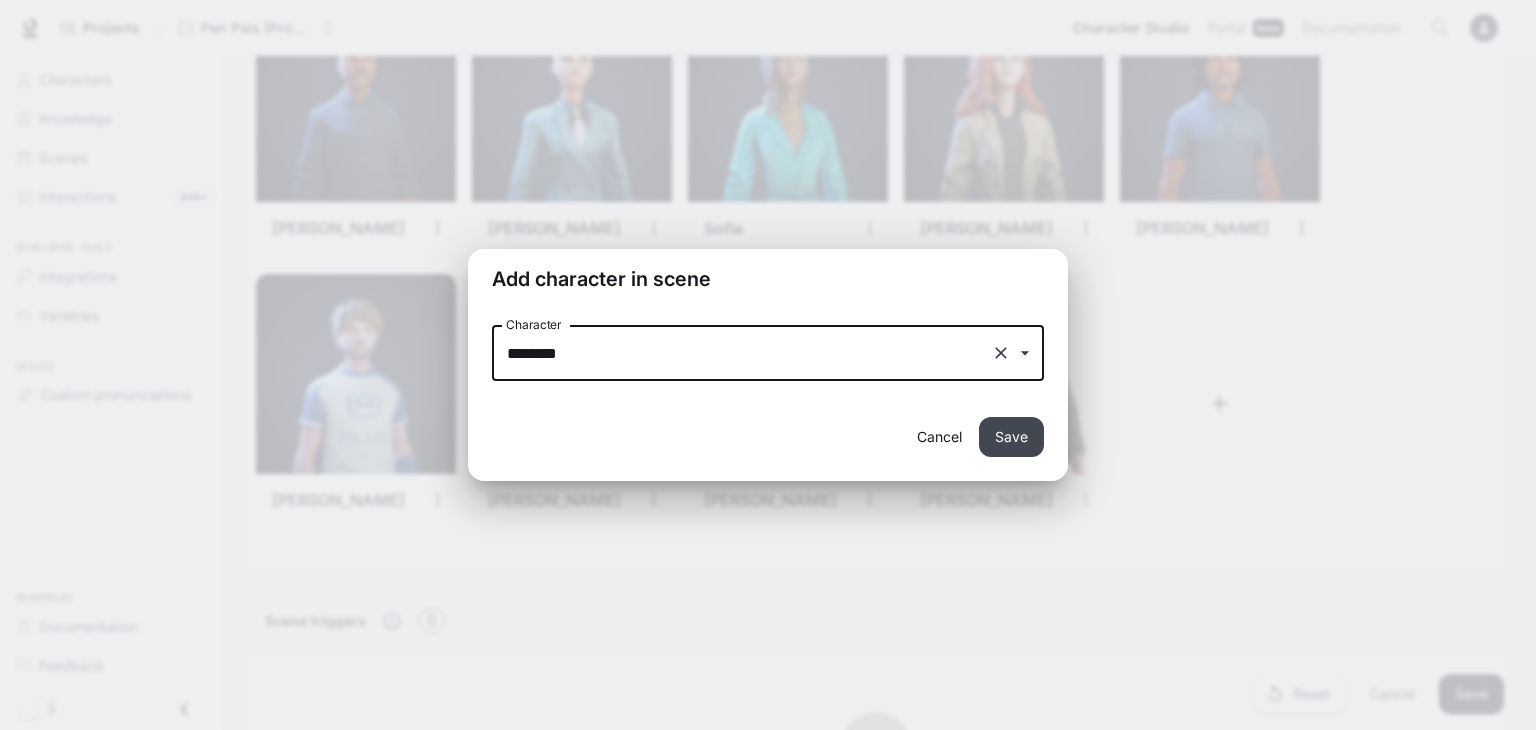 click on "Save" at bounding box center (1011, 437) 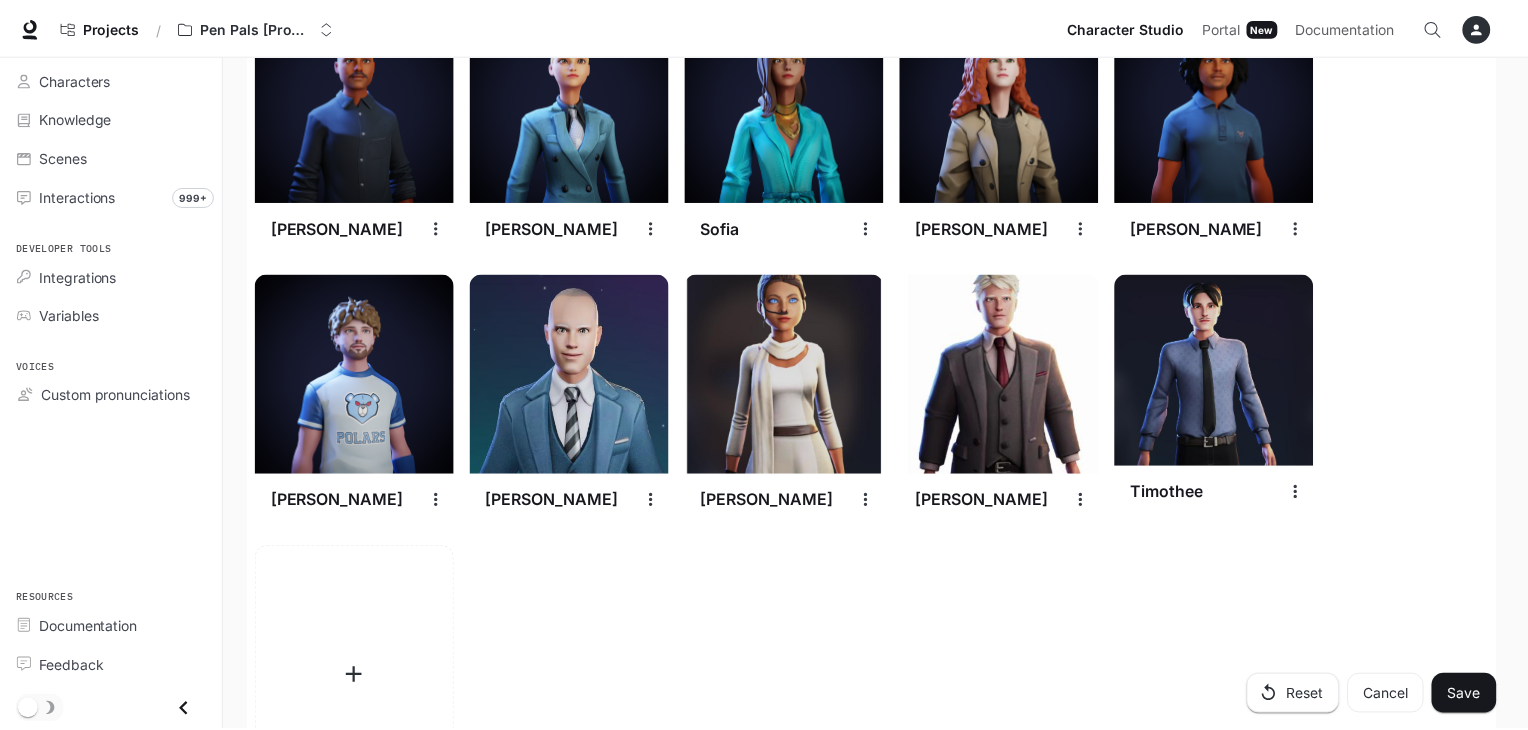 scroll, scrollTop: 3116, scrollLeft: 0, axis: vertical 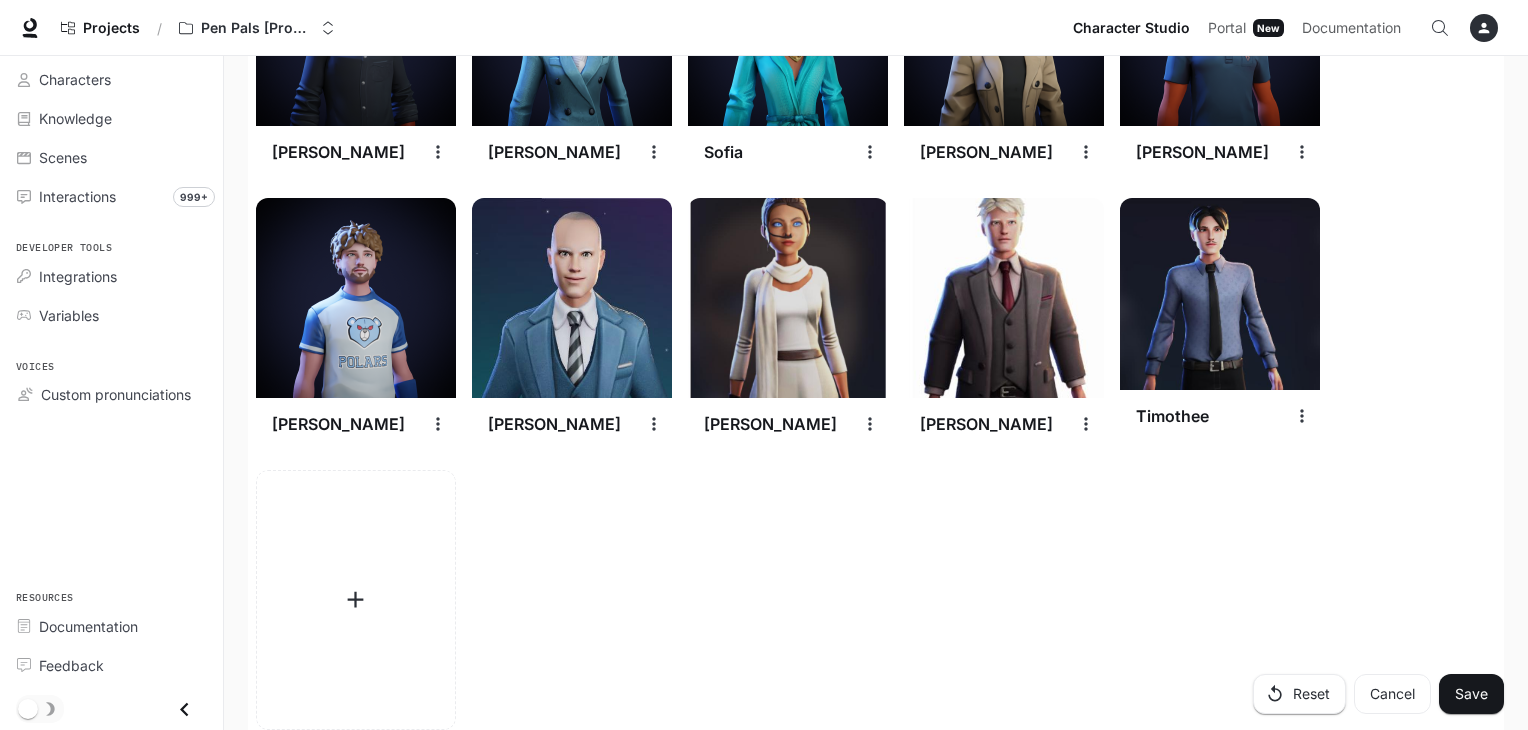 click 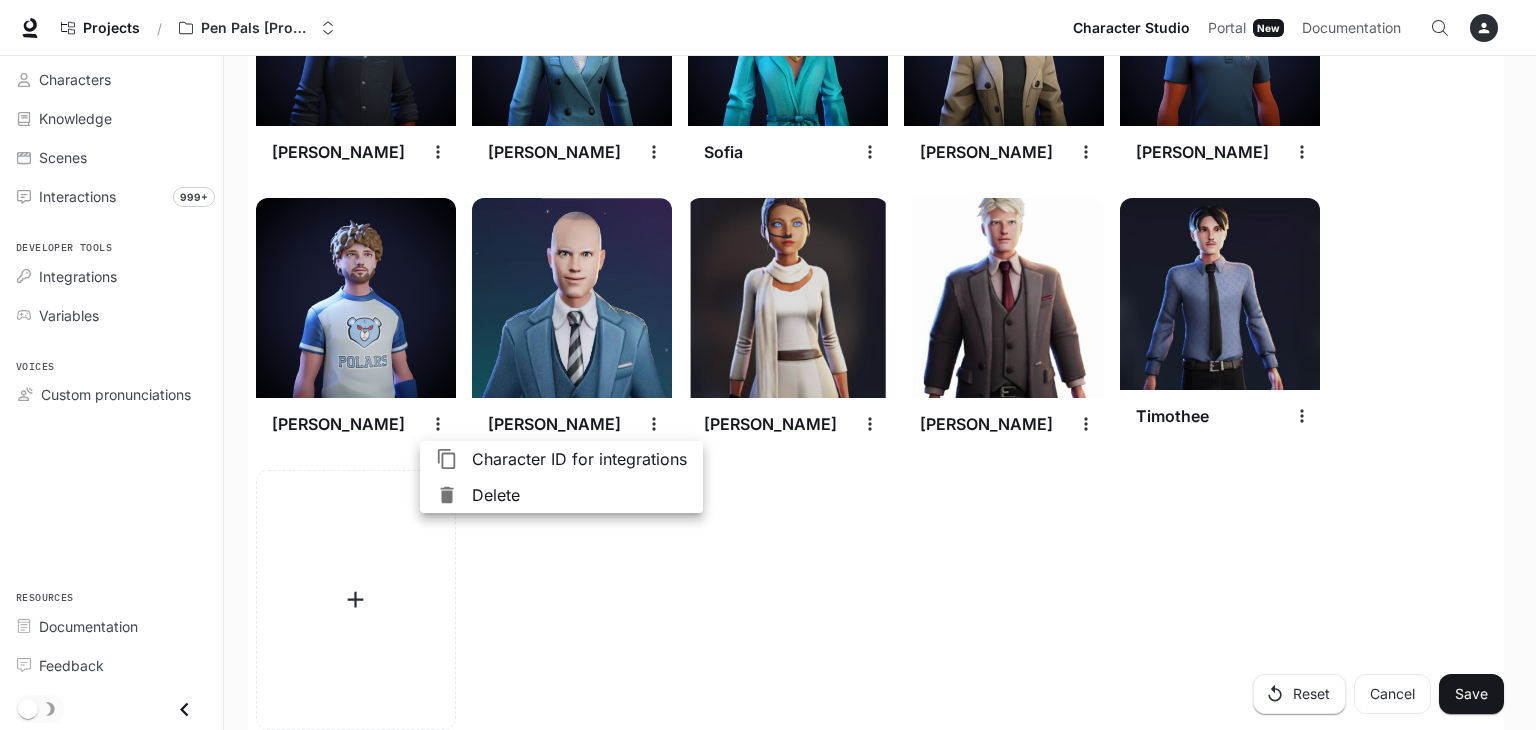 click on "Delete" at bounding box center (579, 495) 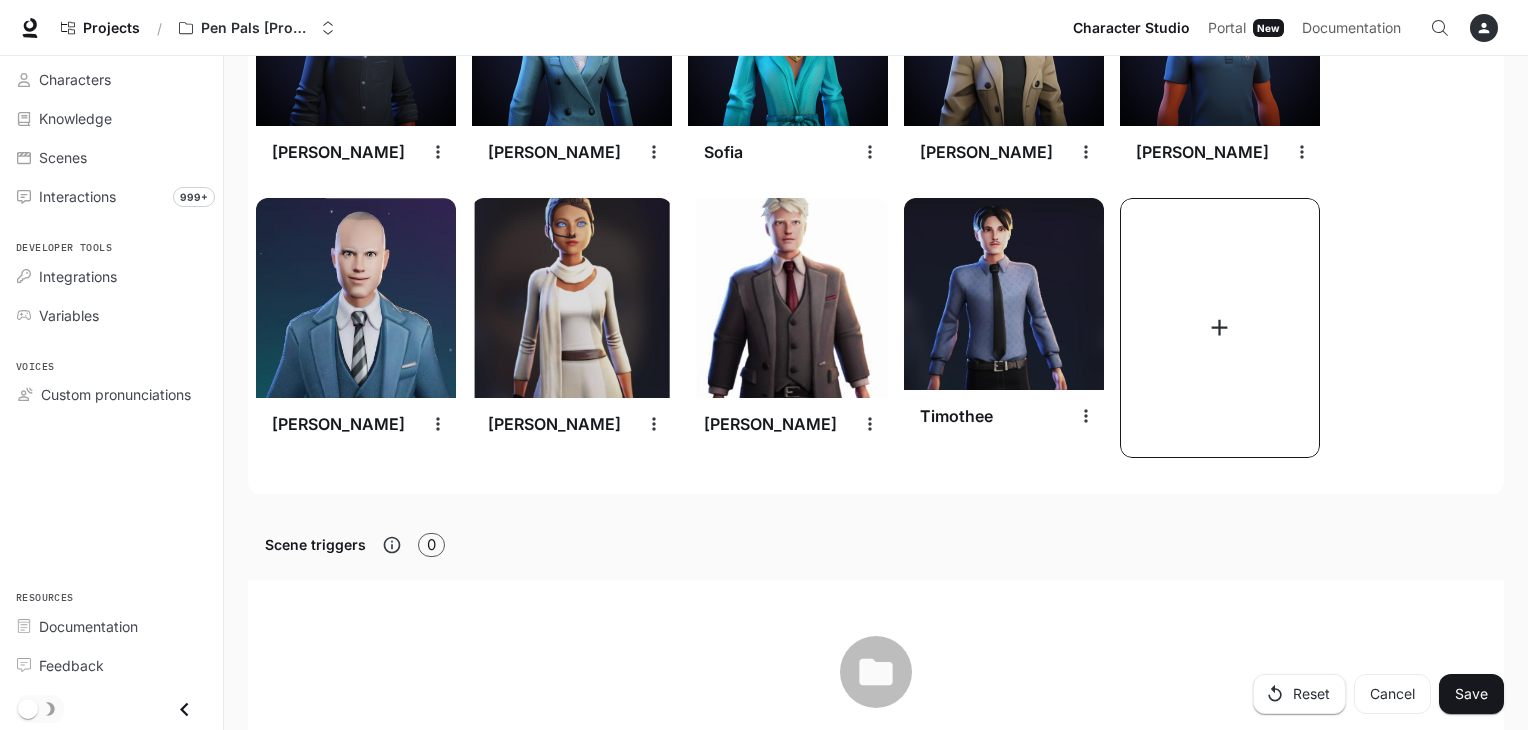 click at bounding box center (1220, 328) 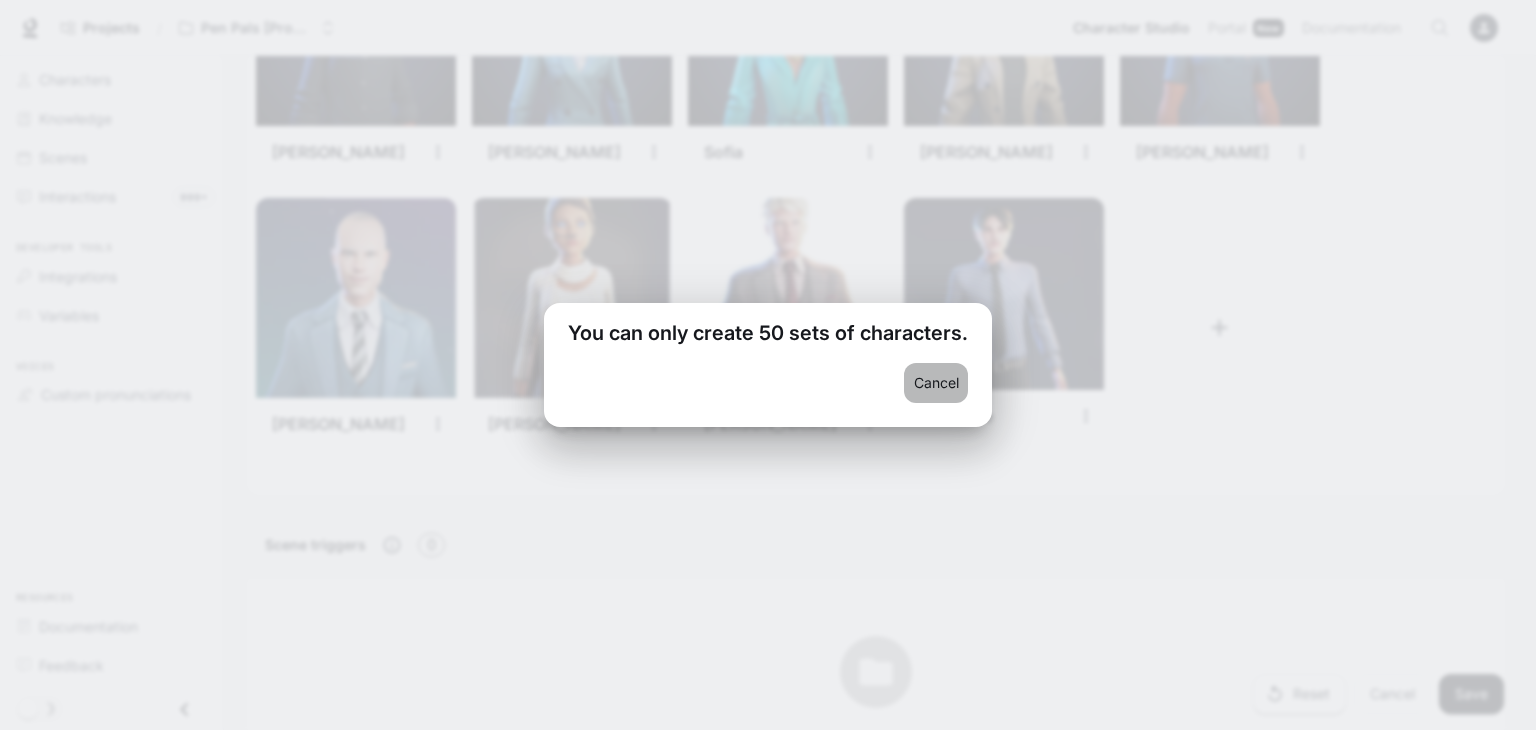 click on "Cancel" at bounding box center [936, 383] 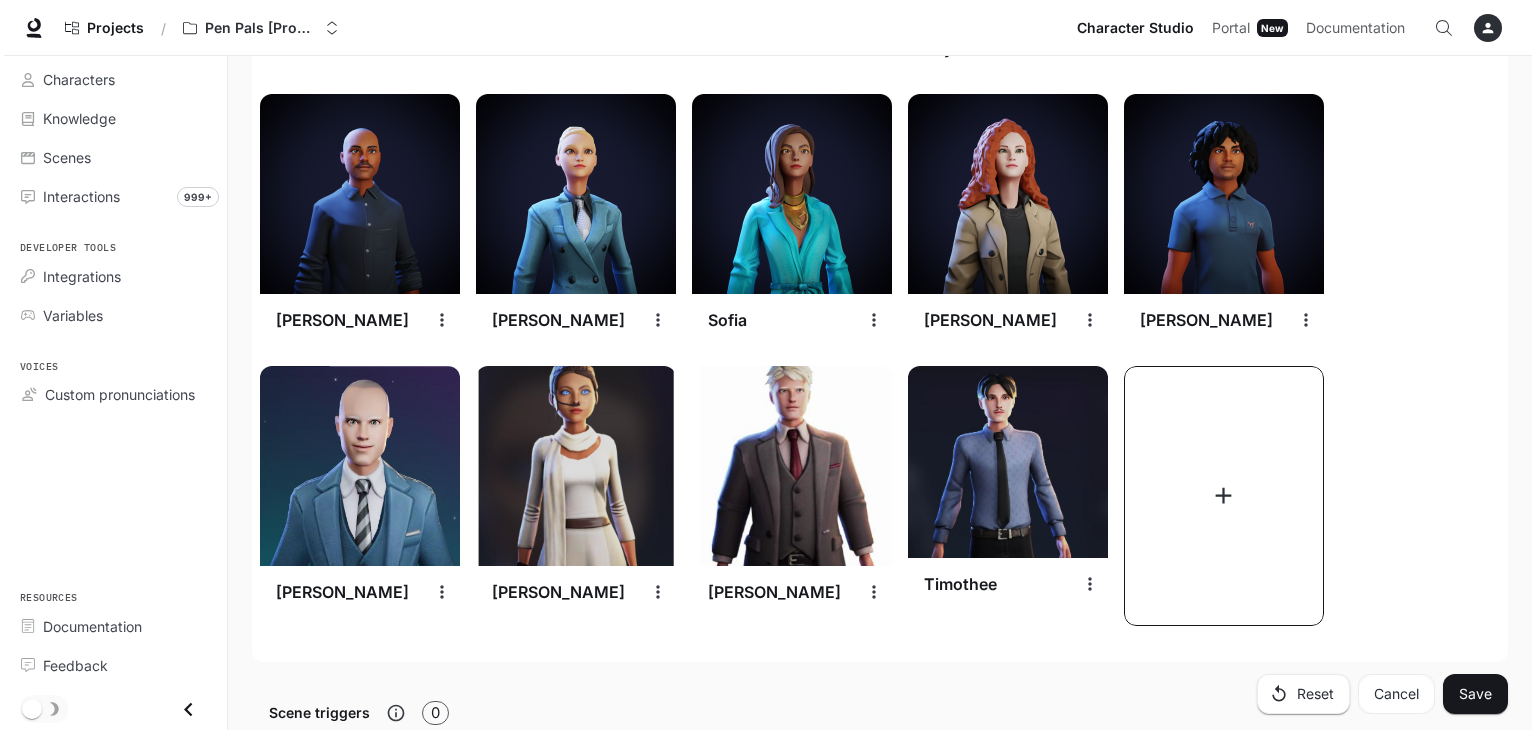 scroll, scrollTop: 2946, scrollLeft: 0, axis: vertical 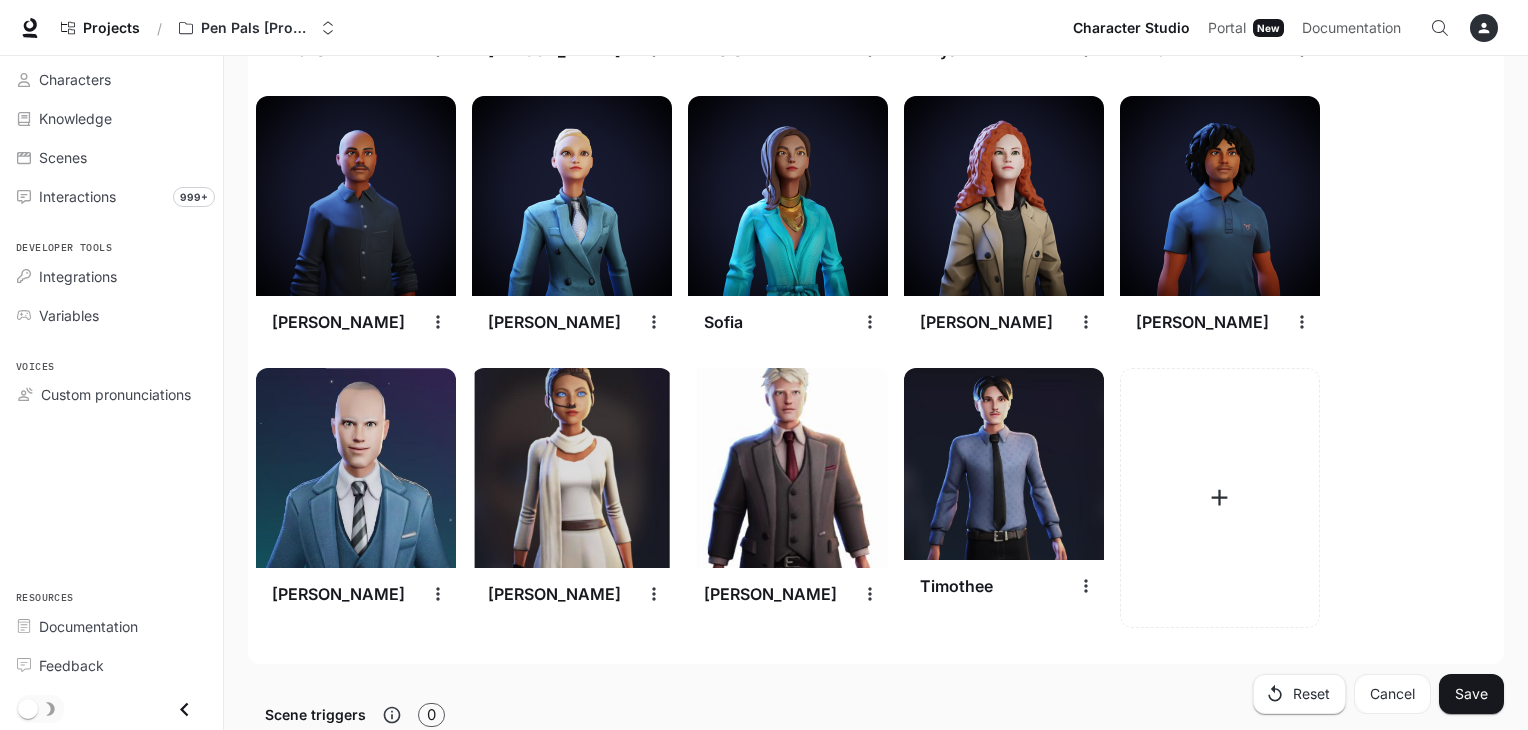 click 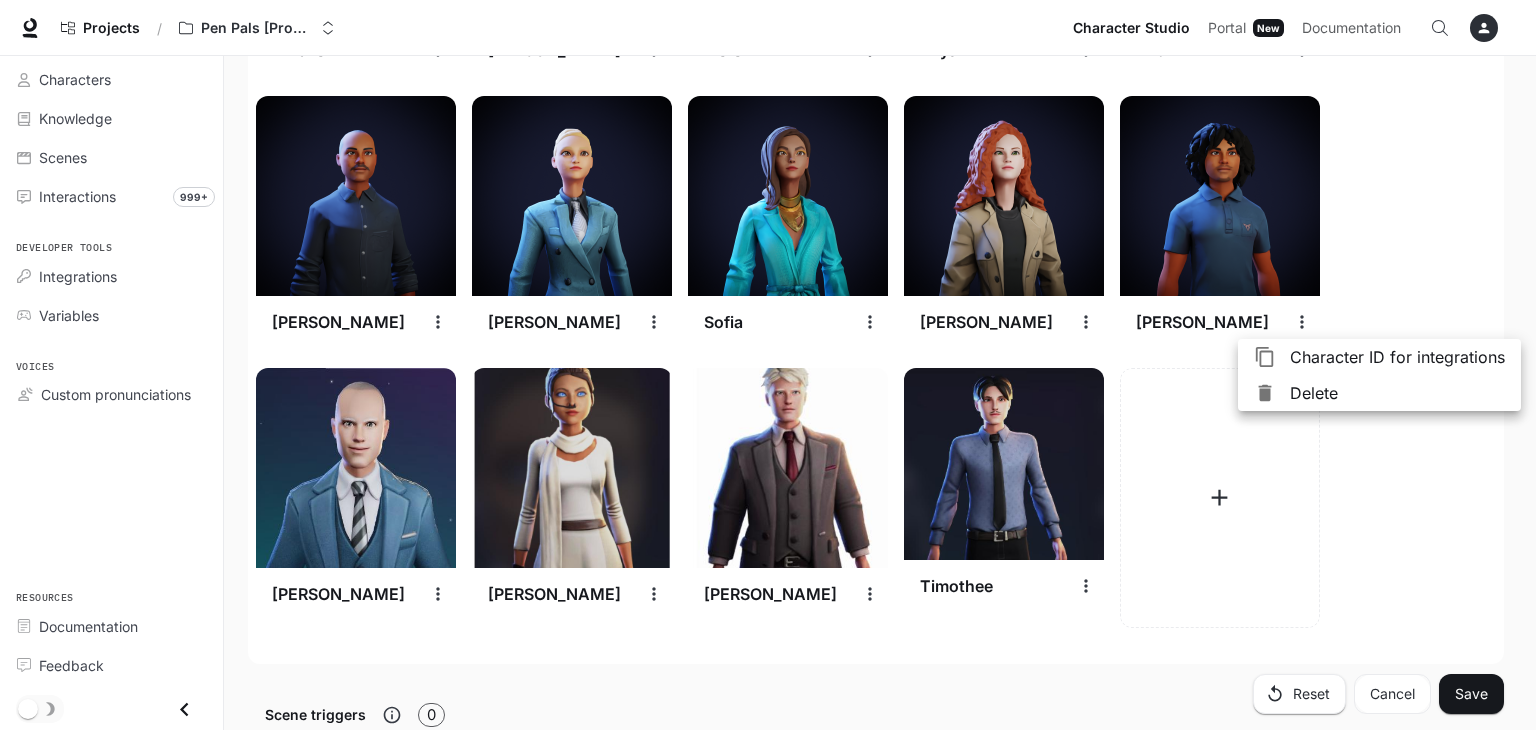 click on "Delete" at bounding box center (1379, 393) 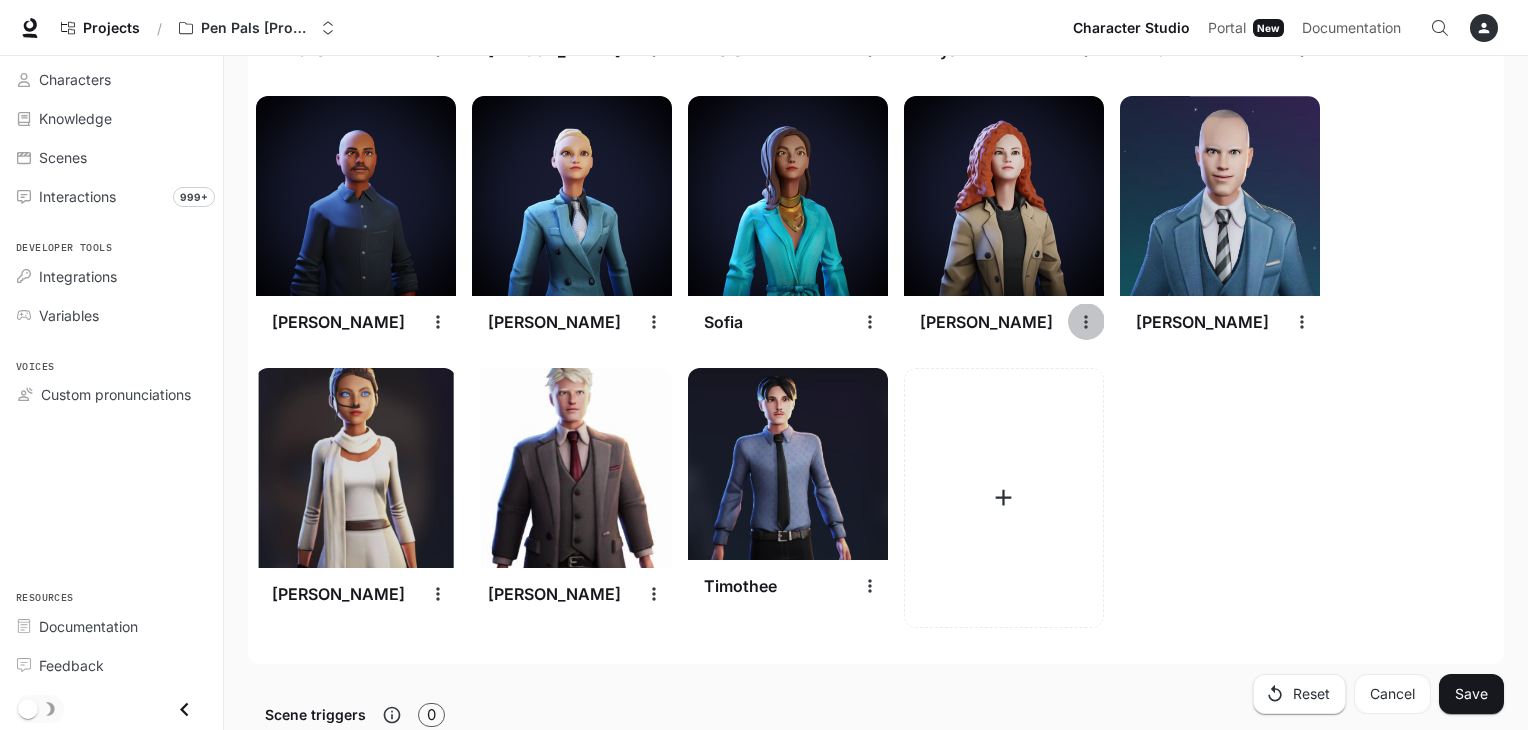 click 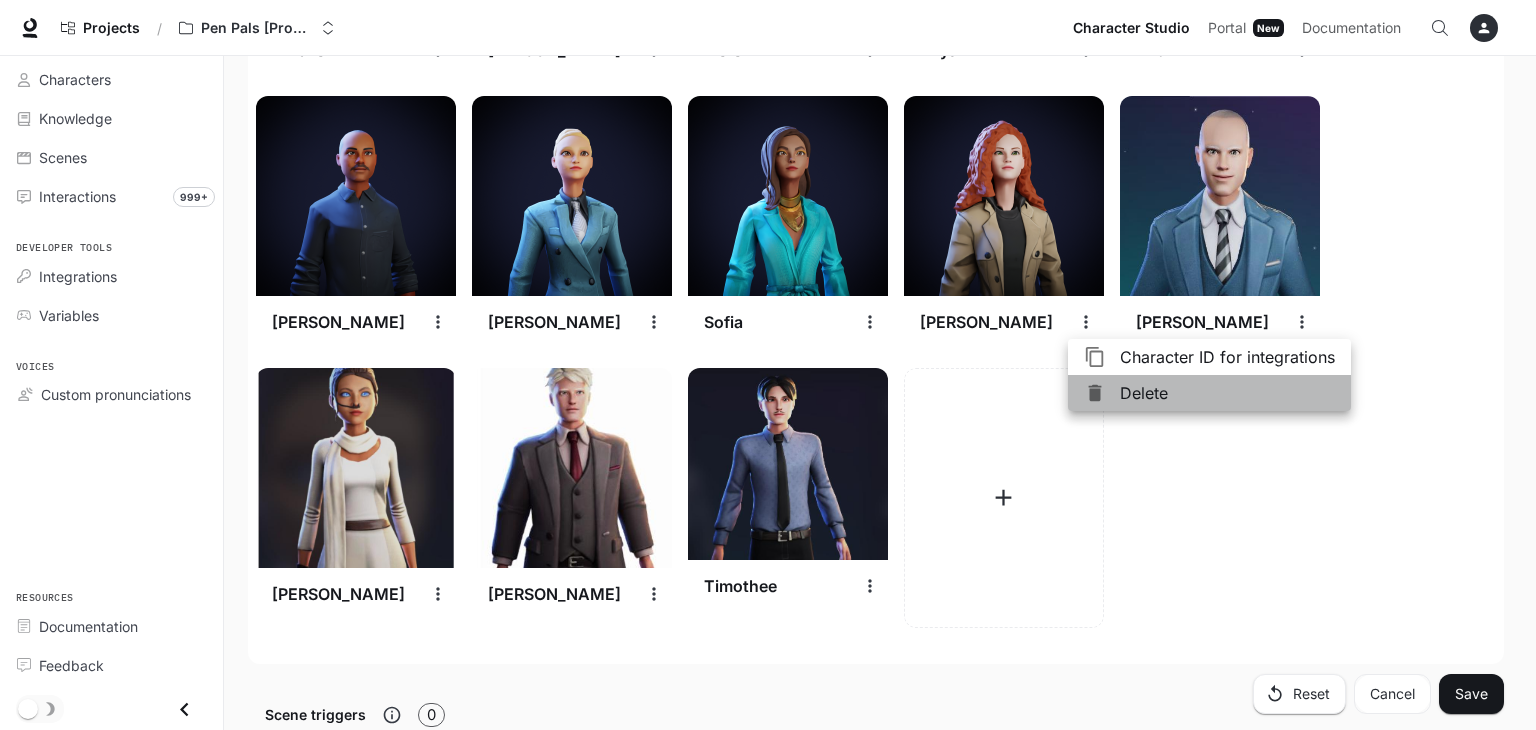 click on "Delete" at bounding box center [1227, 393] 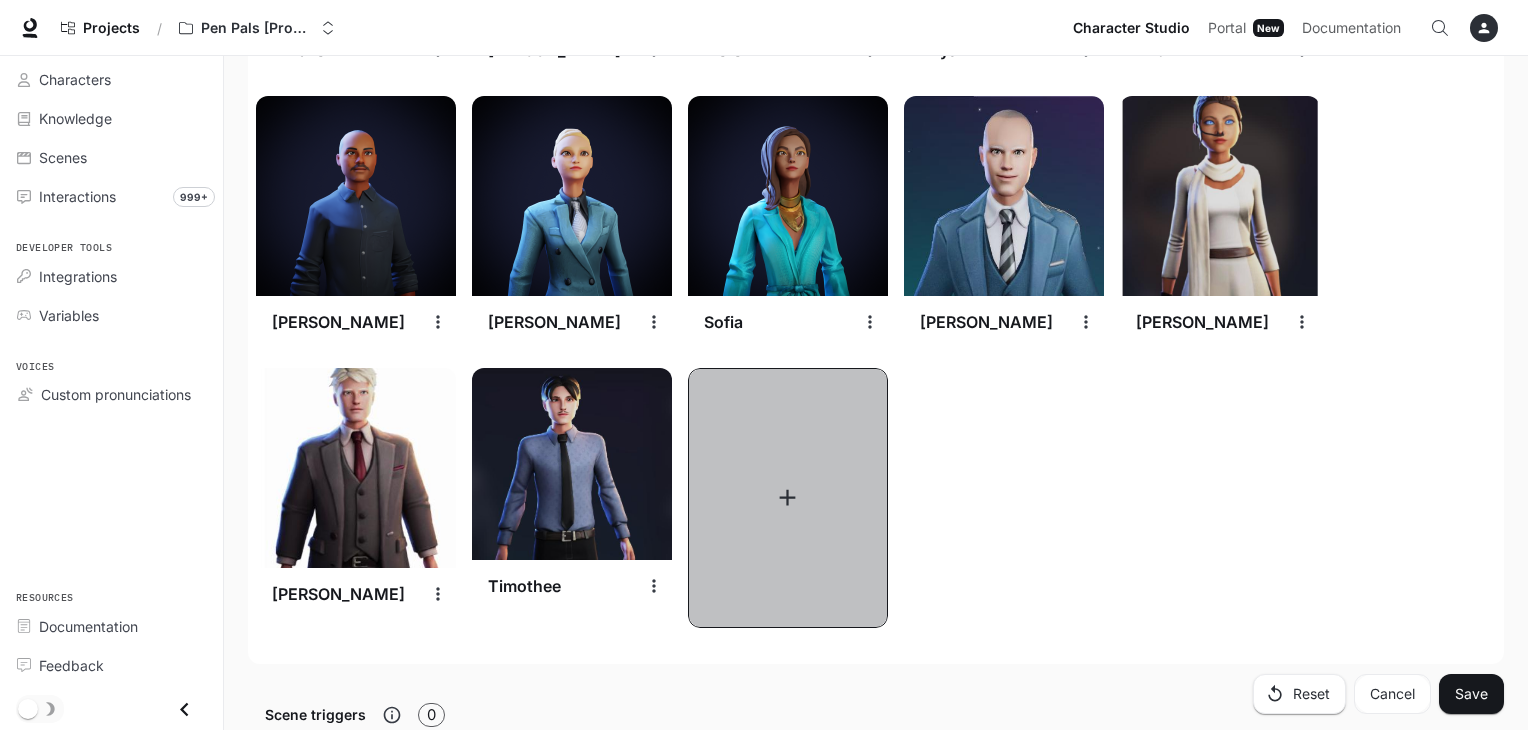 click at bounding box center (788, 498) 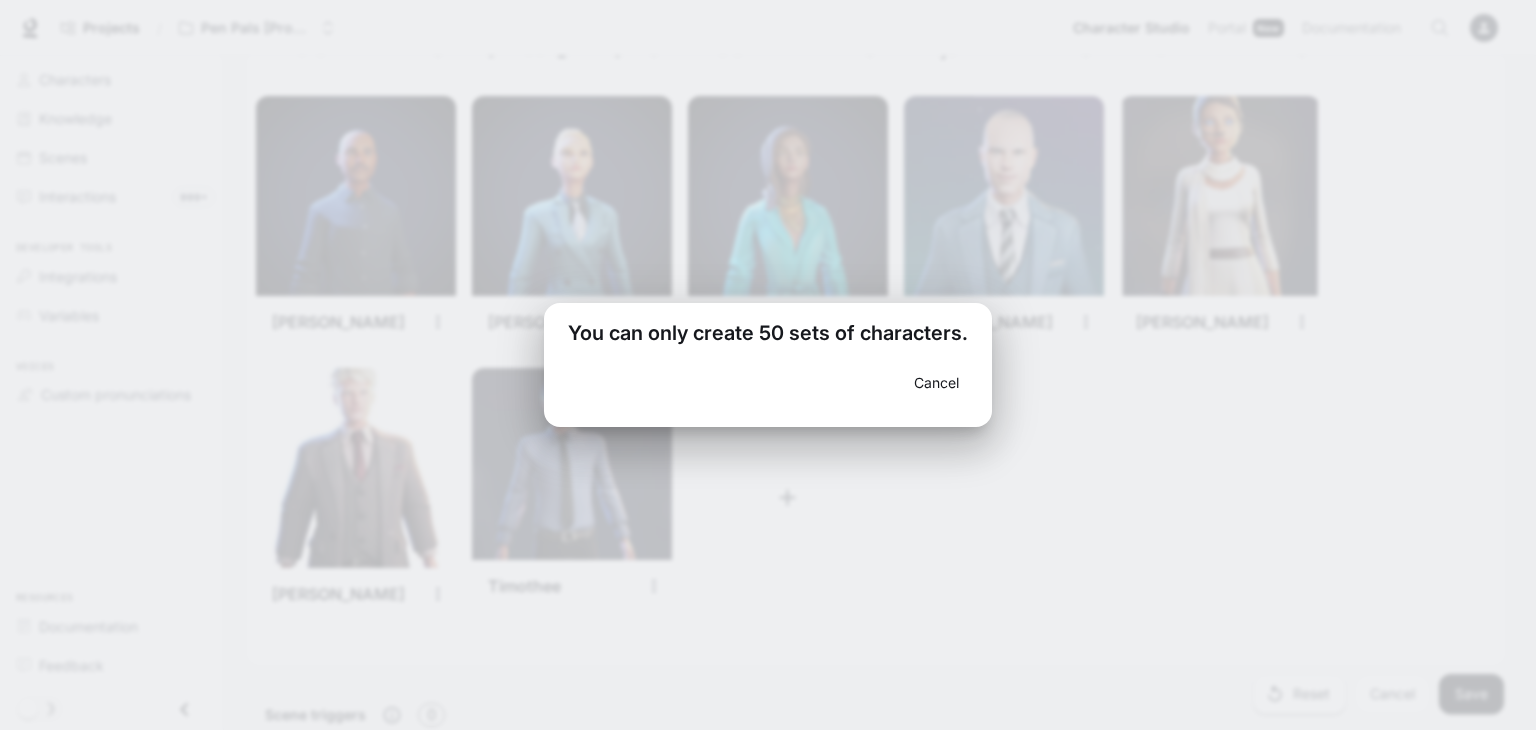 click on "Cancel" at bounding box center (936, 383) 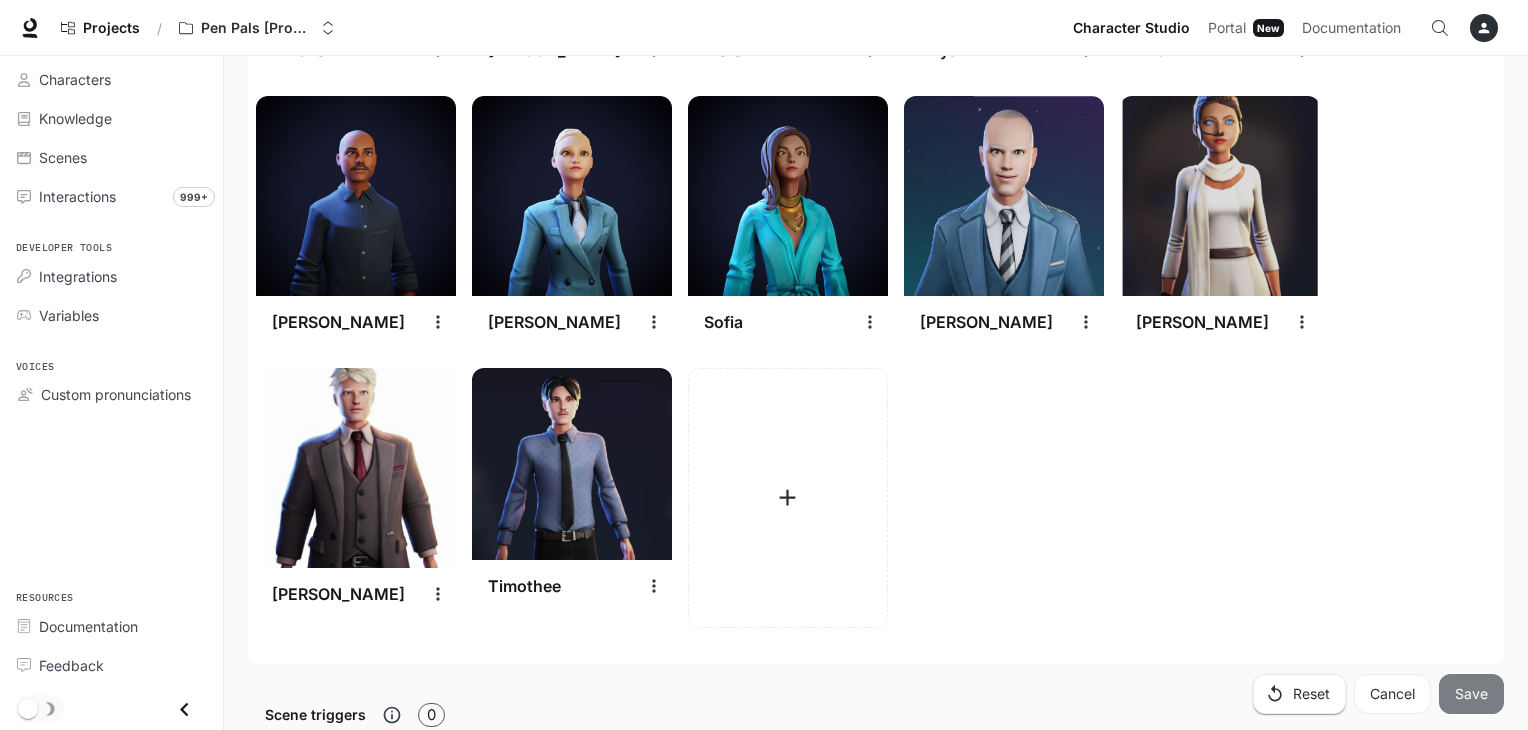 click on "Save" at bounding box center [1471, 694] 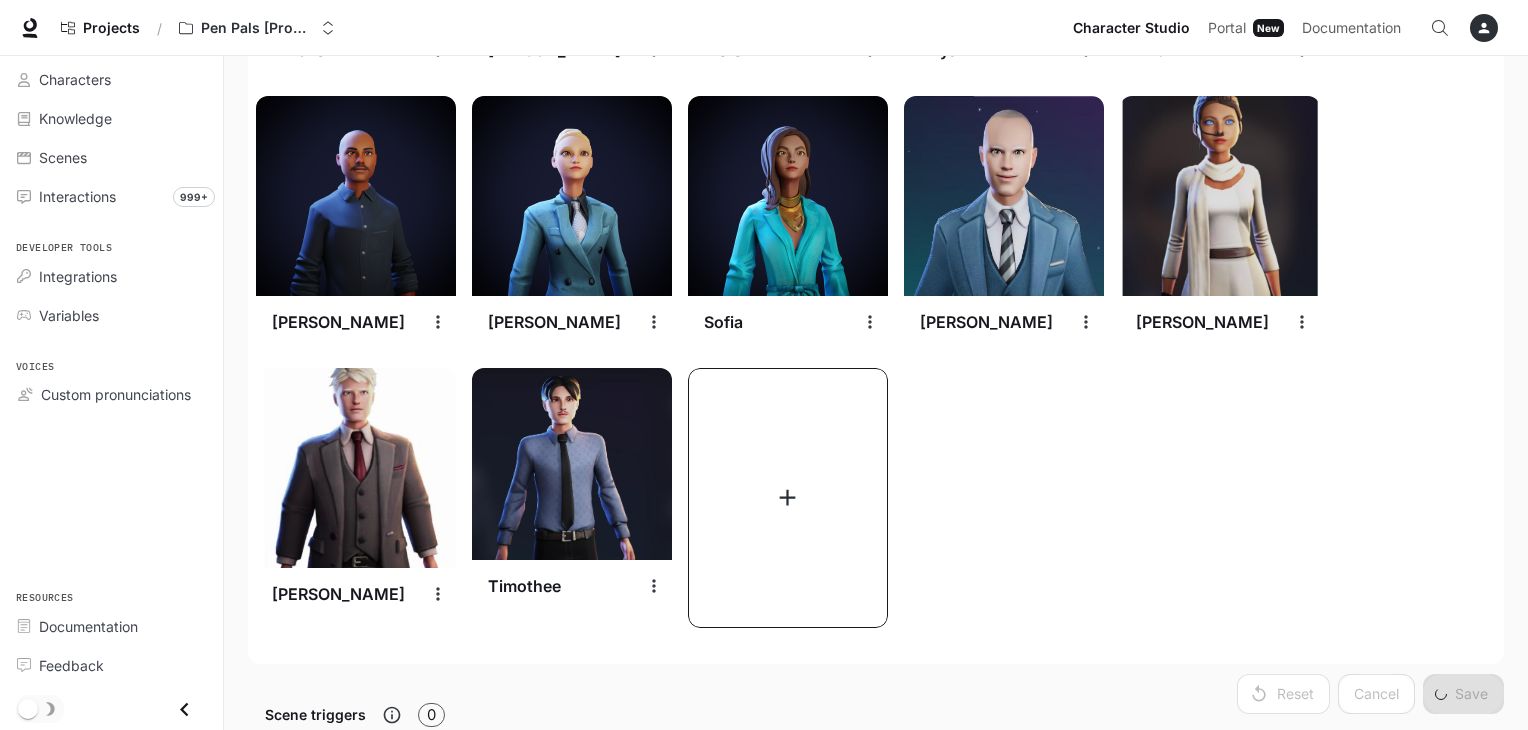 click at bounding box center (788, 498) 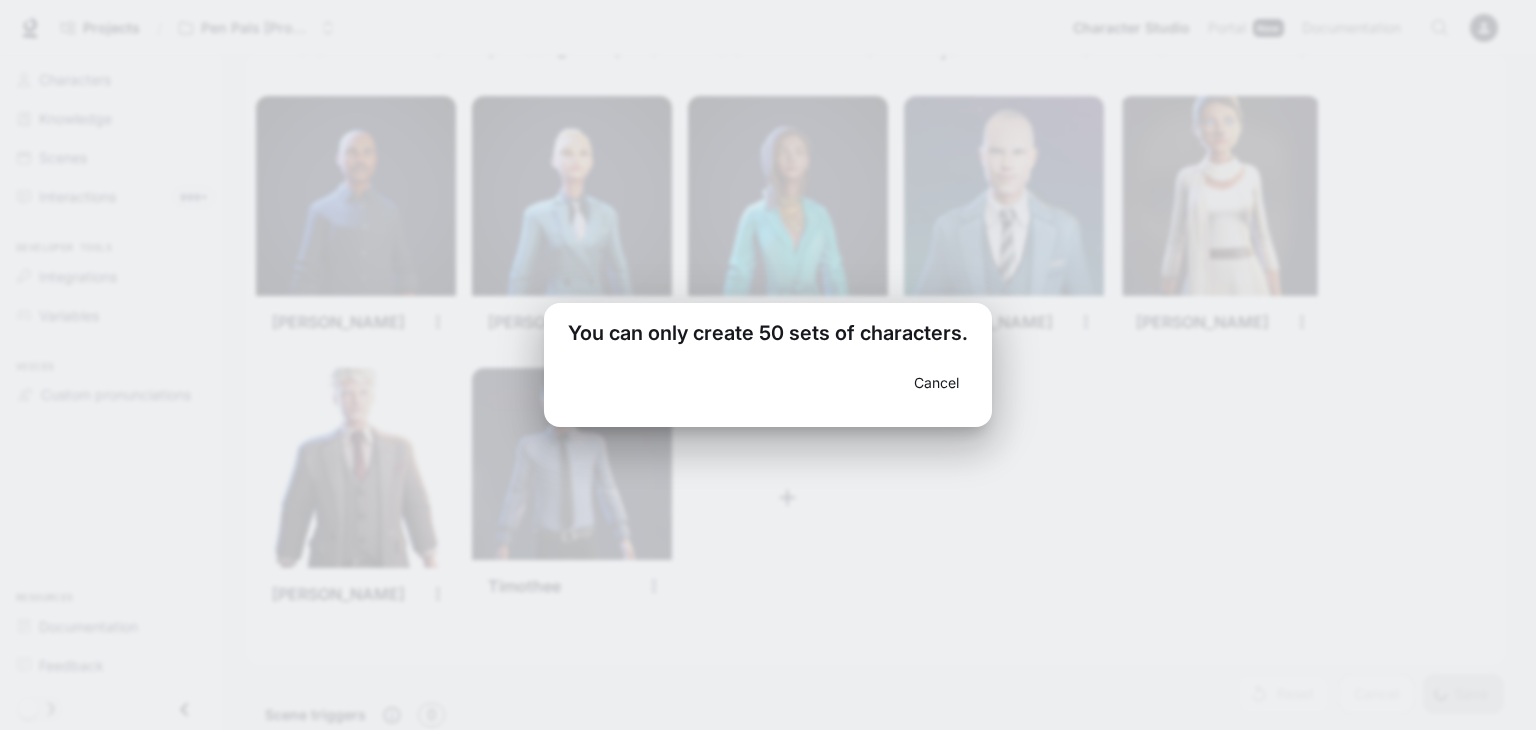click on "Cancel" at bounding box center (936, 383) 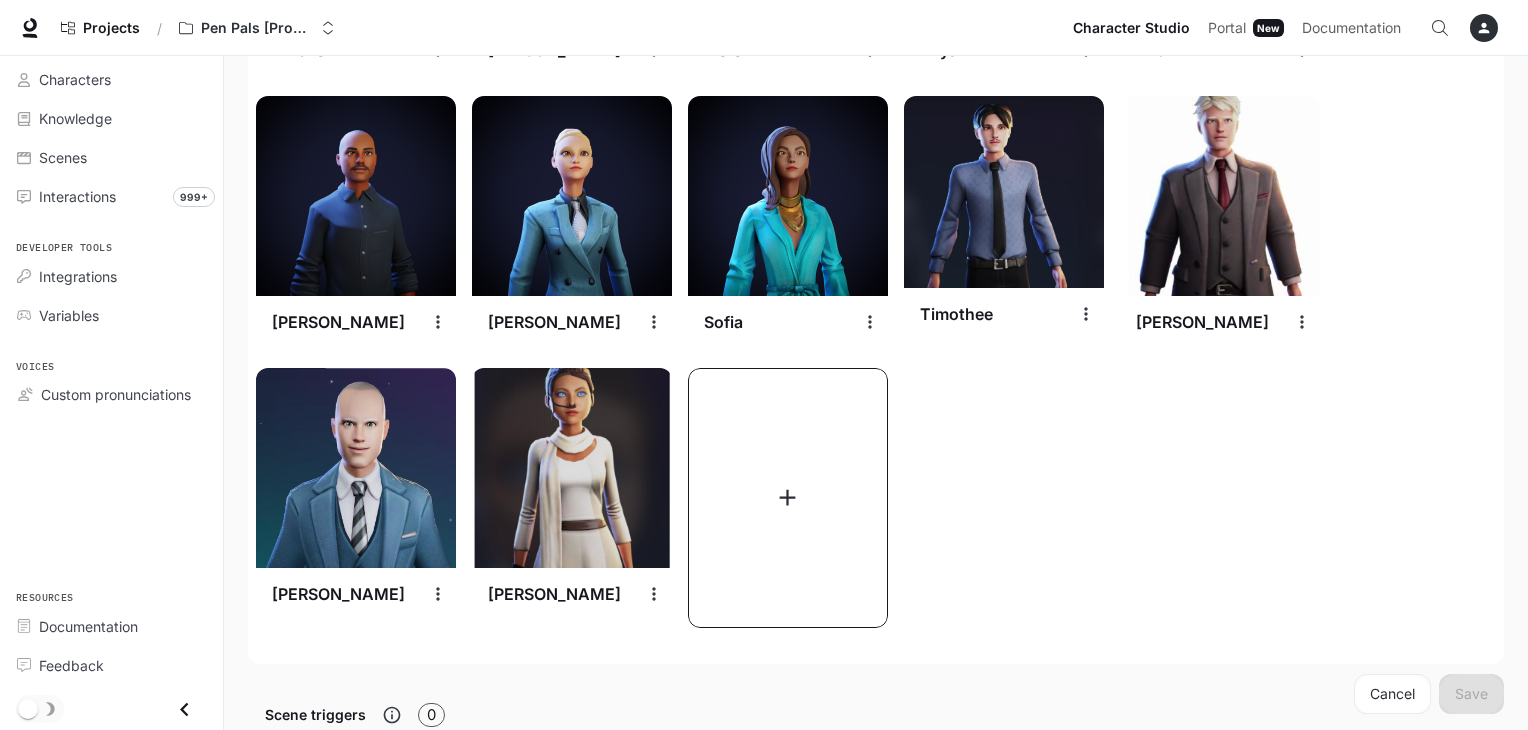 click at bounding box center [788, 498] 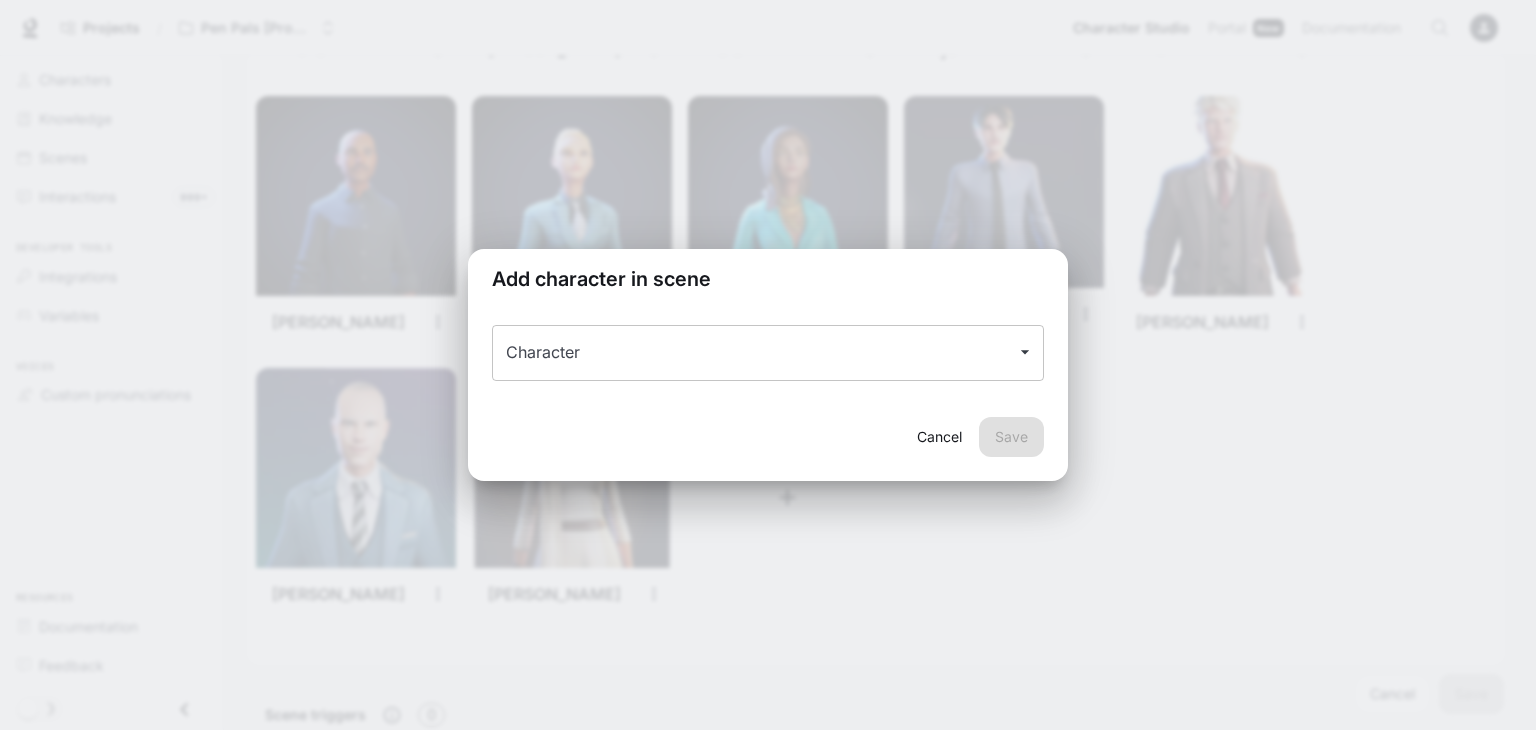click 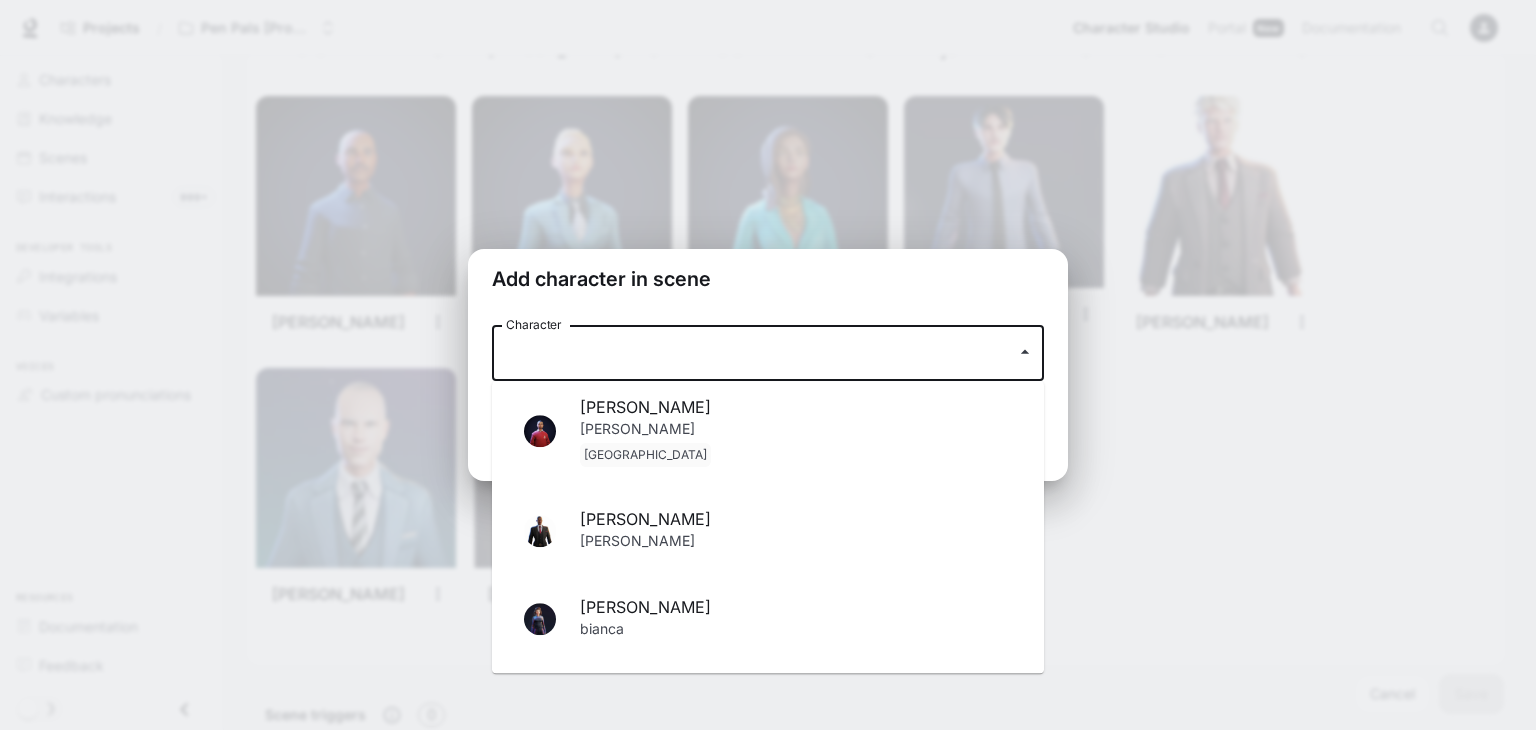 scroll, scrollTop: 15, scrollLeft: 0, axis: vertical 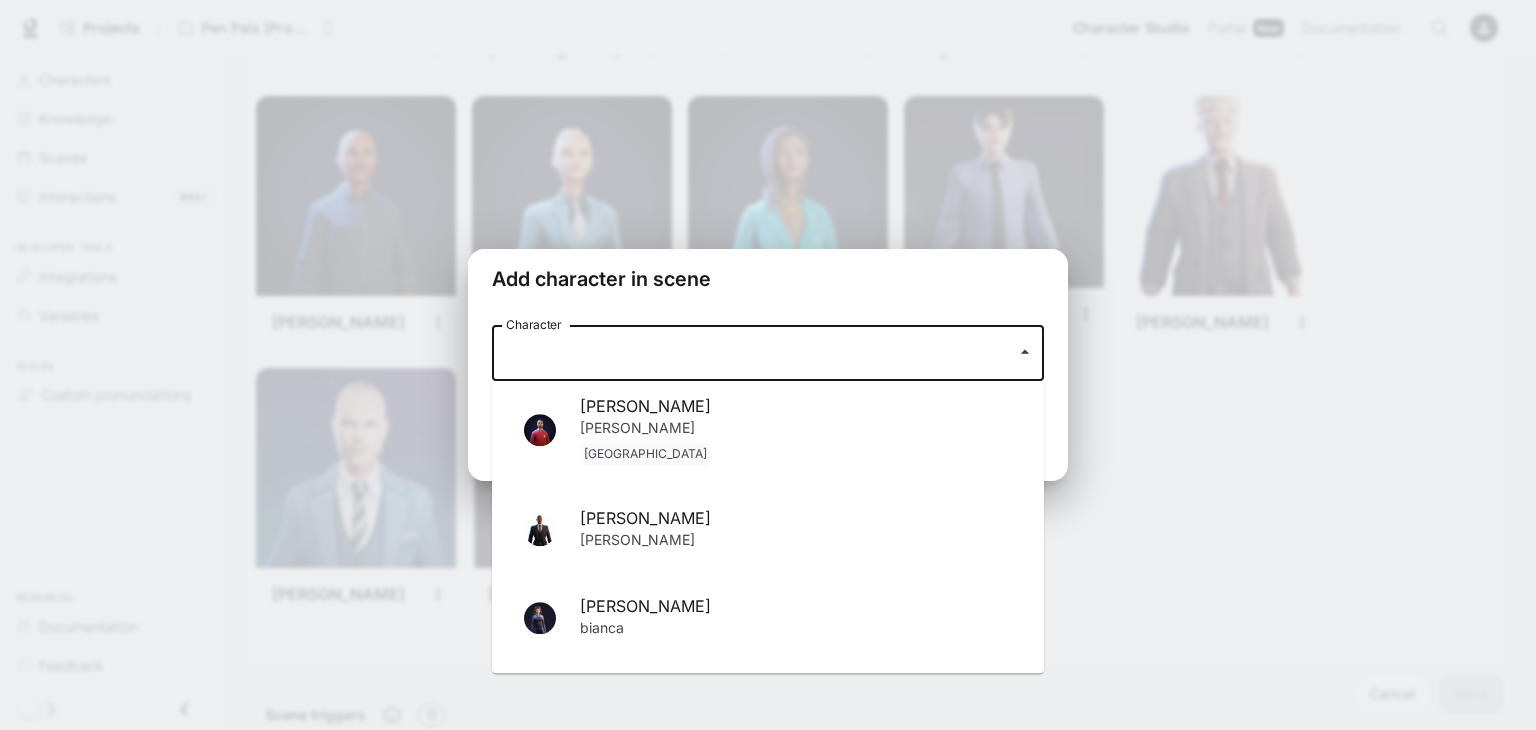 click on "[PERSON_NAME]" at bounding box center [768, 530] 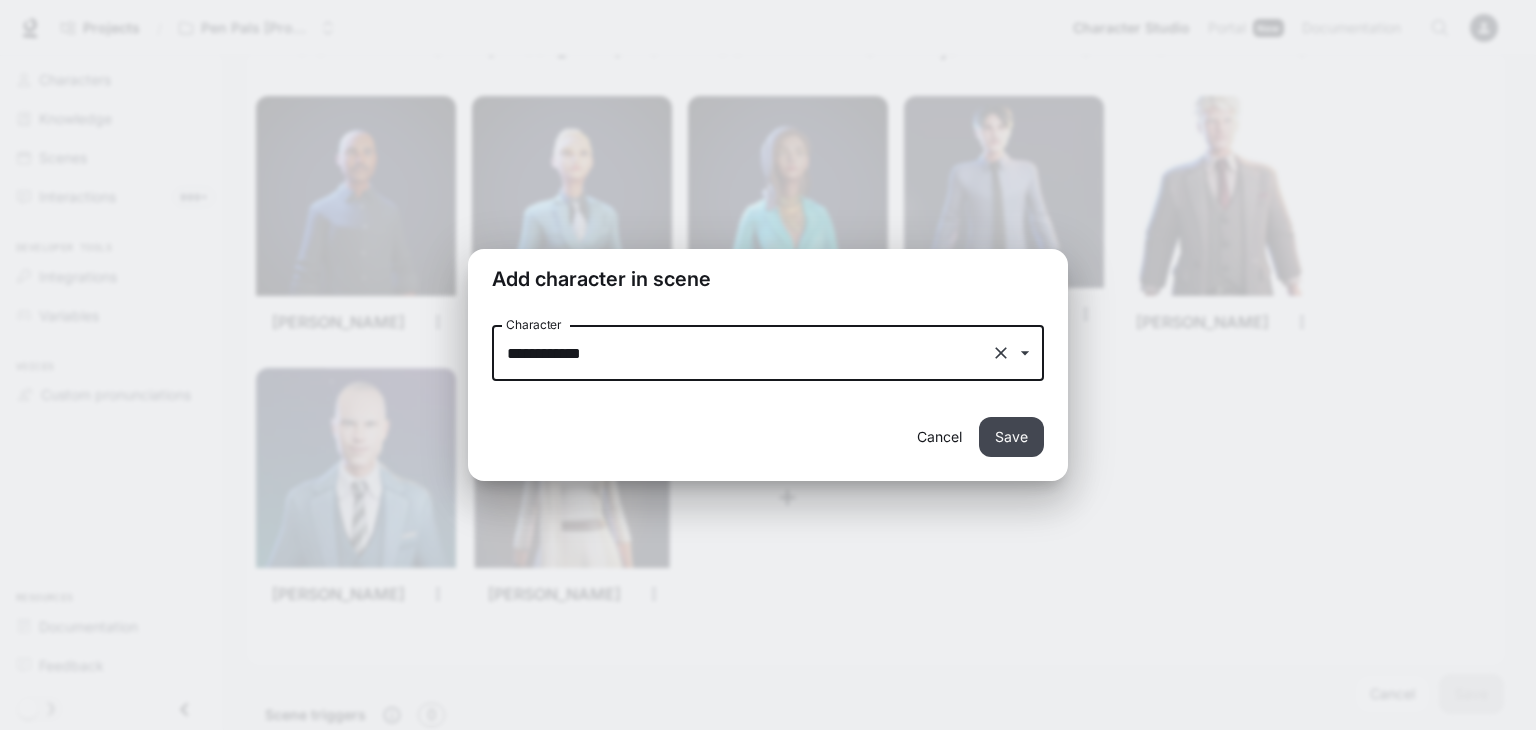 click on "Save" at bounding box center (1011, 437) 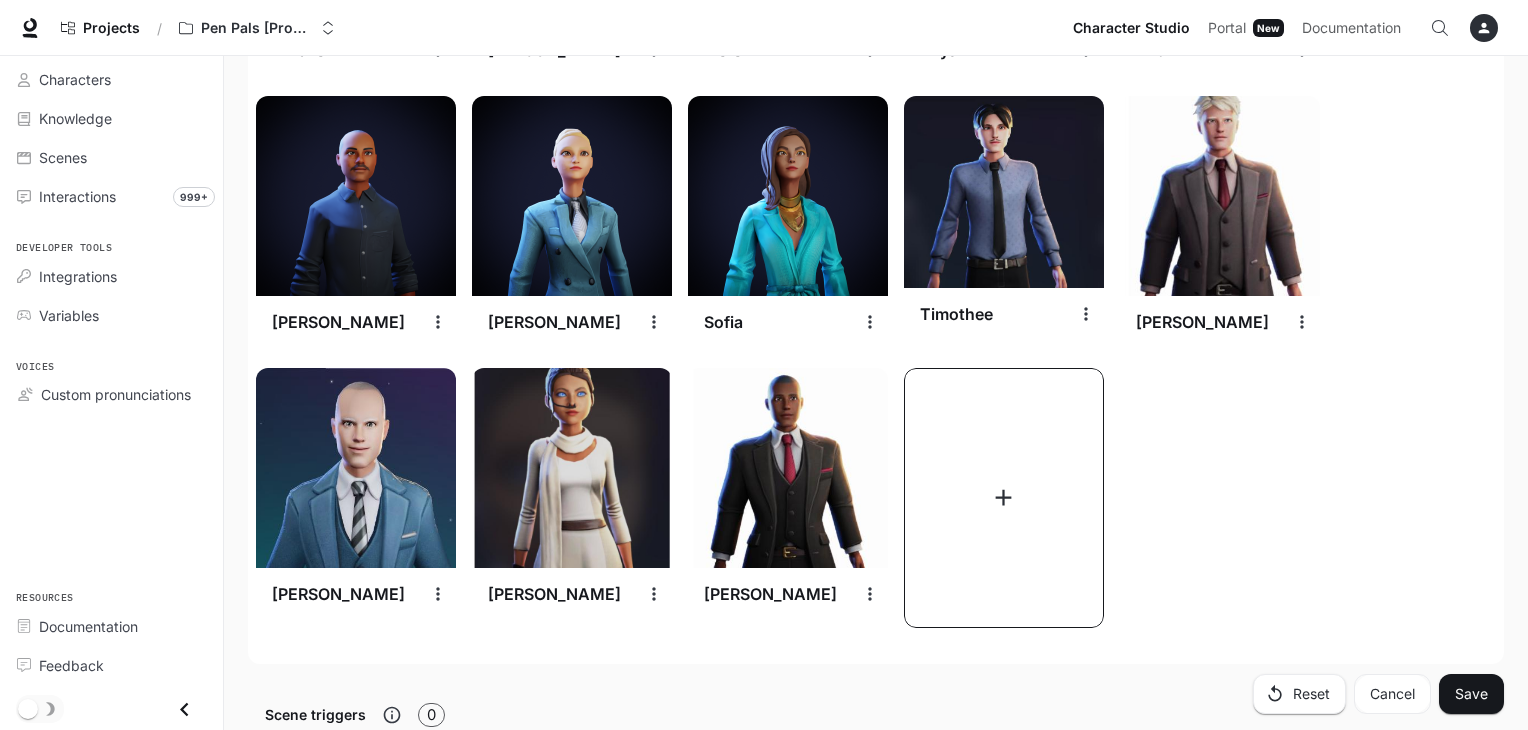 click at bounding box center (1004, 498) 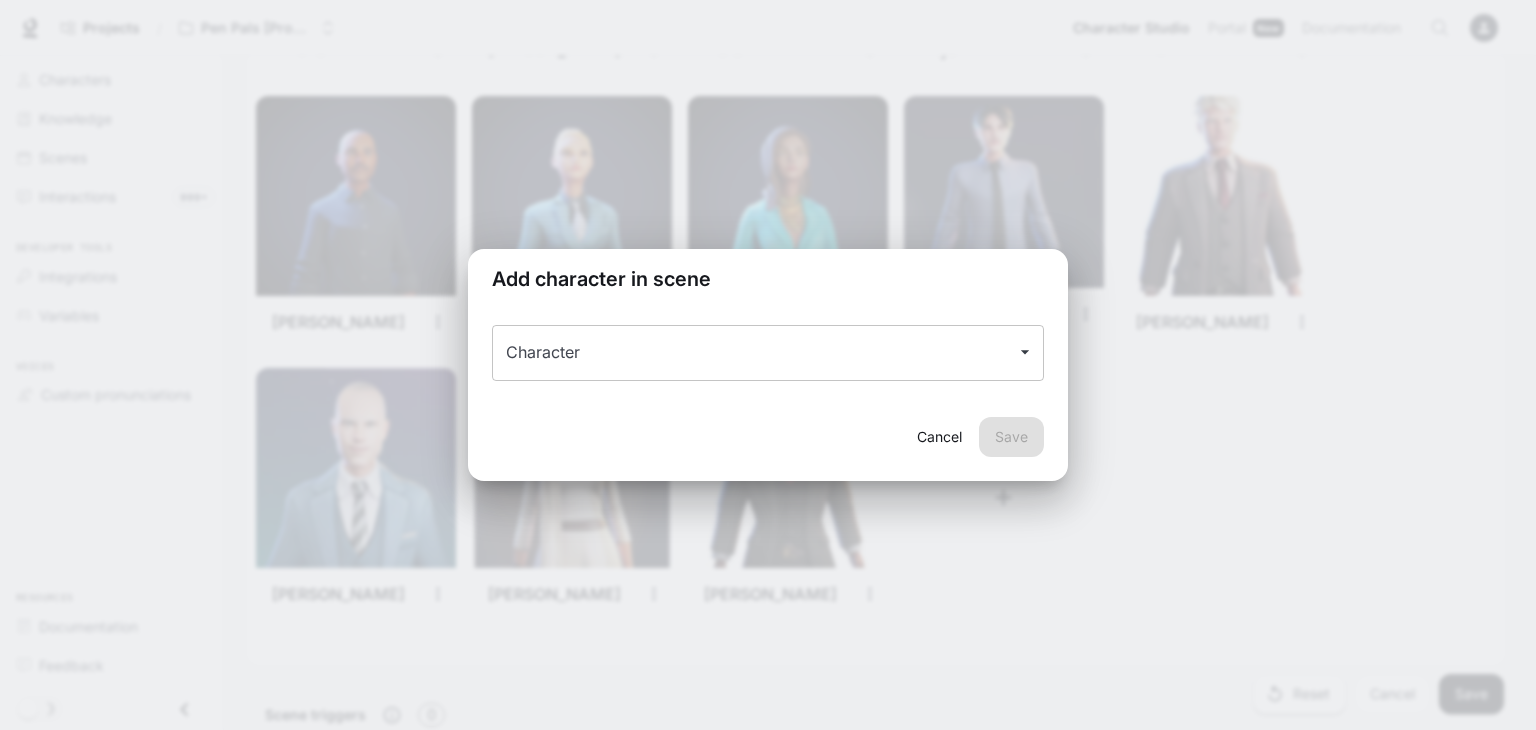 click on "Character" at bounding box center [768, 353] 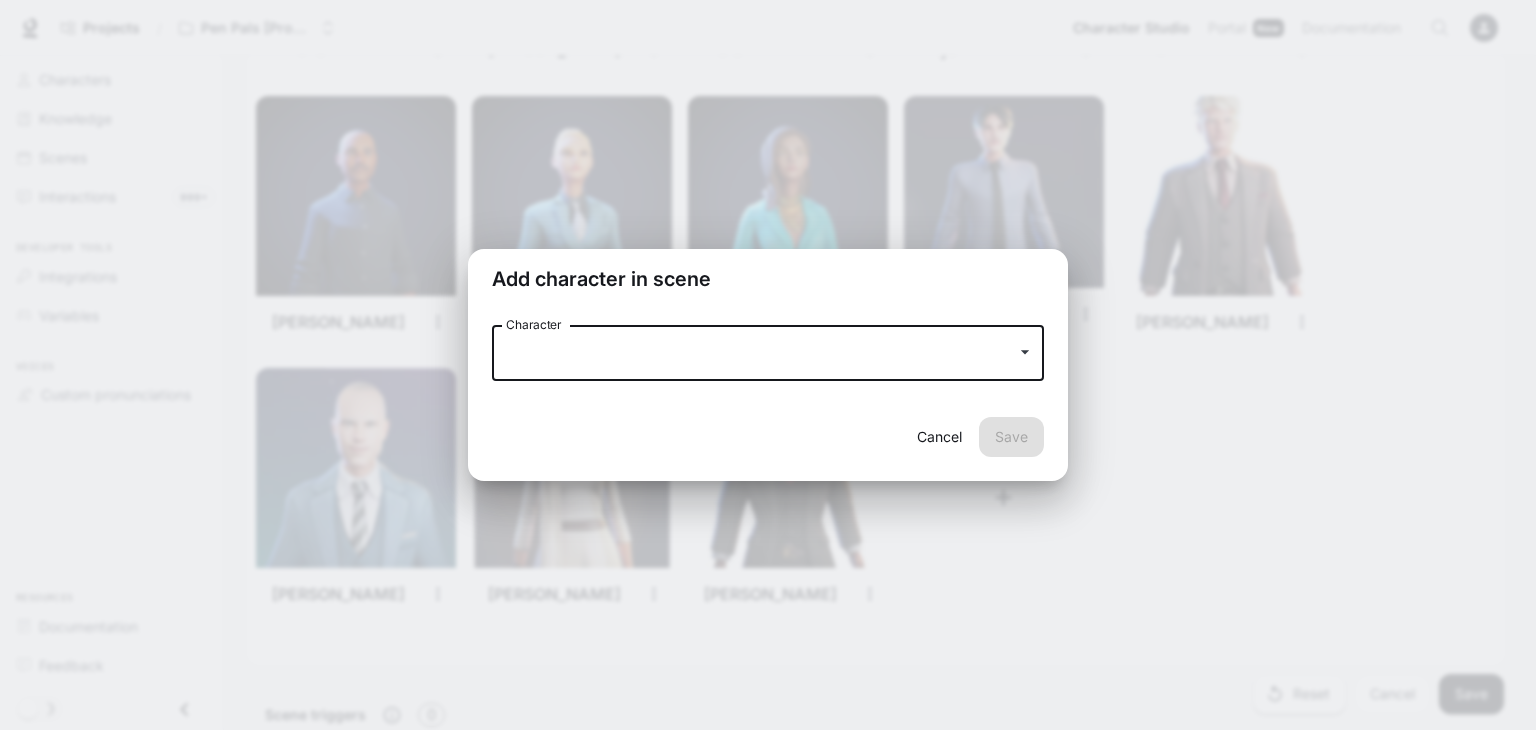 click 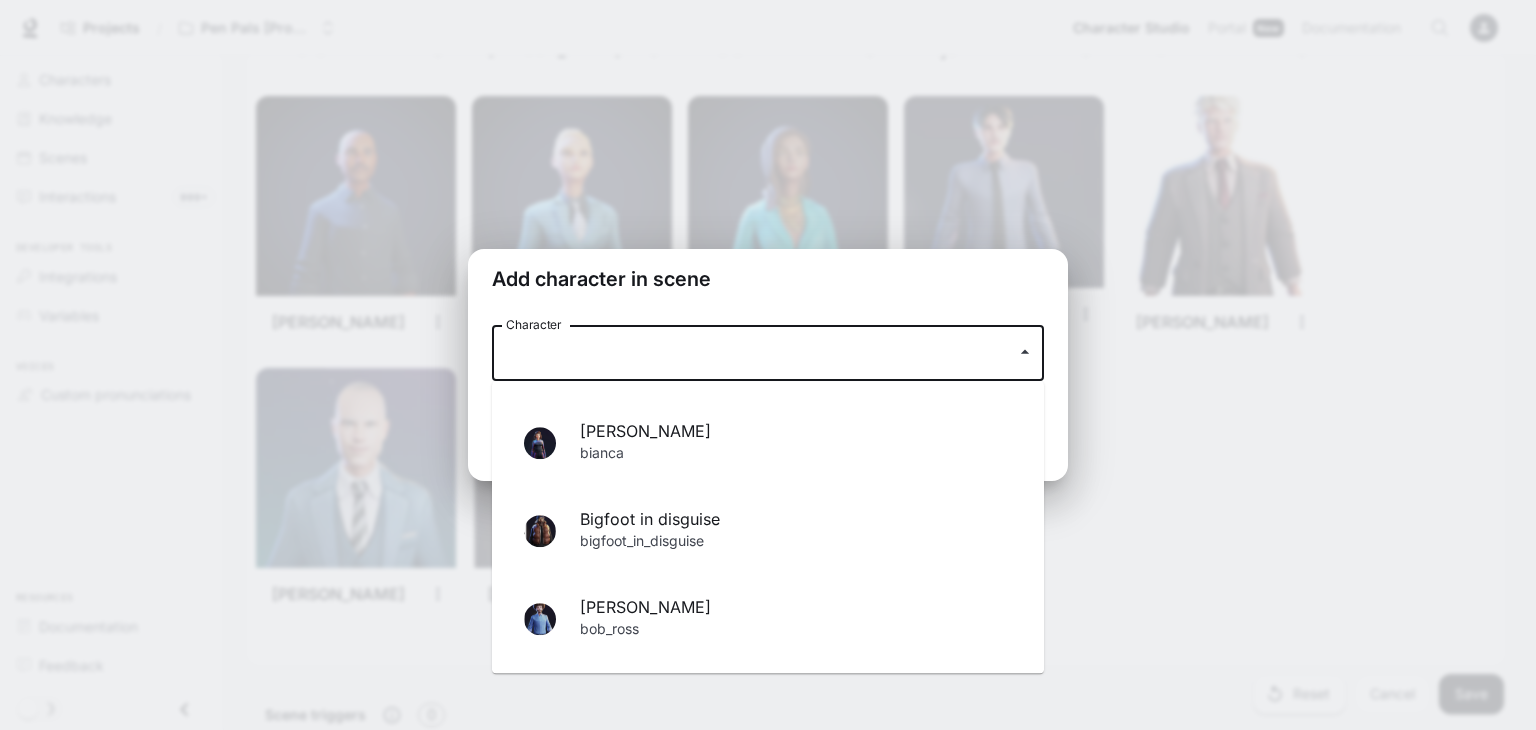 scroll, scrollTop: 104, scrollLeft: 0, axis: vertical 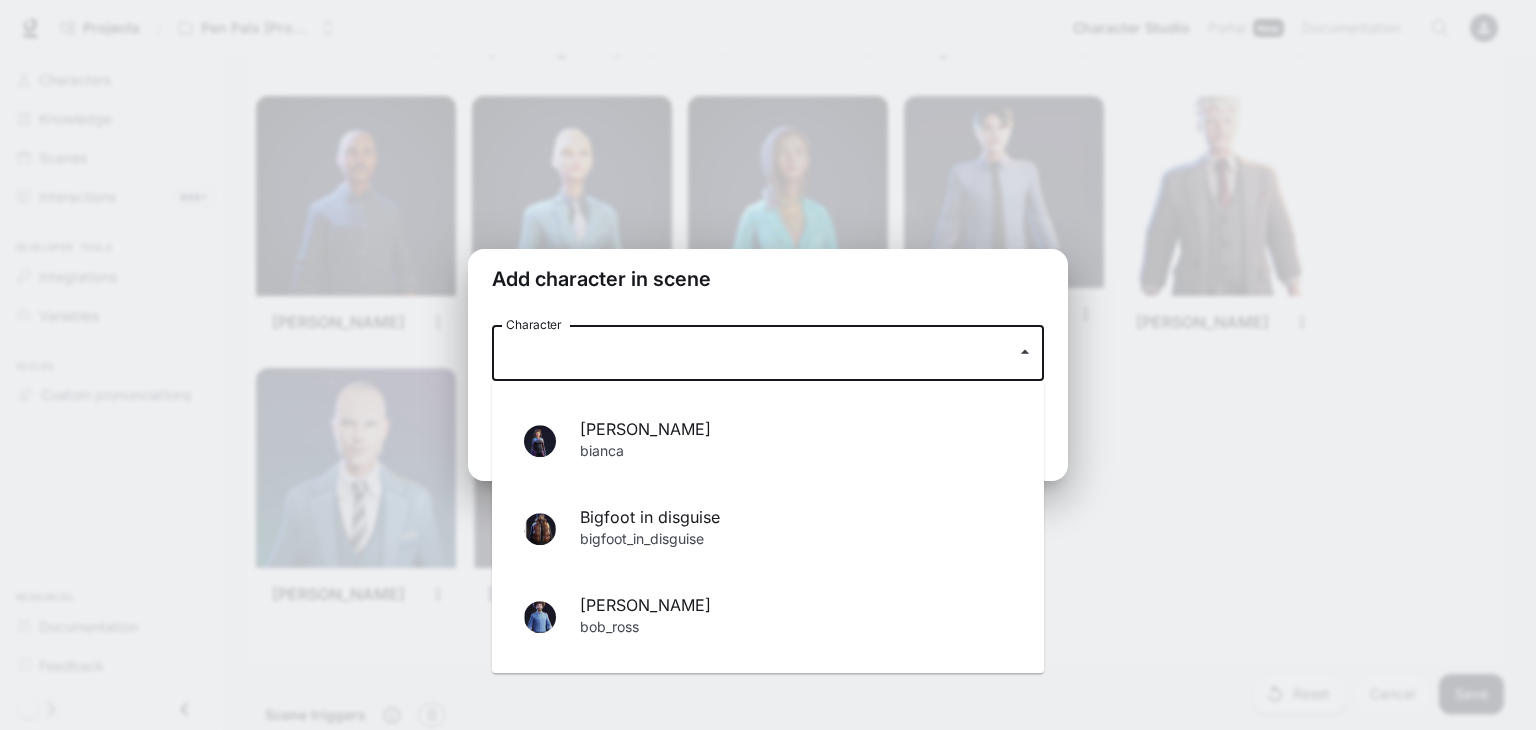 click on "Bigfoot in disguise bigfoot_in_disguise" at bounding box center [768, 529] 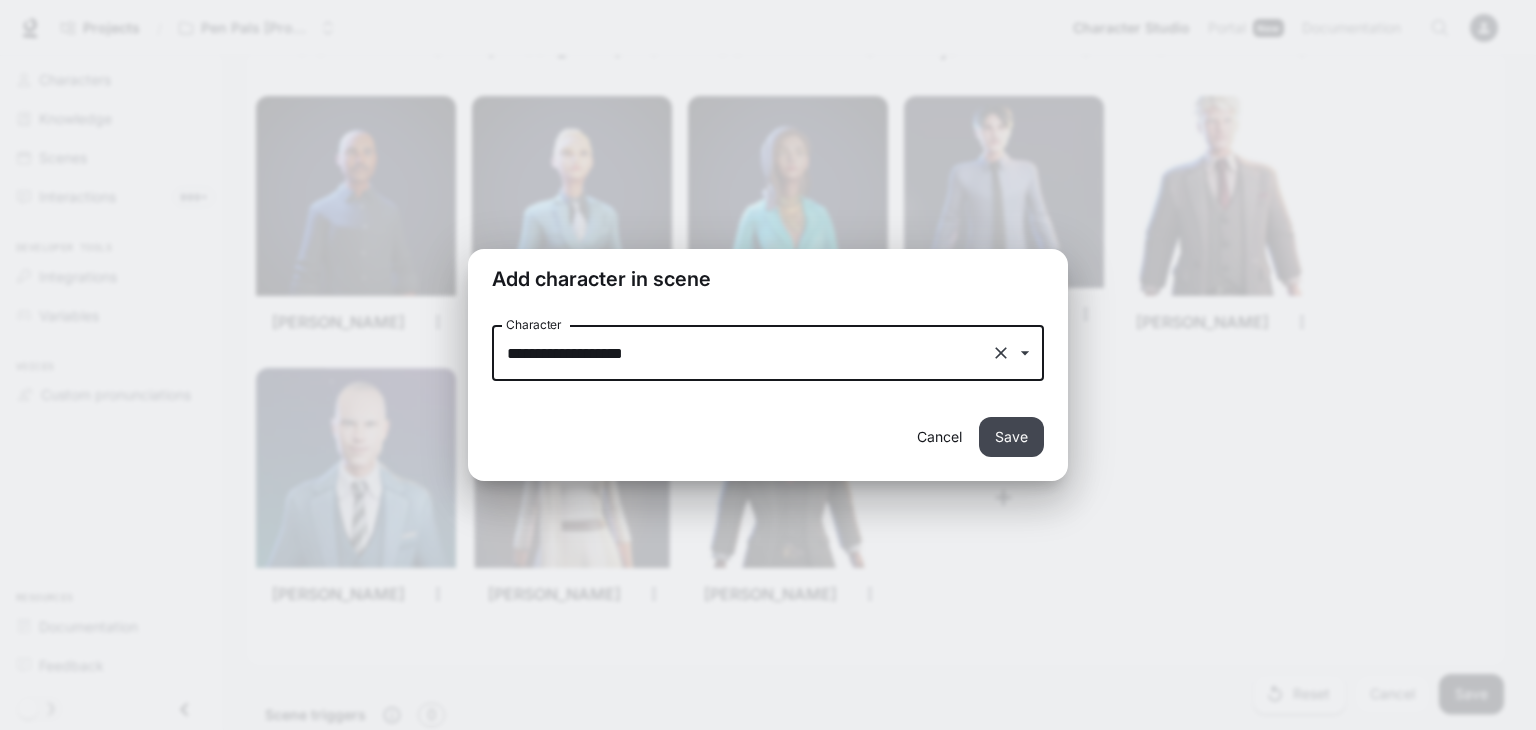 click on "Save" at bounding box center (1011, 437) 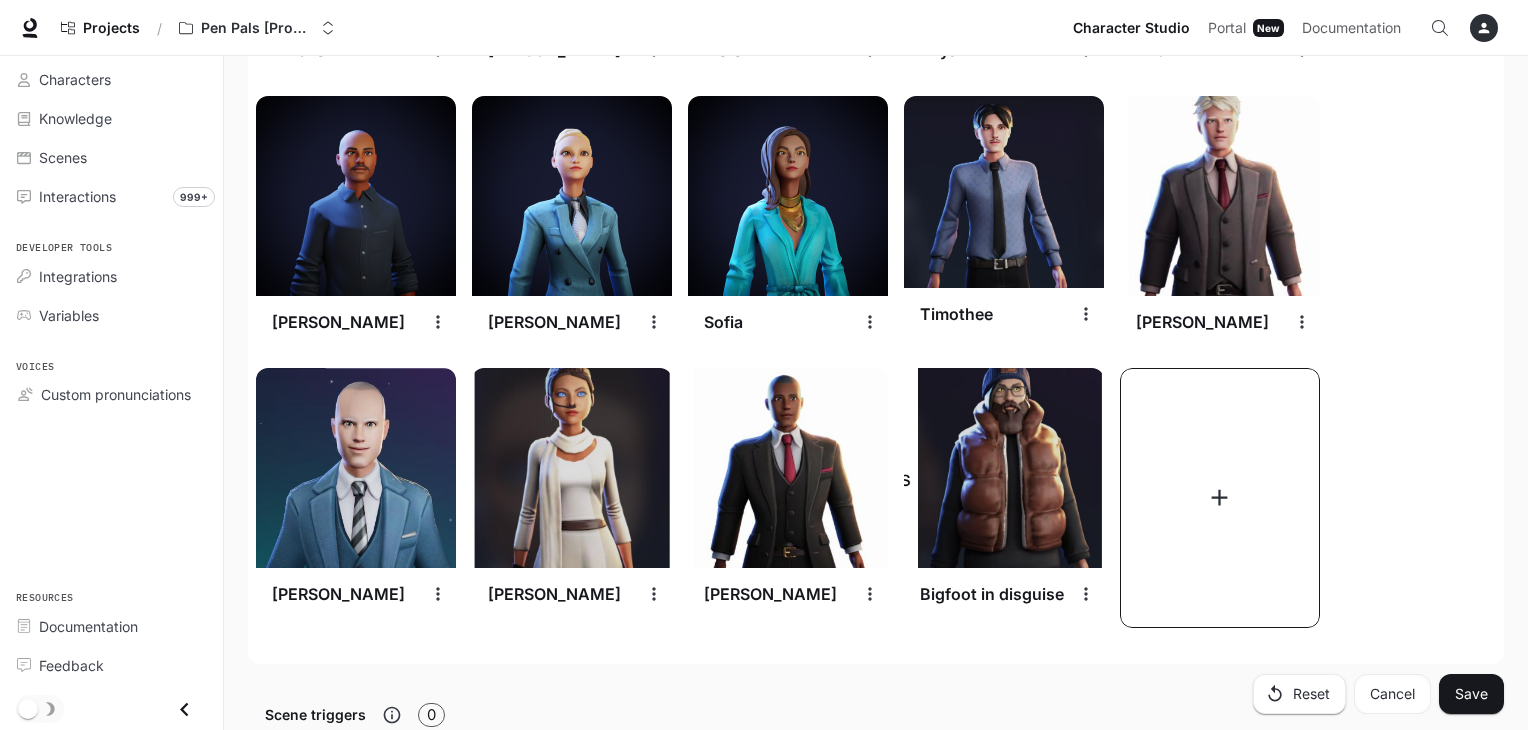 click at bounding box center (1220, 498) 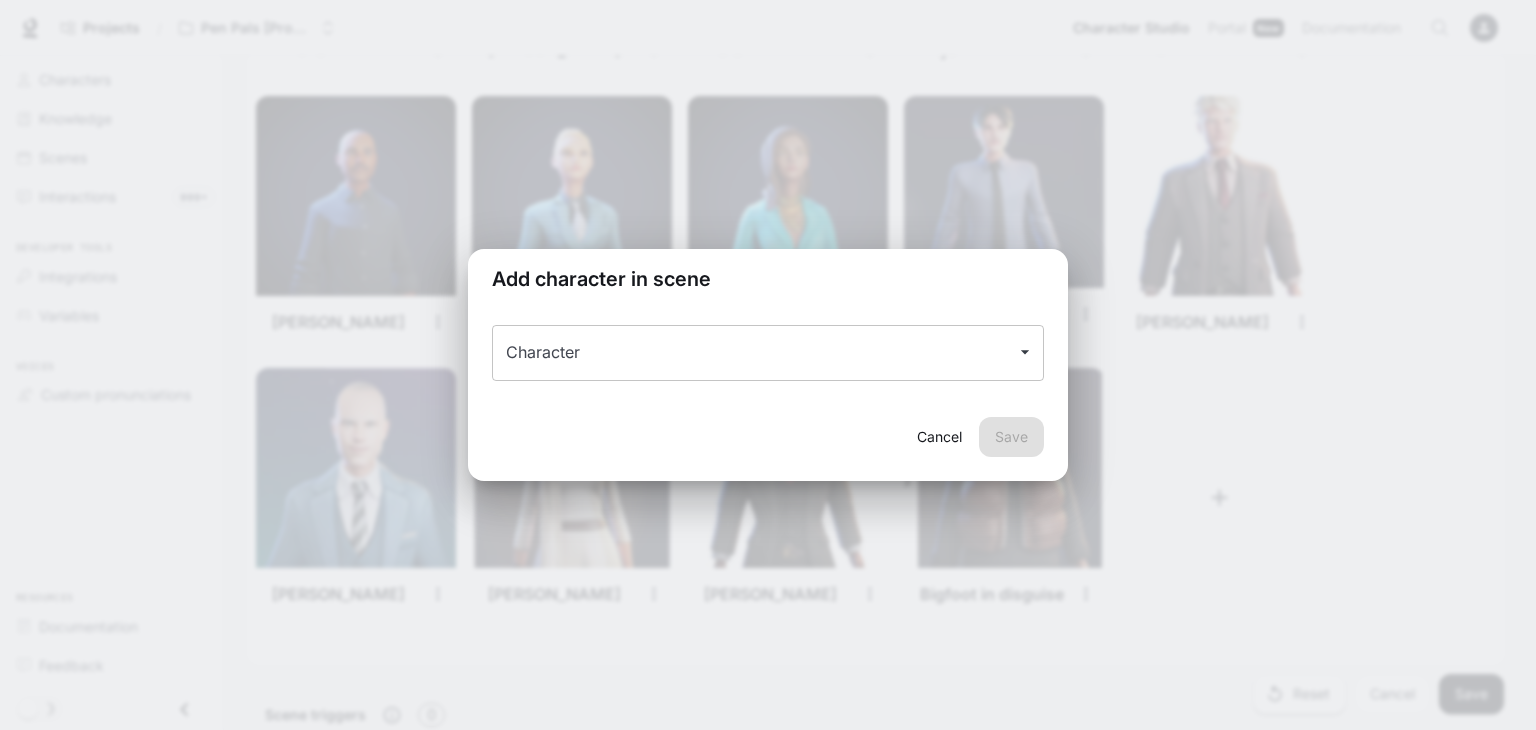 click on "Character" at bounding box center [768, 353] 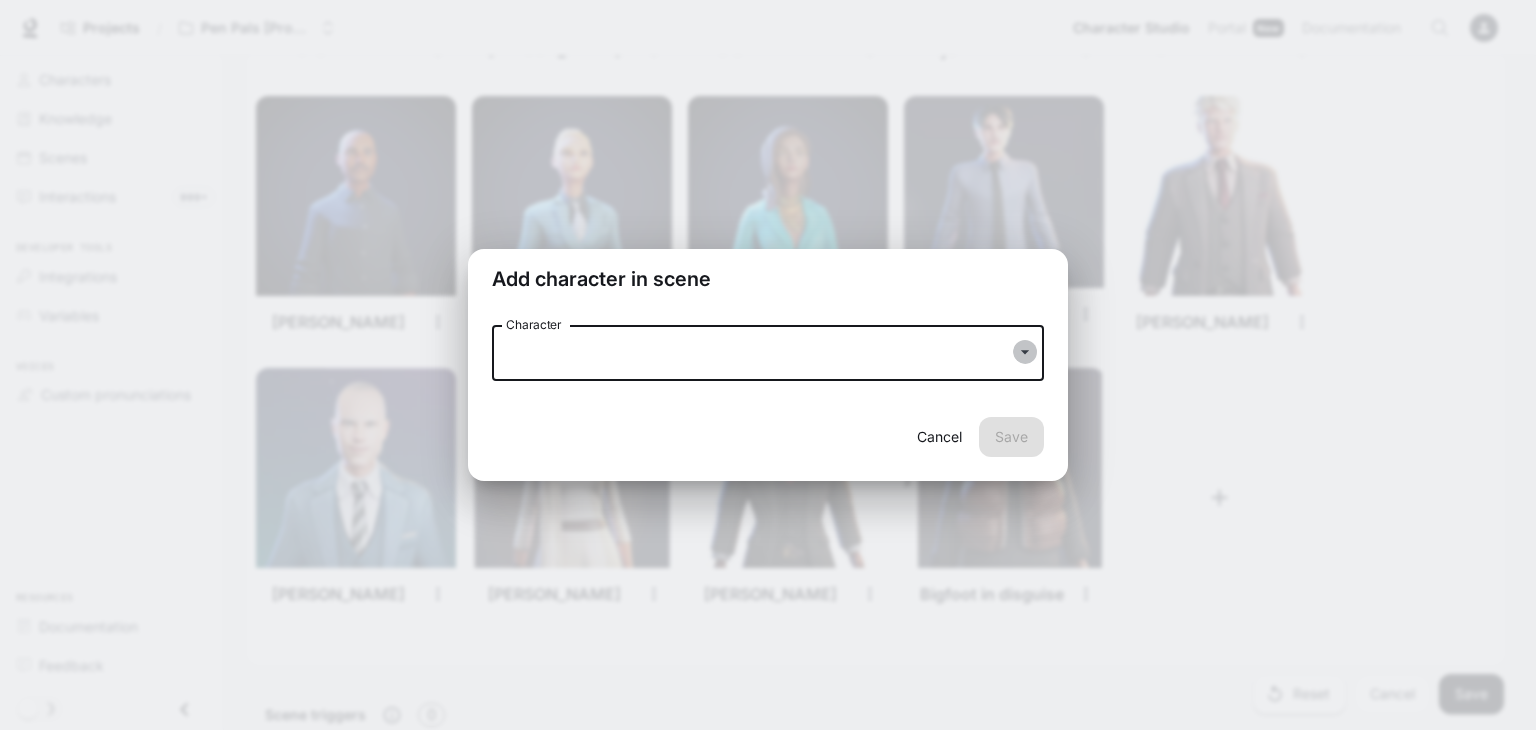 click 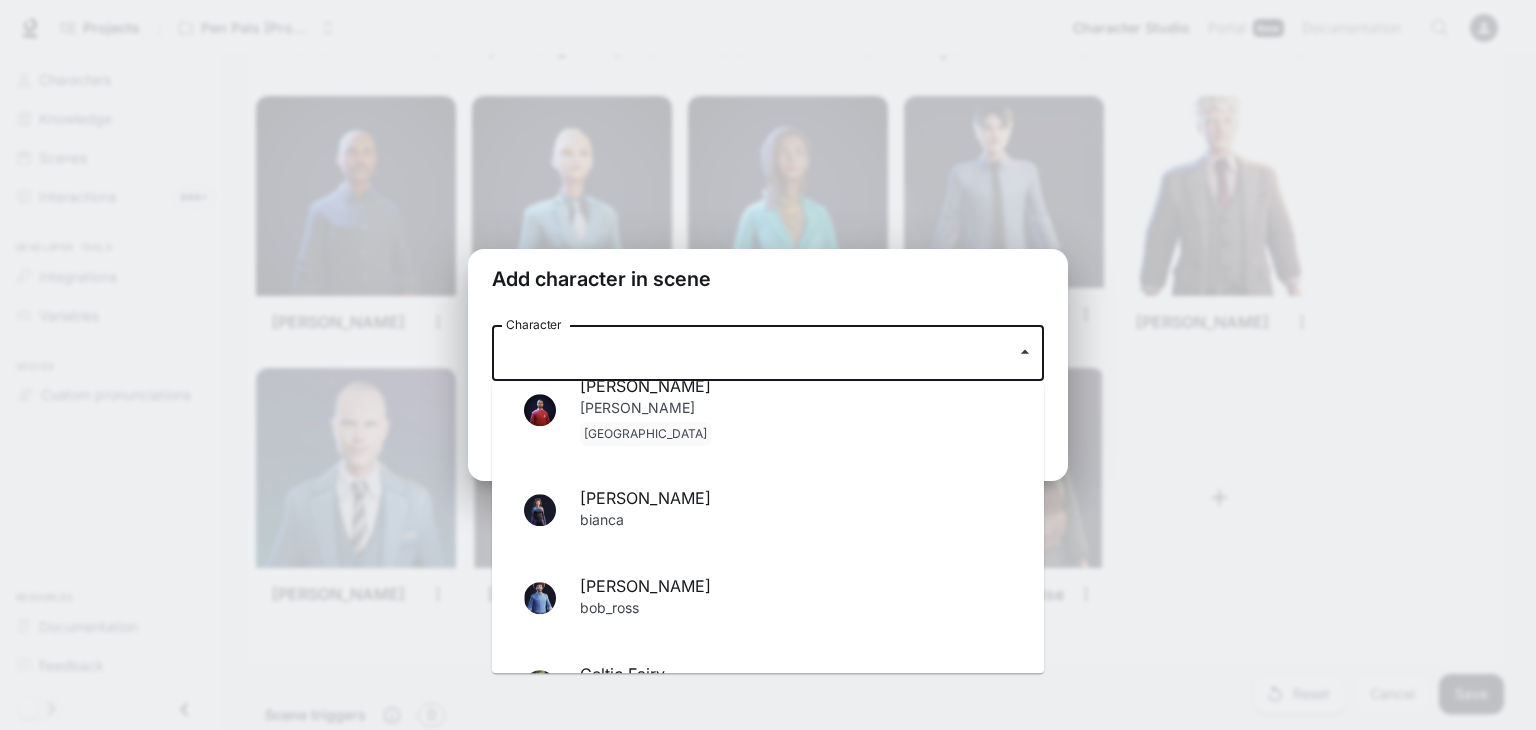 scroll, scrollTop: 56, scrollLeft: 0, axis: vertical 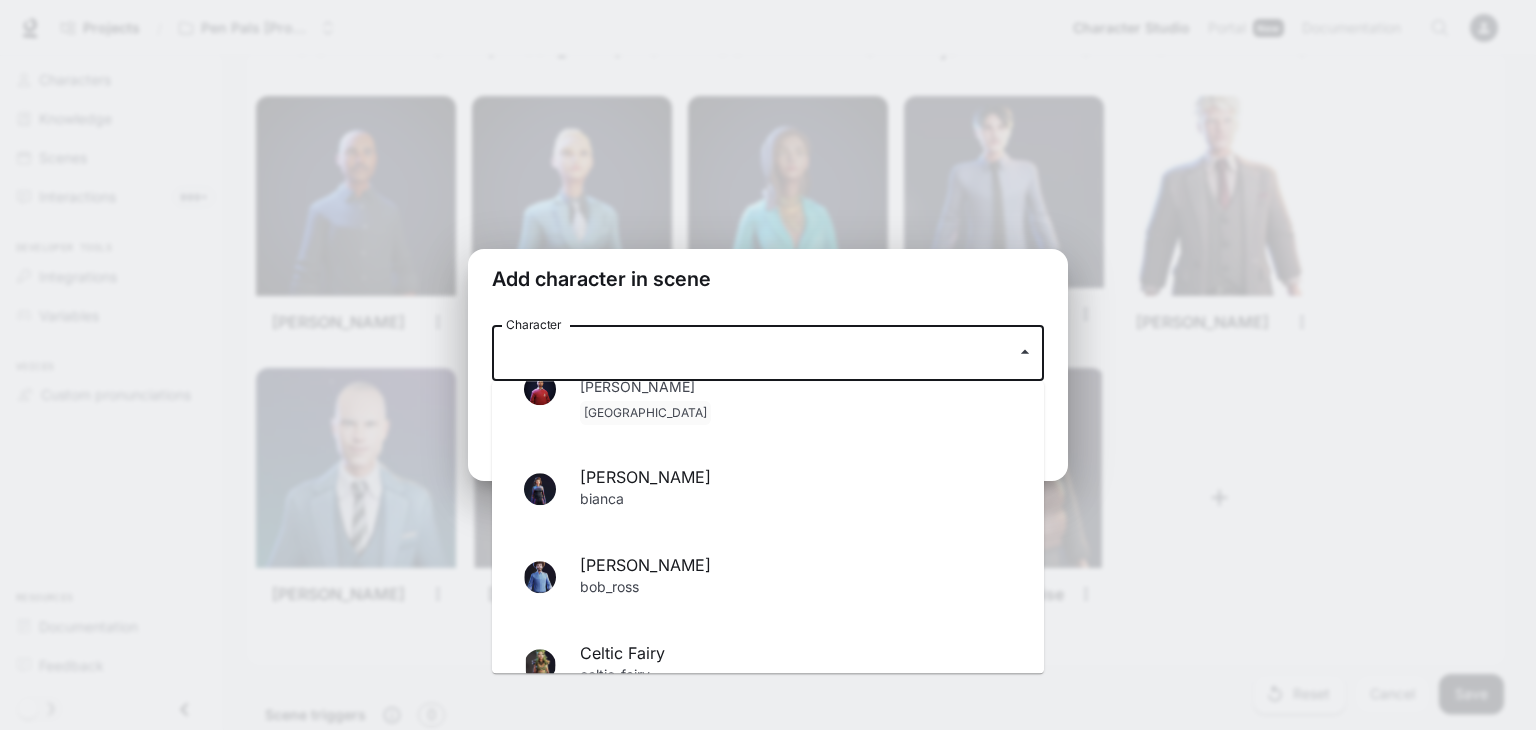 click on "[PERSON_NAME]" at bounding box center (796, 565) 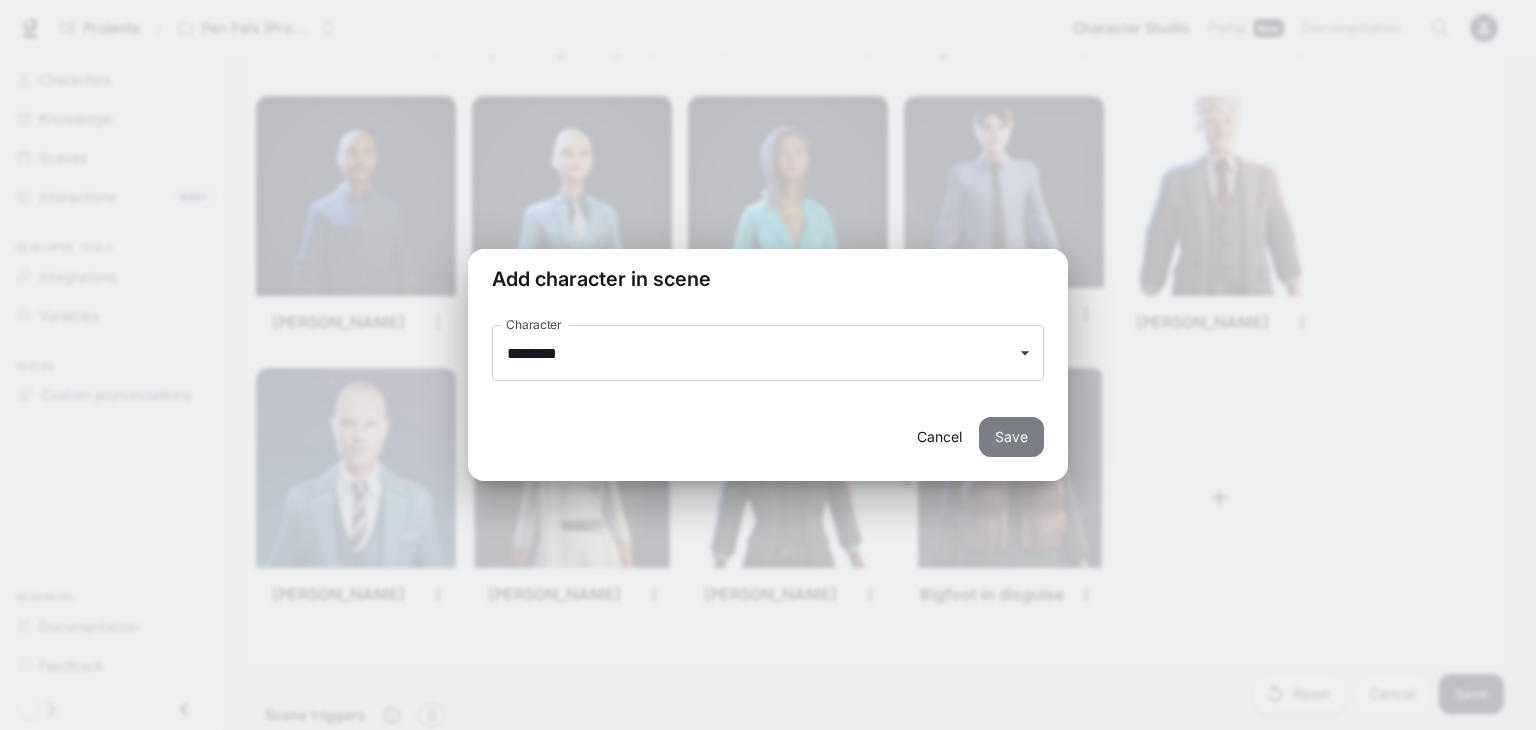 click on "Save" at bounding box center (1011, 437) 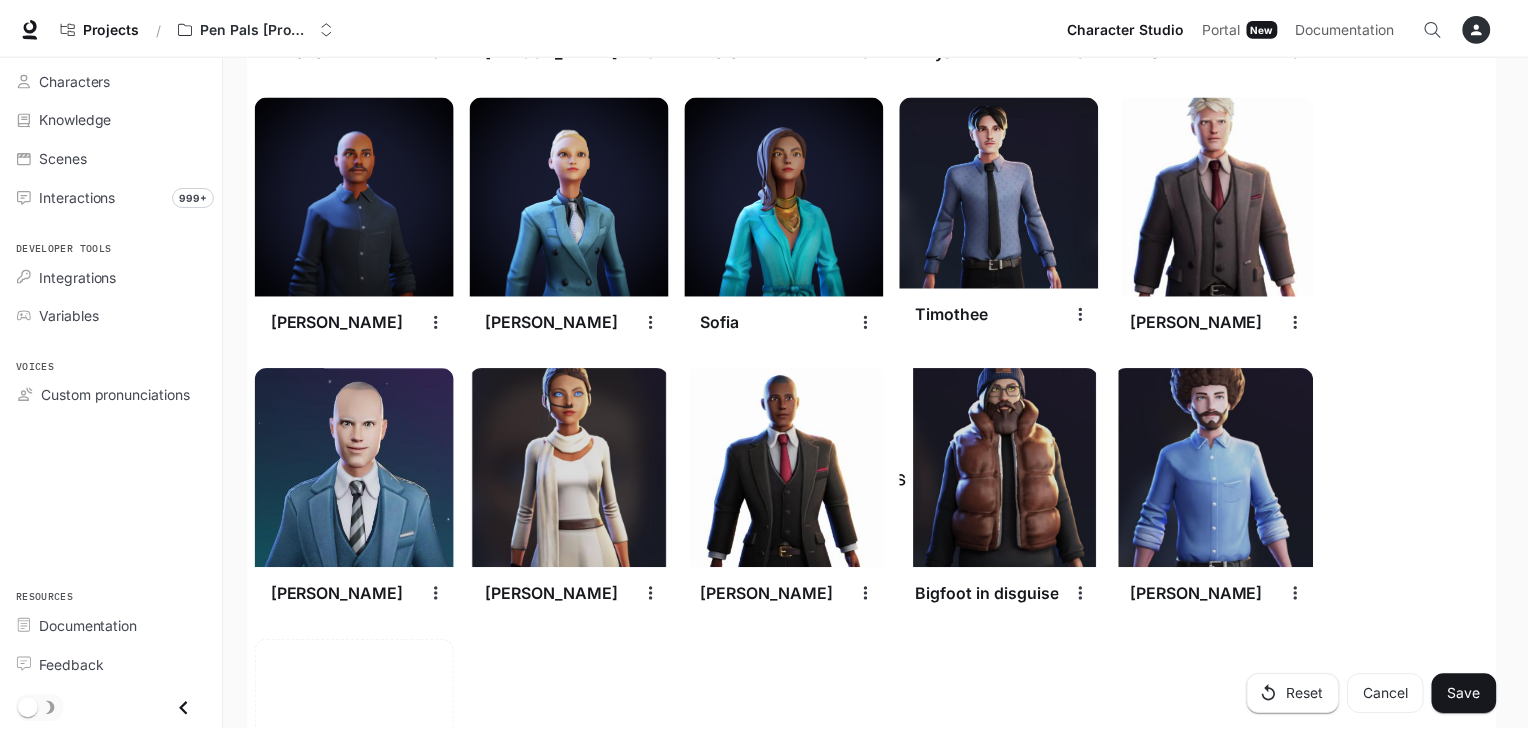 scroll, scrollTop: 3116, scrollLeft: 0, axis: vertical 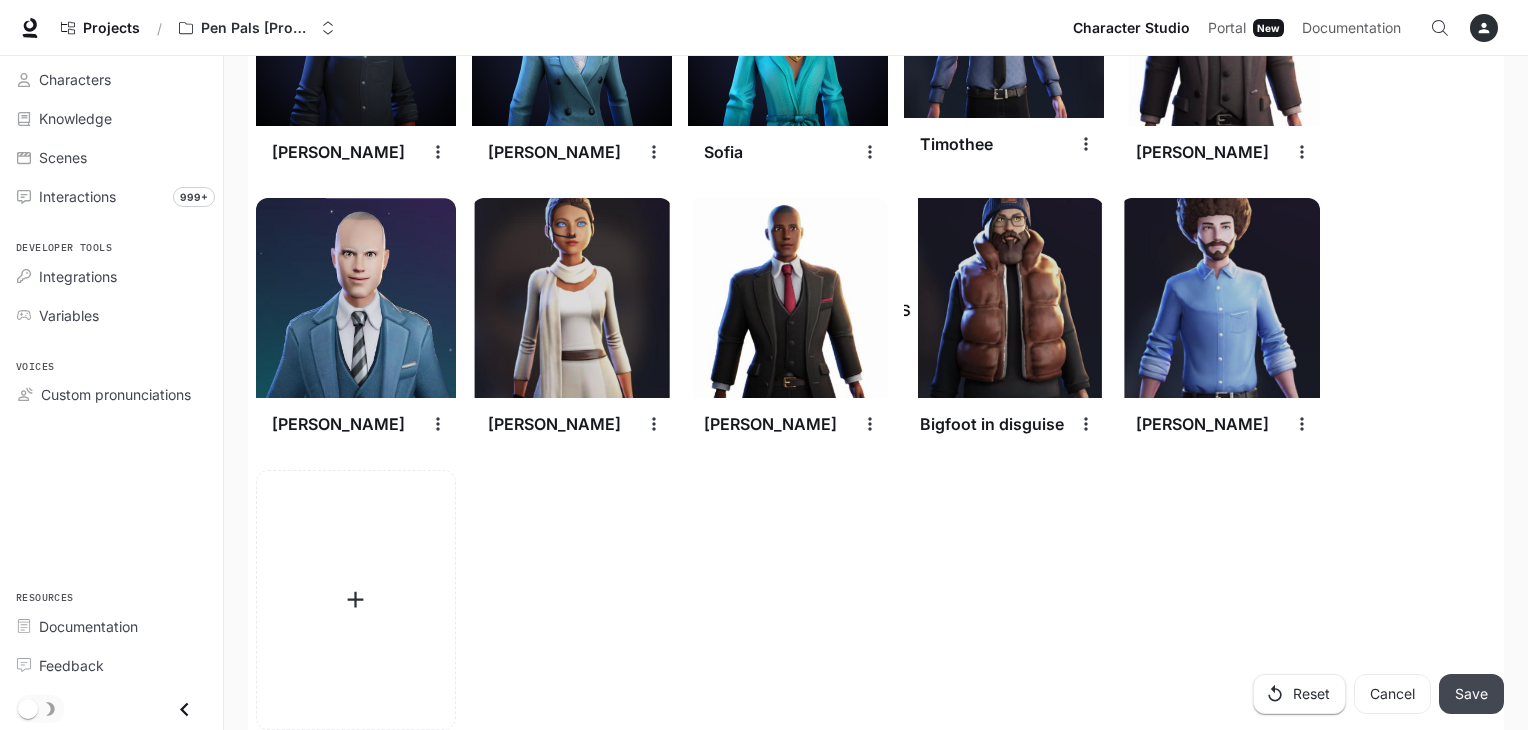 click on "Save" at bounding box center [1471, 694] 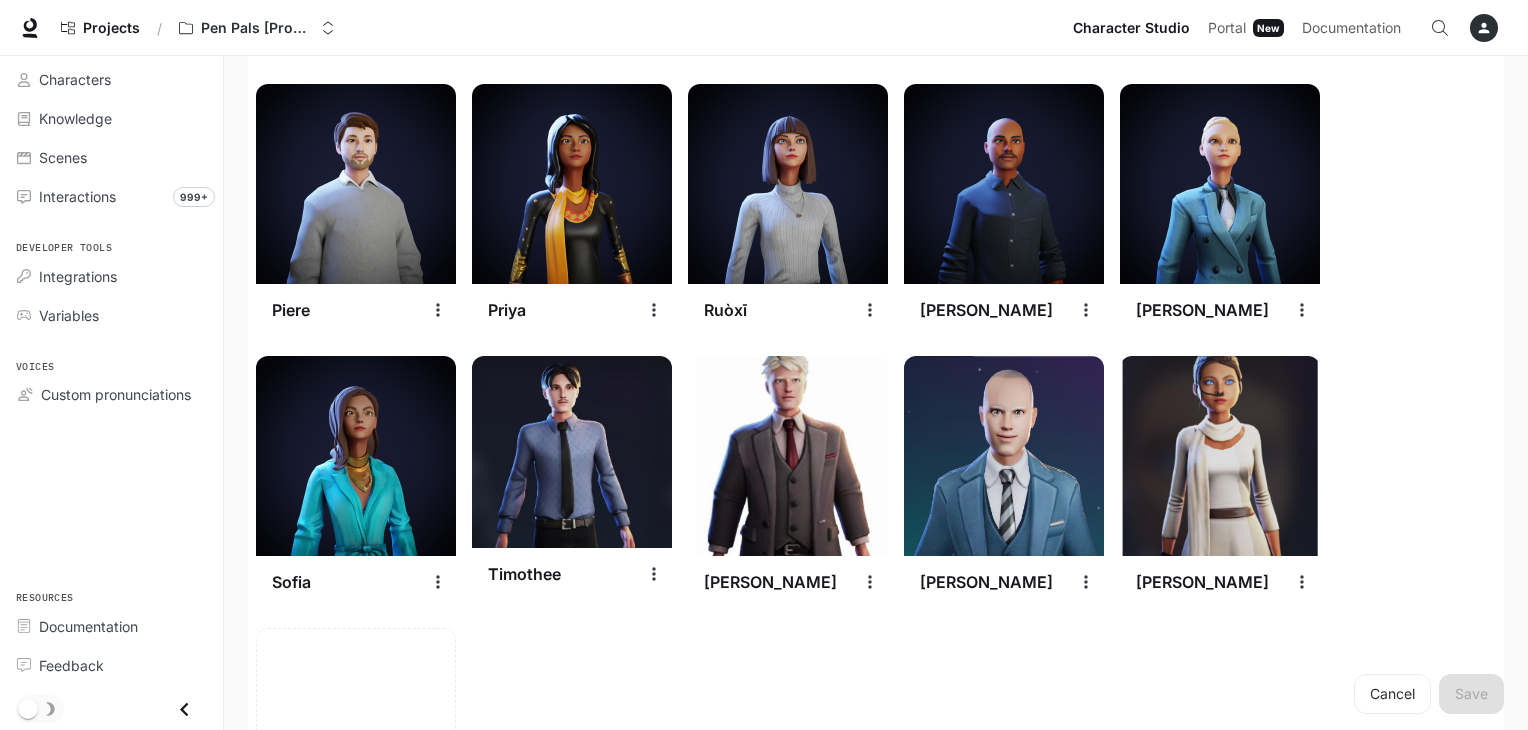 scroll, scrollTop: 2956, scrollLeft: 0, axis: vertical 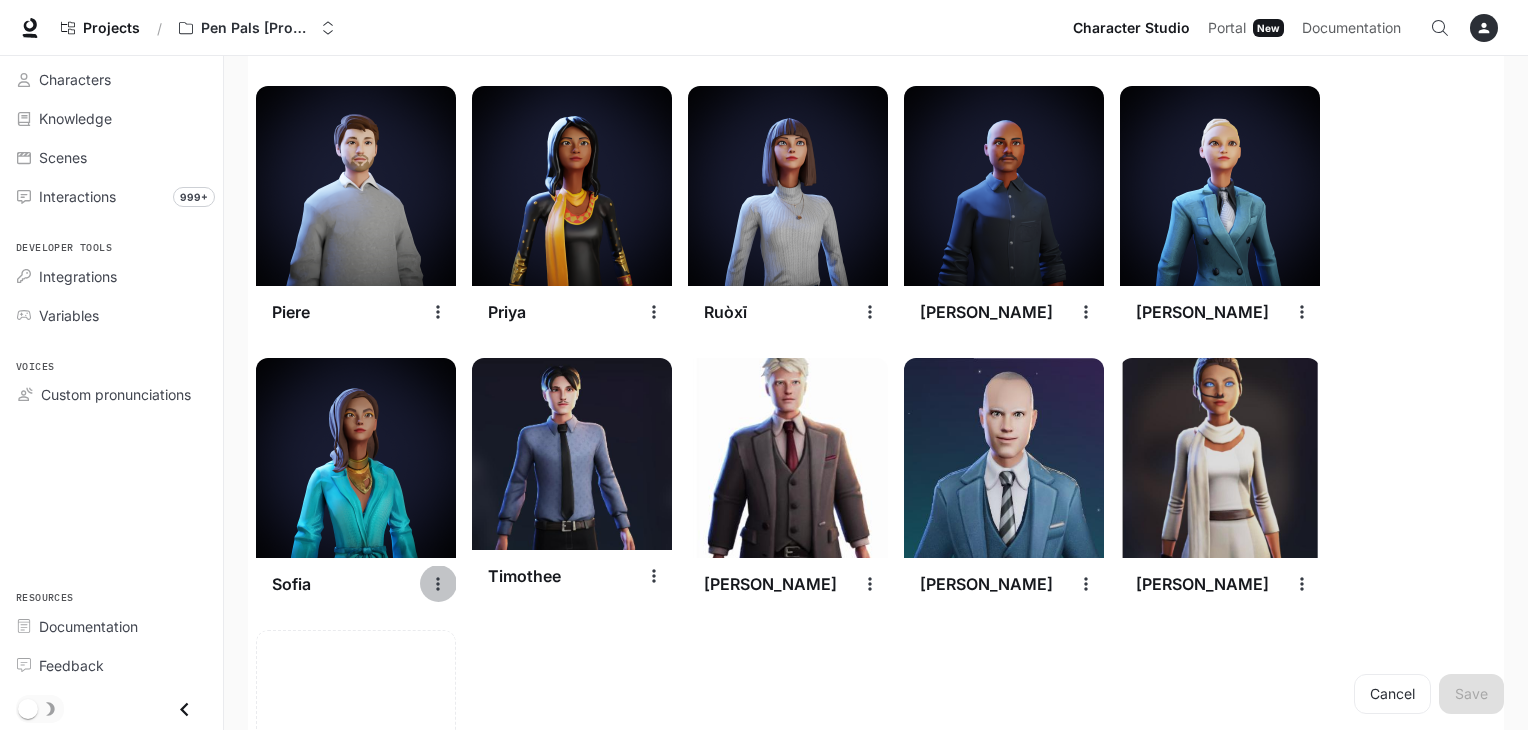 click 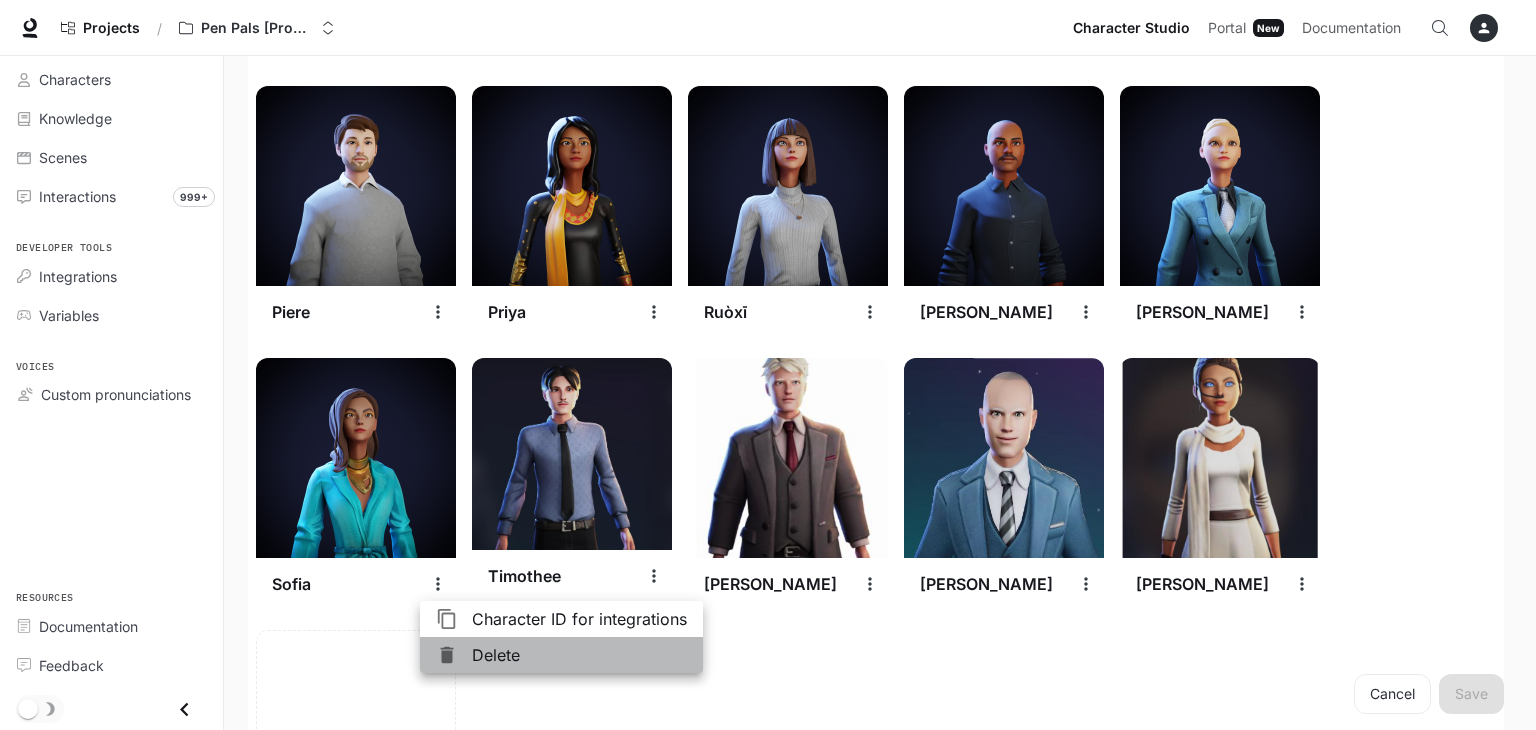 click on "Delete" at bounding box center [579, 655] 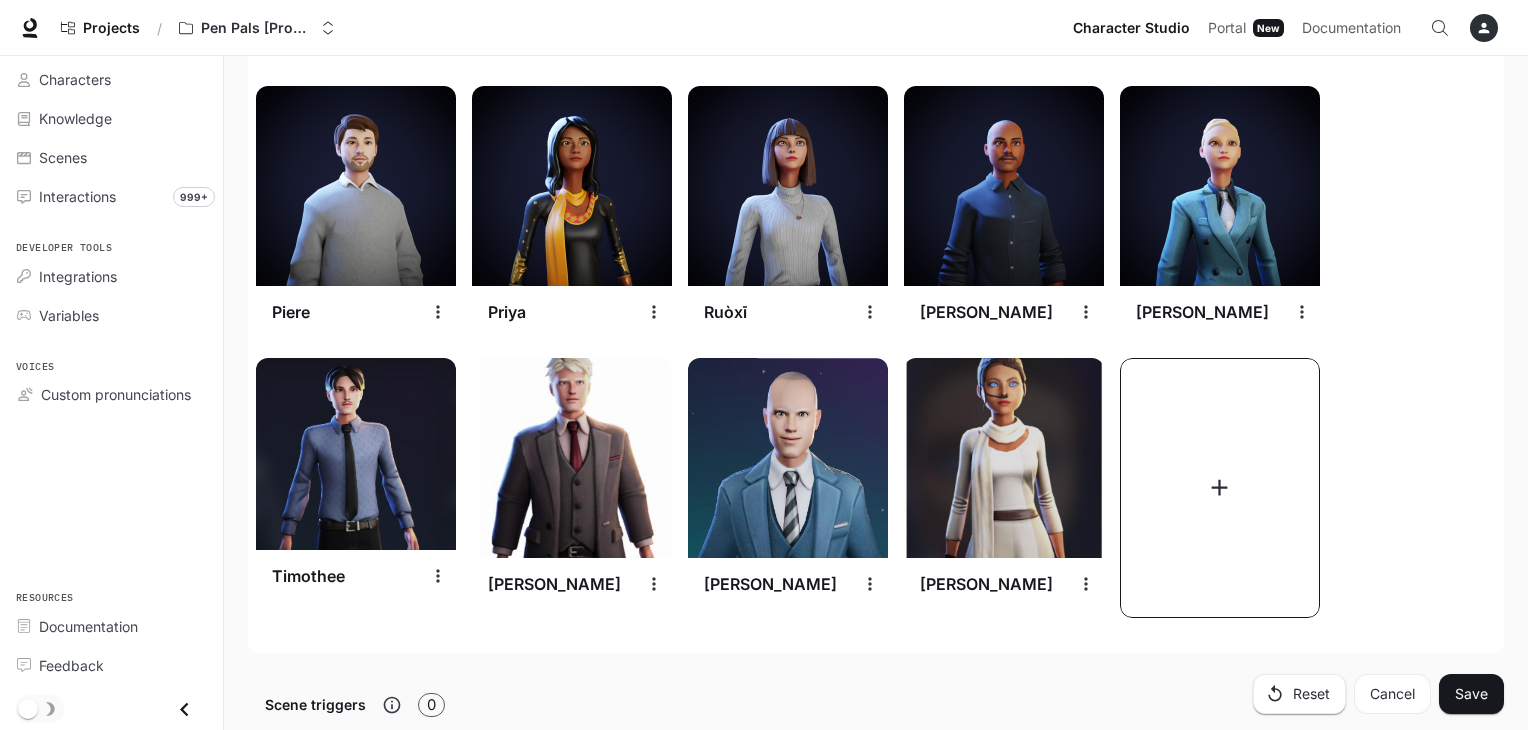 click at bounding box center [1220, 488] 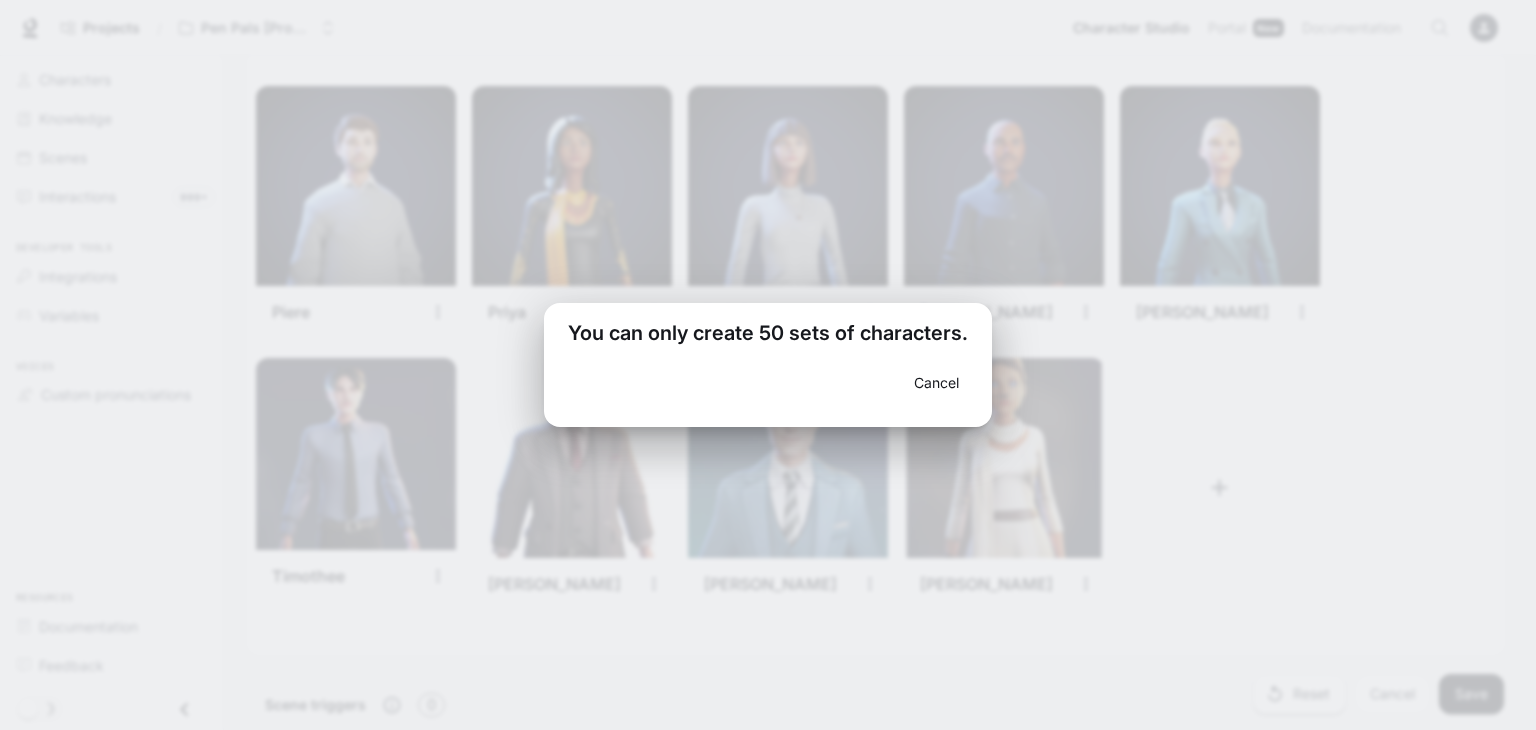 click on "Cancel" at bounding box center (936, 383) 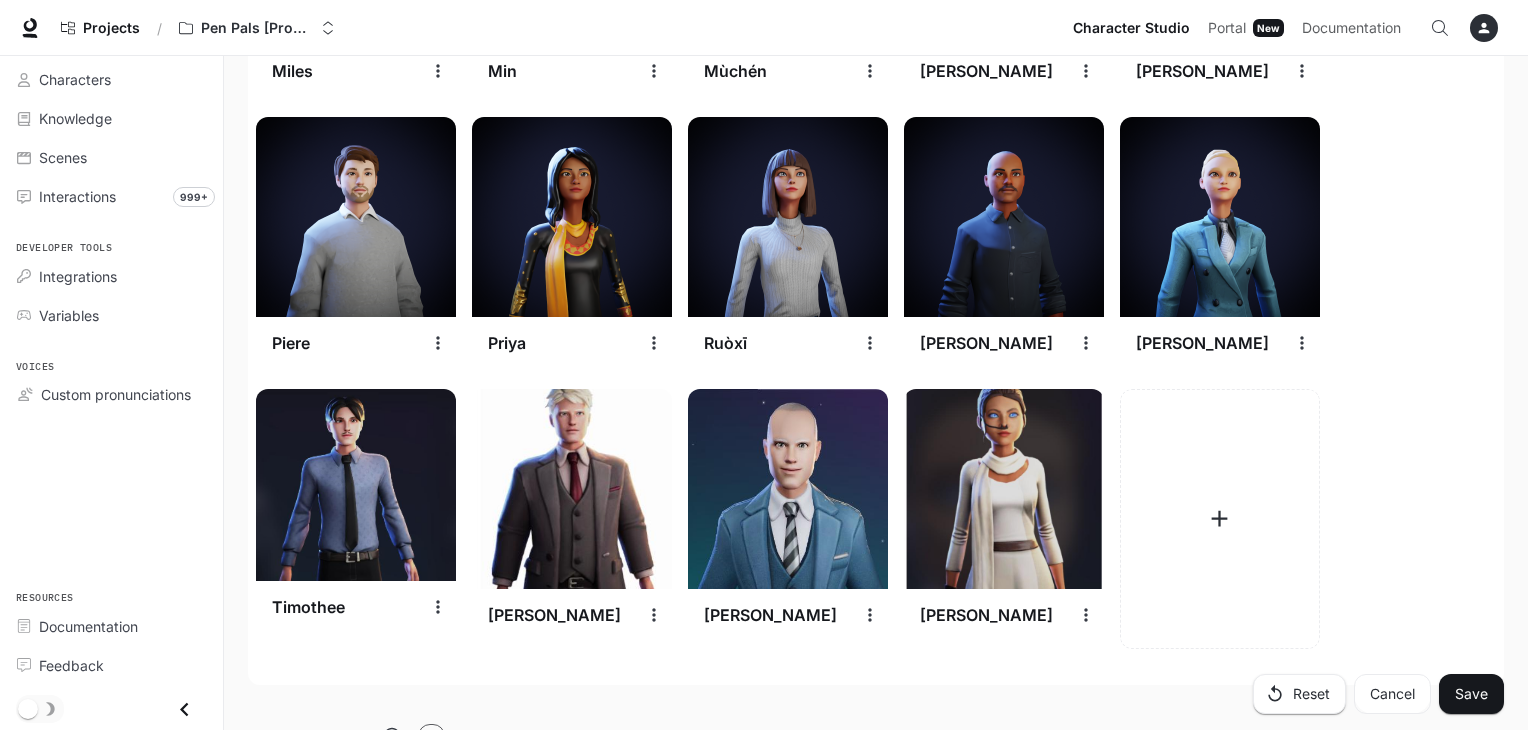 scroll, scrollTop: 2924, scrollLeft: 0, axis: vertical 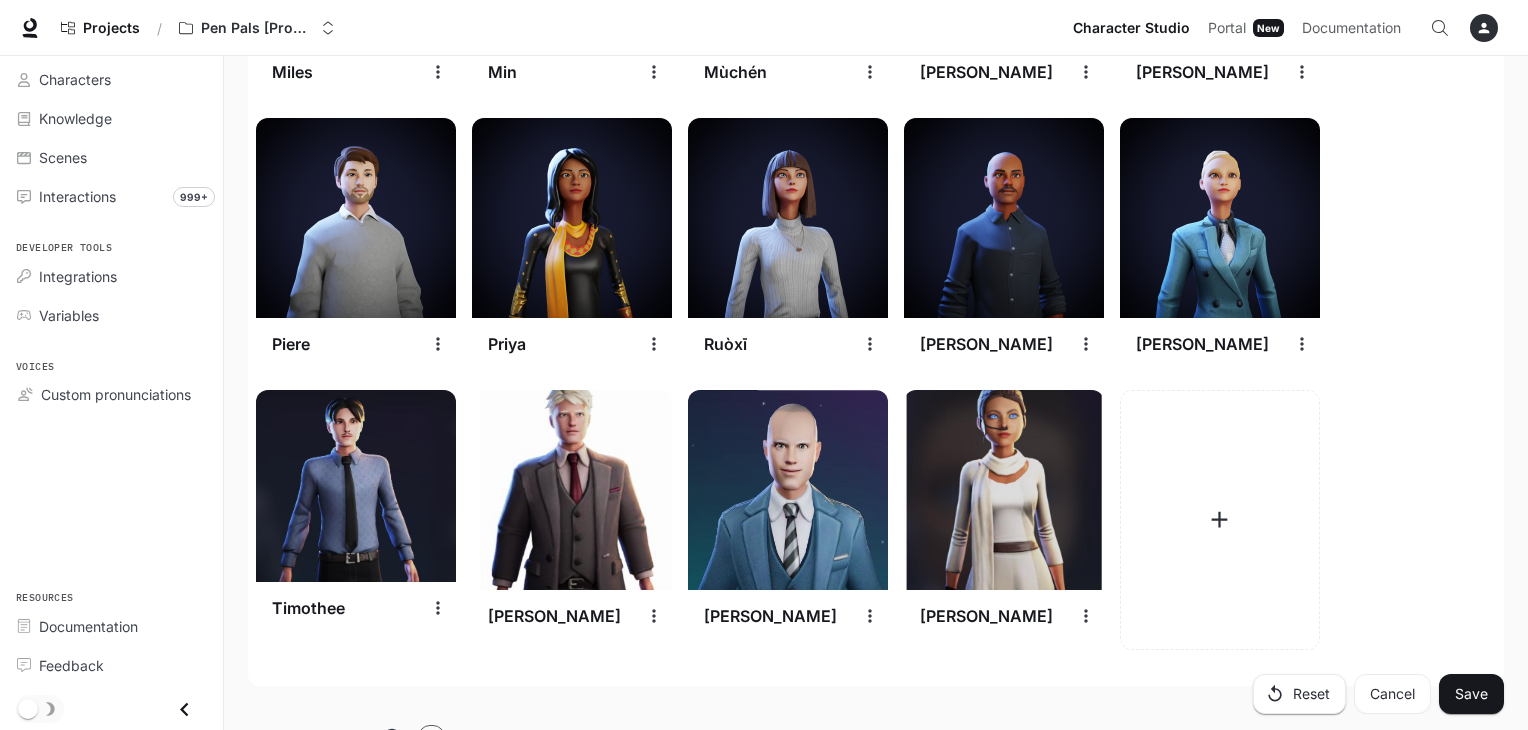 click 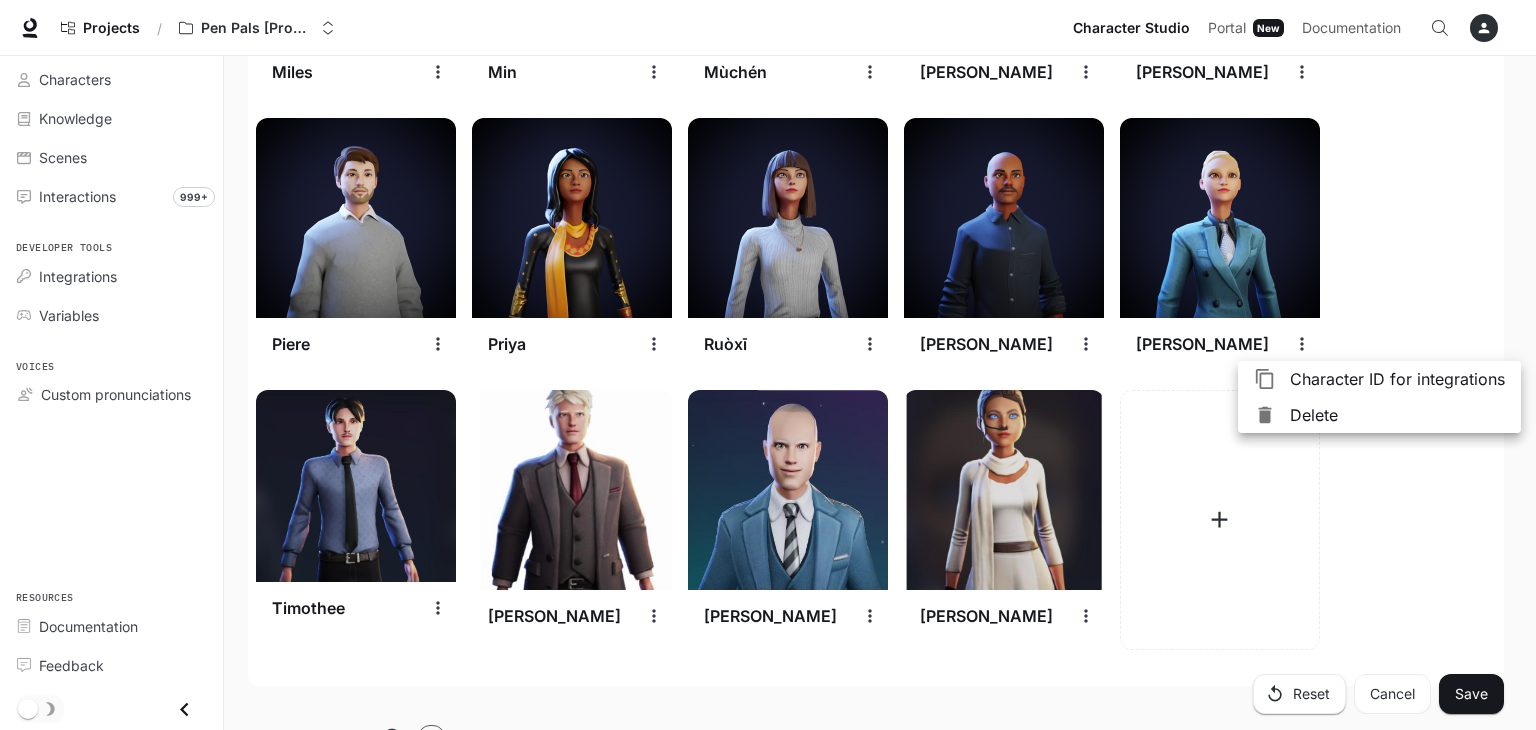 click at bounding box center (1272, 415) 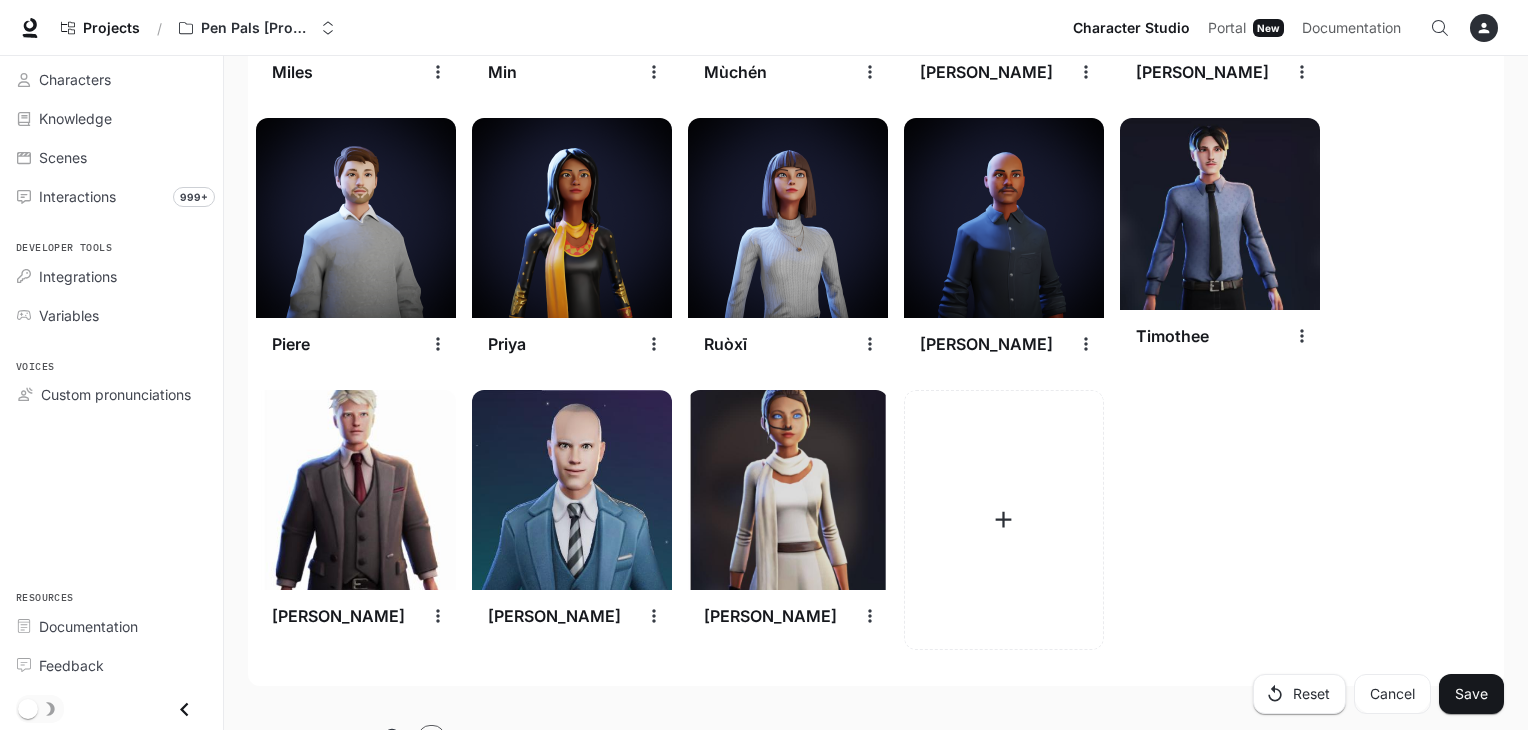click 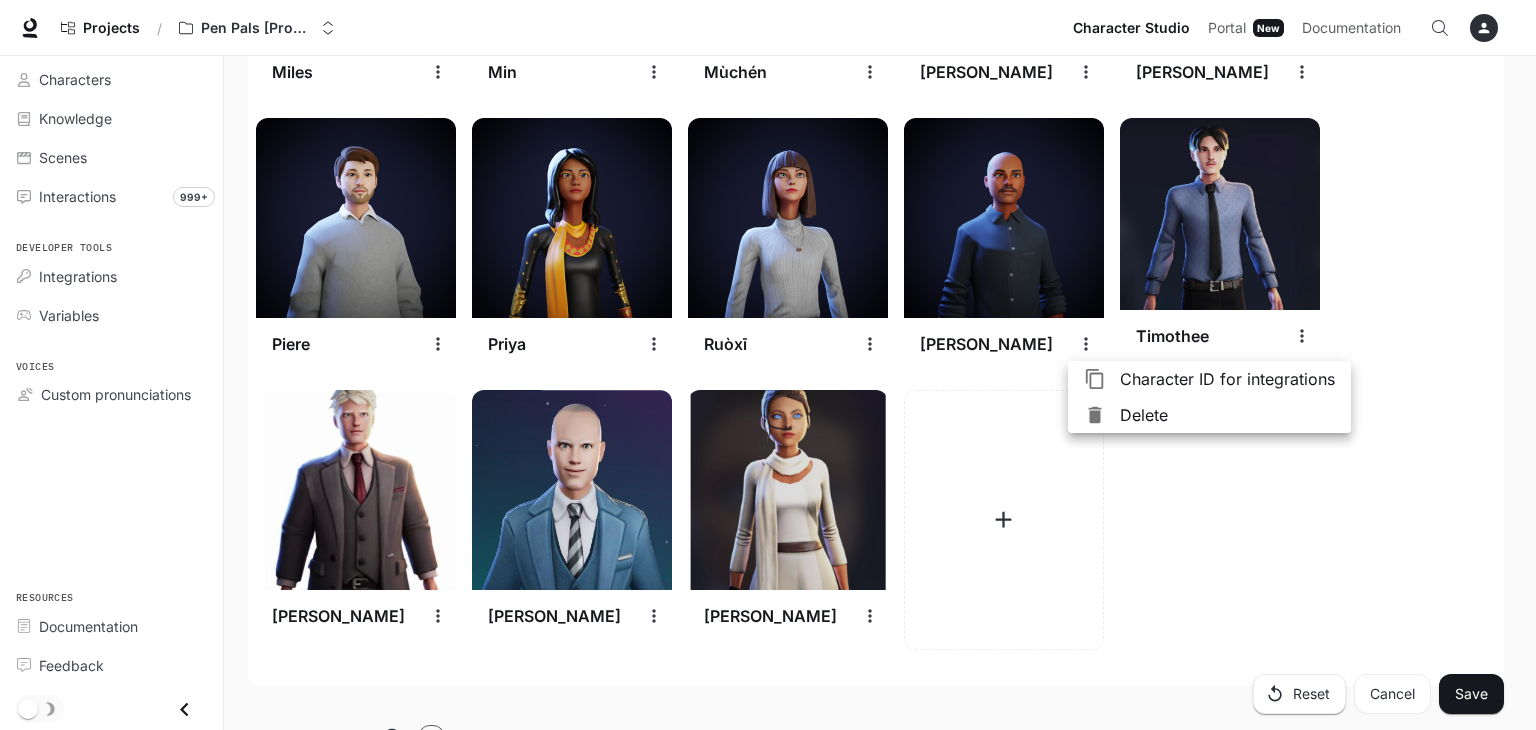 click at bounding box center [1102, 415] 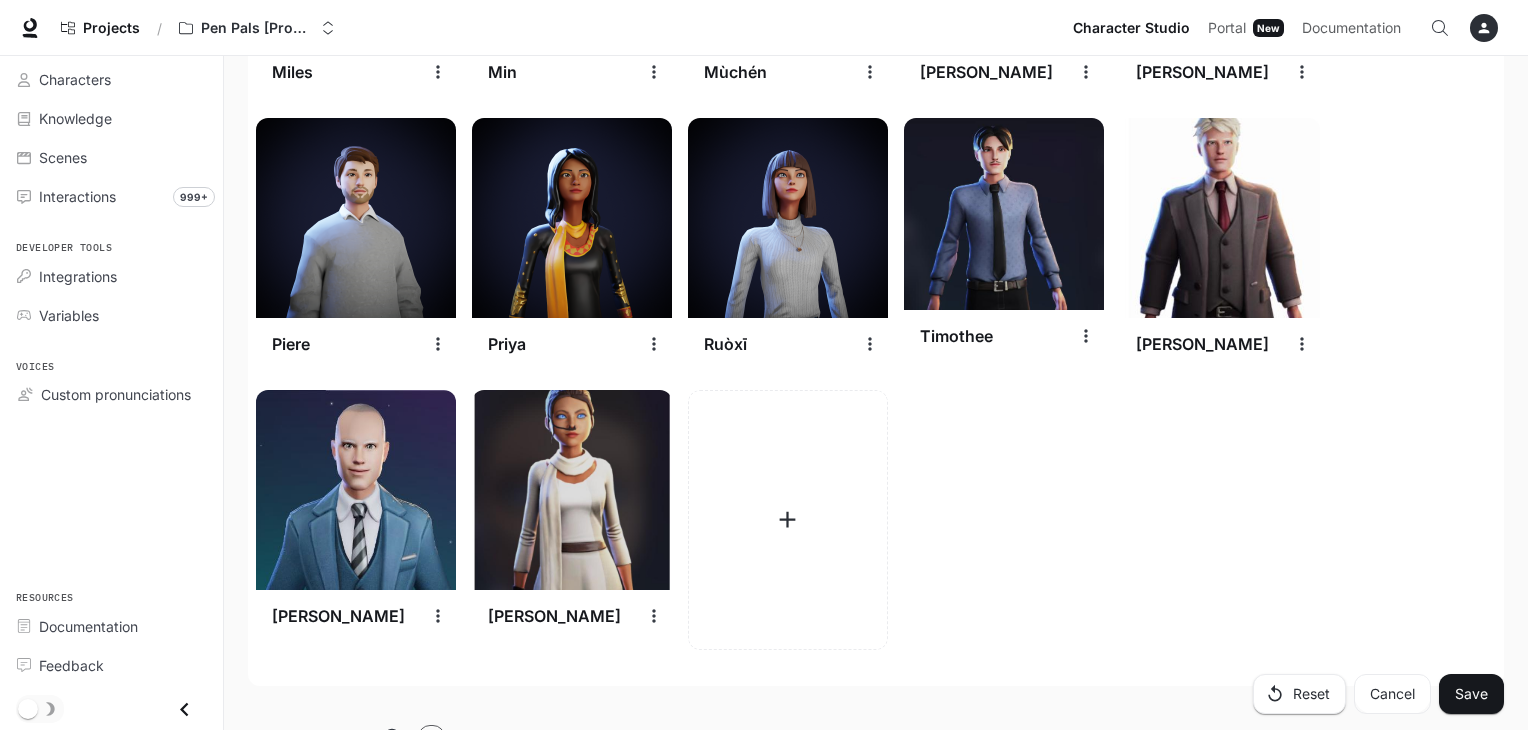click 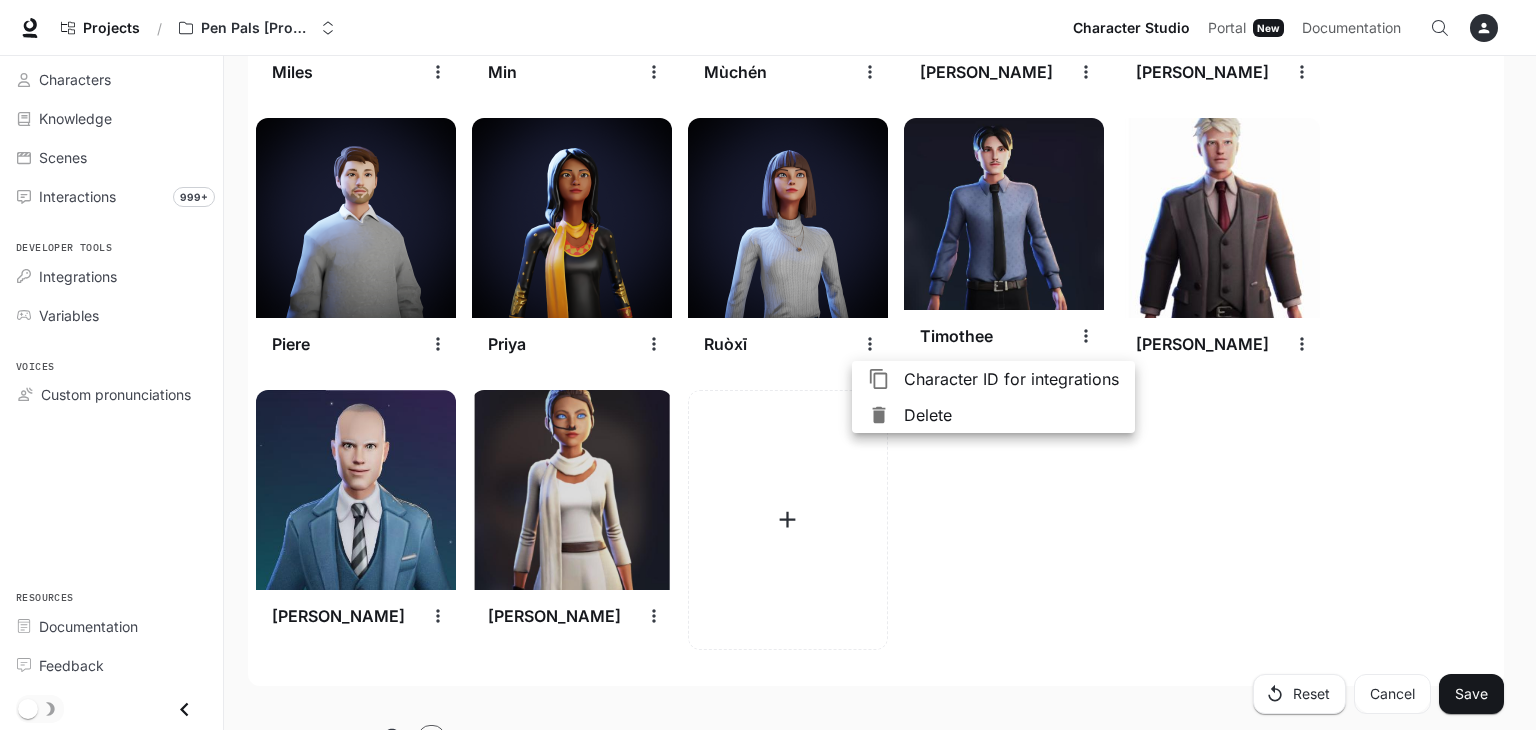 click on "Delete" at bounding box center [1011, 415] 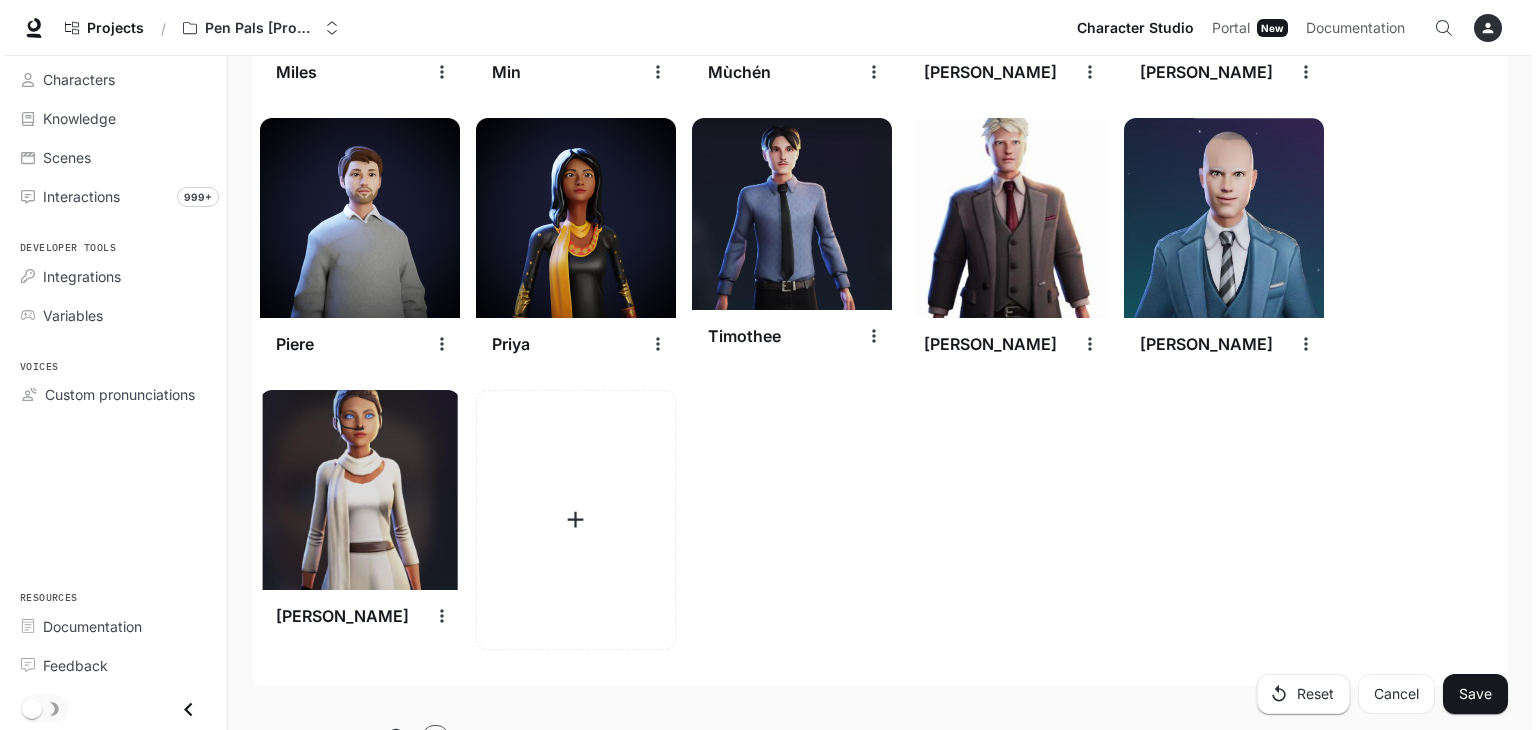scroll, scrollTop: 2874, scrollLeft: 0, axis: vertical 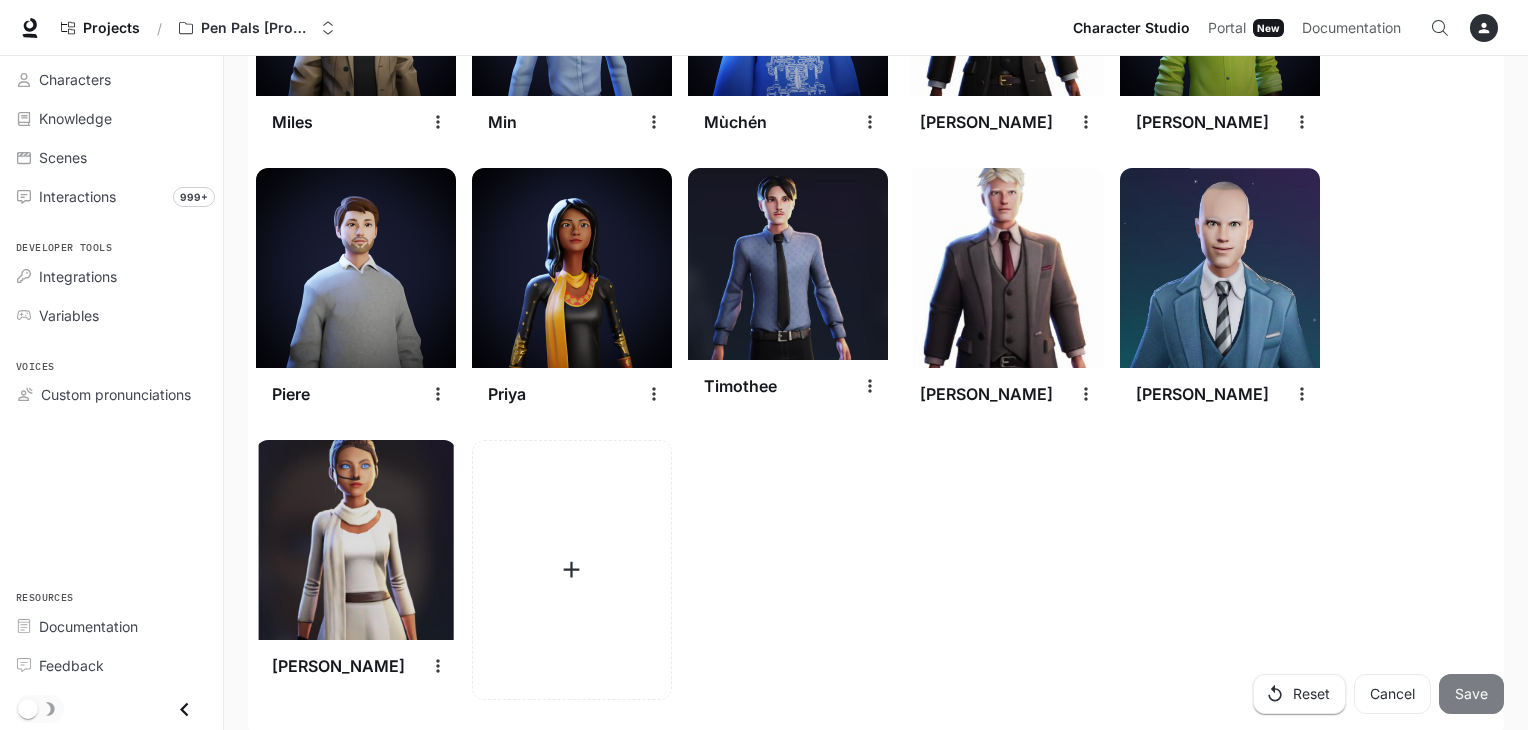 click on "Save" at bounding box center (1471, 694) 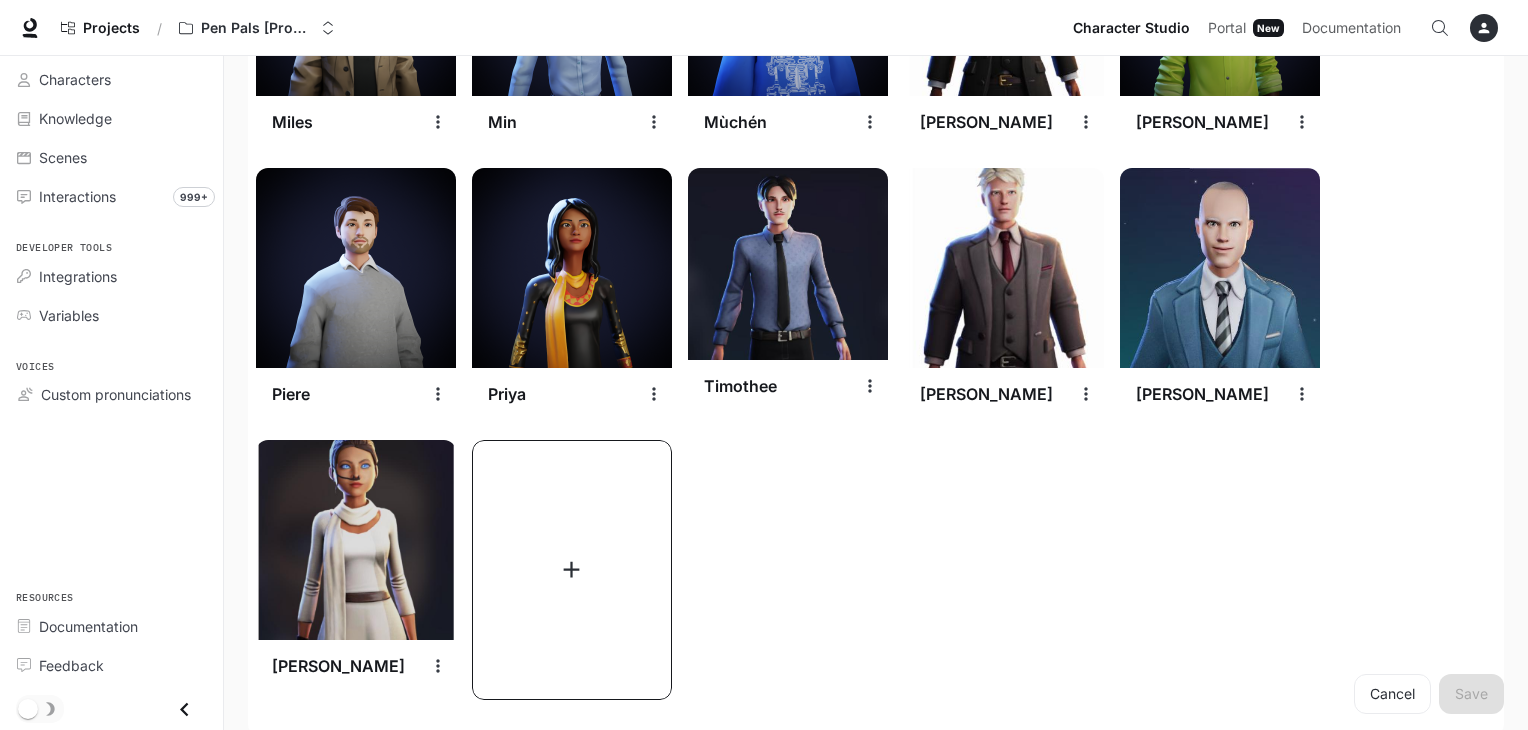 click at bounding box center [572, 570] 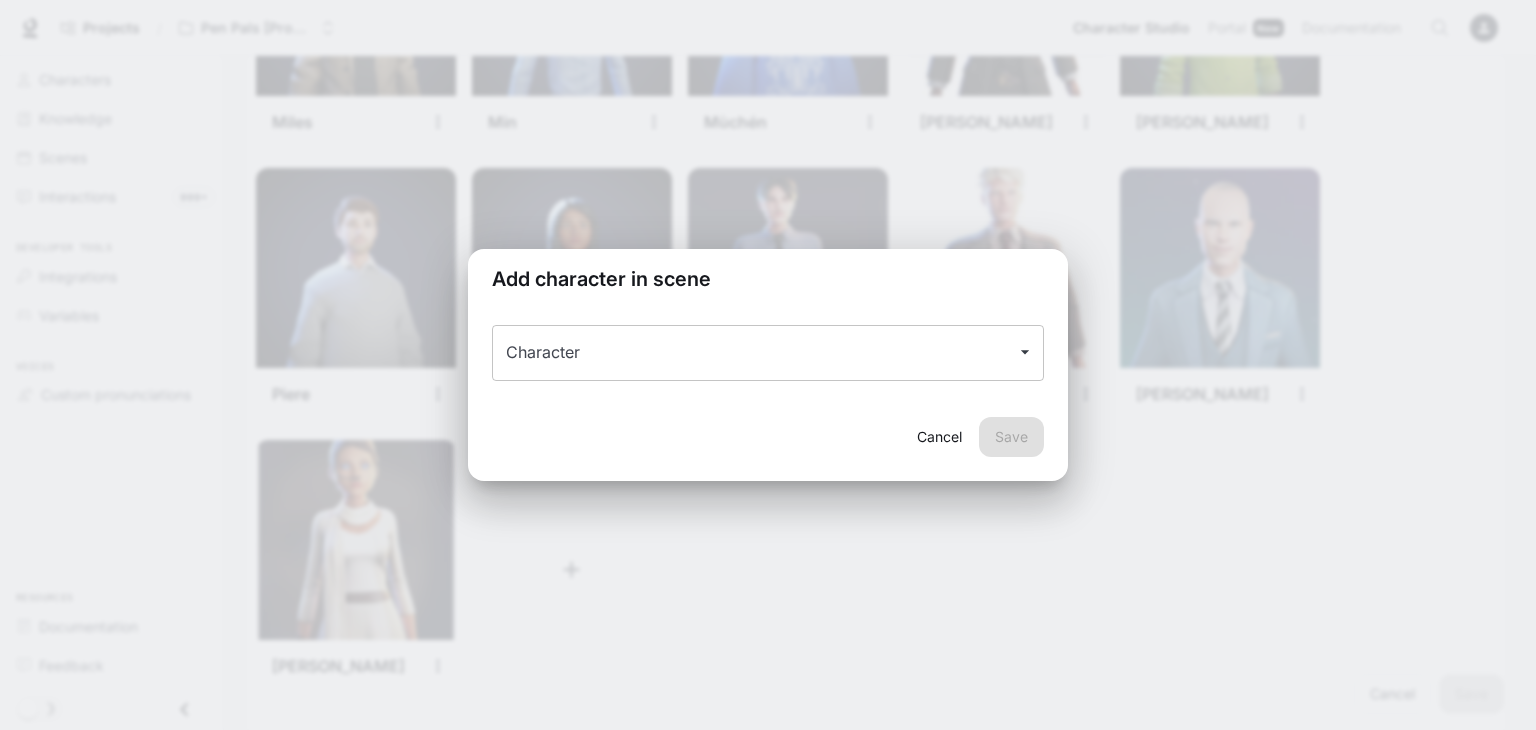 click on "Character" at bounding box center (753, 353) 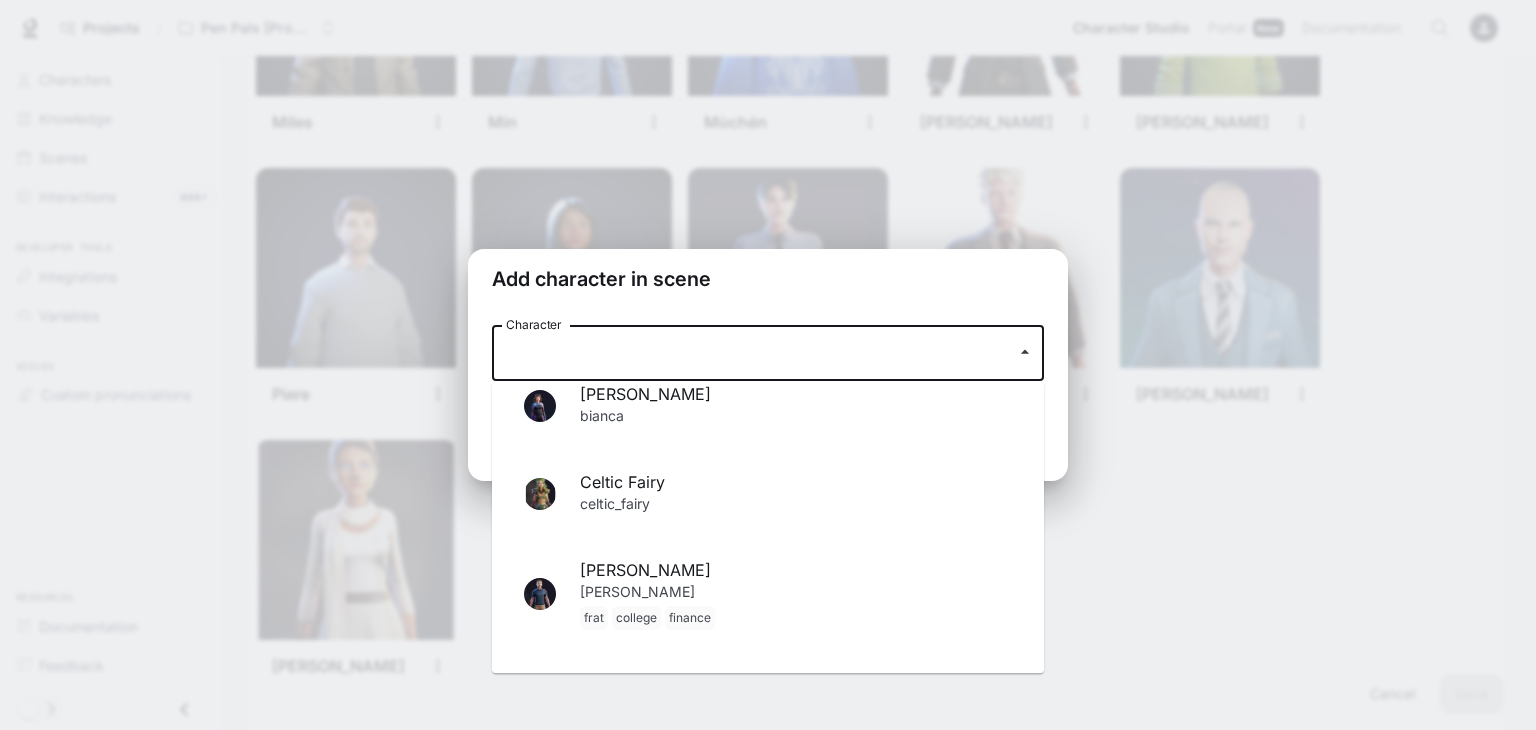 scroll, scrollTop: 168, scrollLeft: 0, axis: vertical 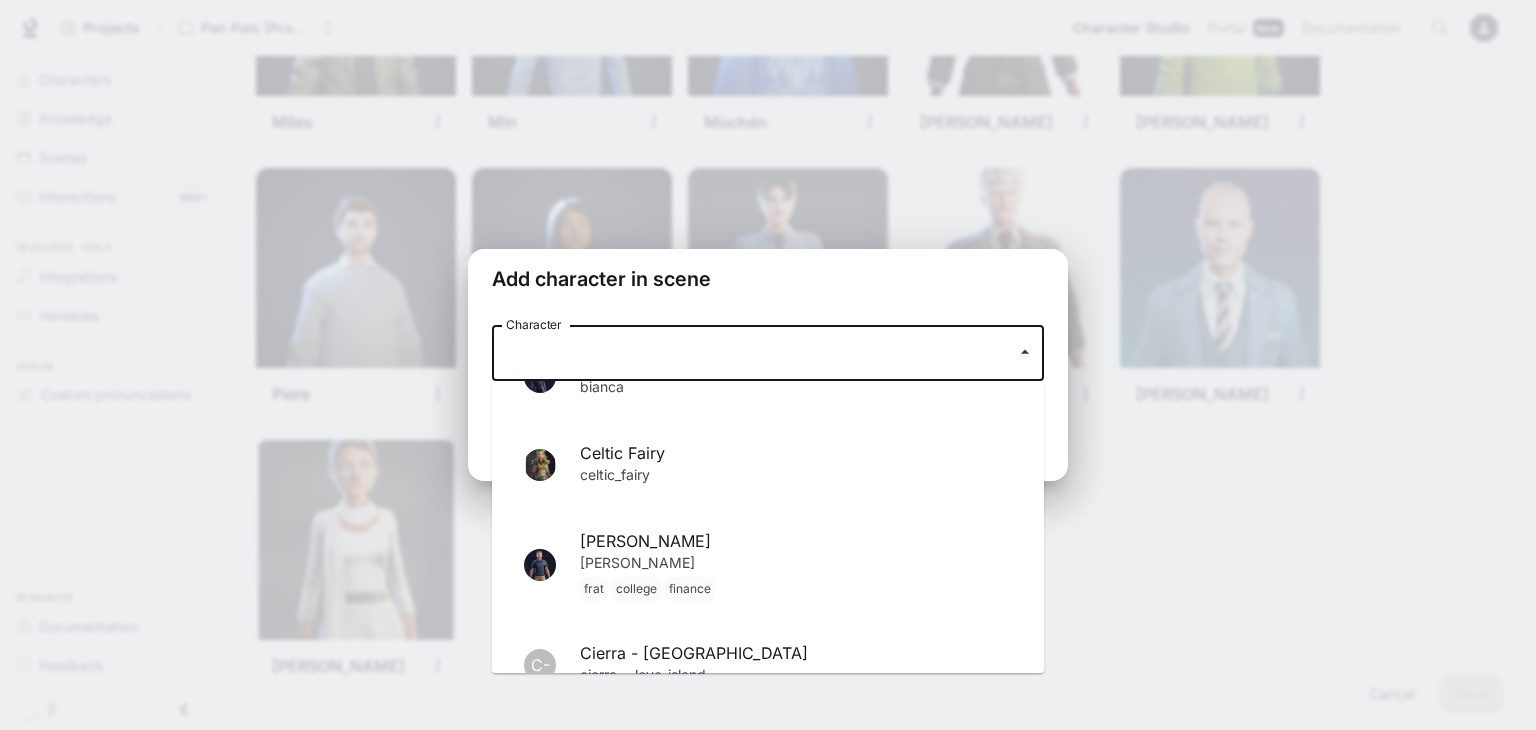 click on "Celtic Fairy" at bounding box center (796, 453) 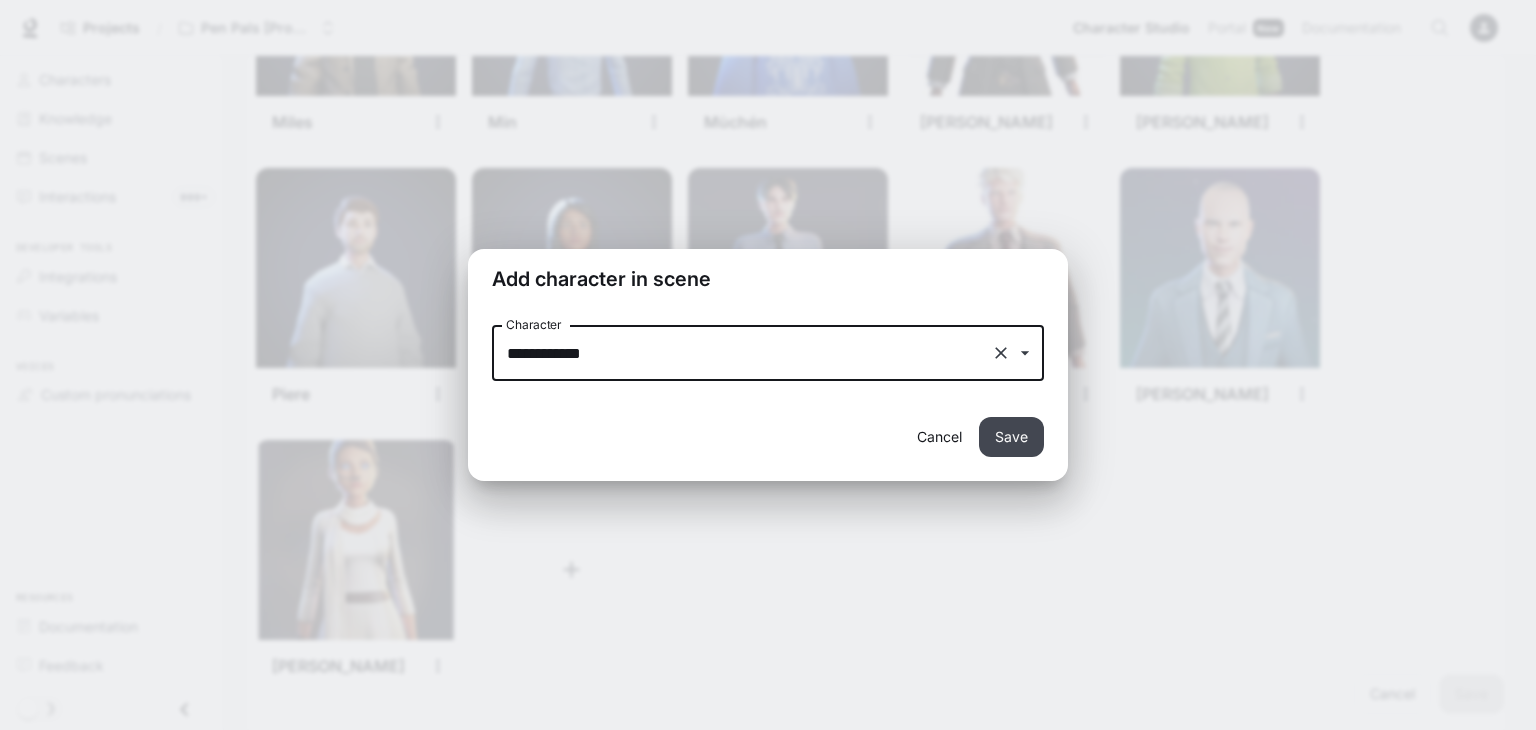 click on "Save" at bounding box center [1011, 437] 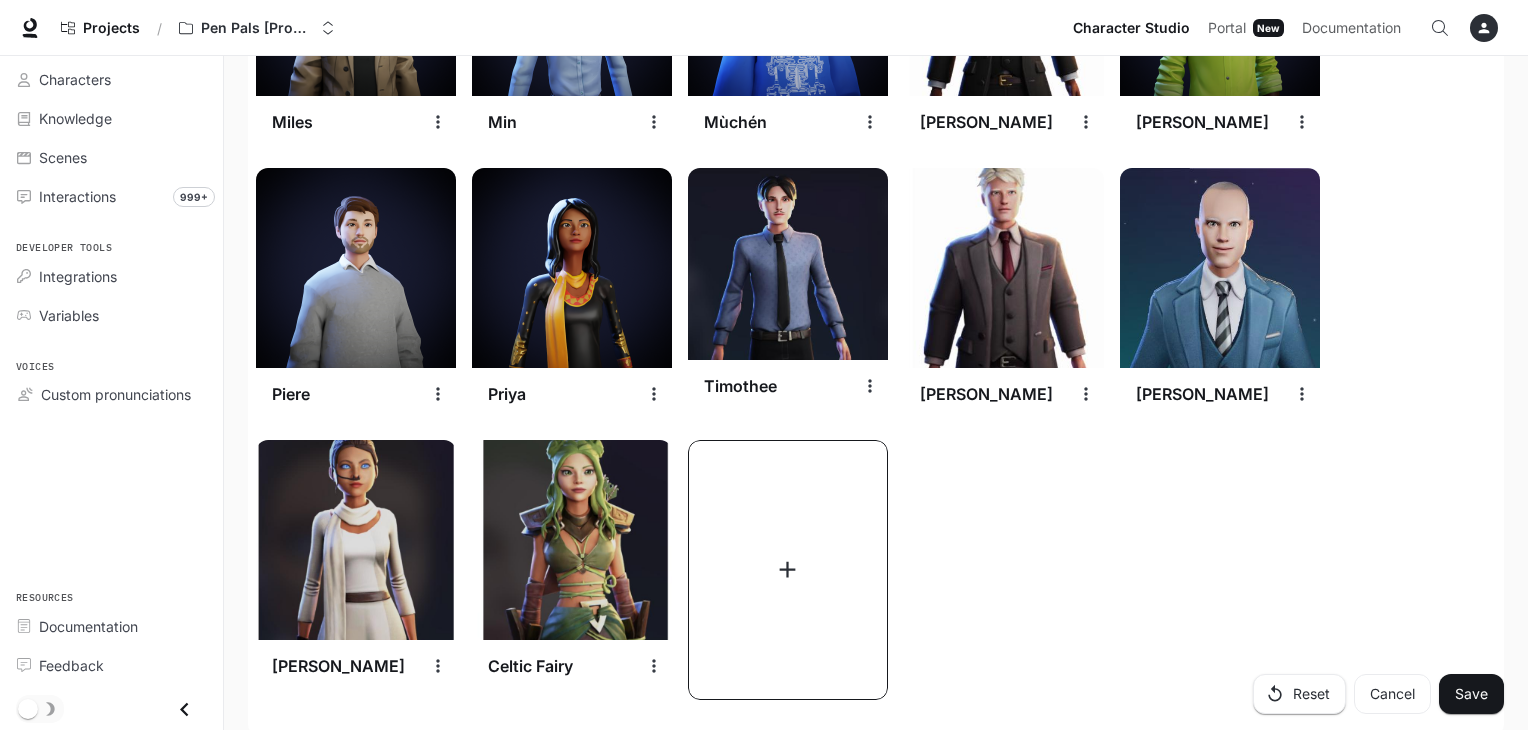 click 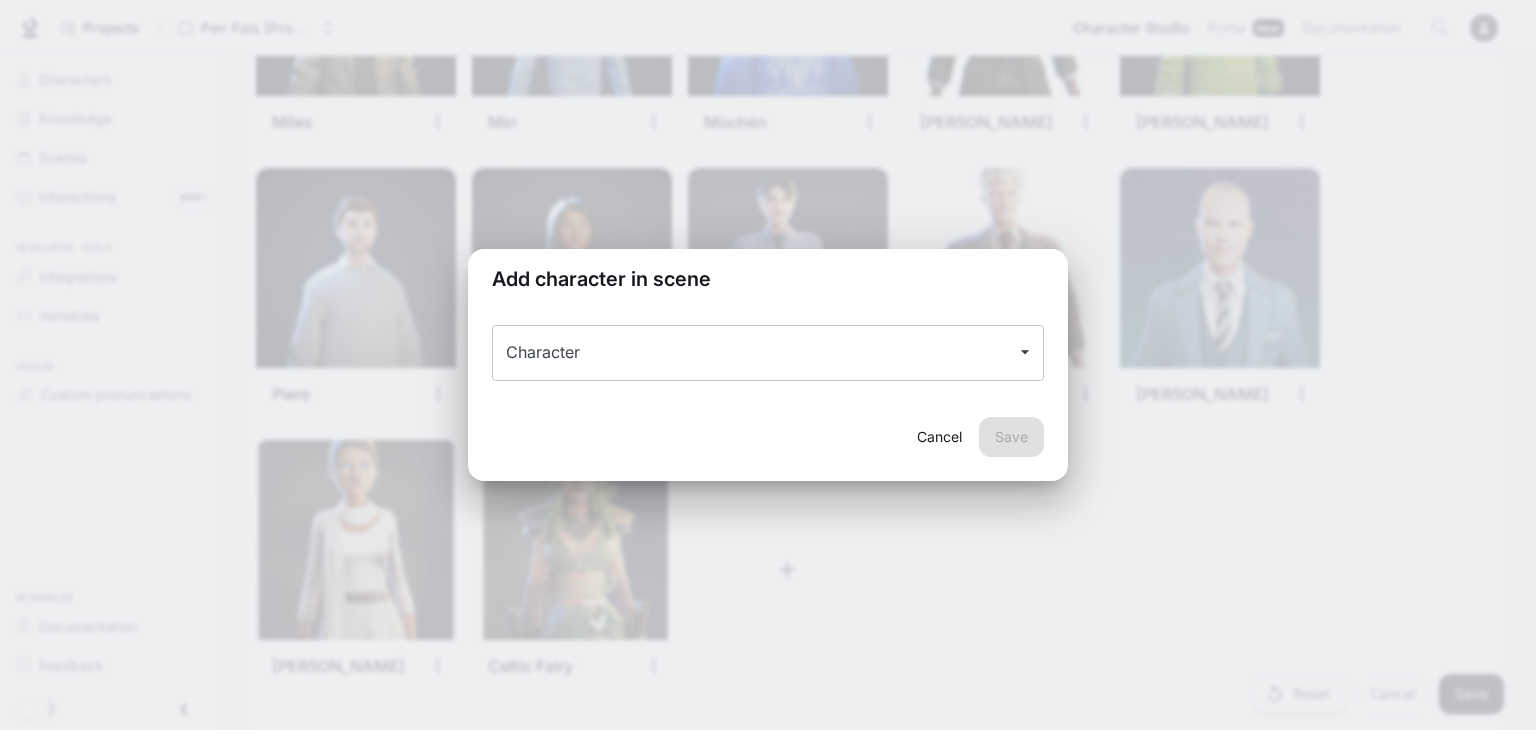 click on "Character" at bounding box center [753, 353] 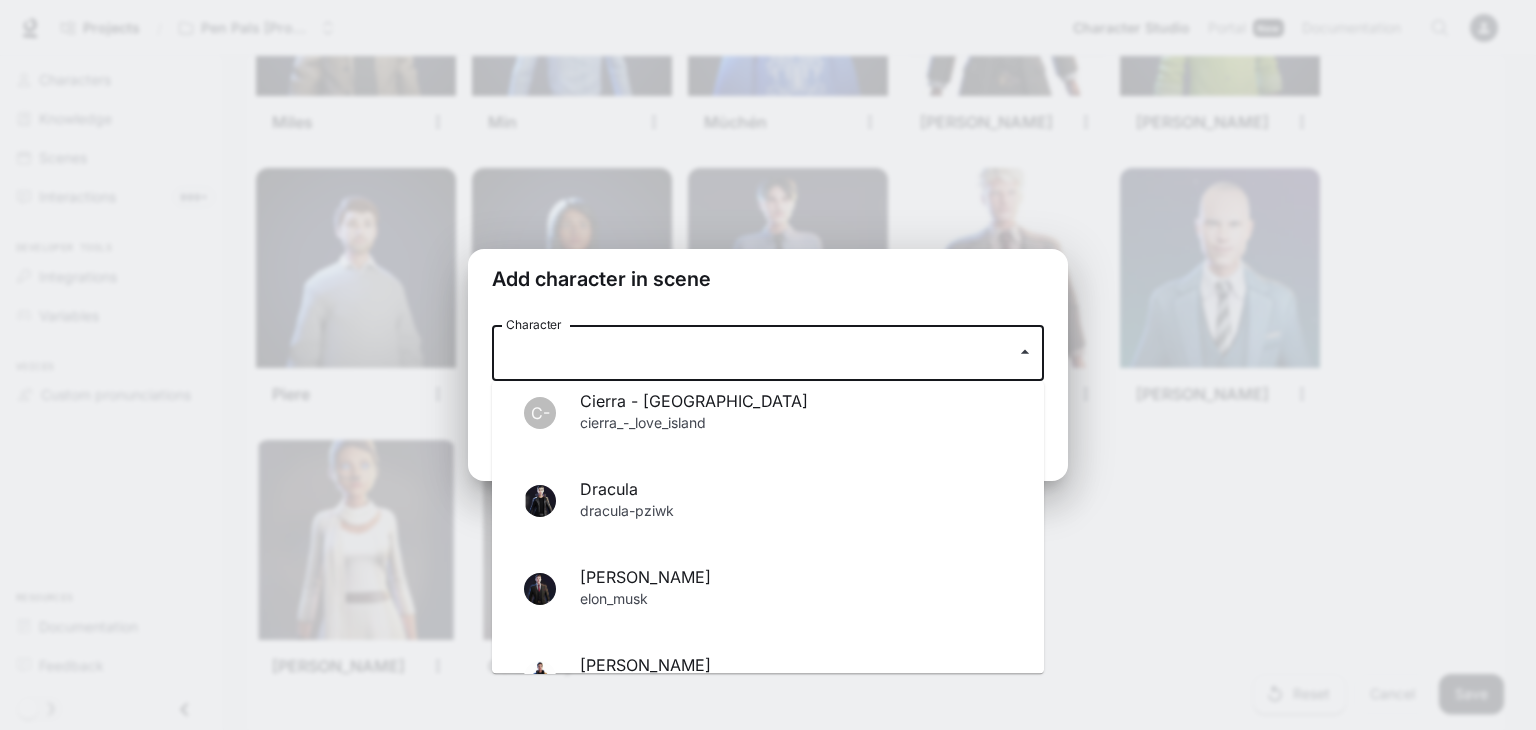 scroll, scrollTop: 336, scrollLeft: 0, axis: vertical 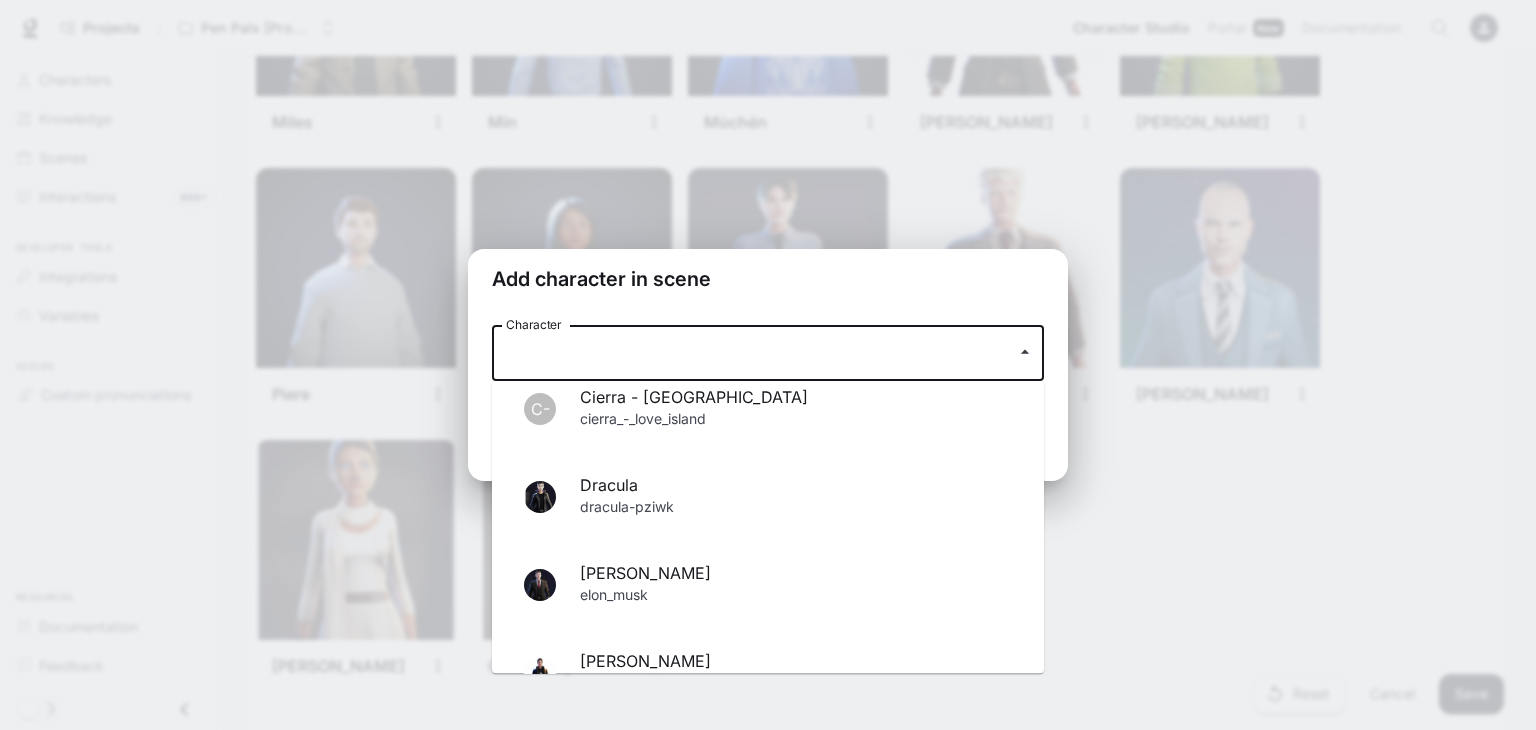 click on "dracula-pziwk" at bounding box center (796, 509) 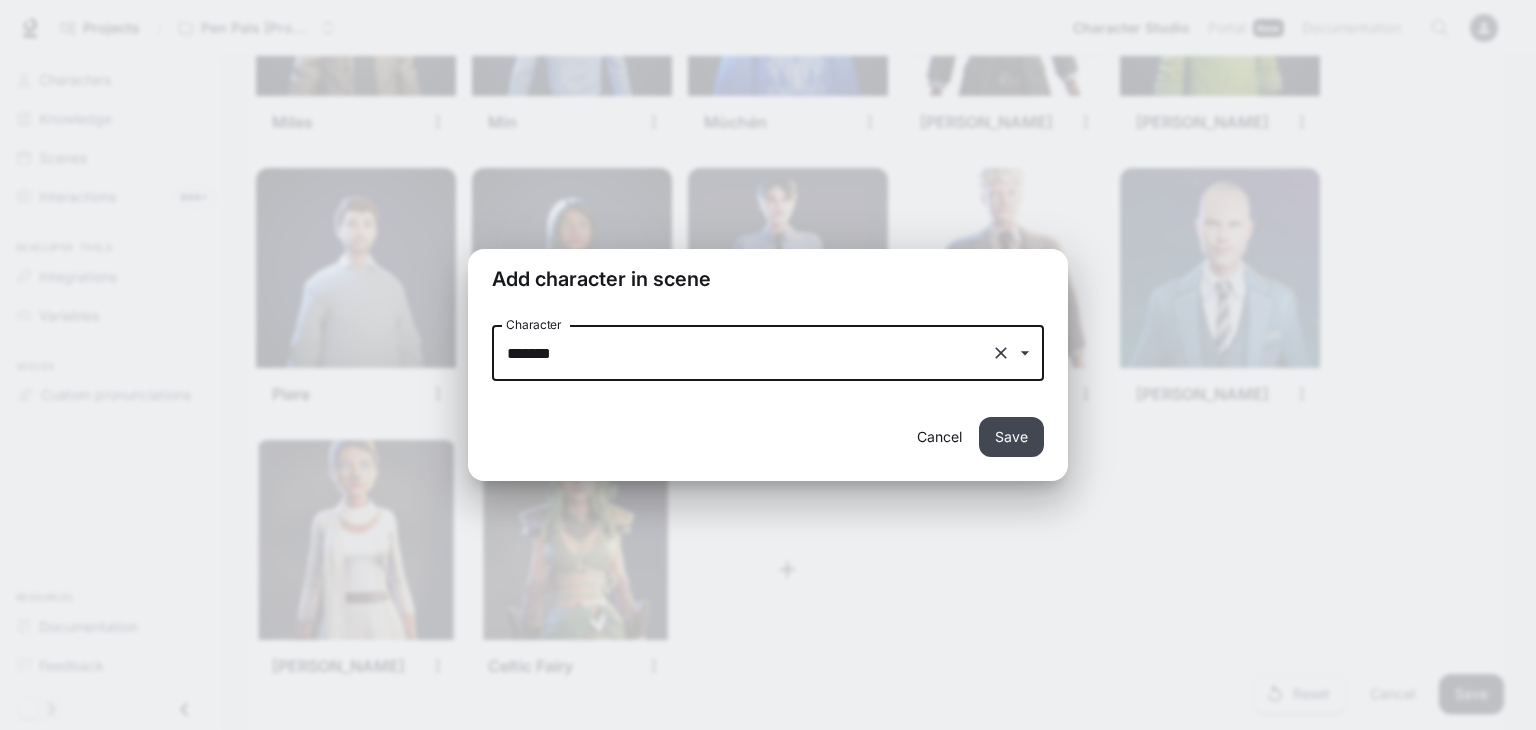 click on "Save" at bounding box center (1011, 437) 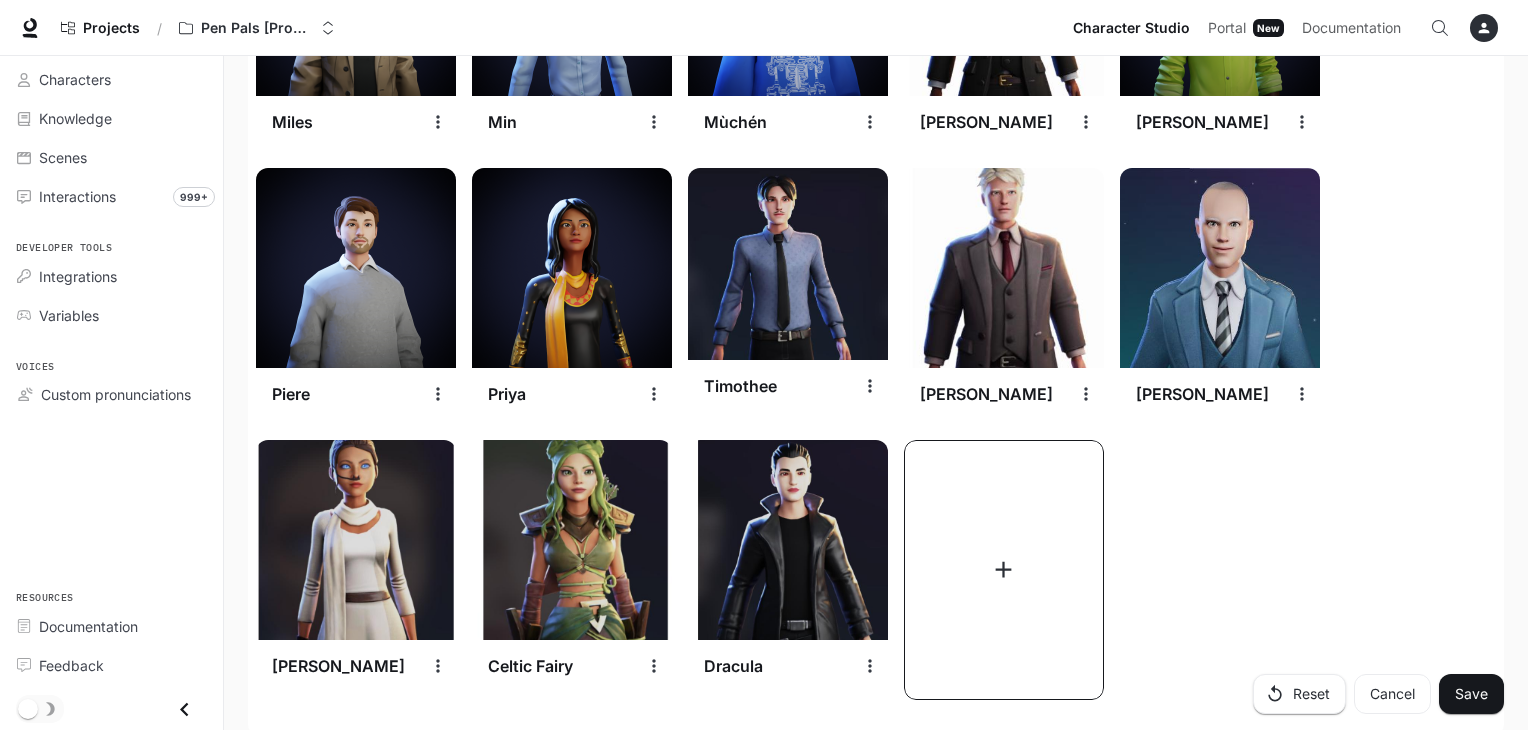 click at bounding box center (1004, 570) 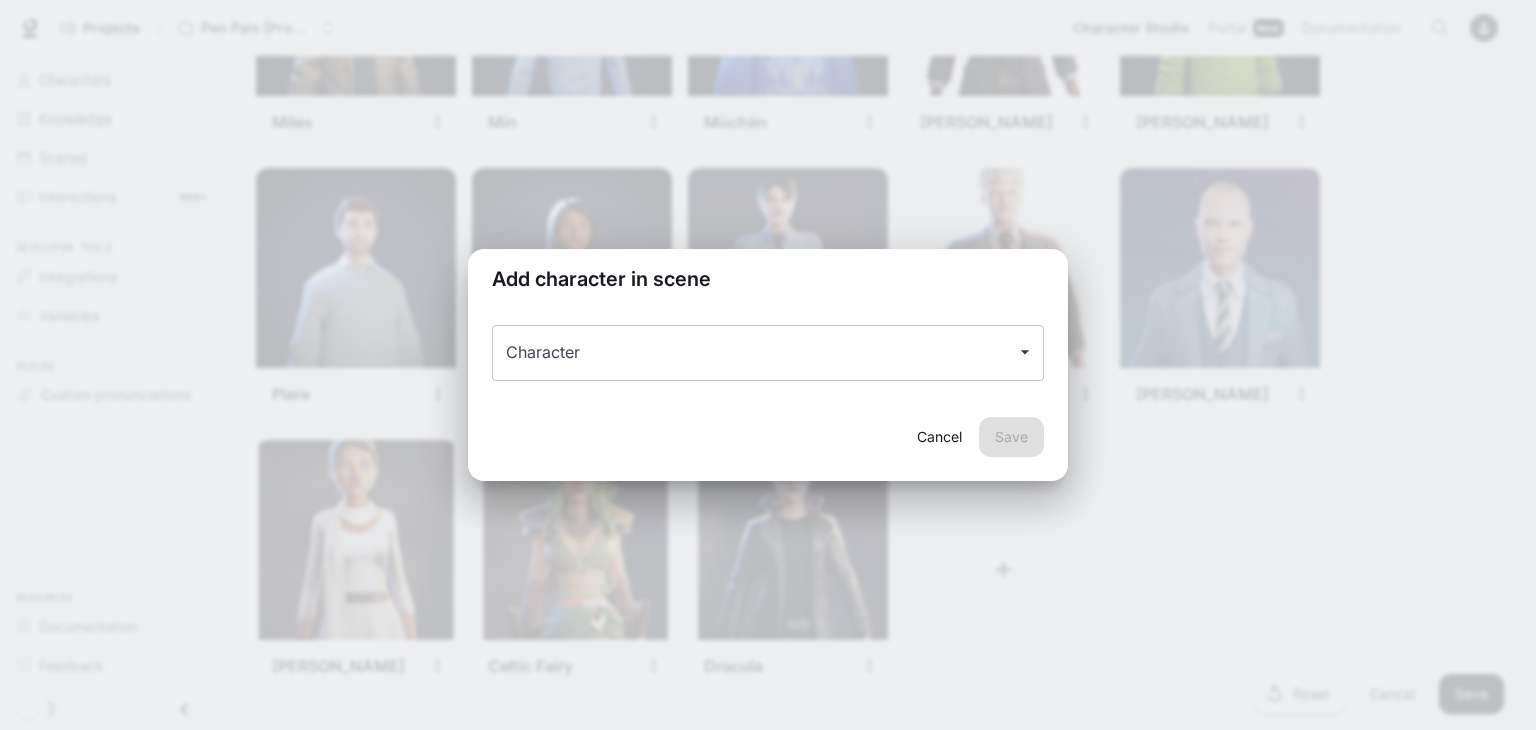 click at bounding box center (1024, 351) 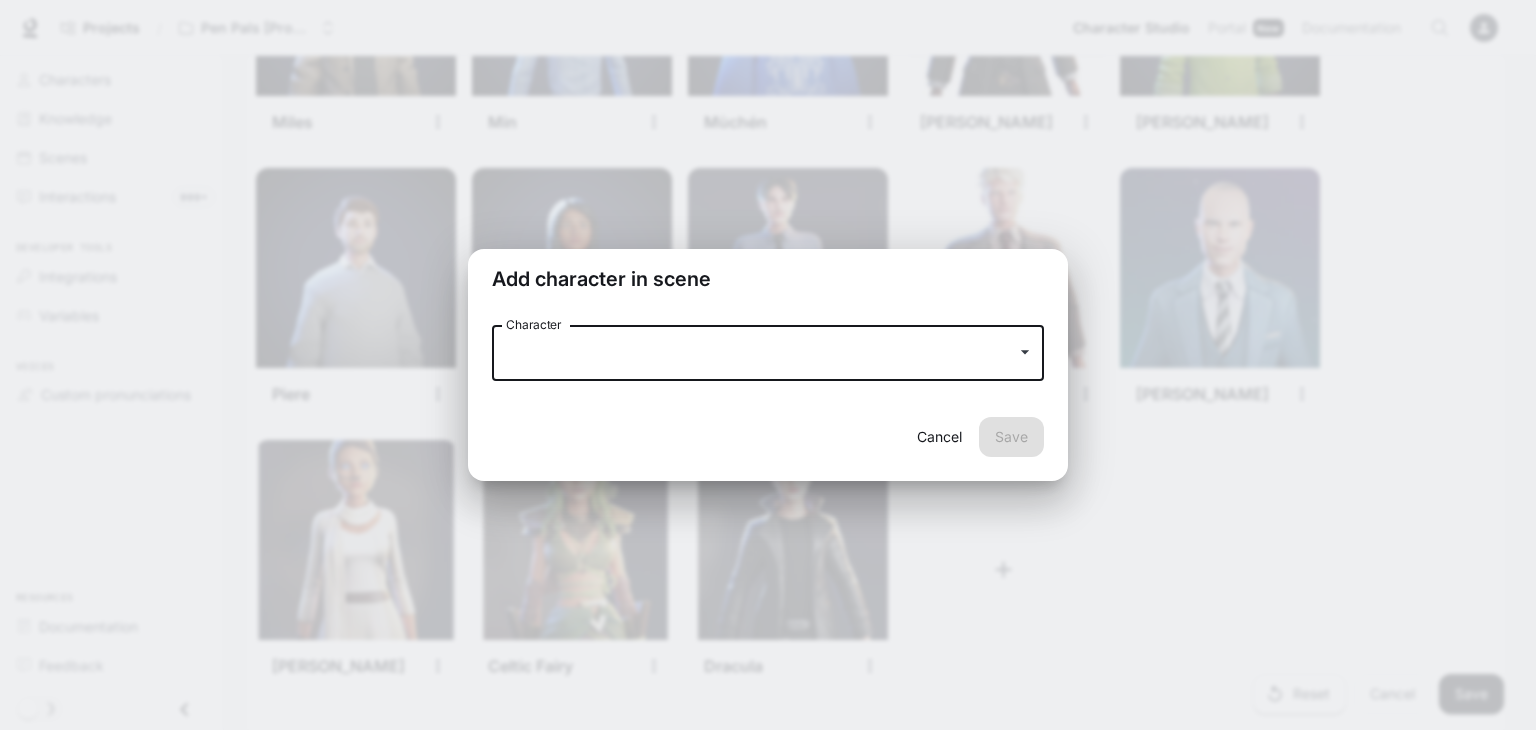 click on "Character" at bounding box center [768, 353] 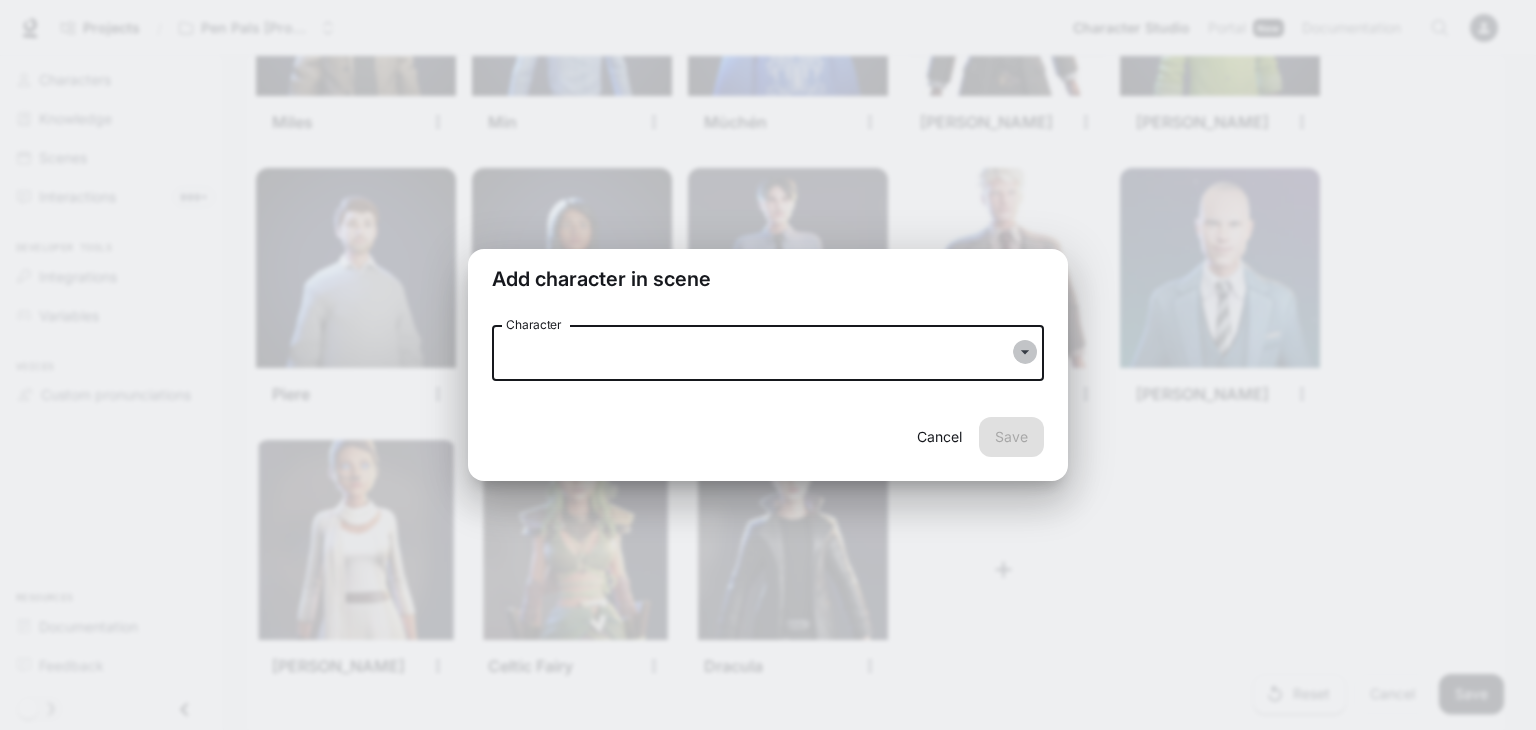 click 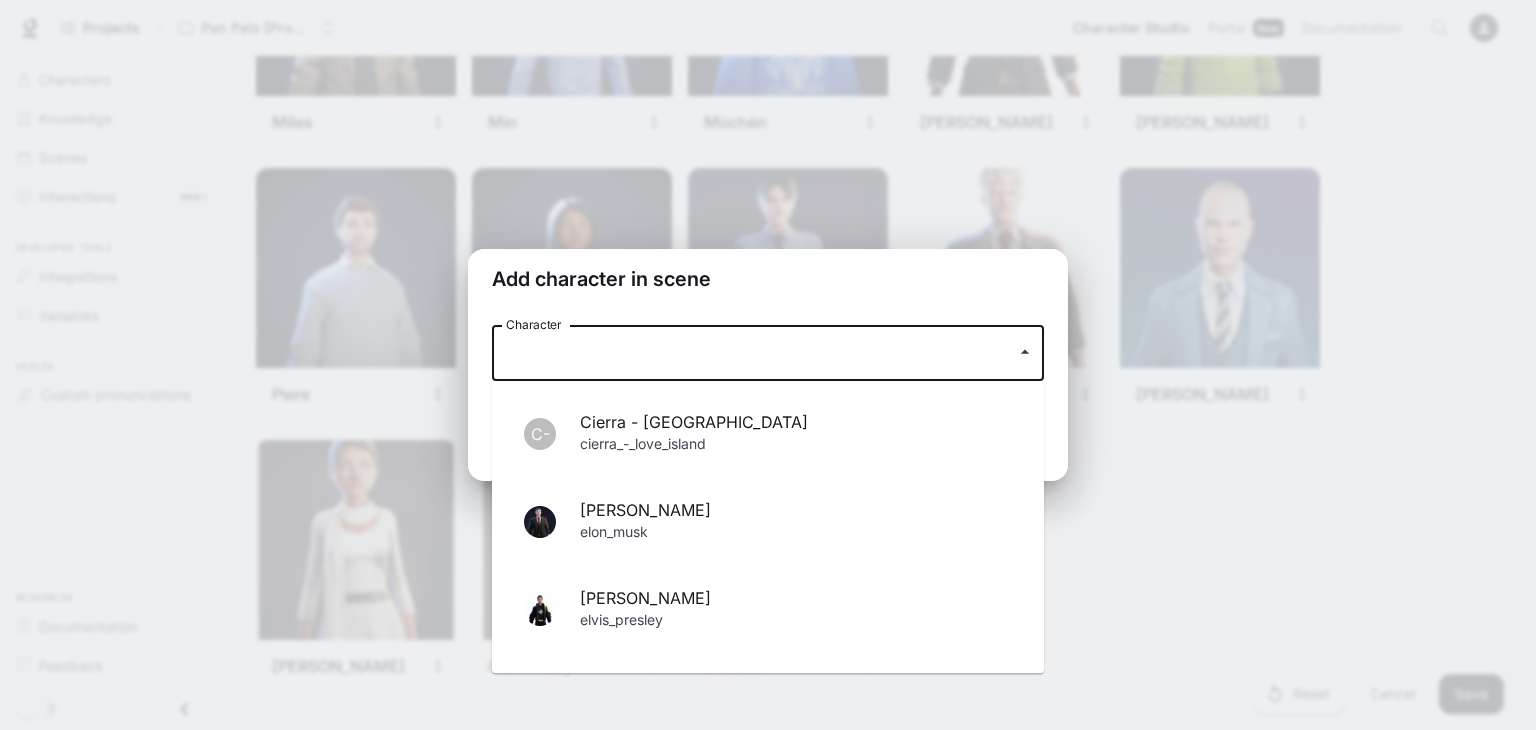 scroll, scrollTop: 312, scrollLeft: 0, axis: vertical 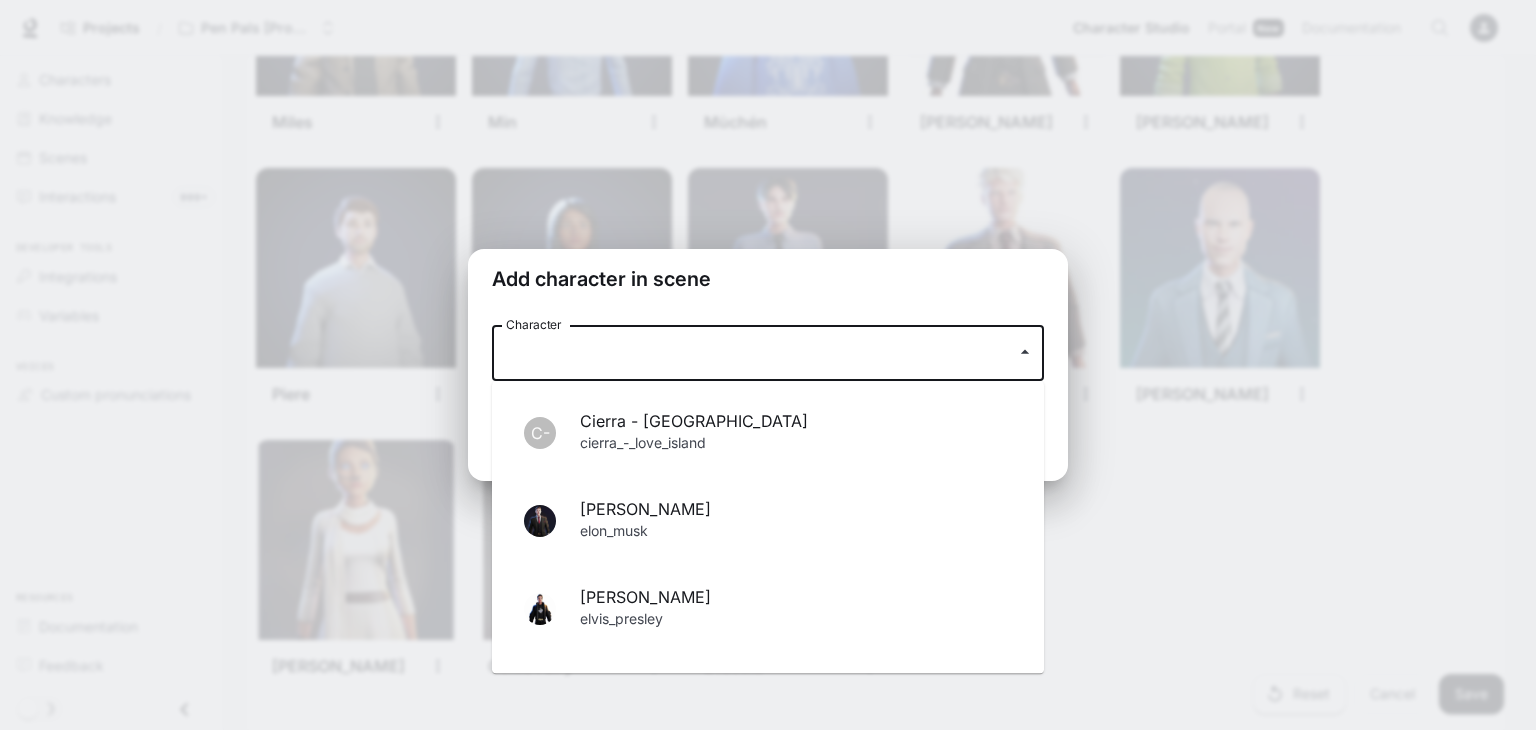 click on "[PERSON_NAME]" at bounding box center (796, 509) 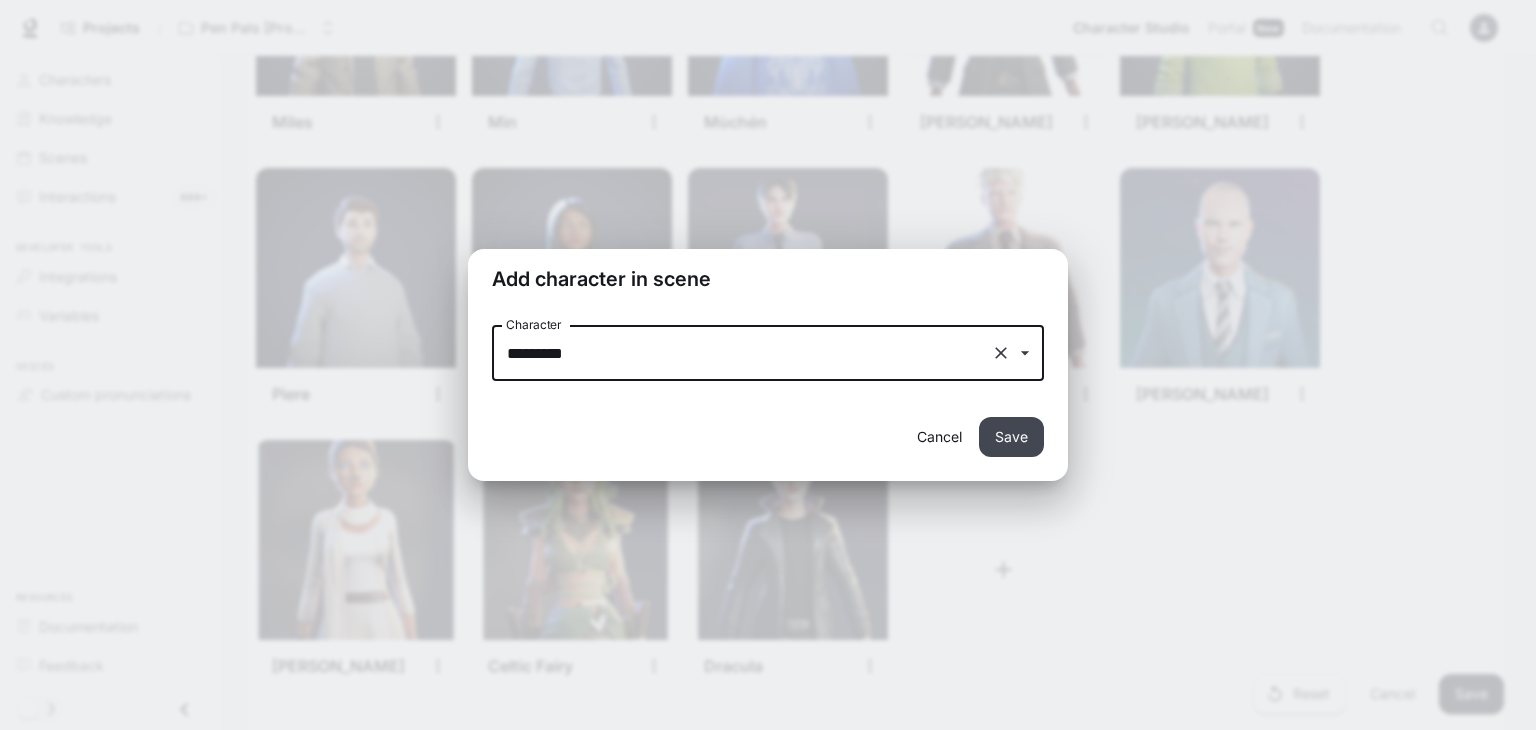 click on "Save" at bounding box center (1011, 437) 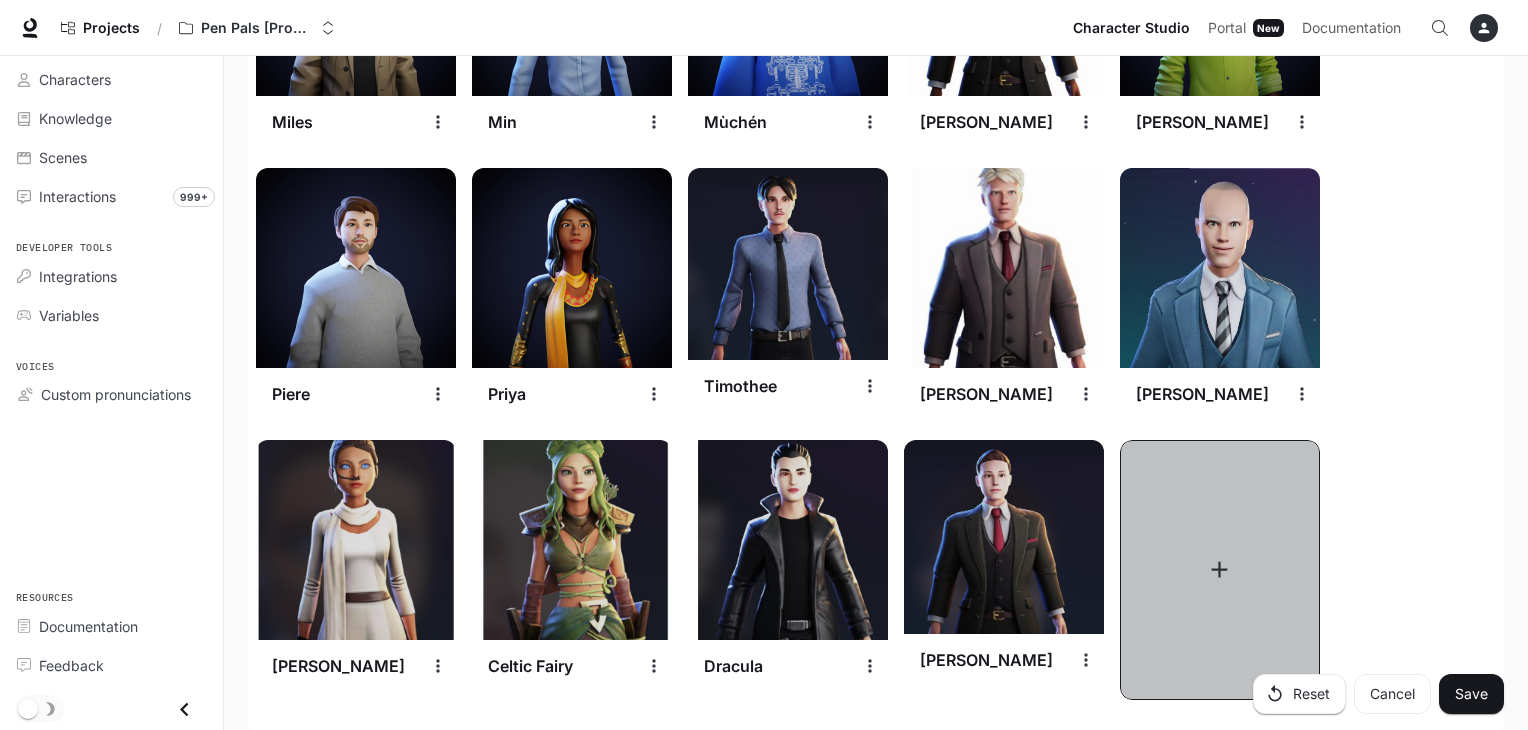 click at bounding box center [1220, 570] 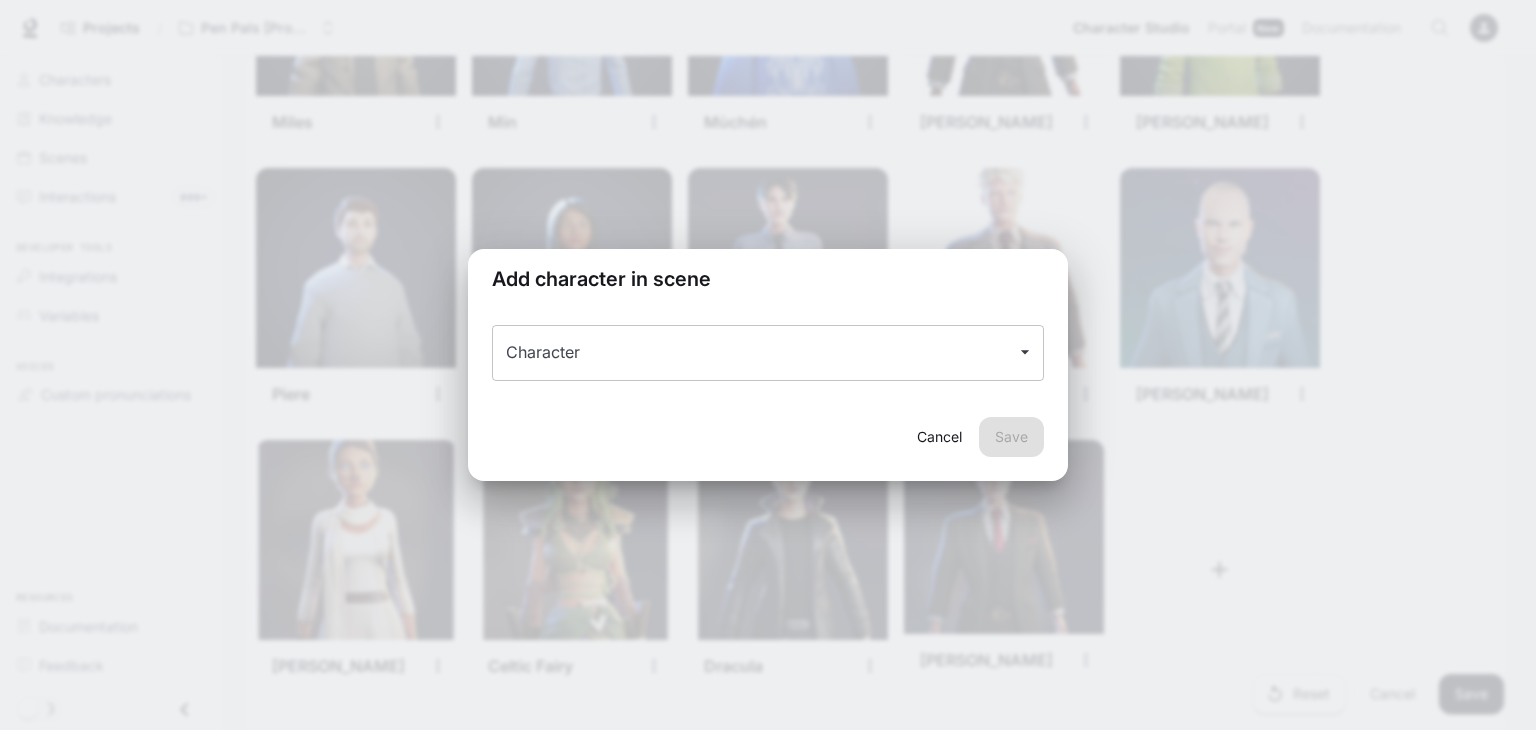 click on "Character" at bounding box center (768, 353) 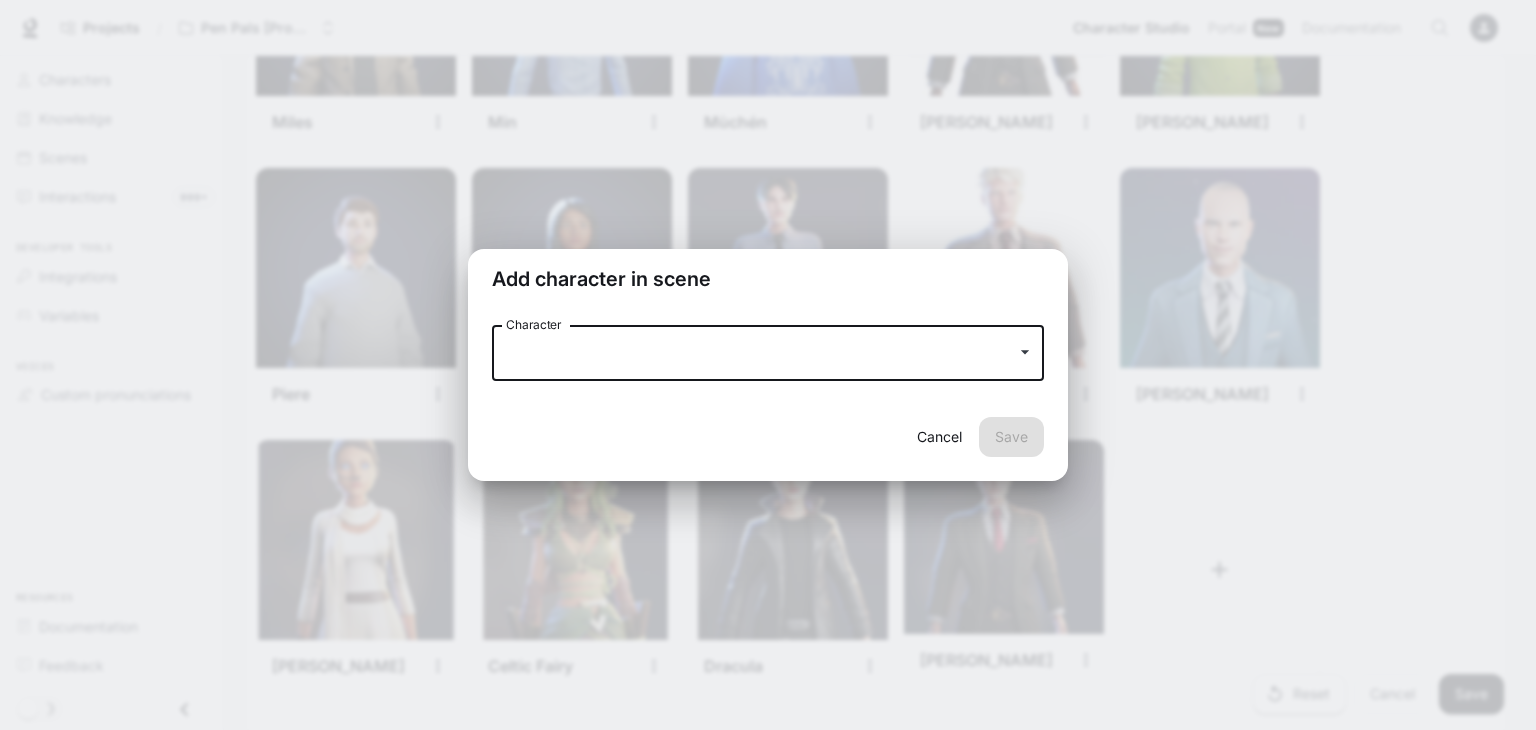 click on "Character" at bounding box center [768, 353] 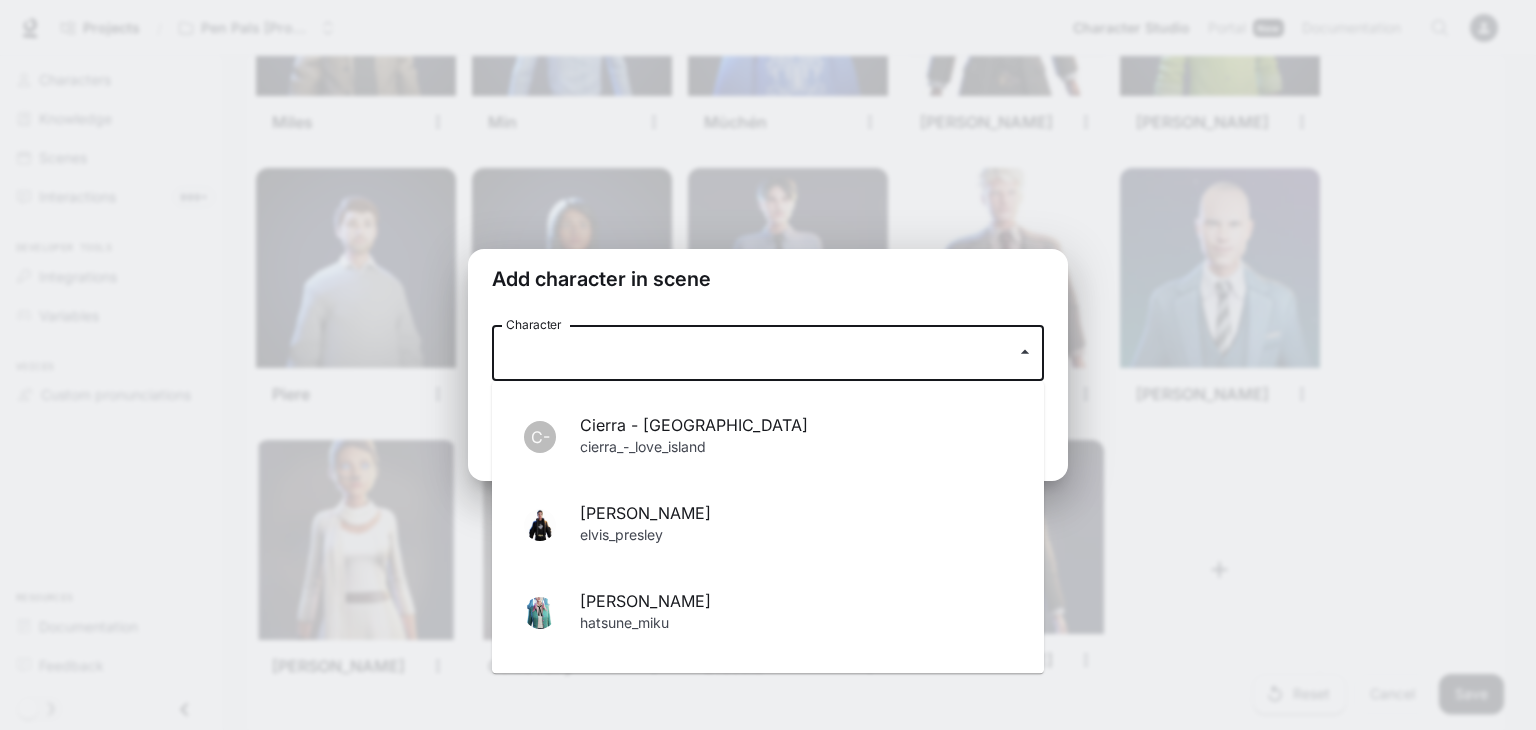 scroll, scrollTop: 308, scrollLeft: 0, axis: vertical 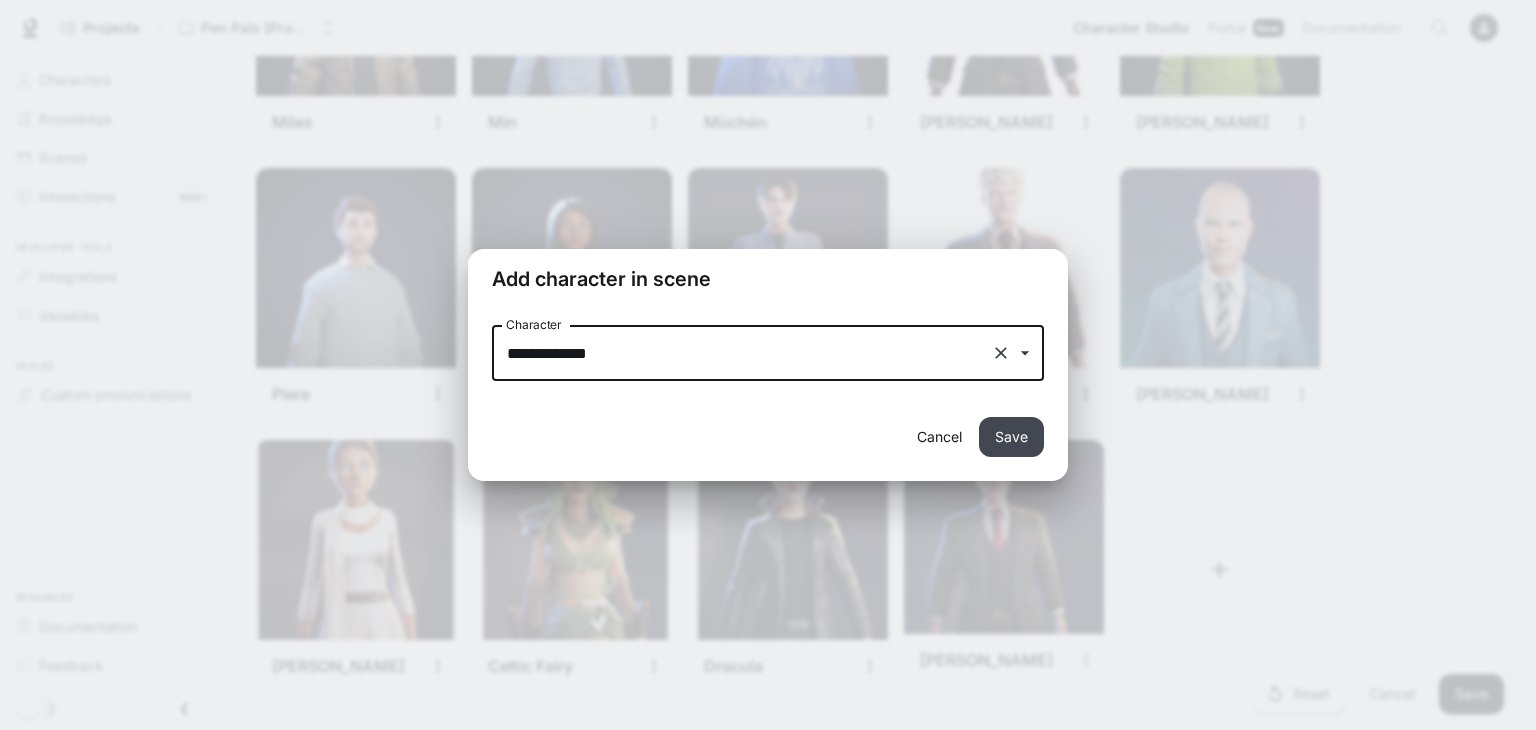 click on "Save" at bounding box center [1011, 437] 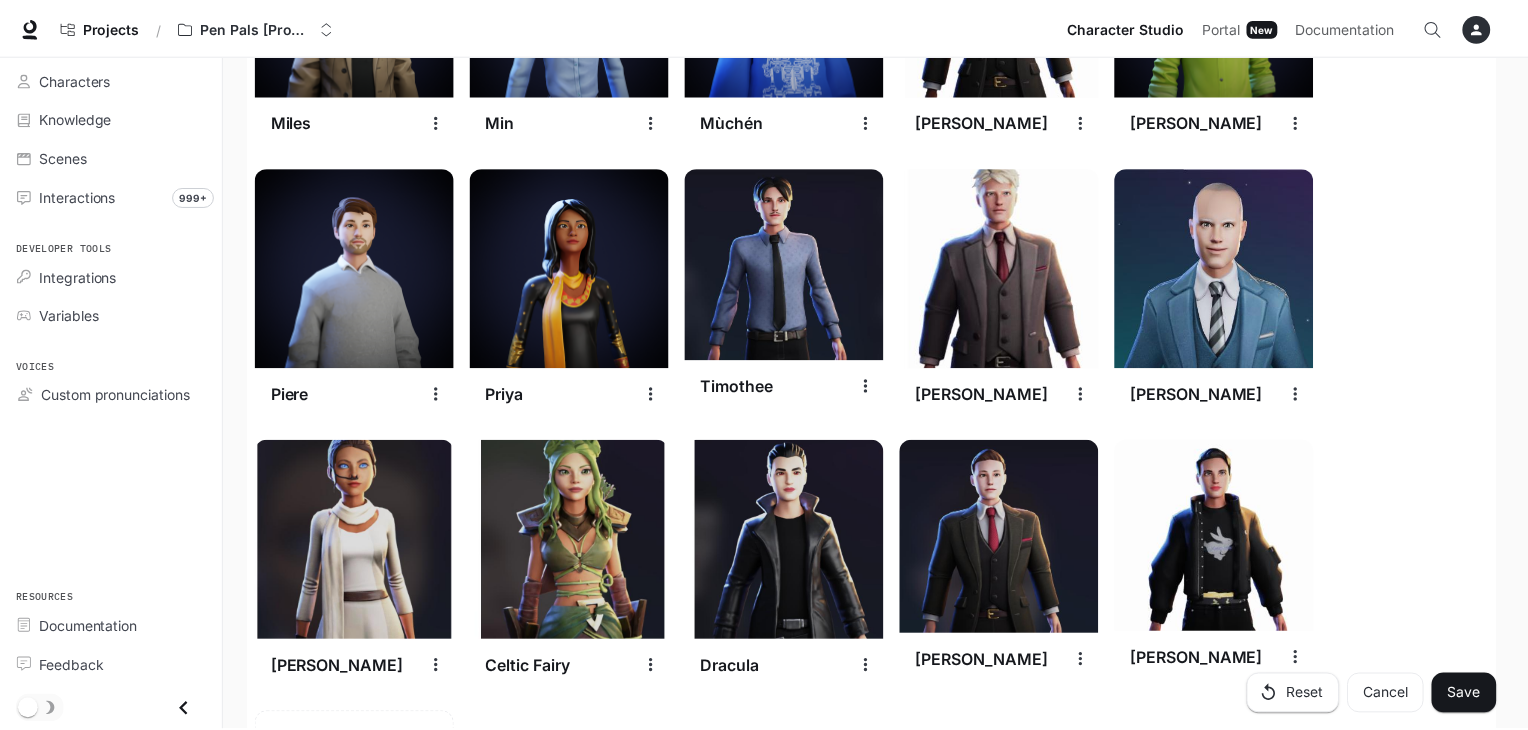 scroll, scrollTop: 3116, scrollLeft: 0, axis: vertical 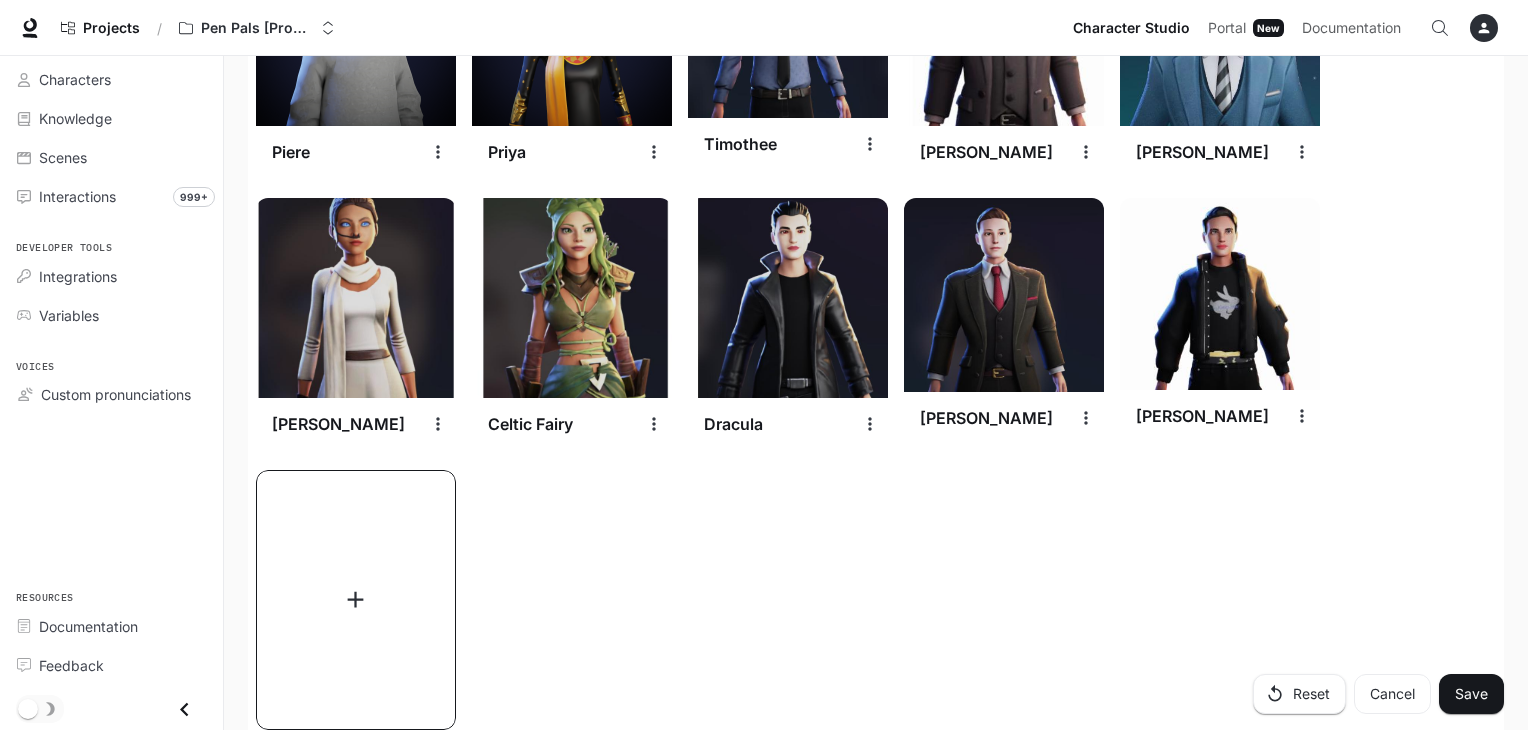click at bounding box center [356, 600] 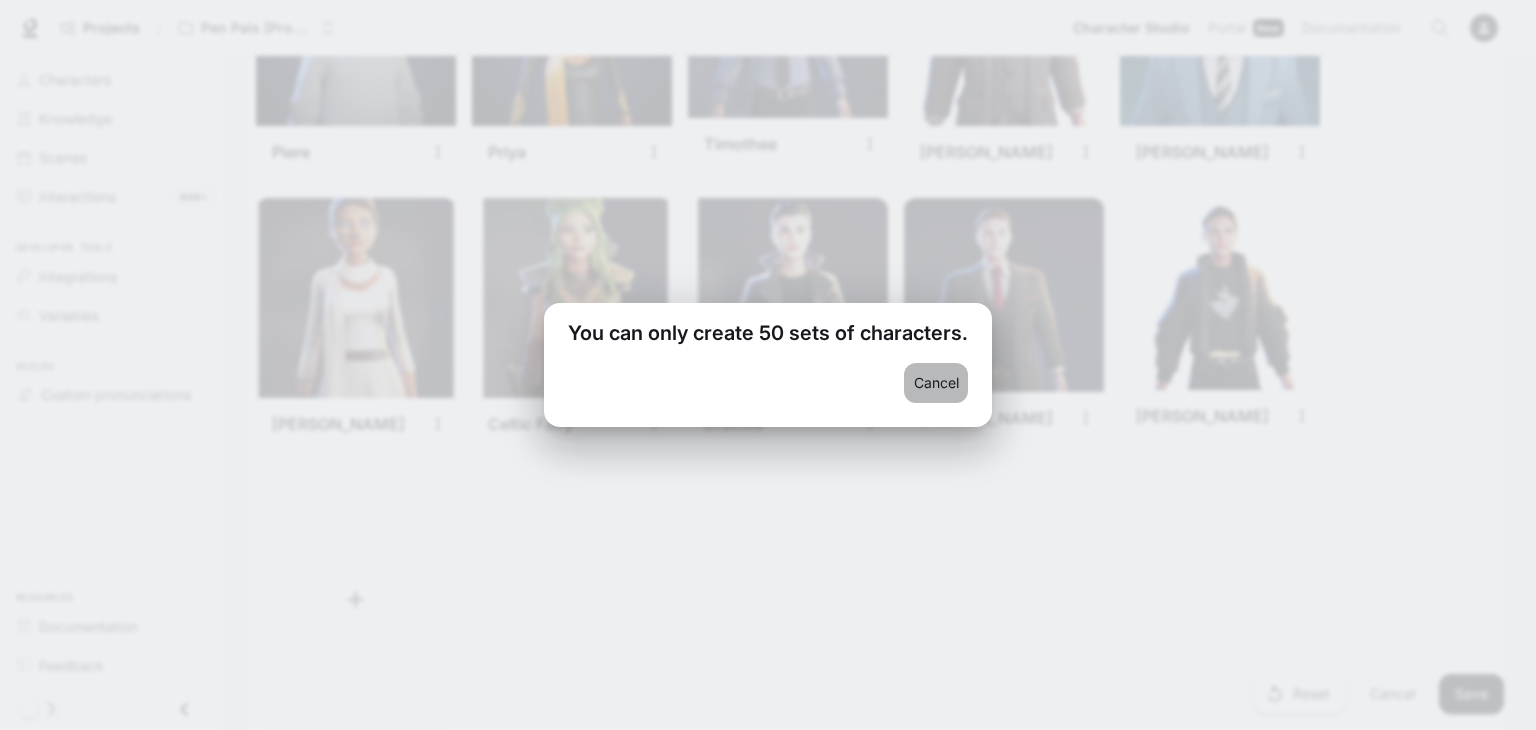 click on "Cancel" at bounding box center (936, 383) 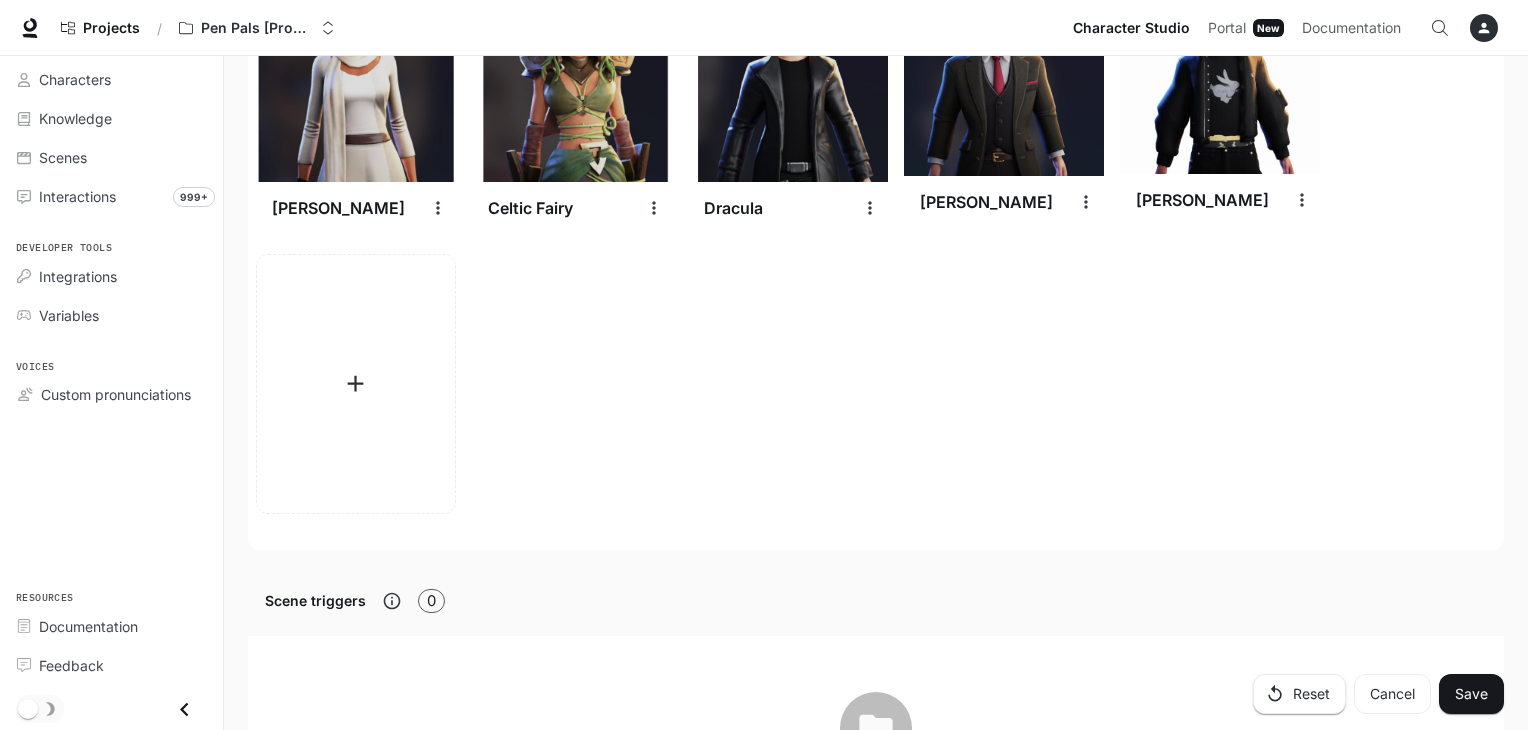 scroll, scrollTop: 3416, scrollLeft: 0, axis: vertical 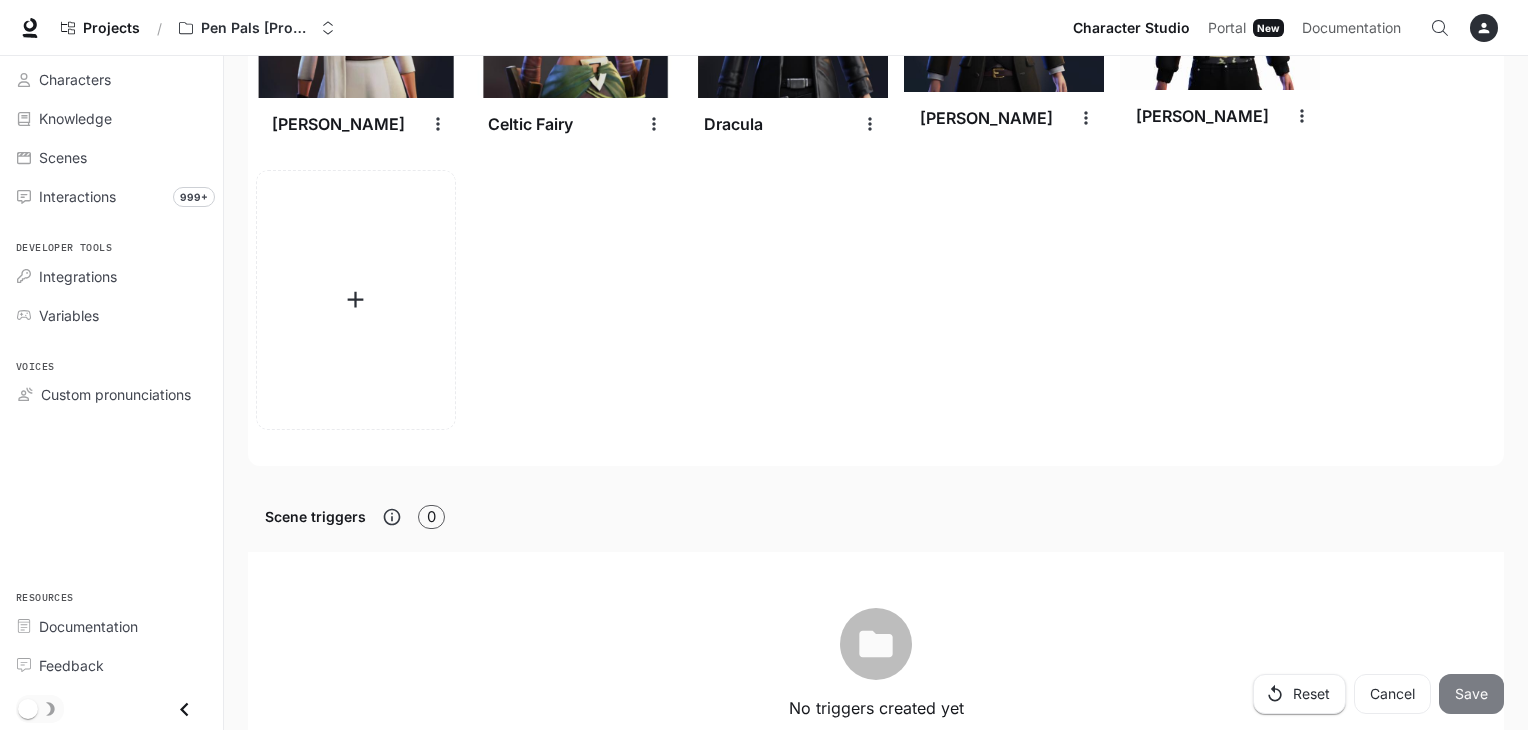 click on "Save" at bounding box center (1471, 694) 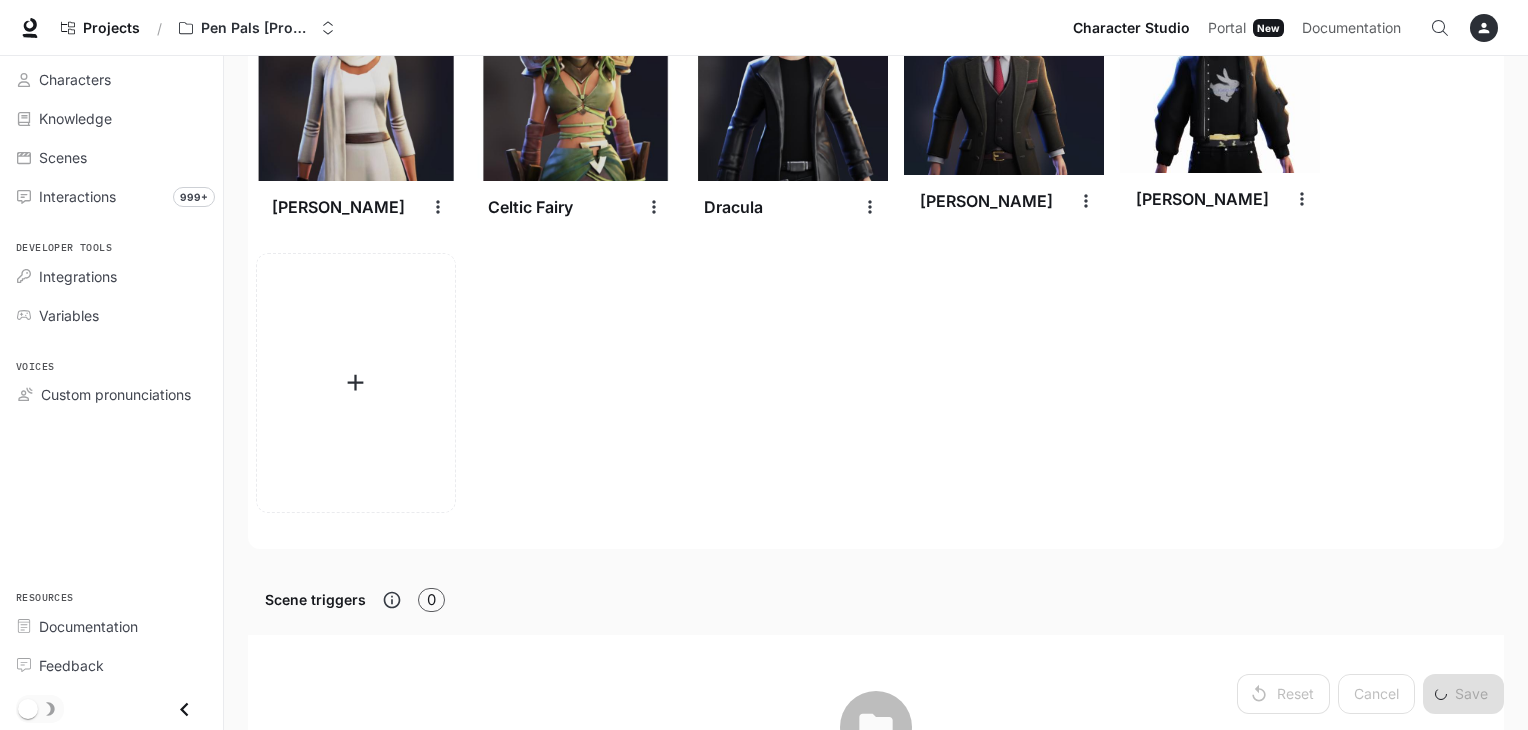 scroll, scrollTop: 3332, scrollLeft: 0, axis: vertical 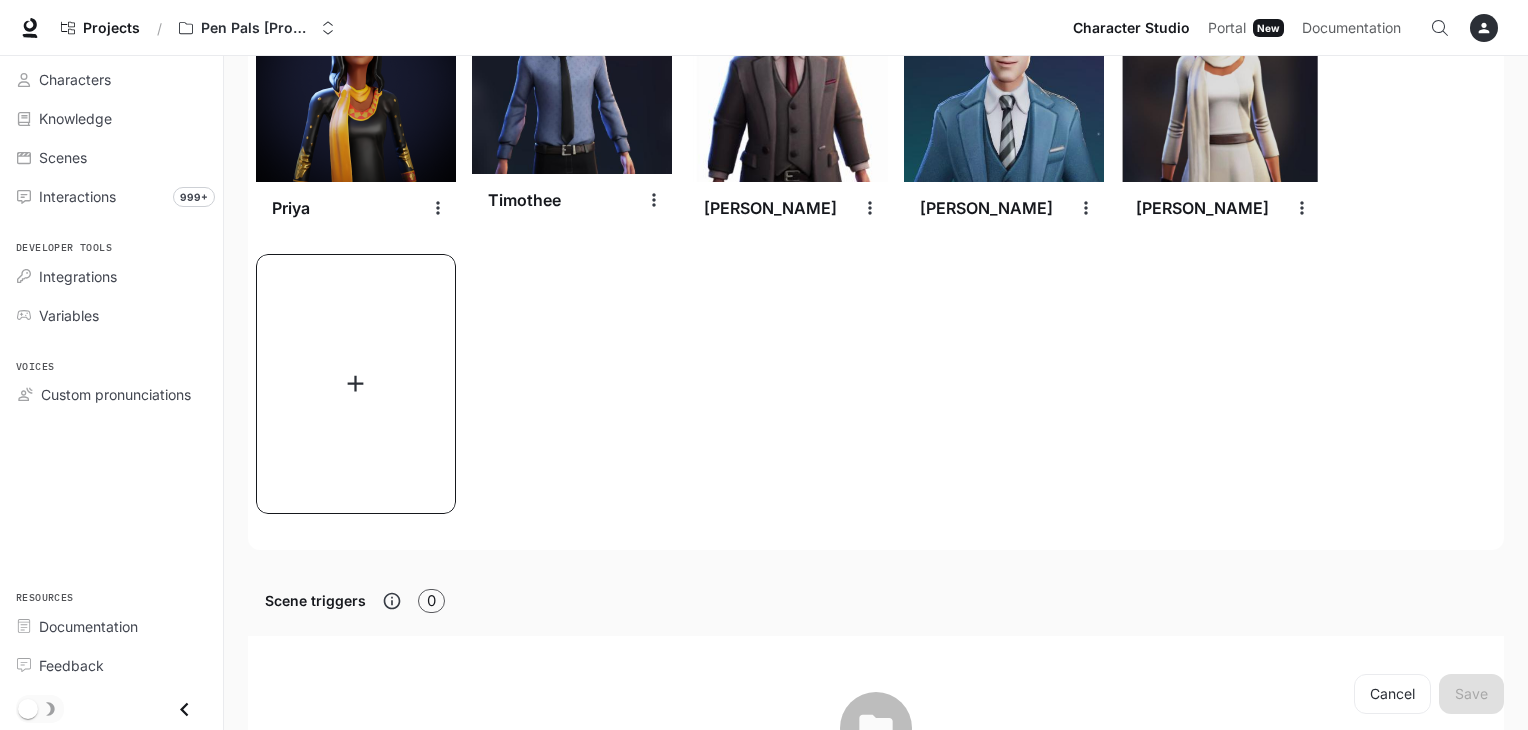 click at bounding box center [356, 384] 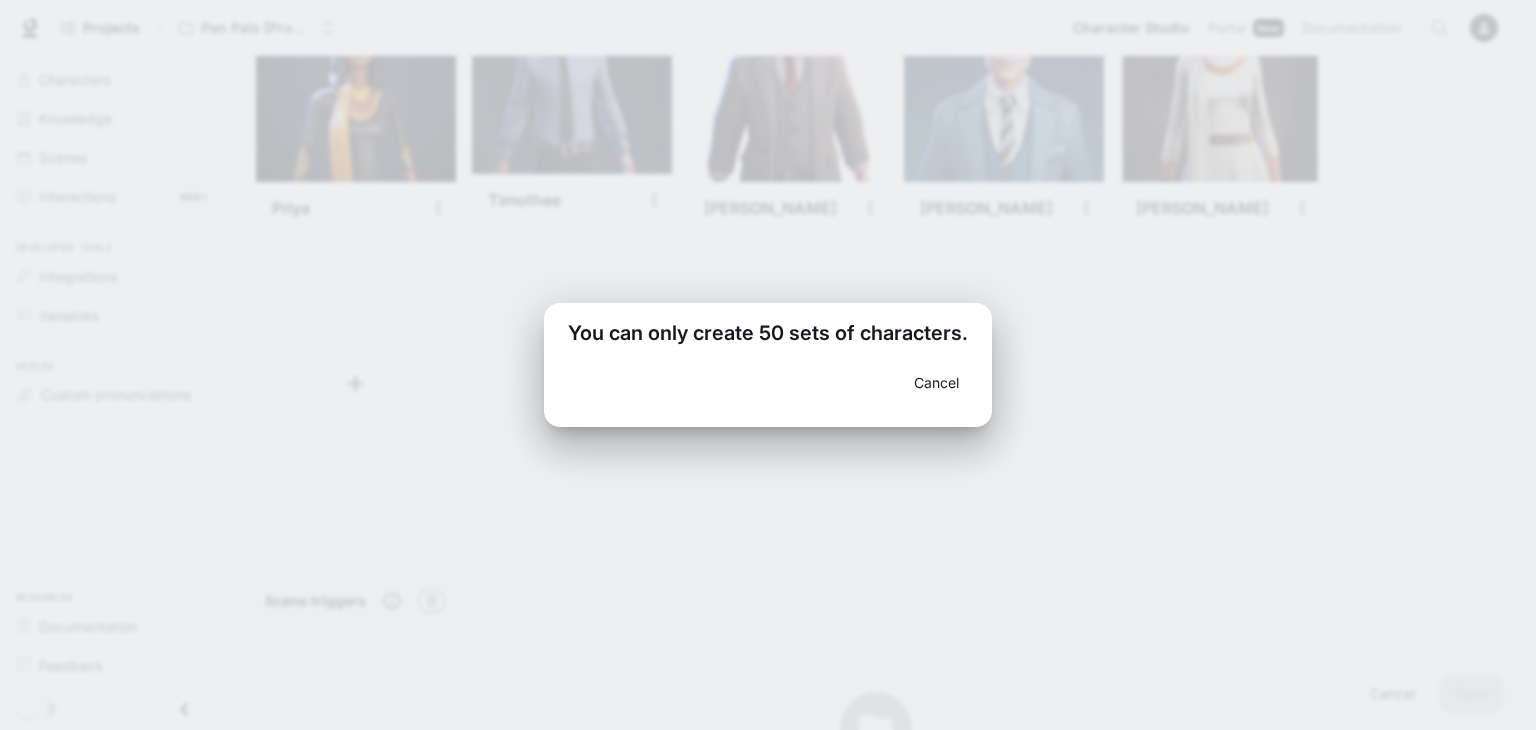 click on "Cancel" at bounding box center [936, 383] 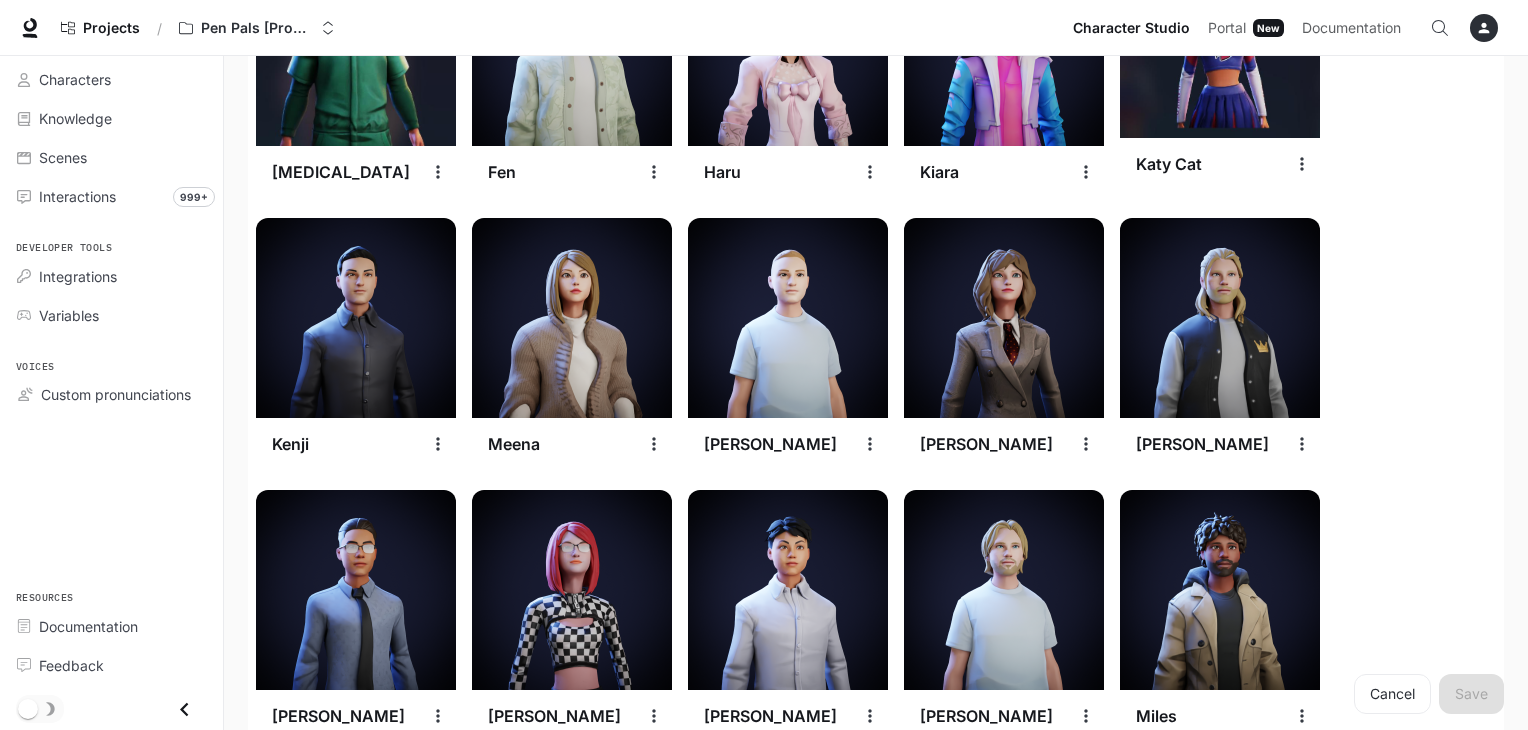 scroll, scrollTop: 2281, scrollLeft: 0, axis: vertical 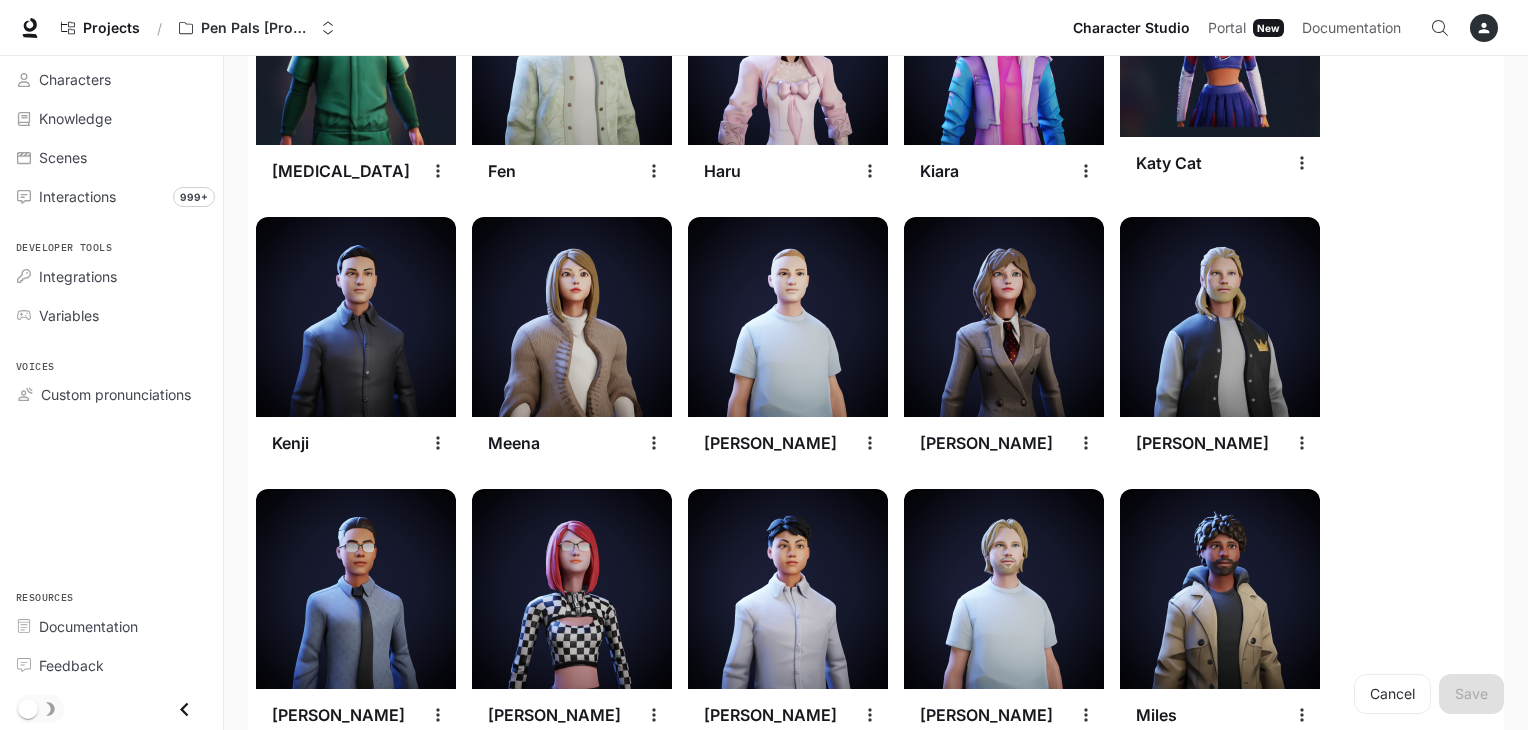 click 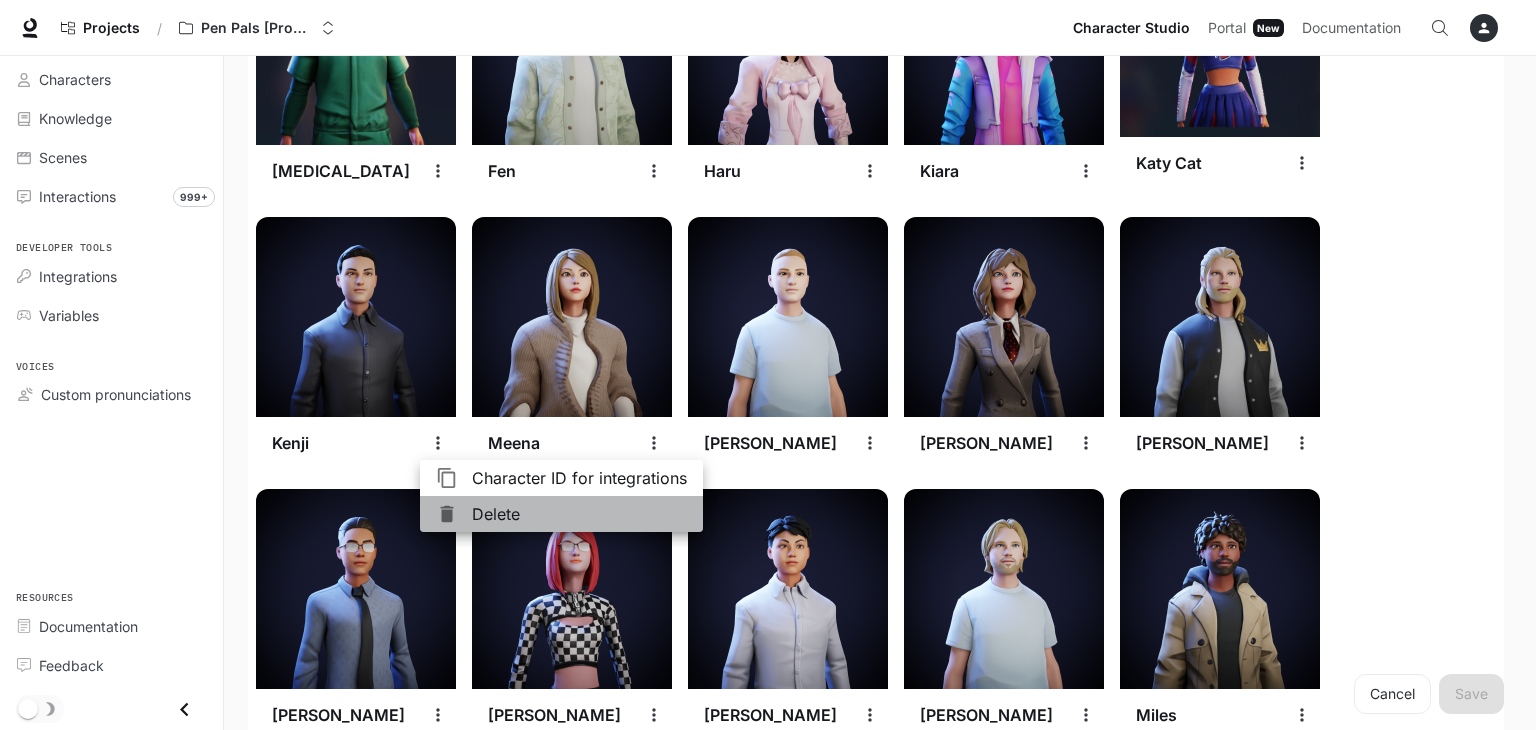 click on "Delete" at bounding box center (579, 514) 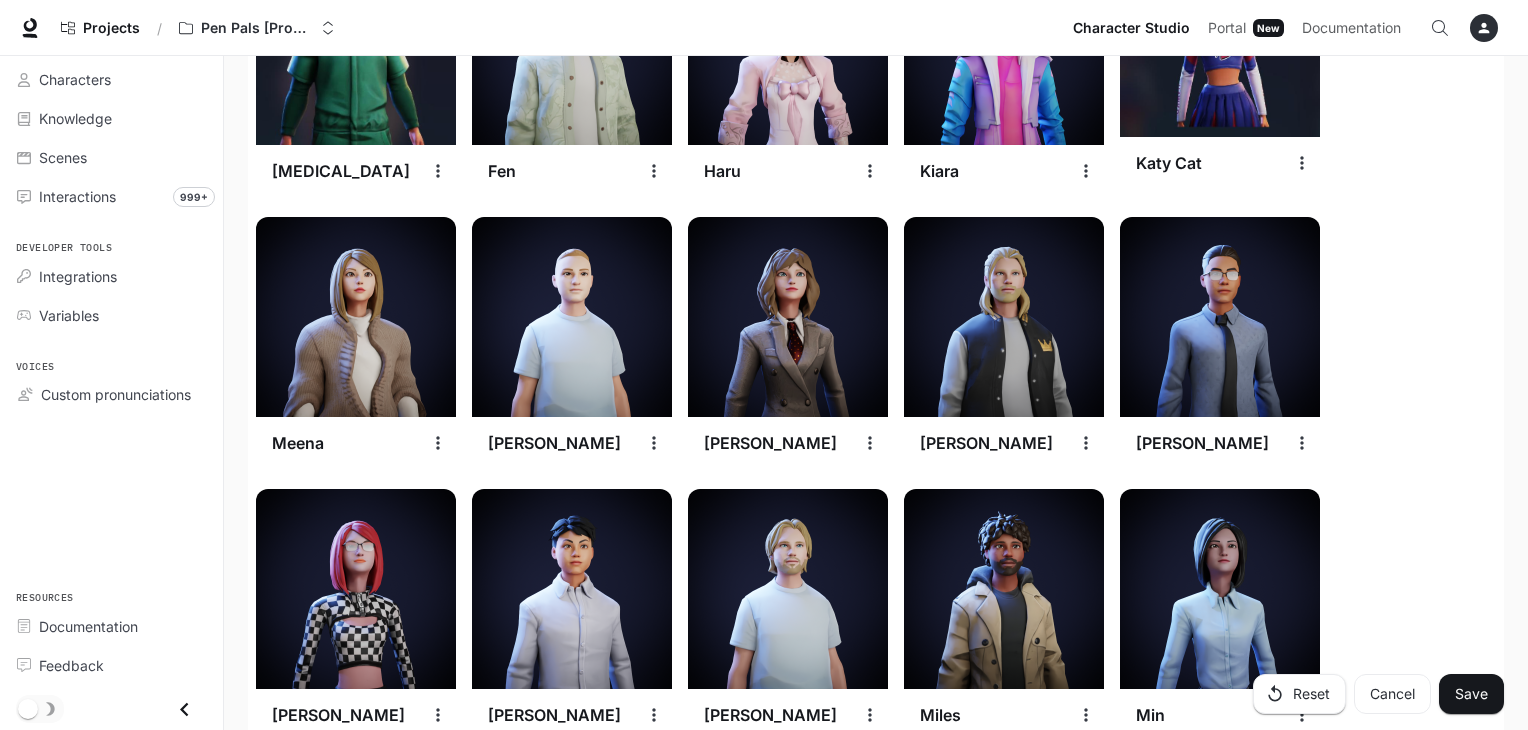 type 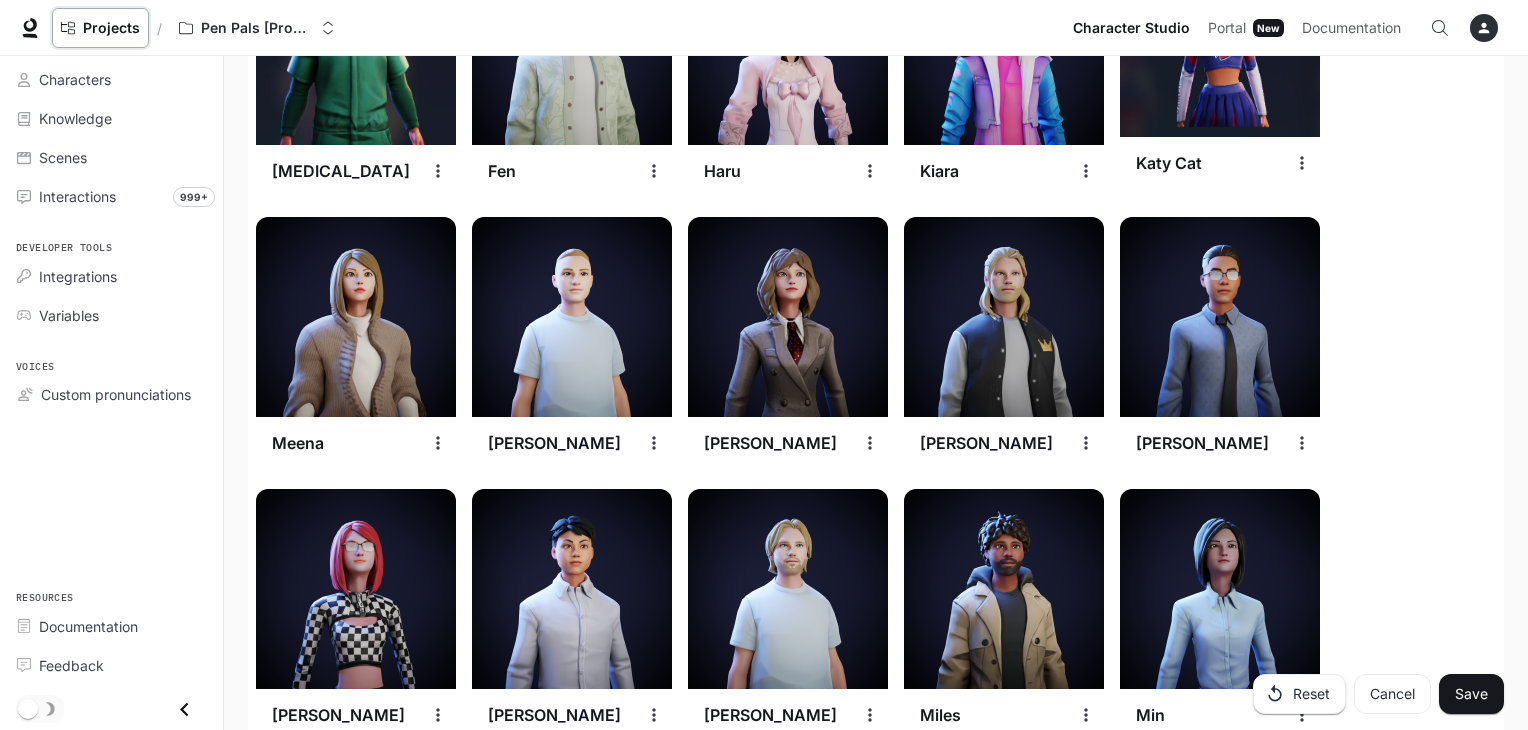 scroll, scrollTop: 0, scrollLeft: 0, axis: both 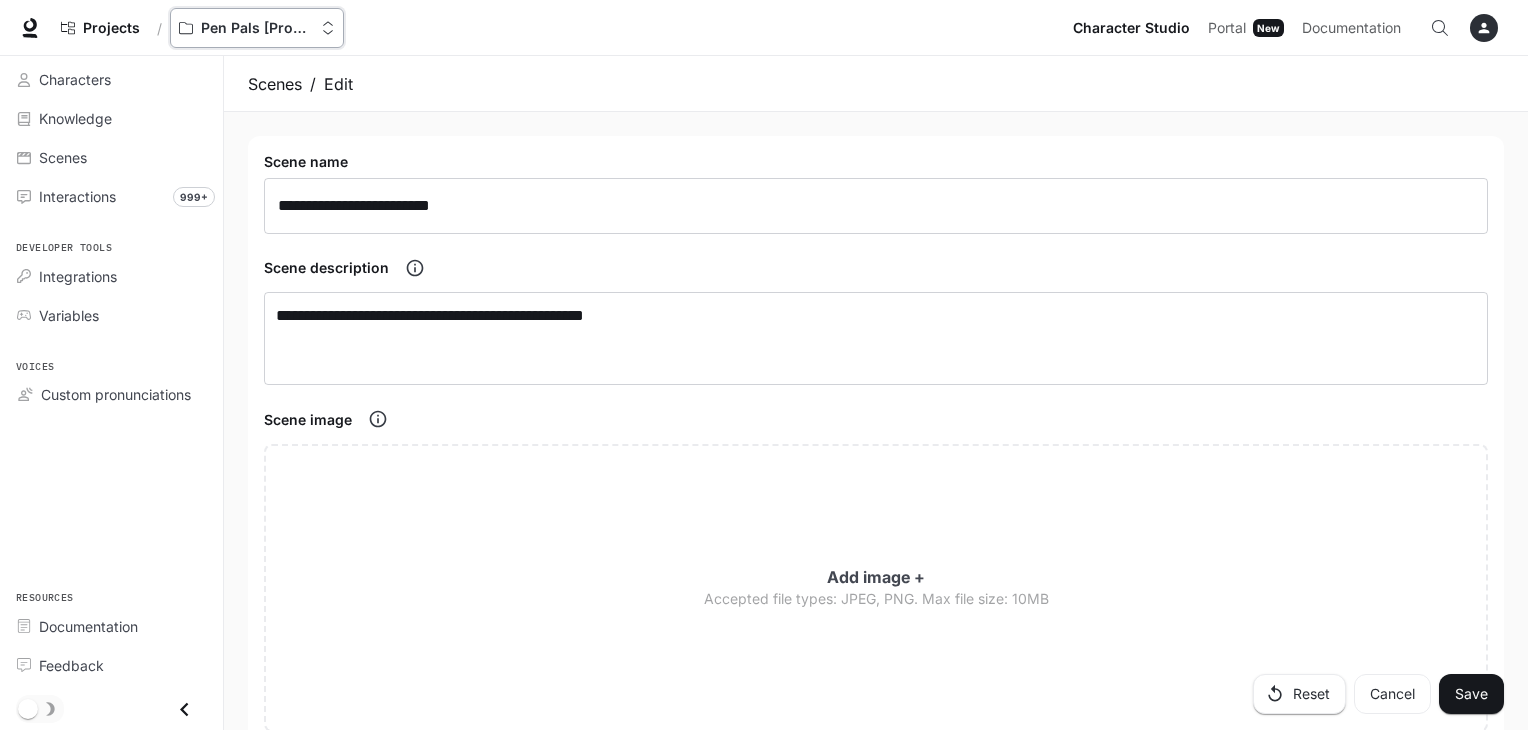 type 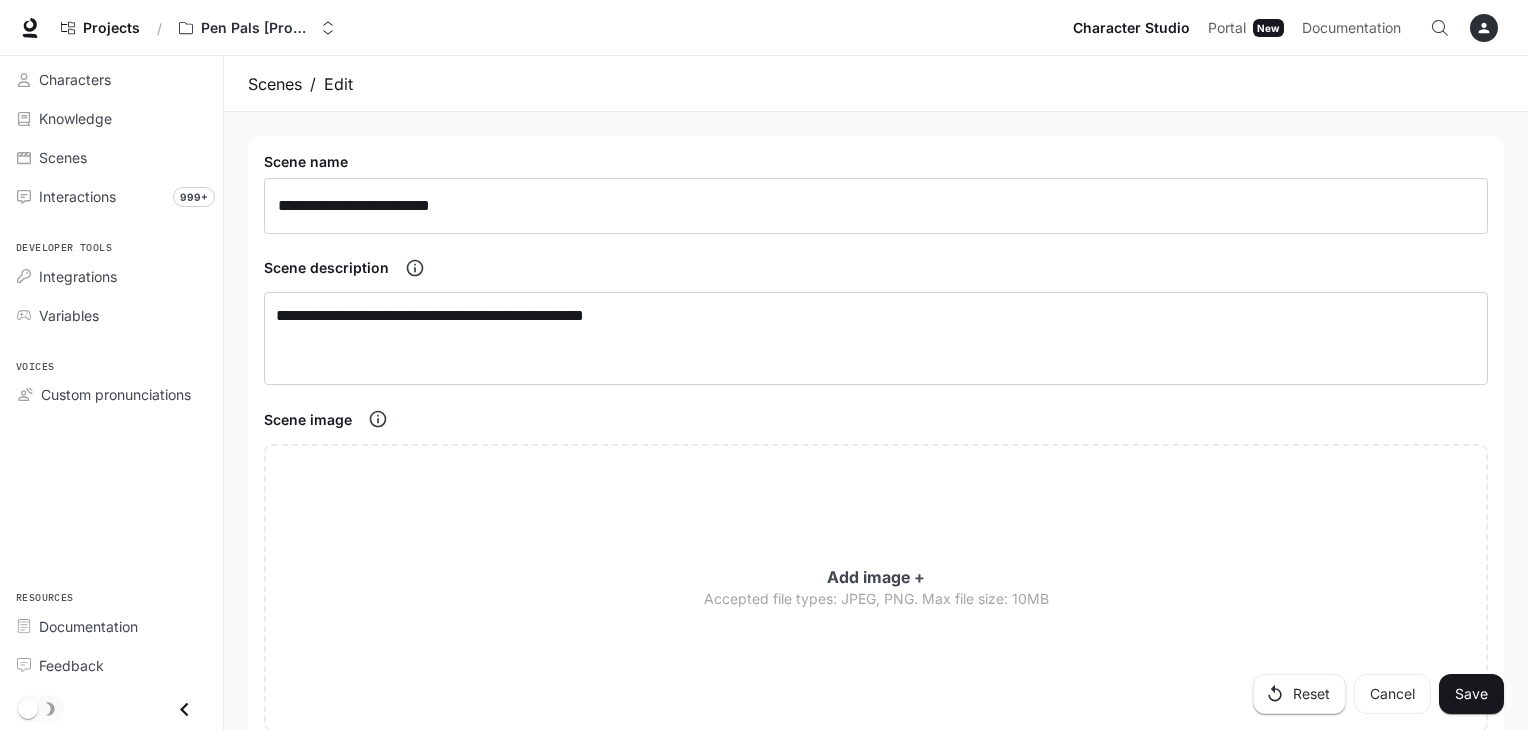 type 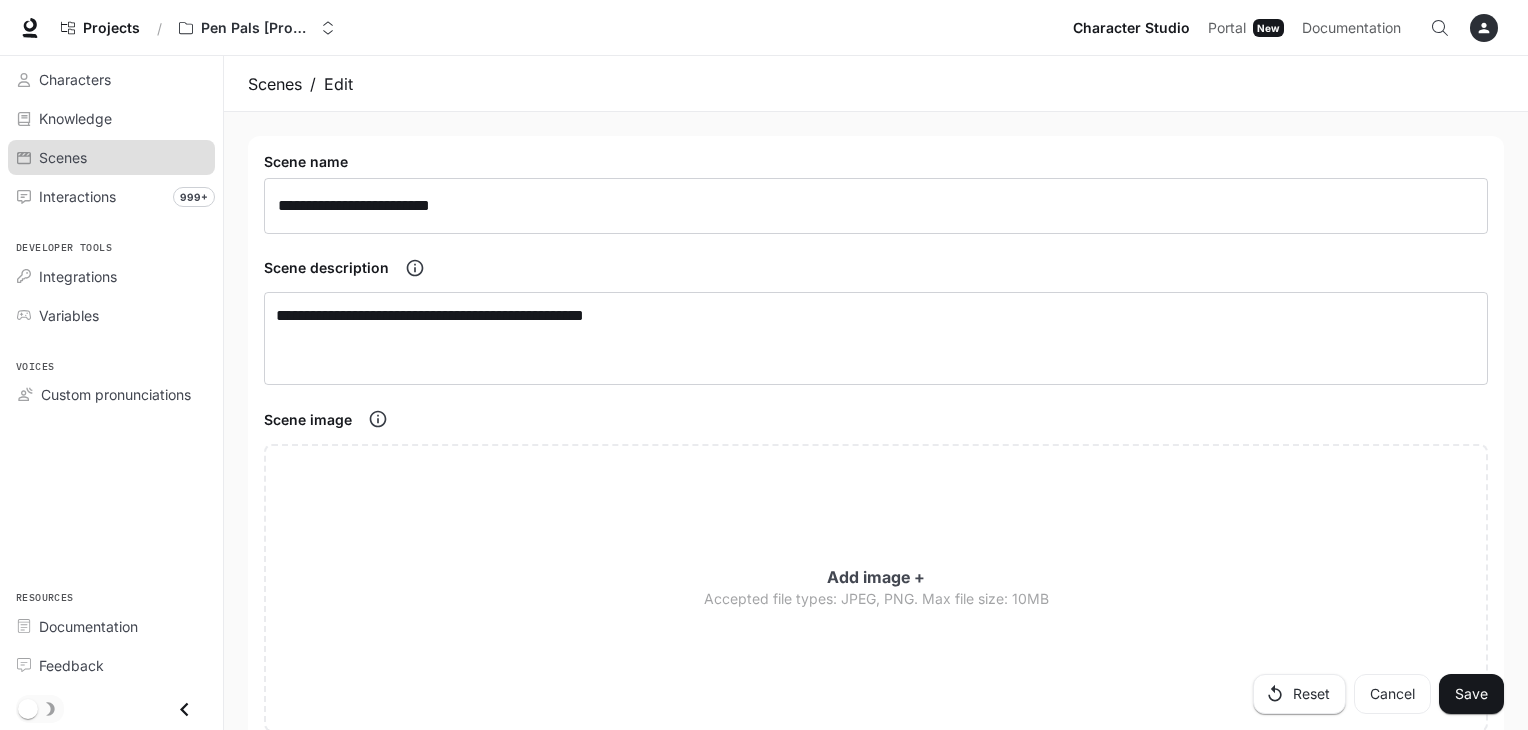 type 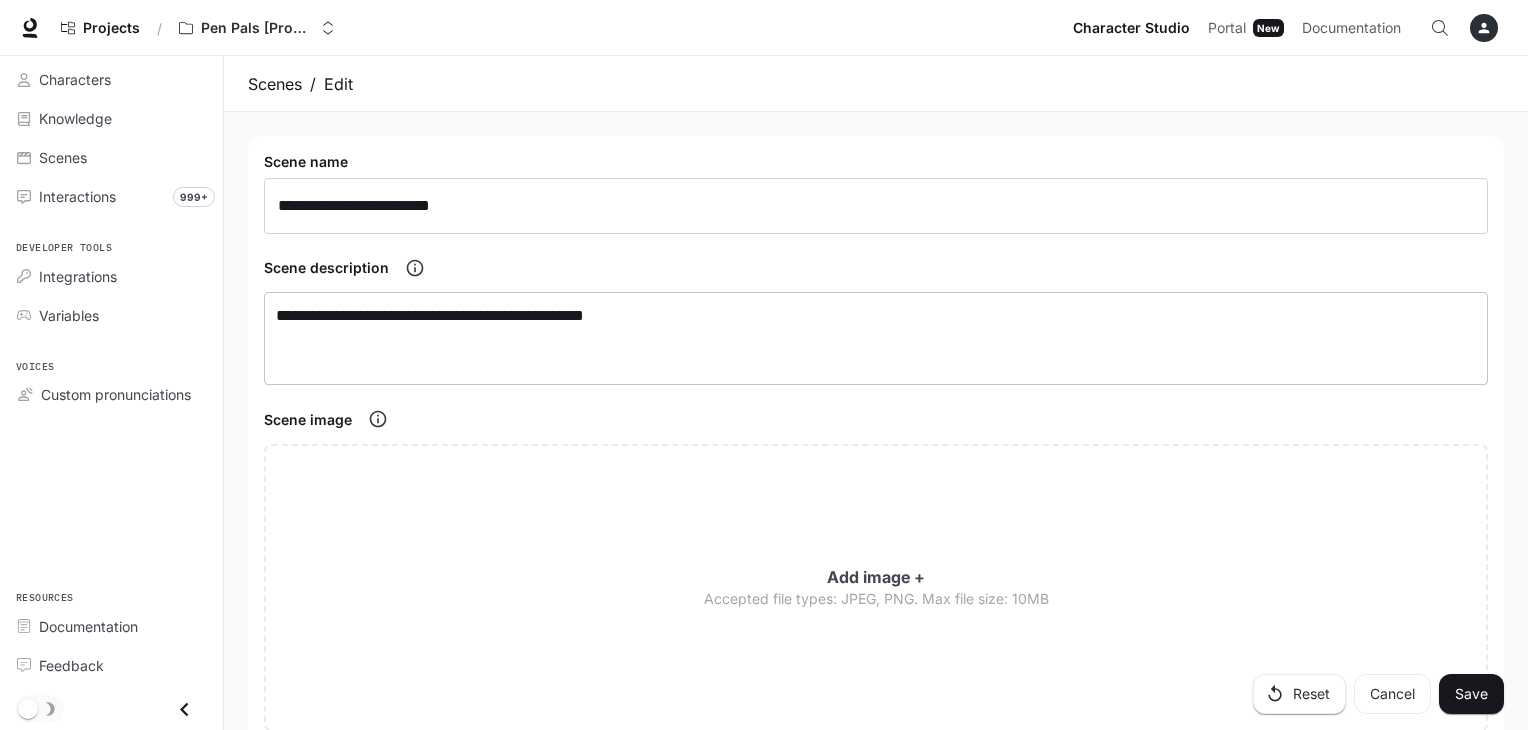 type 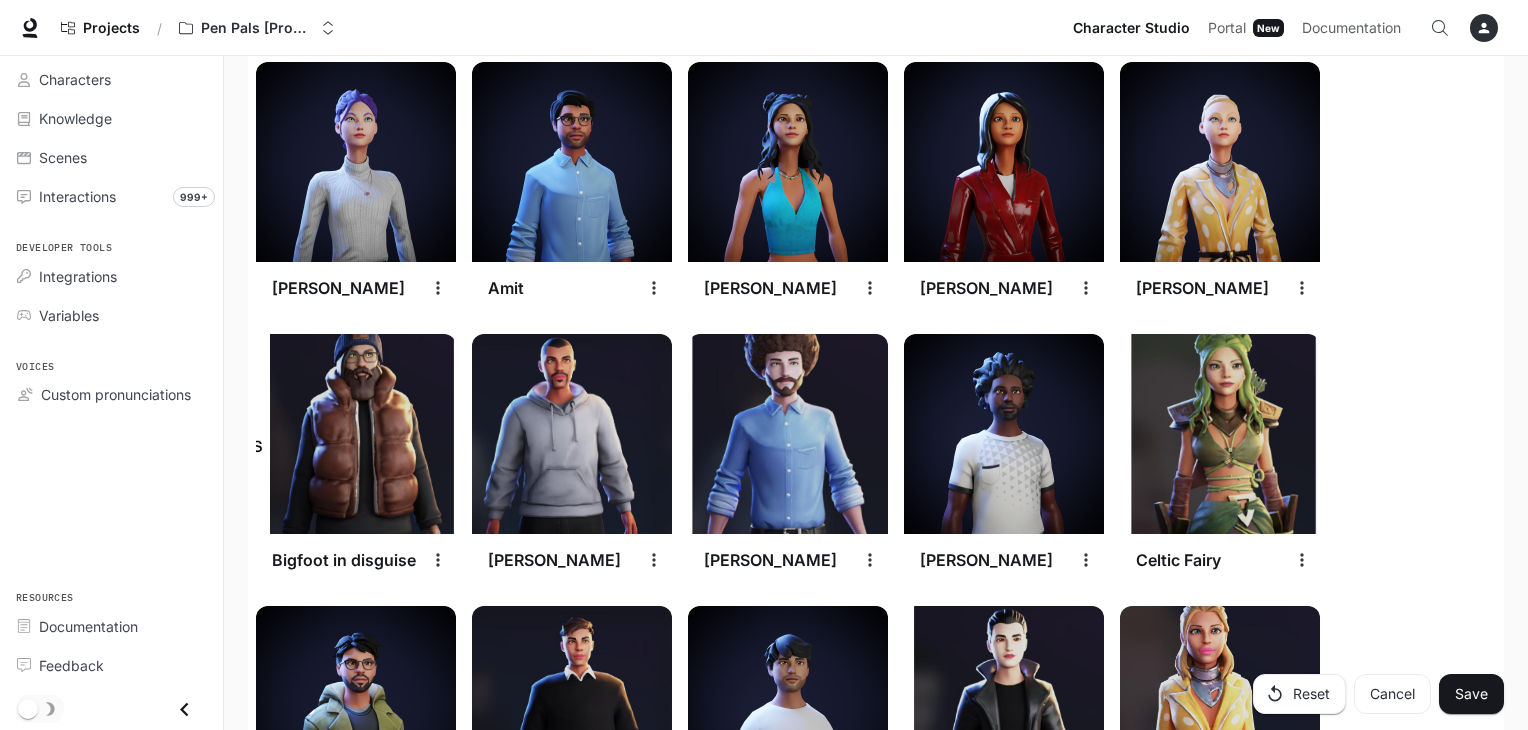 scroll, scrollTop: 1076, scrollLeft: 0, axis: vertical 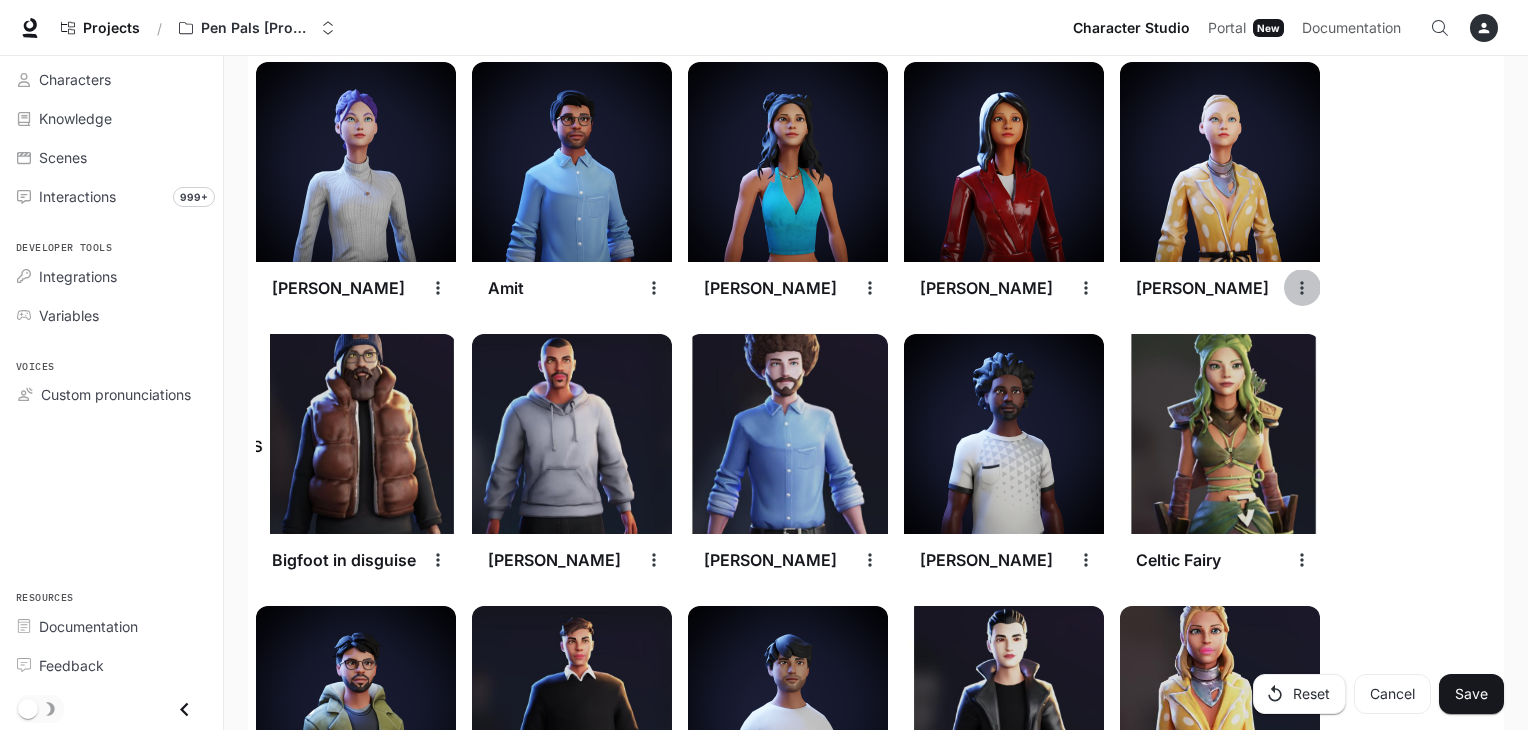 click 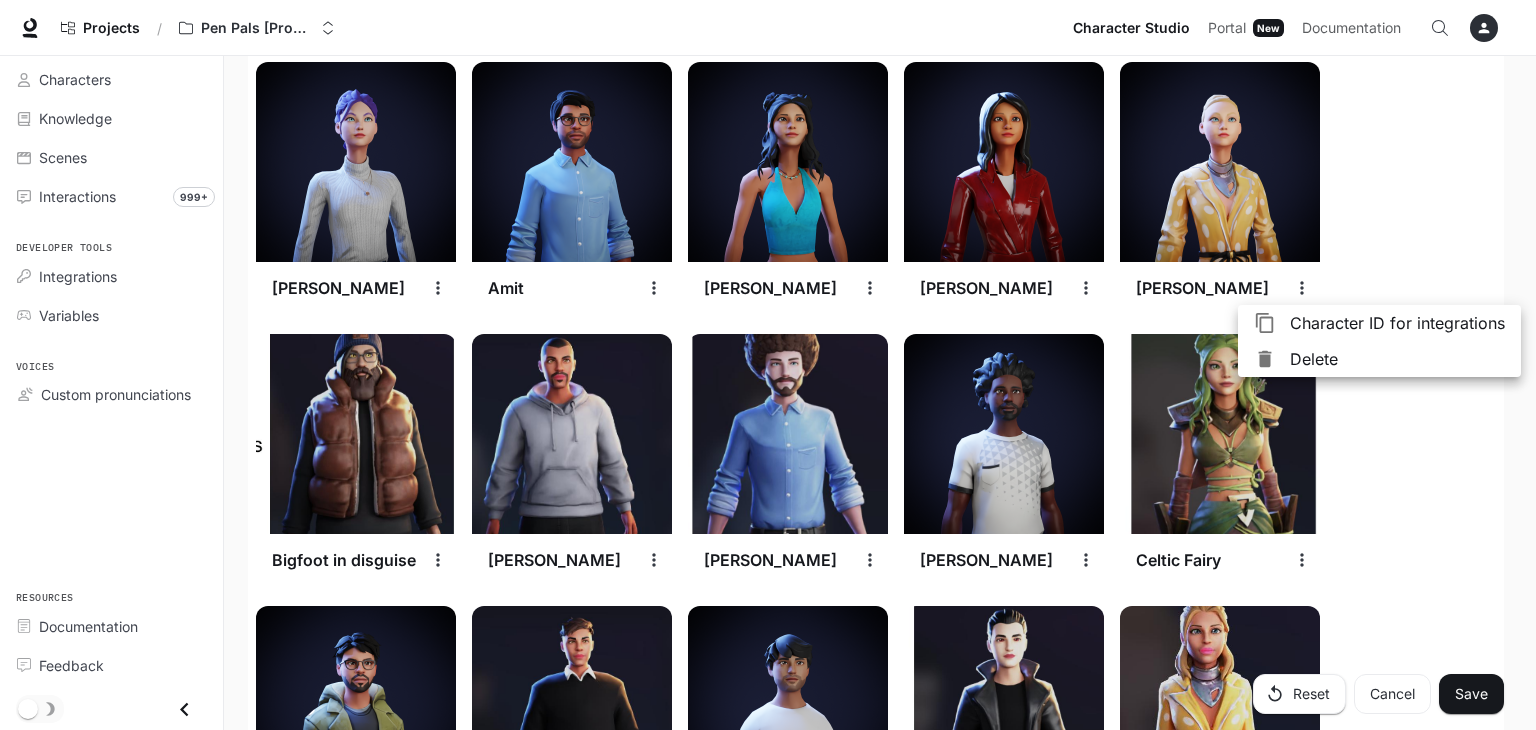 click at bounding box center (1272, 359) 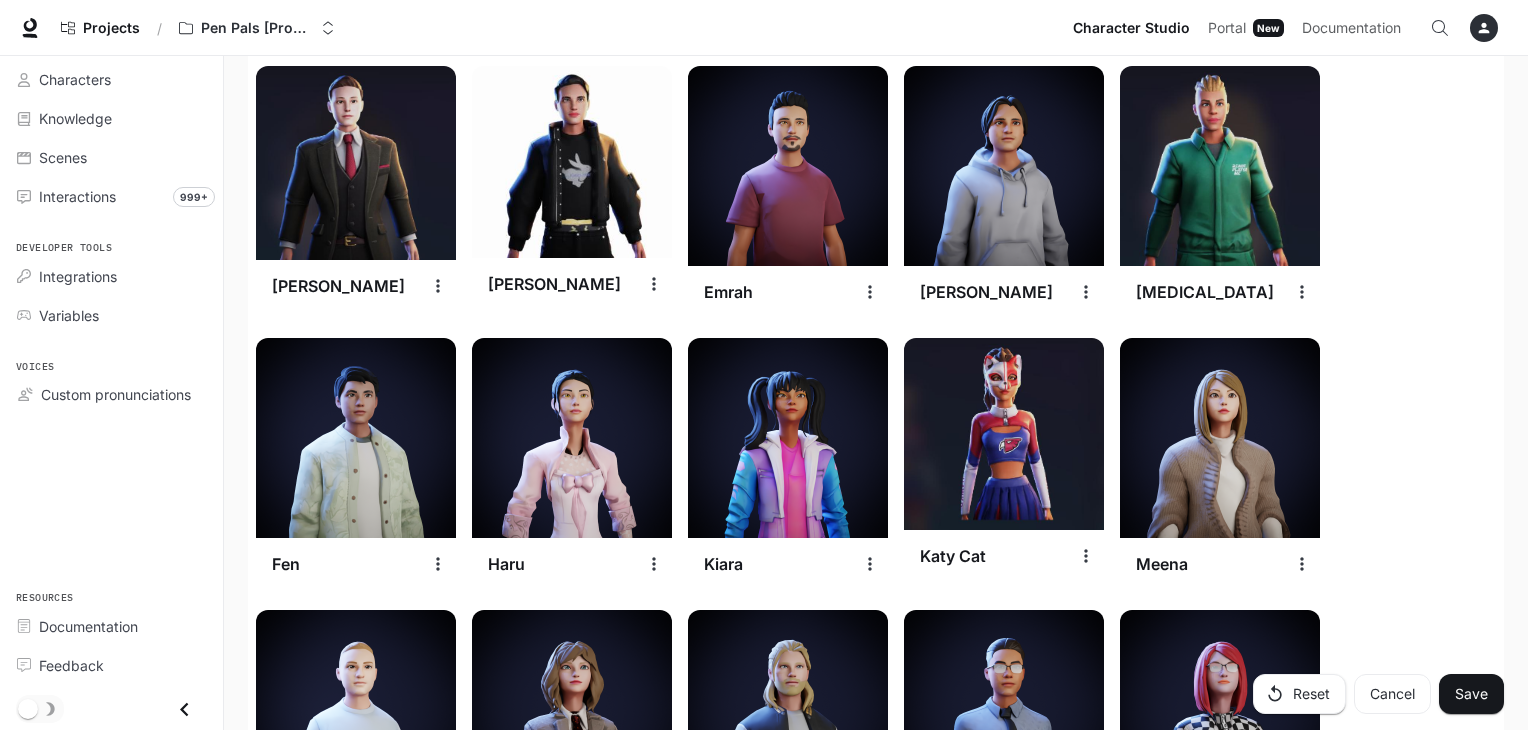 scroll, scrollTop: 1887, scrollLeft: 0, axis: vertical 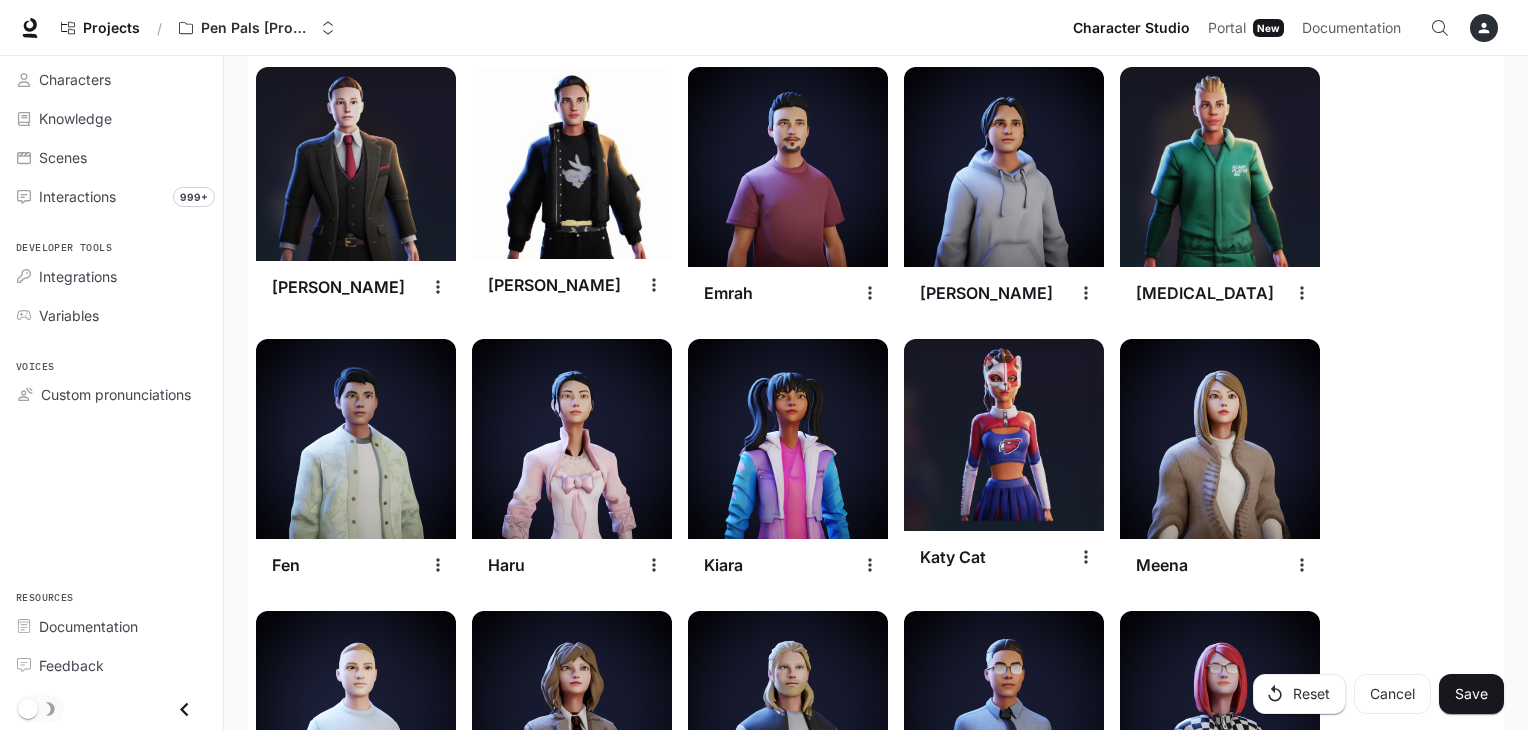 click 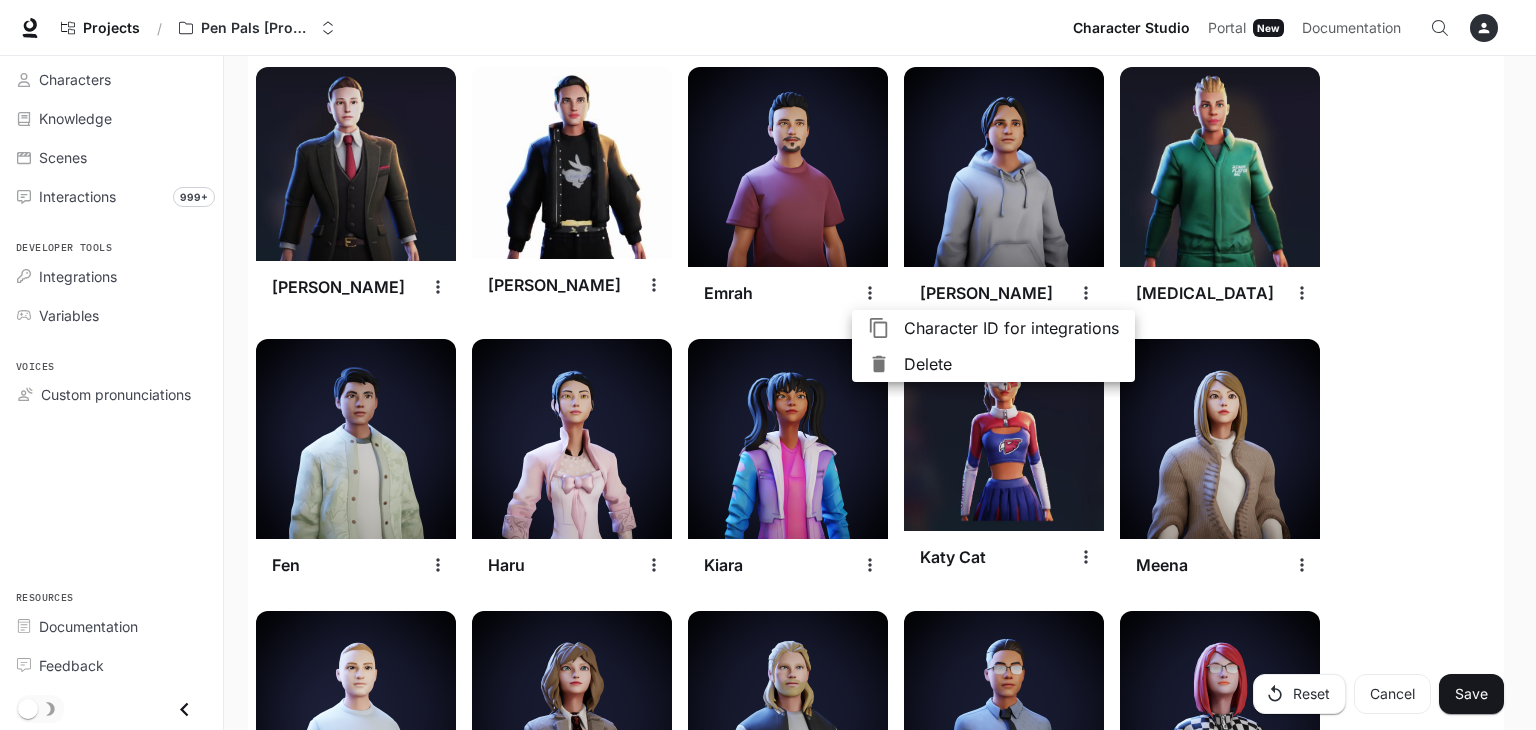 click on "Delete" at bounding box center (1011, 364) 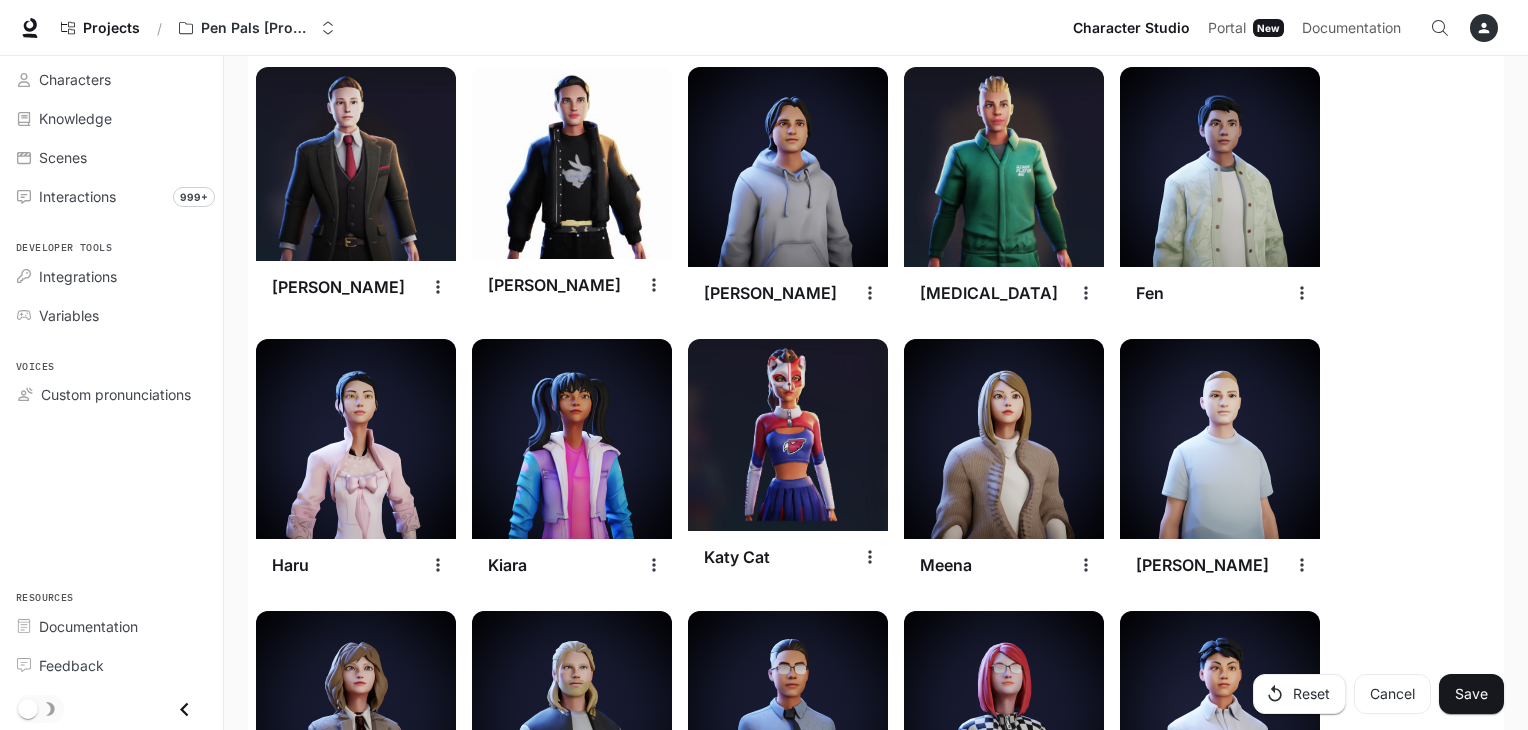 click 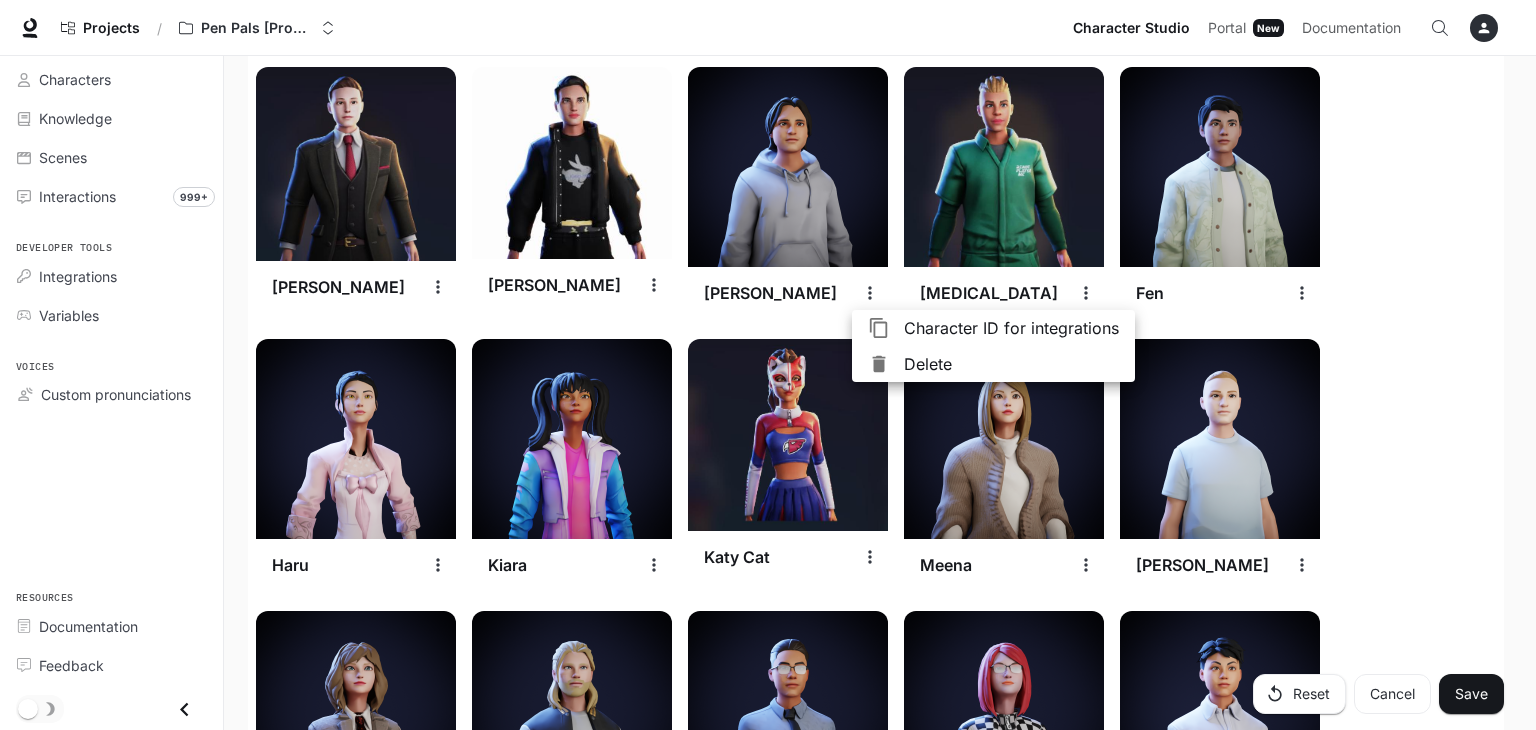 click on "Delete" at bounding box center [1011, 364] 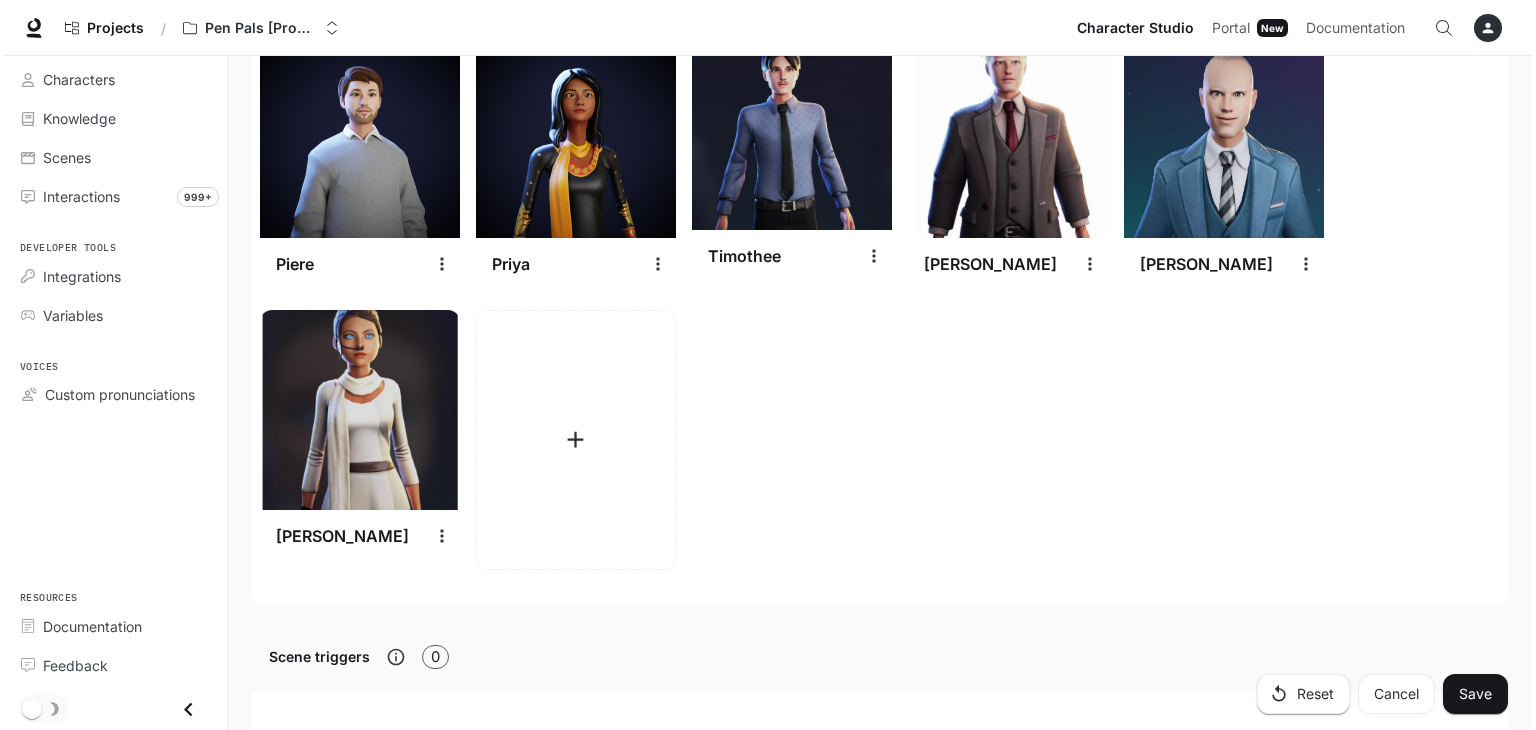 scroll, scrollTop: 3031, scrollLeft: 0, axis: vertical 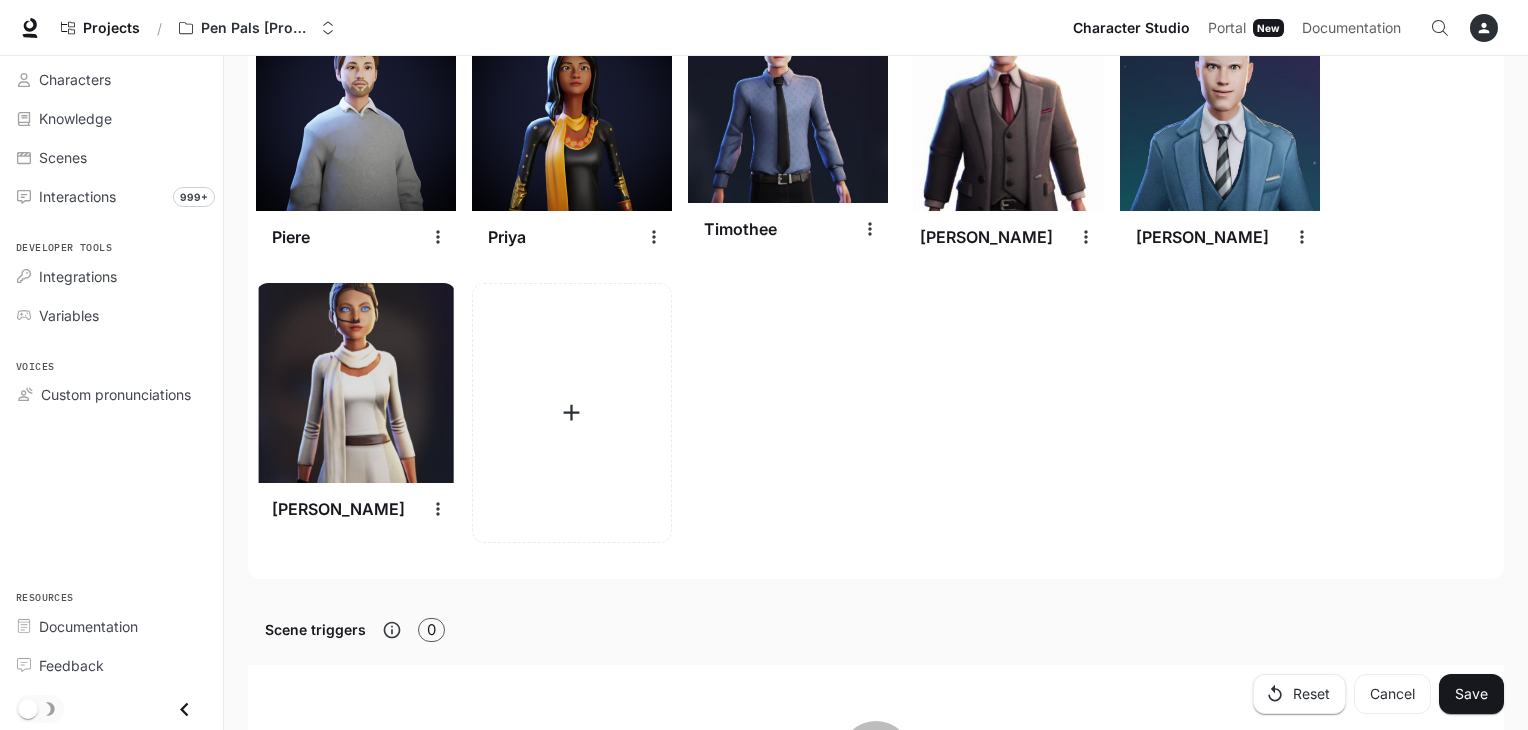 click on "No triggers created yet Create new trigger" at bounding box center (876, 805) 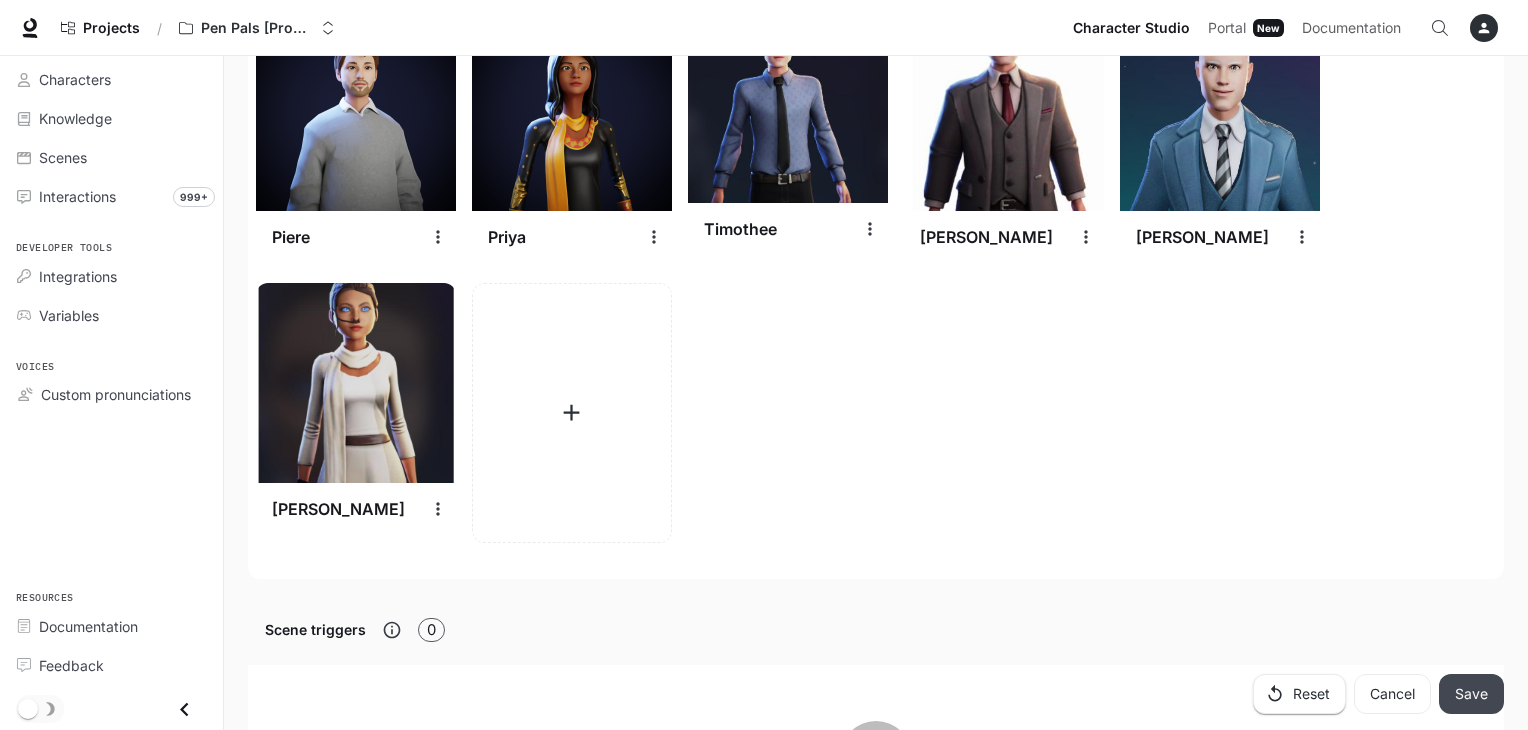 click on "Save" at bounding box center (1471, 694) 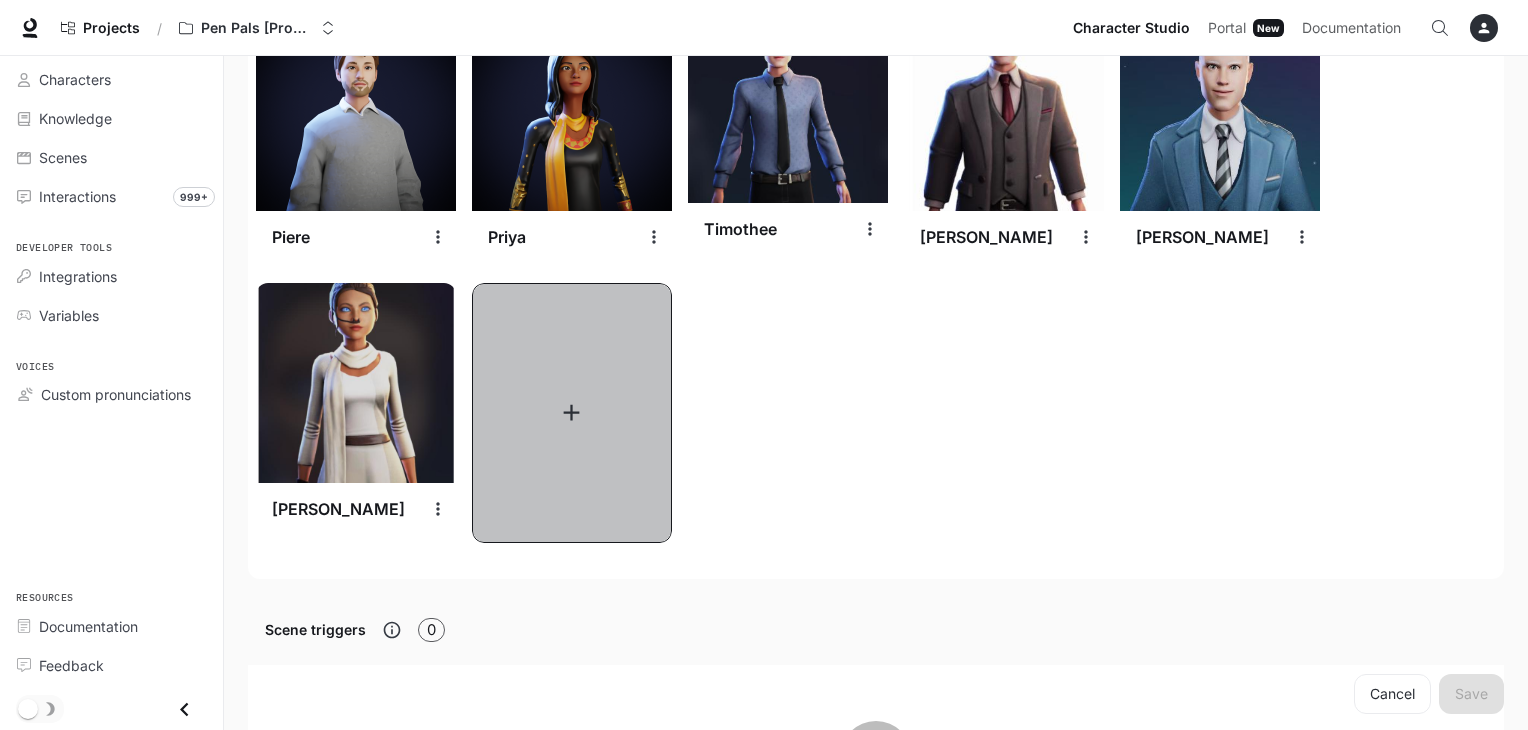 click at bounding box center (572, 413) 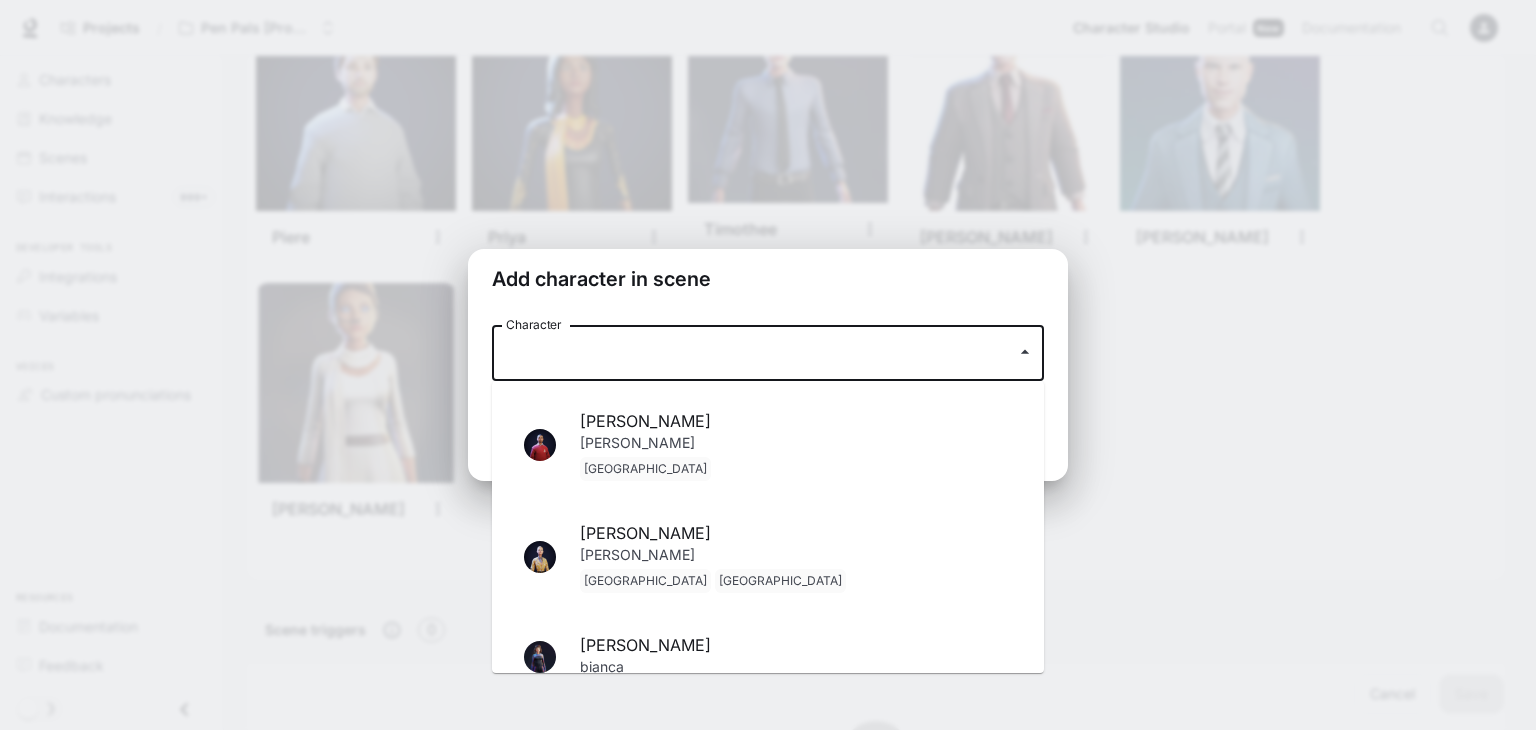 click on "Character" at bounding box center (753, 353) 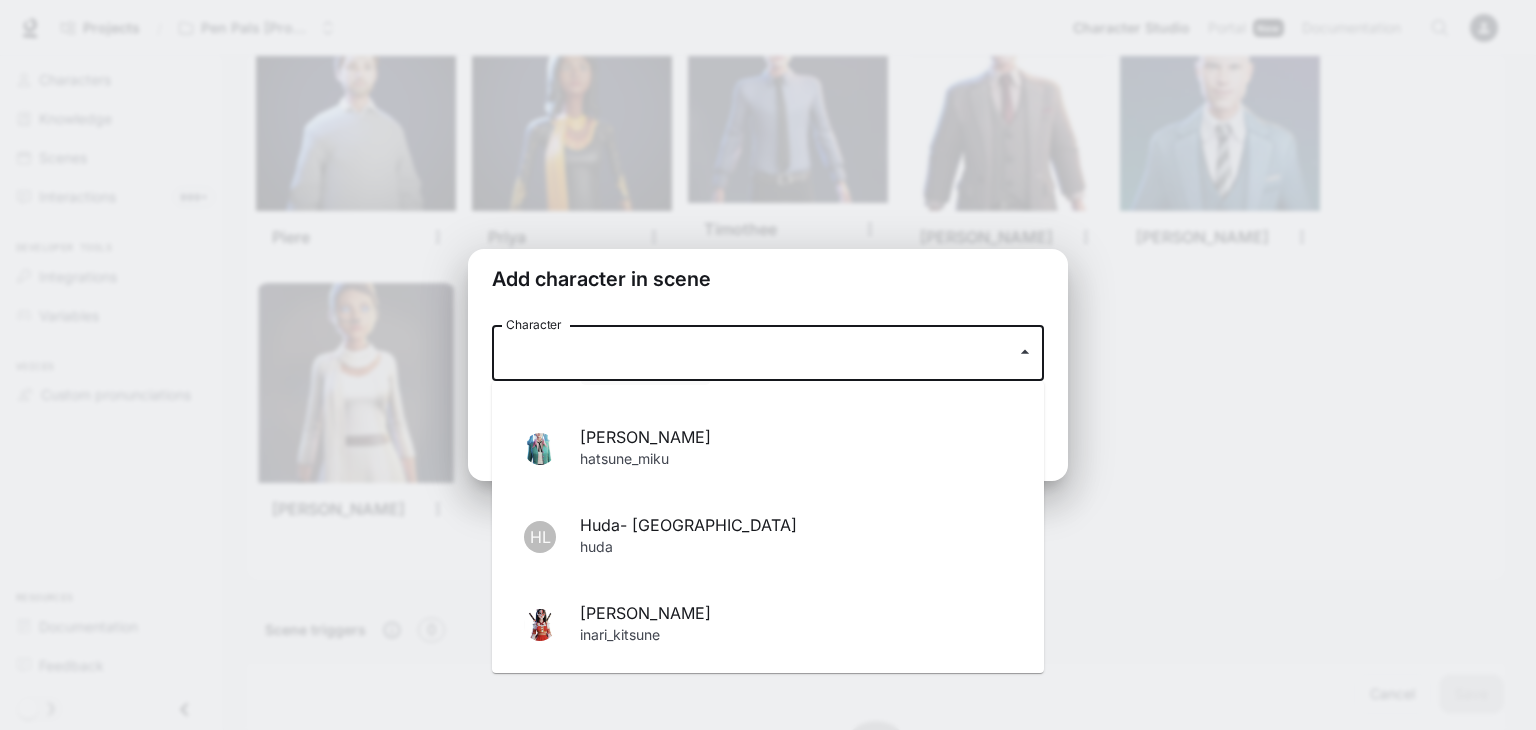 scroll, scrollTop: 722, scrollLeft: 0, axis: vertical 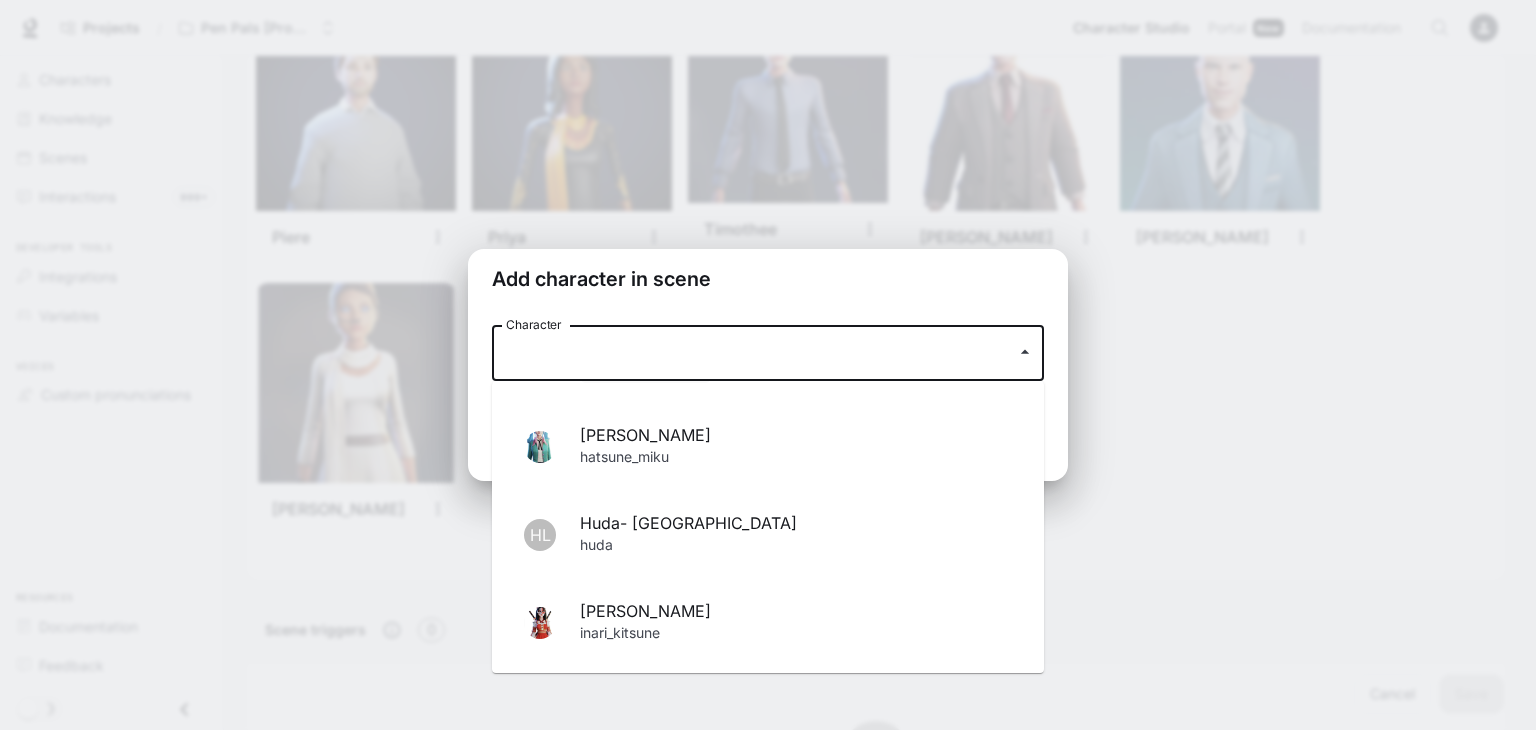 click on "hatsune_miku" at bounding box center (796, 459) 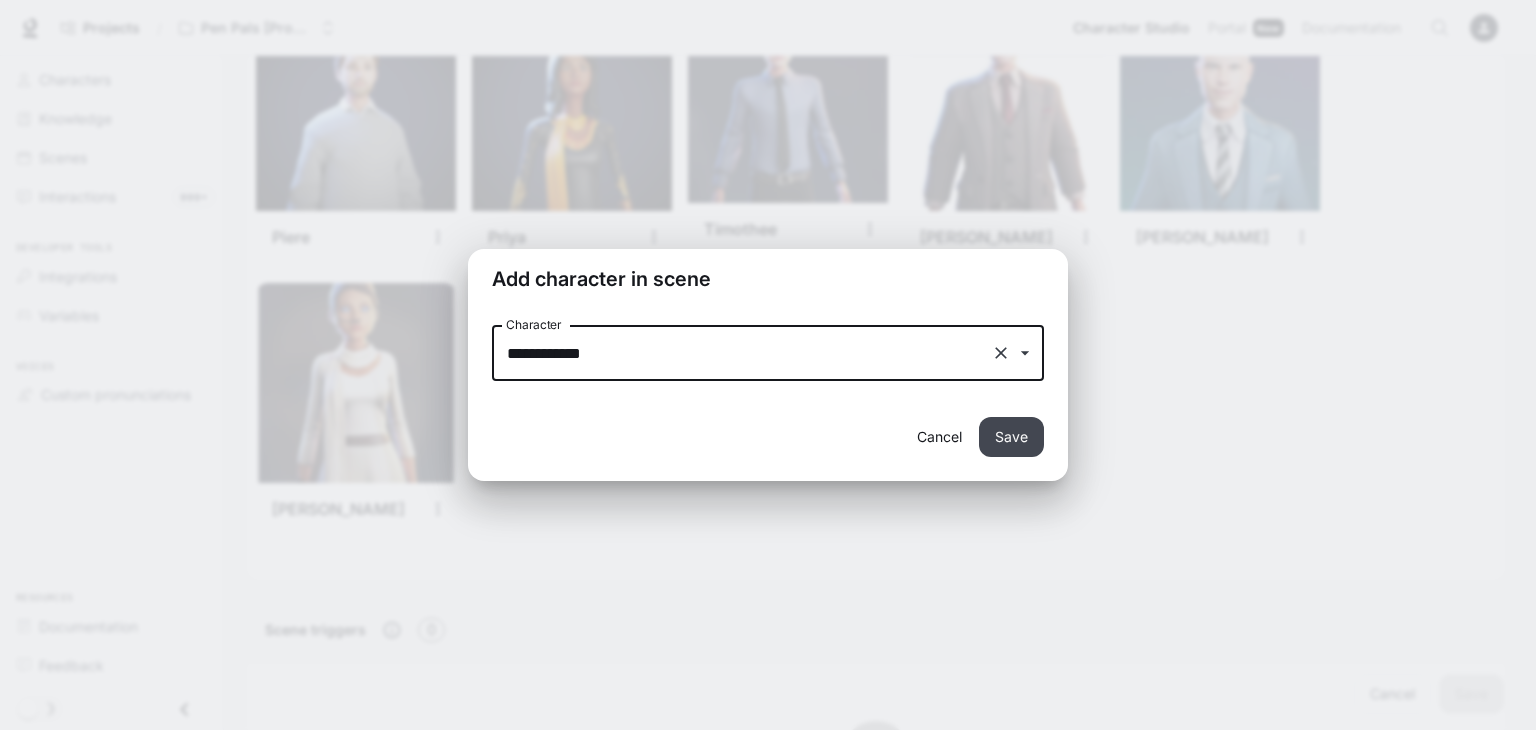 click on "Save" at bounding box center [1011, 437] 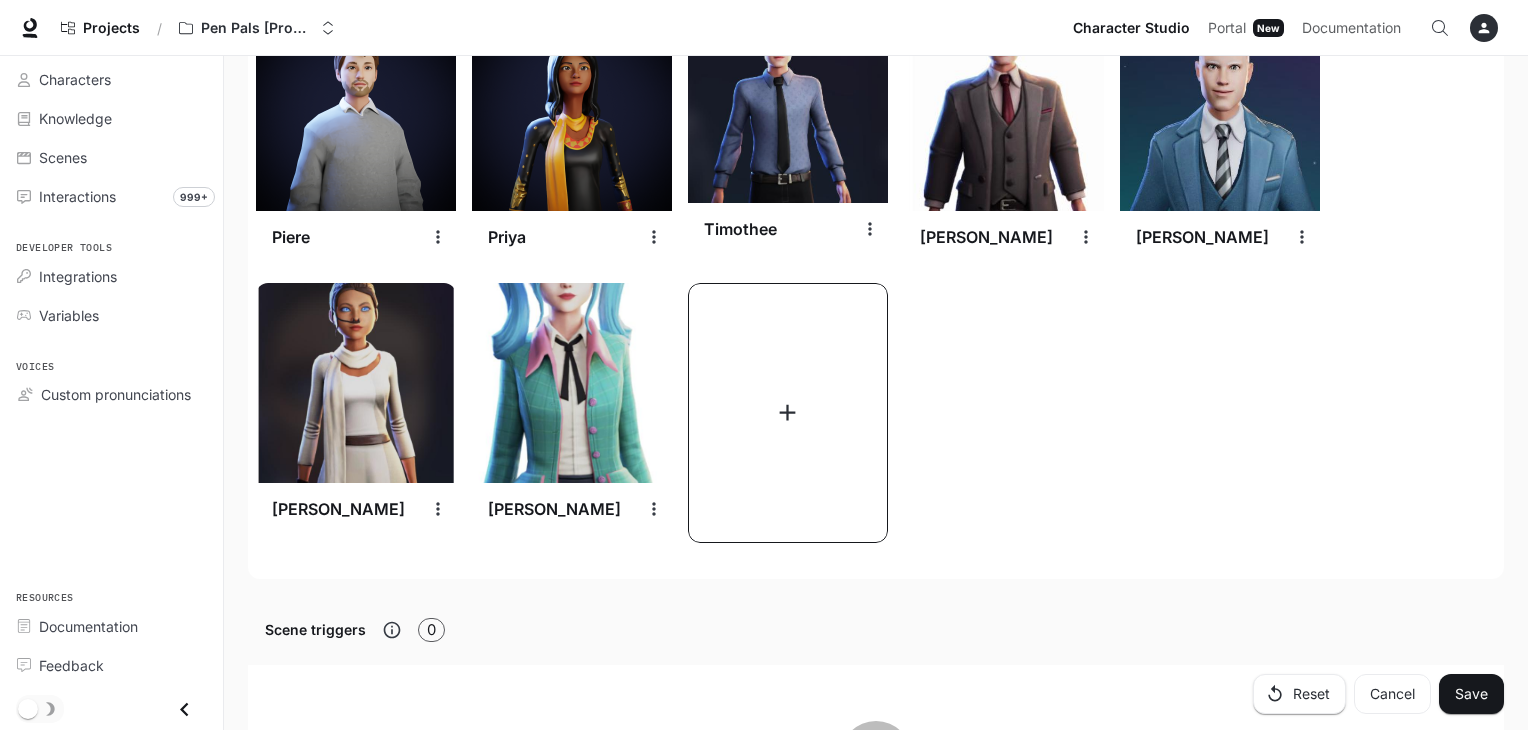 click at bounding box center [788, 413] 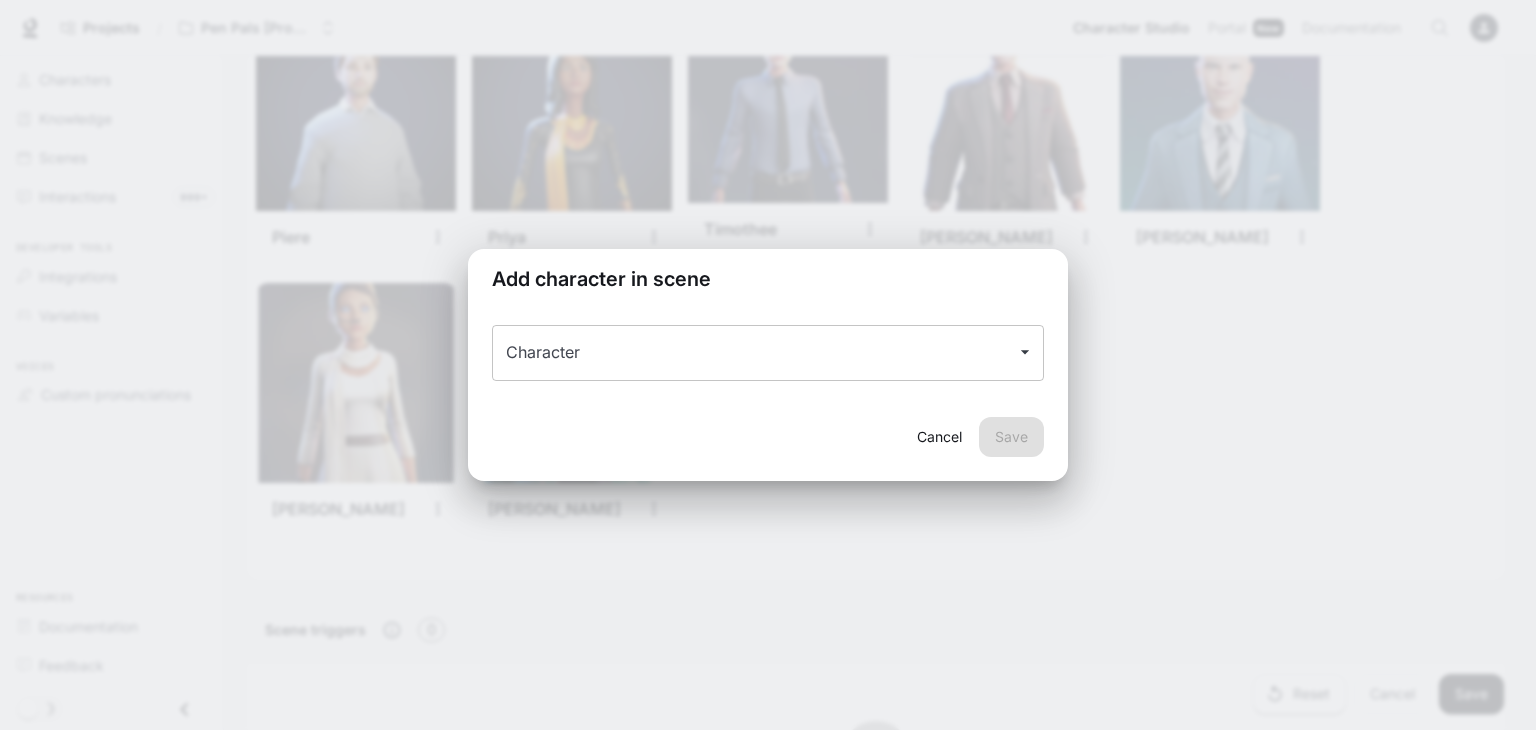 click on "Character" at bounding box center [753, 353] 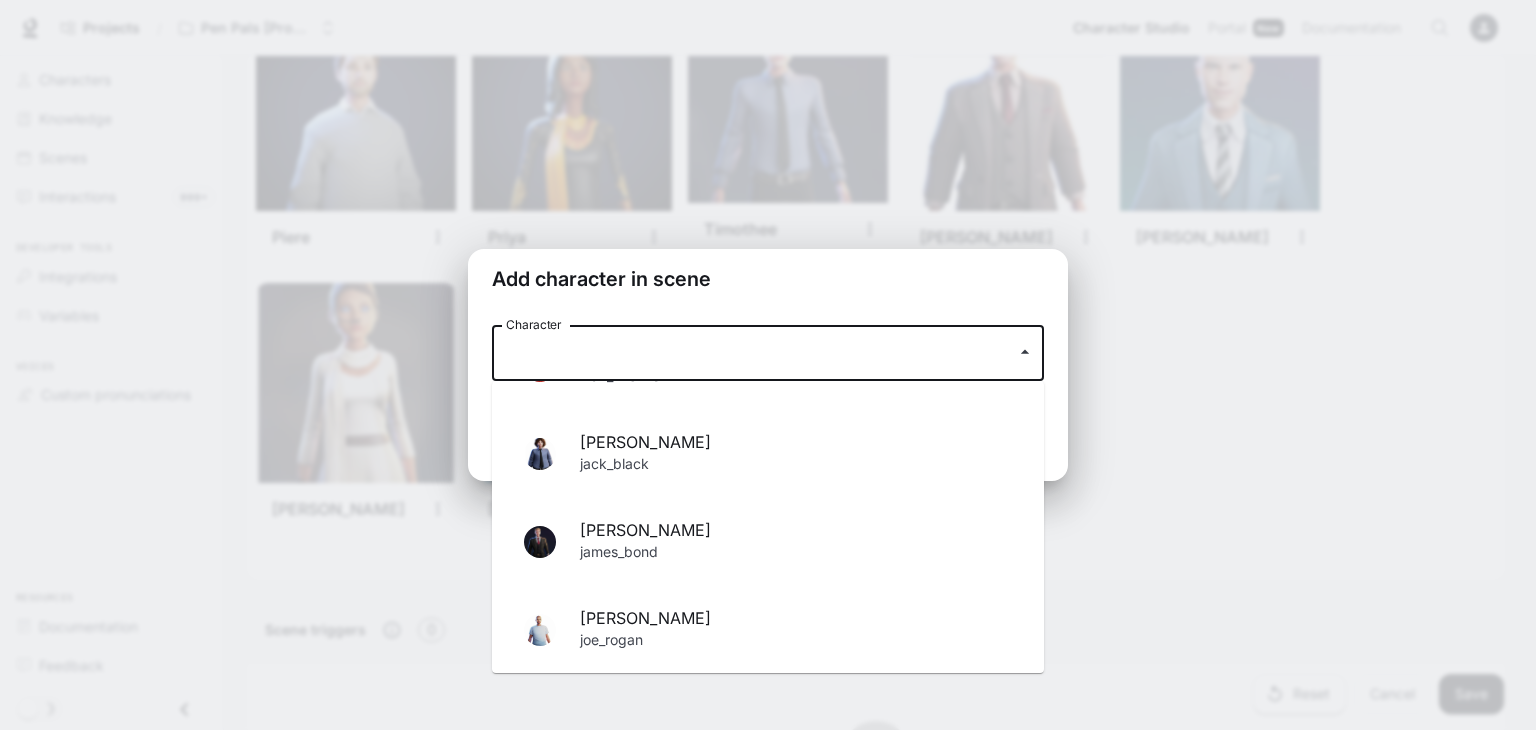 scroll, scrollTop: 863, scrollLeft: 0, axis: vertical 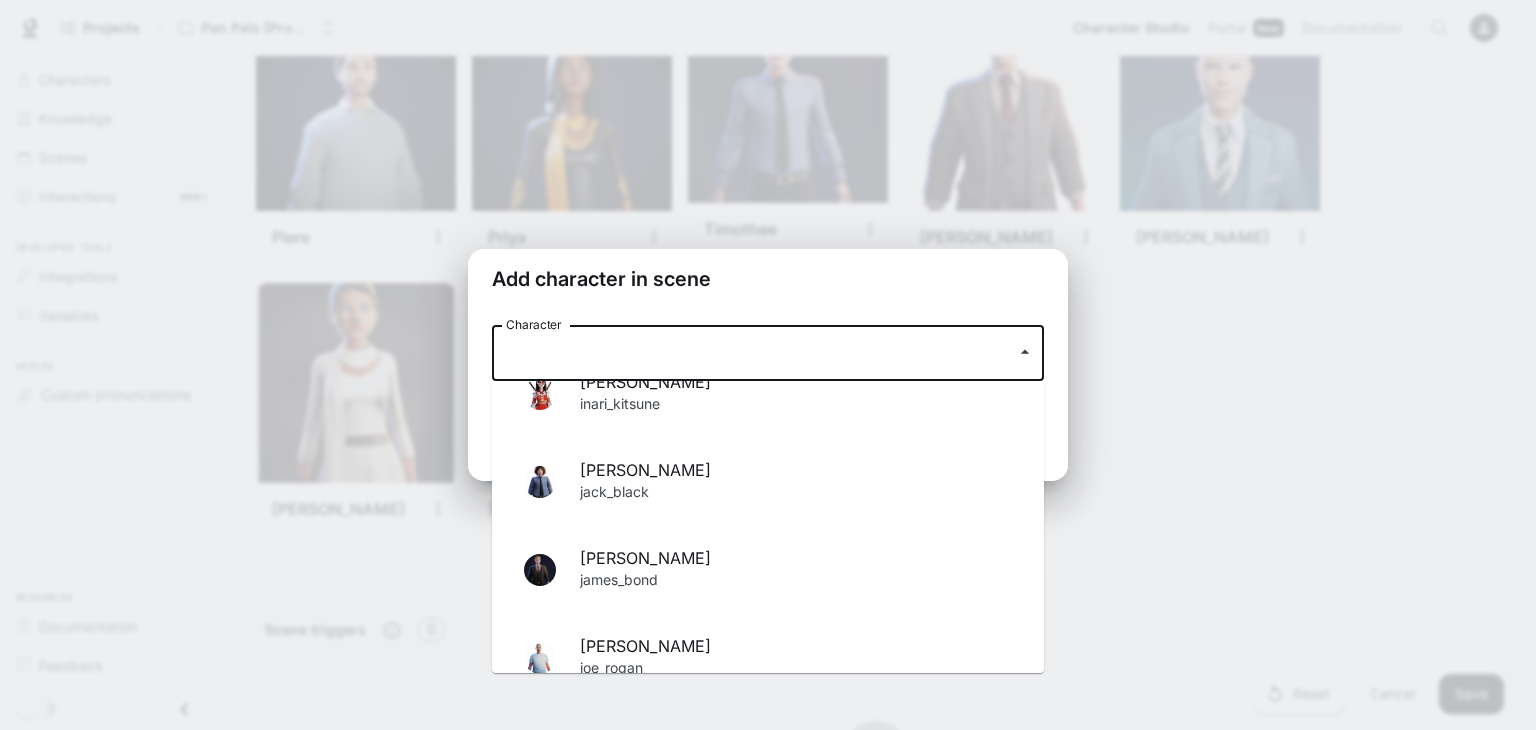 click on "[PERSON_NAME] inari_kitsune" at bounding box center (768, 394) 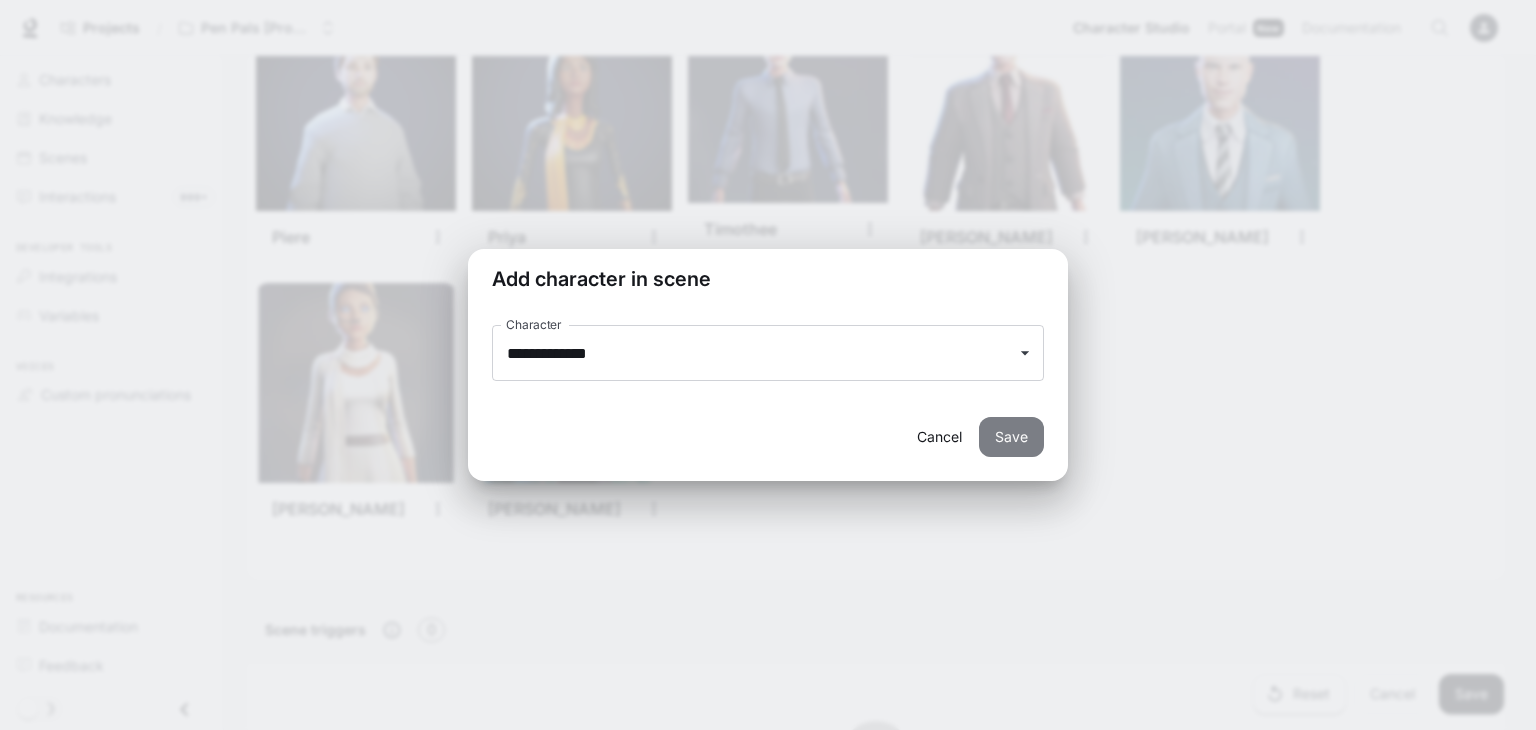 click on "Save" at bounding box center [1011, 437] 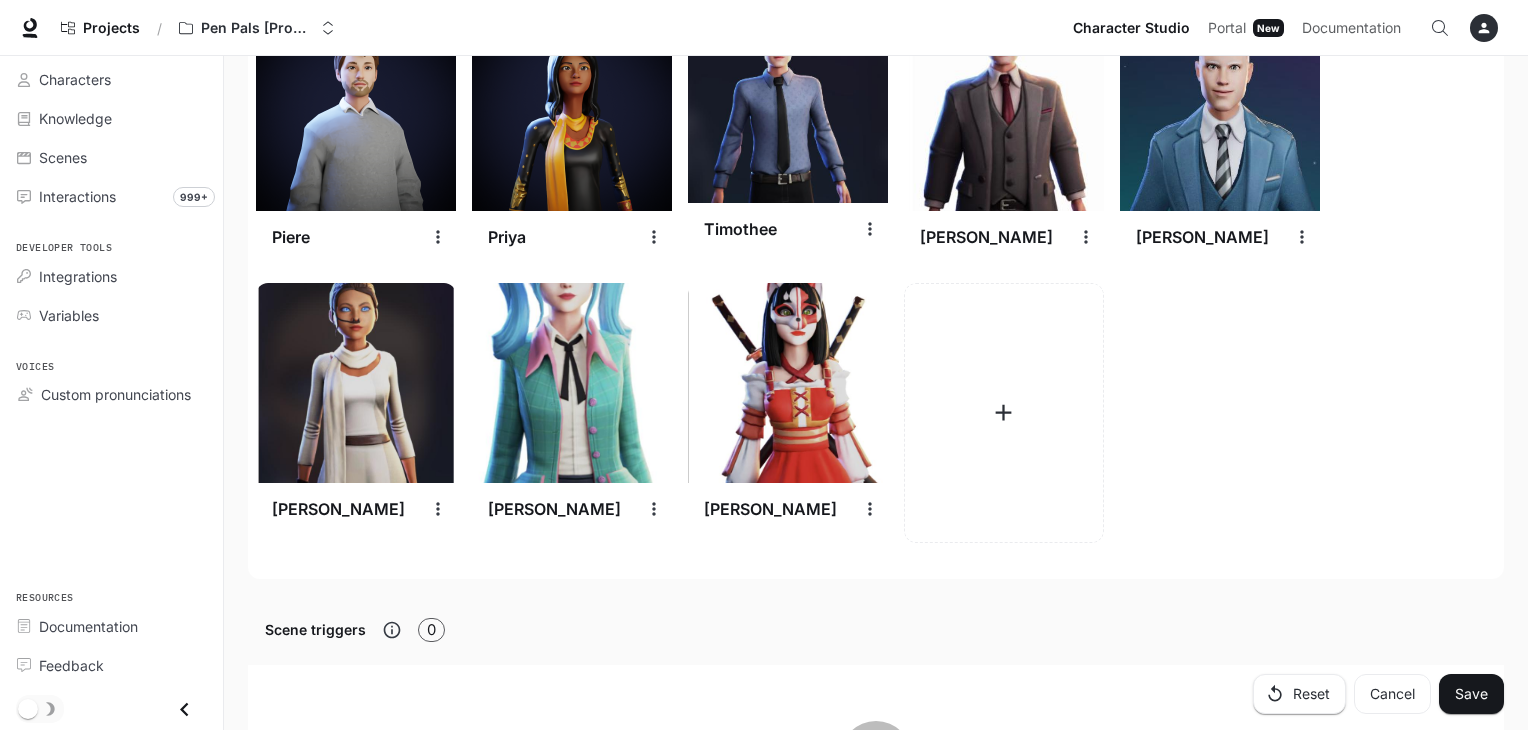 click at bounding box center [1004, 413] 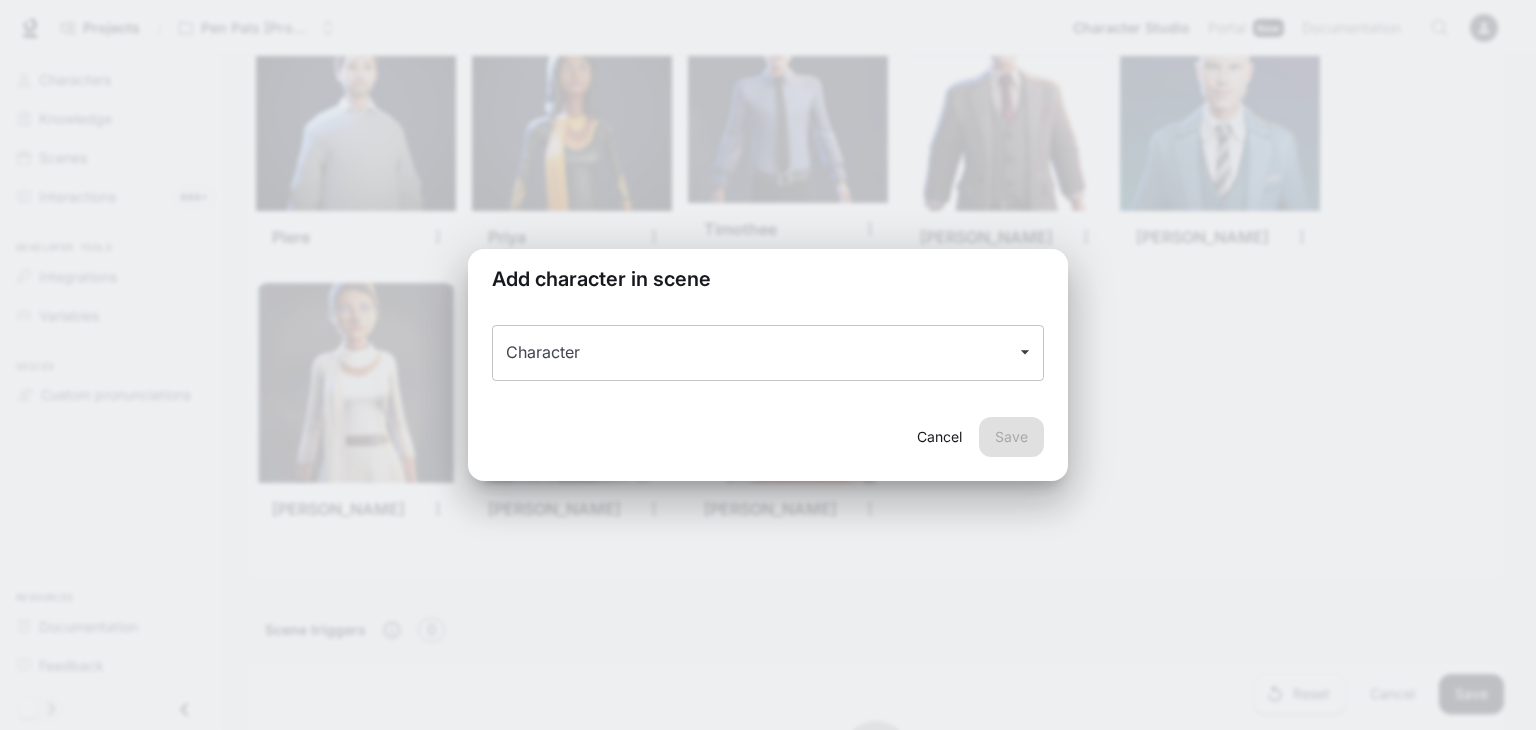 click on "Character" at bounding box center (753, 353) 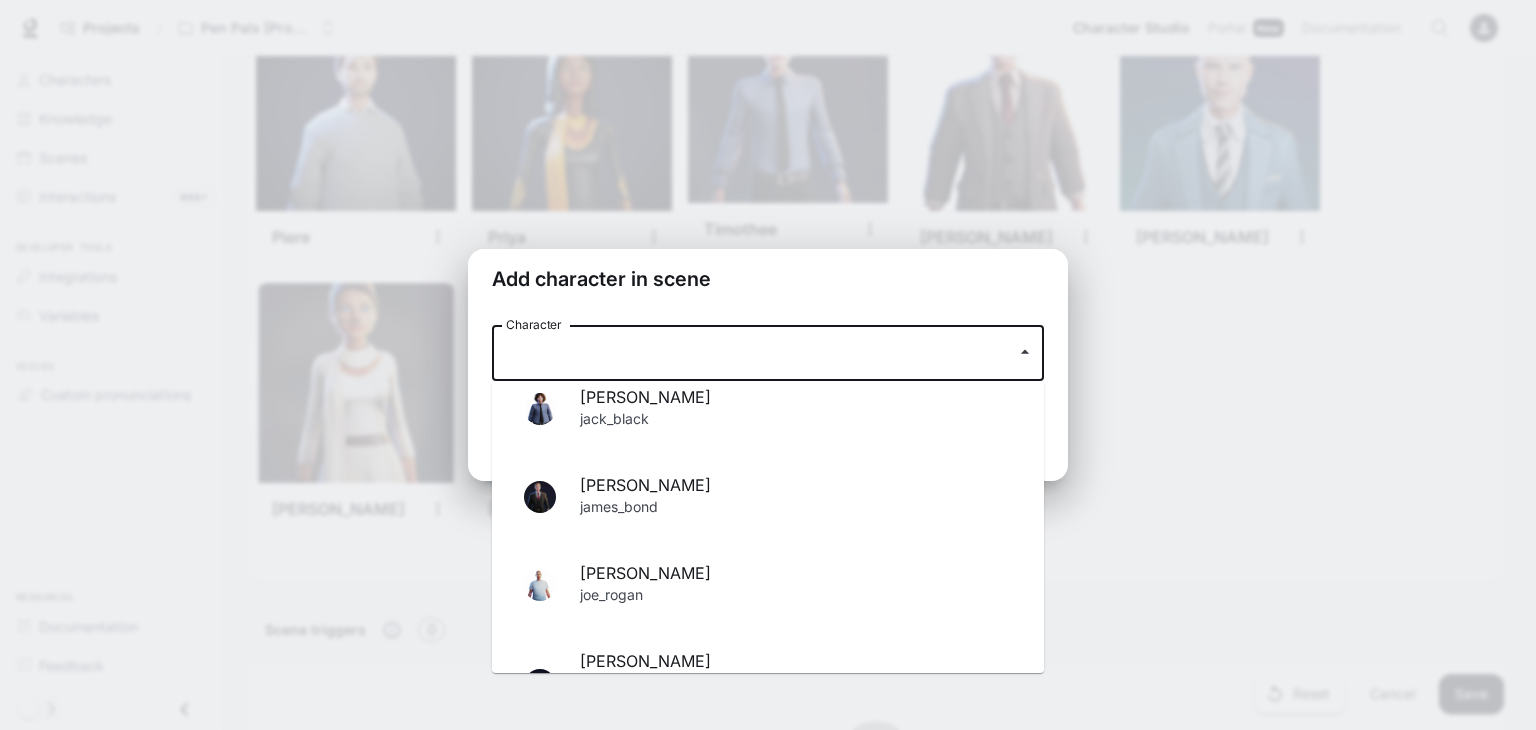 scroll, scrollTop: 759, scrollLeft: 0, axis: vertical 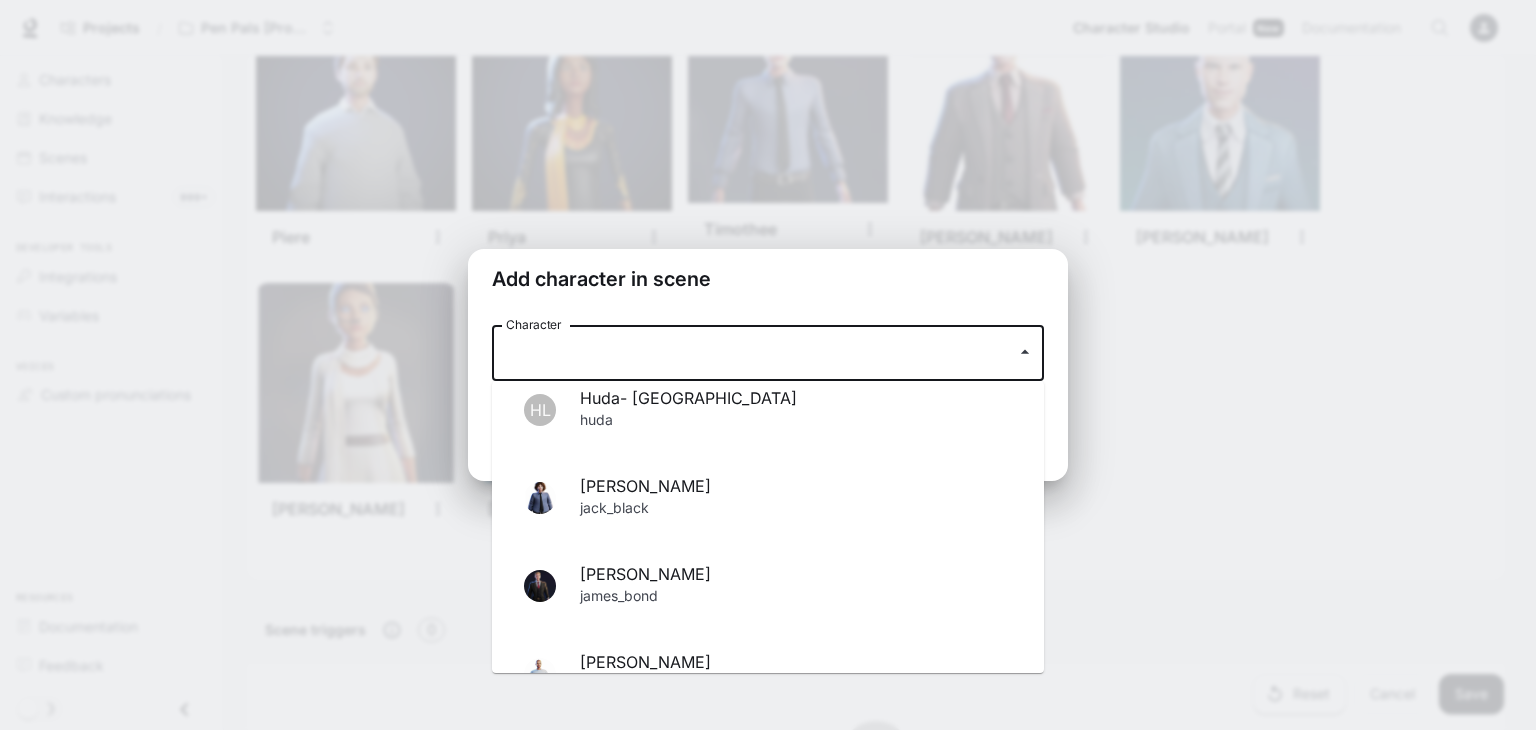 click on "jack_black" at bounding box center [796, 510] 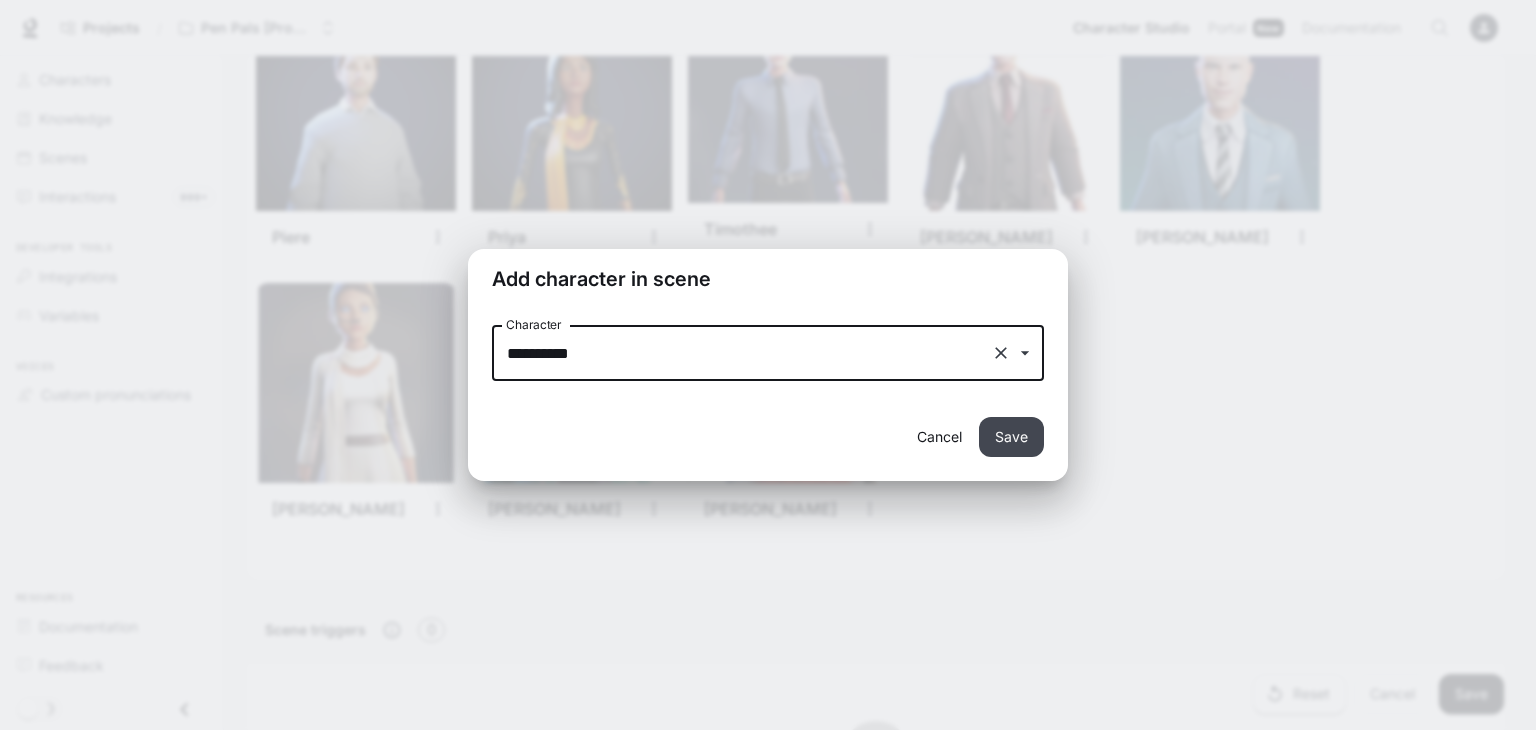 click on "Save" at bounding box center (1011, 437) 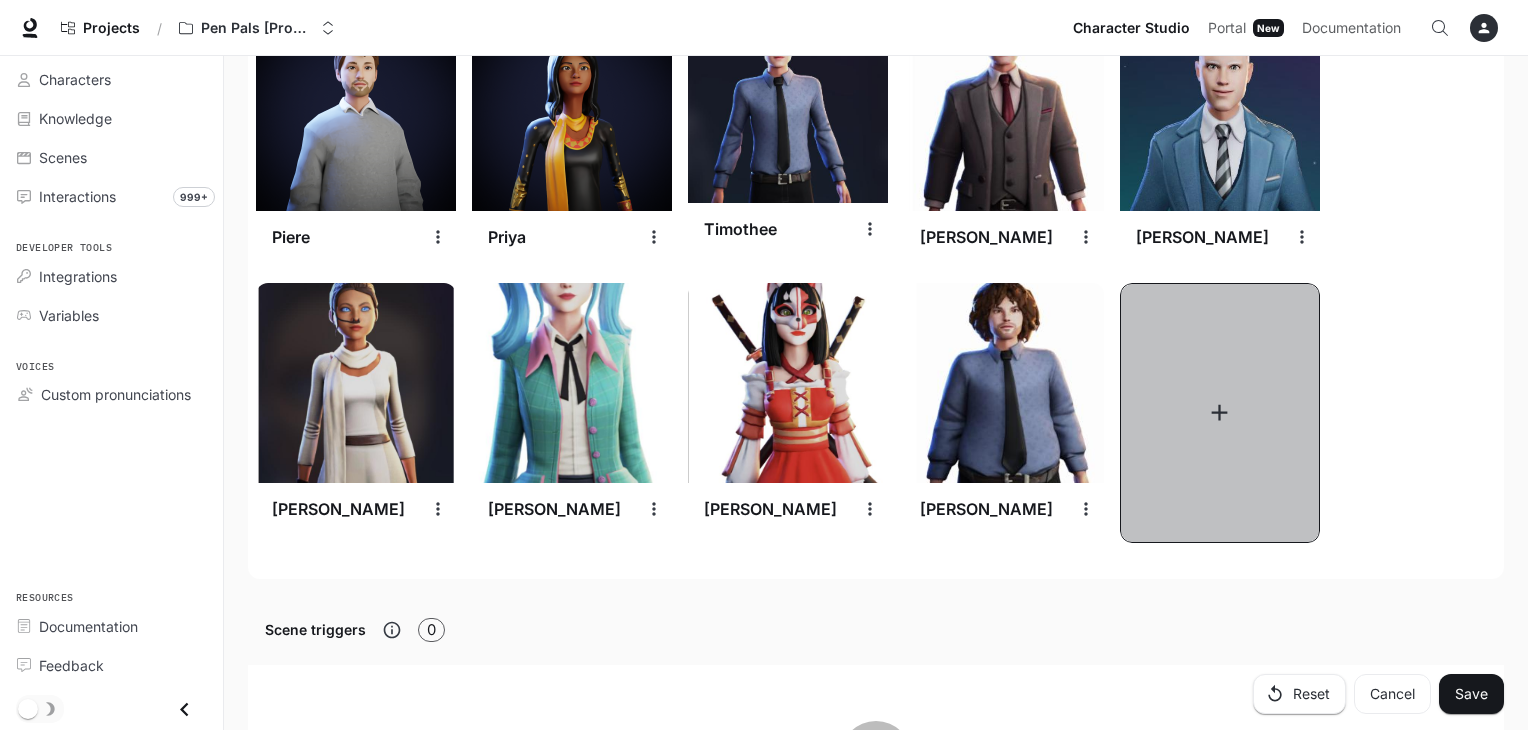 click at bounding box center (1220, 413) 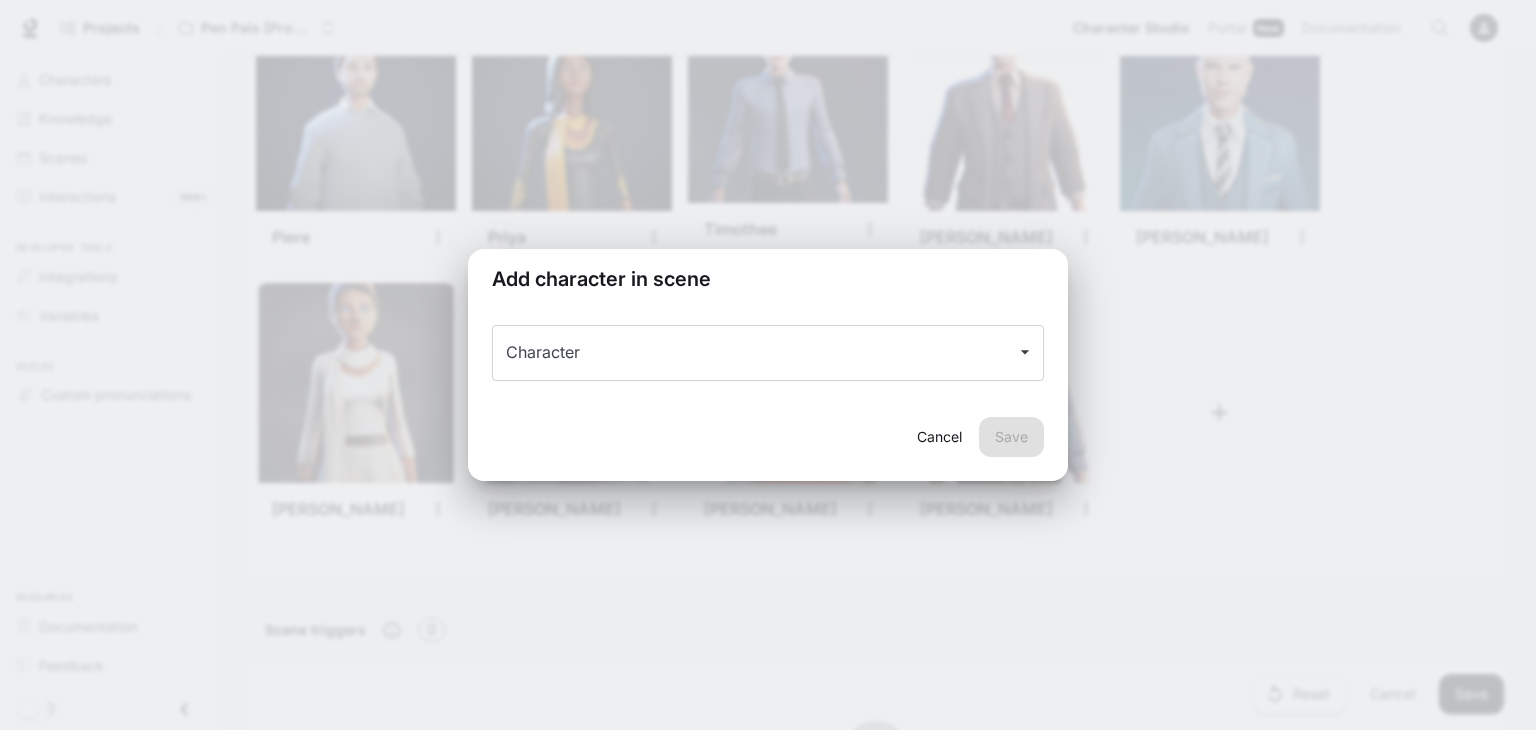 click on "Character Character" at bounding box center [768, 363] 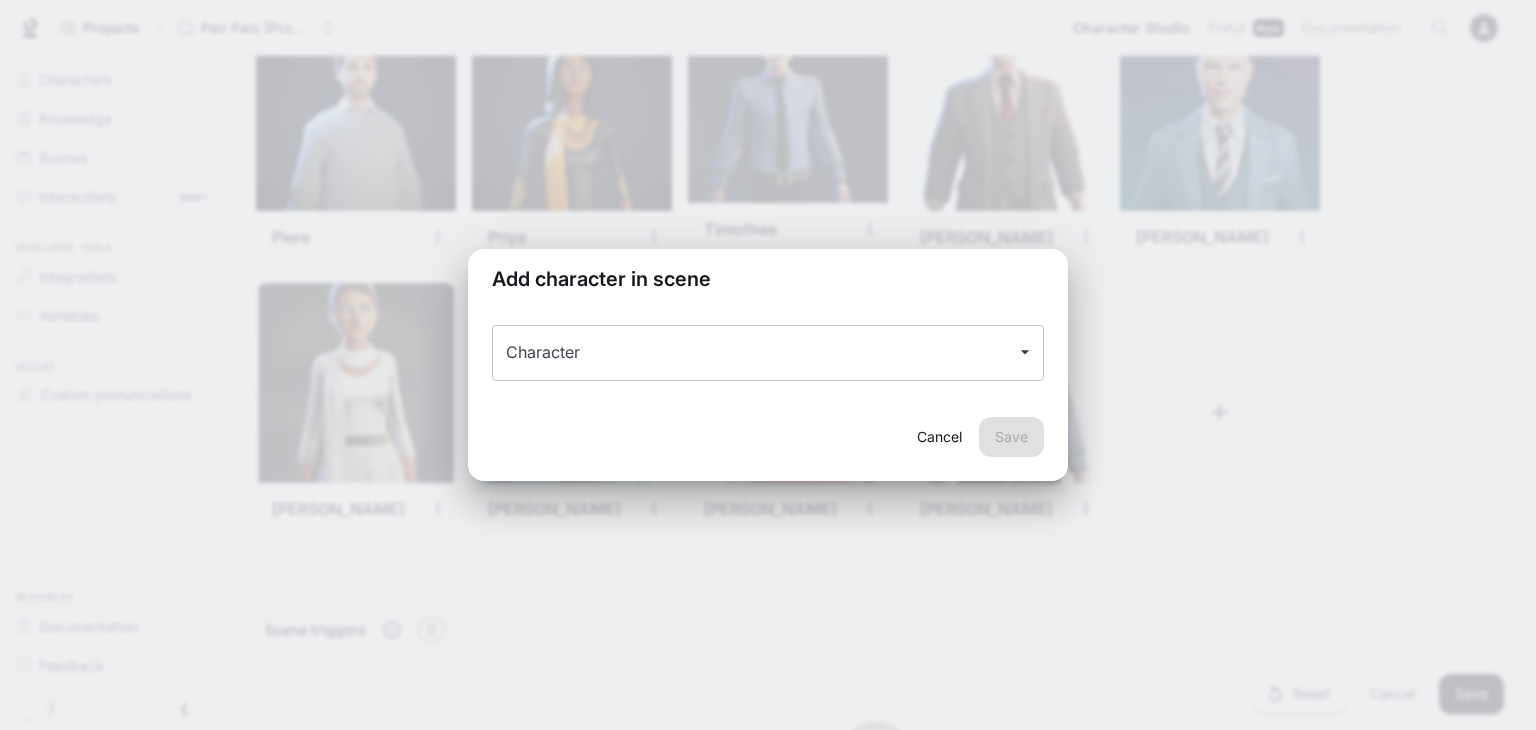 click on "Character" at bounding box center [753, 353] 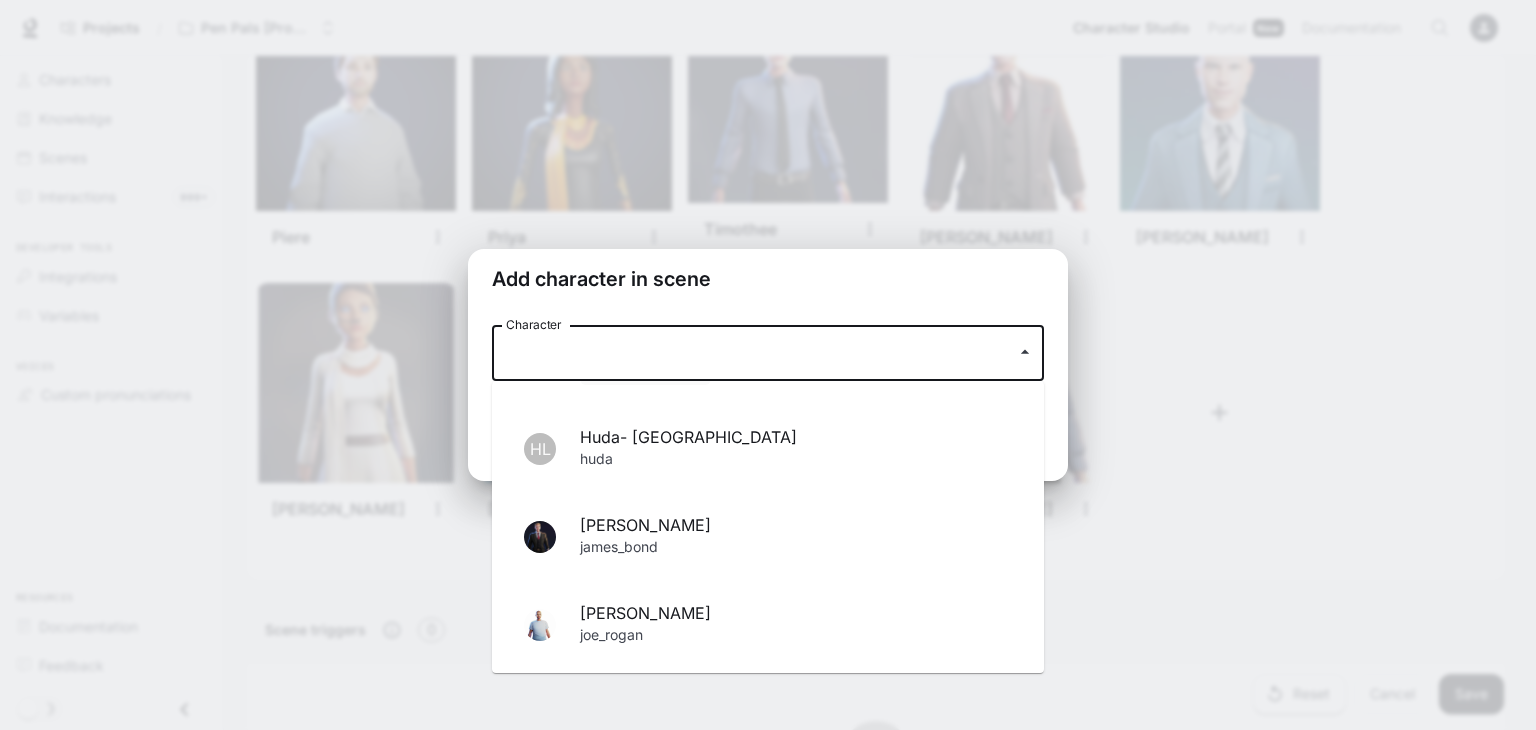 scroll, scrollTop: 746, scrollLeft: 0, axis: vertical 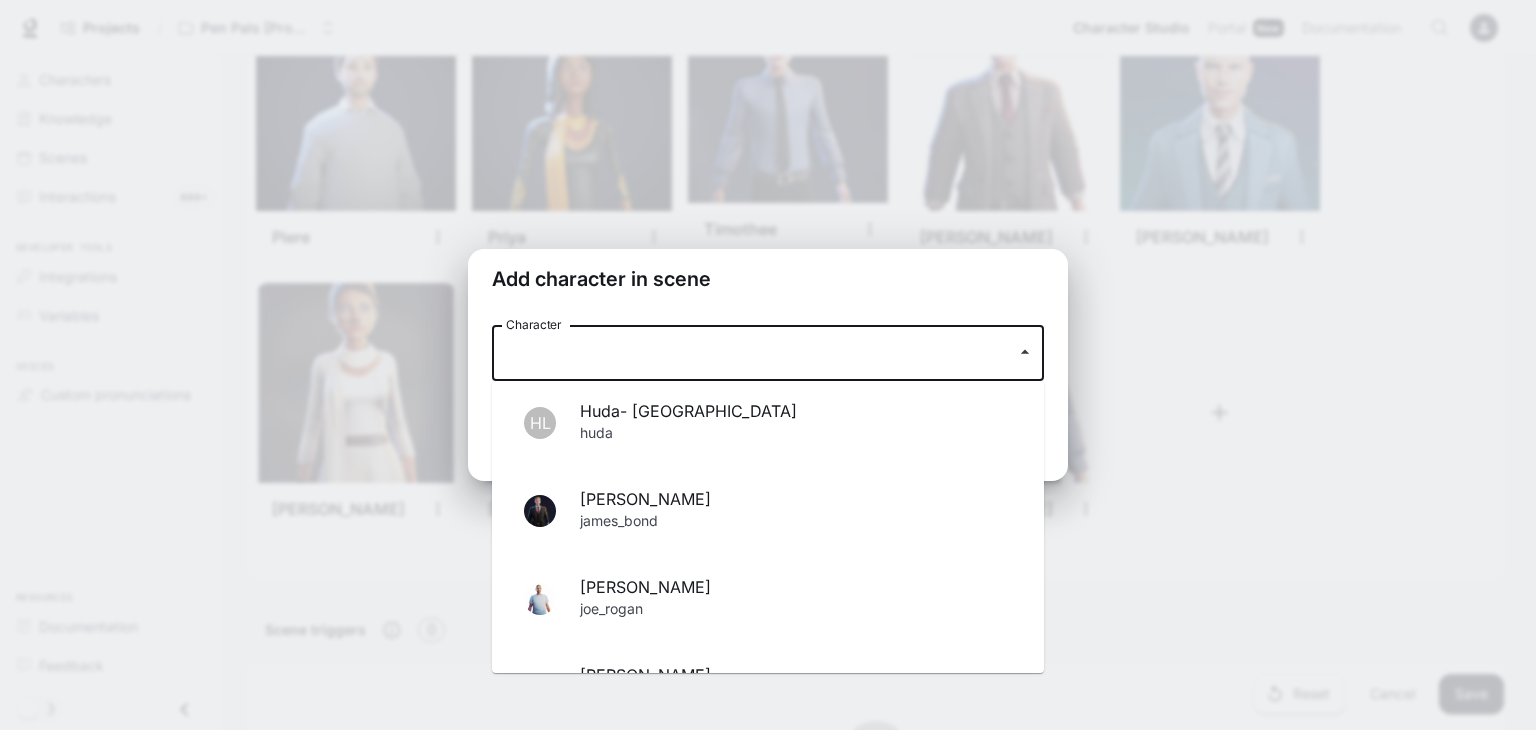 click on "james_bond" at bounding box center [796, 523] 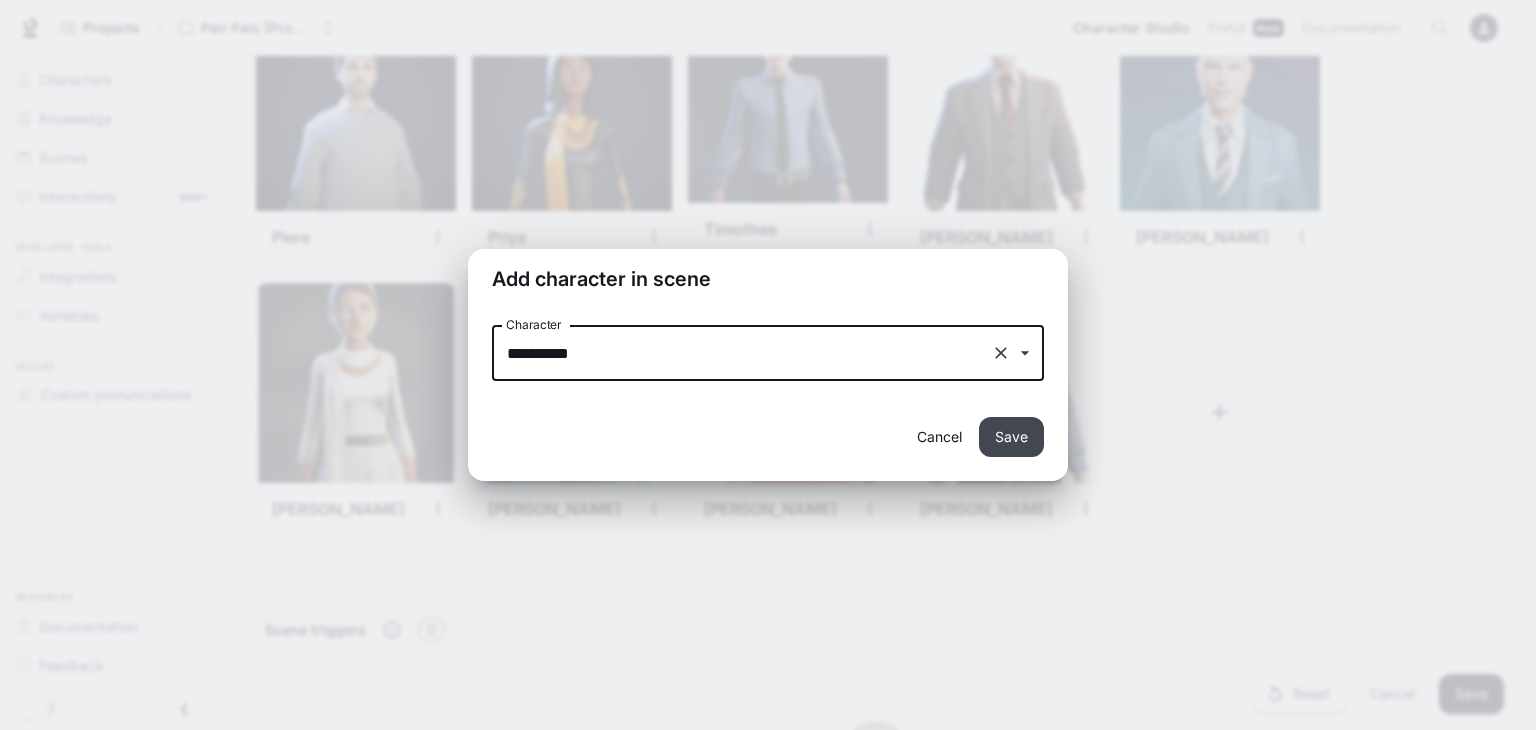 click on "Save" at bounding box center [1011, 437] 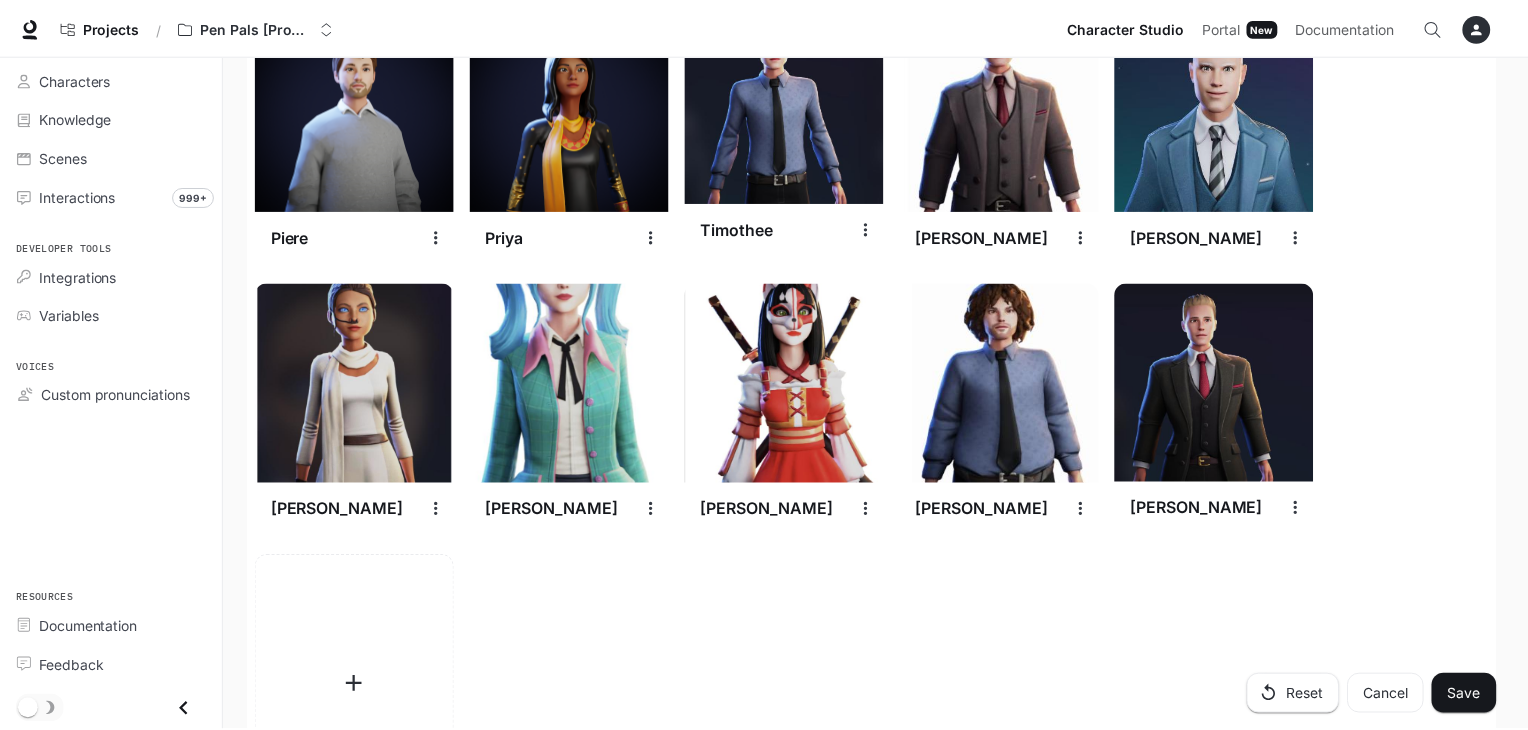 scroll, scrollTop: 3116, scrollLeft: 0, axis: vertical 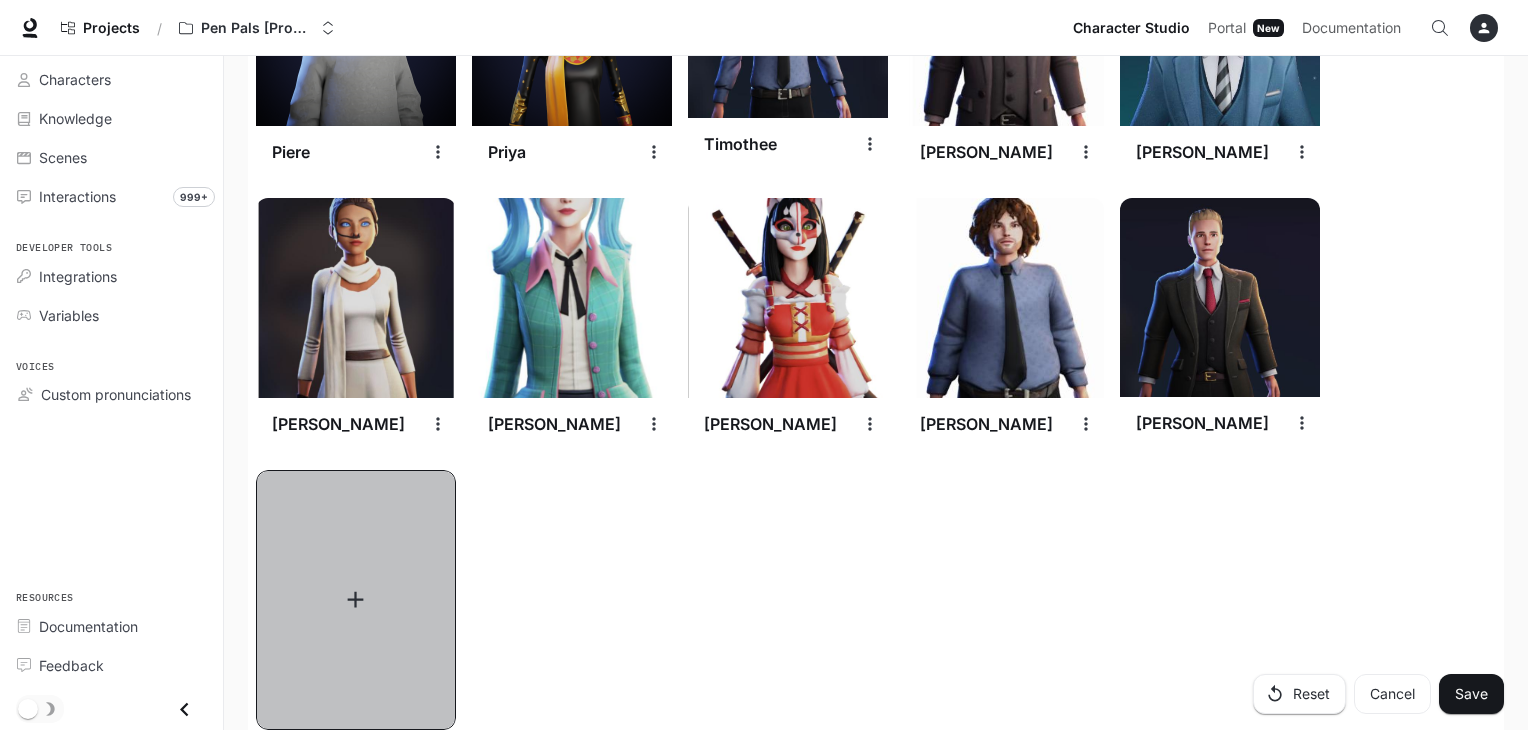 click at bounding box center [356, 600] 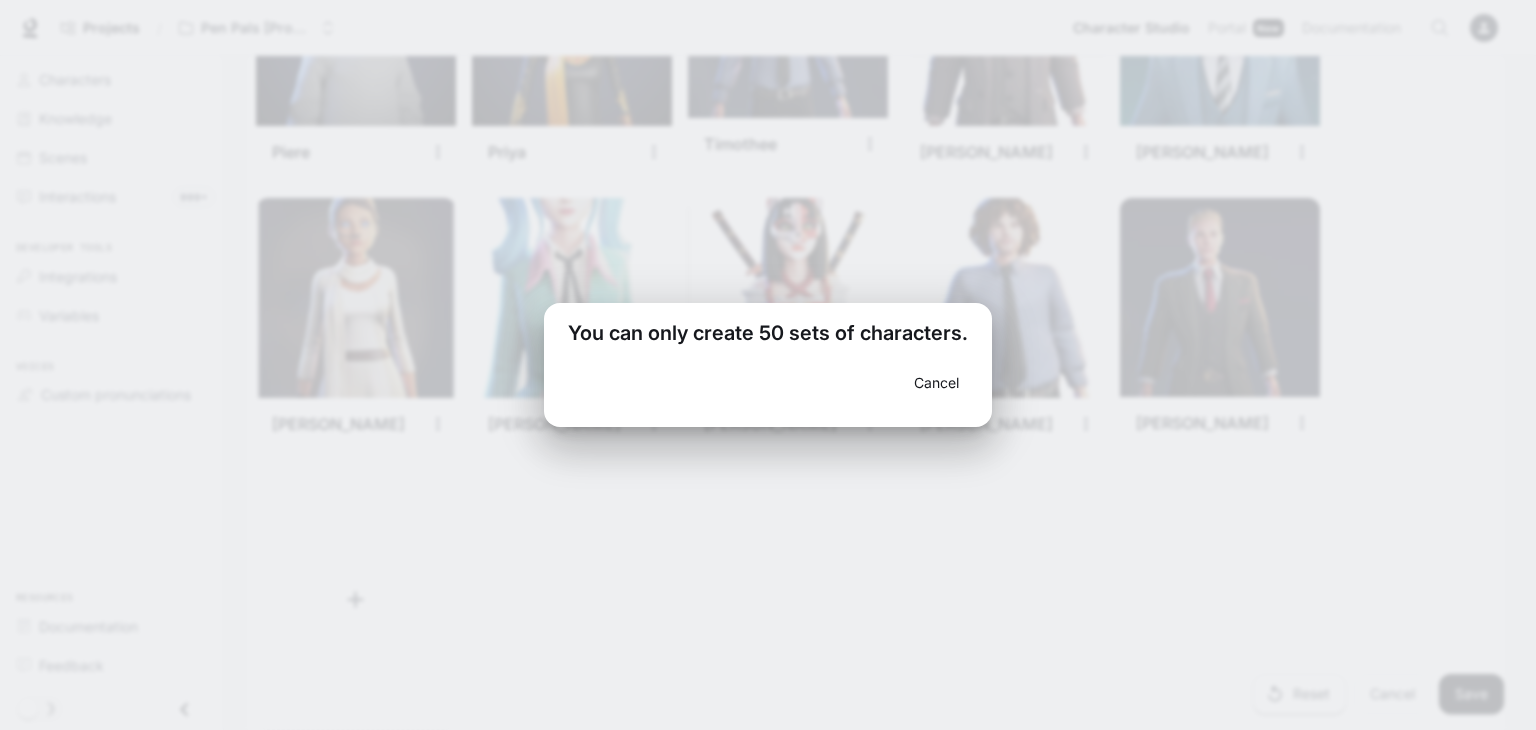click on "Cancel" at bounding box center (936, 383) 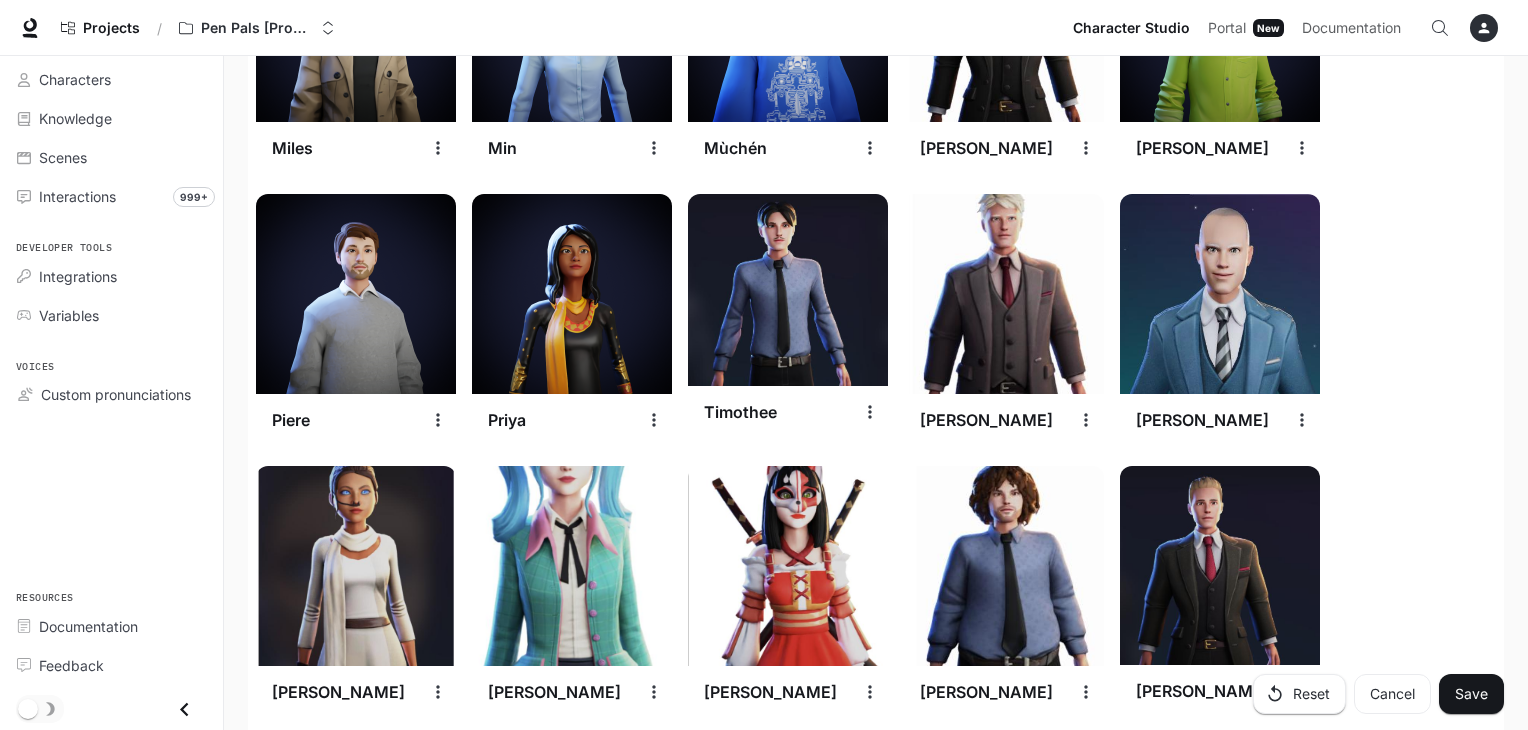 scroll, scrollTop: 2830, scrollLeft: 0, axis: vertical 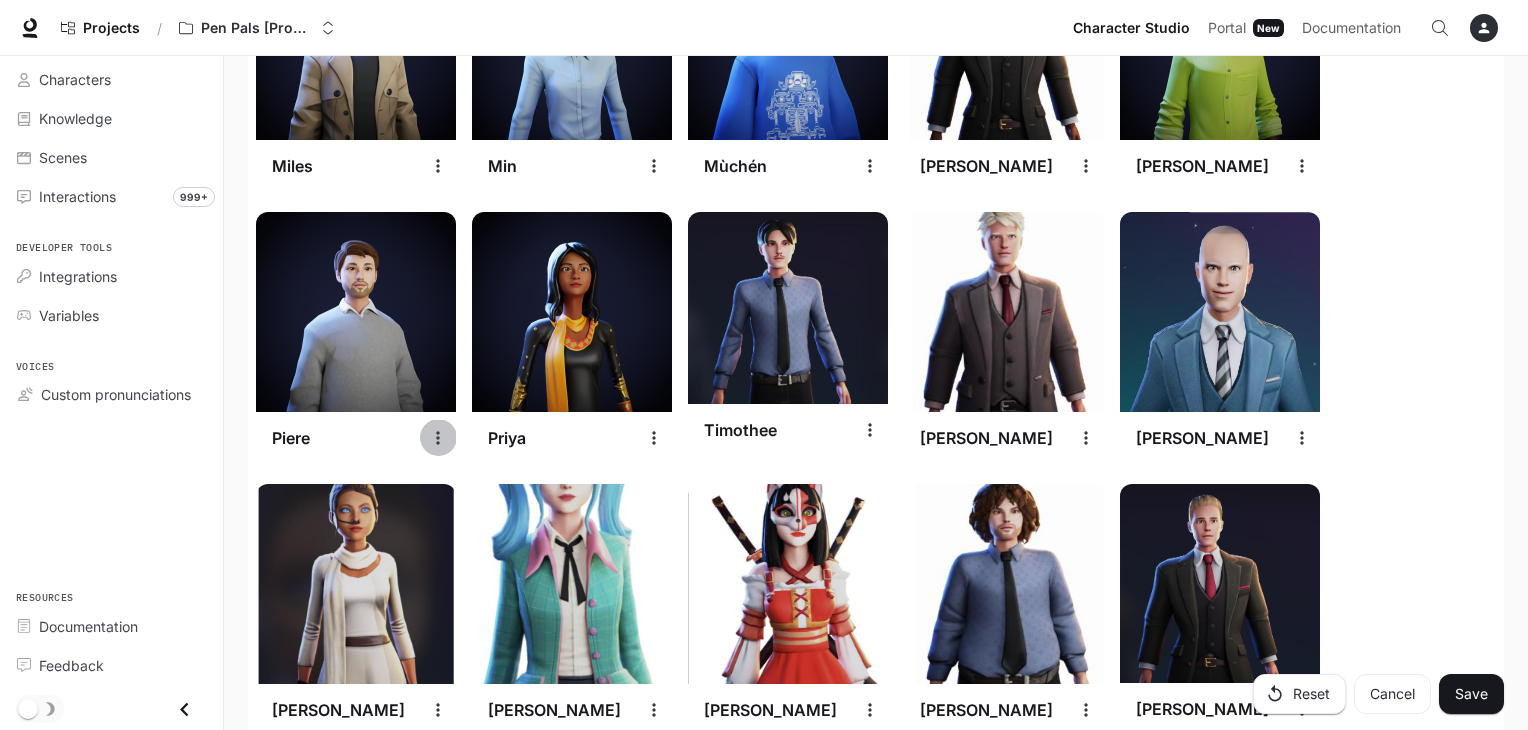 click 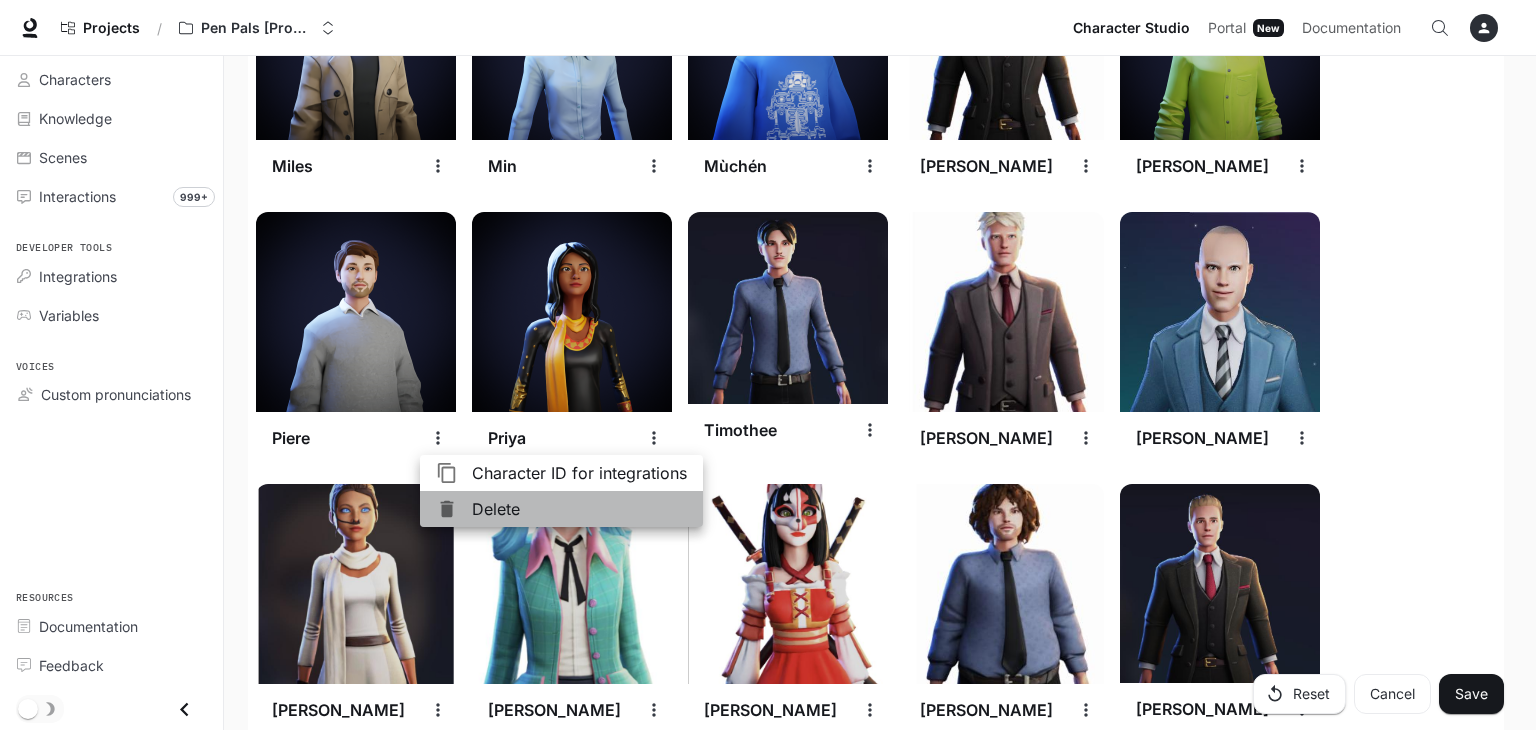 click on "Delete" at bounding box center (579, 509) 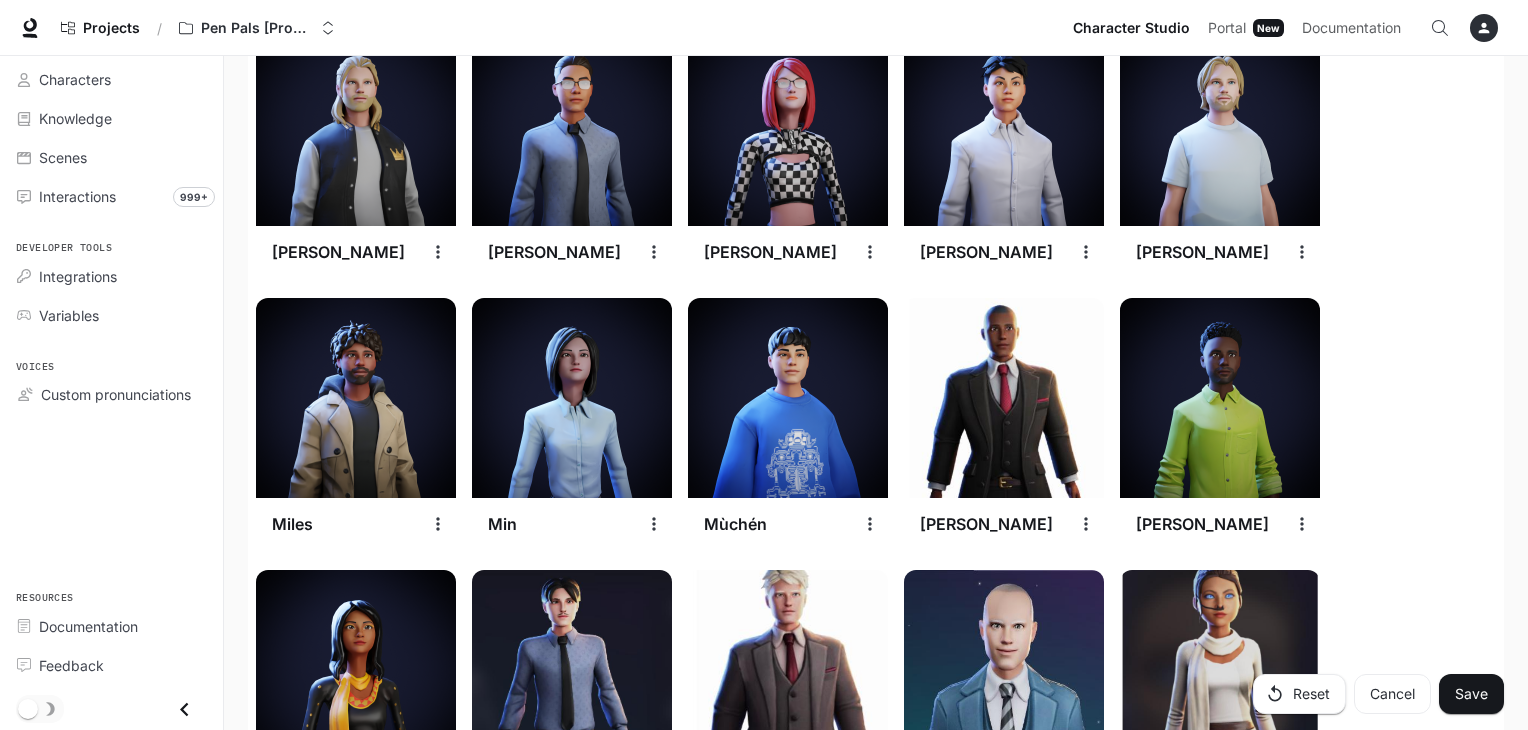 scroll, scrollTop: 2436, scrollLeft: 0, axis: vertical 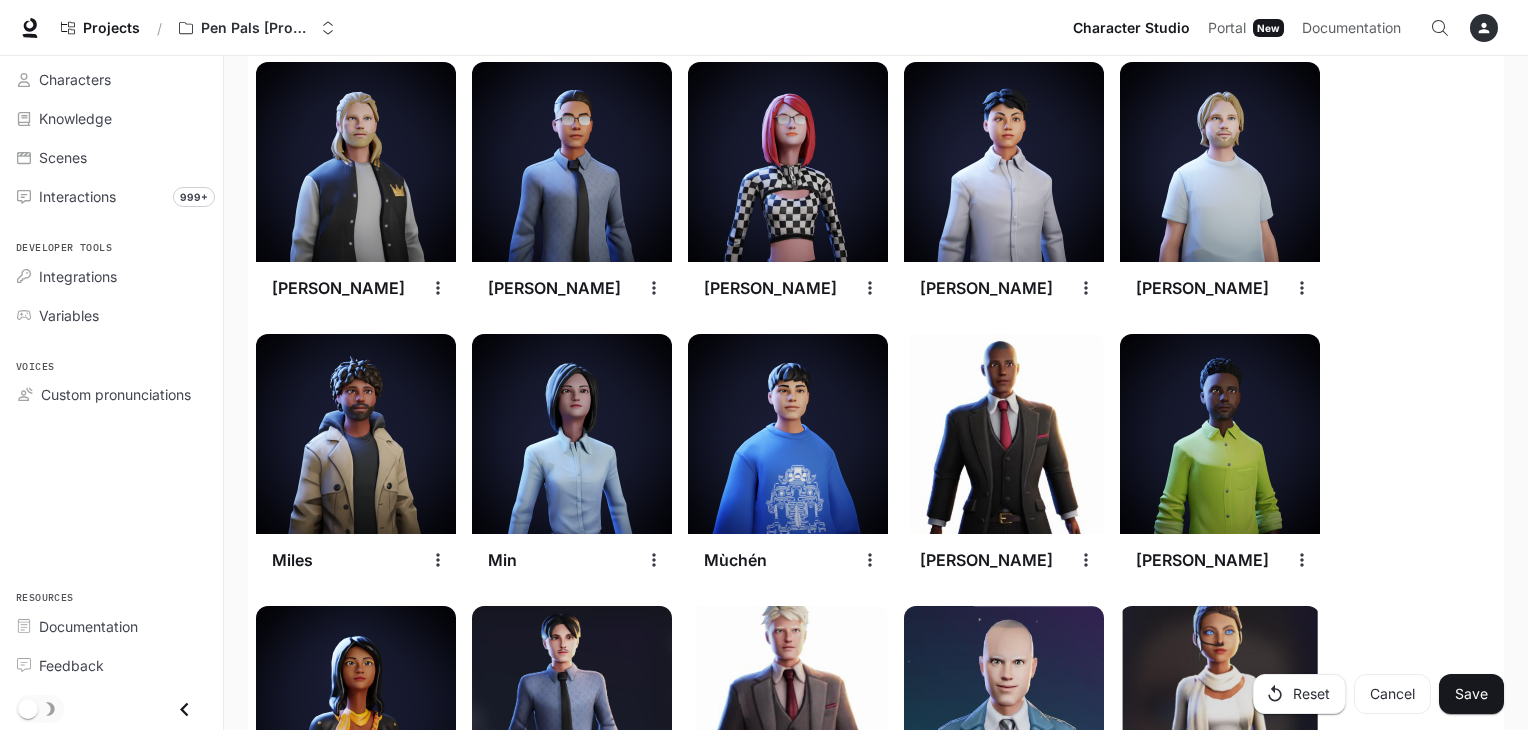 click 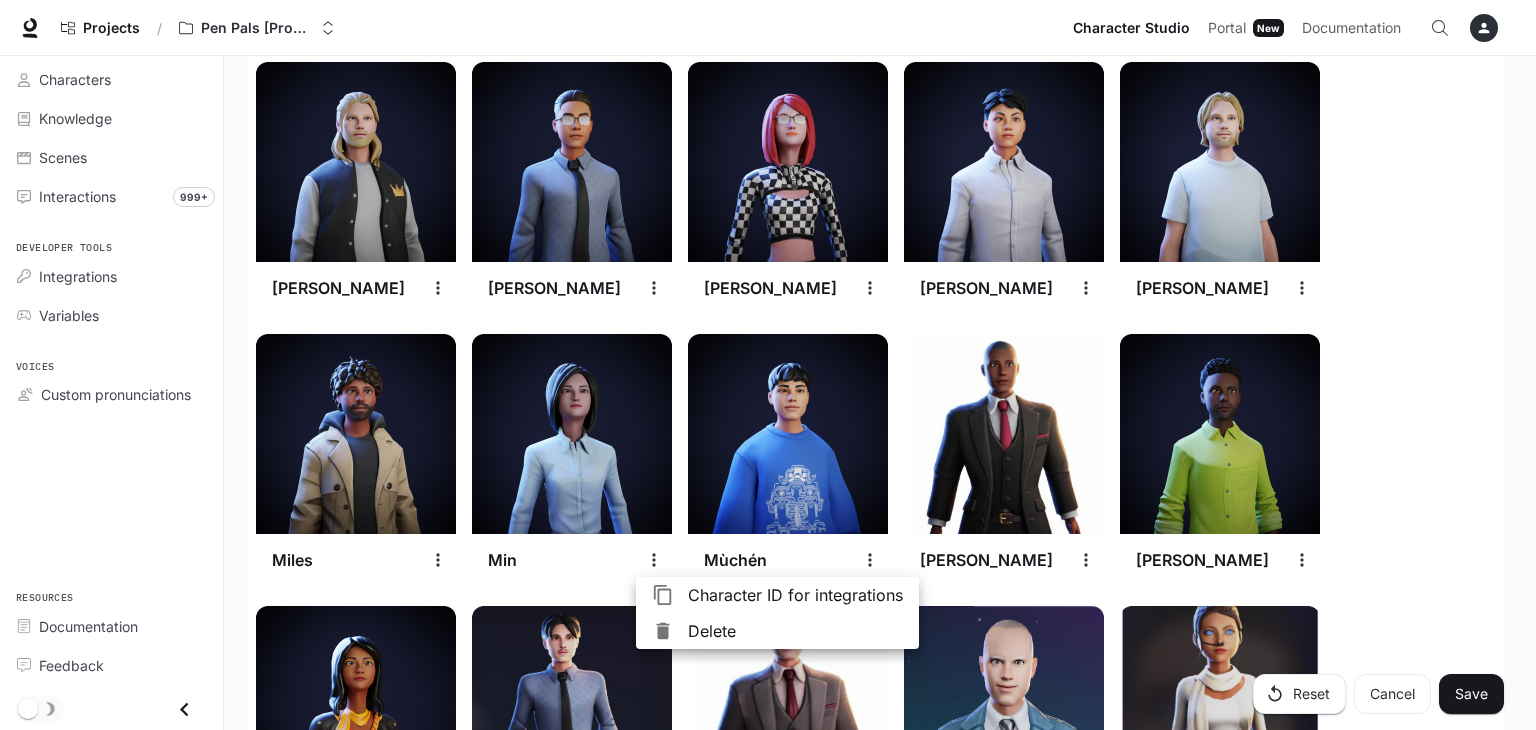 click on "Delete" at bounding box center (795, 631) 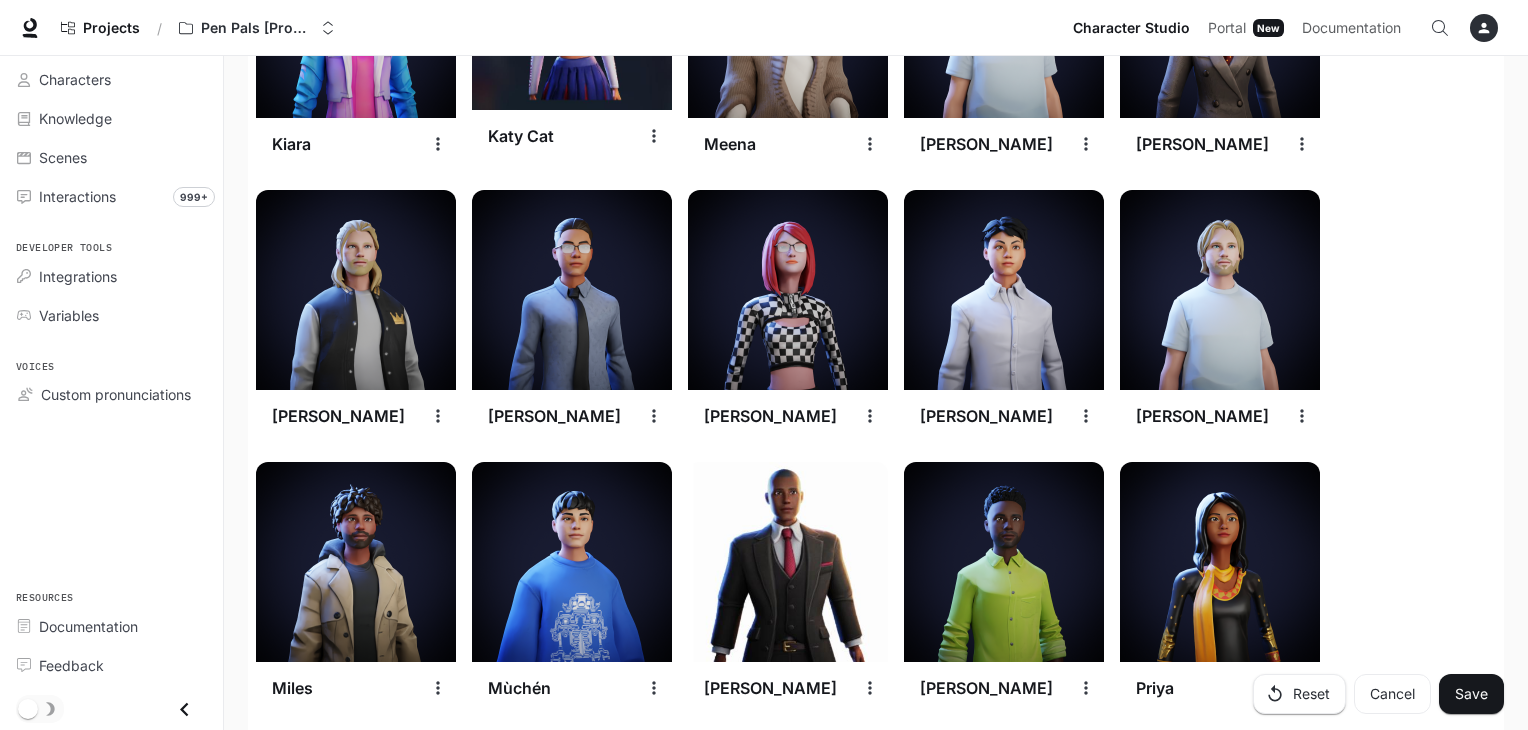scroll, scrollTop: 2300, scrollLeft: 0, axis: vertical 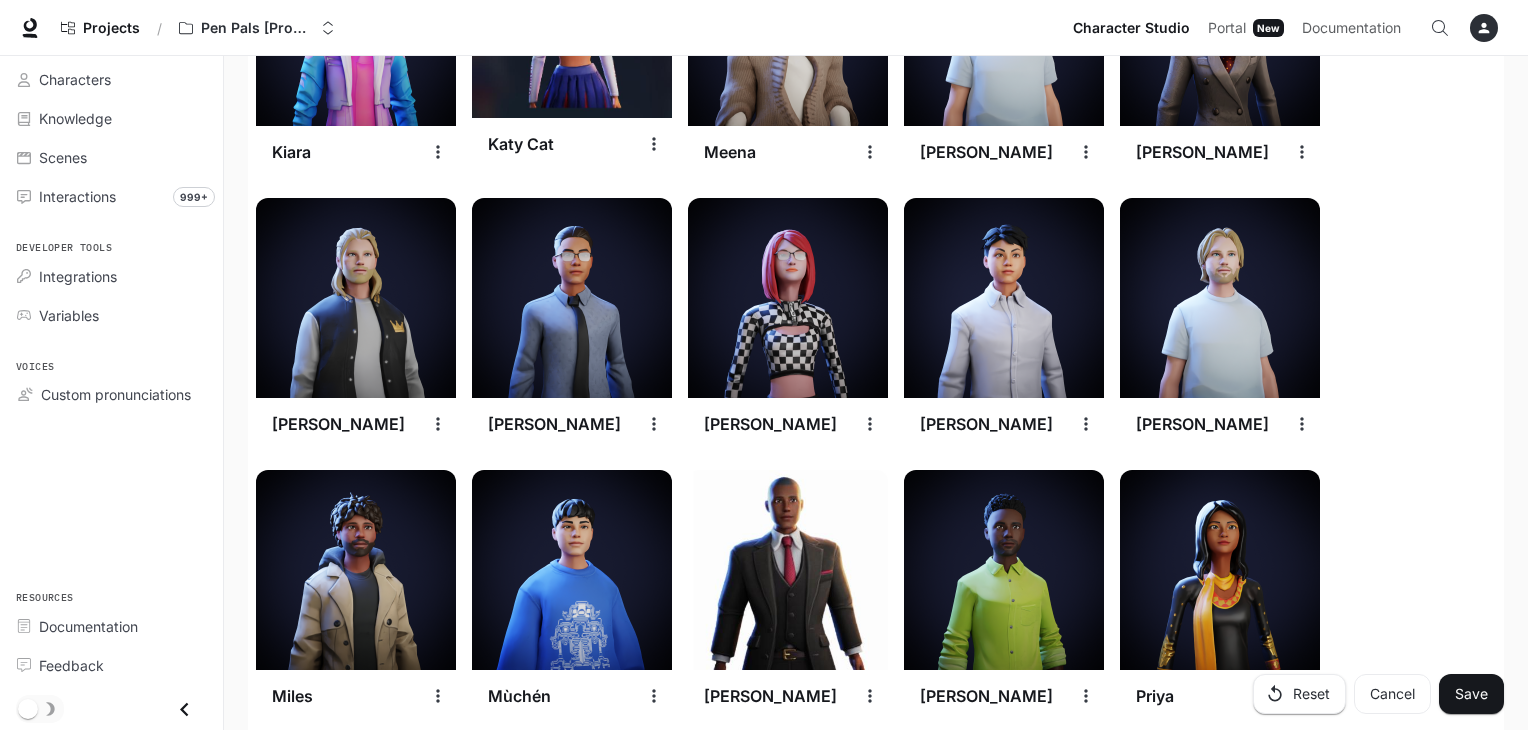click 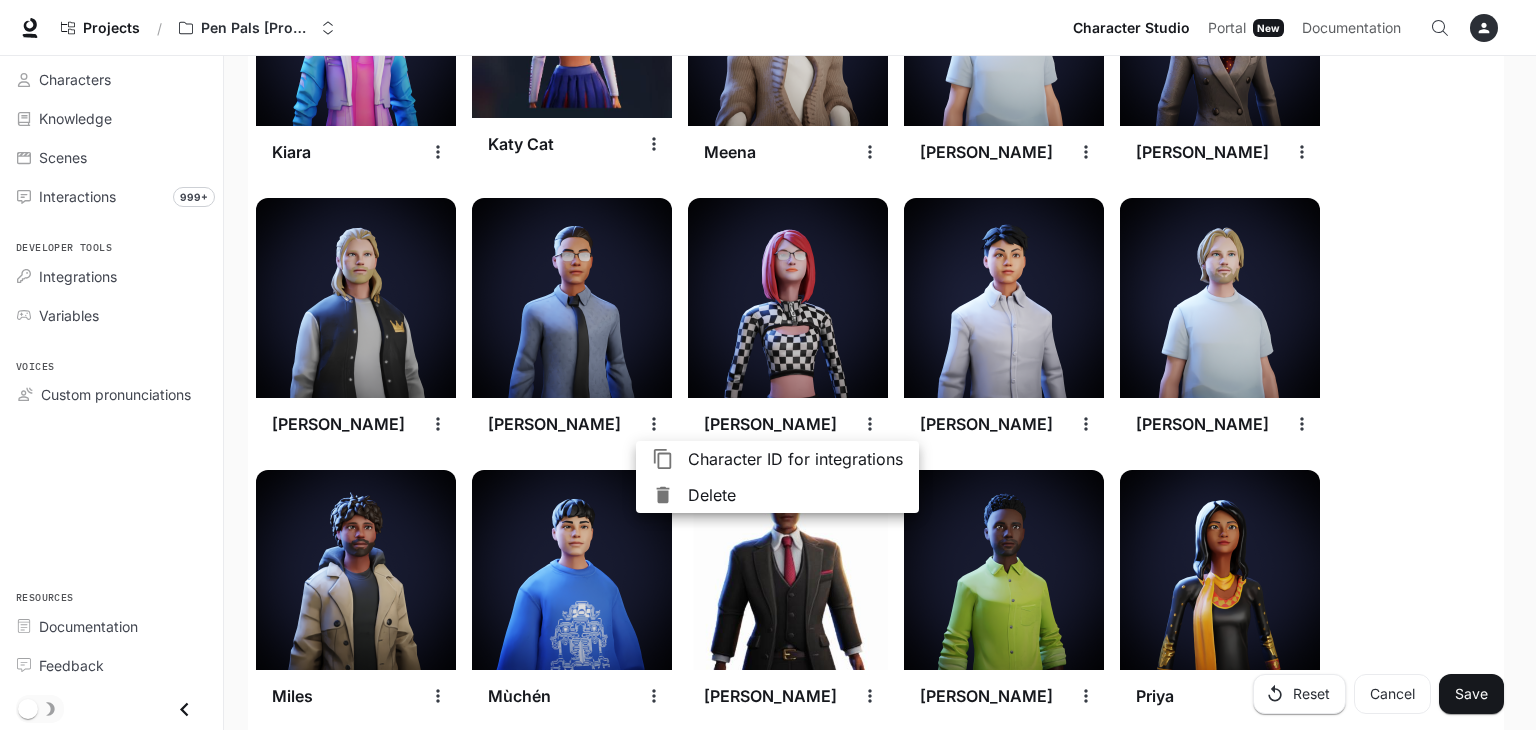 click on "Delete" at bounding box center [795, 495] 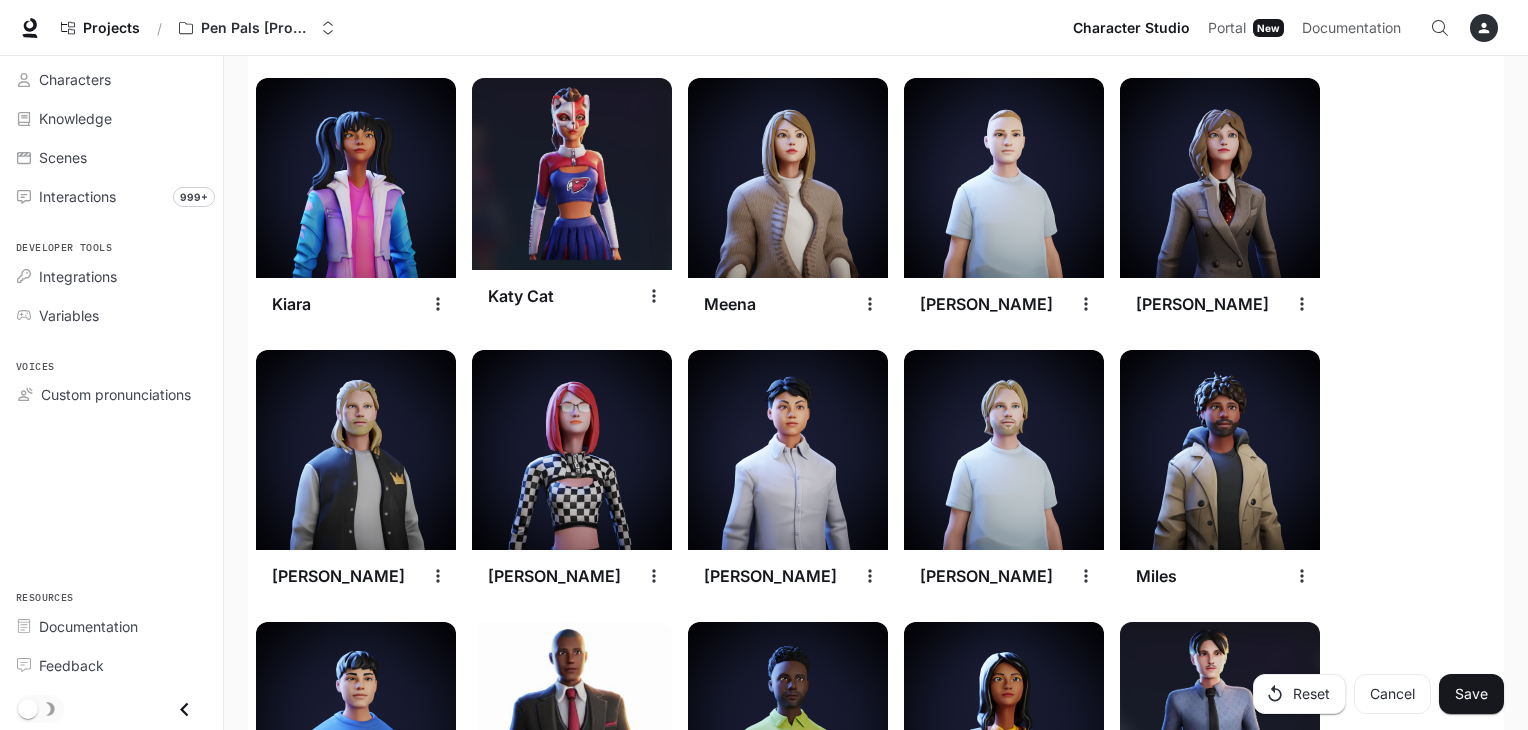 scroll, scrollTop: 2073, scrollLeft: 0, axis: vertical 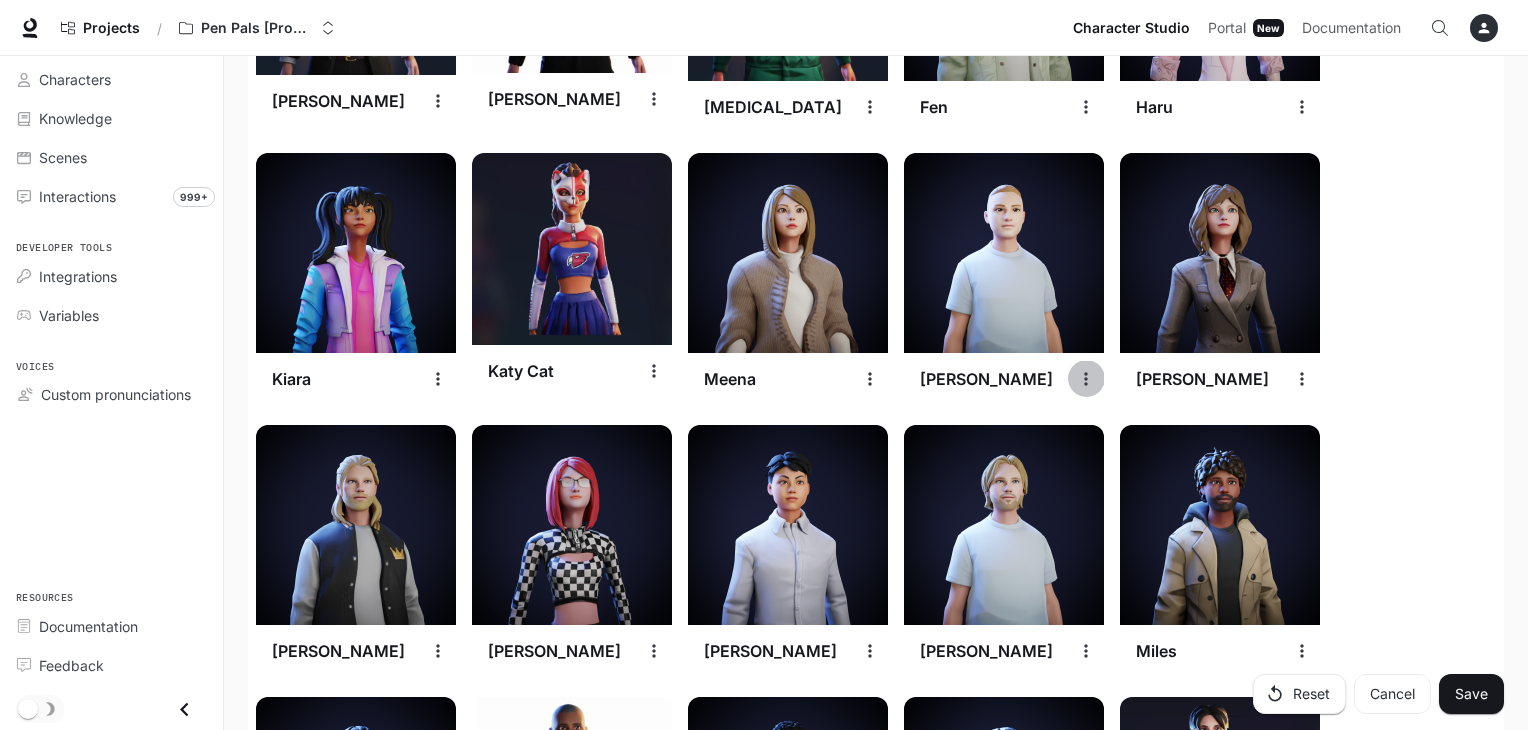 click 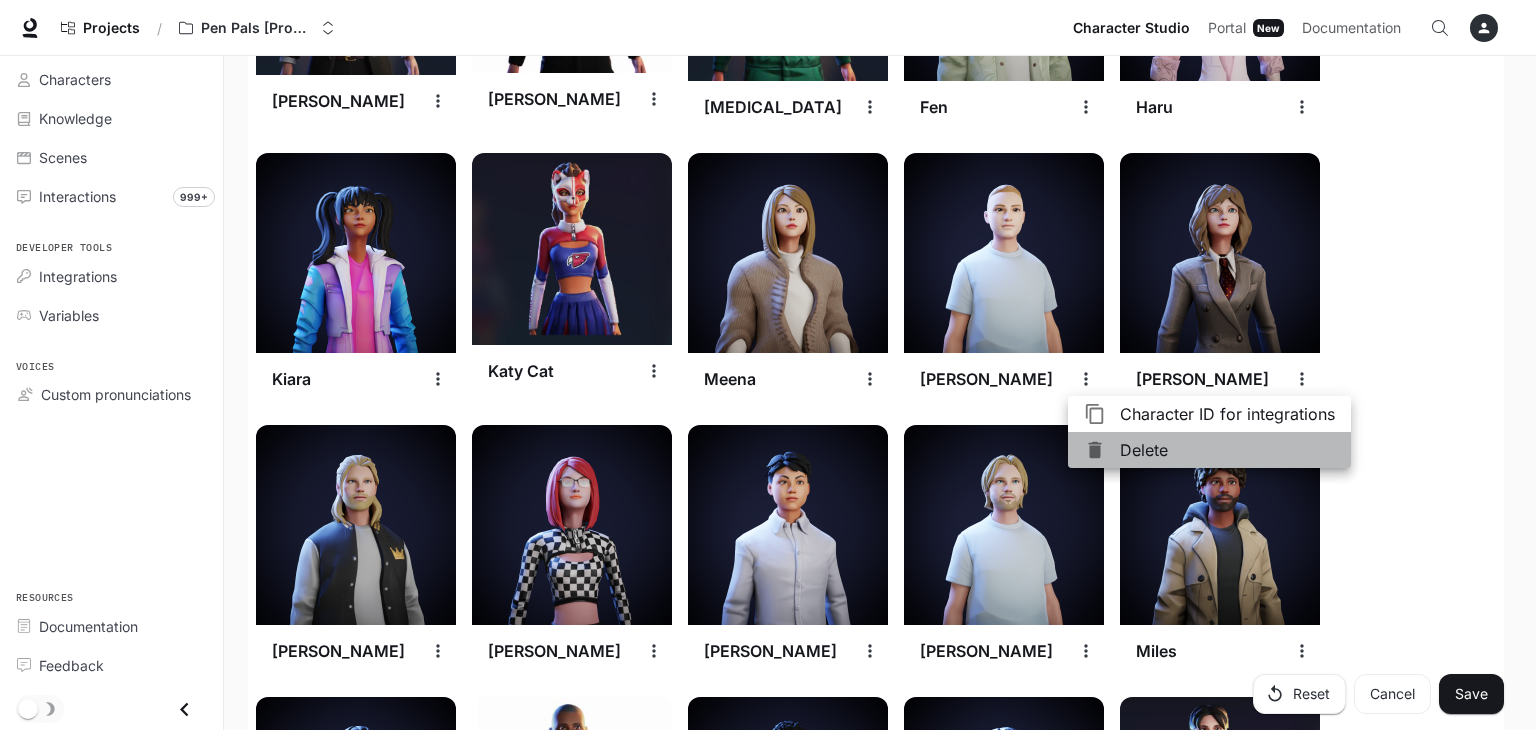 click 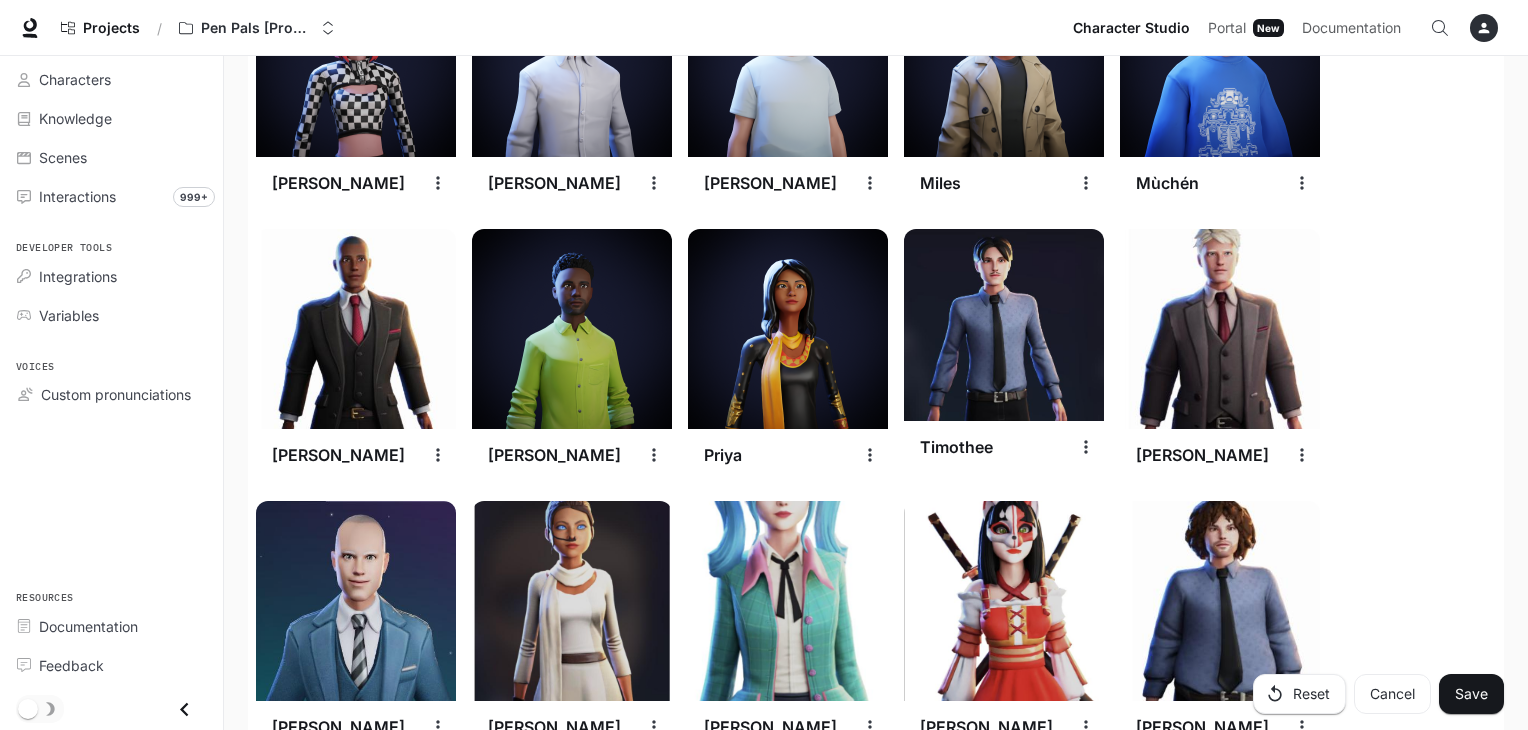 scroll, scrollTop: 2588, scrollLeft: 0, axis: vertical 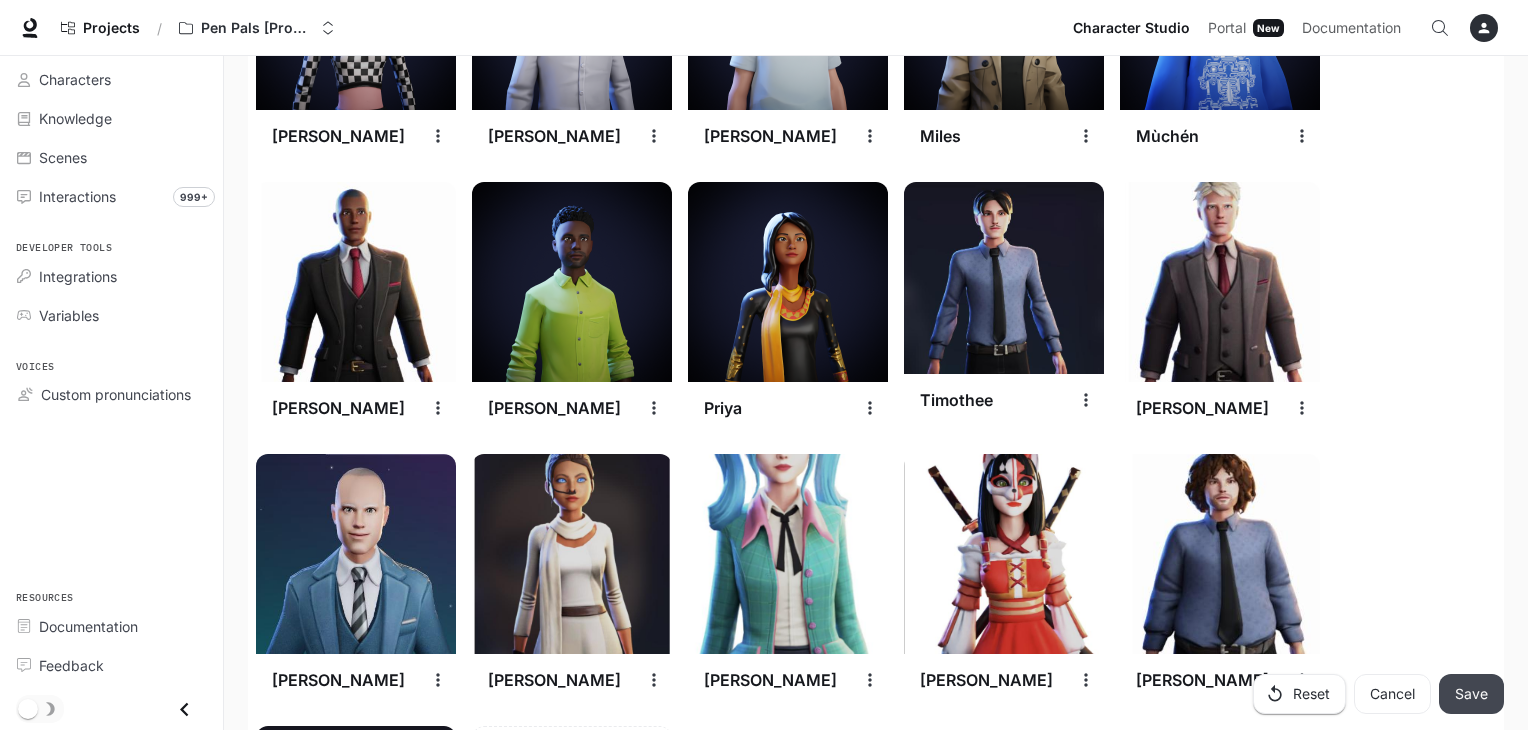 click on "Save" at bounding box center (1471, 694) 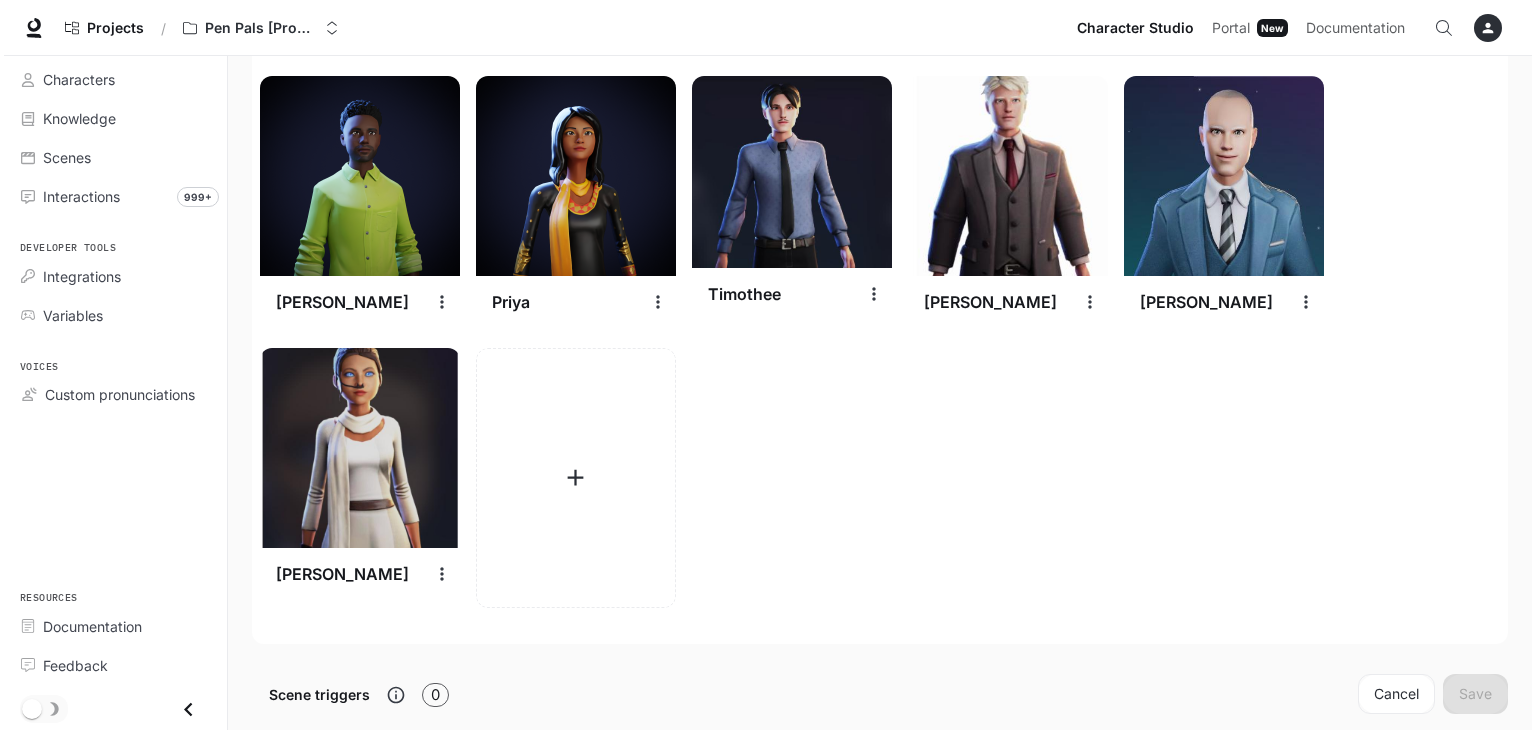 scroll, scrollTop: 2968, scrollLeft: 0, axis: vertical 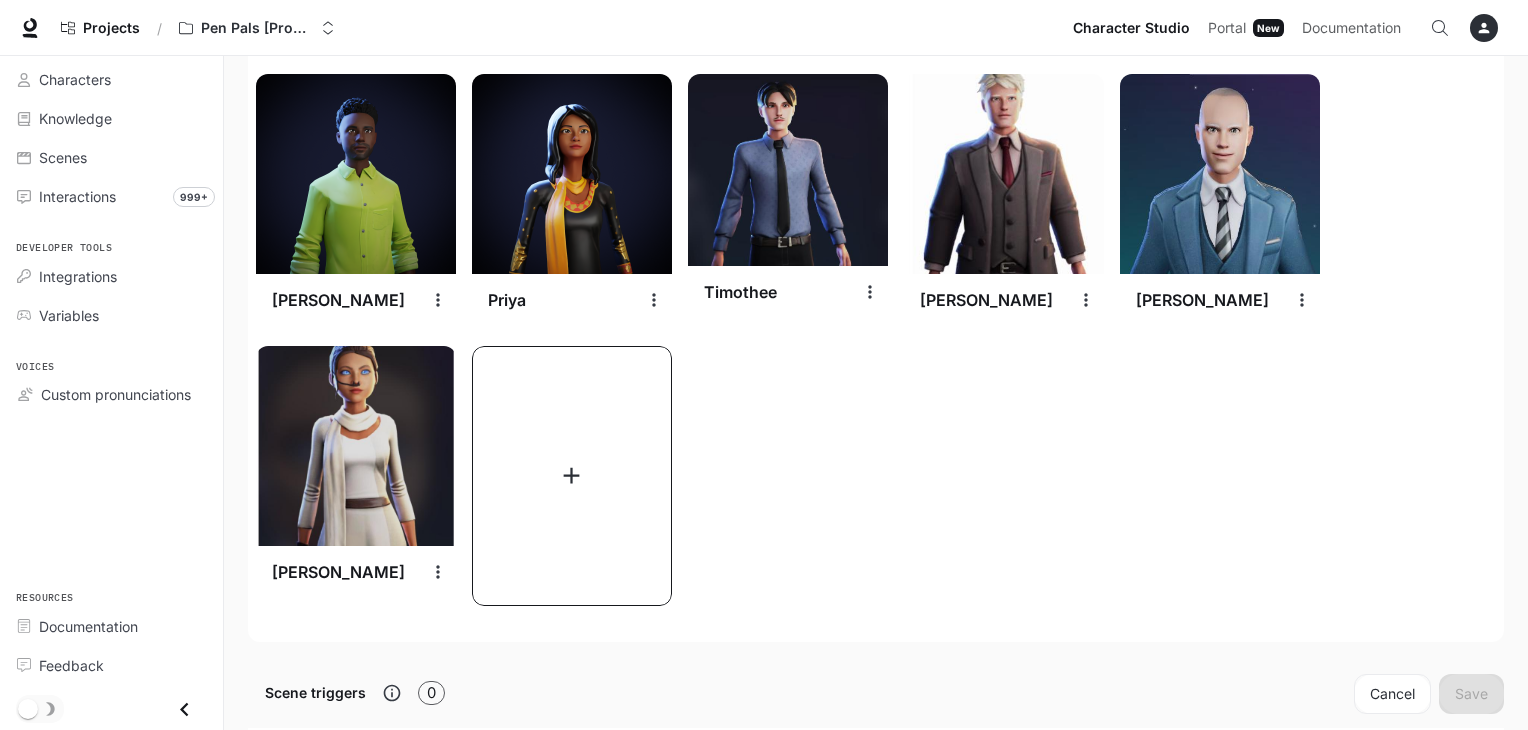 click at bounding box center (572, 476) 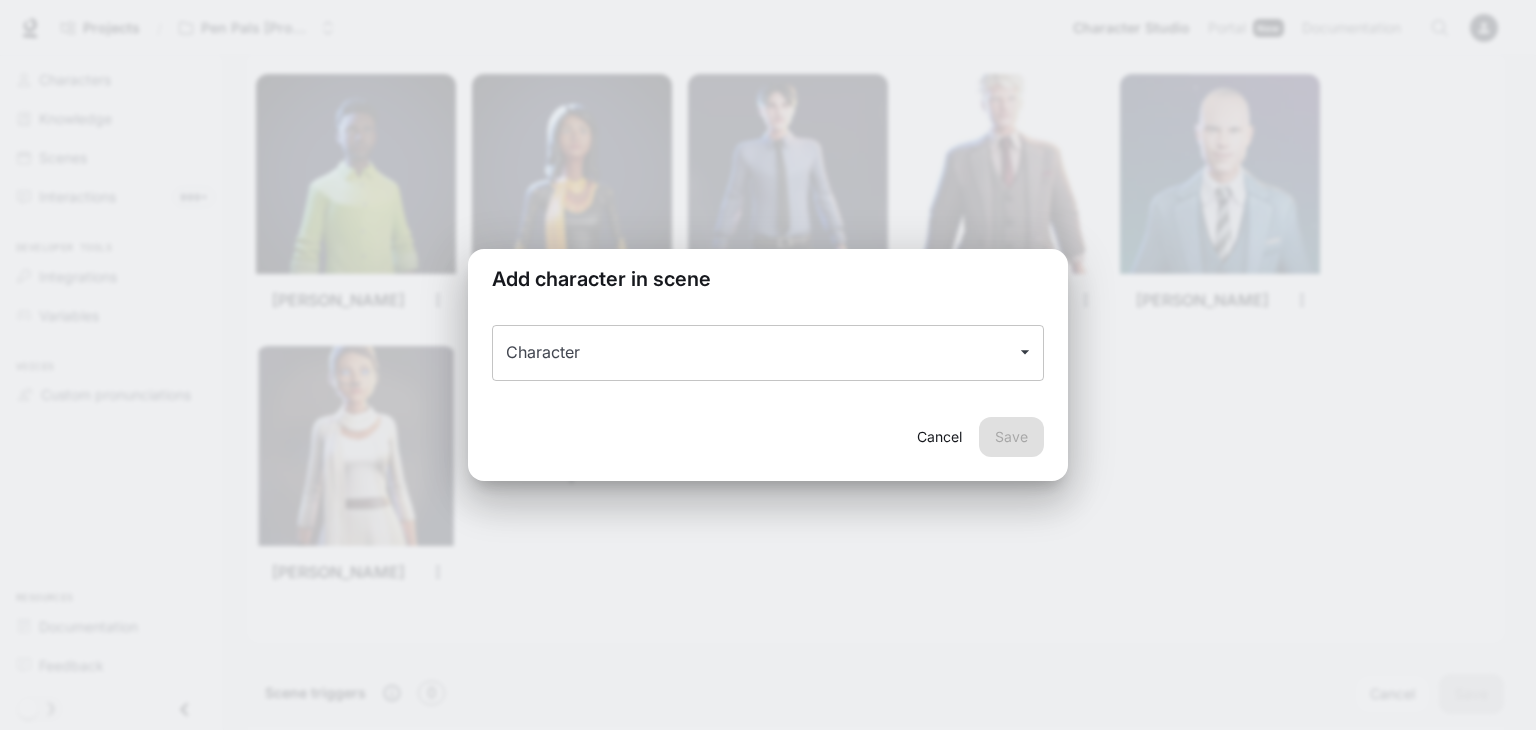 click on "Character" at bounding box center [753, 353] 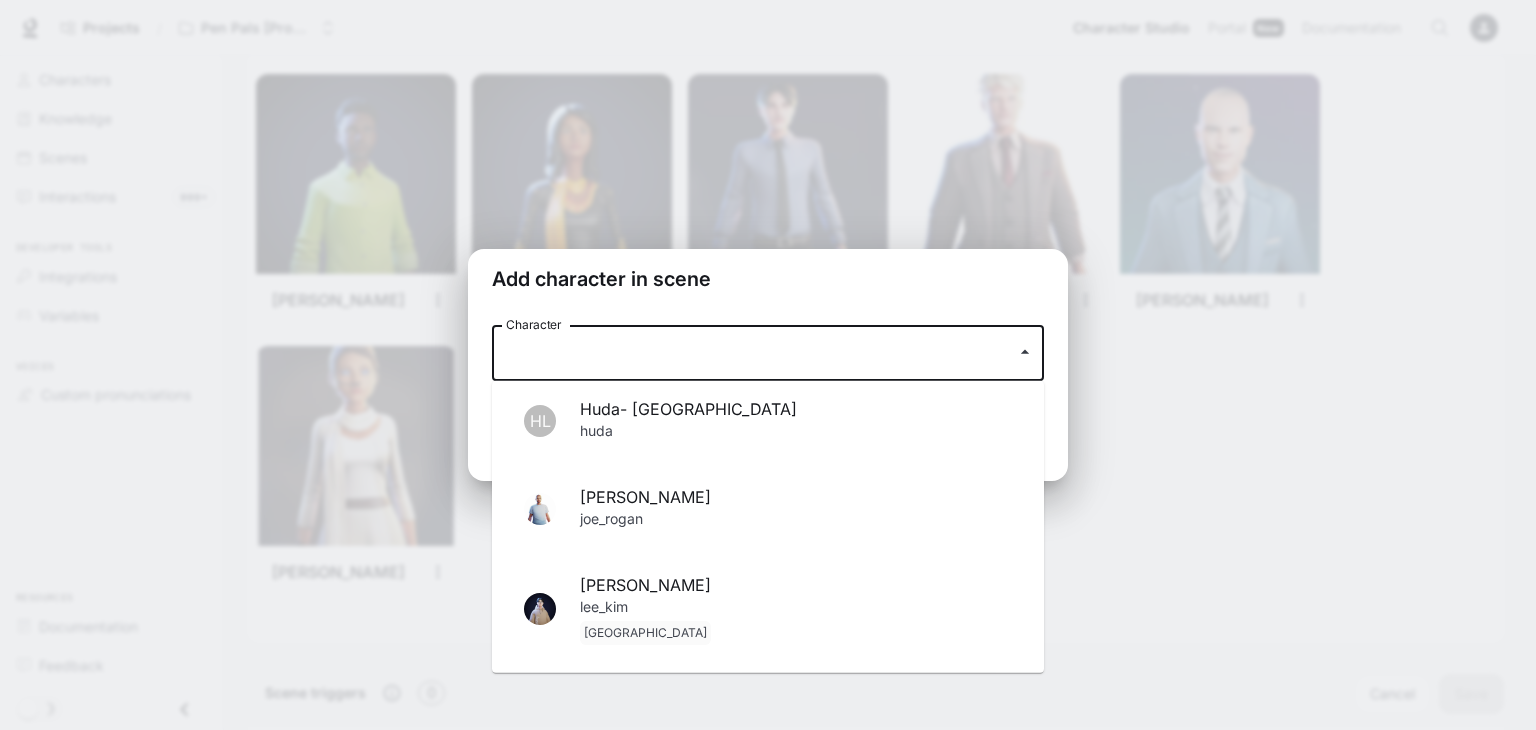 scroll, scrollTop: 747, scrollLeft: 0, axis: vertical 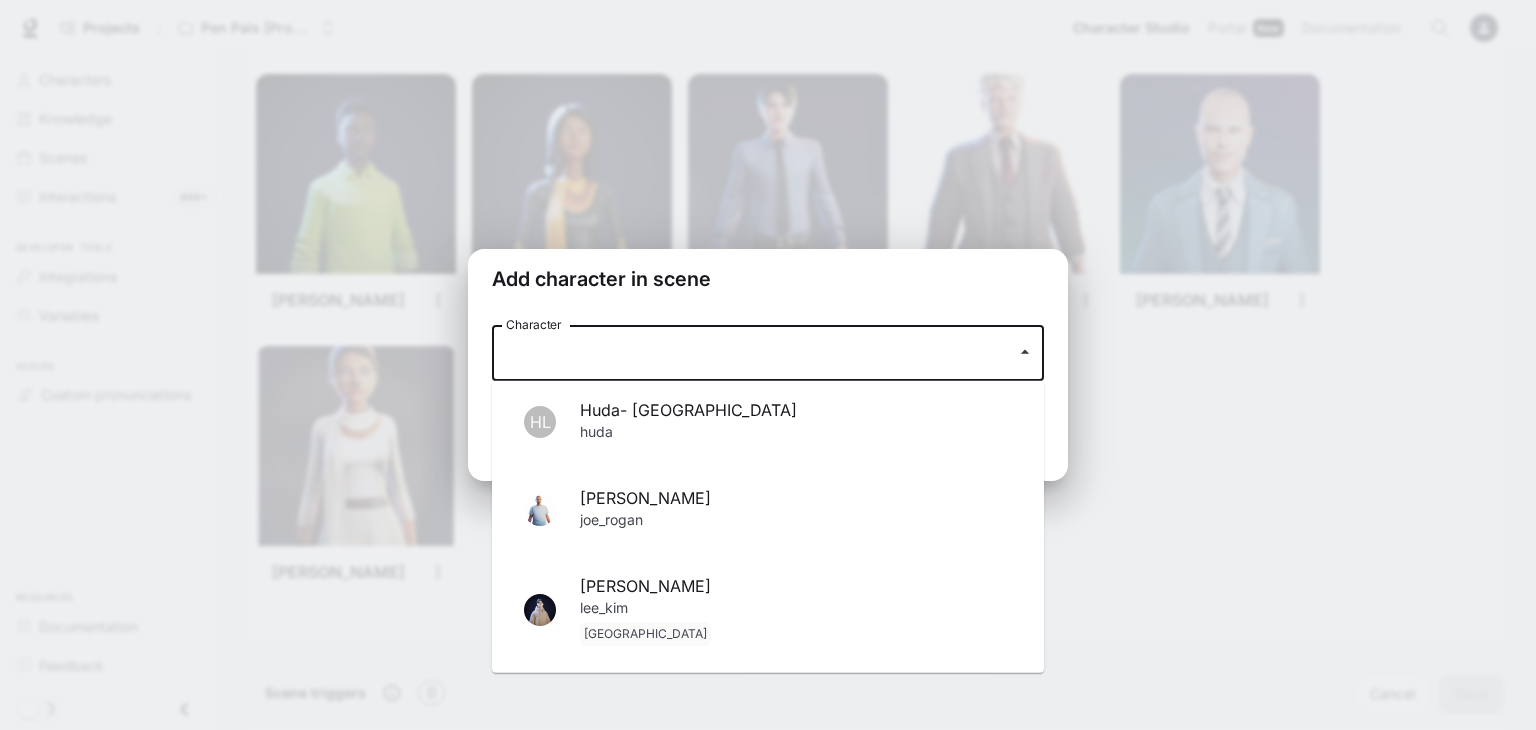 click on "[PERSON_NAME] [PERSON_NAME]" at bounding box center [768, 510] 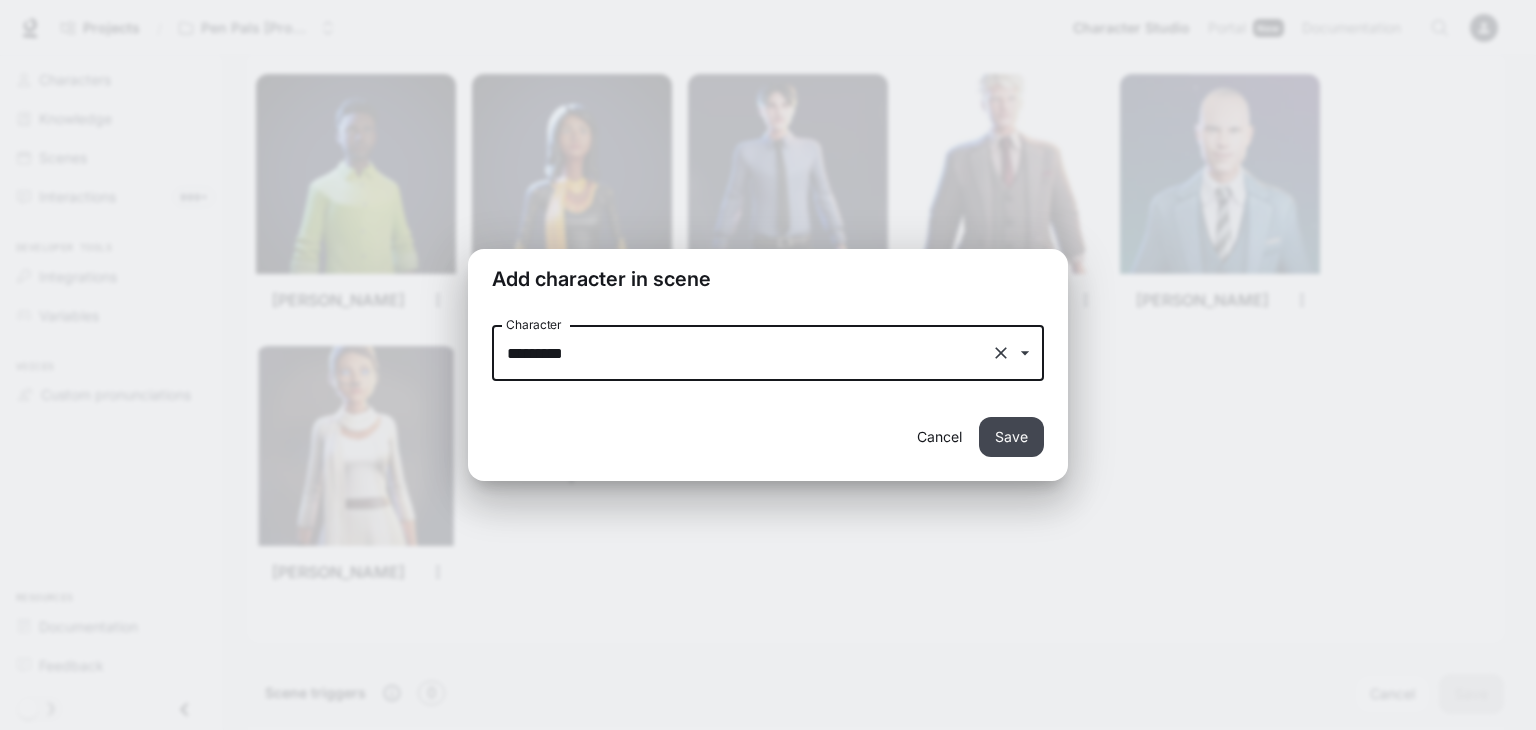 click on "Save" at bounding box center (1011, 437) 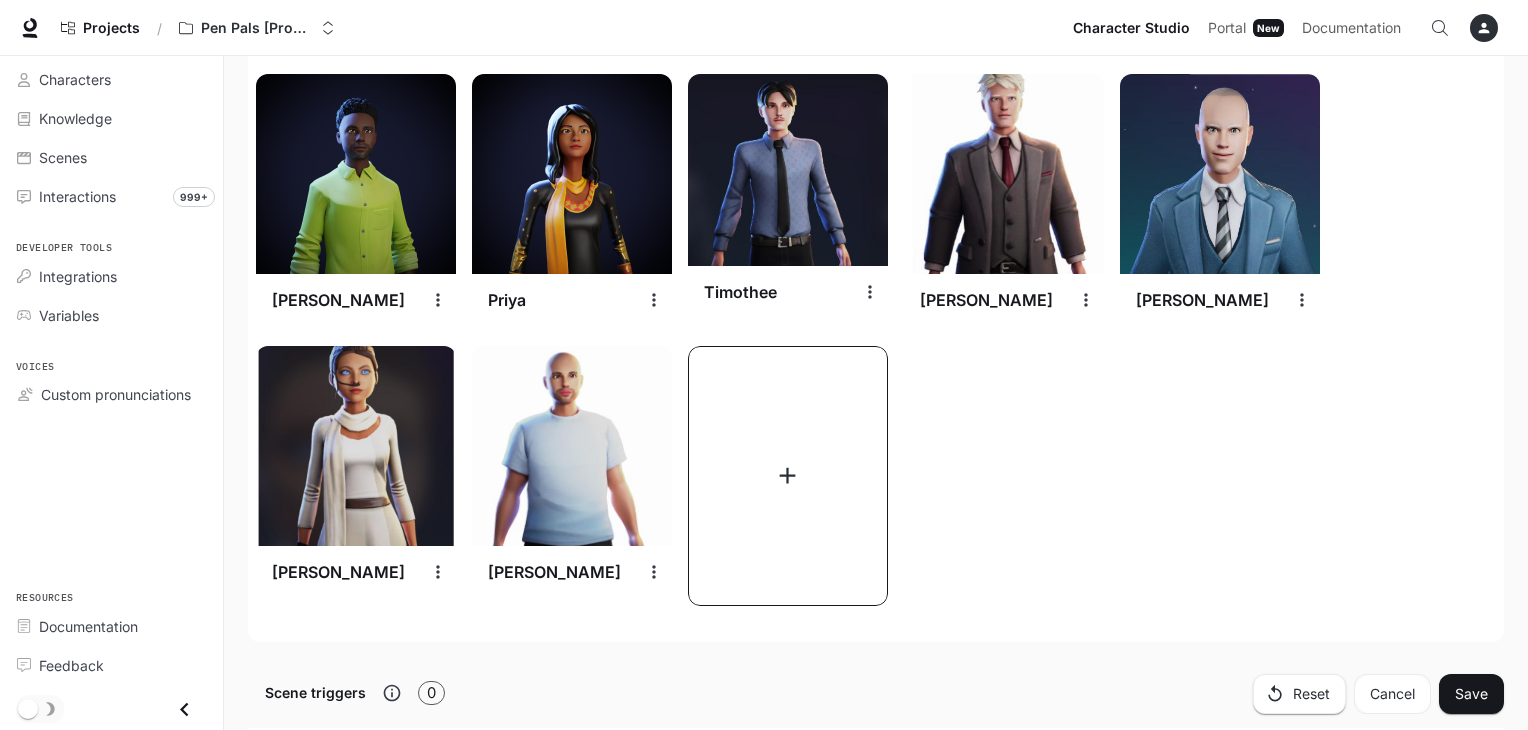 click at bounding box center (788, 476) 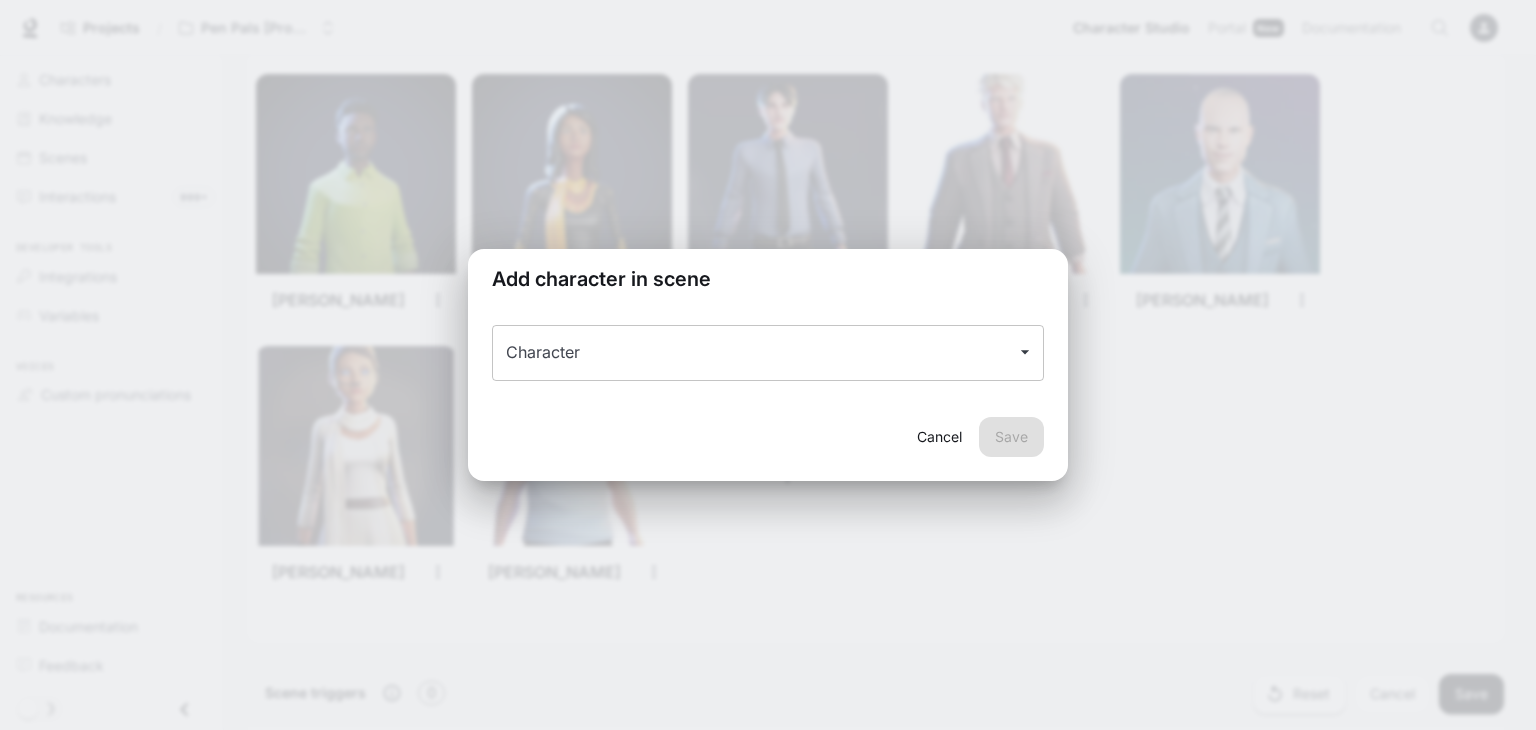 click on "Character" at bounding box center [768, 353] 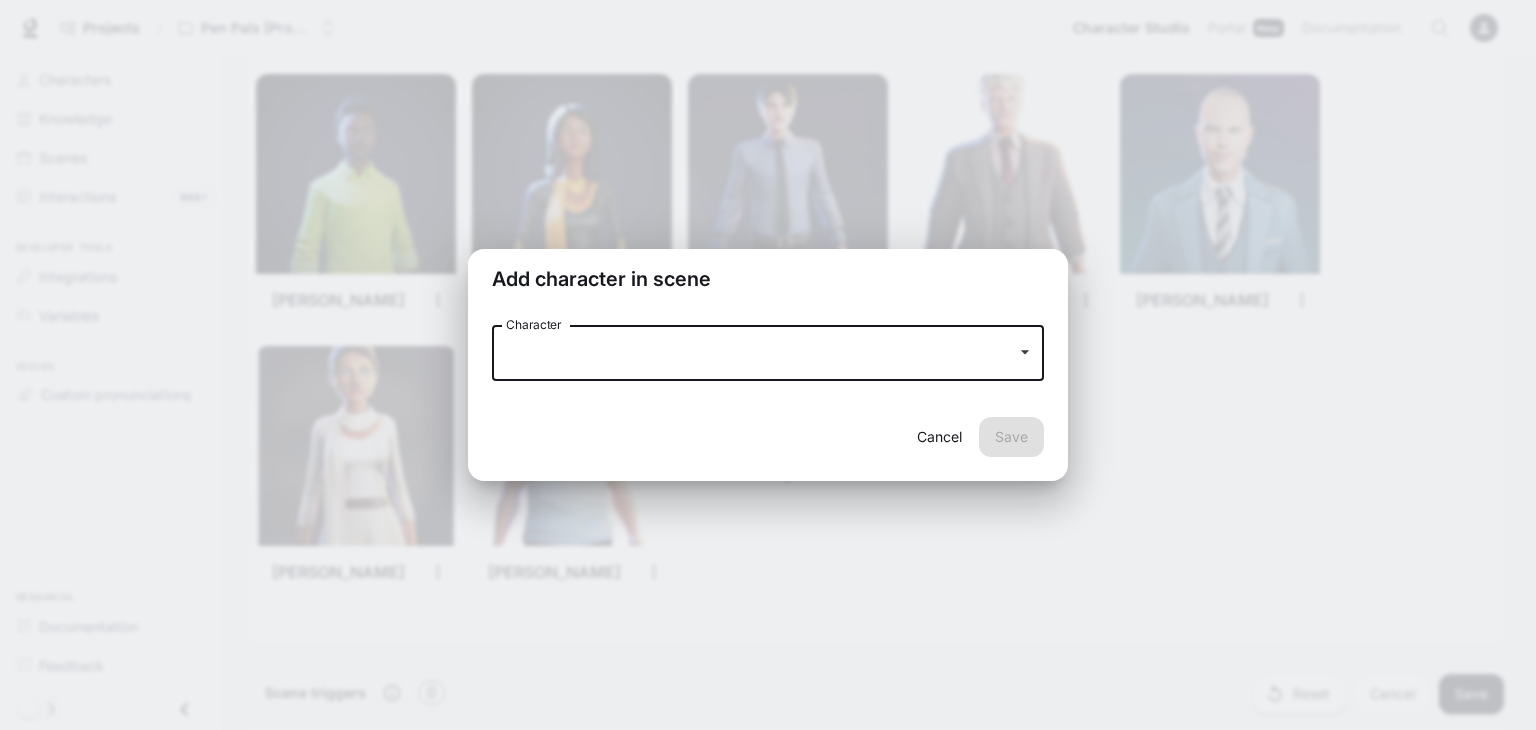 click on "Character" at bounding box center [768, 353] 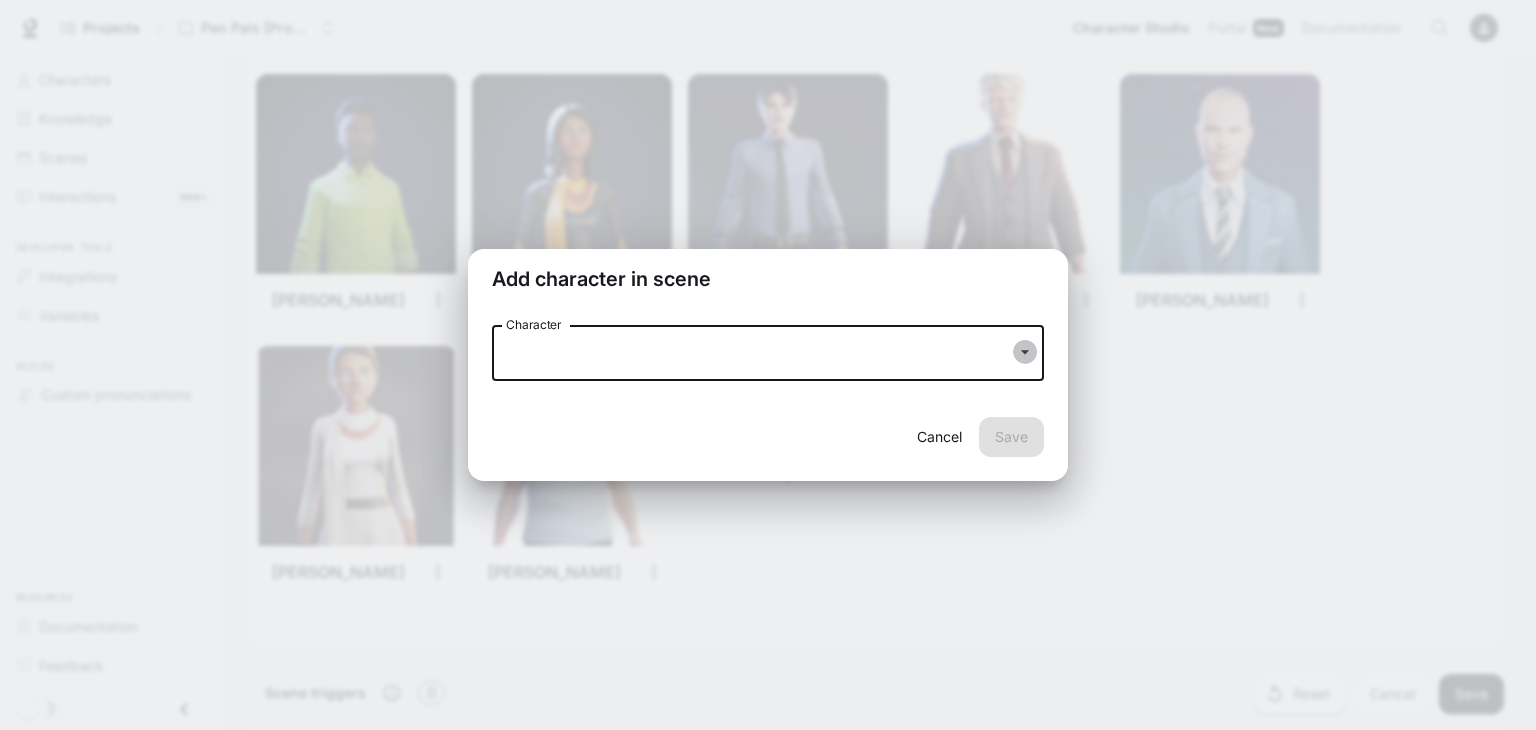 click 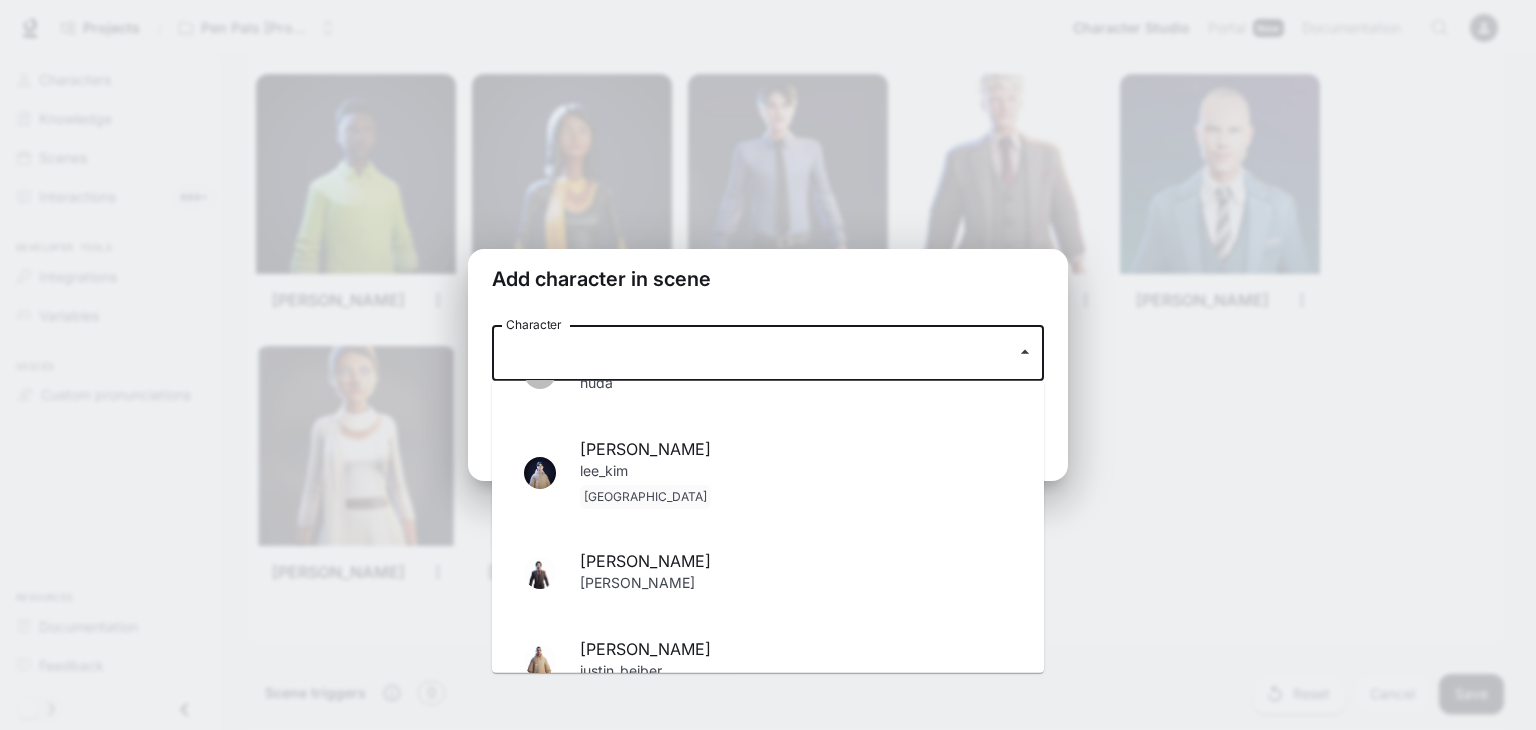 scroll, scrollTop: 798, scrollLeft: 0, axis: vertical 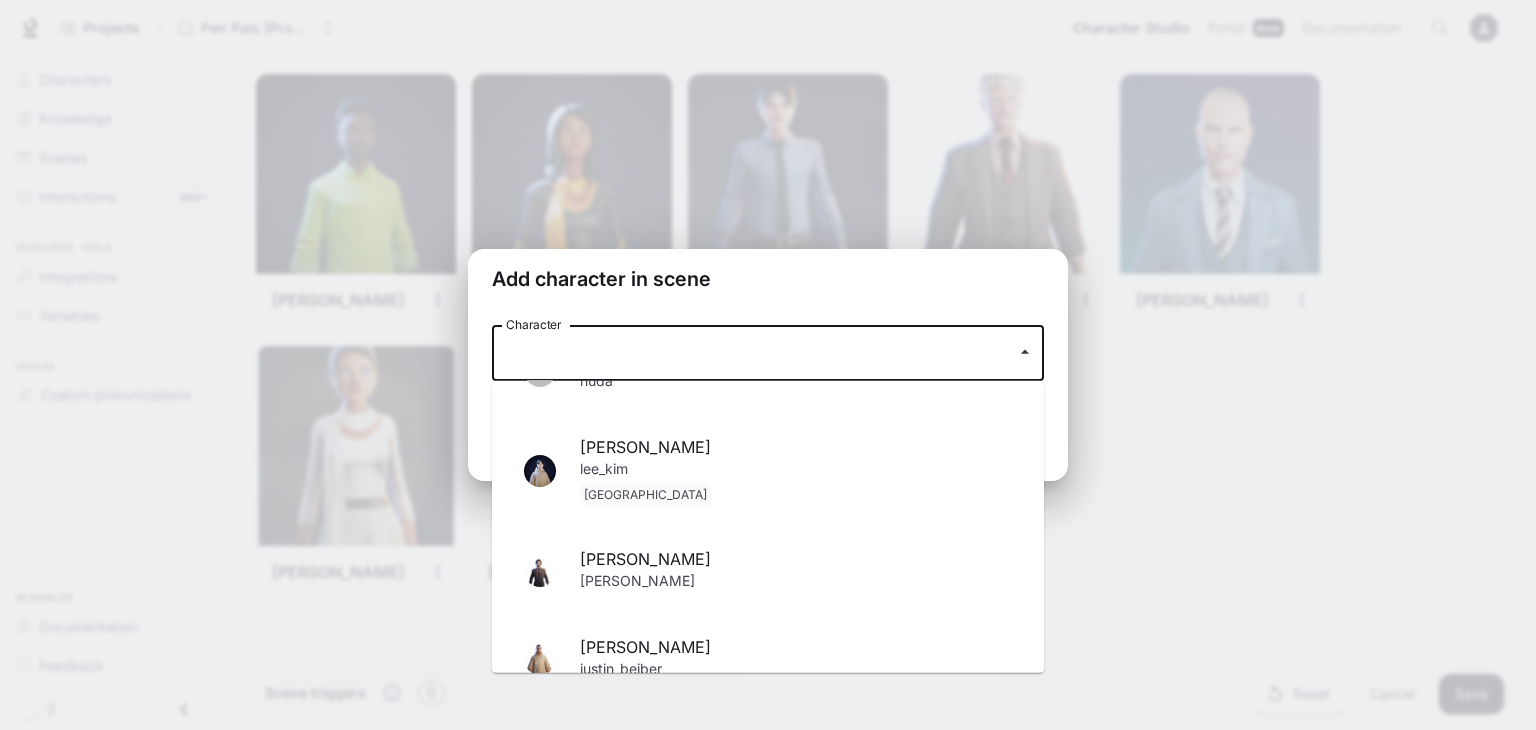 click on "[PERSON_NAME]" at bounding box center [796, 559] 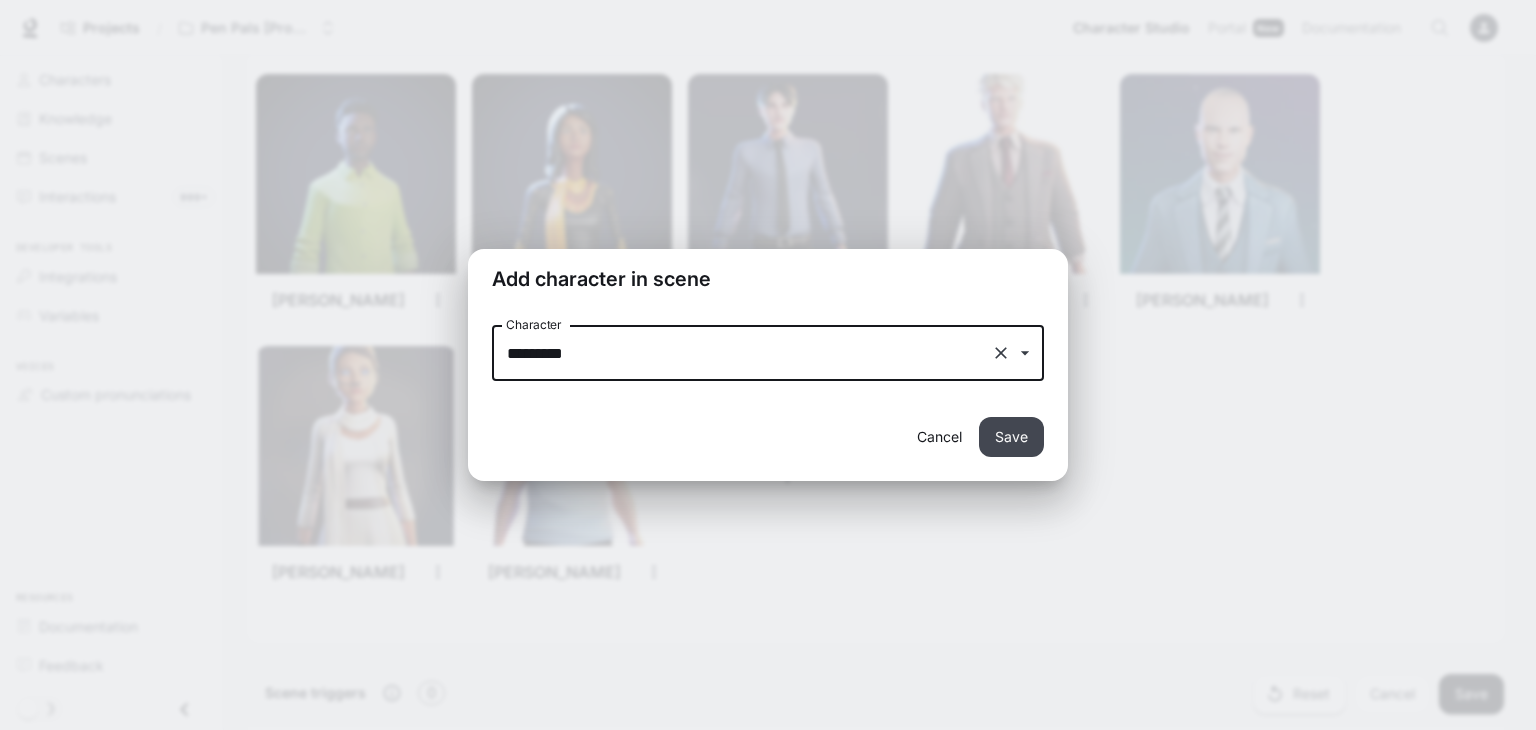 click on "Save" at bounding box center [1011, 437] 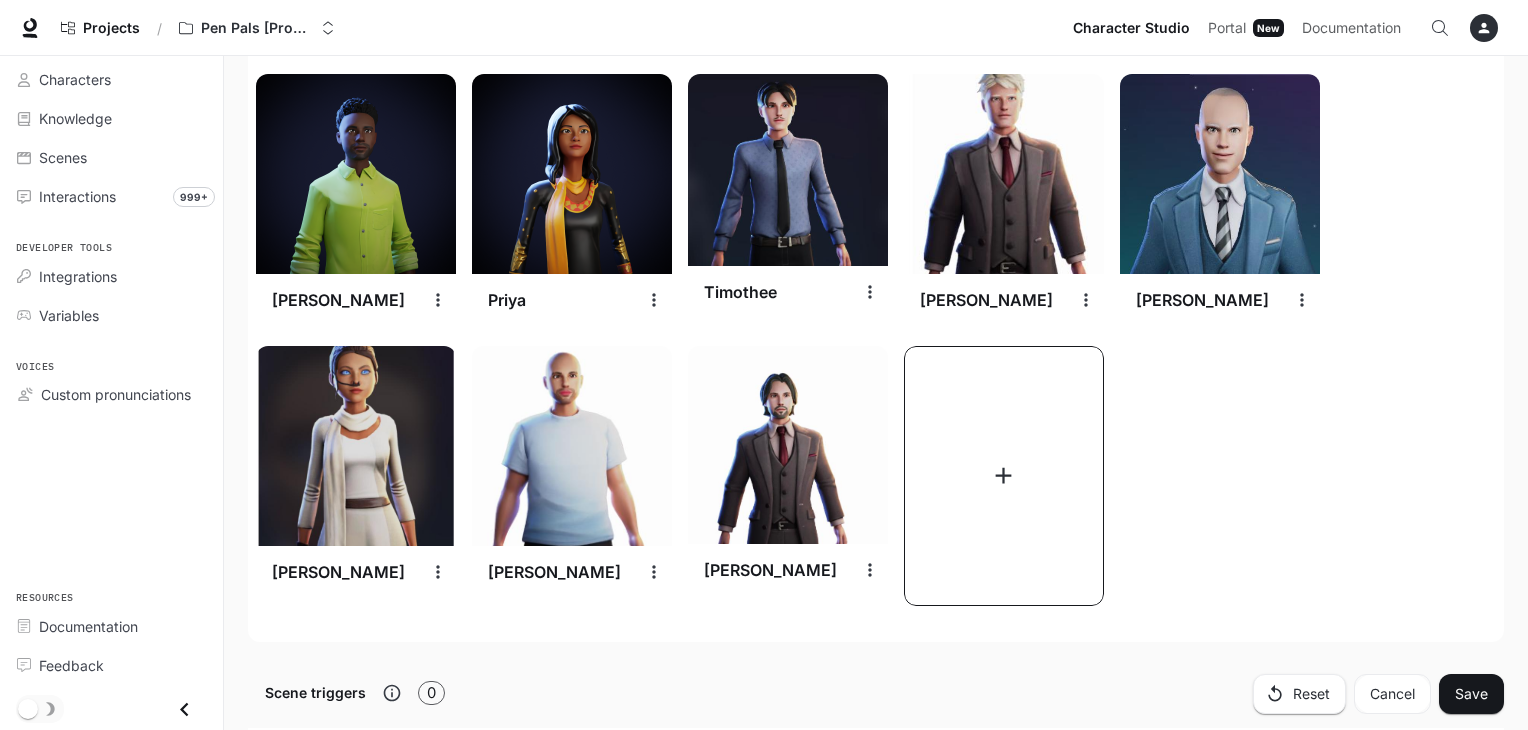 click at bounding box center [1004, 476] 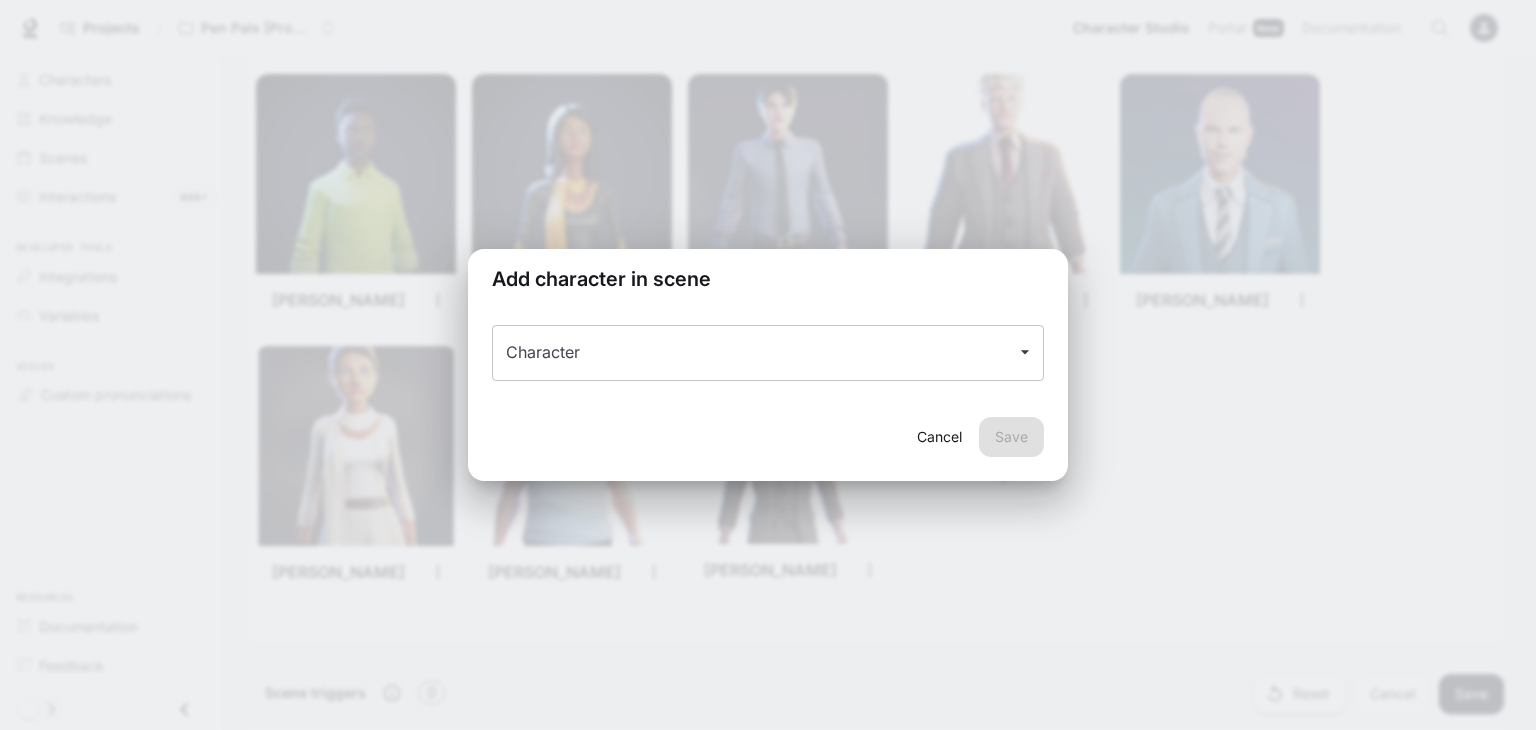click at bounding box center [1024, 351] 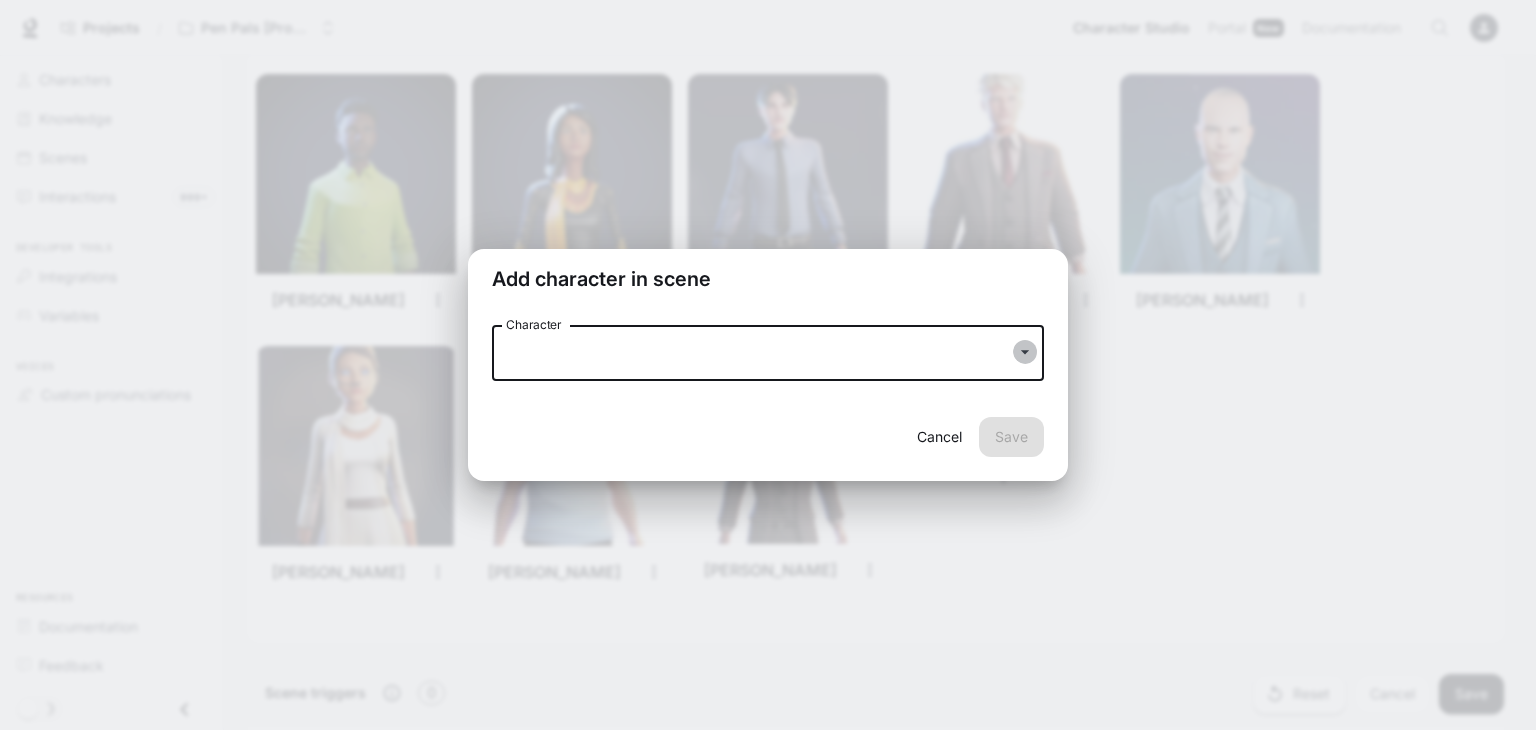 click 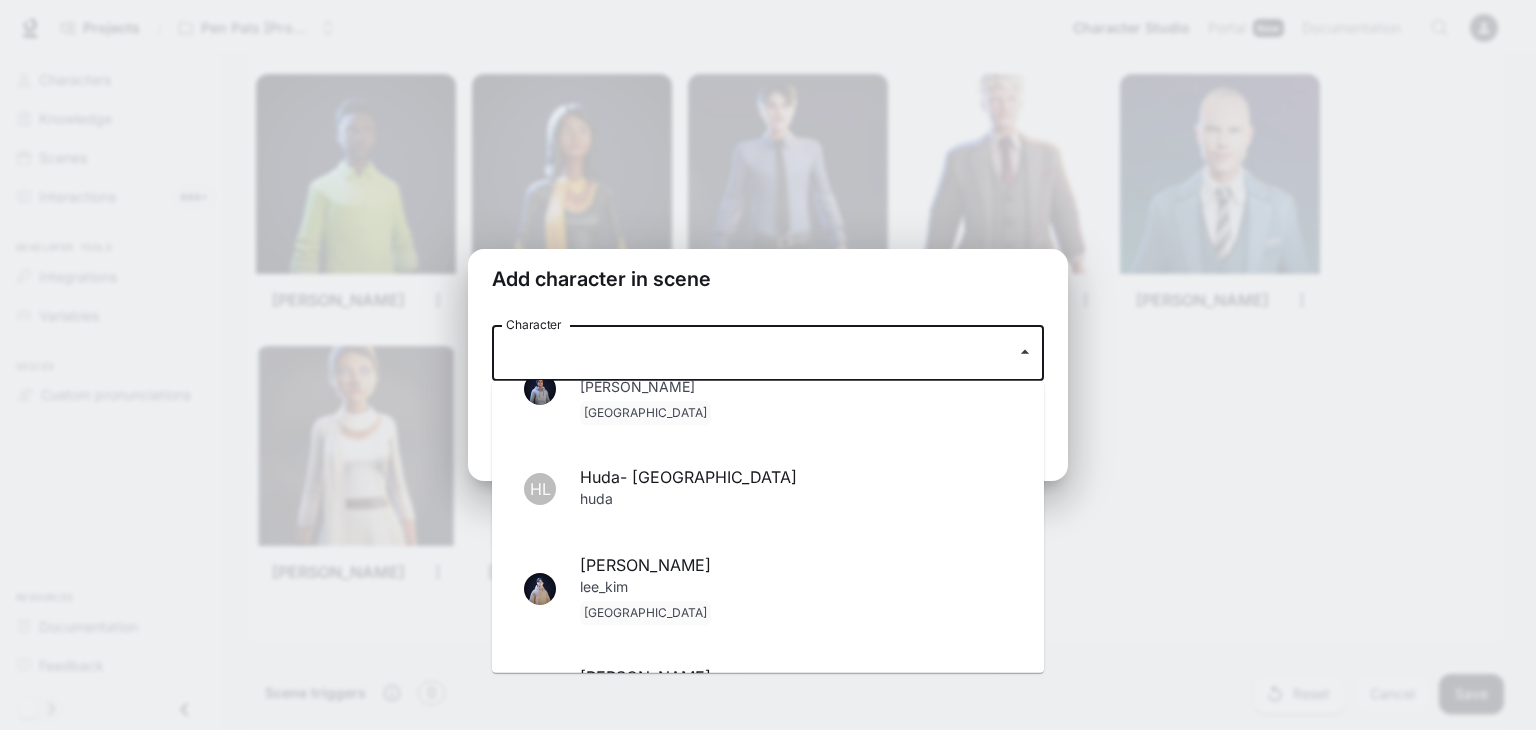 scroll, scrollTop: 792, scrollLeft: 0, axis: vertical 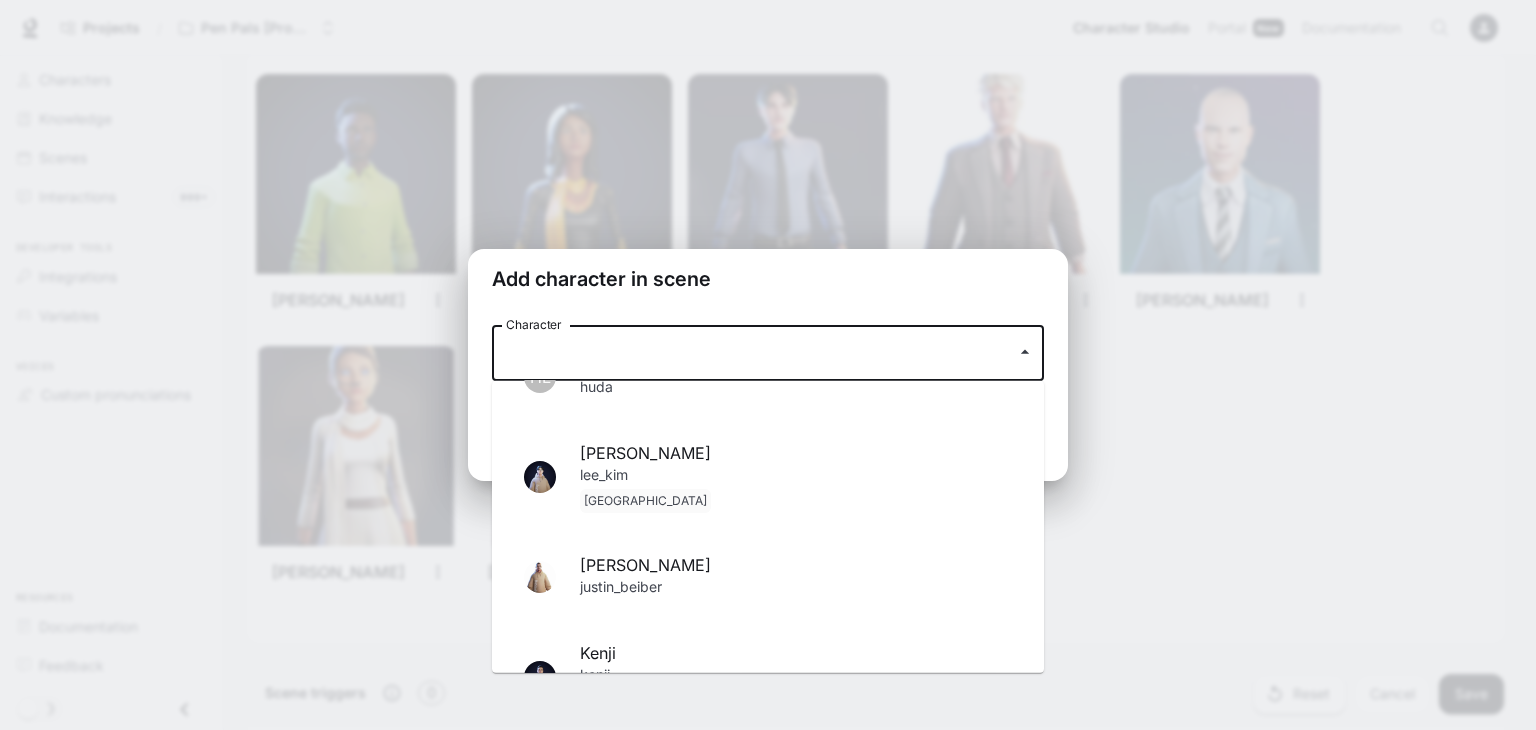 click on "[PERSON_NAME]" at bounding box center (796, 565) 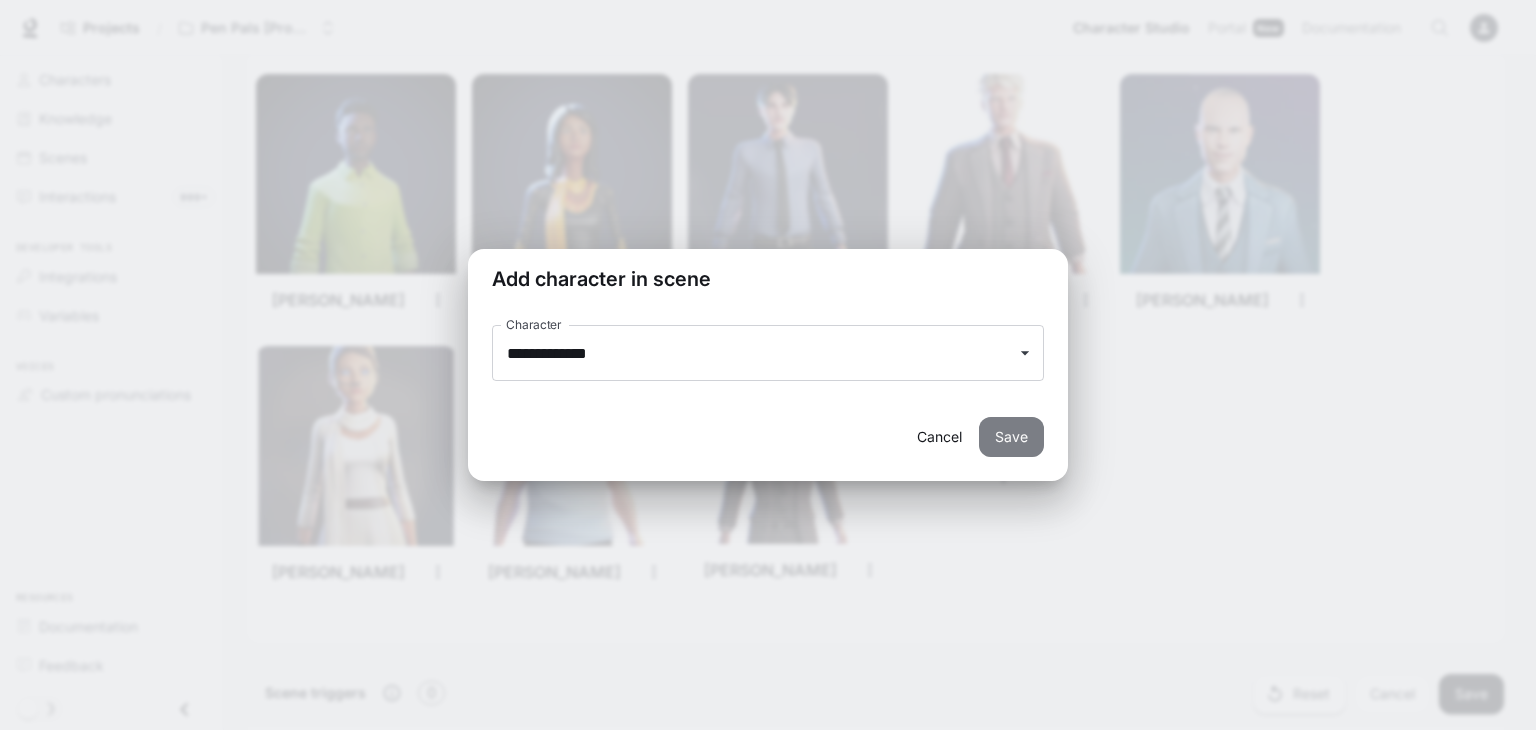 click on "Save" at bounding box center (1011, 437) 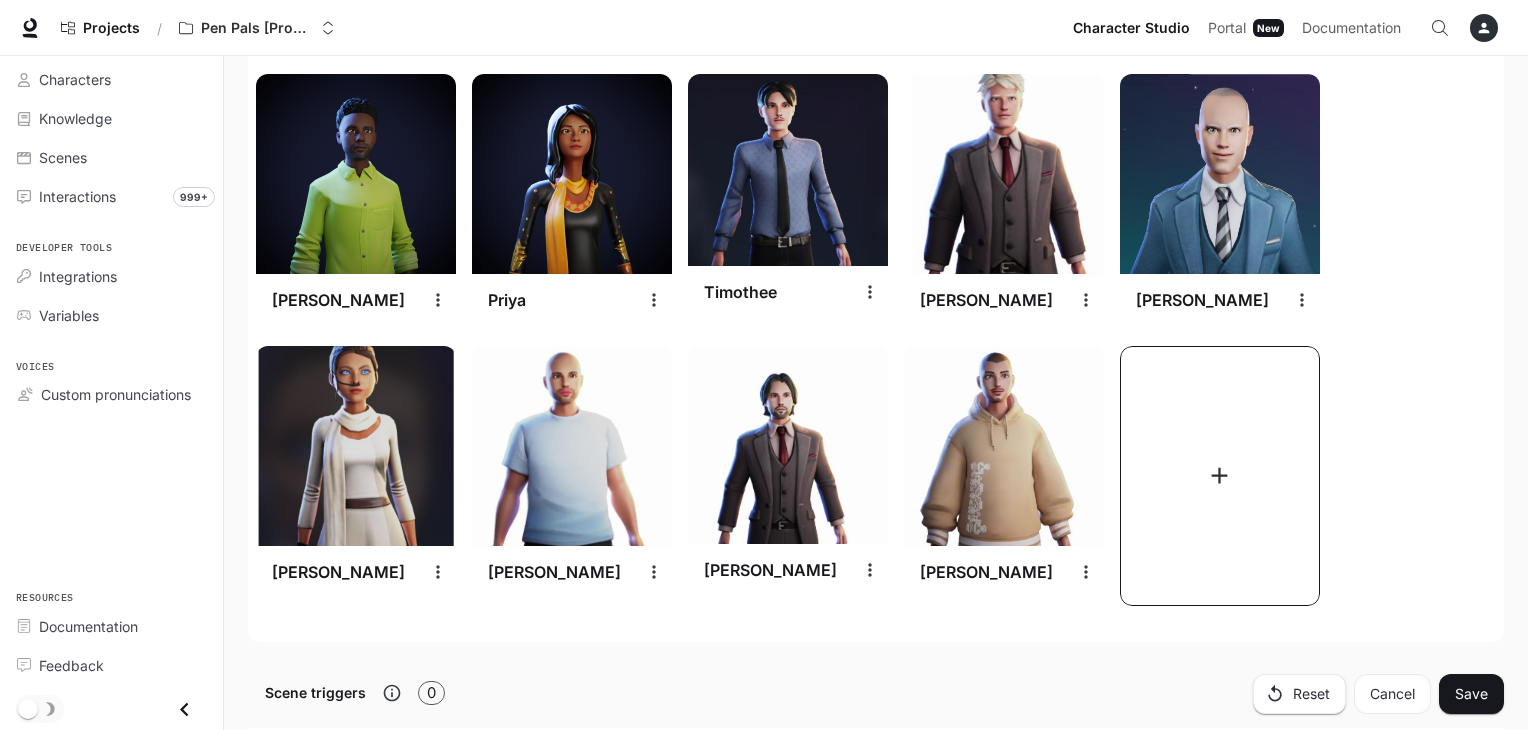 click at bounding box center (1220, 476) 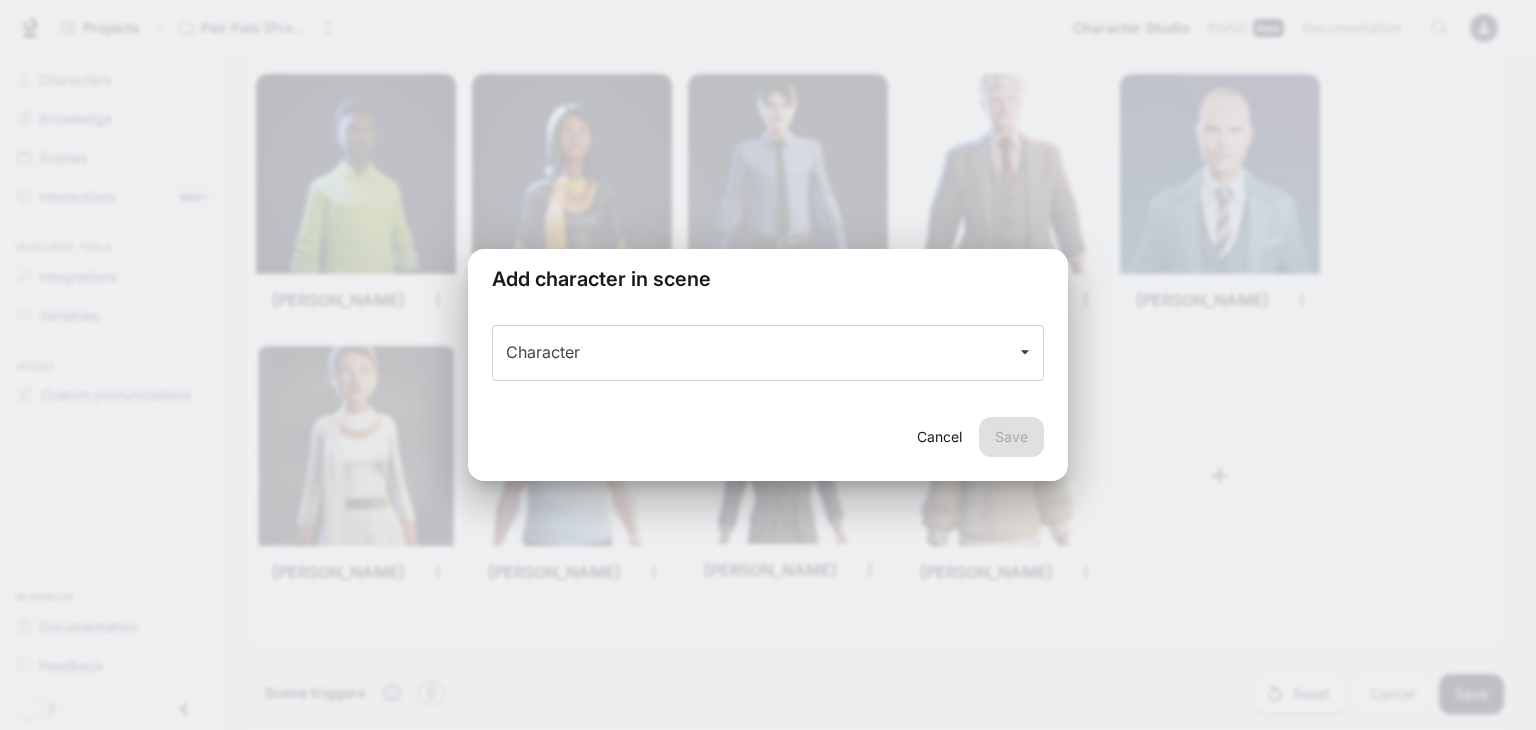 click on "Character Character" at bounding box center (768, 363) 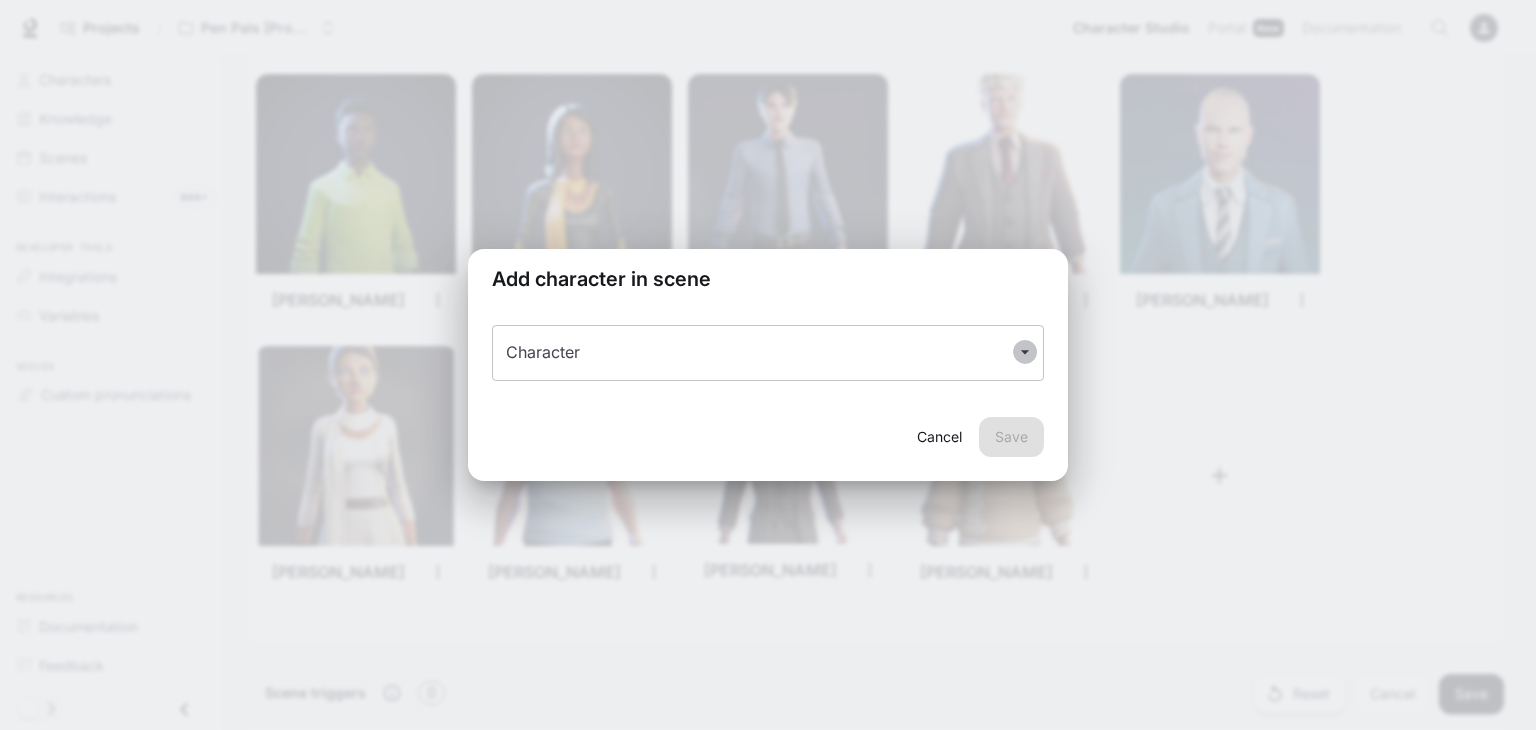 click 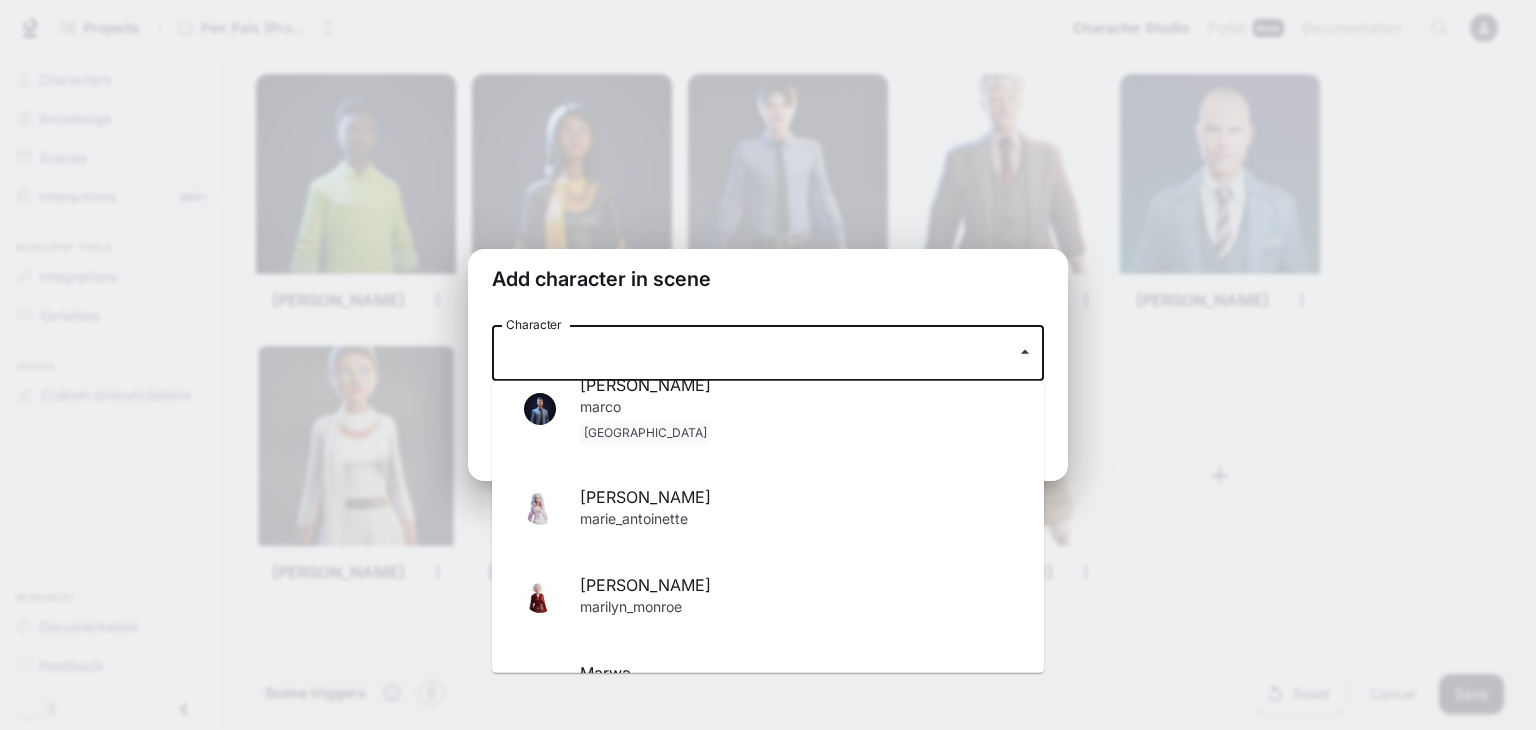 scroll, scrollTop: 1310, scrollLeft: 0, axis: vertical 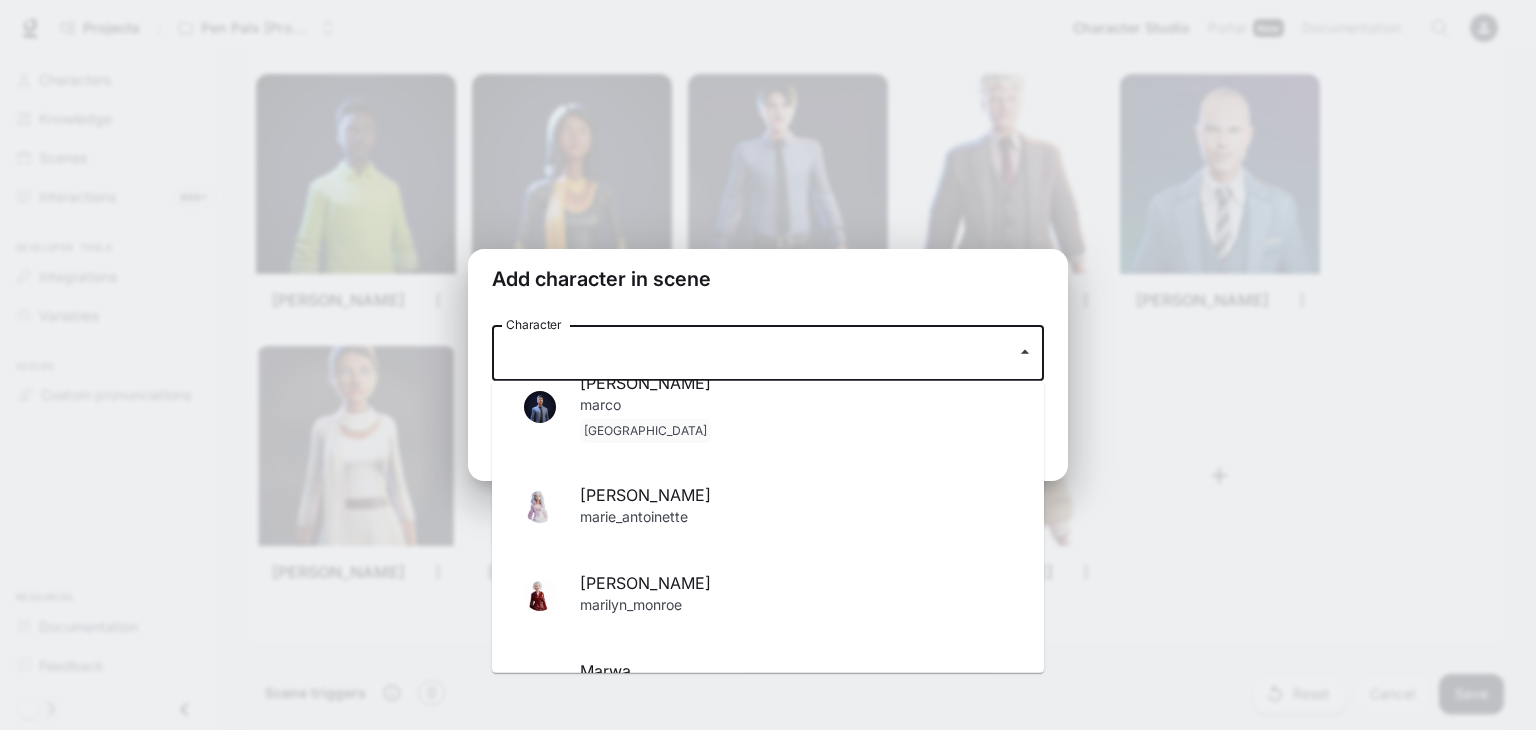 click on "marie_antoinette" at bounding box center (796, 519) 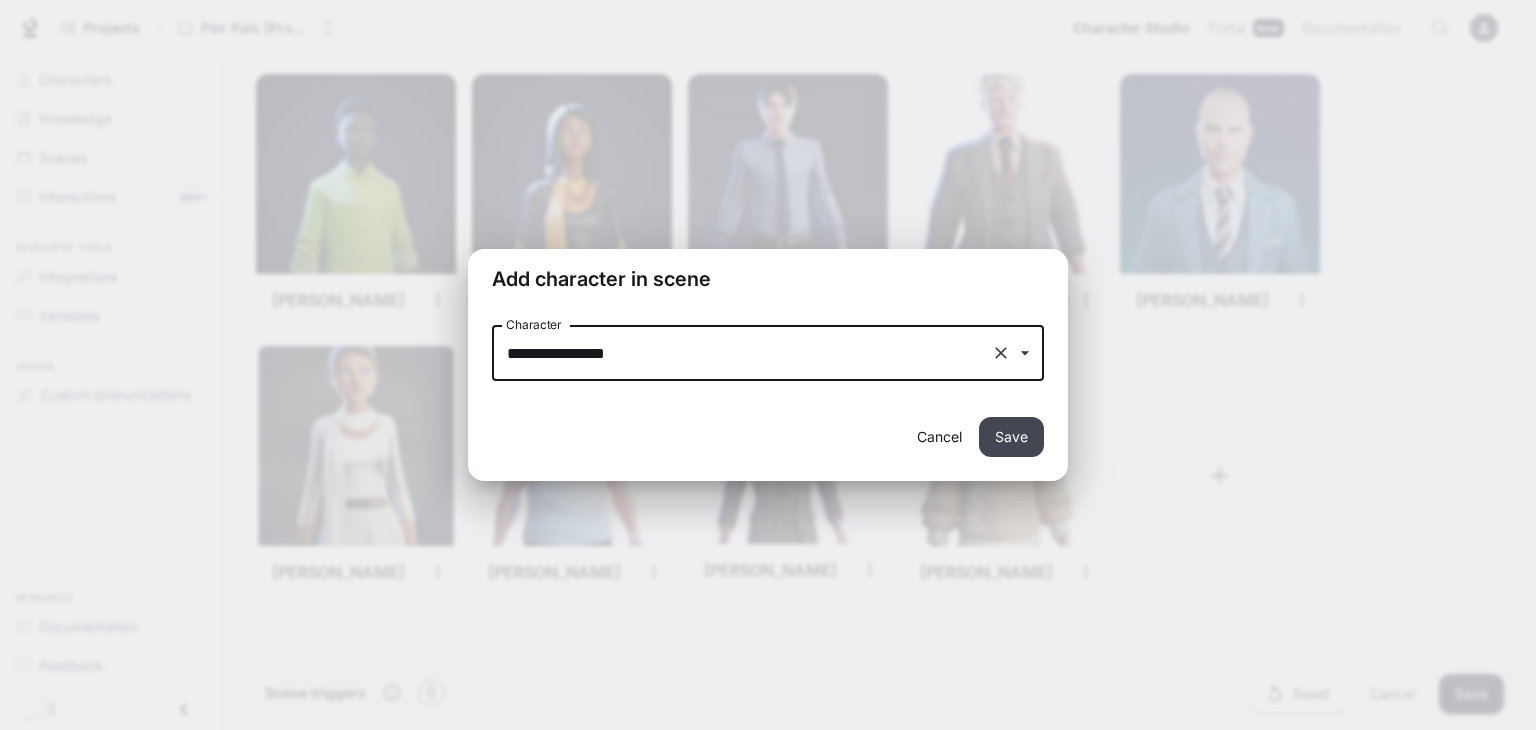 click on "Save" at bounding box center [1011, 437] 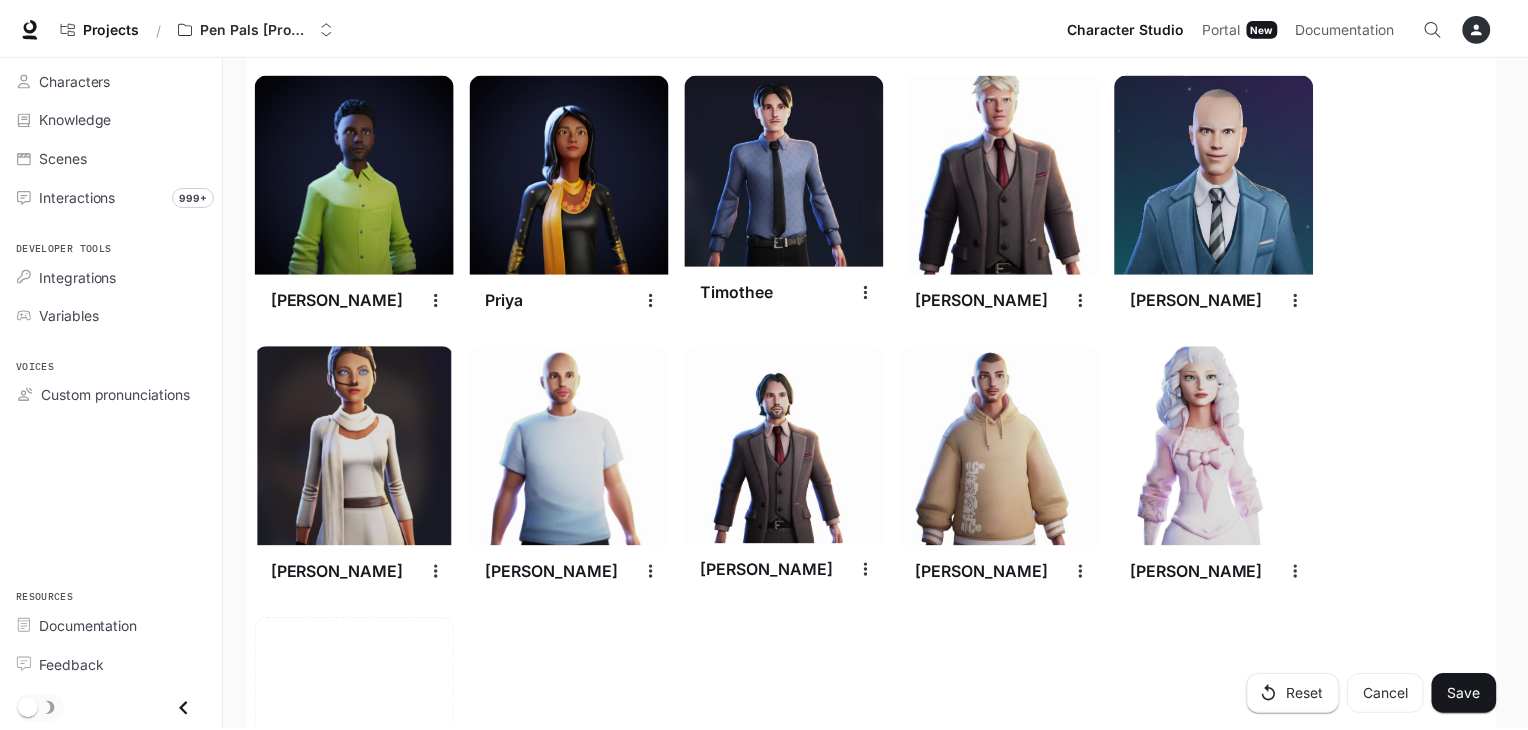 scroll, scrollTop: 3116, scrollLeft: 0, axis: vertical 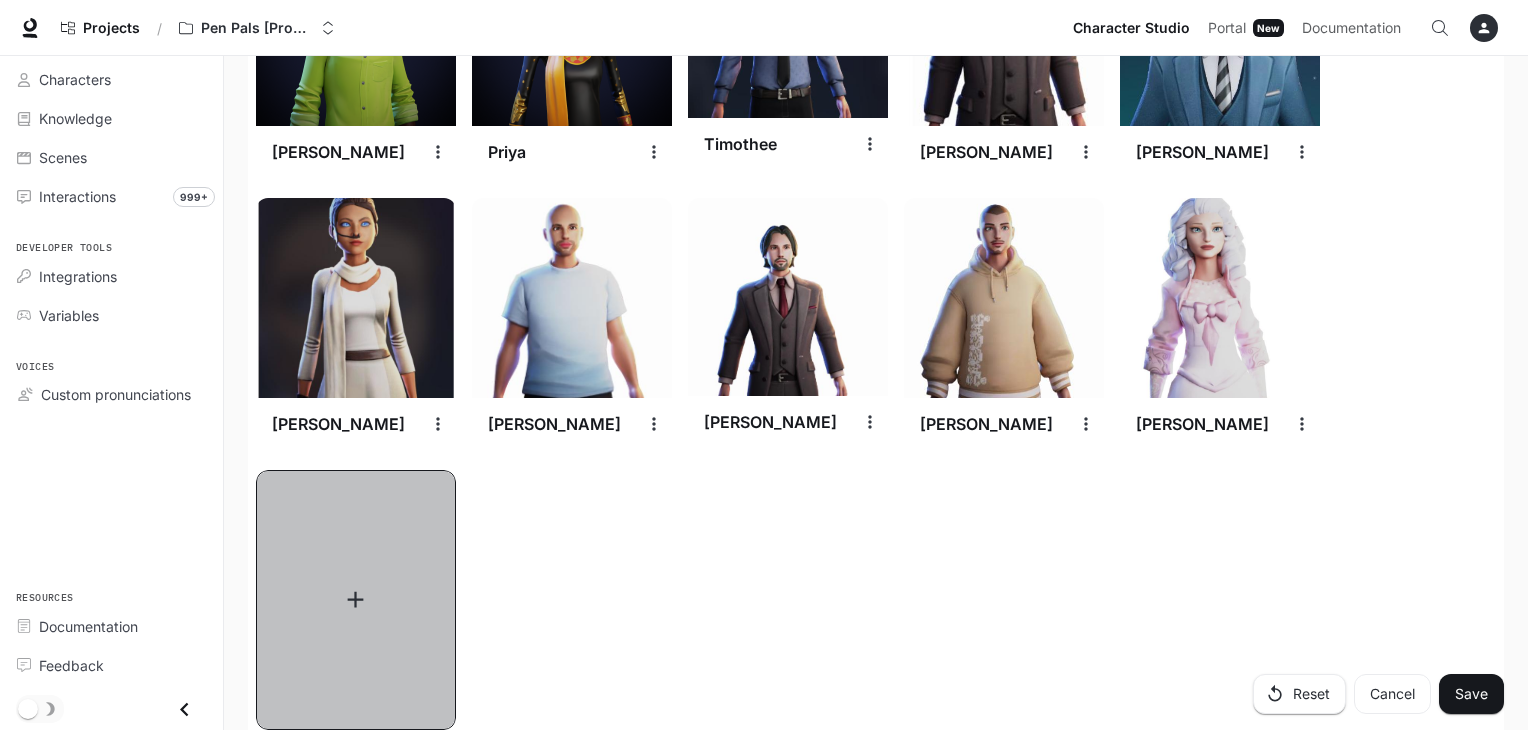 click at bounding box center [356, 600] 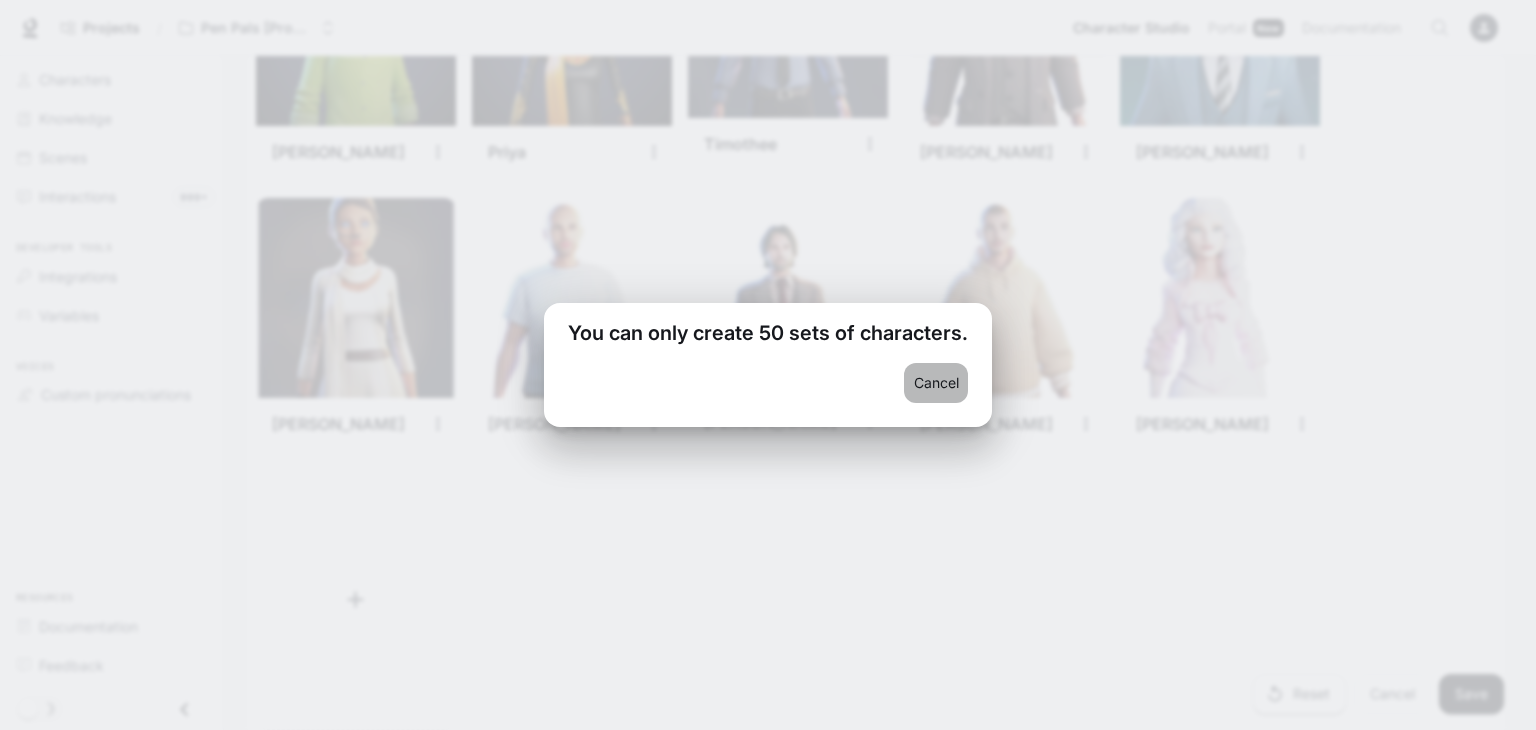 click on "Cancel" at bounding box center (936, 383) 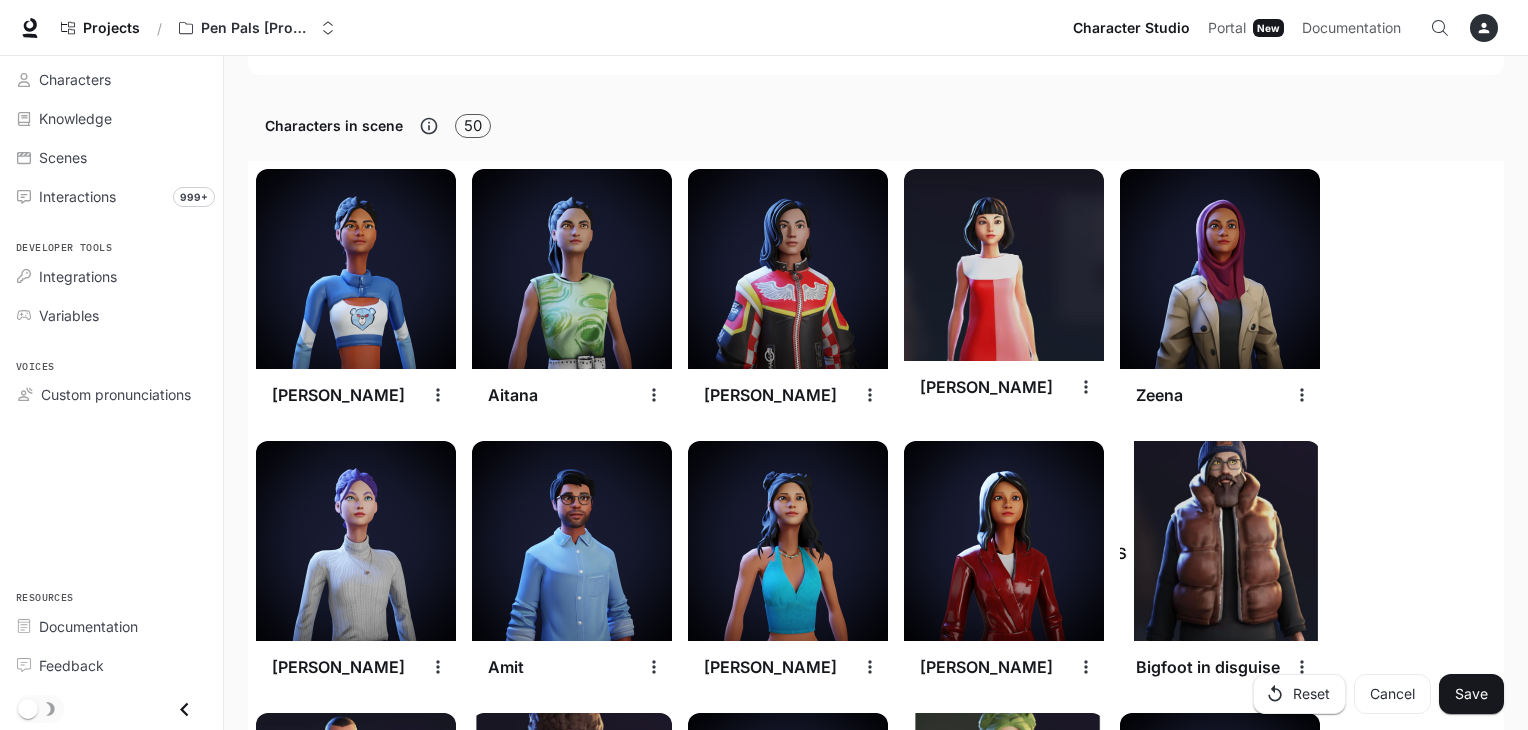 scroll, scrollTop: 568, scrollLeft: 0, axis: vertical 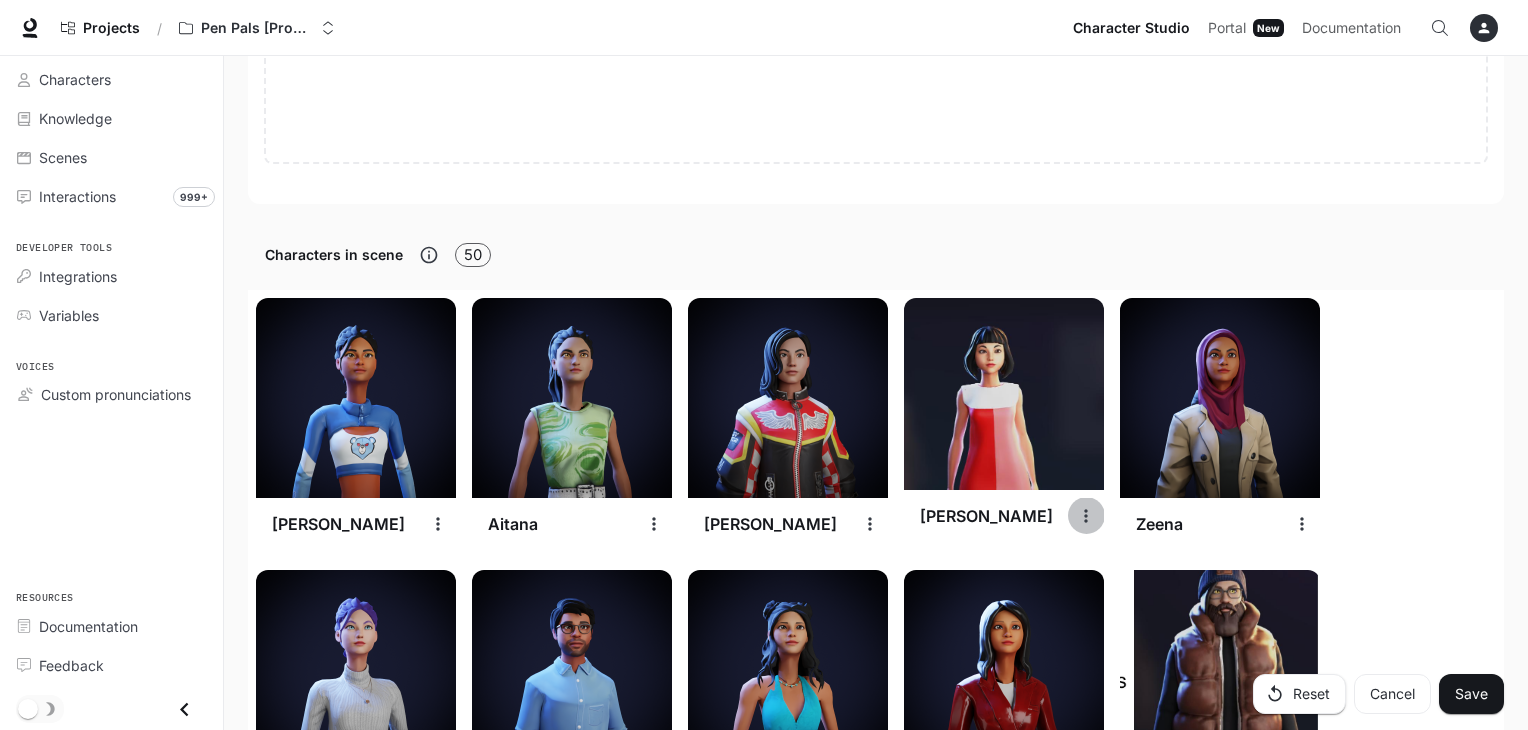 click 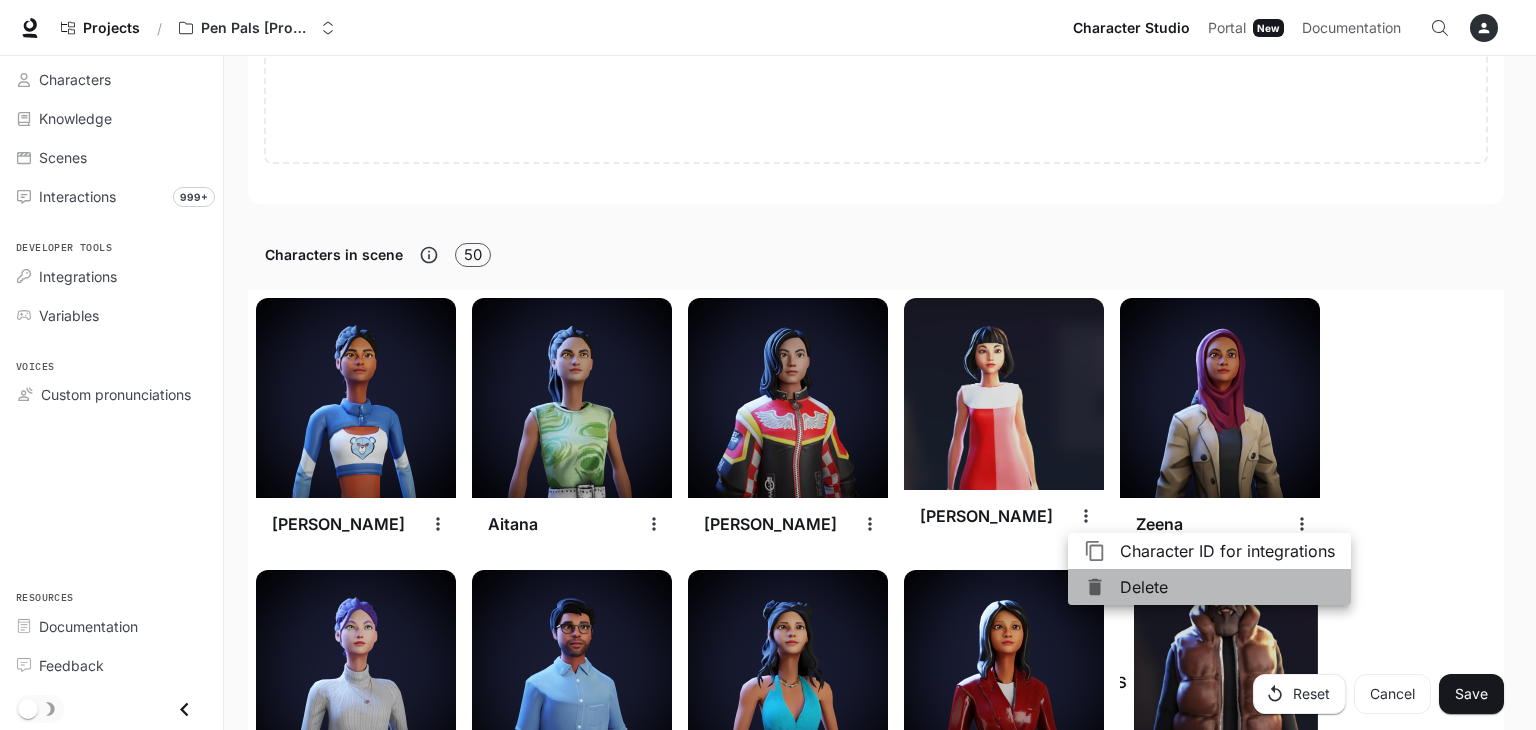 click on "Delete" at bounding box center [1227, 587] 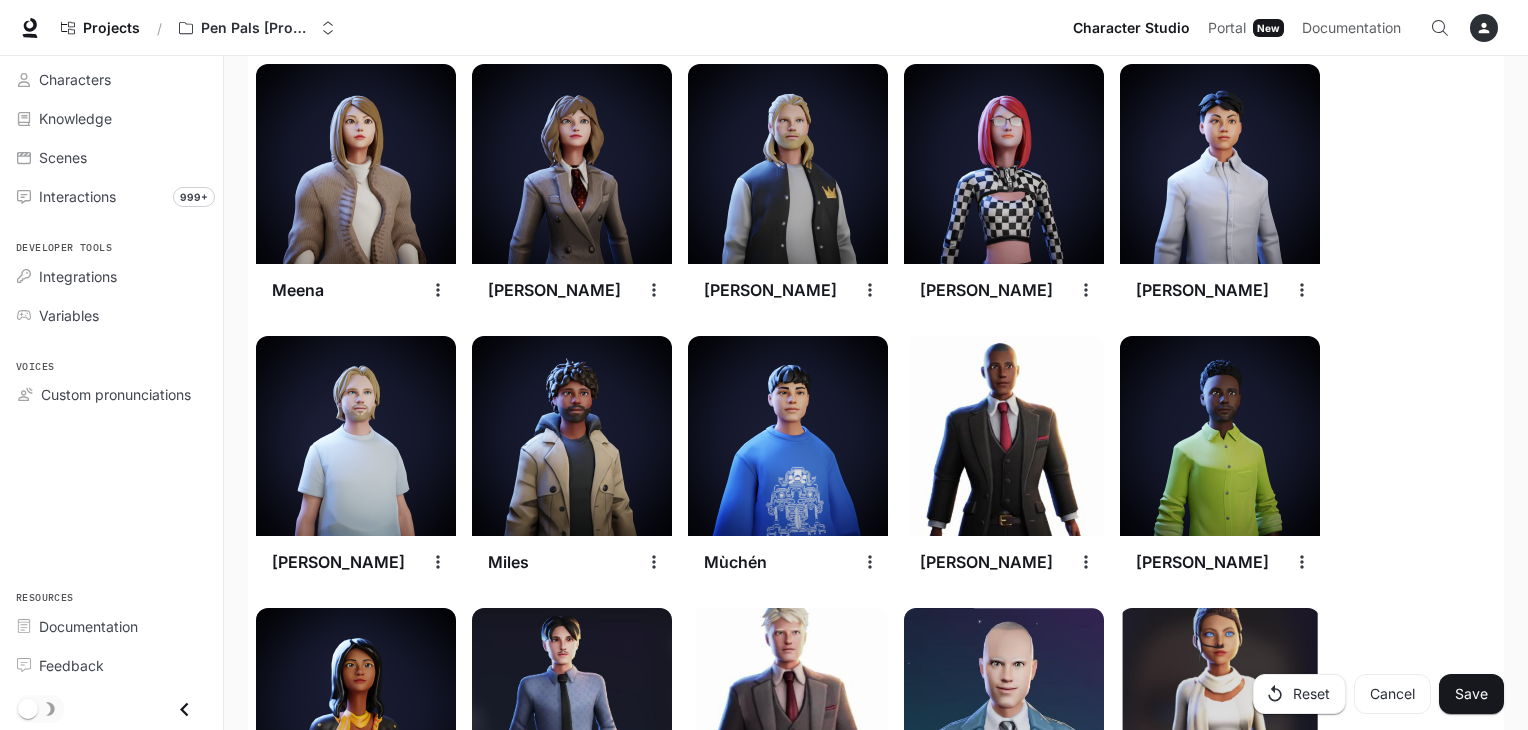 scroll, scrollTop: 2448, scrollLeft: 0, axis: vertical 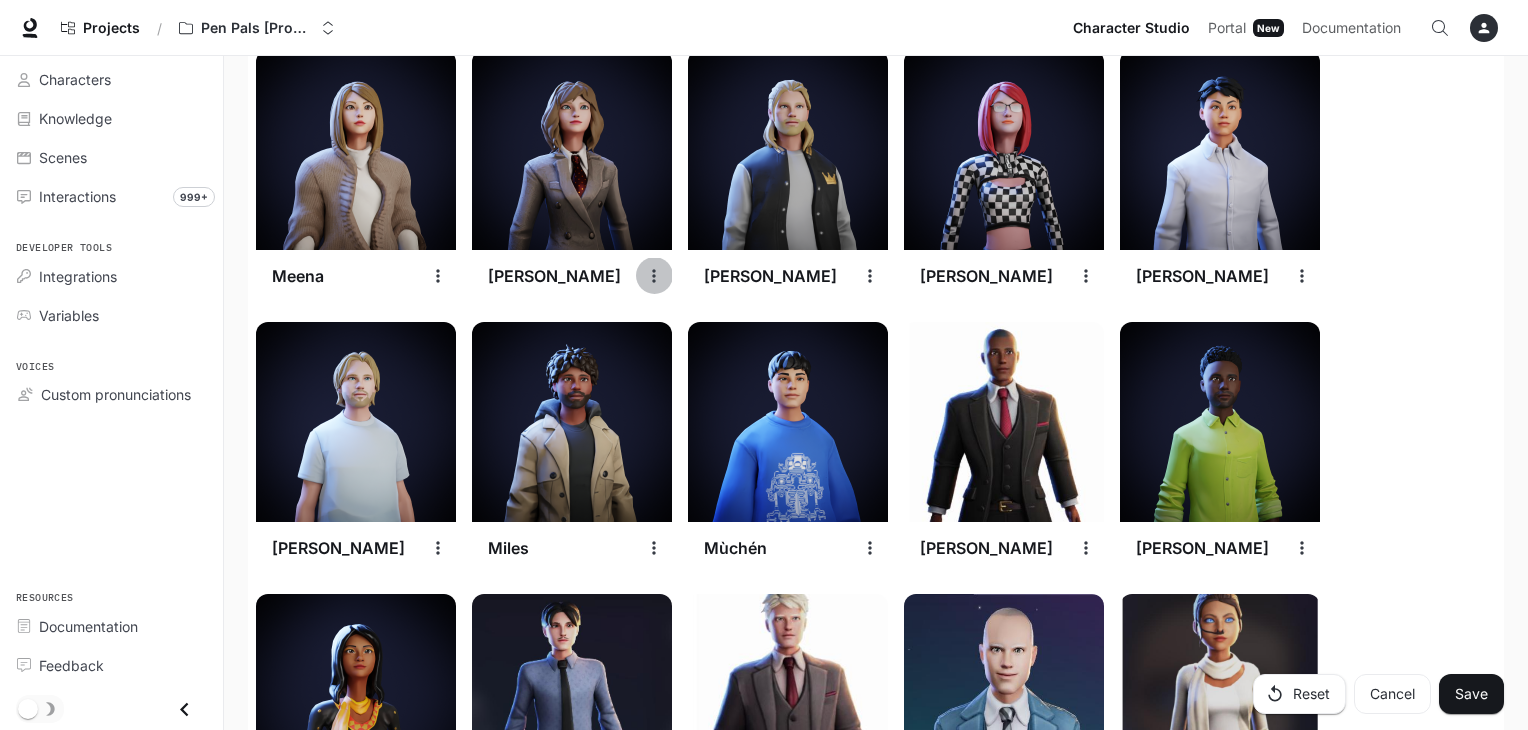 click 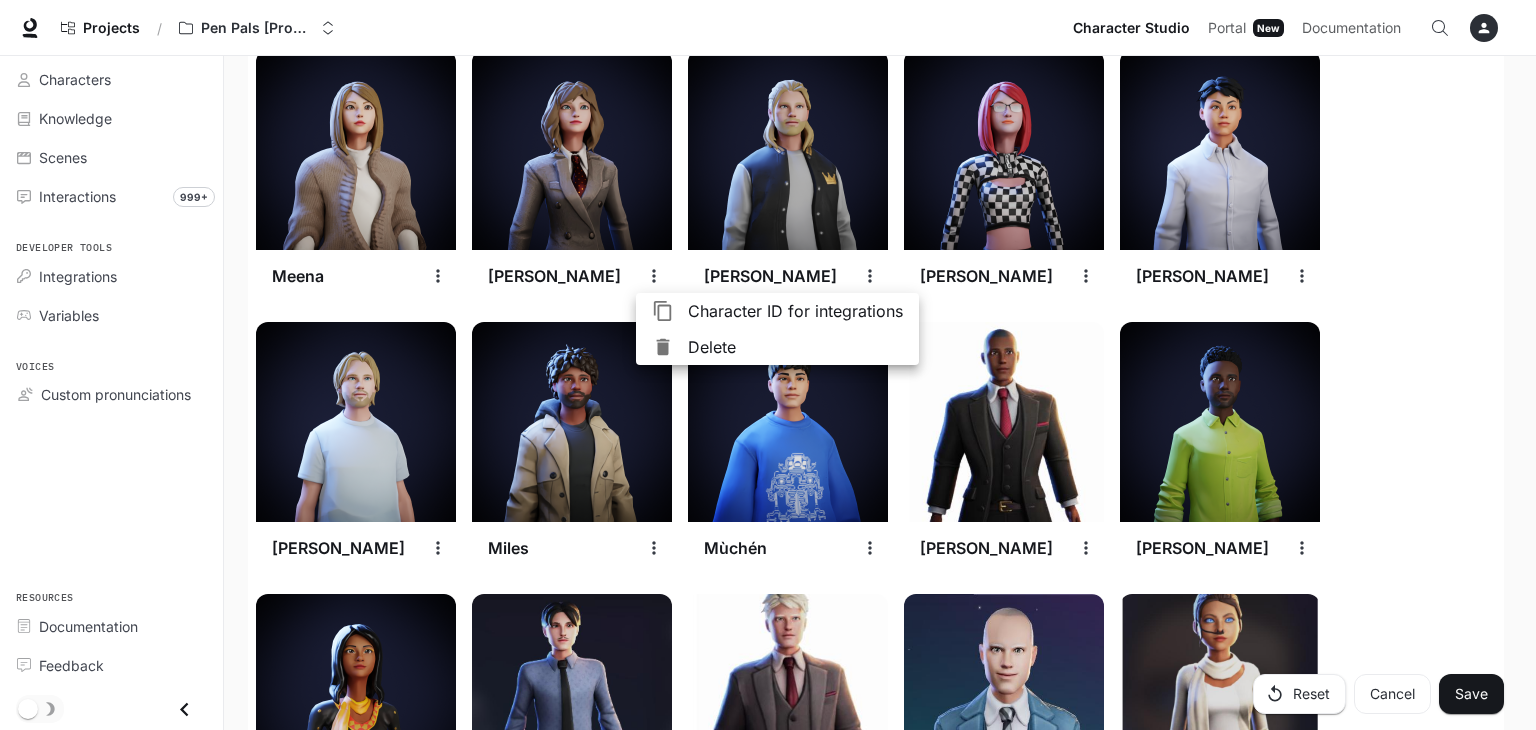 click at bounding box center [768, 365] 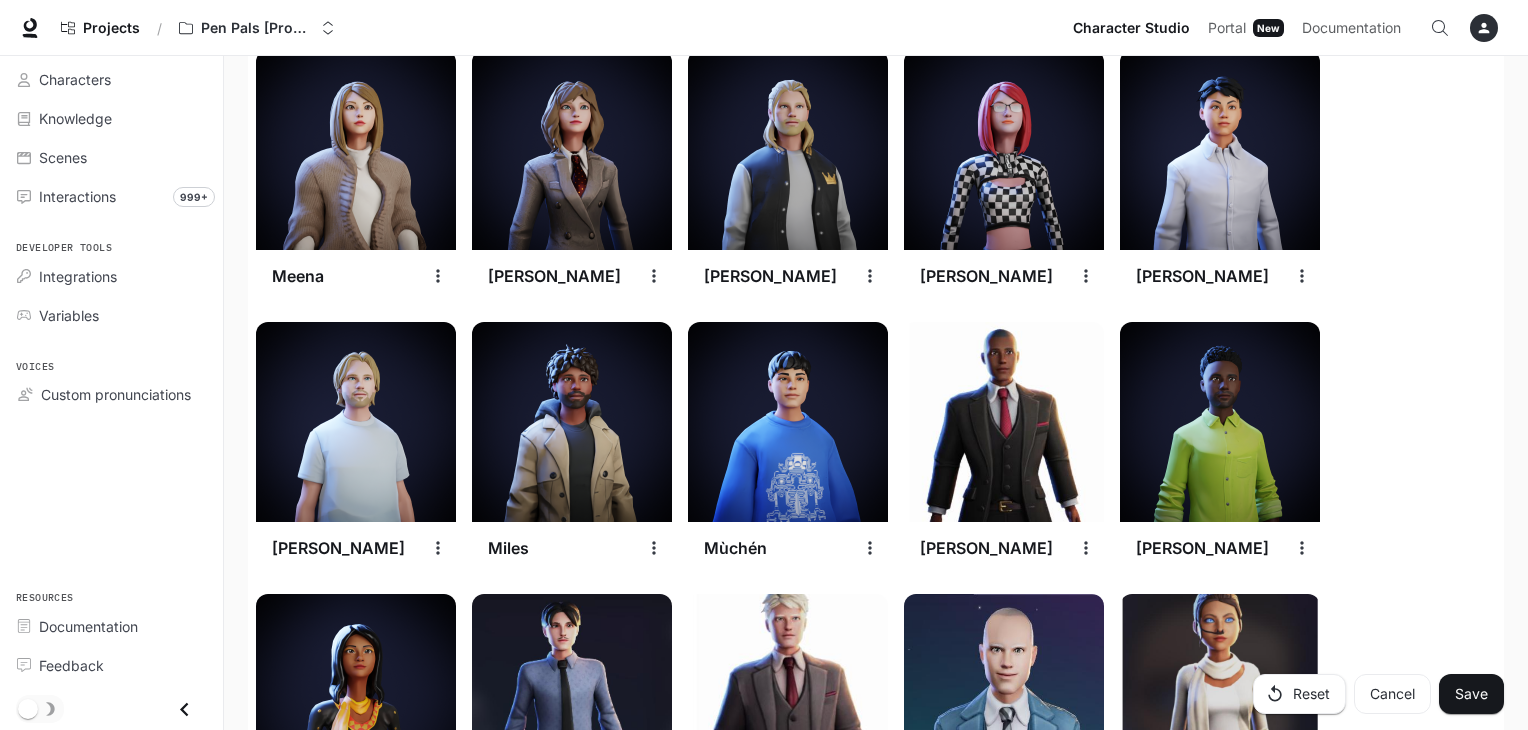click 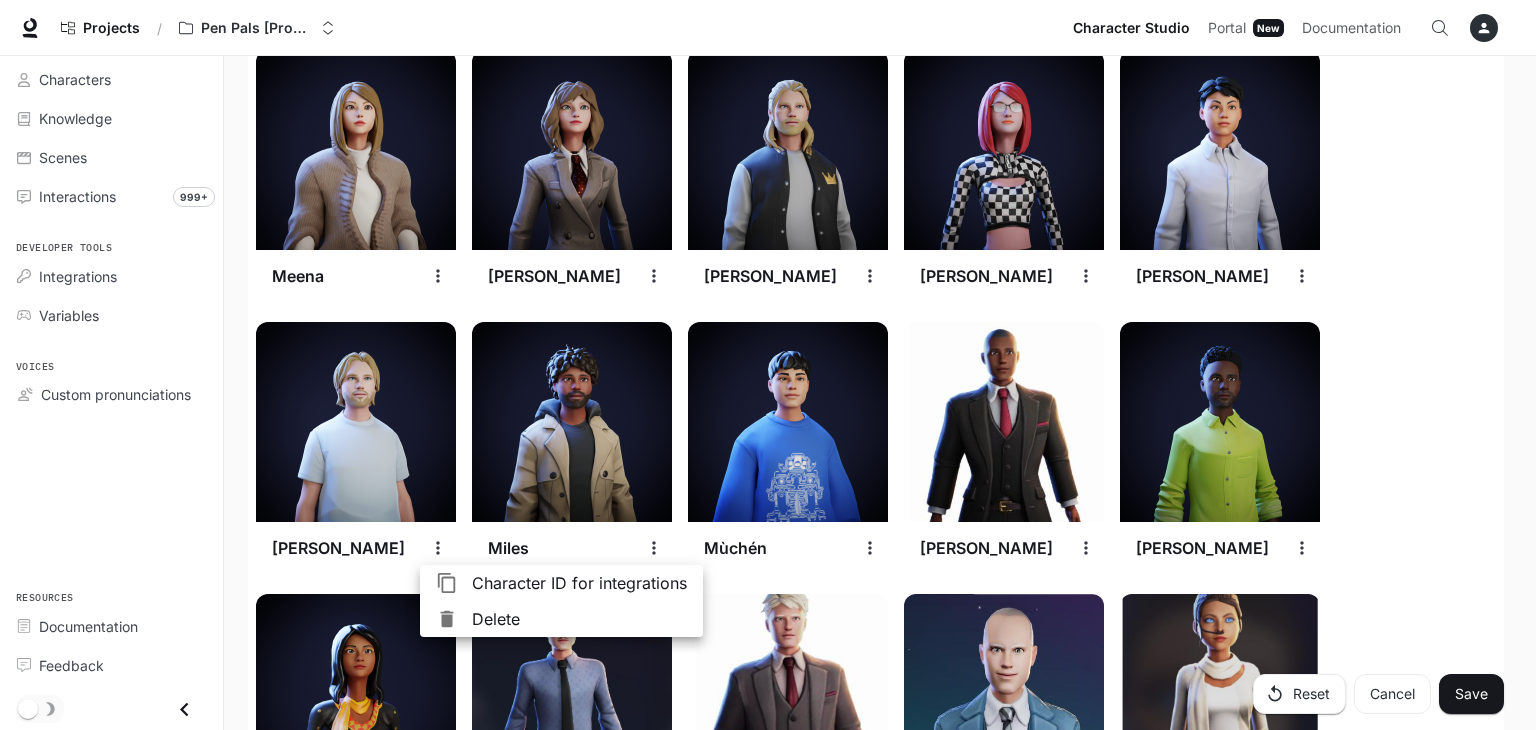 click on "Delete" at bounding box center [579, 619] 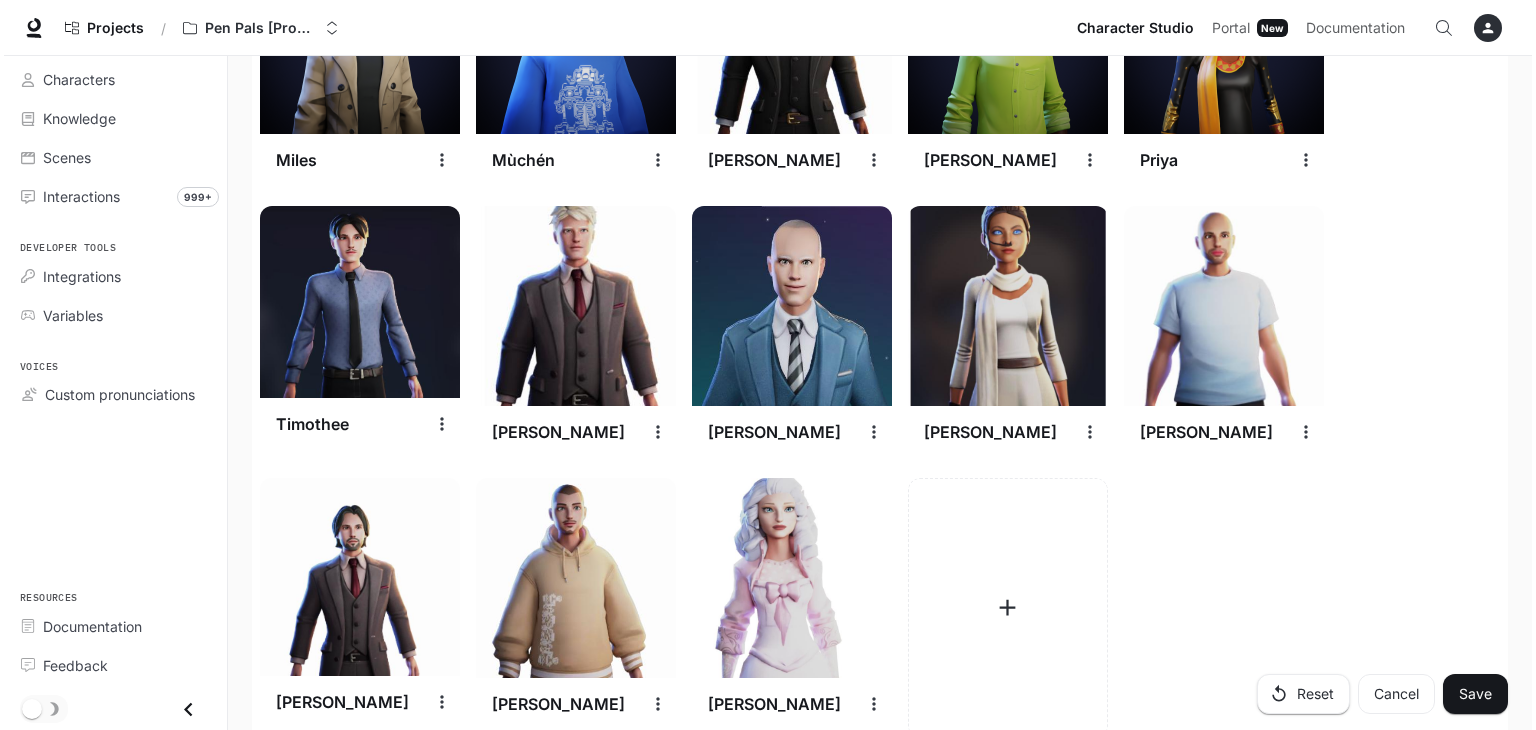 scroll, scrollTop: 2872, scrollLeft: 0, axis: vertical 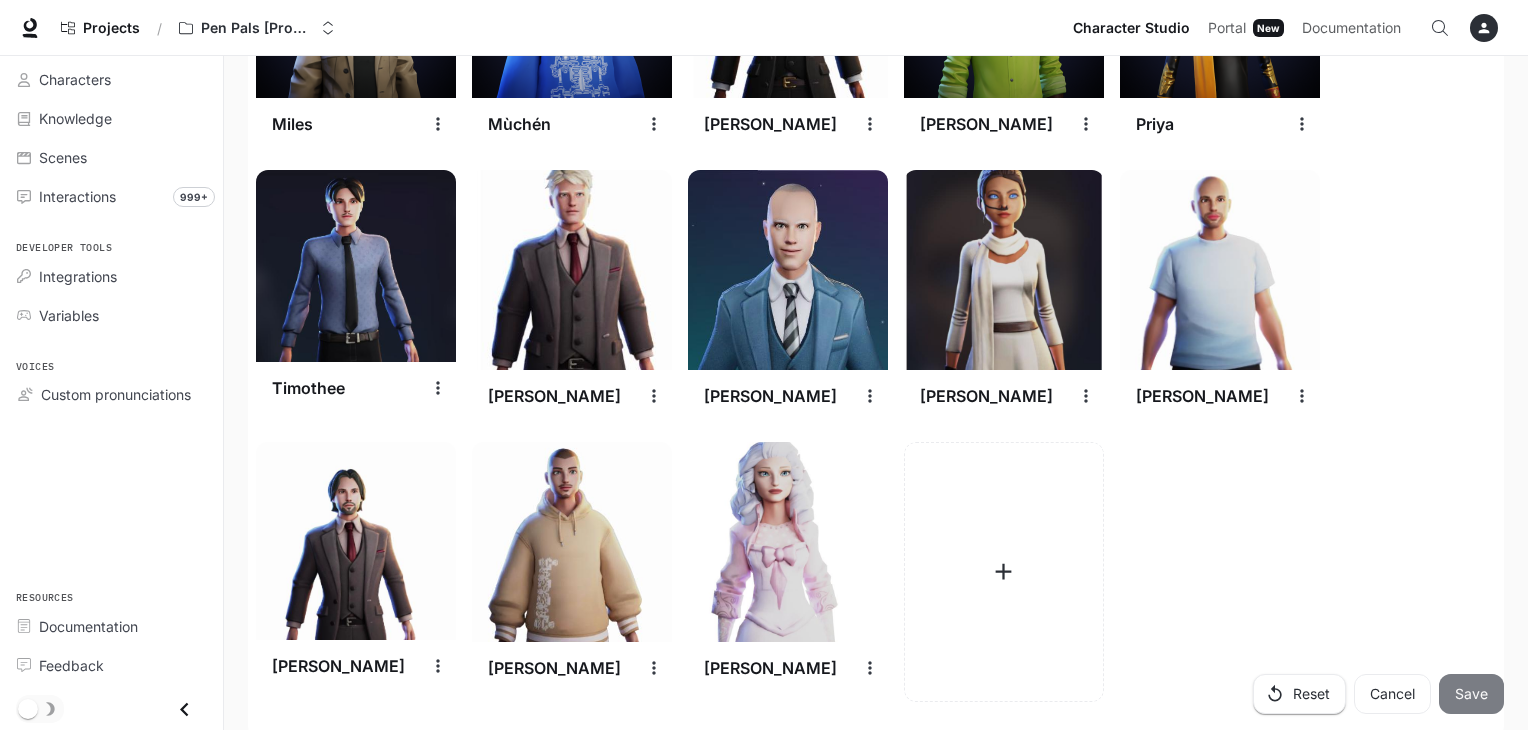 click on "Save" at bounding box center (1471, 694) 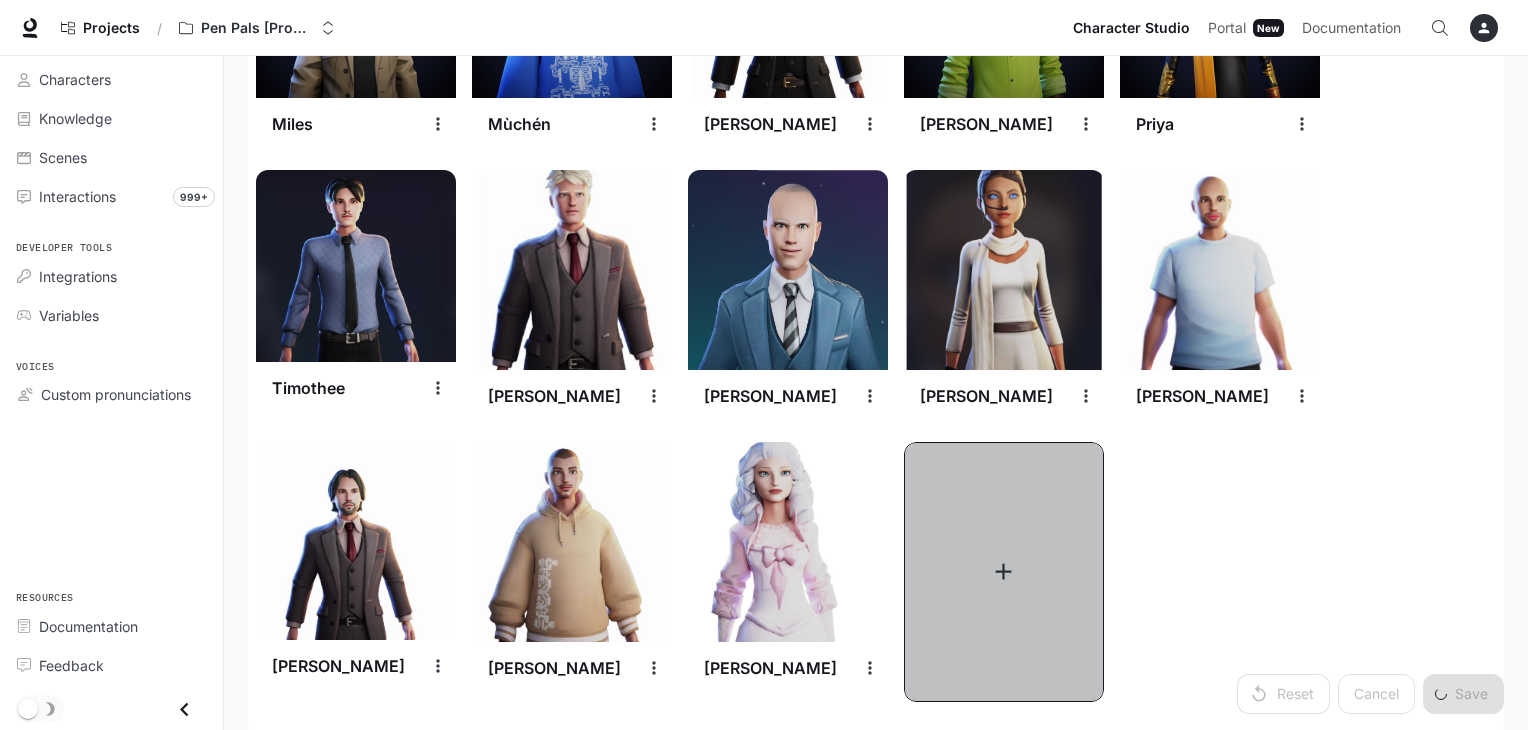 click at bounding box center (1004, 572) 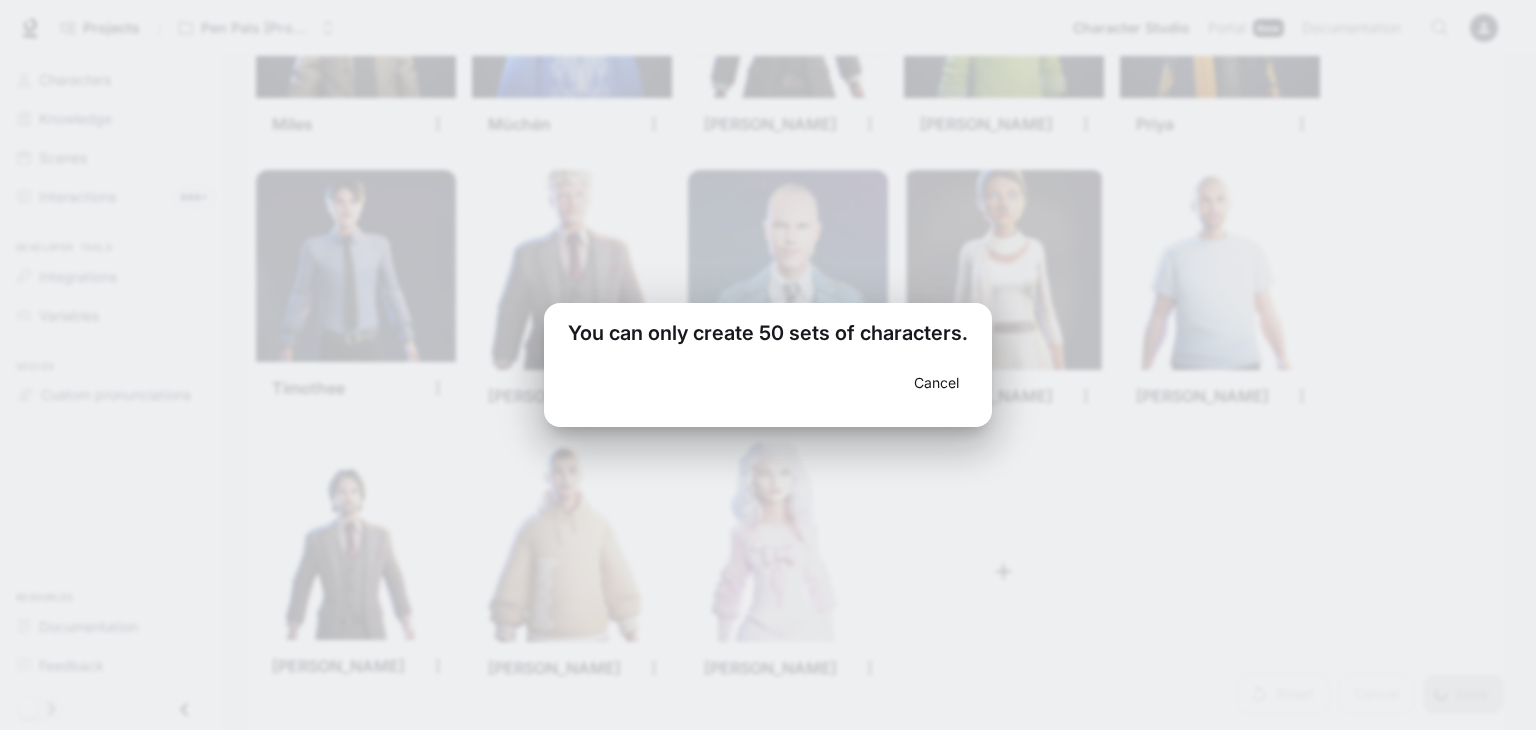 click on "Cancel" at bounding box center (936, 383) 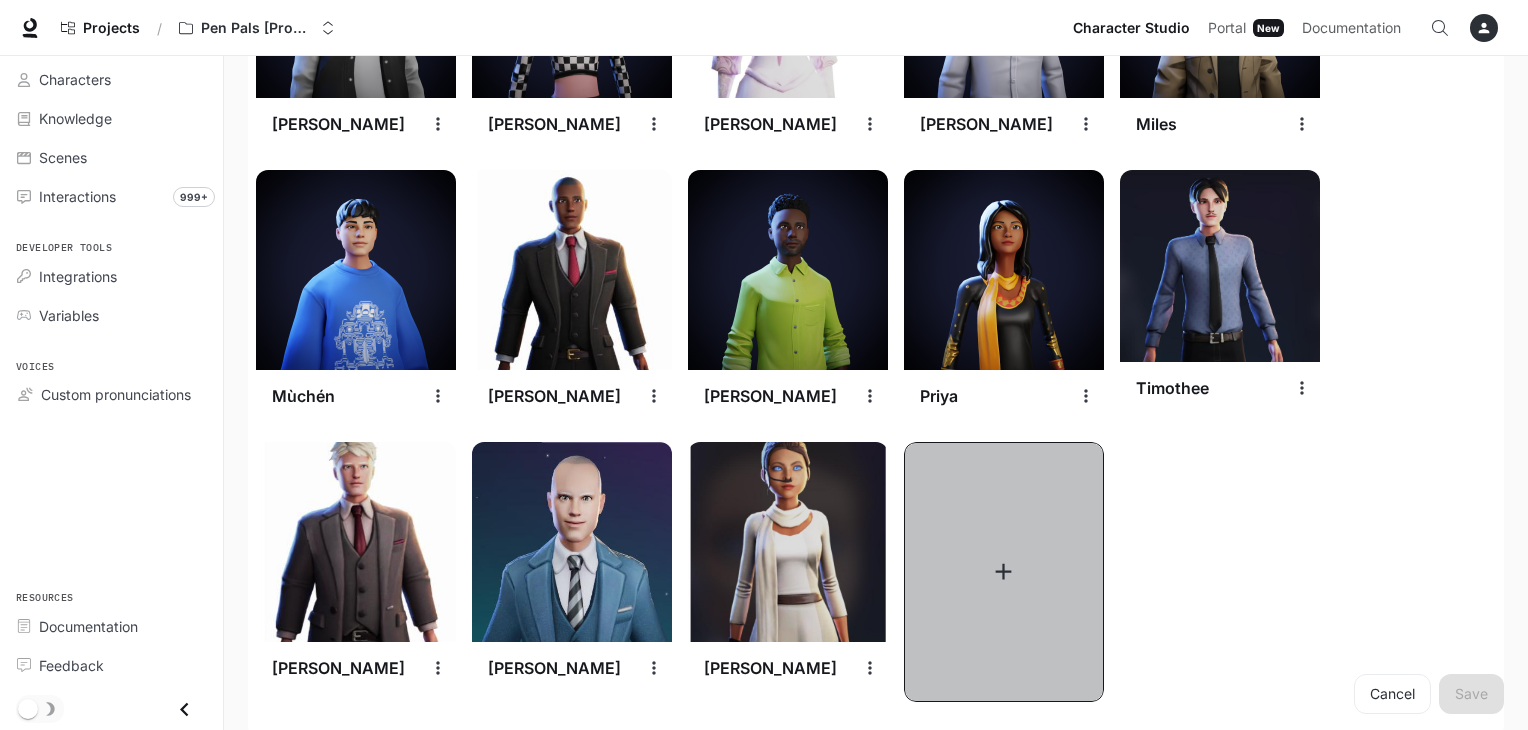 click 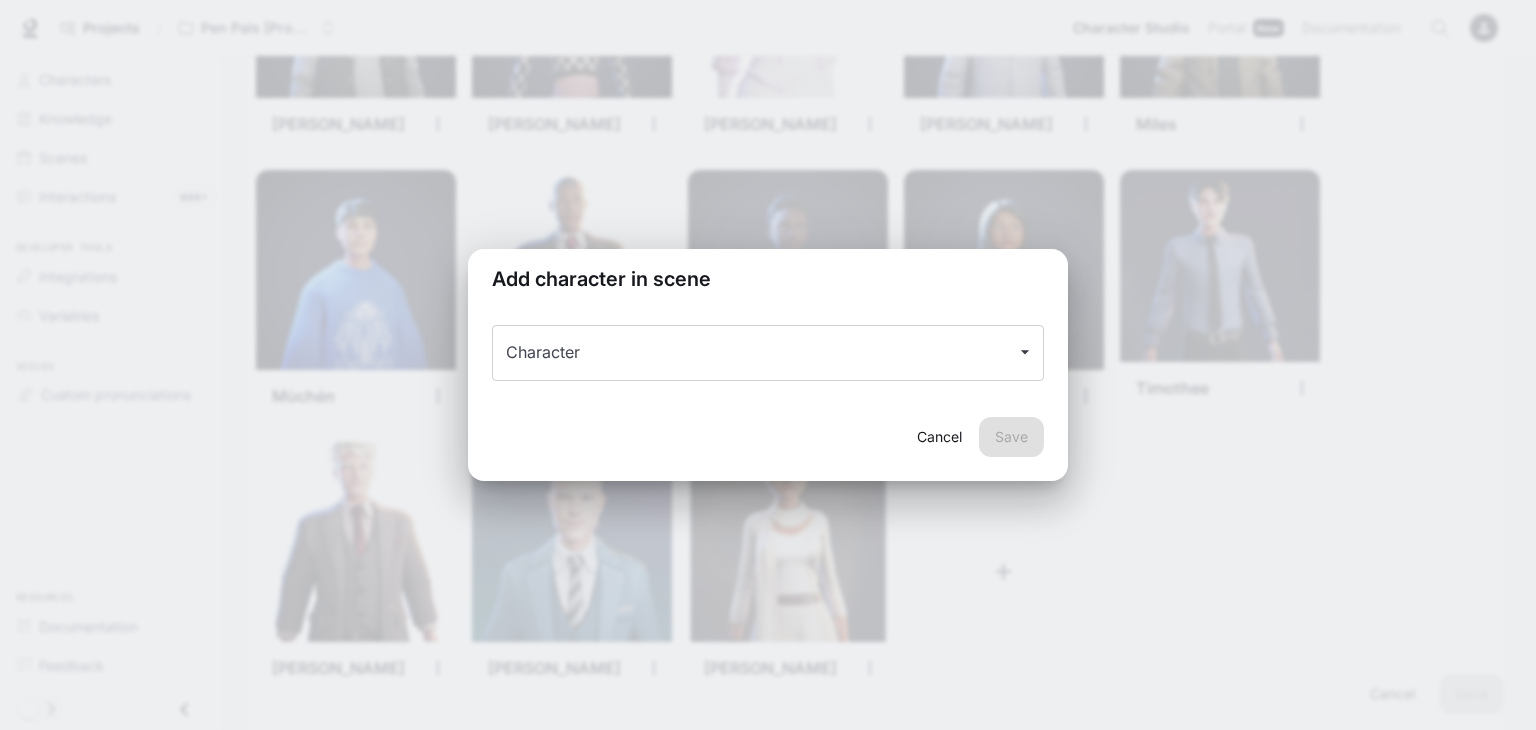 click on "Character Character" at bounding box center [768, 363] 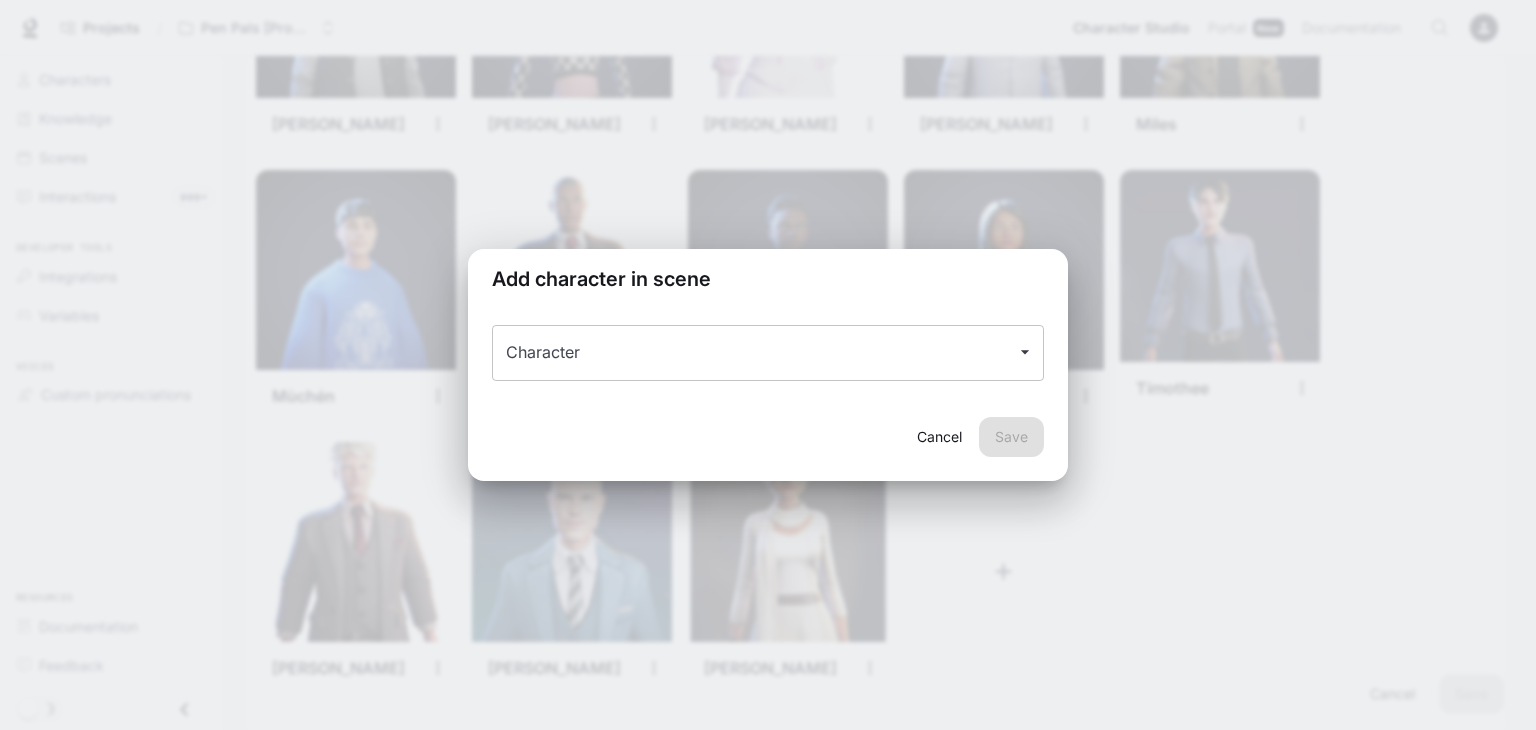 click on "Character" at bounding box center [768, 353] 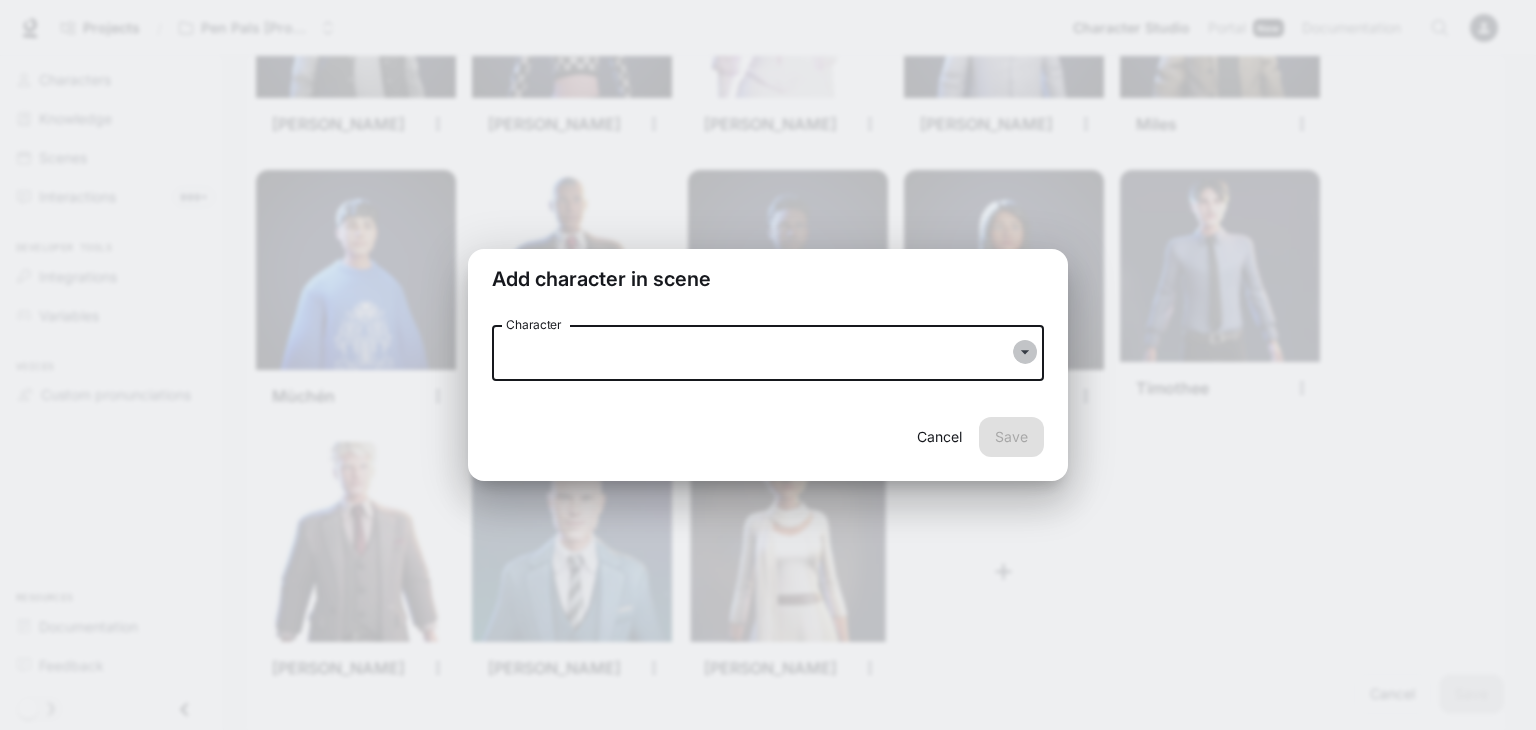 click 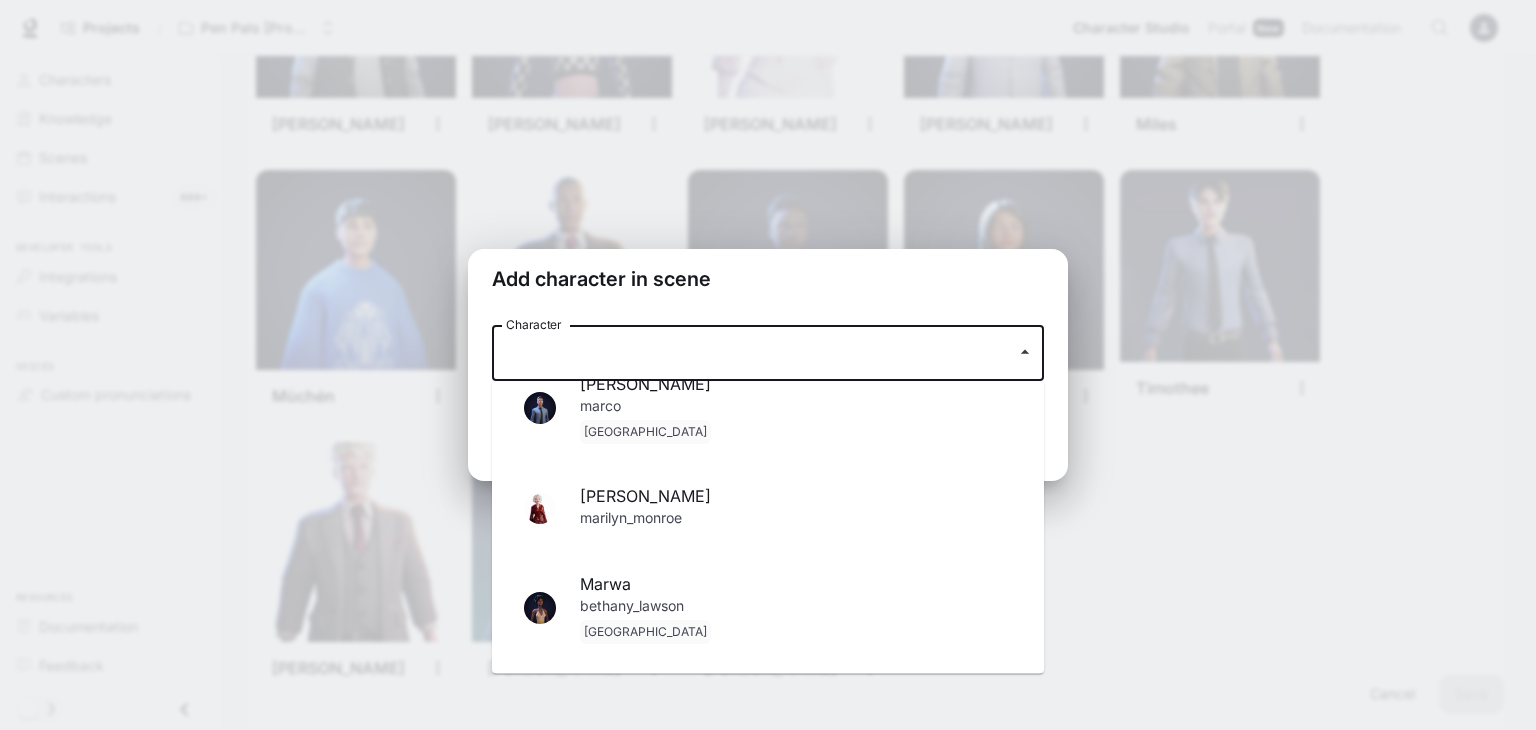 scroll, scrollTop: 1435, scrollLeft: 0, axis: vertical 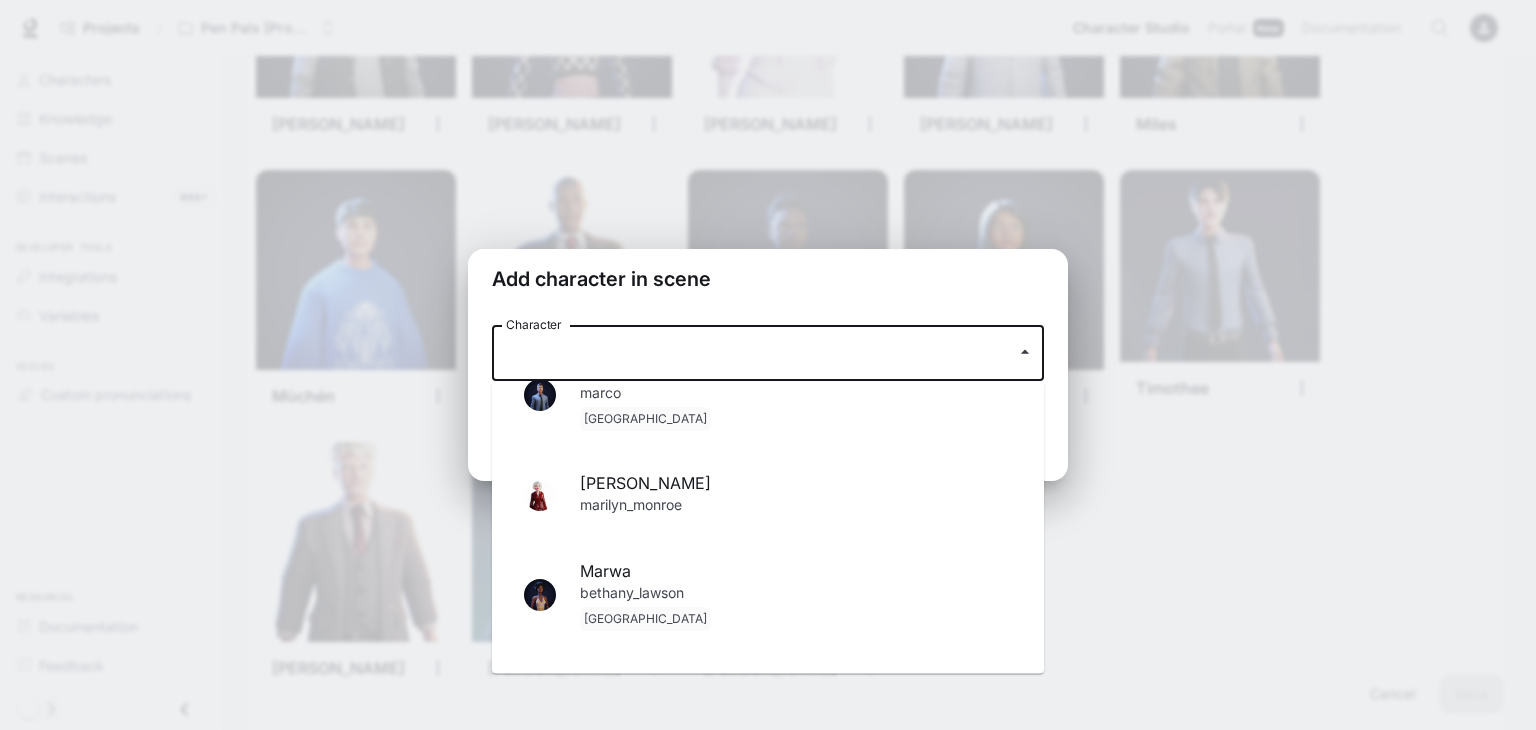 click on "[PERSON_NAME]" at bounding box center (796, 483) 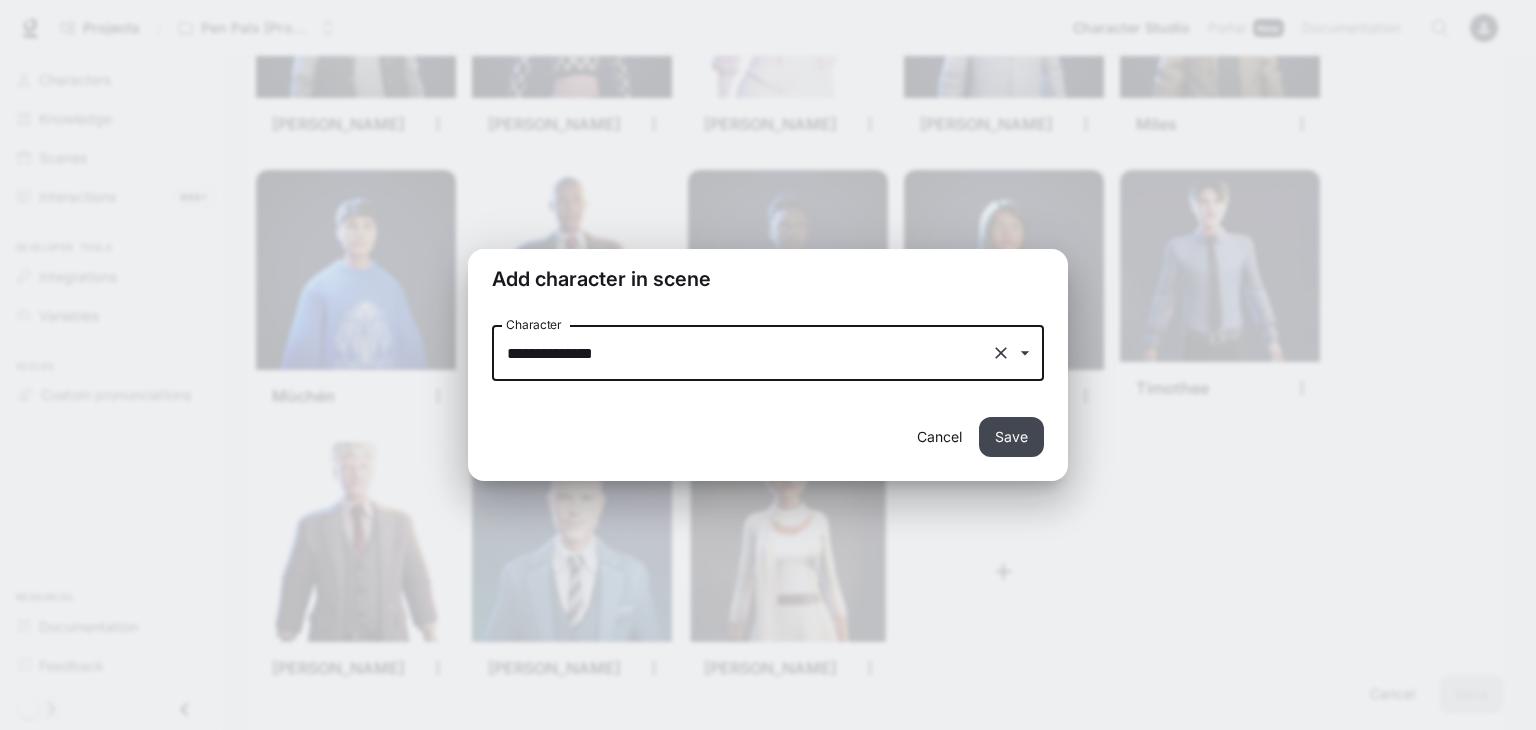click on "Save" at bounding box center [1011, 437] 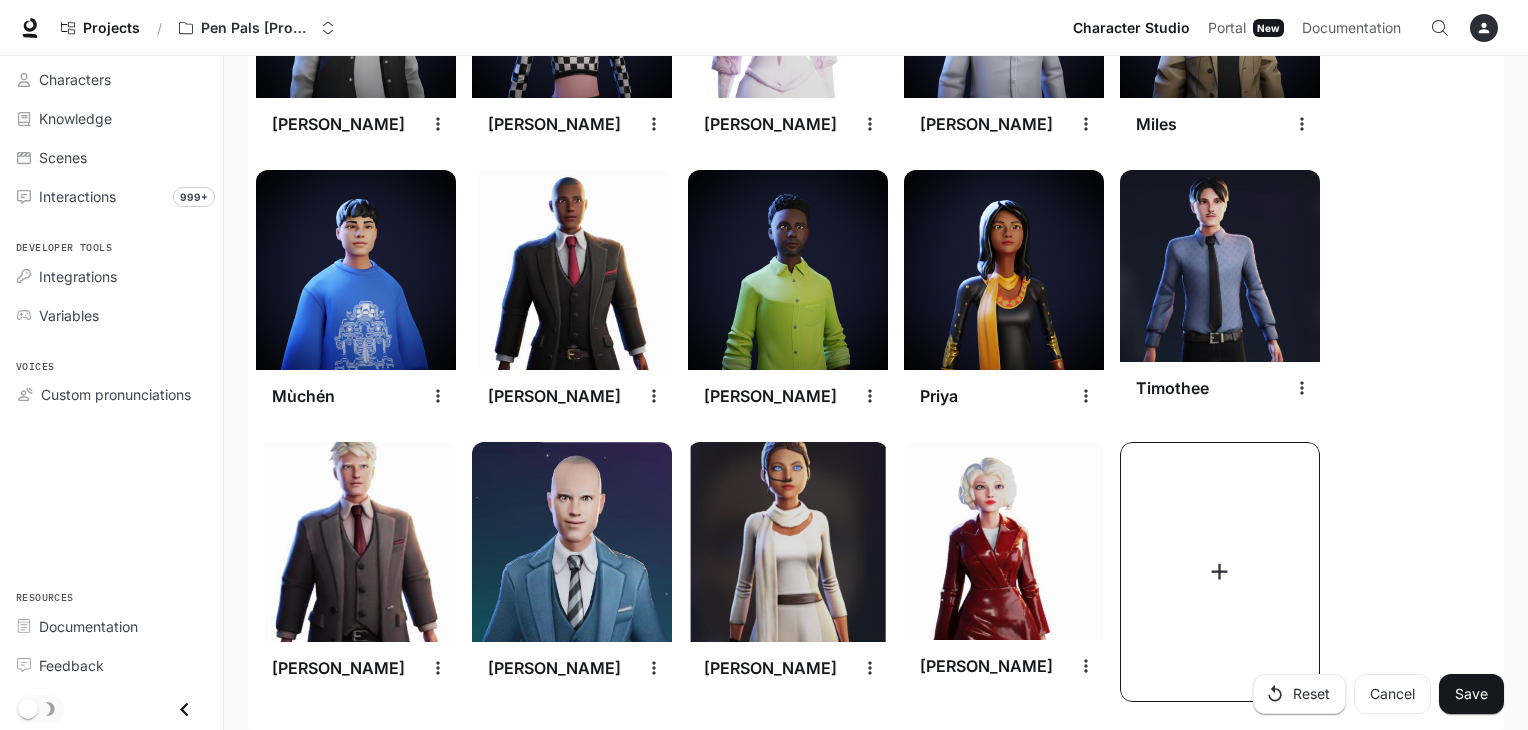 click at bounding box center (1220, 572) 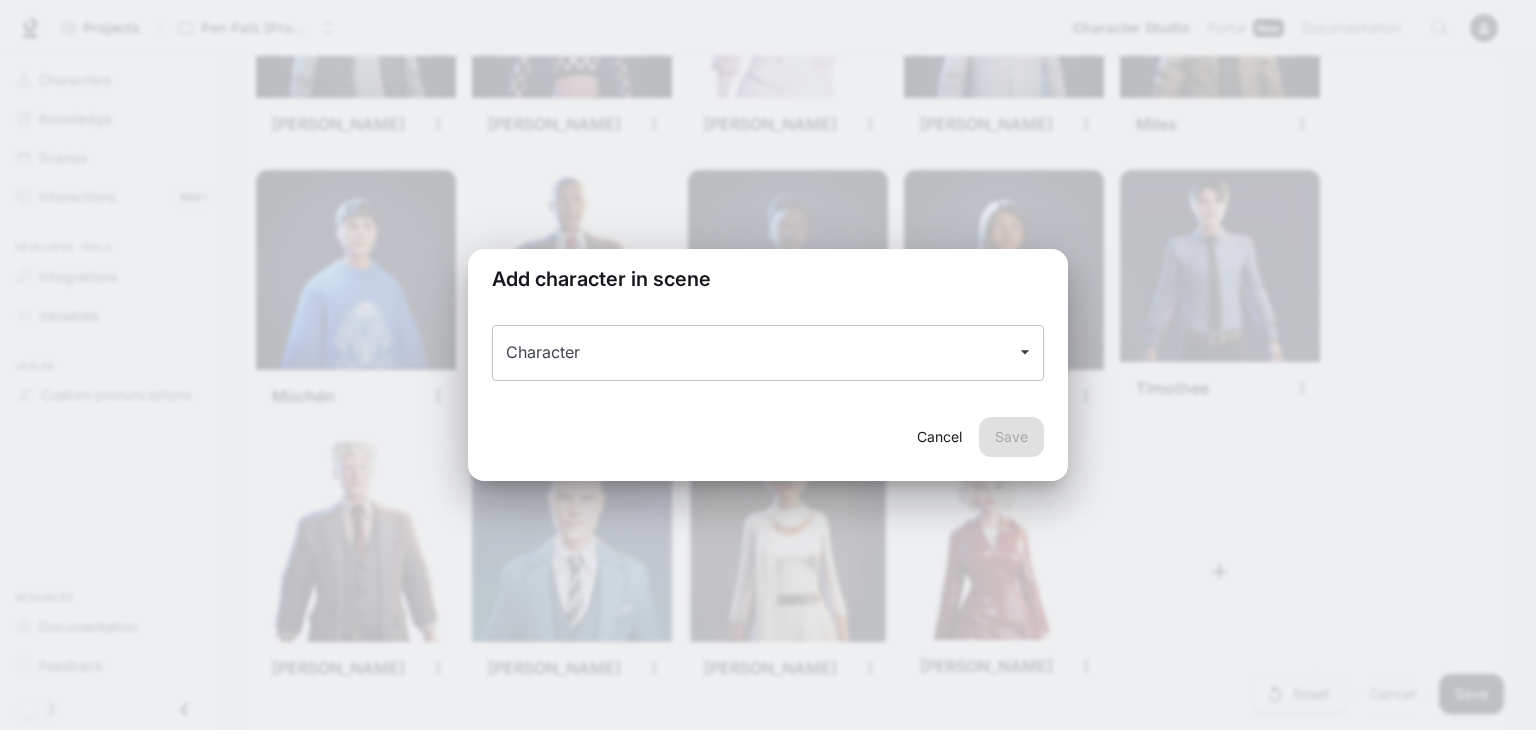 click on "Character" at bounding box center (753, 353) 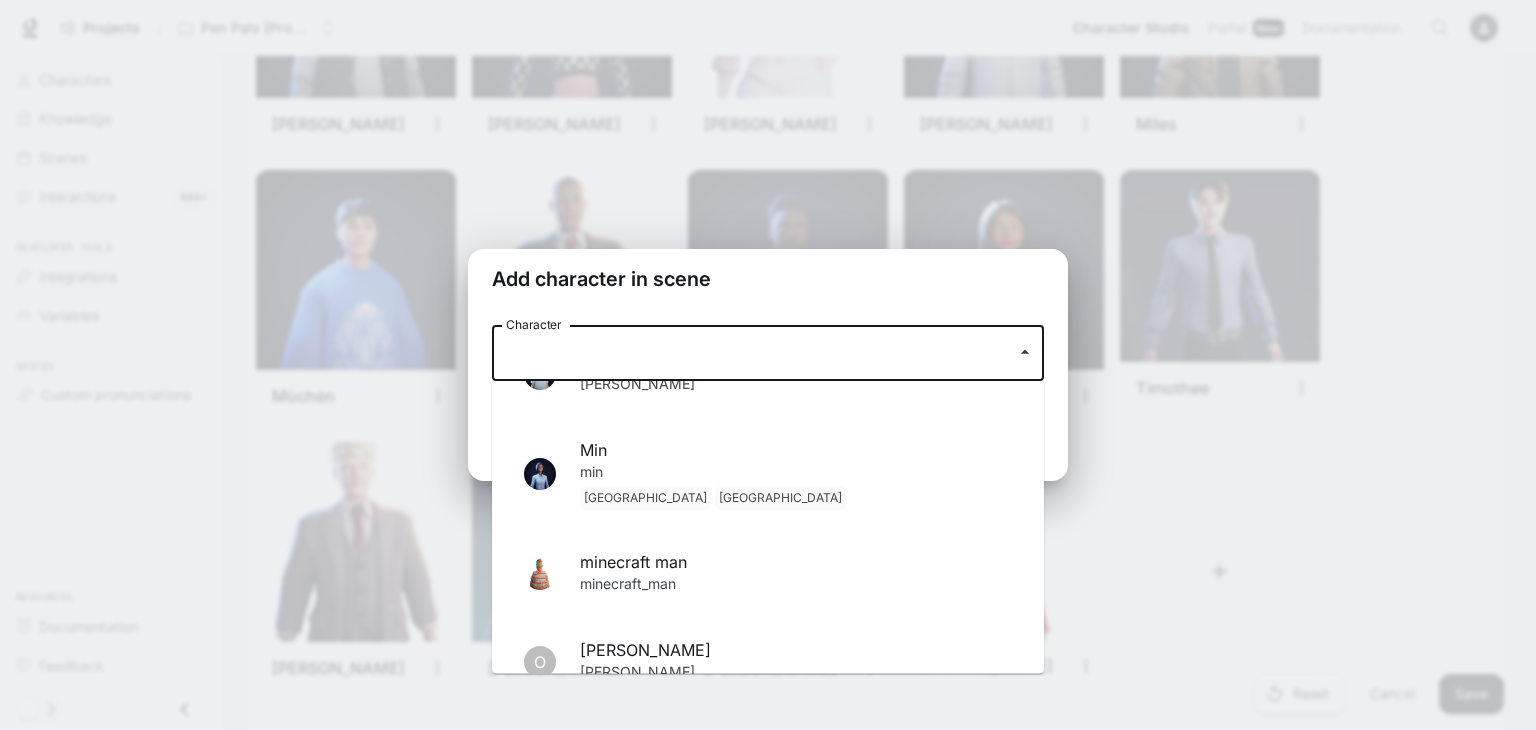 scroll, scrollTop: 1780, scrollLeft: 0, axis: vertical 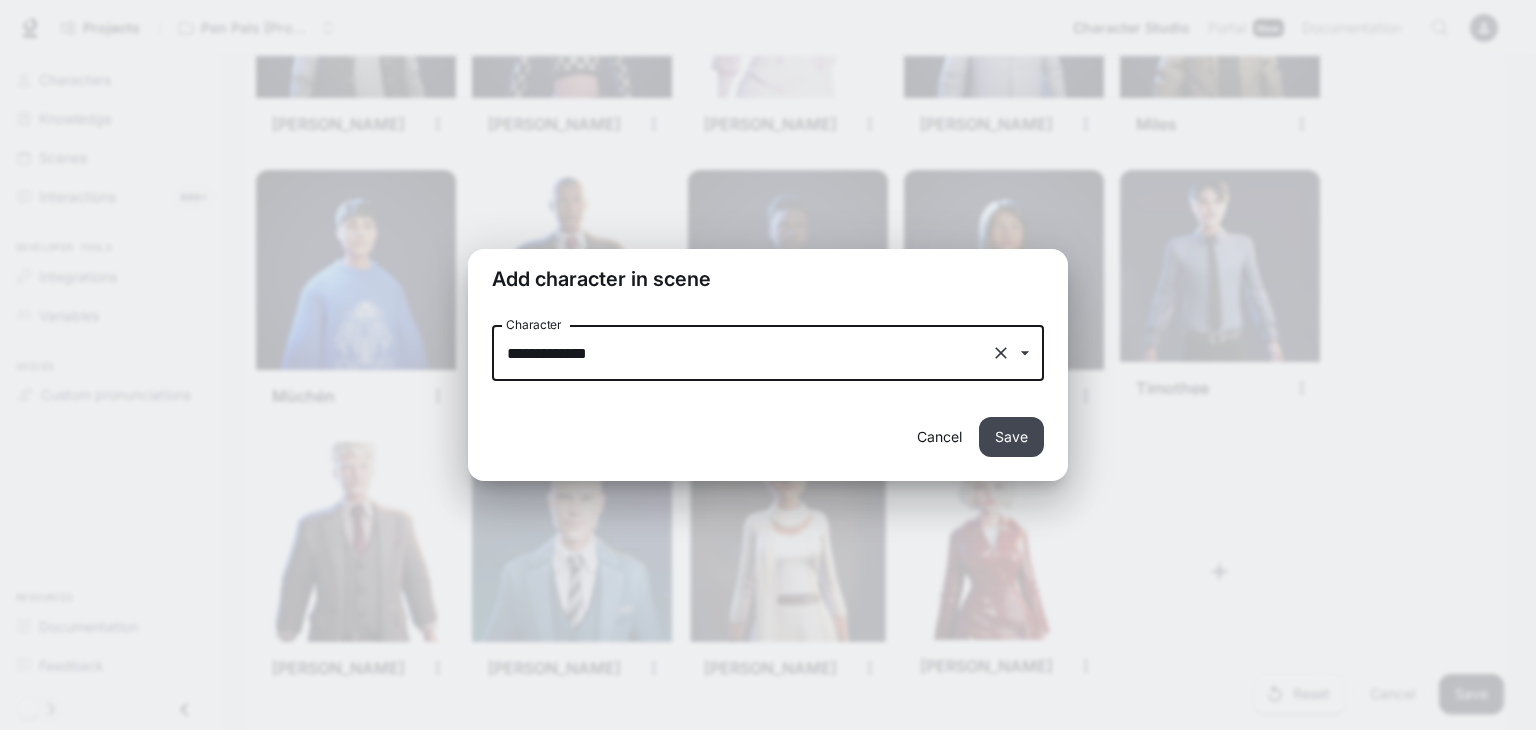 click on "Save" at bounding box center (1011, 437) 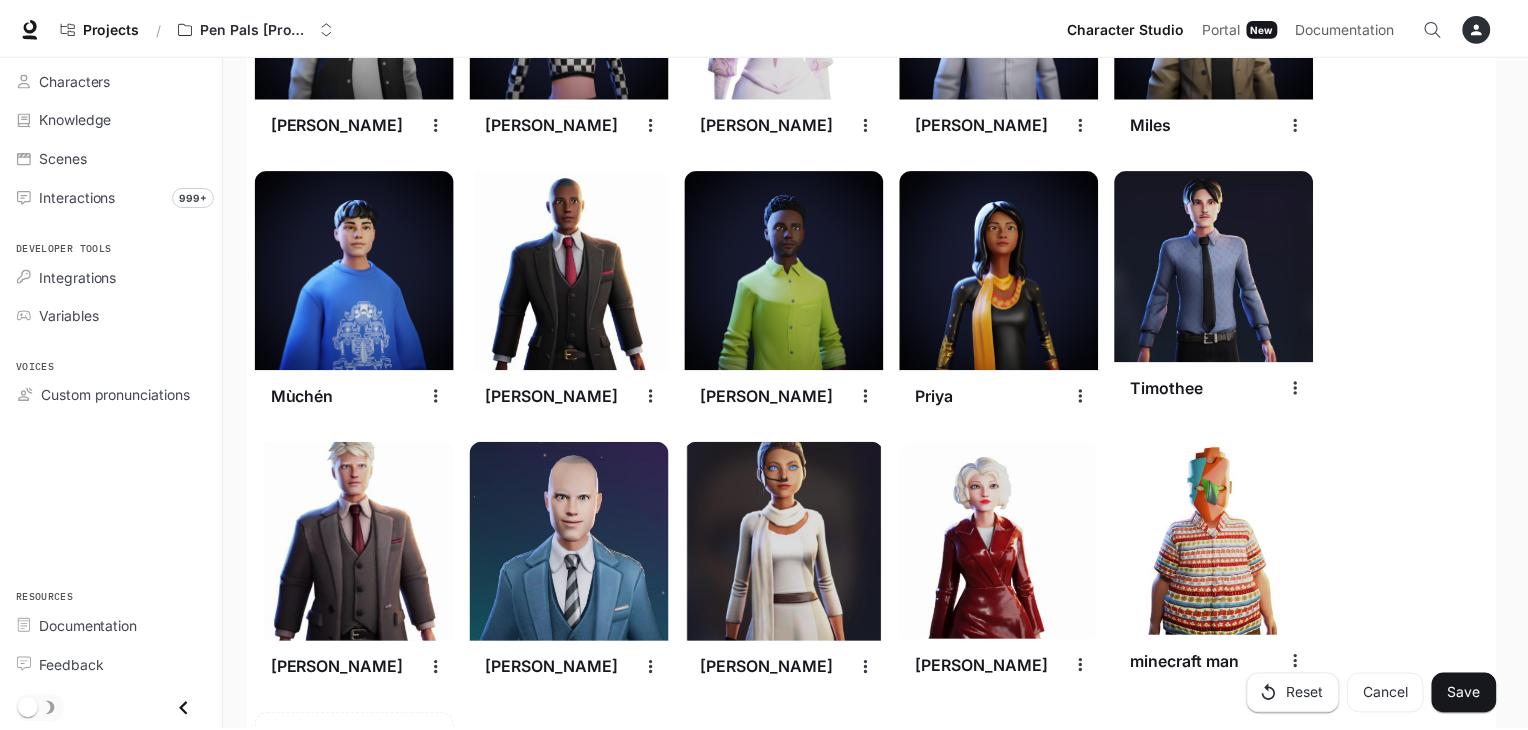 scroll, scrollTop: 3116, scrollLeft: 0, axis: vertical 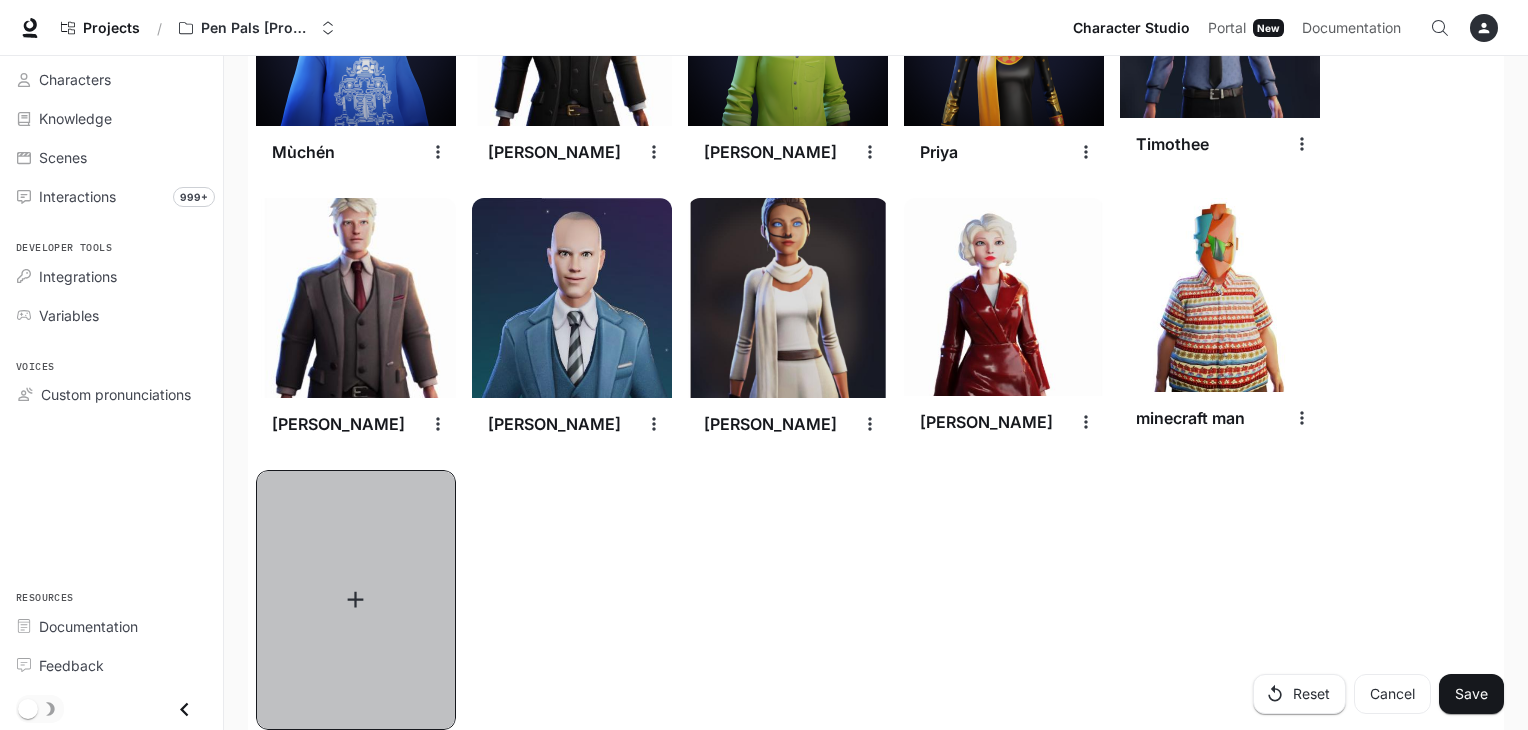 click at bounding box center [356, 600] 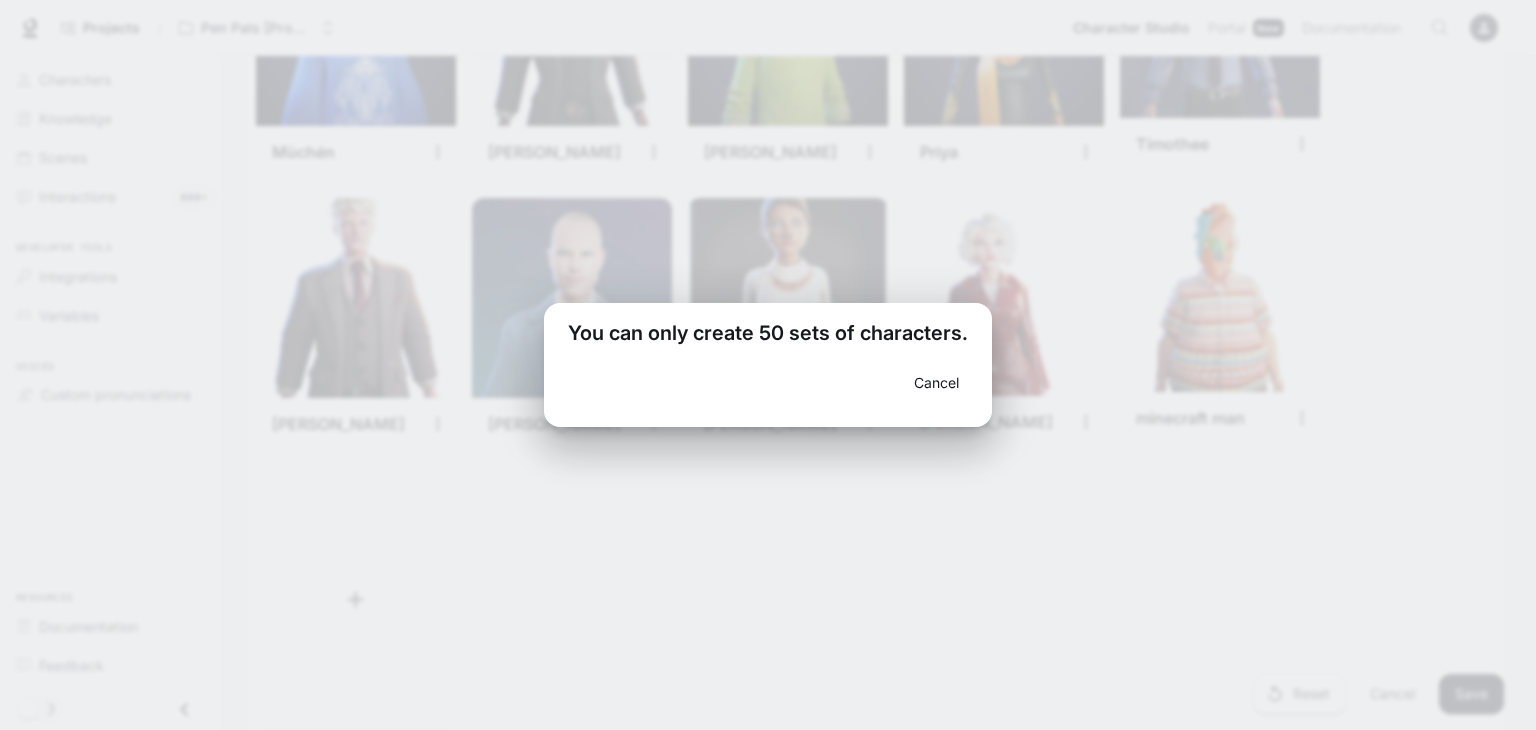 click on "Cancel" at bounding box center (936, 383) 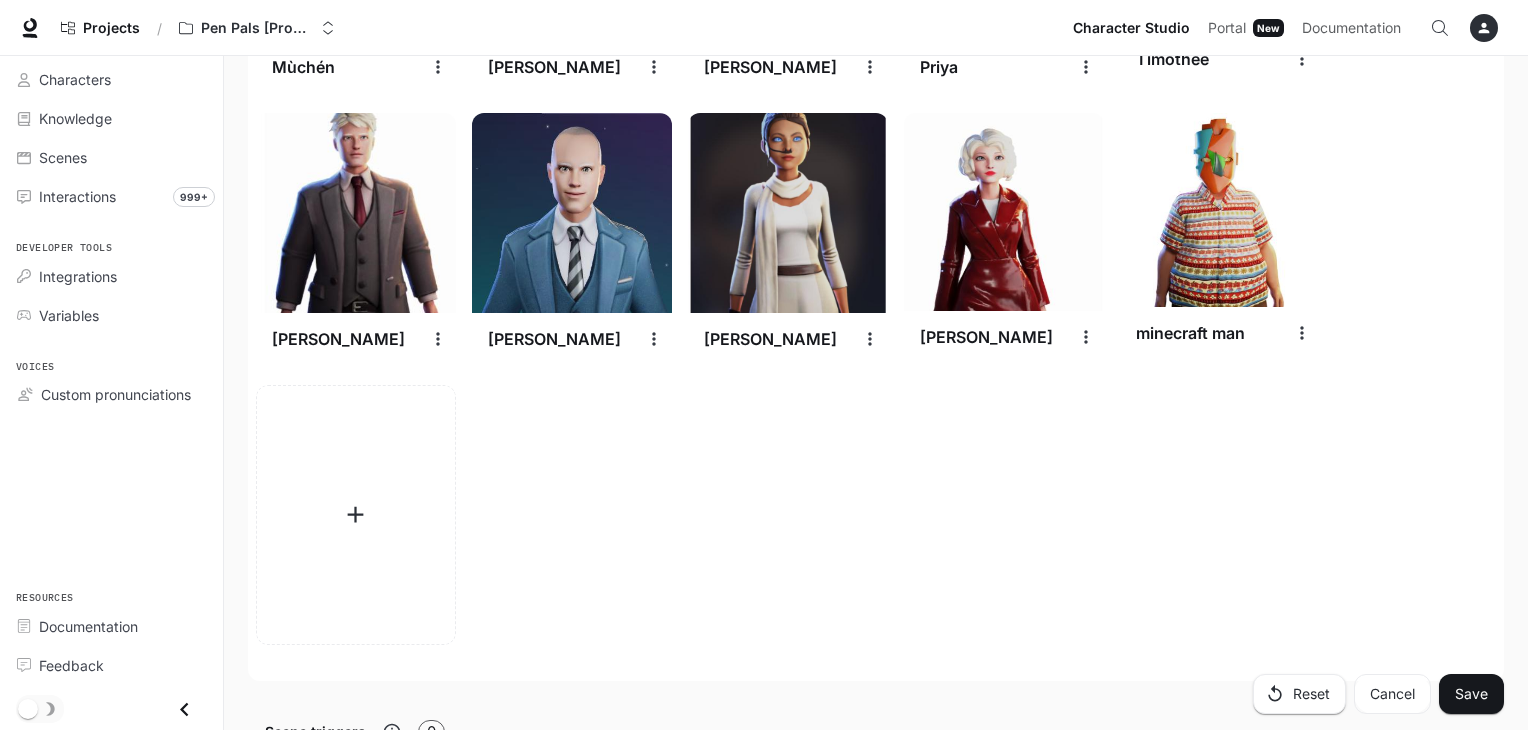 scroll, scrollTop: 3188, scrollLeft: 0, axis: vertical 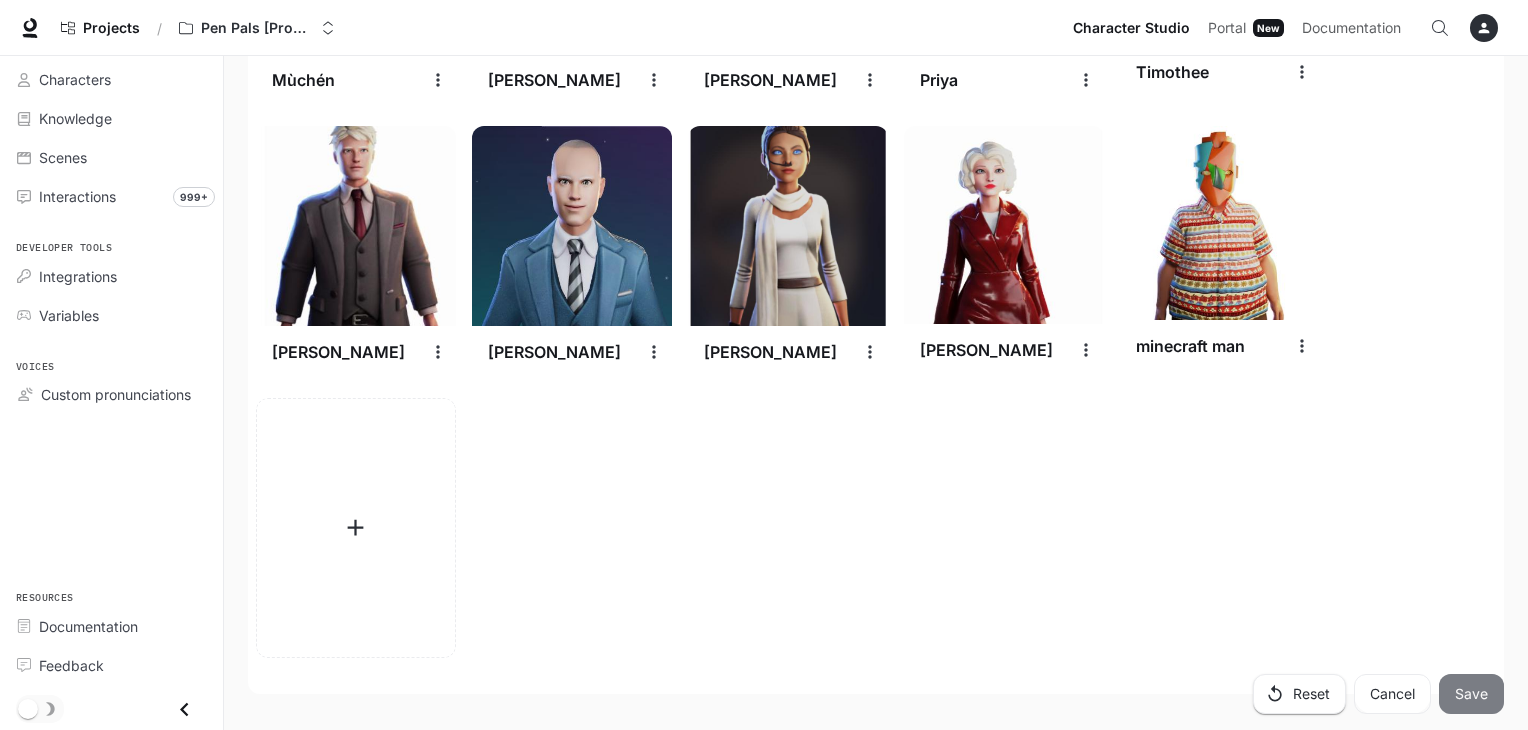 click on "Save" at bounding box center [1471, 694] 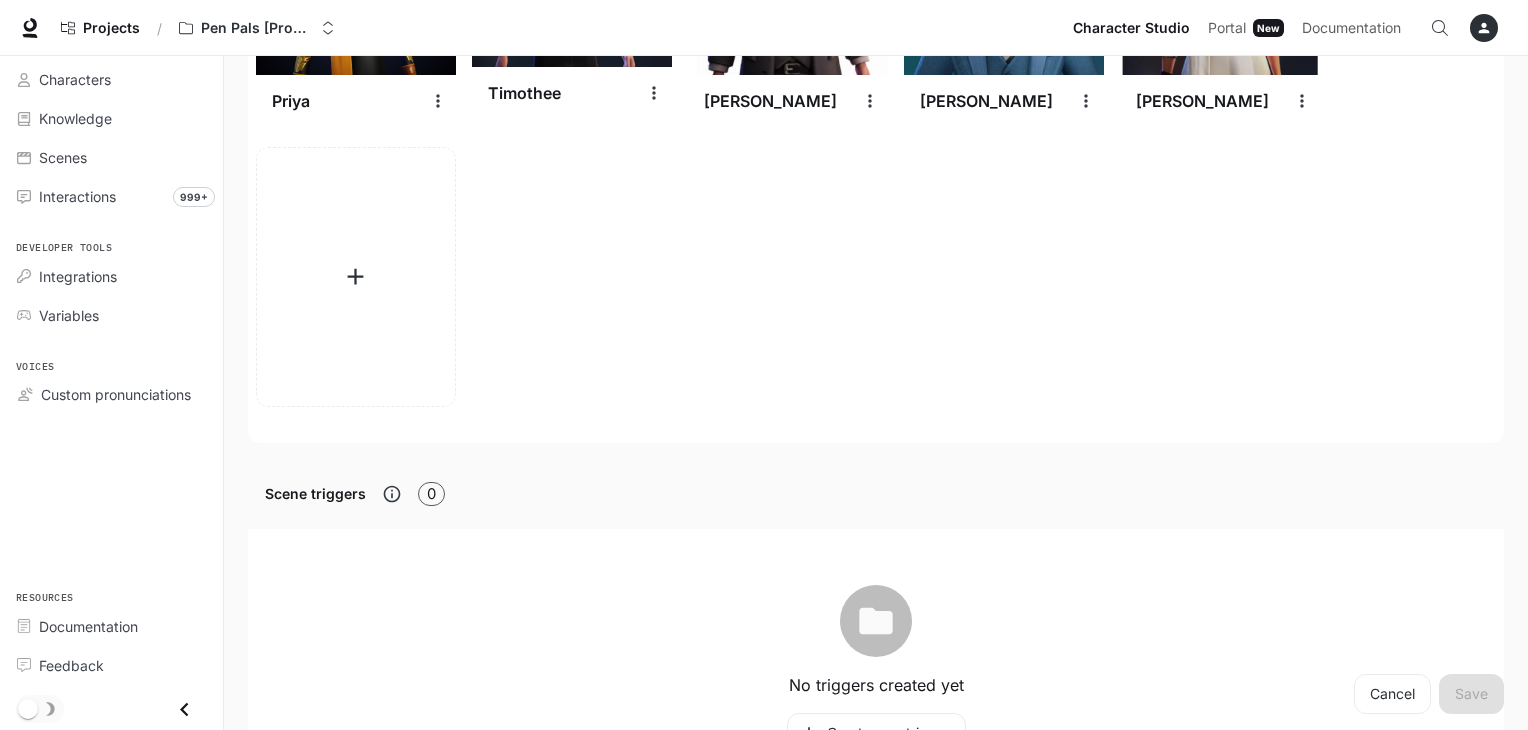 scroll, scrollTop: 3448, scrollLeft: 0, axis: vertical 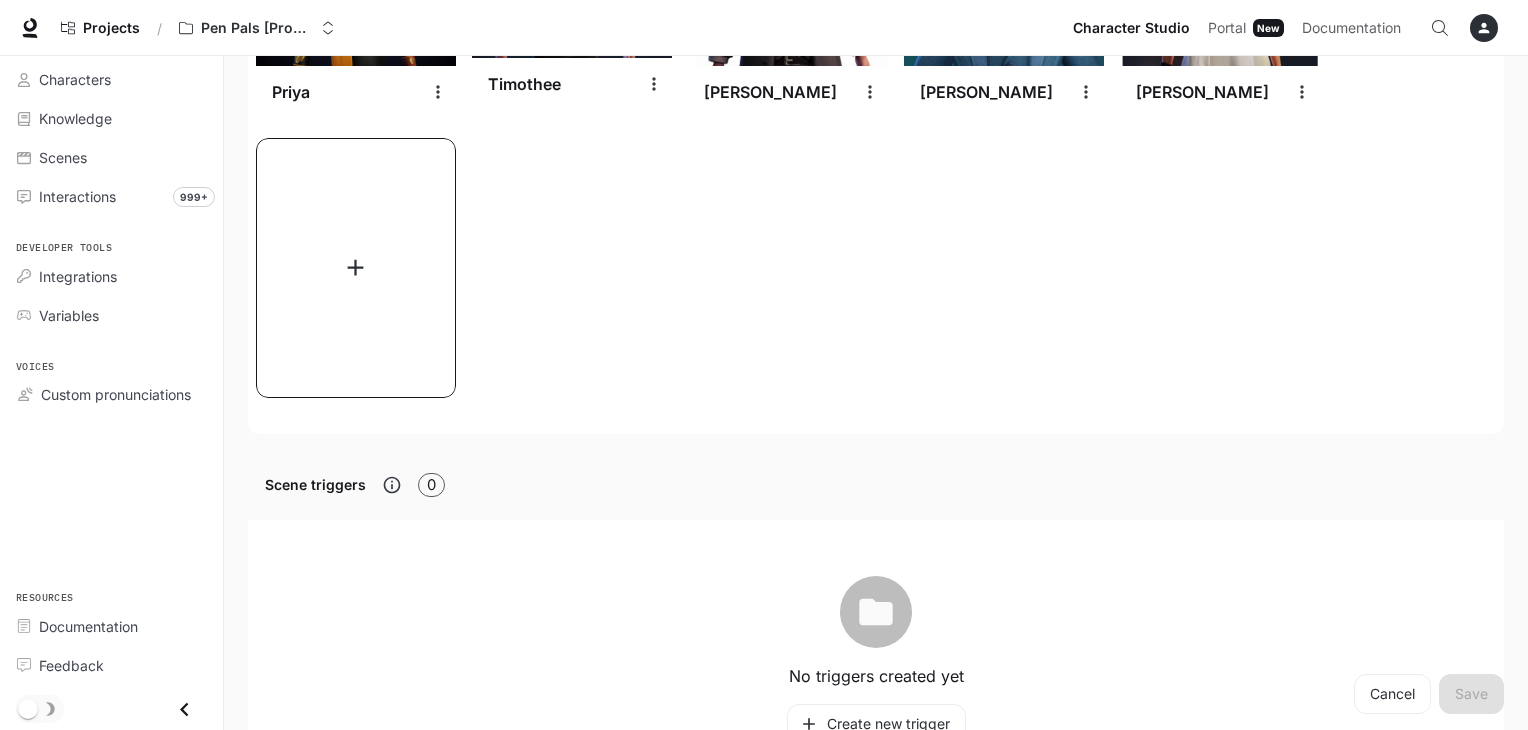 click at bounding box center [356, 268] 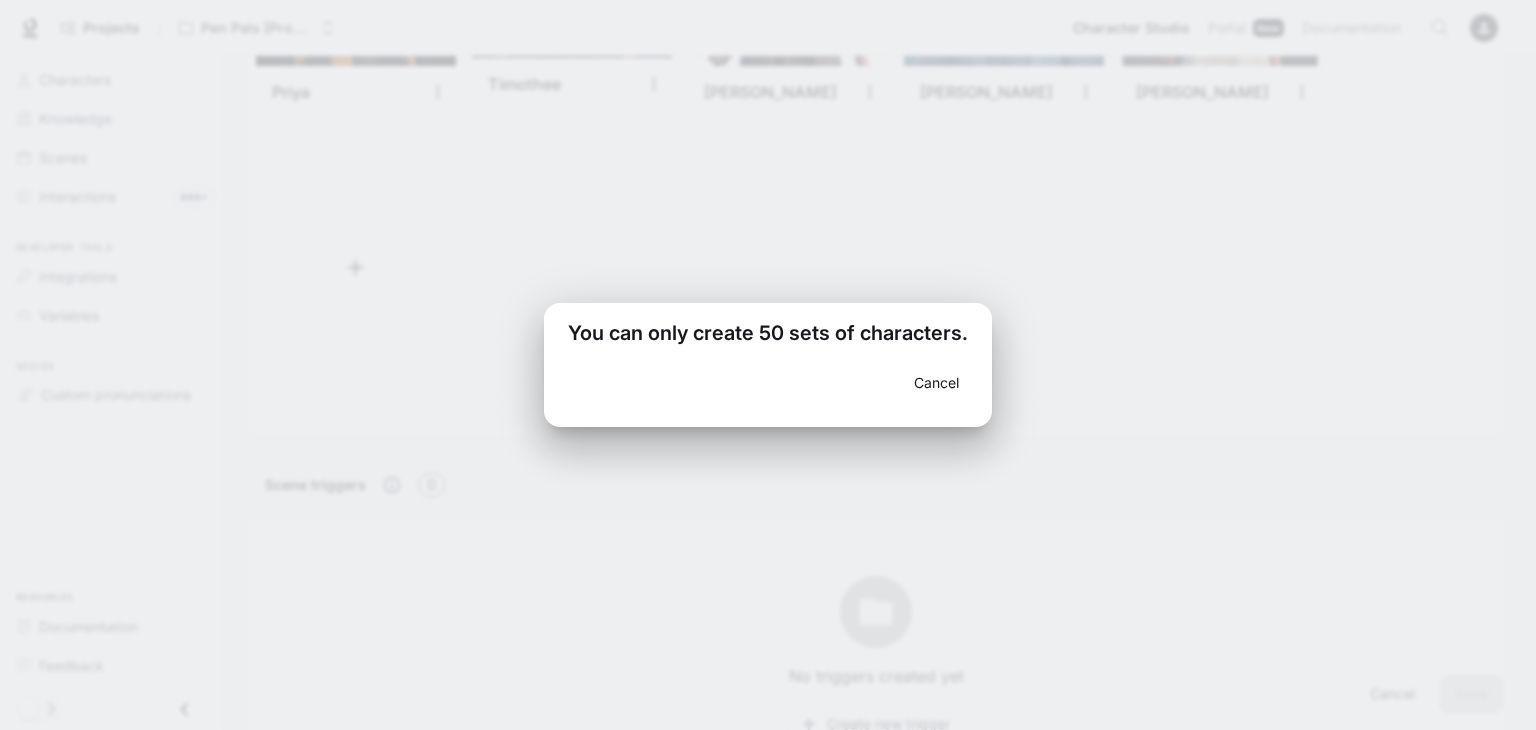 click on "Cancel" at bounding box center (936, 383) 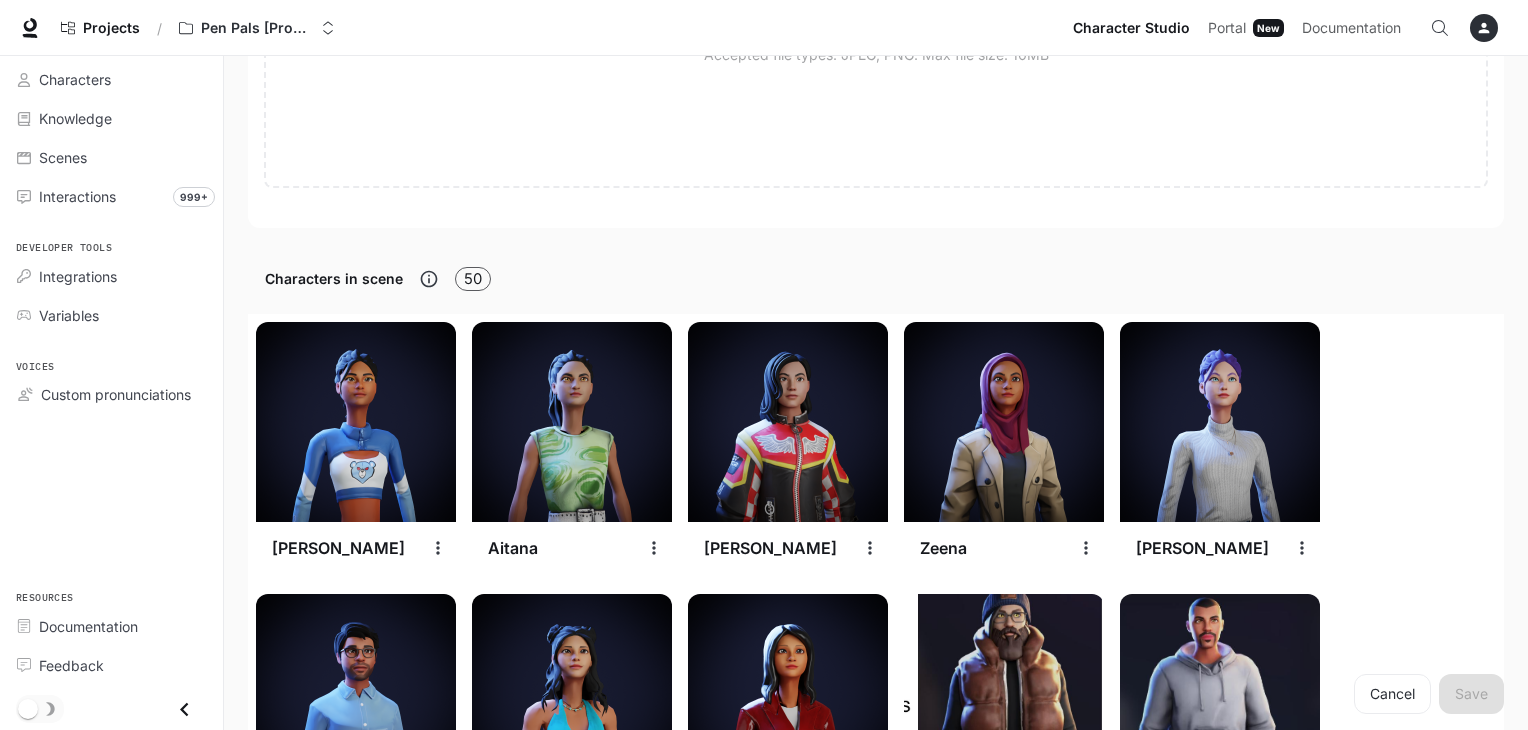 scroll, scrollTop: 544, scrollLeft: 0, axis: vertical 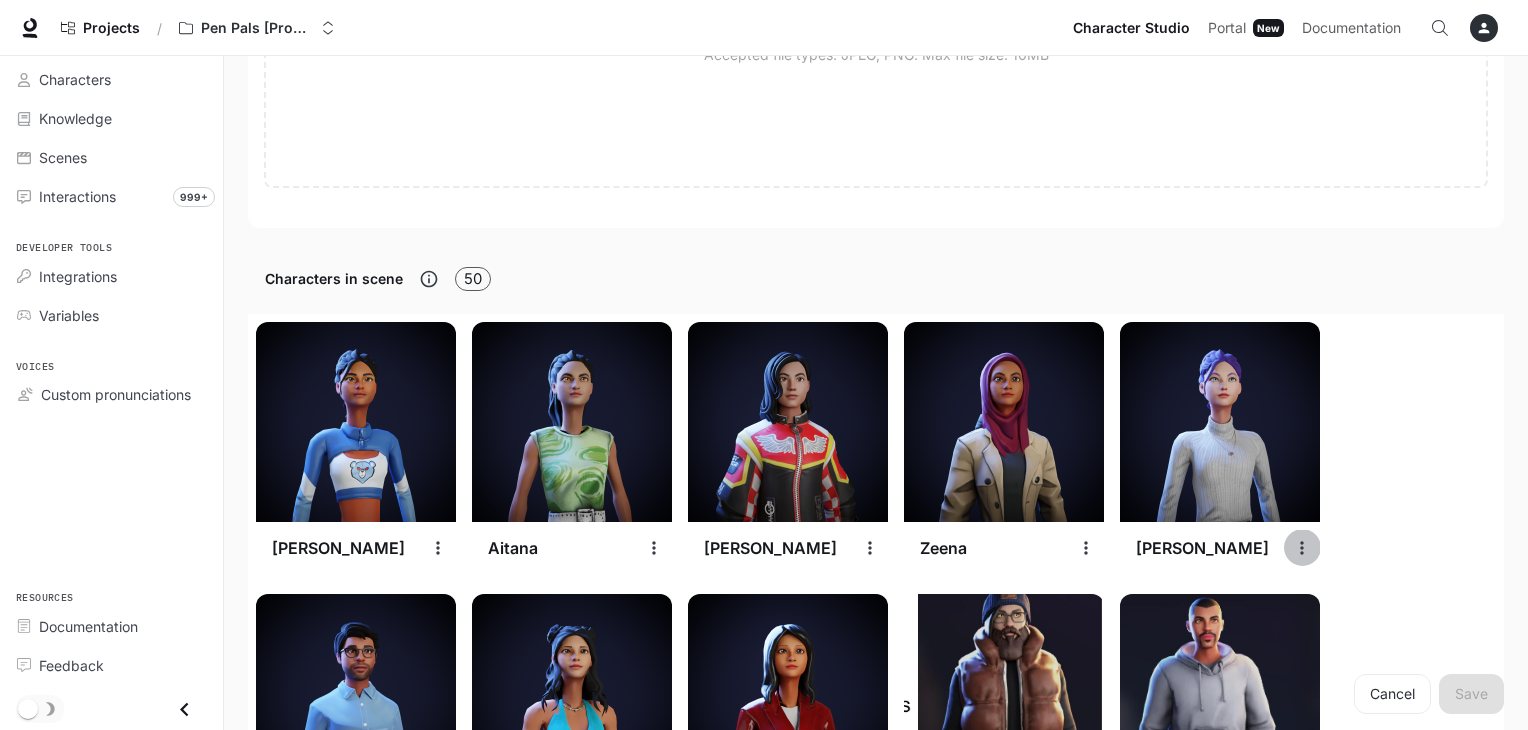 click 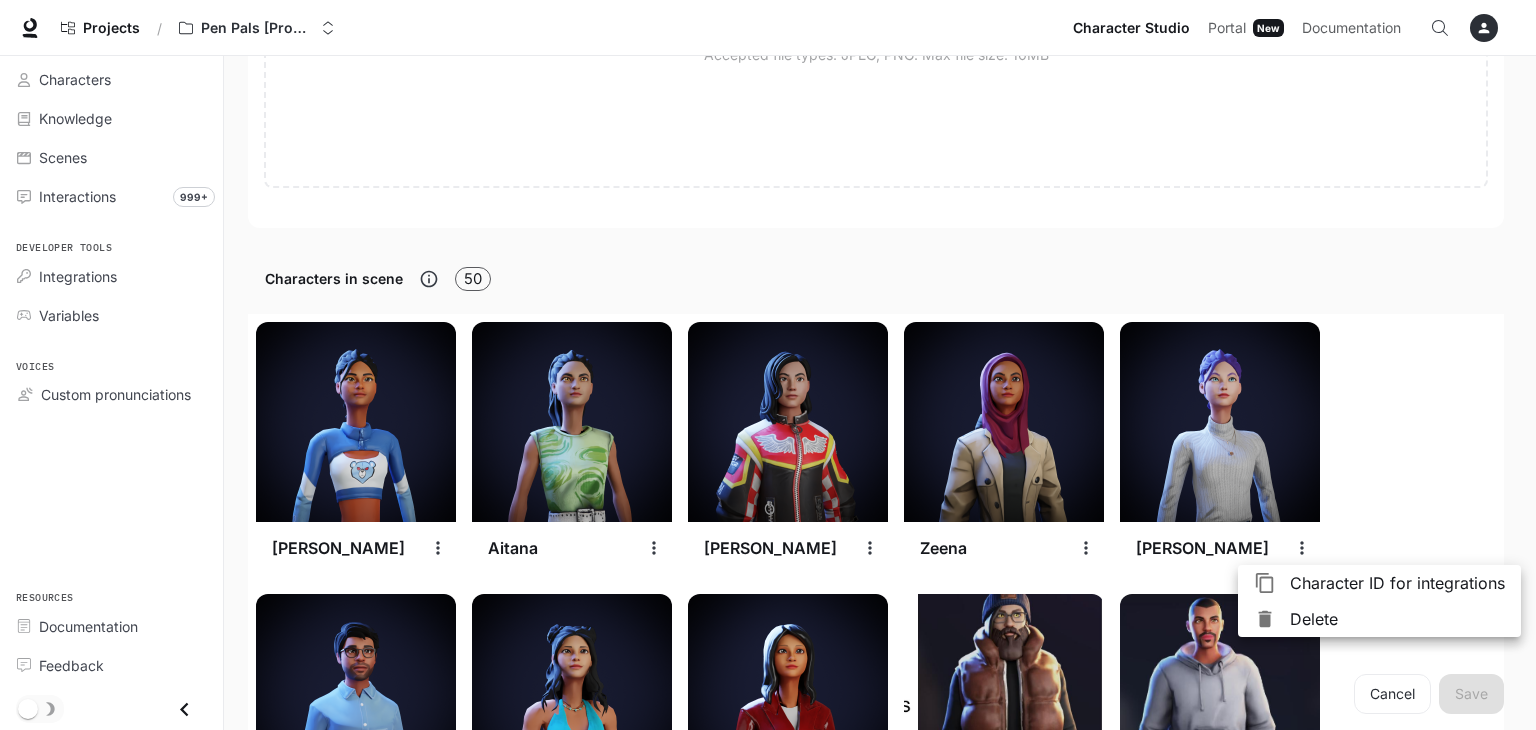 click on "Delete" at bounding box center [1397, 619] 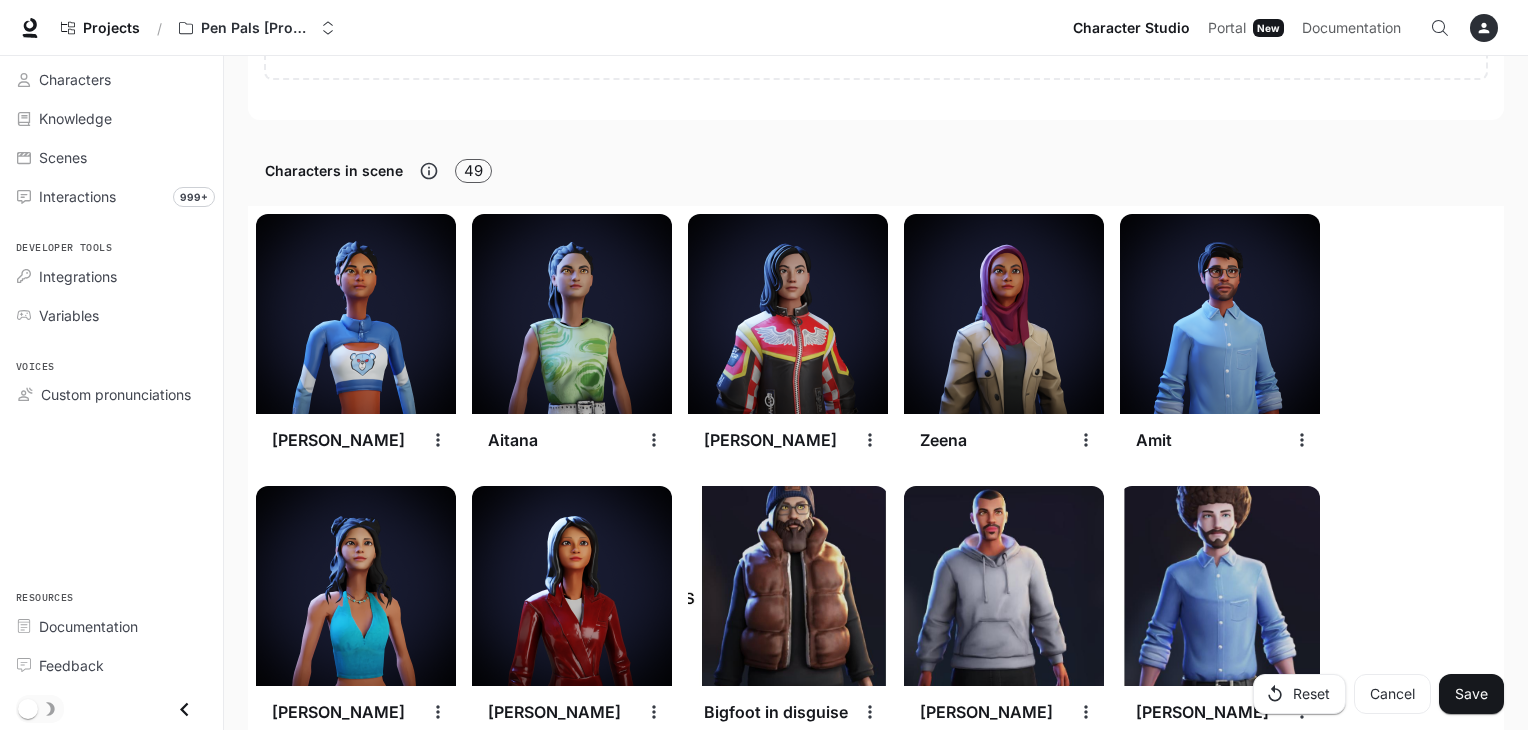 scroll, scrollTop: 620, scrollLeft: 0, axis: vertical 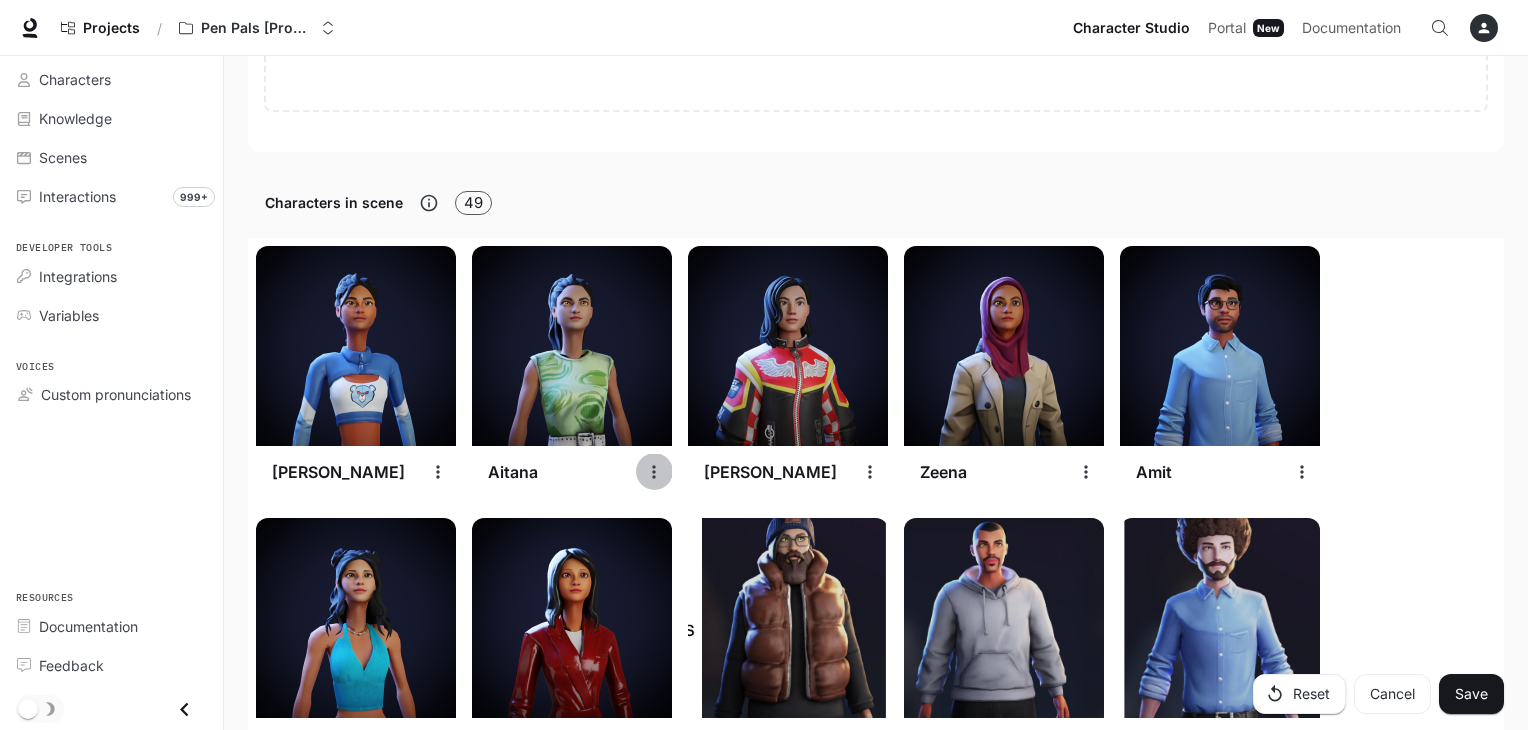 click 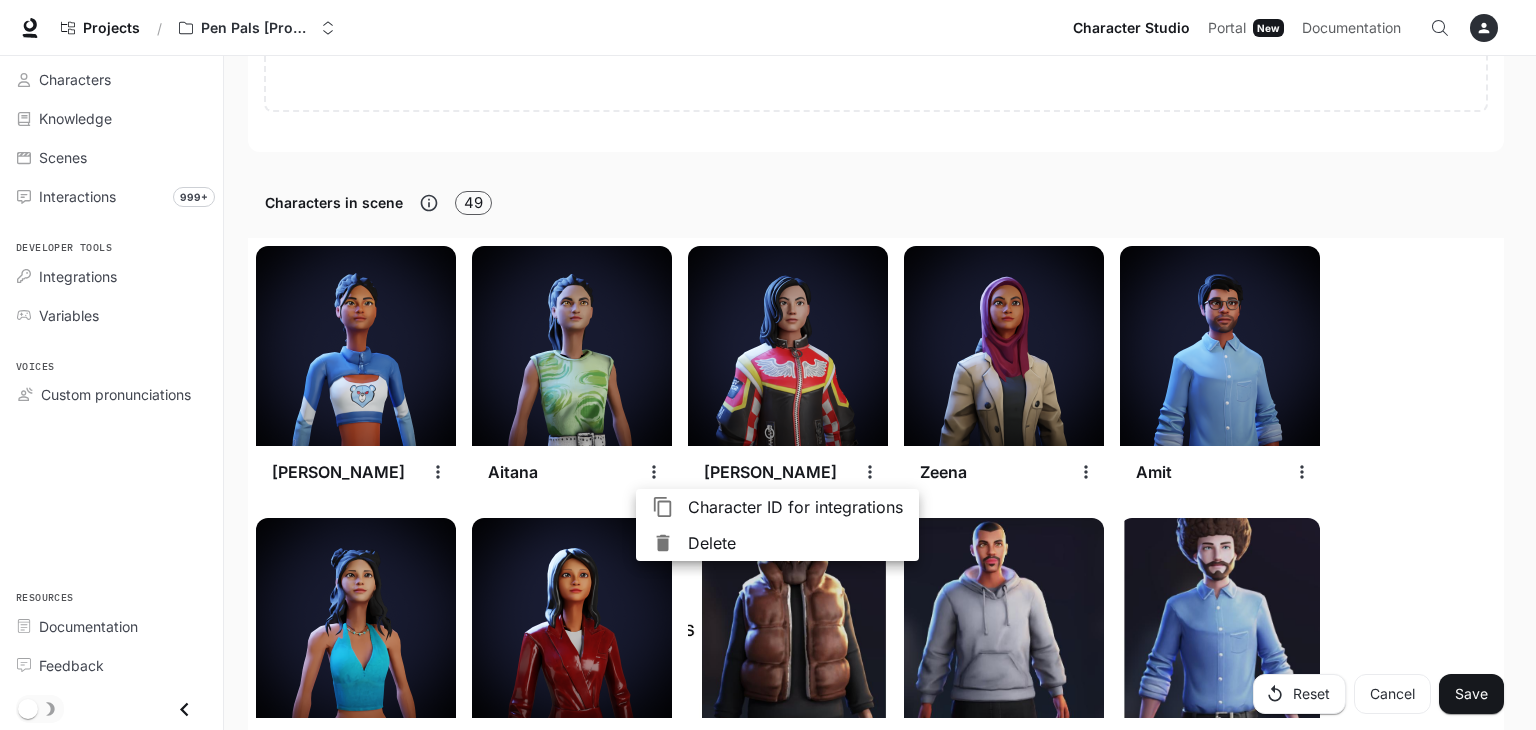 click at bounding box center (768, 365) 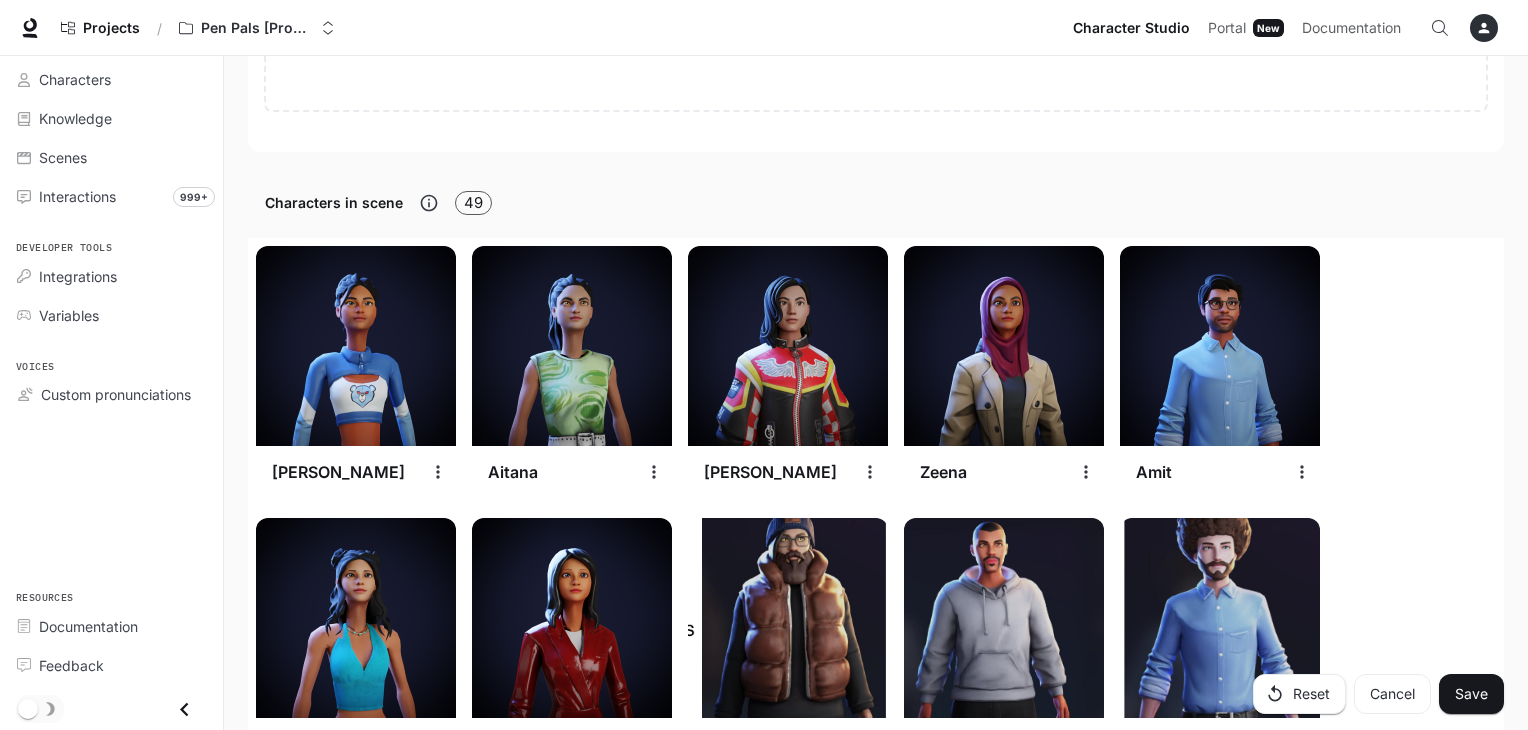 click 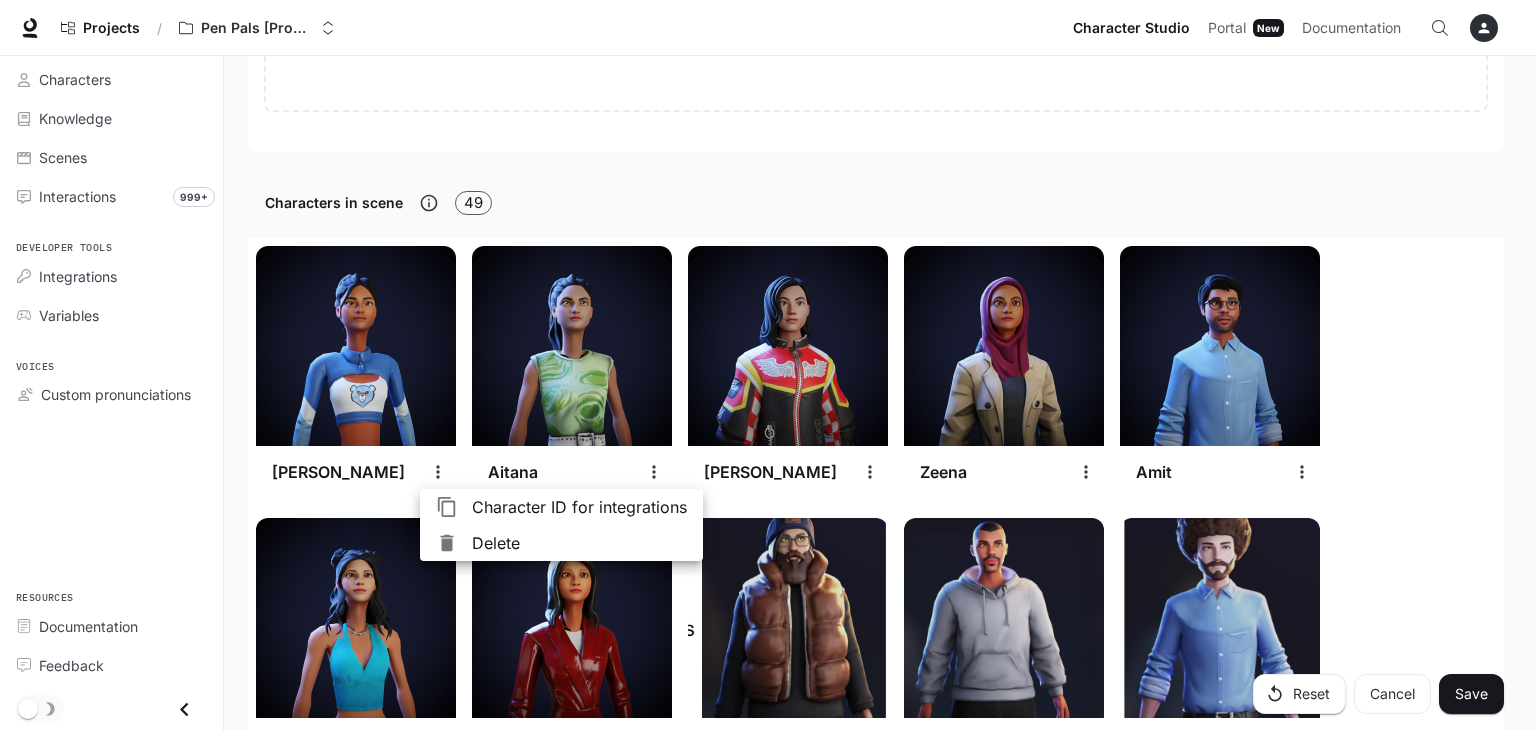 click on "Delete" at bounding box center (579, 543) 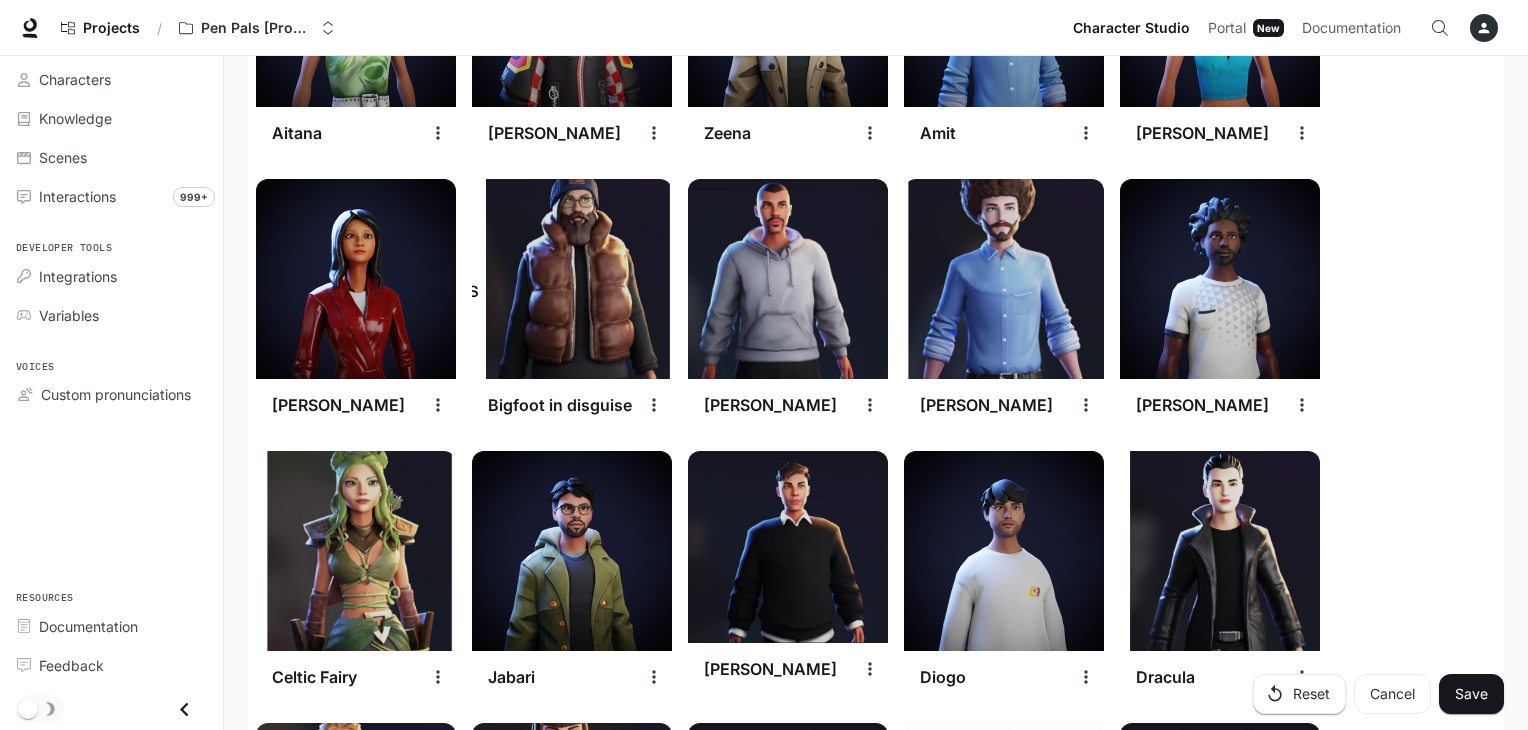 scroll, scrollTop: 965, scrollLeft: 0, axis: vertical 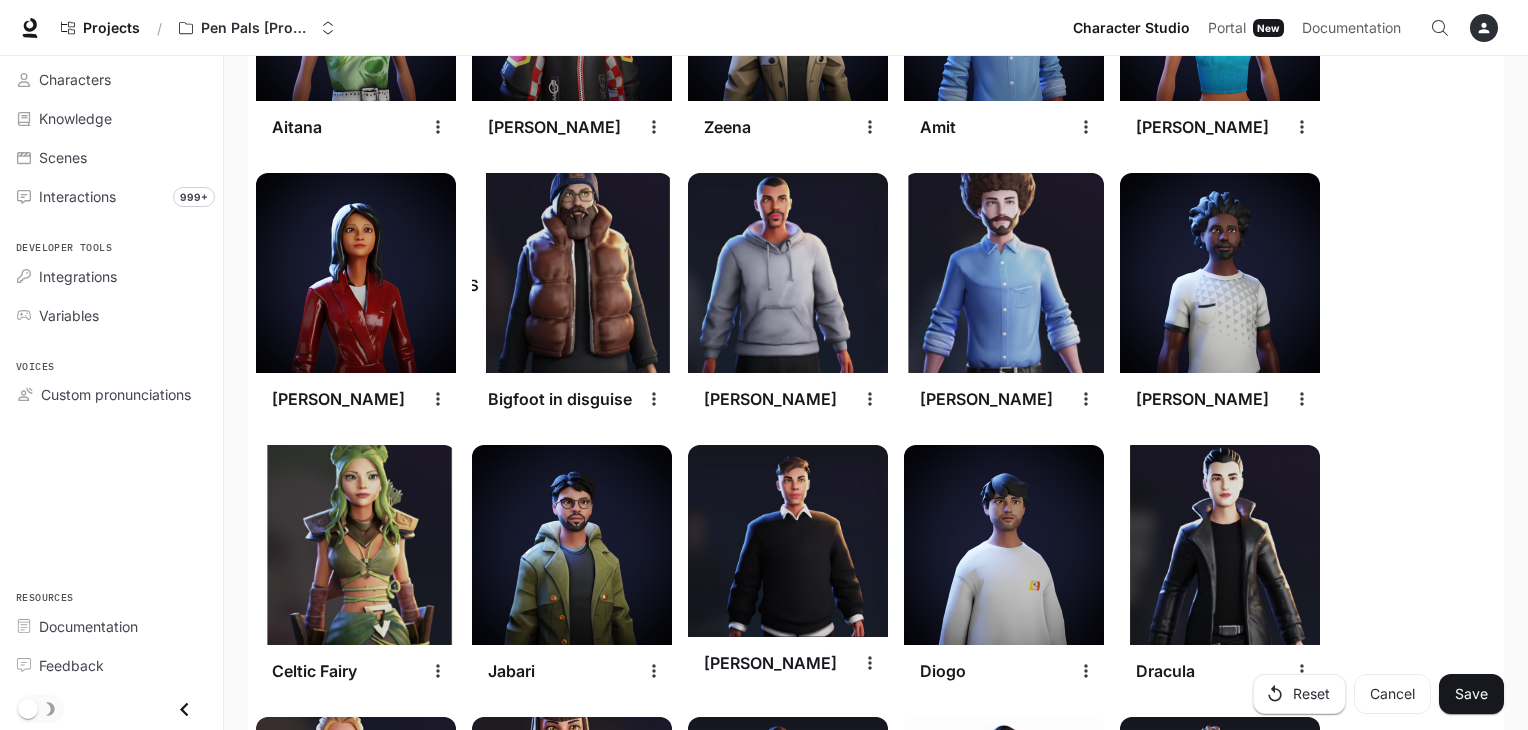 click 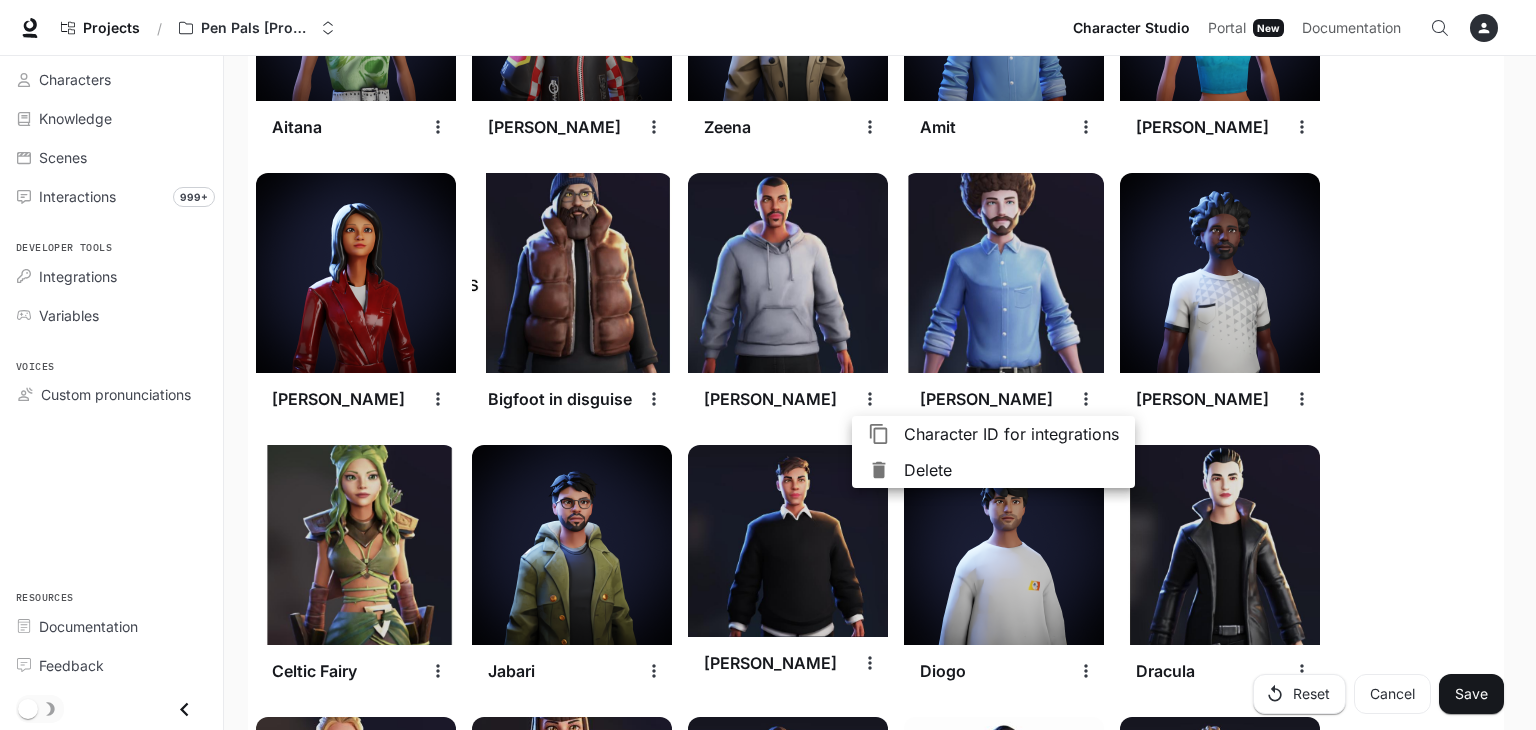 click on "Delete" at bounding box center [993, 470] 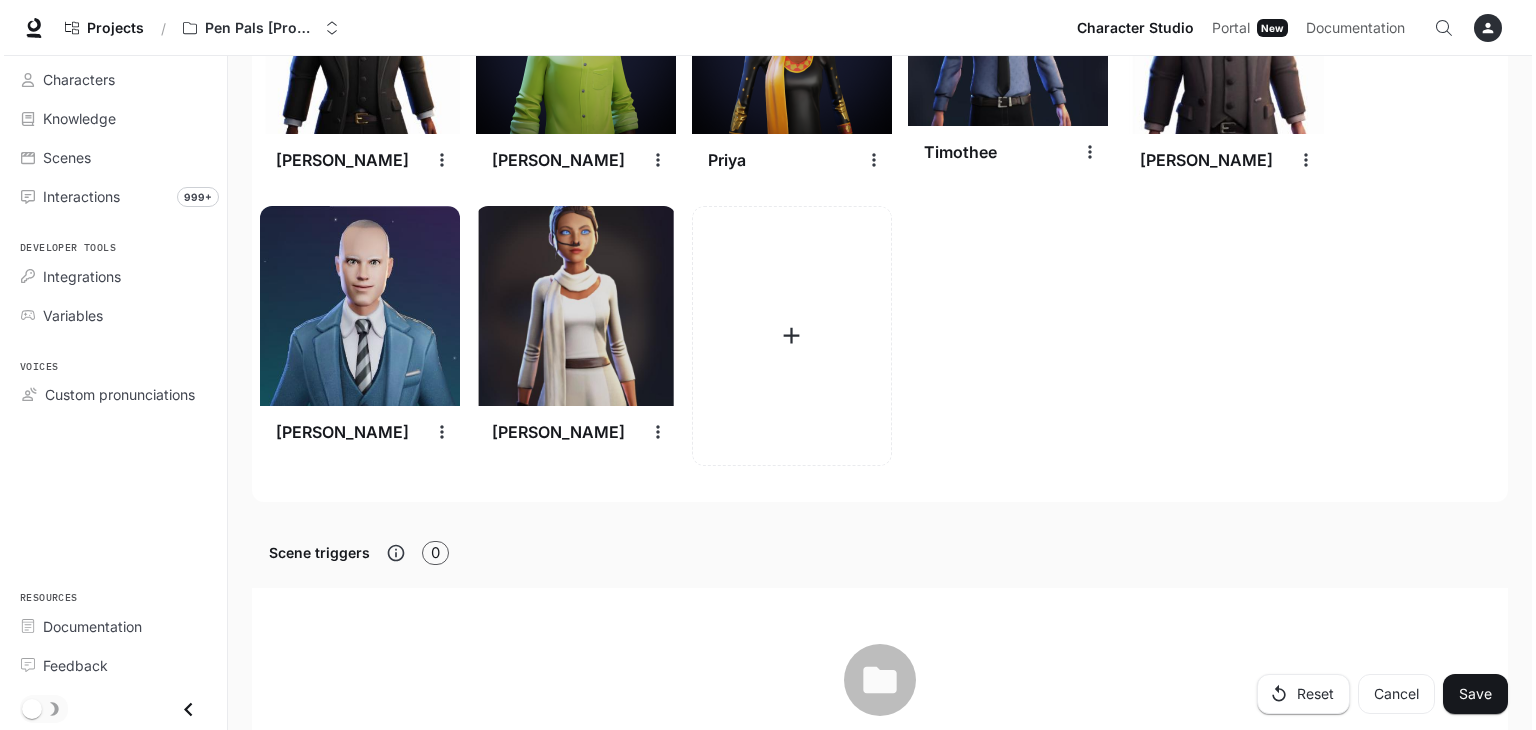 scroll, scrollTop: 3109, scrollLeft: 0, axis: vertical 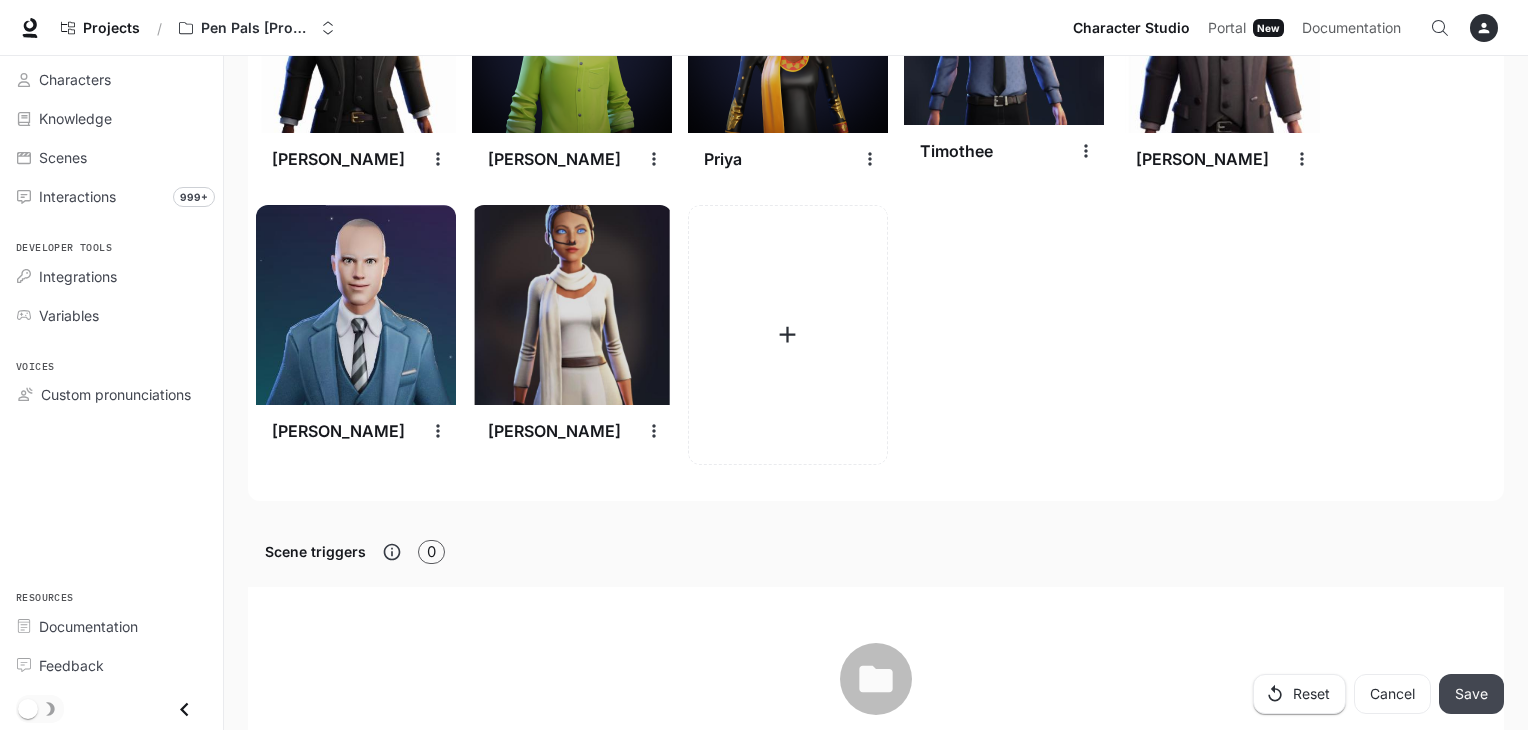 click on "Save" at bounding box center [1471, 694] 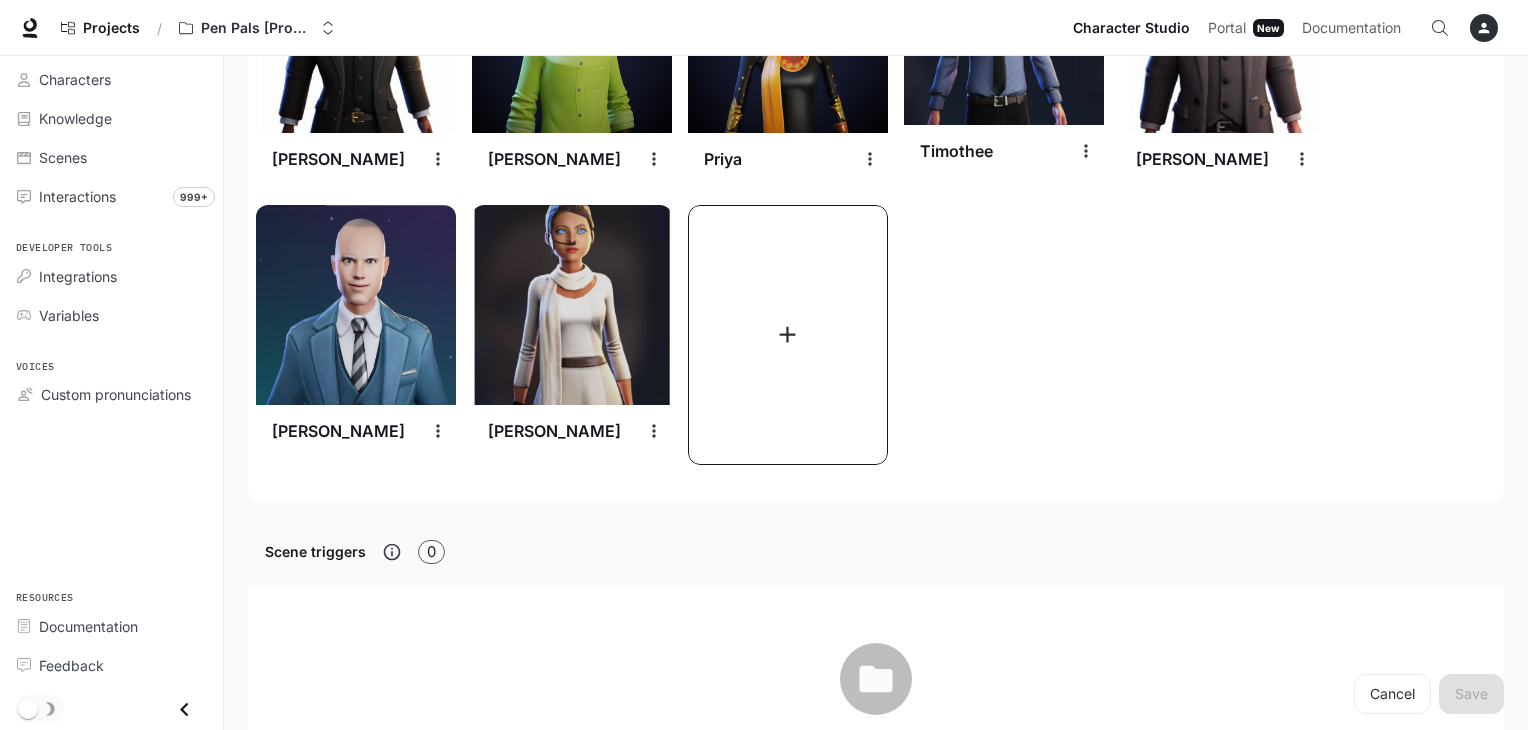 click at bounding box center [788, 335] 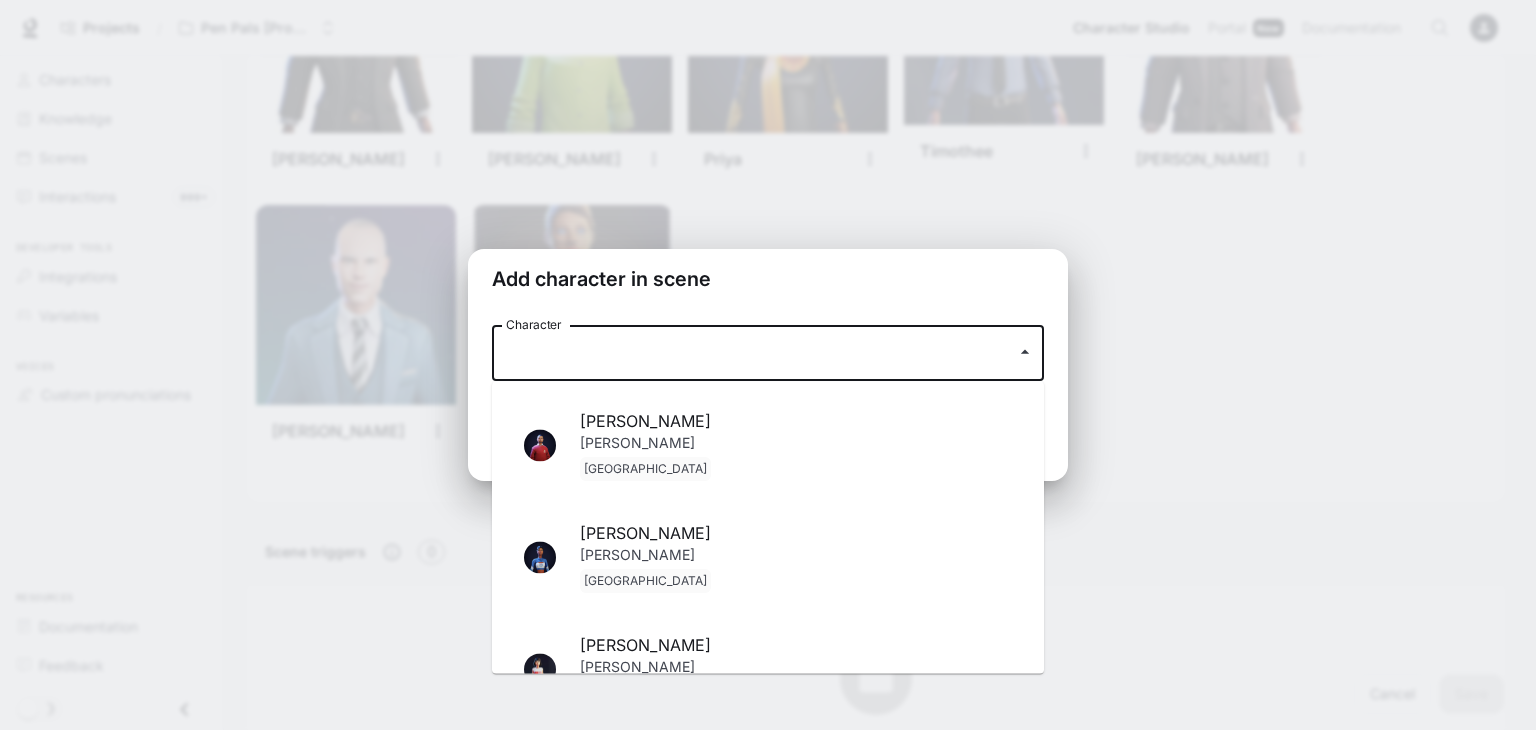 click on "Character" at bounding box center [753, 353] 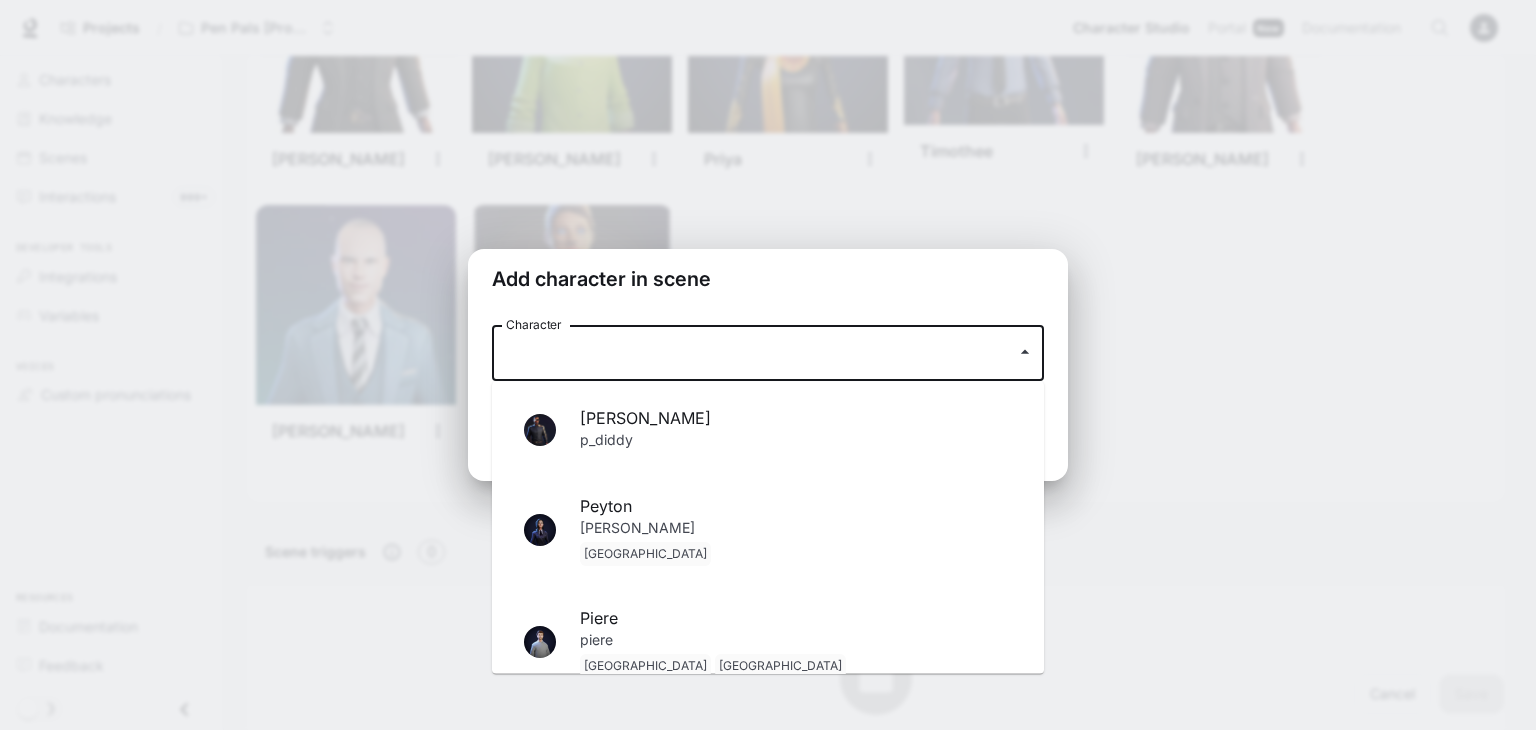 scroll, scrollTop: 2239, scrollLeft: 0, axis: vertical 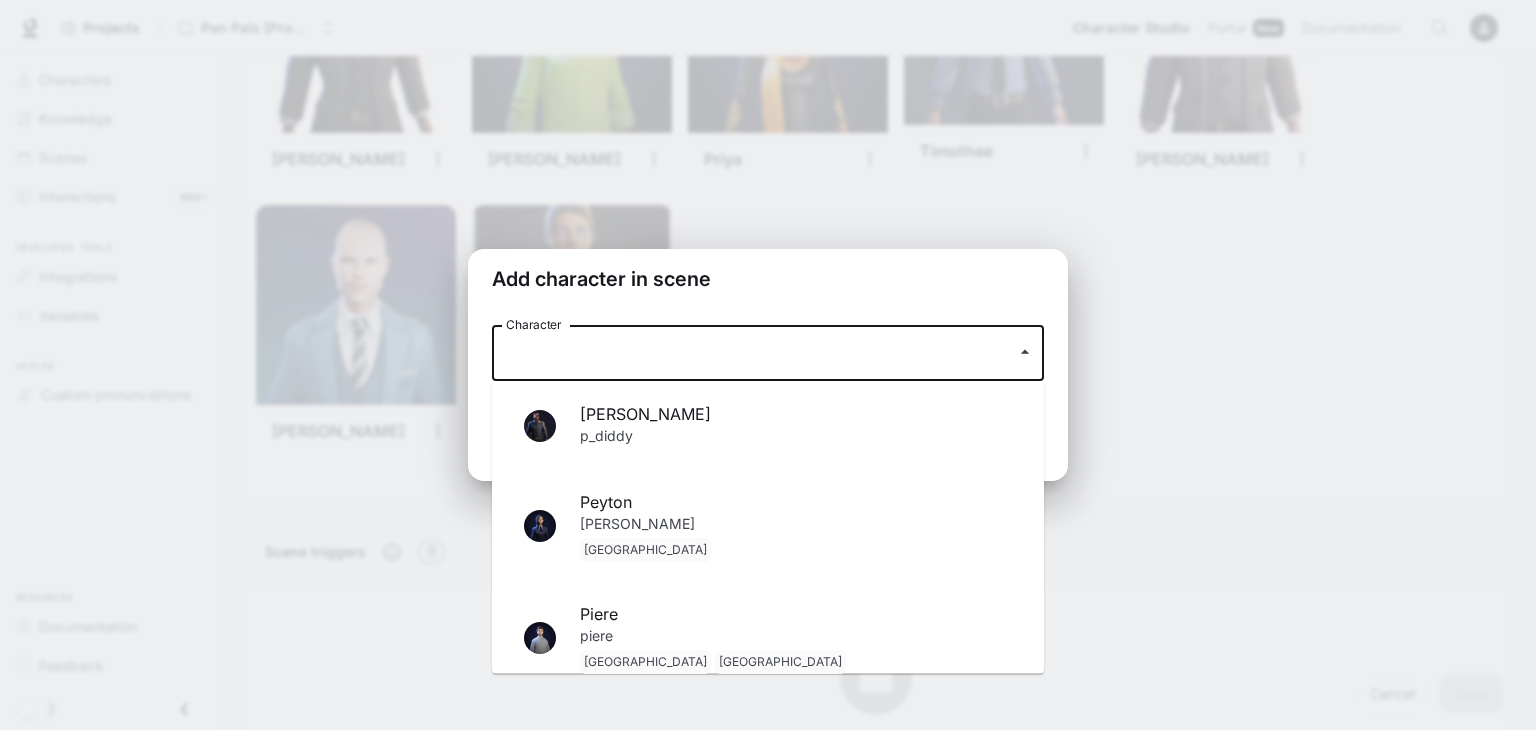 click on "p_diddy" at bounding box center [796, 439] 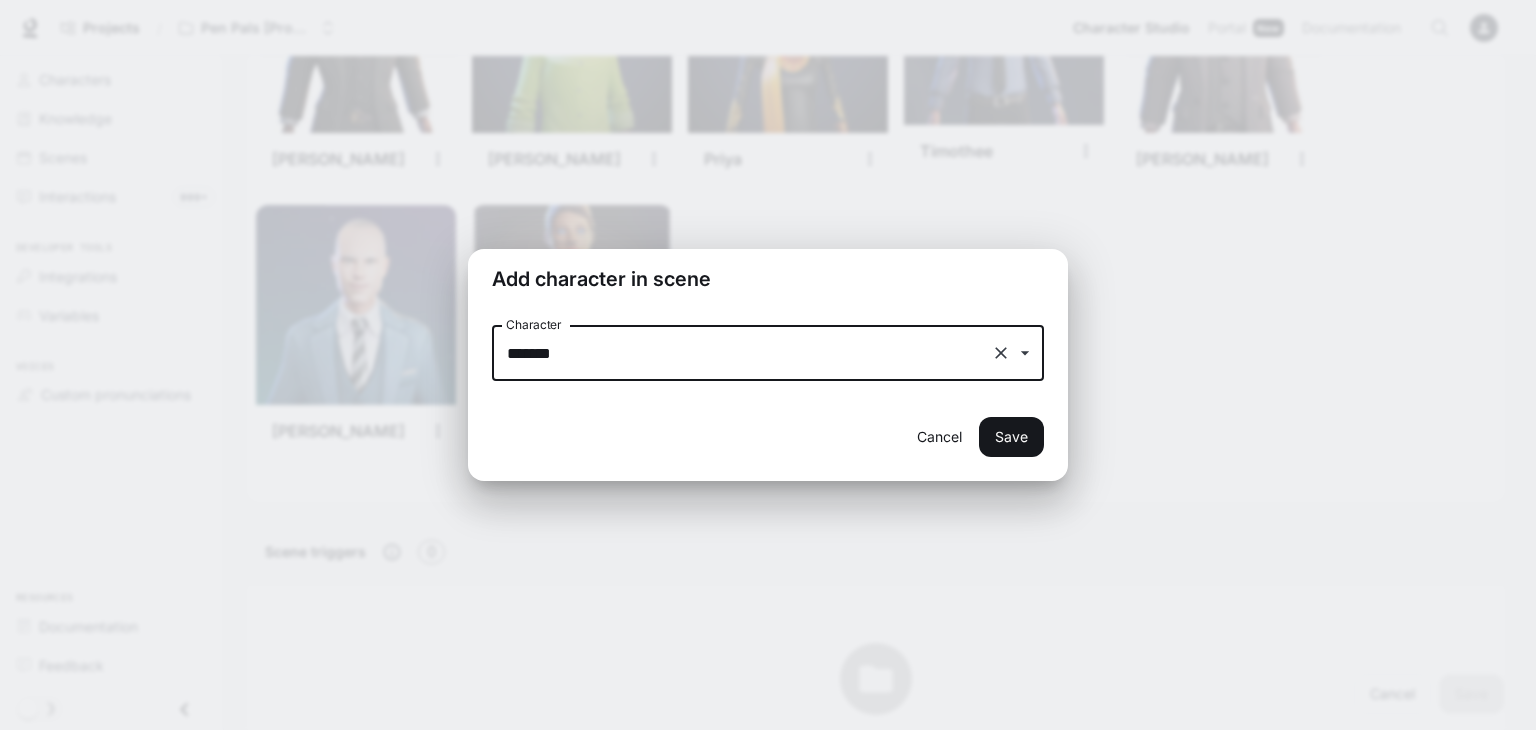type on "*******" 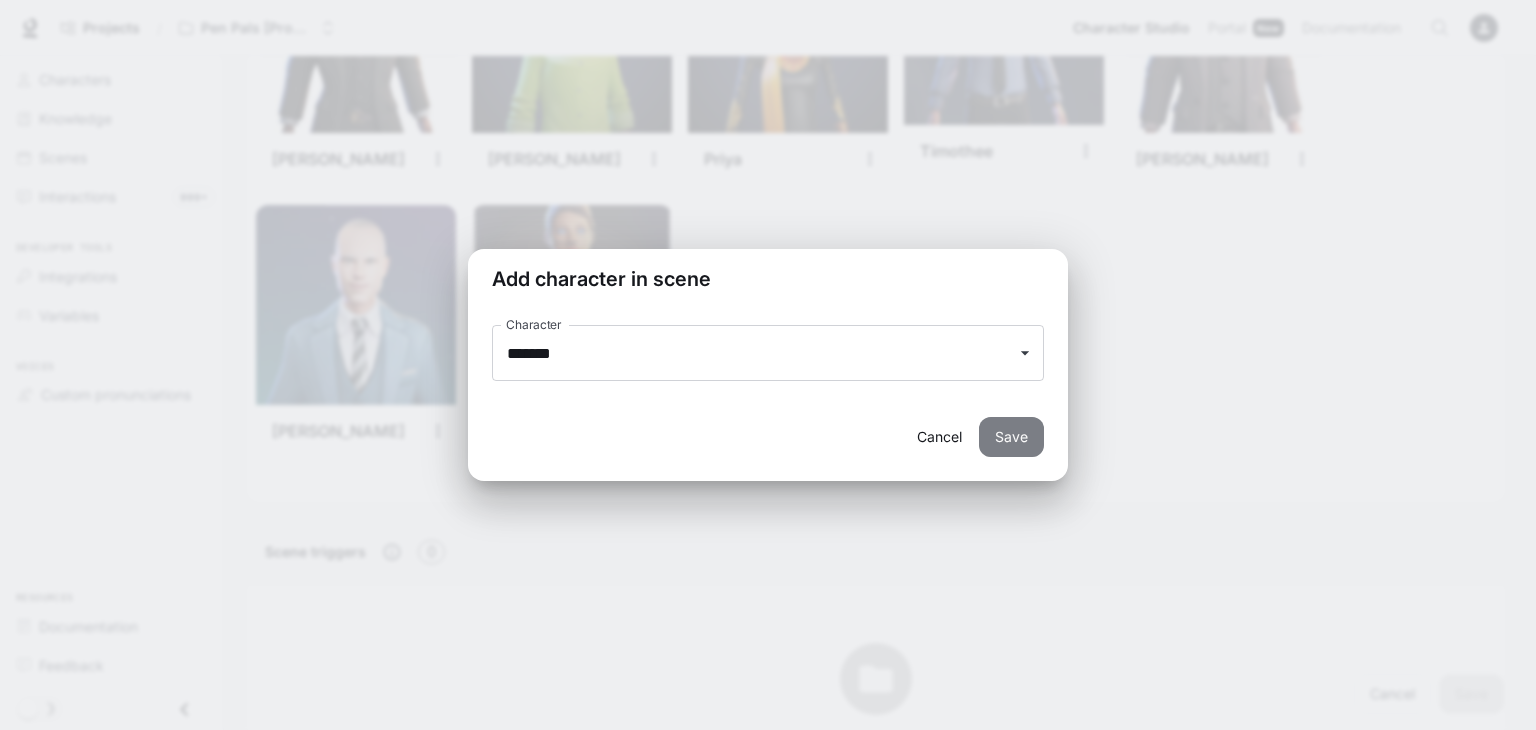 click on "Save" at bounding box center [1011, 437] 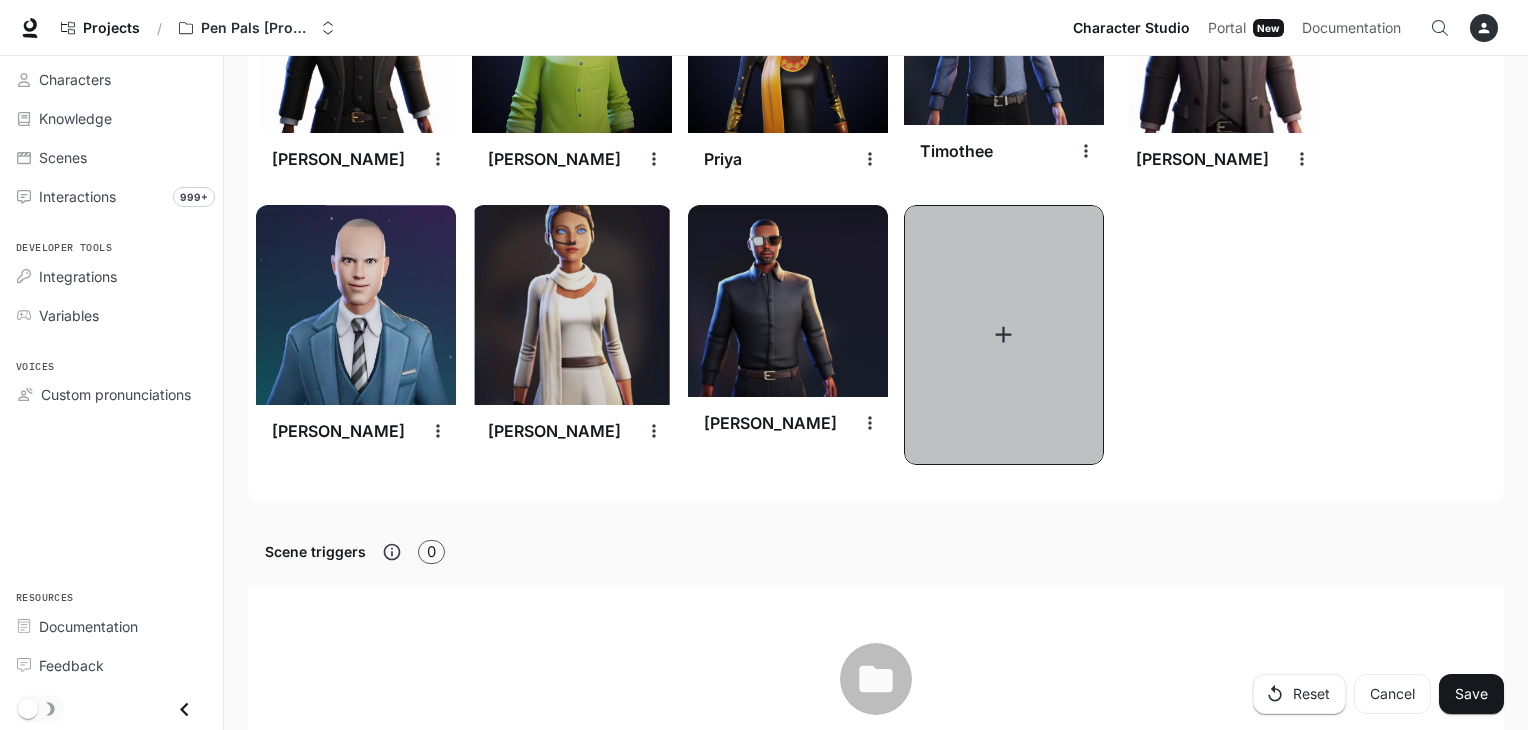 click at bounding box center (1004, 335) 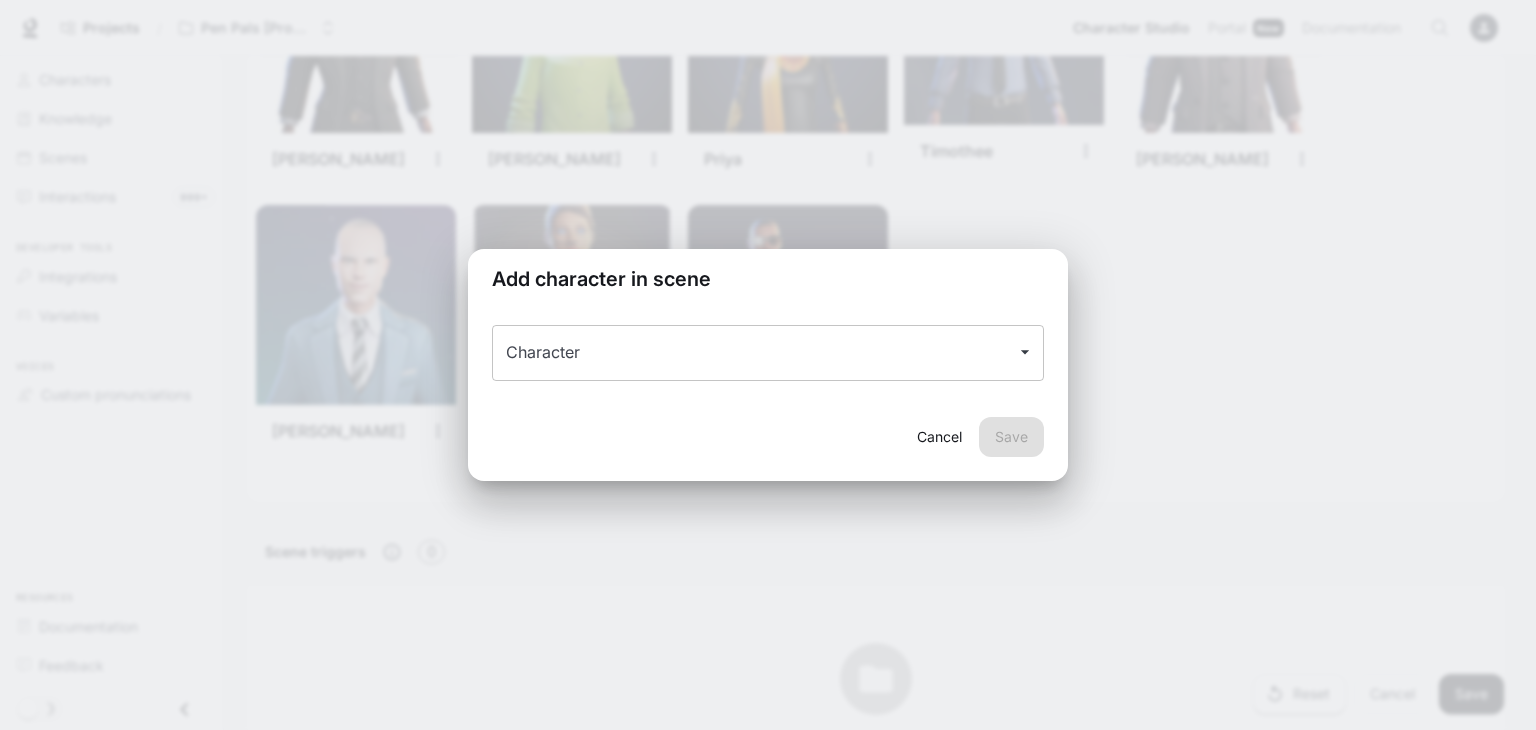 click at bounding box center [1024, 351] 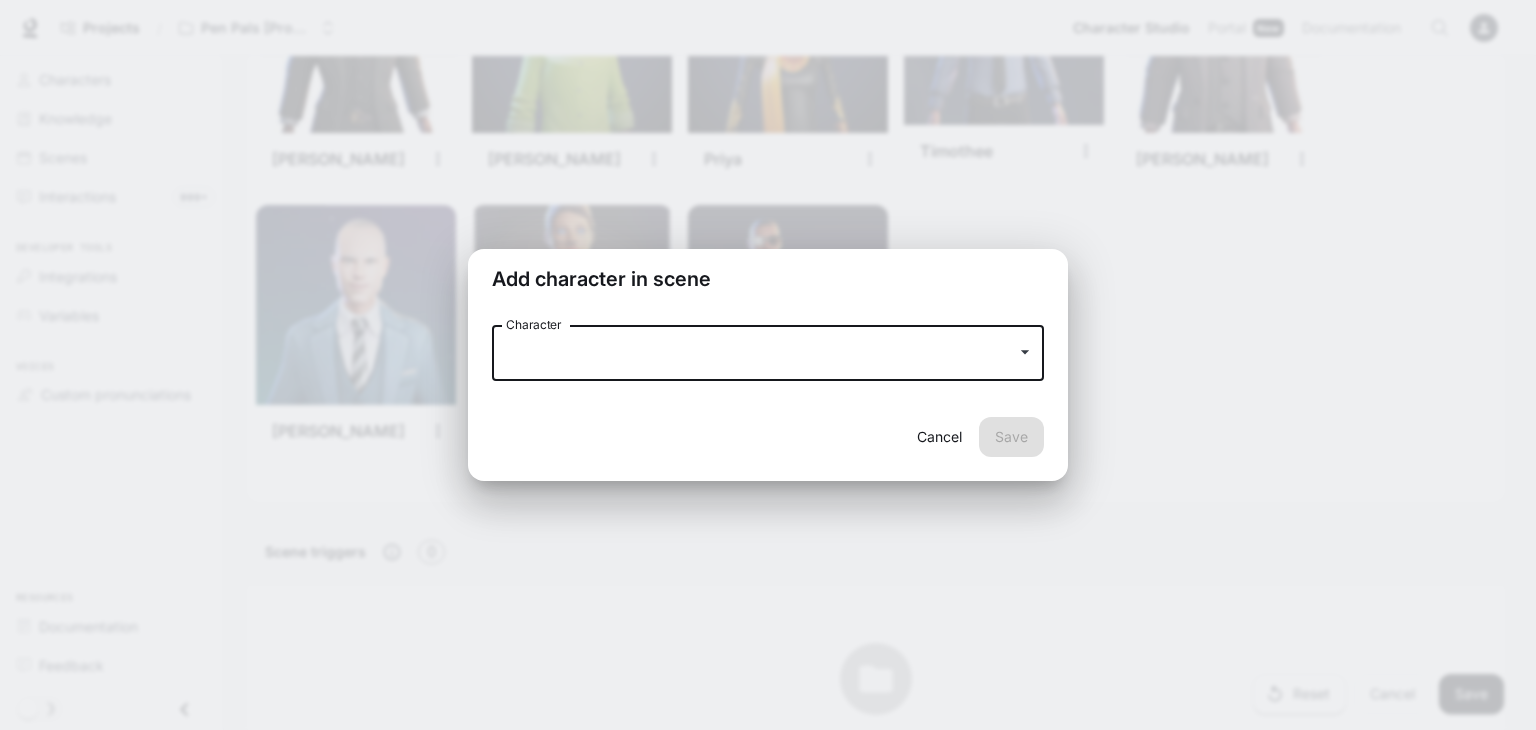 click on "Character" at bounding box center [768, 353] 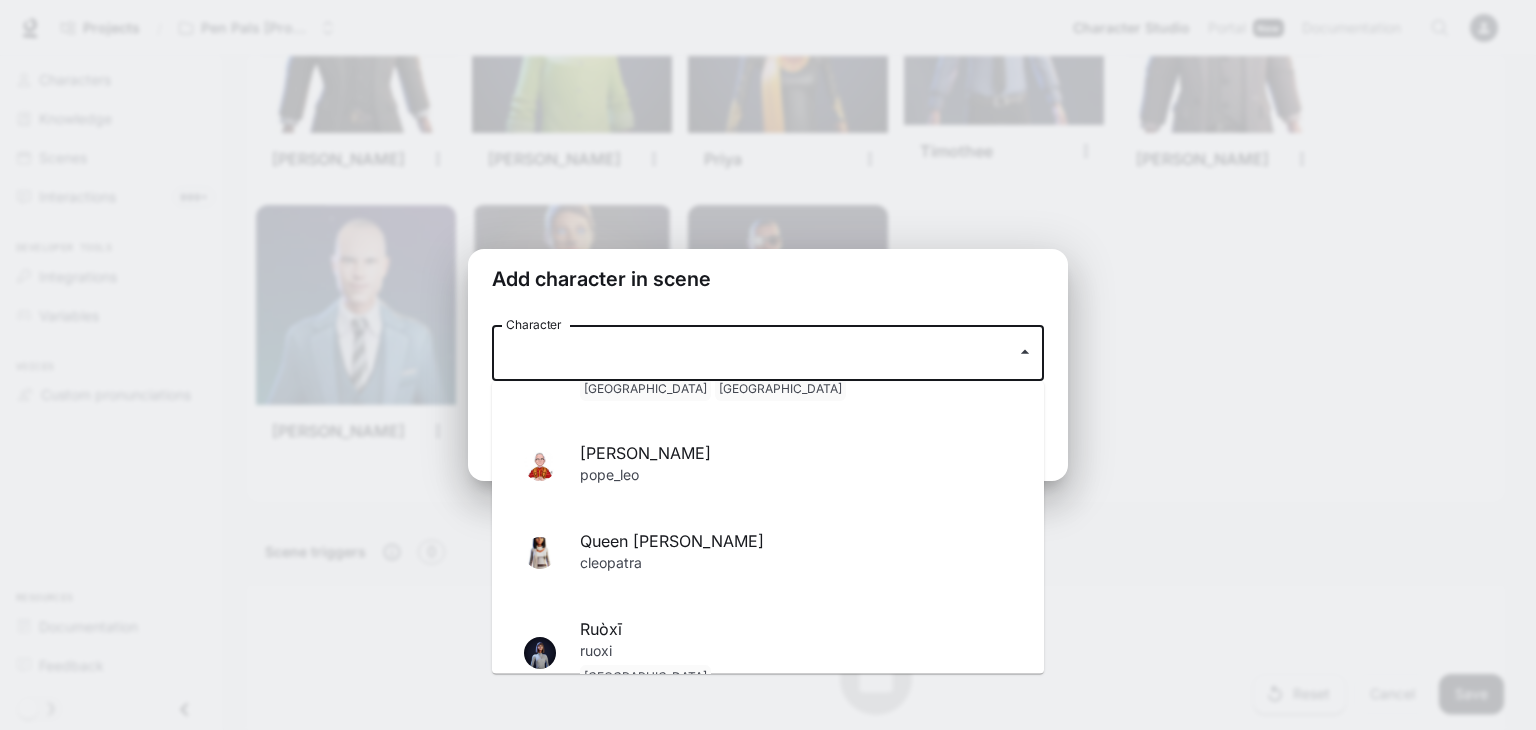scroll, scrollTop: 2460, scrollLeft: 0, axis: vertical 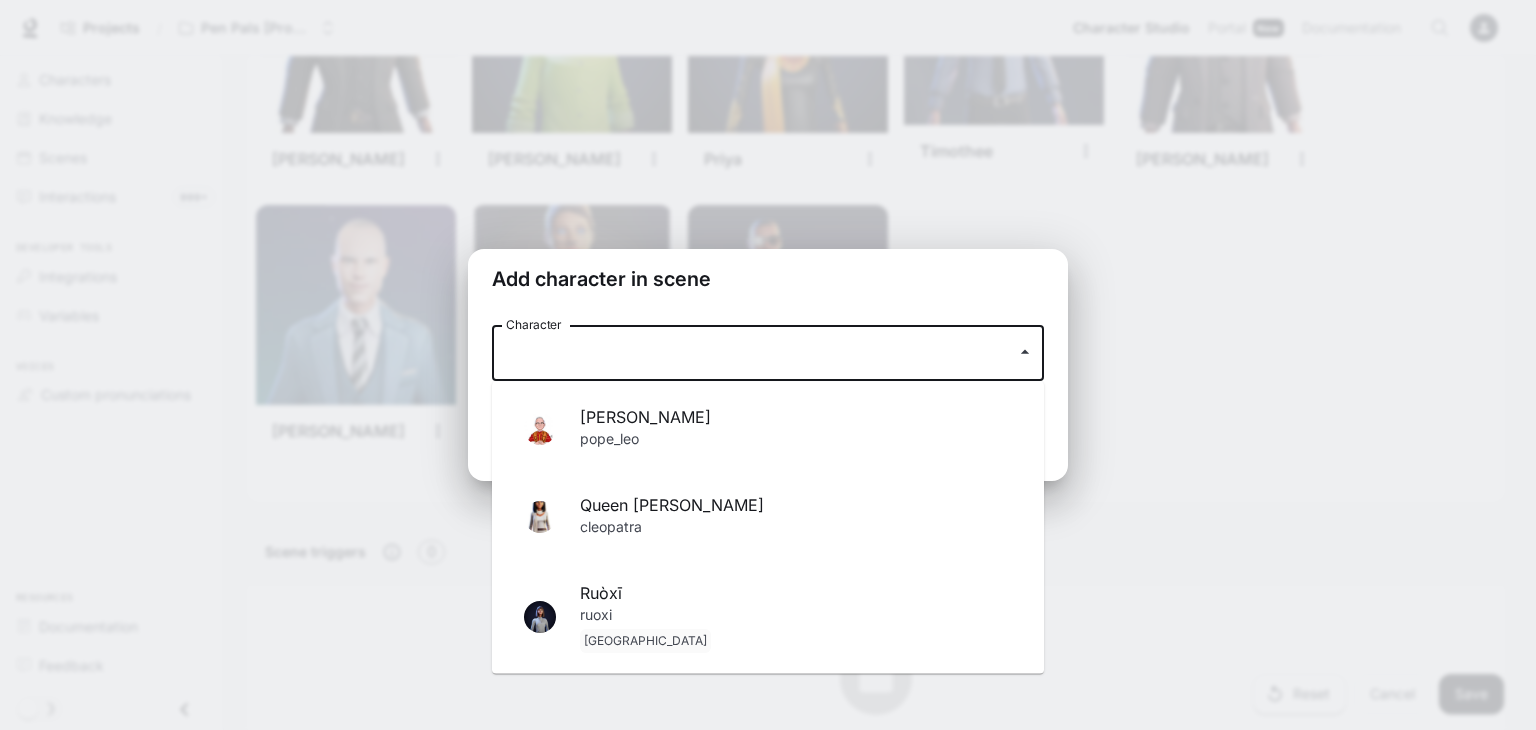 click on "Queen [PERSON_NAME]" at bounding box center [796, 506] 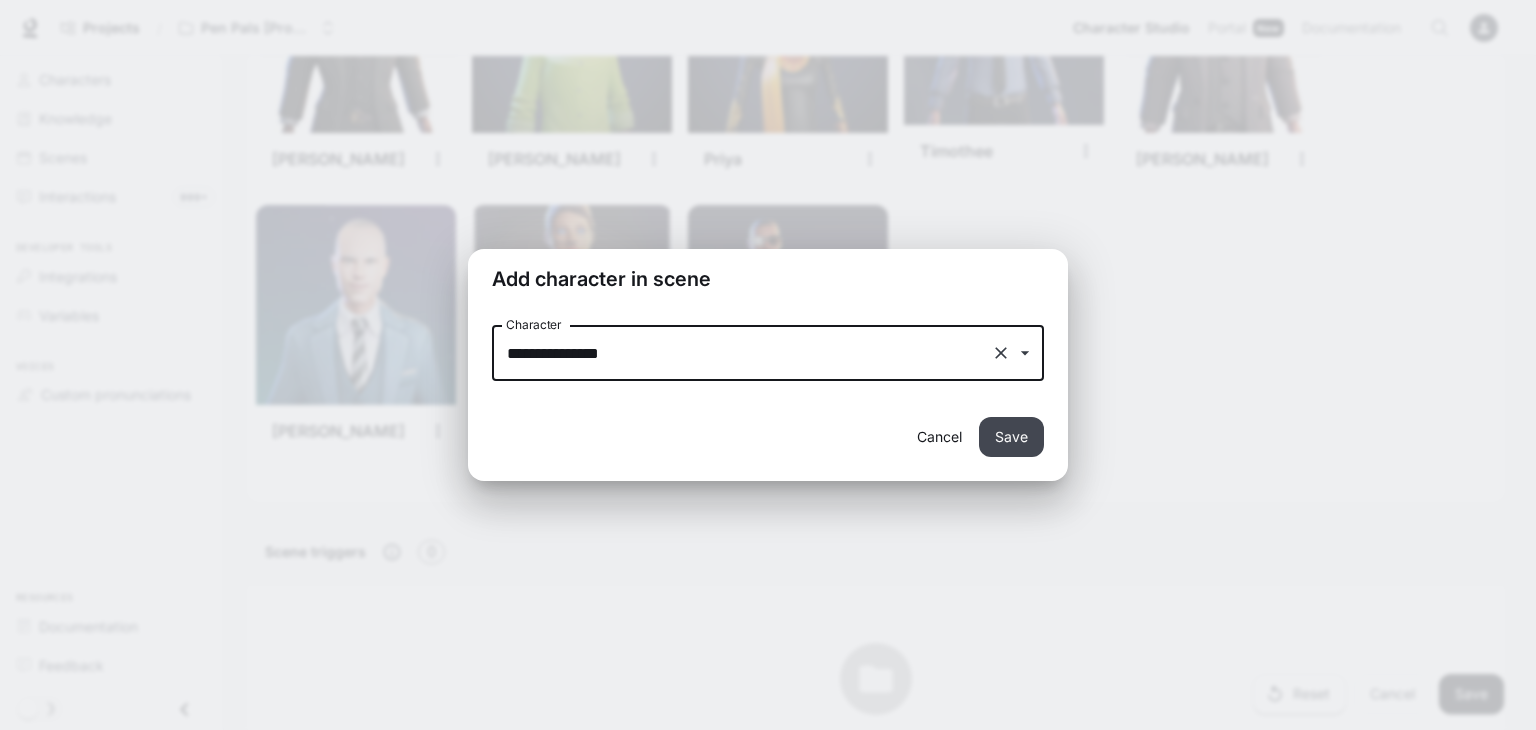 click on "Save" at bounding box center (1011, 437) 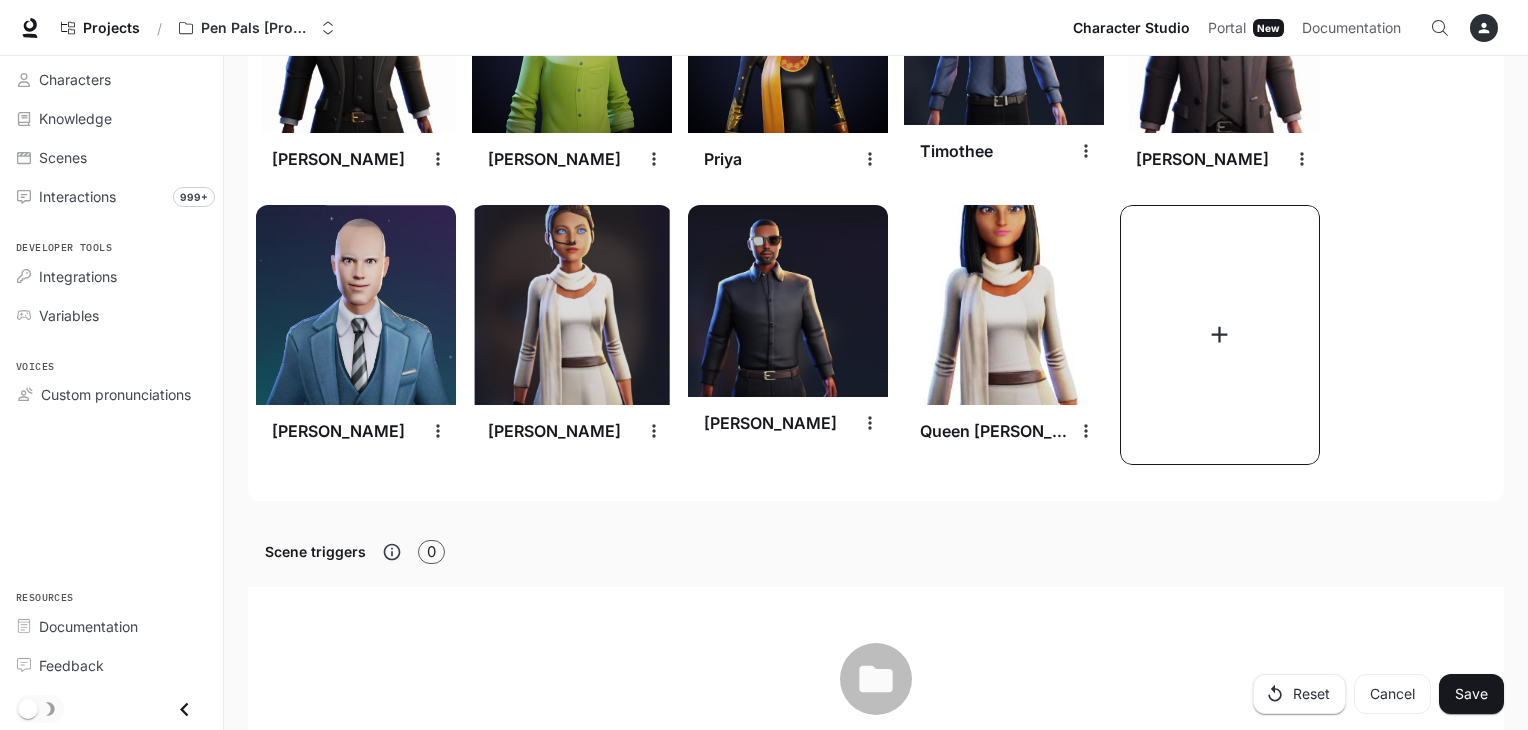 click at bounding box center (1220, 335) 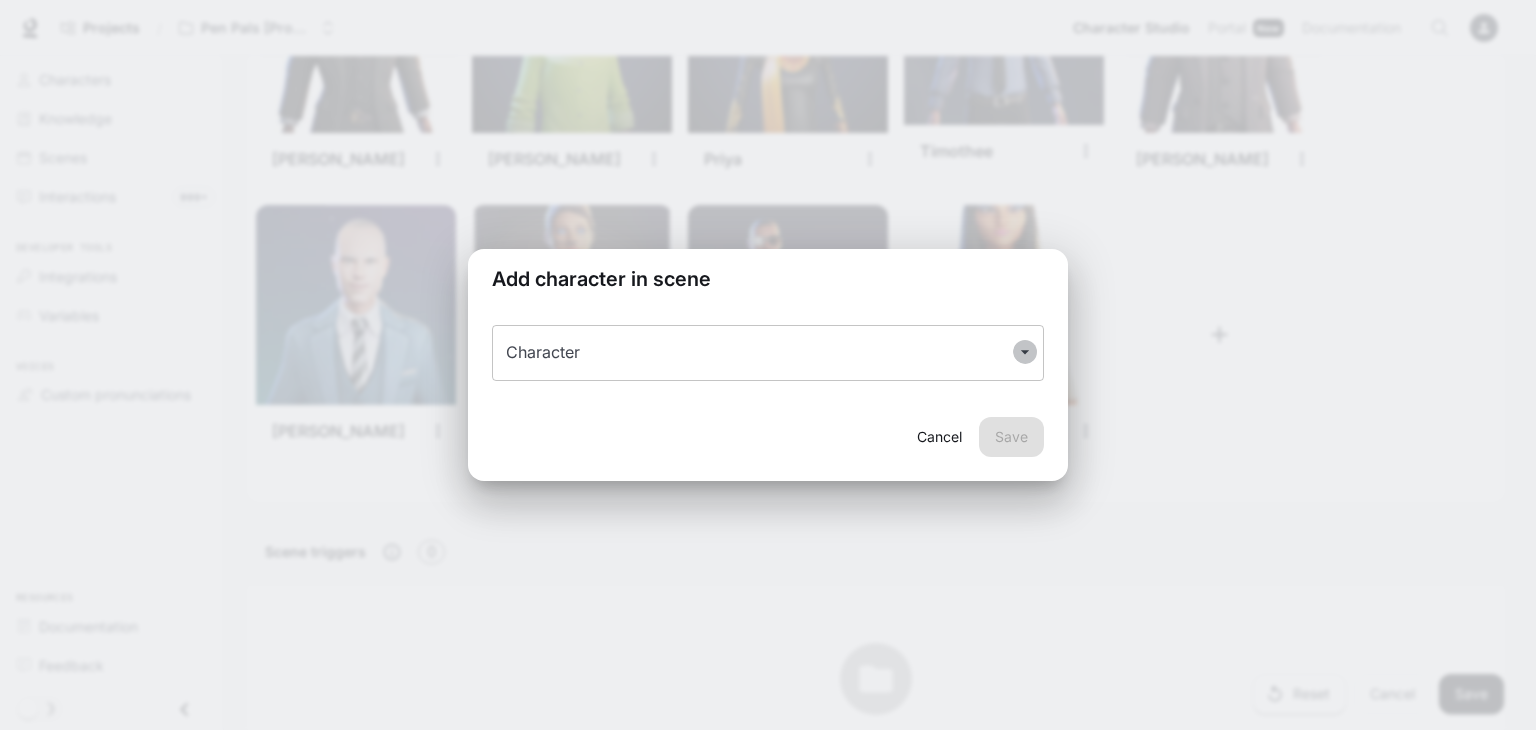 click 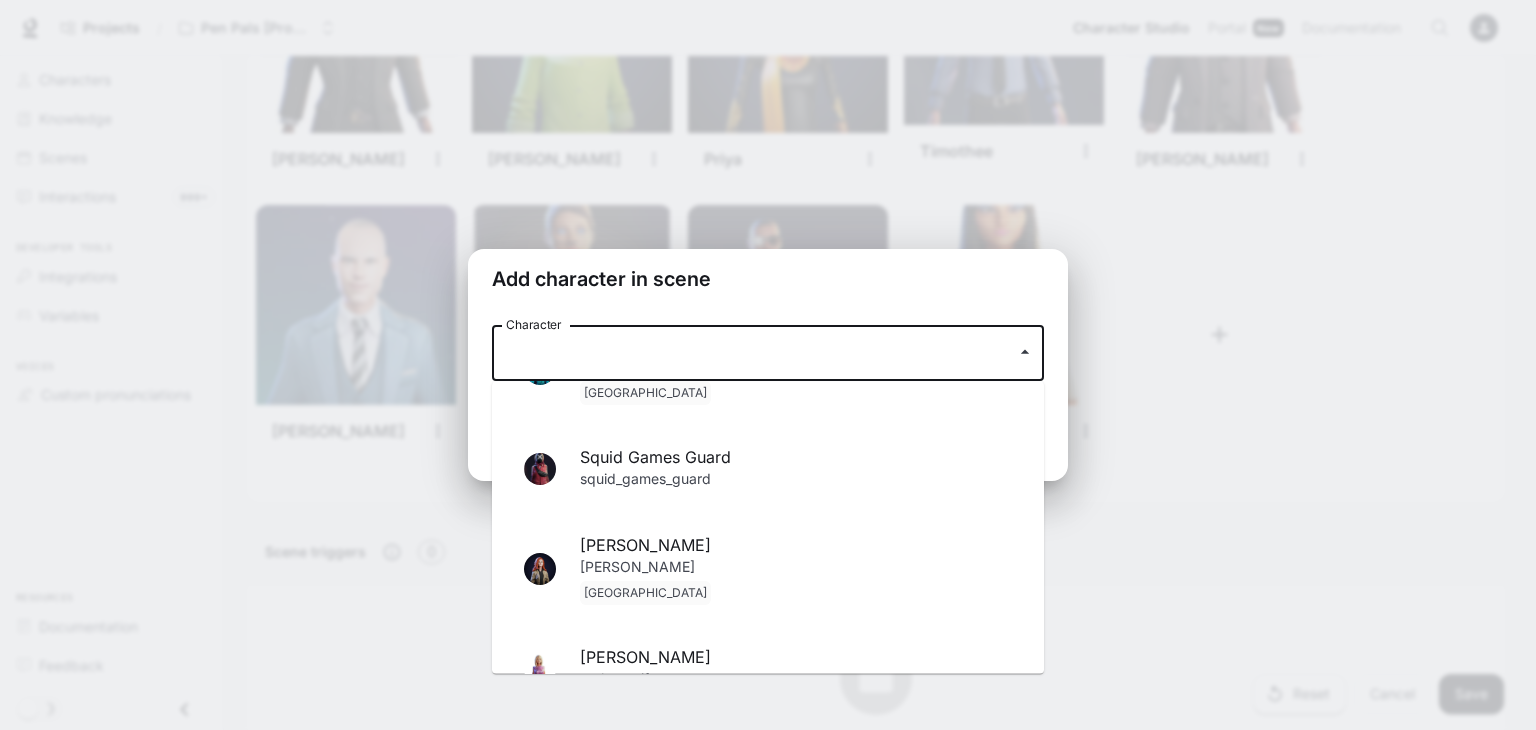 scroll, scrollTop: 3064, scrollLeft: 0, axis: vertical 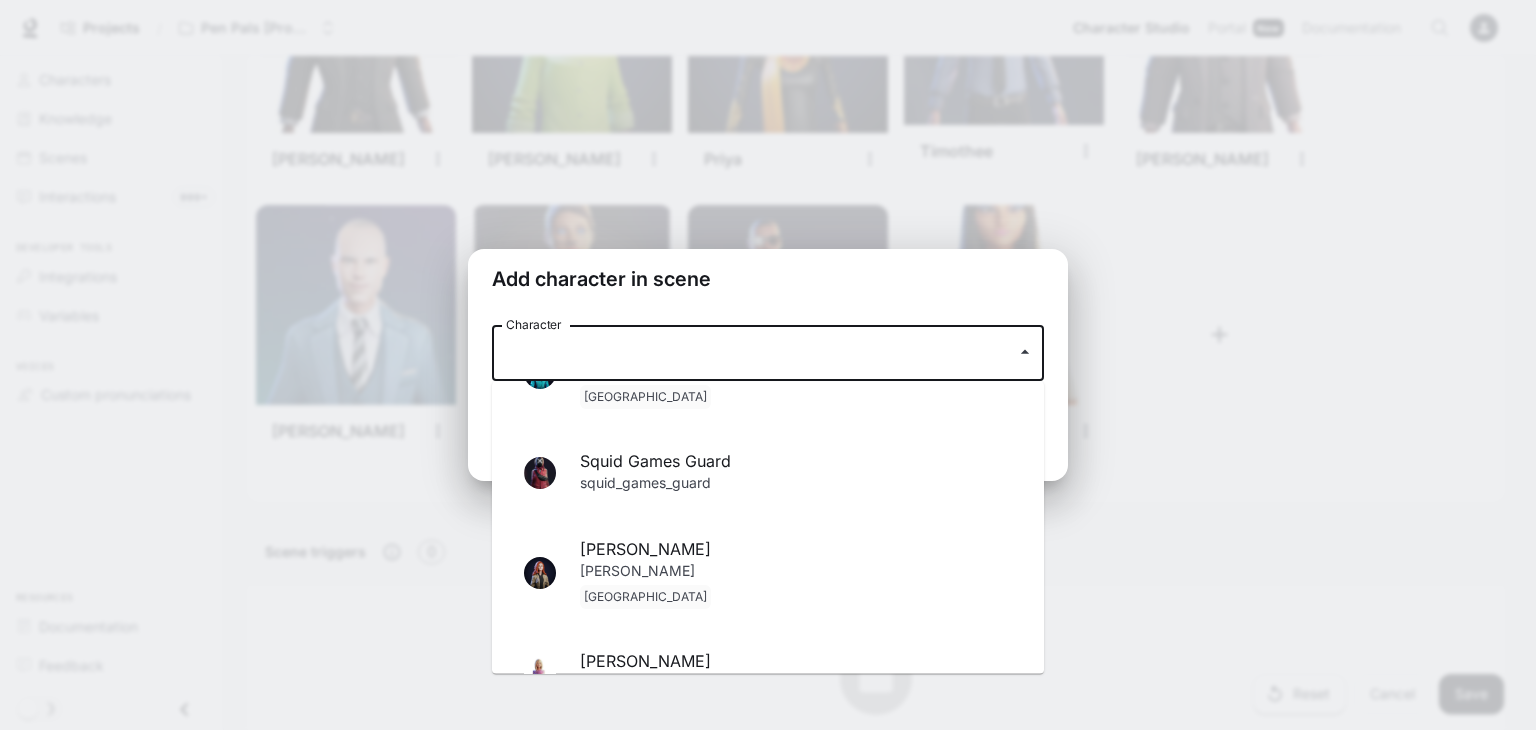 click on "squid_games_guard" at bounding box center [796, 486] 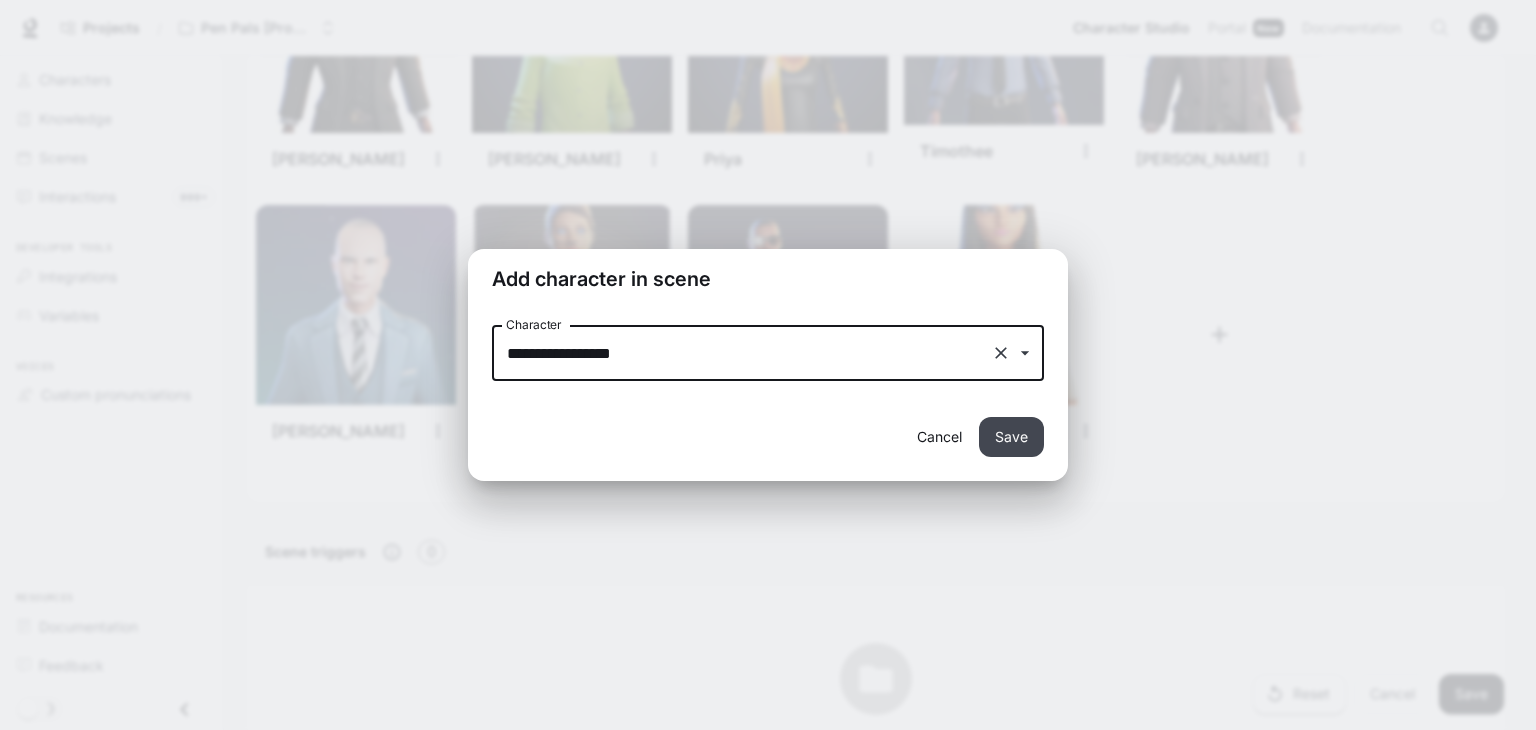 click on "Save" at bounding box center [1011, 437] 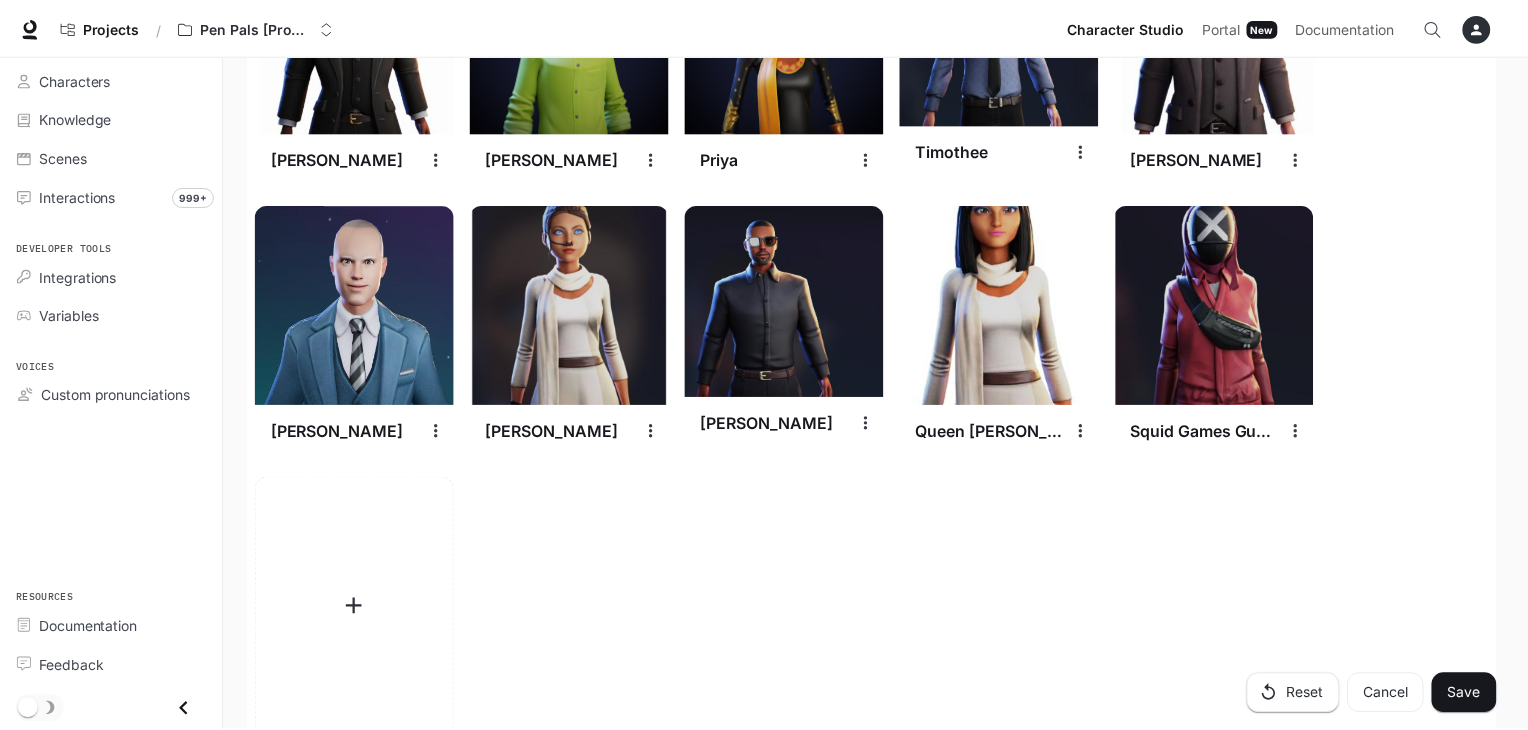 scroll, scrollTop: 3116, scrollLeft: 0, axis: vertical 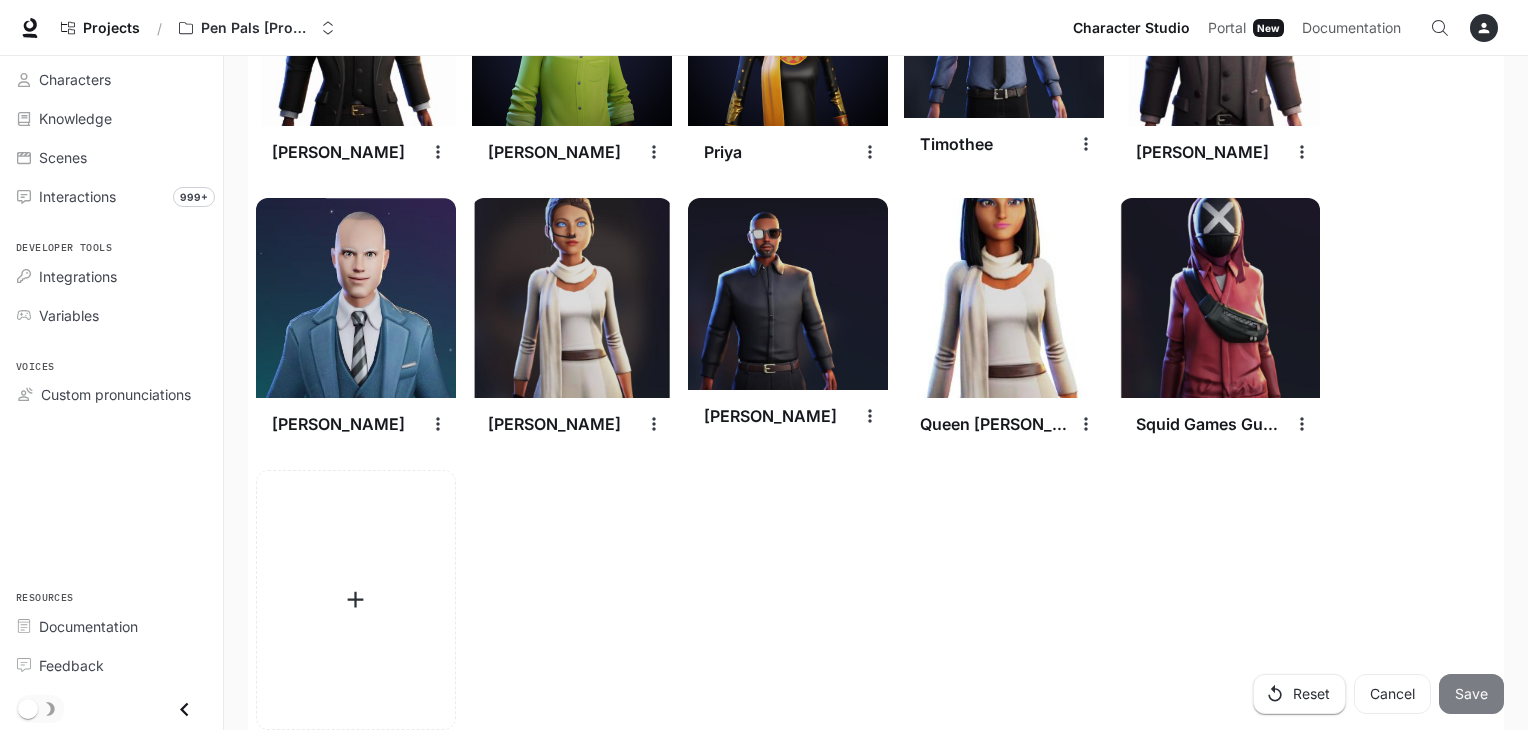 click on "Save" at bounding box center [1471, 694] 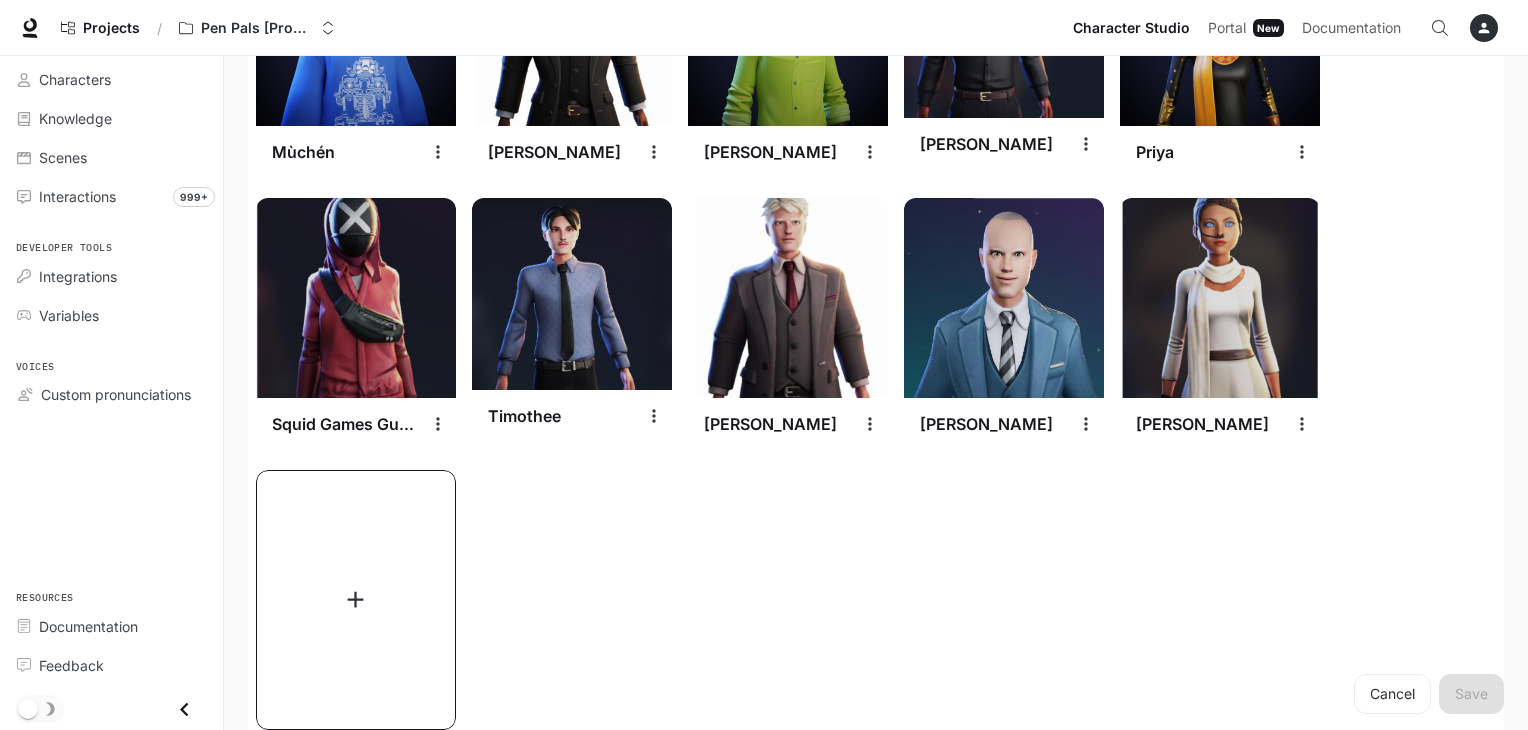 click at bounding box center (356, 600) 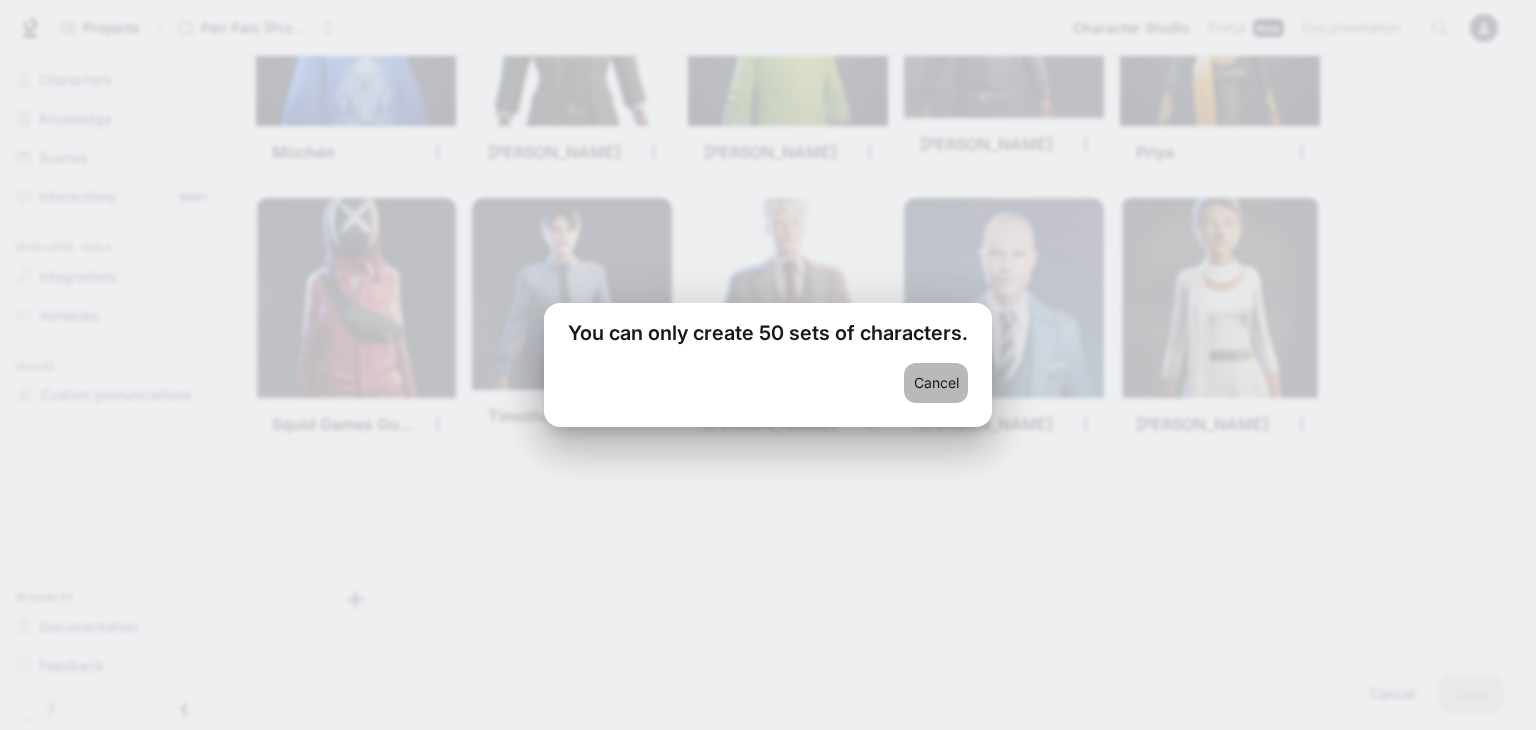 click on "Cancel" at bounding box center [936, 383] 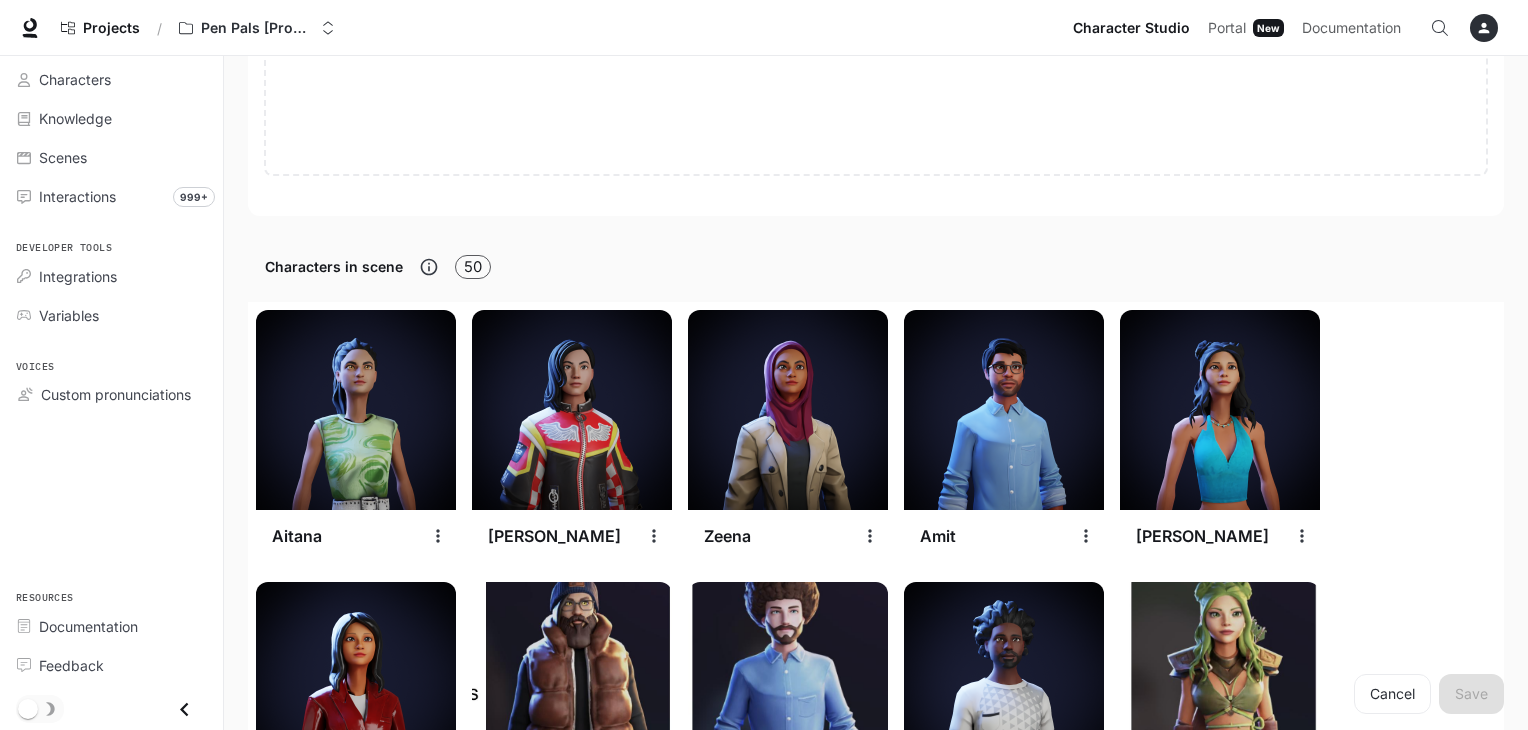 scroll, scrollTop: 596, scrollLeft: 0, axis: vertical 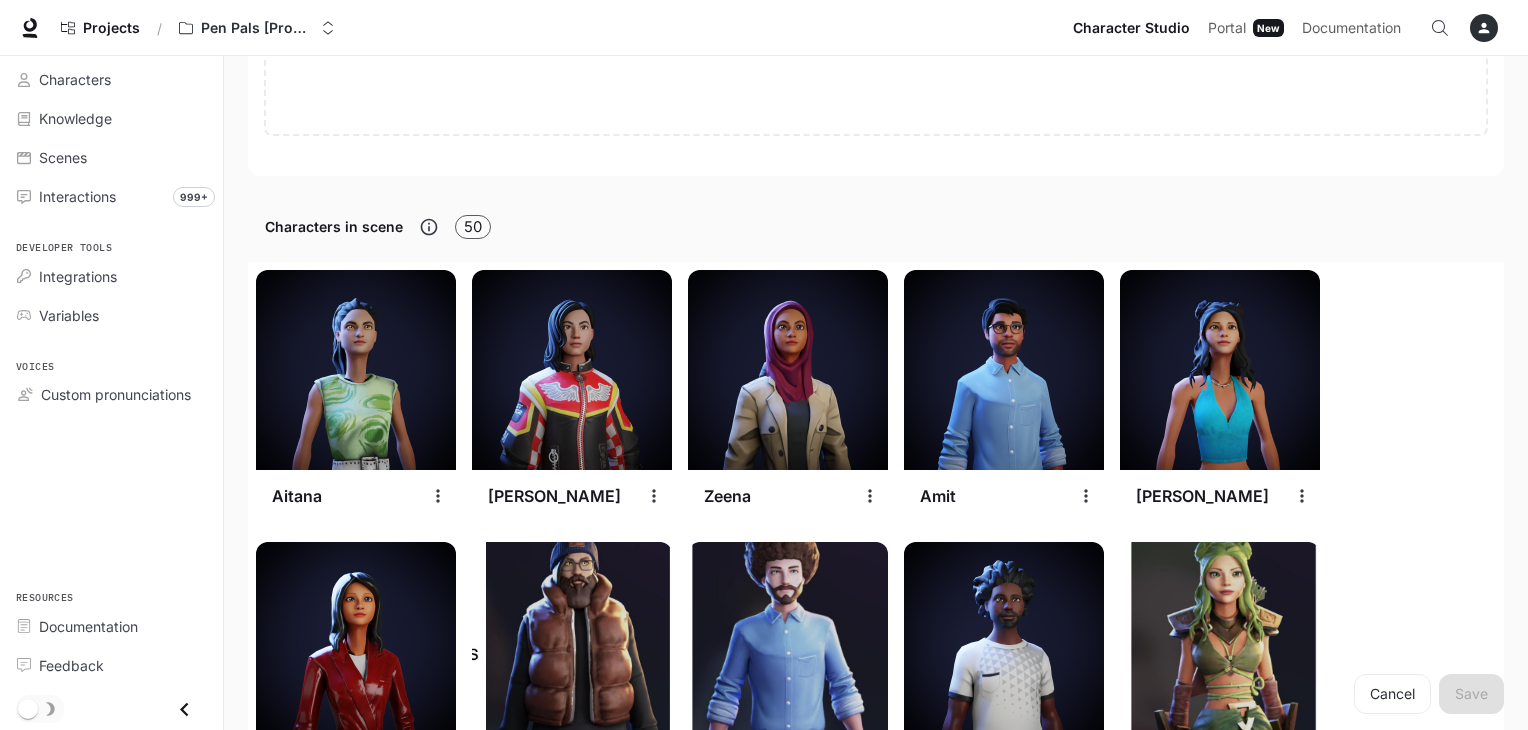 click on "Characters in scene 50" at bounding box center [876, 227] 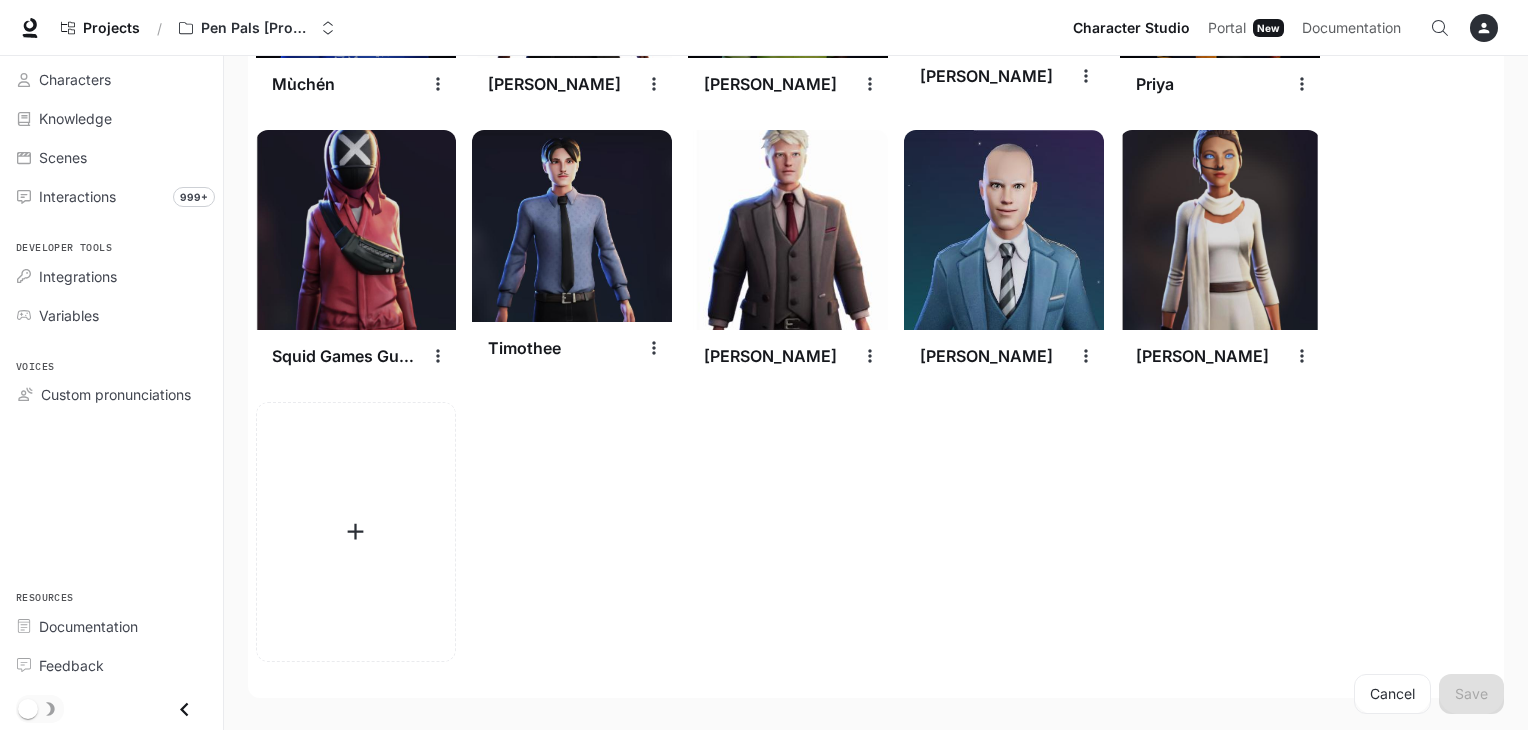 scroll, scrollTop: 3186, scrollLeft: 0, axis: vertical 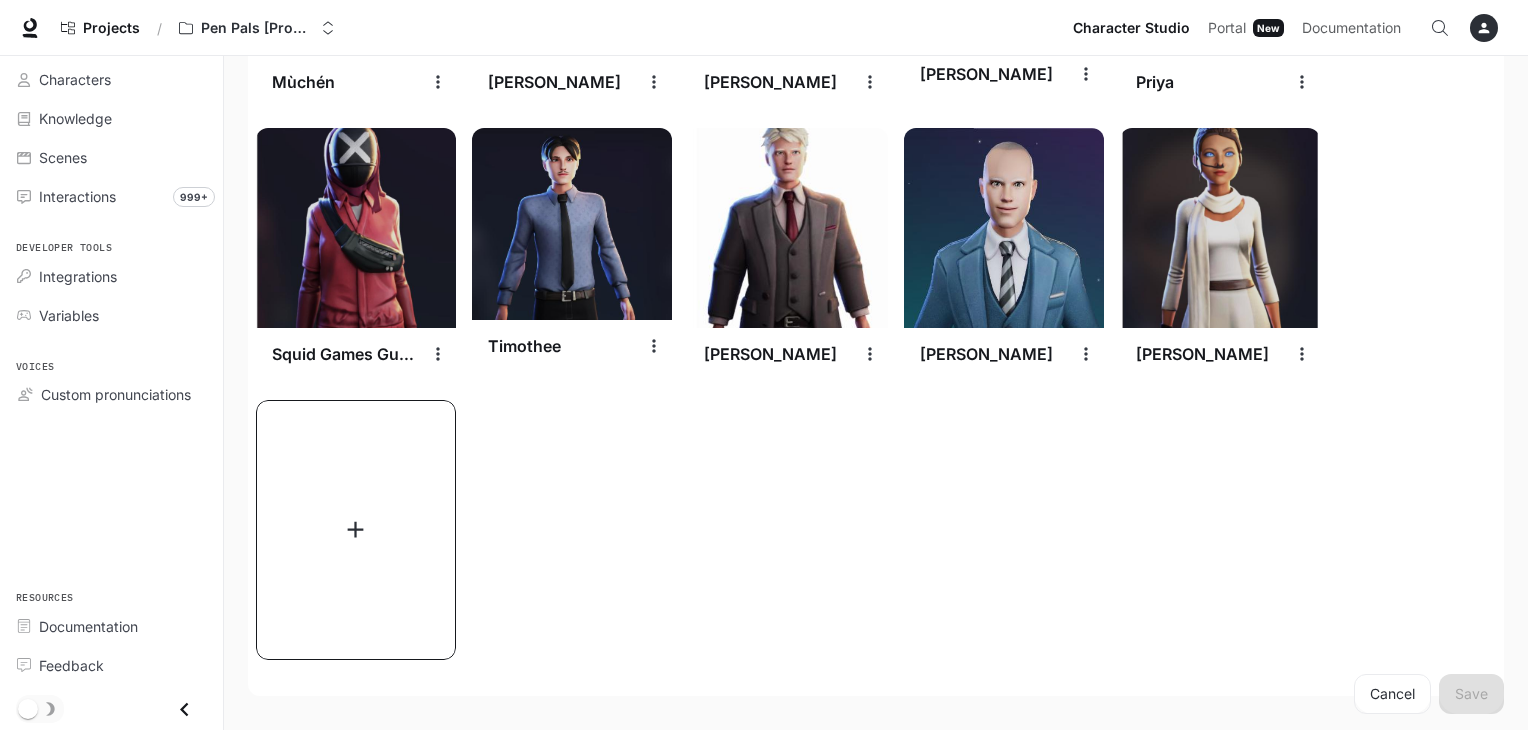 click at bounding box center (356, 530) 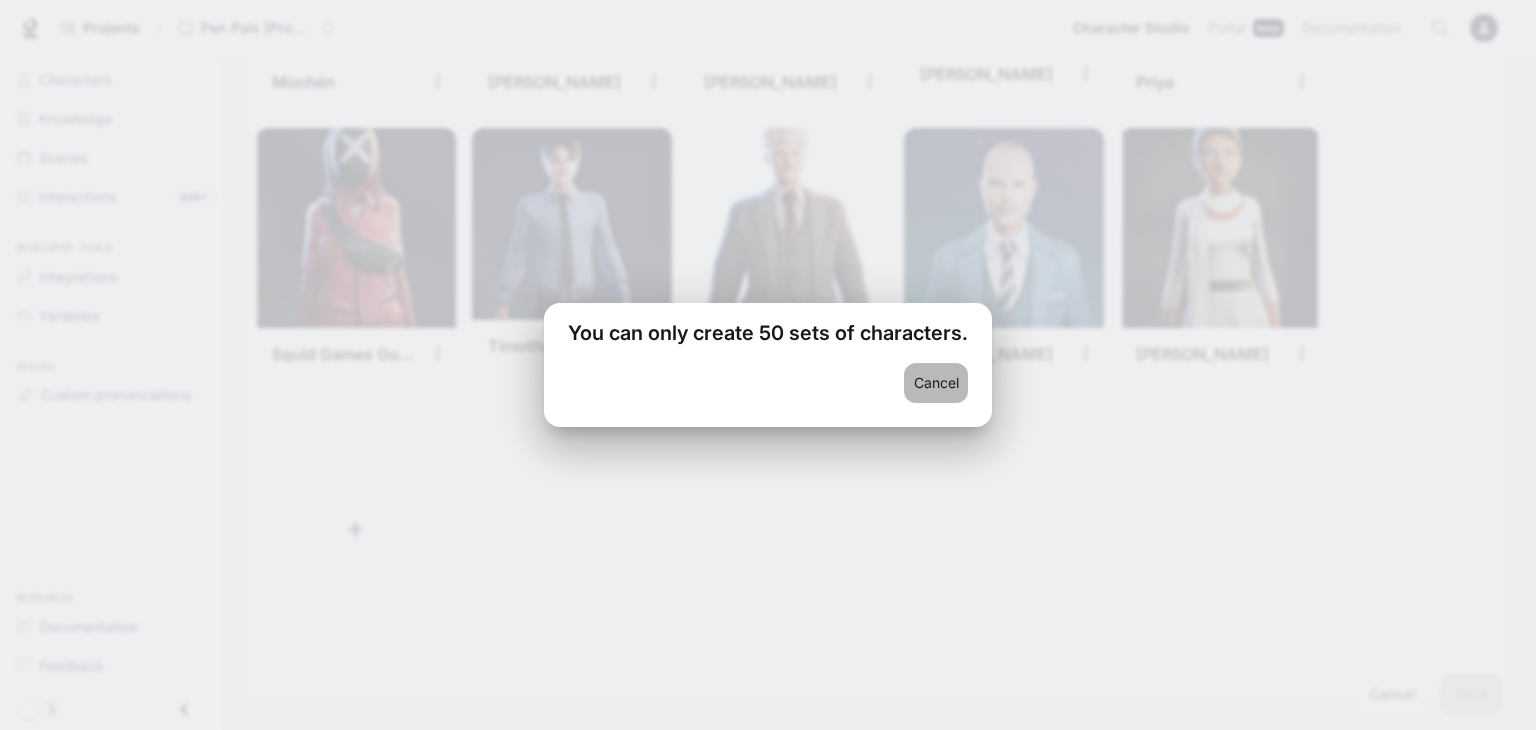 click on "Cancel" at bounding box center [936, 383] 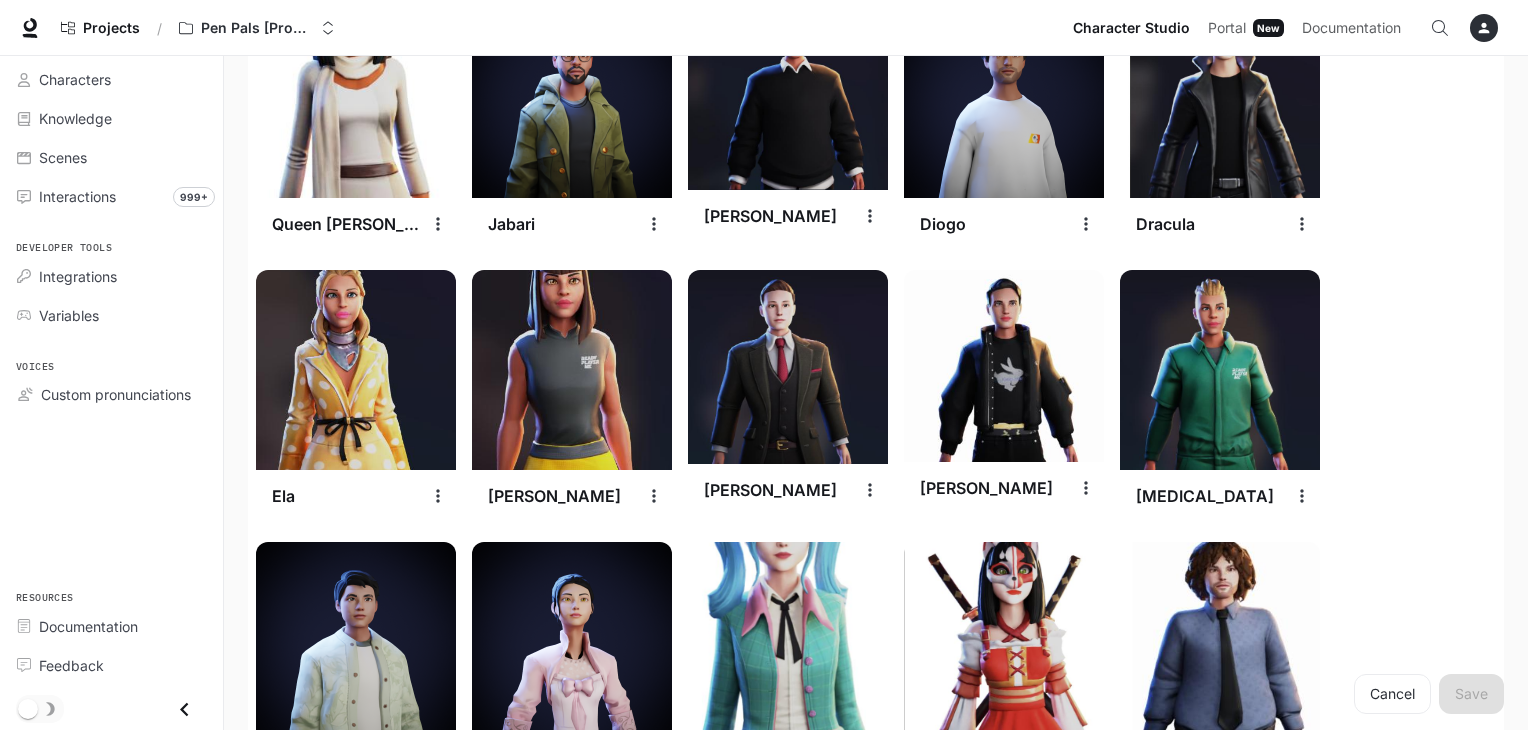 scroll, scrollTop: 1410, scrollLeft: 0, axis: vertical 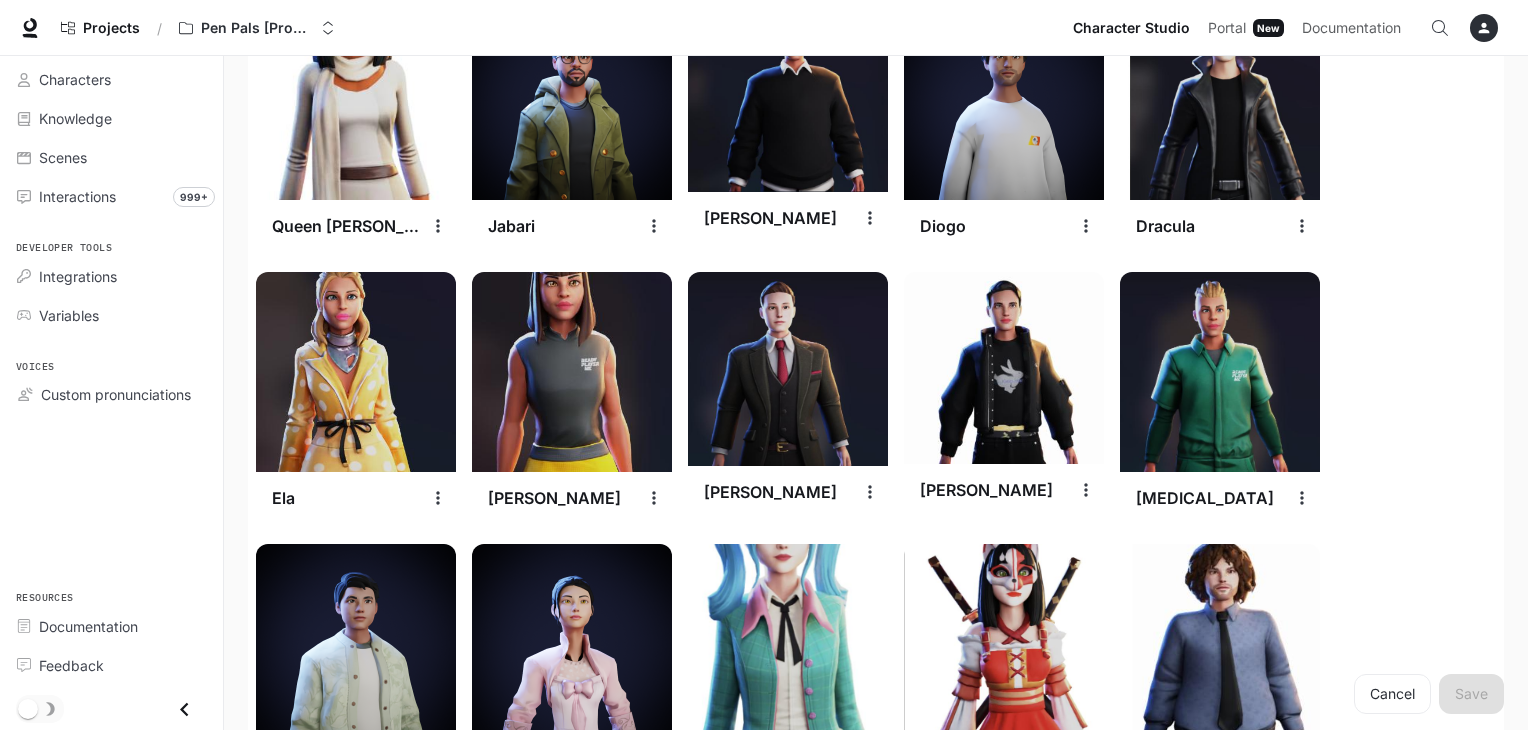 click 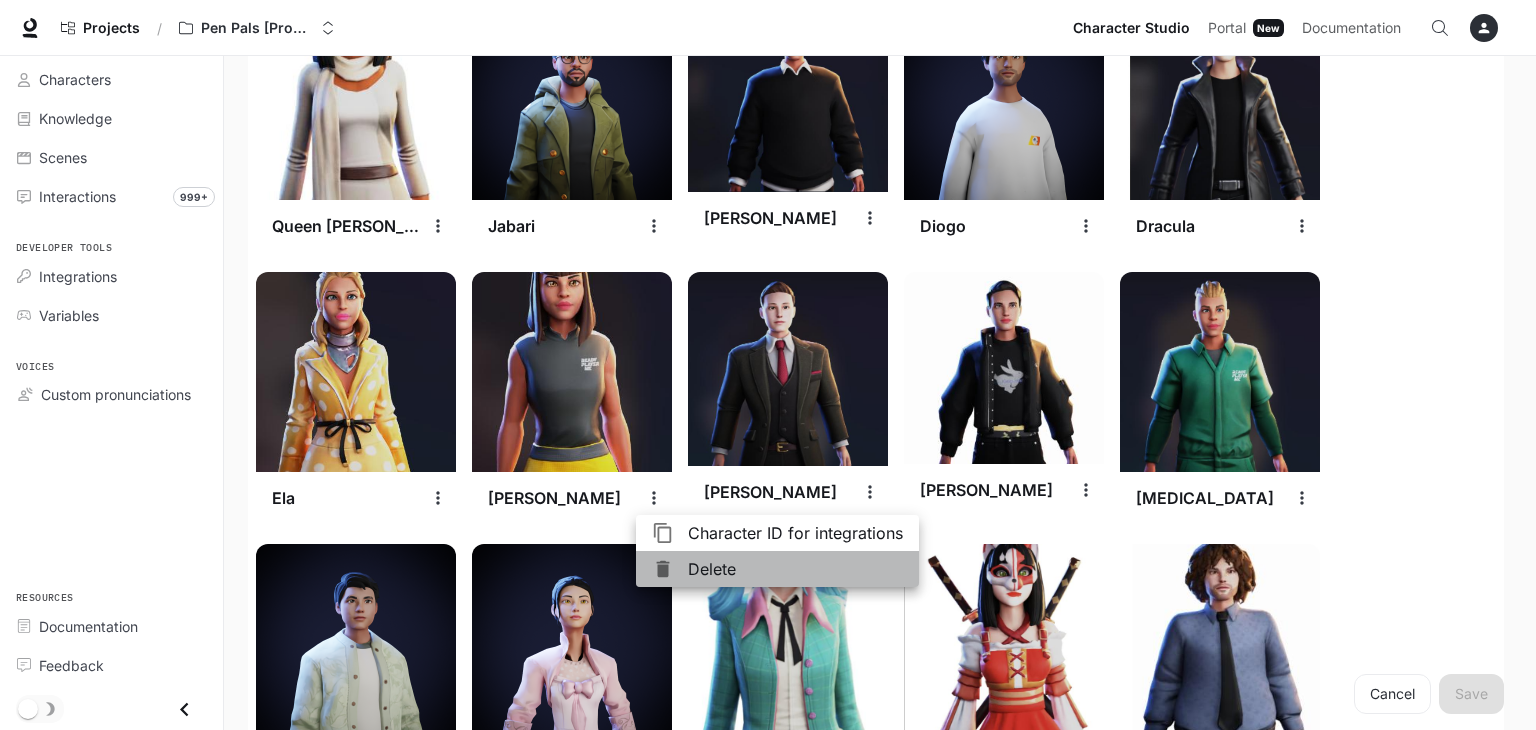 click on "Delete" at bounding box center (795, 569) 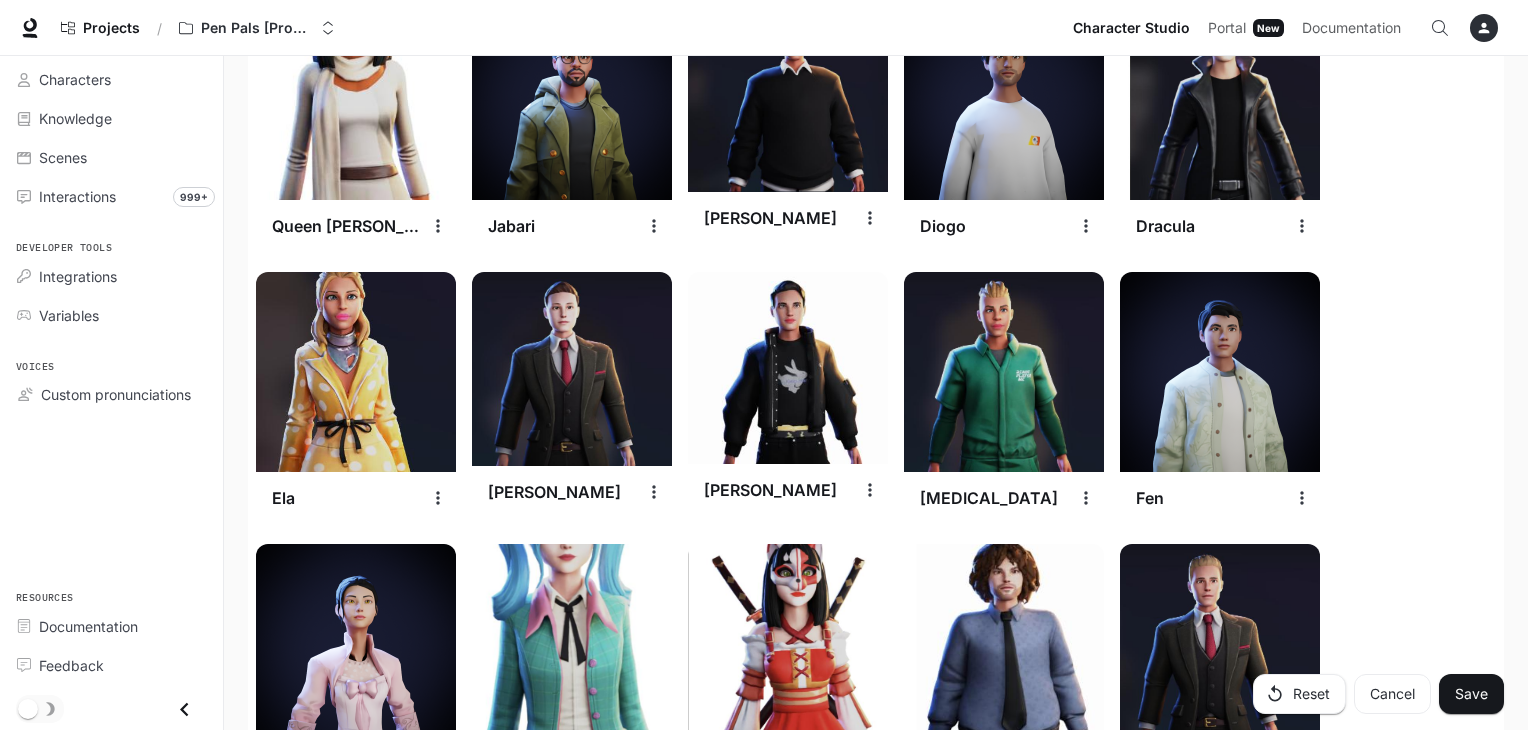 click on "[PERSON_NAME] [PERSON_NAME] Bigfoot in disguise [PERSON_NAME] [PERSON_NAME] Celtic Fairy Queen [PERSON_NAME] Diogo Dracula Ela [PERSON_NAME] [PERSON_NAME] [MEDICAL_DATA][PERSON_NAME] [PERSON_NAME] Miku [PERSON_NAME] [PERSON_NAME] [PERSON_NAME] [PERSON_NAME] [PERSON_NAME] [PERSON_NAME] [PERSON_NAME] [PERSON_NAME] [PERSON_NAME] [PERSON_NAME] [PERSON_NAME] [PERSON_NAME] minecraft man Mùchén [PERSON_NAME] [PERSON_NAME] [PERSON_NAME] Squid Games Guard [PERSON_NAME] [PERSON_NAME] [PERSON_NAME]" at bounding box center (868, 816) 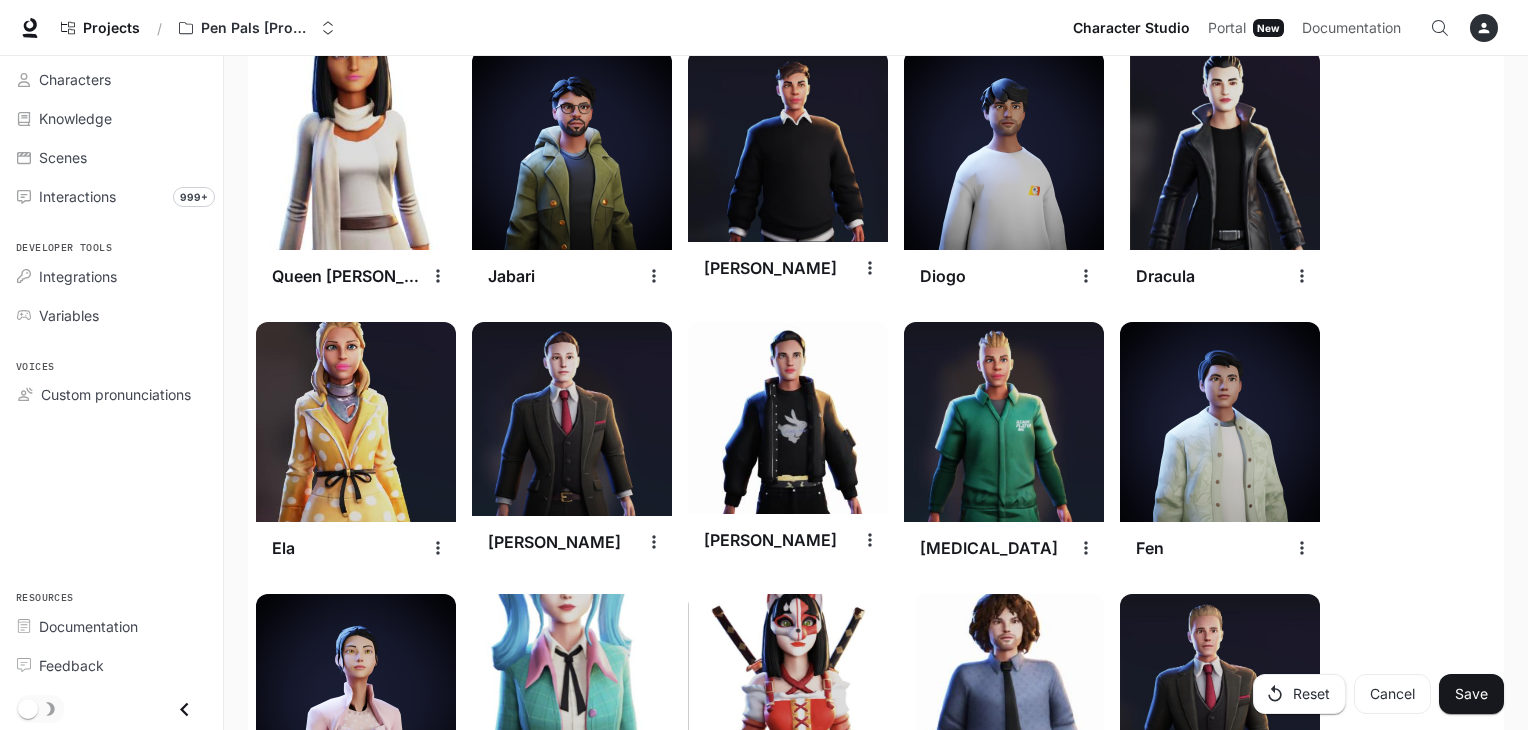 click 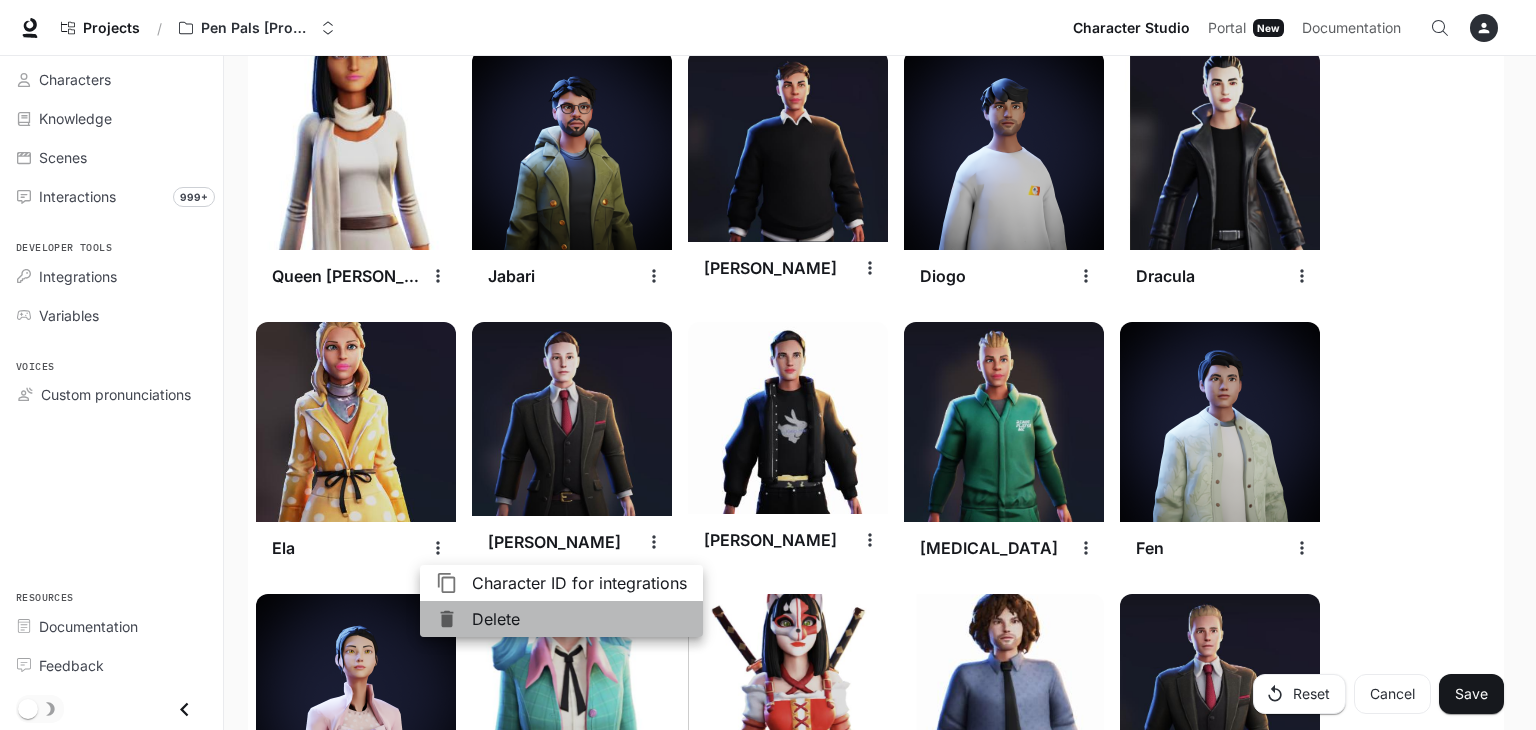 click on "Delete" at bounding box center (579, 619) 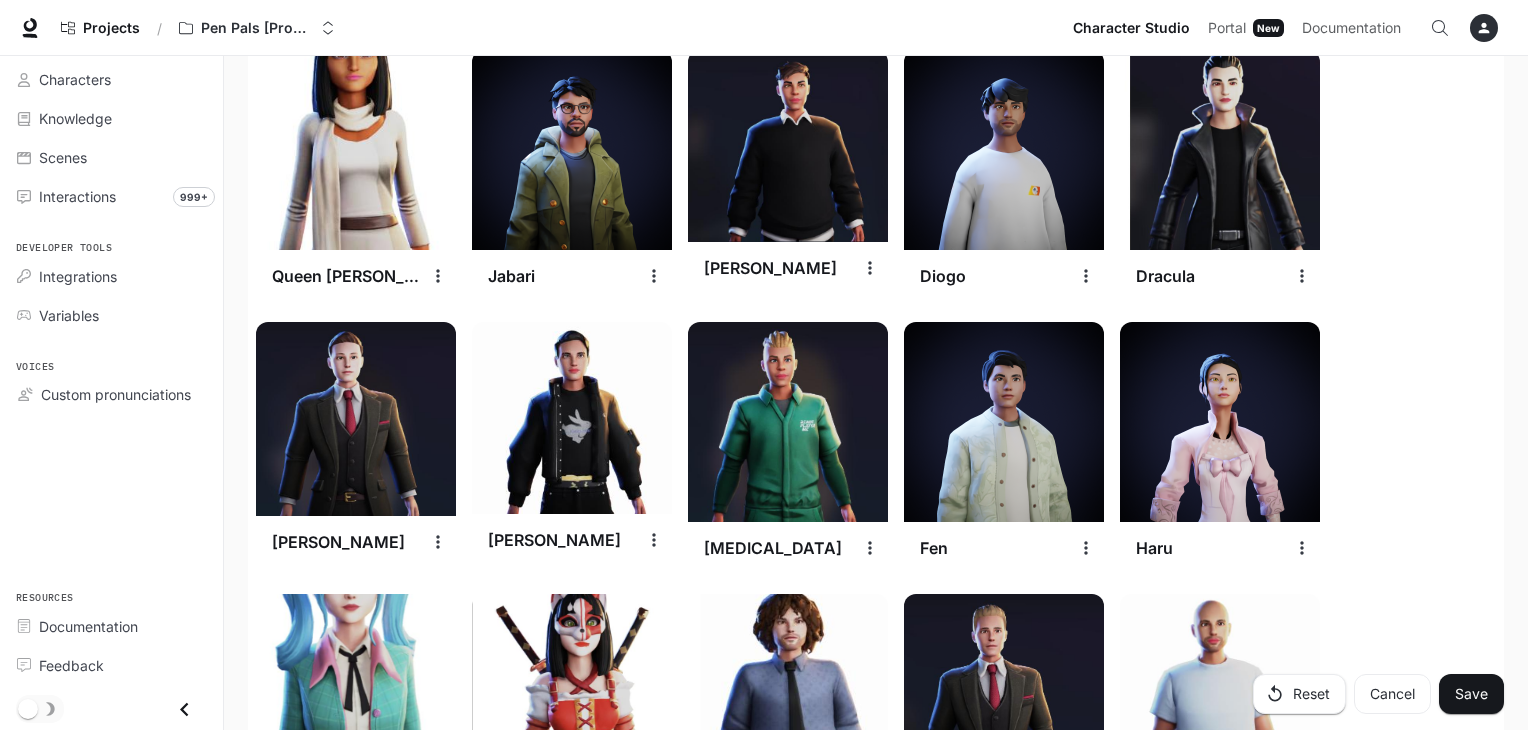 drag, startPoint x: 1459, startPoint y: 284, endPoint x: 1376, endPoint y: 150, distance: 157.62297 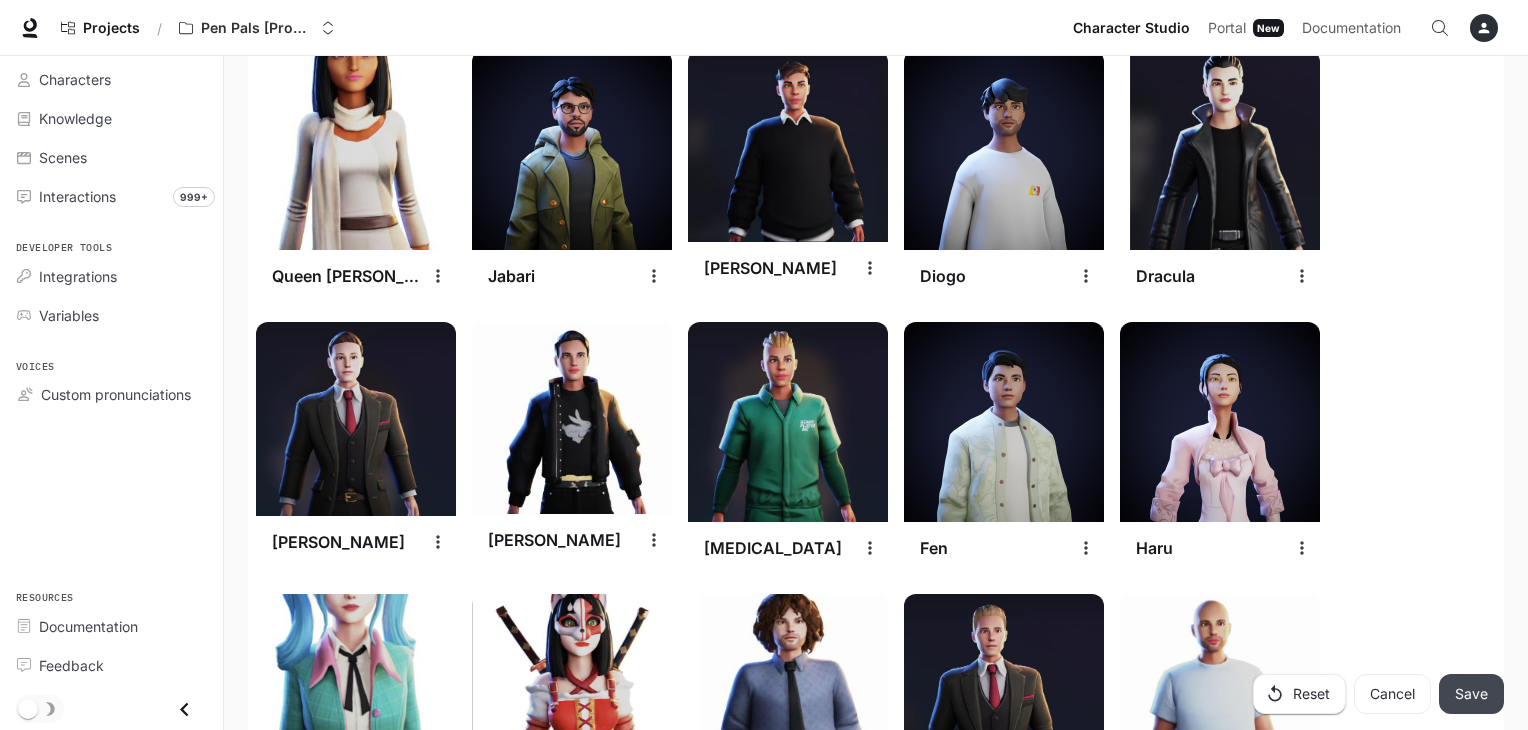 click on "Save" at bounding box center [1471, 694] 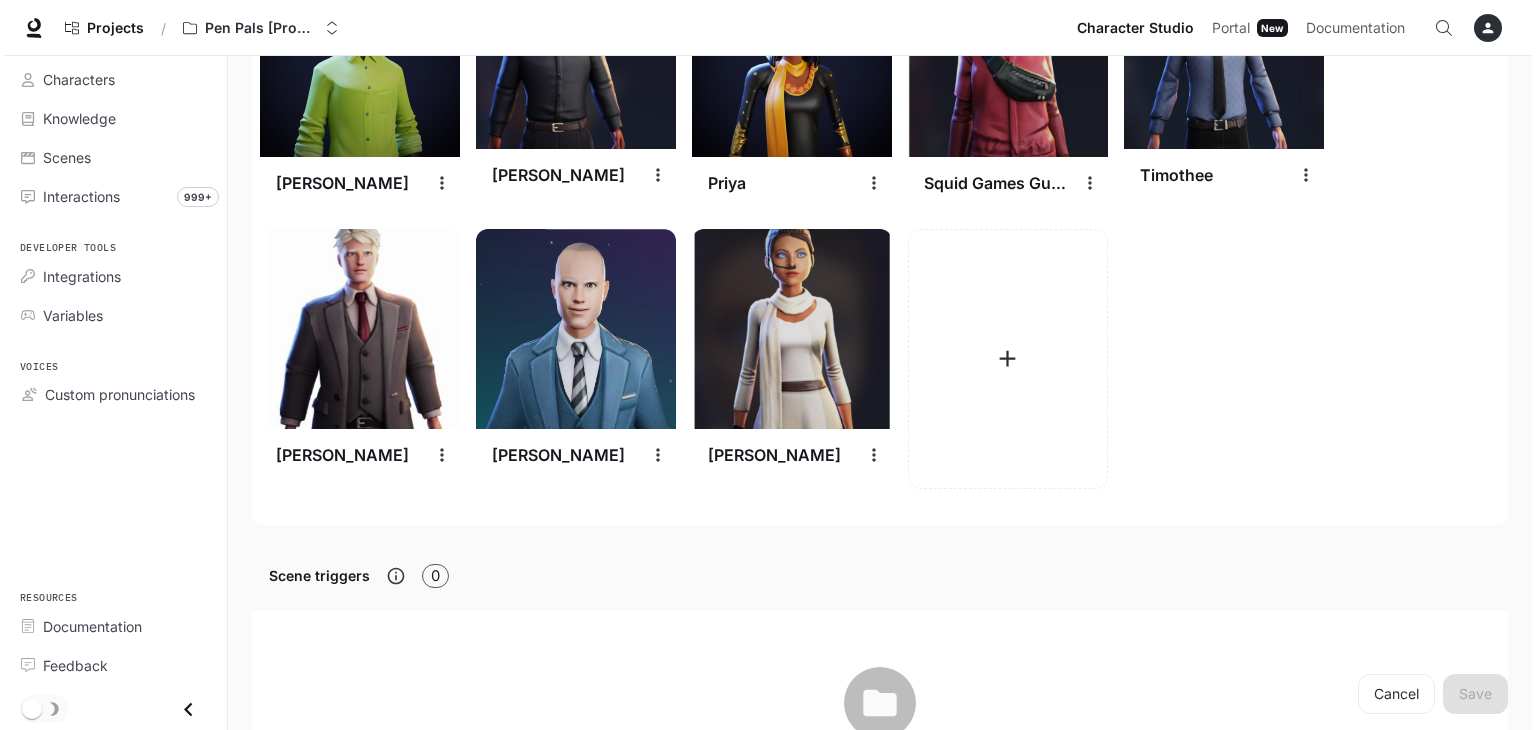 scroll, scrollTop: 3000, scrollLeft: 0, axis: vertical 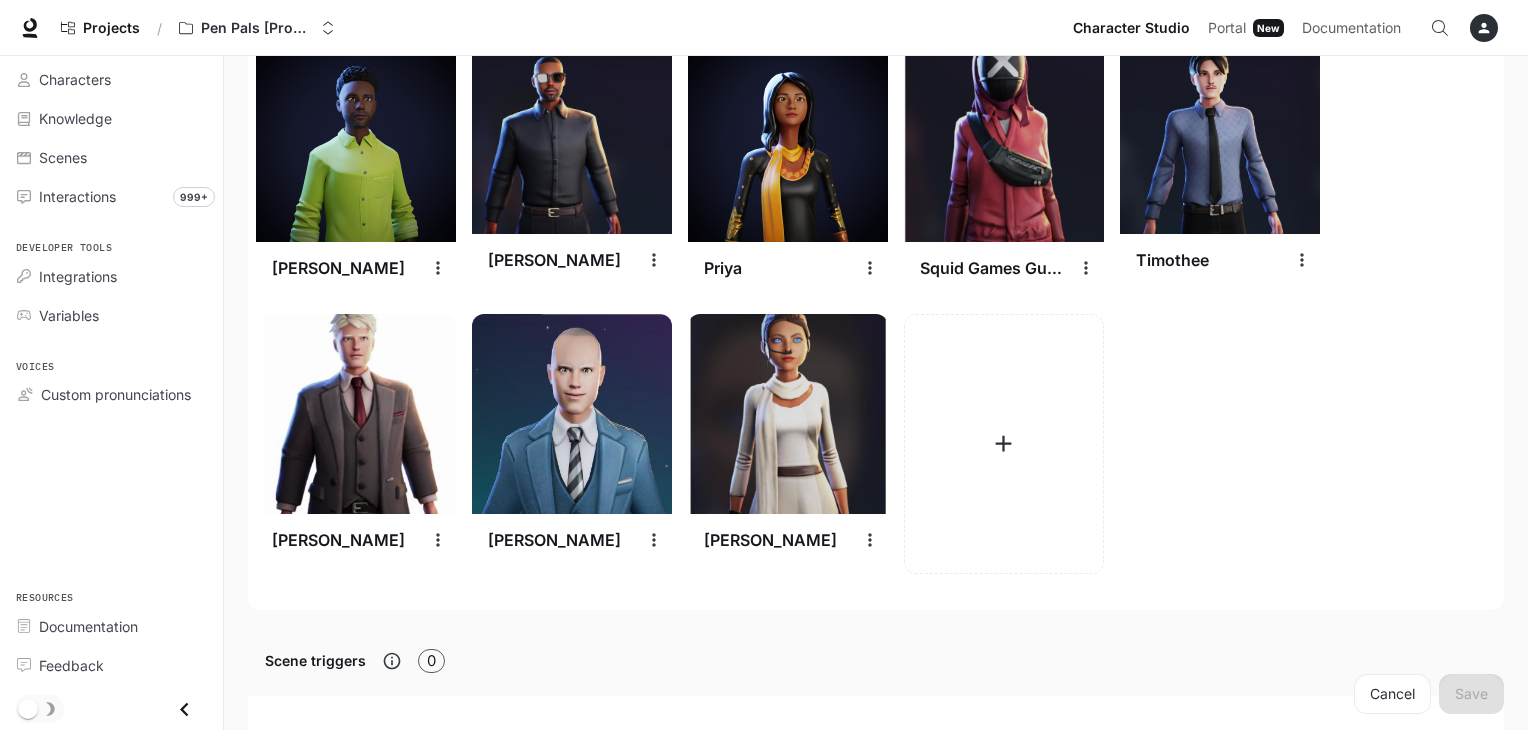 click 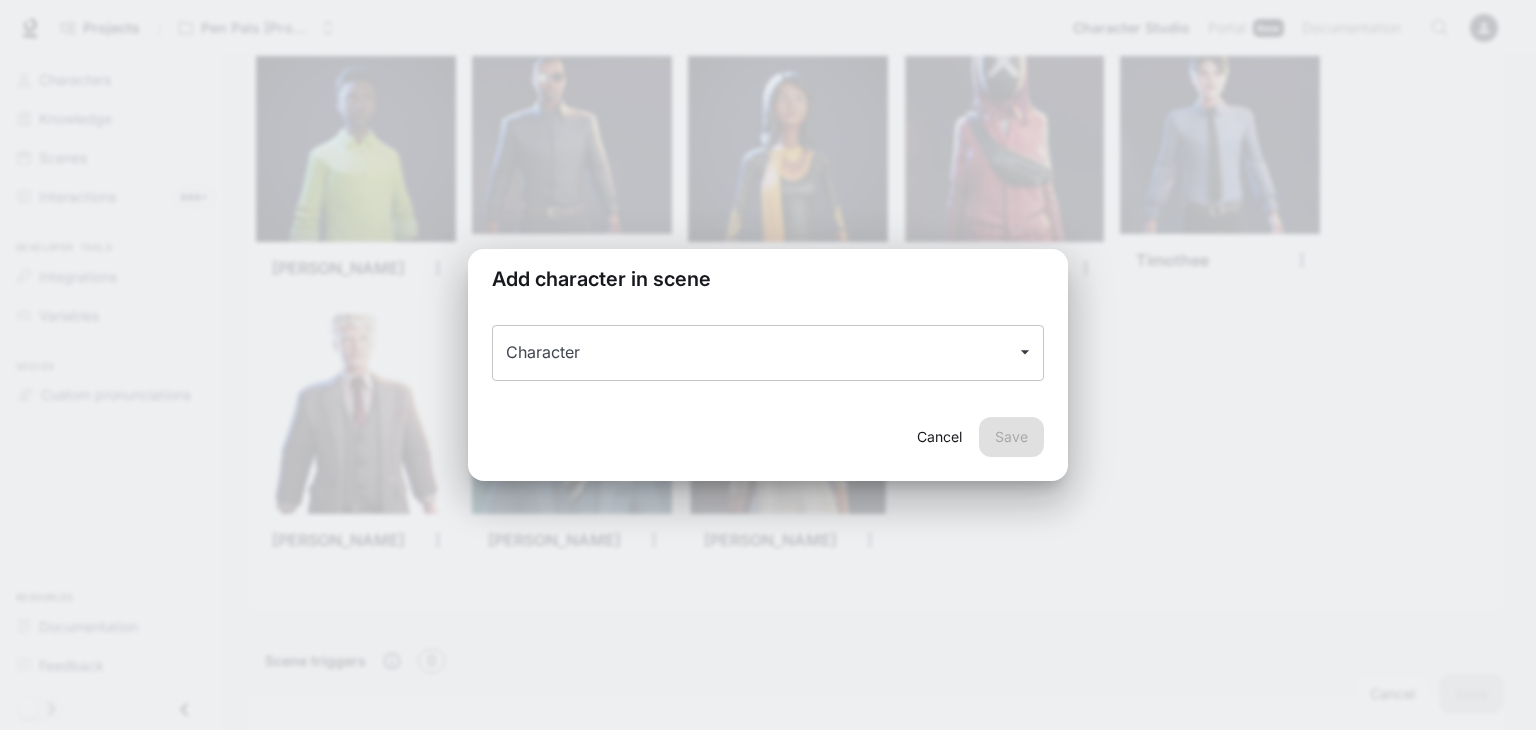click on "Character" at bounding box center [753, 353] 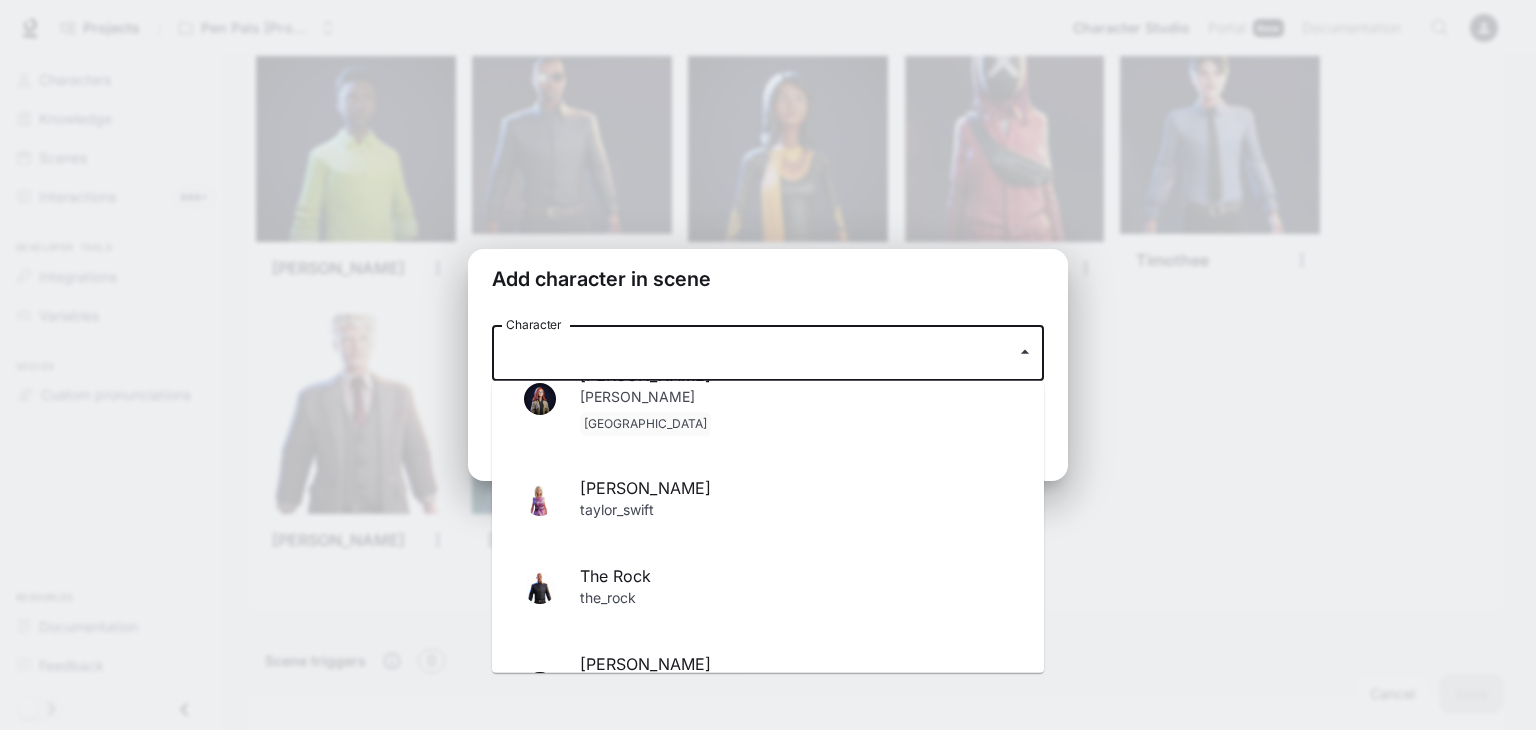 scroll, scrollTop: 3372, scrollLeft: 0, axis: vertical 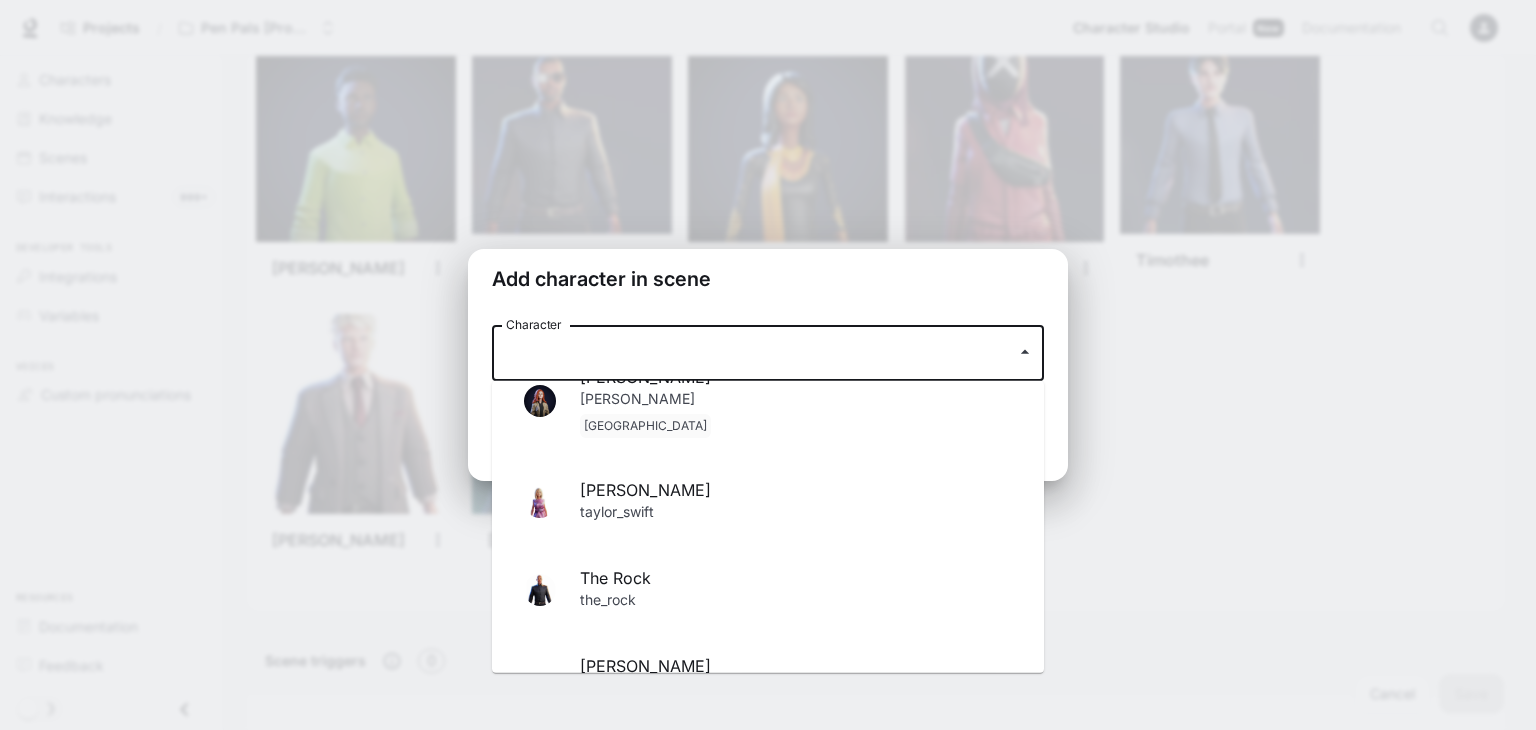 click on "taylor_swift" at bounding box center (796, 513) 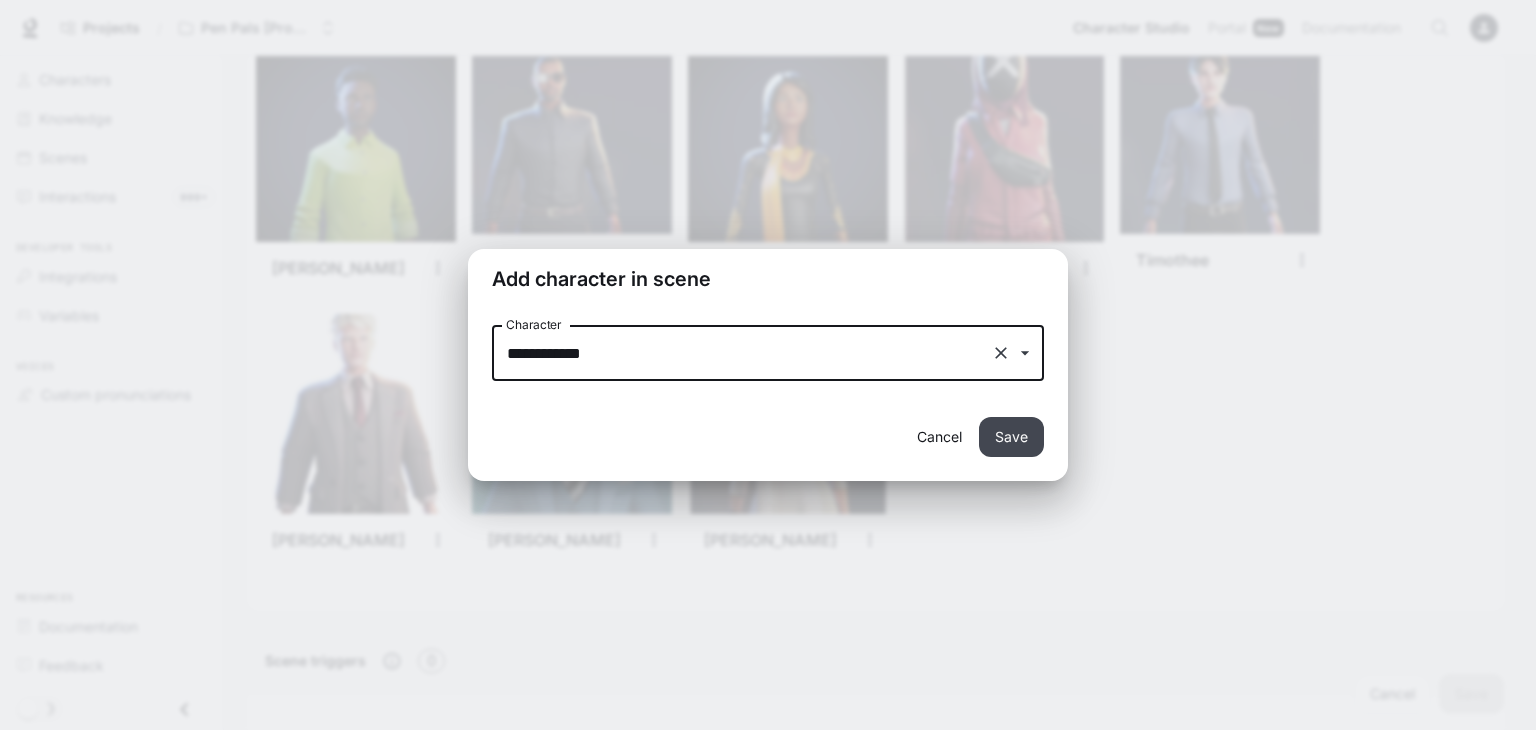 click on "Save" at bounding box center (1011, 437) 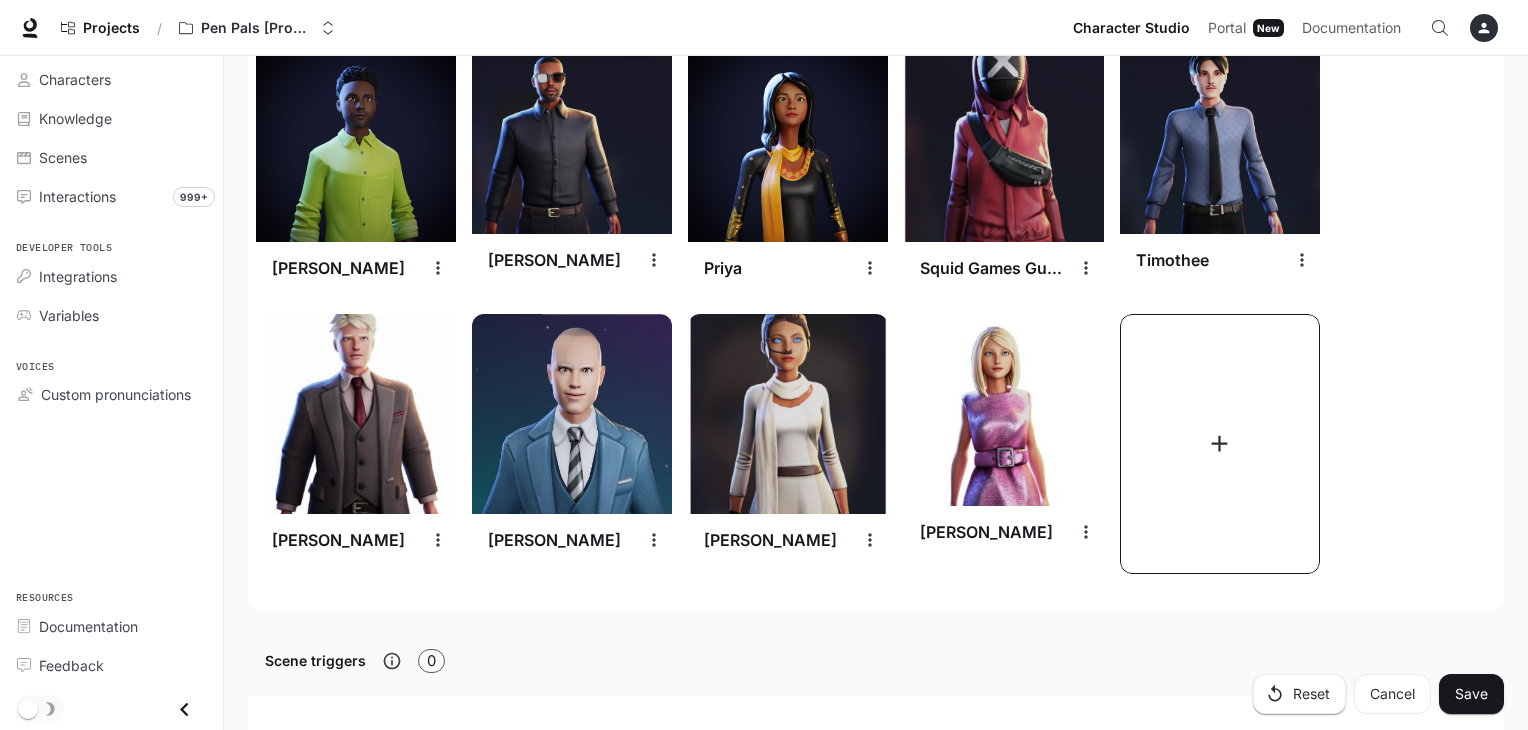 click at bounding box center (1220, 444) 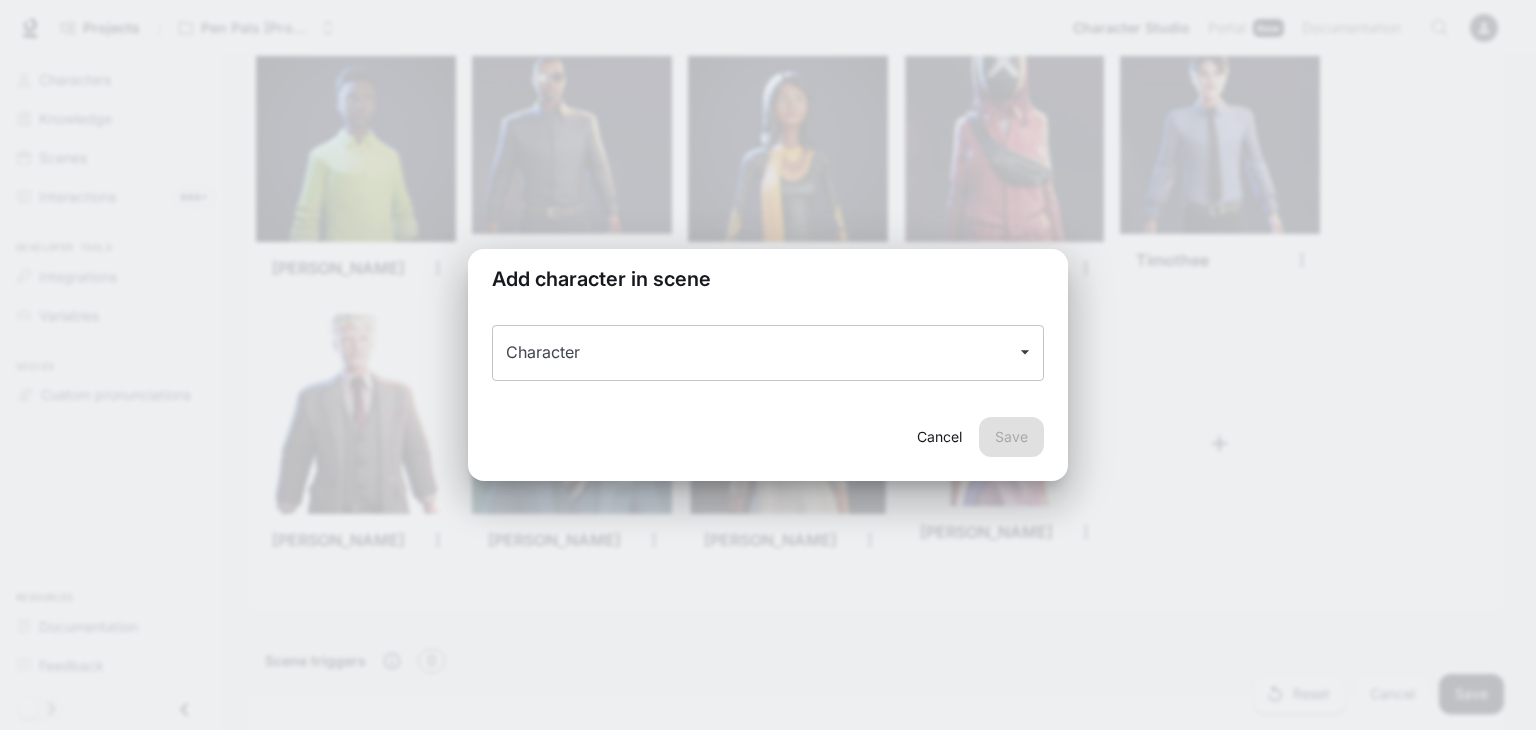 click on "Character" at bounding box center (753, 353) 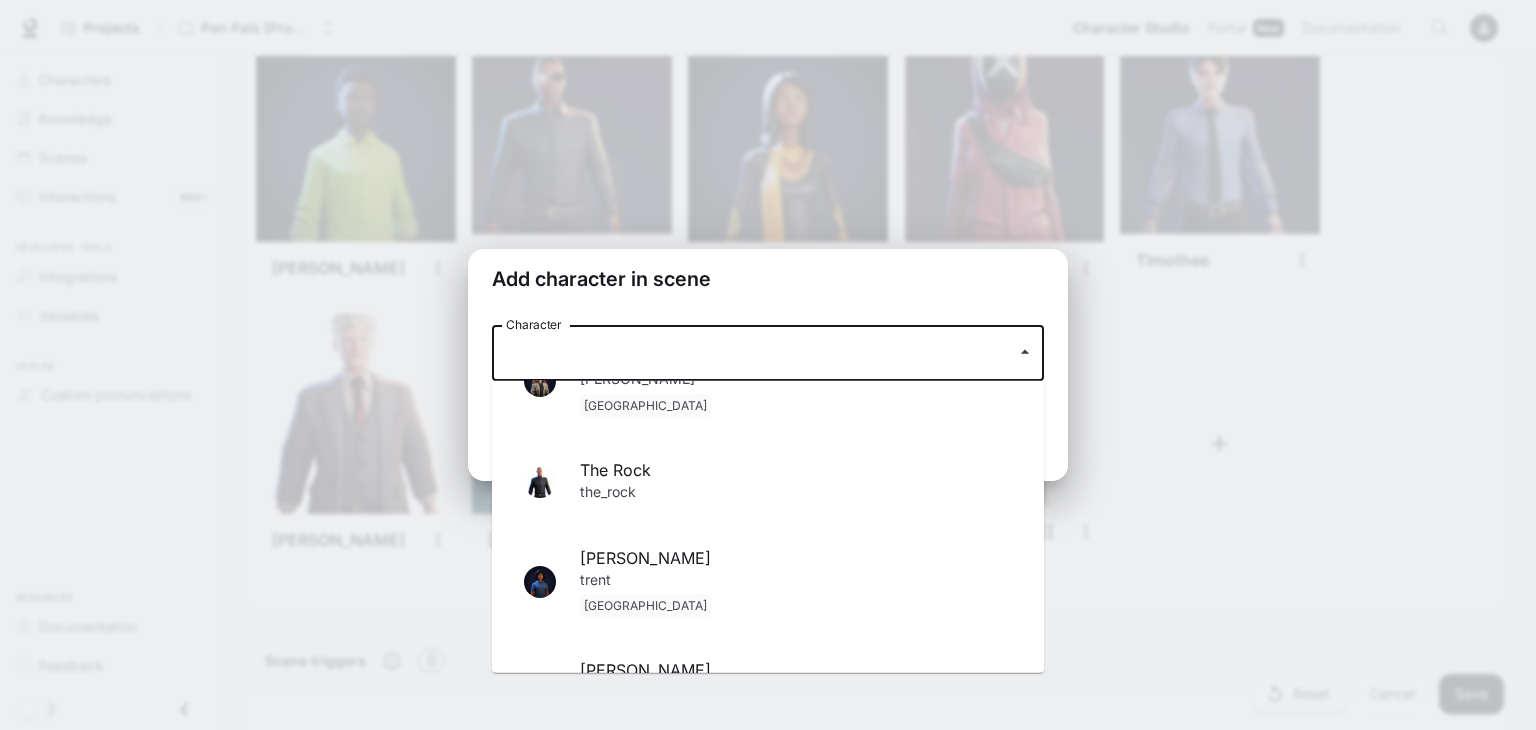 scroll, scrollTop: 3406, scrollLeft: 0, axis: vertical 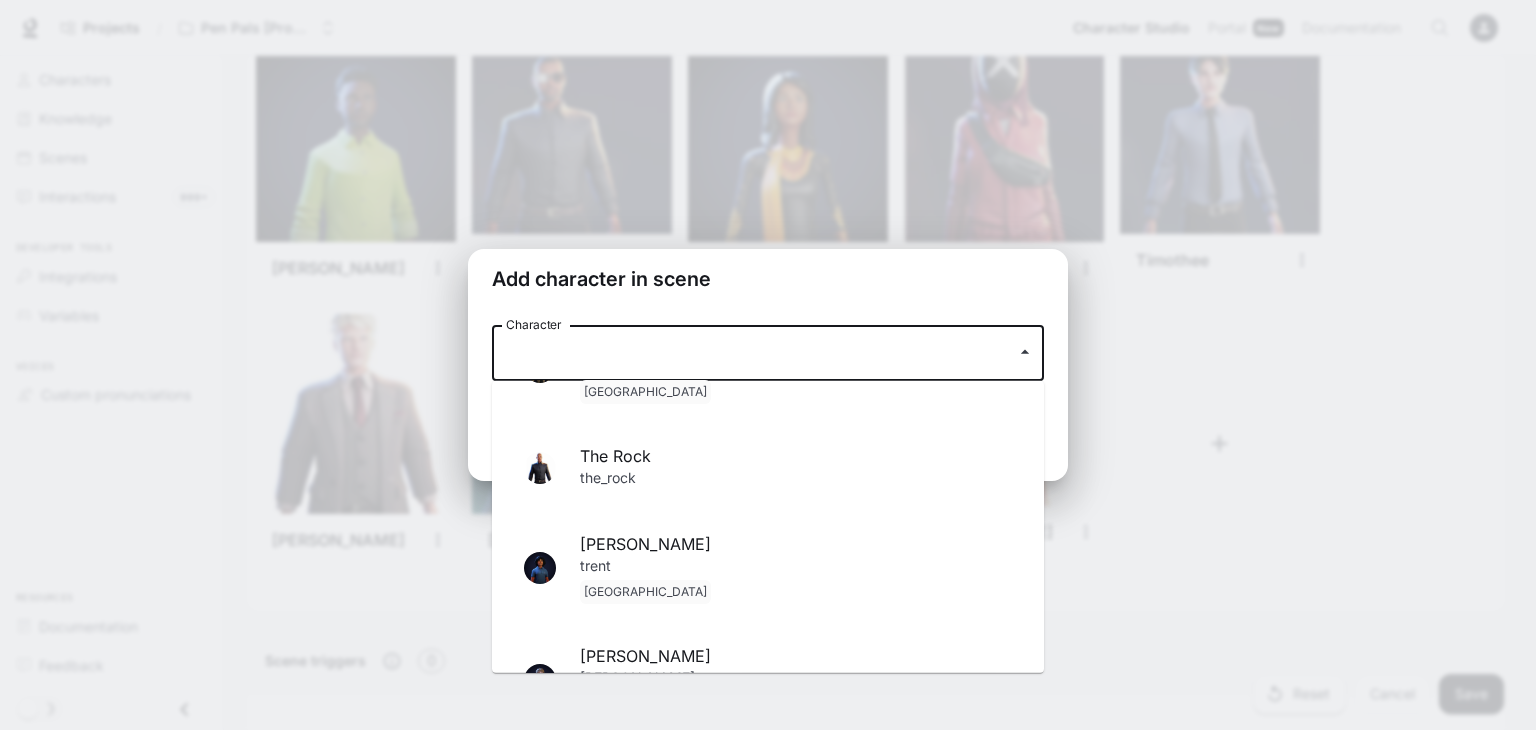 click on "the_rock" at bounding box center (796, 479) 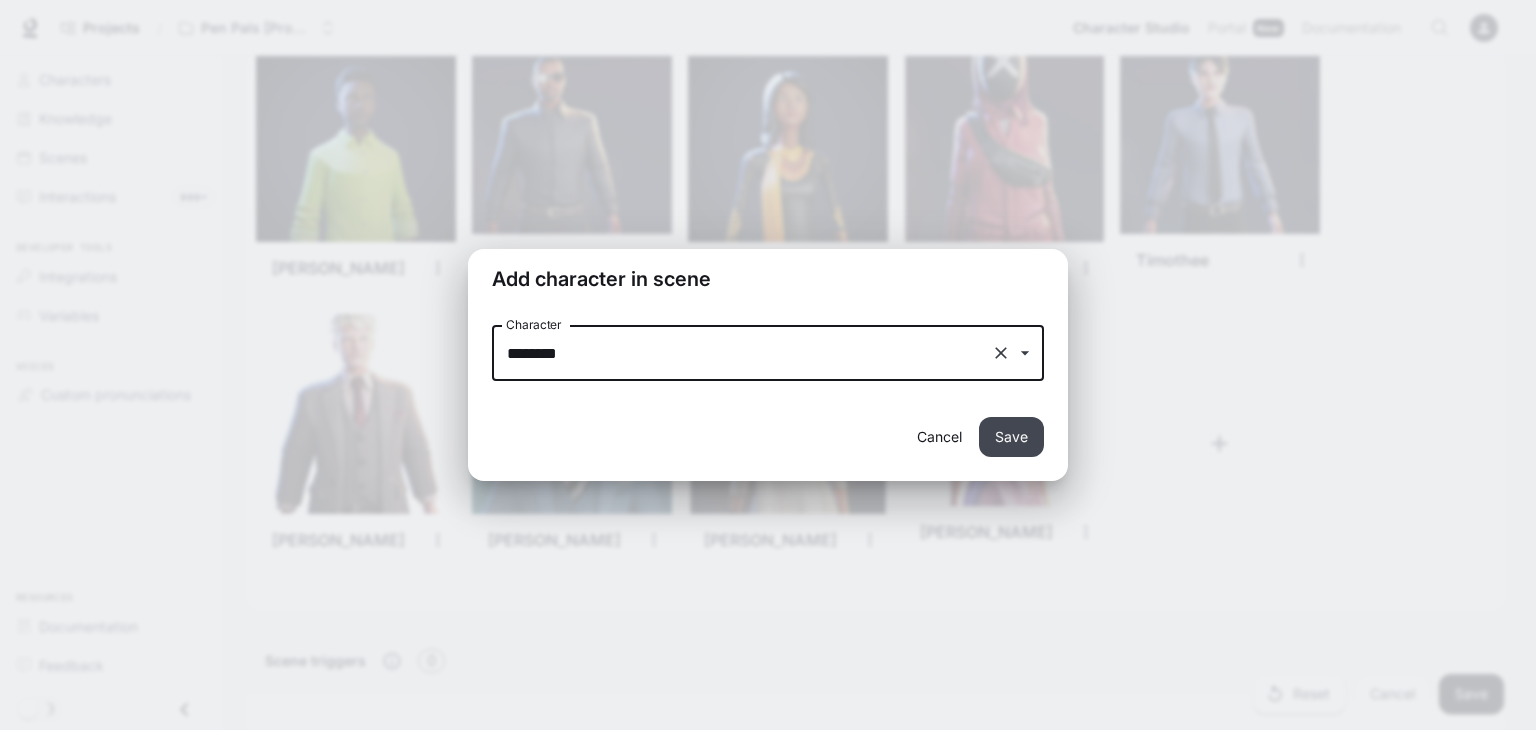 click on "Save" at bounding box center [1011, 437] 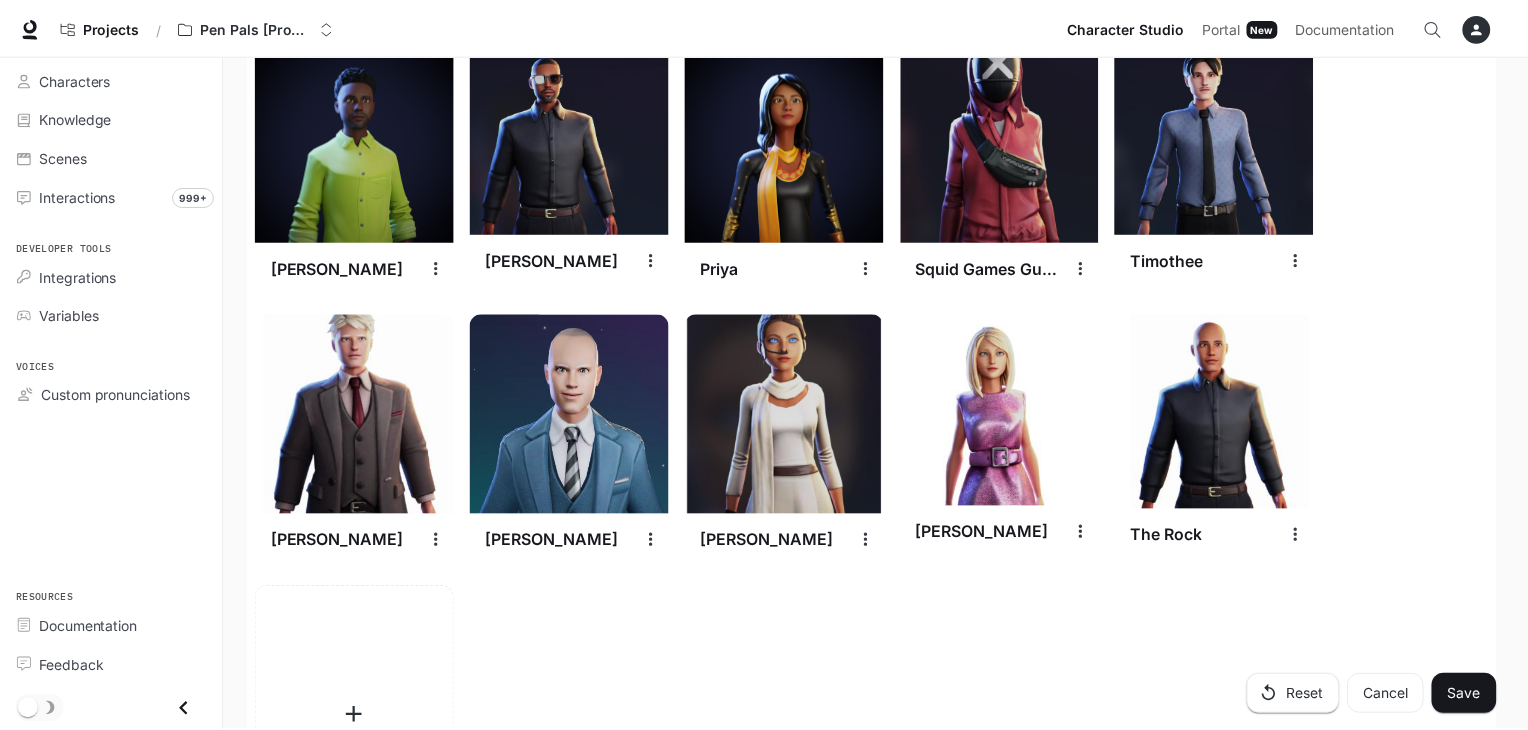 scroll, scrollTop: 3116, scrollLeft: 0, axis: vertical 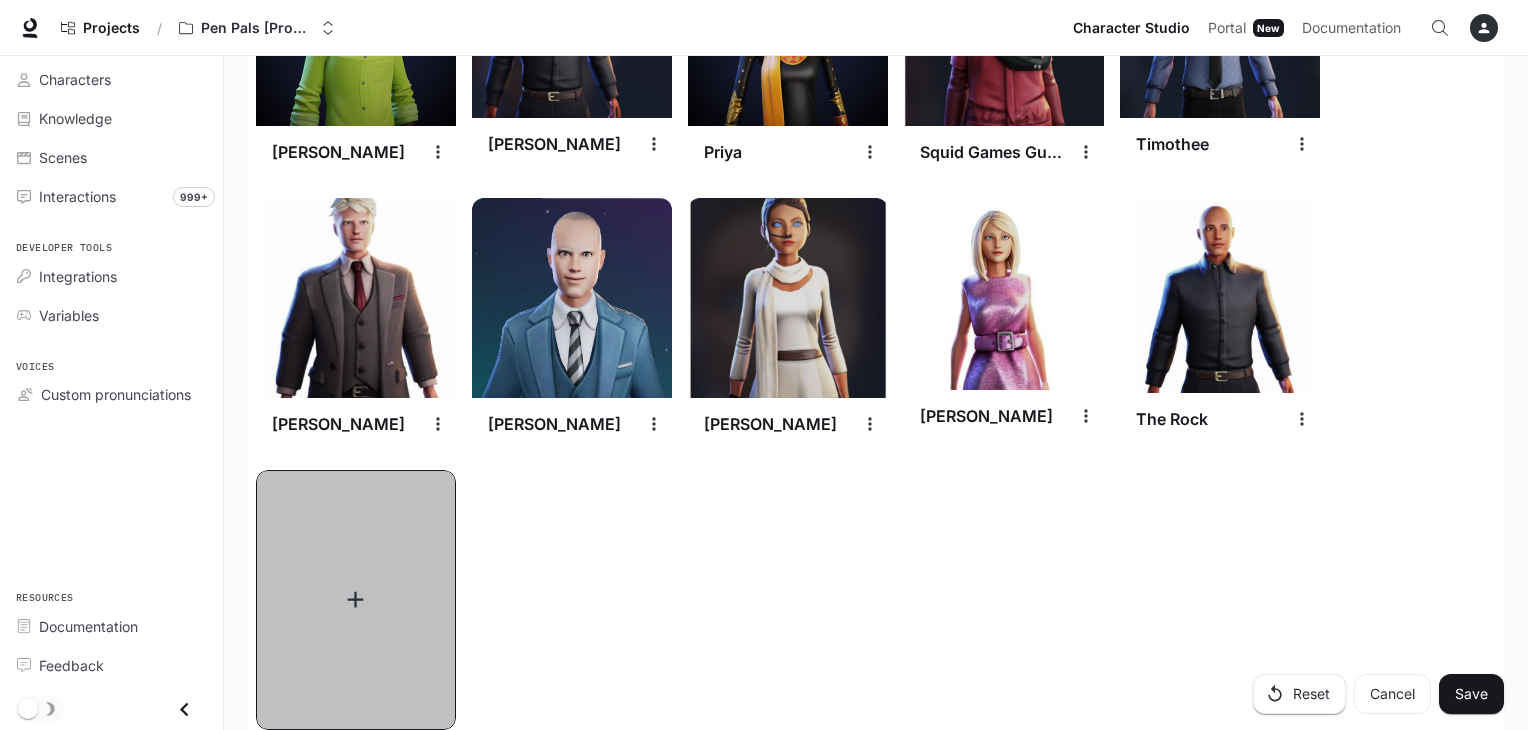 click 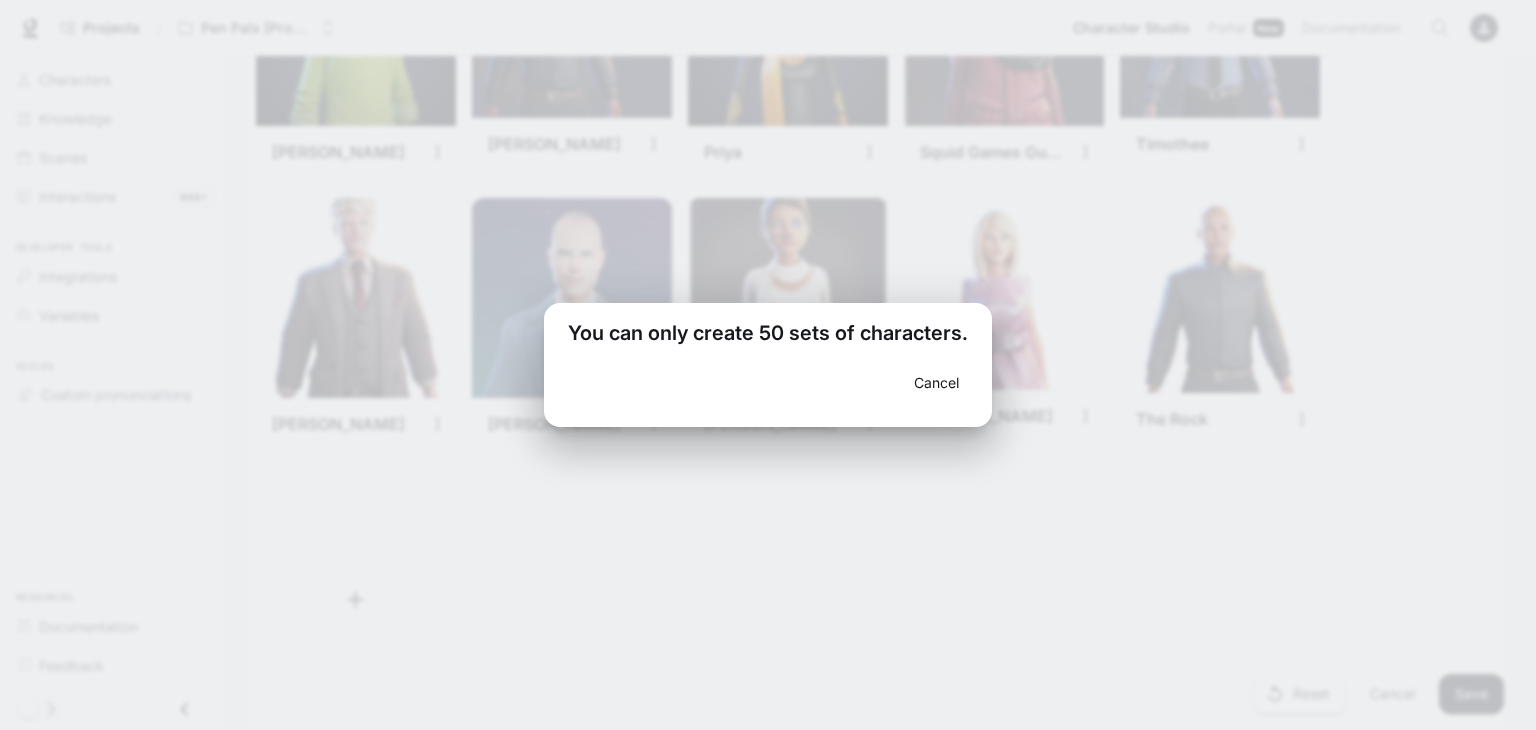 click on "Cancel" at bounding box center [936, 383] 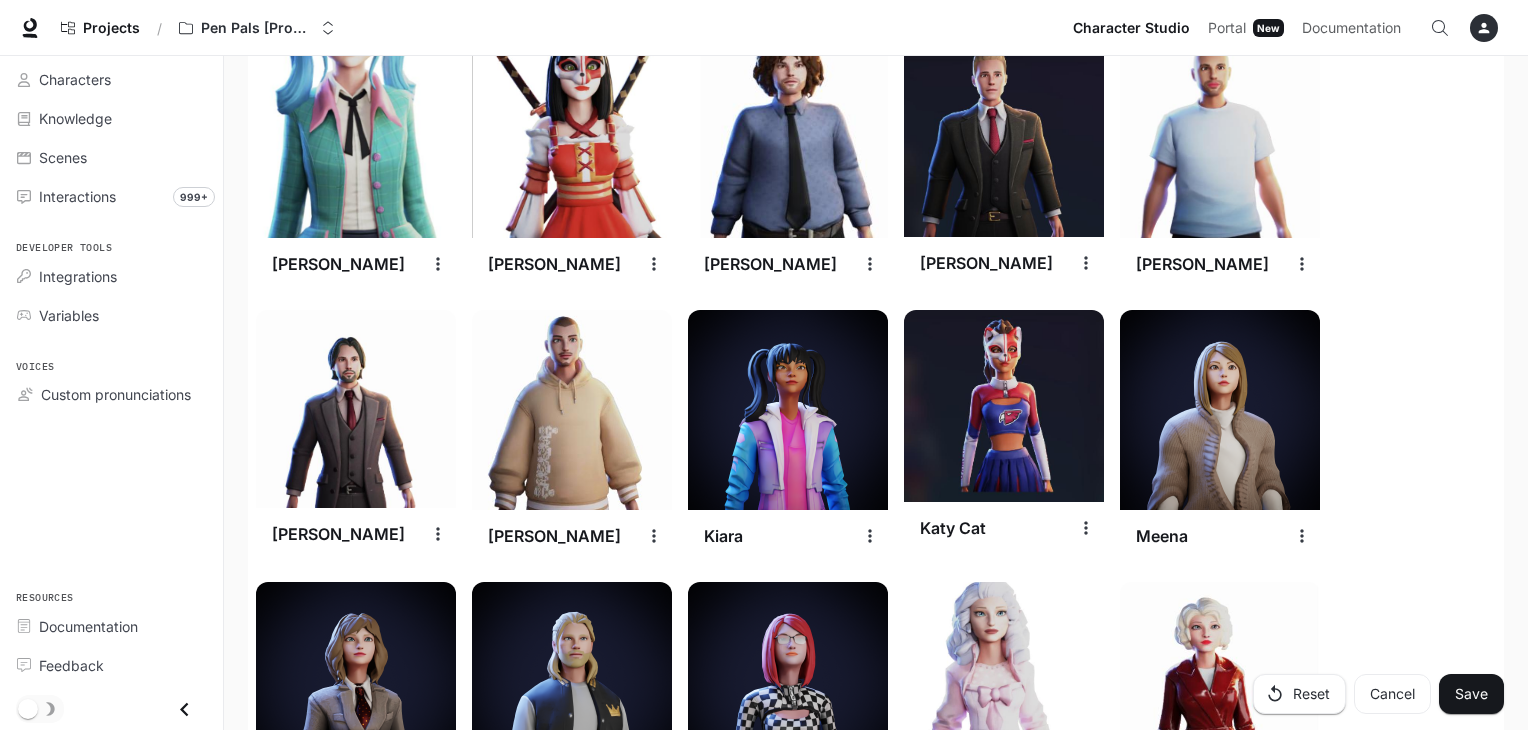 scroll, scrollTop: 1914, scrollLeft: 0, axis: vertical 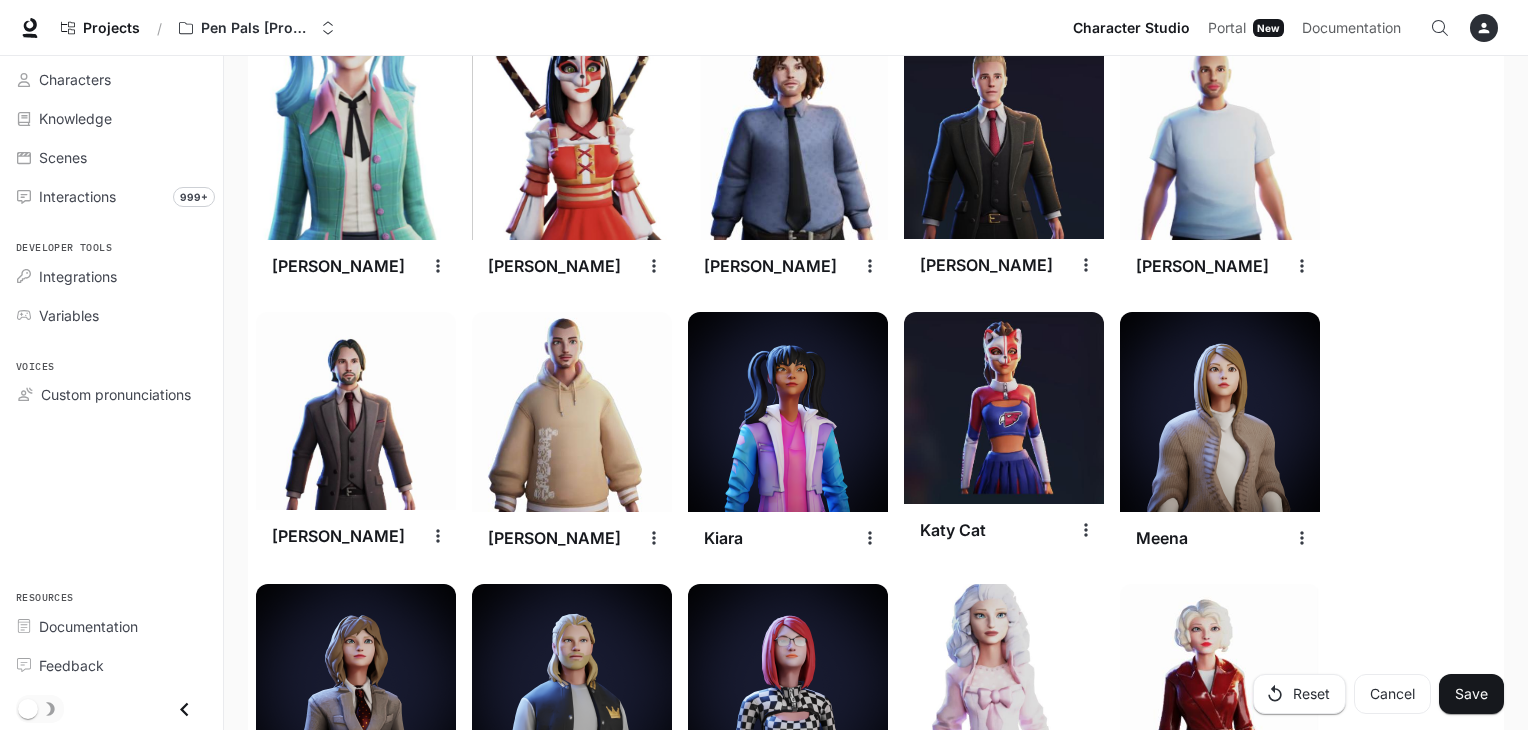 click 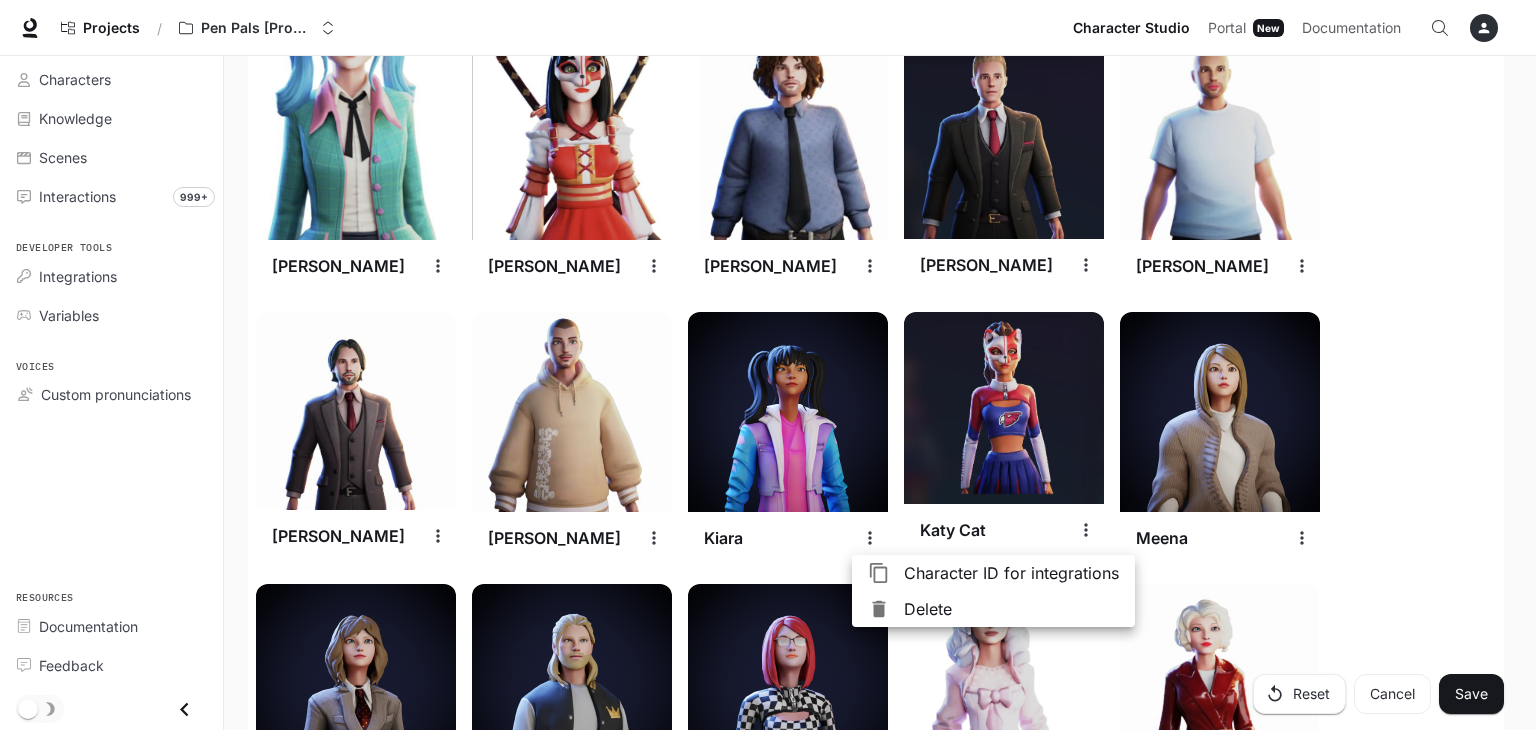 click on "Delete" at bounding box center (1011, 609) 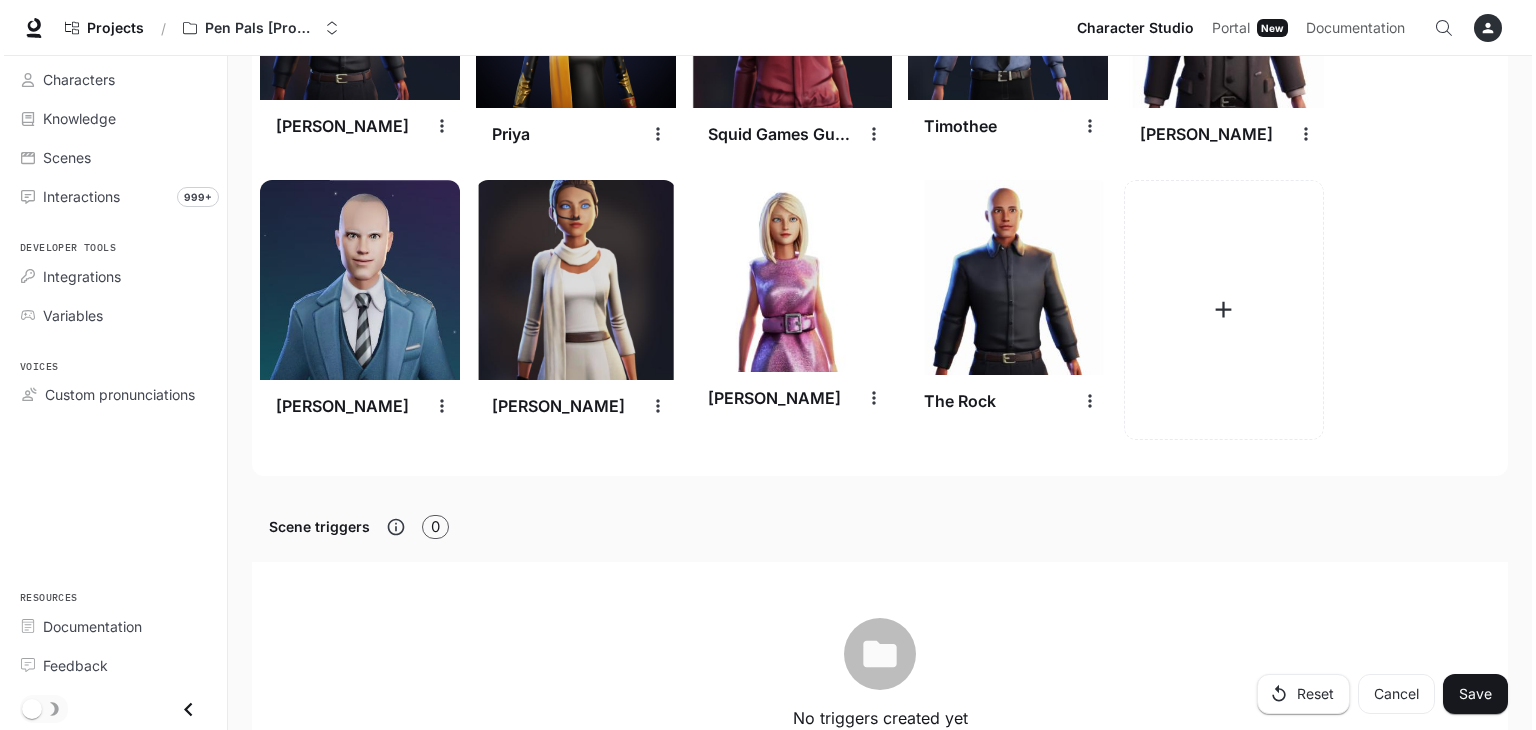 scroll, scrollTop: 3136, scrollLeft: 0, axis: vertical 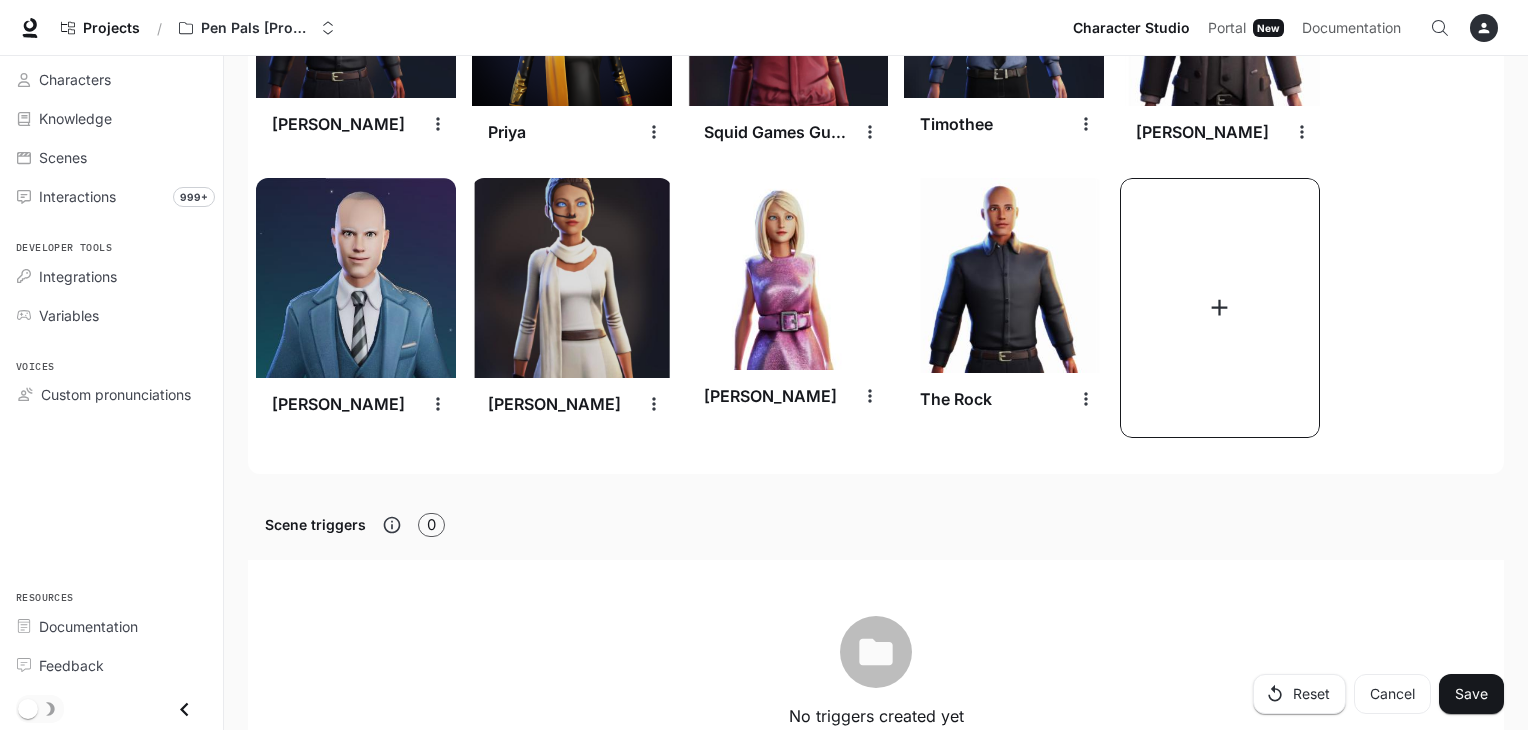click at bounding box center (1220, 308) 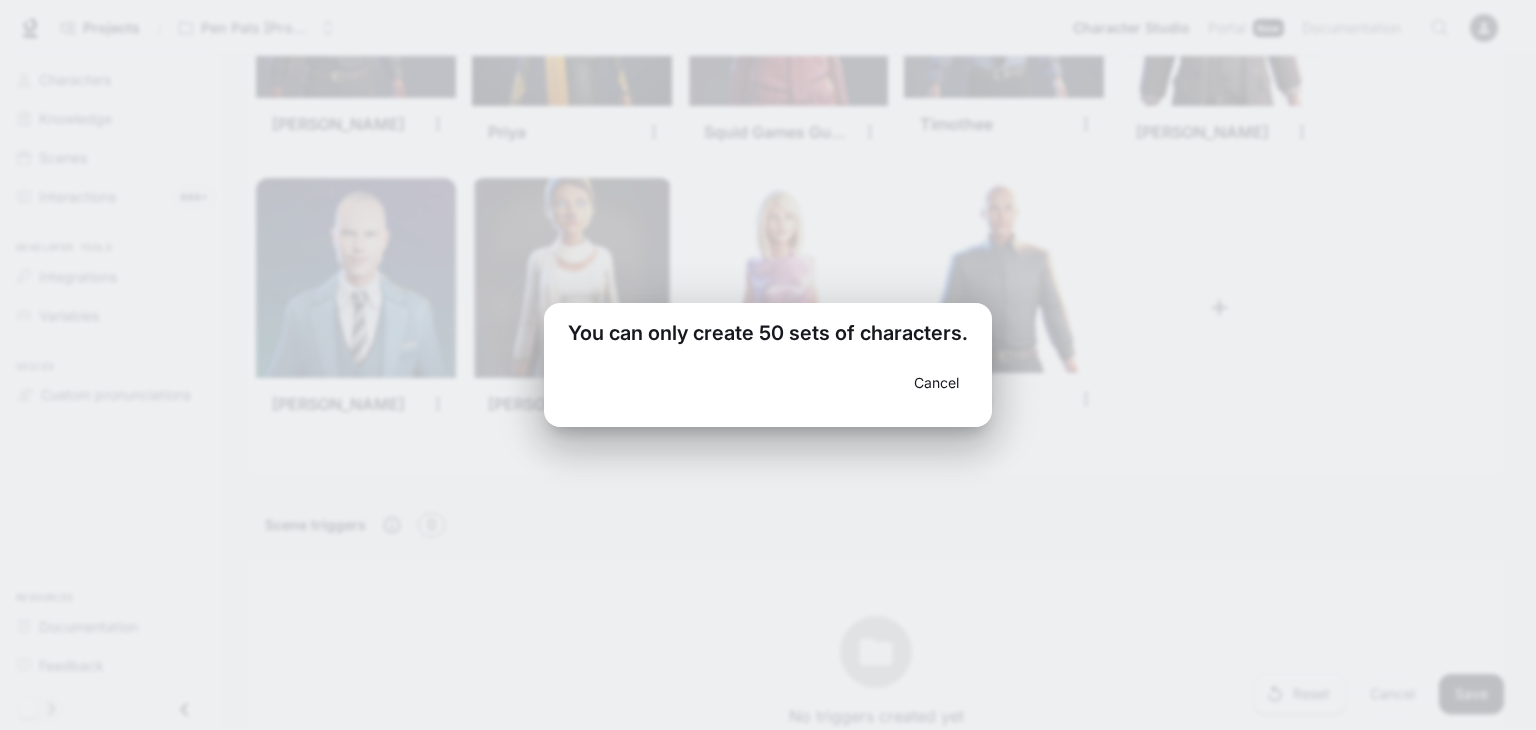 click on "Cancel" at bounding box center [936, 383] 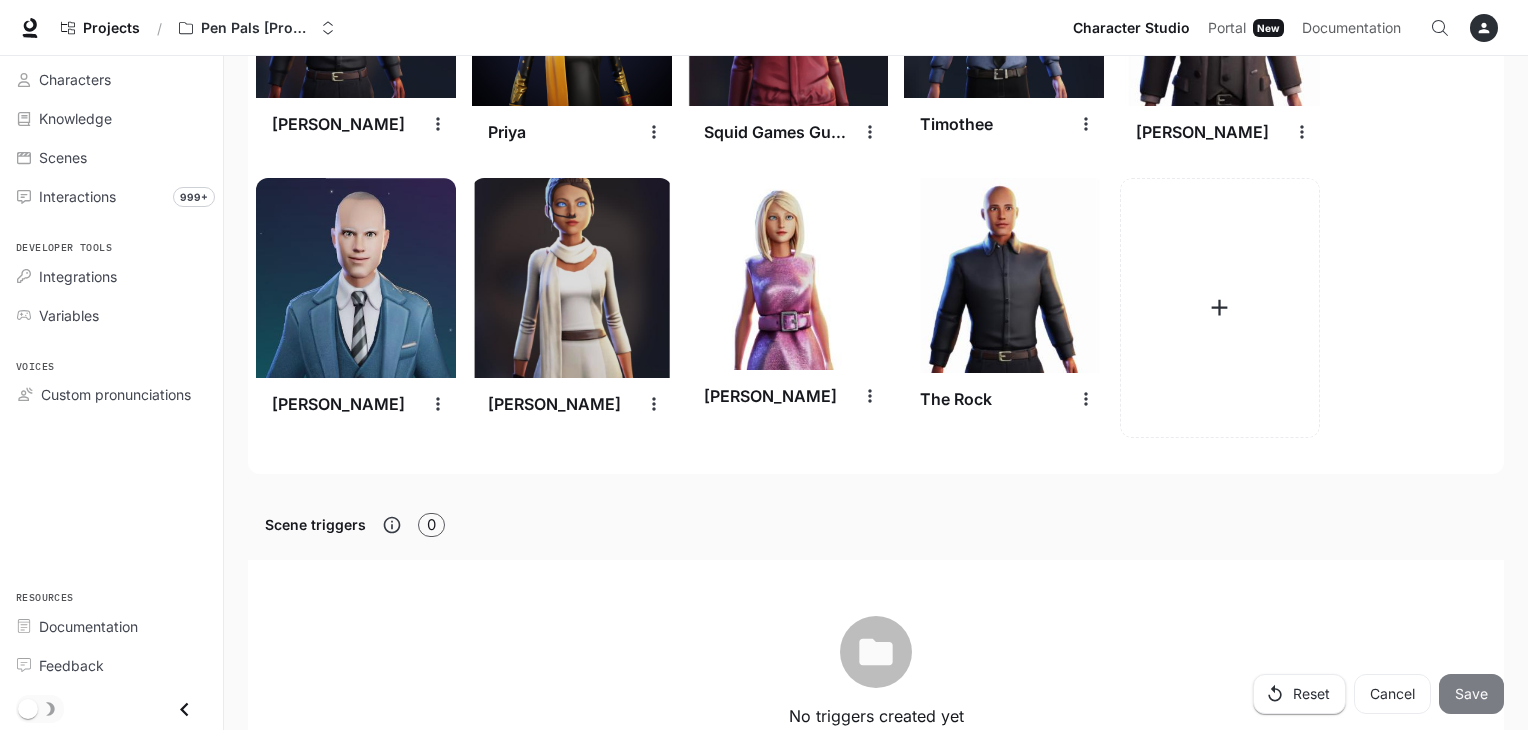 click on "Save" at bounding box center (1471, 694) 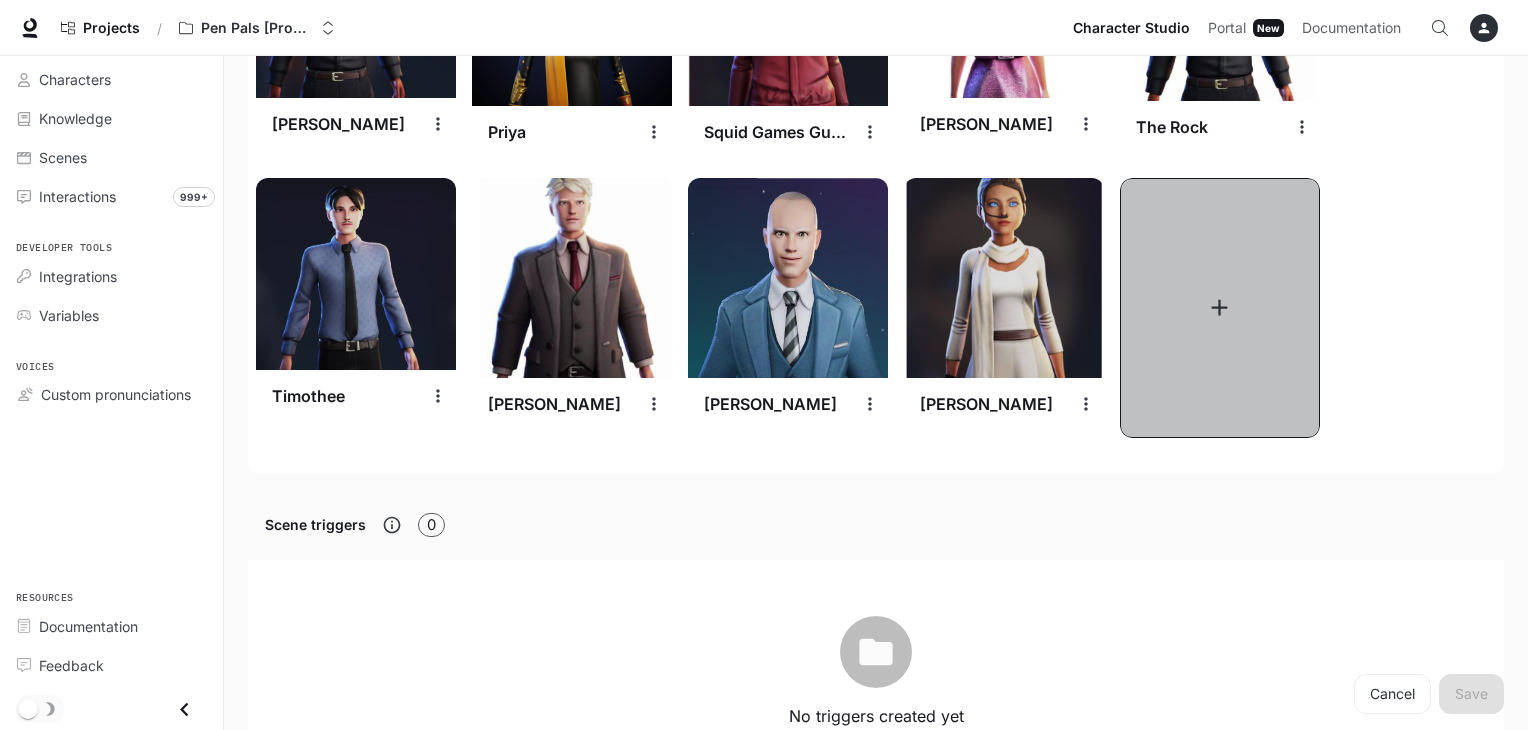 click 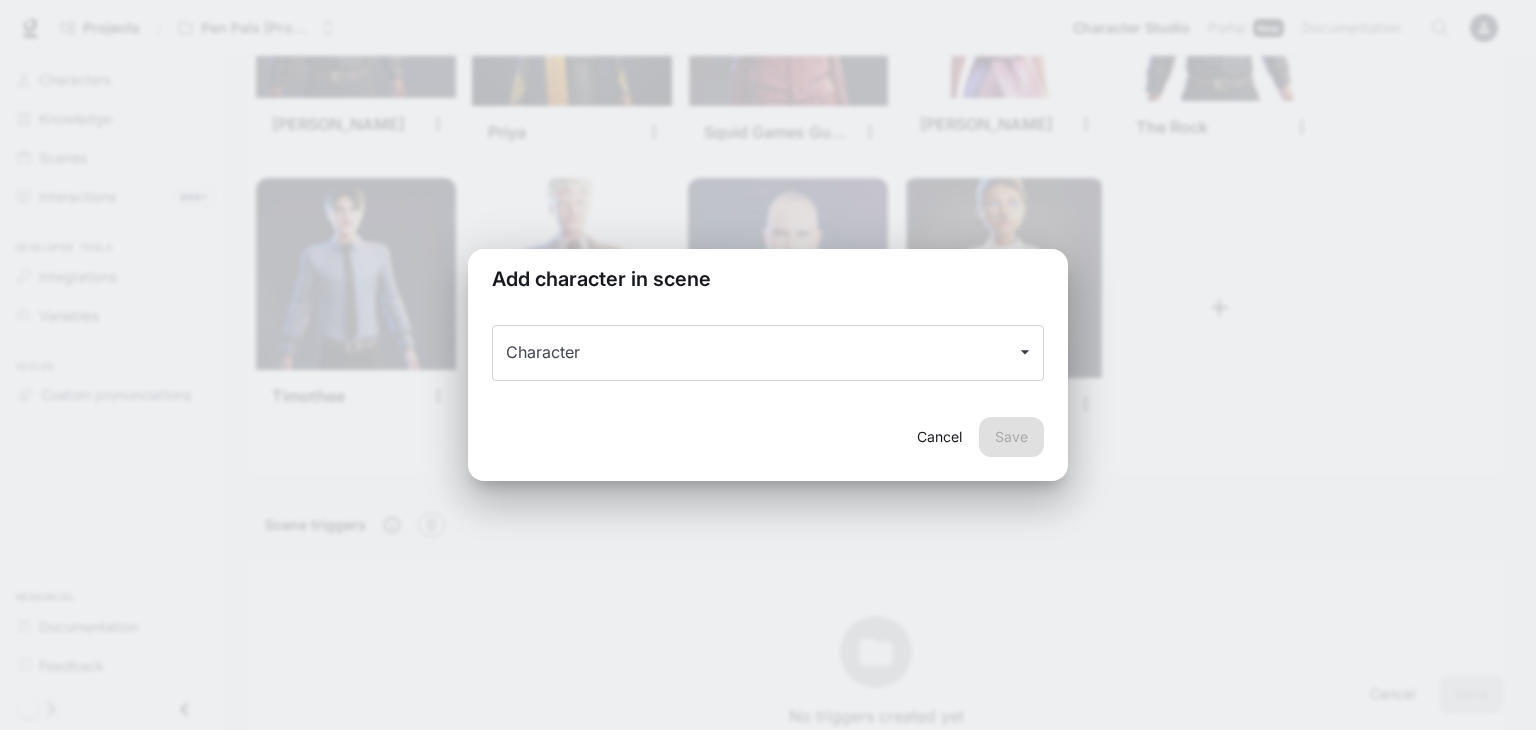 click on "Character Character" at bounding box center (768, 363) 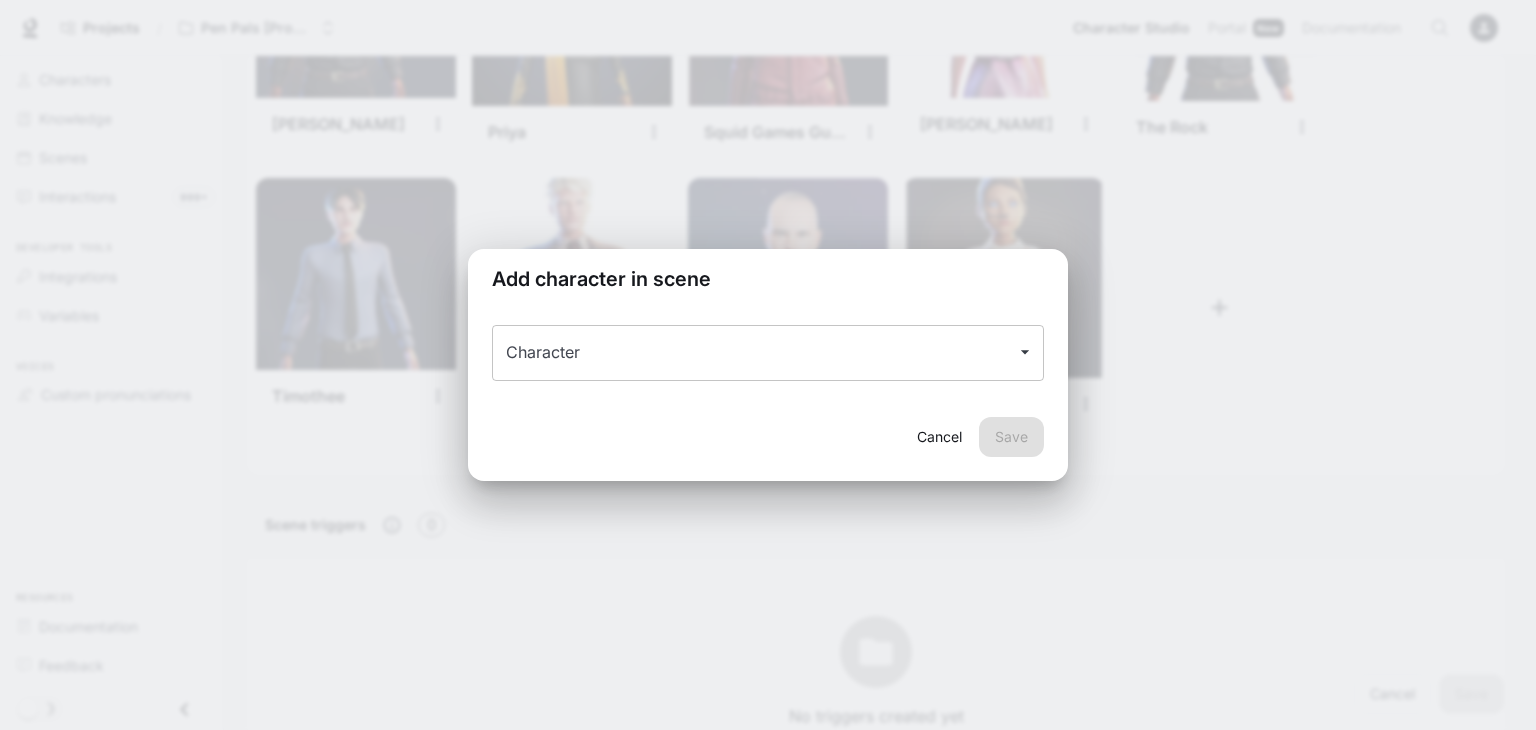 click on "Character" at bounding box center (753, 353) 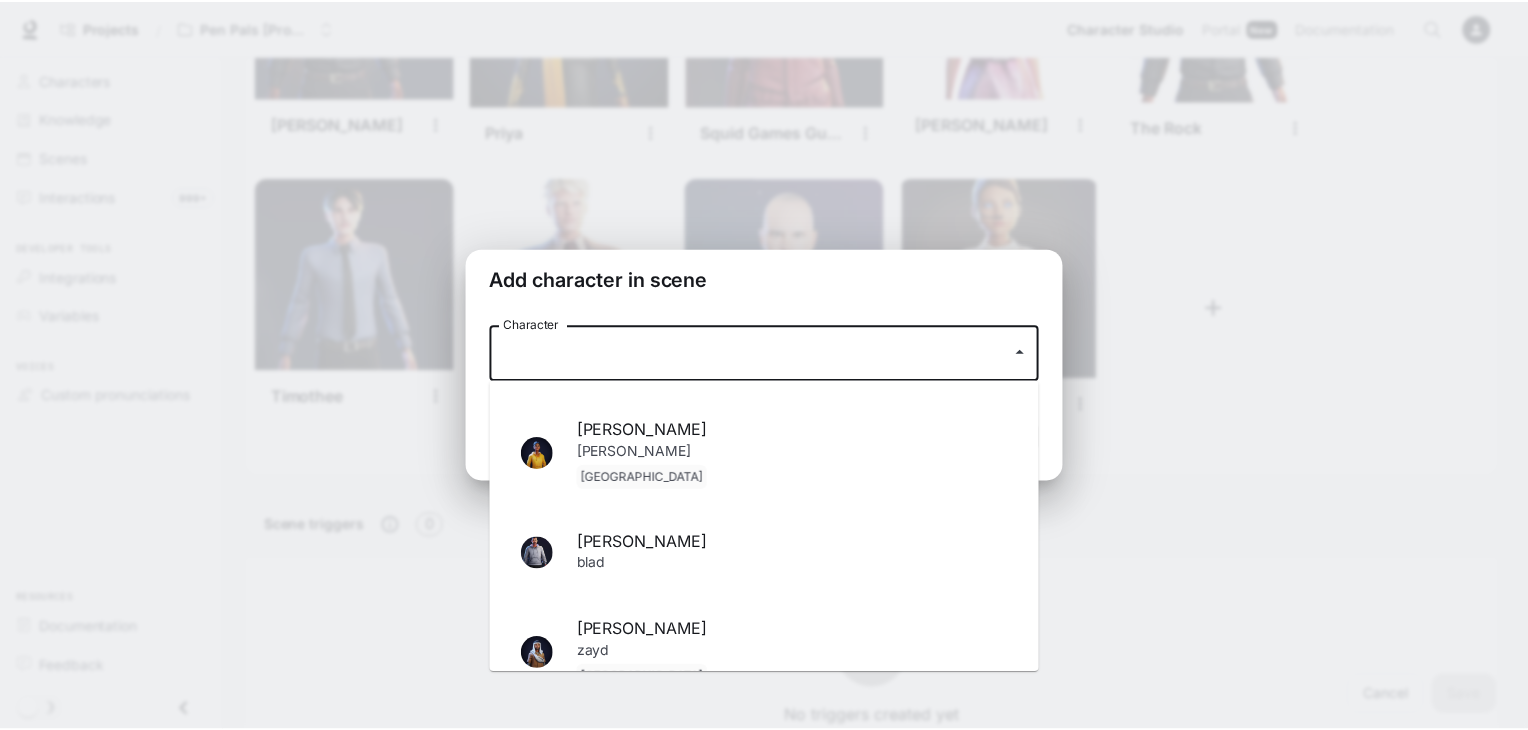 scroll, scrollTop: 3812, scrollLeft: 0, axis: vertical 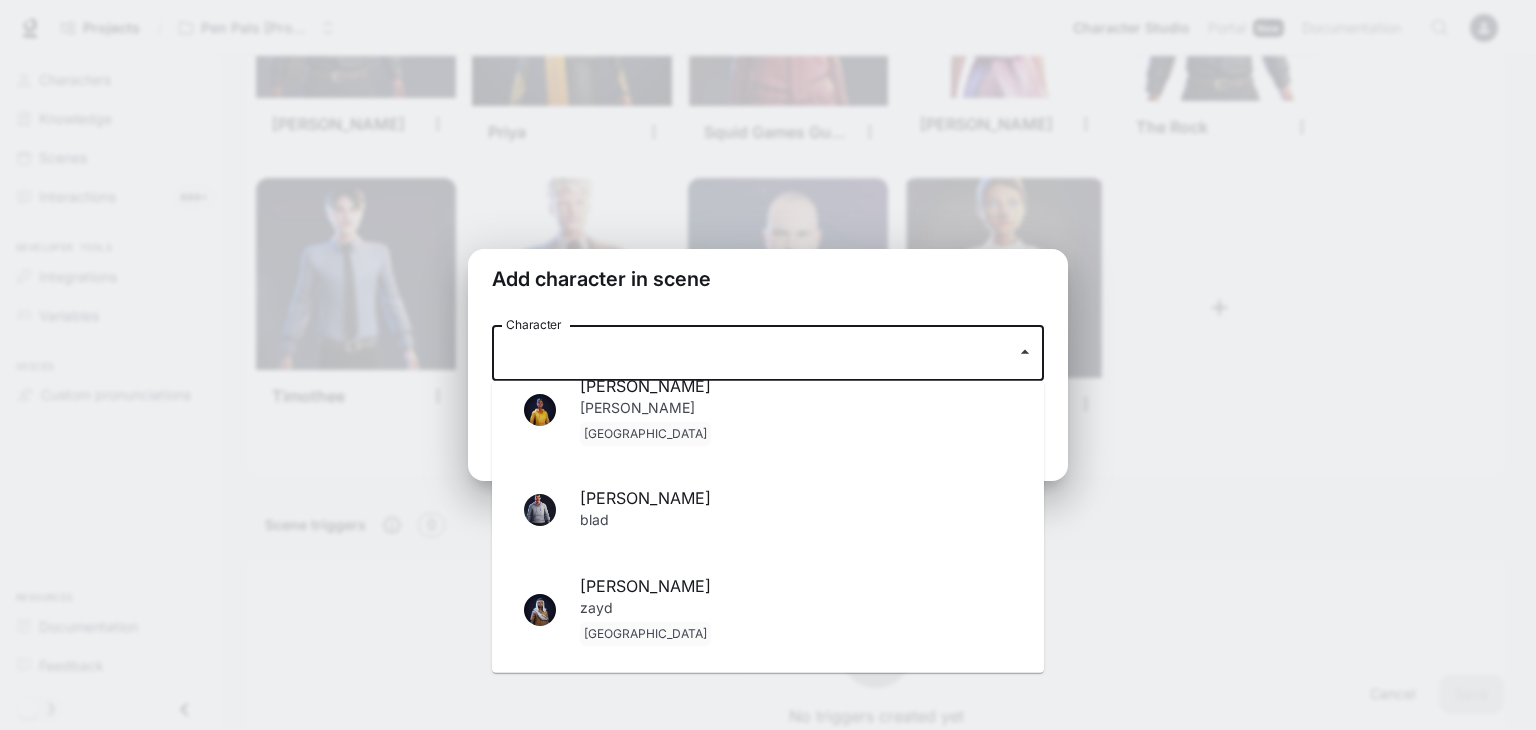 click on "Add character in scene Character Character Cancel Save" at bounding box center (768, 365) 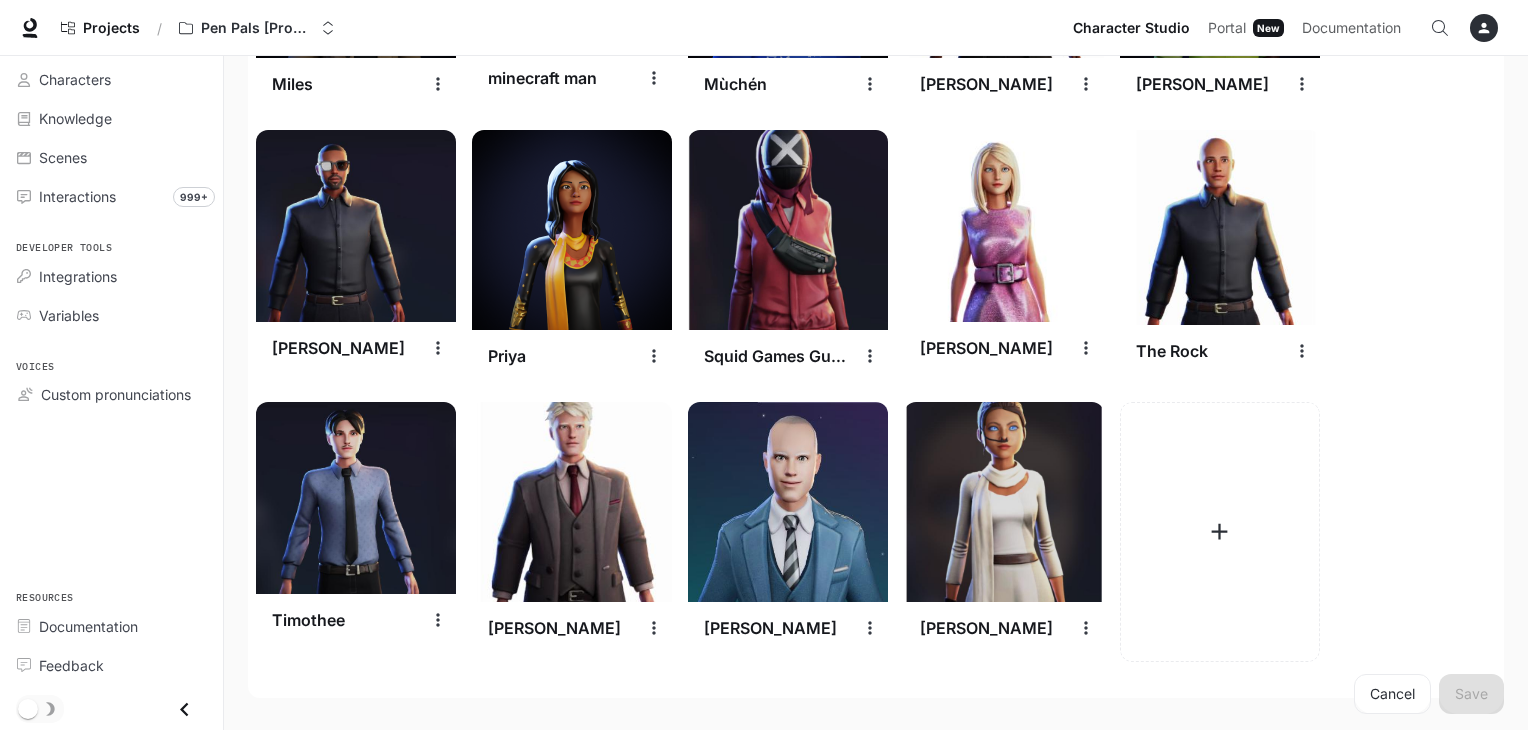scroll, scrollTop: 2915, scrollLeft: 0, axis: vertical 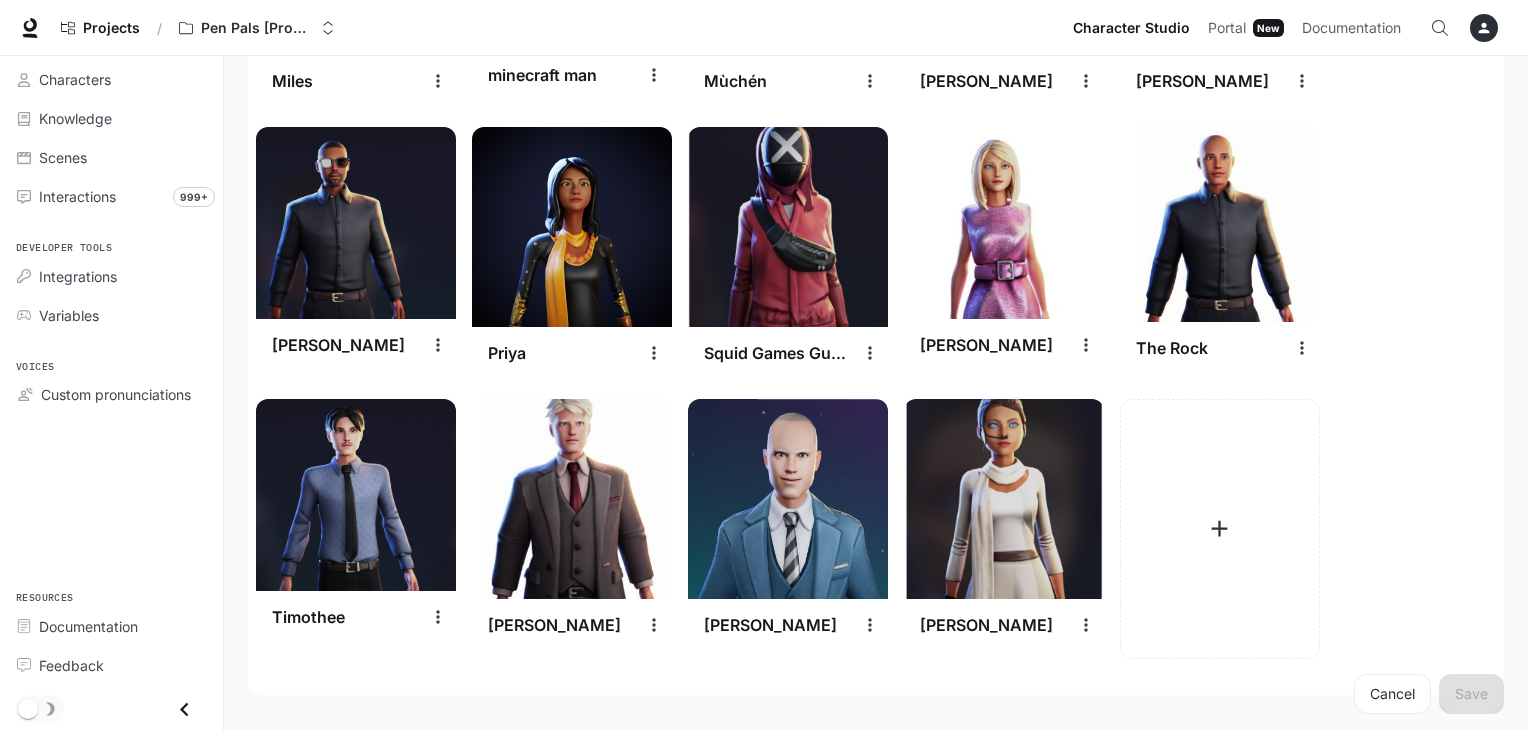 type 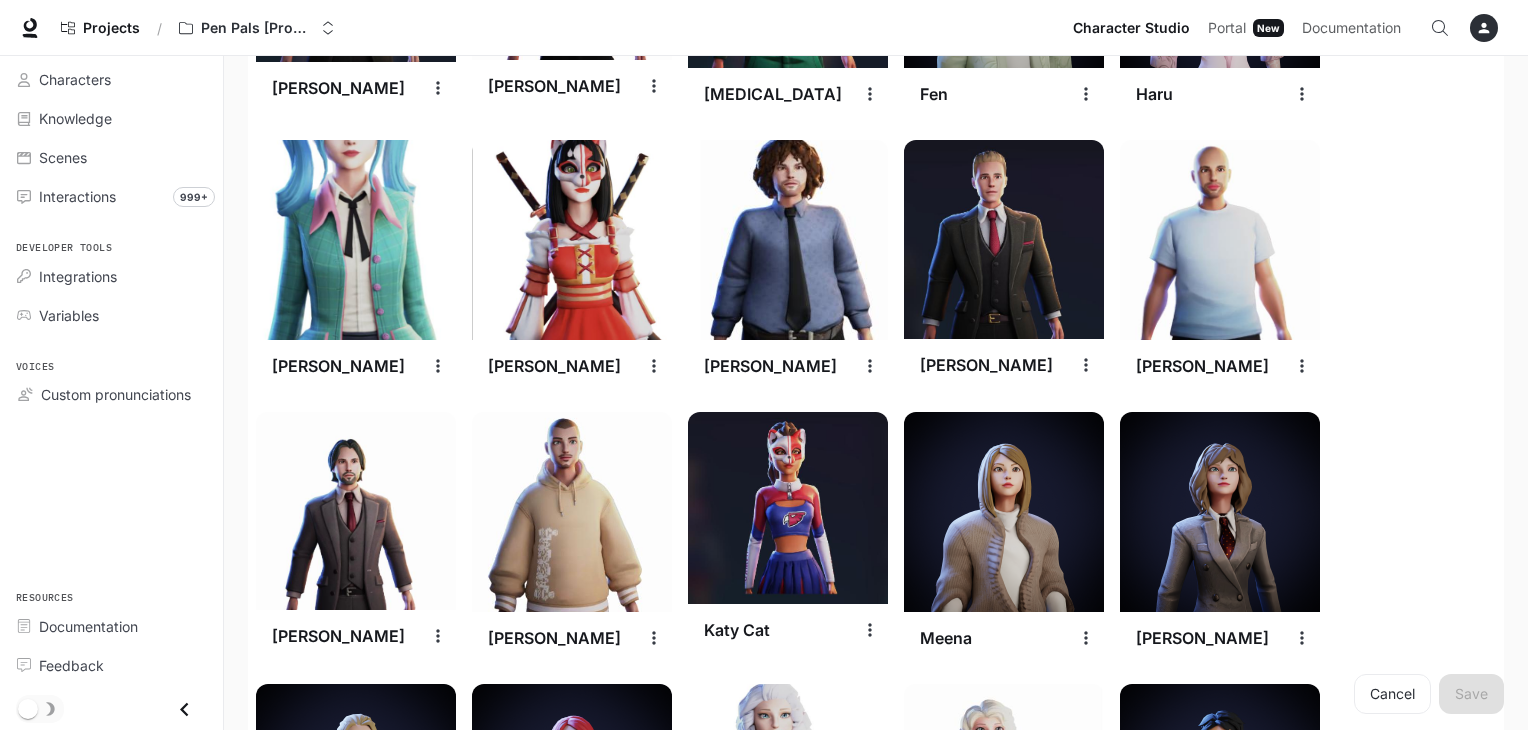 scroll, scrollTop: 2898, scrollLeft: 0, axis: vertical 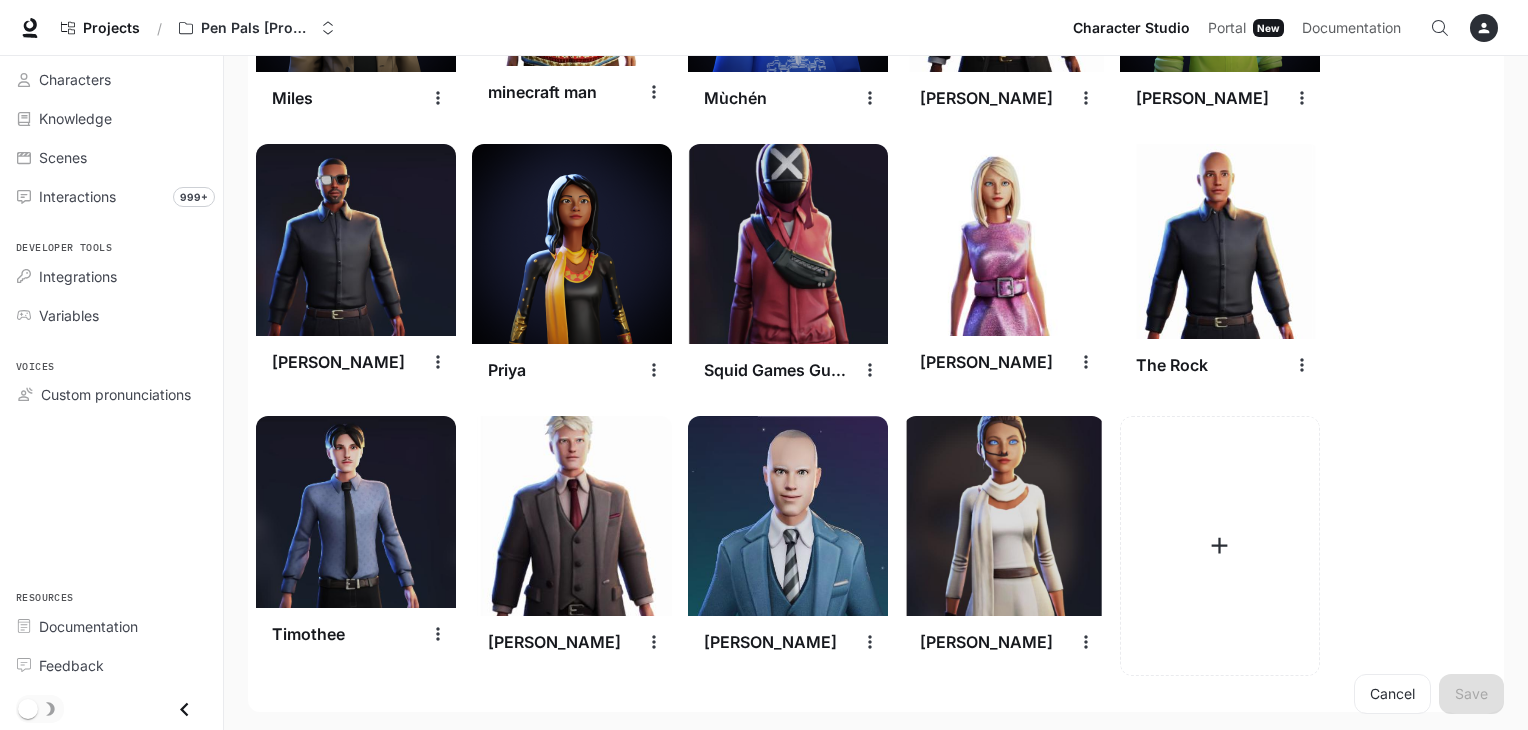 click on "[PERSON_NAME] [PERSON_NAME] Bigfoot in disguise [PERSON_NAME] [PERSON_NAME] Celtic Fairy Queen [PERSON_NAME] [PERSON_NAME] Dracula [PERSON_NAME] [PERSON_NAME] [MEDICAL_DATA][PERSON_NAME] [PERSON_NAME] Miku [PERSON_NAME] [PERSON_NAME] [PERSON_NAME] [PERSON_NAME] [PERSON_NAME] [PERSON_NAME] [PERSON_NAME] [PERSON_NAME] [PERSON_NAME] [PERSON_NAME] [PERSON_NAME] minecraft man Mùchén [PERSON_NAME] [PERSON_NAME] [PERSON_NAME] [PERSON_NAME] Squid Games Guard [PERSON_NAME] The Rock [PERSON_NAME] [PERSON_NAME] [PERSON_NAME]" at bounding box center (868, -672) 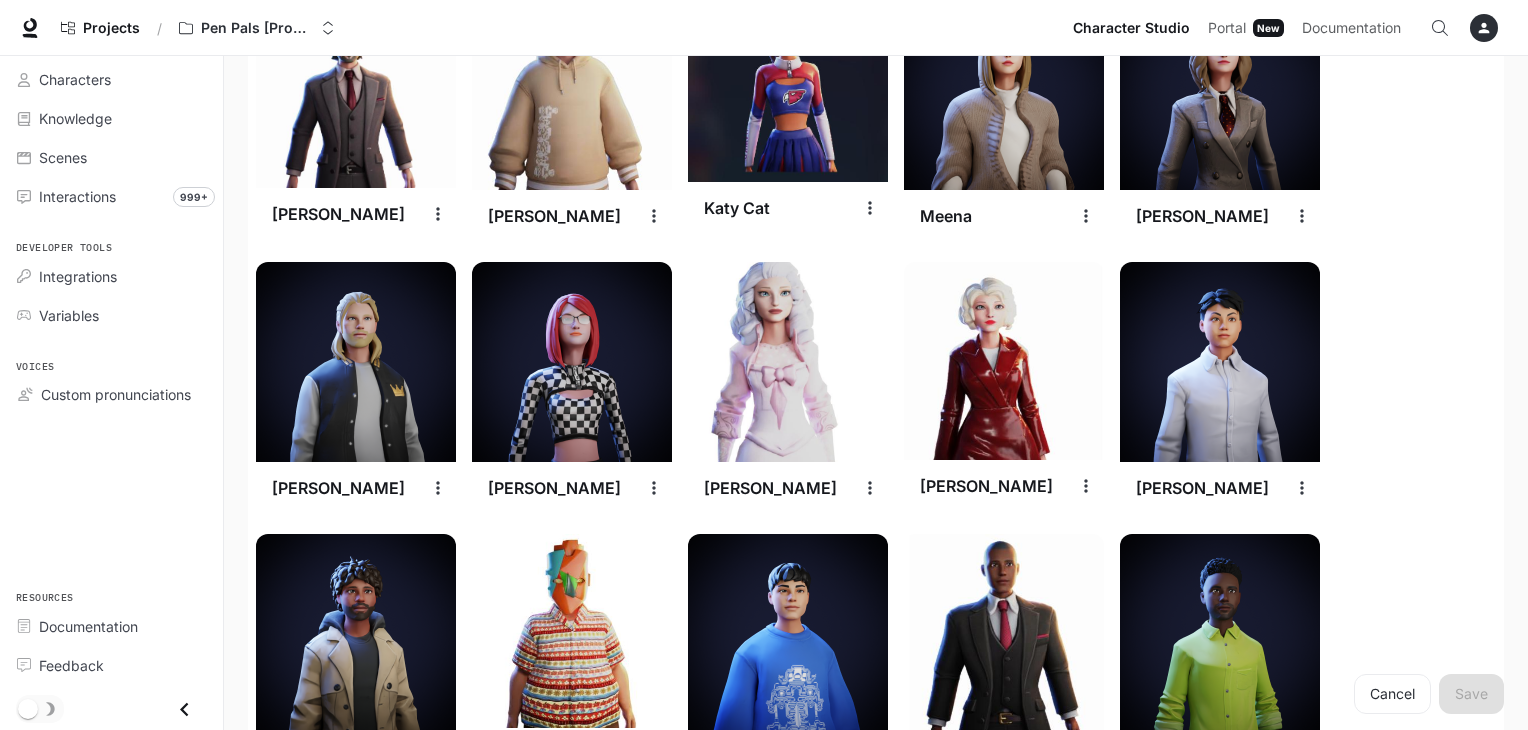 scroll, scrollTop: 2235, scrollLeft: 0, axis: vertical 